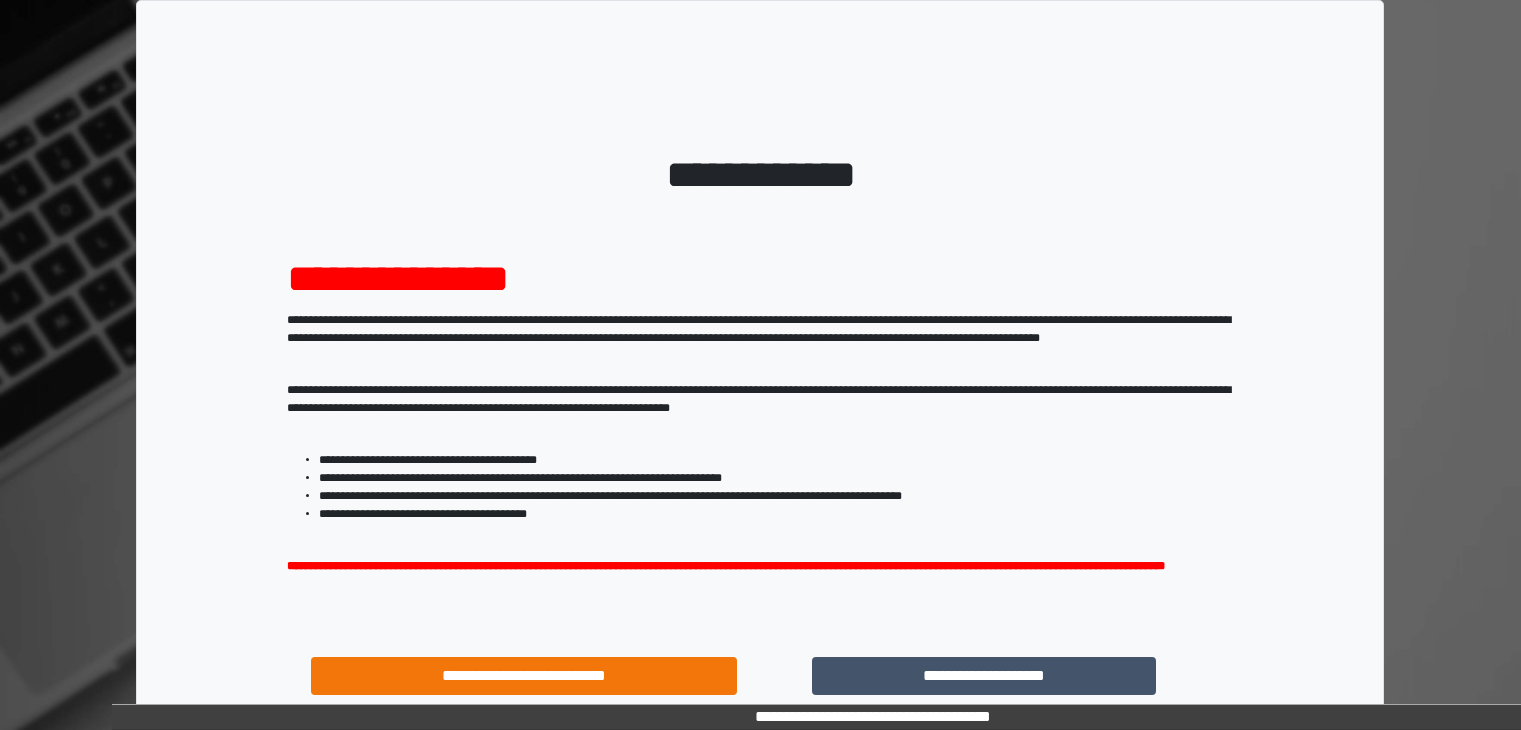 scroll, scrollTop: 0, scrollLeft: 0, axis: both 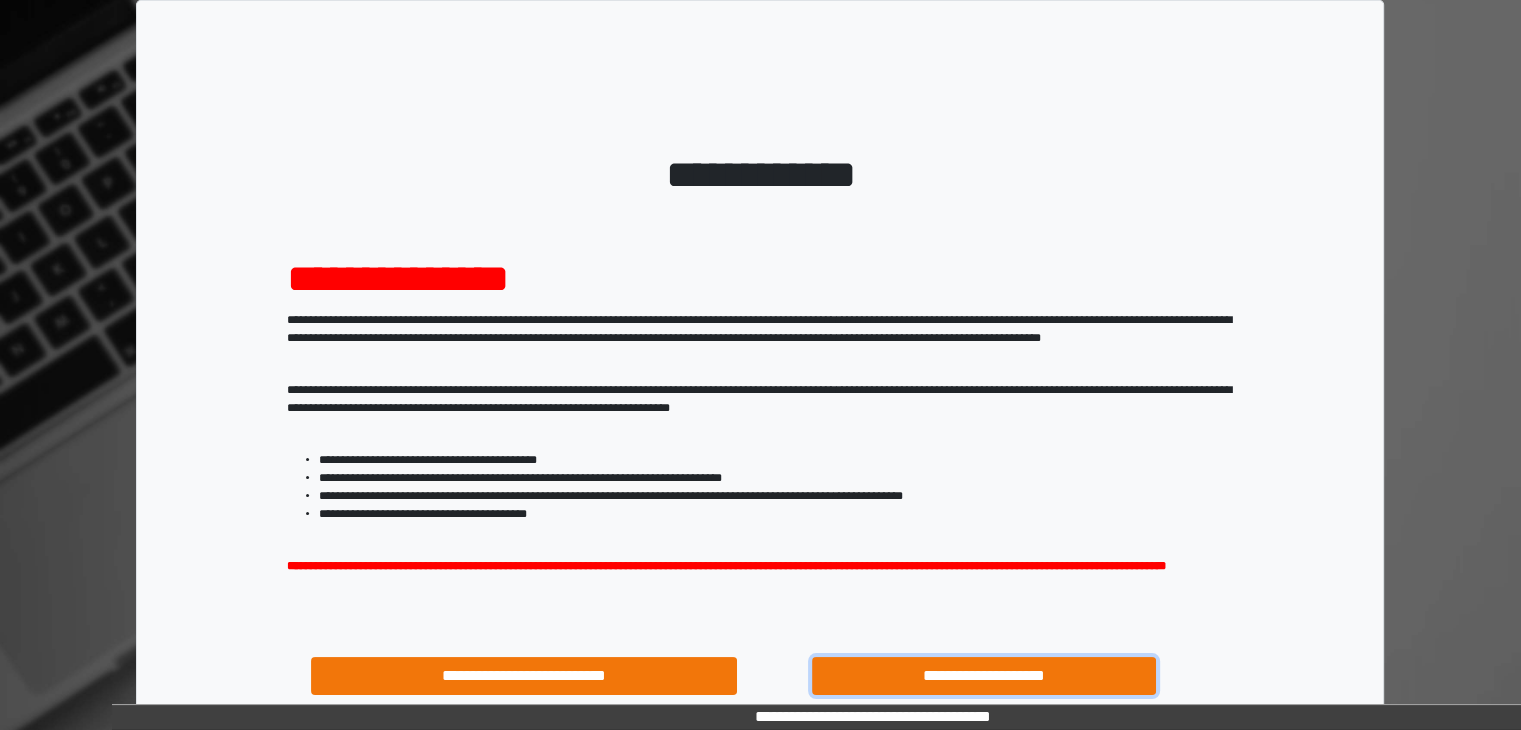 click on "**********" at bounding box center [984, 676] 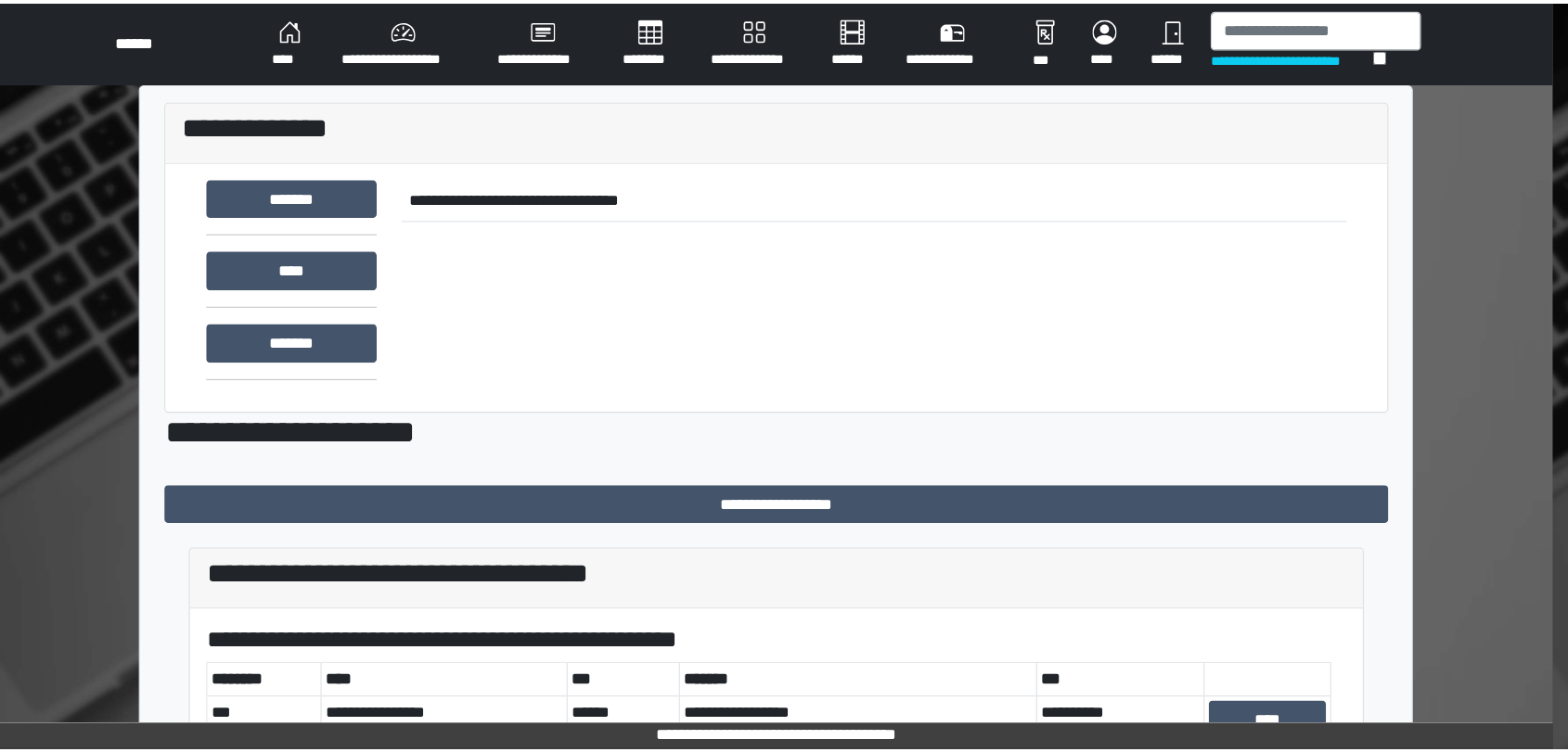 scroll, scrollTop: 0, scrollLeft: 0, axis: both 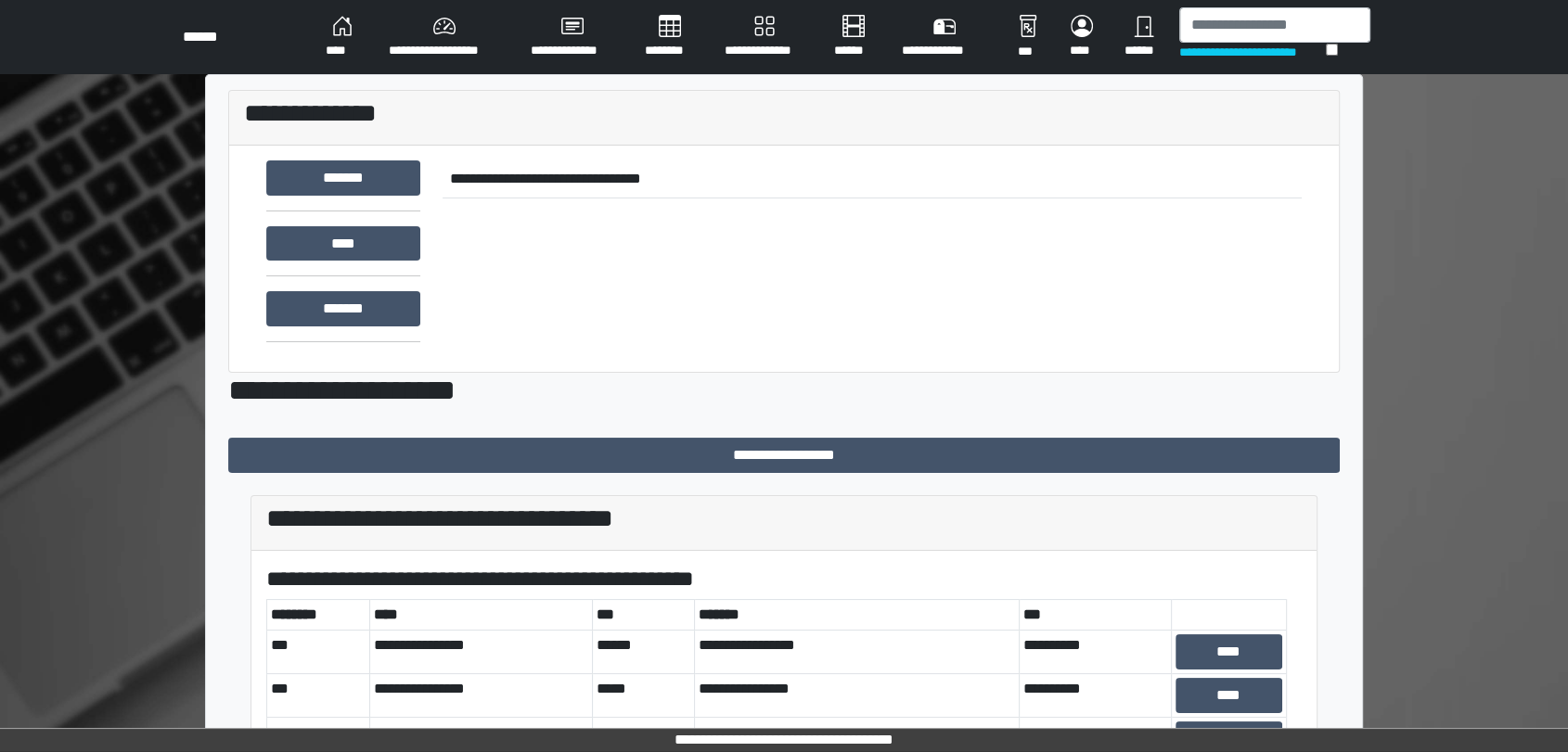 drag, startPoint x: 1390, startPoint y: 0, endPoint x: 1103, endPoint y: 367, distance: 465.89484 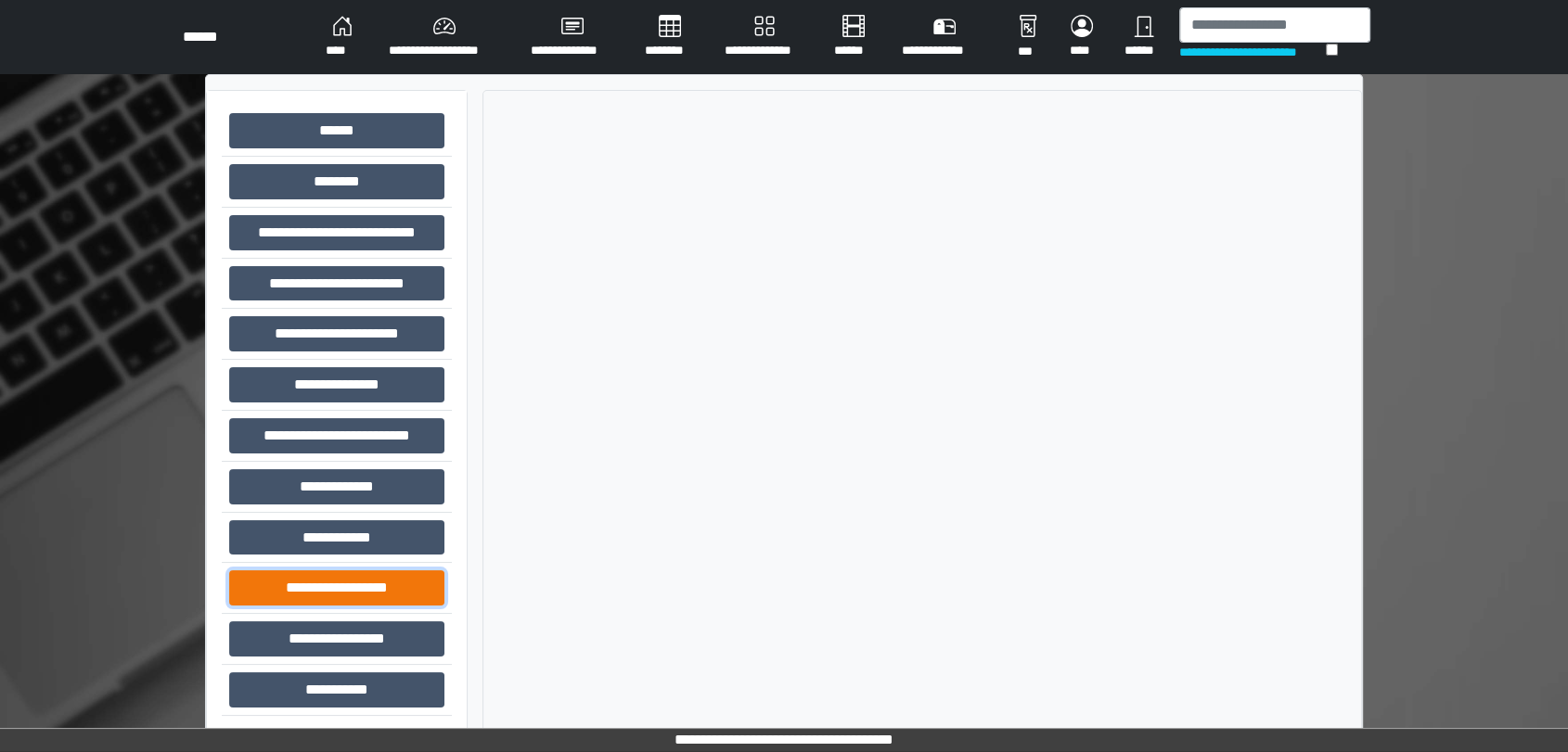 click on "**********" at bounding box center [337, 588] 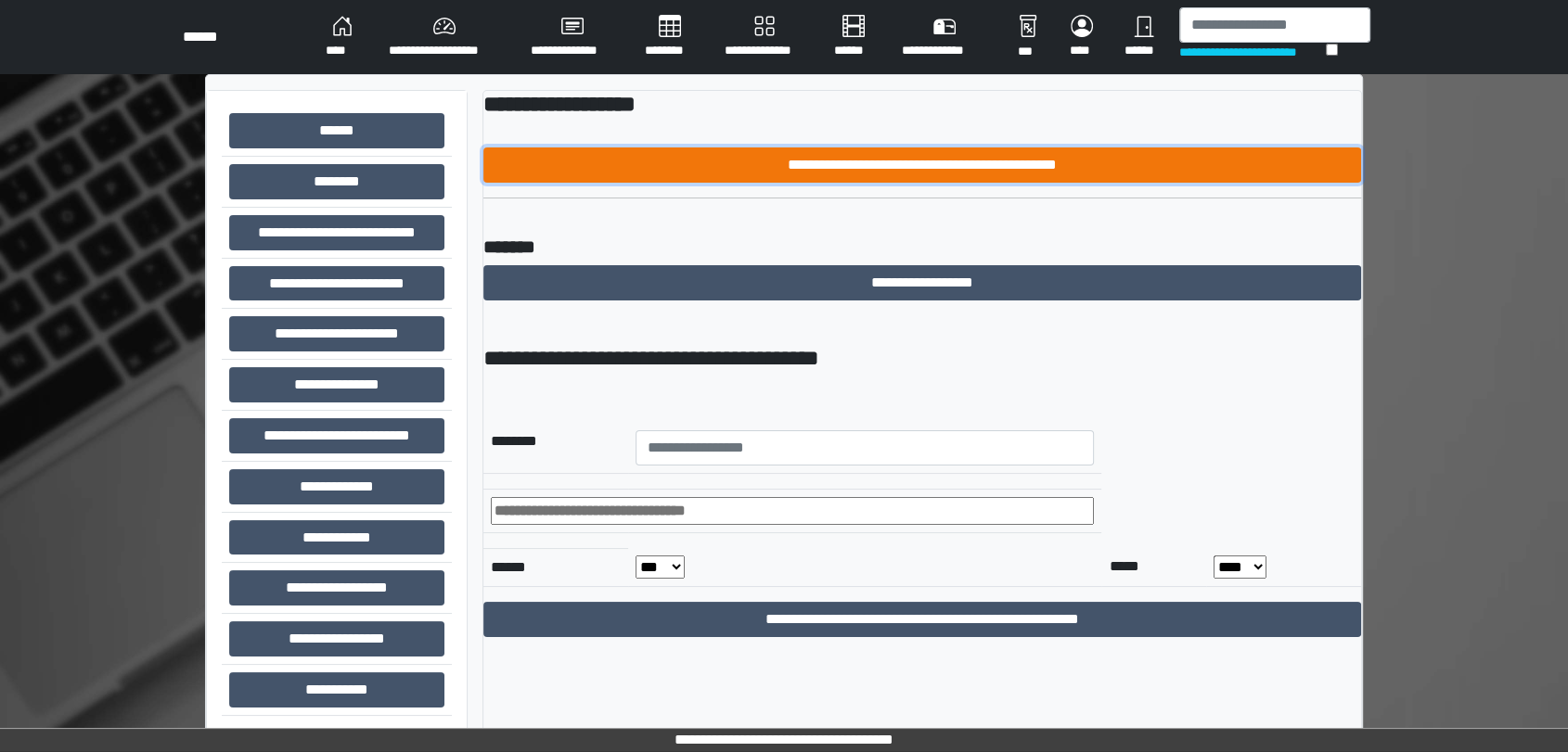 click on "**********" at bounding box center [922, 165] 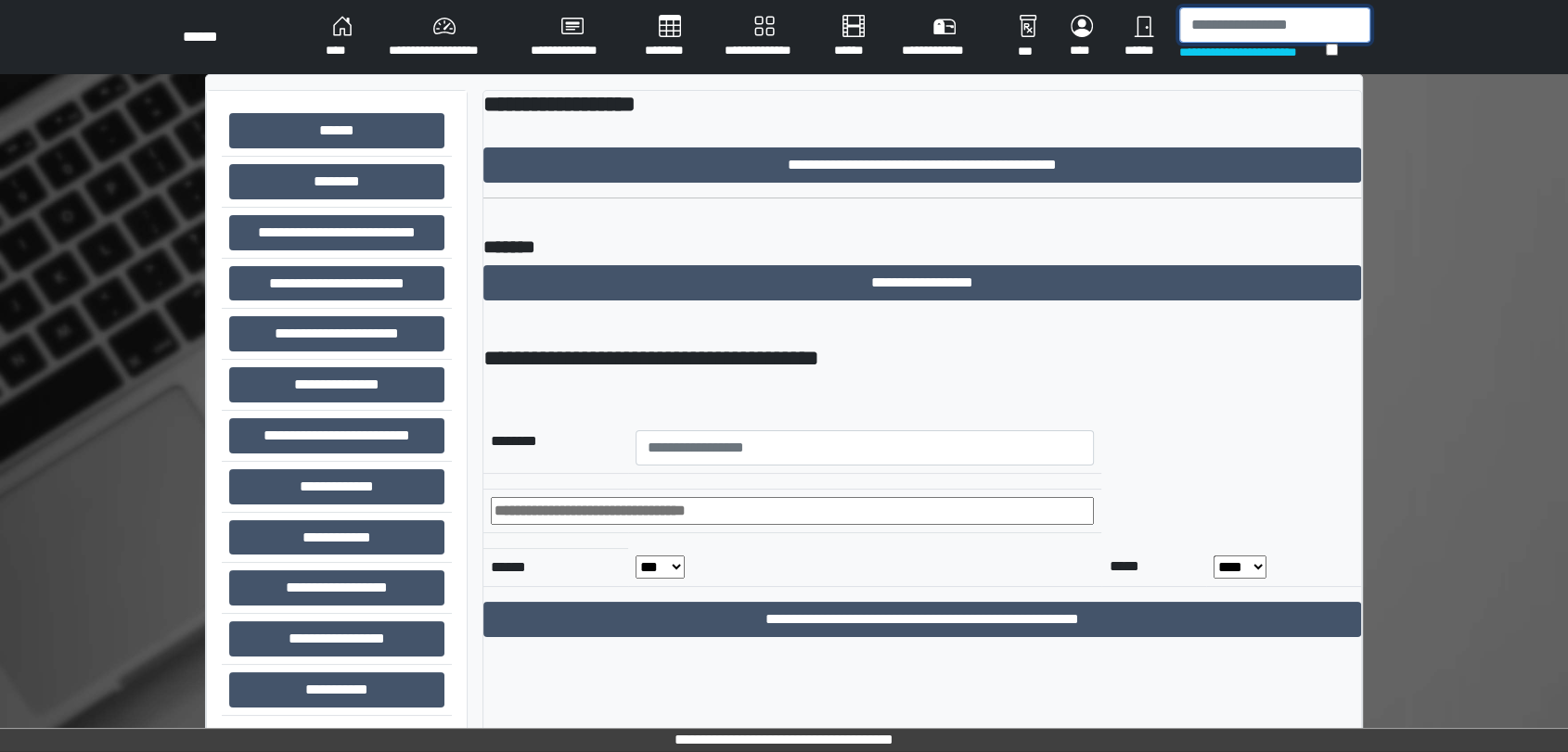 click at bounding box center (1275, 25) 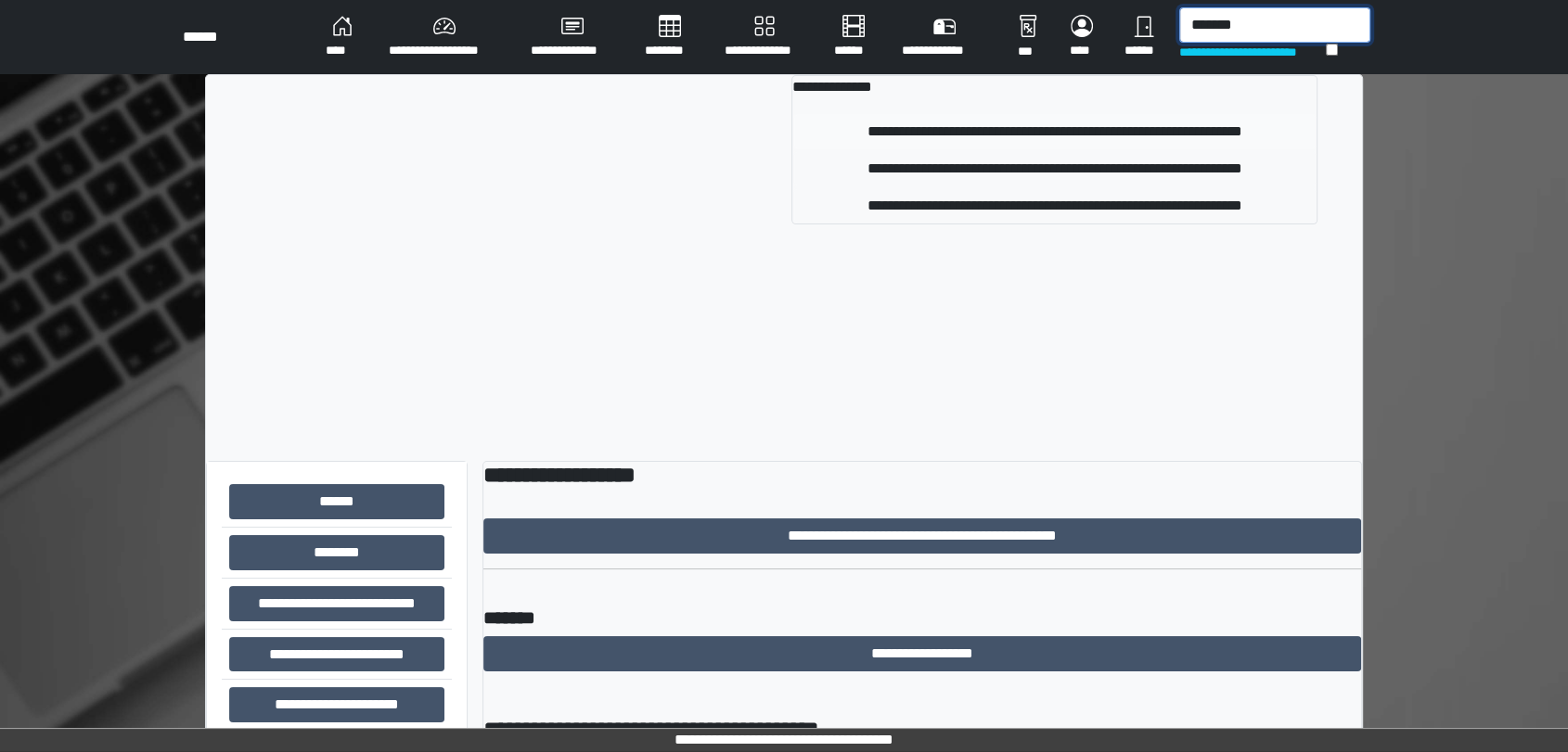type on "*******" 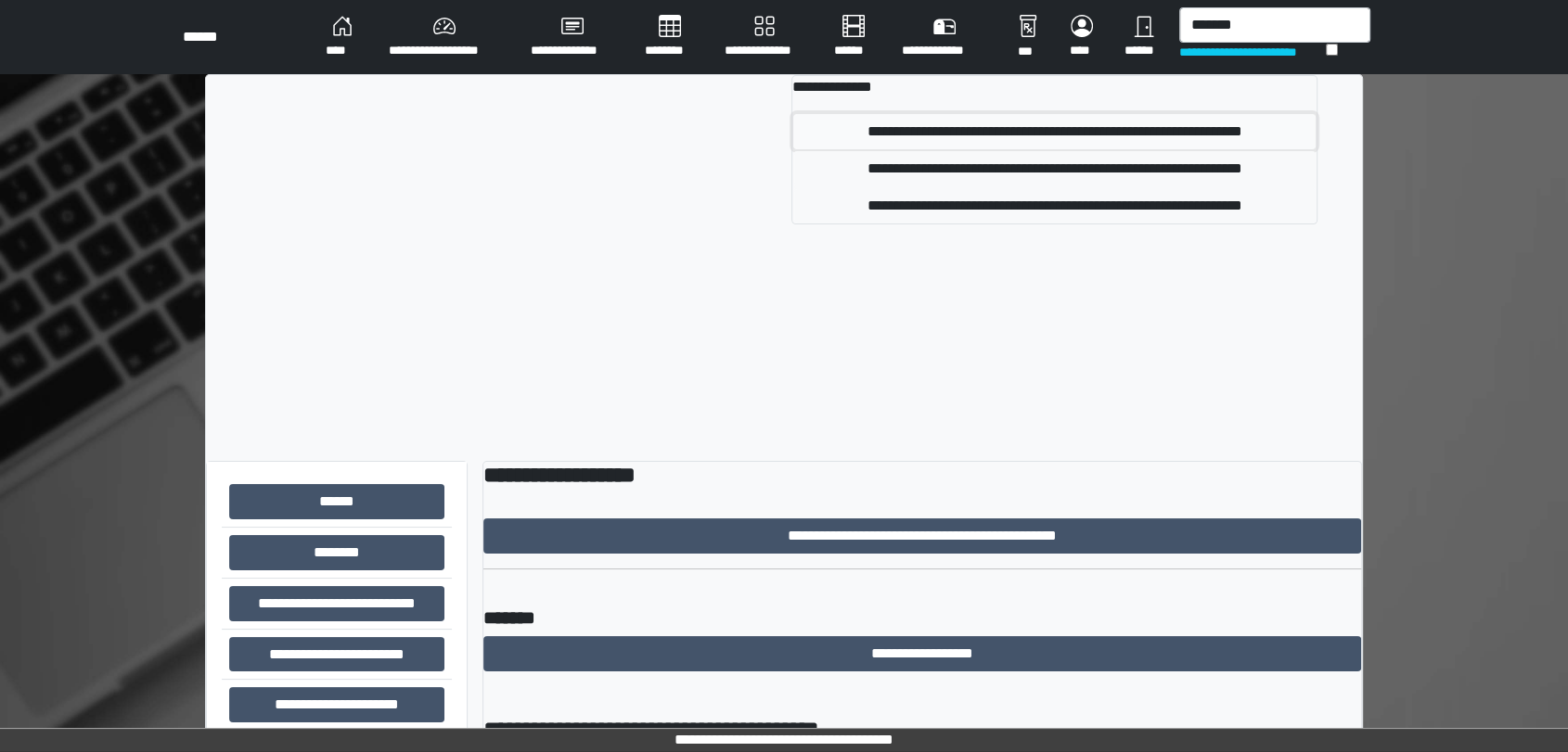 click on "**********" at bounding box center (1054, 132) 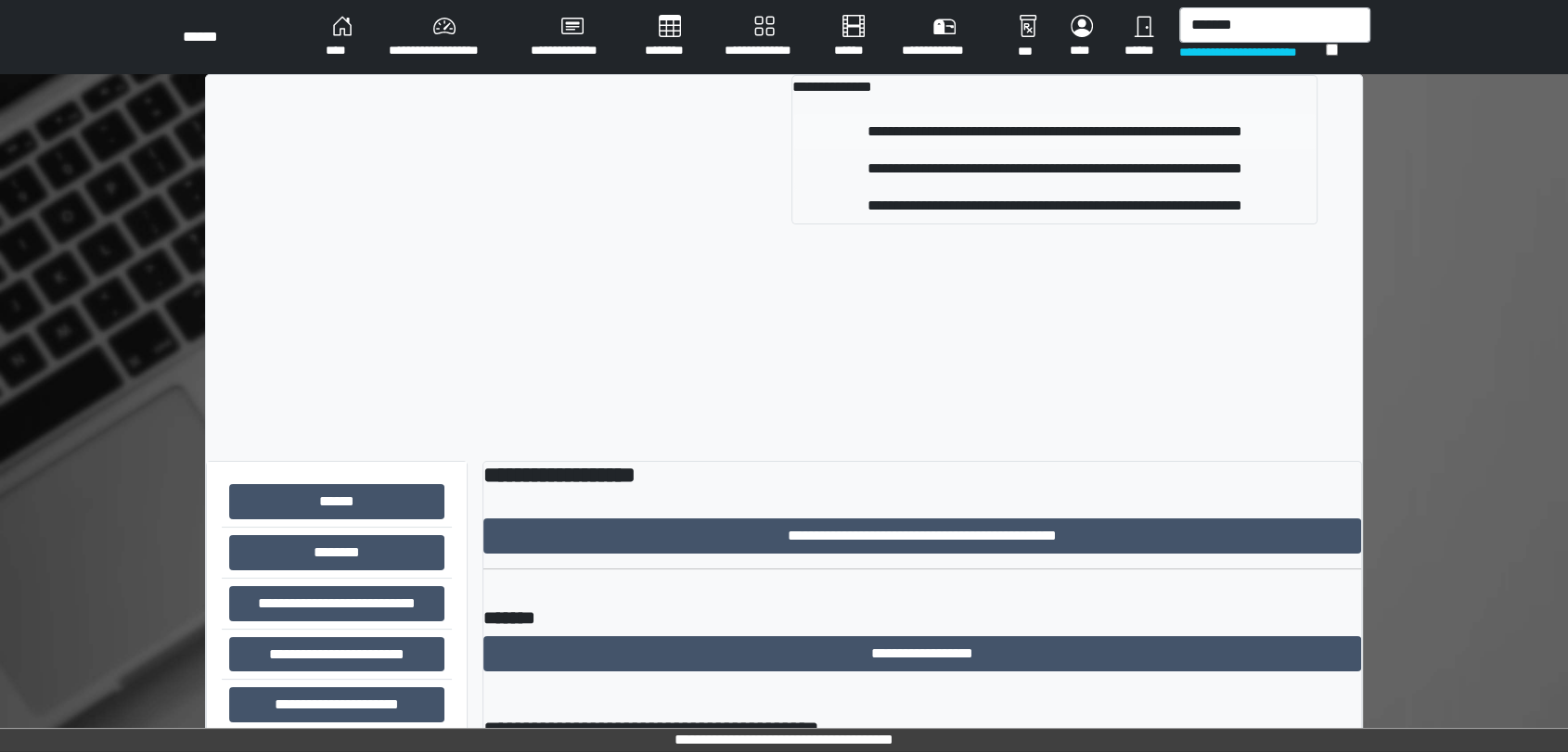 type 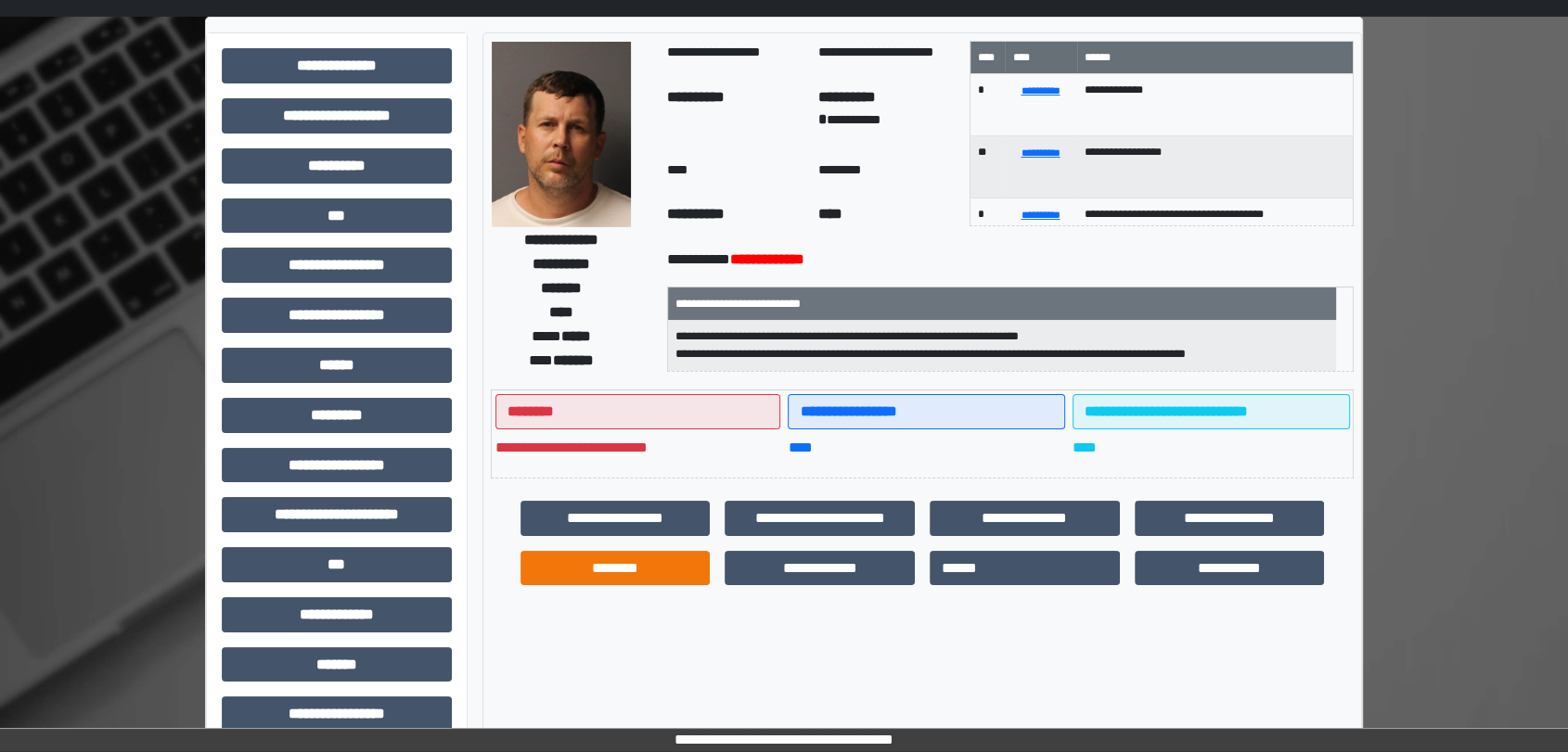 scroll, scrollTop: 0, scrollLeft: 0, axis: both 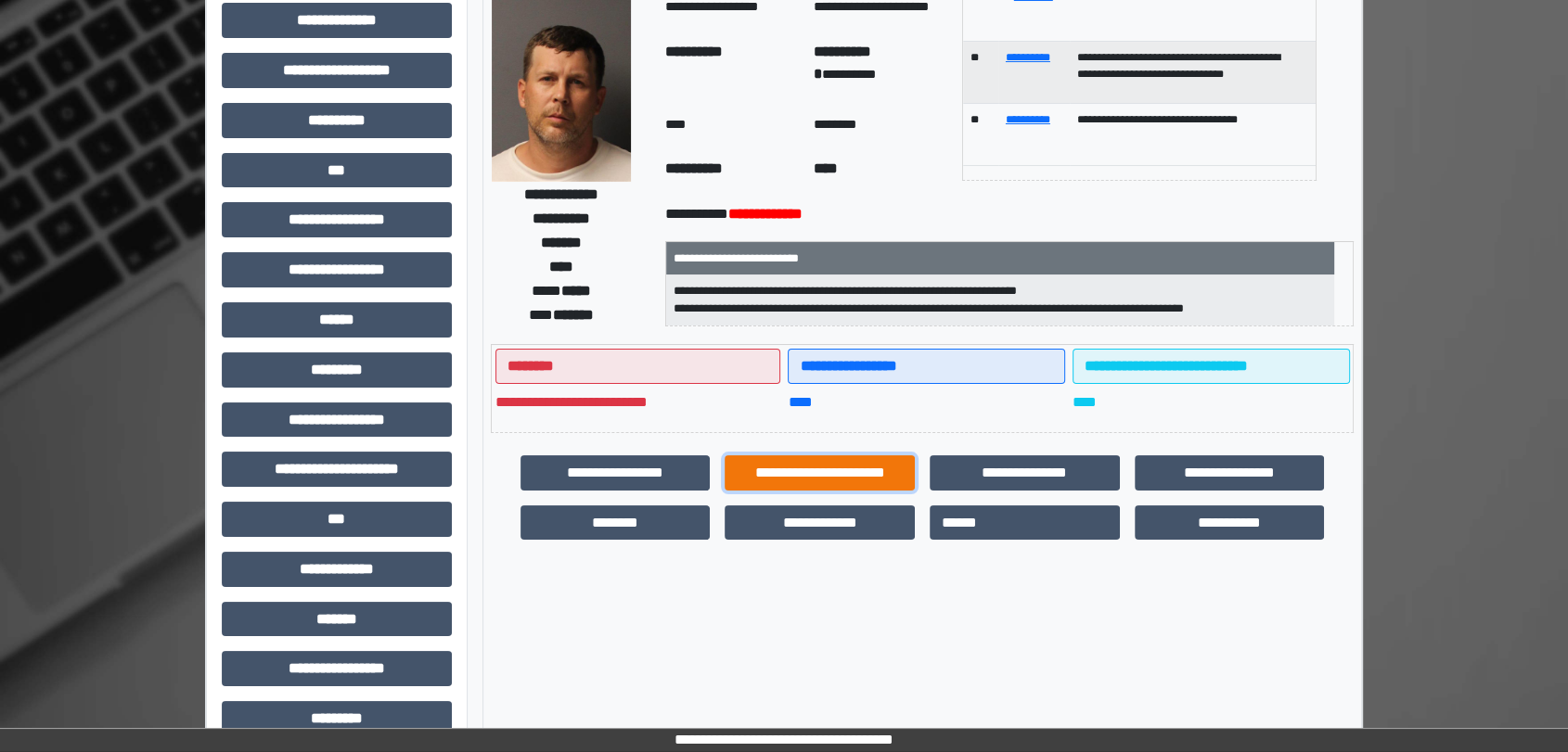 click on "**********" at bounding box center [819, 473] 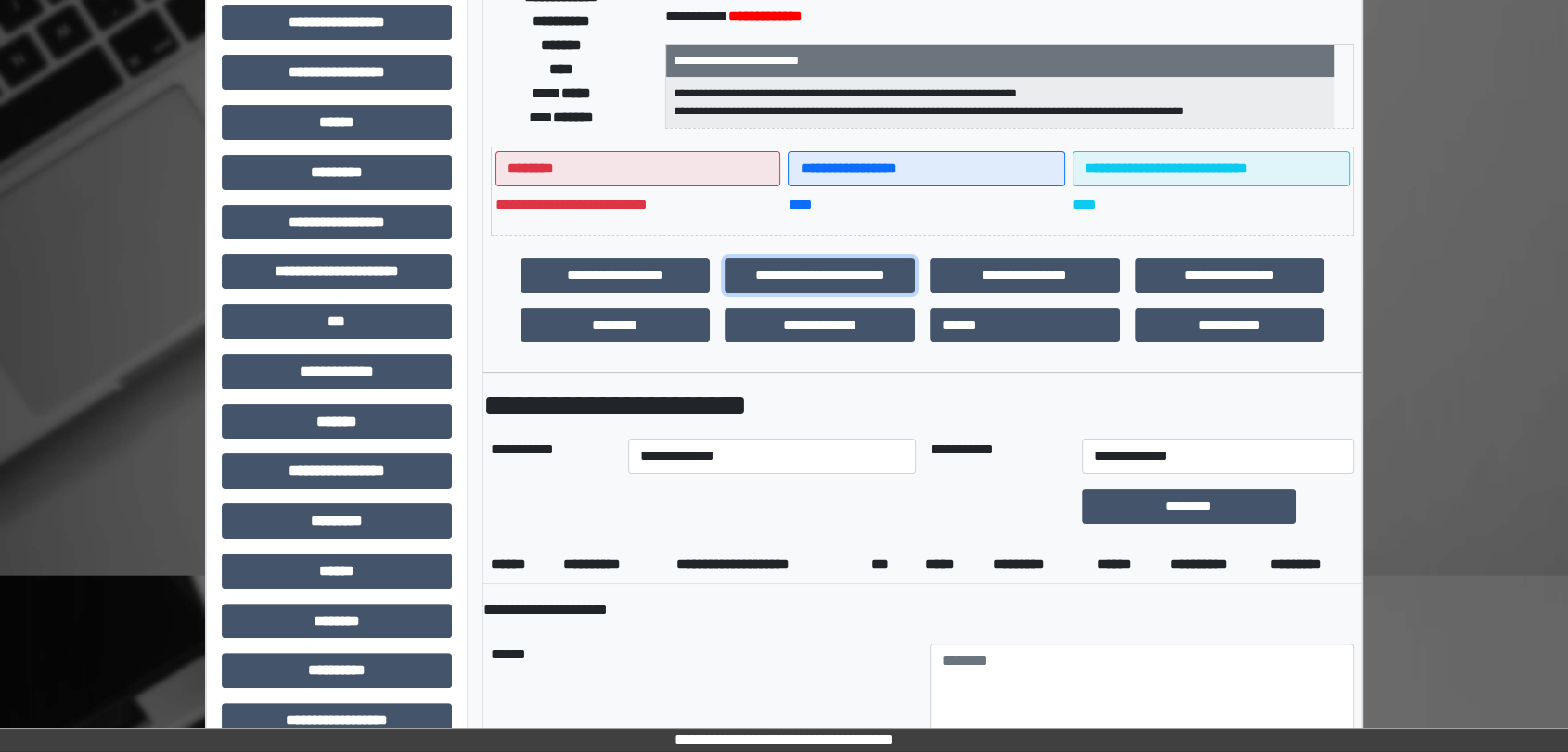 scroll, scrollTop: 309, scrollLeft: 0, axis: vertical 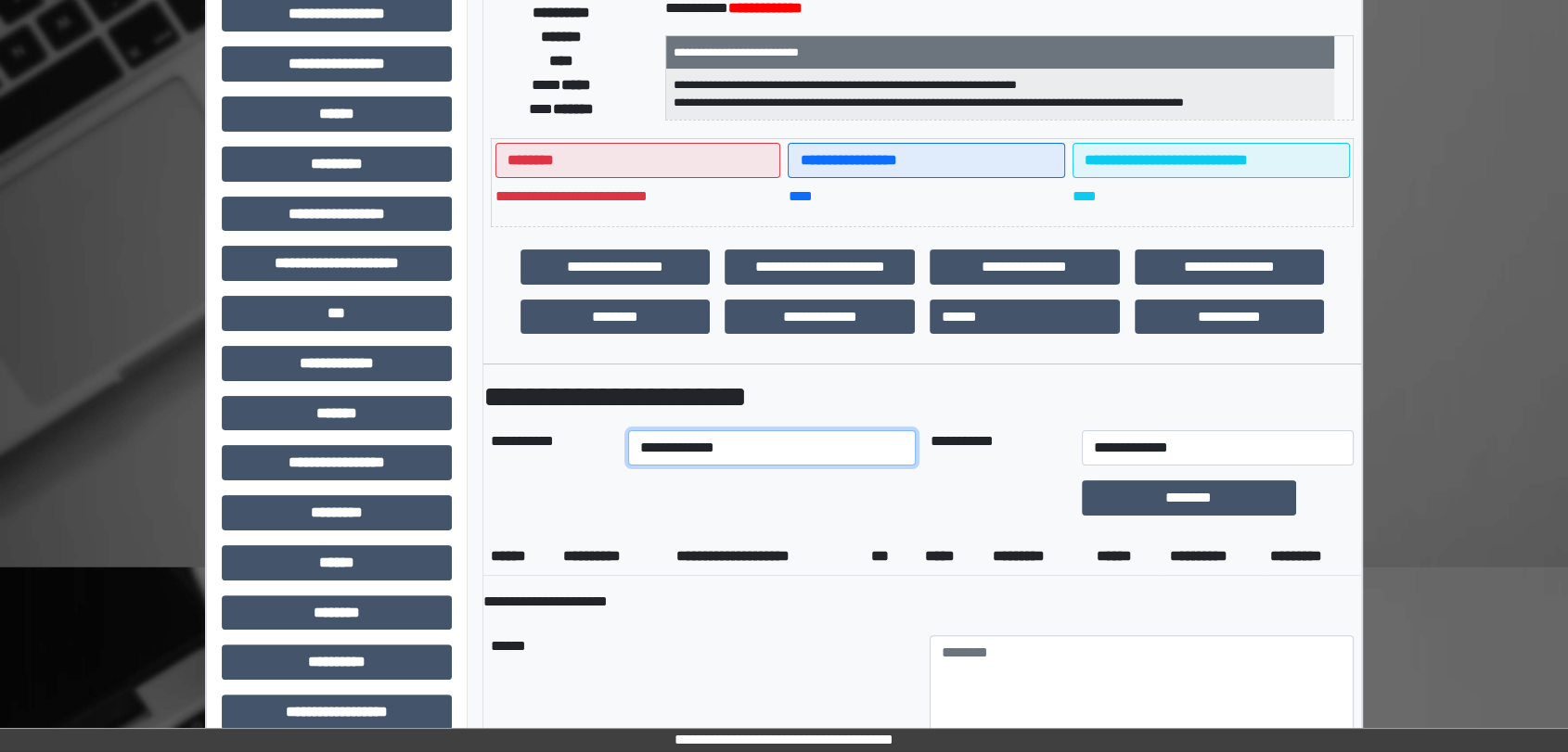 click on "**********" at bounding box center (771, 448) 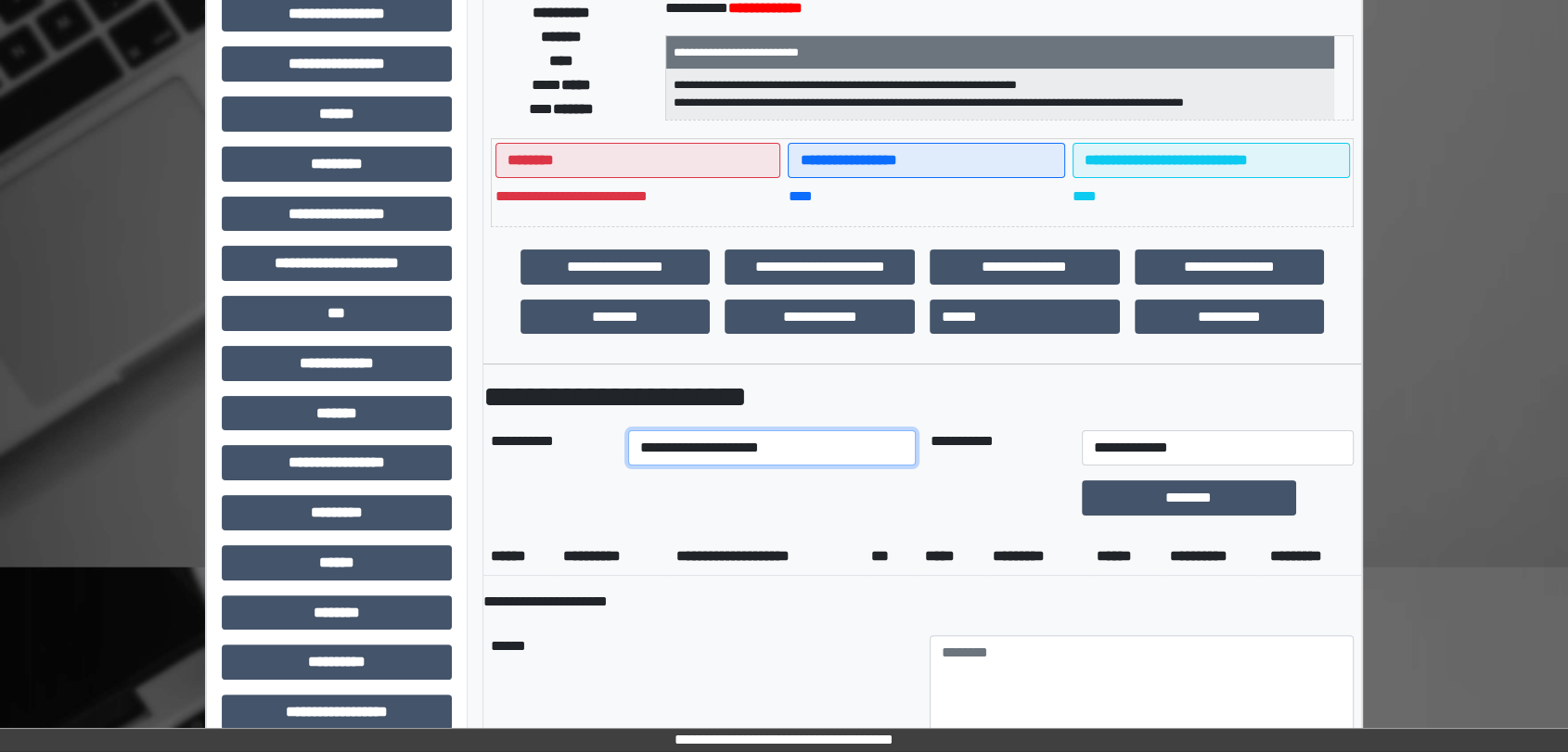 click on "**********" at bounding box center (771, 448) 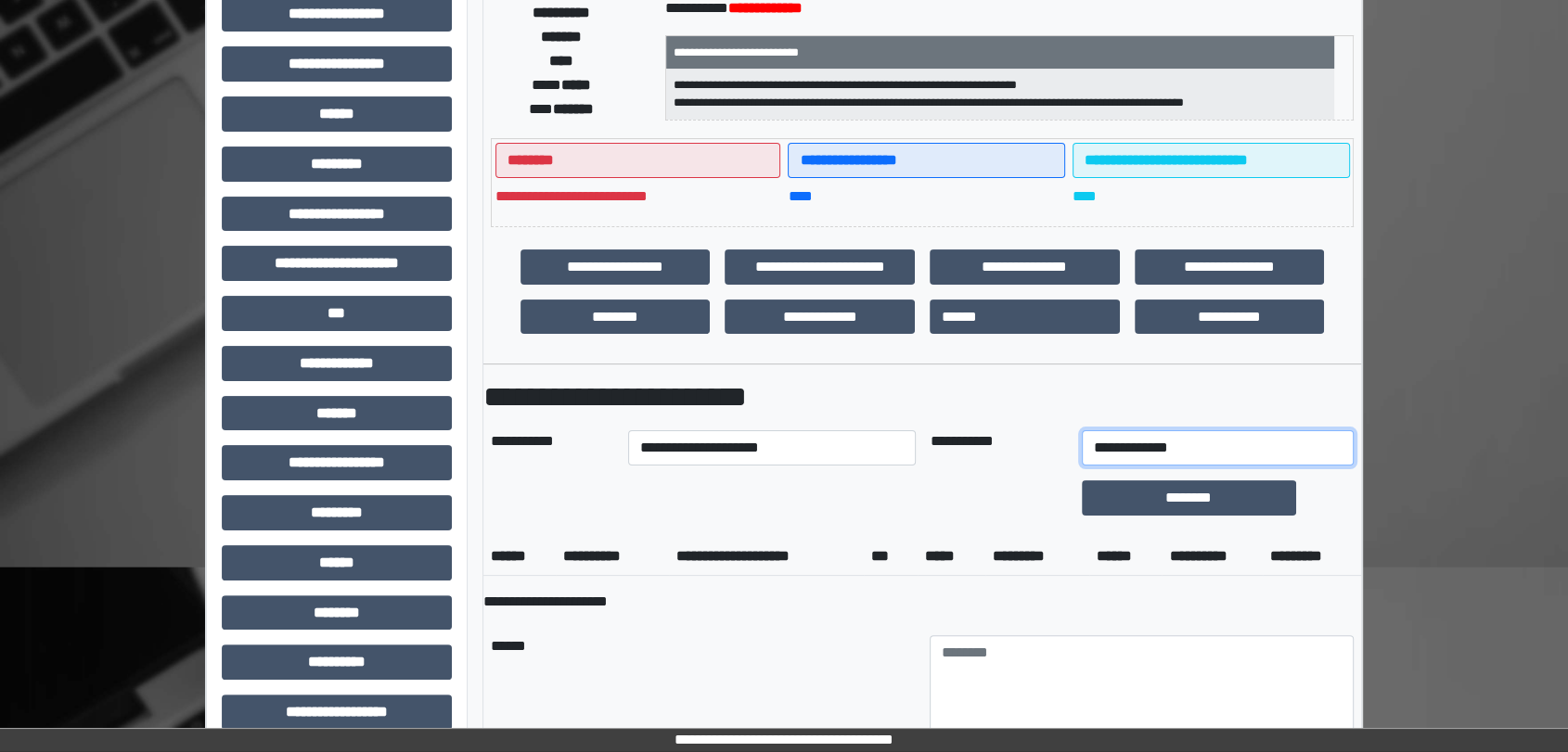 click on "**********" at bounding box center [1217, 448] 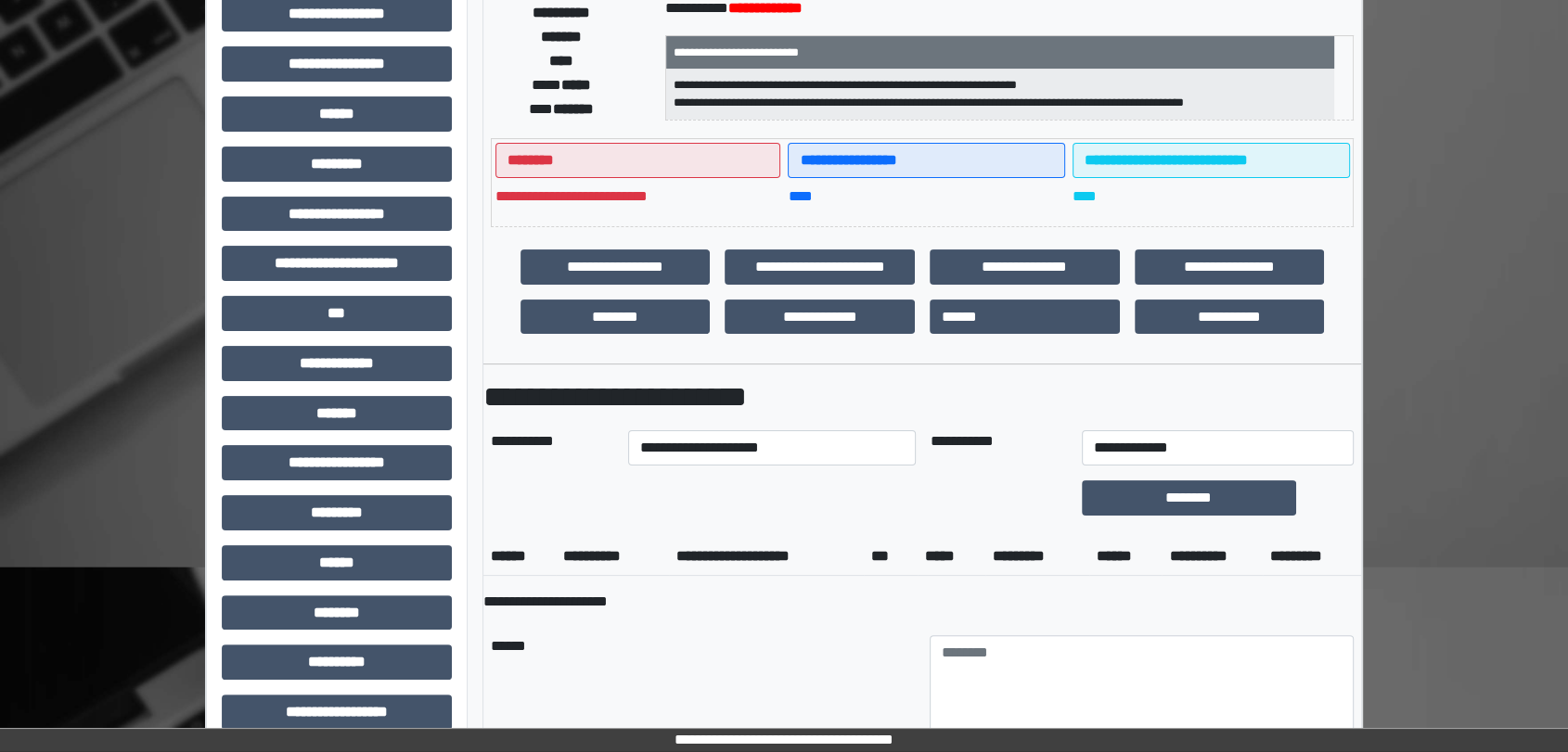 click on "**********" at bounding box center [766, 556] 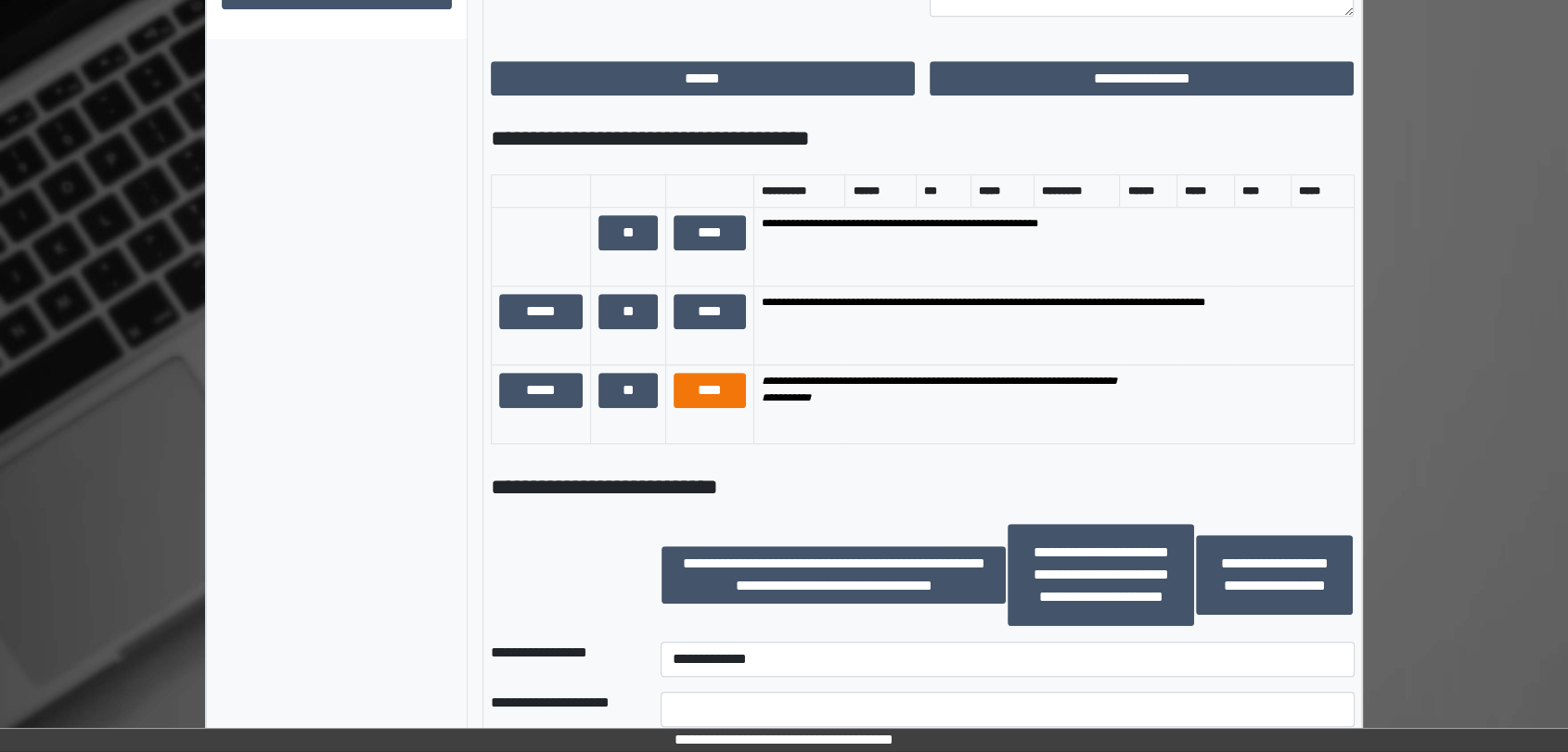 scroll, scrollTop: 1030, scrollLeft: 0, axis: vertical 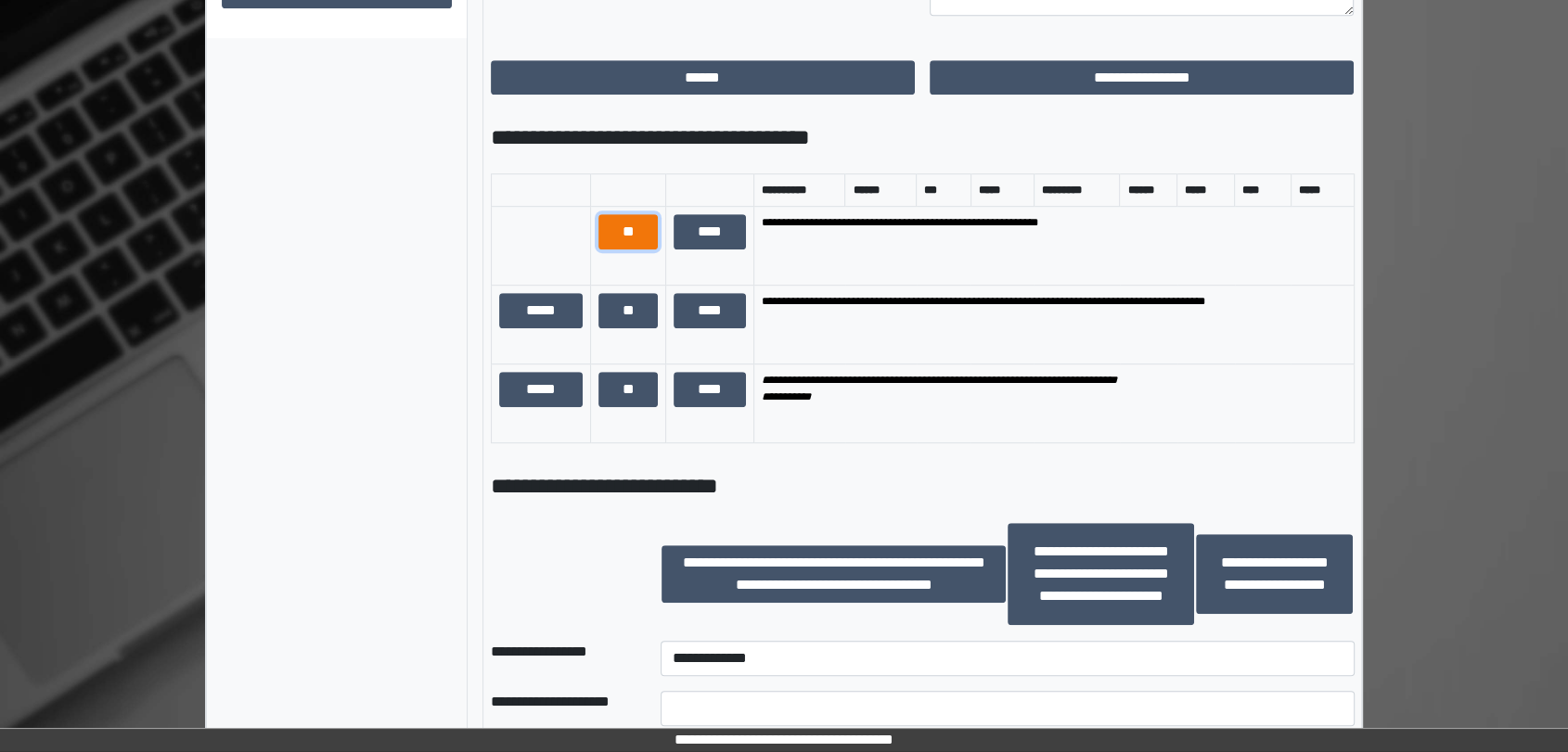 click on "**" at bounding box center [628, 232] 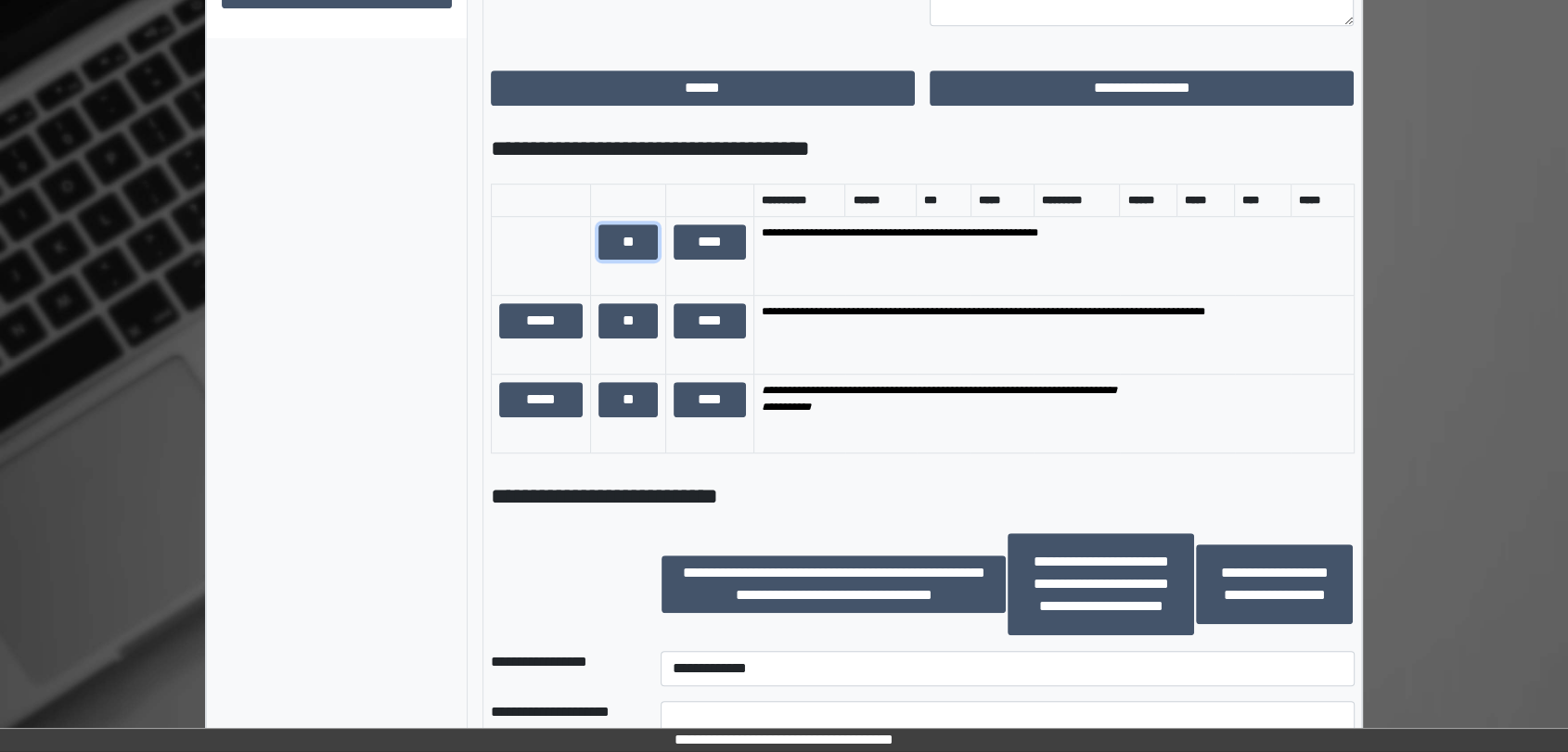 scroll, scrollTop: 1442, scrollLeft: 0, axis: vertical 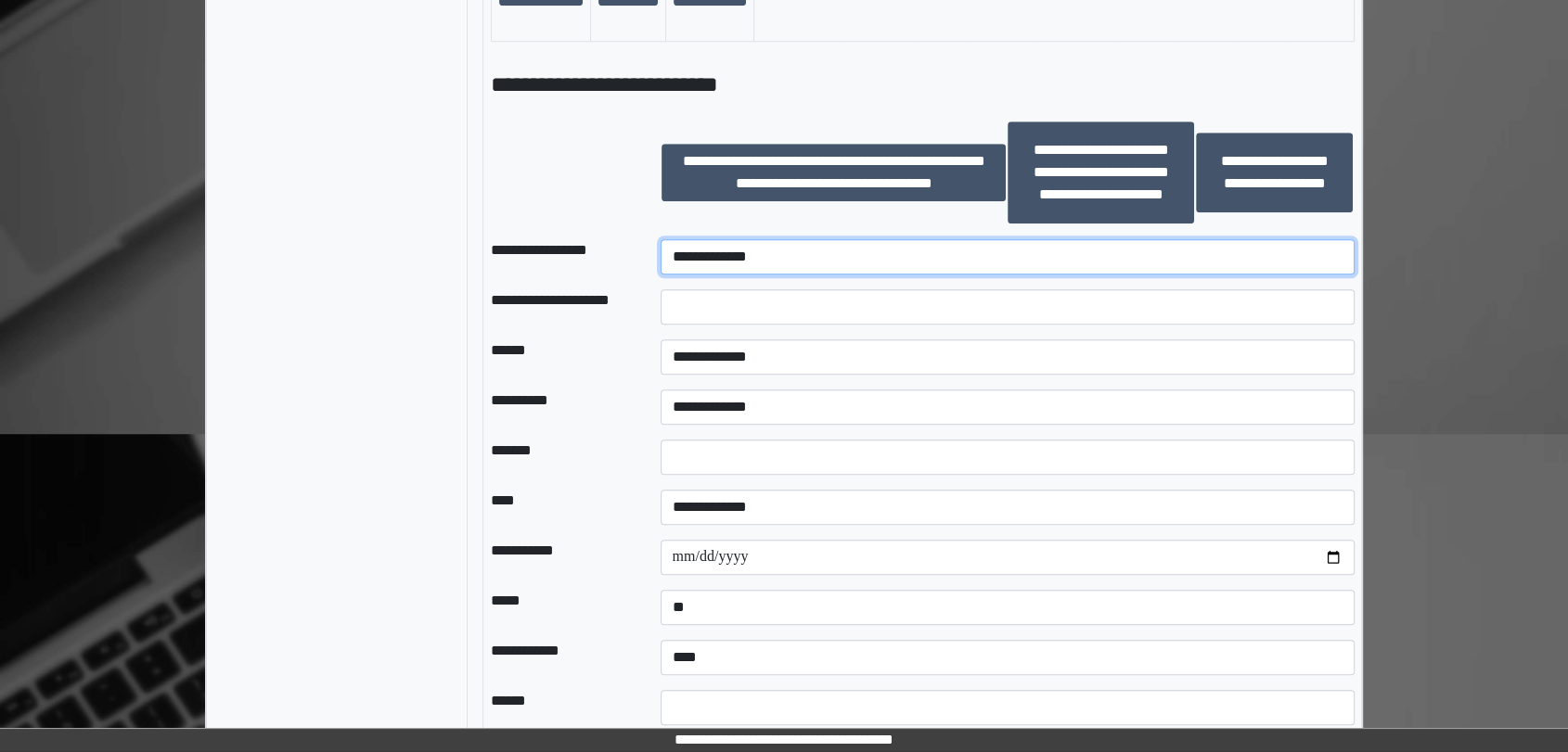 click on "**********" at bounding box center (1008, 257) 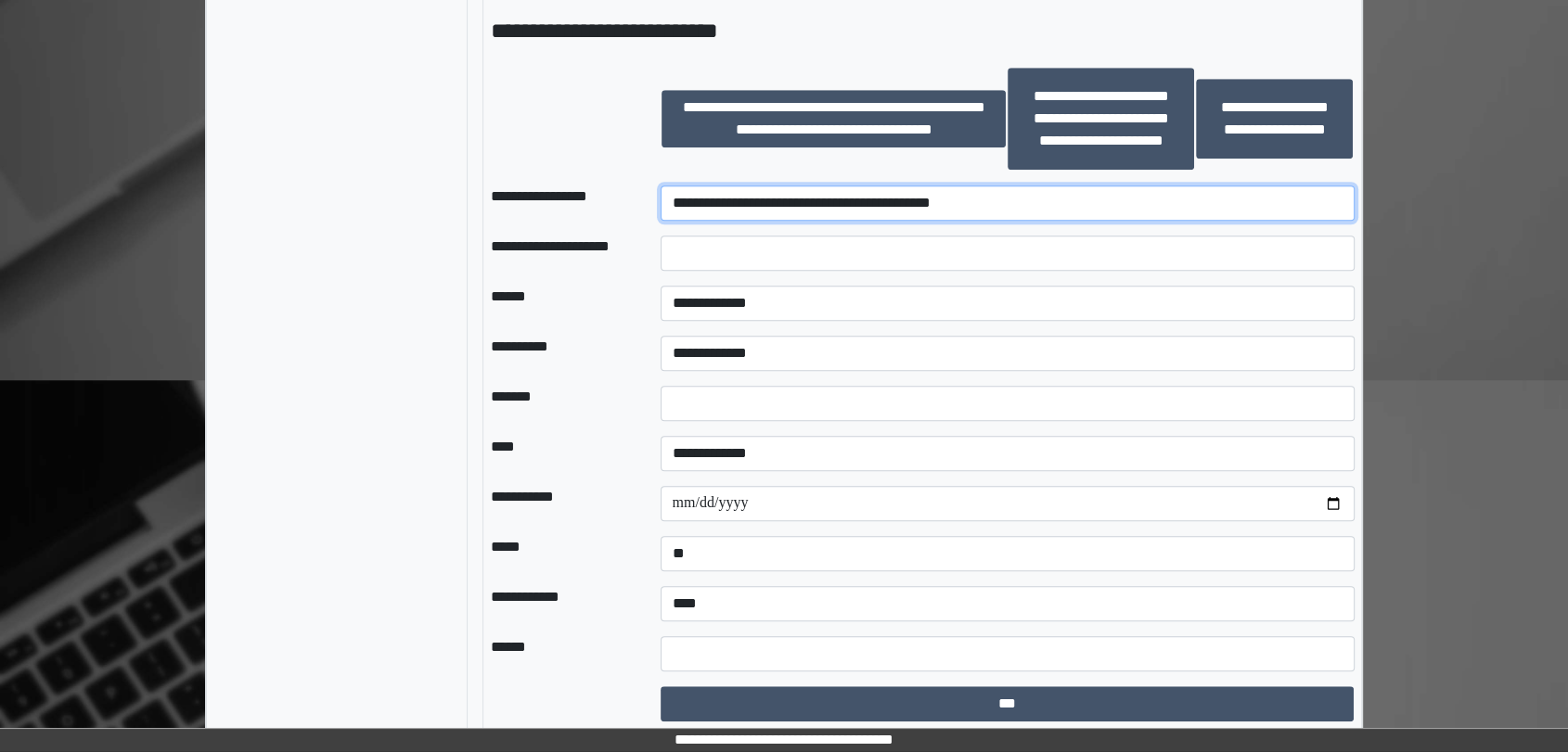 scroll, scrollTop: 1522, scrollLeft: 0, axis: vertical 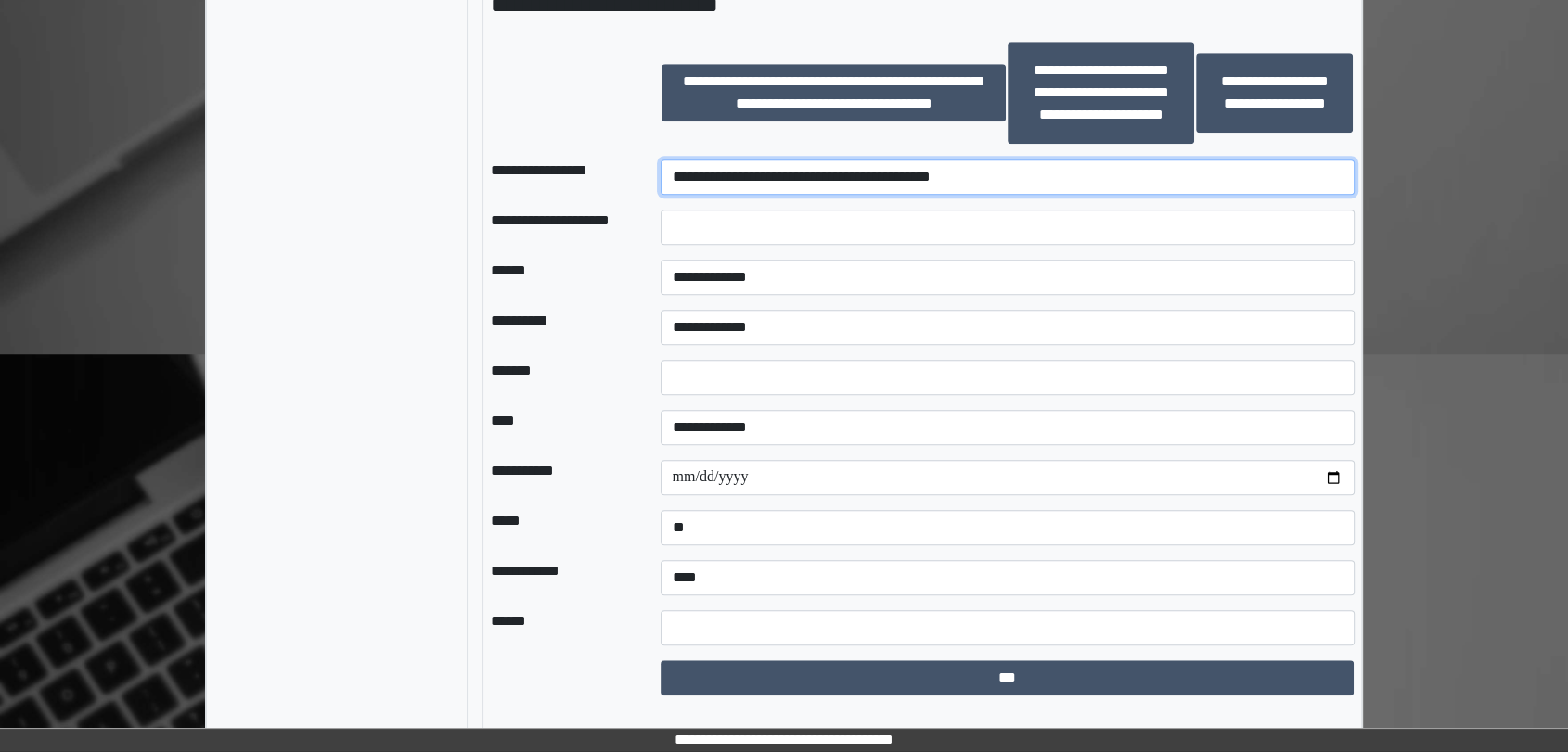 click on "**********" at bounding box center [1008, 177] 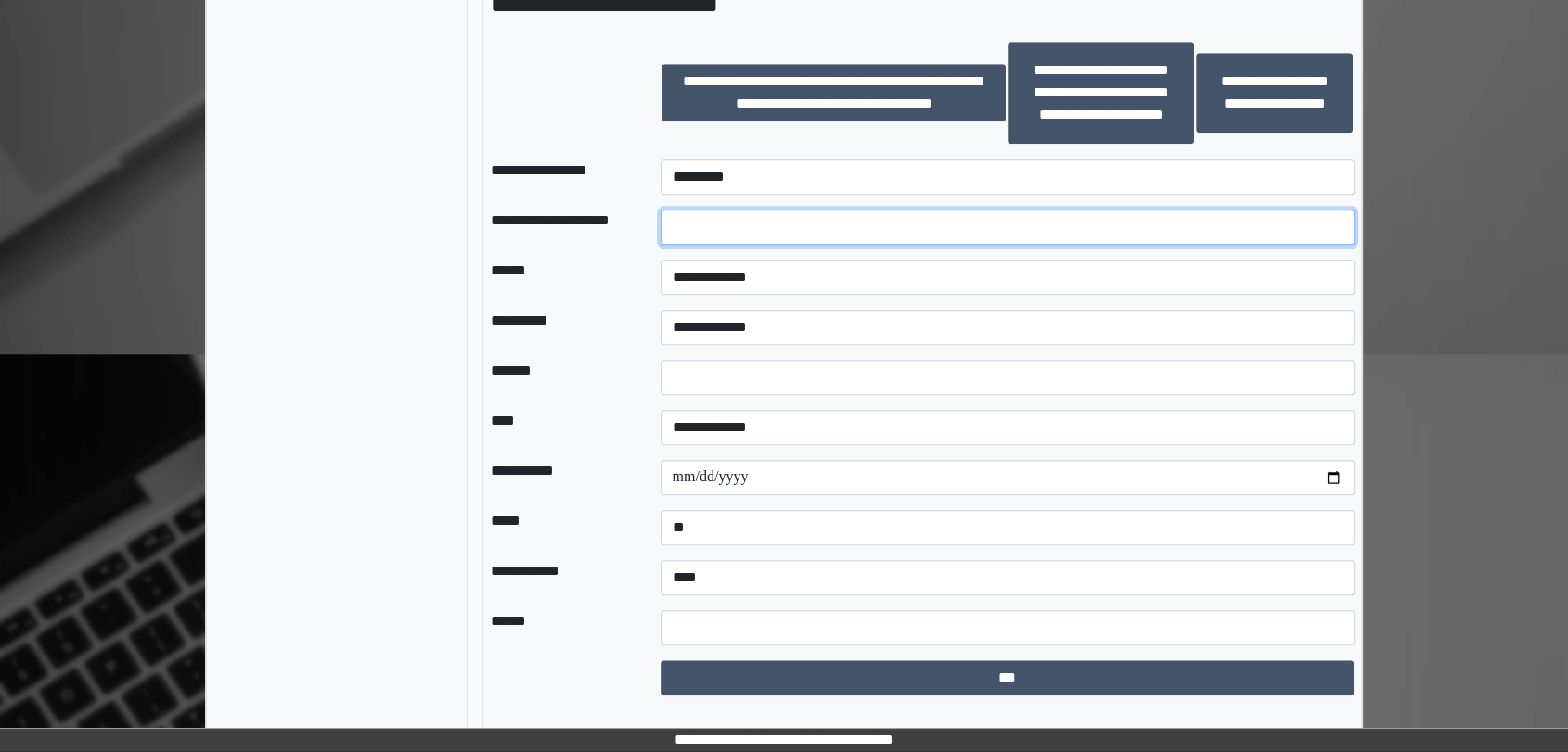 click at bounding box center (1008, 227) 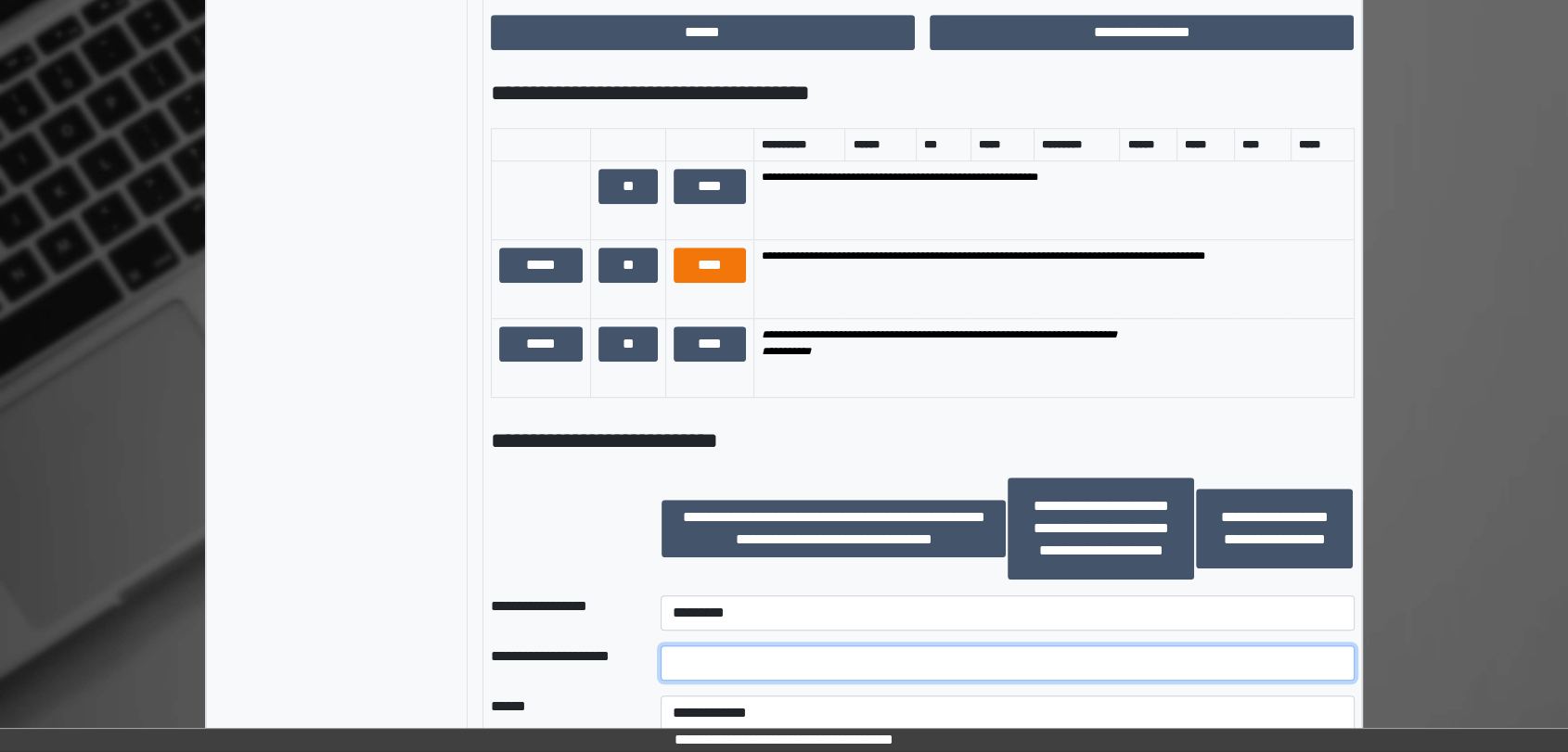 scroll, scrollTop: 1419, scrollLeft: 0, axis: vertical 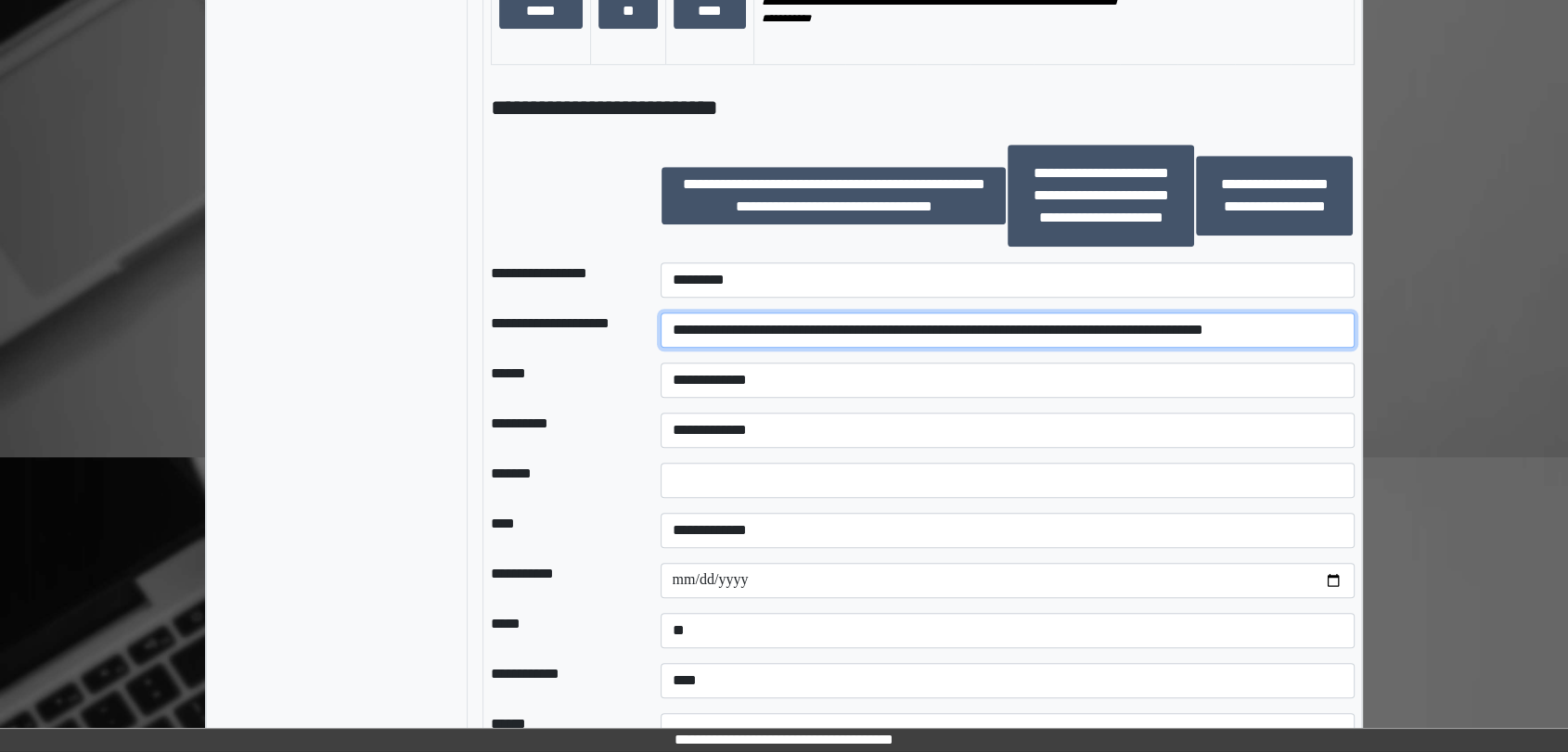 type on "**********" 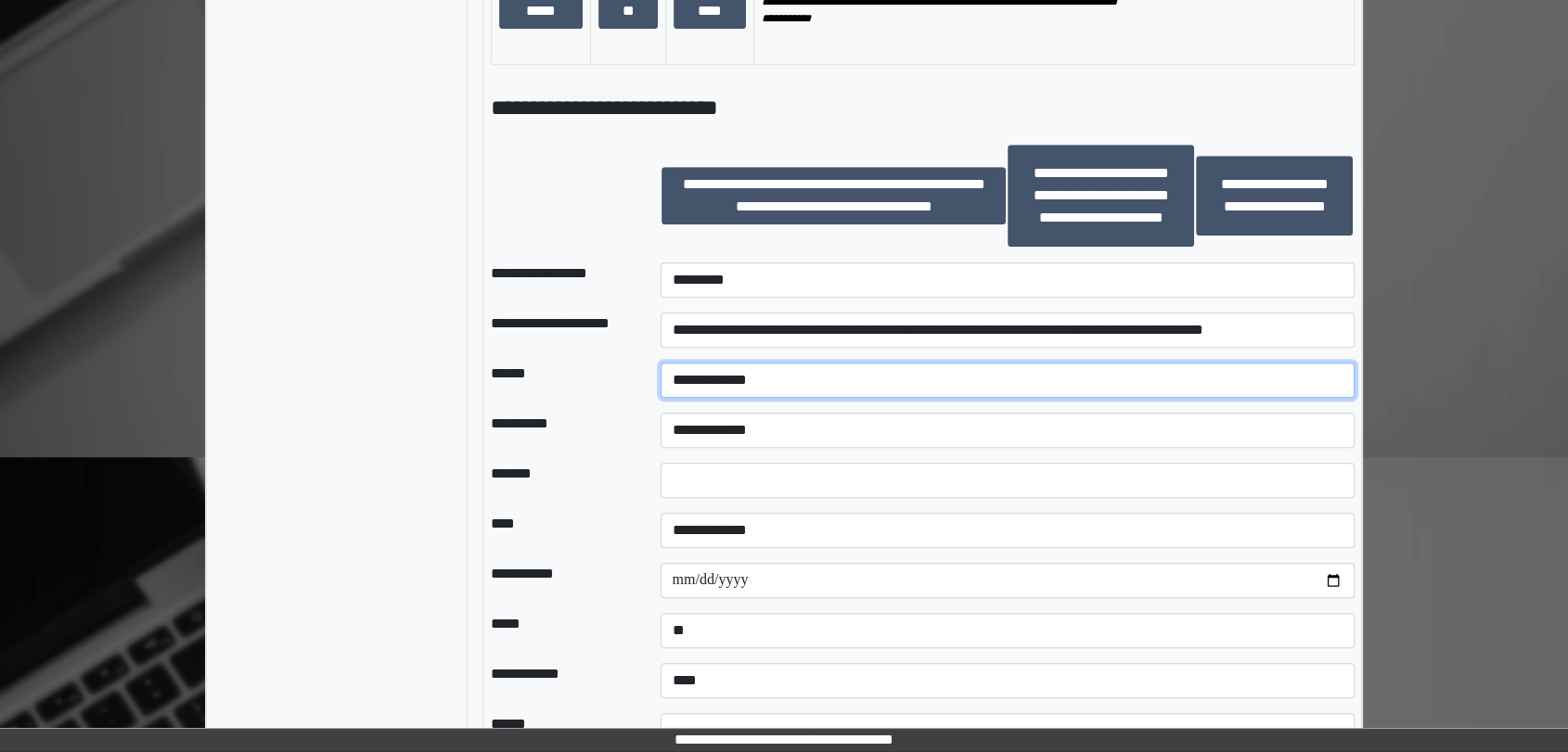 click on "**********" at bounding box center [1008, 380] 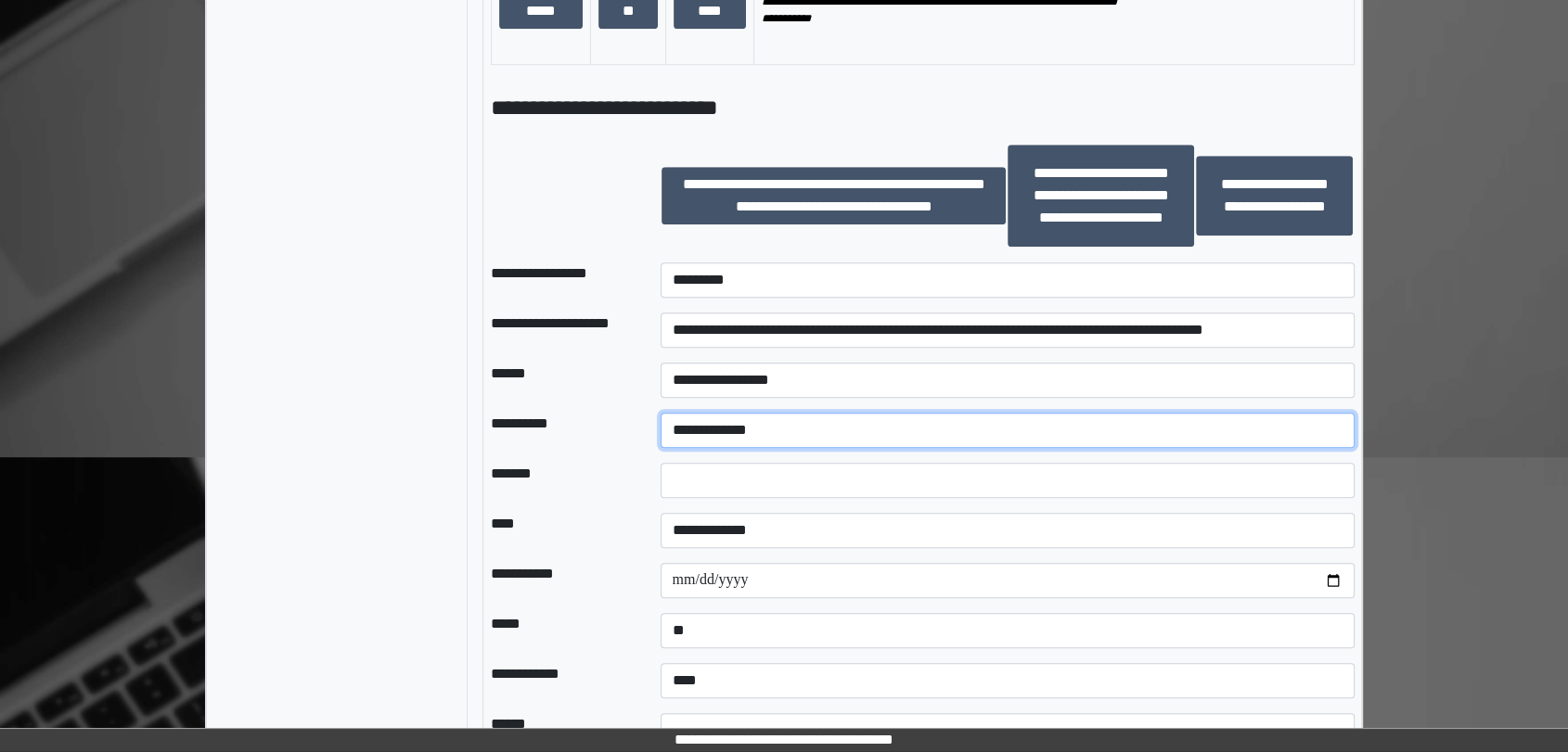 click on "**********" at bounding box center (1008, 430) 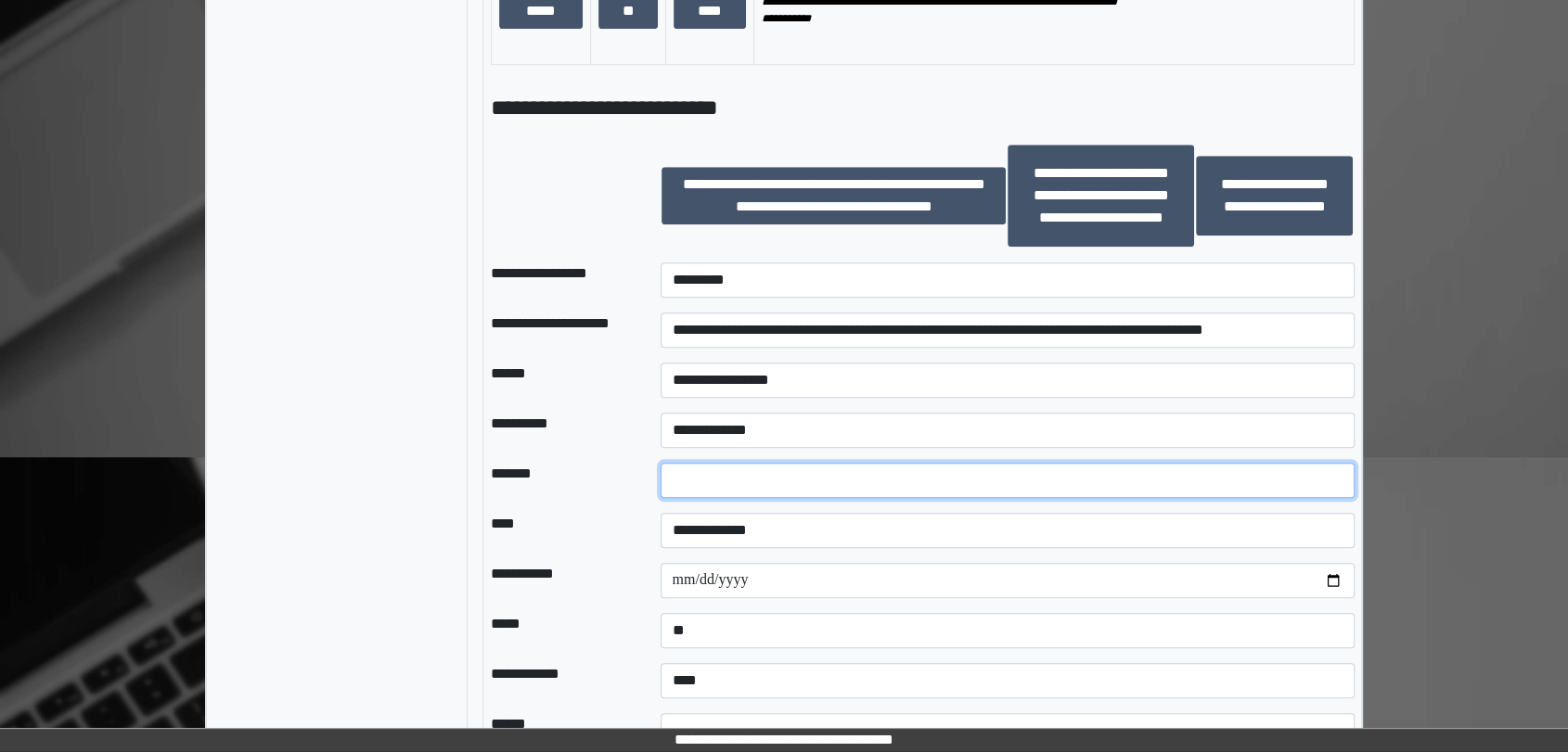 click at bounding box center [1008, 480] 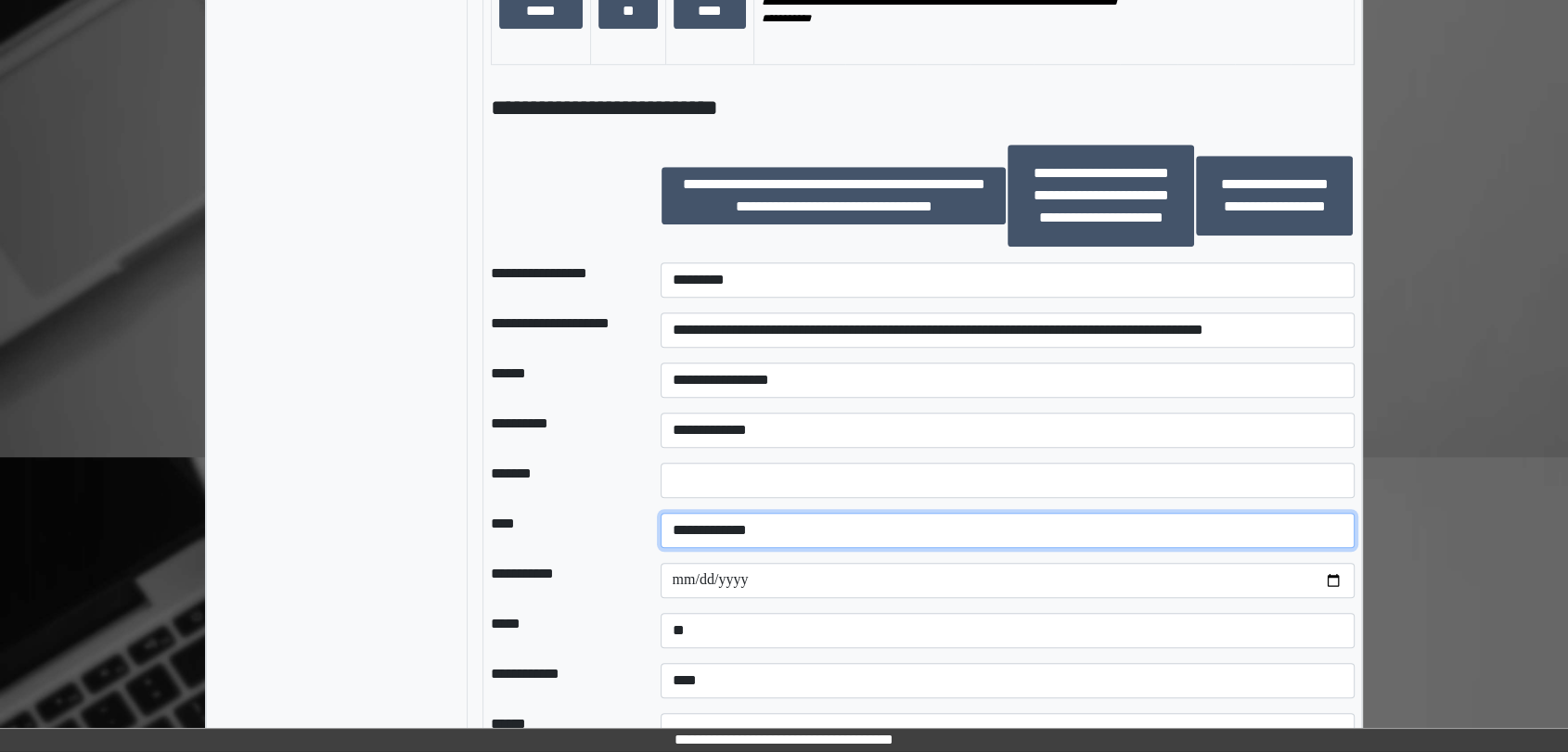 click on "**********" at bounding box center (1008, 530) 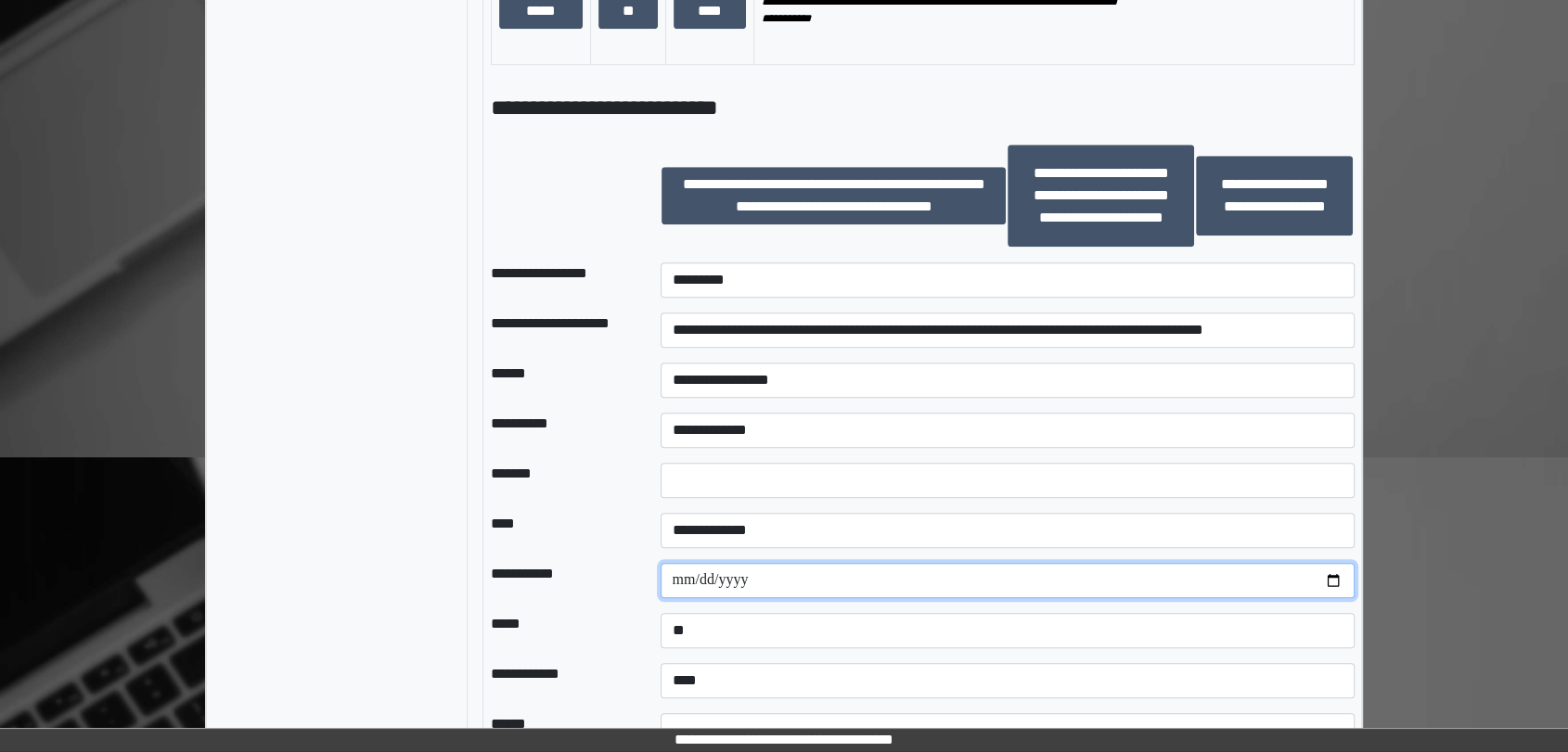click at bounding box center [1008, 580] 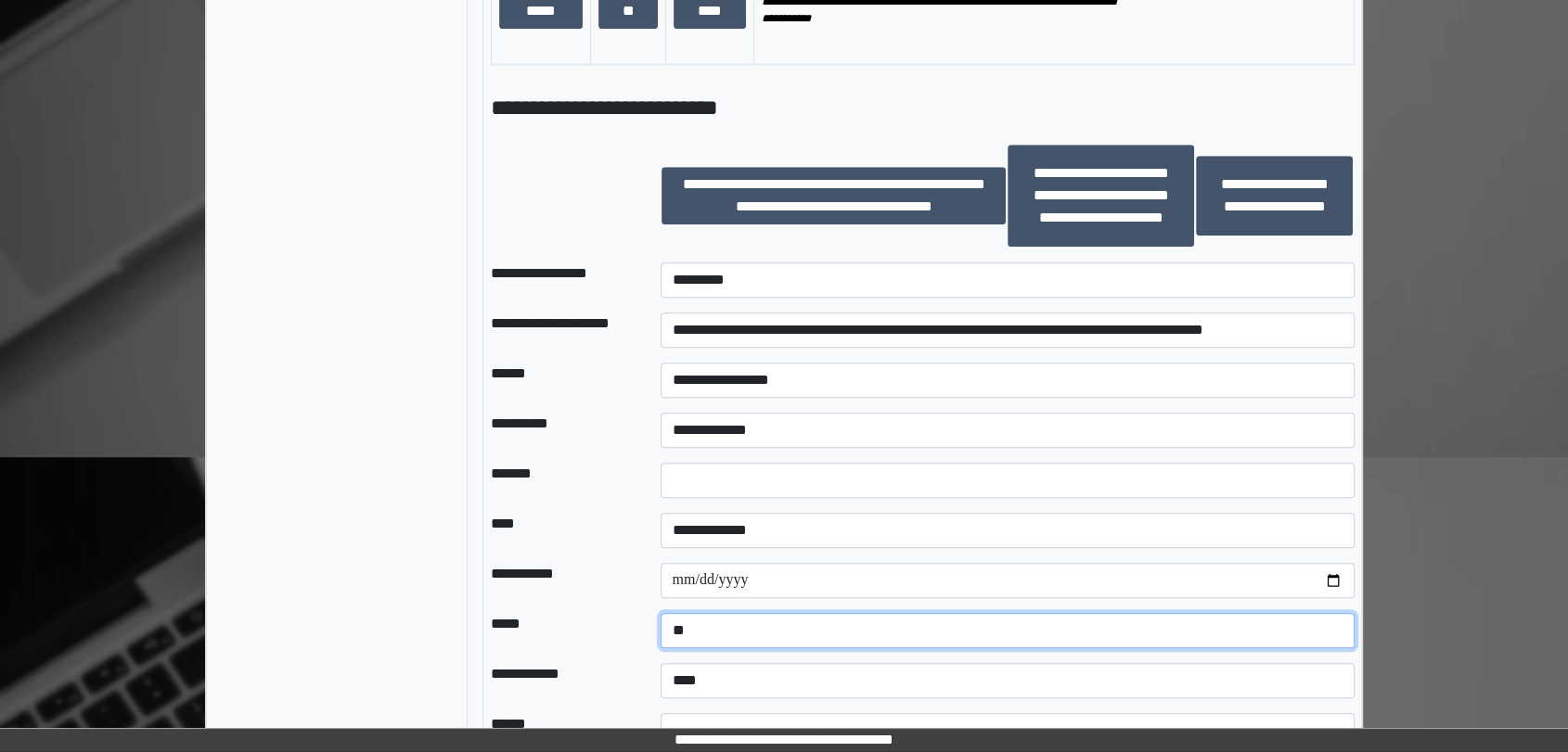 click on "**********" at bounding box center [1008, 631] 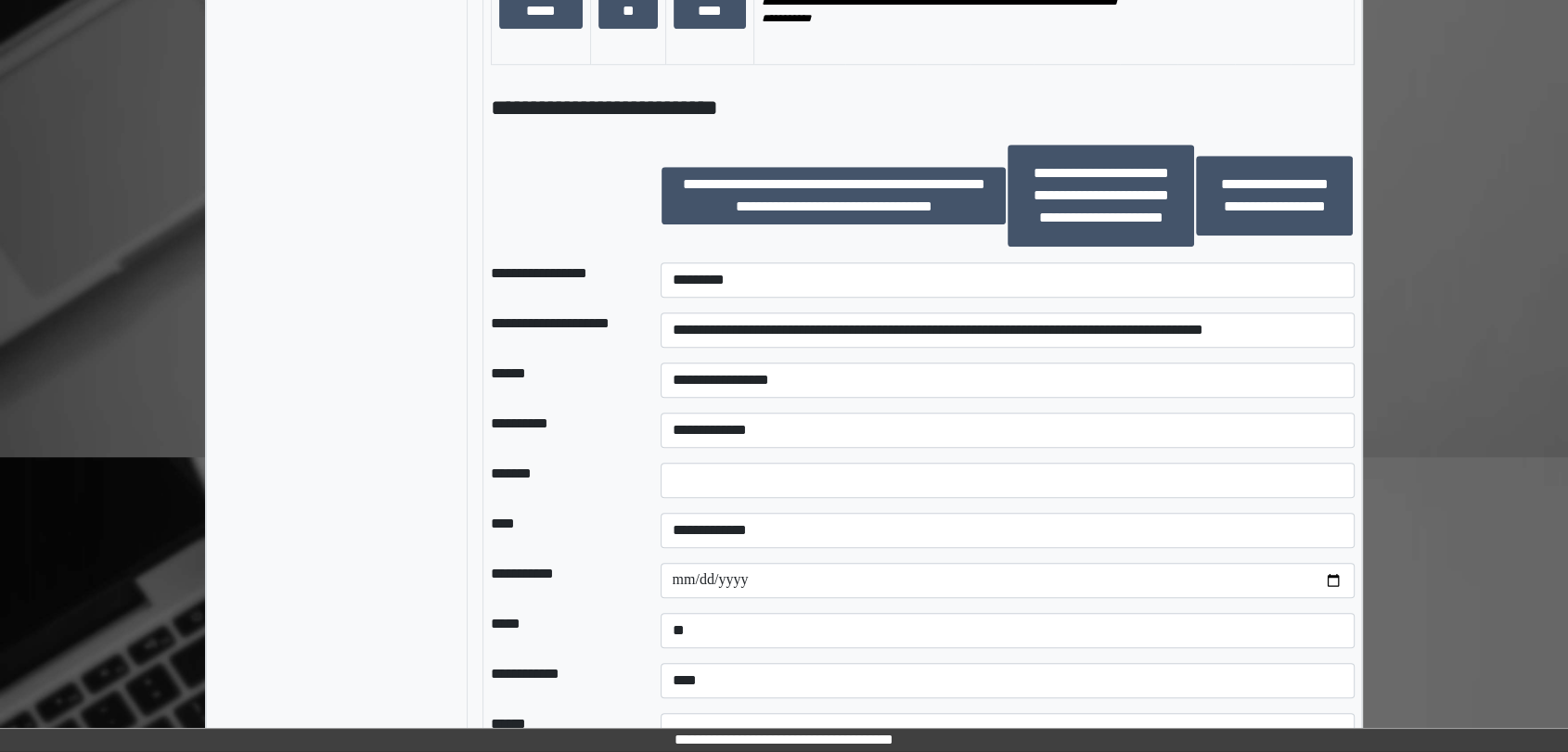 drag, startPoint x: 601, startPoint y: 695, endPoint x: 613, endPoint y: 690, distance: 13 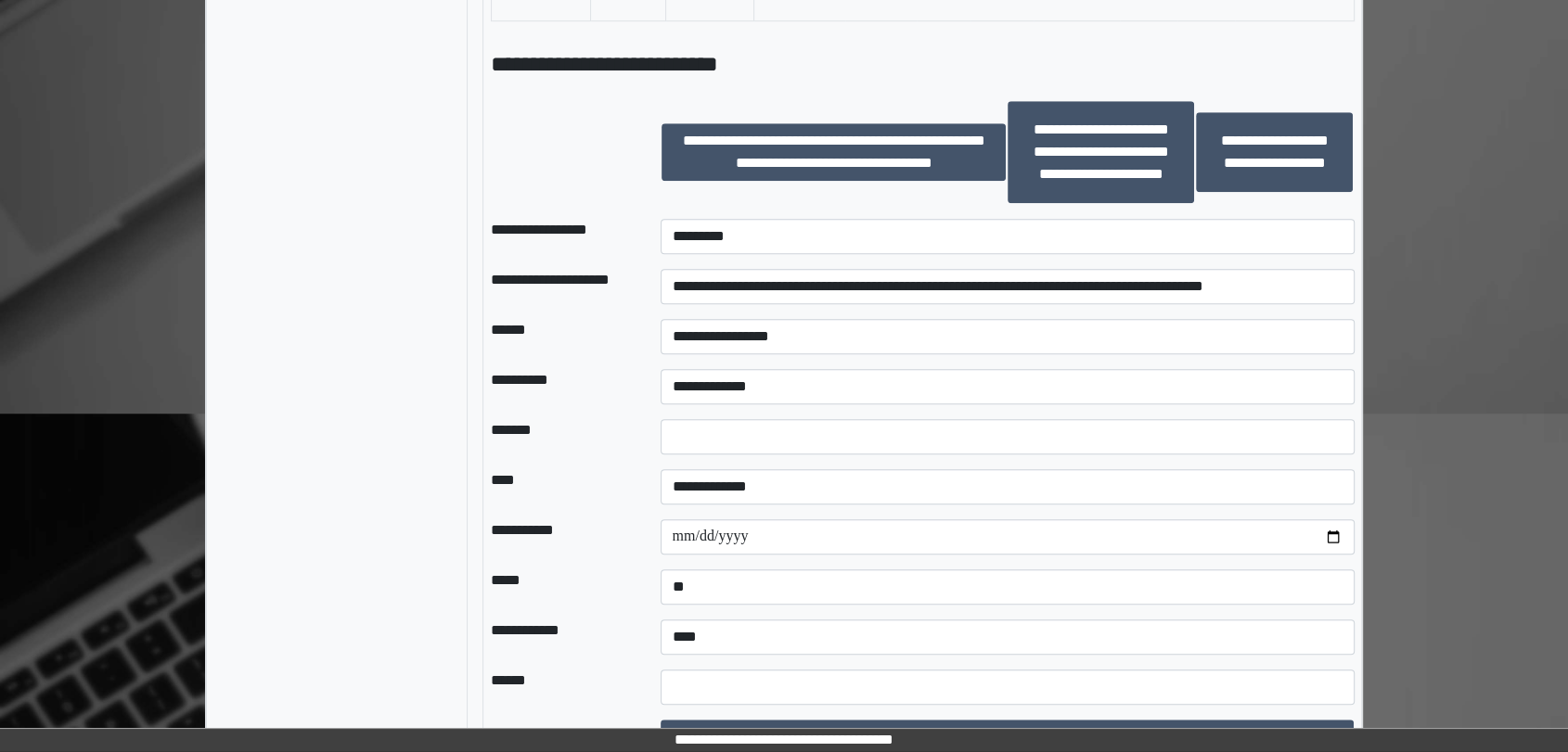 scroll, scrollTop: 1522, scrollLeft: 0, axis: vertical 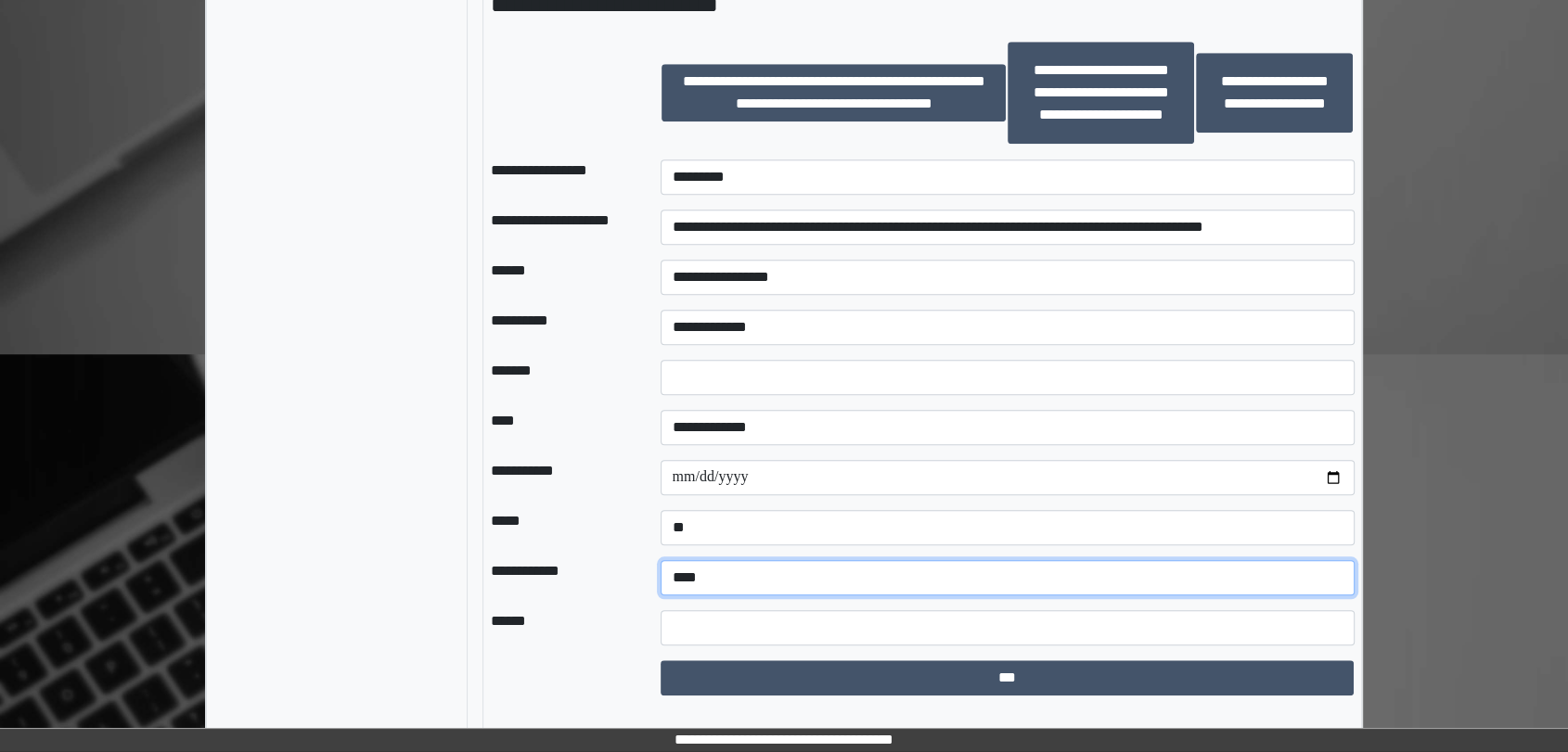 click on "**********" at bounding box center [1008, 578] 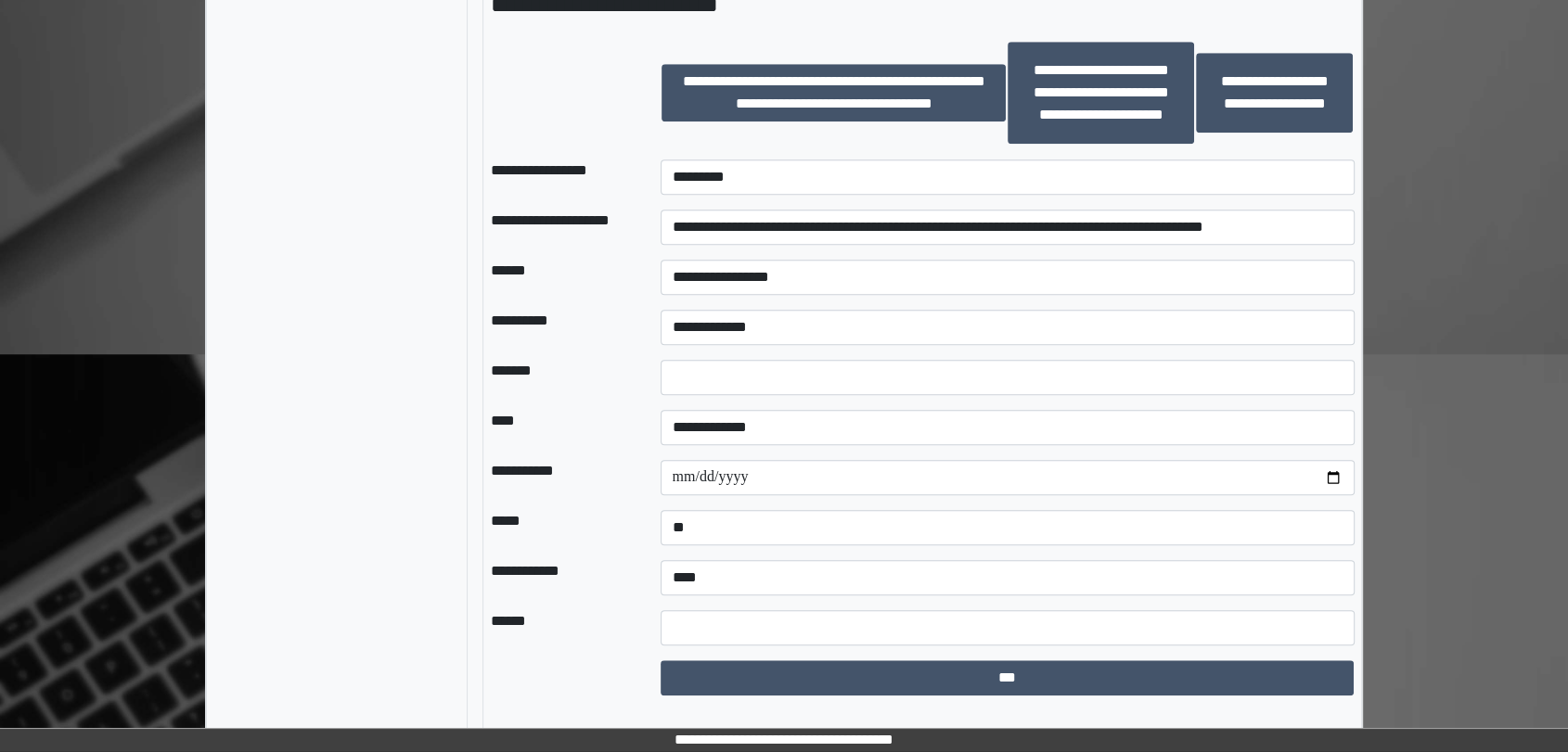 click on "**********" at bounding box center (1008, 578) 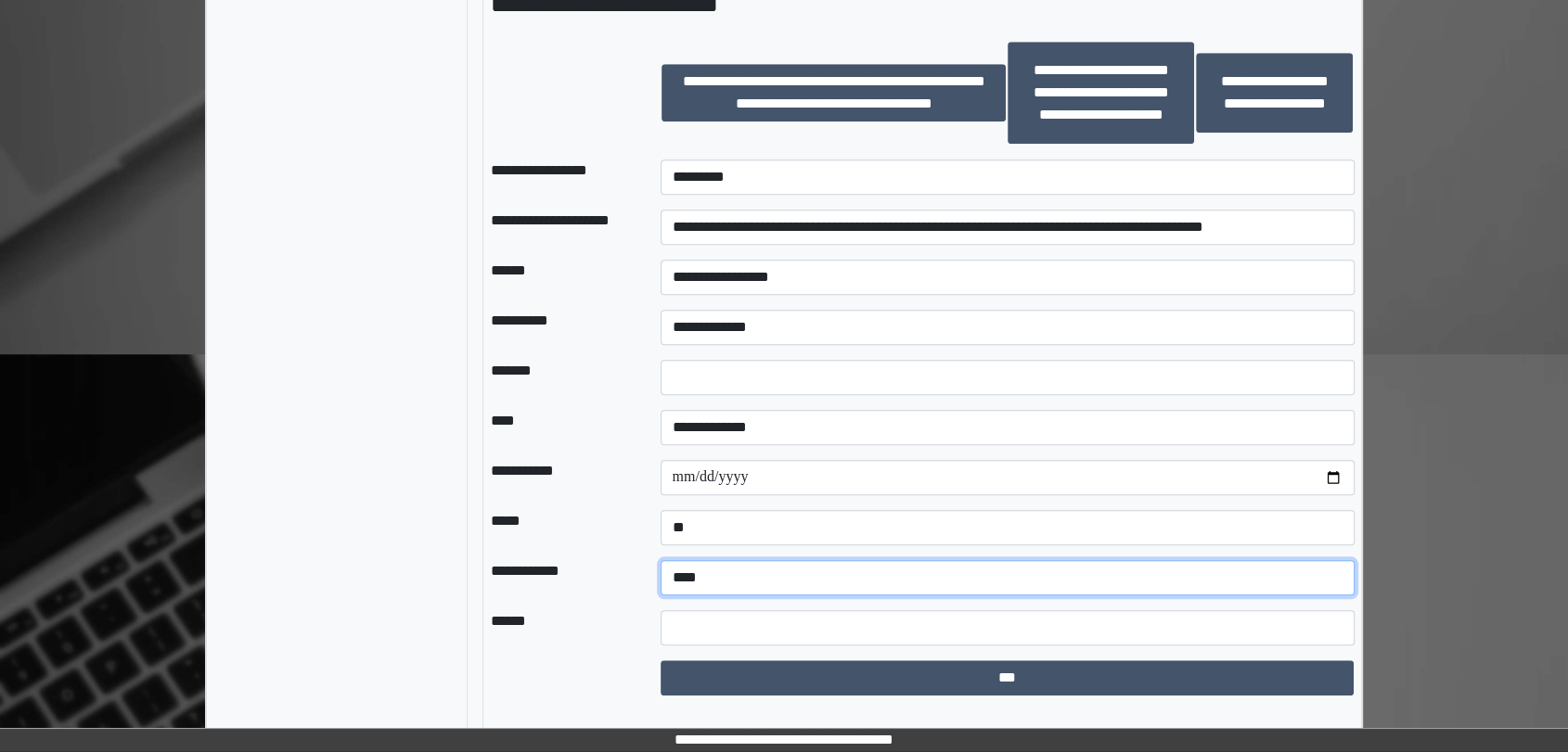 click on "**********" at bounding box center [1008, 578] 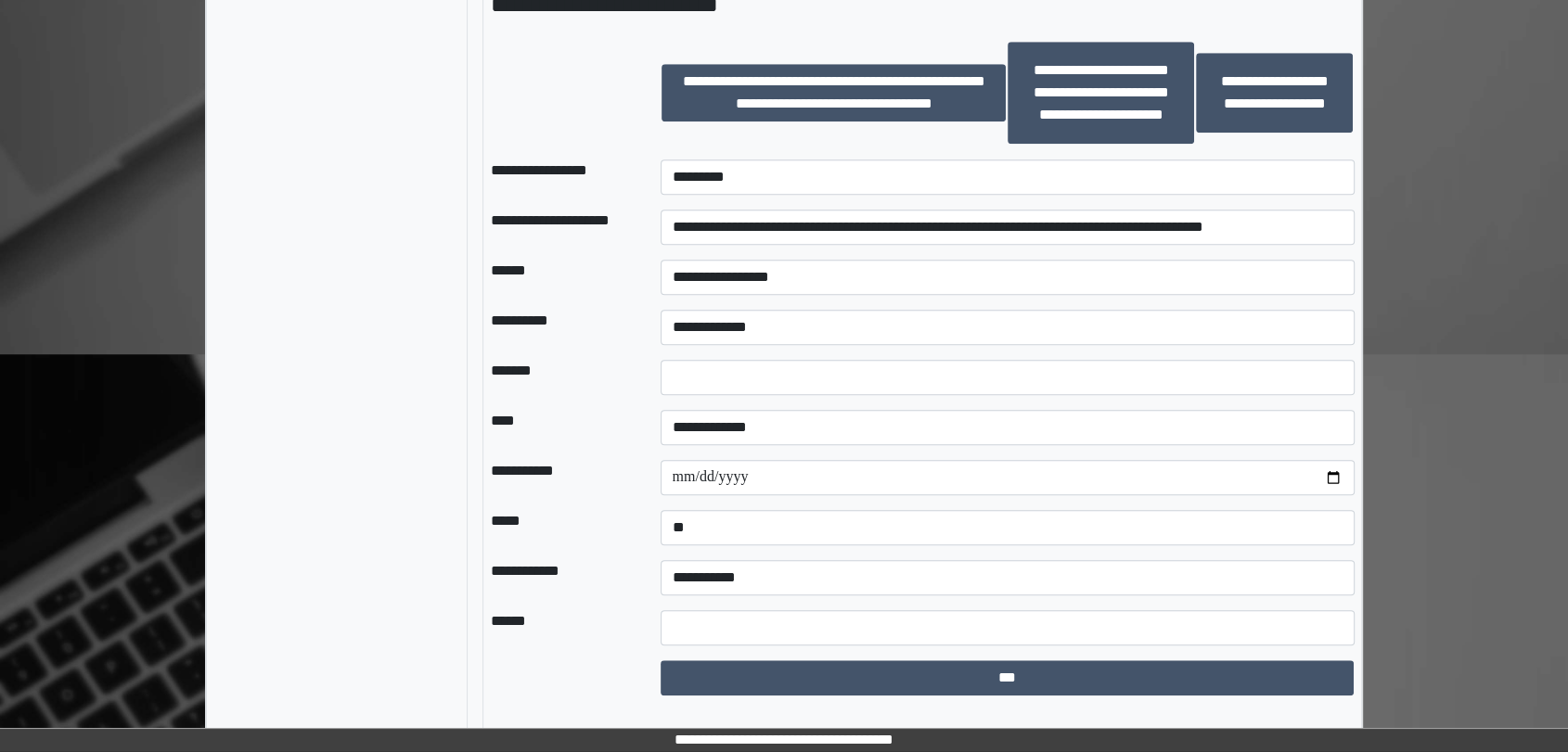 click on "******" at bounding box center (560, 628) 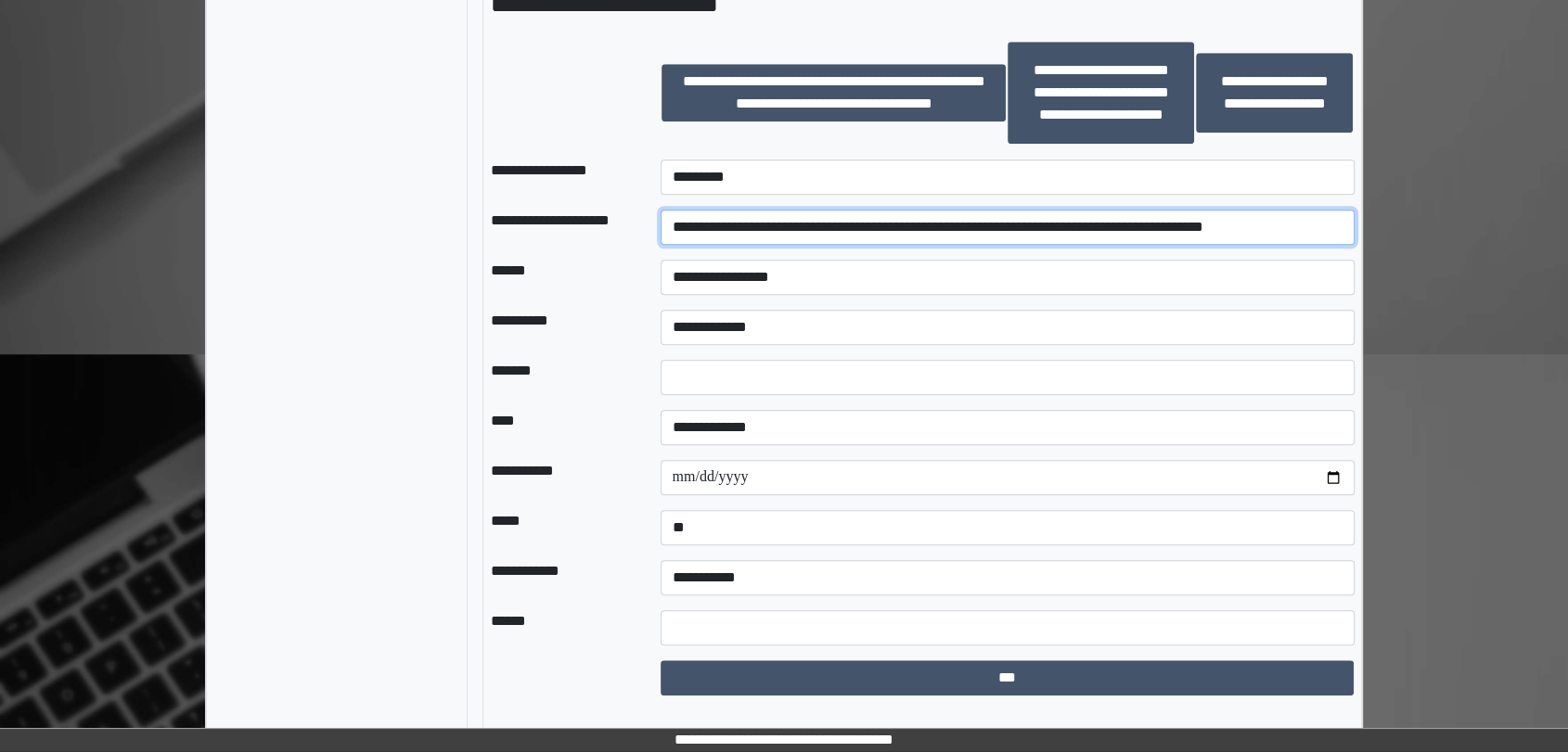click on "**********" at bounding box center [1008, 227] 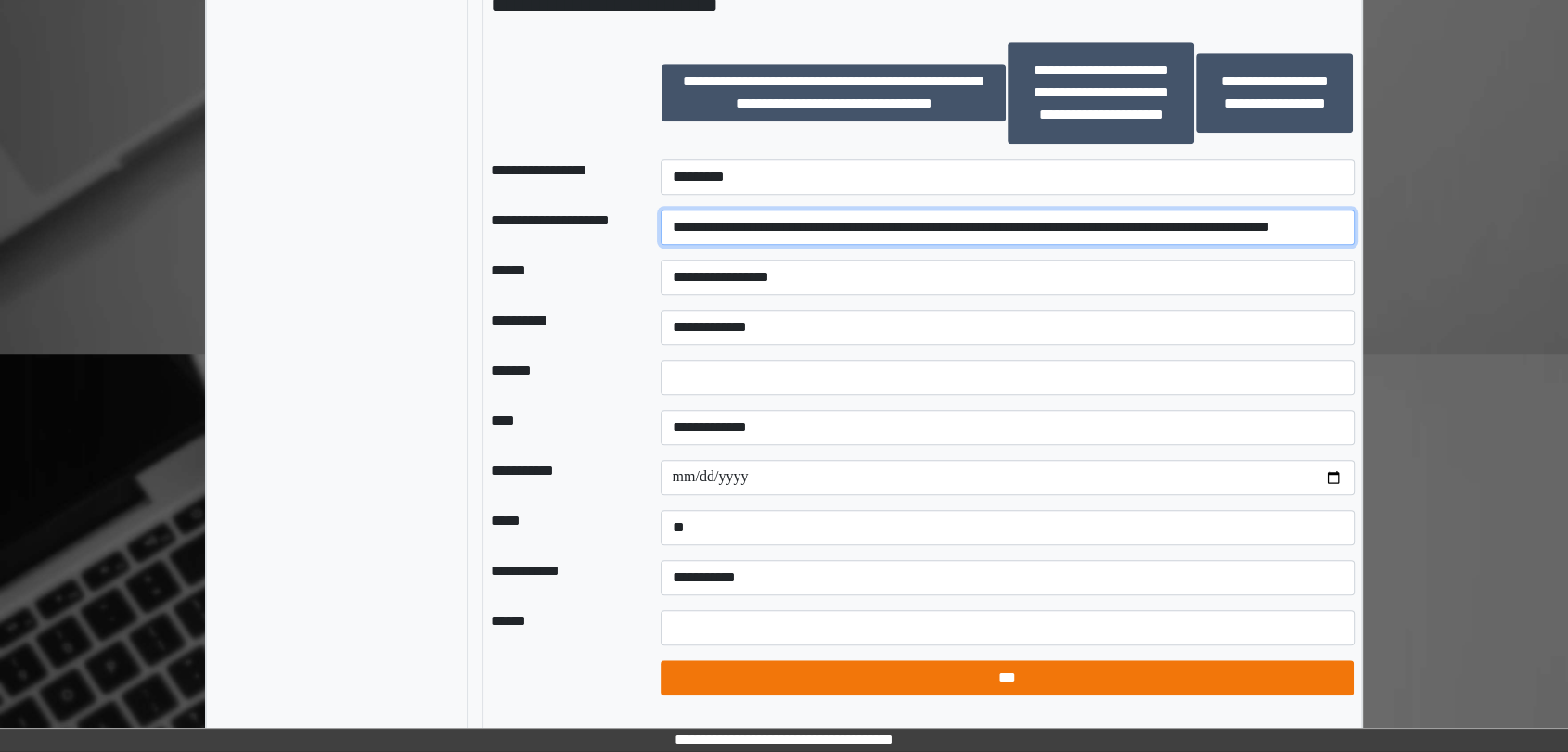 type on "**********" 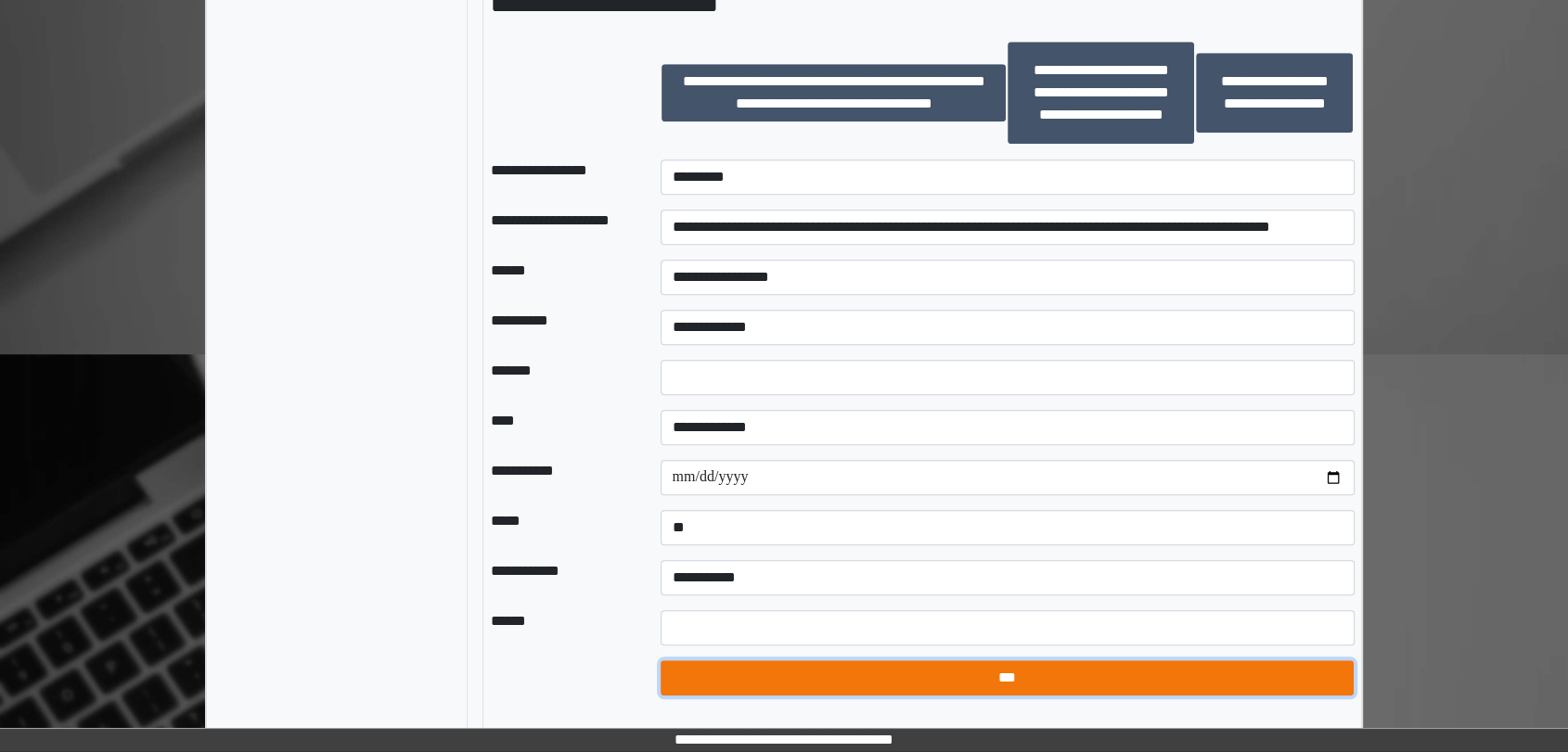 click on "***" at bounding box center [1008, 678] 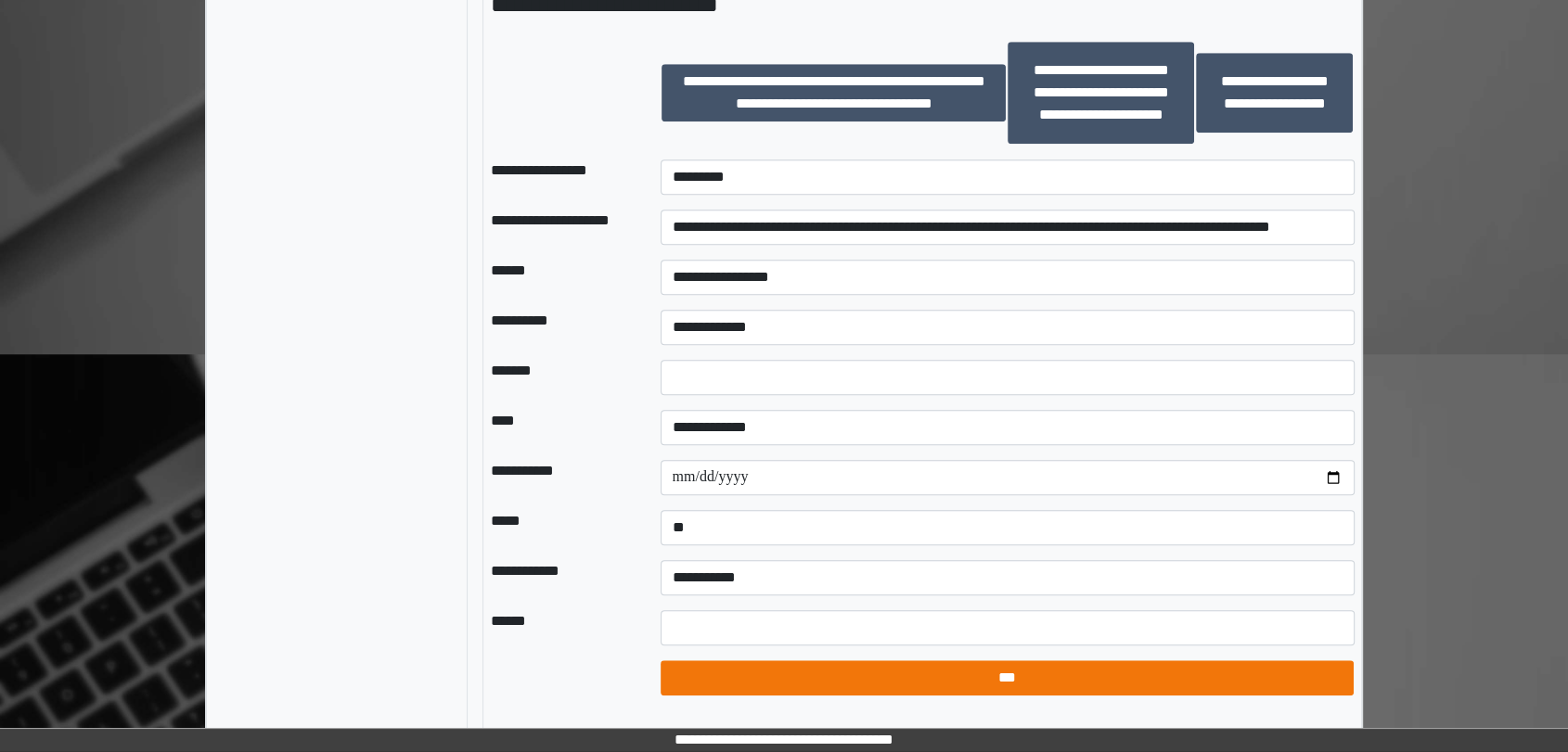 select on "*" 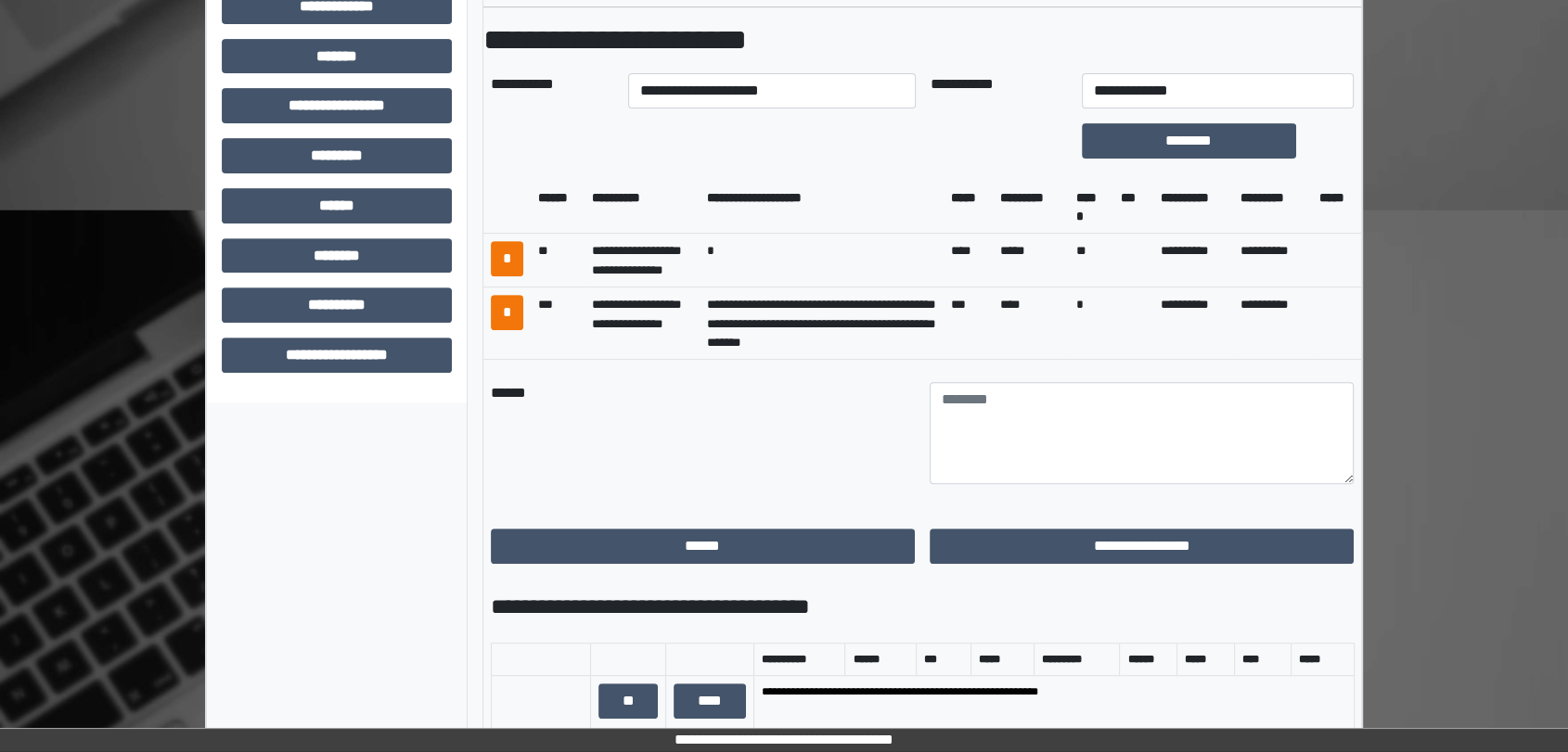 scroll, scrollTop: 594, scrollLeft: 0, axis: vertical 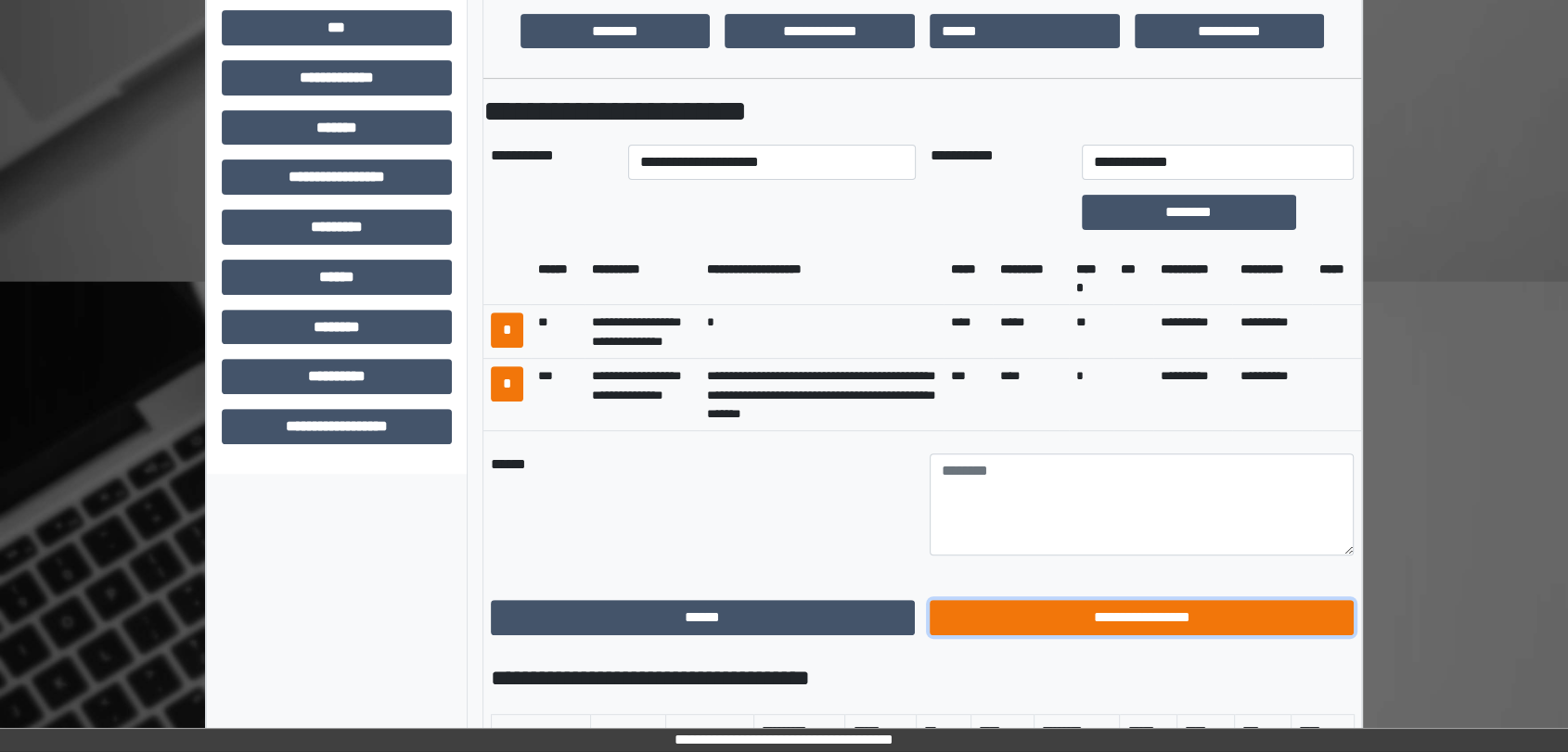 click on "**********" at bounding box center (1141, 618) 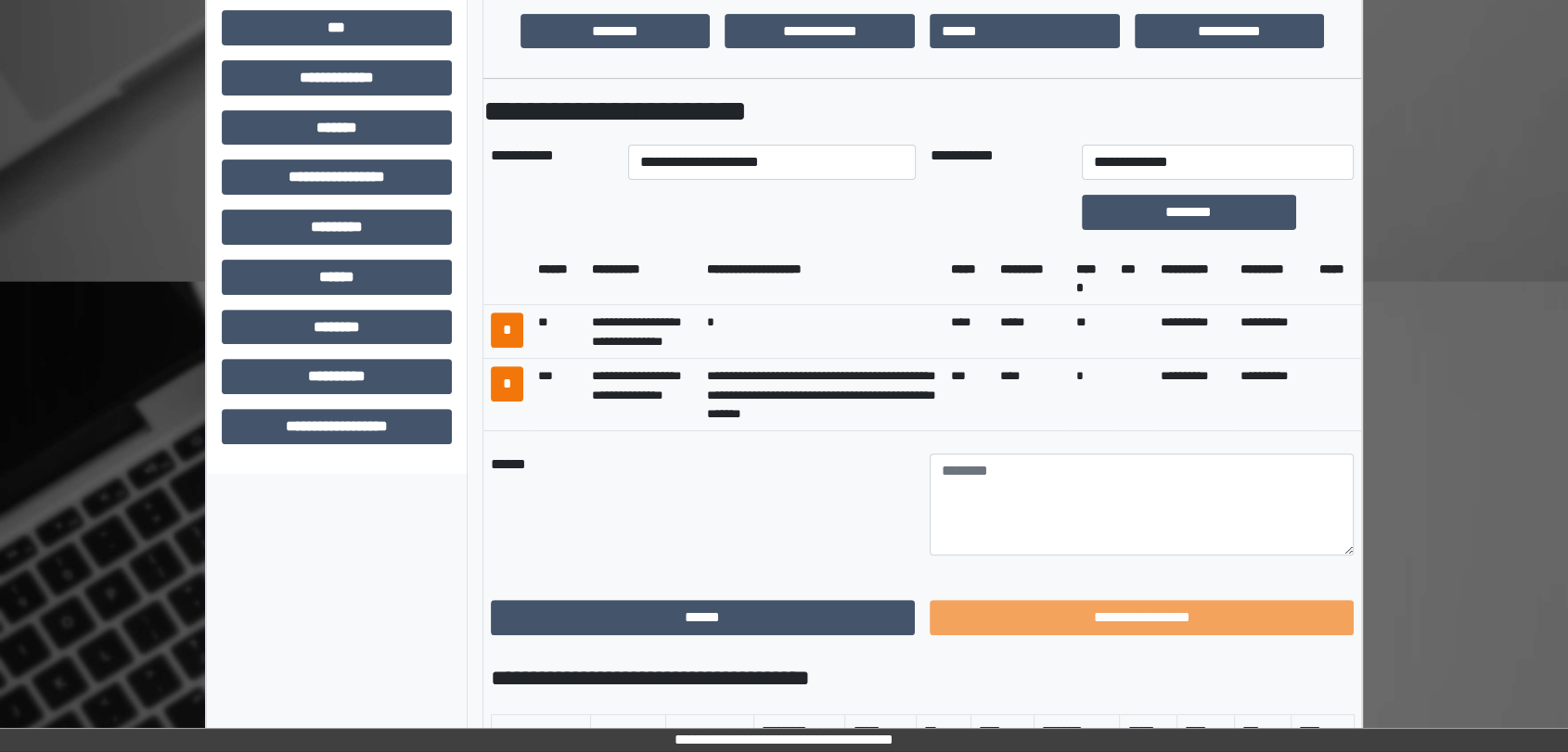 scroll, scrollTop: 333, scrollLeft: 0, axis: vertical 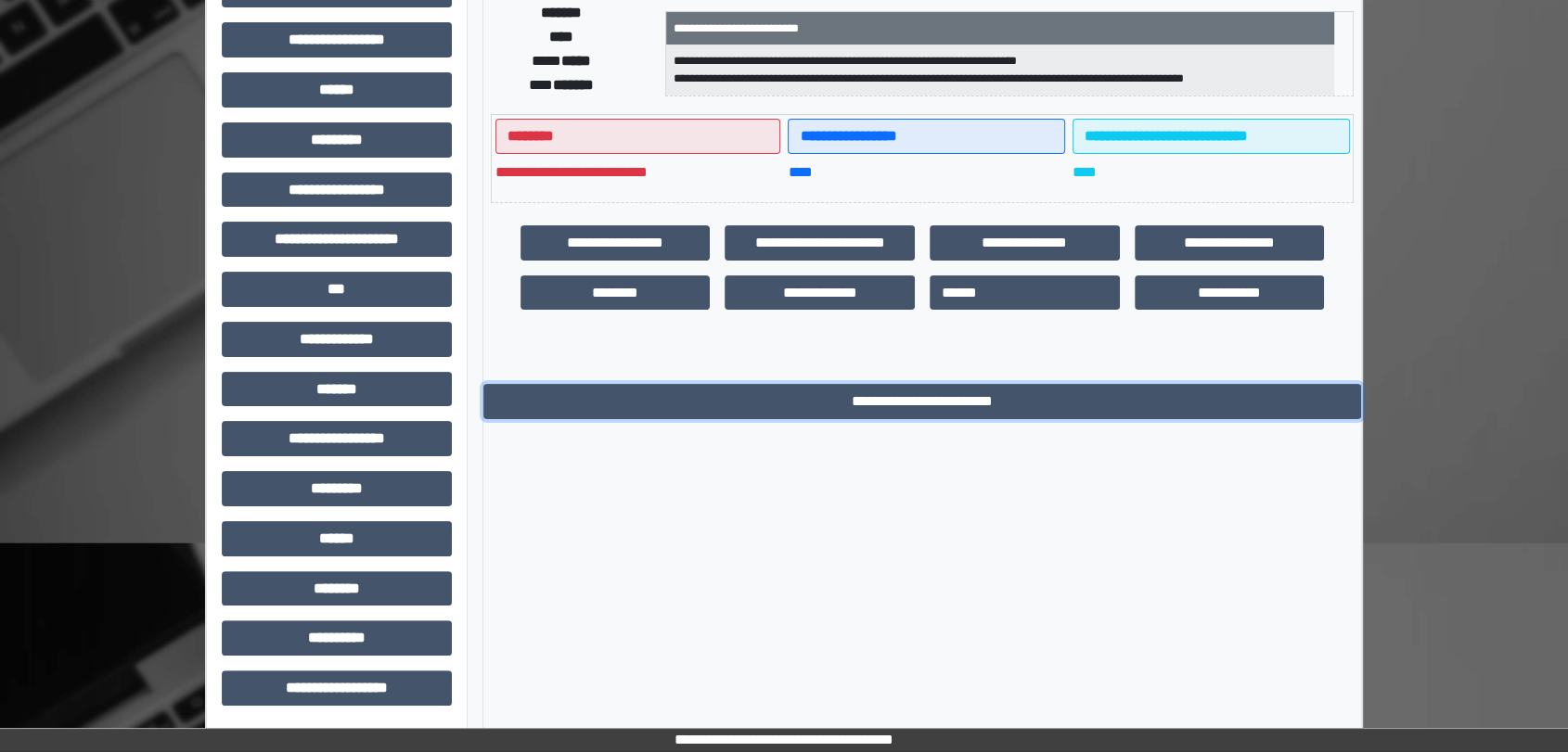 click on "**********" at bounding box center (922, 401) 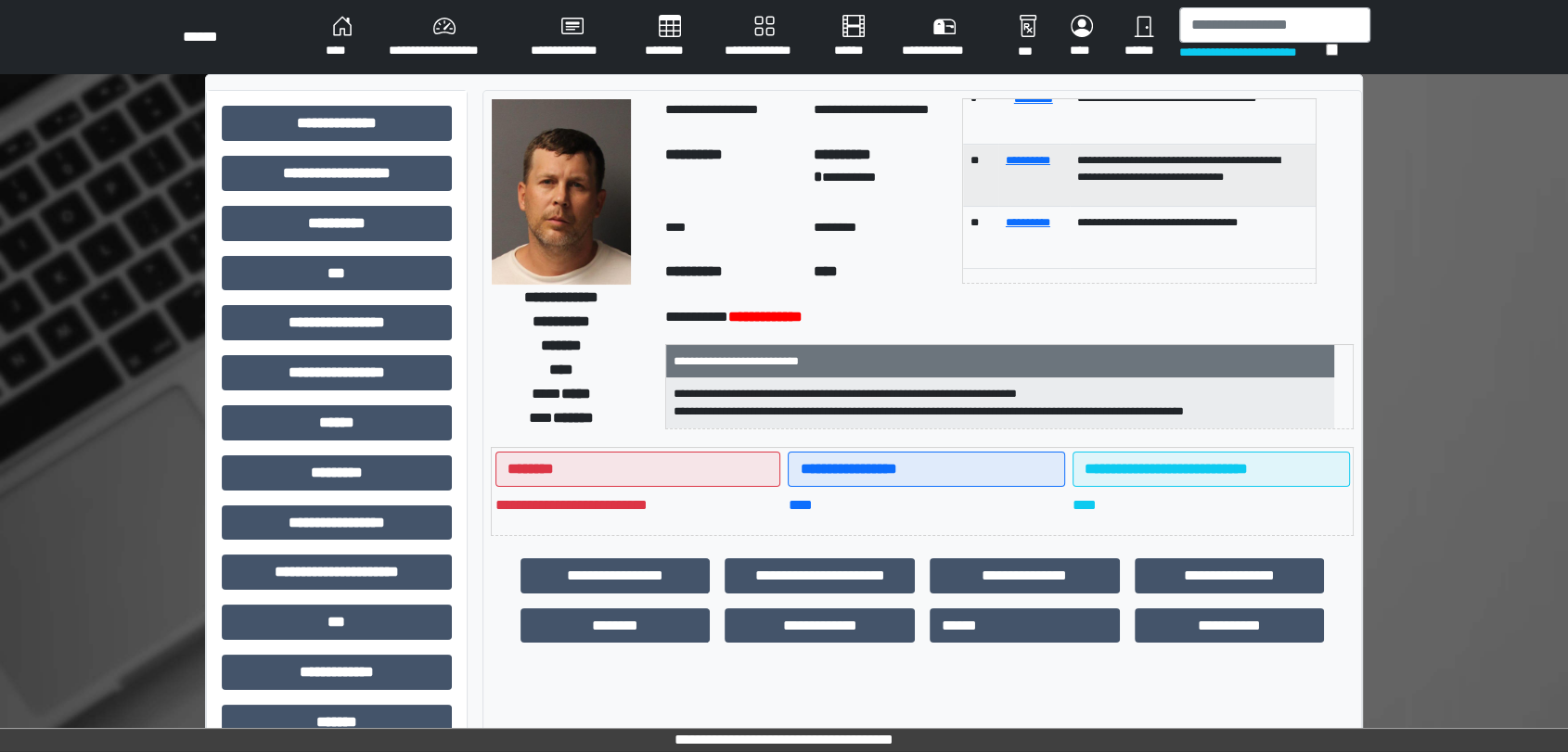 scroll, scrollTop: 0, scrollLeft: 0, axis: both 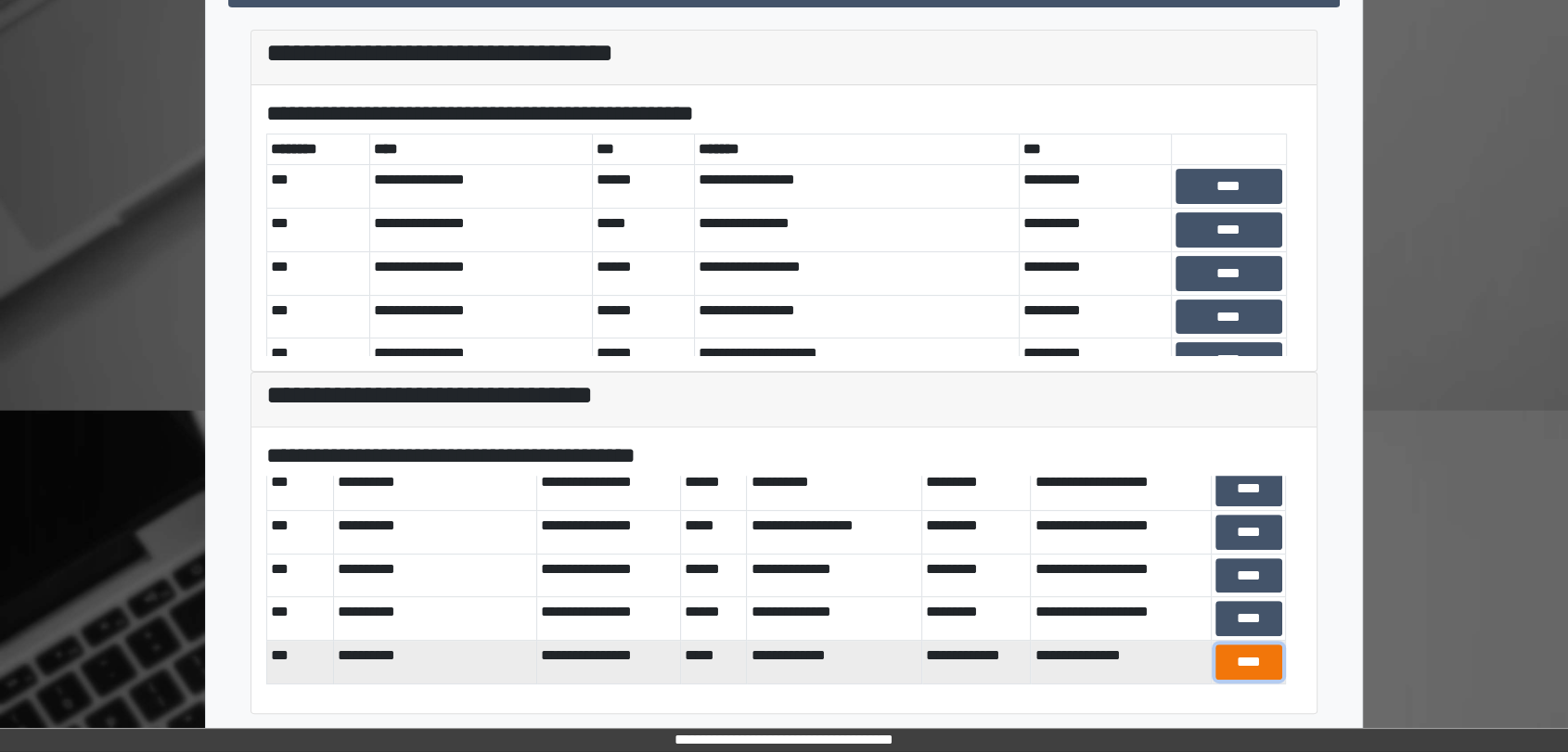 click on "****" at bounding box center [1248, 662] 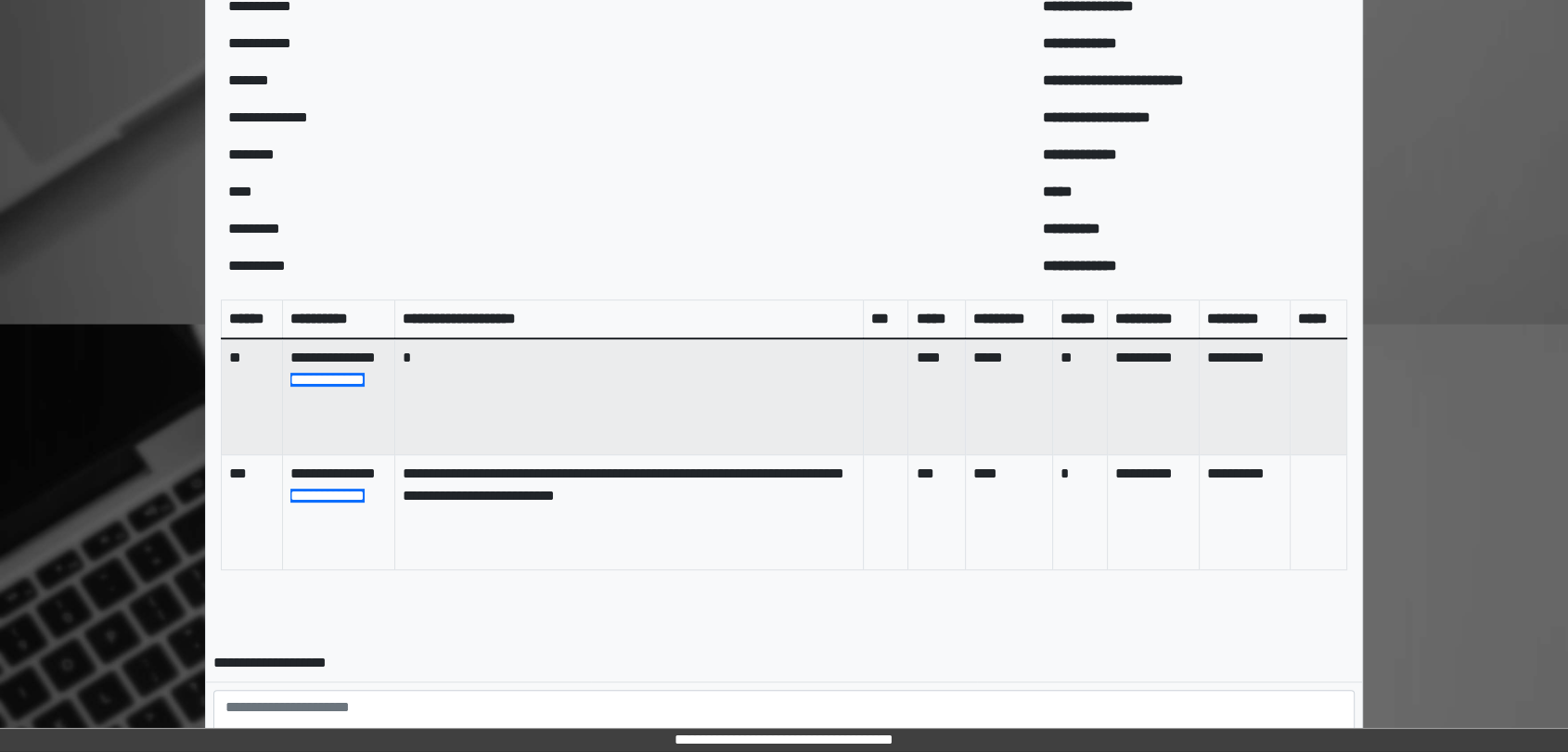 scroll, scrollTop: 741, scrollLeft: 0, axis: vertical 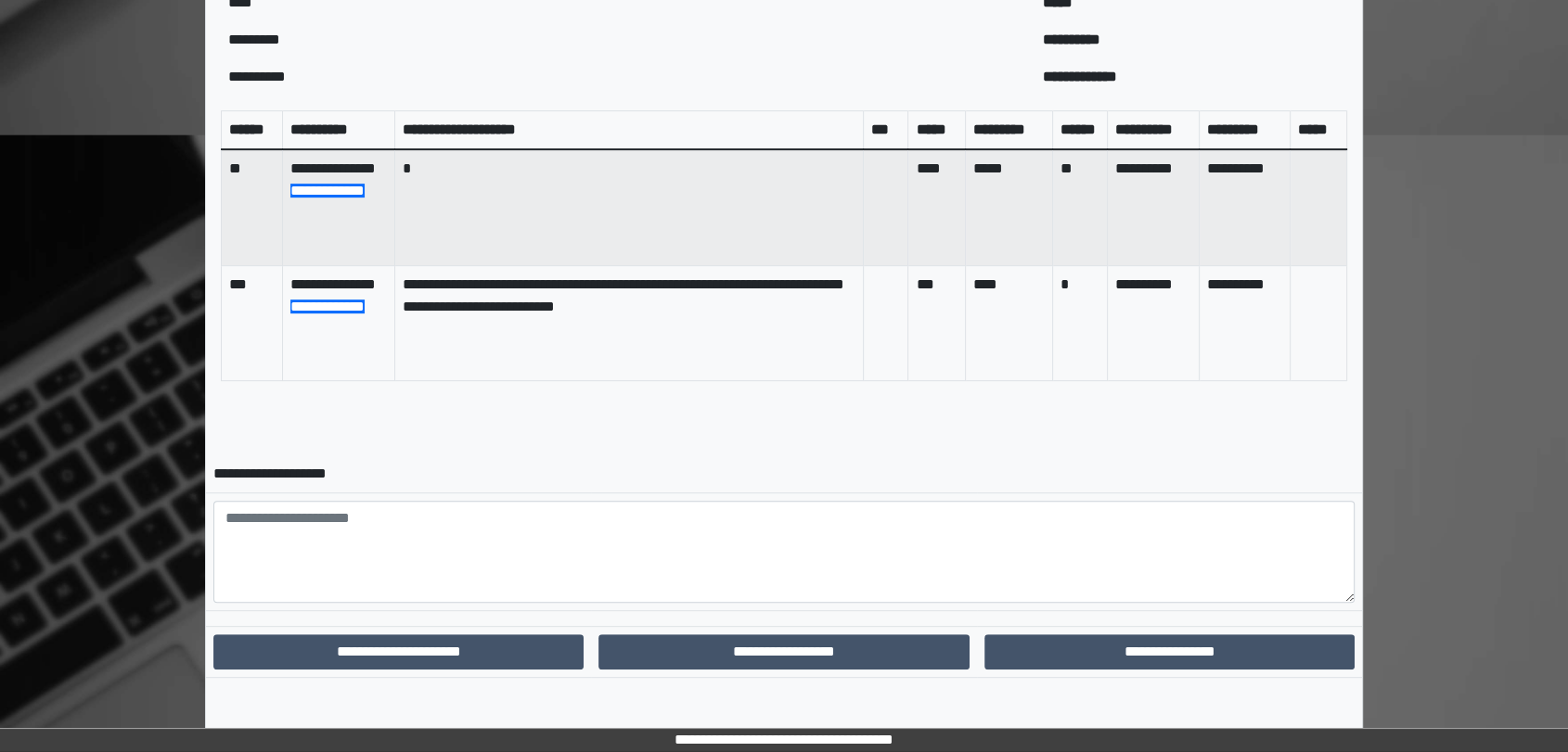 click on "**********" at bounding box center [1169, 652] 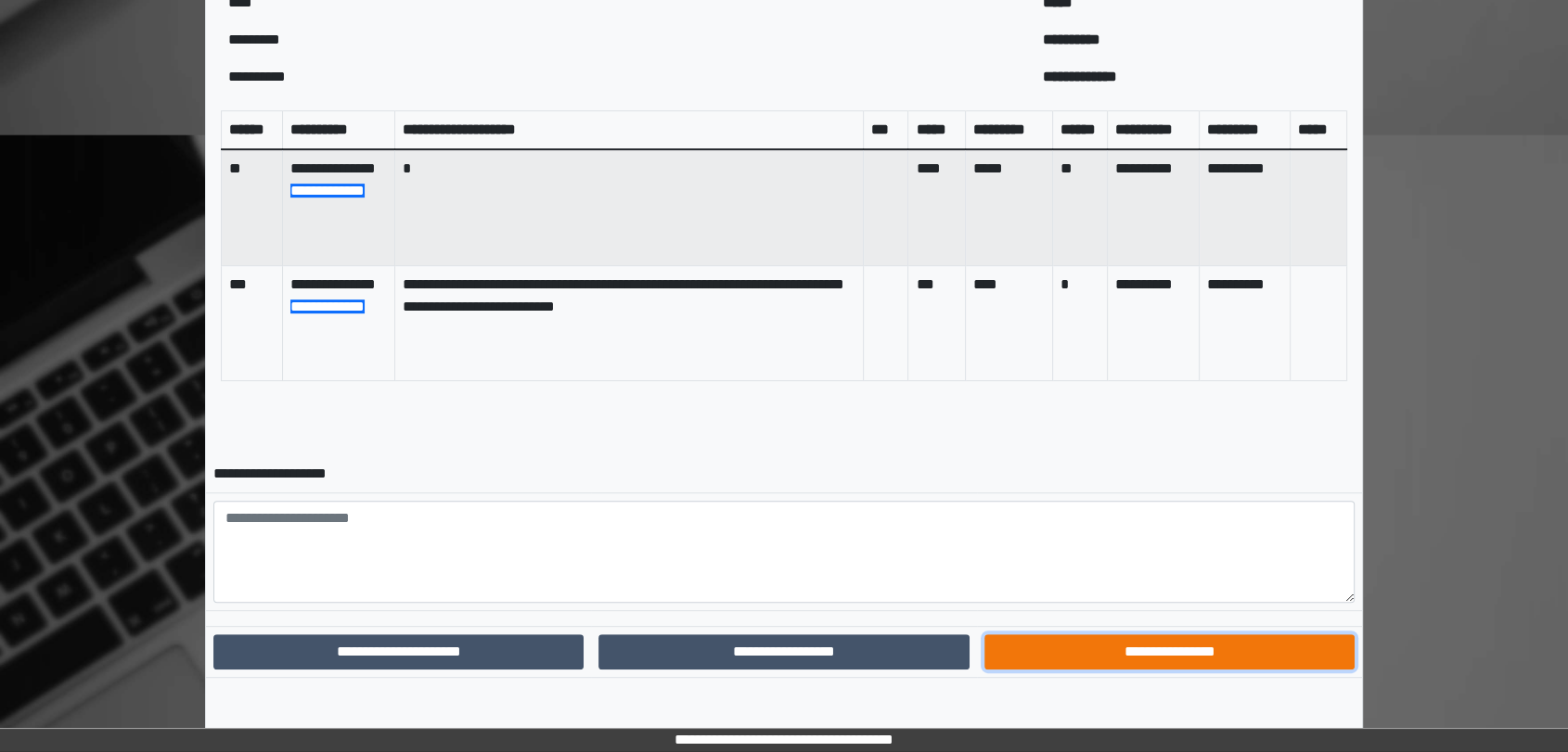 click on "**********" at bounding box center [1169, 652] 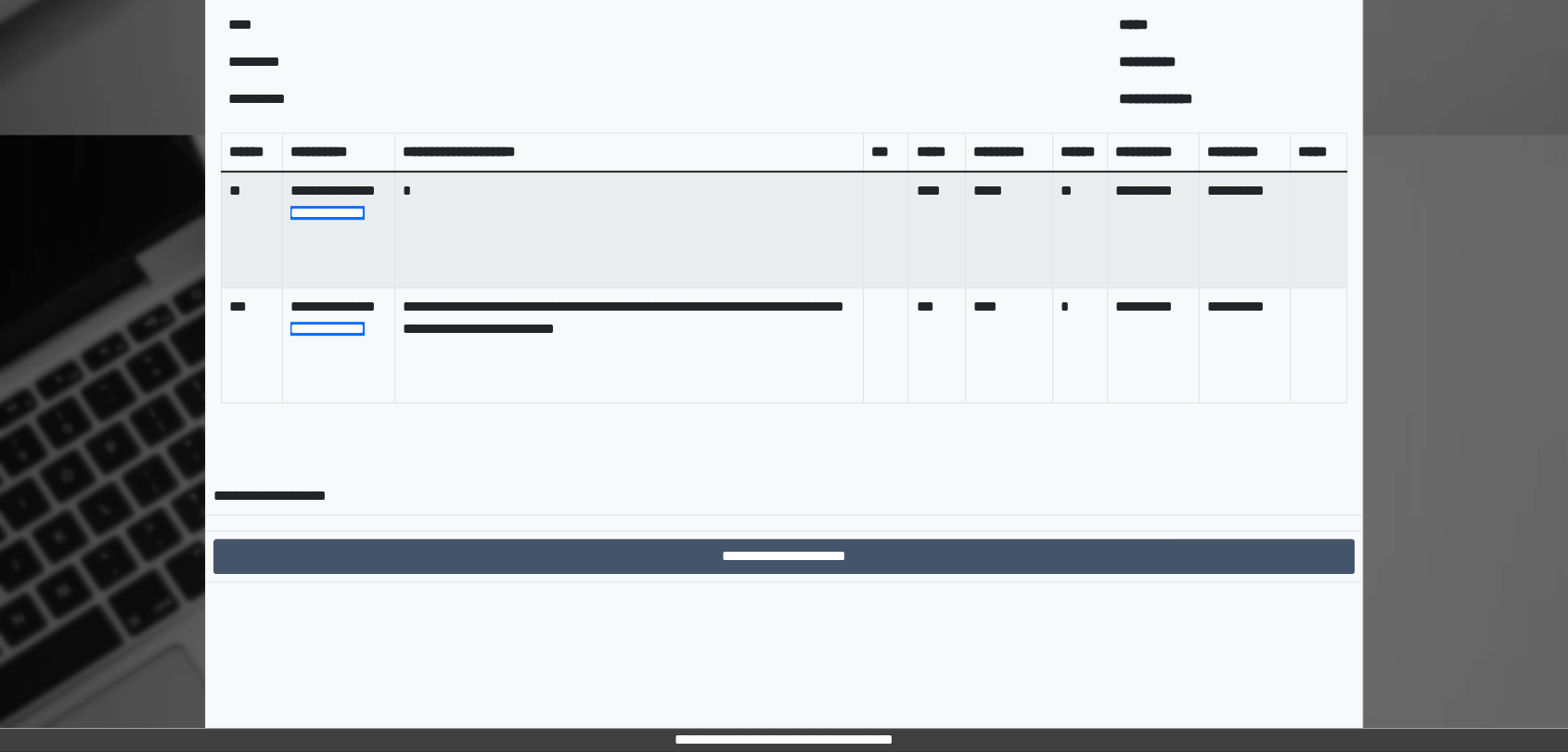 scroll, scrollTop: 645, scrollLeft: 0, axis: vertical 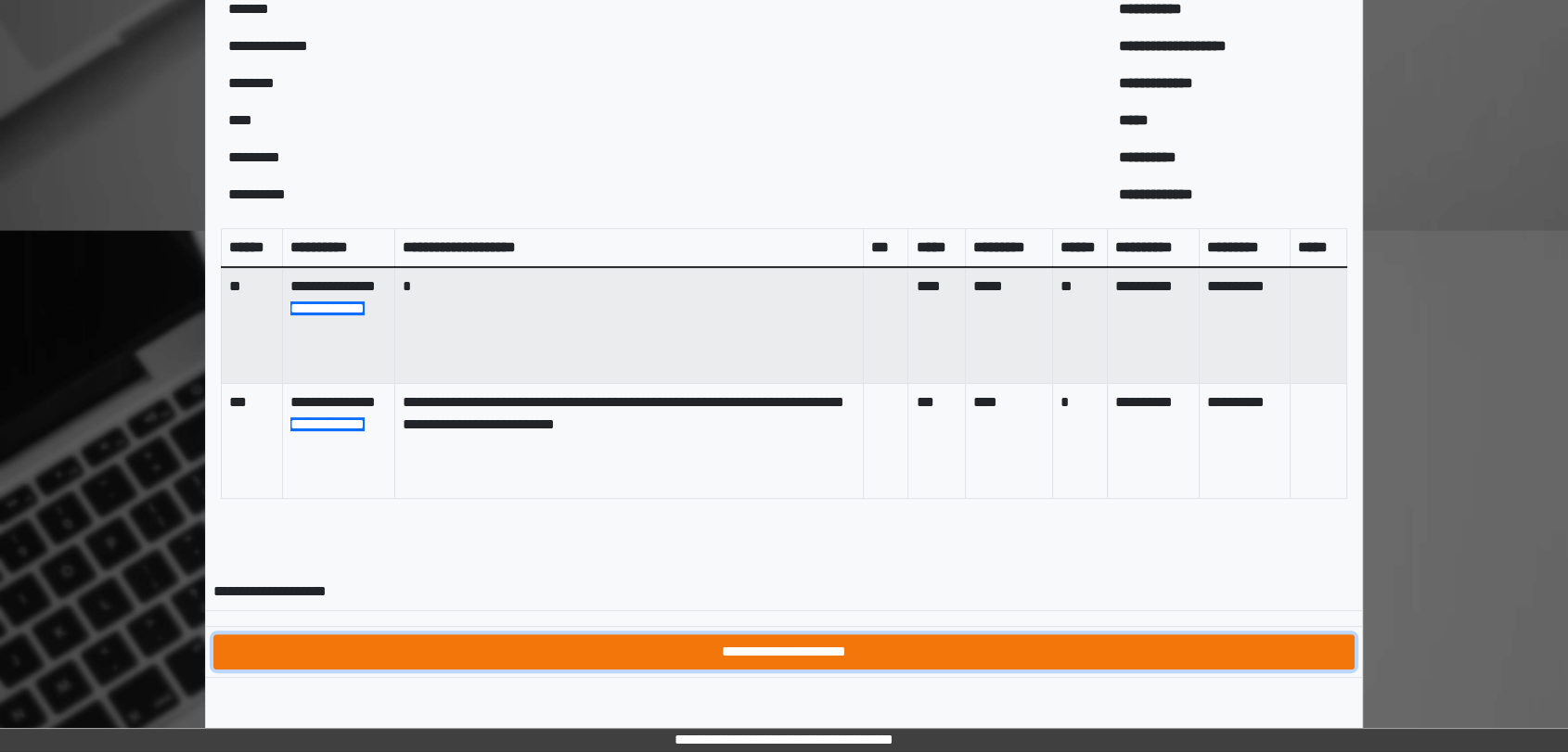 click on "**********" at bounding box center (784, 652) 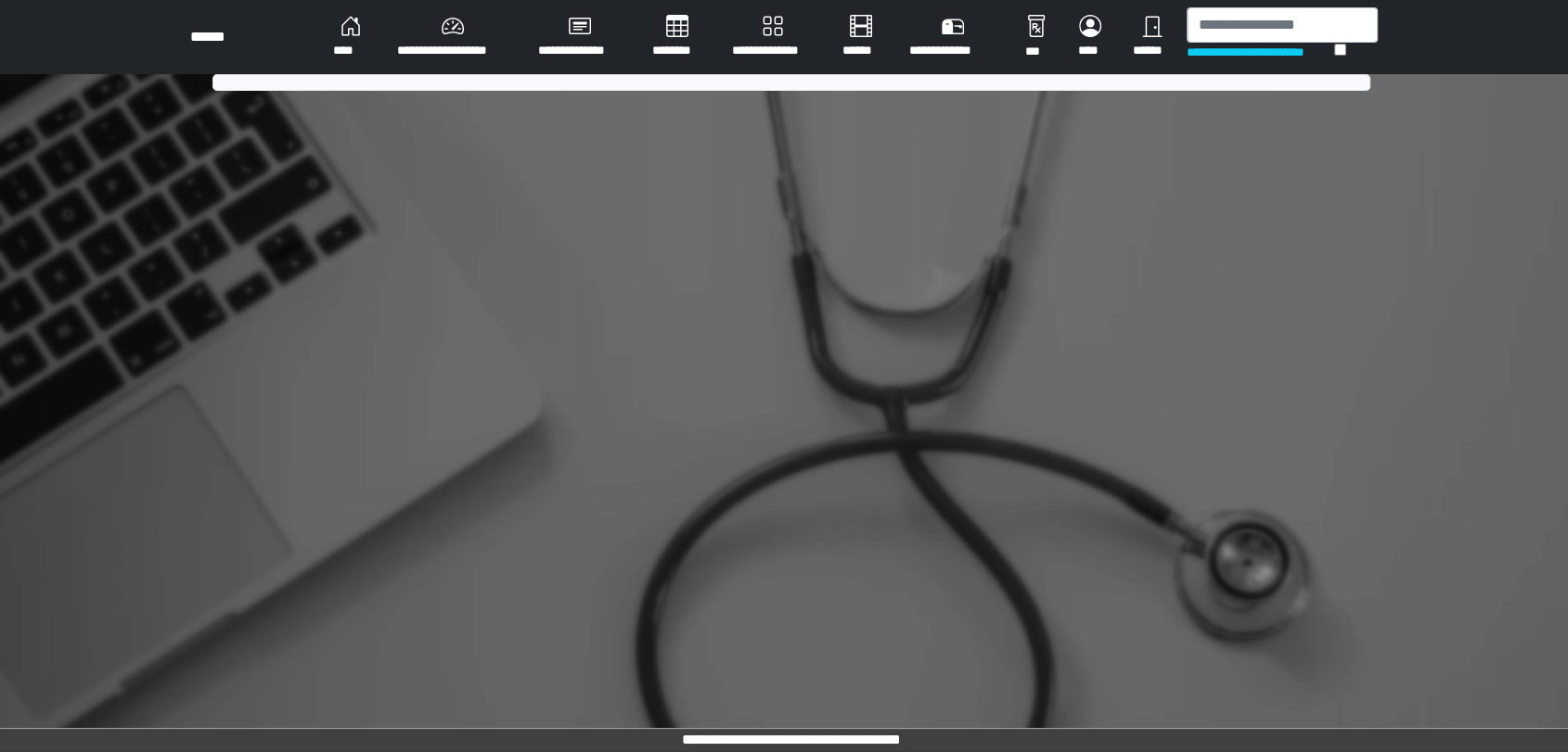 scroll, scrollTop: 0, scrollLeft: 0, axis: both 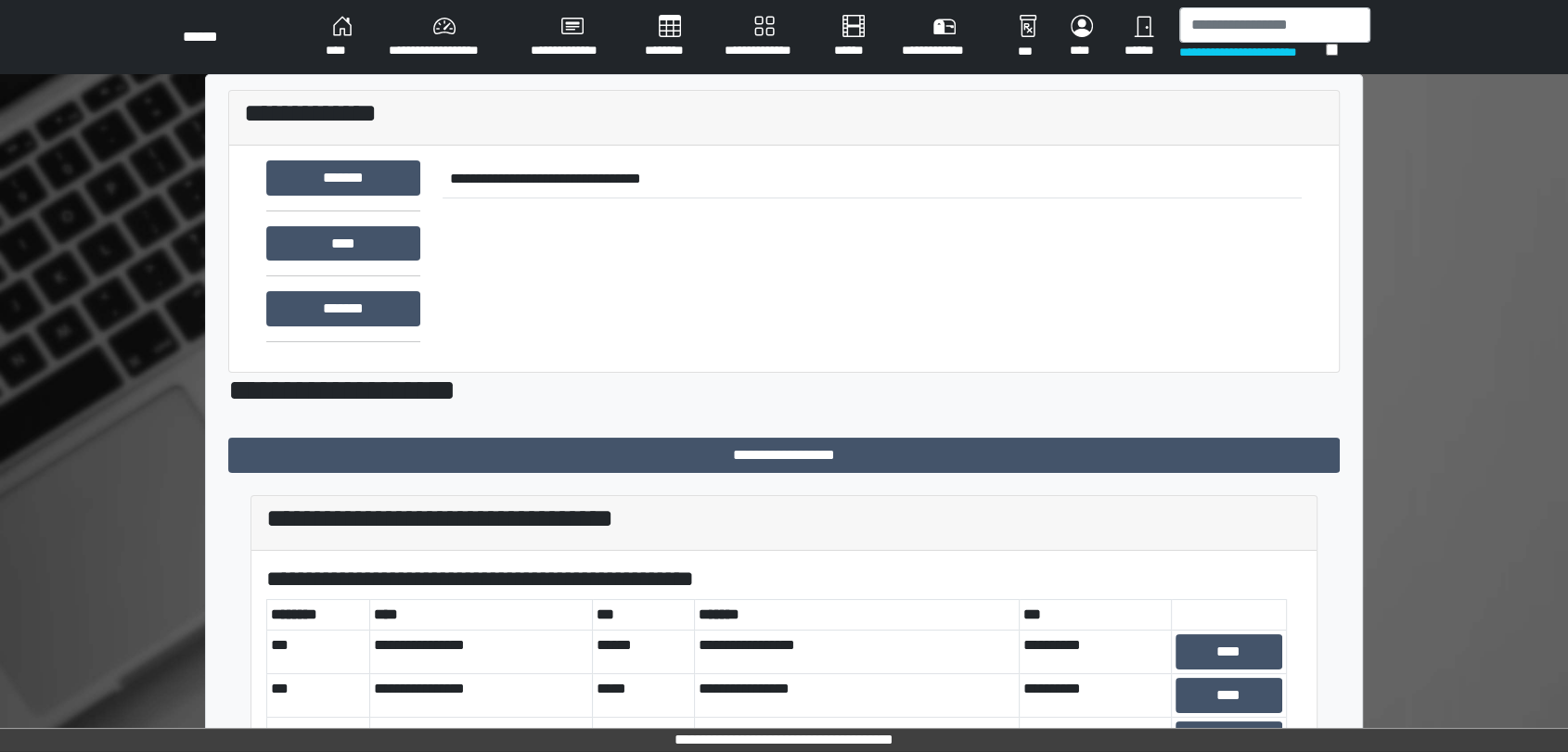 click on "****" at bounding box center [342, 37] 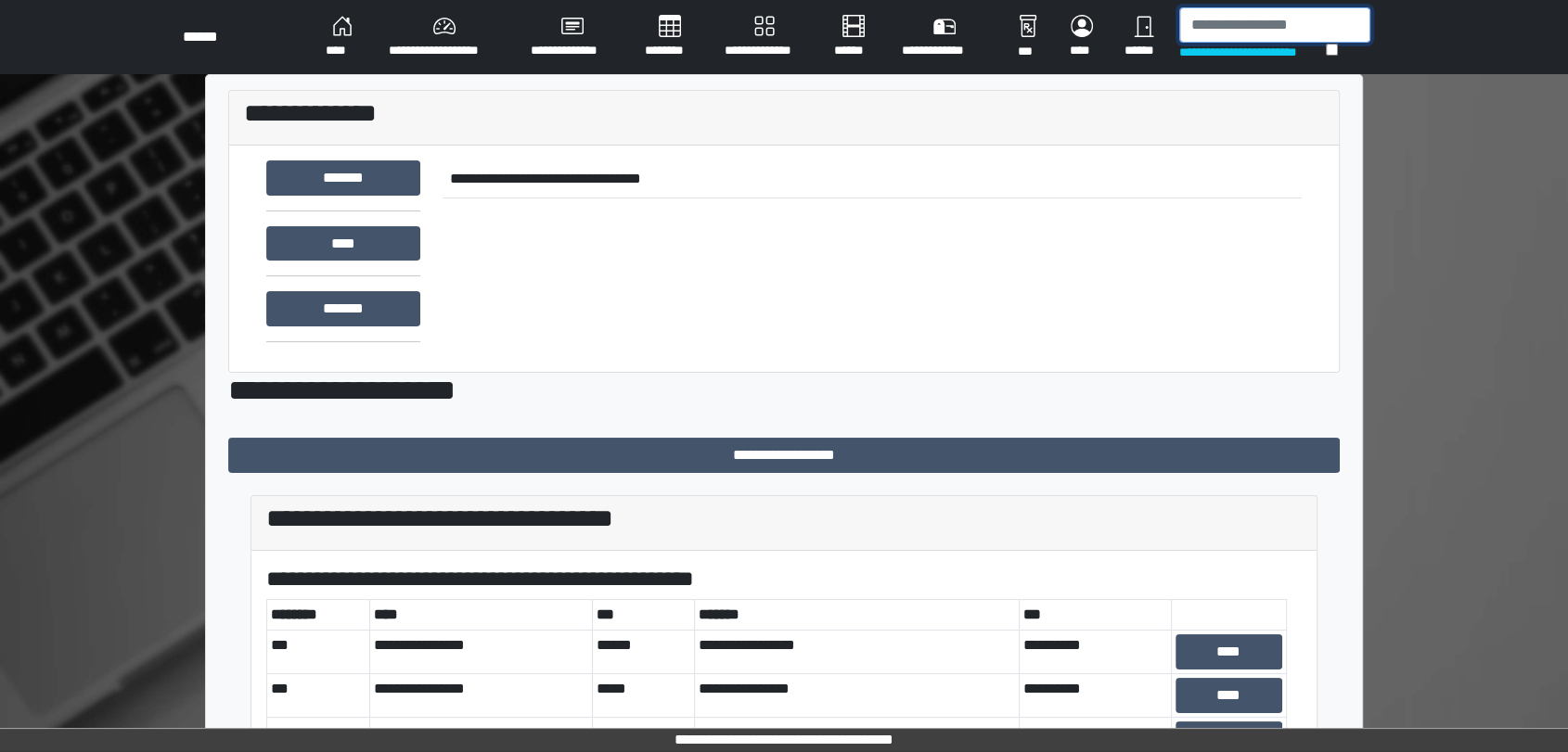 click at bounding box center [1275, 25] 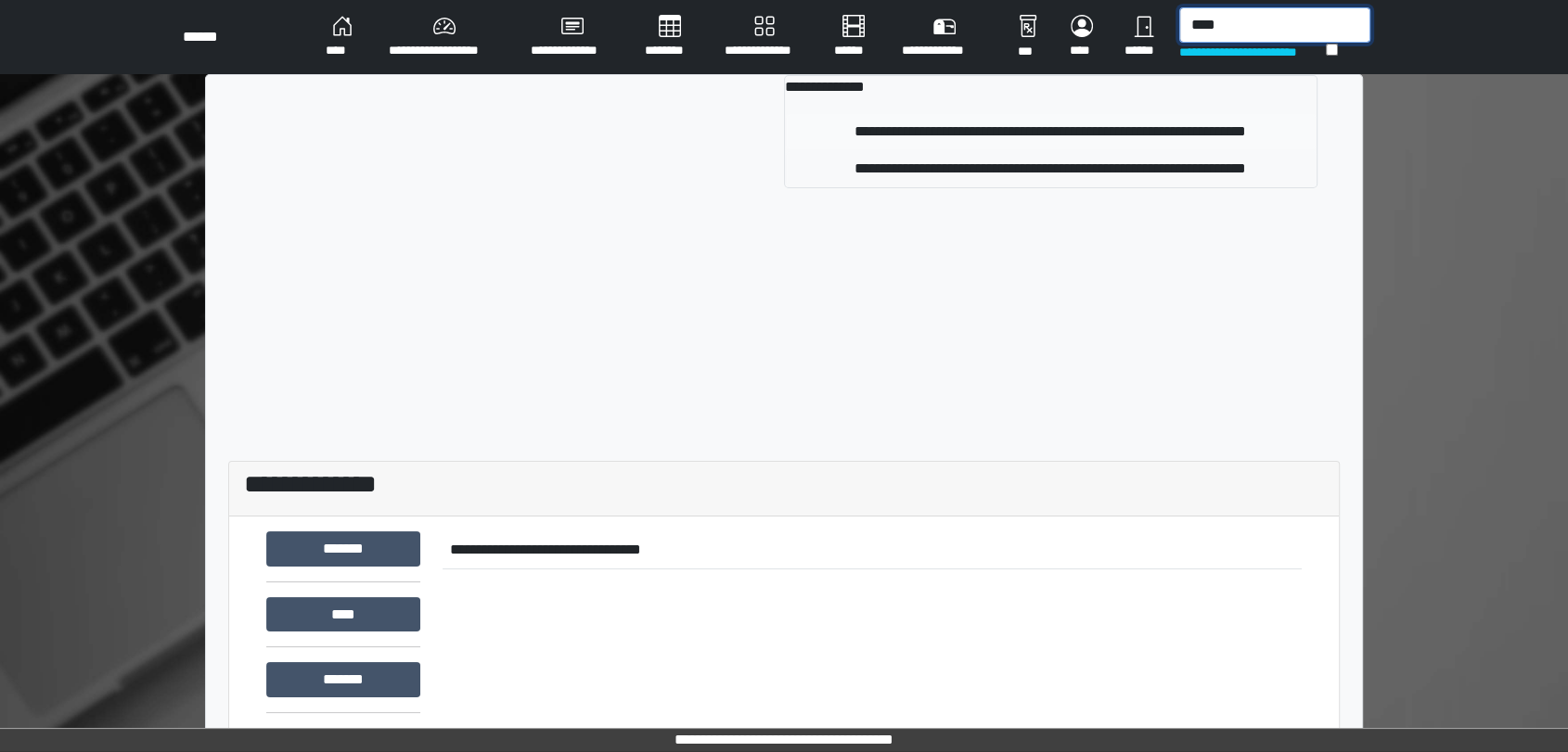 type on "****" 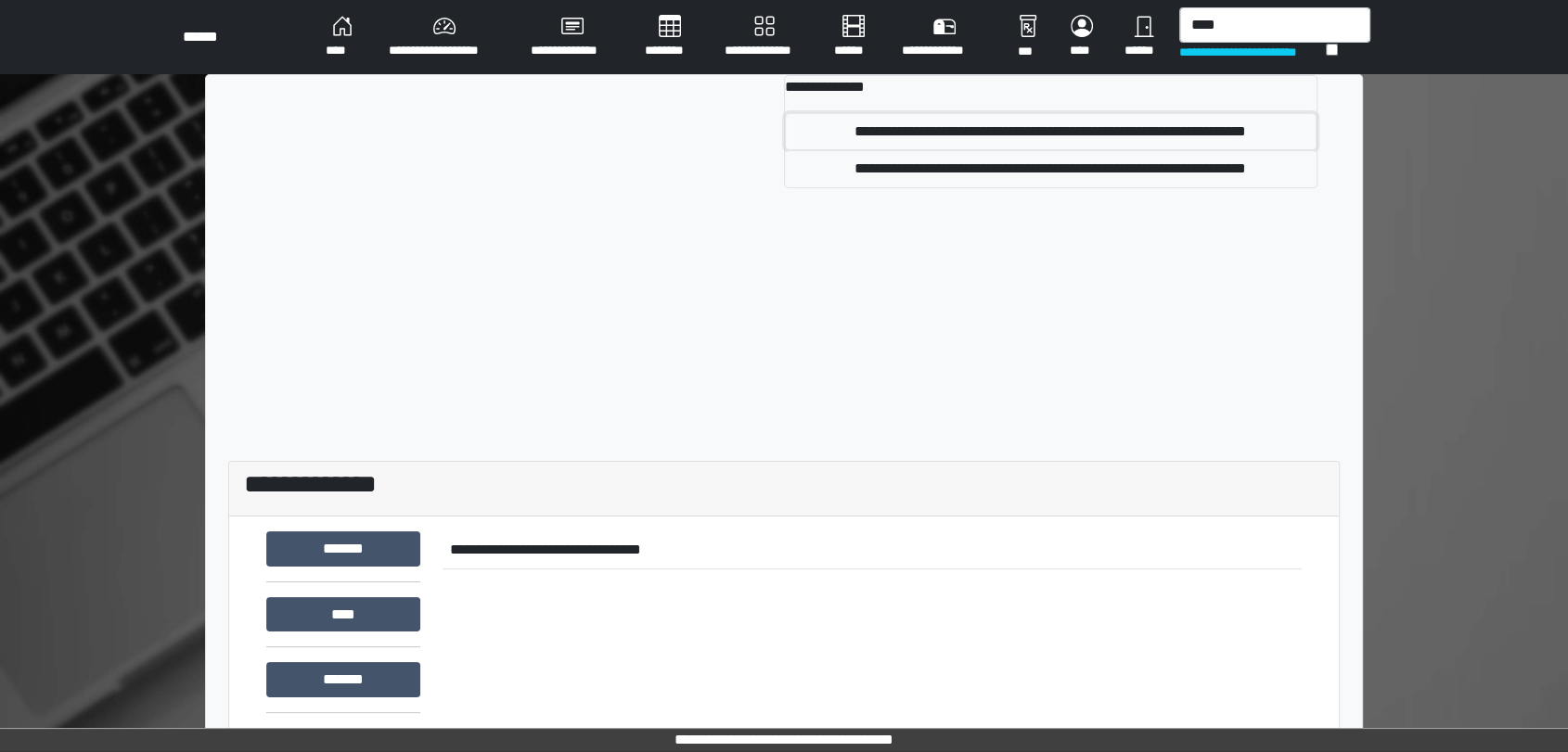 click on "**********" at bounding box center (1051, 132) 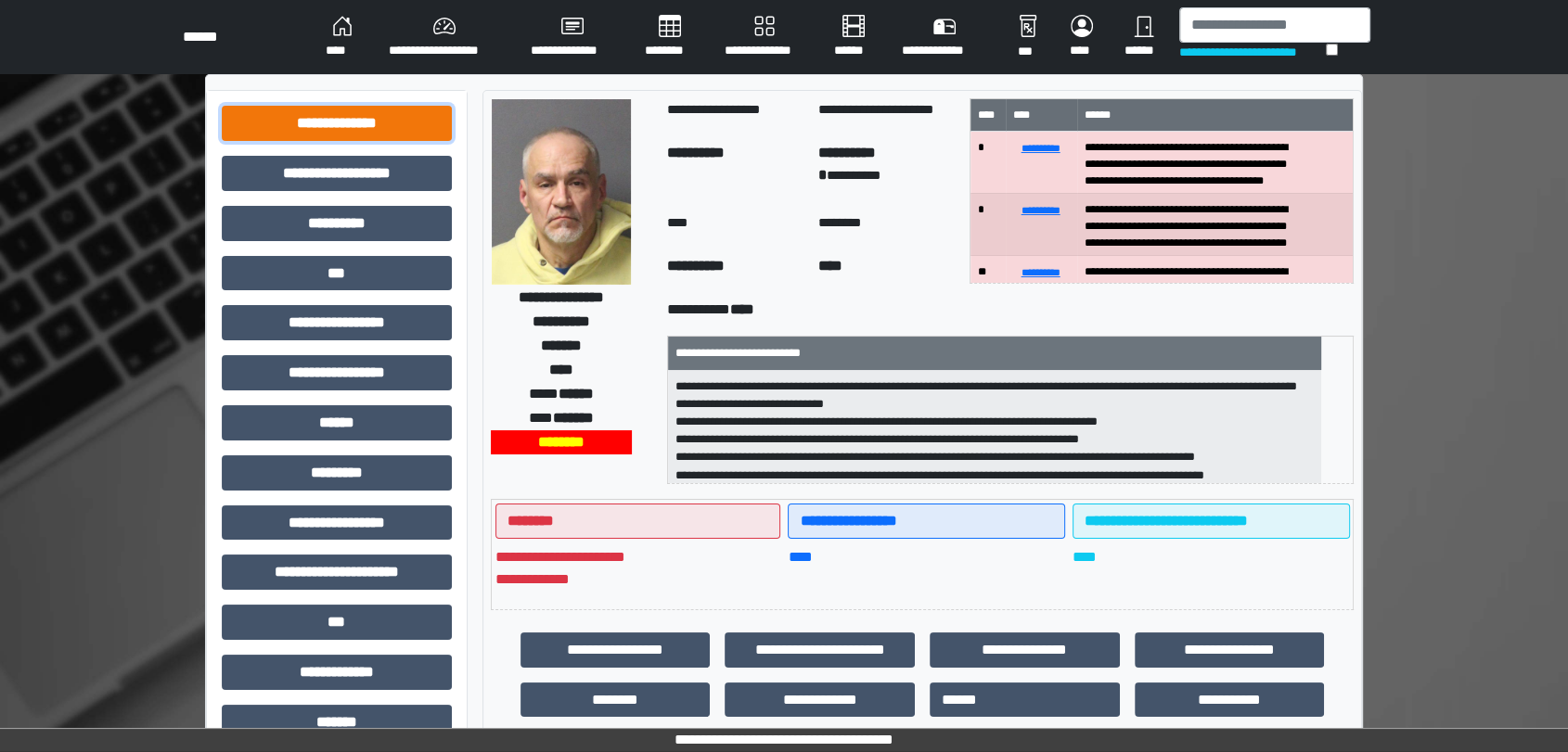 click on "**********" at bounding box center [337, 123] 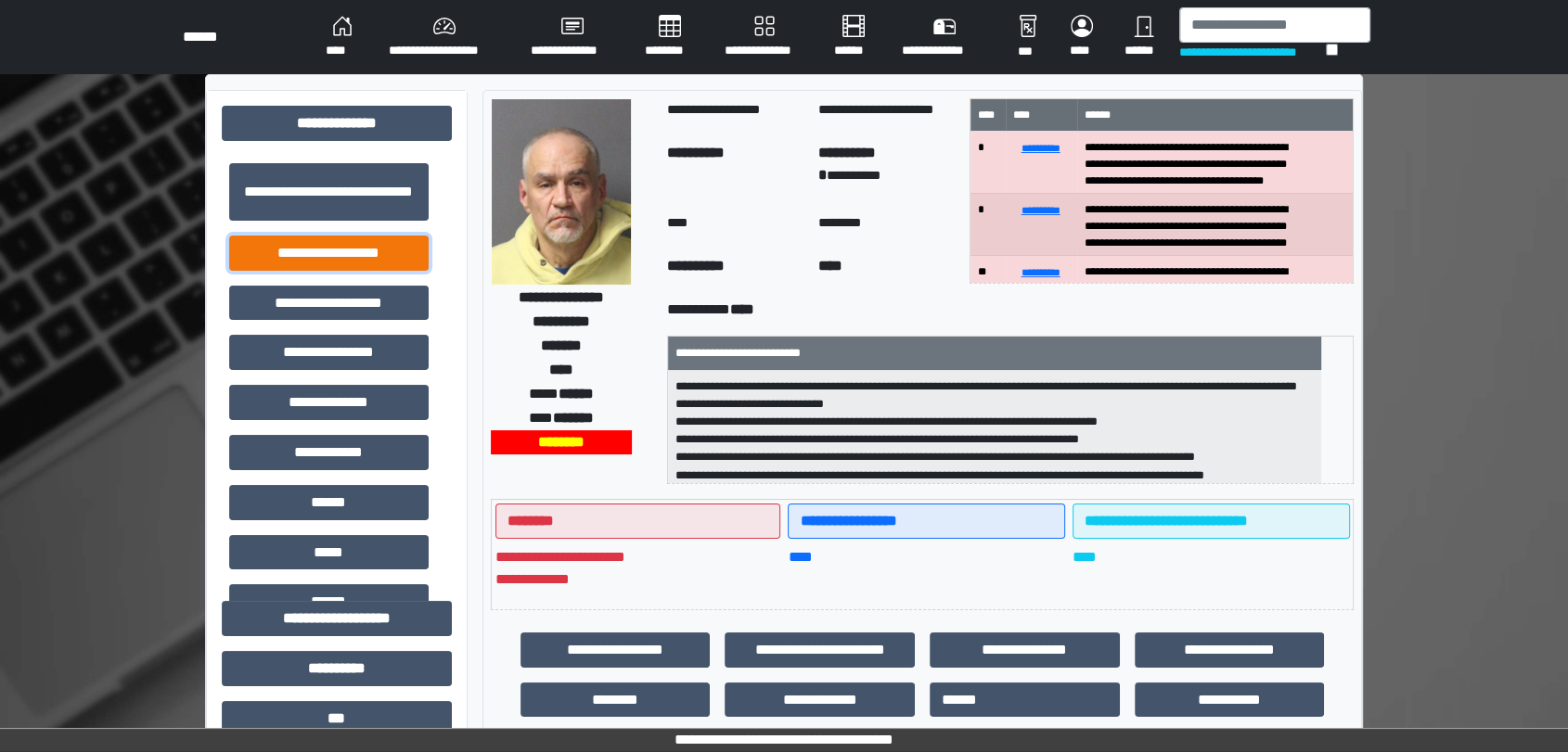 click on "**********" at bounding box center [328, 253] 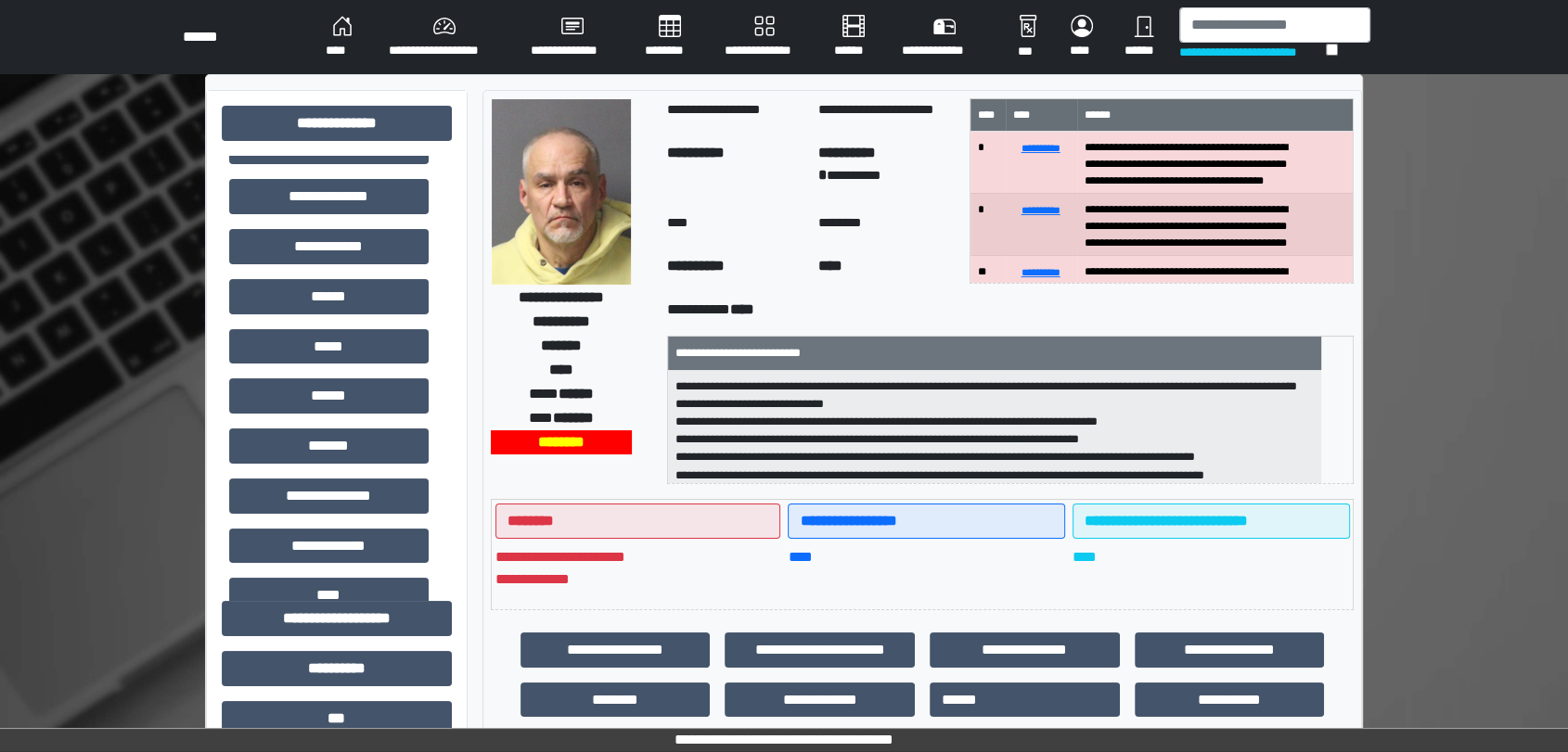 scroll, scrollTop: 309, scrollLeft: 0, axis: vertical 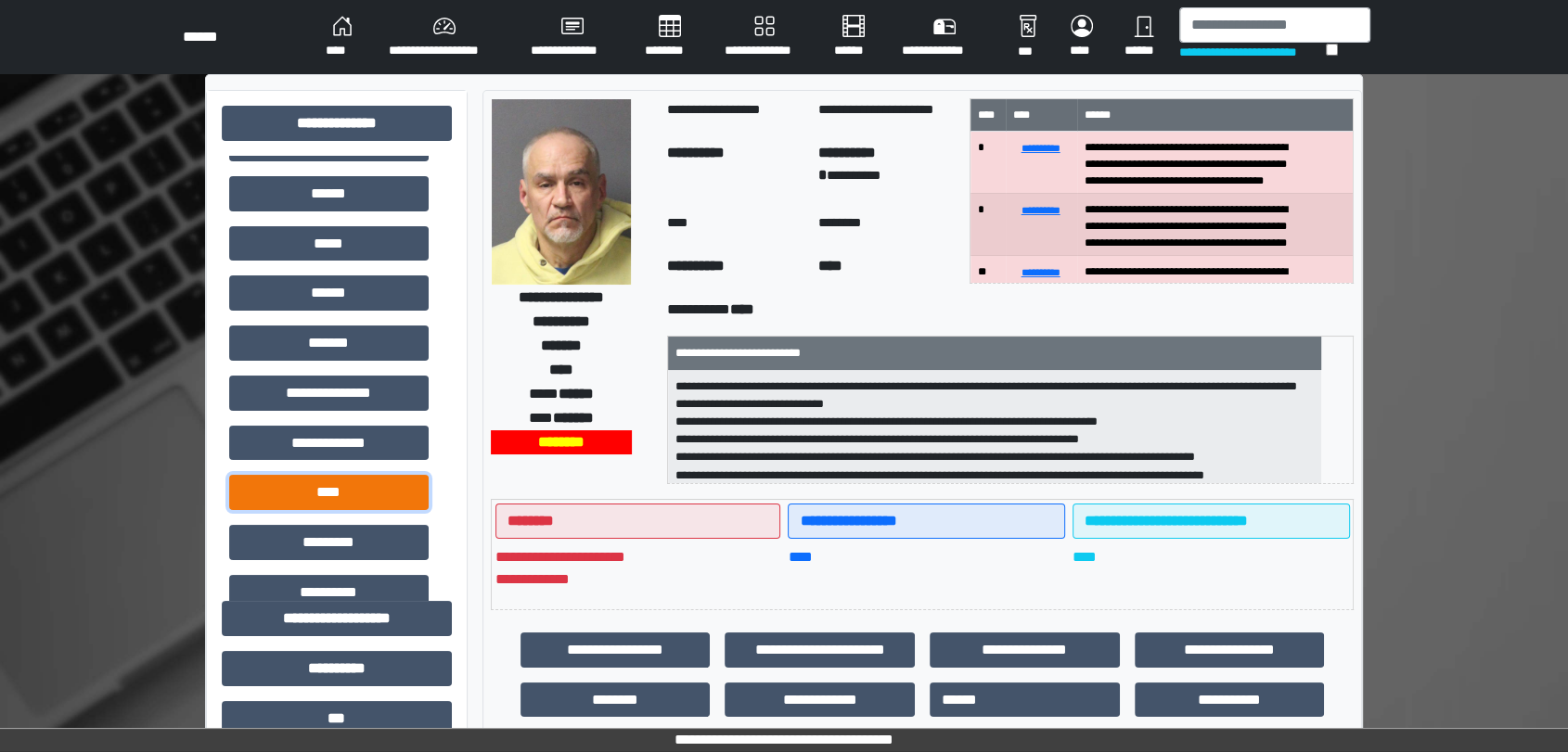 click on "****" at bounding box center [328, 492] 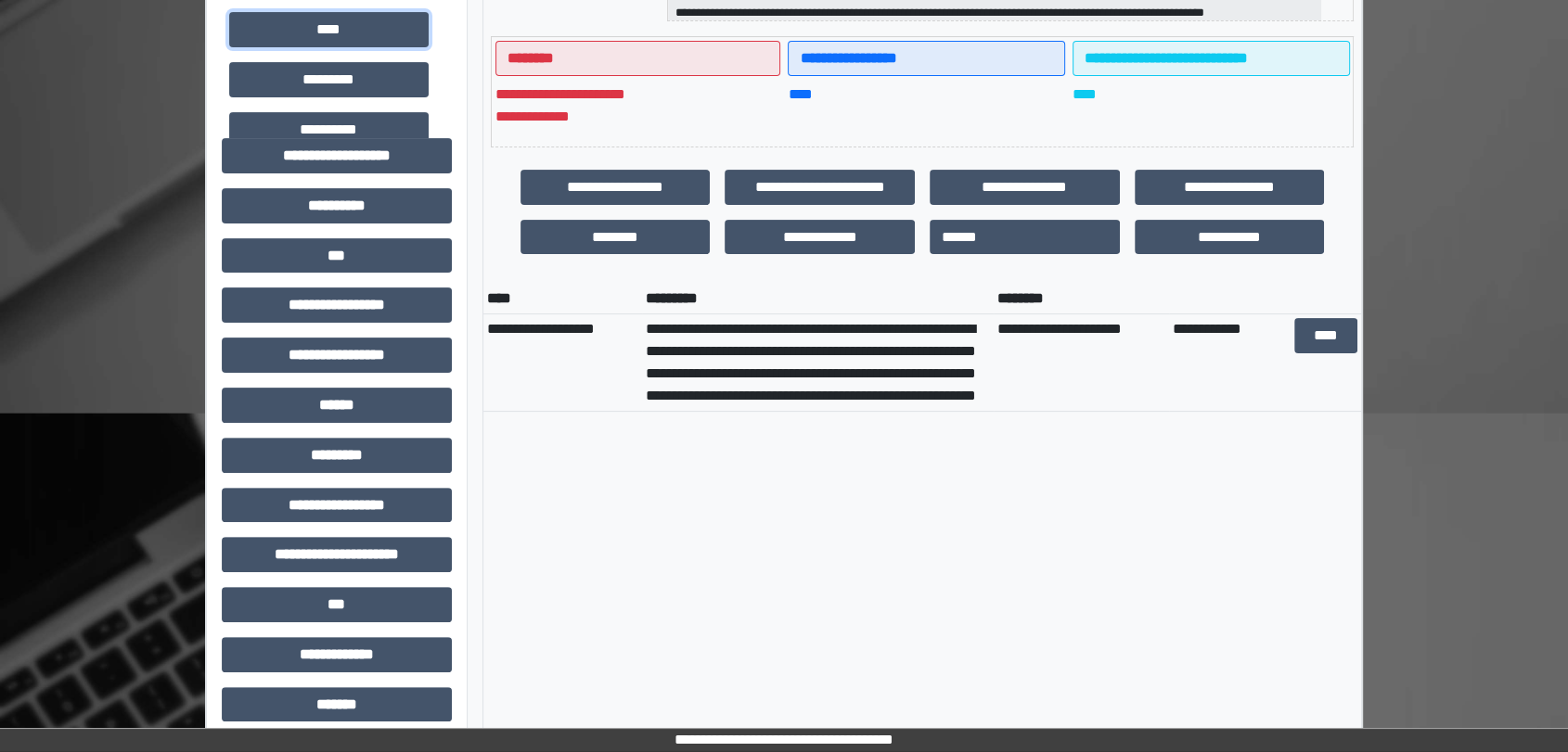 scroll, scrollTop: 515, scrollLeft: 0, axis: vertical 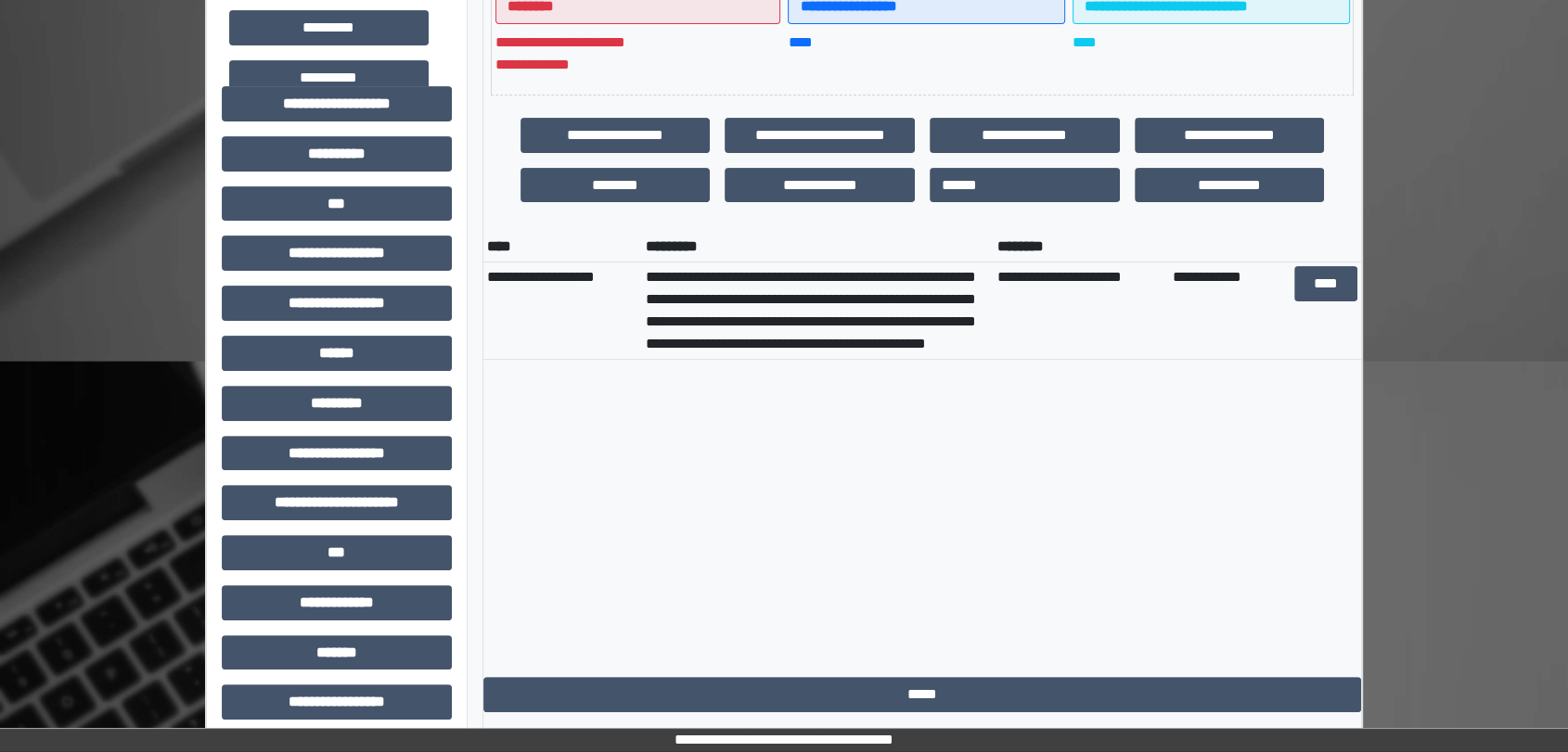 click on "**********" at bounding box center (922, 454) 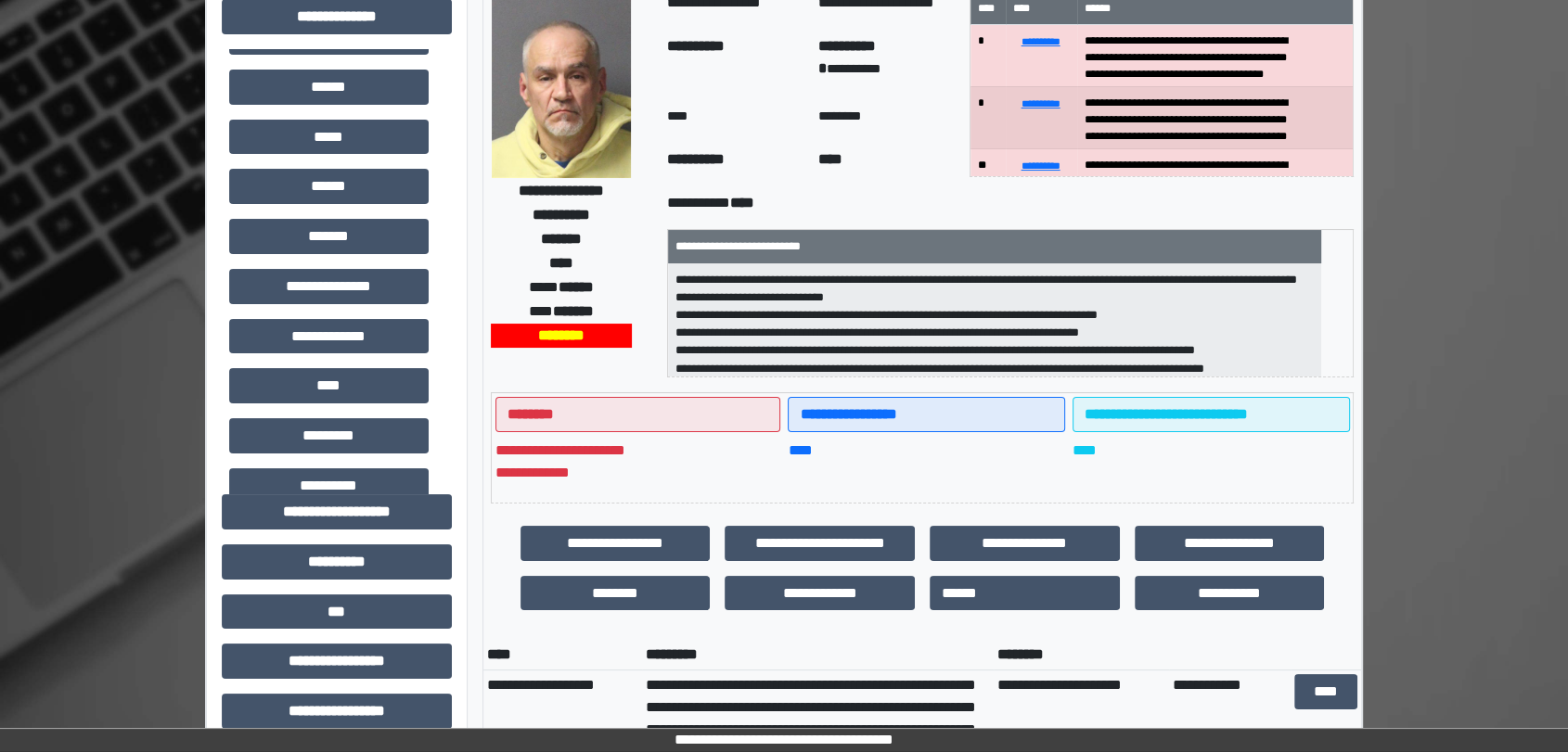 scroll, scrollTop: 103, scrollLeft: 0, axis: vertical 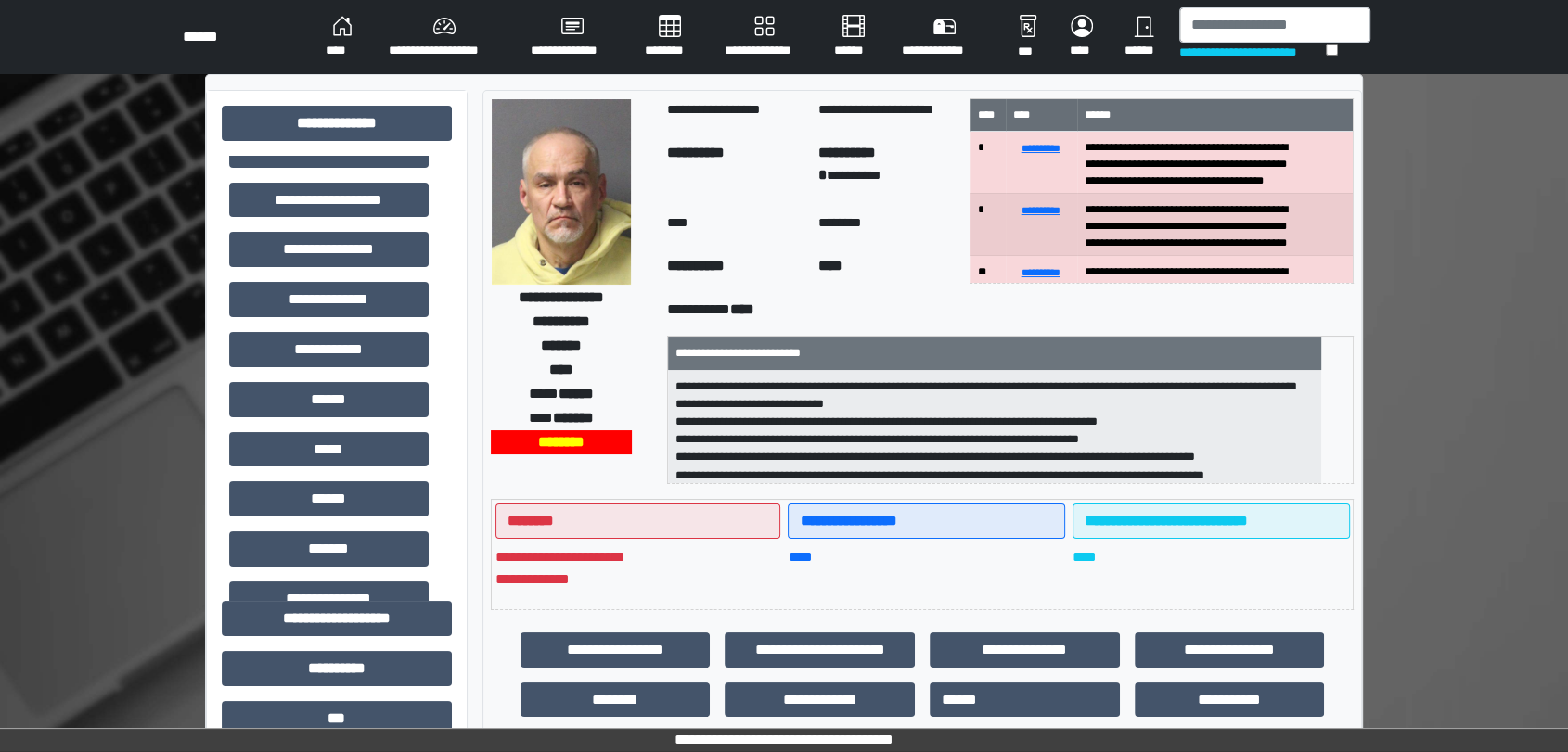 click on "****" at bounding box center (342, 37) 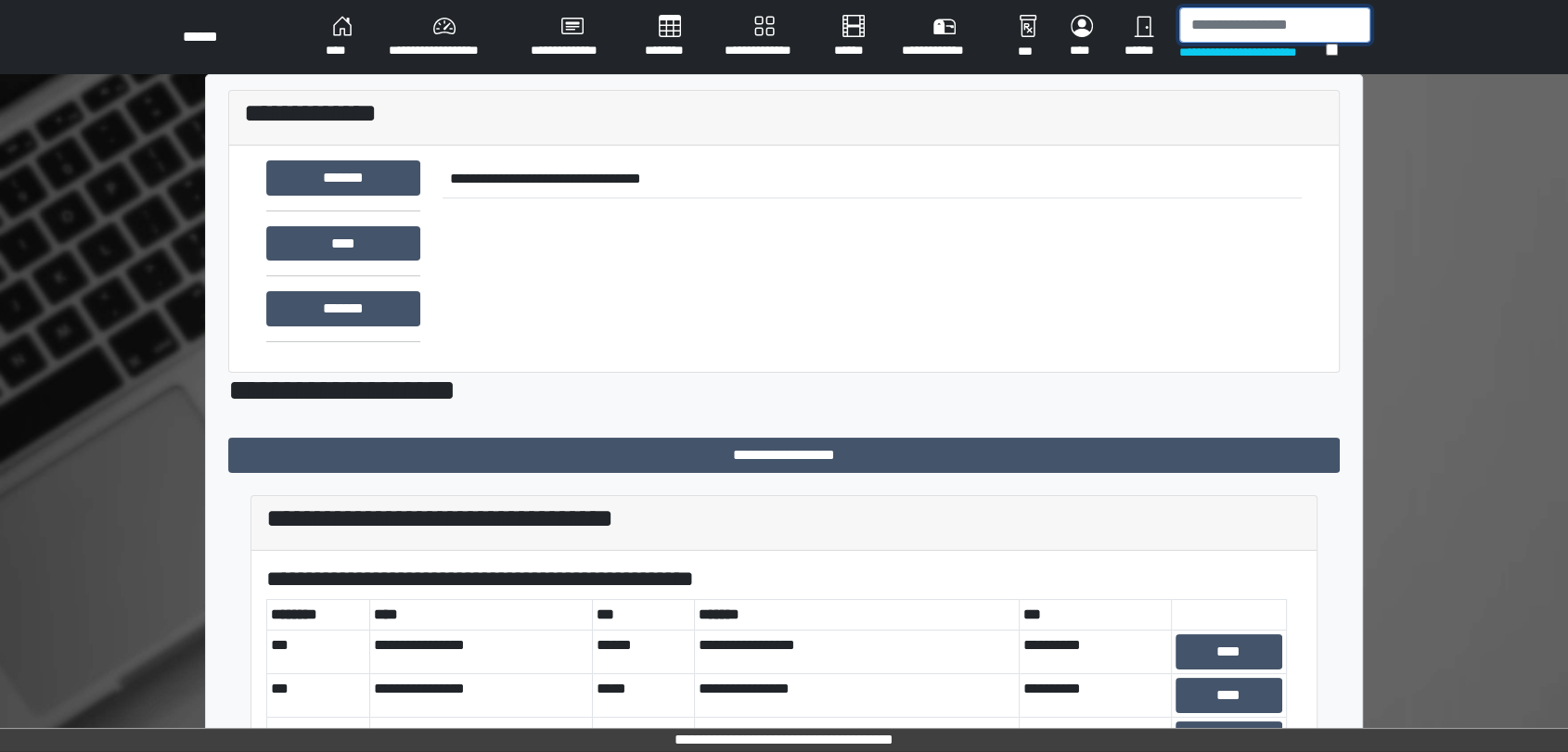 click at bounding box center (1275, 25) 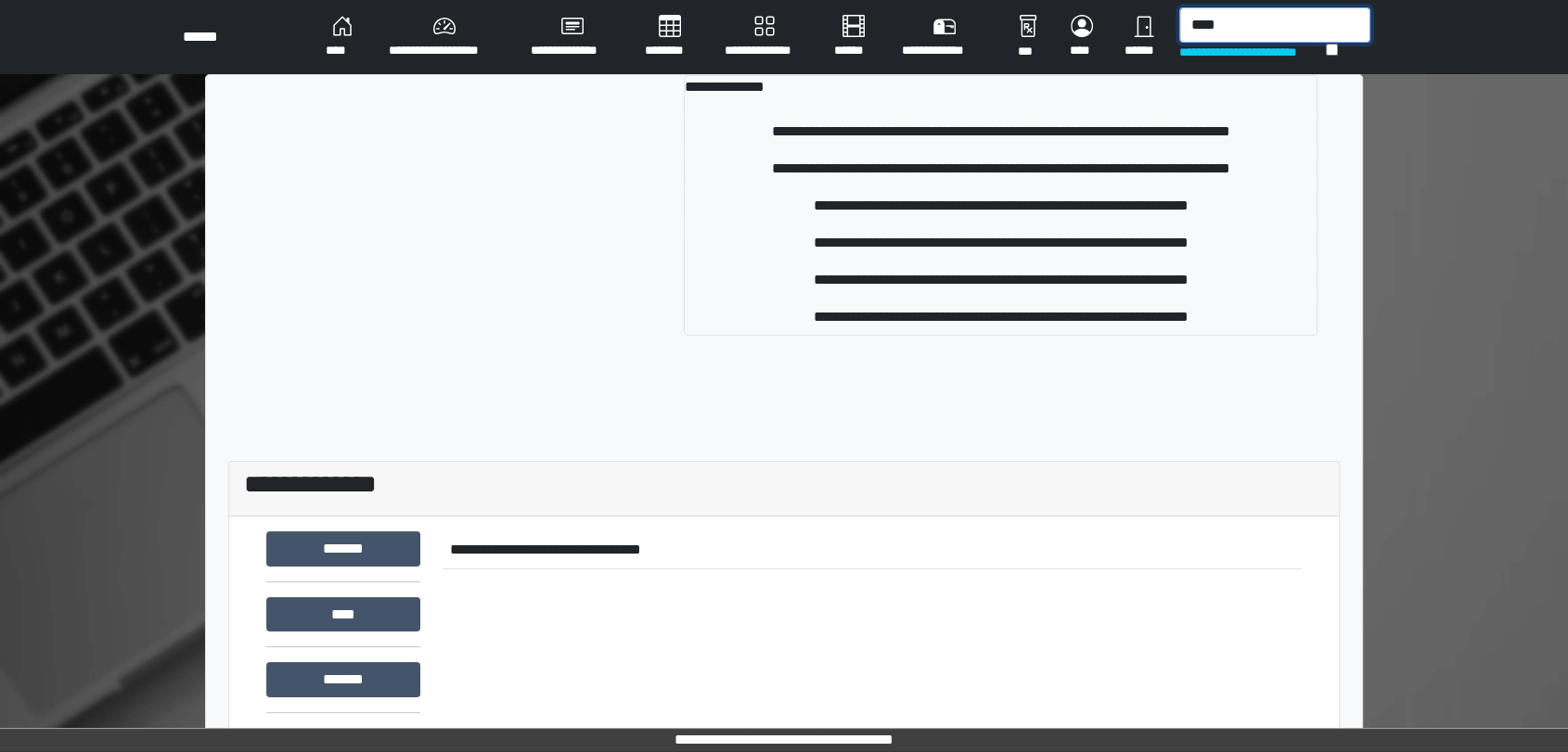 type on "****" 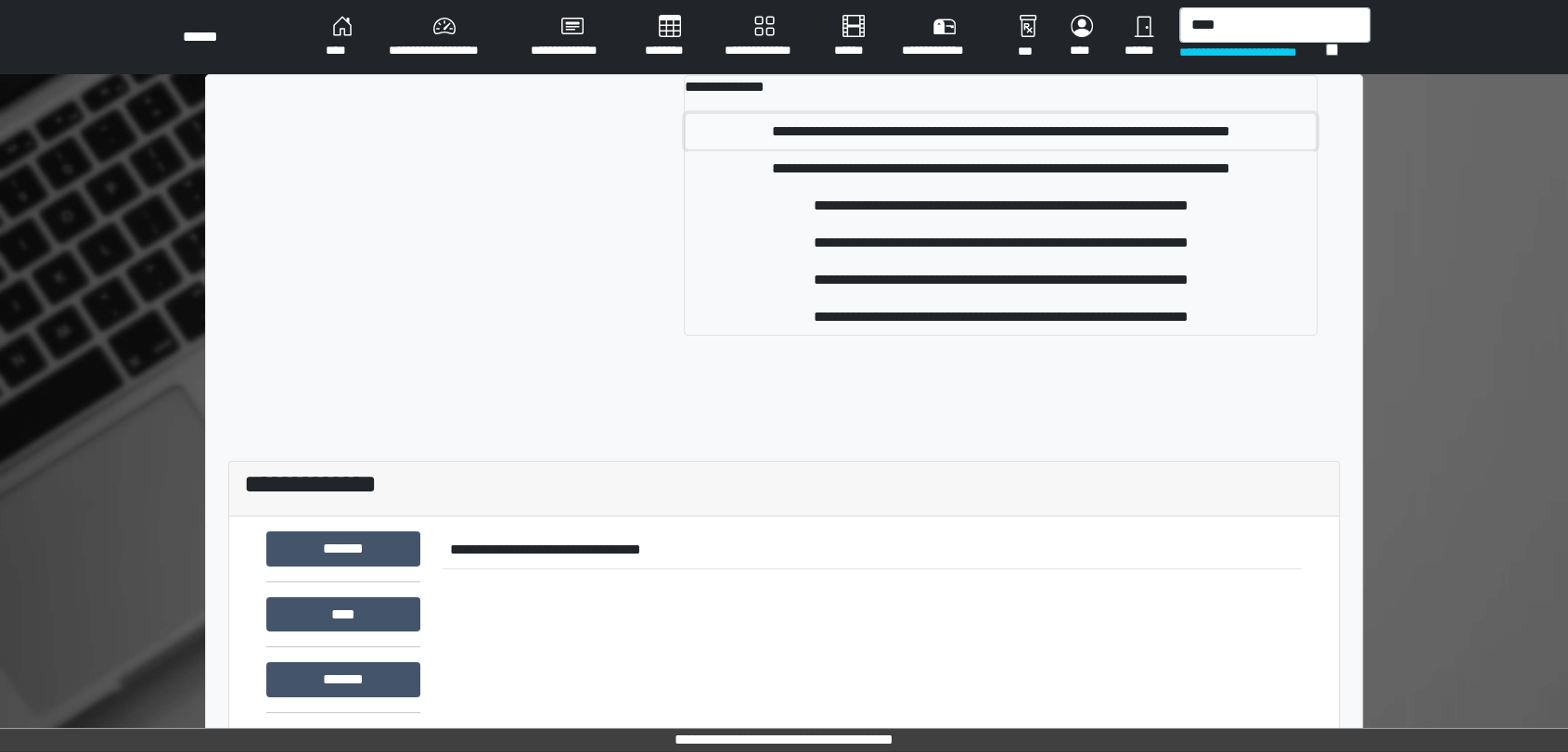 click on "**********" at bounding box center [1000, 132] 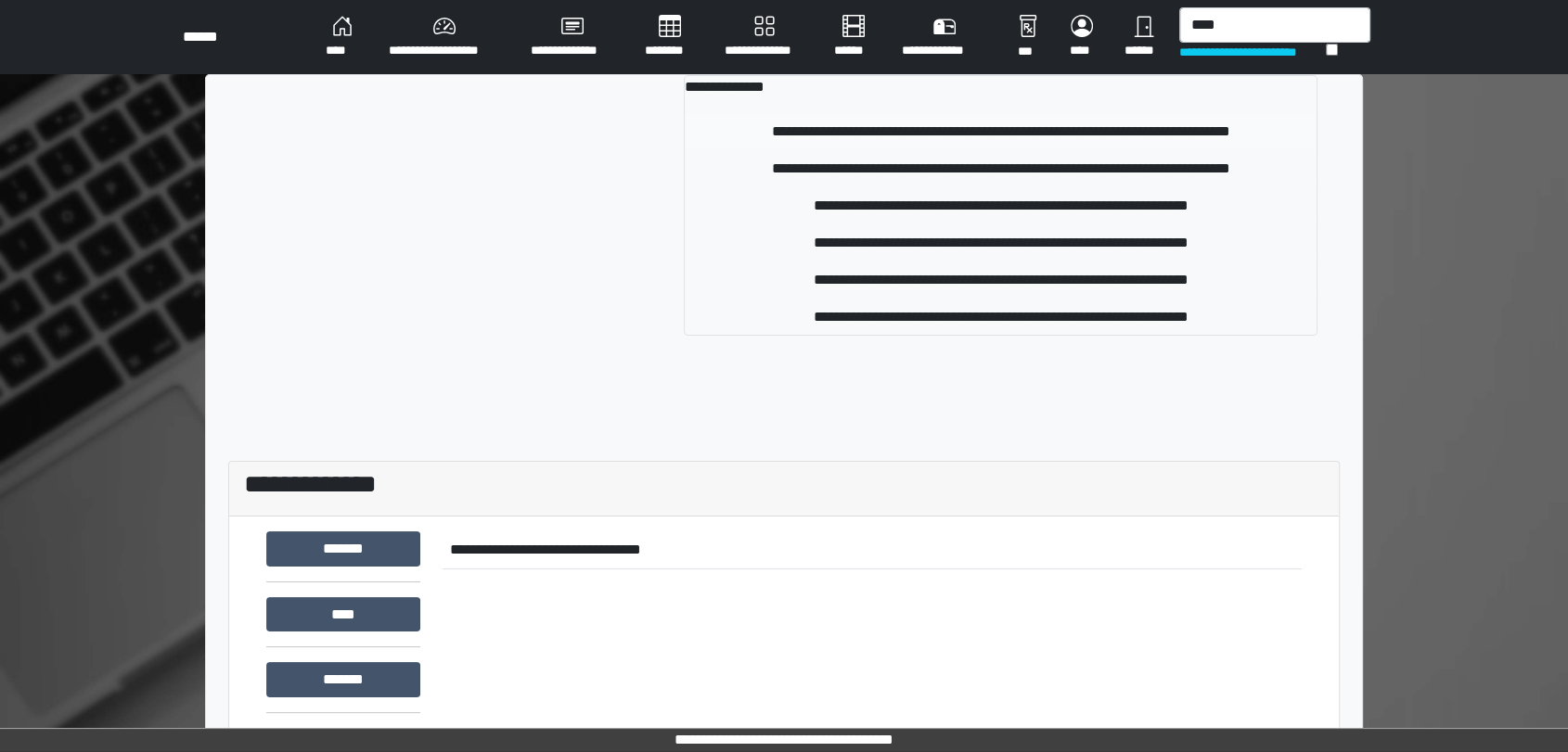 type 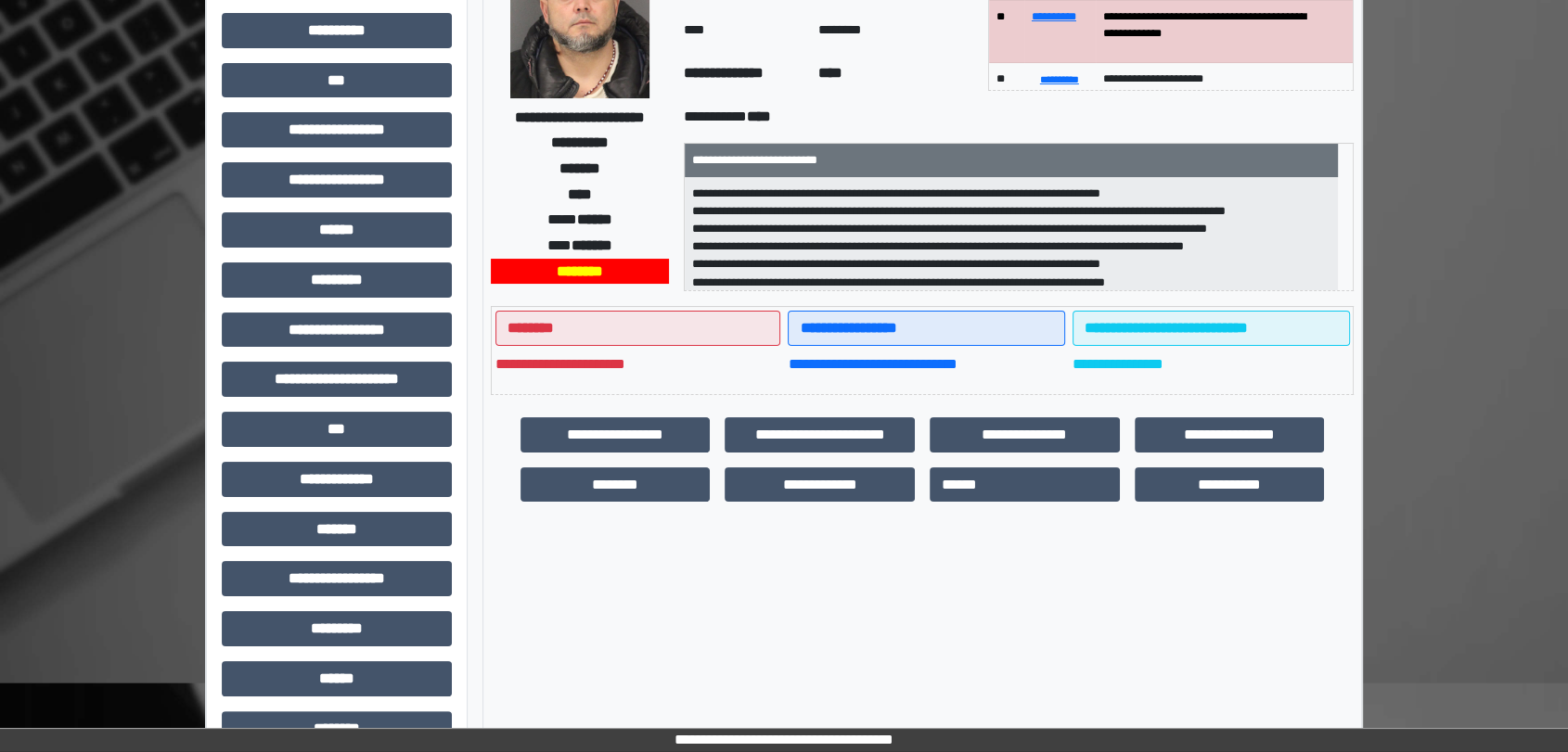 scroll, scrollTop: 206, scrollLeft: 0, axis: vertical 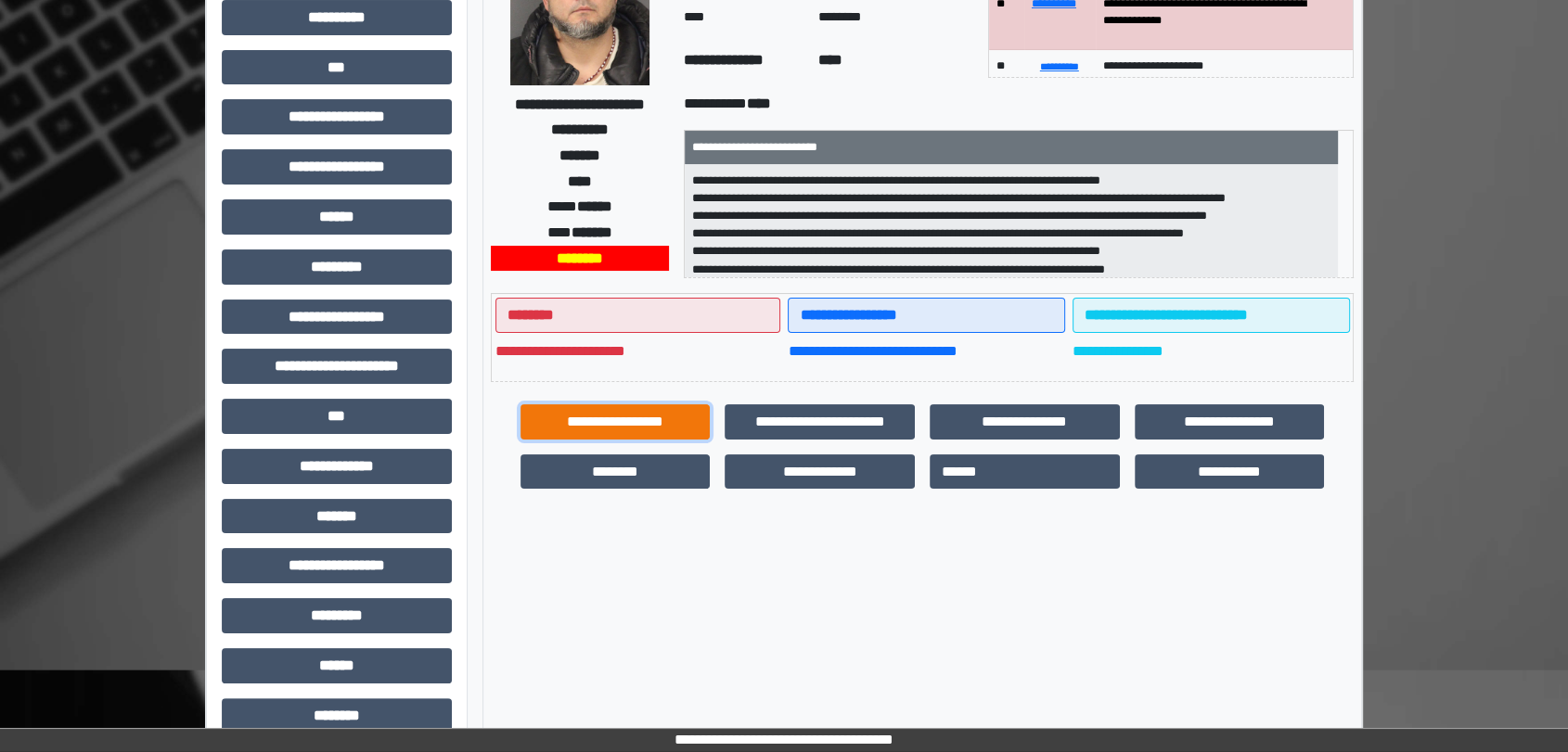 click on "**********" at bounding box center (615, 422) 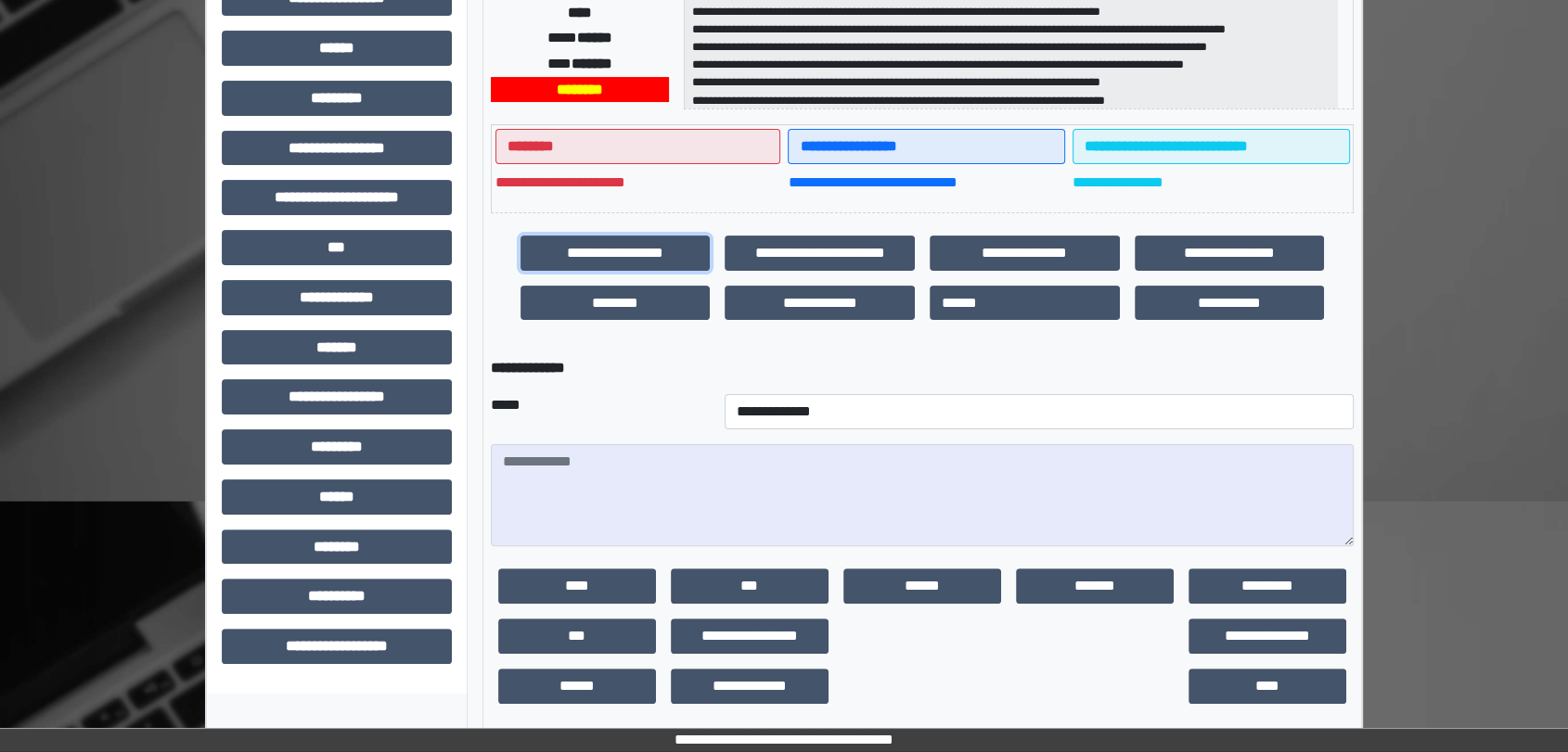 scroll, scrollTop: 386, scrollLeft: 0, axis: vertical 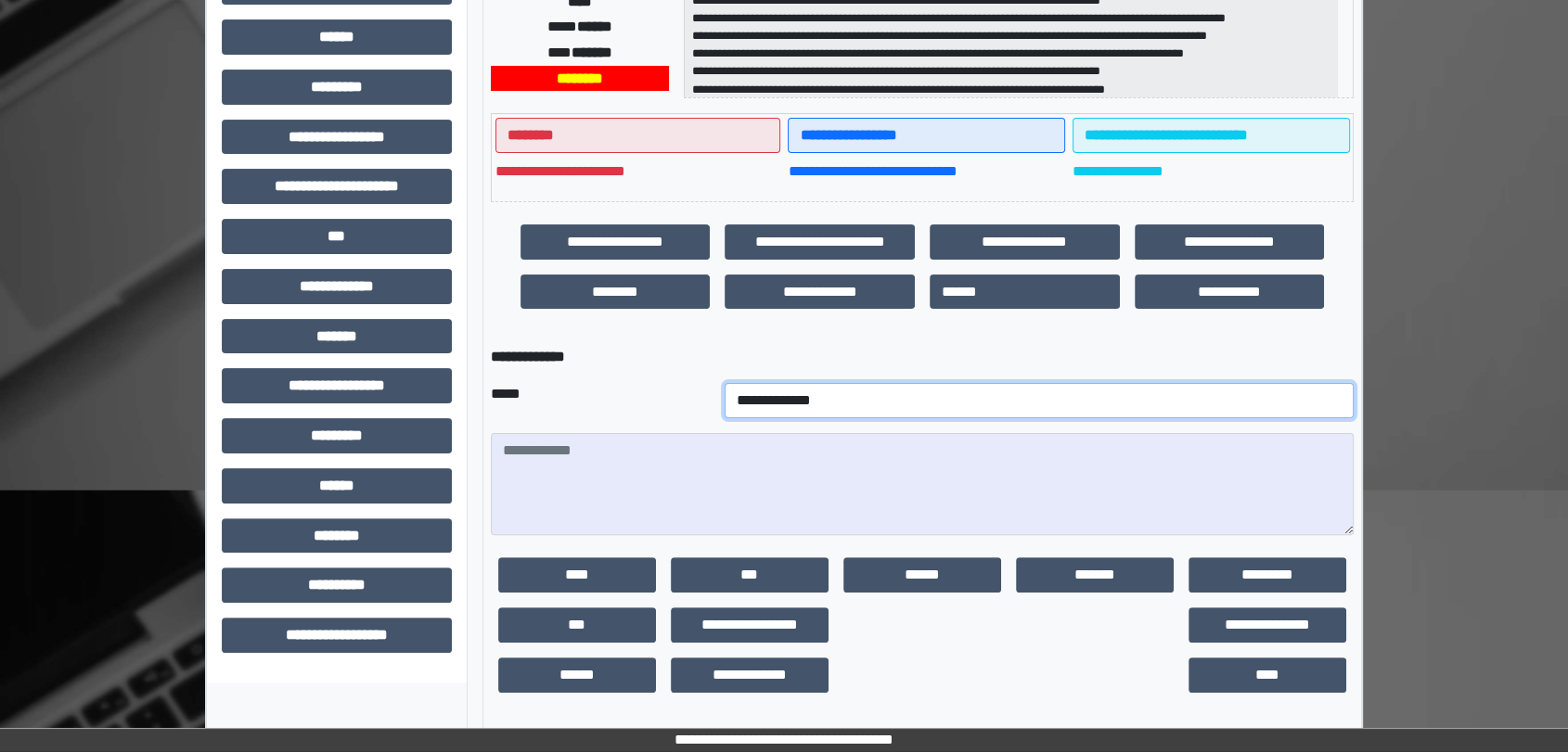 click on "**********" at bounding box center [1039, 401] 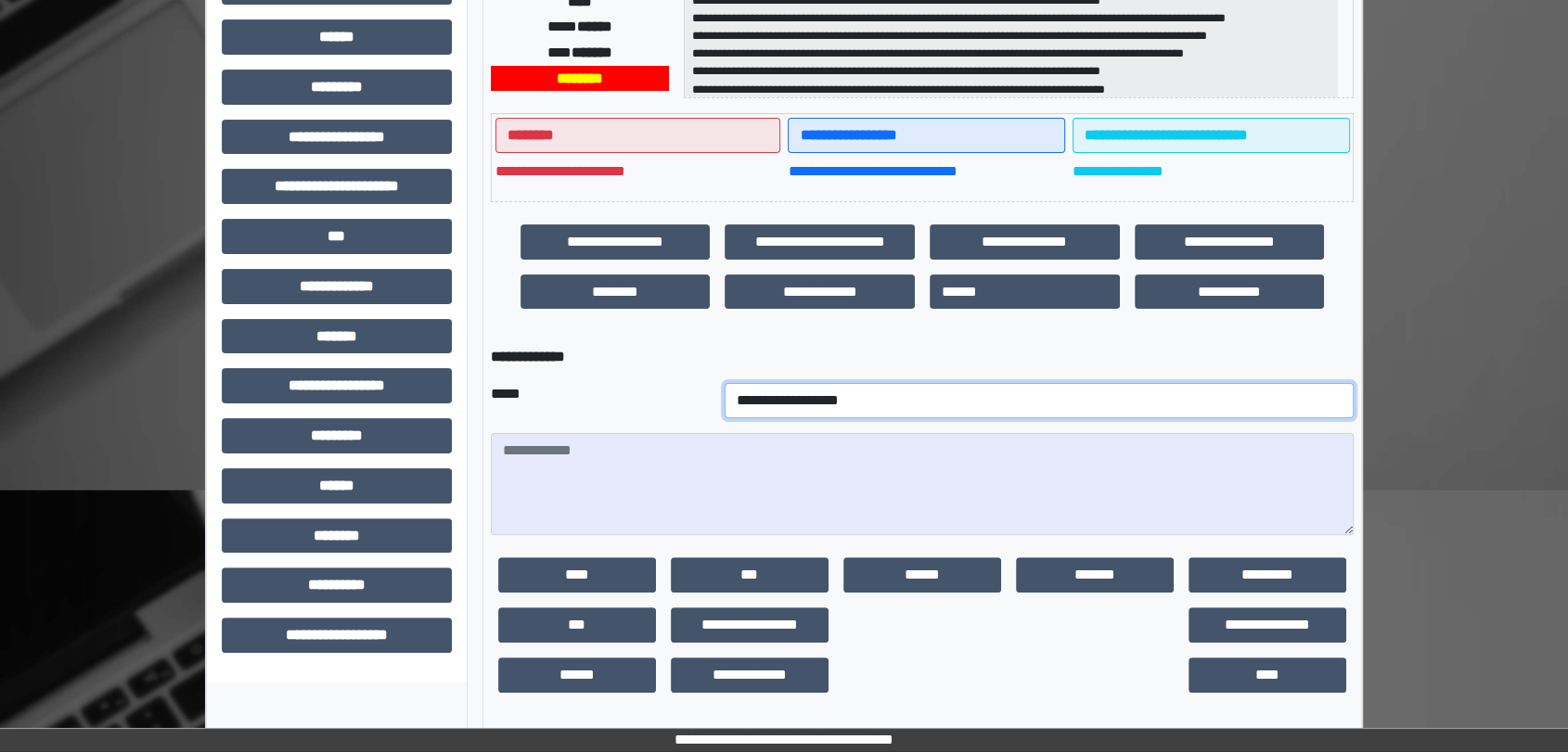 click on "**********" at bounding box center (1039, 401) 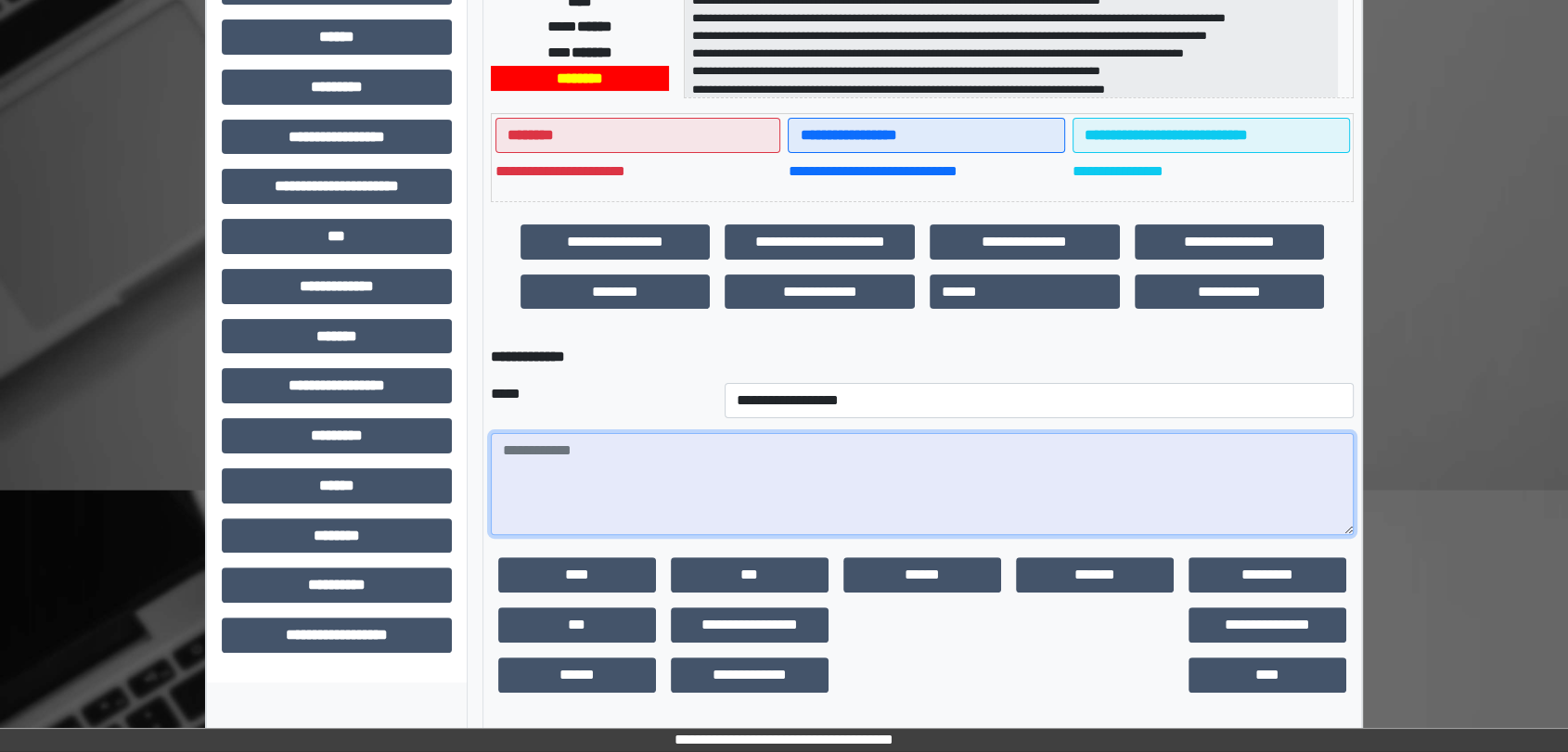 click at bounding box center [922, 484] 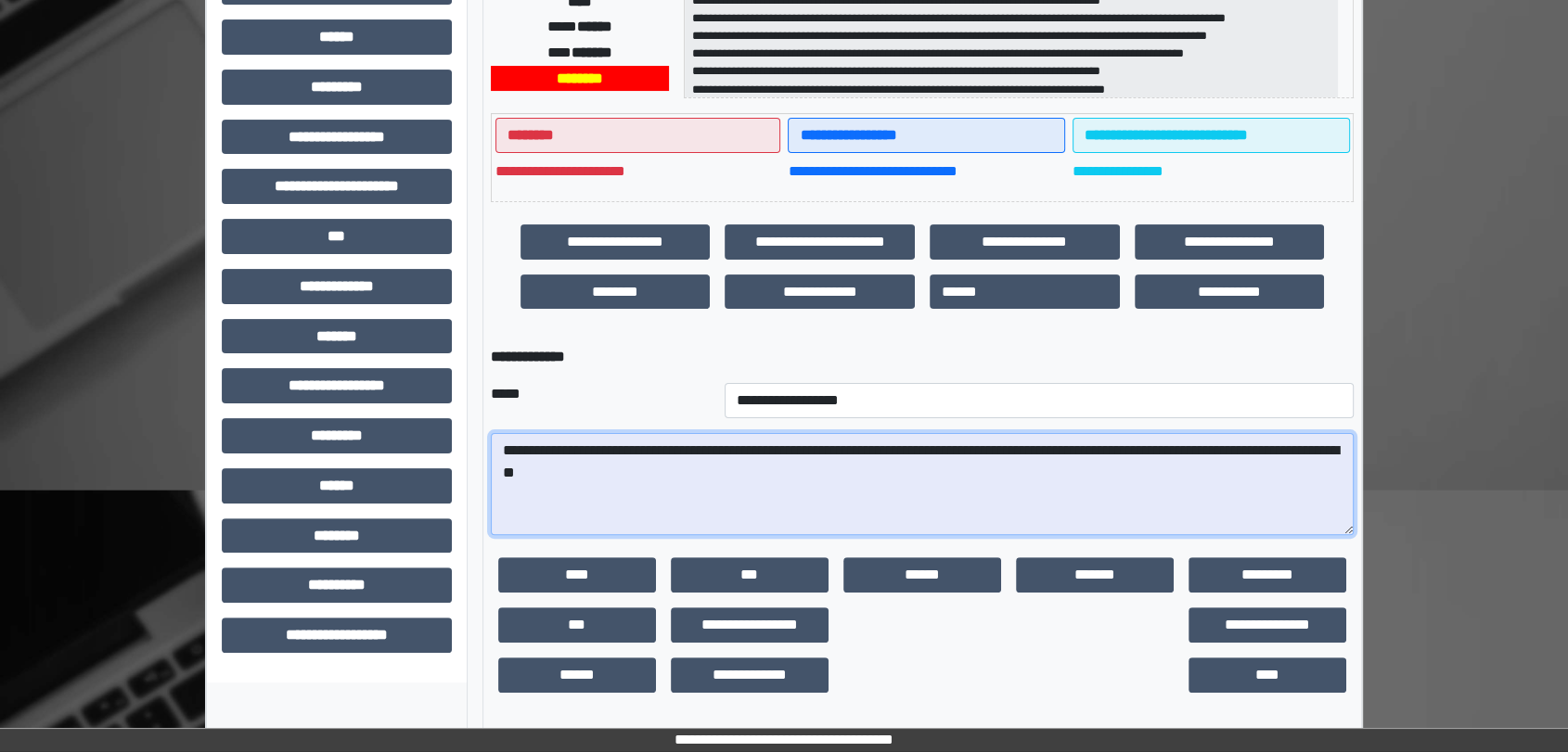 click on "**********" at bounding box center [922, 484] 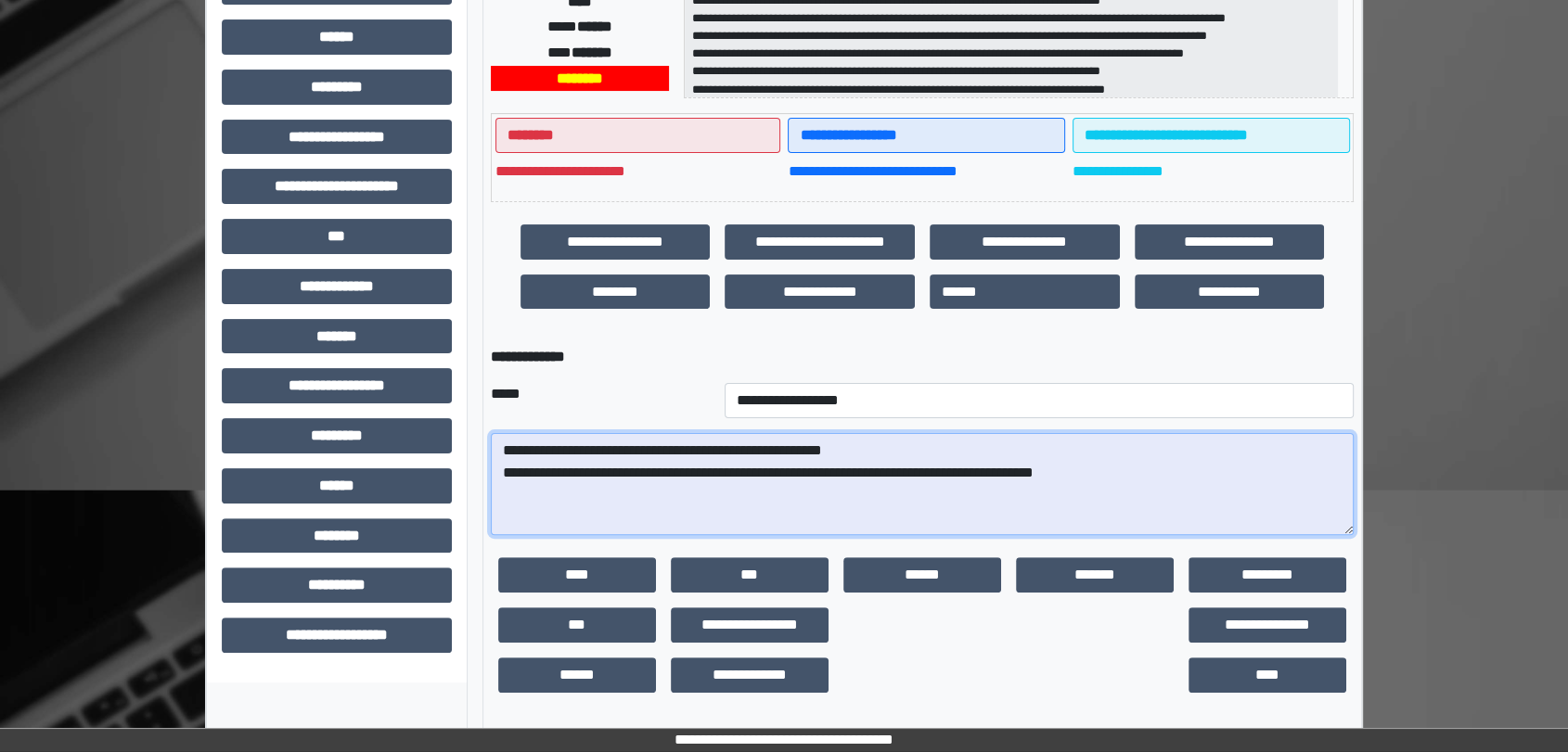 drag, startPoint x: 892, startPoint y: 466, endPoint x: 937, endPoint y: 454, distance: 46.572524 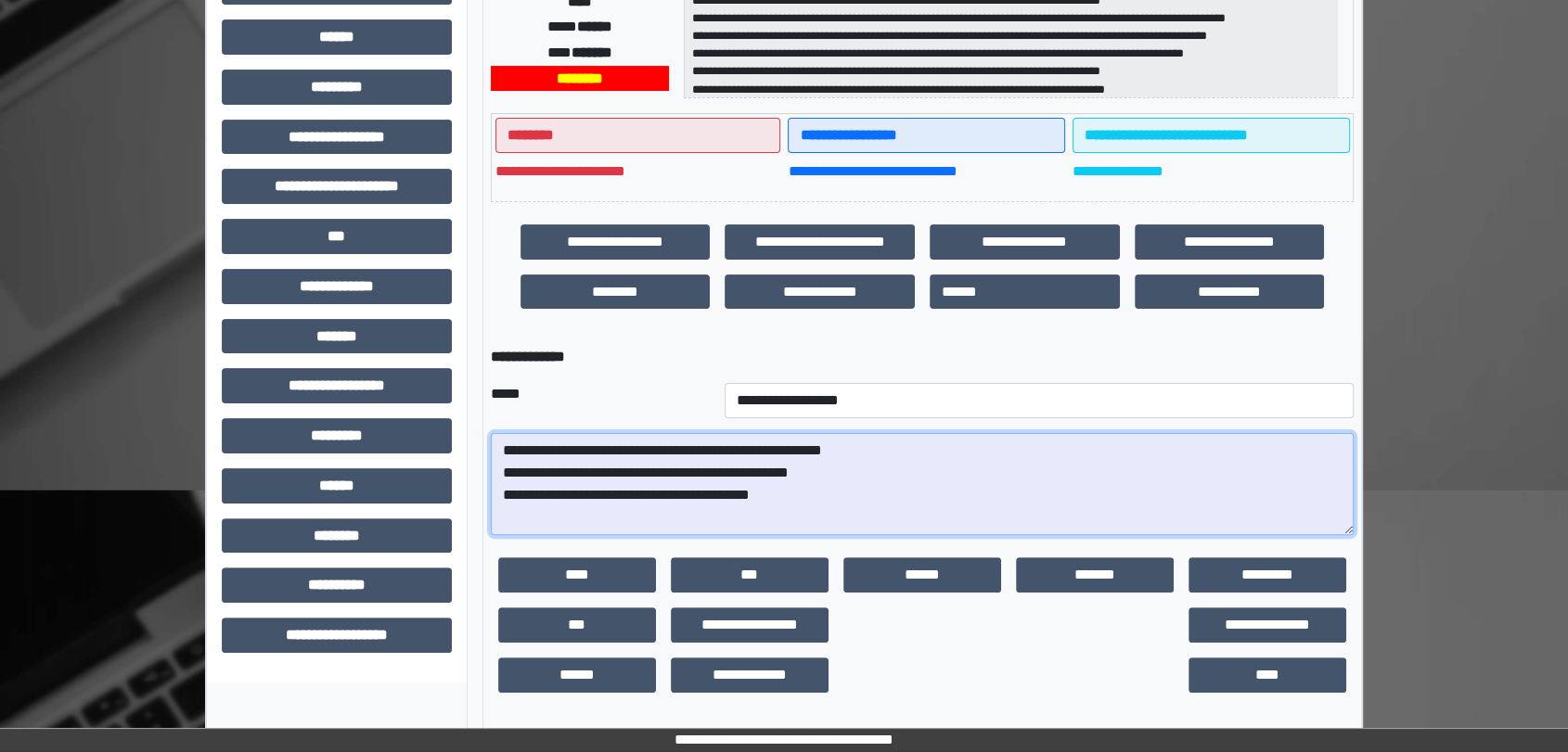 click on "**********" at bounding box center (922, 484) 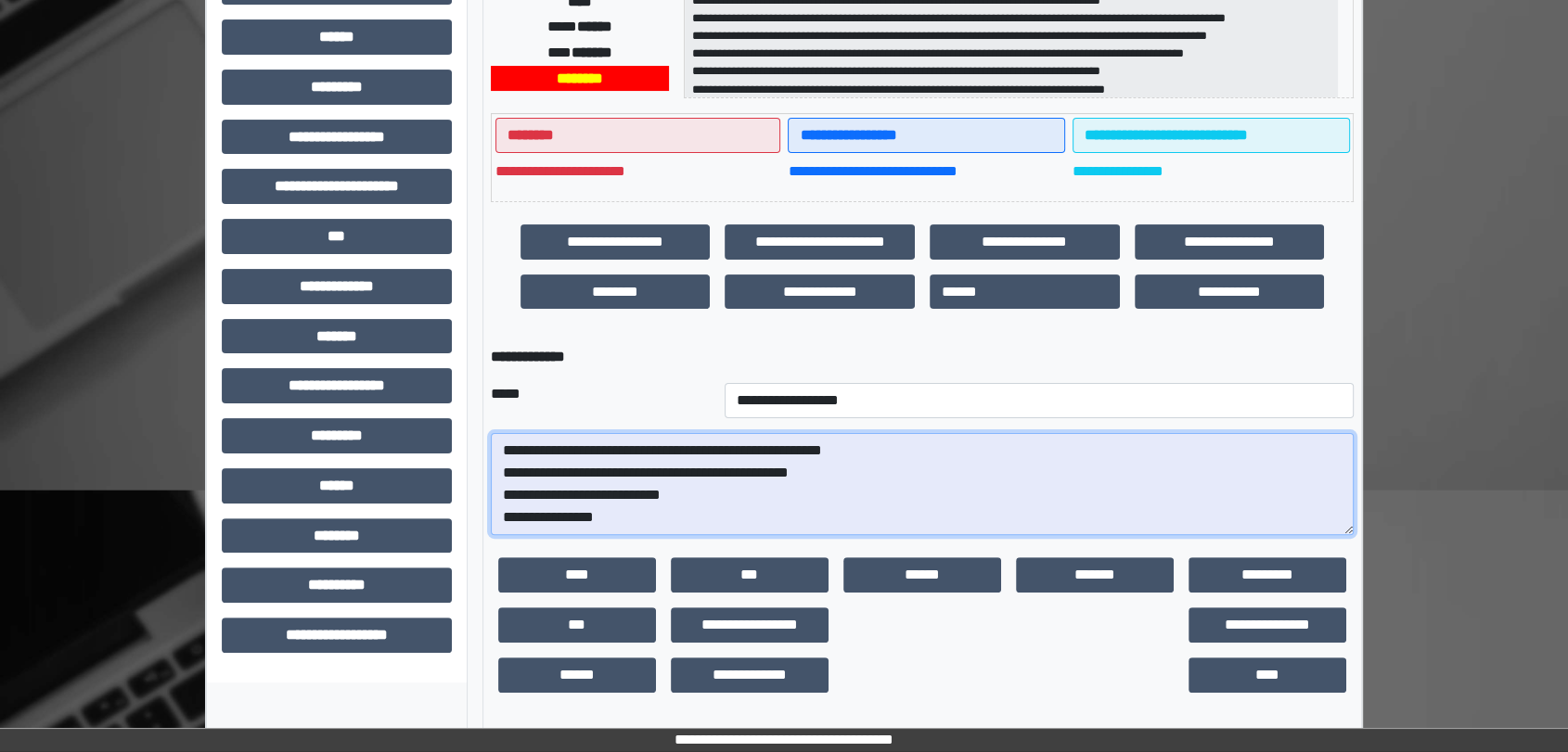type on "**********" 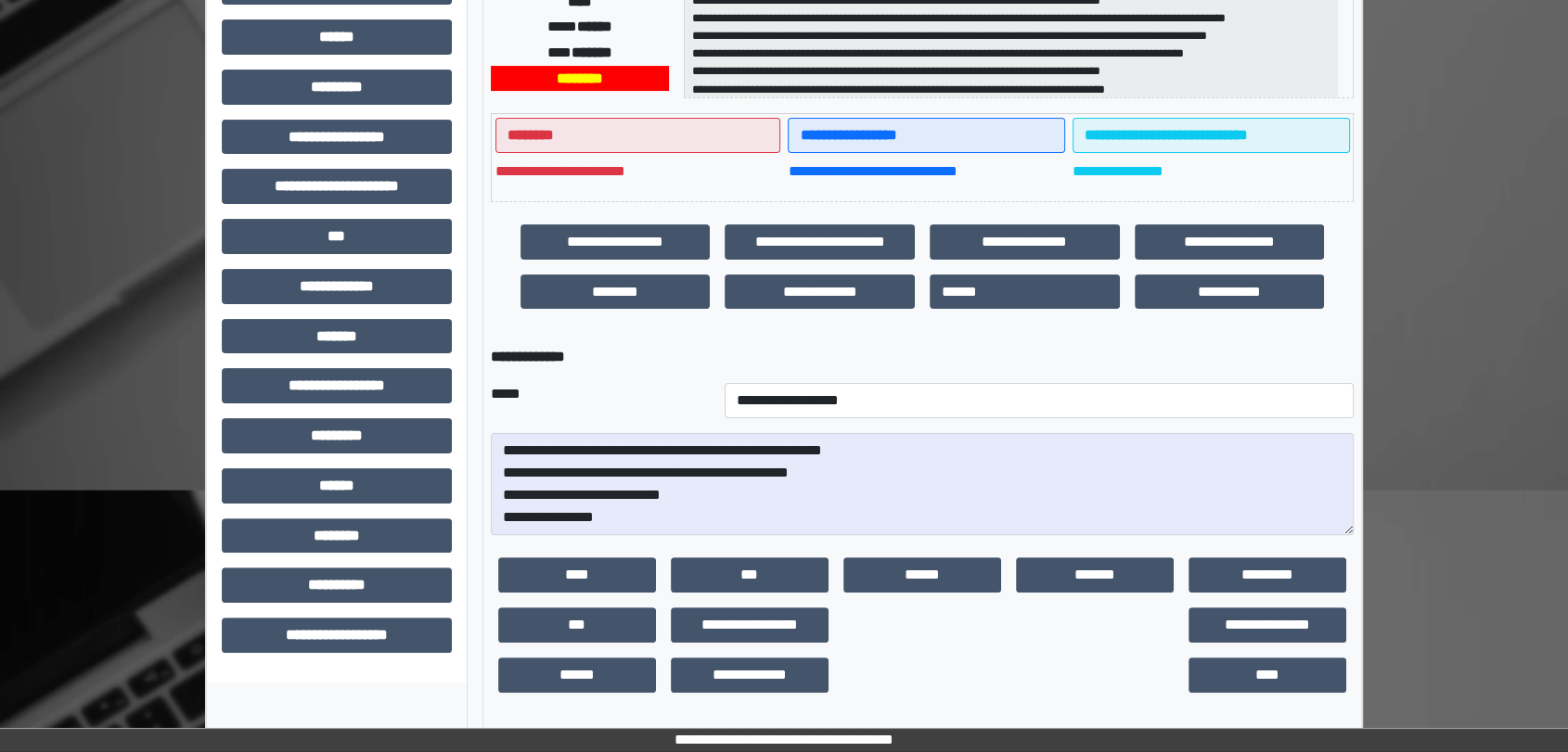 click on "**********" at bounding box center (784, 221) 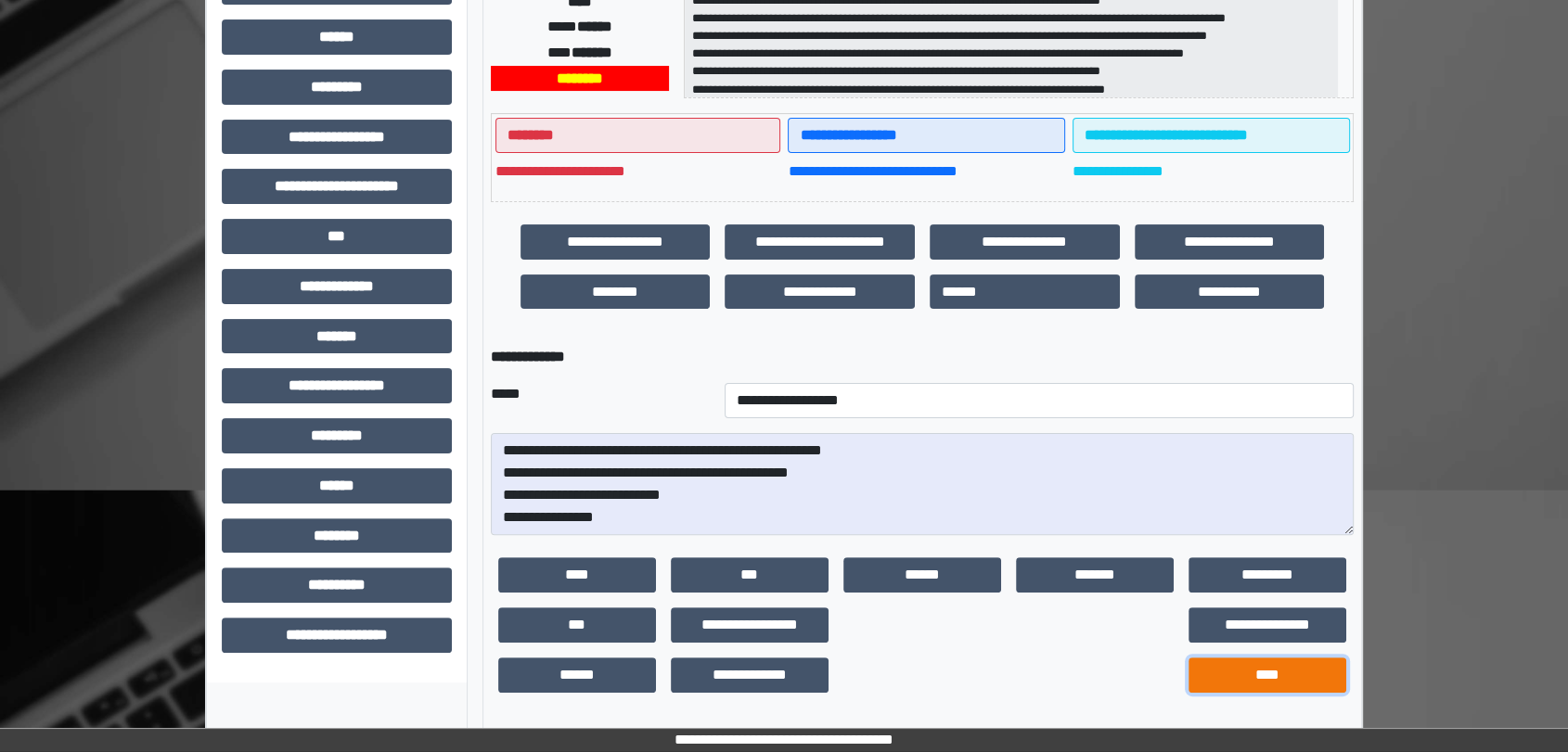 click on "****" at bounding box center (1267, 675) 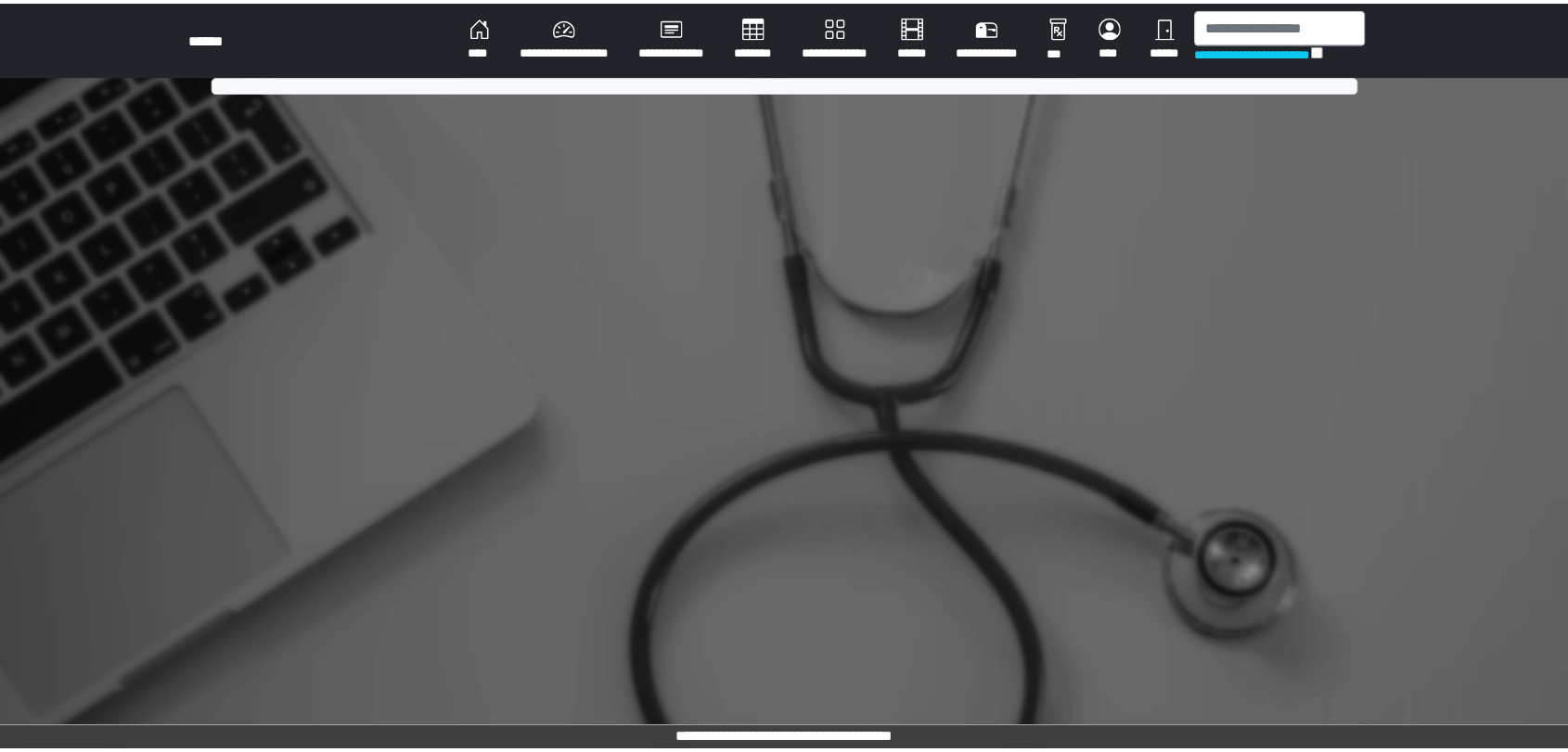 scroll, scrollTop: 0, scrollLeft: 0, axis: both 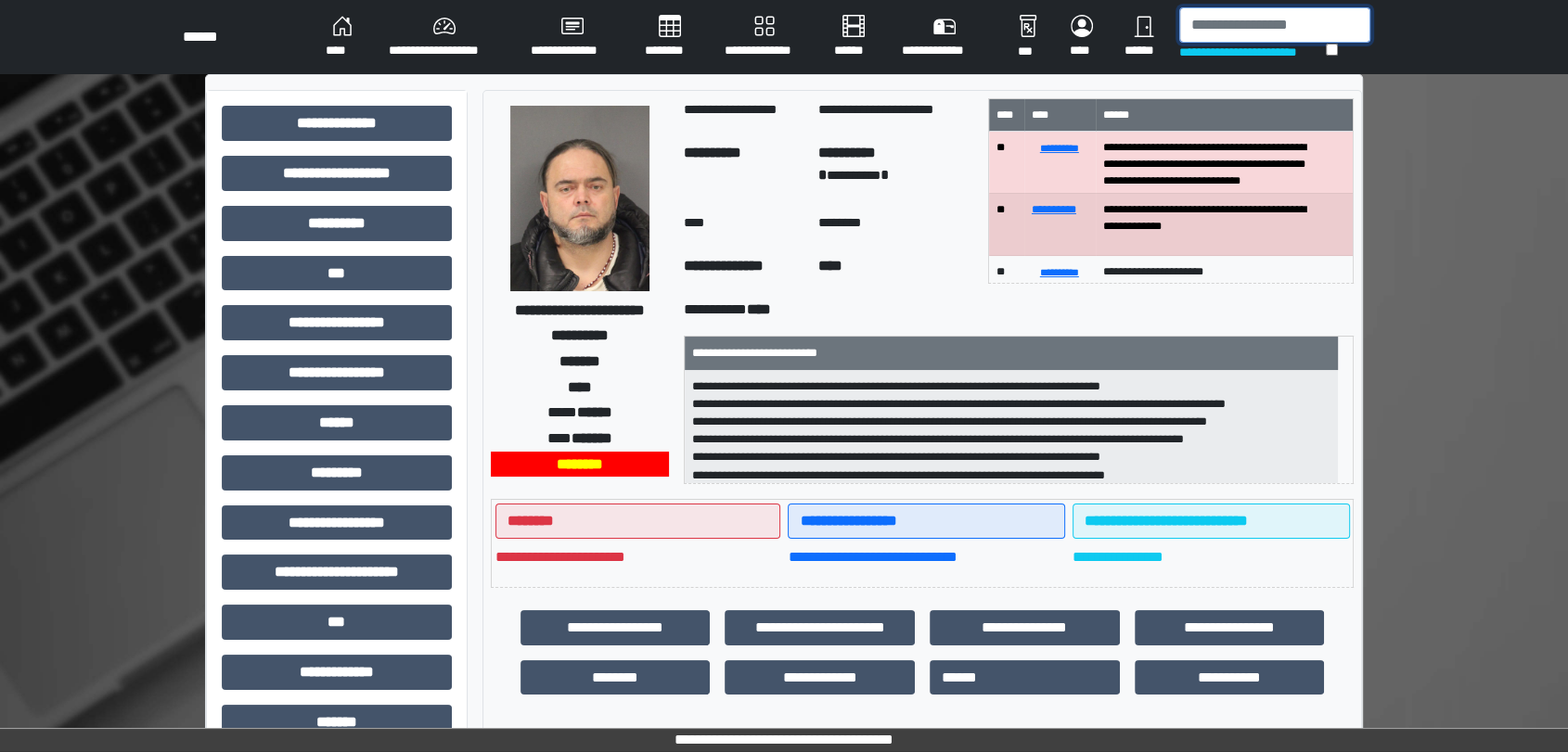 click at bounding box center (1275, 25) 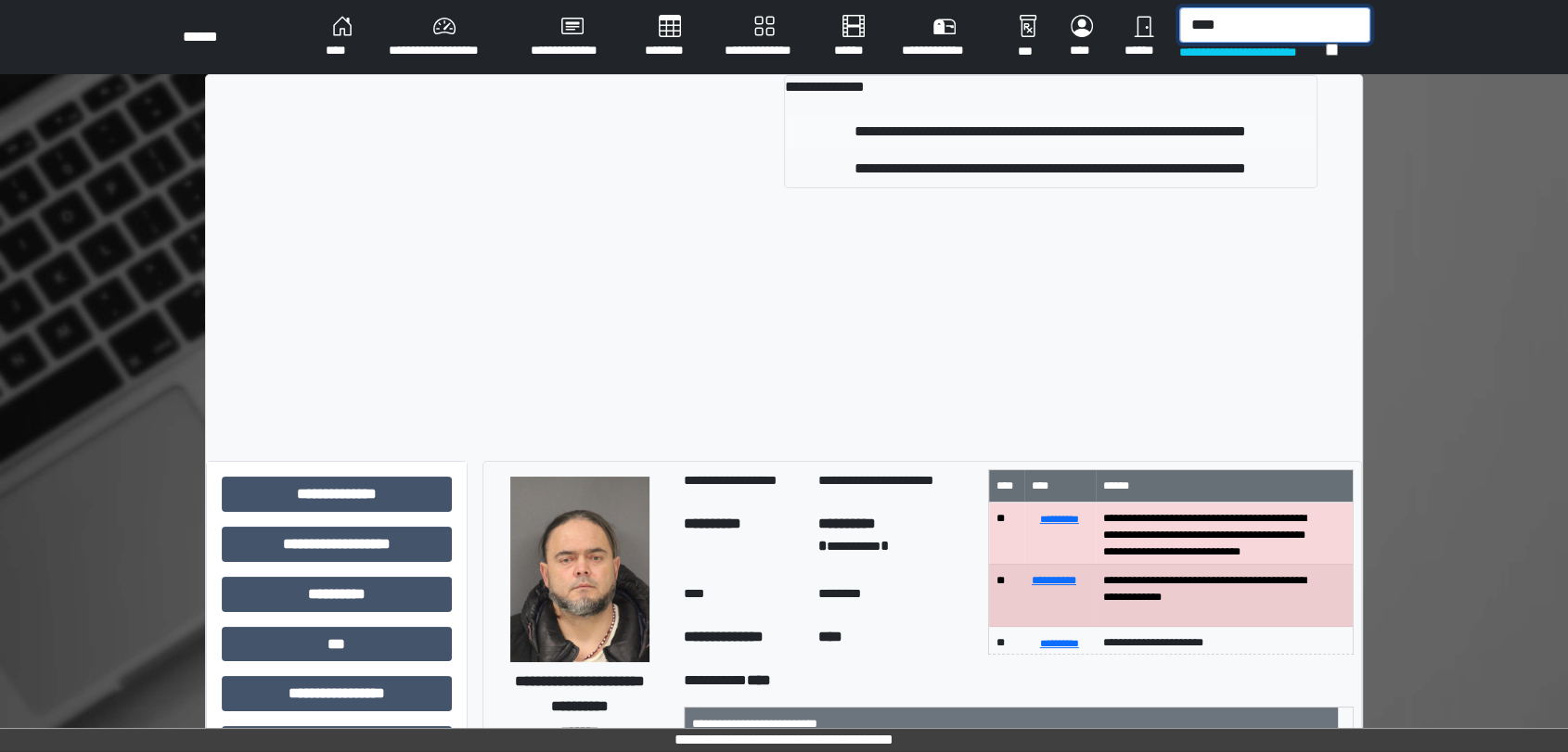 type on "****" 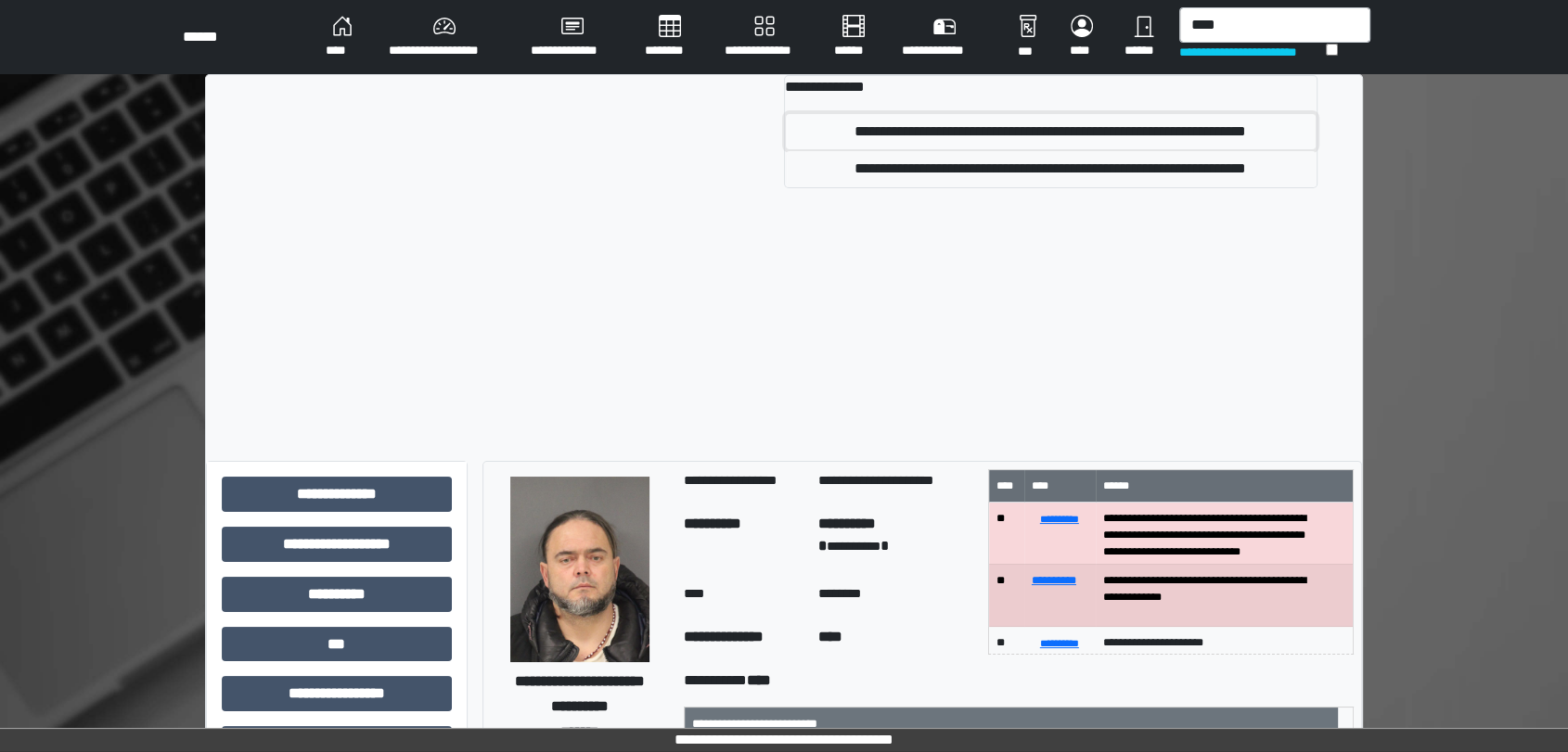 click on "**********" at bounding box center [1051, 132] 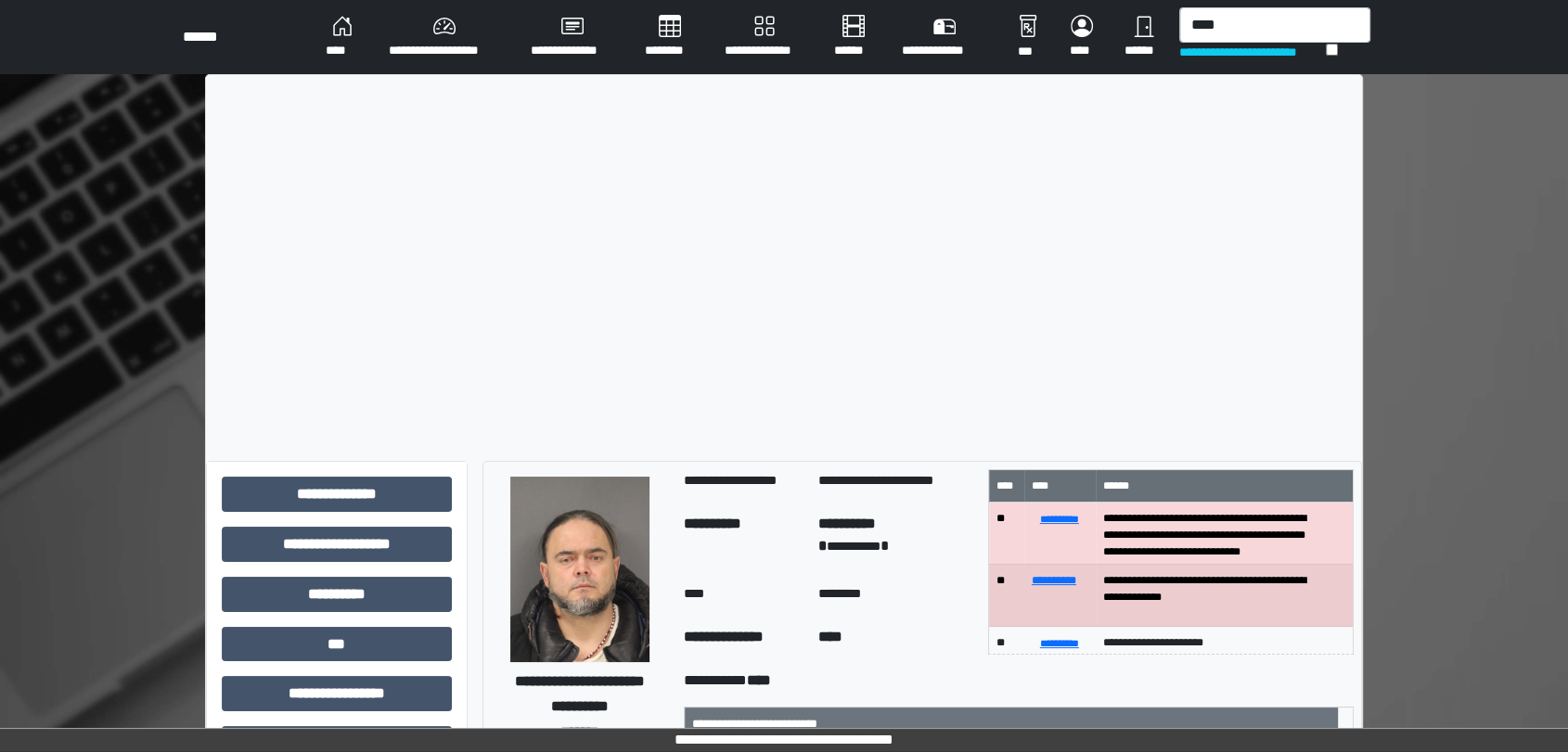type 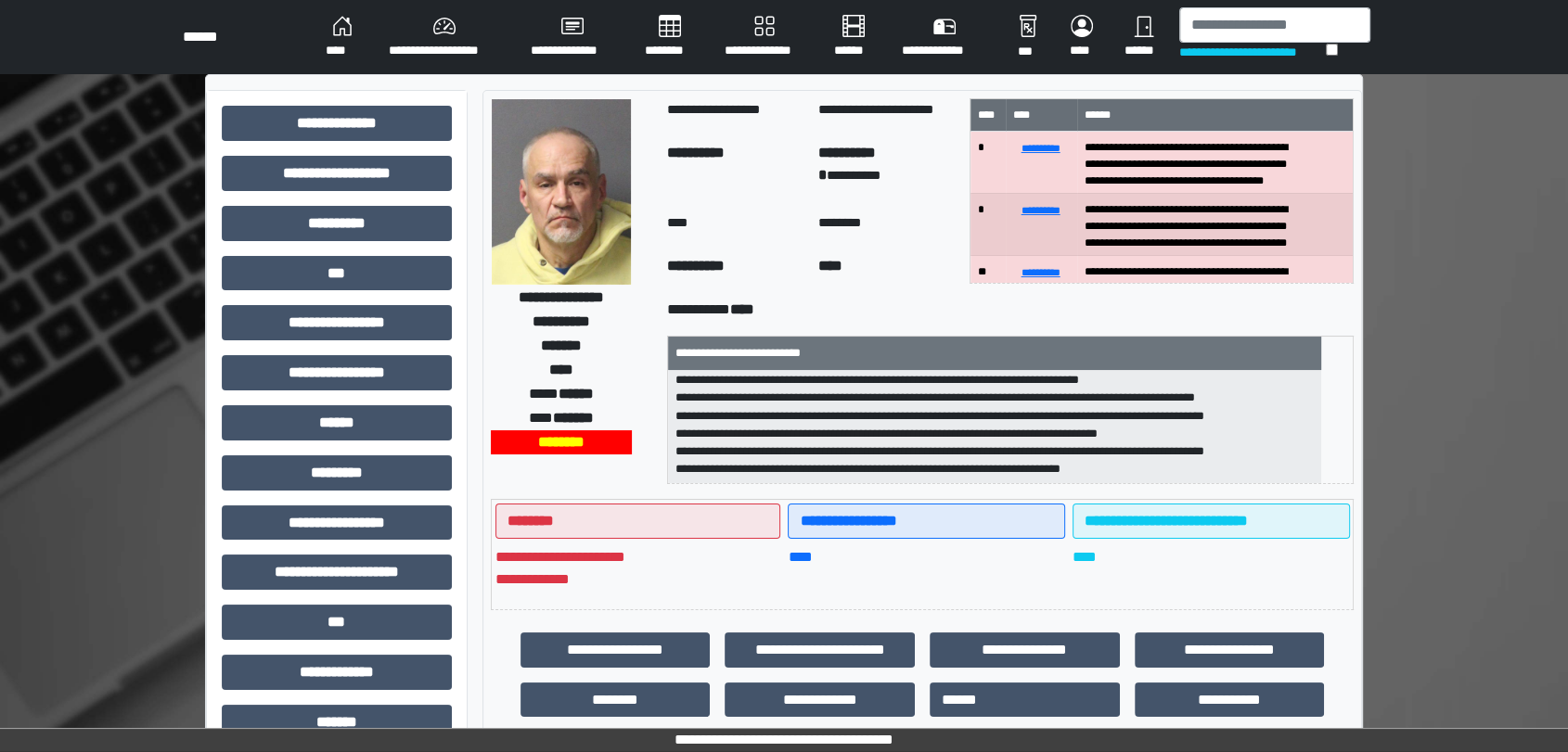scroll, scrollTop: 111, scrollLeft: 0, axis: vertical 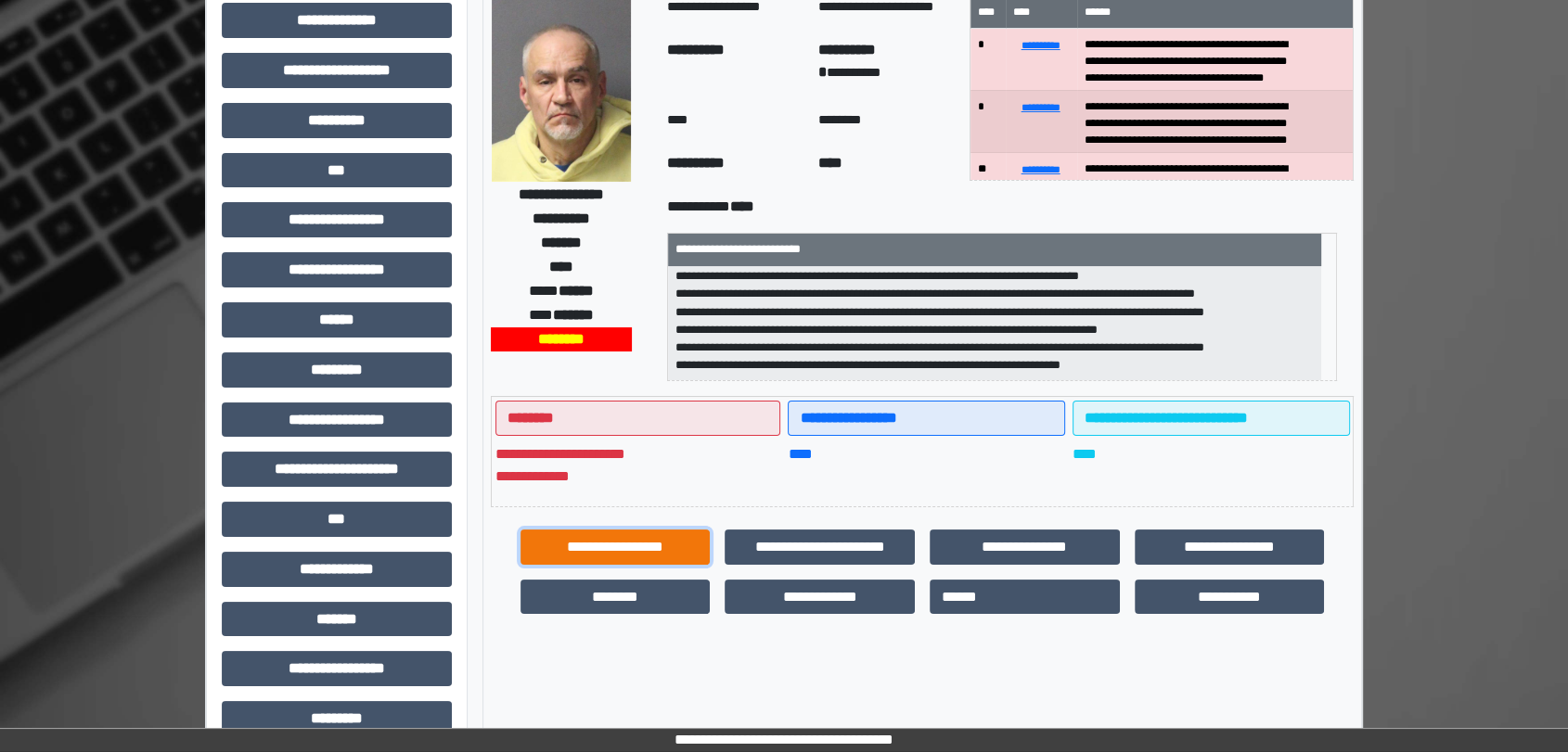 click on "**********" at bounding box center (615, 547) 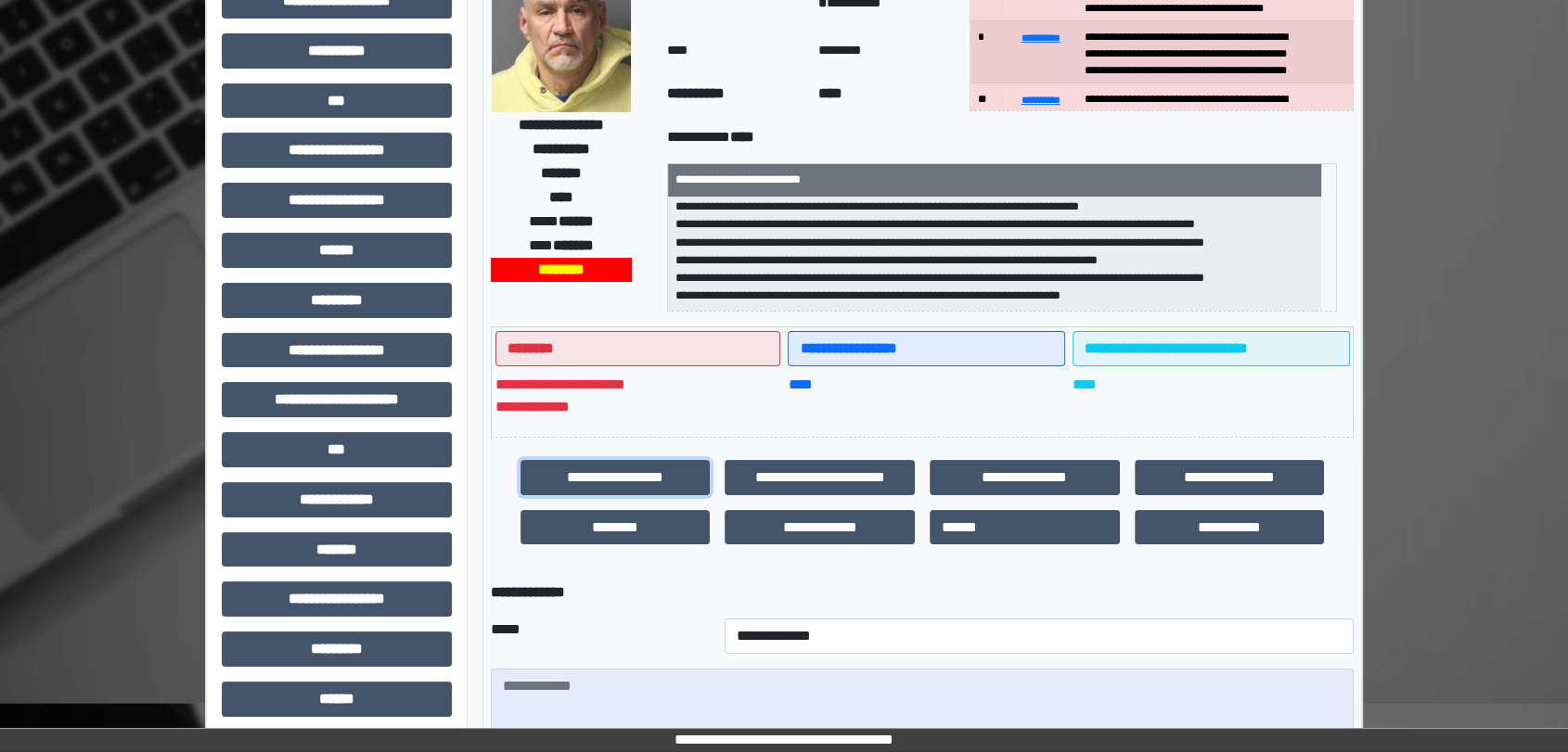 scroll, scrollTop: 305, scrollLeft: 0, axis: vertical 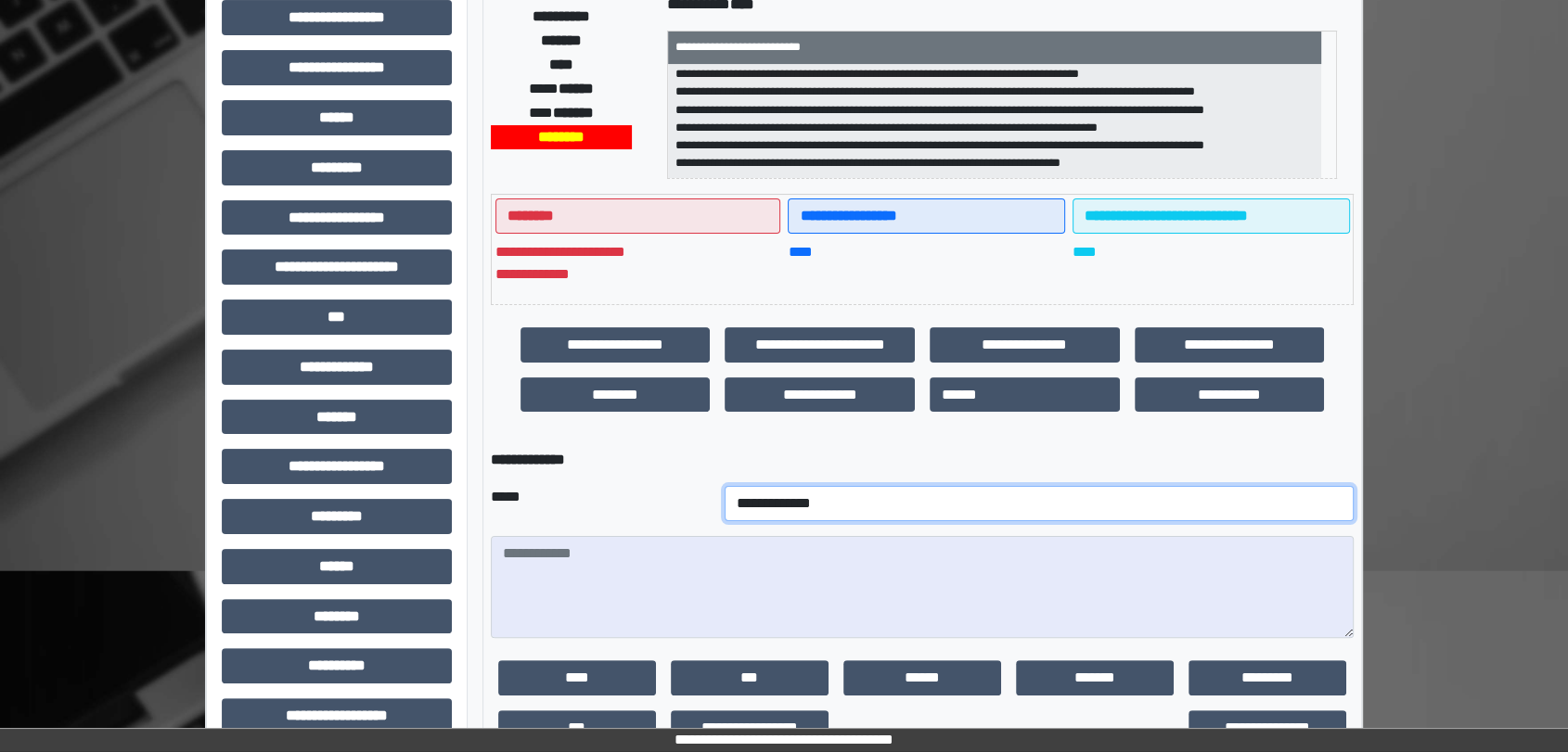 click on "**********" at bounding box center (1039, 503) 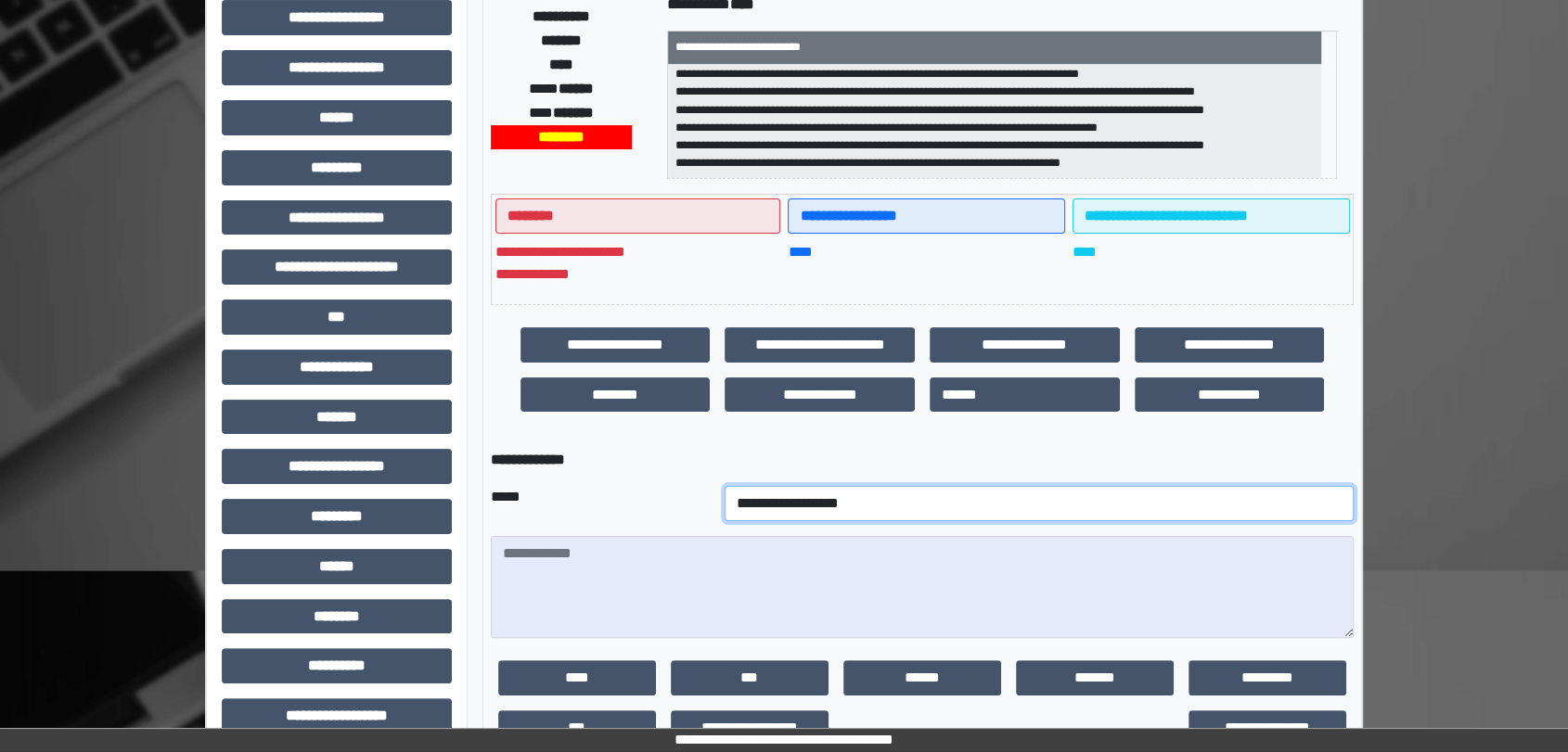 click on "**********" at bounding box center (1039, 503) 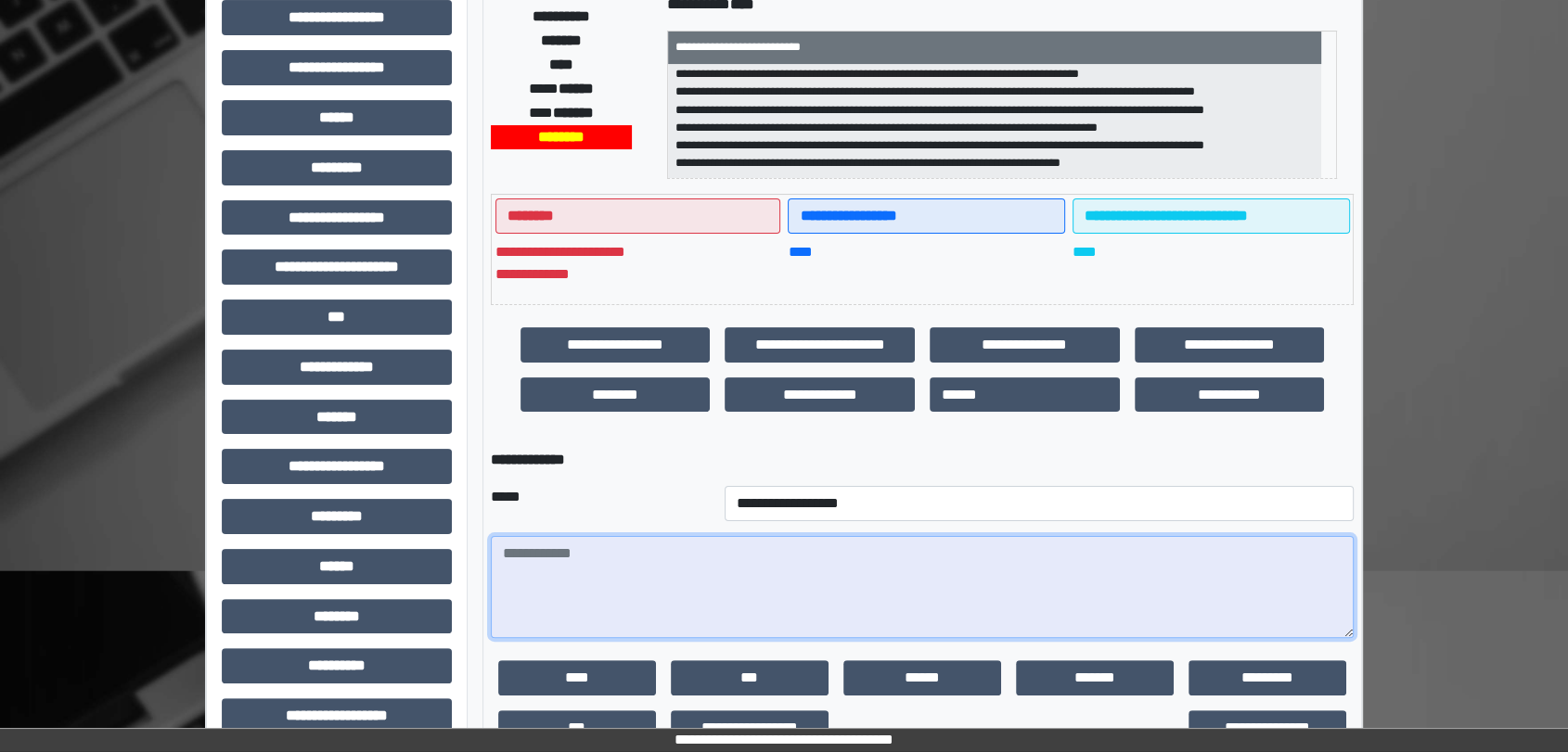 click at bounding box center (922, 587) 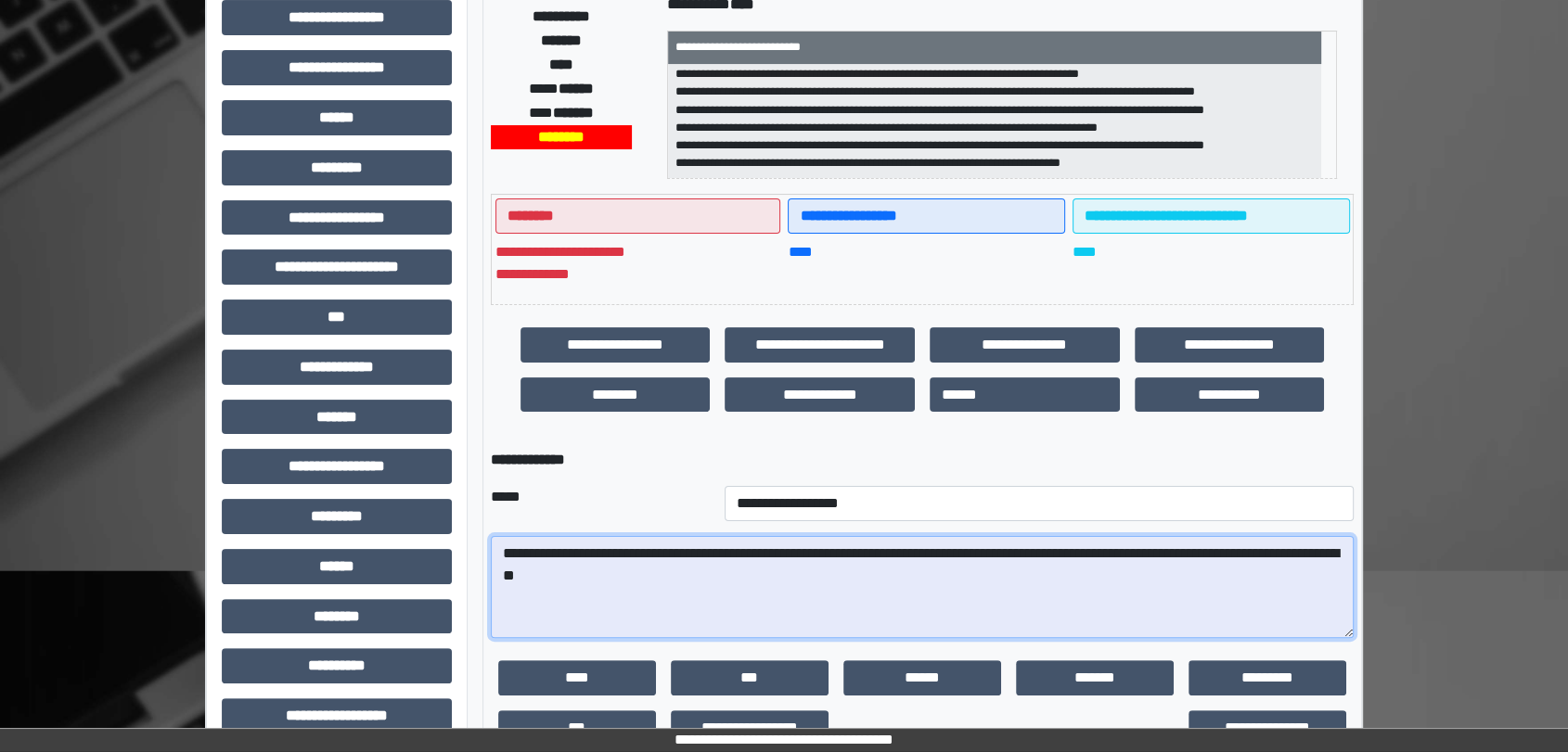 click on "**********" at bounding box center [922, 587] 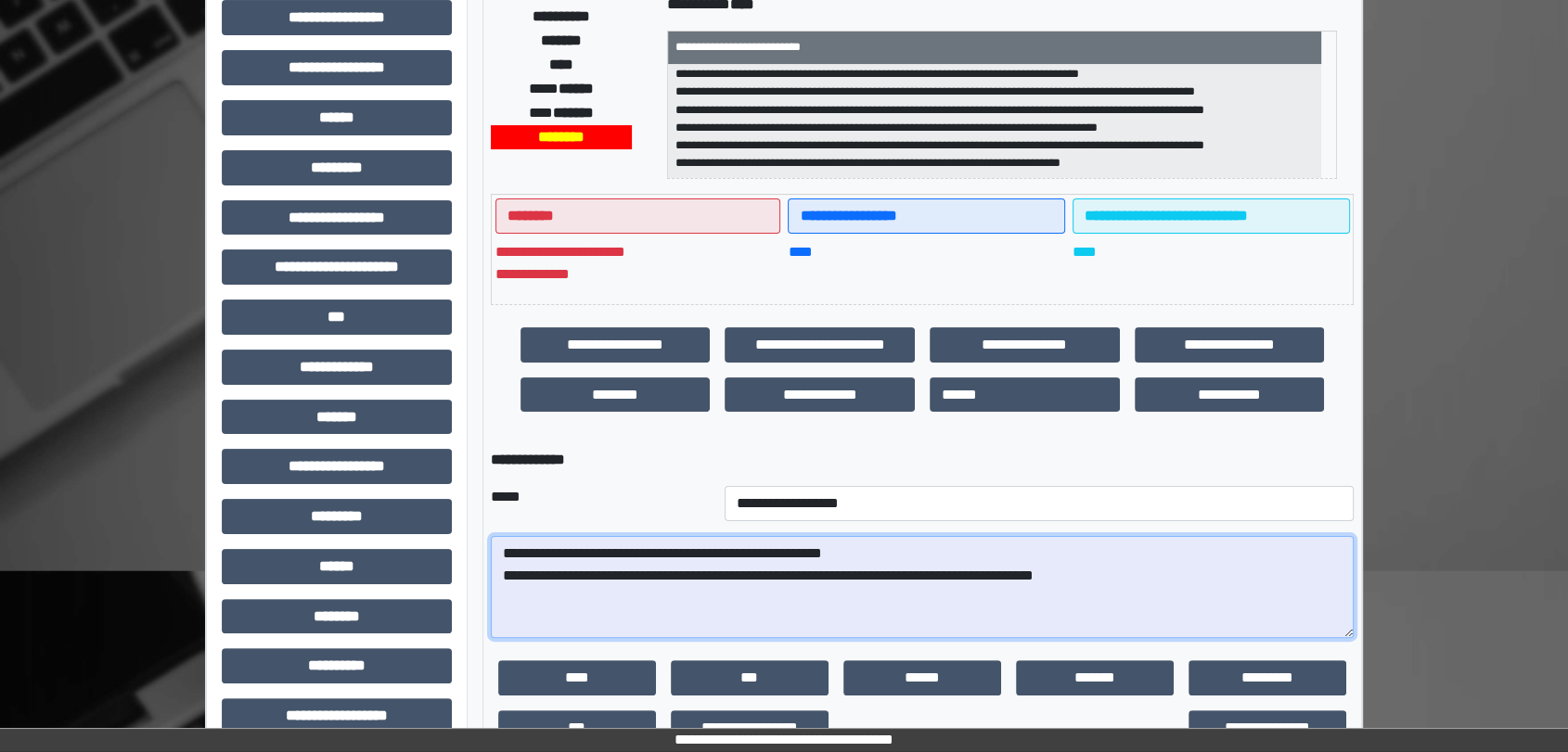 click on "**********" at bounding box center (922, 587) 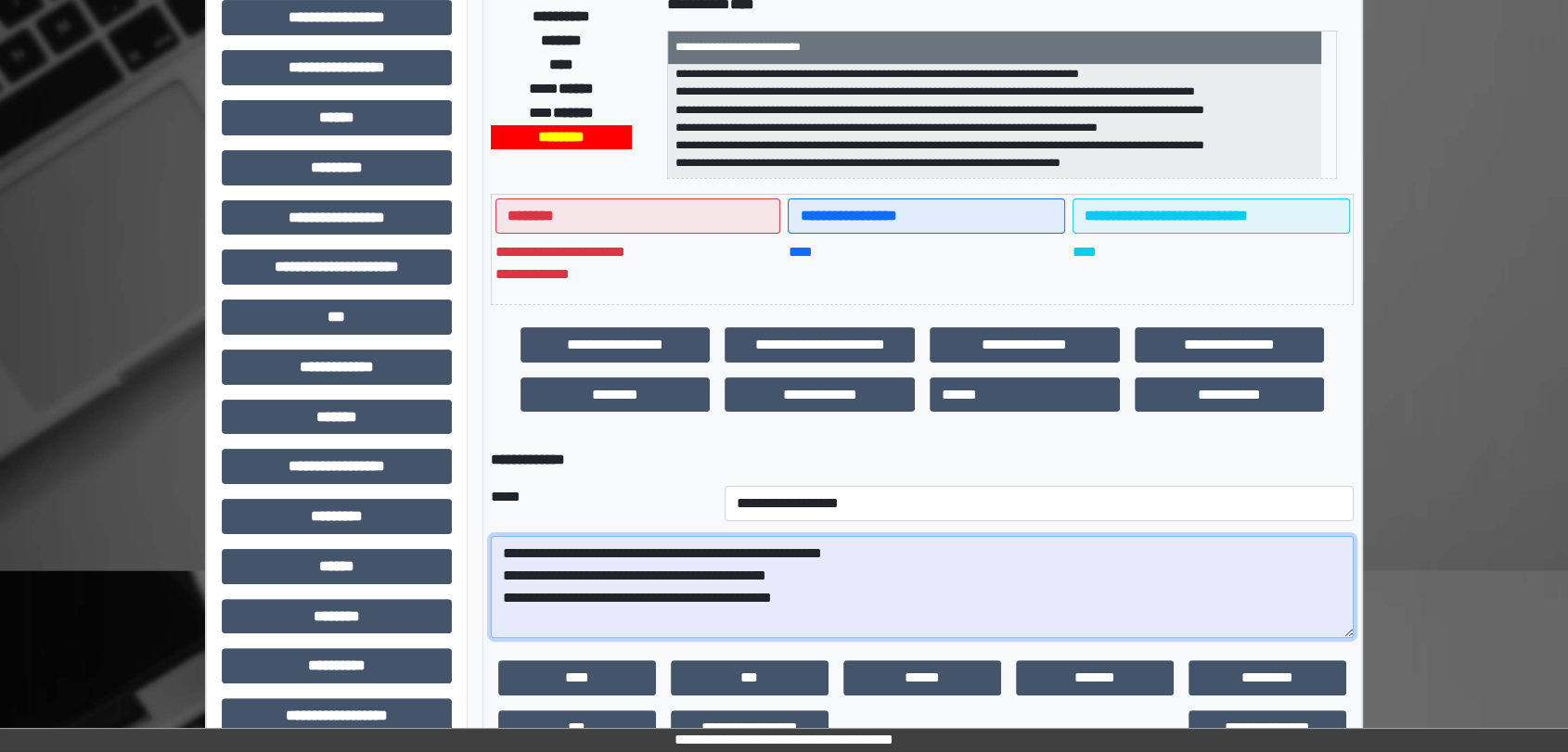 click on "**********" at bounding box center [922, 587] 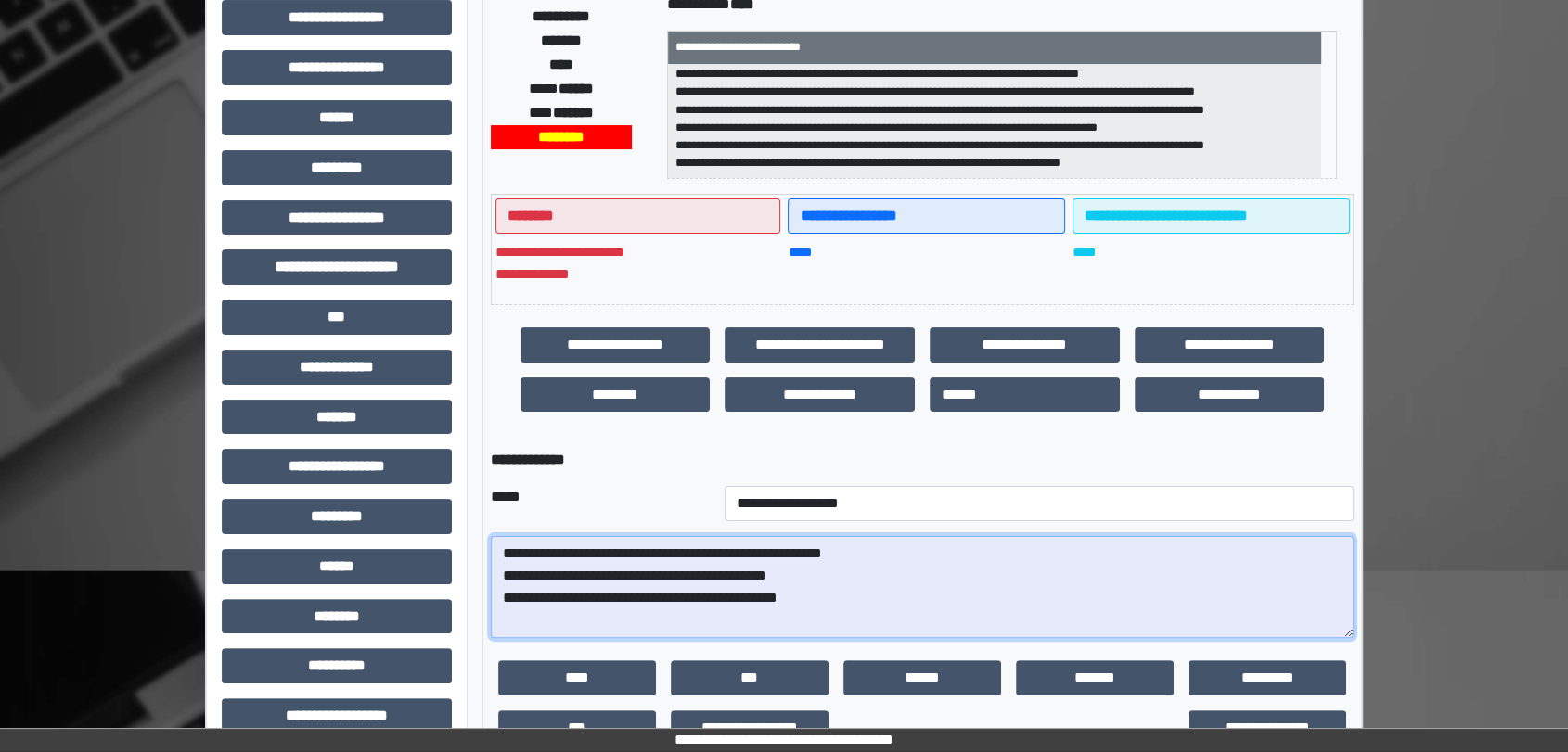 click on "**********" at bounding box center (922, 587) 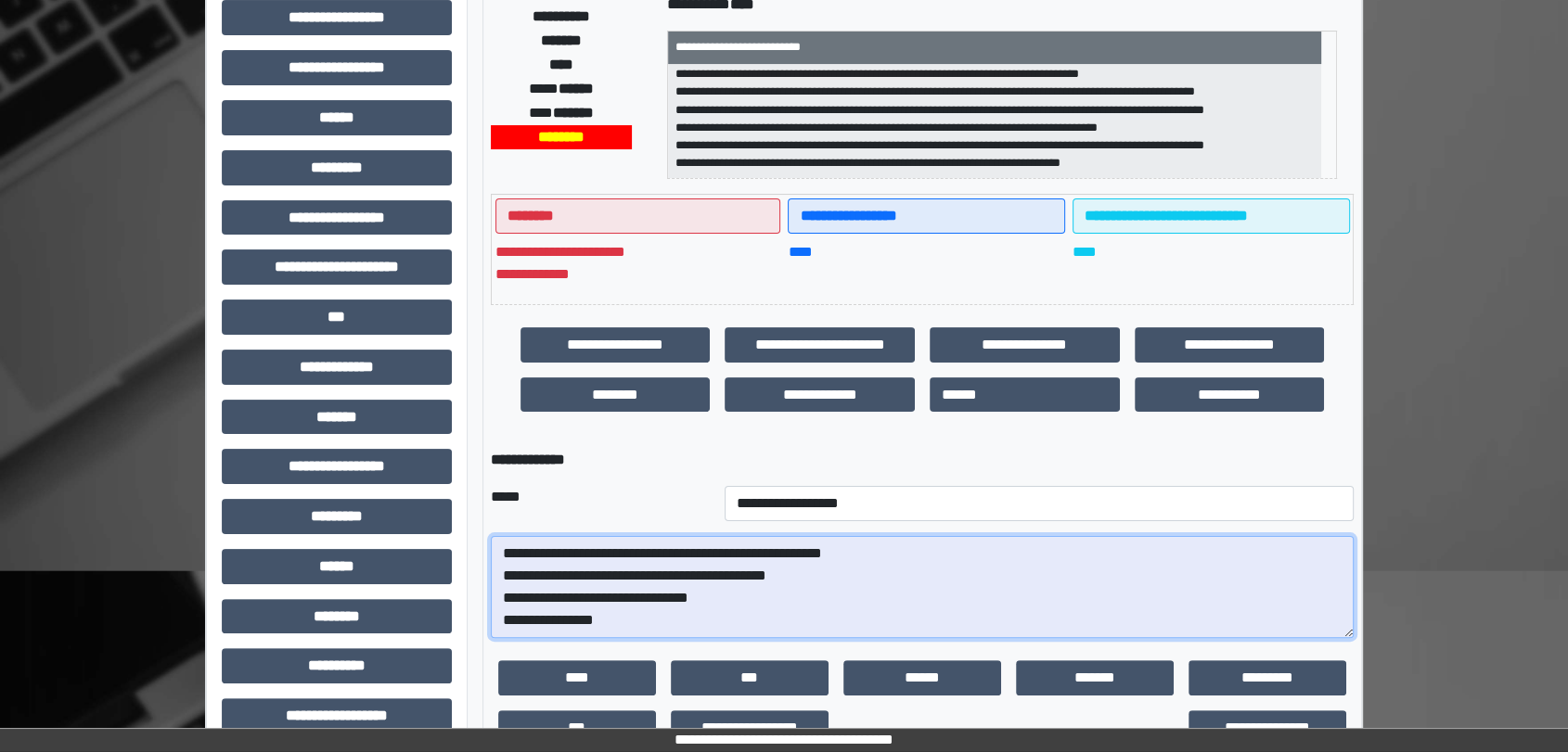 click on "**********" at bounding box center [922, 587] 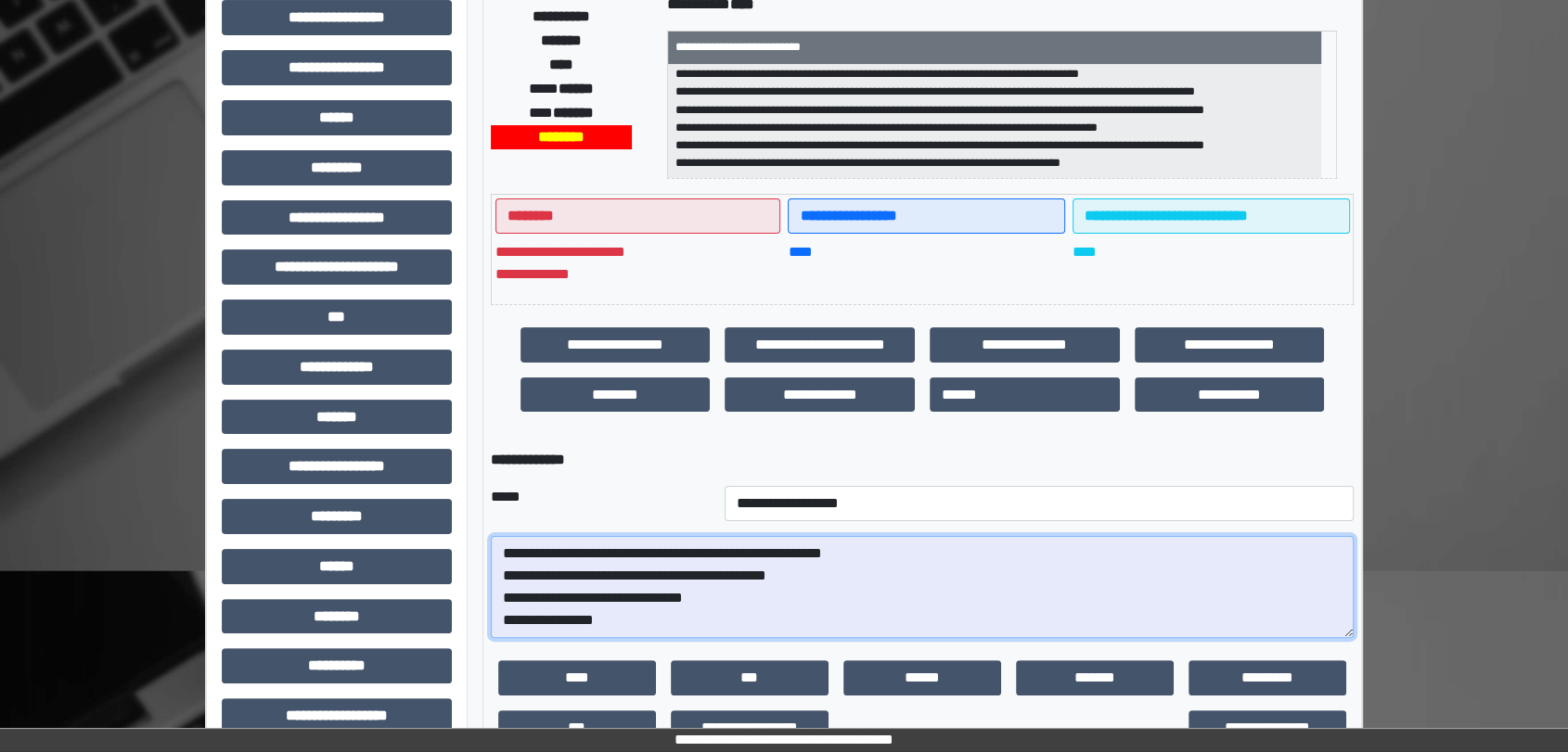 click on "**********" at bounding box center [922, 587] 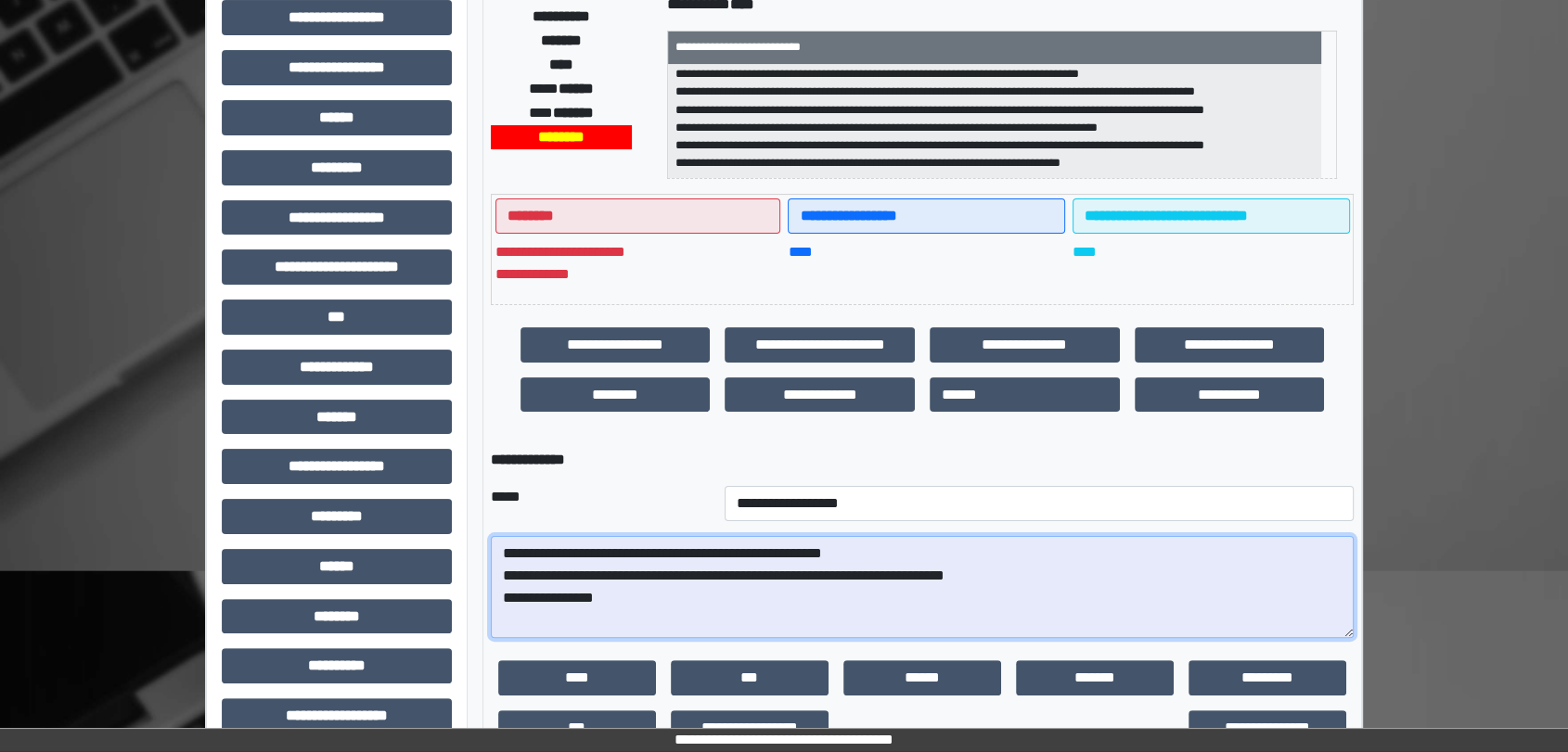 click on "**********" at bounding box center [922, 587] 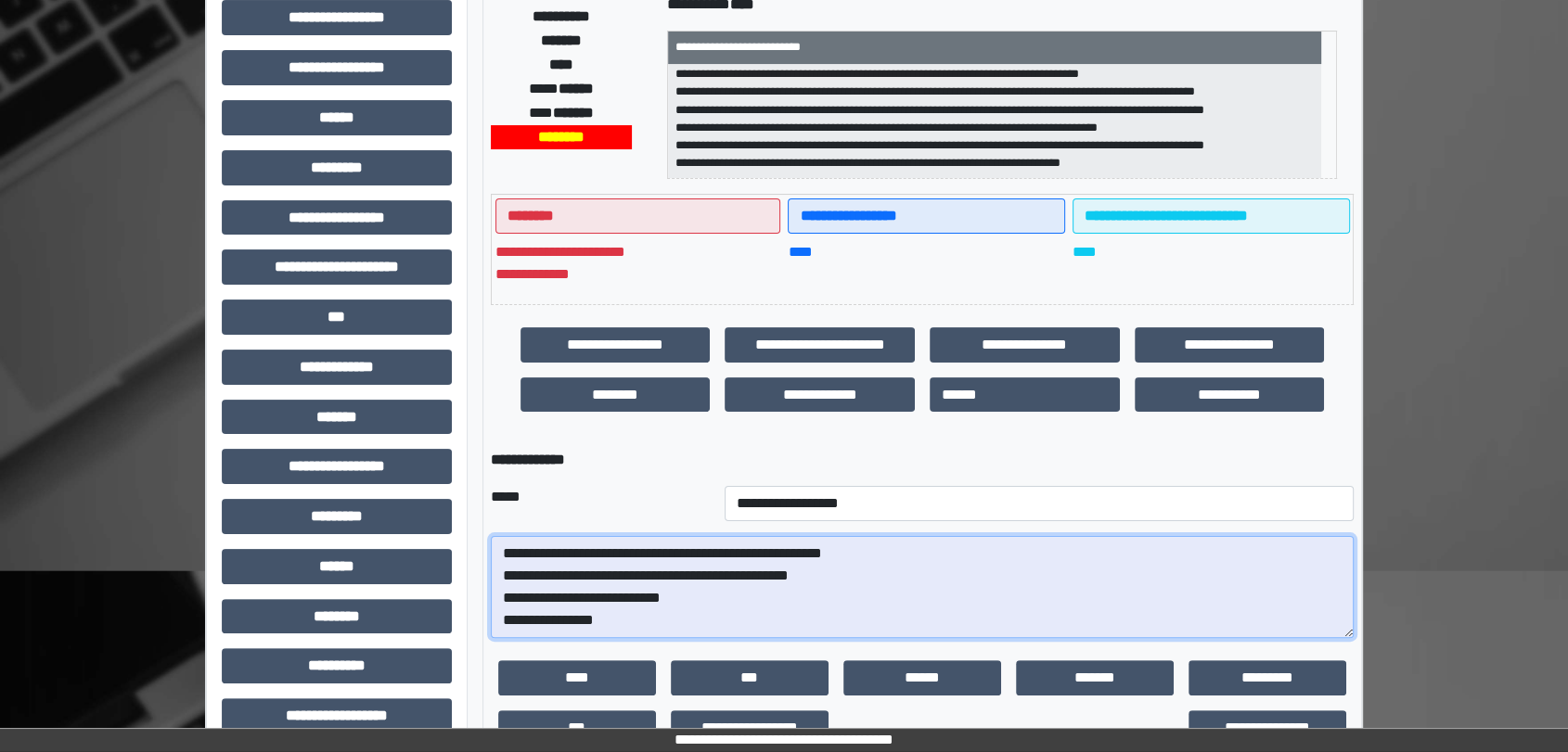 click on "**********" at bounding box center [922, 587] 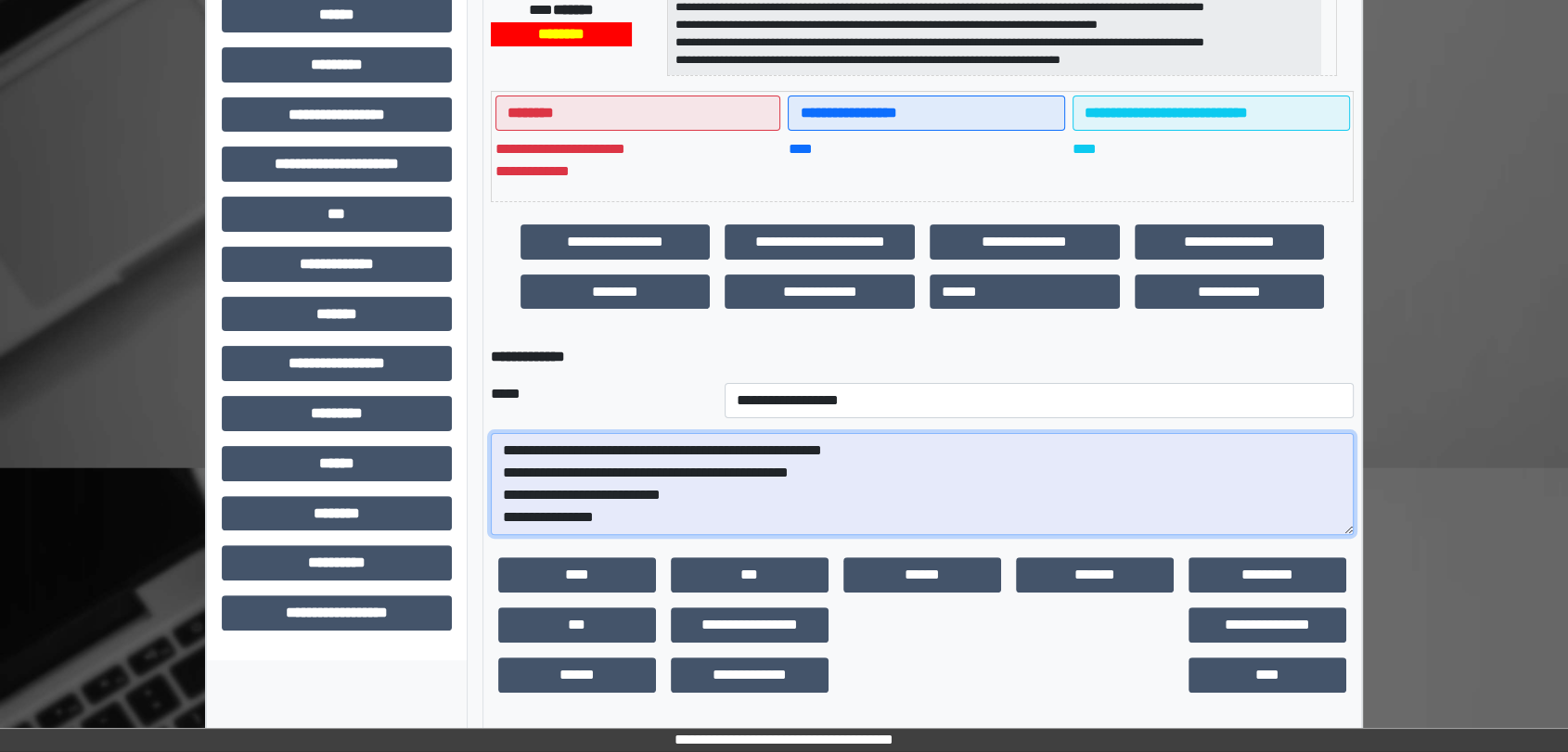 scroll, scrollTop: 408, scrollLeft: 0, axis: vertical 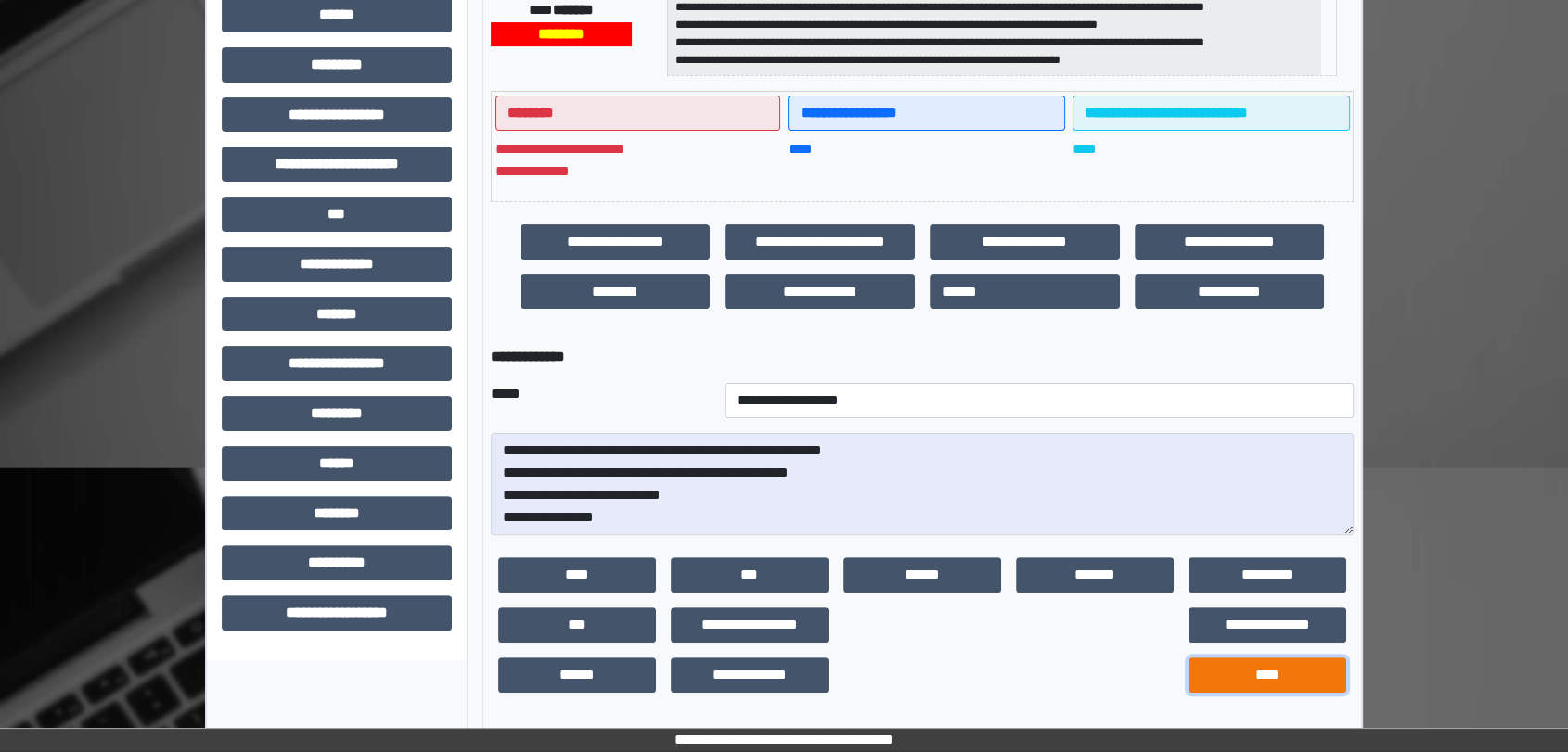 click on "****" at bounding box center [1267, 675] 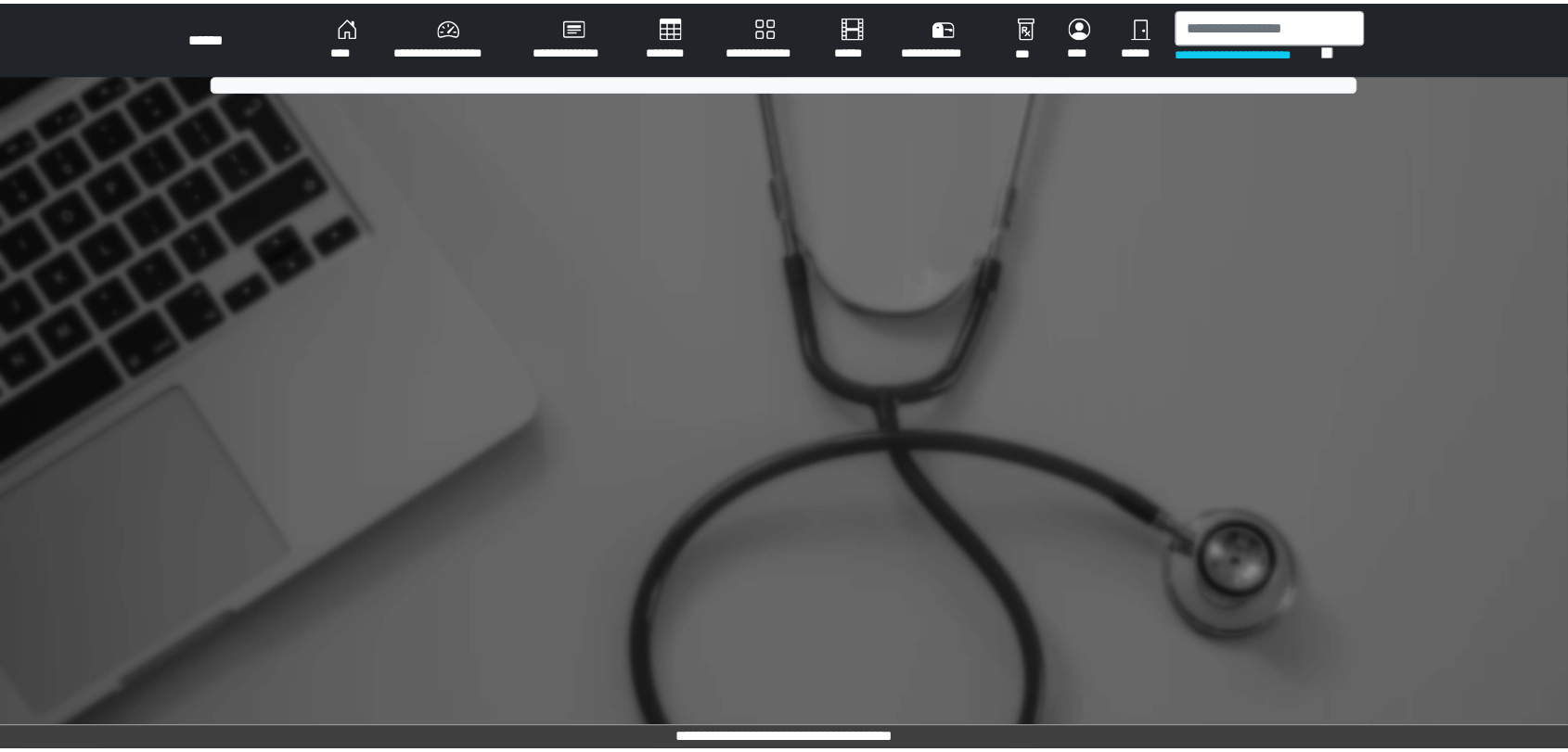 scroll, scrollTop: 0, scrollLeft: 0, axis: both 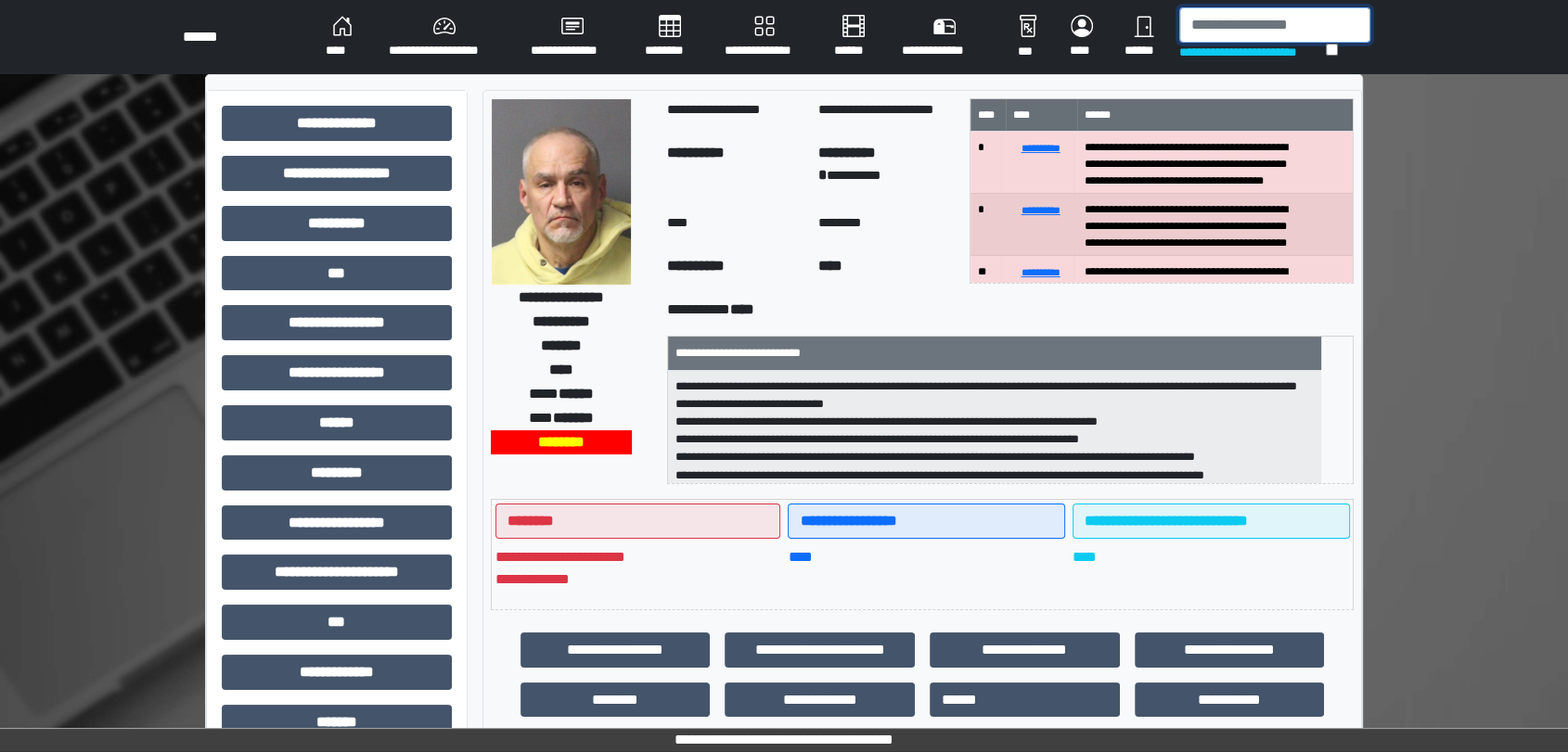click at bounding box center (1275, 25) 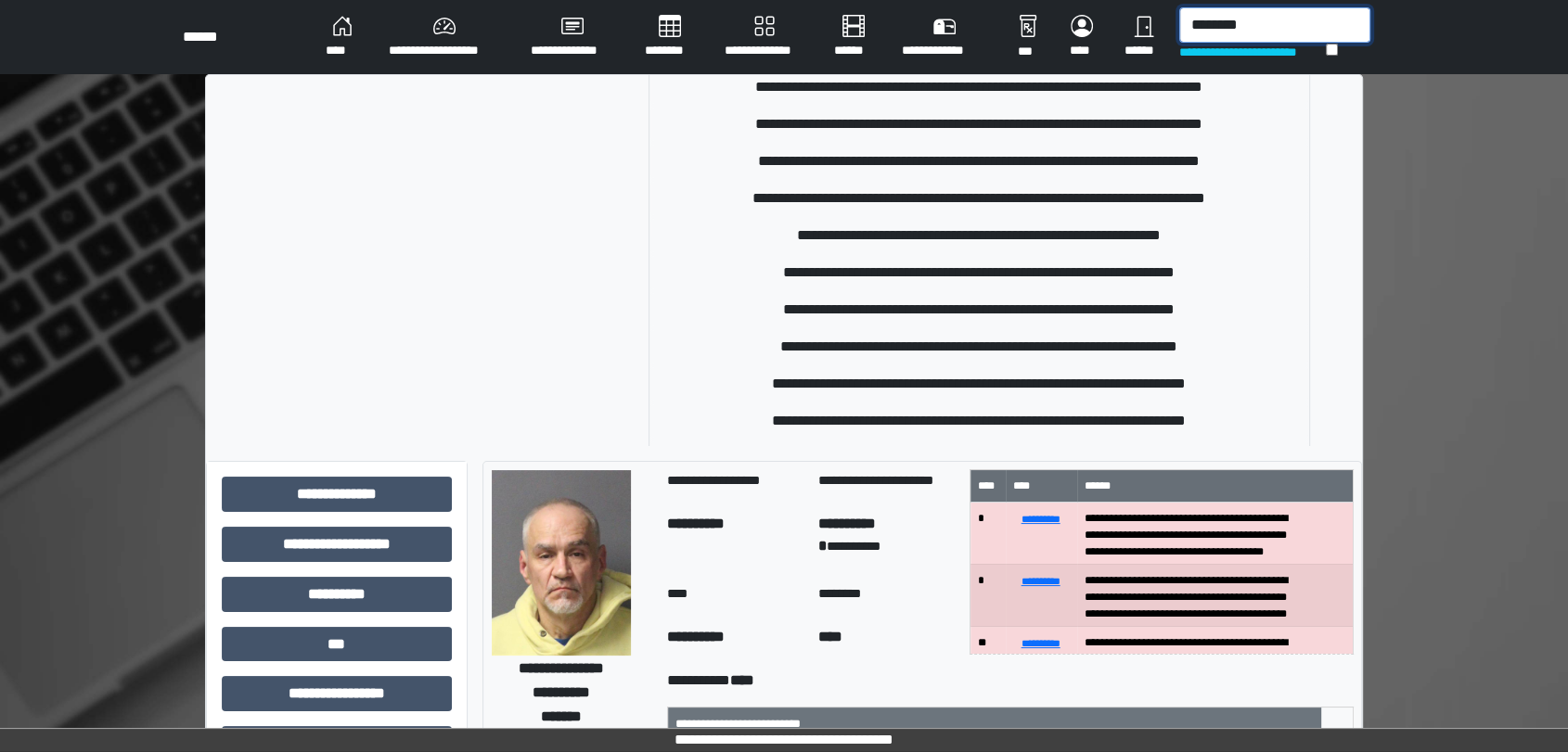 scroll, scrollTop: 103, scrollLeft: 0, axis: vertical 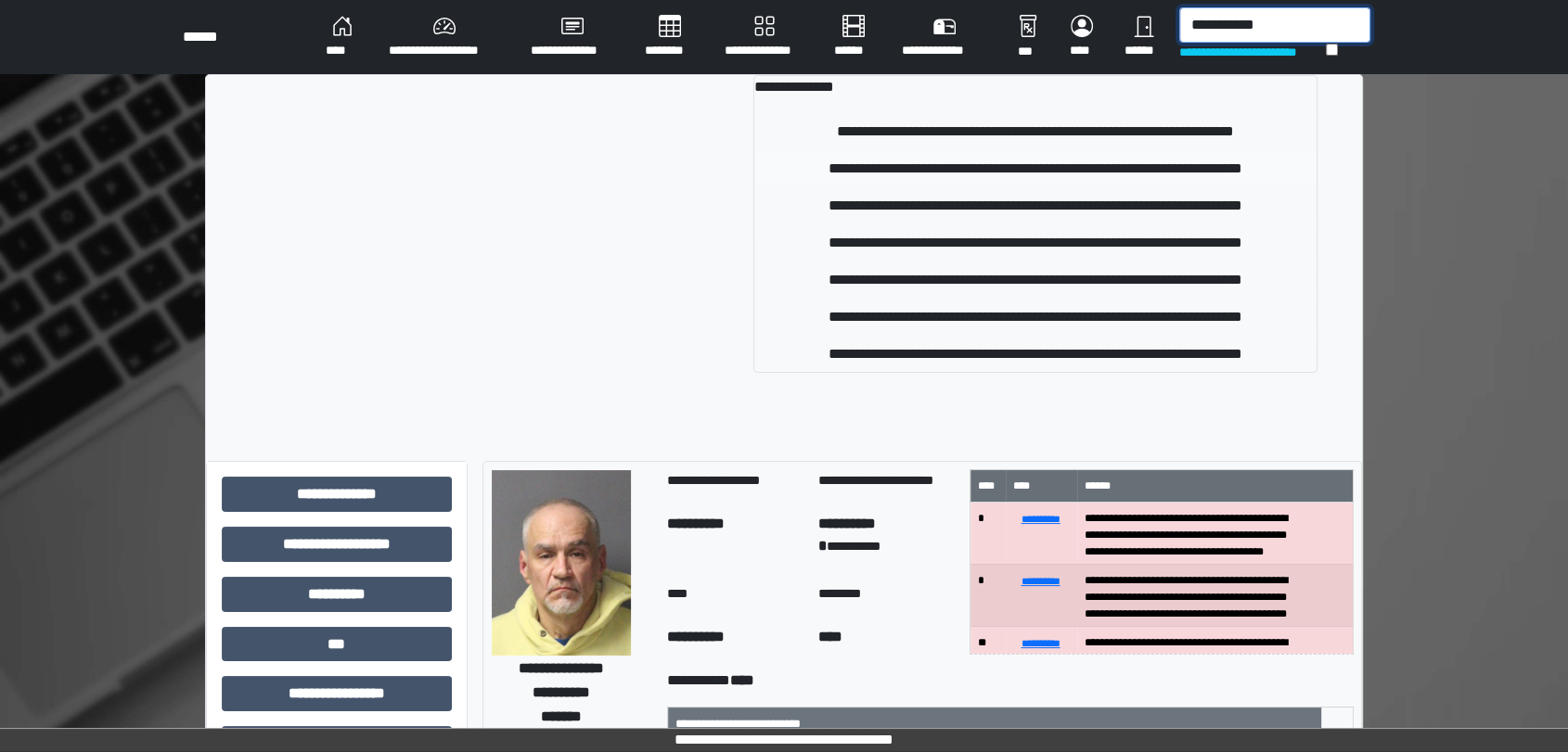type on "**********" 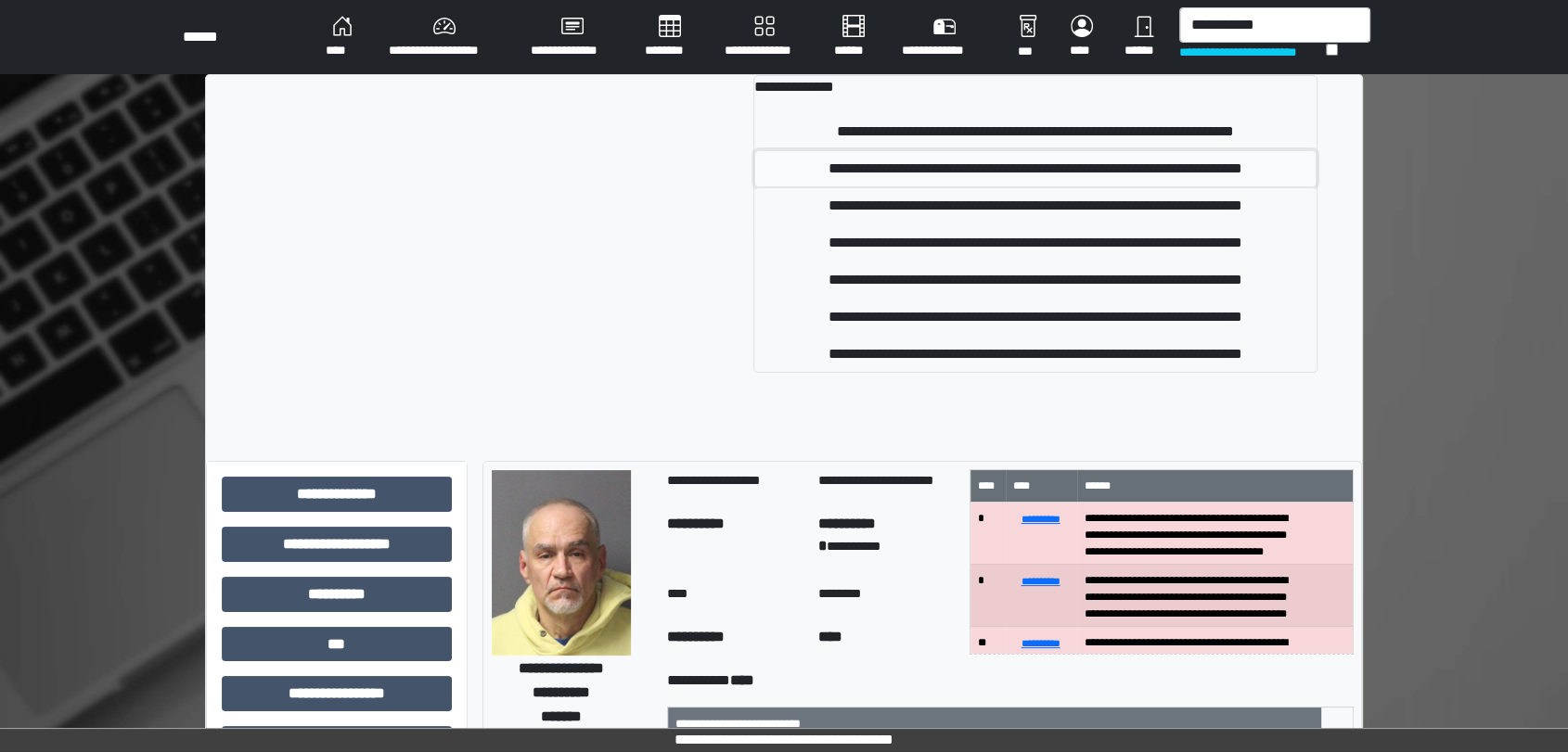 click on "**********" at bounding box center [1035, 169] 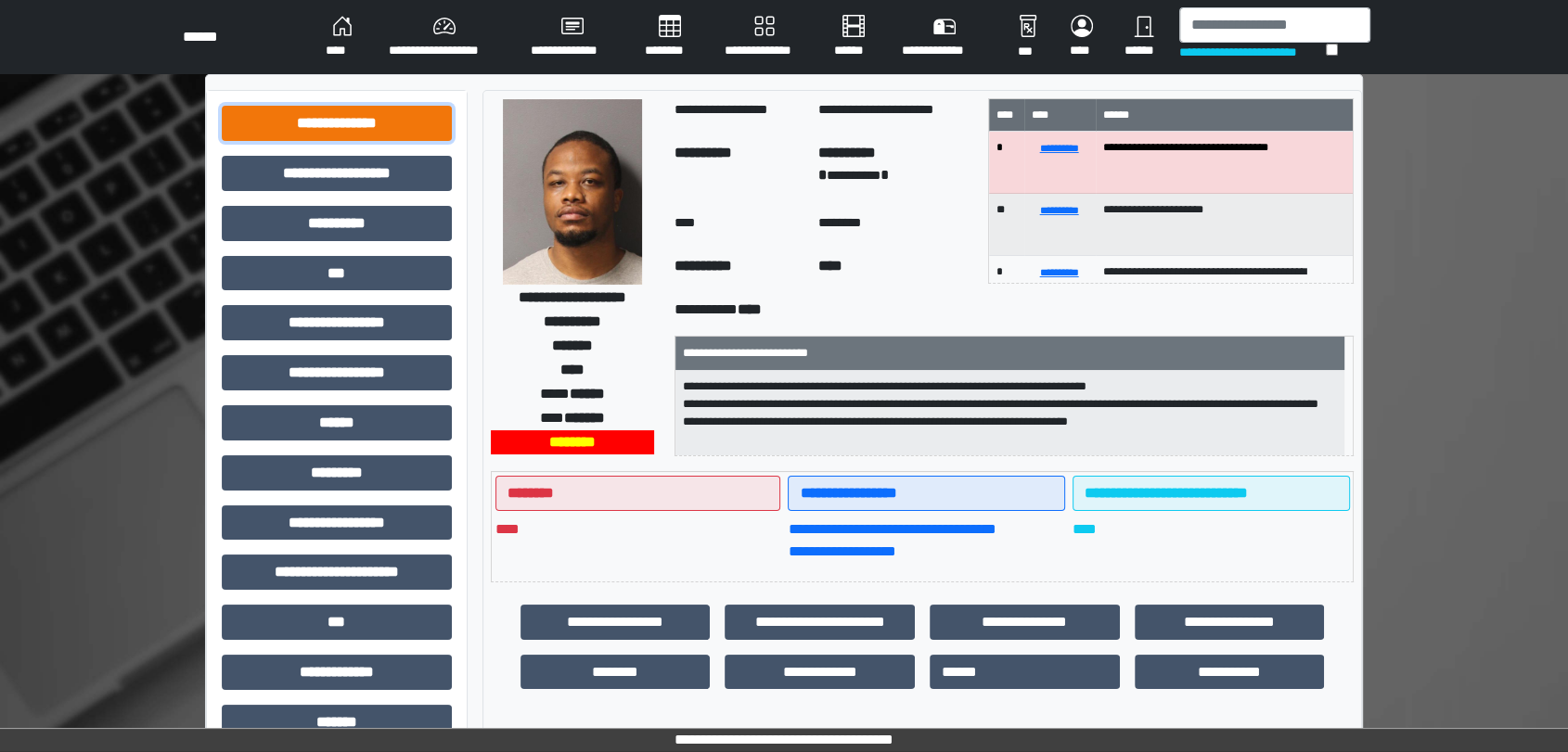 click on "**********" at bounding box center [337, 123] 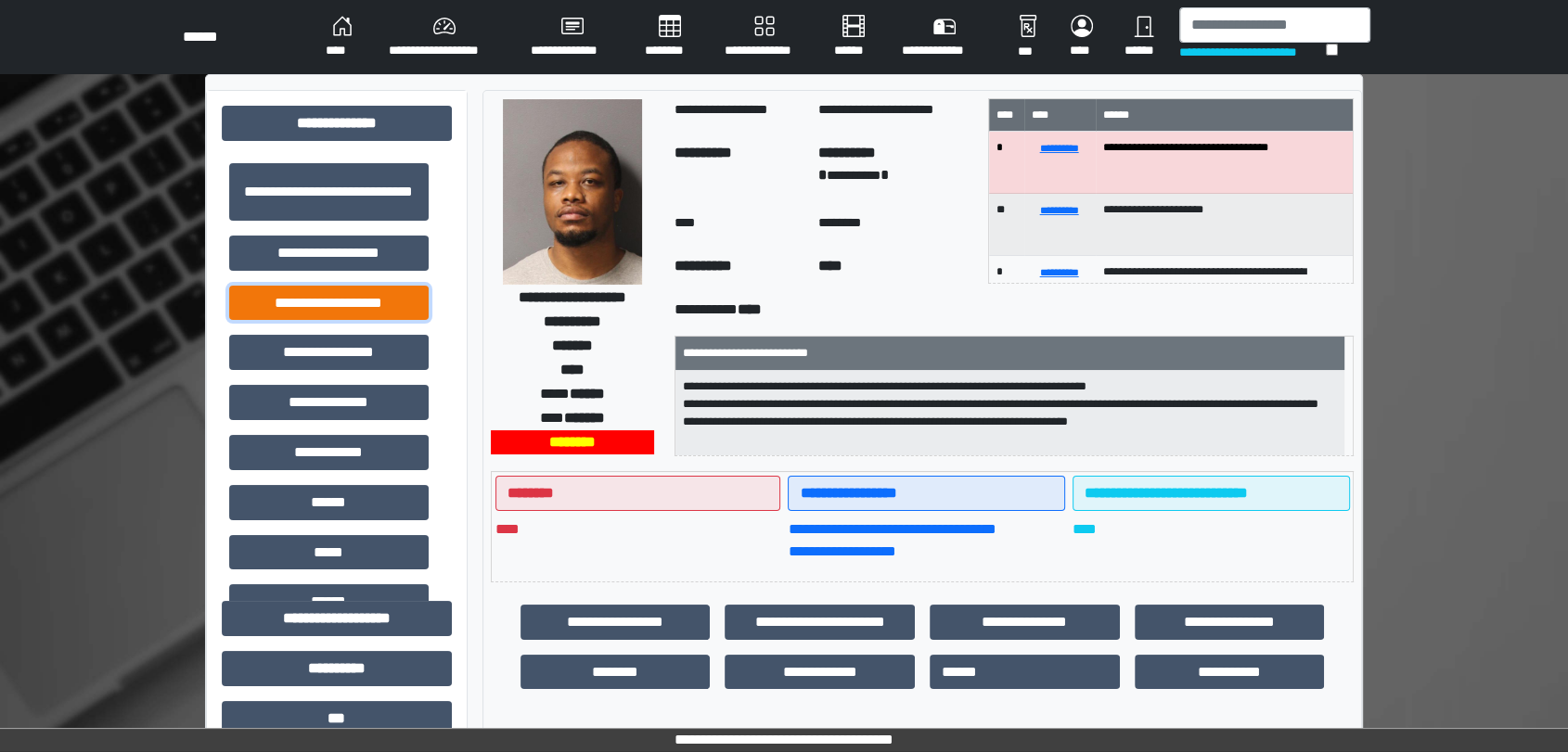 click on "**********" at bounding box center (328, 303) 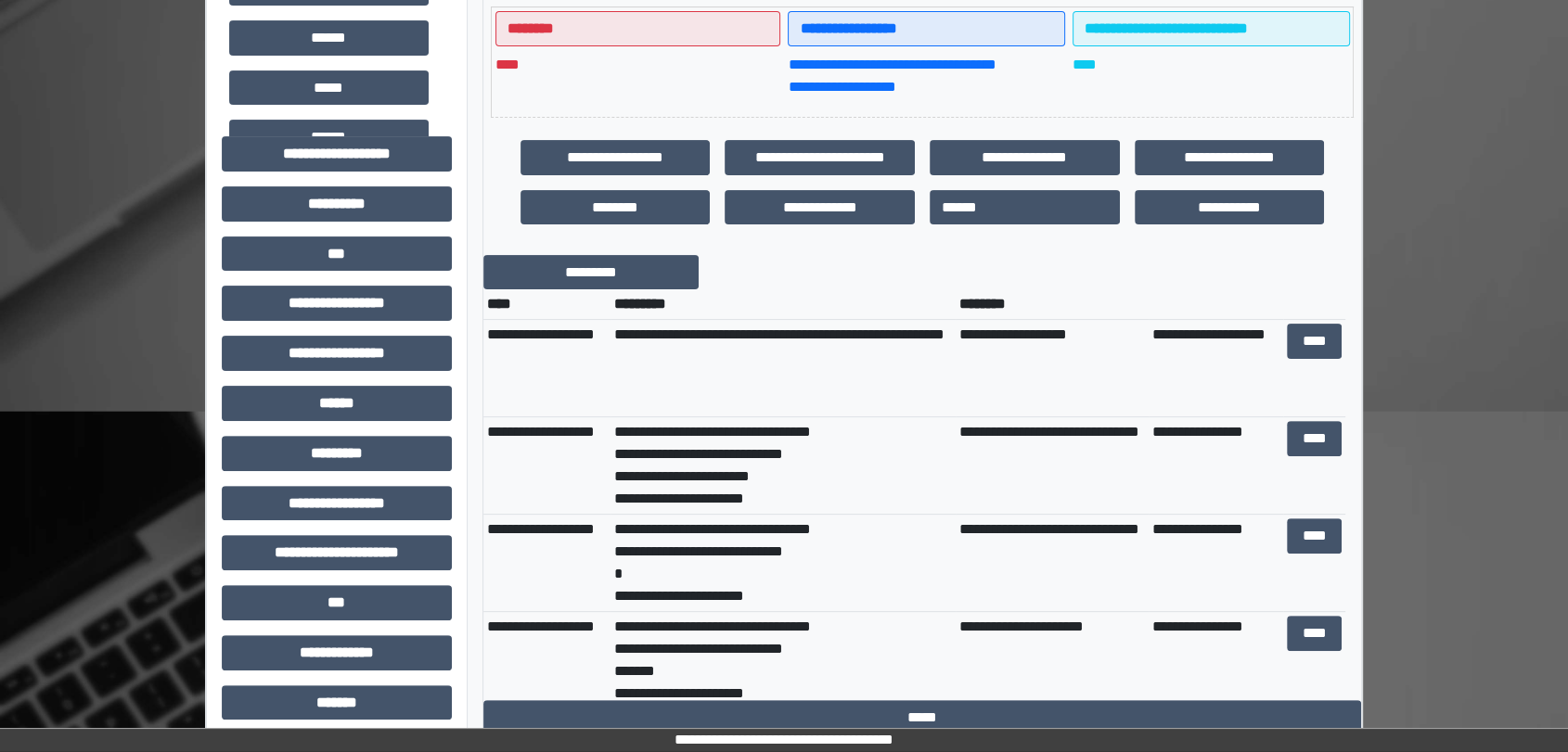 scroll, scrollTop: 515, scrollLeft: 0, axis: vertical 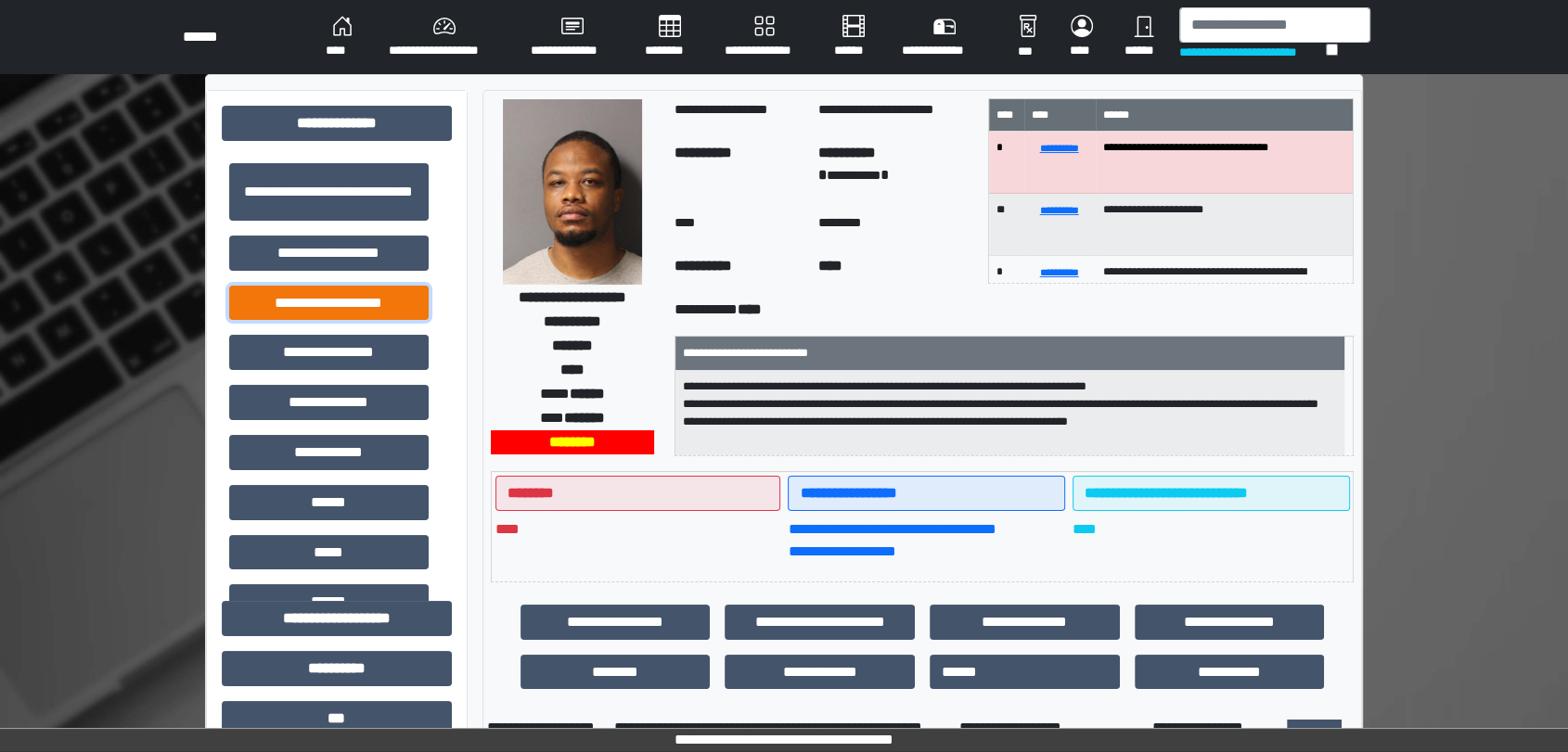click on "**********" at bounding box center (328, 303) 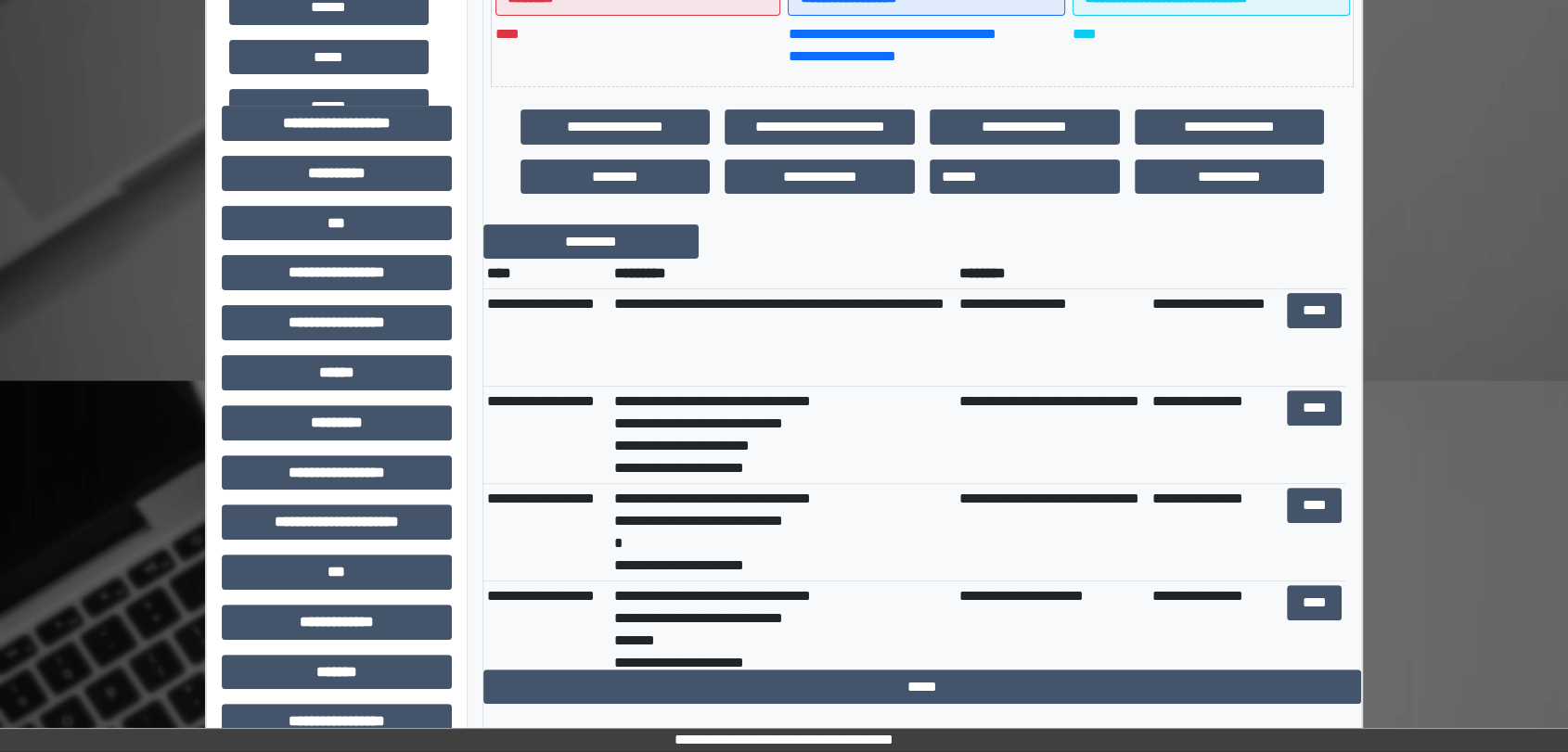 scroll, scrollTop: 515, scrollLeft: 0, axis: vertical 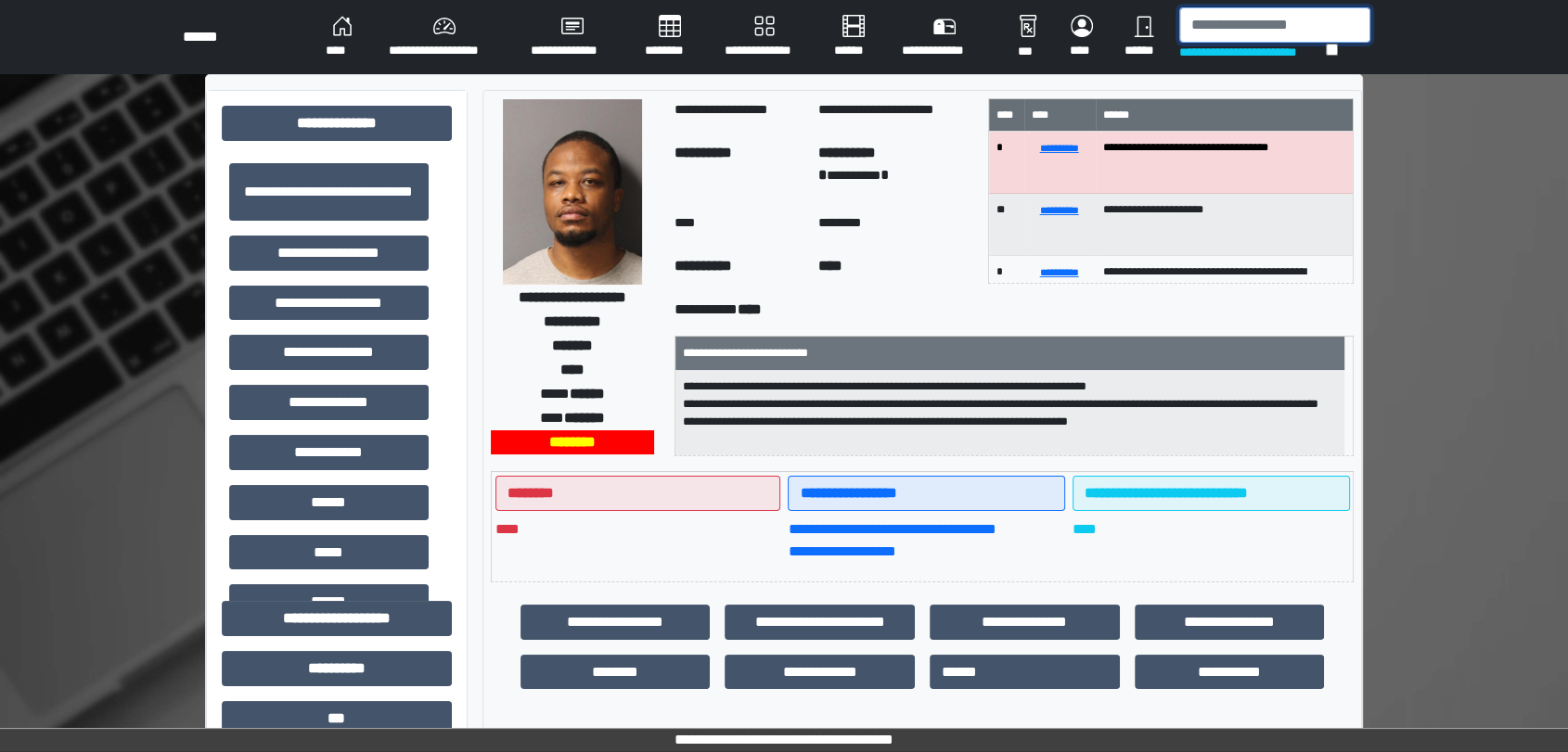 drag, startPoint x: 1206, startPoint y: 29, endPoint x: 1202, endPoint y: 15, distance: 14.56022 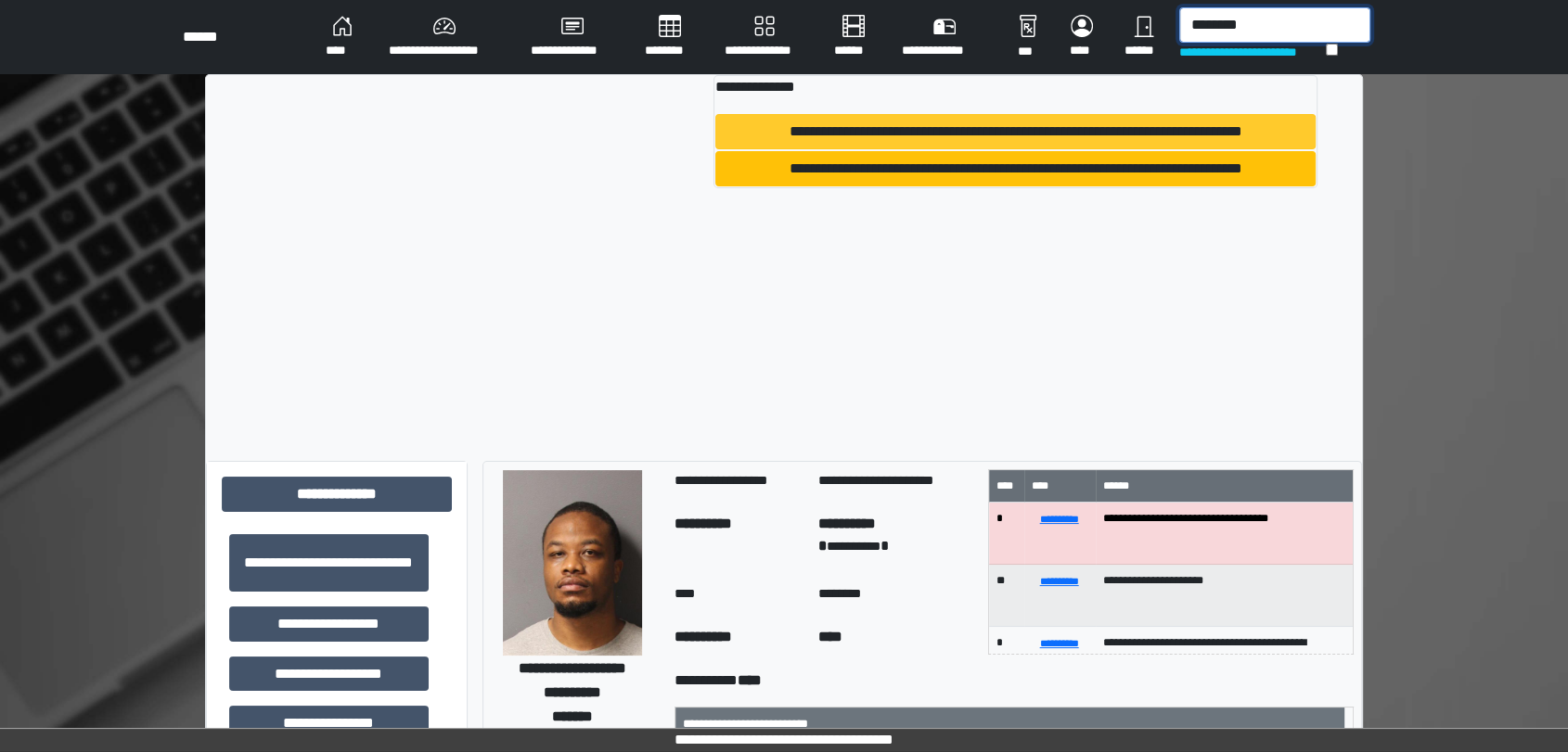 type on "********" 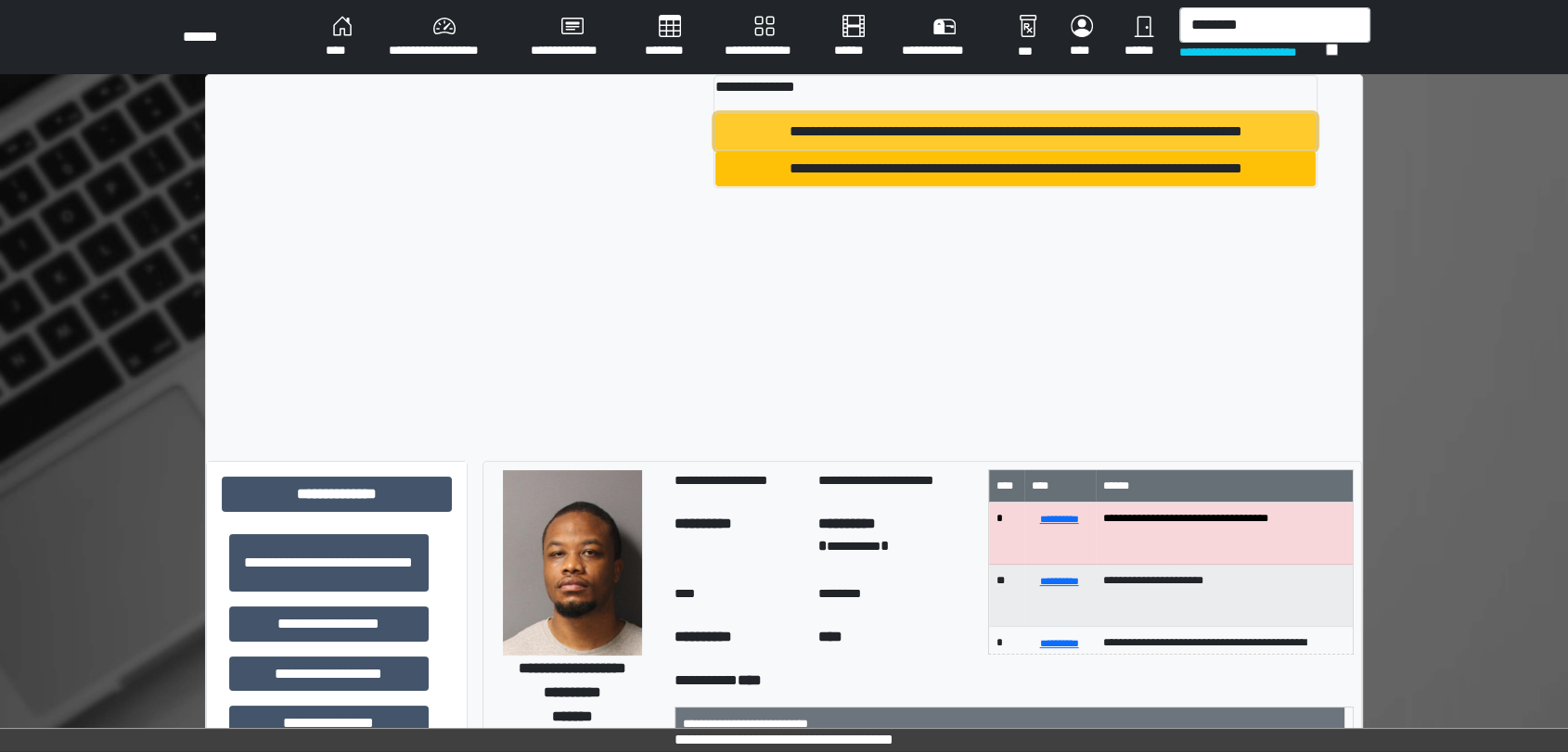 click on "**********" at bounding box center [1015, 132] 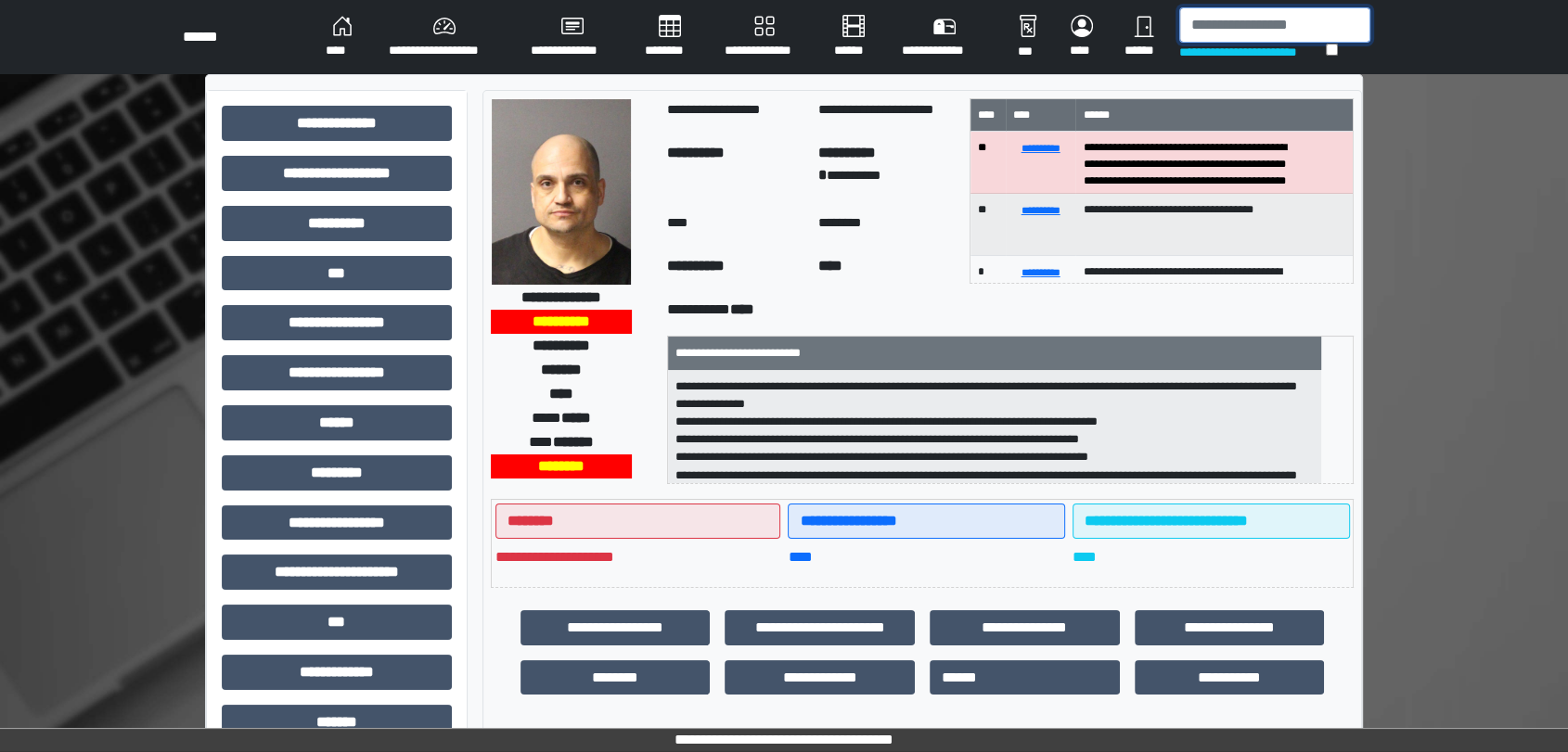 click at bounding box center [1275, 25] 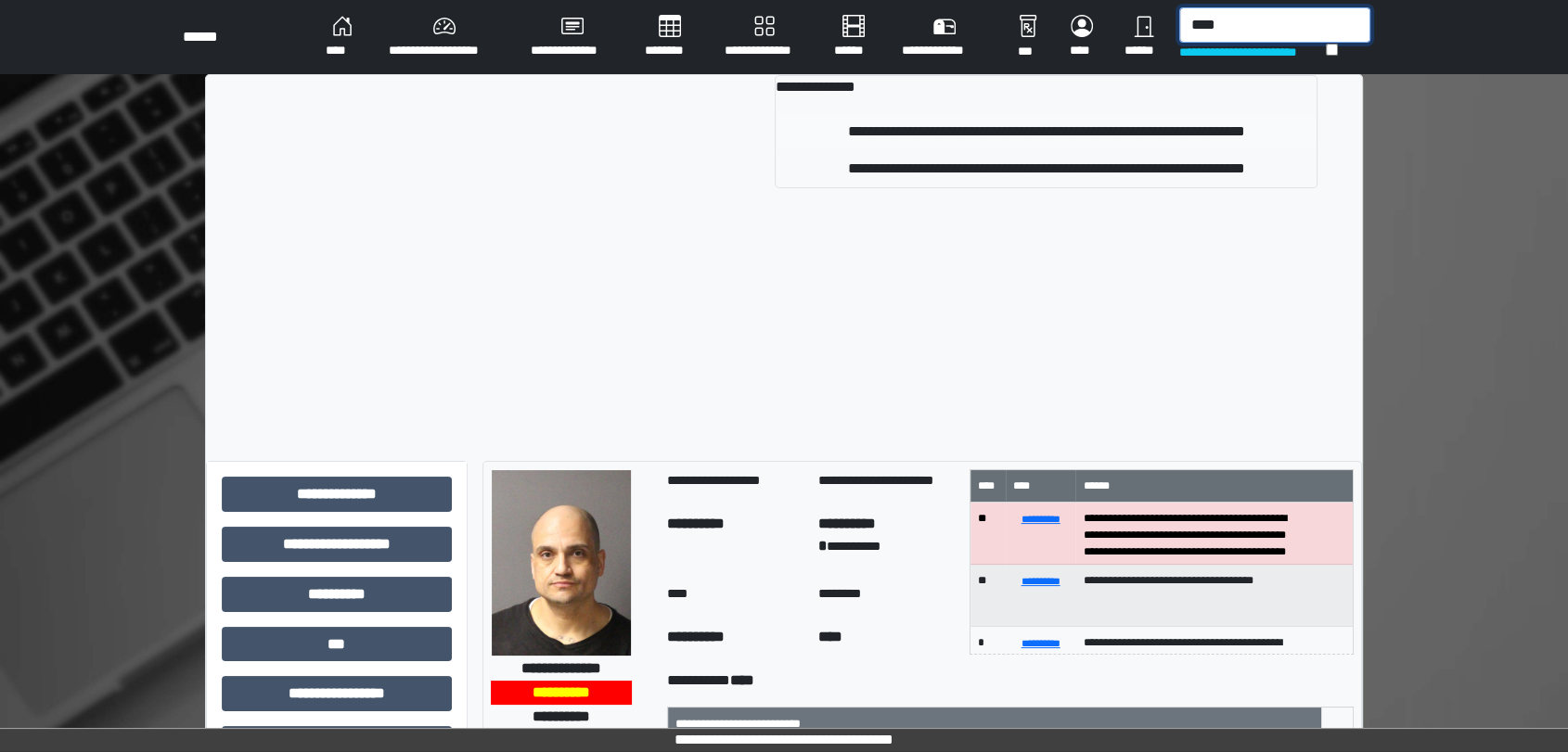 type on "****" 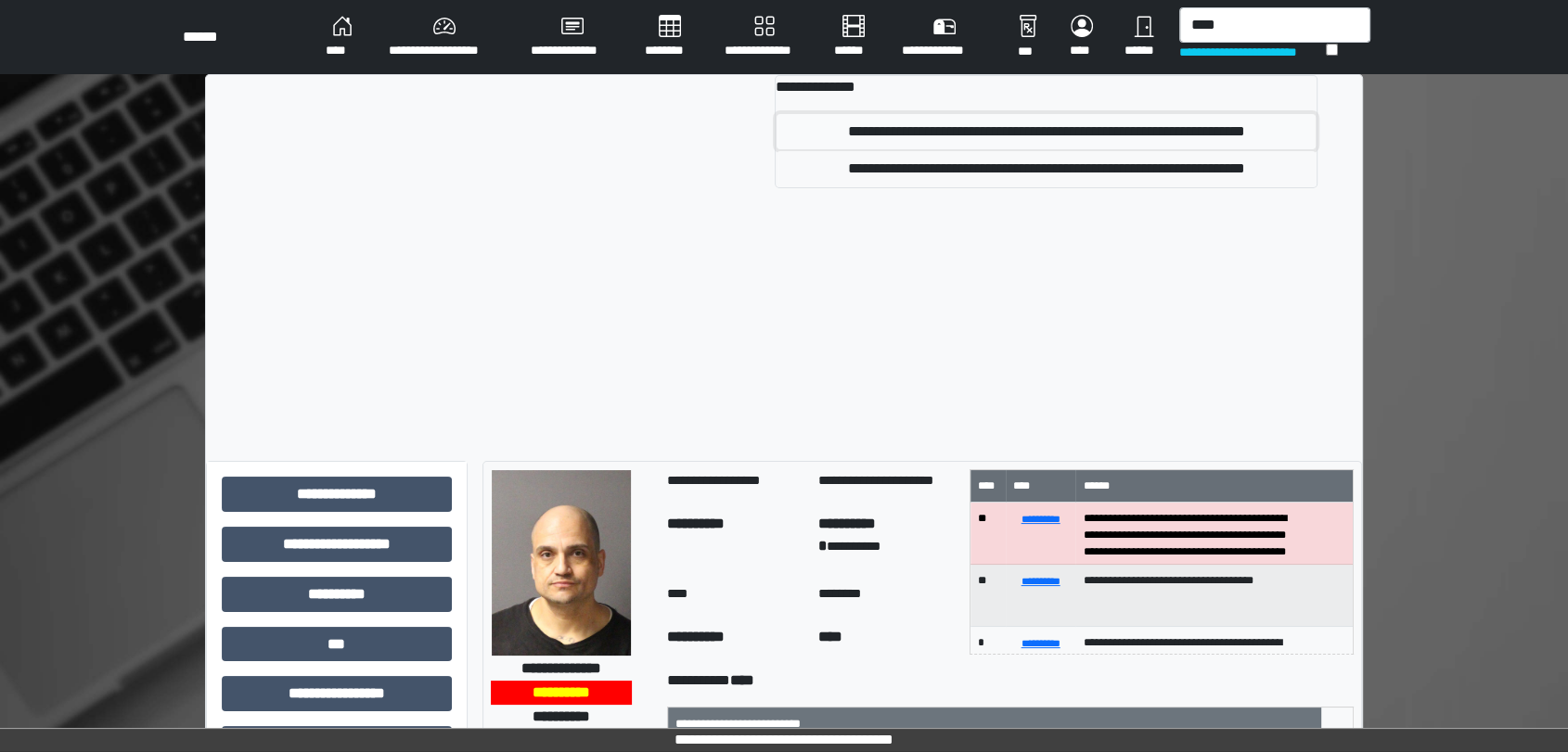click on "**********" at bounding box center (1046, 132) 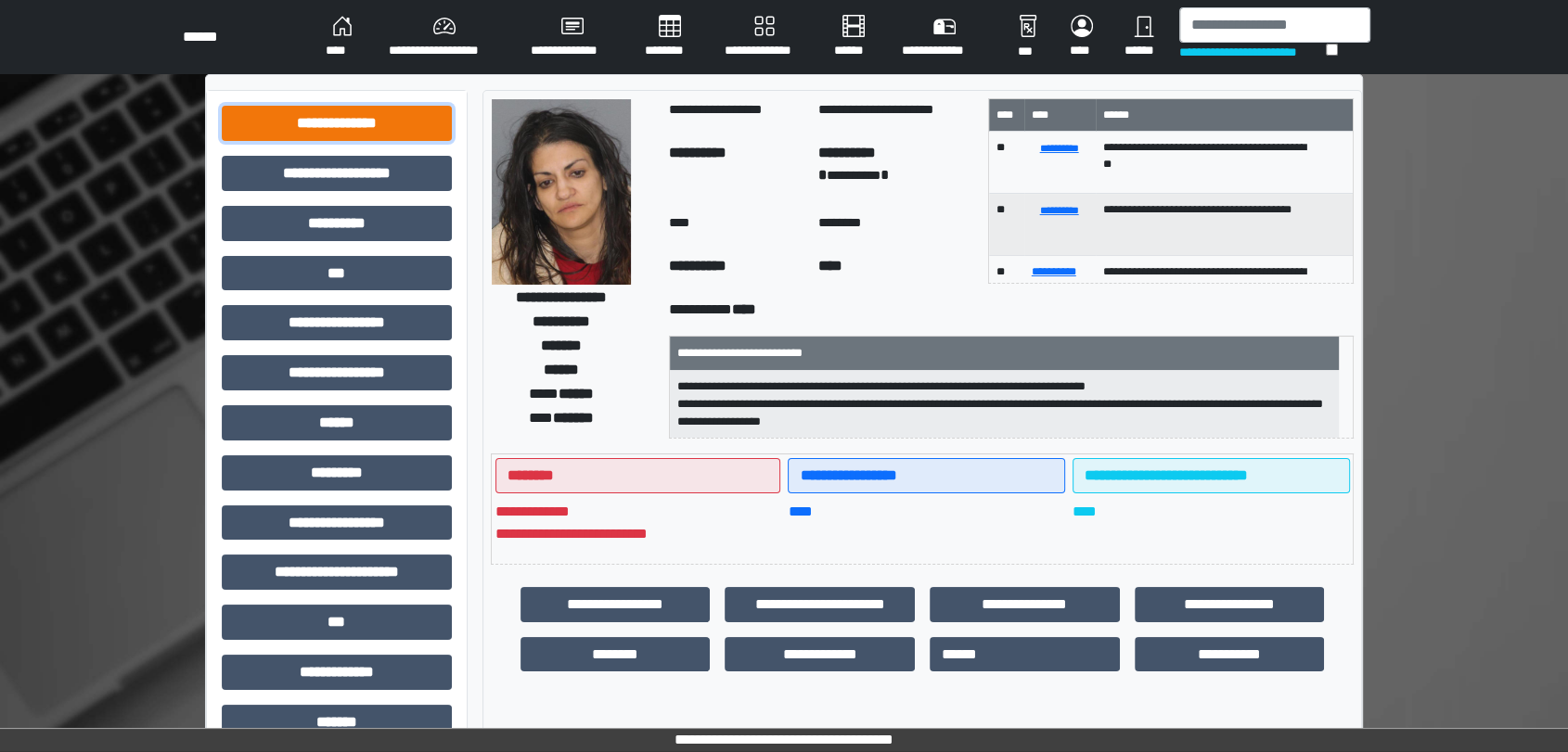 click on "**********" at bounding box center [337, 123] 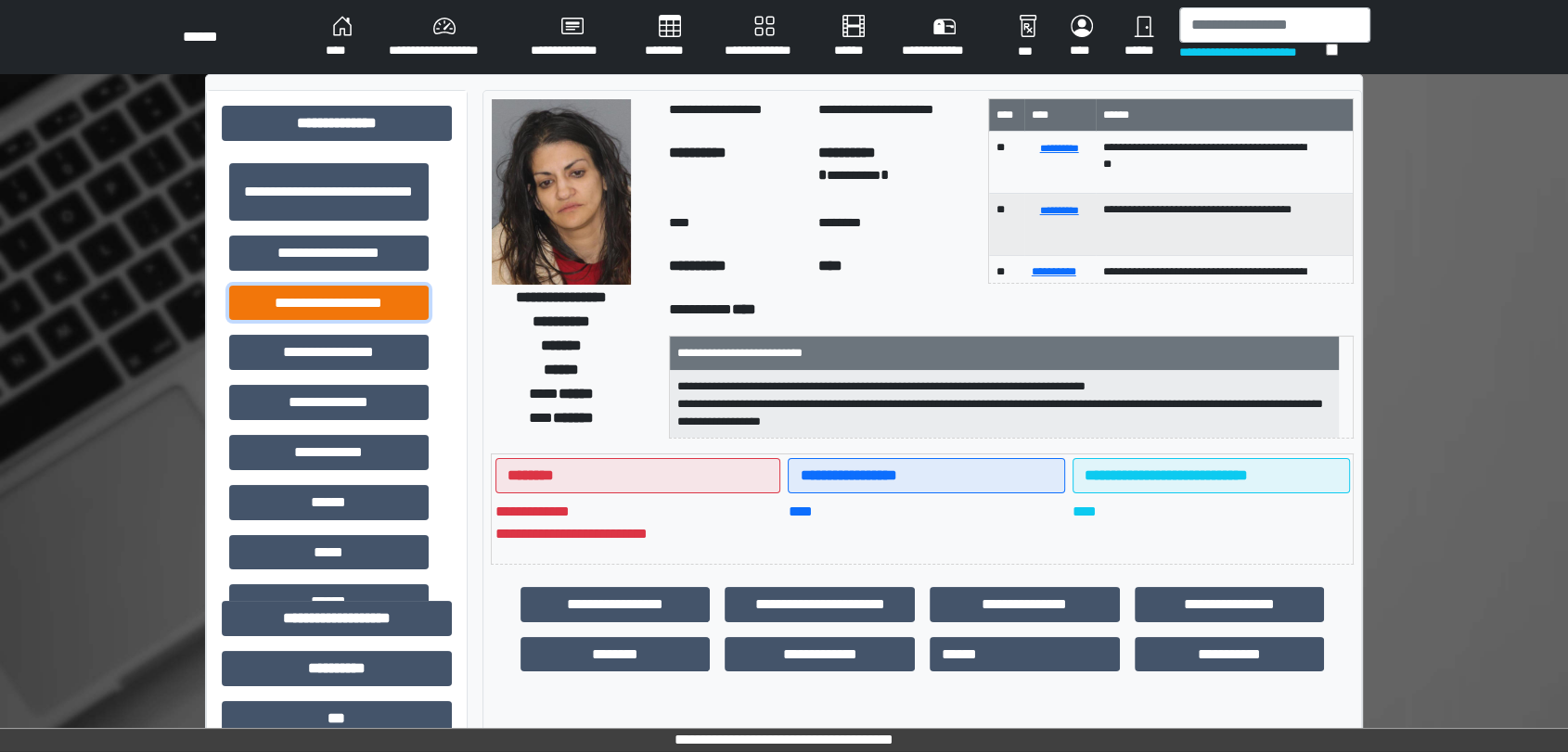 click on "**********" at bounding box center (328, 303) 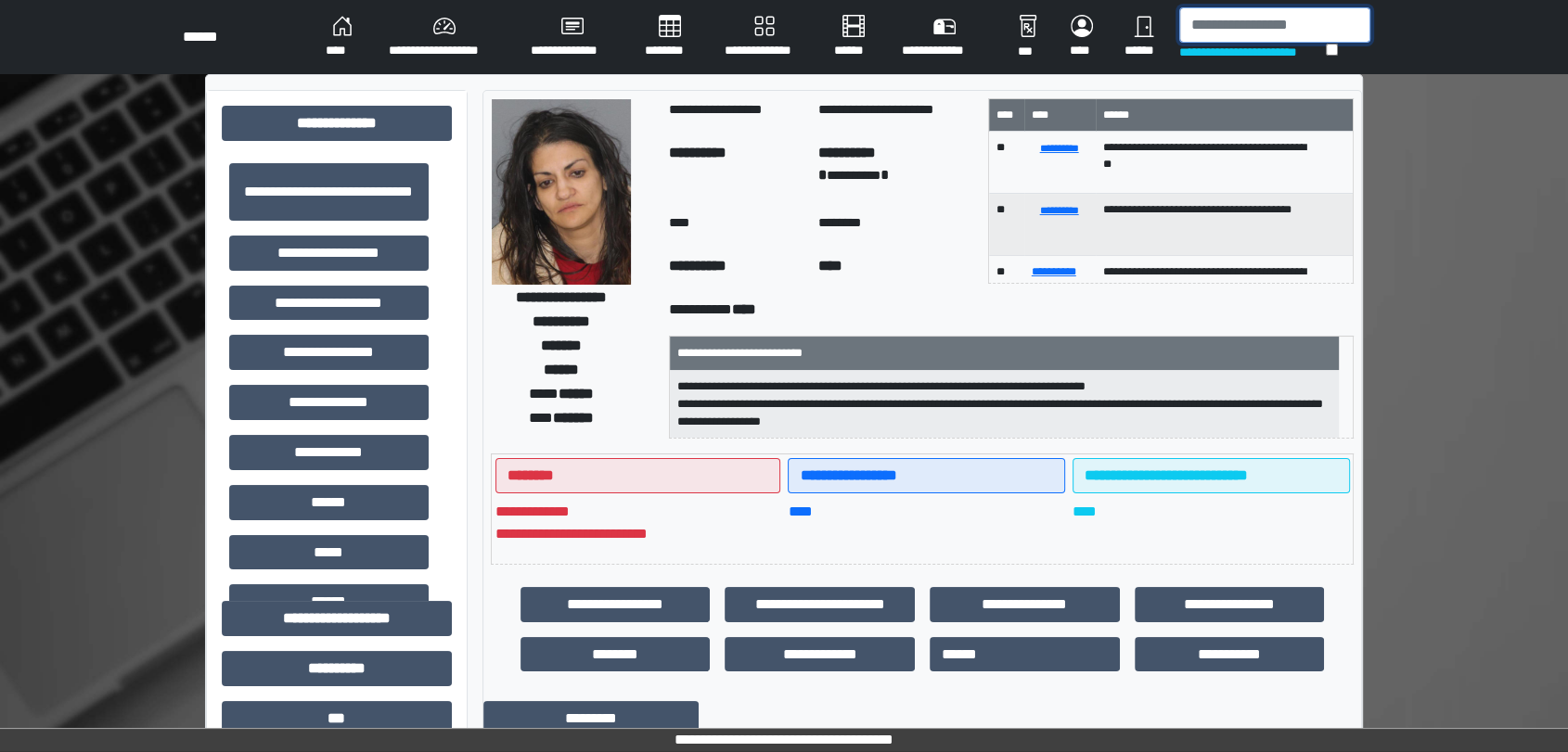 click at bounding box center (1275, 25) 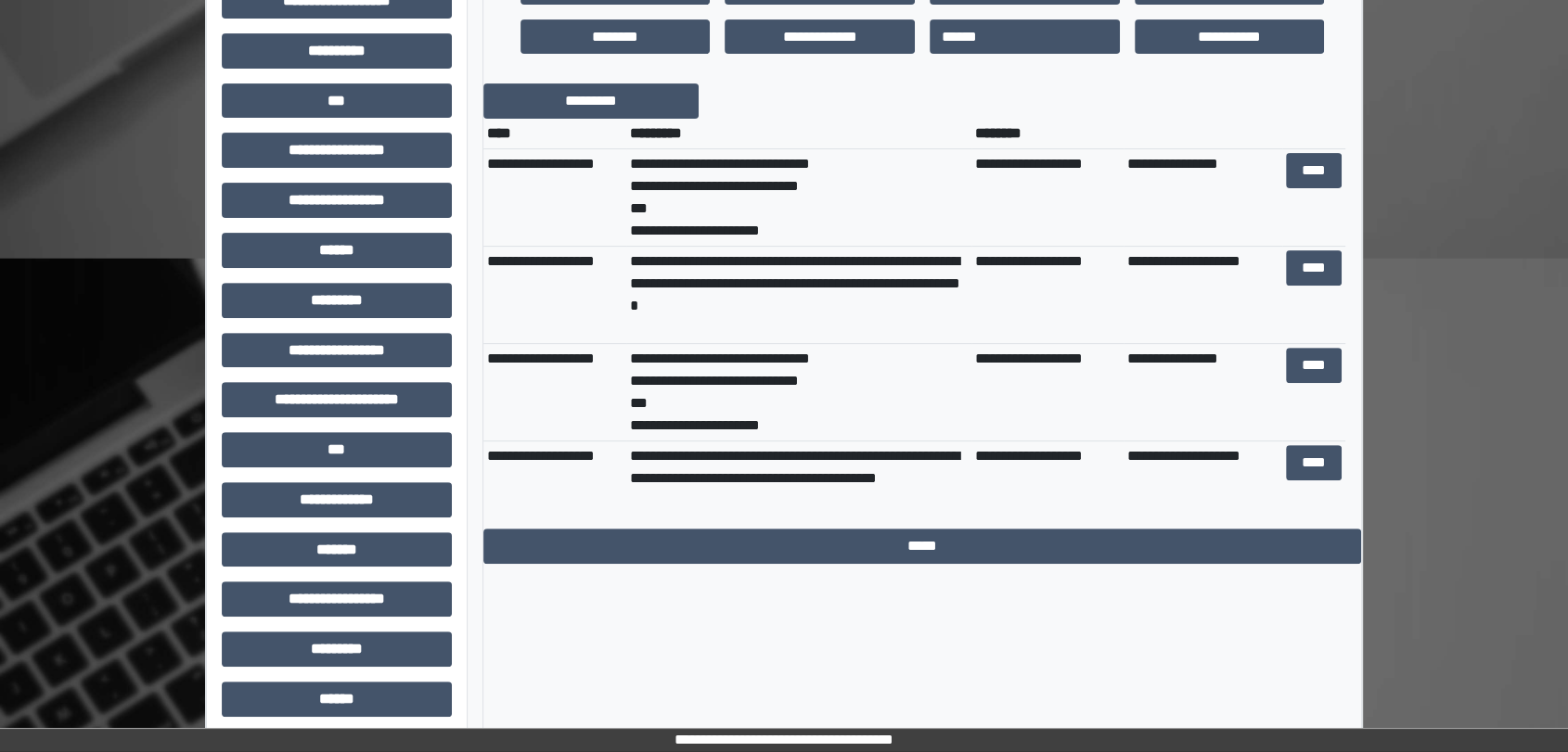 click on "**********" at bounding box center [784, 184] 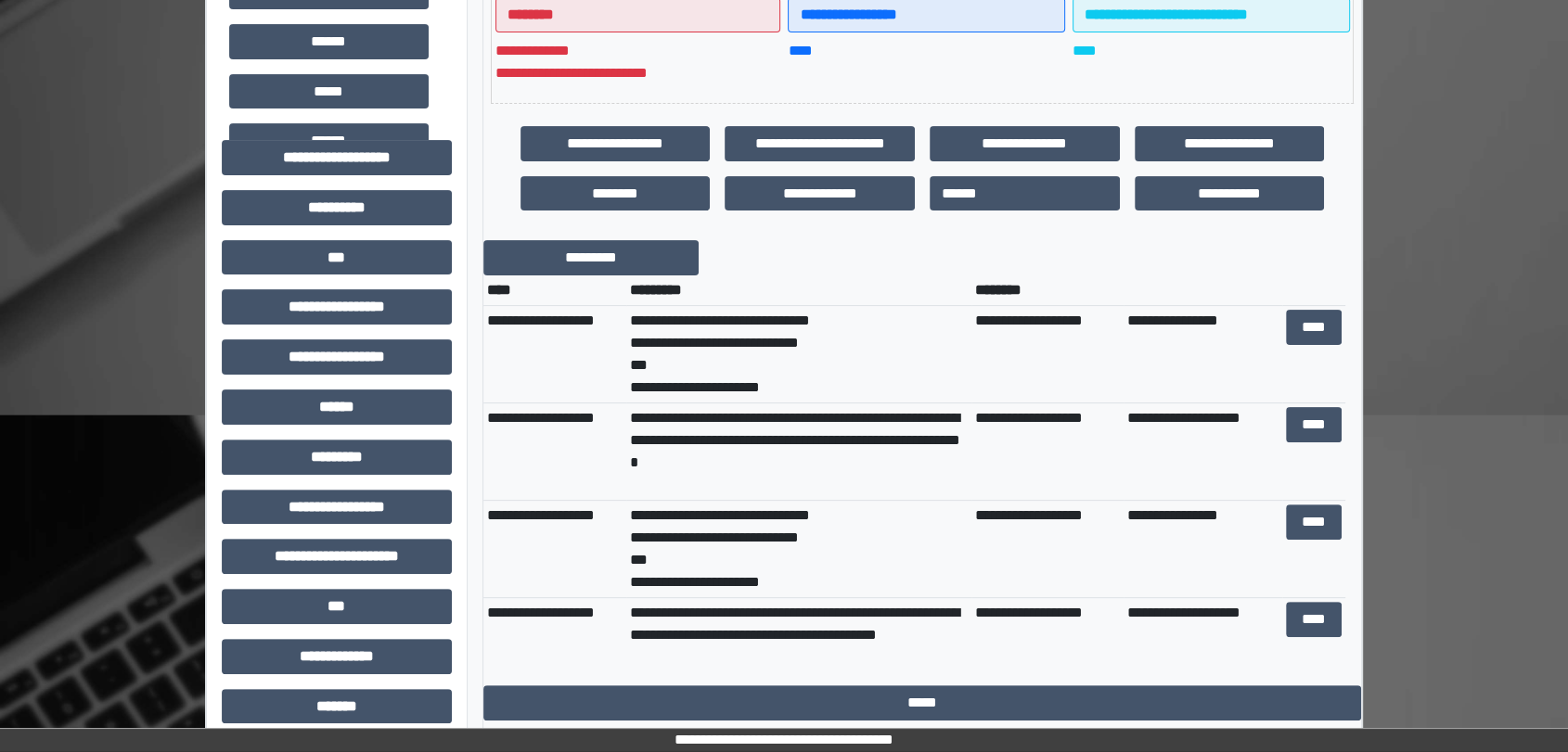 scroll, scrollTop: 0, scrollLeft: 0, axis: both 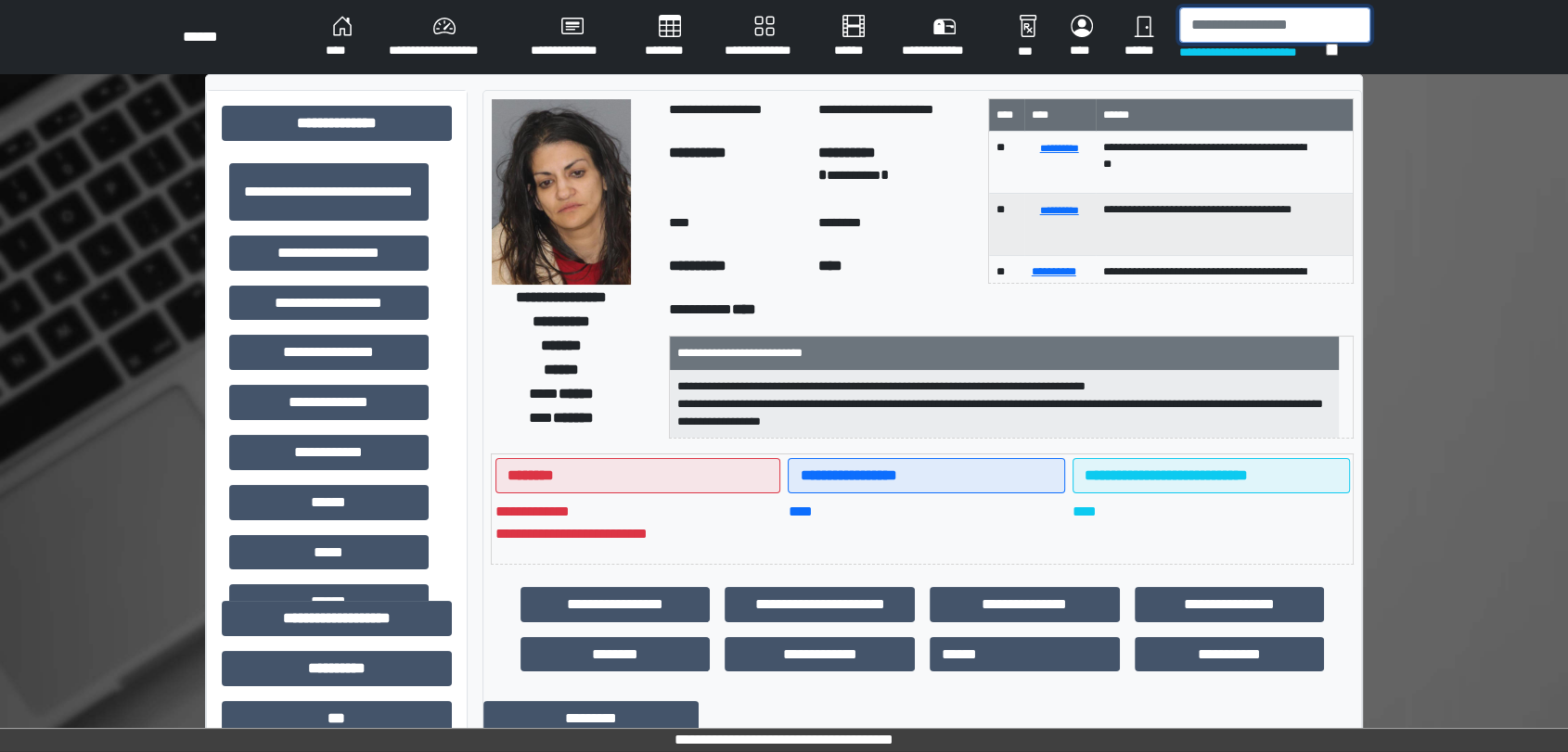click at bounding box center [1275, 25] 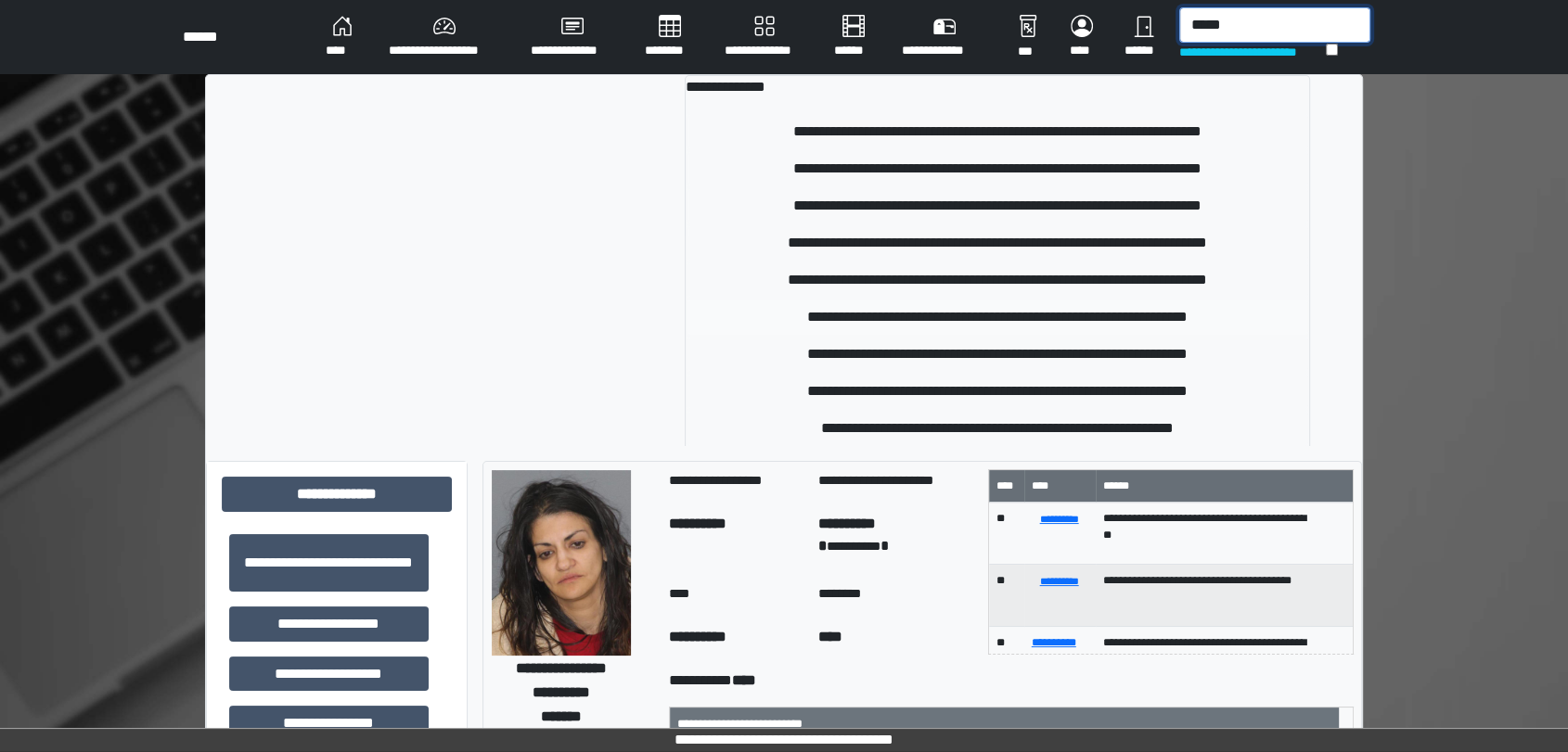 type on "*****" 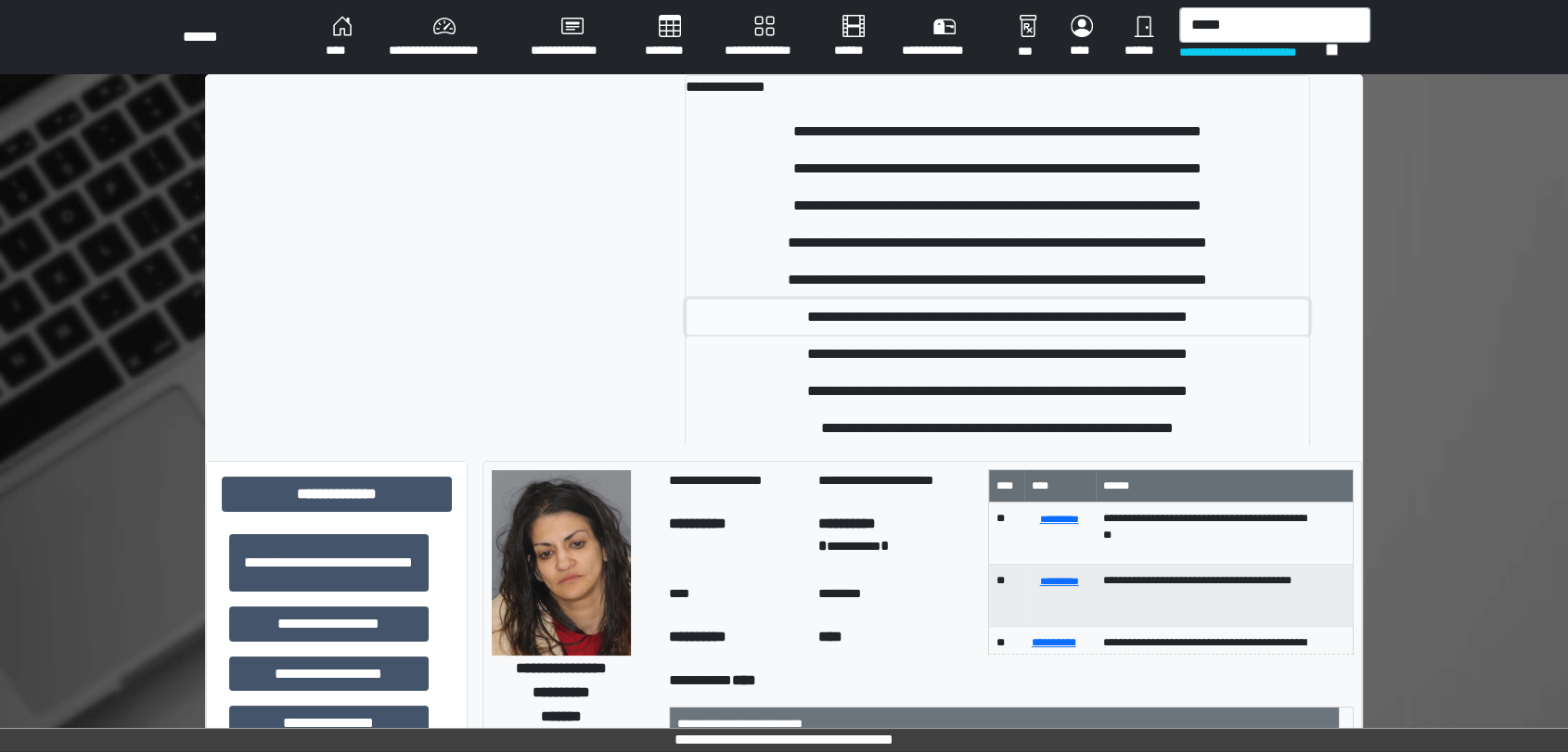 click on "**********" at bounding box center (997, 317) 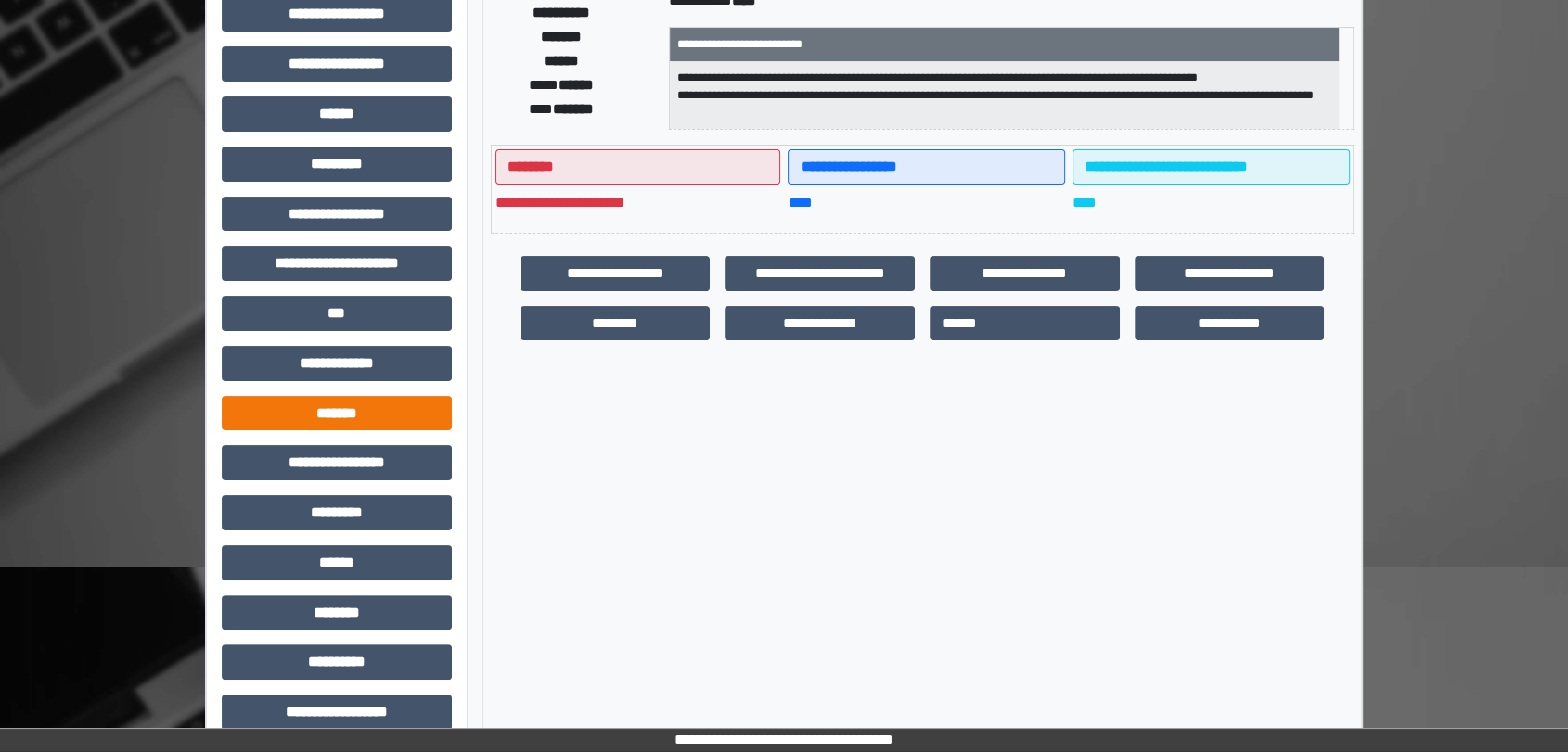 scroll, scrollTop: 333, scrollLeft: 0, axis: vertical 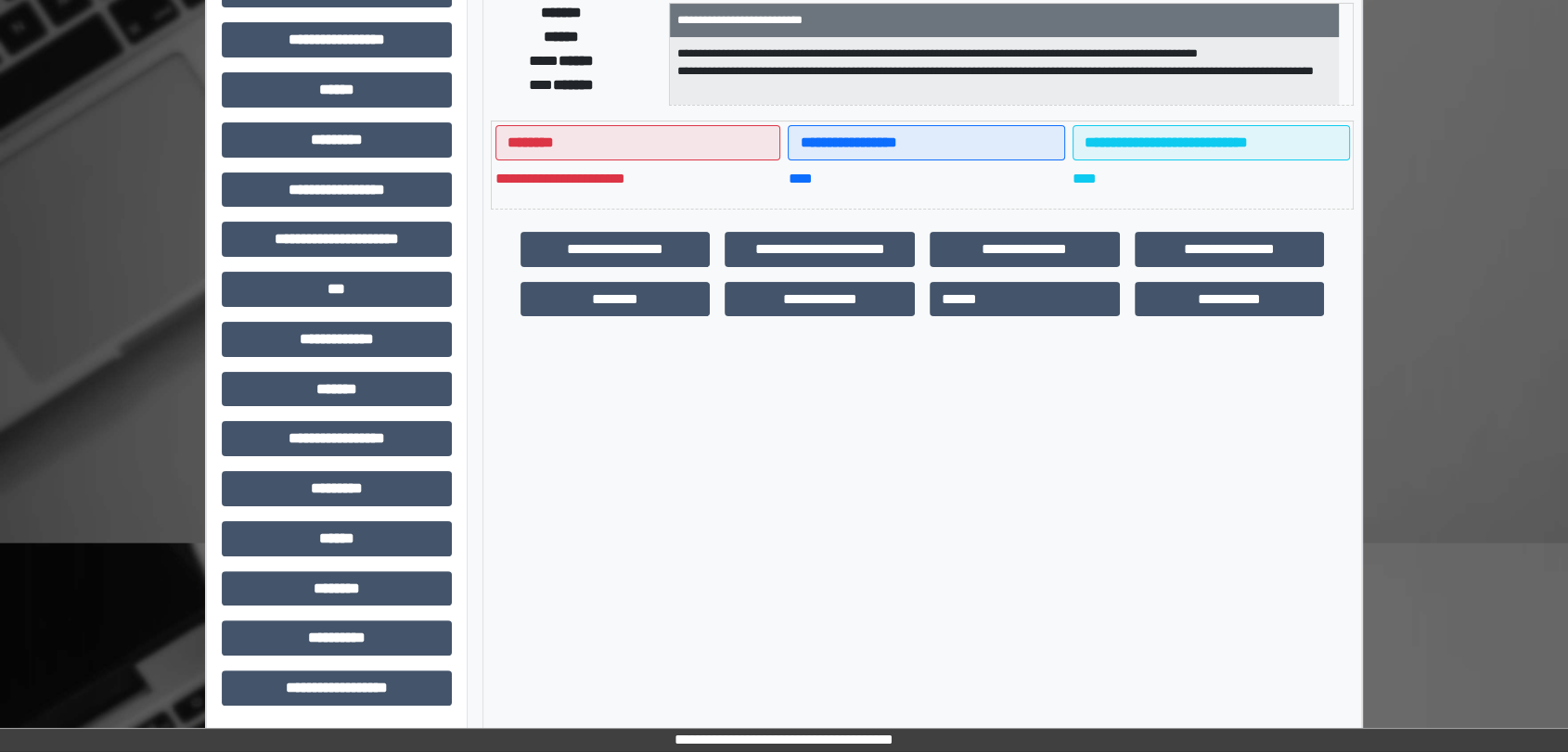 click on "**********" at bounding box center [337, 247] 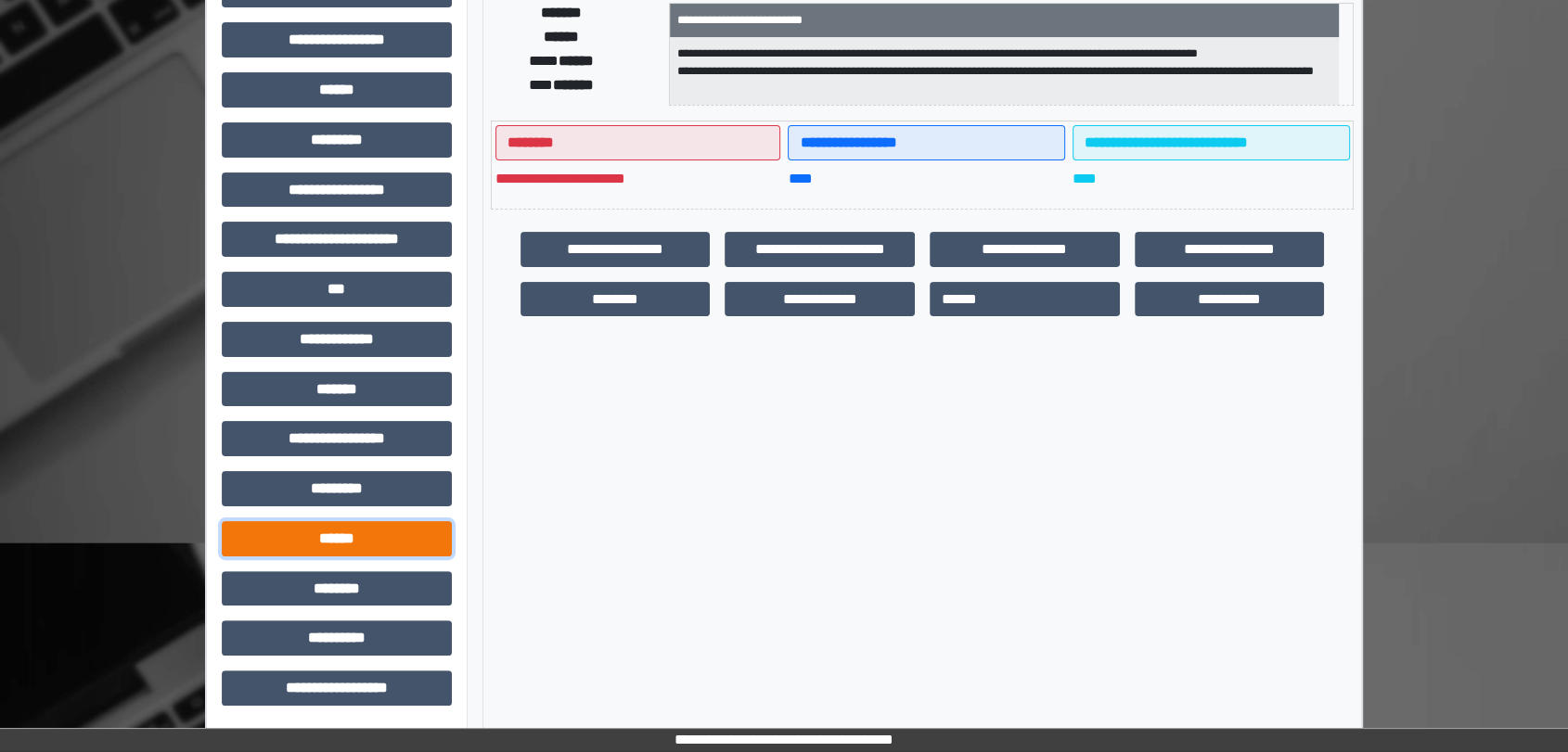 click on "******" at bounding box center [337, 539] 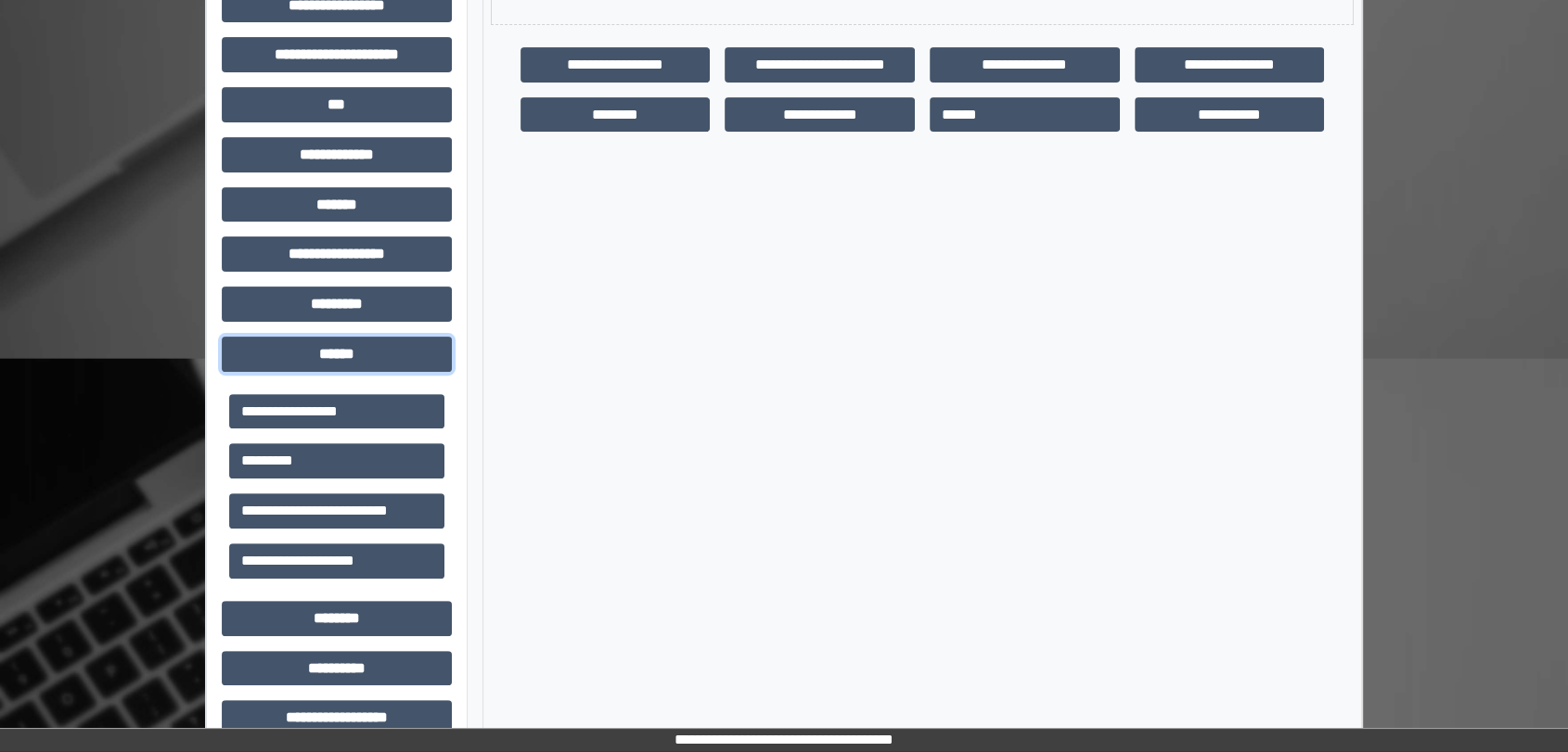 scroll, scrollTop: 547, scrollLeft: 0, axis: vertical 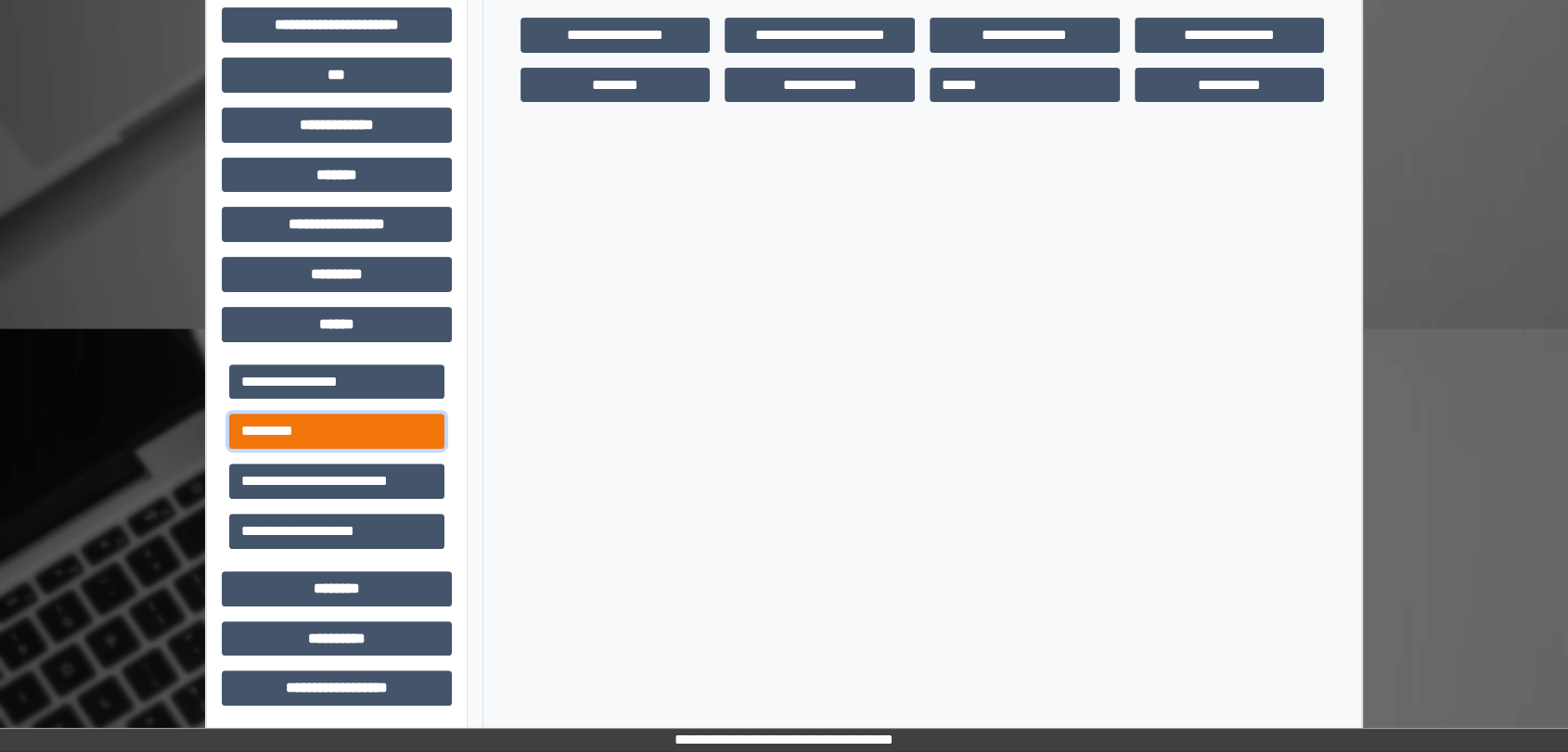 click on "*********" at bounding box center (337, 431) 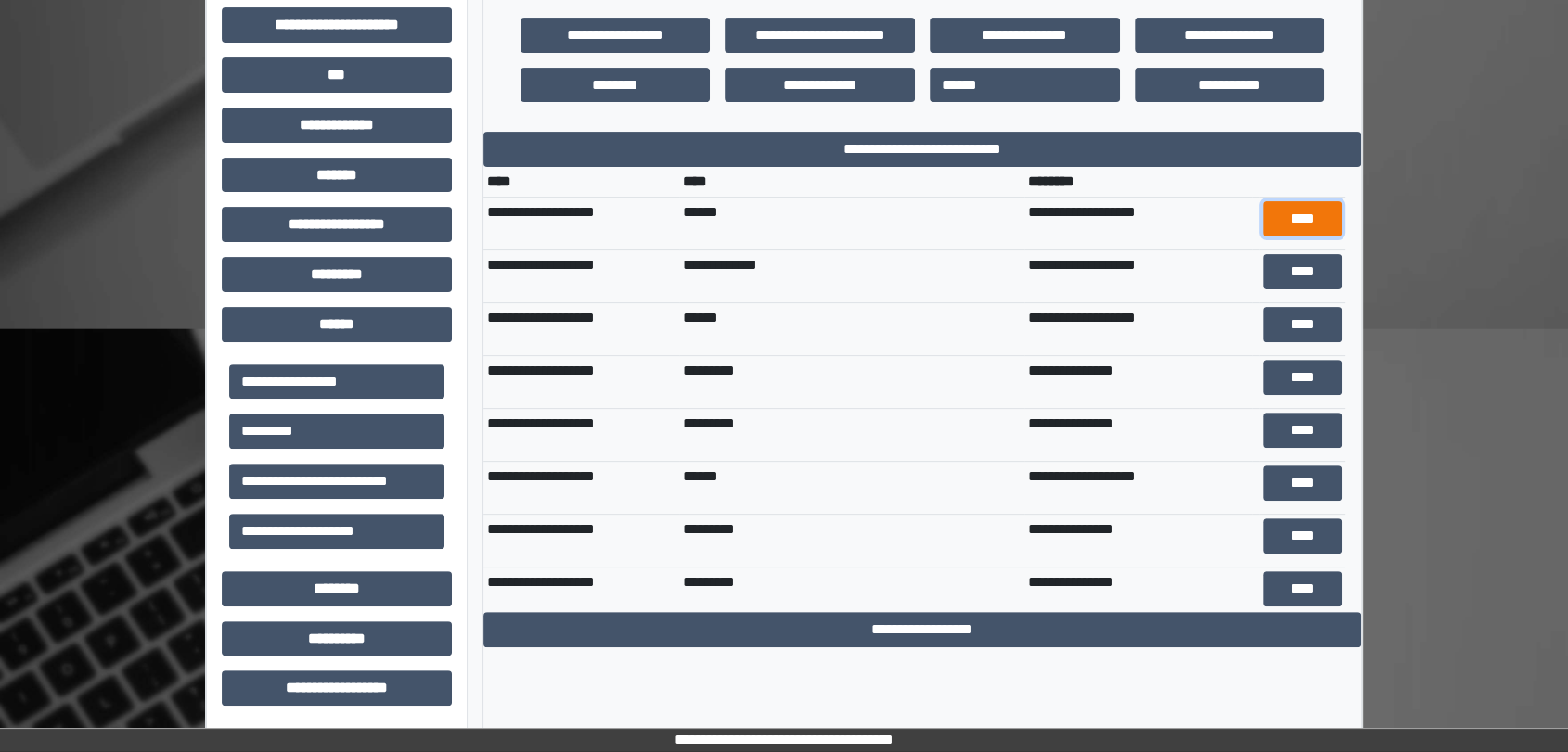 click on "****" at bounding box center [1302, 219] 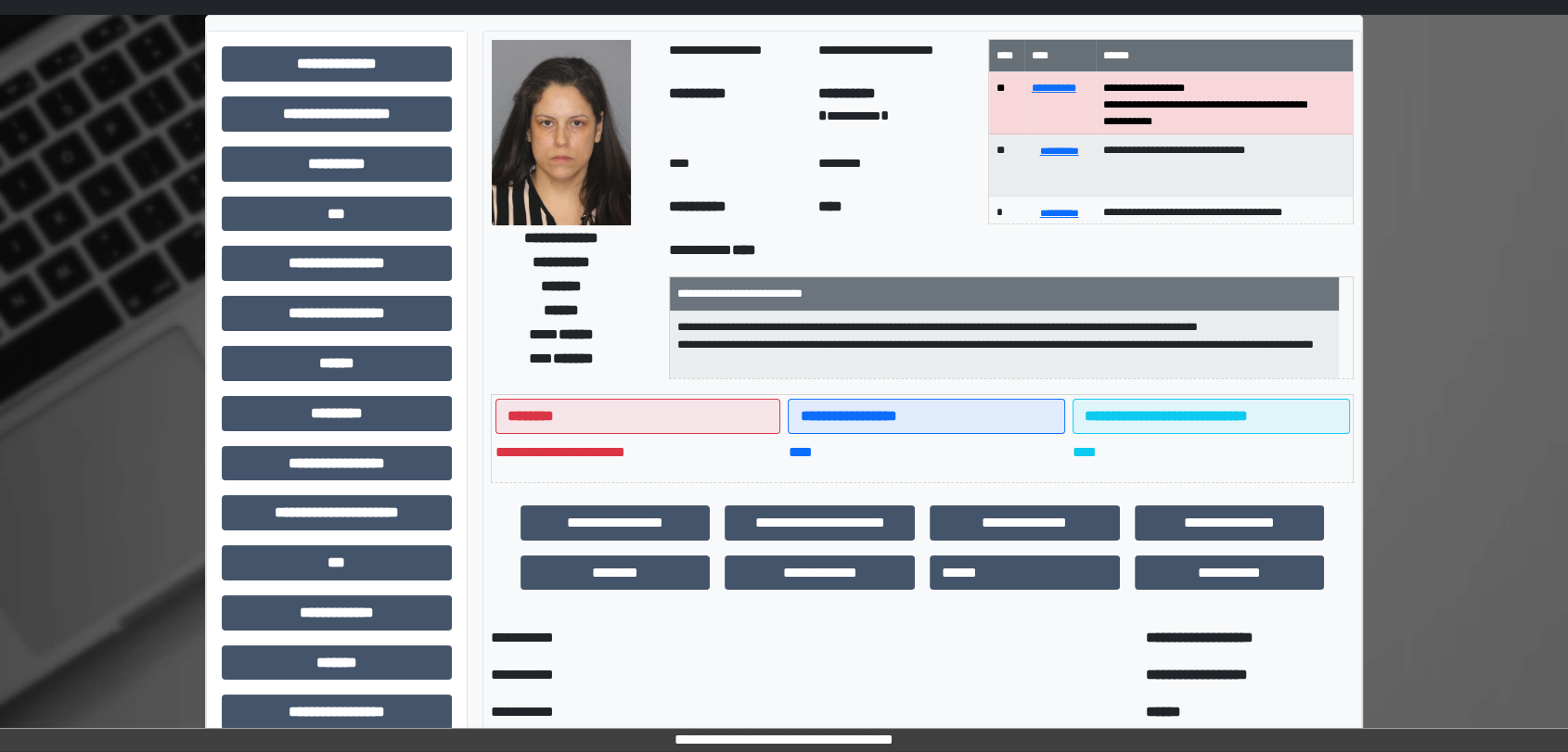 scroll, scrollTop: 0, scrollLeft: 0, axis: both 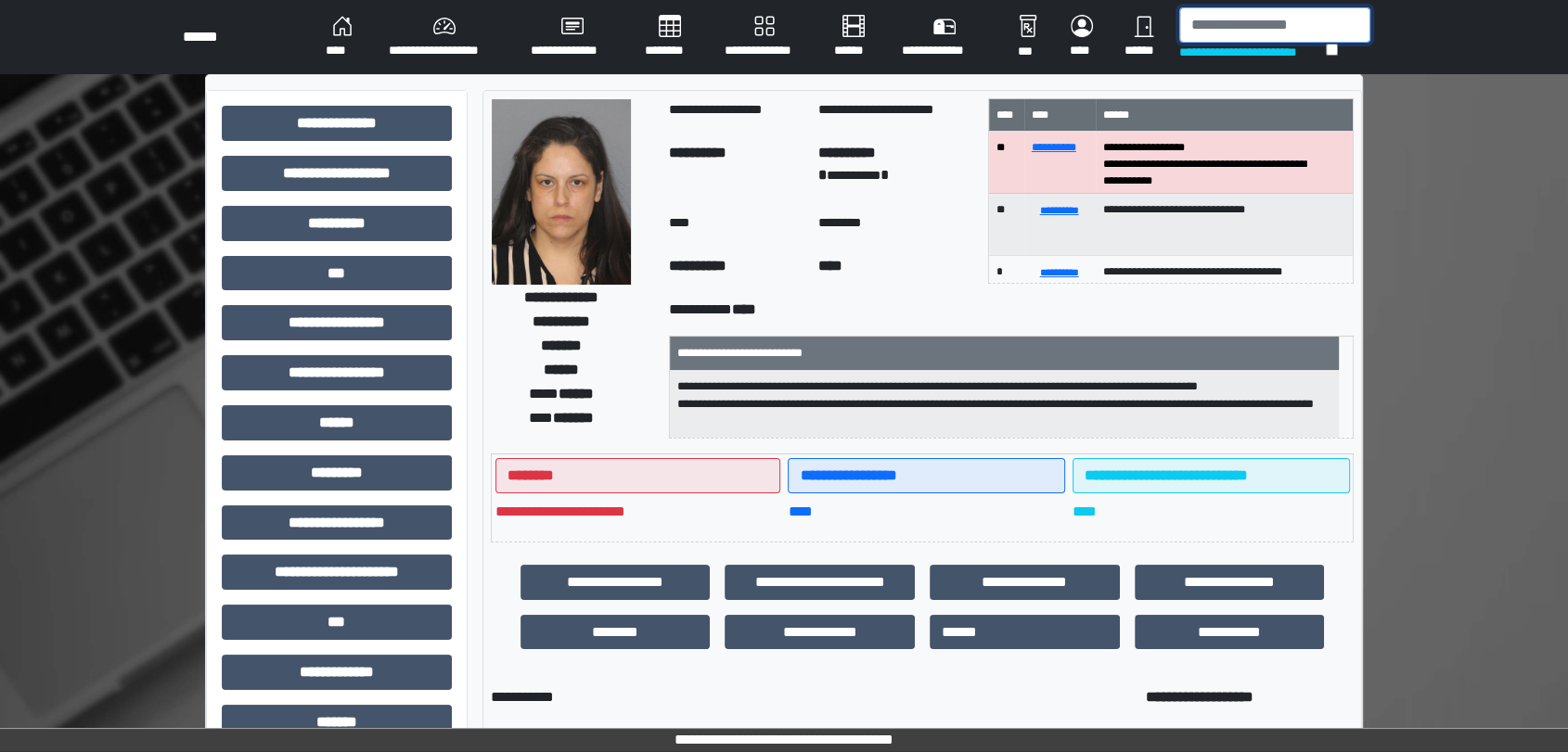 click at bounding box center [1275, 25] 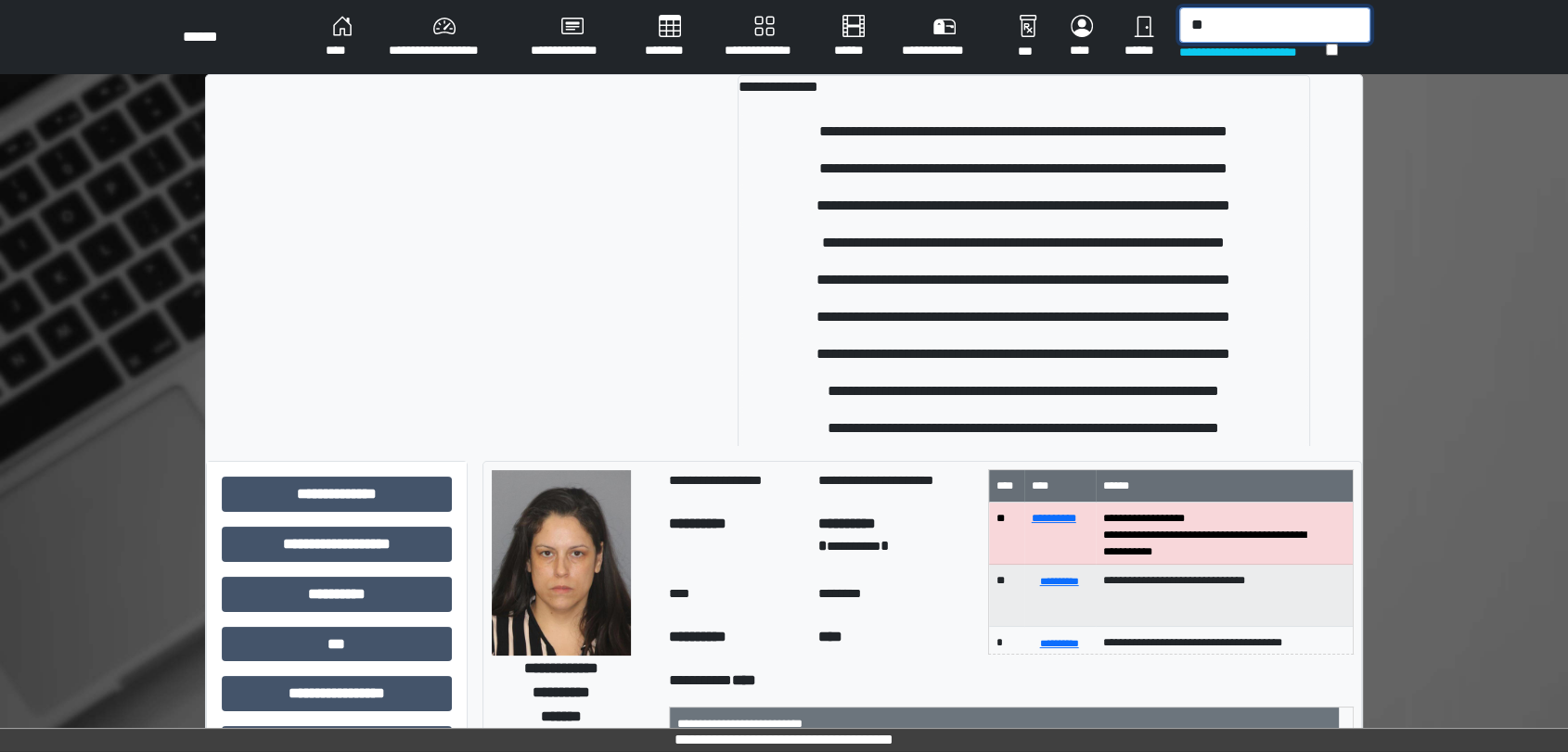 type on "*" 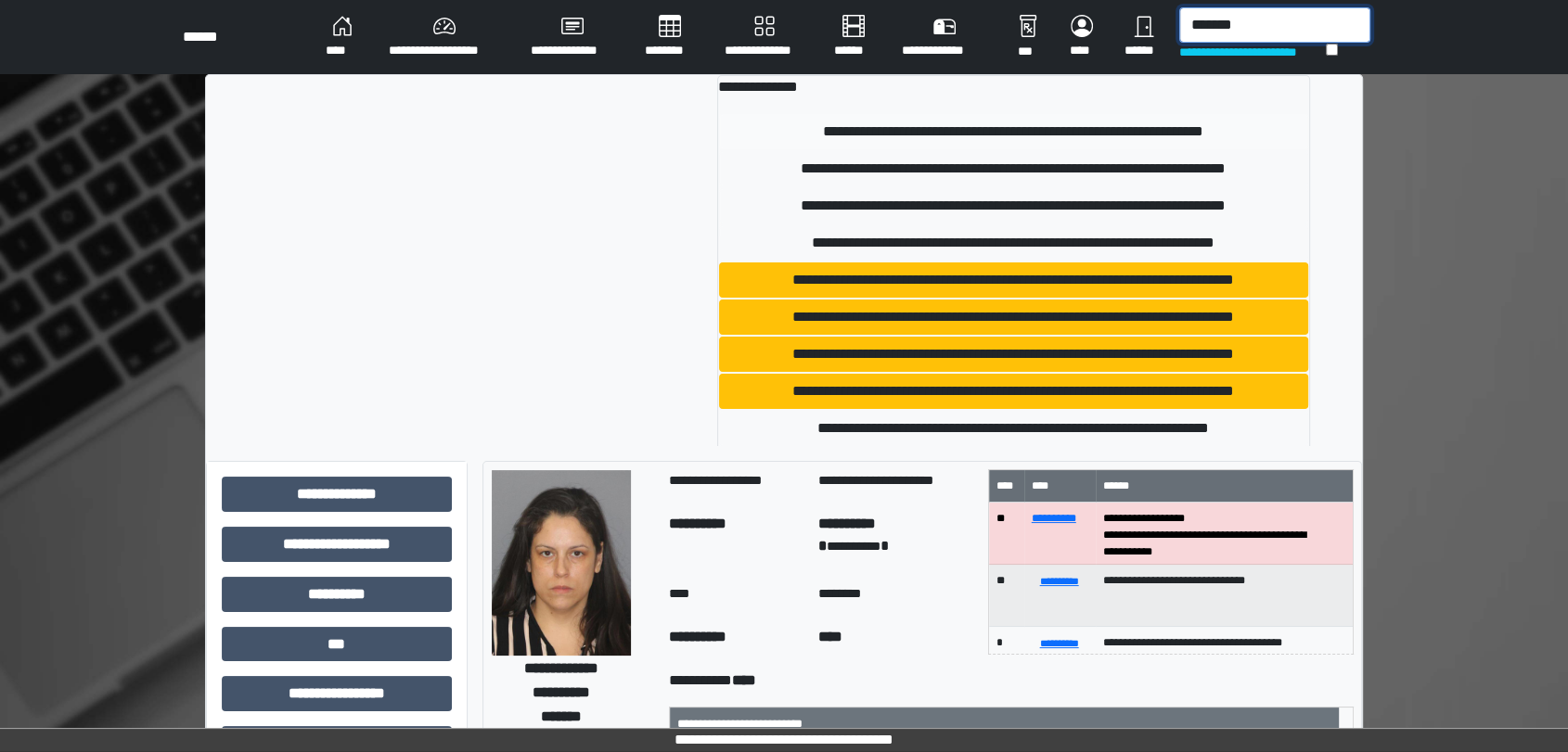 type on "*******" 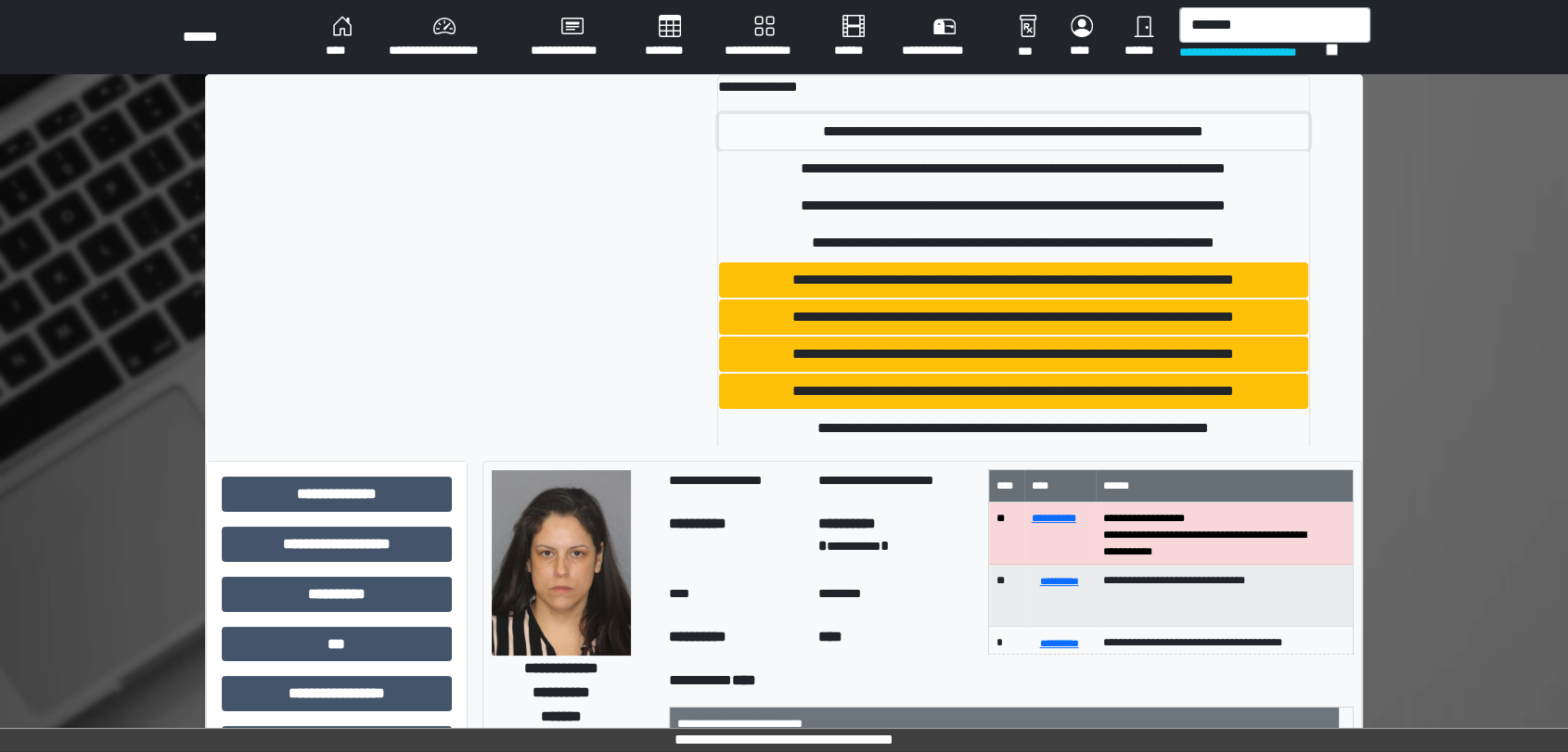 click on "**********" at bounding box center (1013, 132) 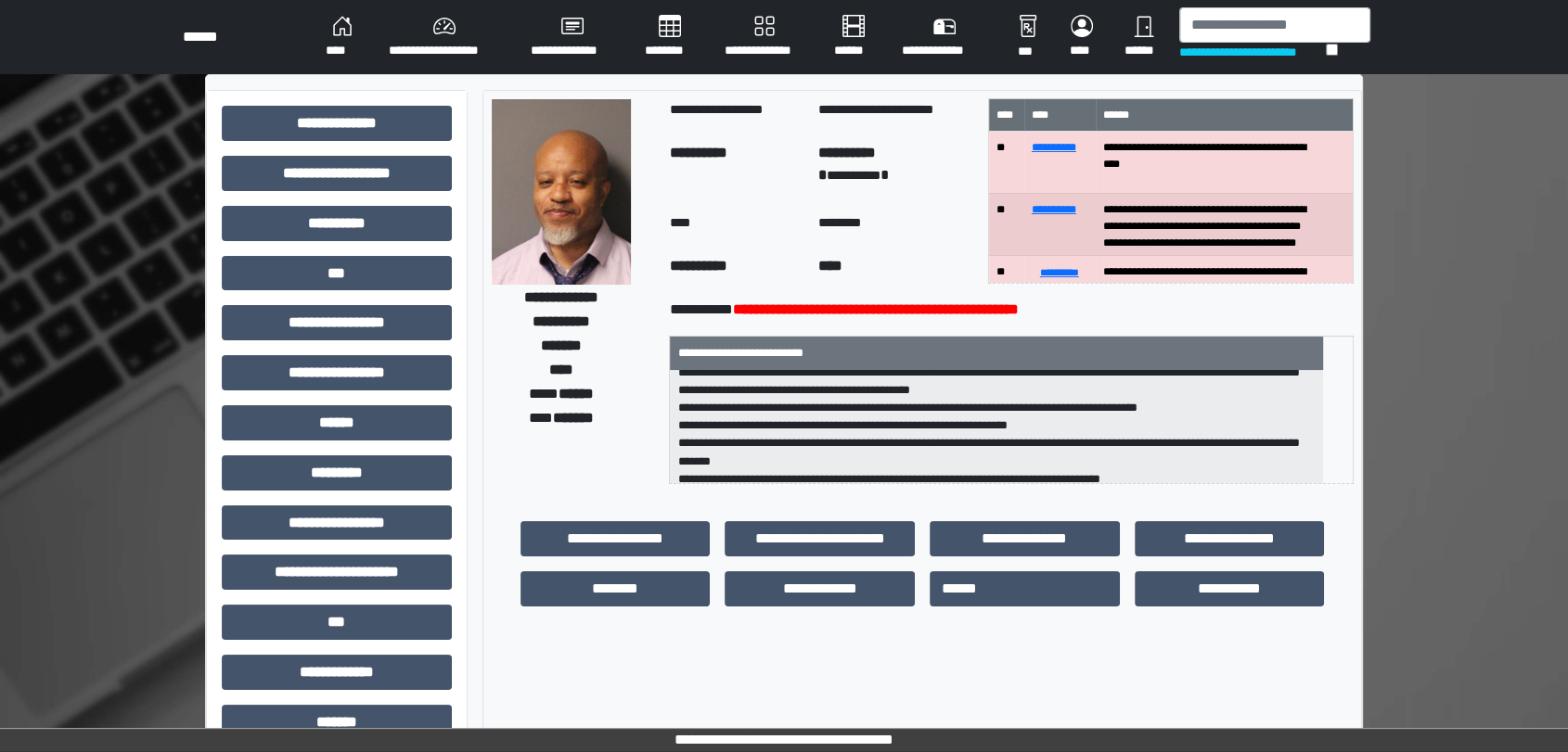scroll, scrollTop: 22, scrollLeft: 0, axis: vertical 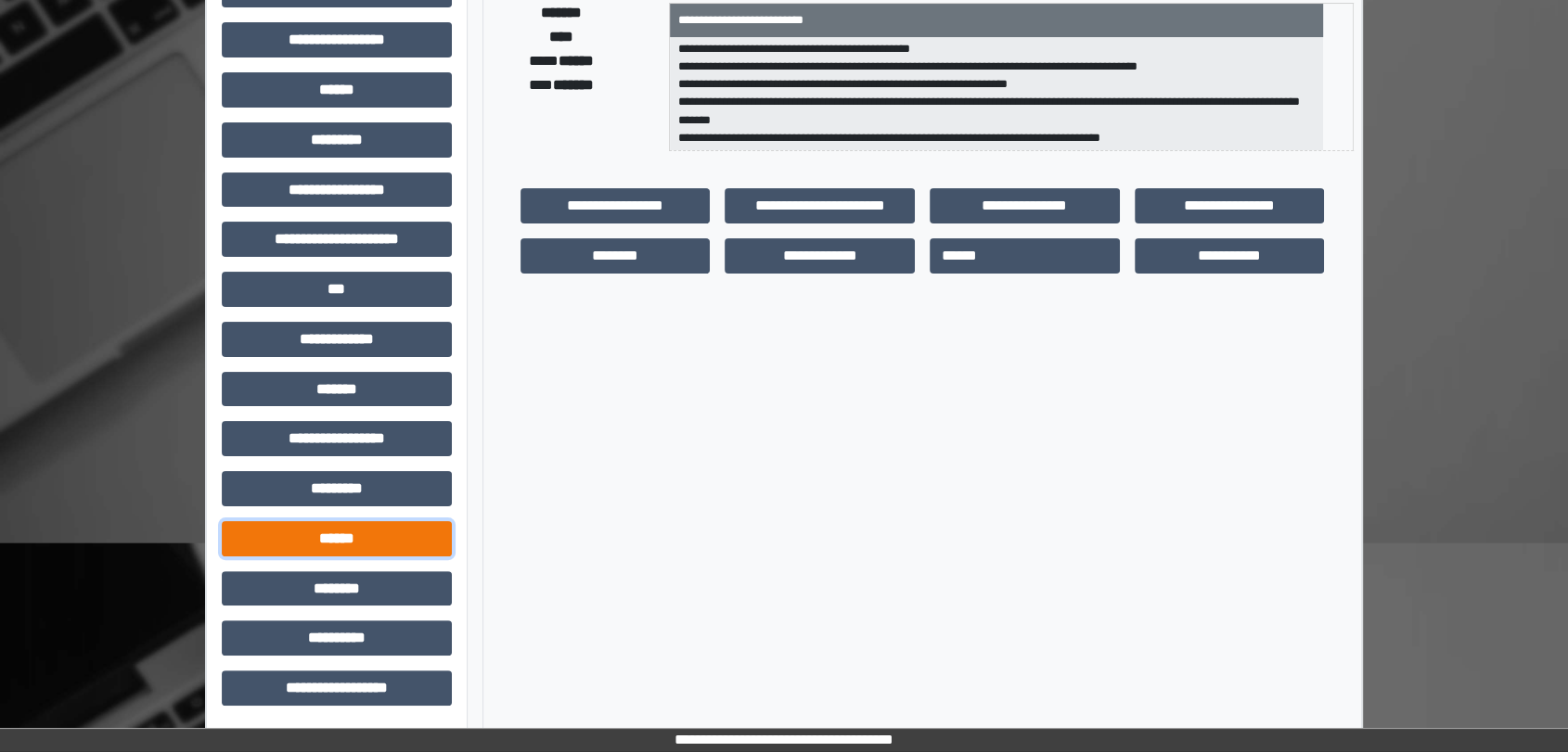 click on "******" at bounding box center [337, 539] 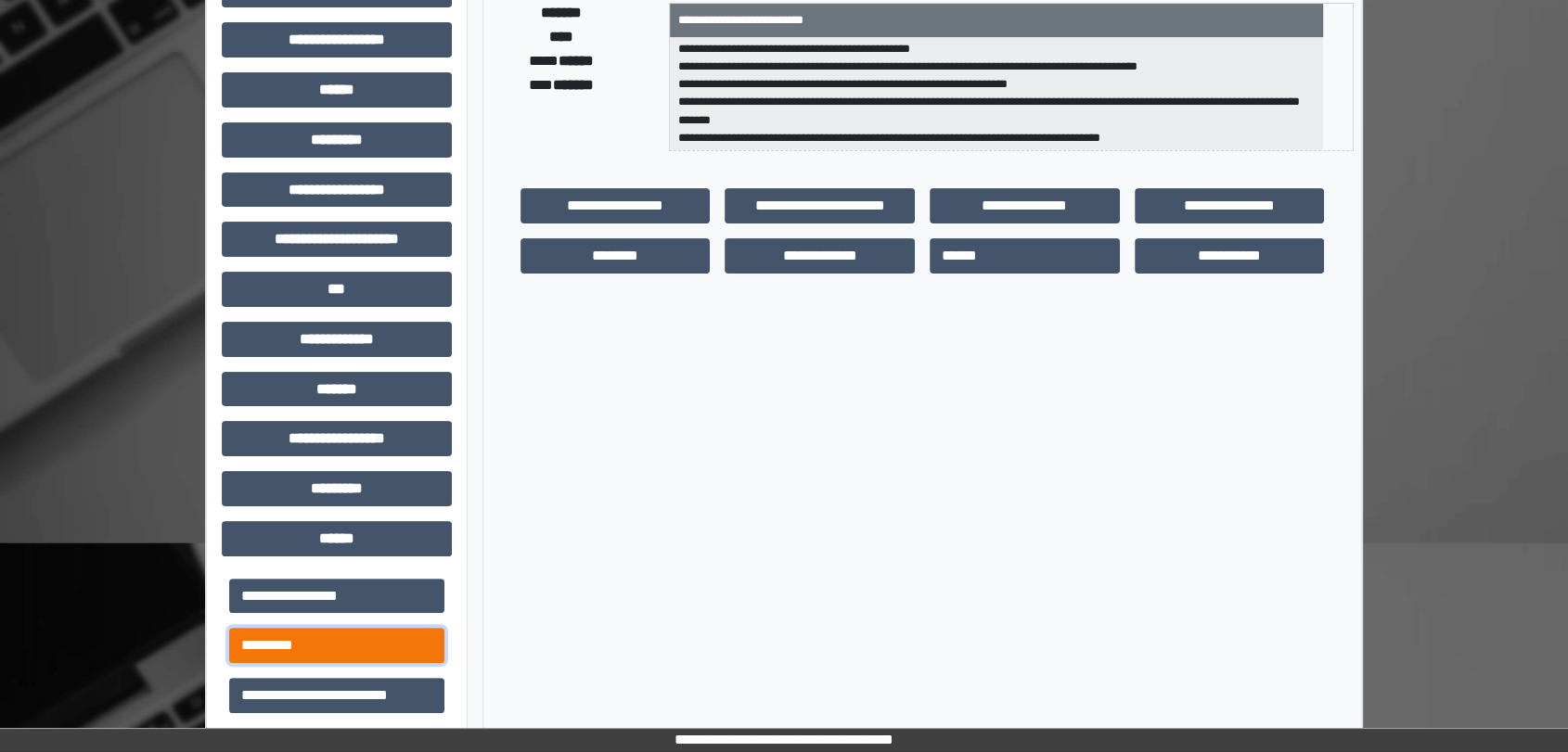 click on "*********" at bounding box center [337, 645] 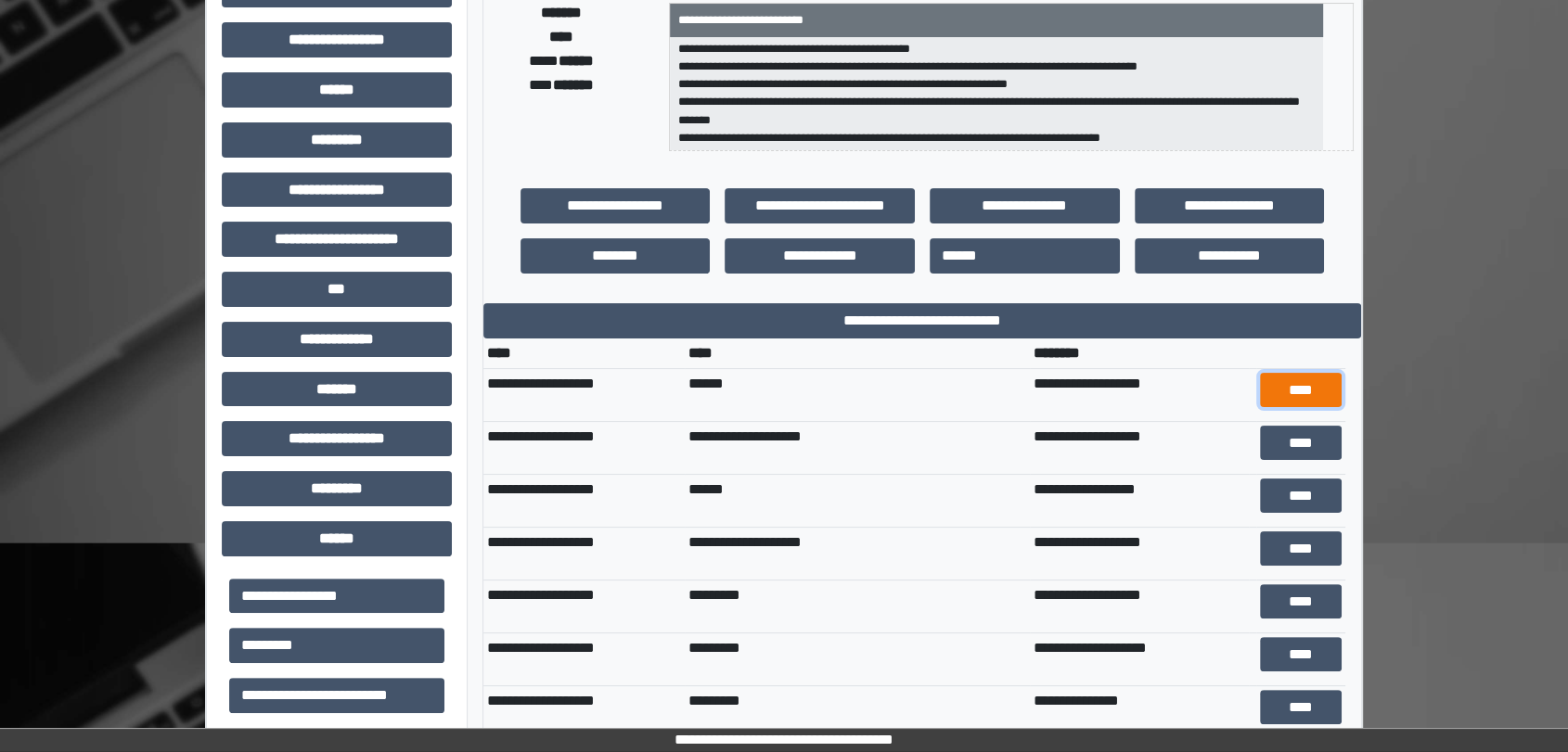 click on "****" at bounding box center [1301, 390] 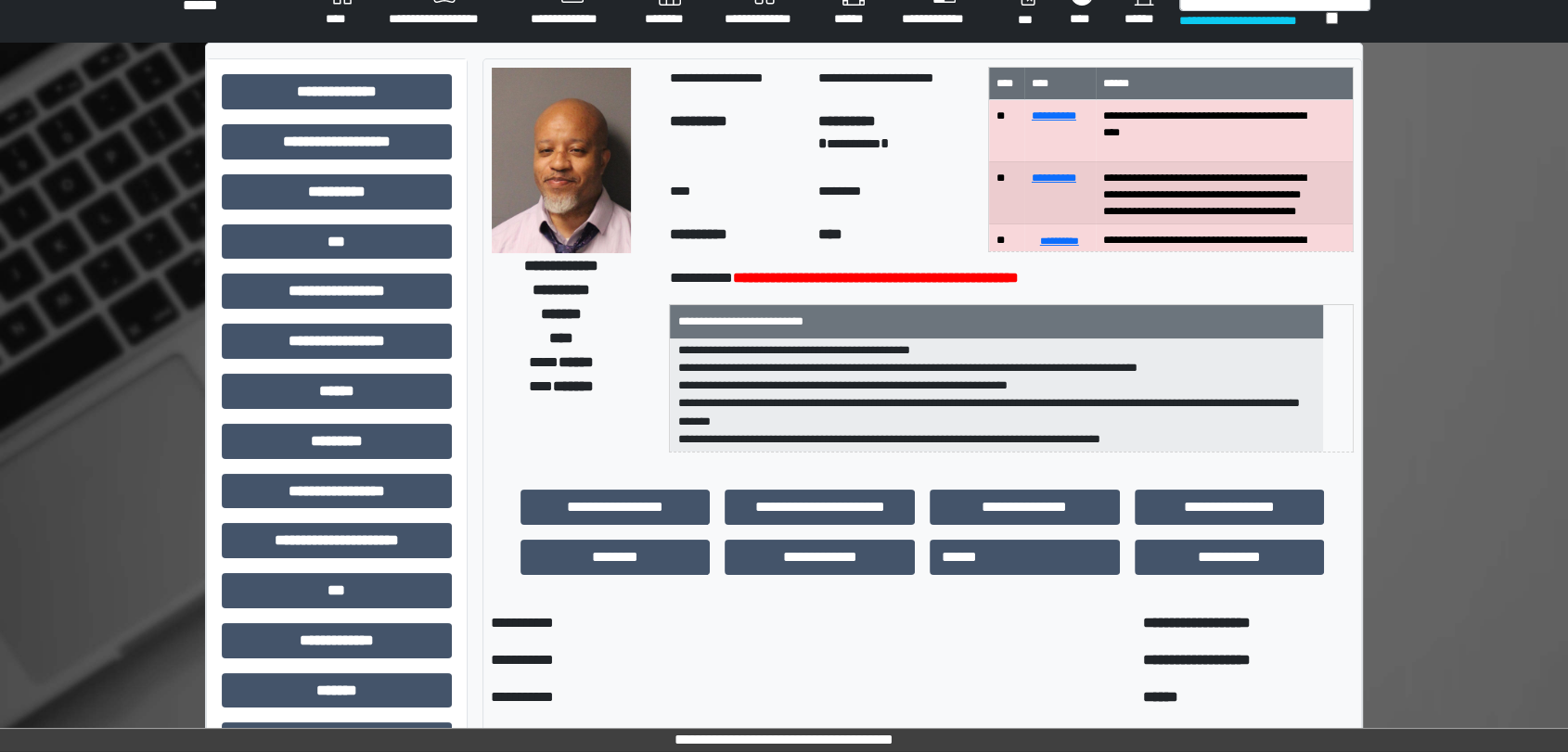 scroll, scrollTop: 23, scrollLeft: 0, axis: vertical 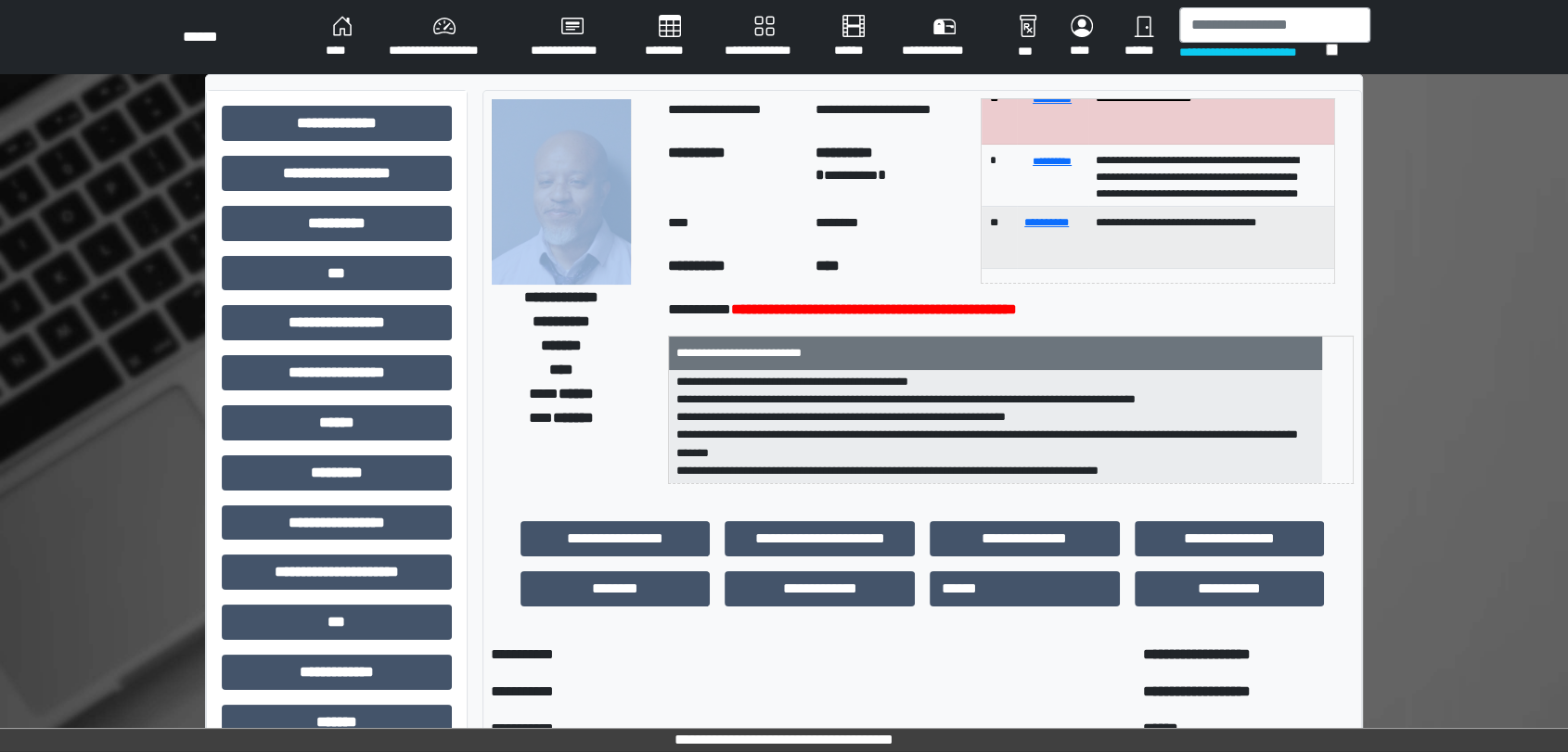 drag, startPoint x: 507, startPoint y: 298, endPoint x: 560, endPoint y: 363, distance: 83.86895 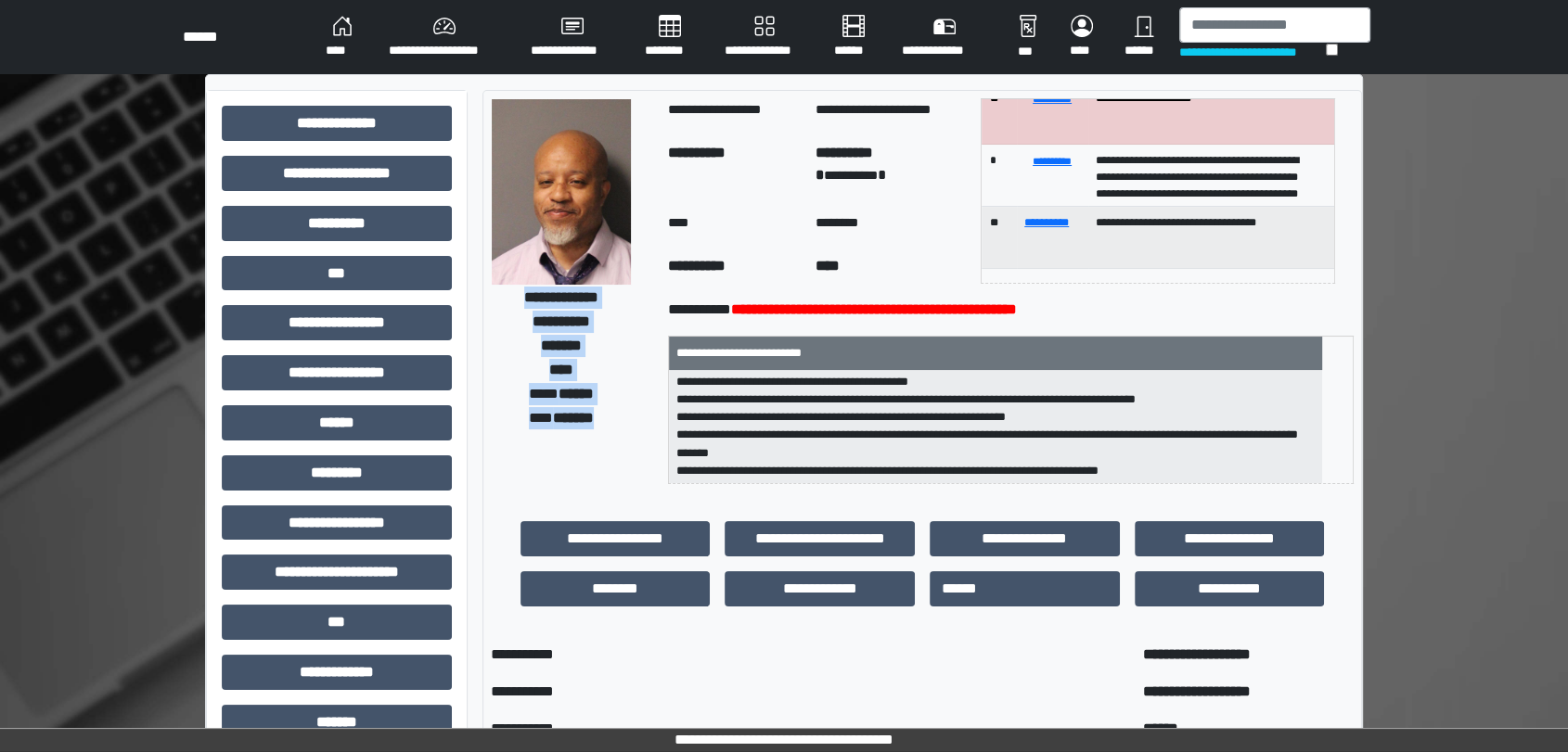 copy on "**********" 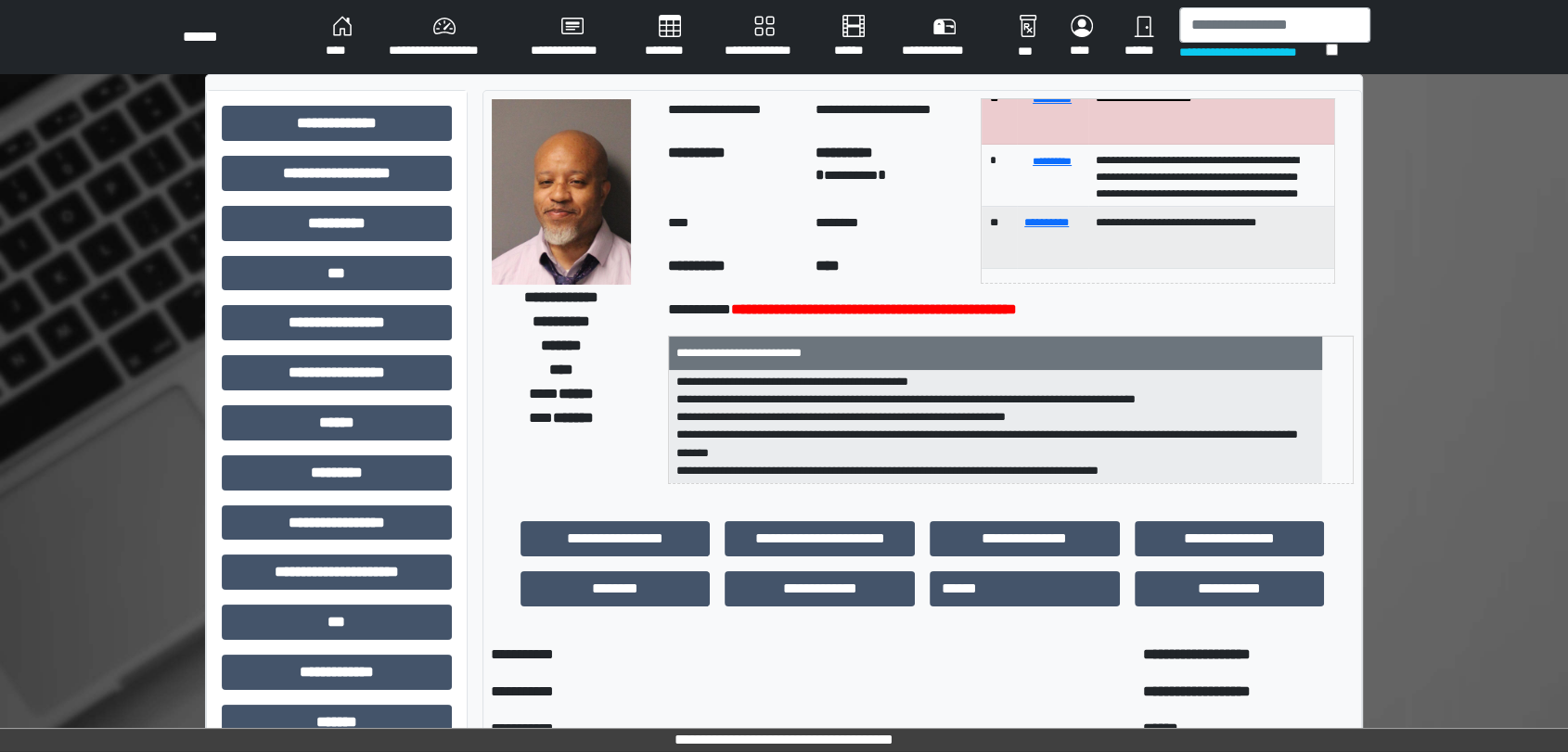 click on "**********" at bounding box center (1010, 310) 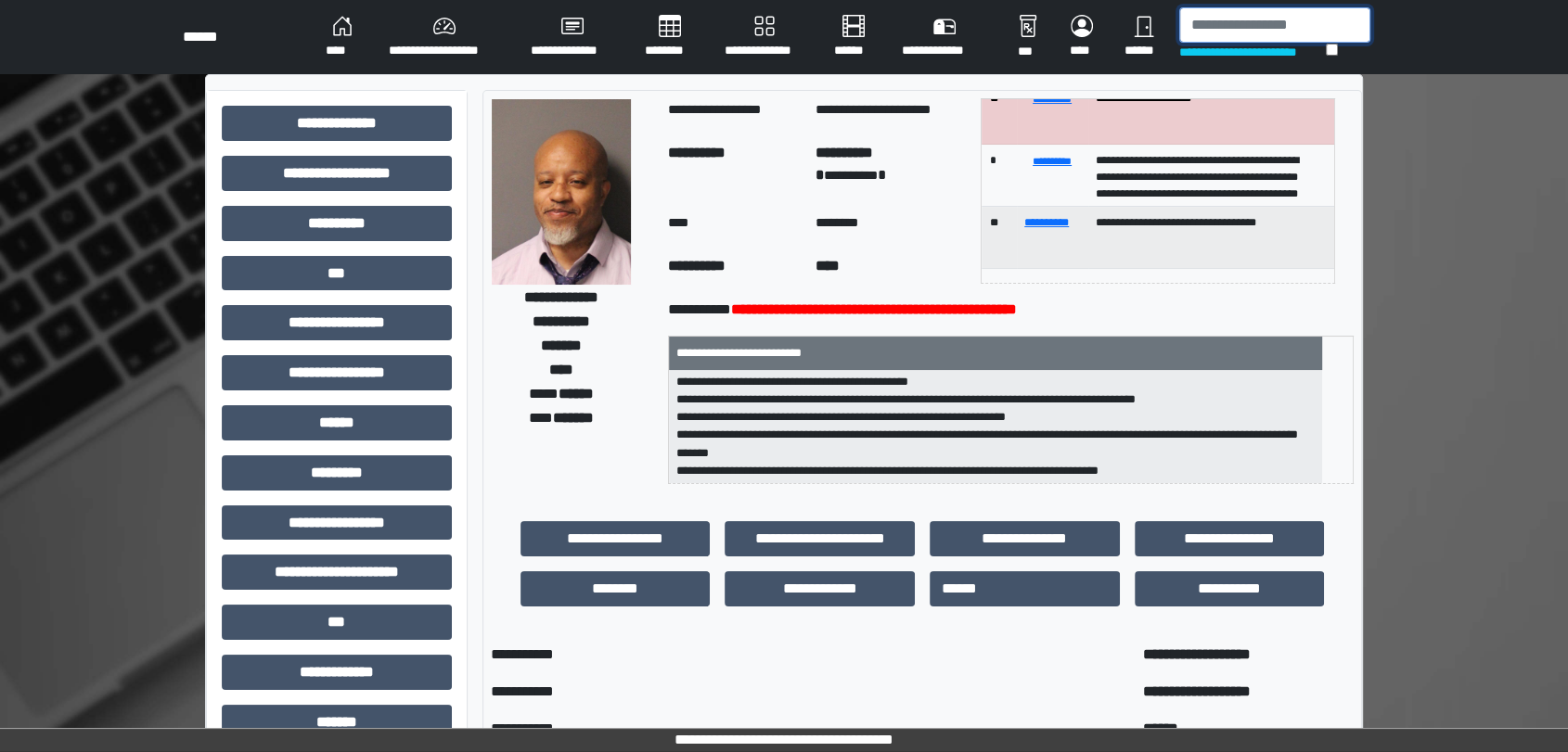 click at bounding box center [1275, 25] 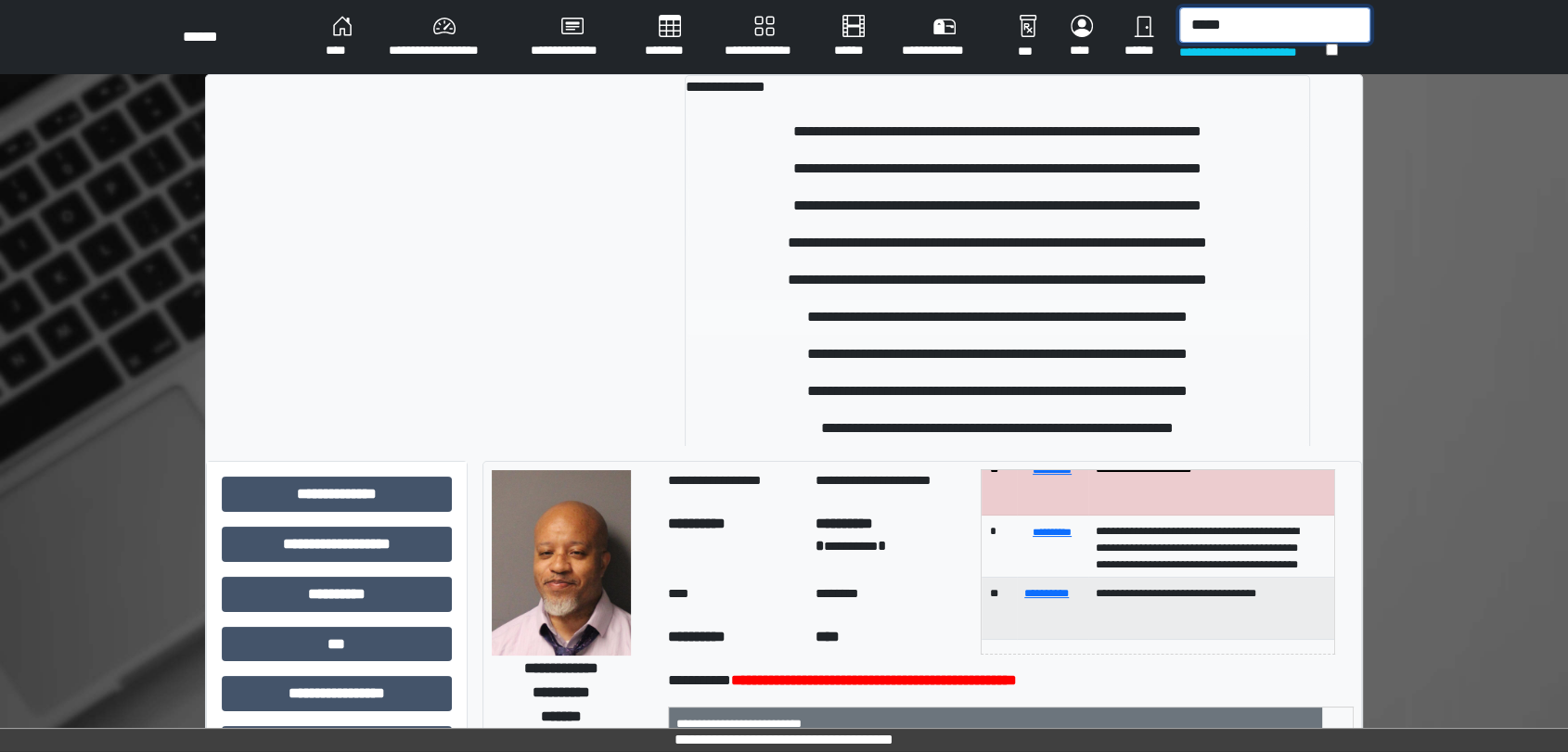 type on "*****" 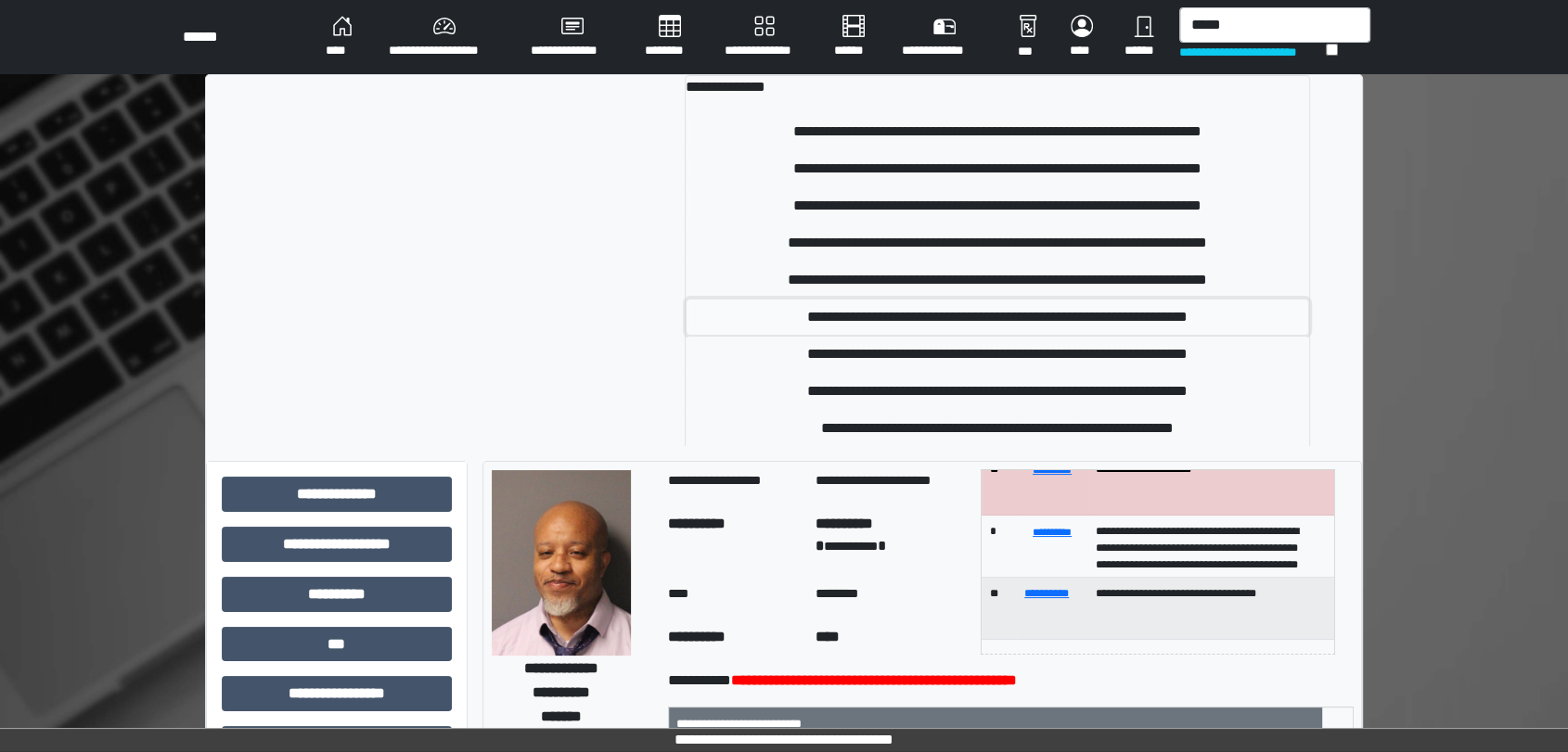 click on "**********" at bounding box center (997, 317) 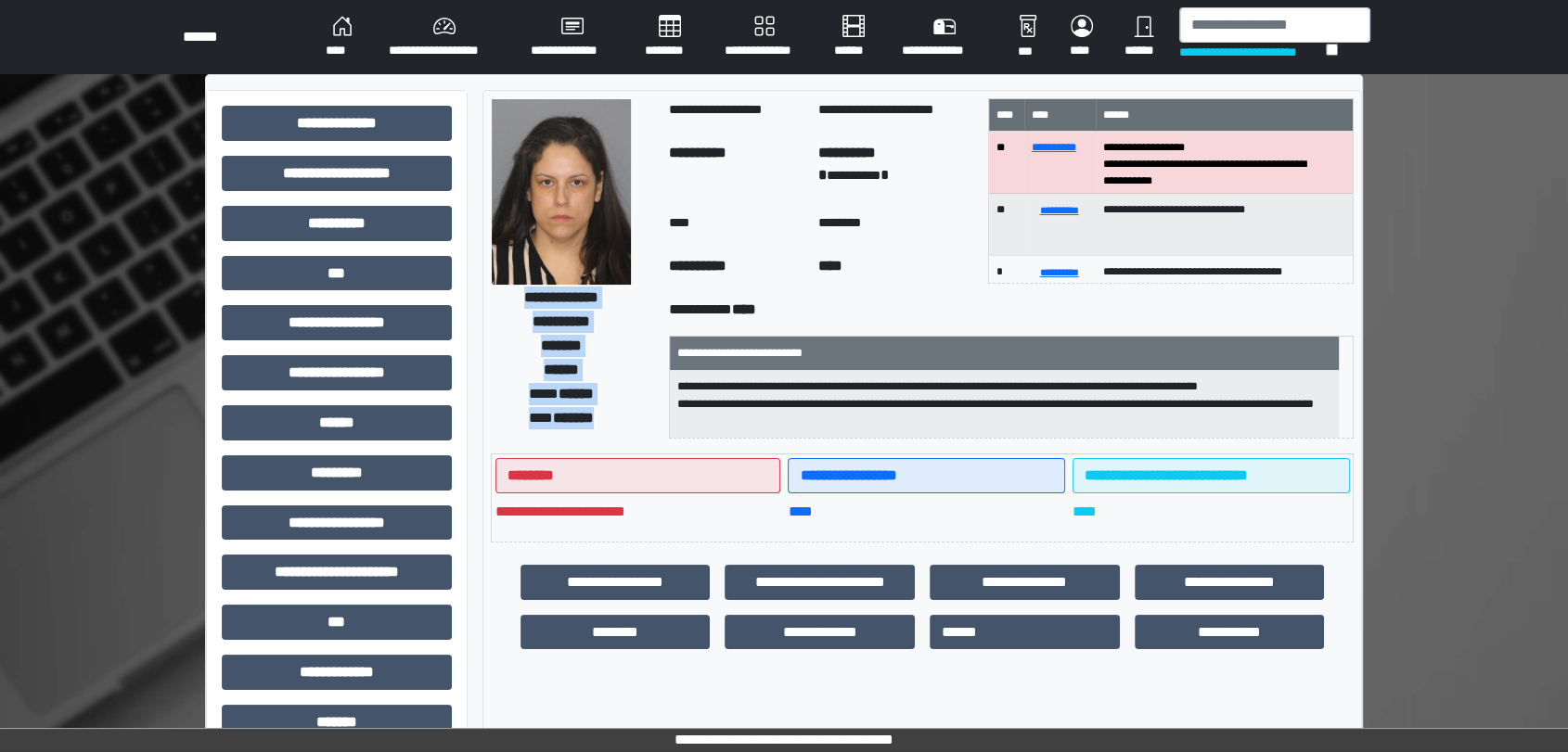 drag, startPoint x: 504, startPoint y: 296, endPoint x: 611, endPoint y: 418, distance: 162.27446 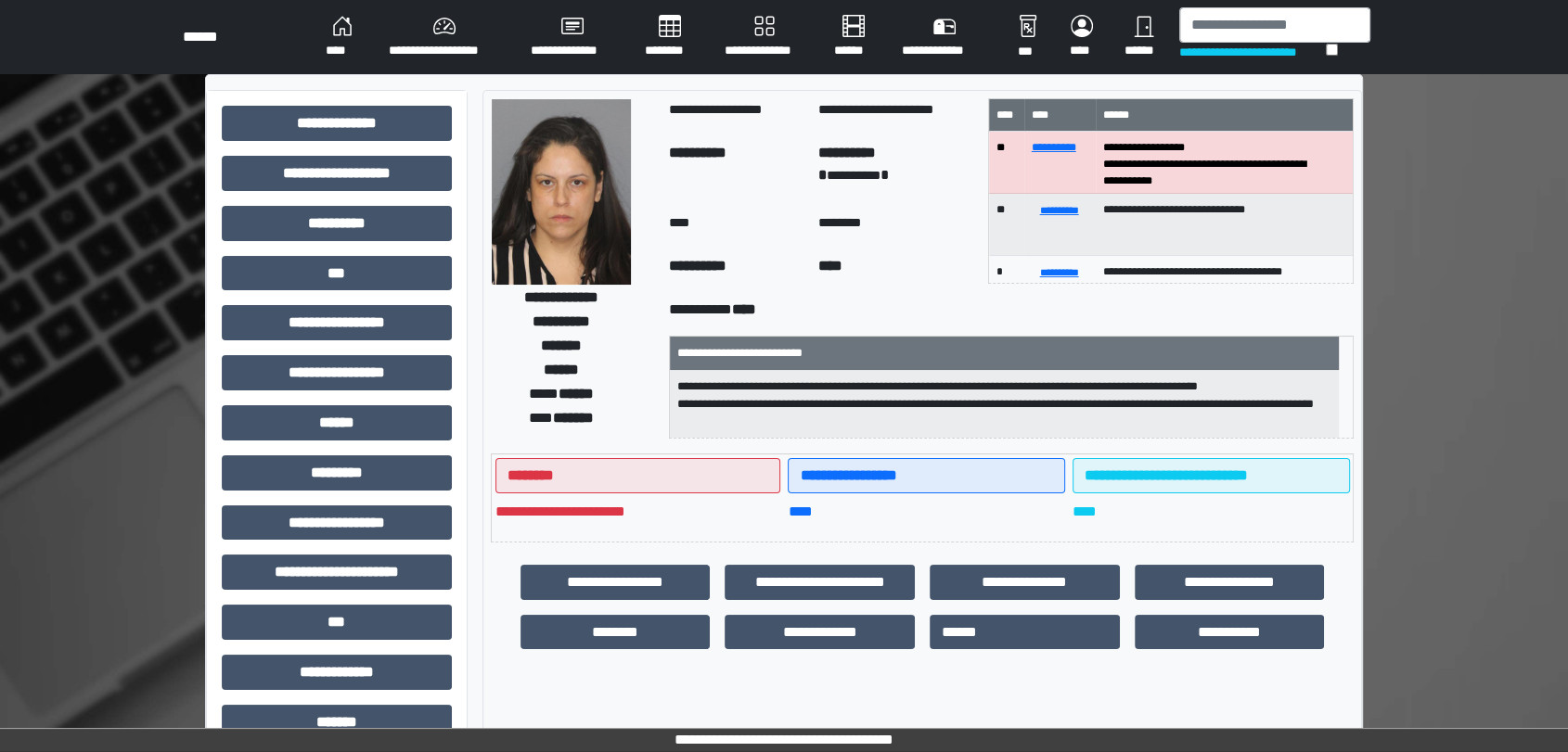 click on "**********" at bounding box center [1004, 404] 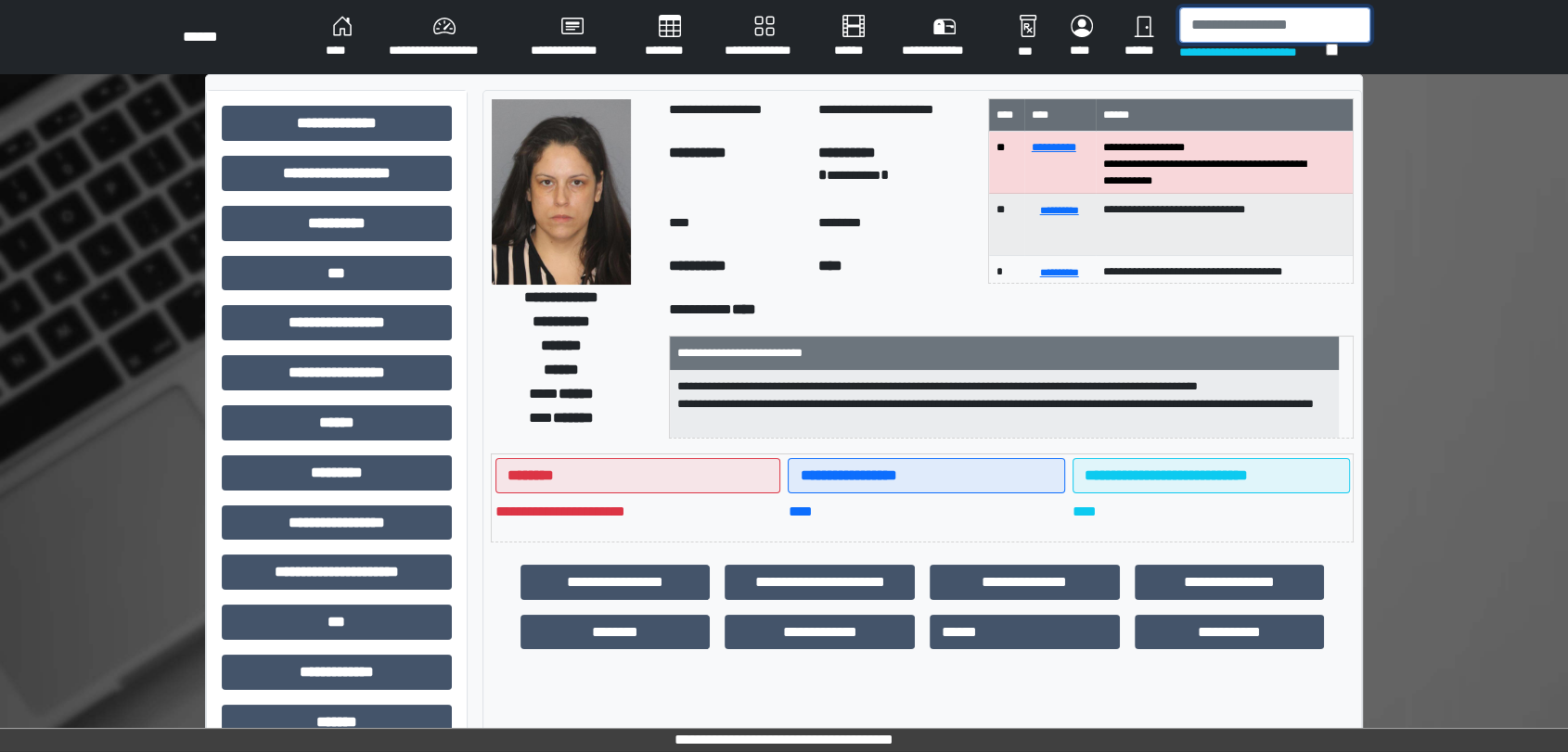 click at bounding box center [1275, 25] 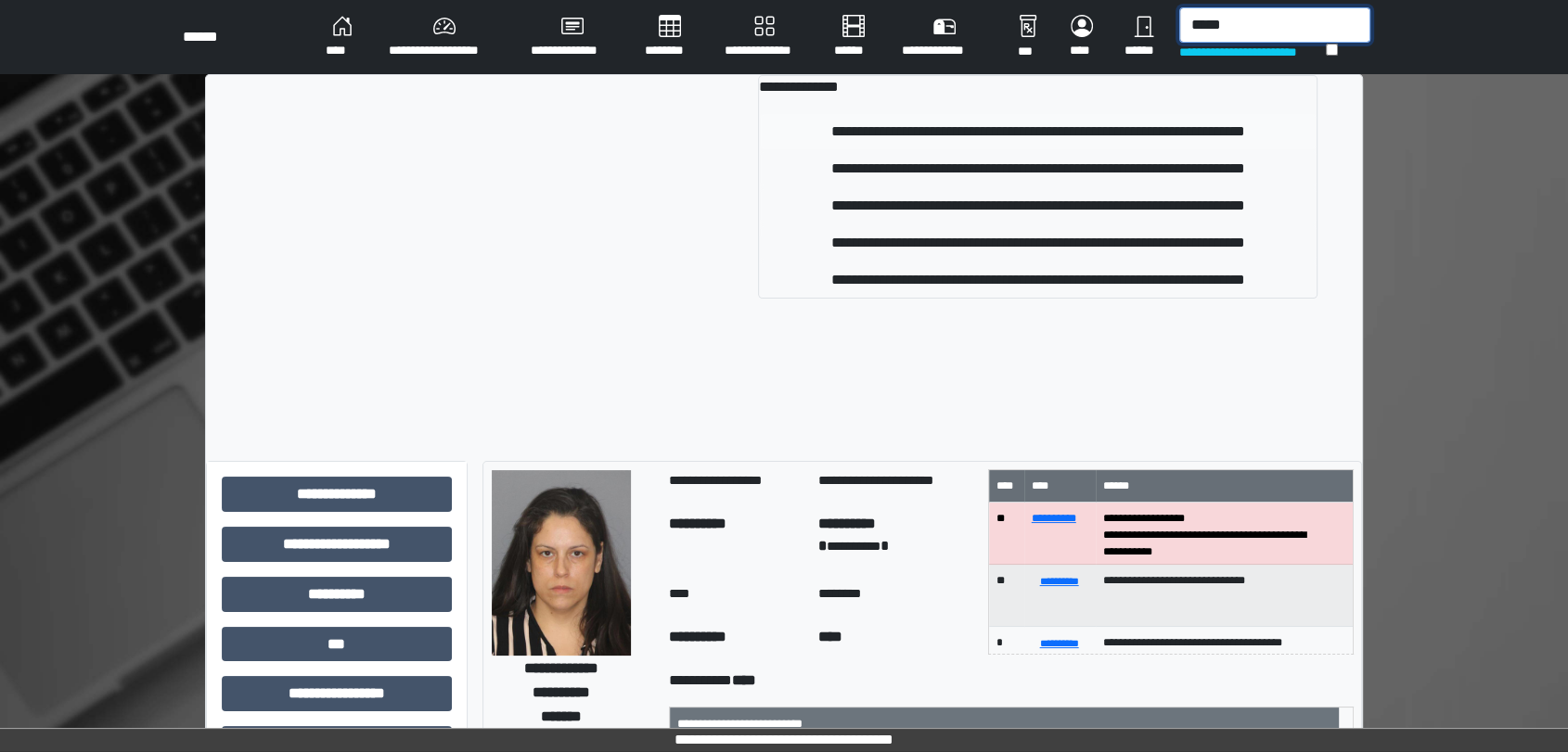 type on "*****" 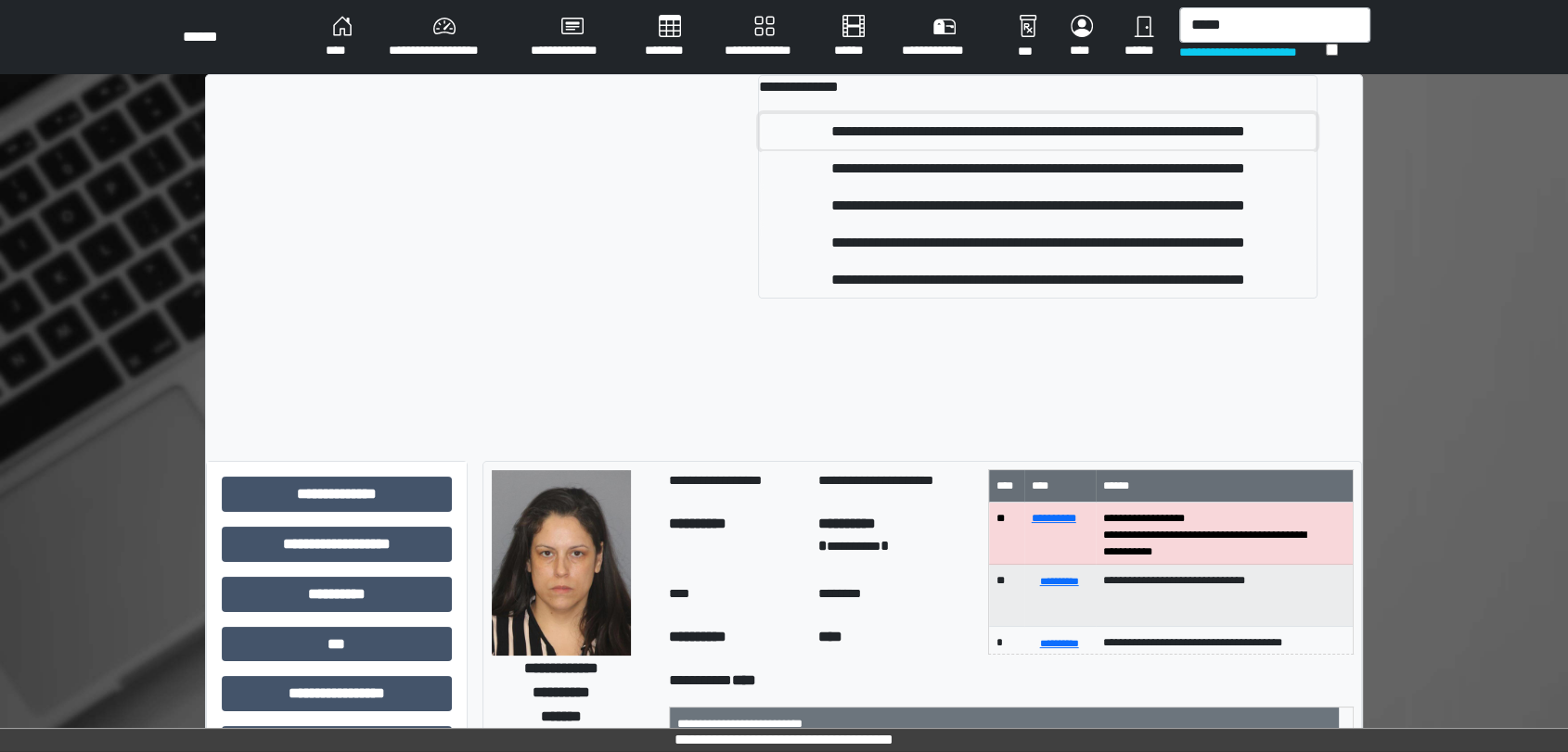click on "**********" at bounding box center [1037, 132] 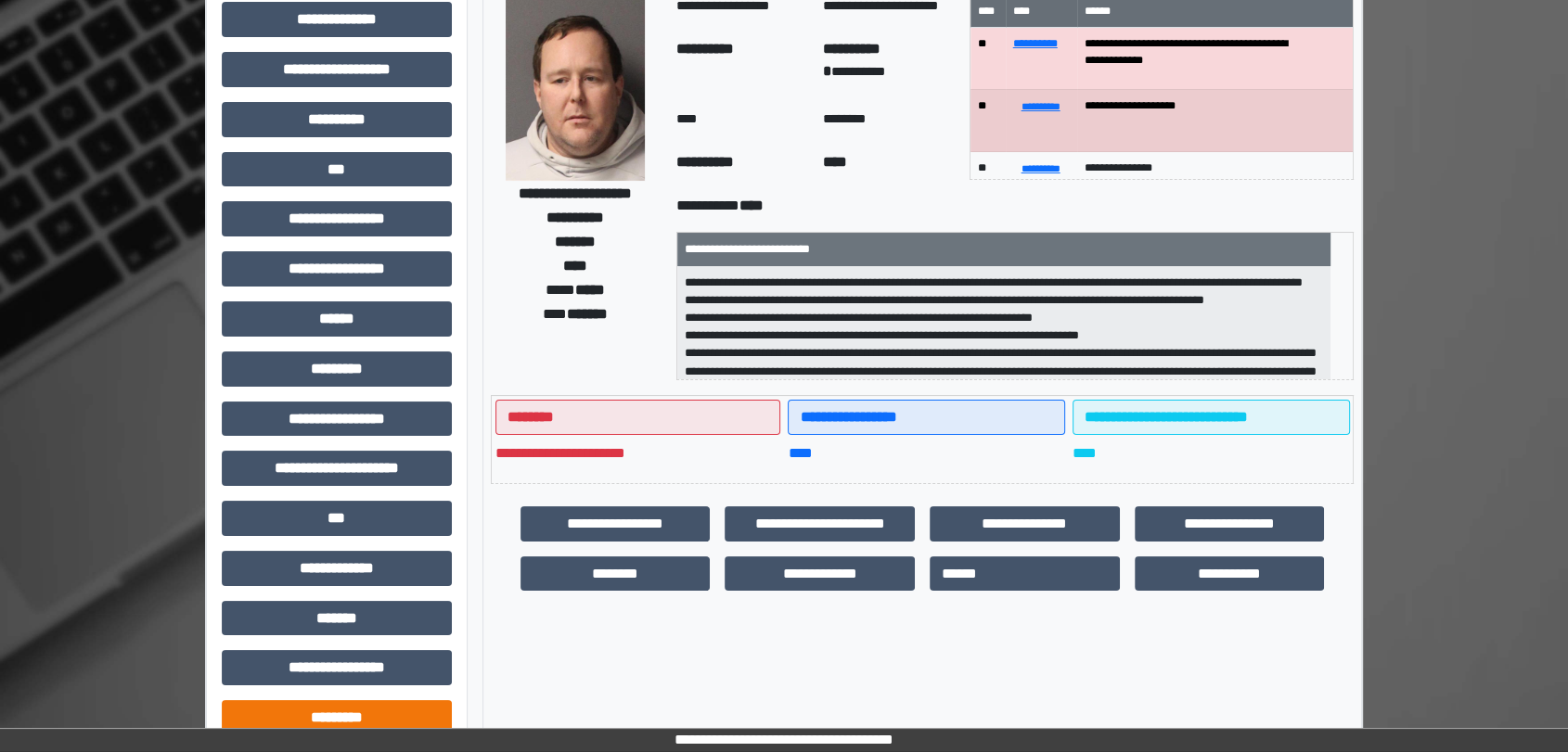 scroll, scrollTop: 333, scrollLeft: 0, axis: vertical 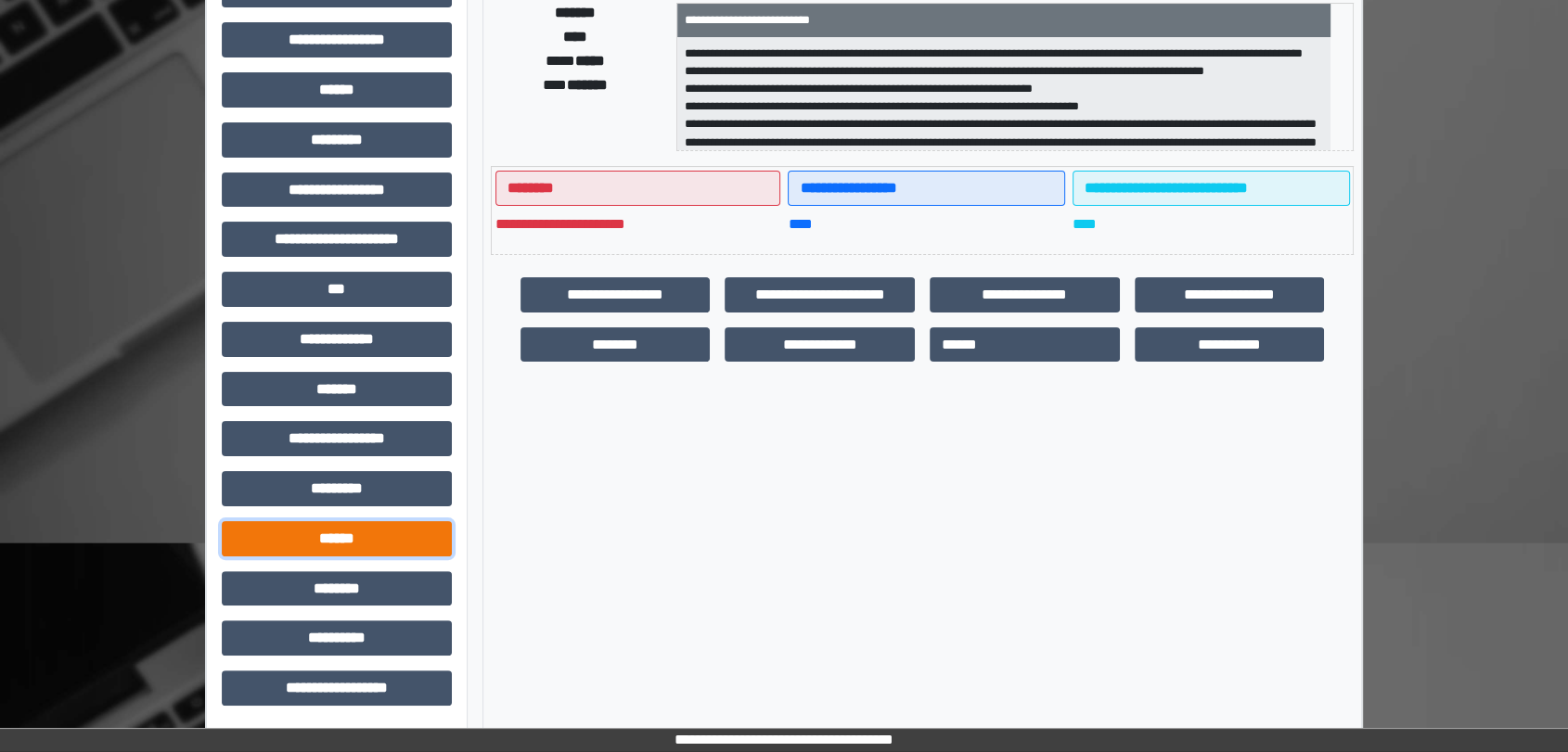 click on "******" at bounding box center [337, 539] 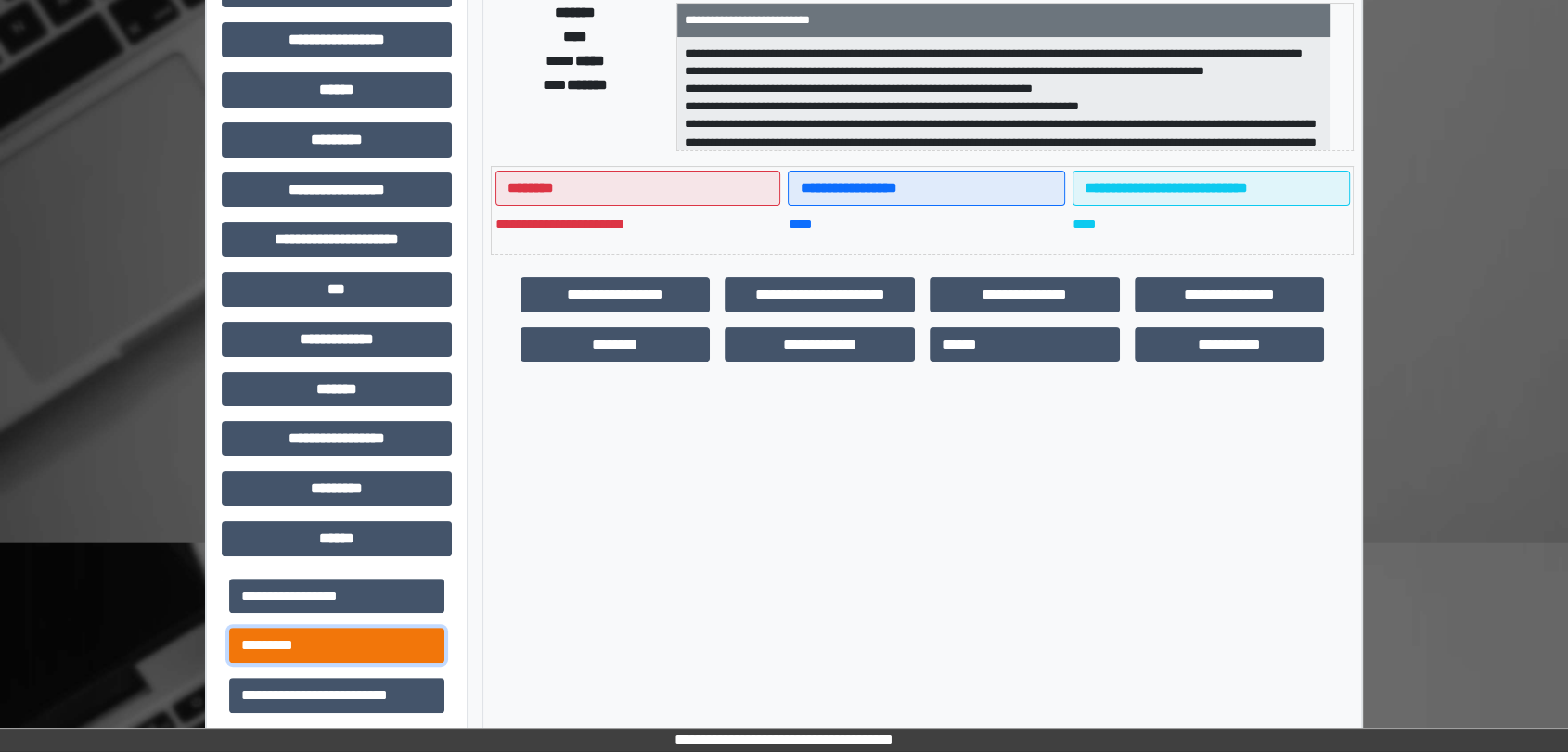 click on "*********" at bounding box center (337, 645) 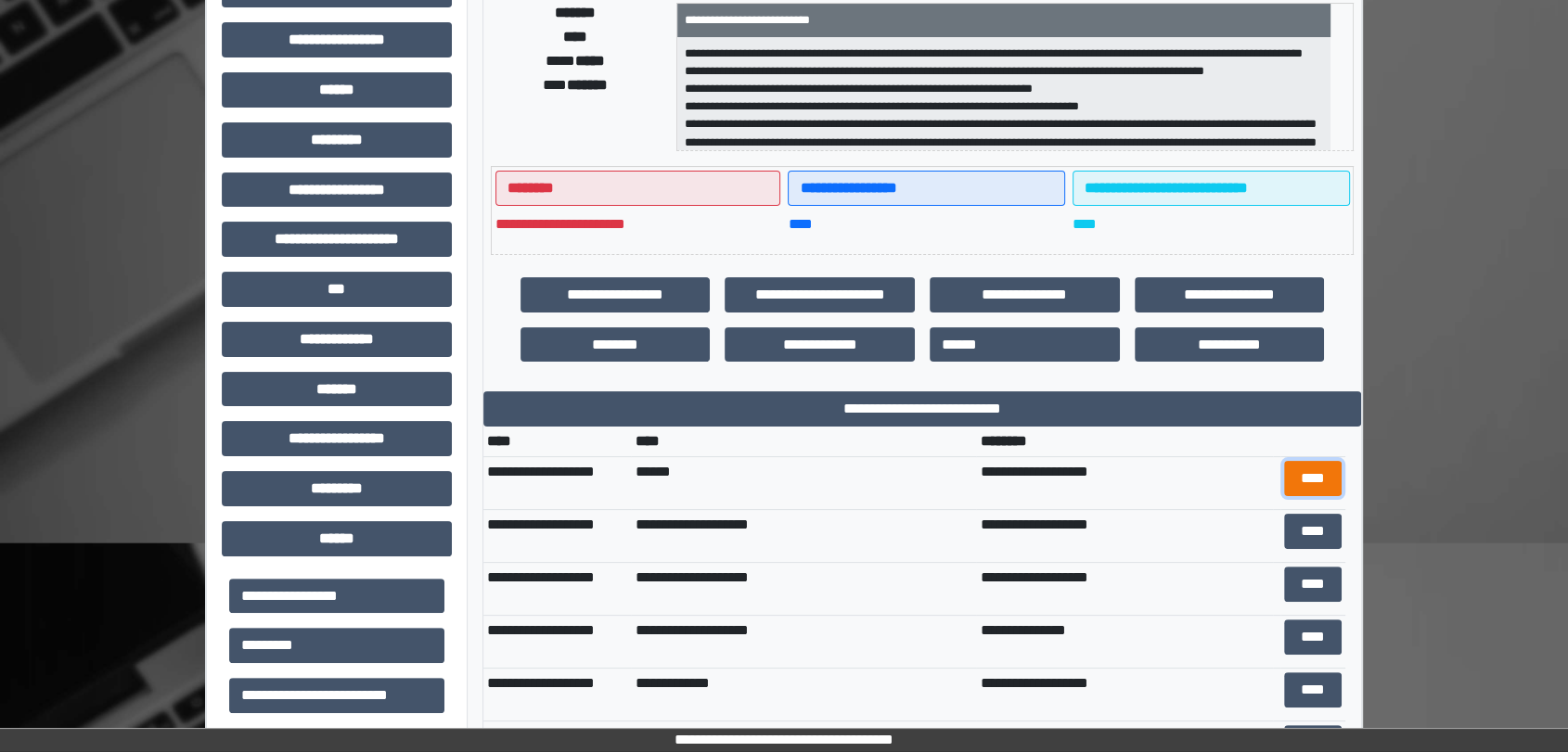 click on "****" at bounding box center (1313, 478) 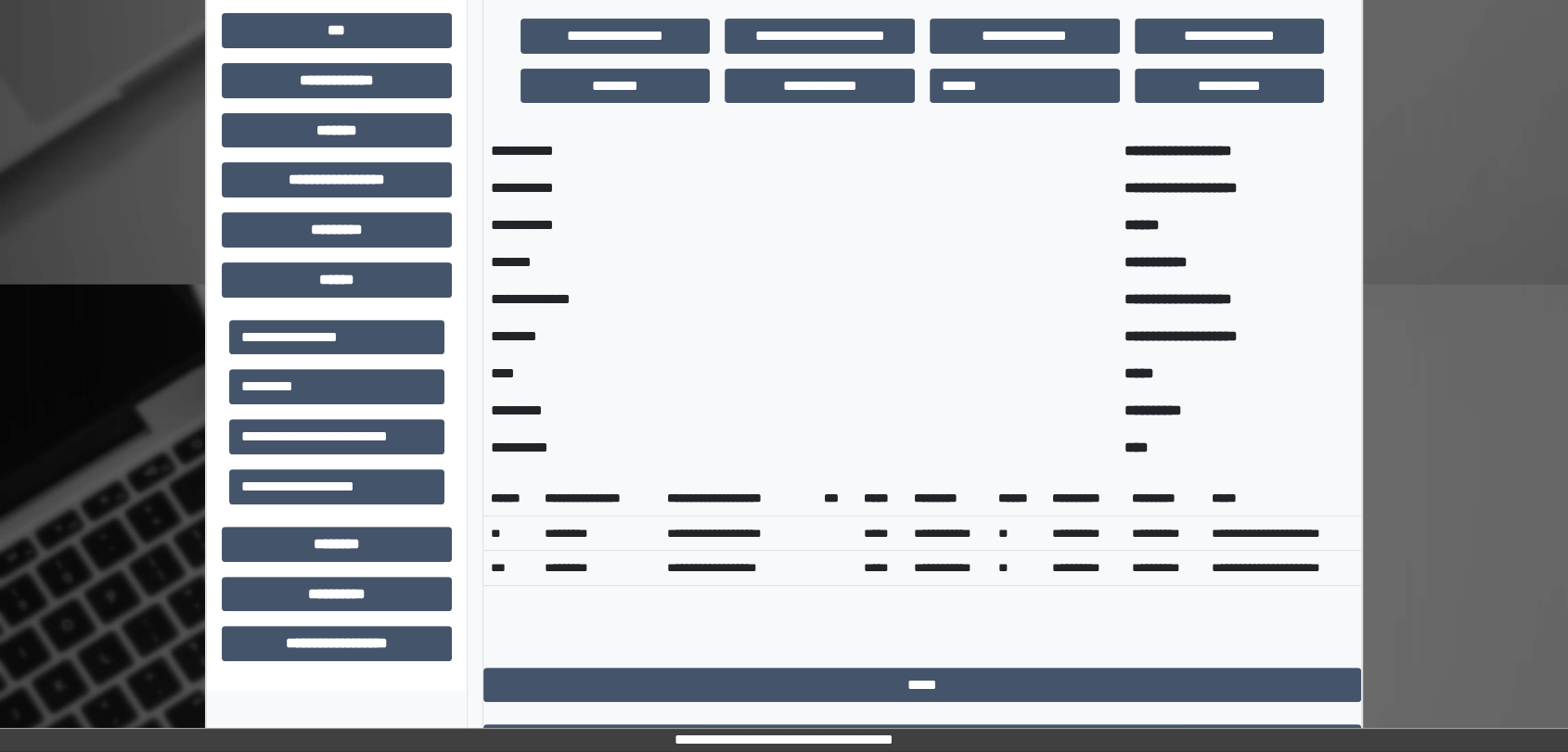 scroll, scrollTop: 642, scrollLeft: 0, axis: vertical 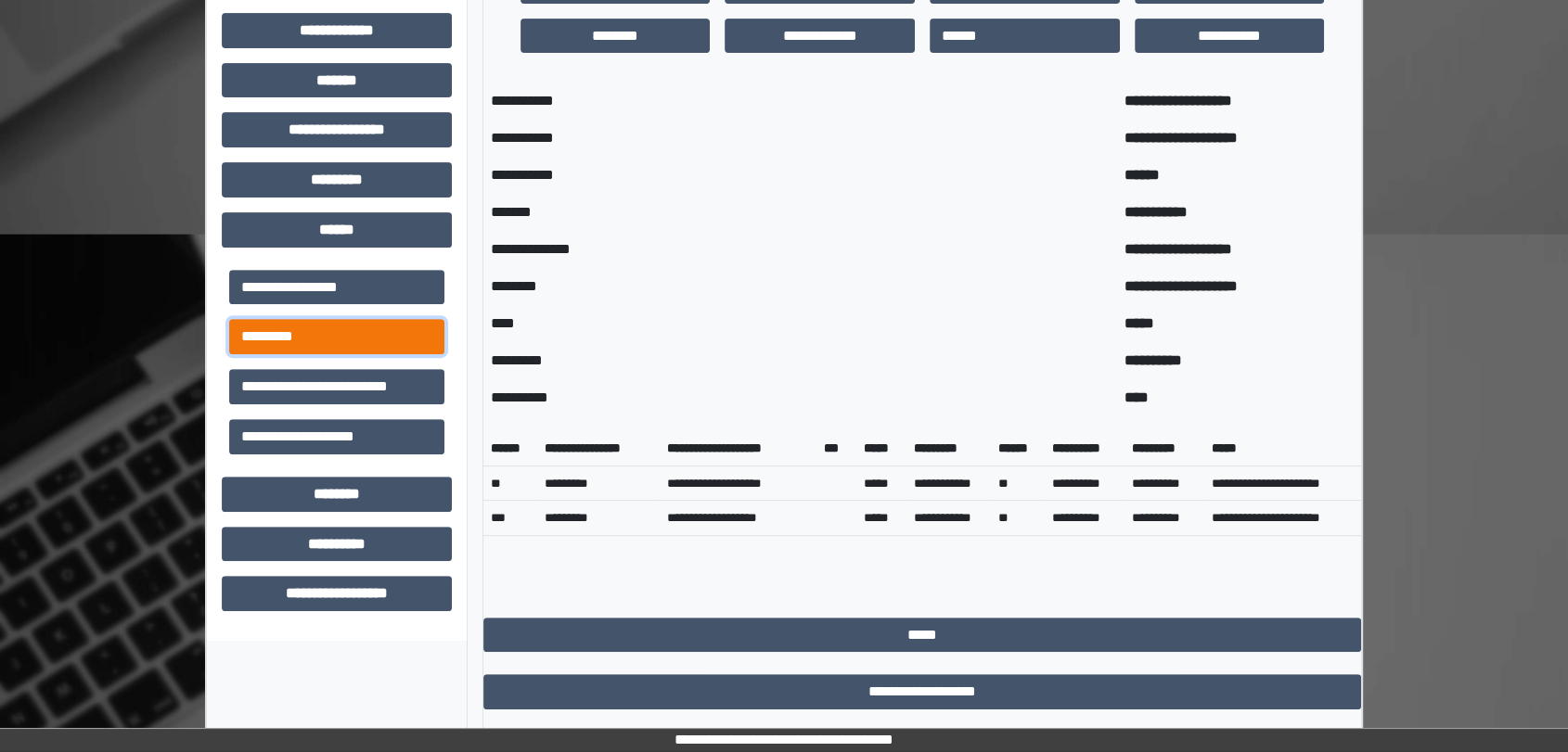 click on "*********" at bounding box center (337, 337) 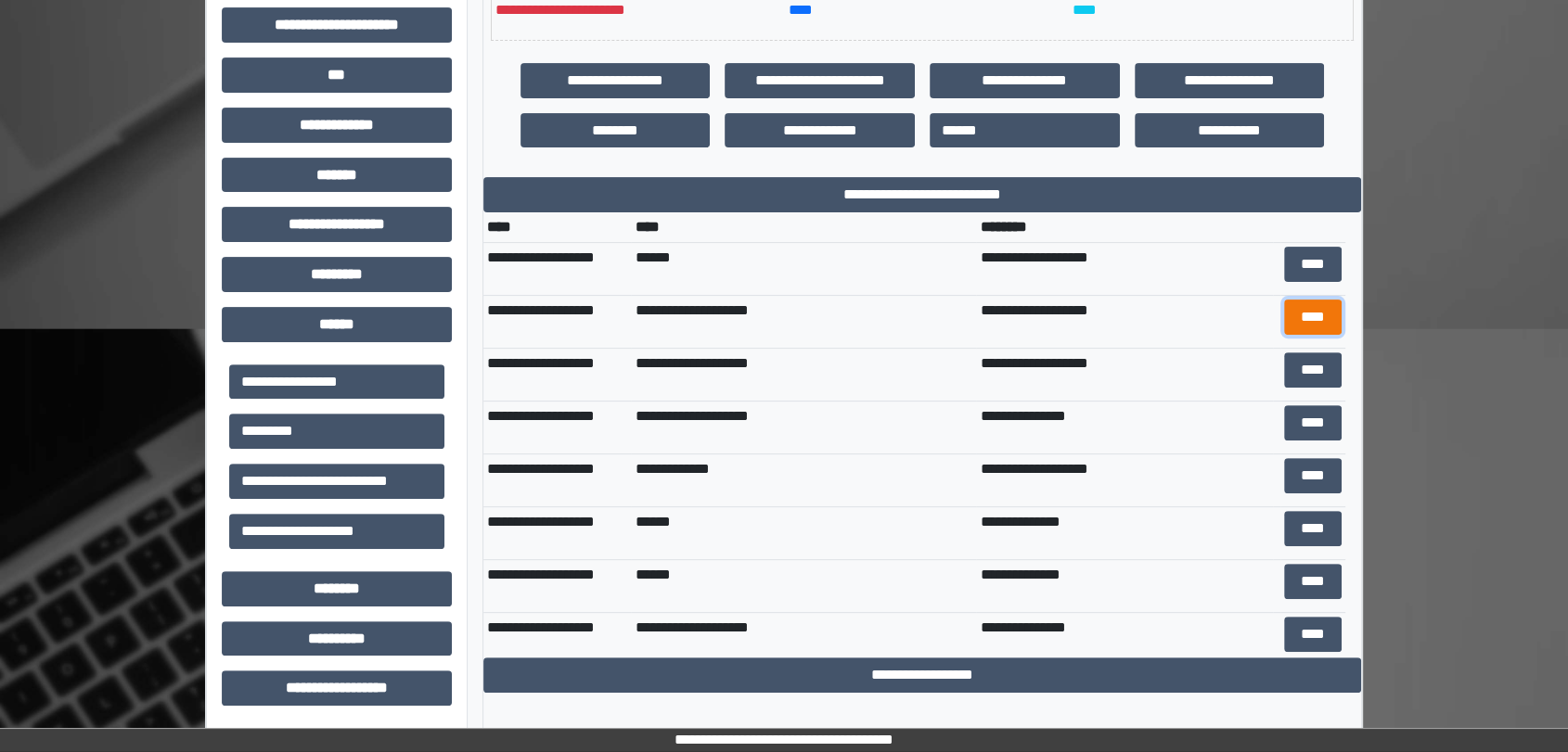 click on "****" at bounding box center [1313, 317] 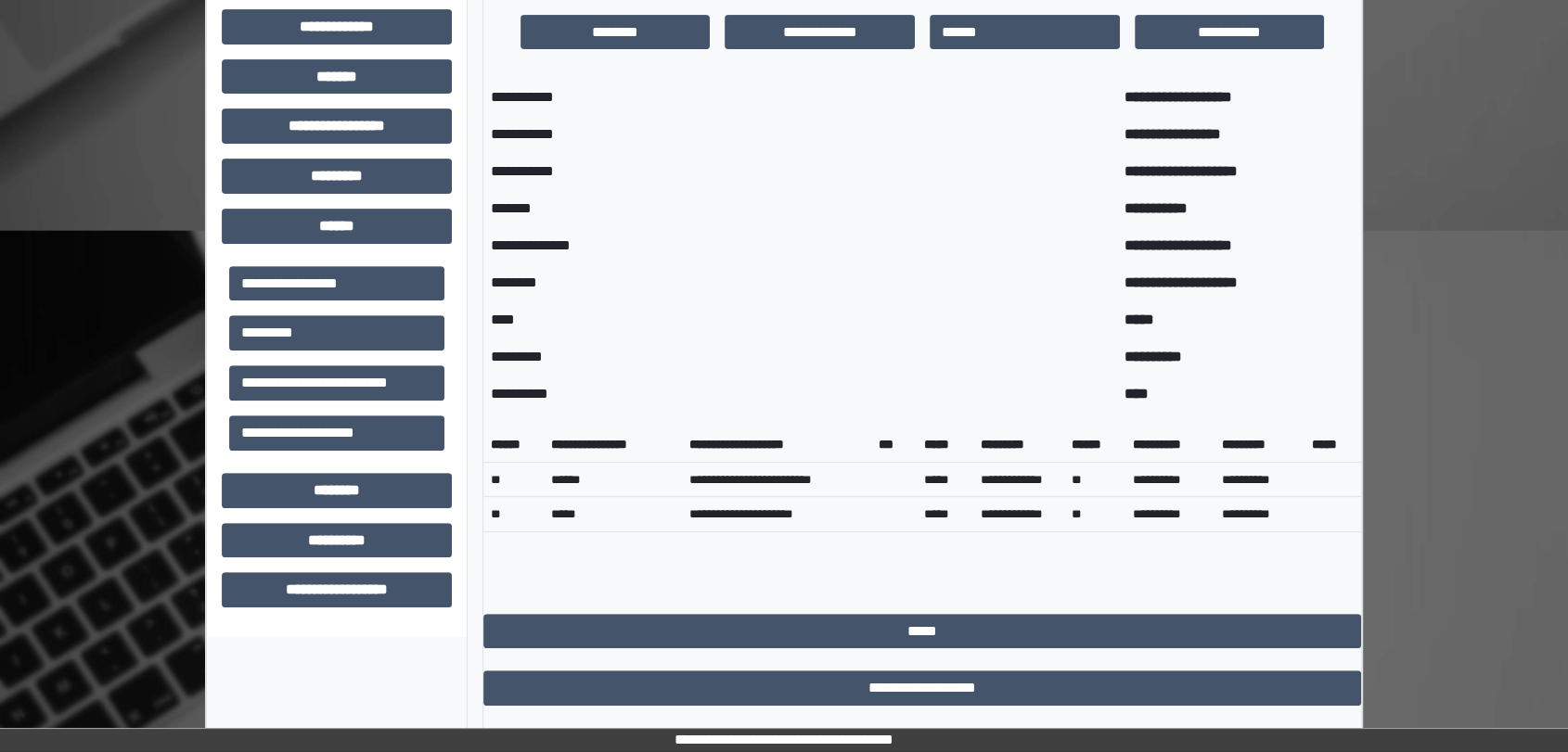 scroll, scrollTop: 660, scrollLeft: 0, axis: vertical 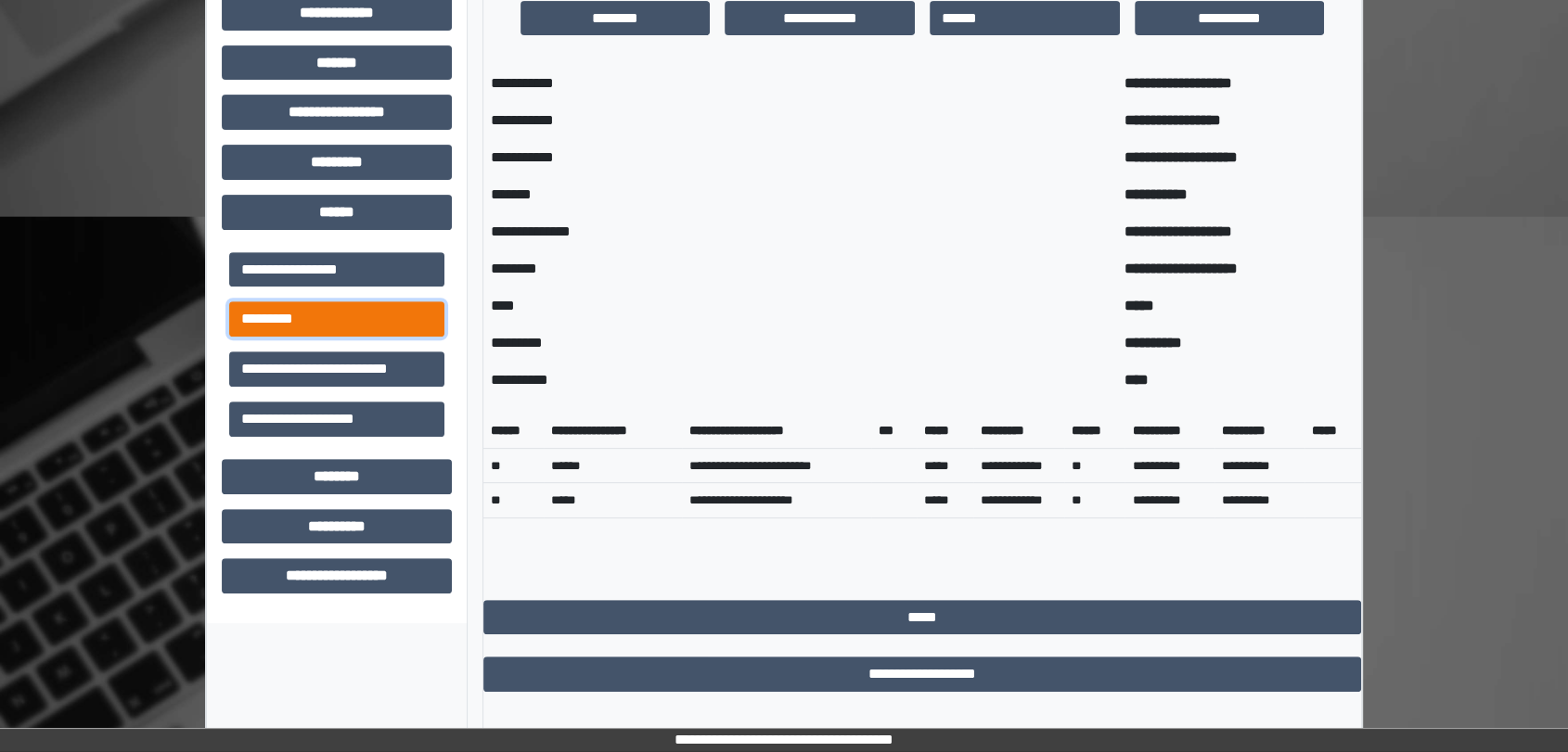 click on "*********" at bounding box center (337, 319) 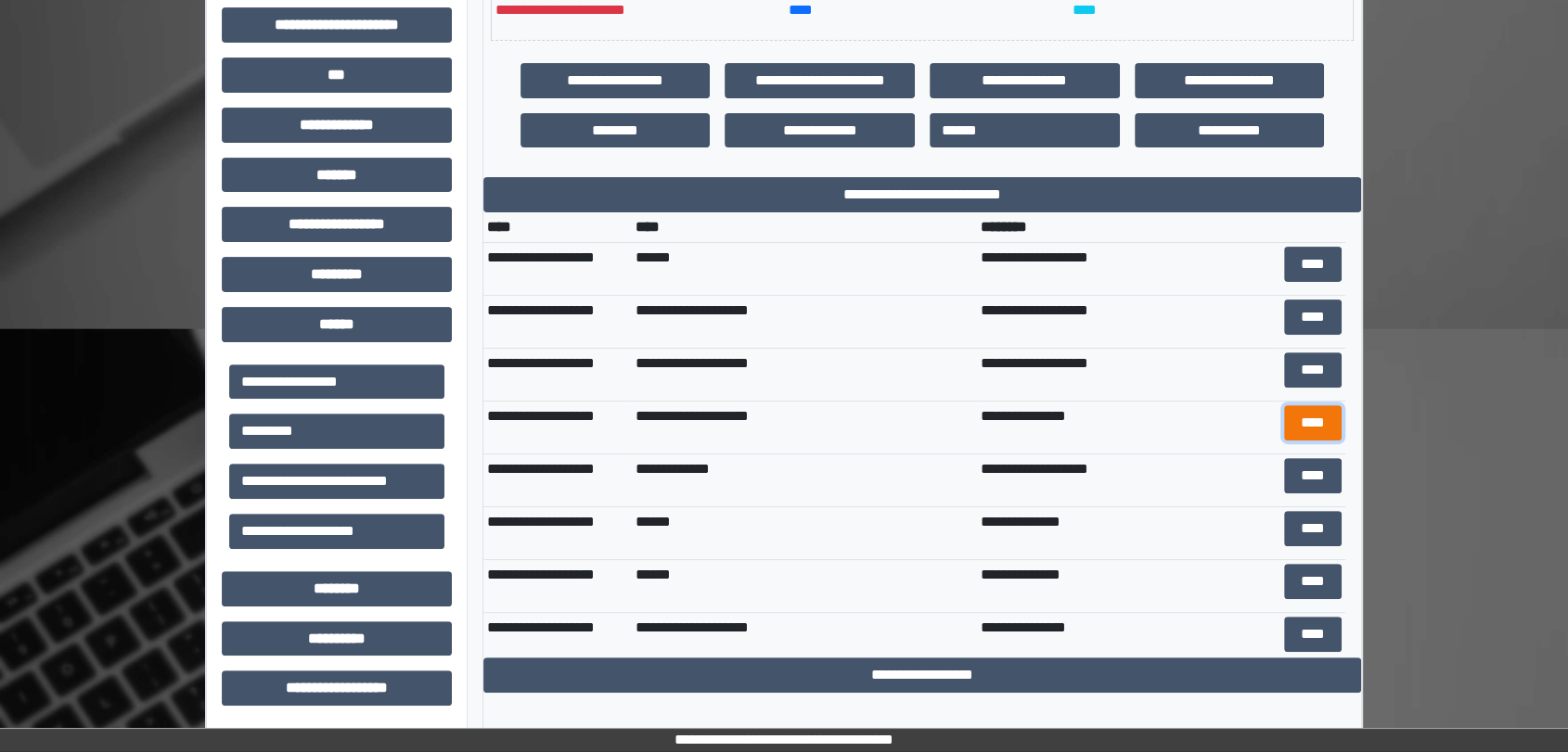 click on "****" at bounding box center [1313, 423] 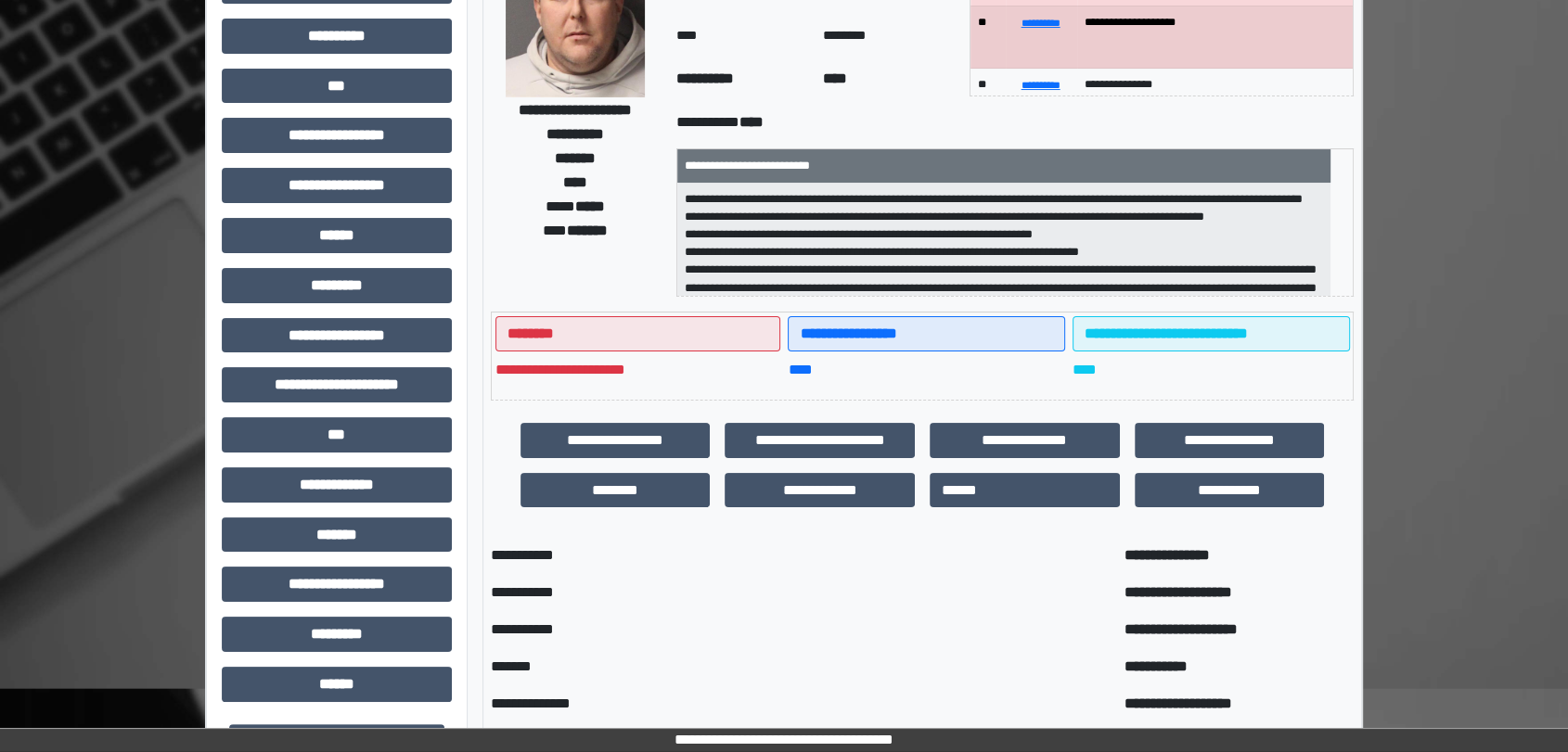 scroll, scrollTop: 134, scrollLeft: 0, axis: vertical 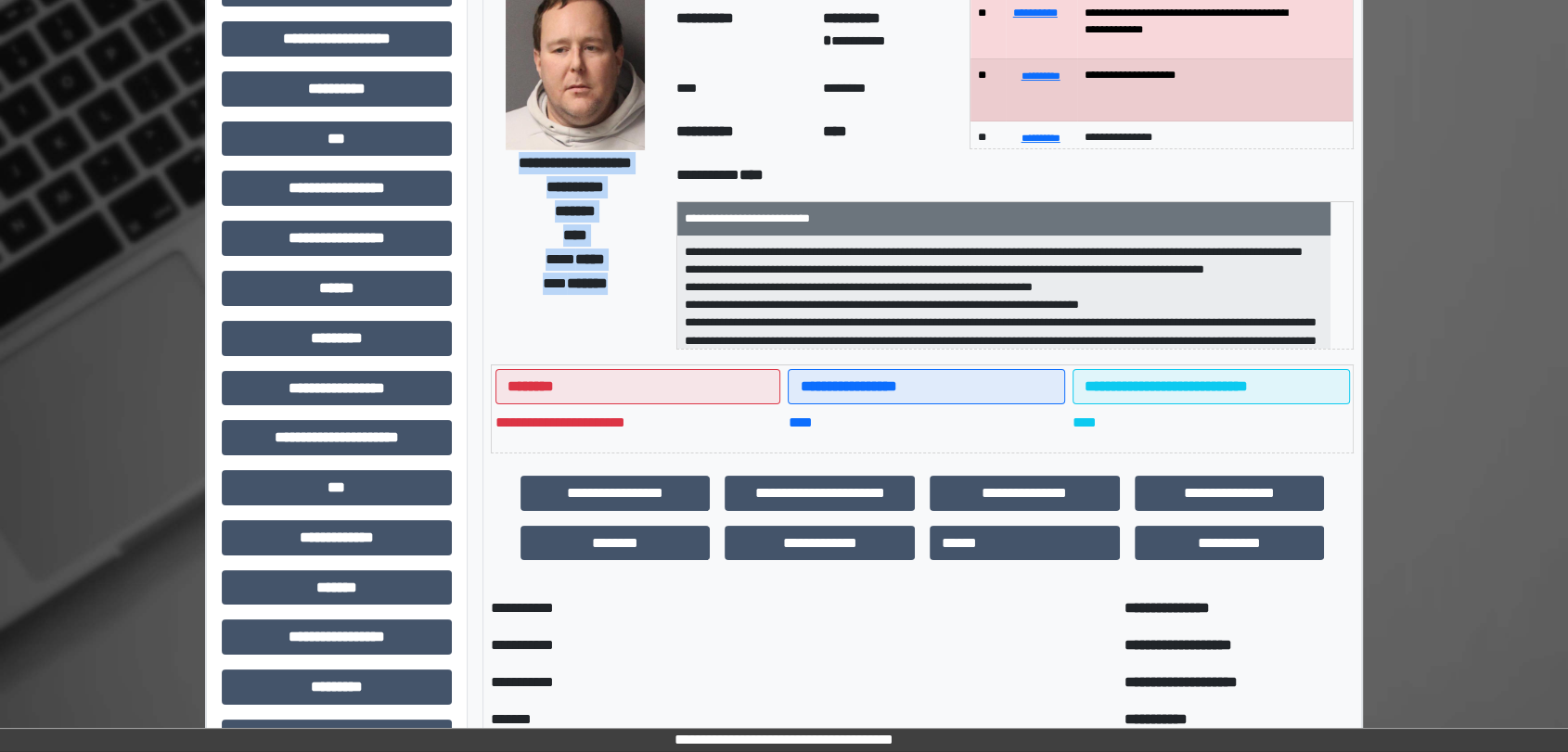 drag, startPoint x: 491, startPoint y: 163, endPoint x: 589, endPoint y: 224, distance: 115.43396 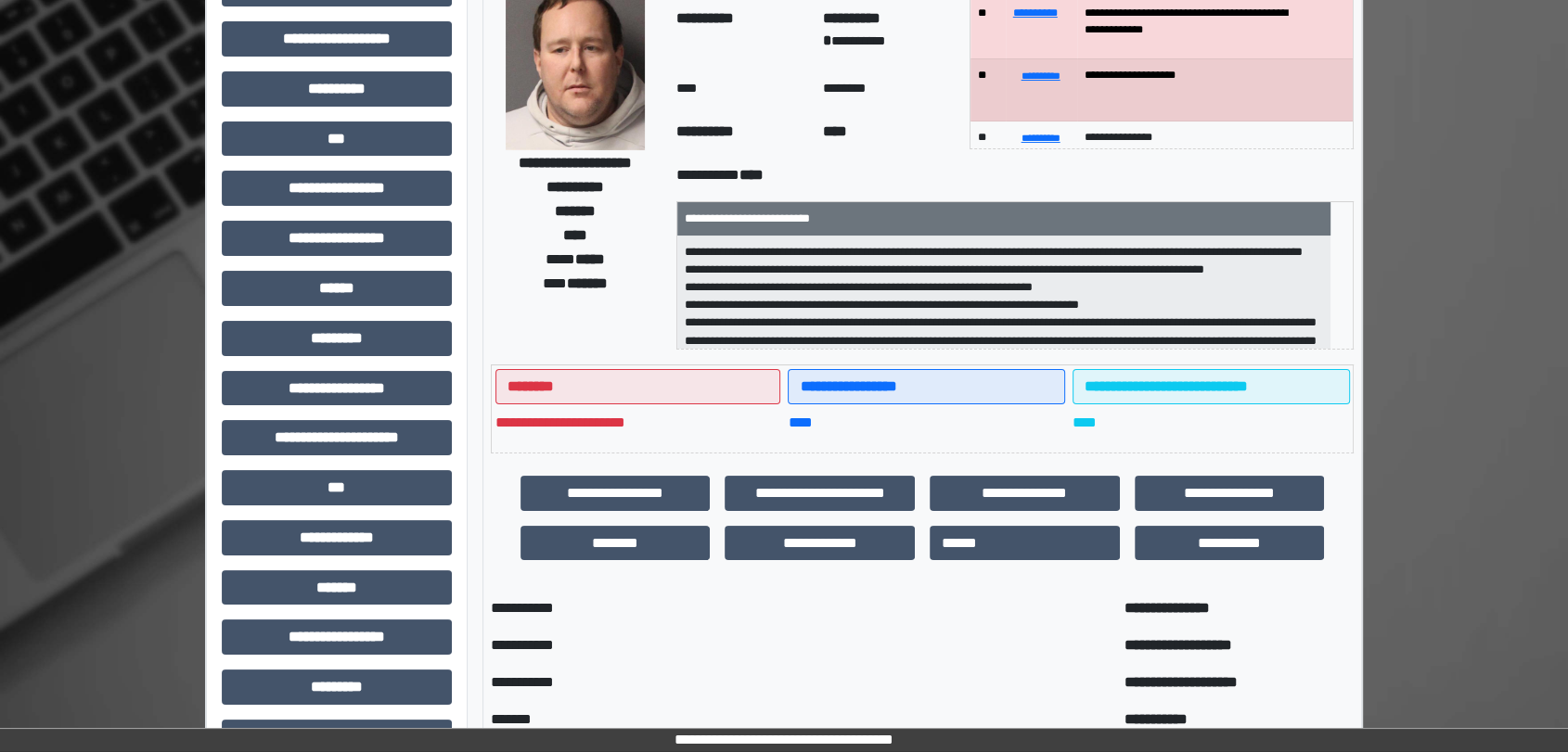 scroll, scrollTop: 76, scrollLeft: 0, axis: vertical 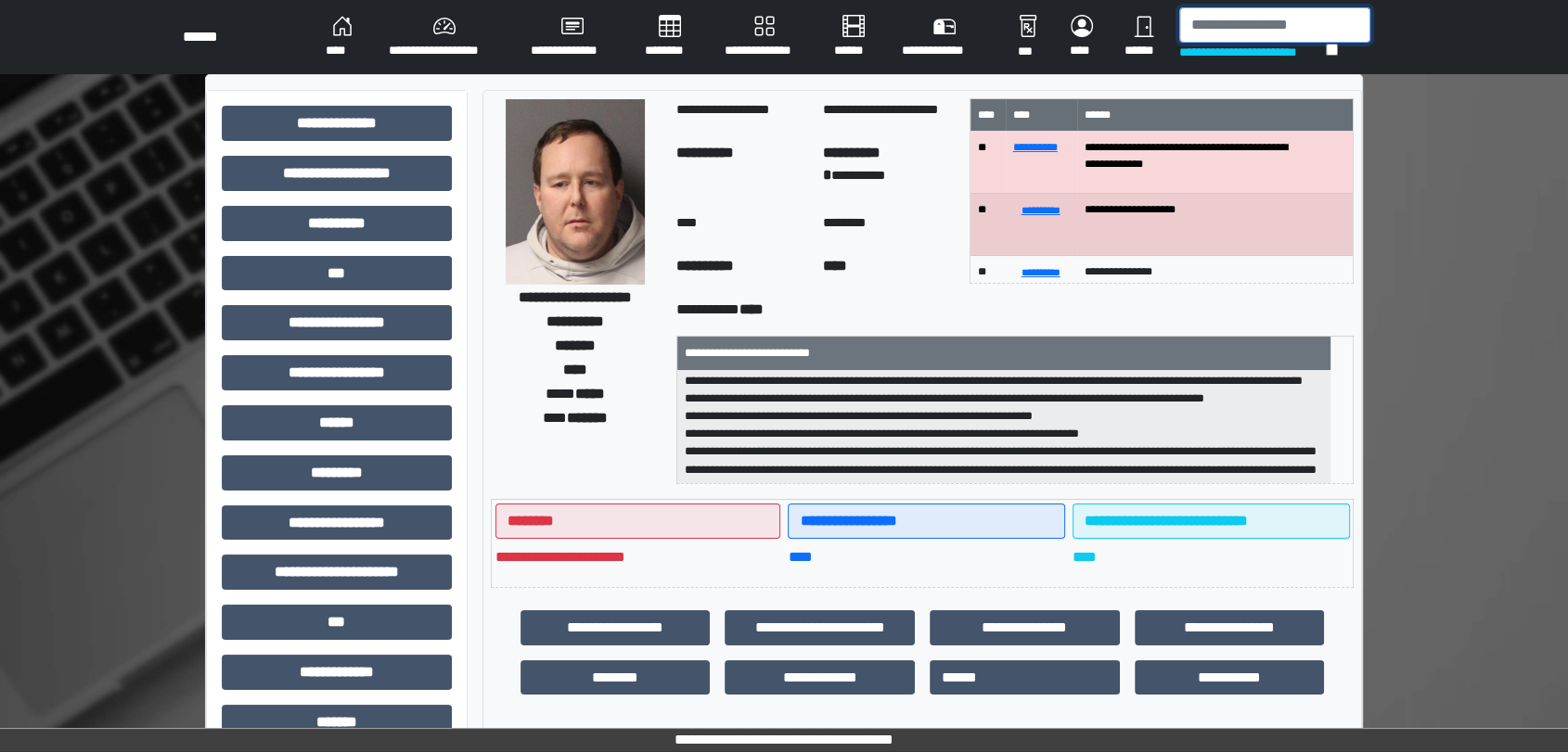 click at bounding box center (1275, 25) 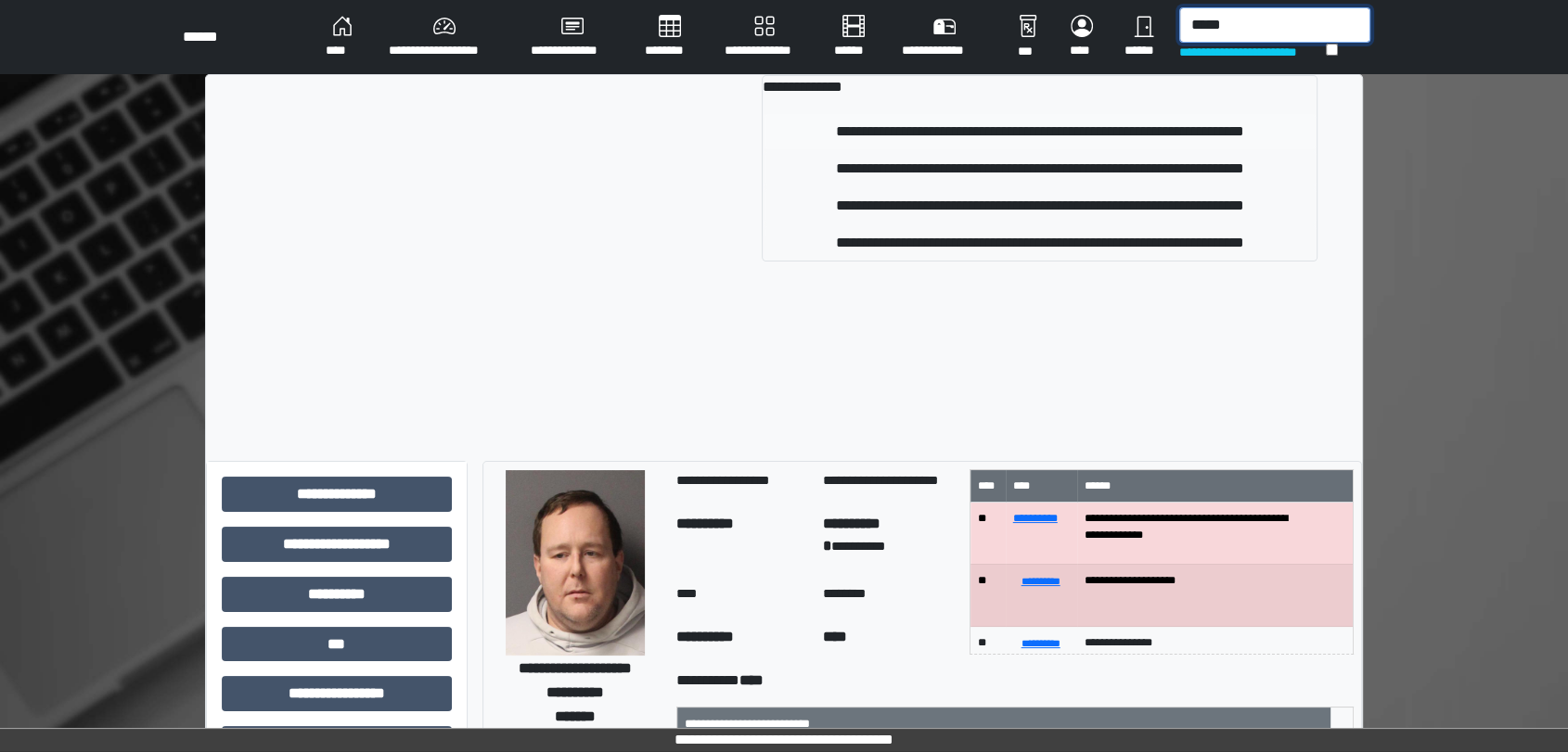 type on "*****" 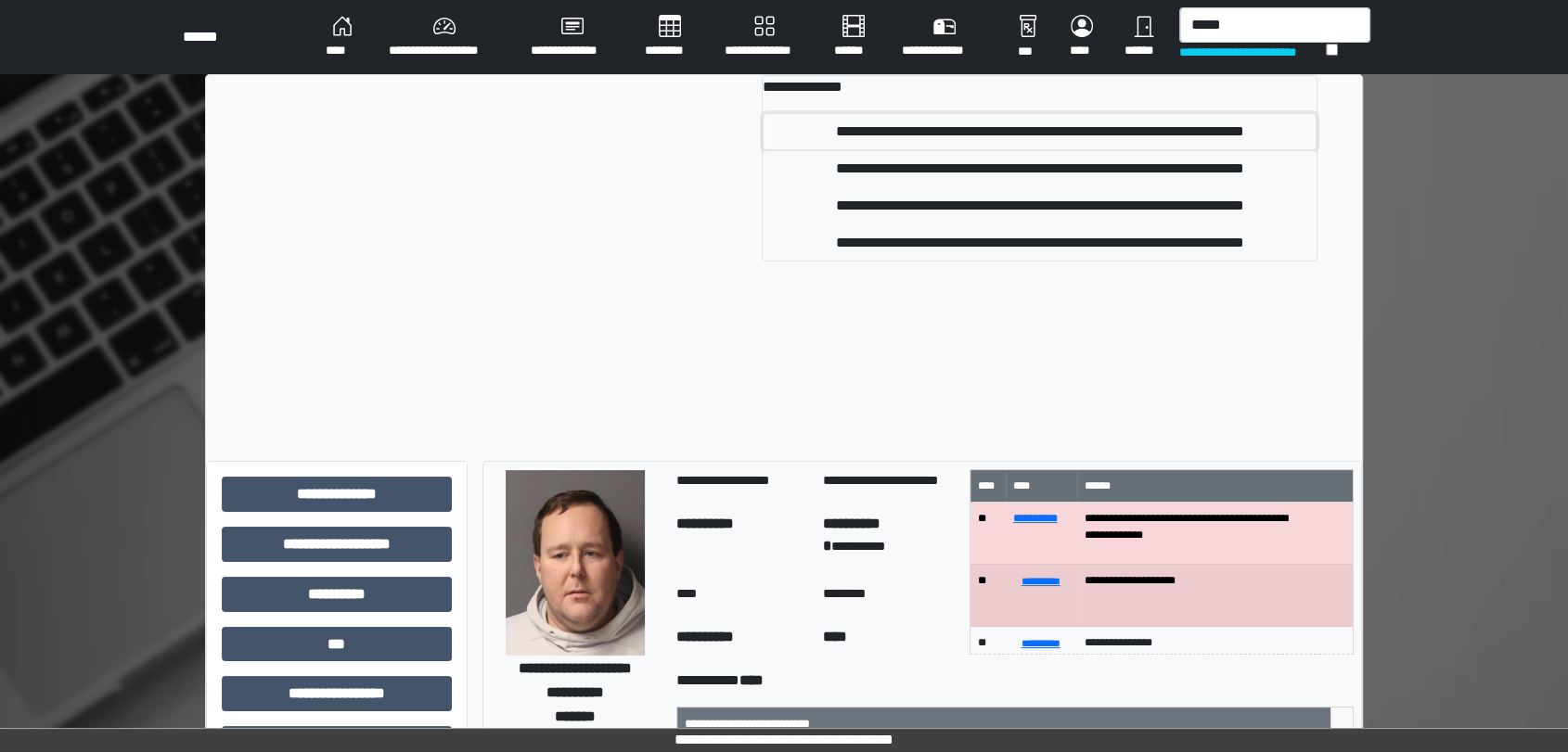 click on "**********" at bounding box center [1039, 132] 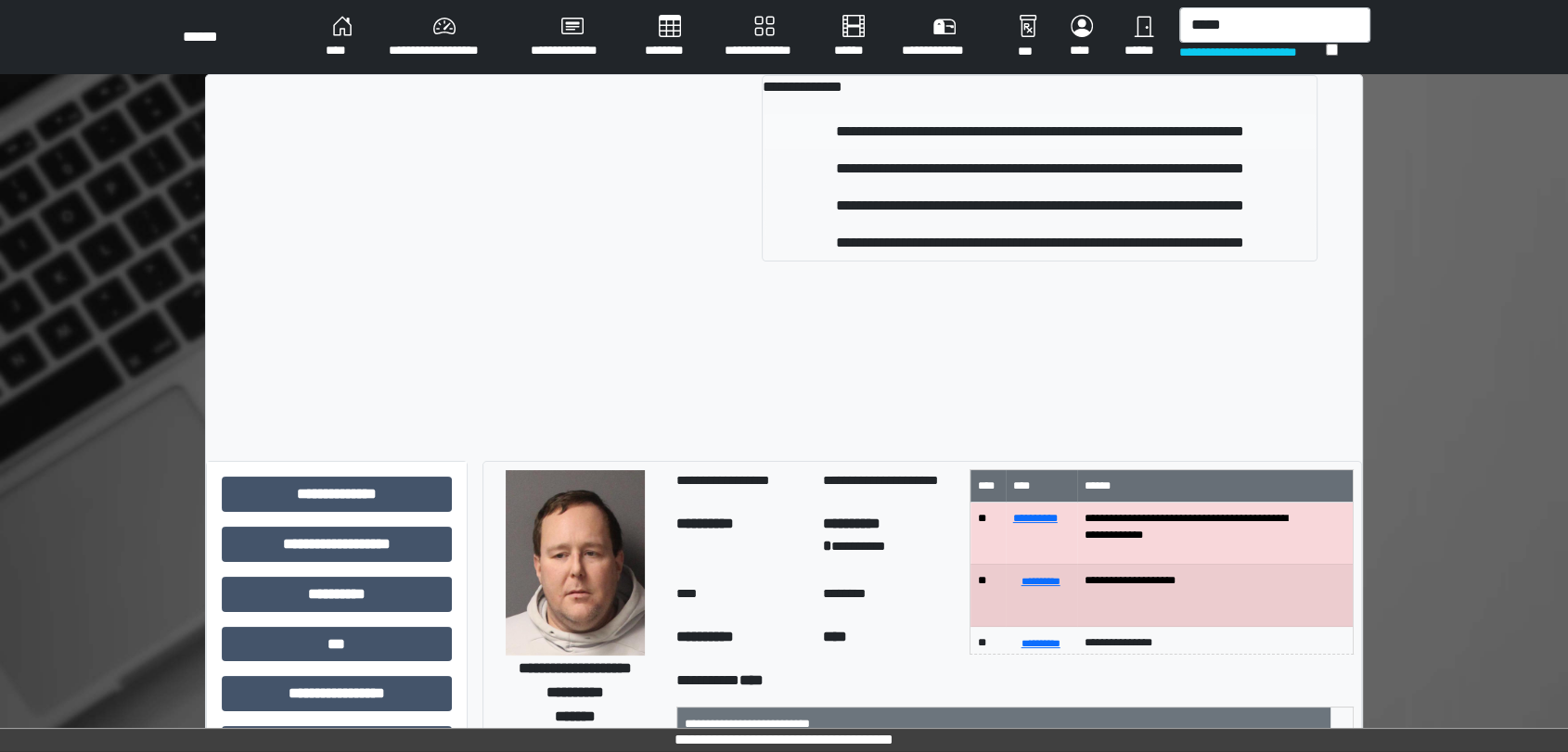 type 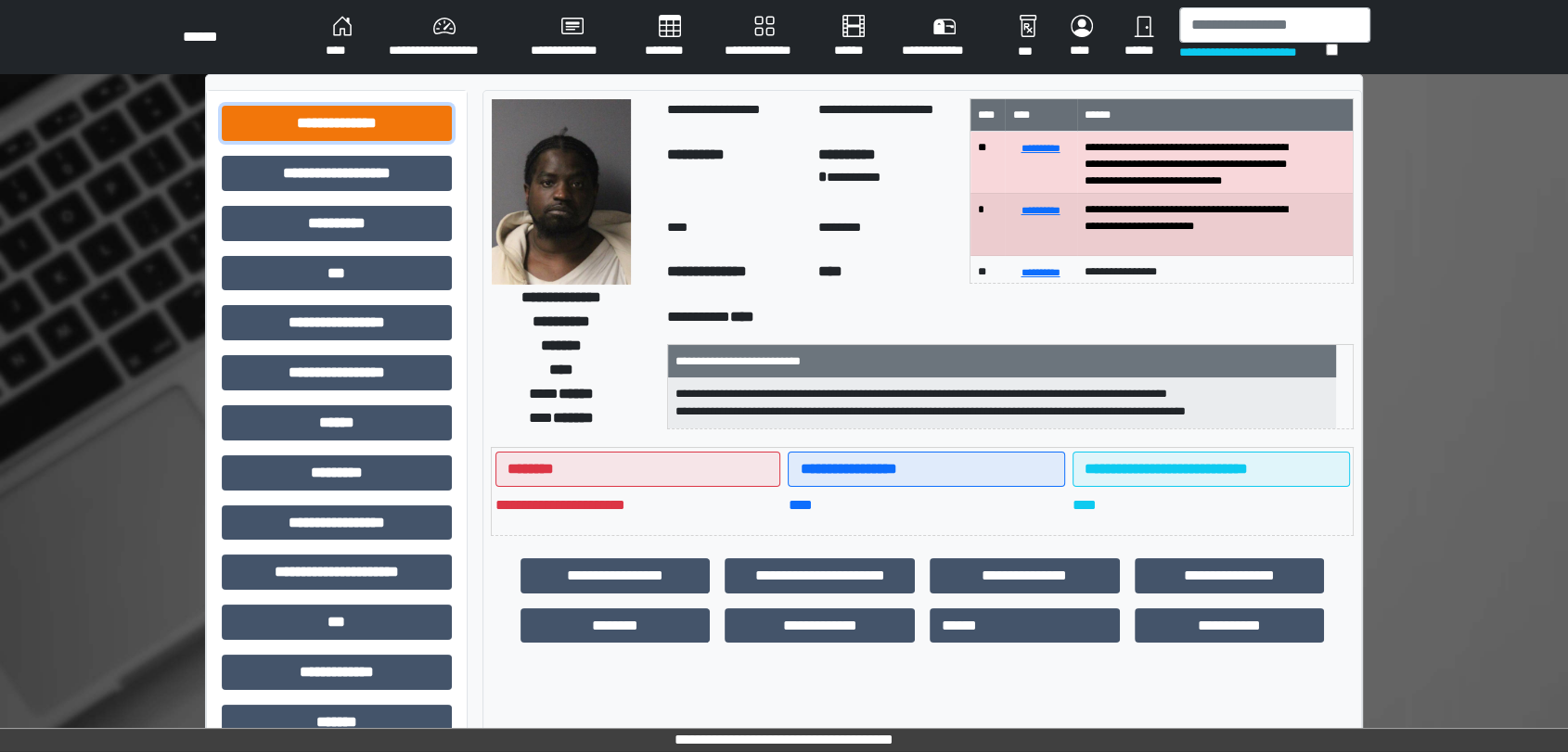 click on "**********" at bounding box center (337, 123) 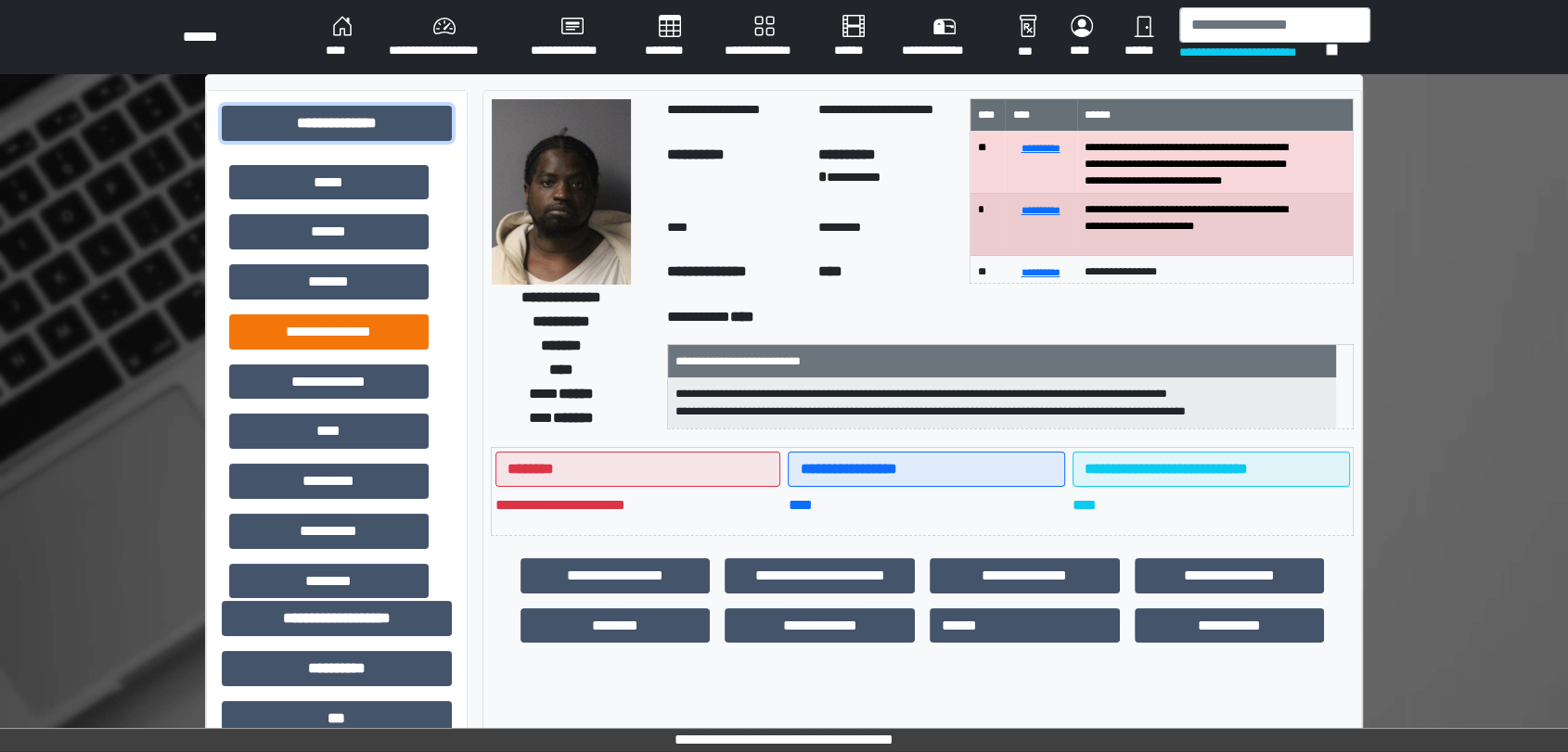 scroll, scrollTop: 412, scrollLeft: 0, axis: vertical 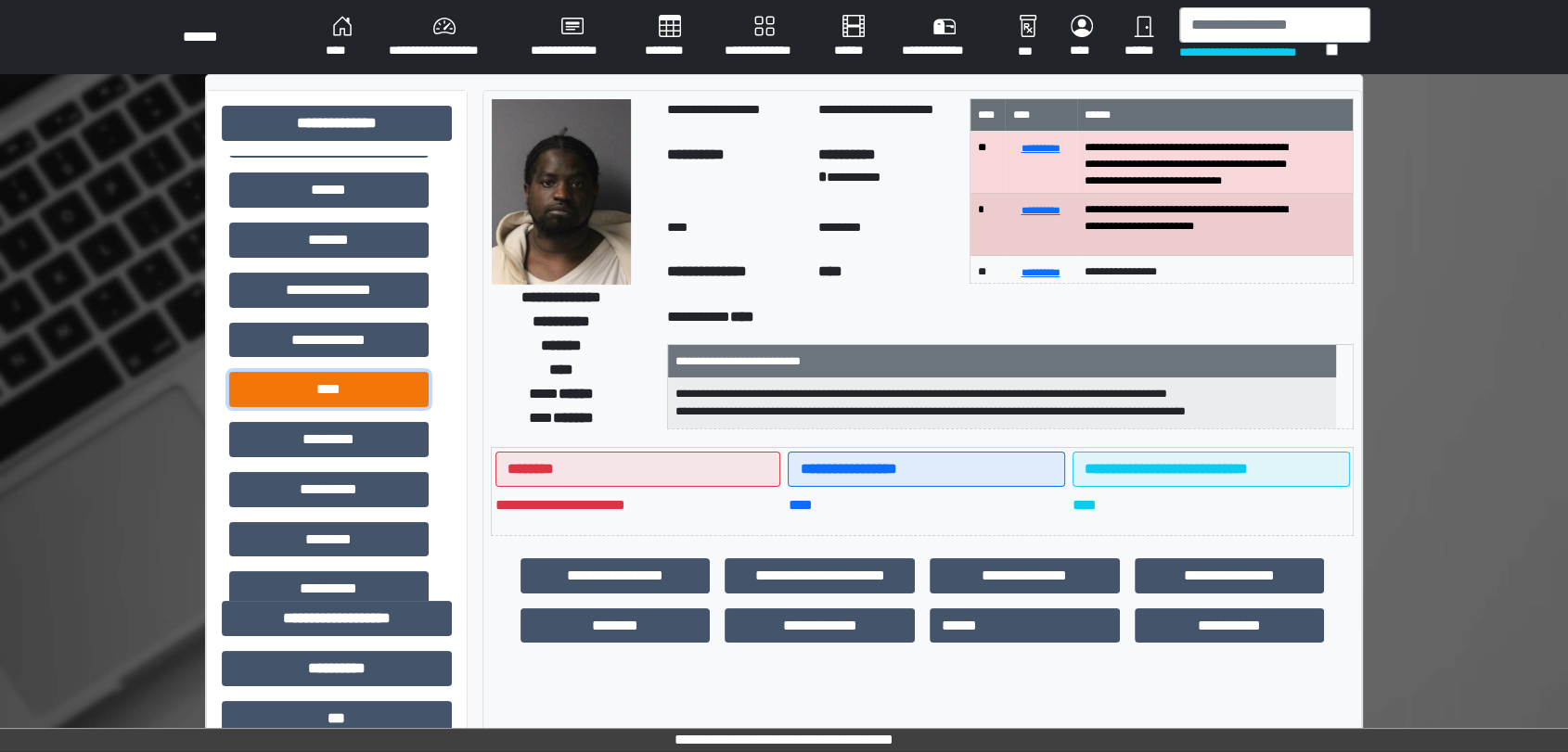 click on "****" at bounding box center (328, 389) 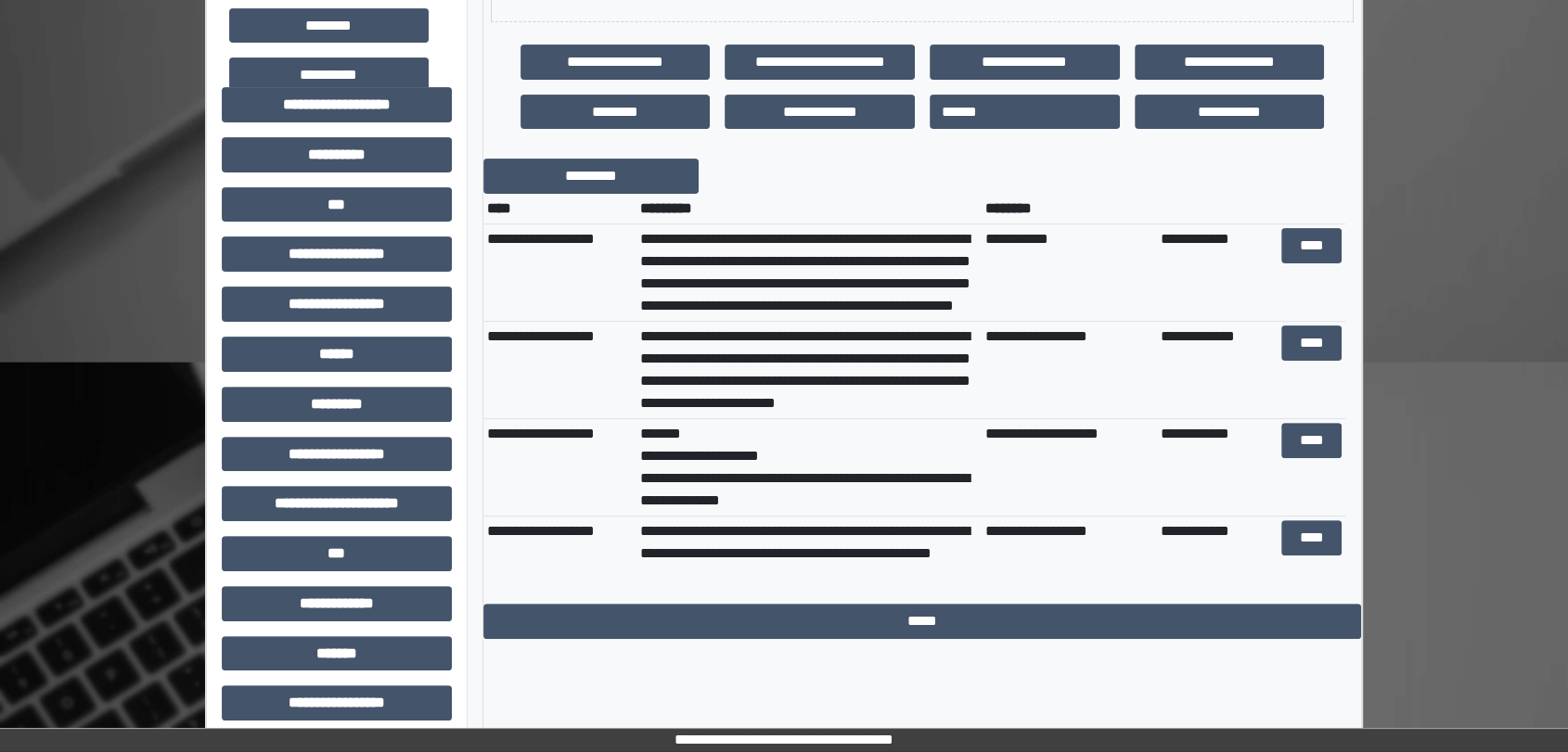 scroll, scrollTop: 515, scrollLeft: 0, axis: vertical 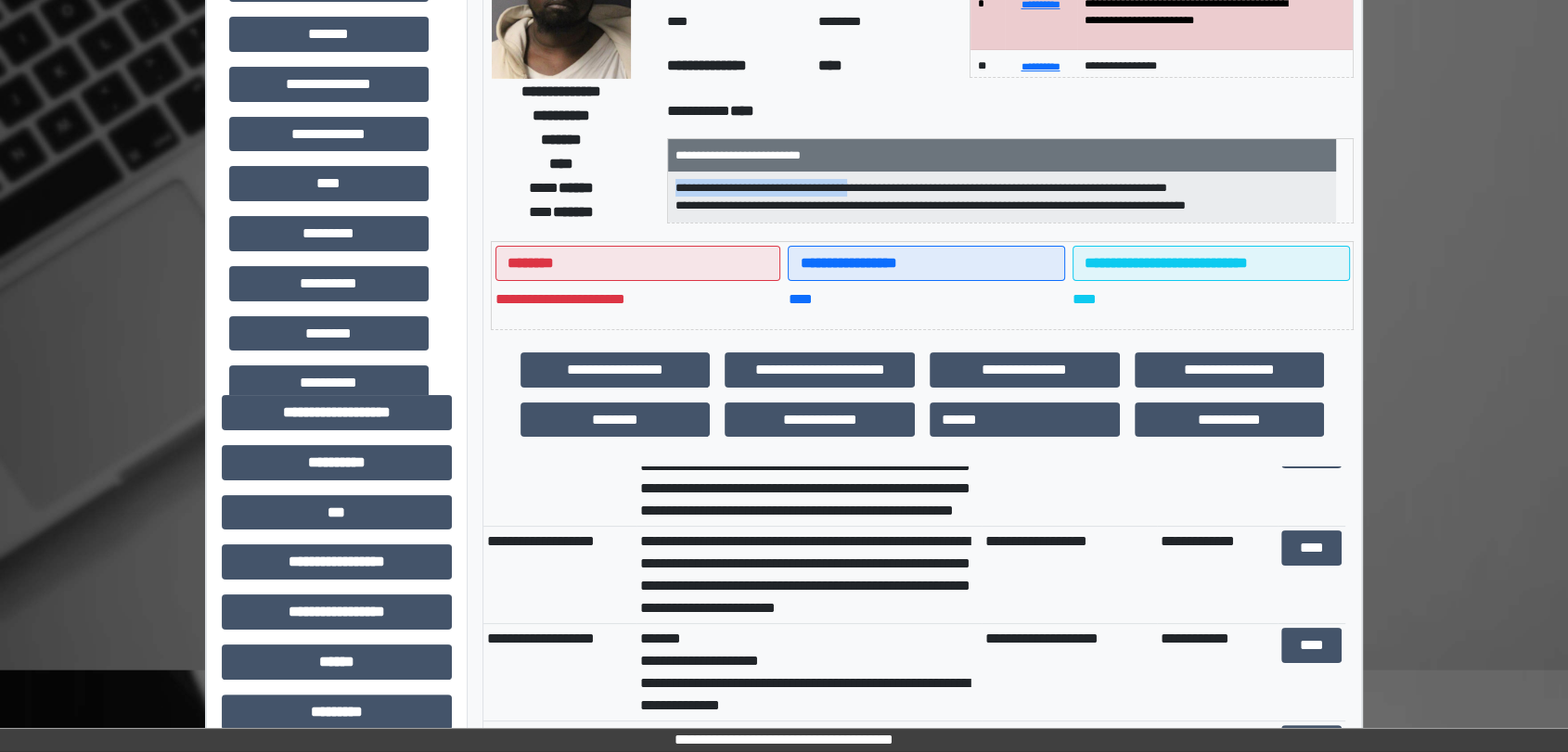 drag, startPoint x: 922, startPoint y: 184, endPoint x: 679, endPoint y: 186, distance: 243.00823 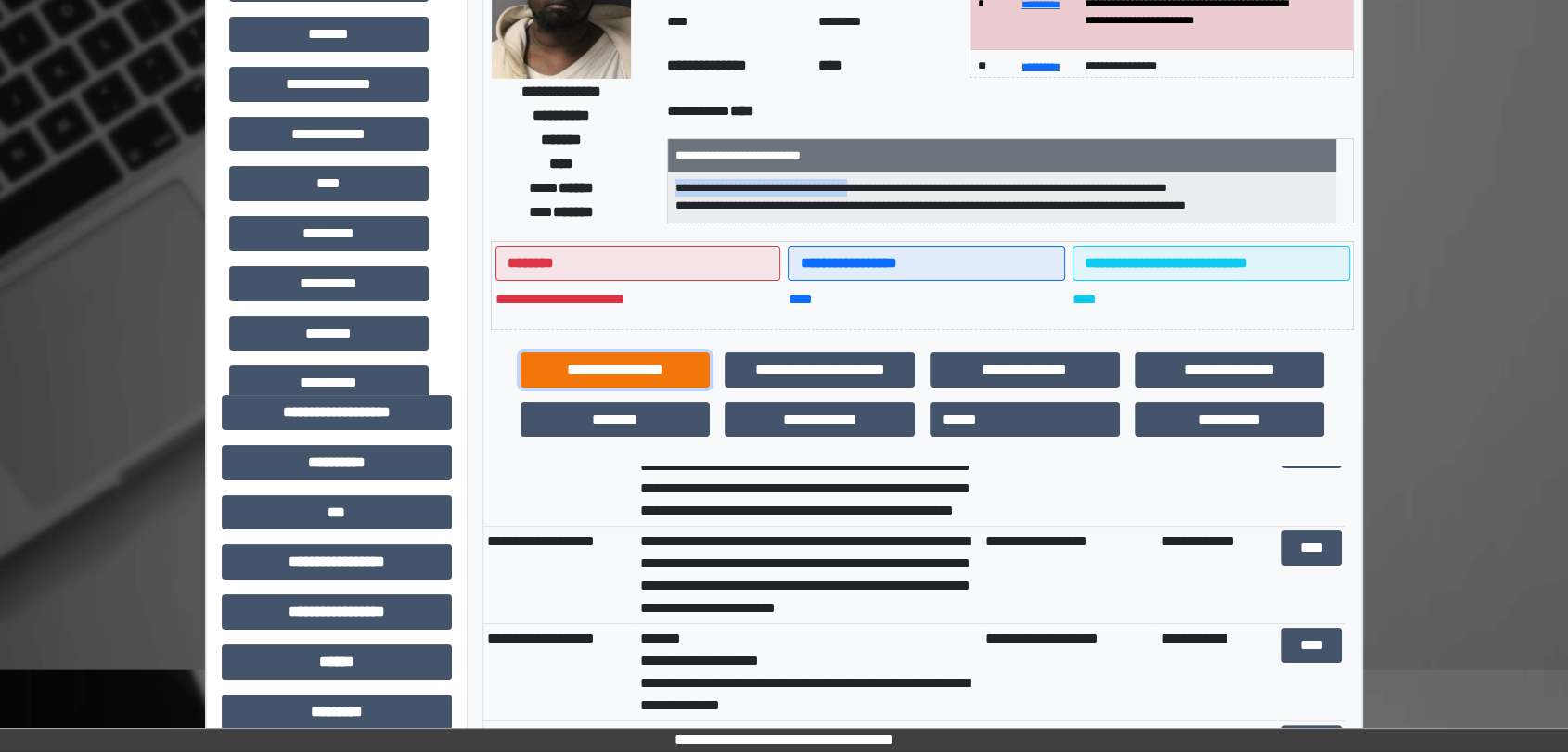 click on "**********" at bounding box center (615, 370) 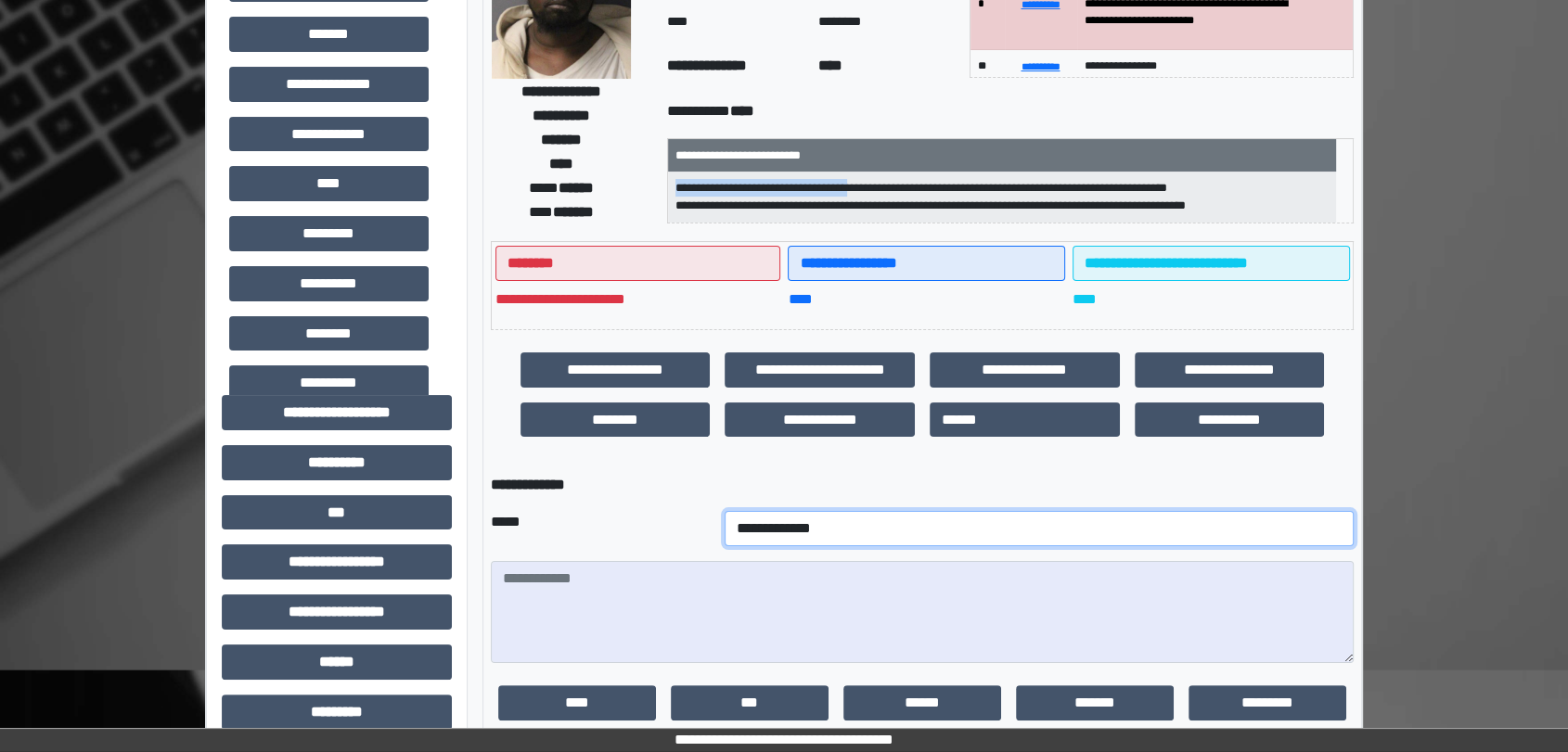 click on "**********" at bounding box center [1039, 529] 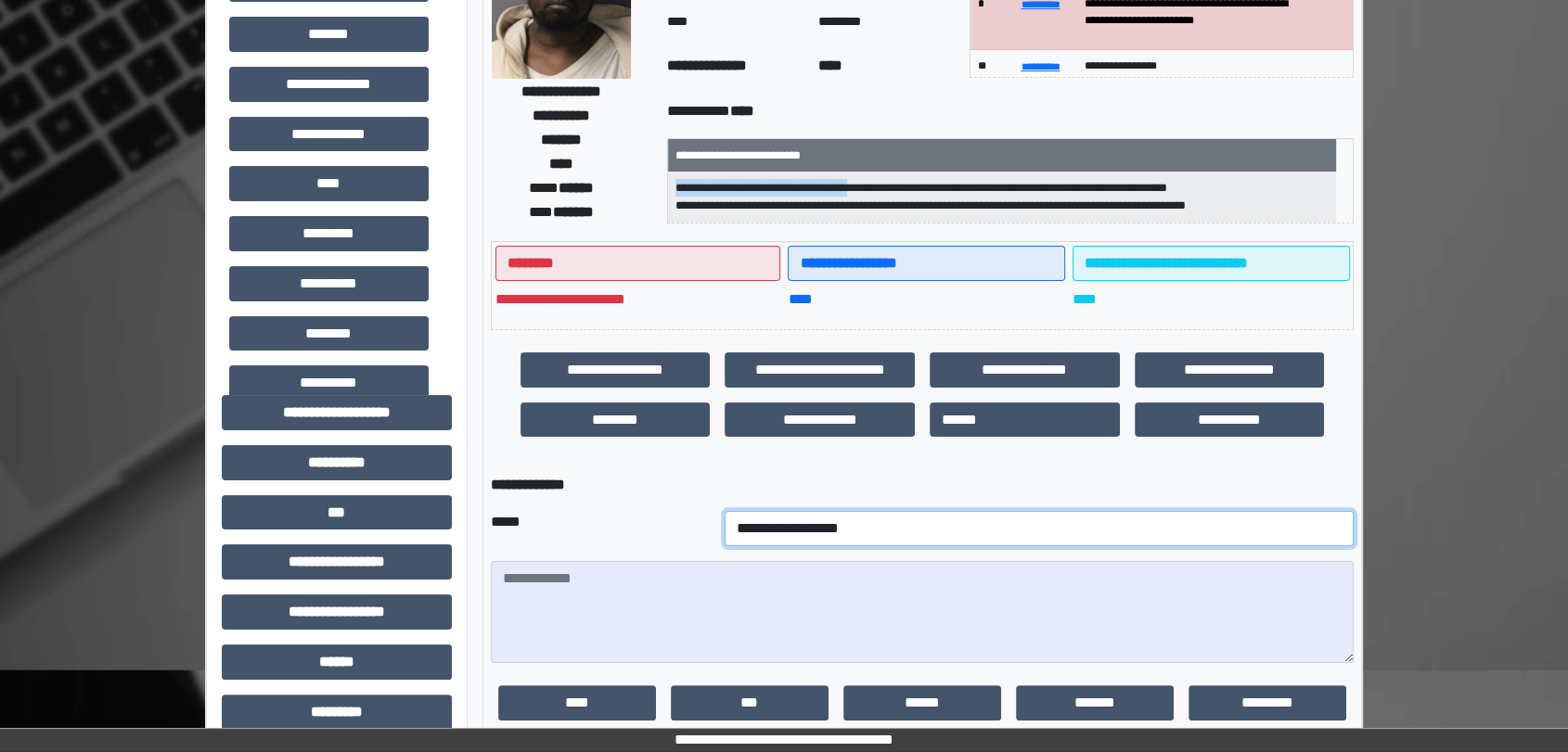 click on "**********" at bounding box center (1039, 529) 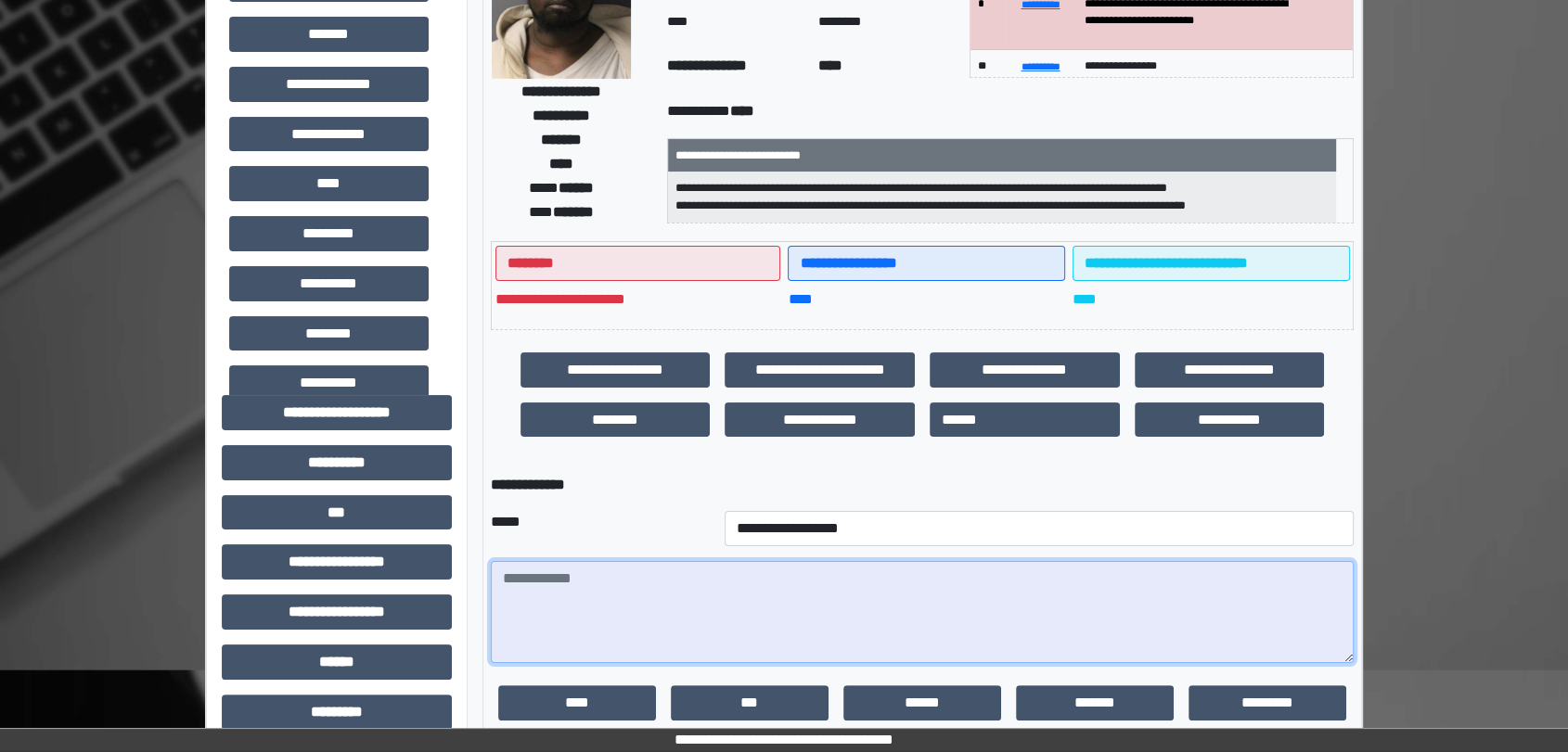 click at bounding box center [922, 612] 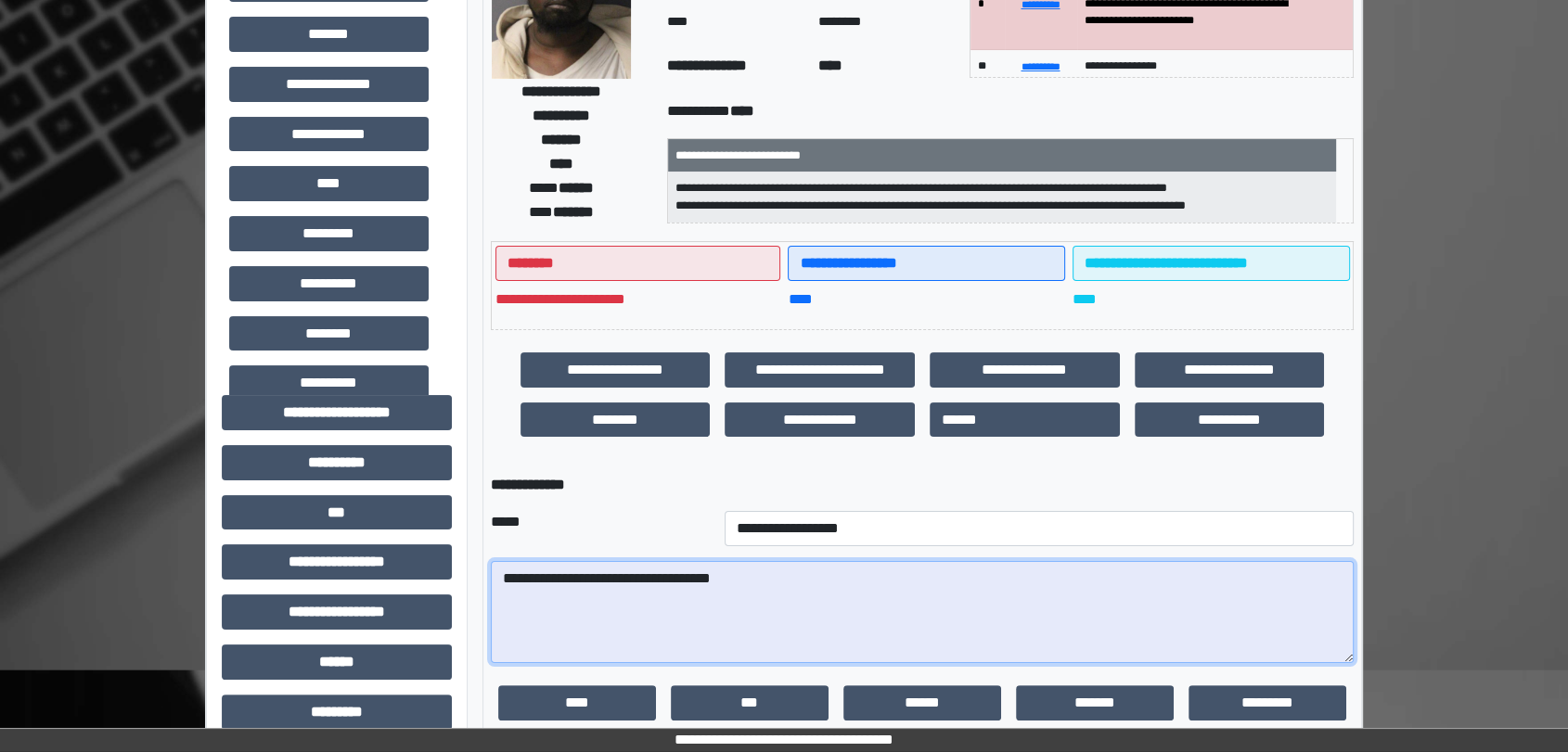 click on "**********" at bounding box center [922, 612] 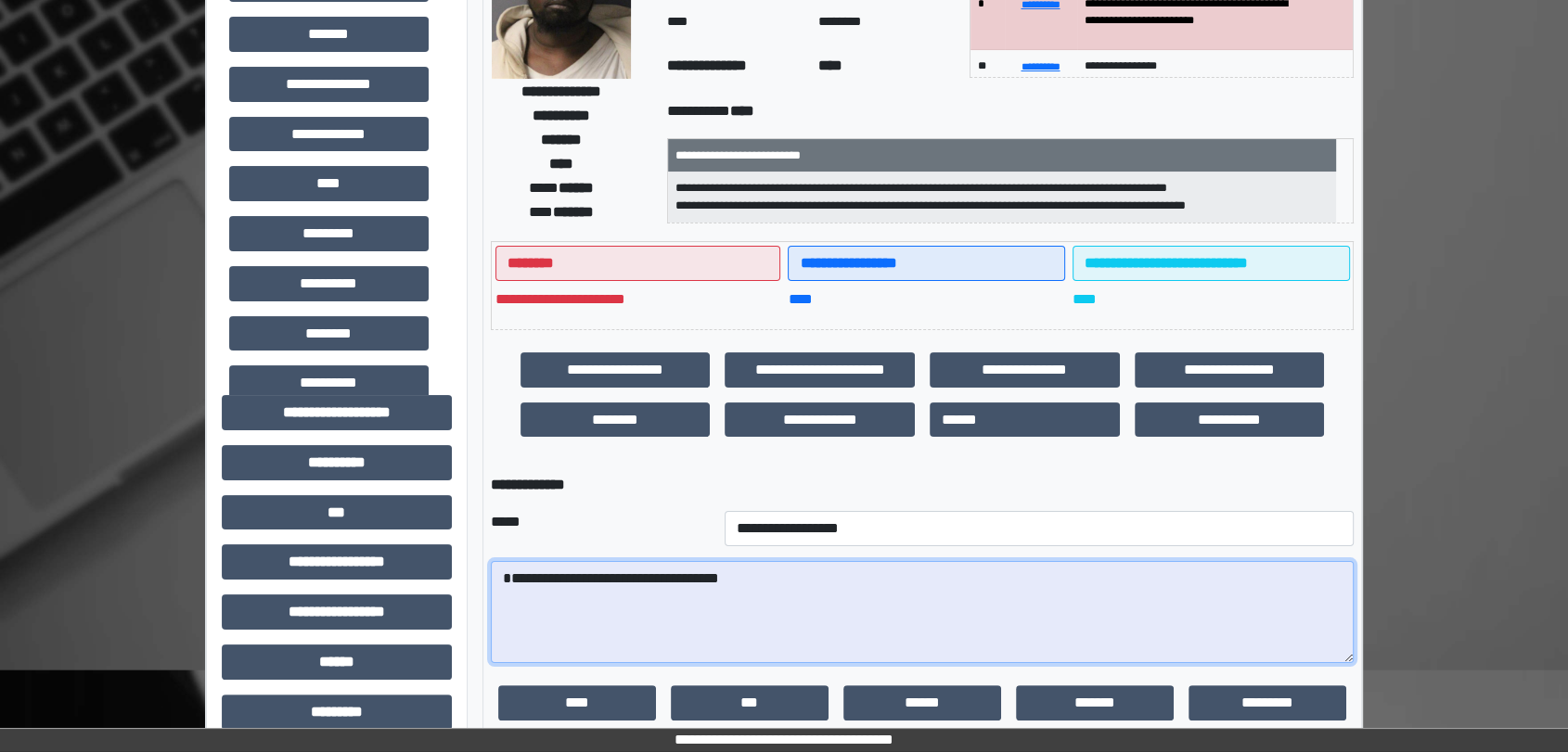 click on "**********" at bounding box center [922, 612] 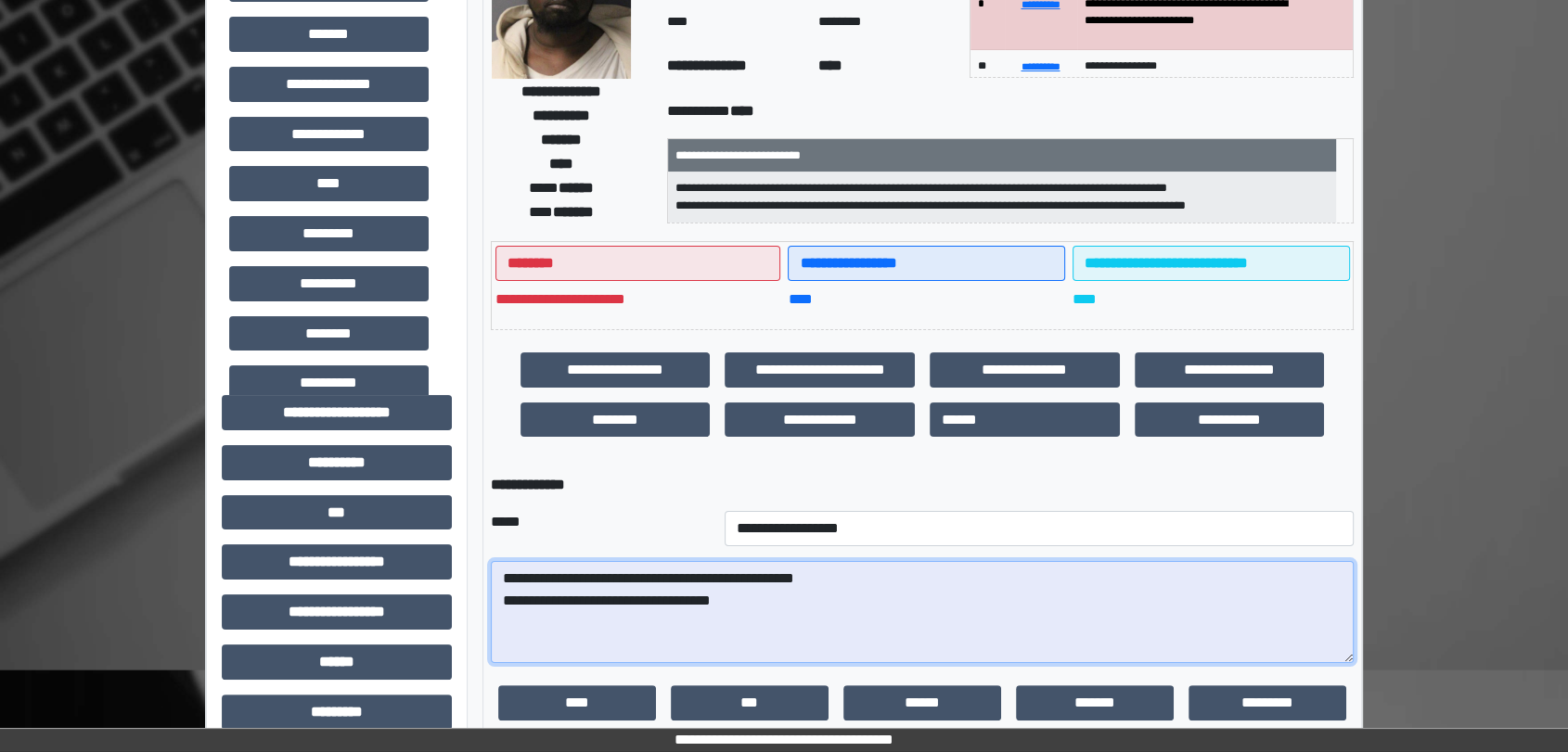 click on "**********" at bounding box center (922, 612) 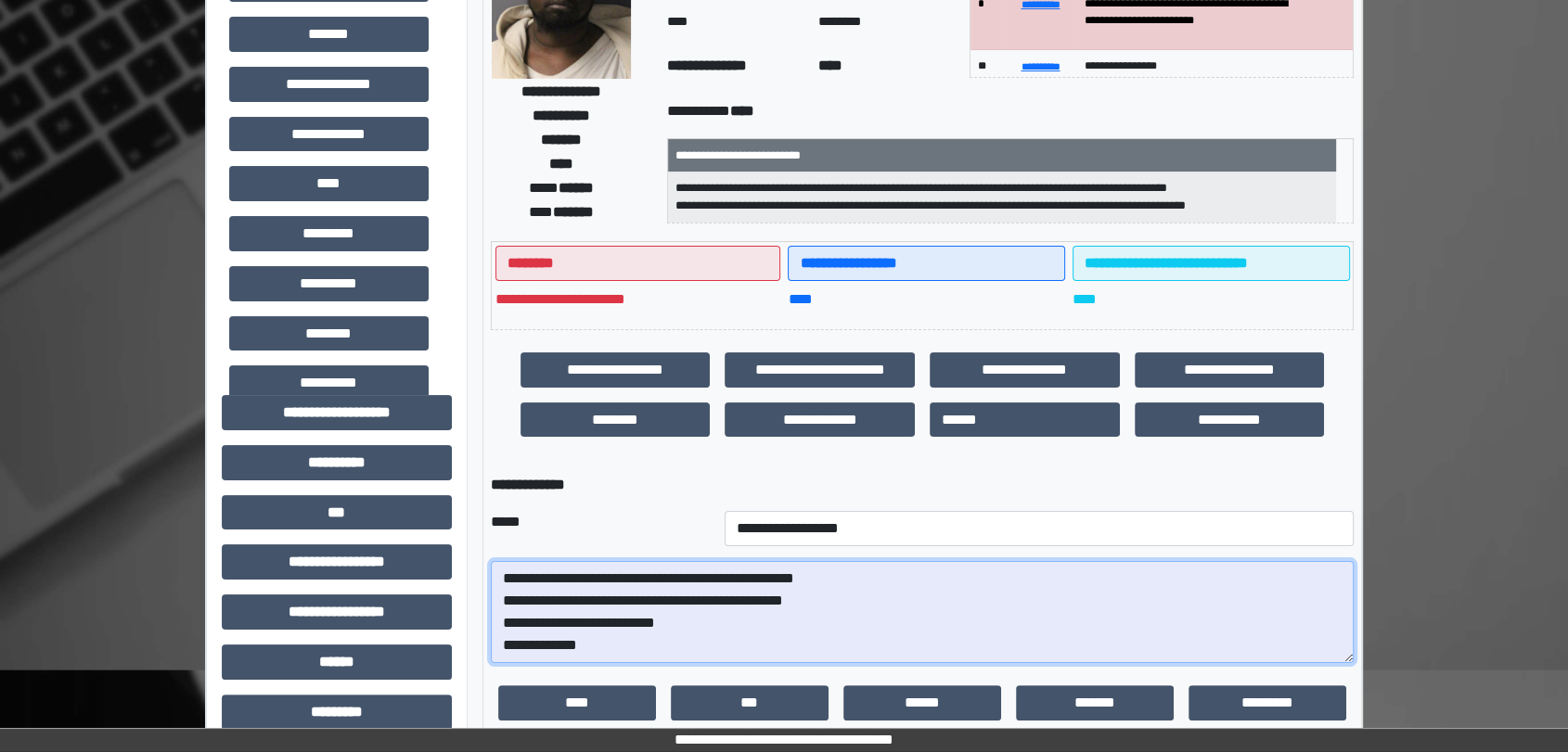 click on "**********" at bounding box center (922, 612) 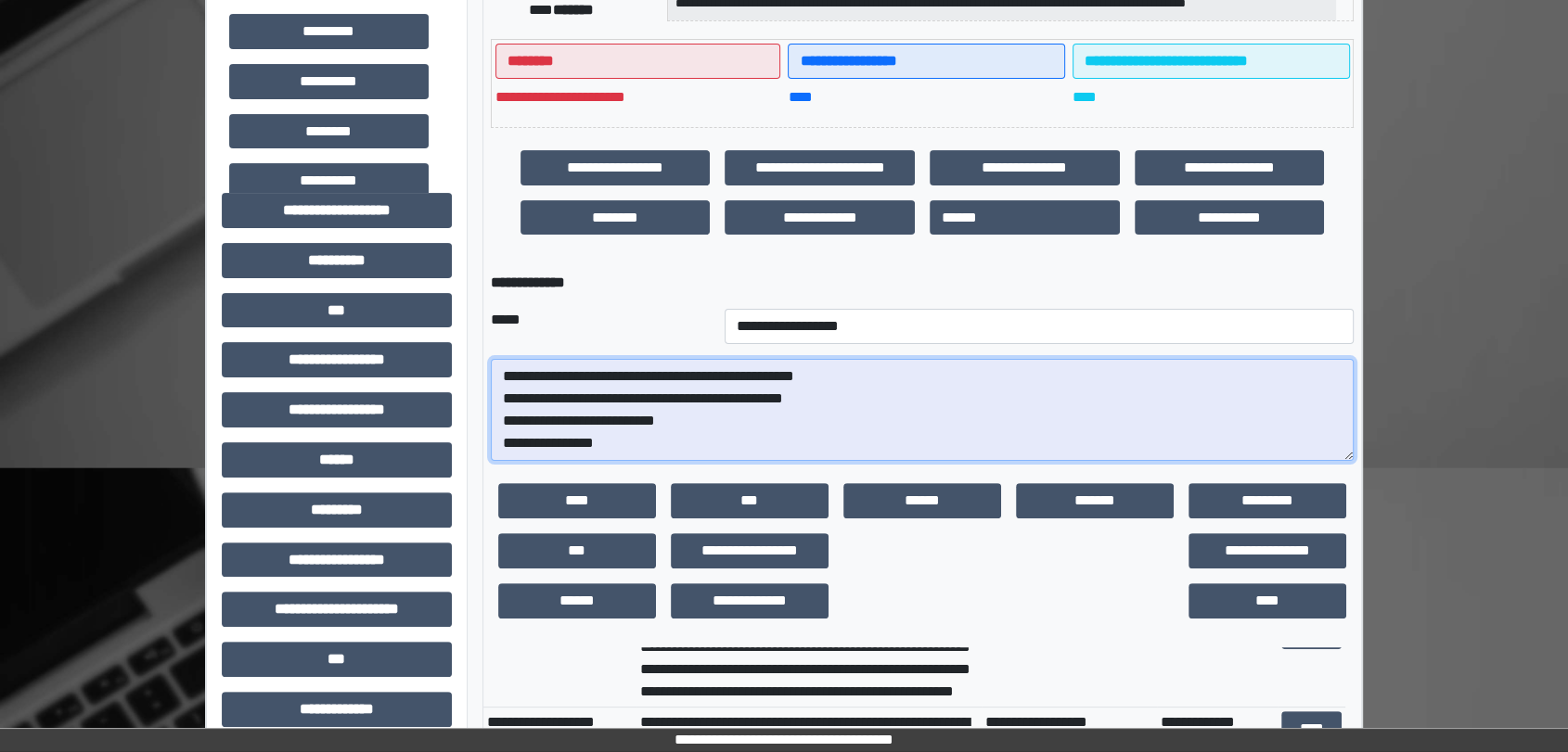 scroll, scrollTop: 412, scrollLeft: 0, axis: vertical 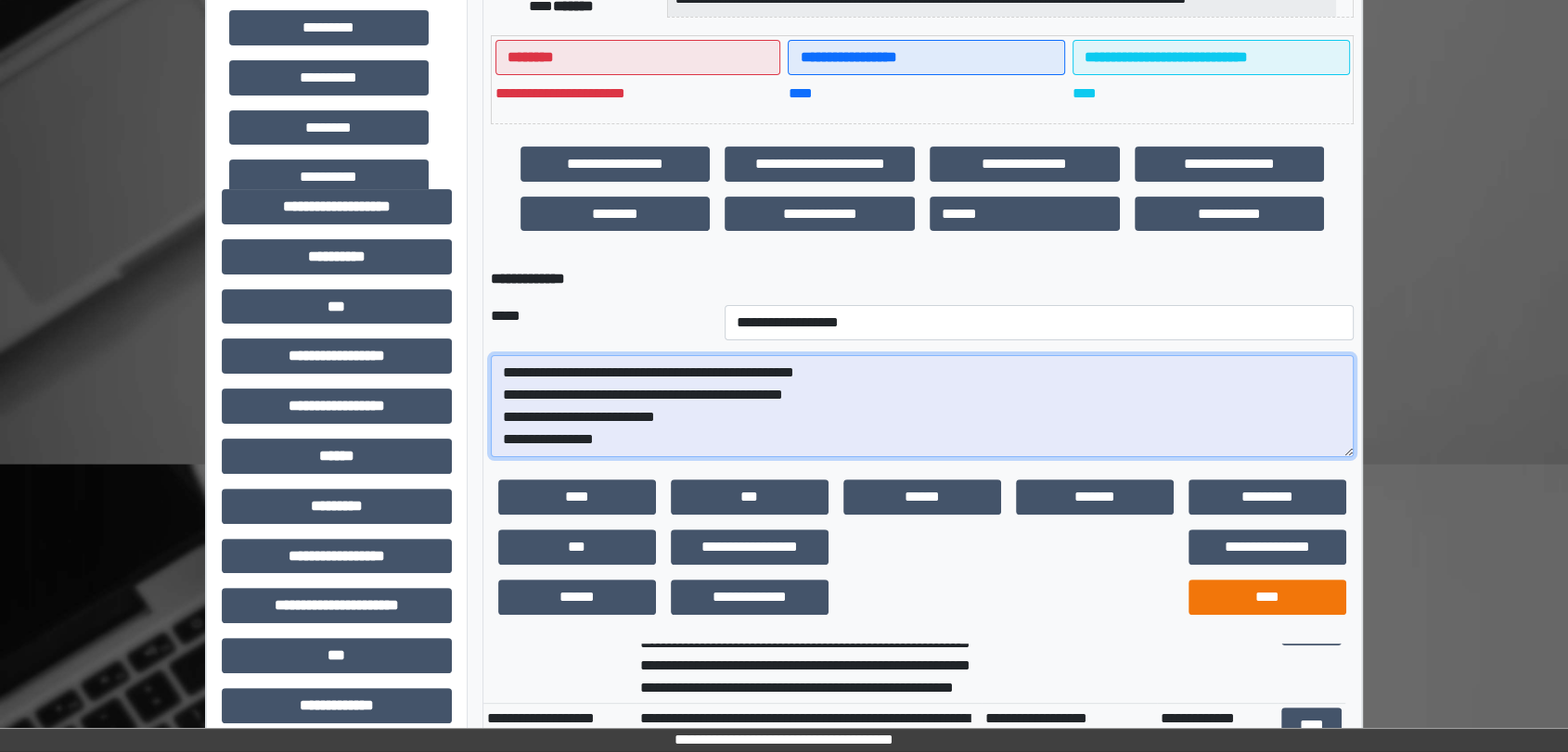 type on "**********" 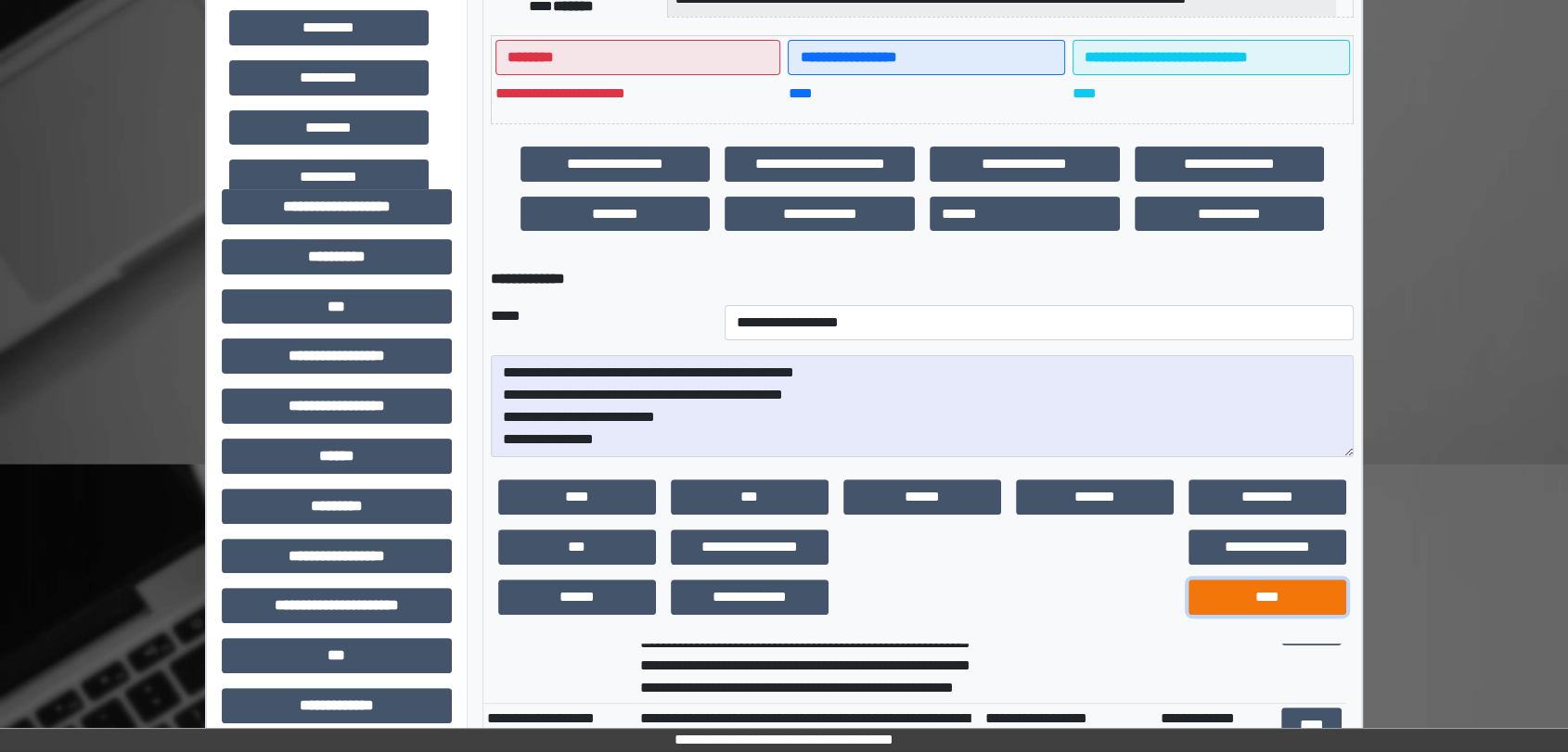 click on "****" at bounding box center [1267, 597] 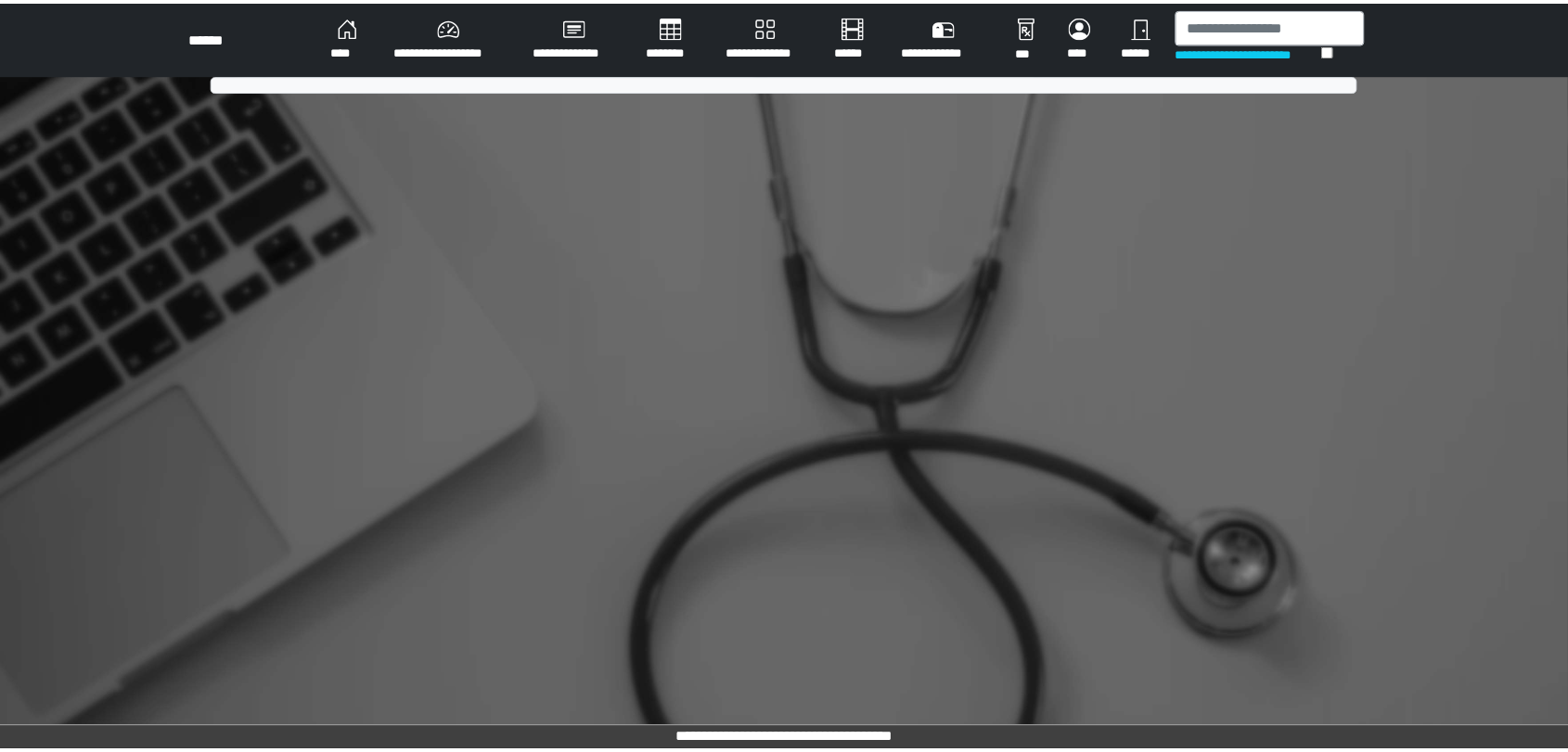 scroll, scrollTop: 0, scrollLeft: 0, axis: both 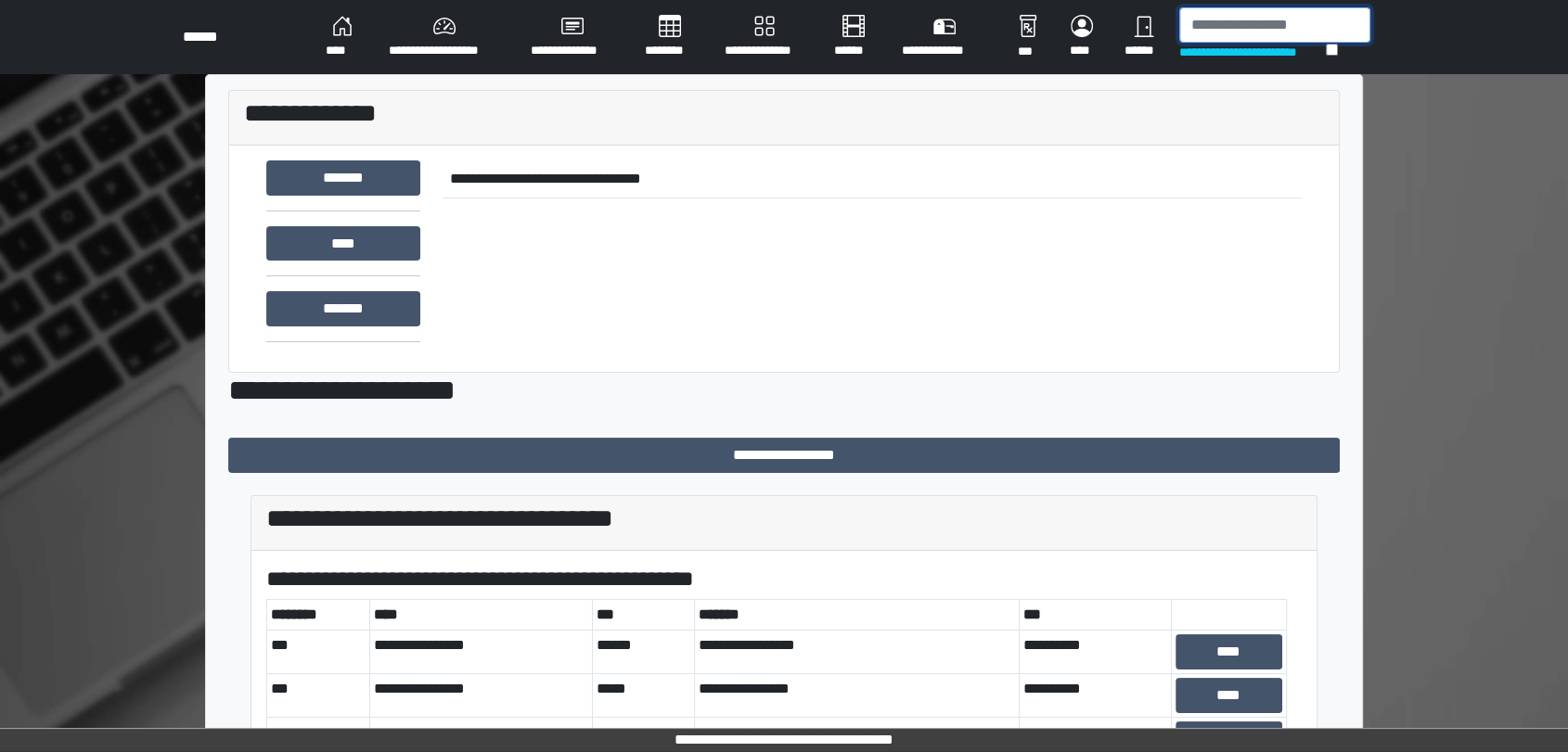 click at bounding box center [1275, 25] 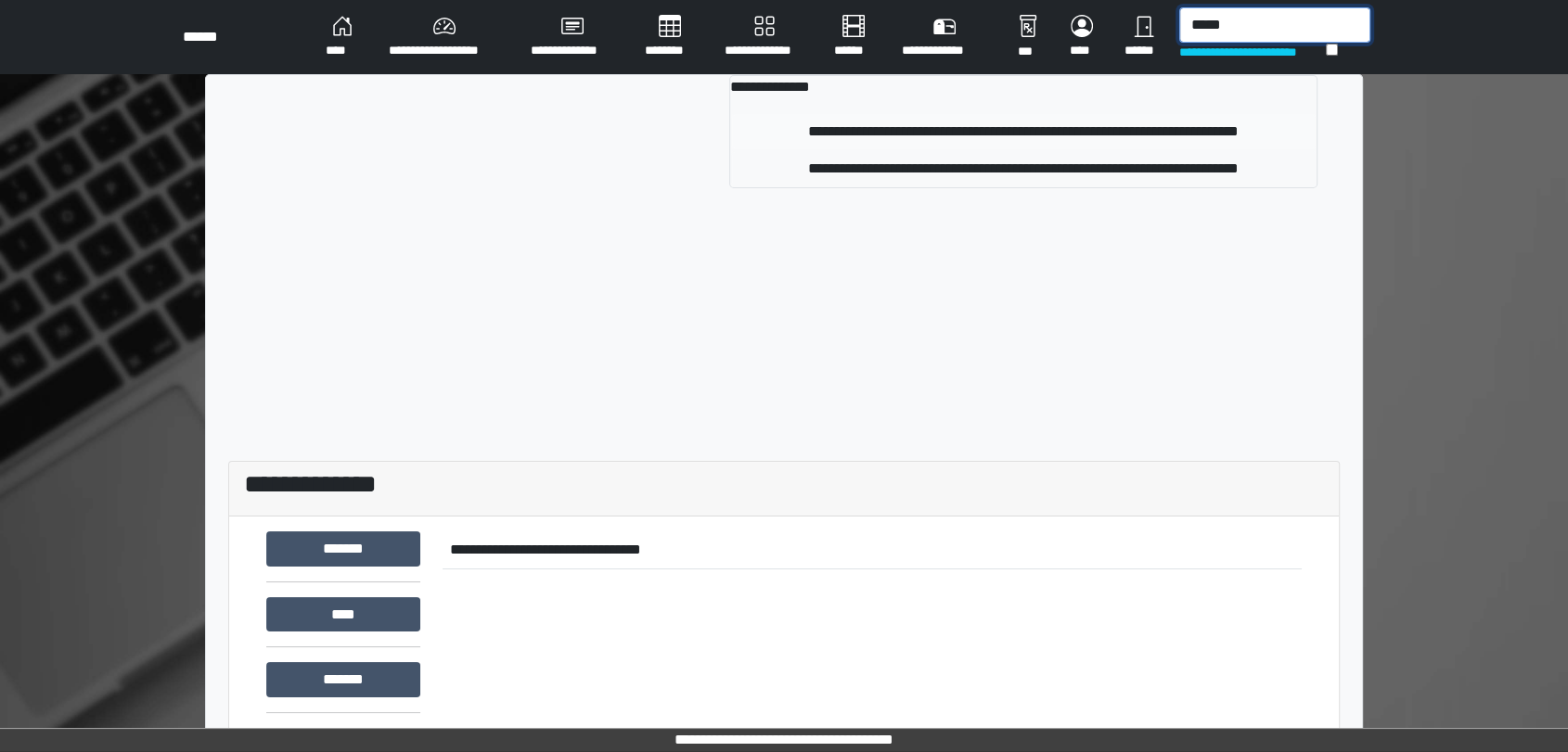 type on "*****" 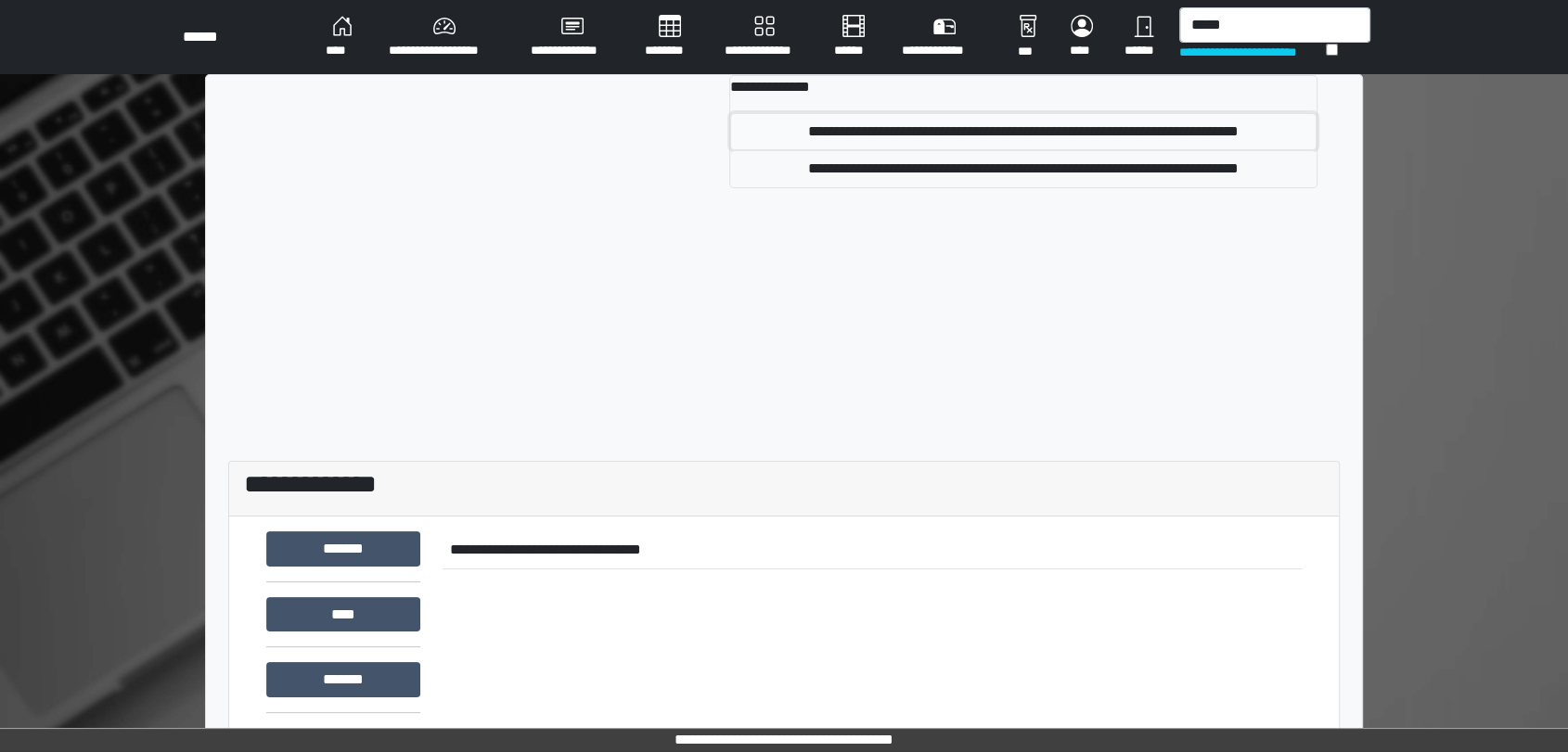click on "**********" at bounding box center (1023, 132) 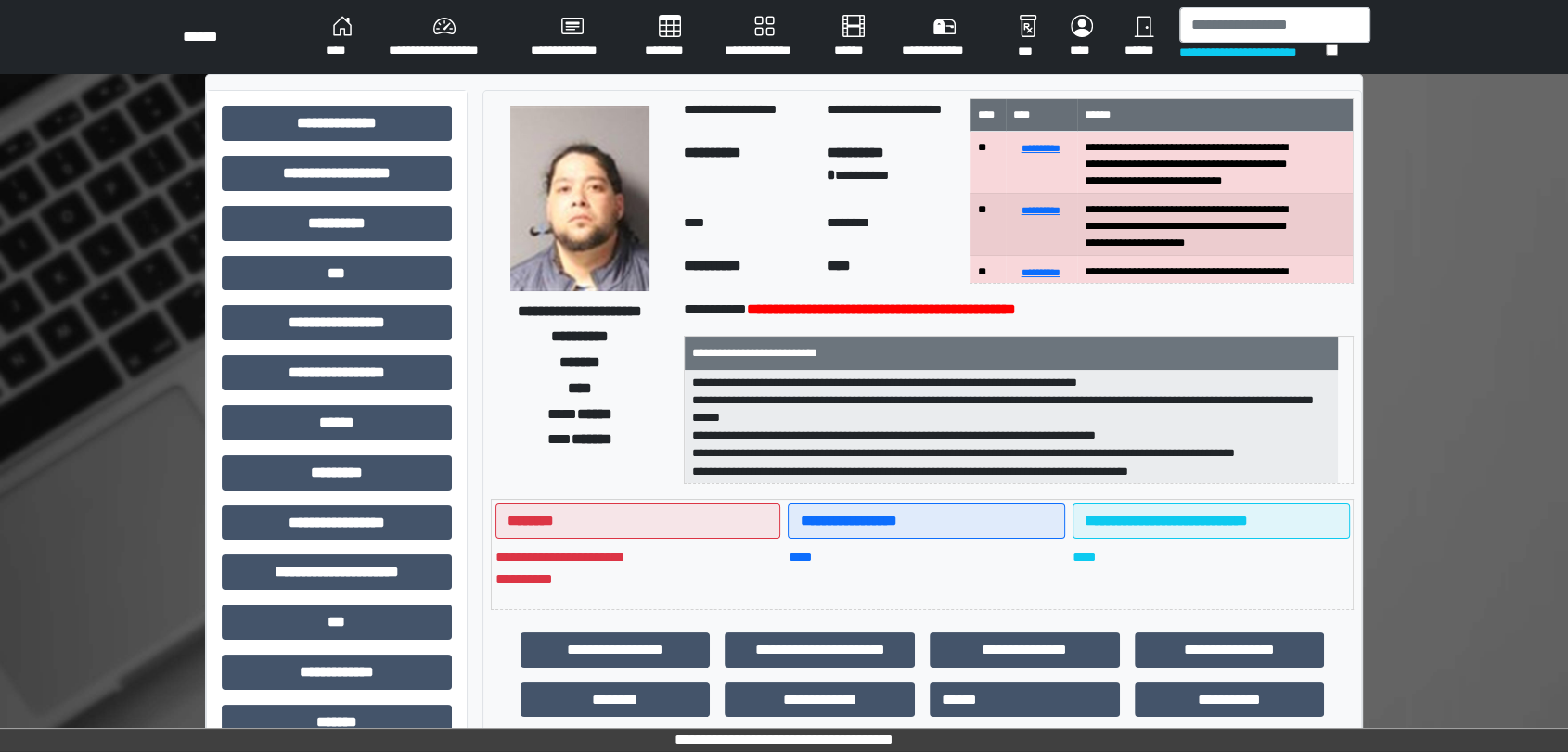 scroll, scrollTop: 0, scrollLeft: 0, axis: both 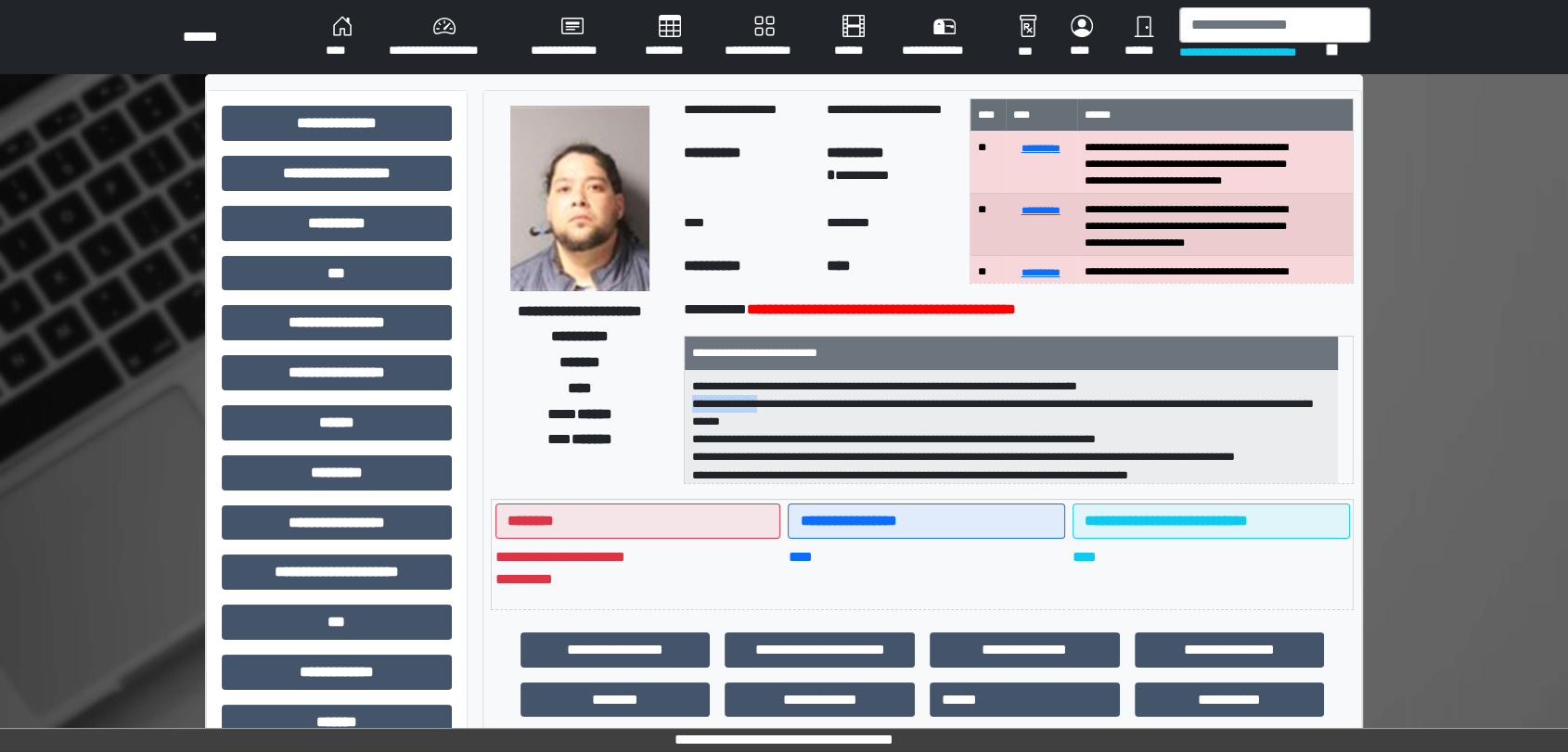 drag, startPoint x: 785, startPoint y: 406, endPoint x: 682, endPoint y: 396, distance: 103.4843 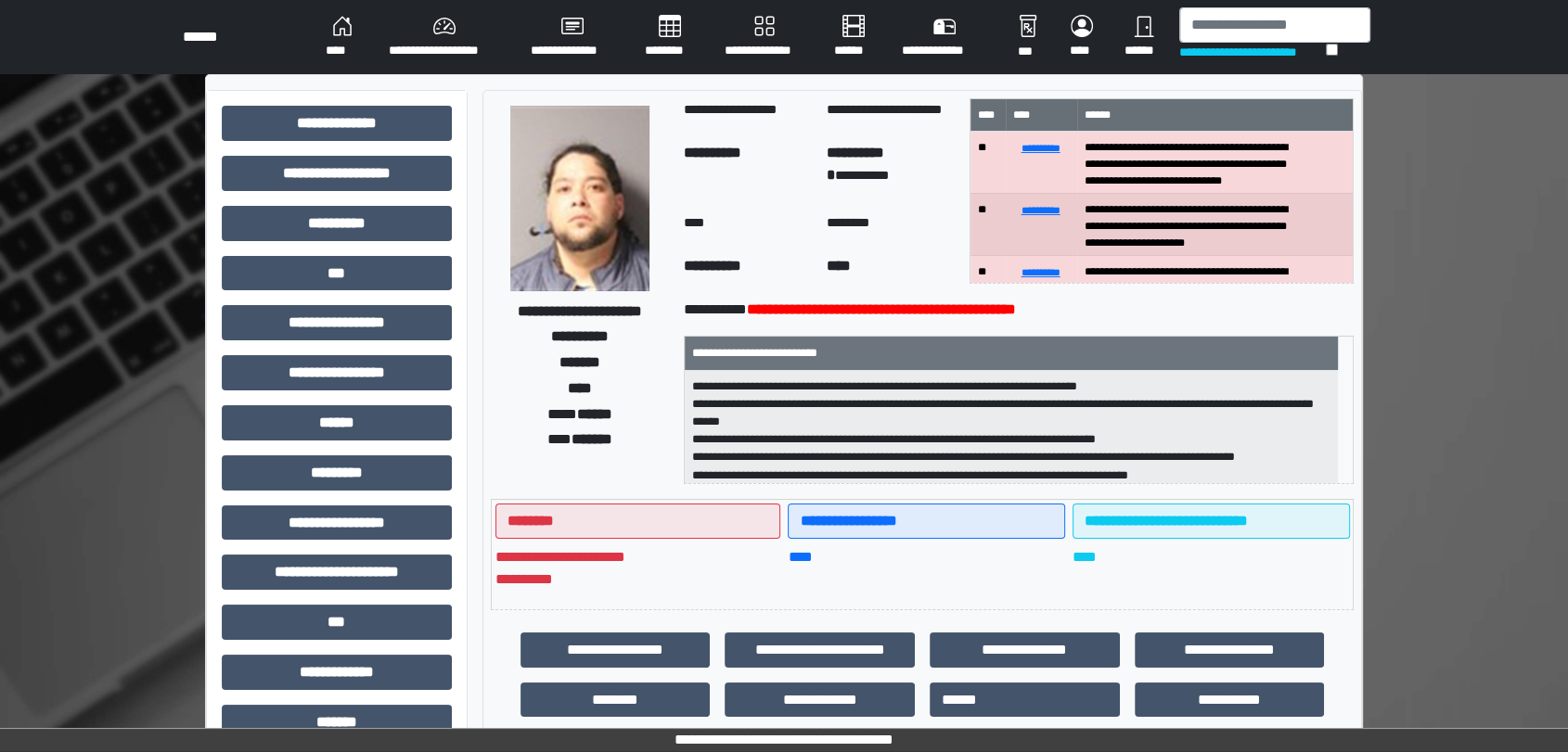 click on "**********" at bounding box center (1011, 427) 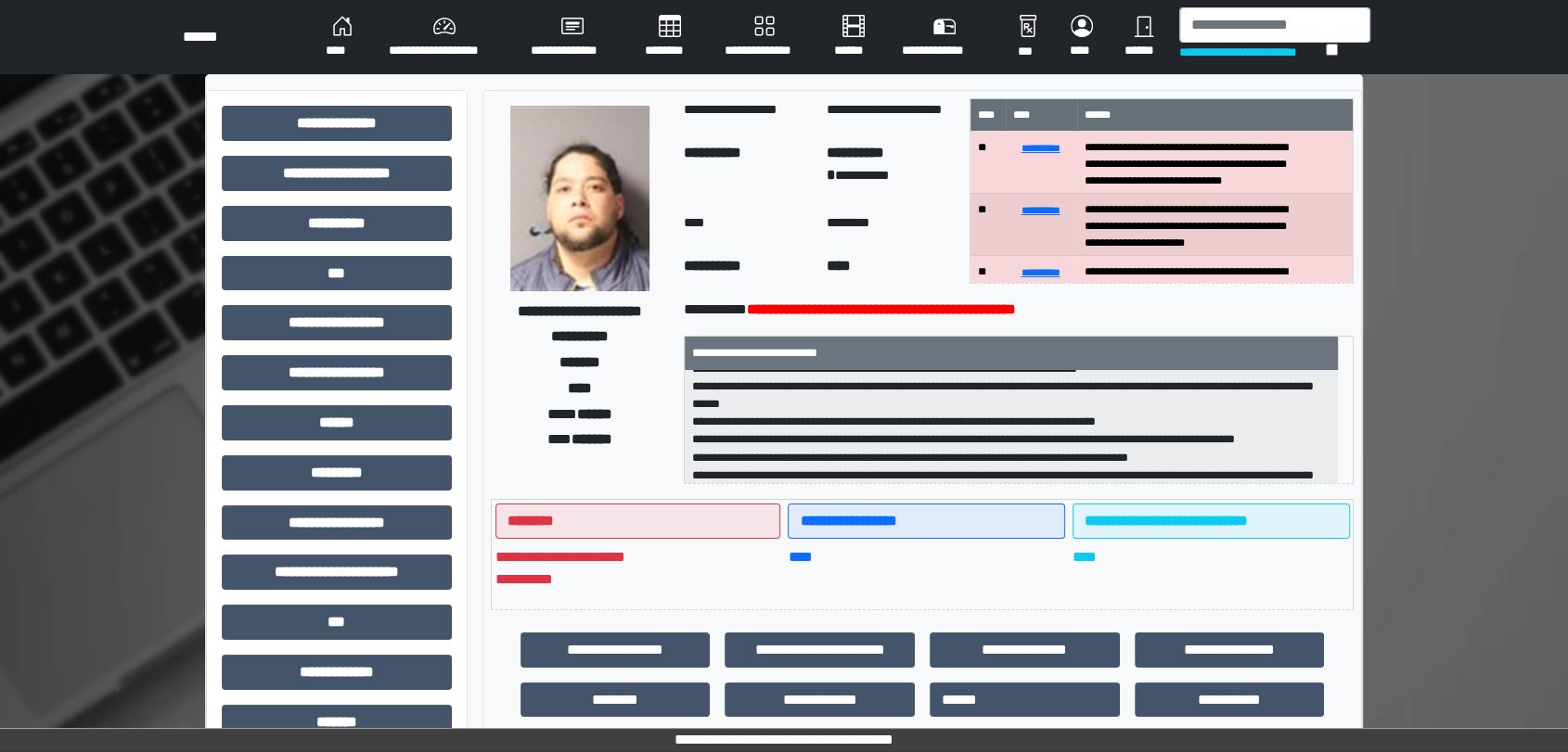 scroll, scrollTop: 0, scrollLeft: 0, axis: both 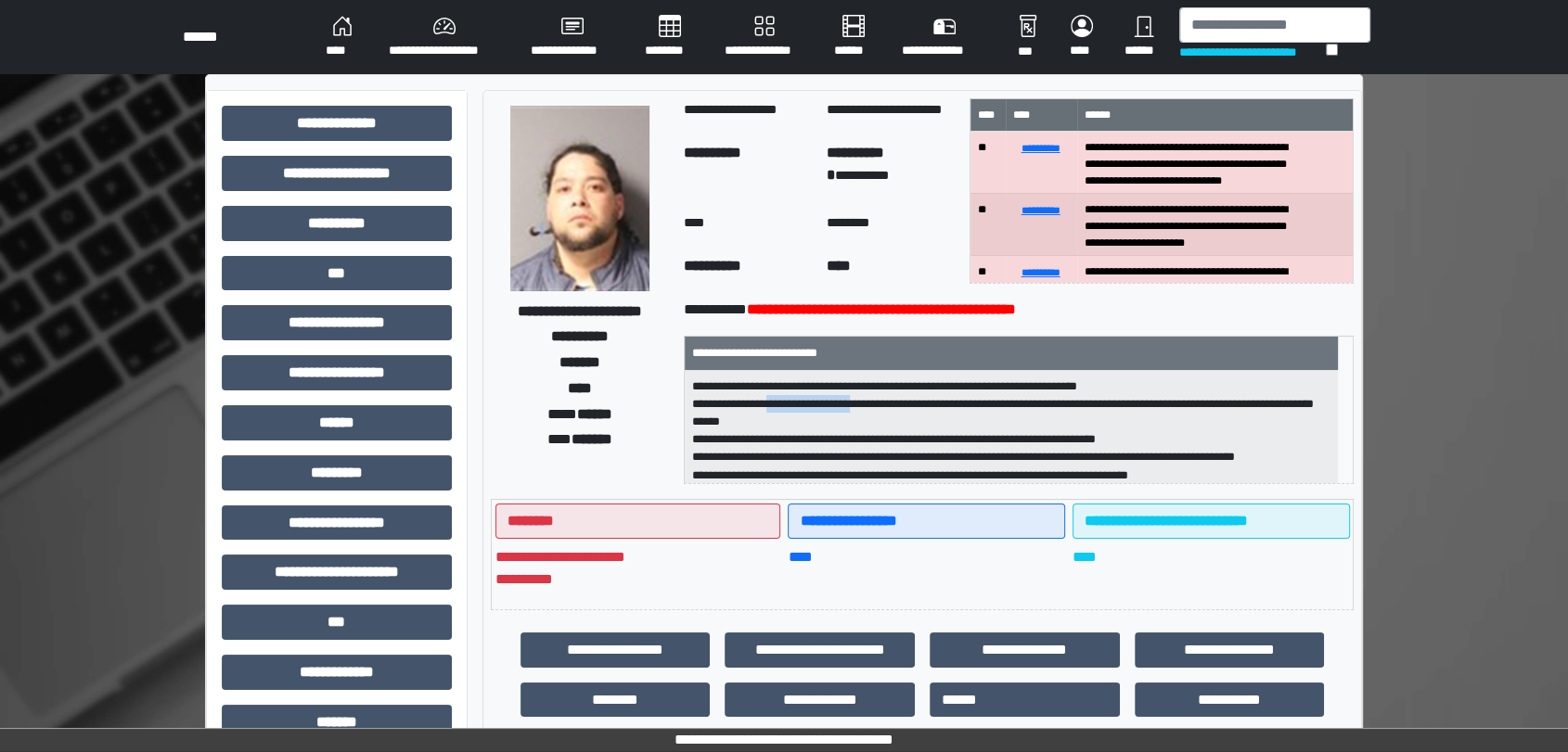 drag, startPoint x: 790, startPoint y: 401, endPoint x: 884, endPoint y: 402, distance: 94.00532 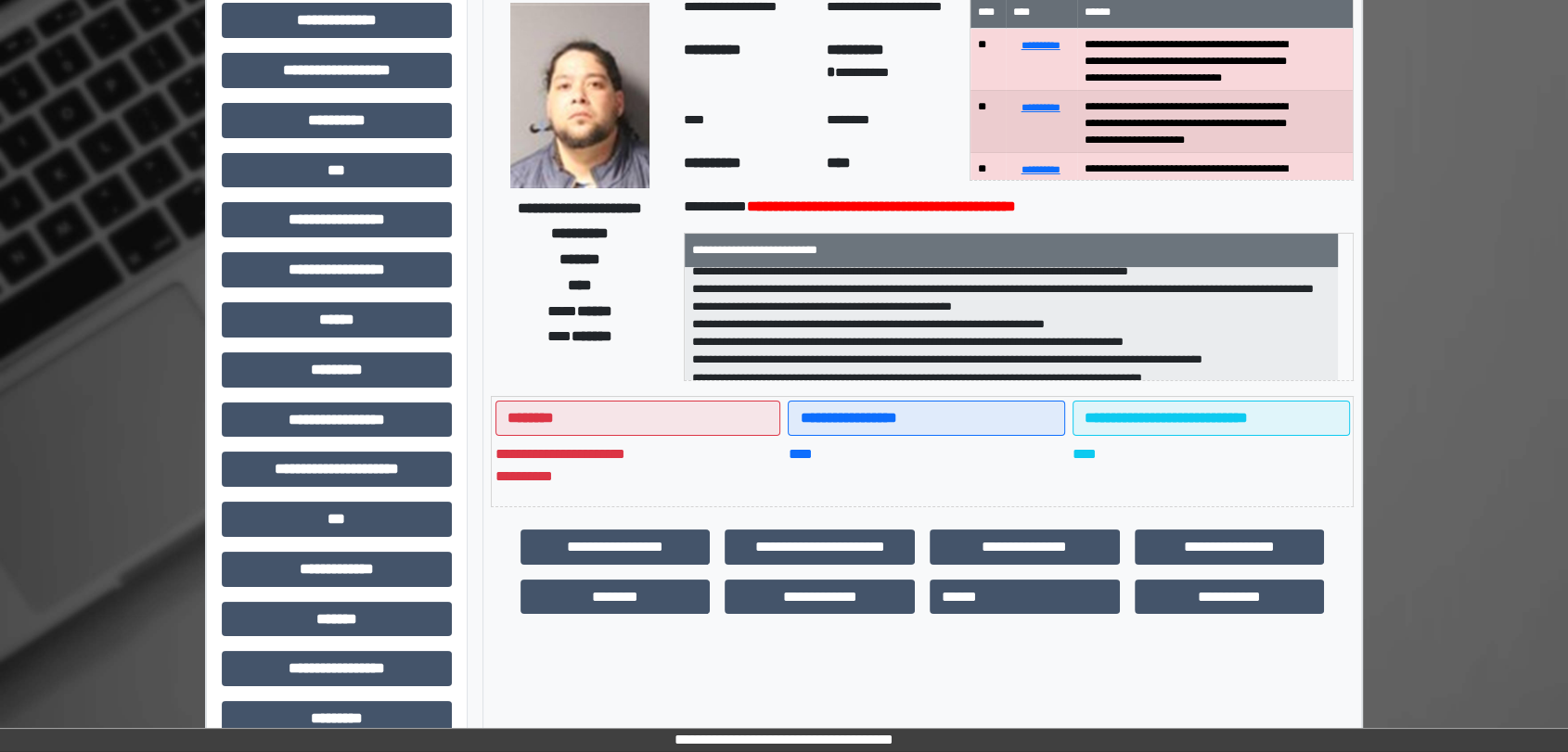 scroll, scrollTop: 103, scrollLeft: 0, axis: vertical 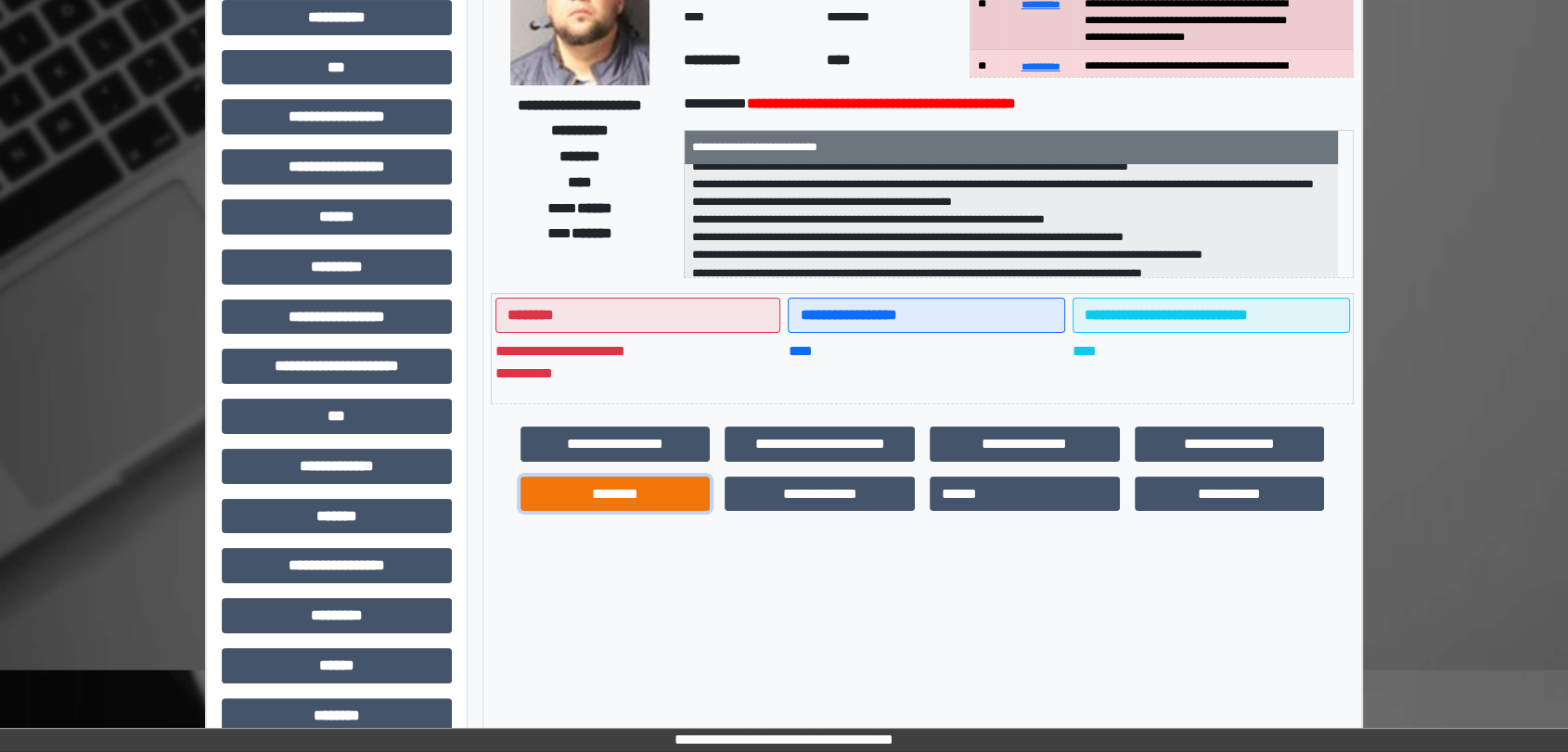 click on "********" at bounding box center [615, 494] 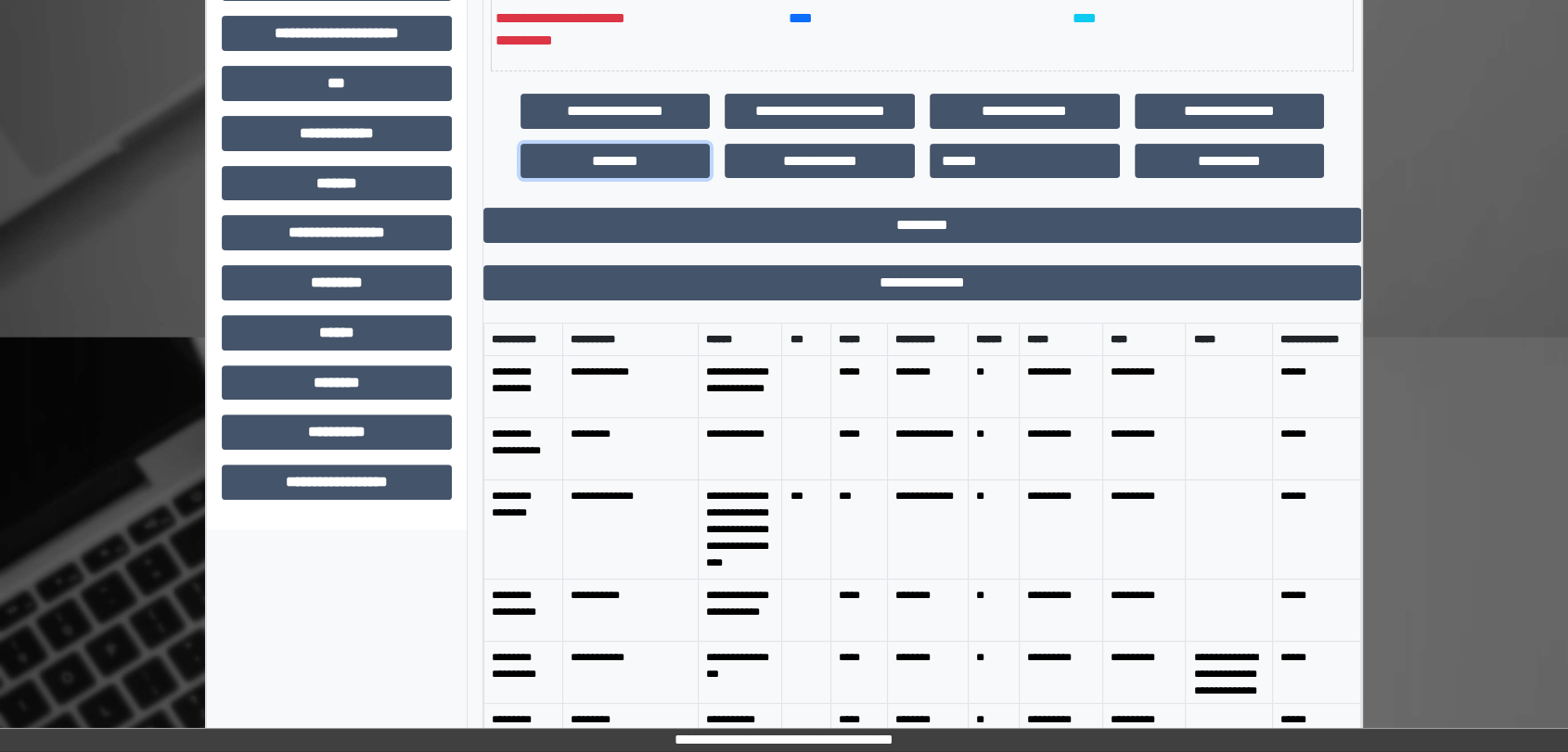 scroll, scrollTop: 571, scrollLeft: 0, axis: vertical 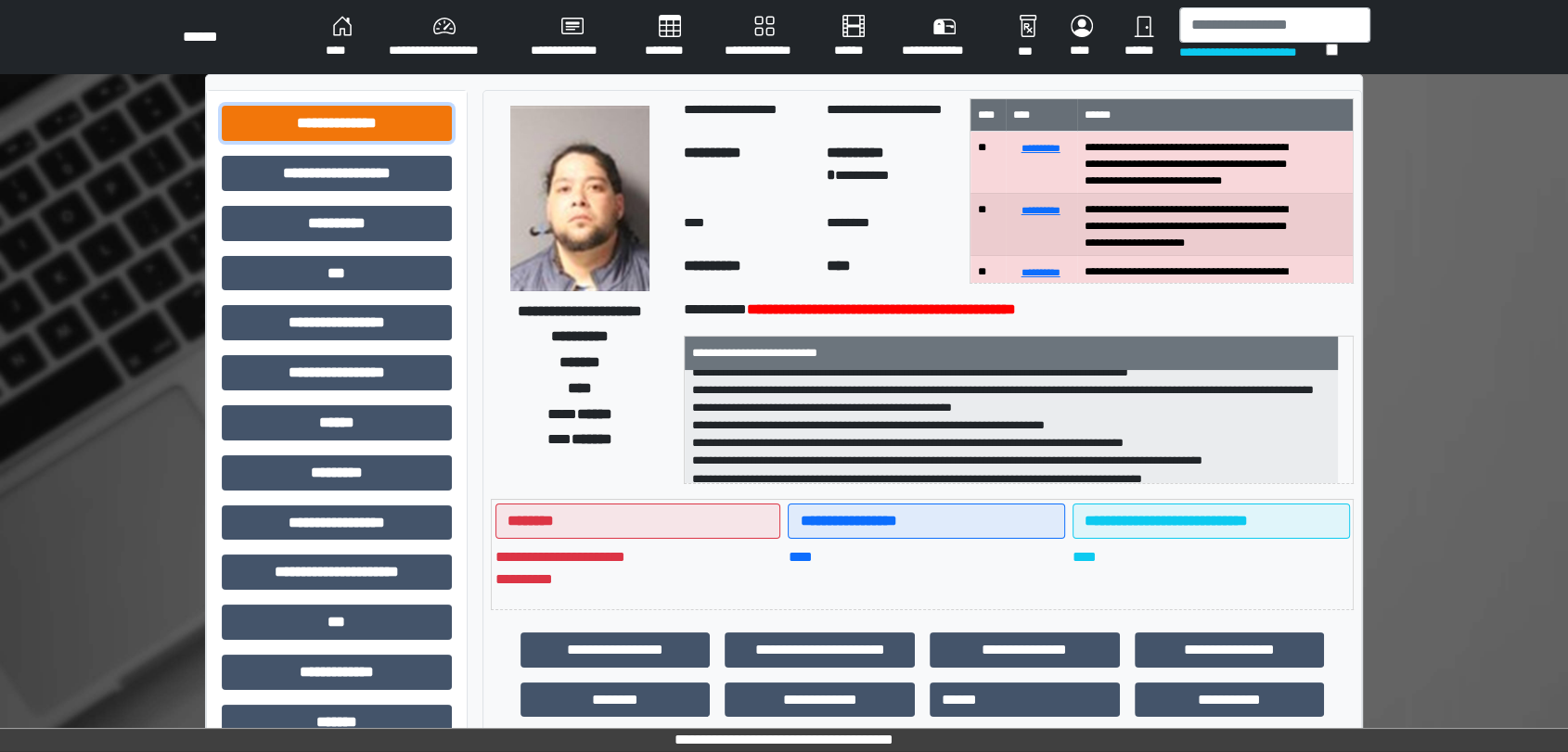click on "**********" at bounding box center (337, 123) 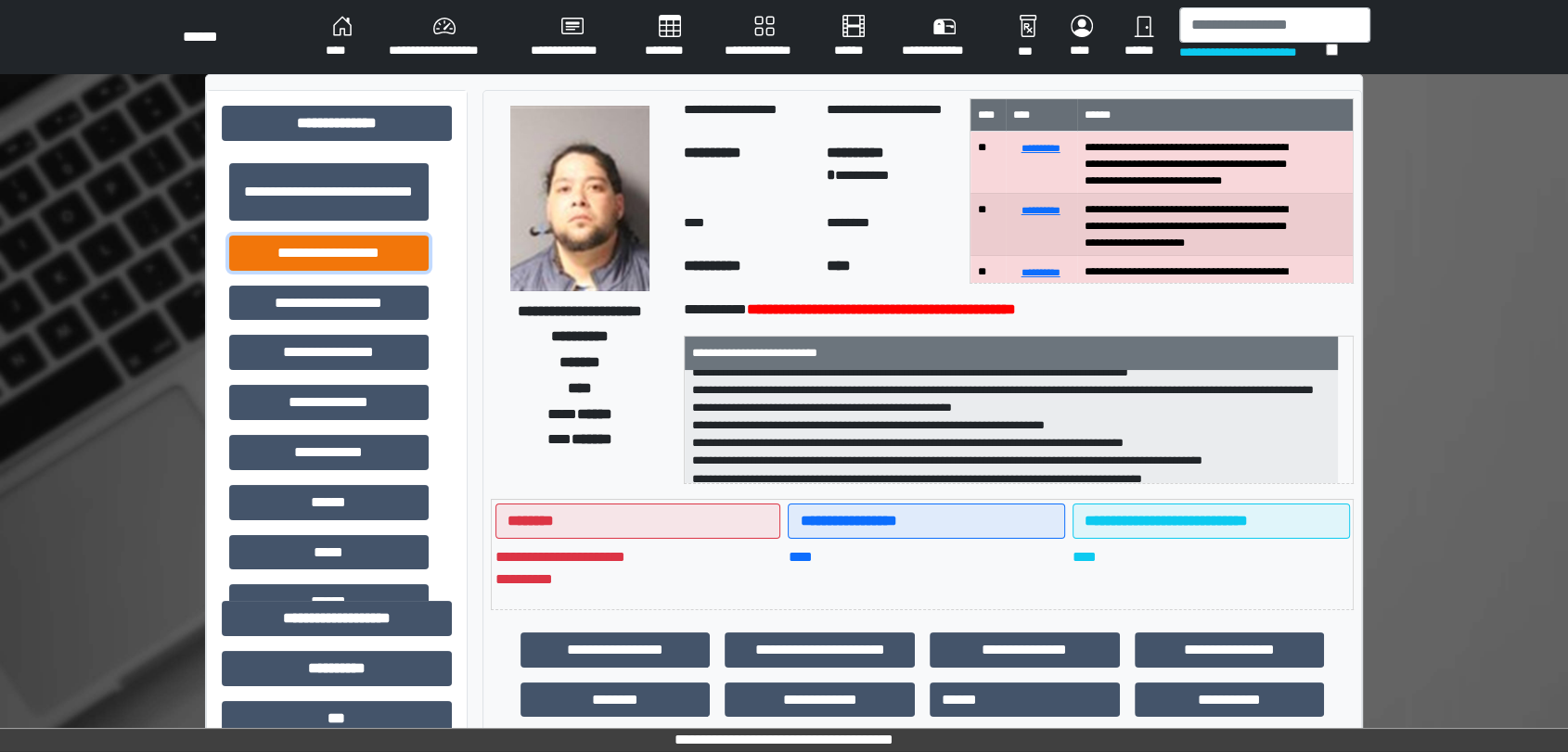 click on "**********" at bounding box center [328, 253] 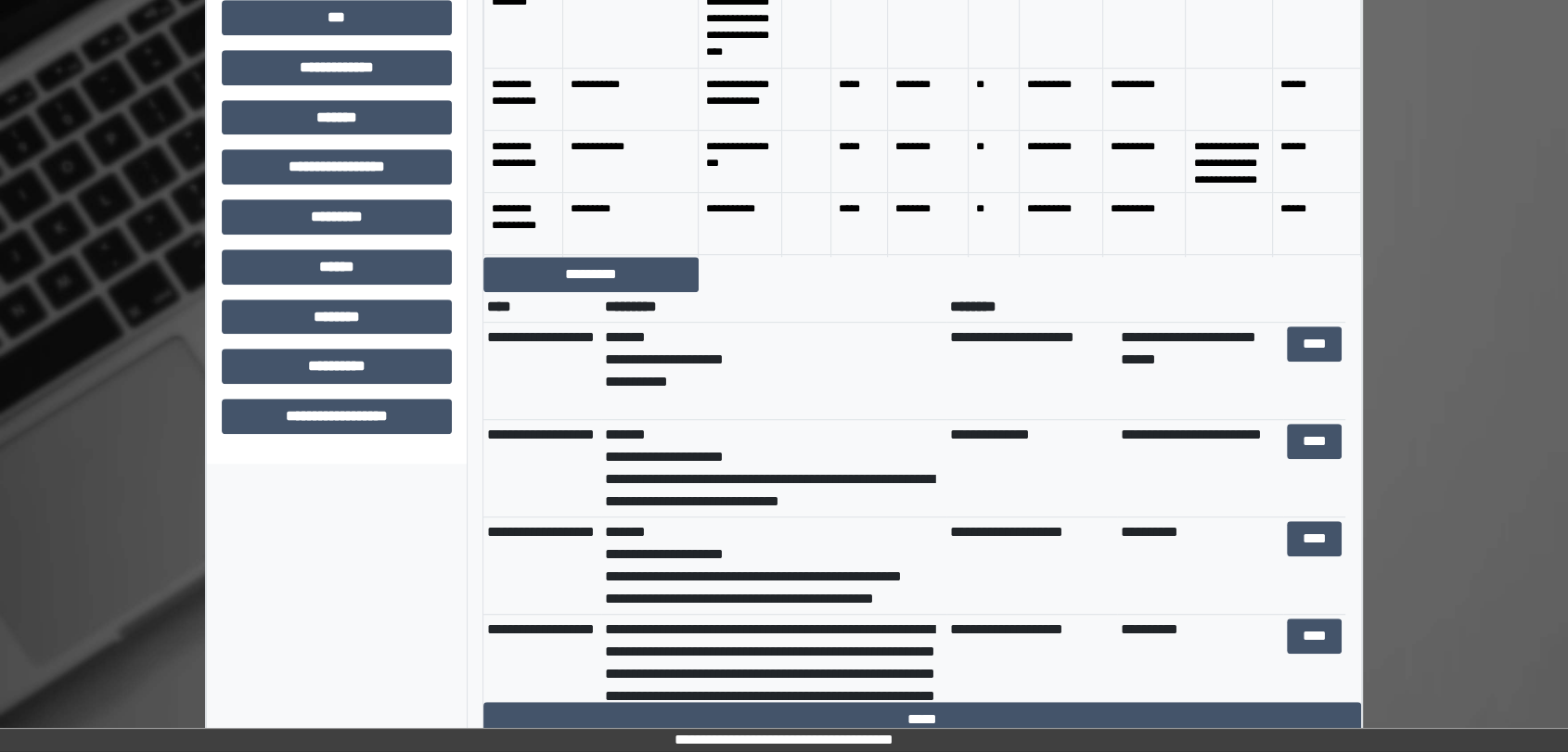 scroll, scrollTop: 1051, scrollLeft: 0, axis: vertical 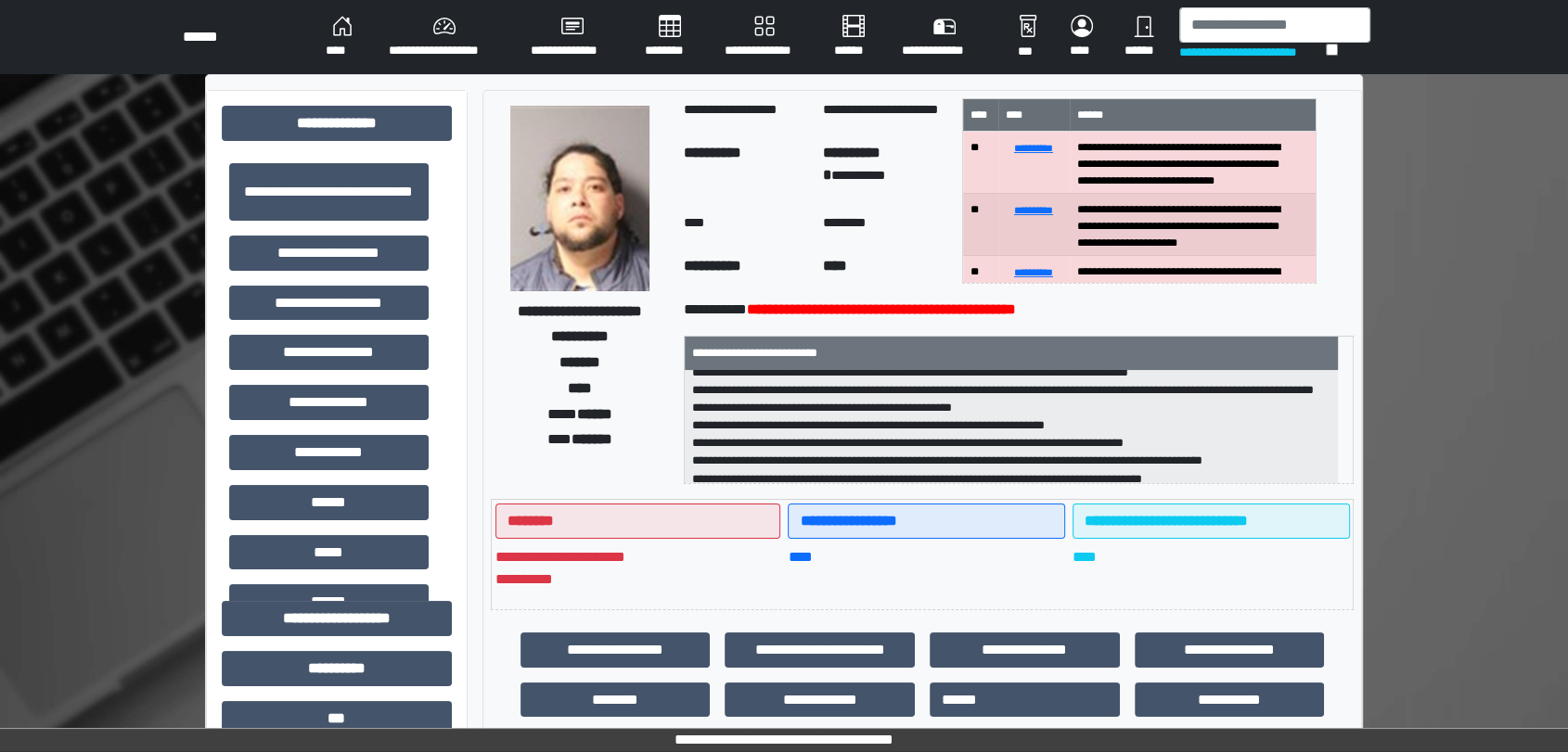 click on "**********" at bounding box center [784, 931] 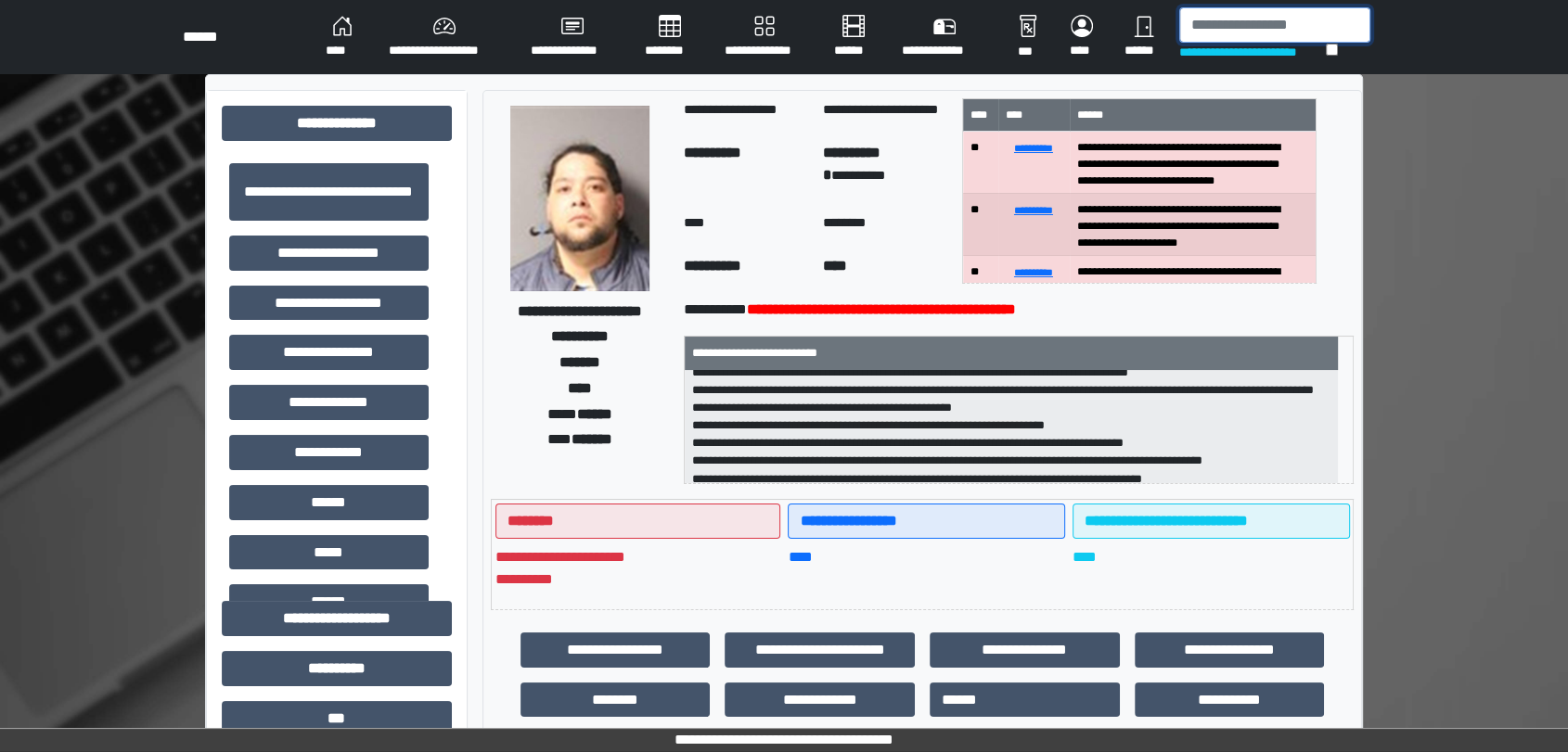 click at bounding box center (1275, 25) 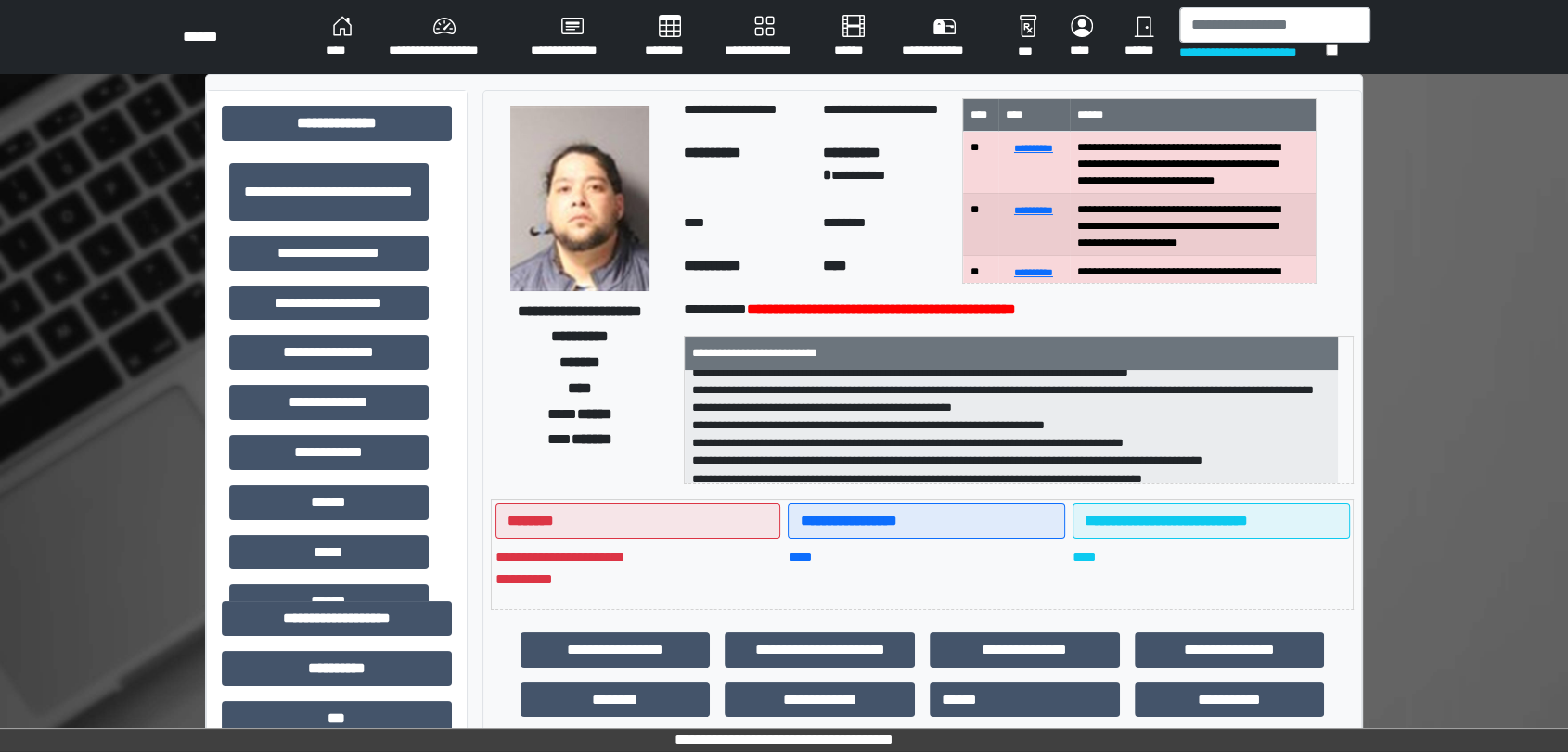 click on "********" at bounding box center (885, 225) 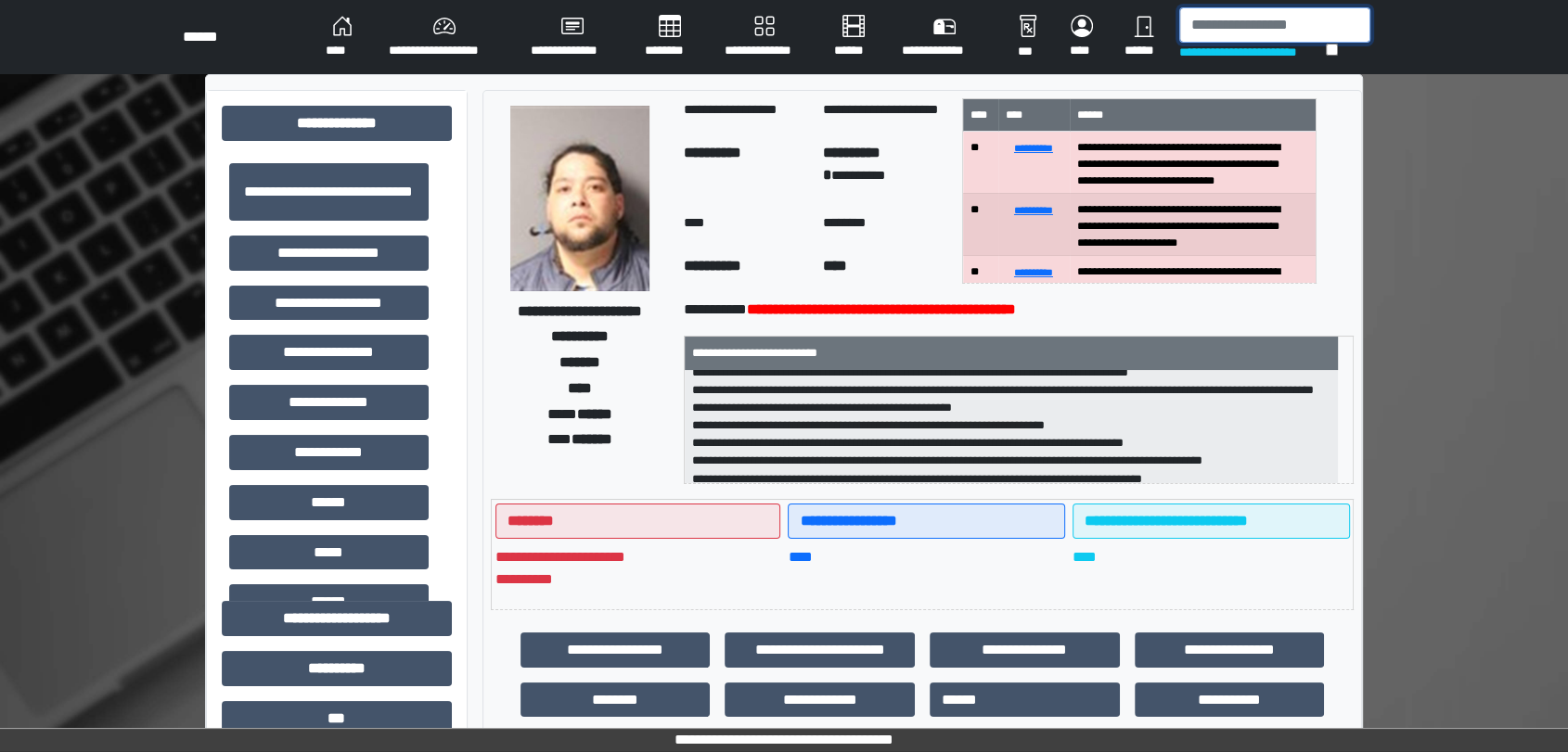click at bounding box center (1275, 25) 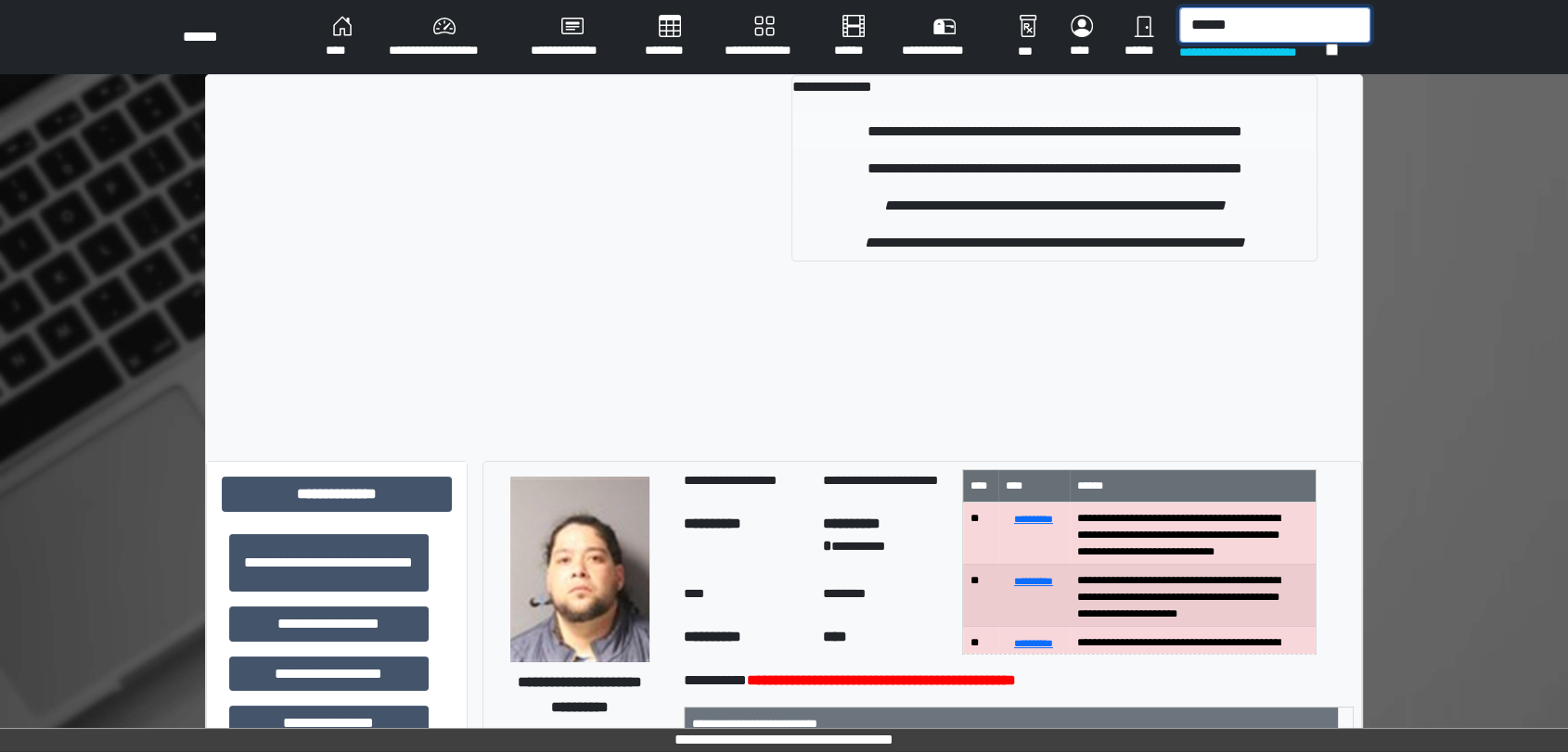 type on "******" 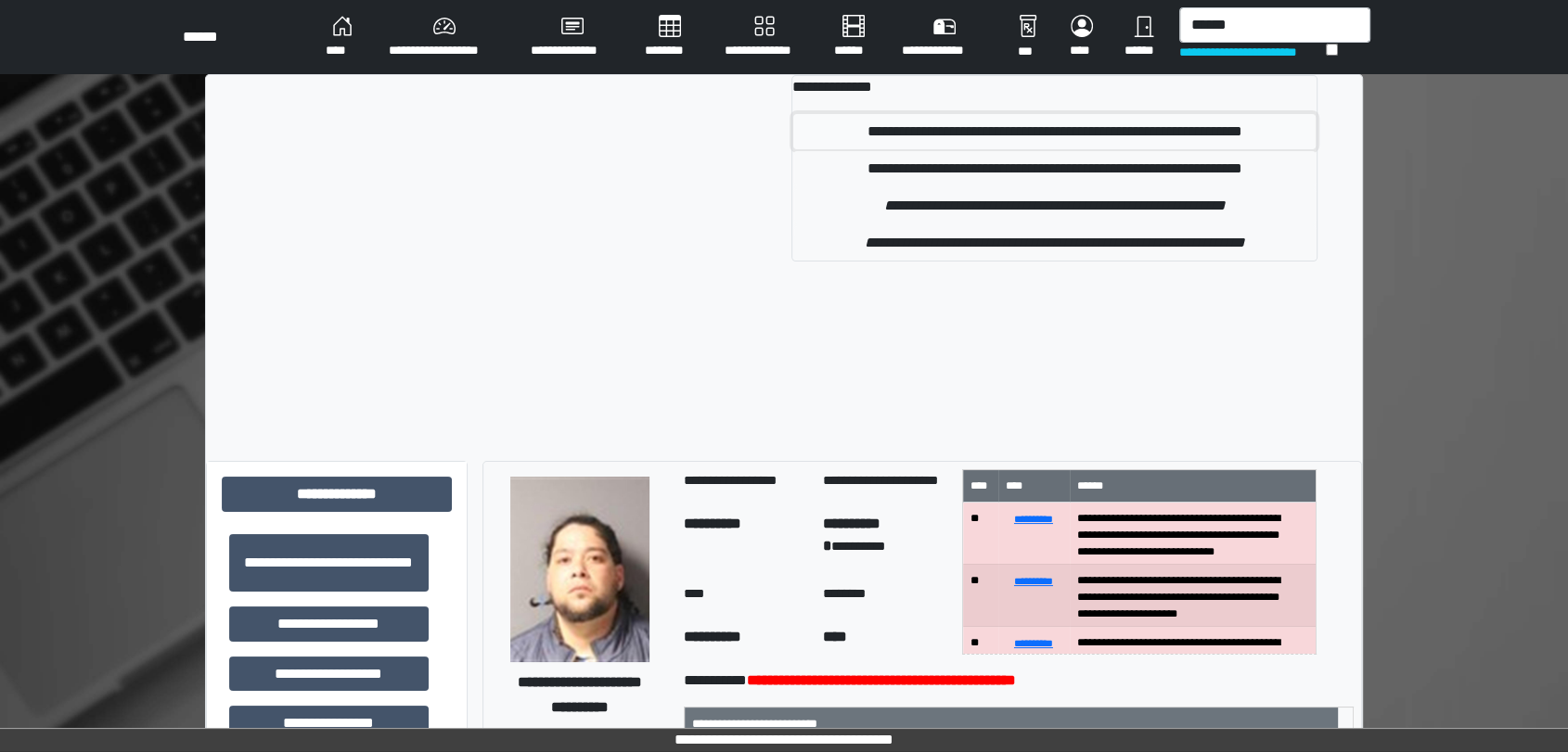 click on "**********" at bounding box center [1054, 132] 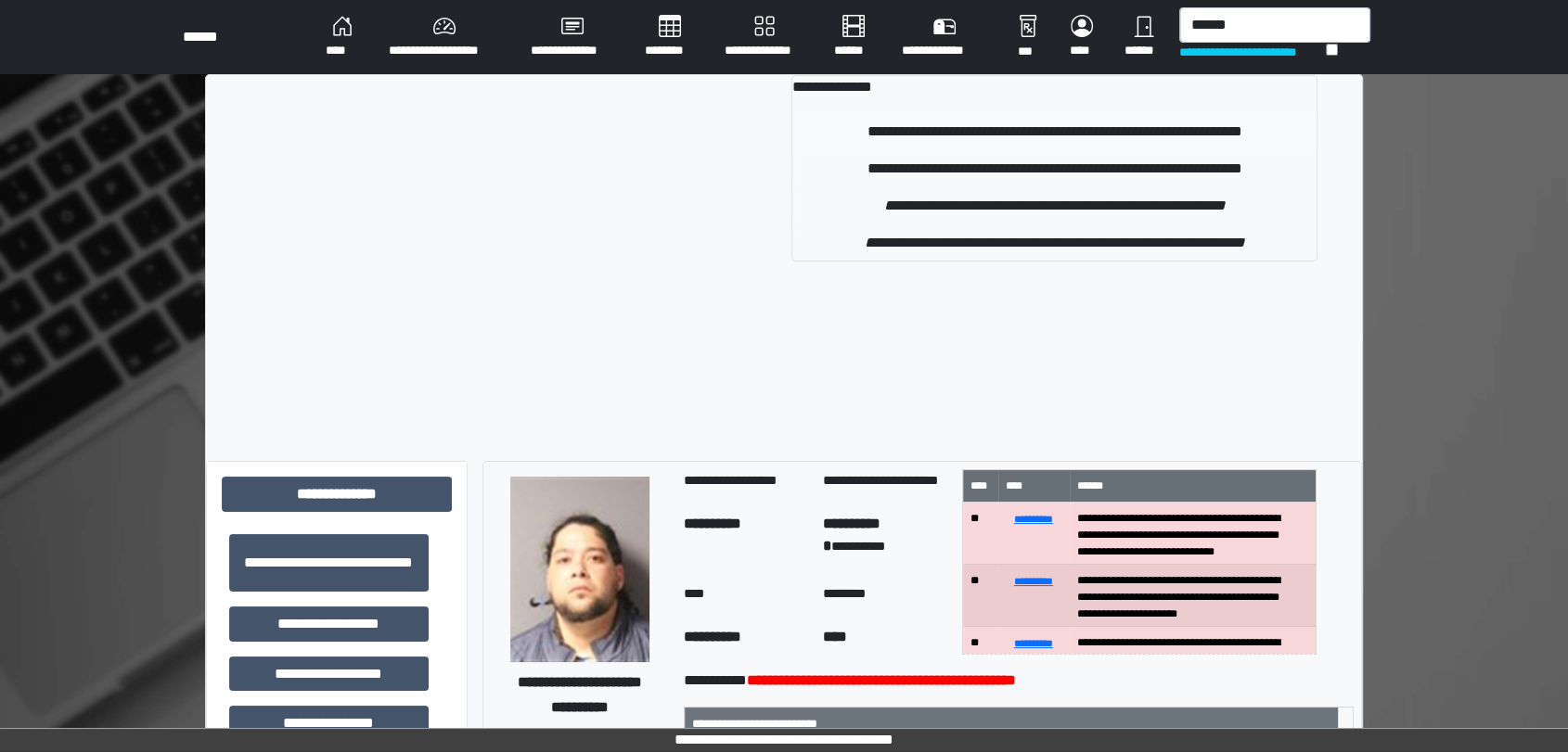 type 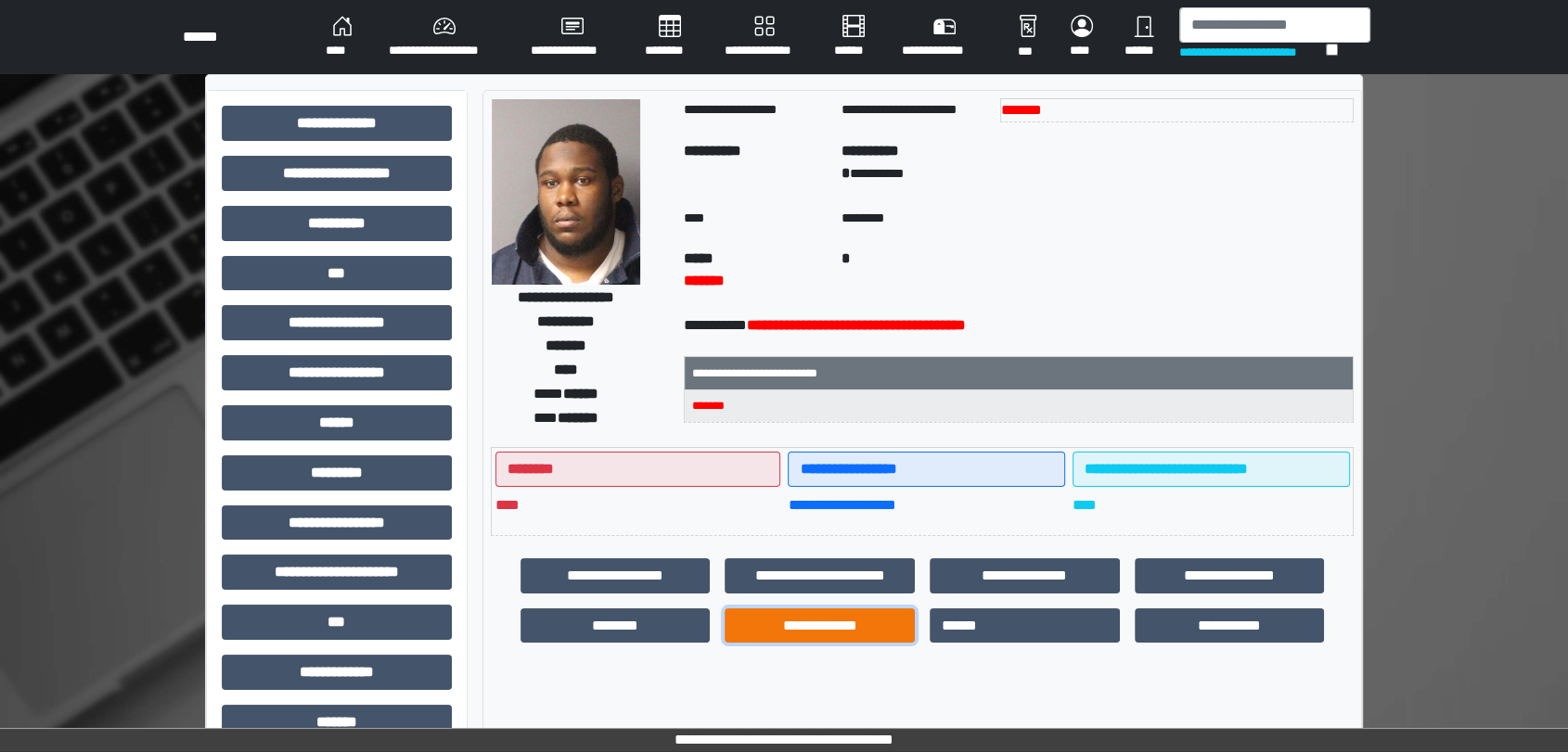 click on "**********" at bounding box center [819, 626] 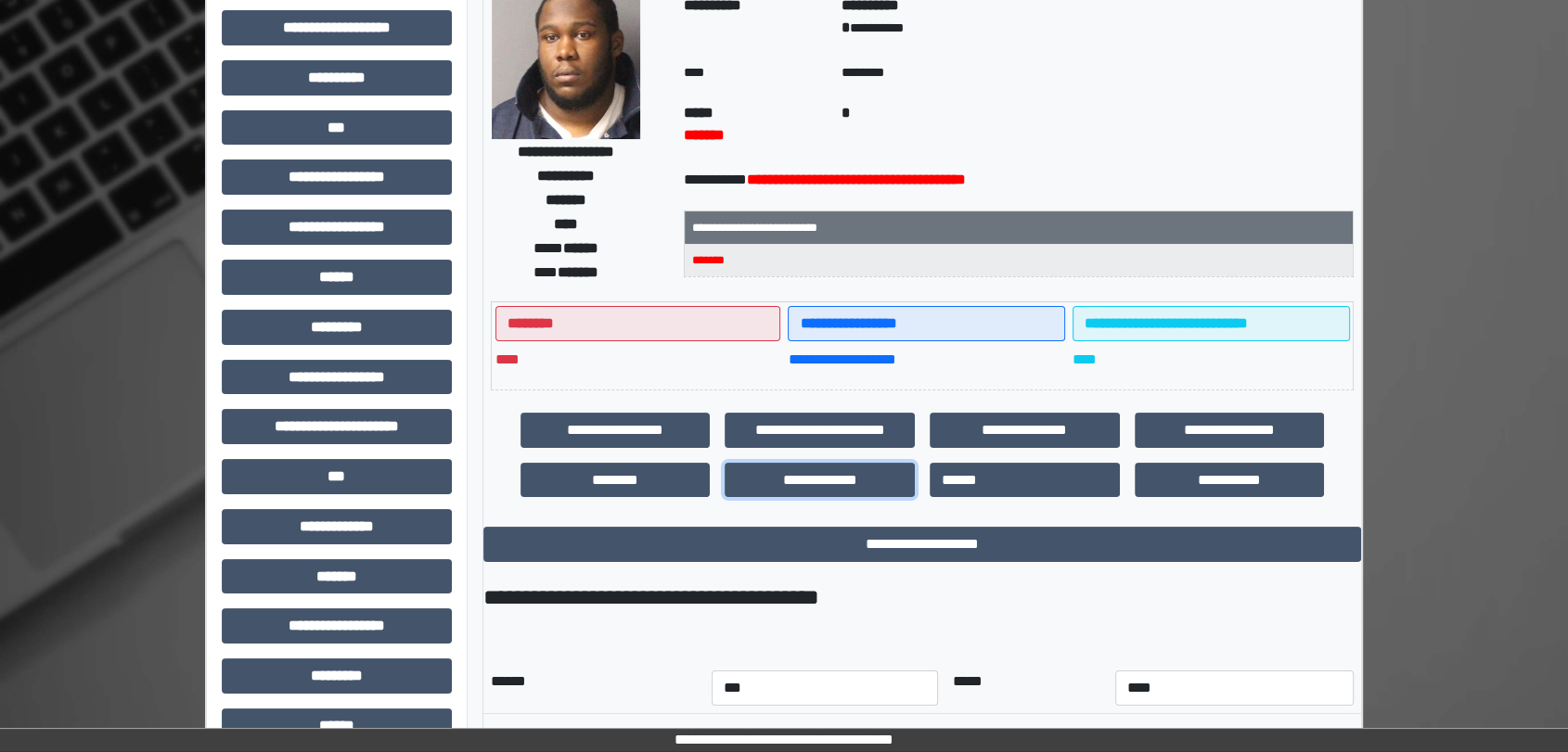 scroll, scrollTop: 333, scrollLeft: 0, axis: vertical 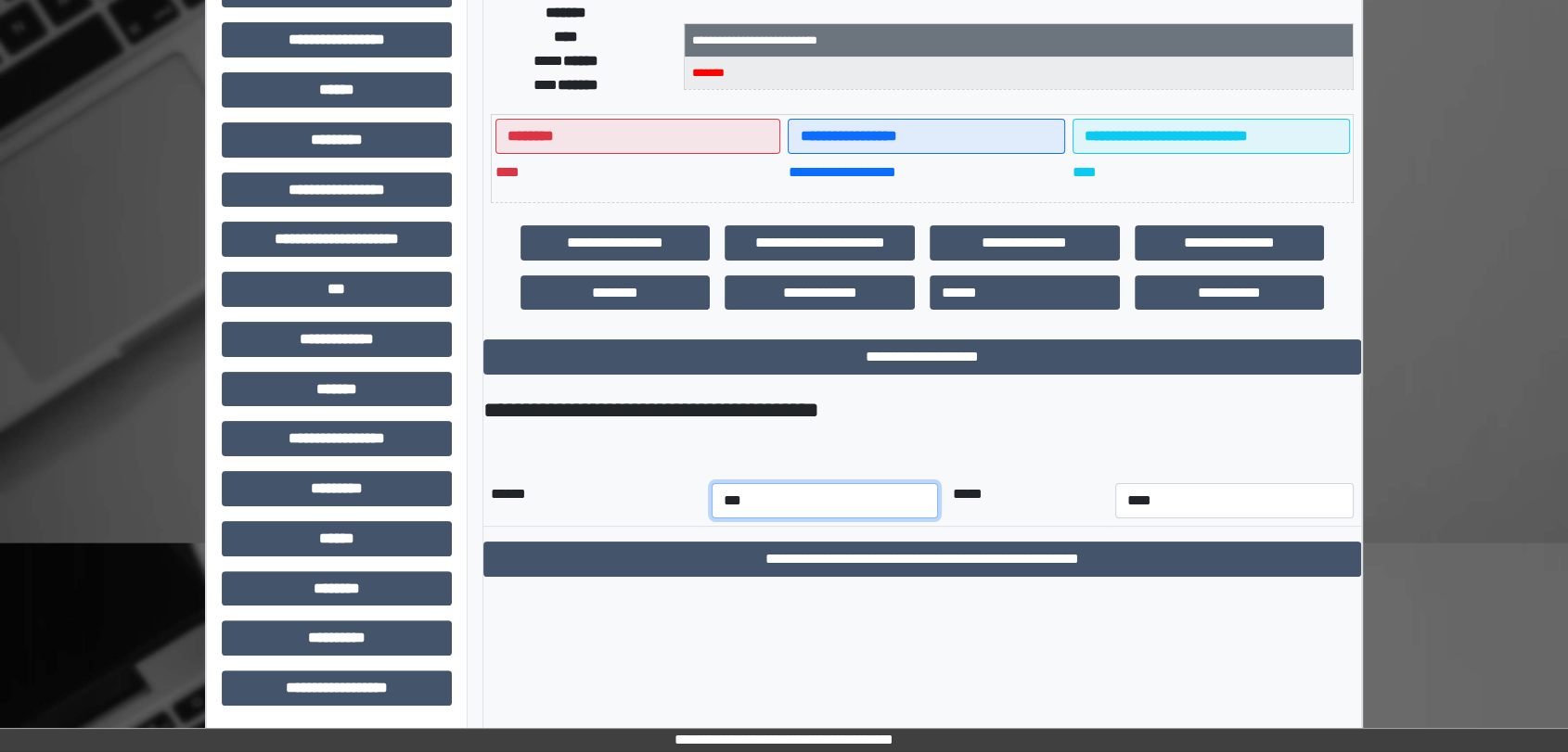 click on "***
***
***
***
***
***
***
***
***
***
***
***" at bounding box center (825, 501) 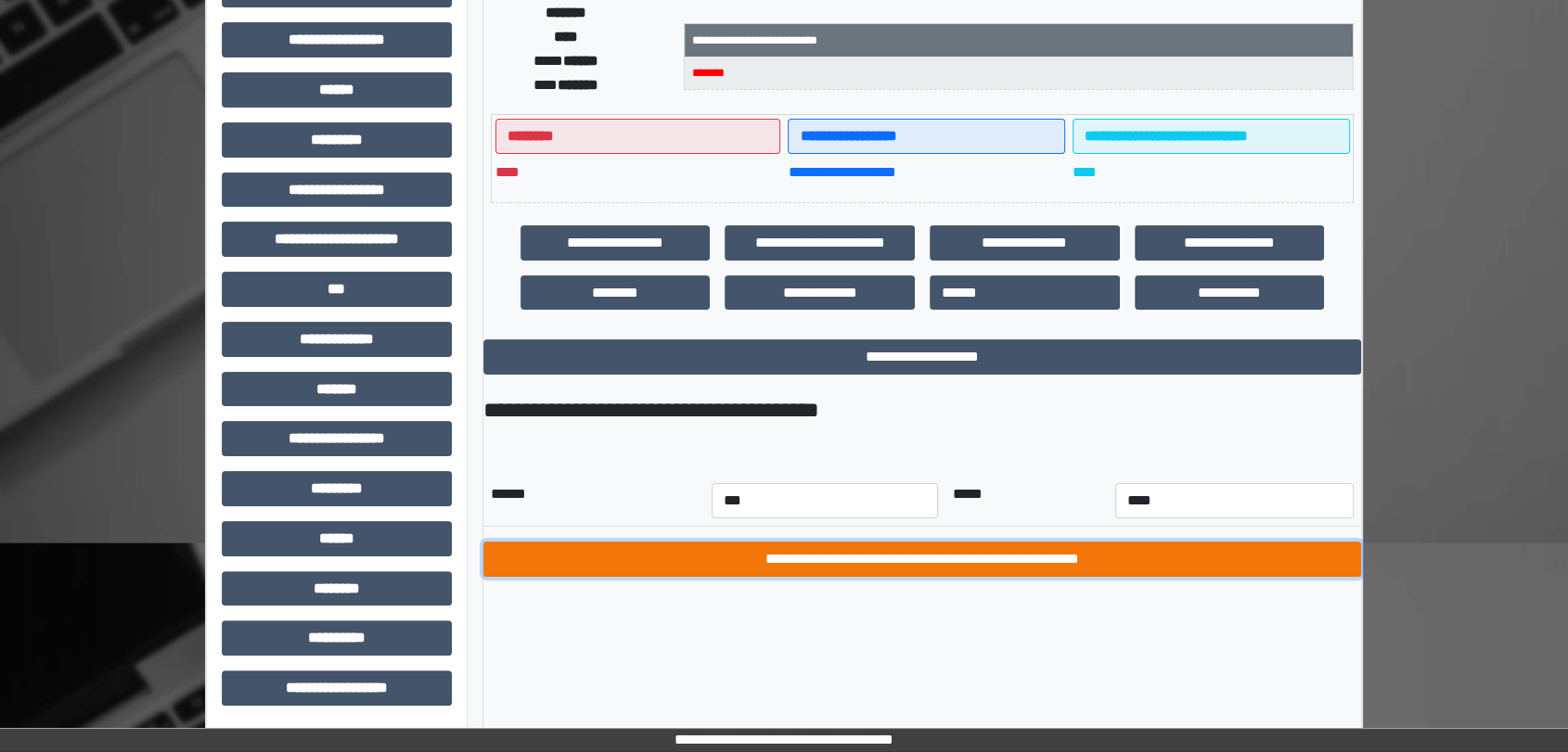 click on "**********" at bounding box center (922, 559) 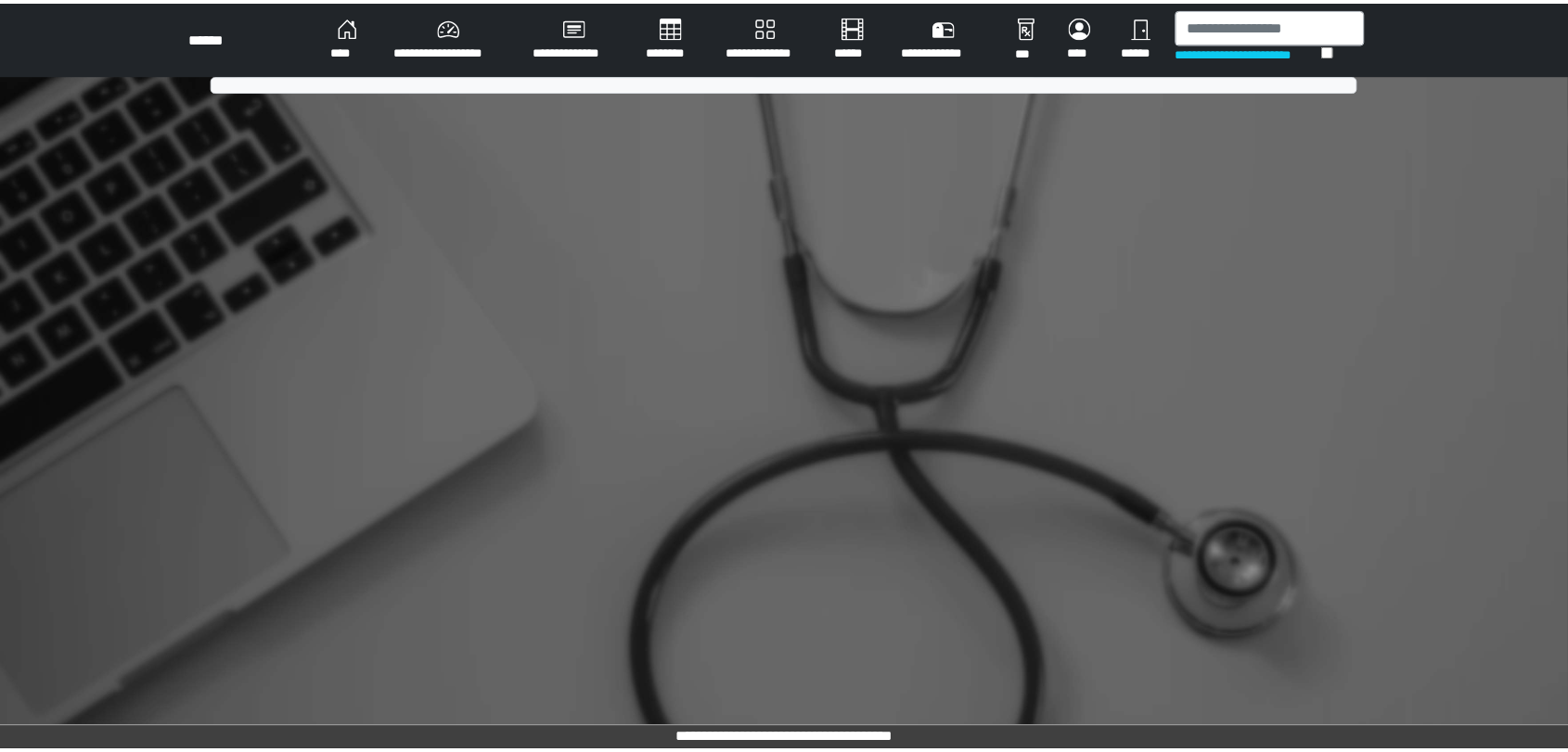 scroll, scrollTop: 0, scrollLeft: 0, axis: both 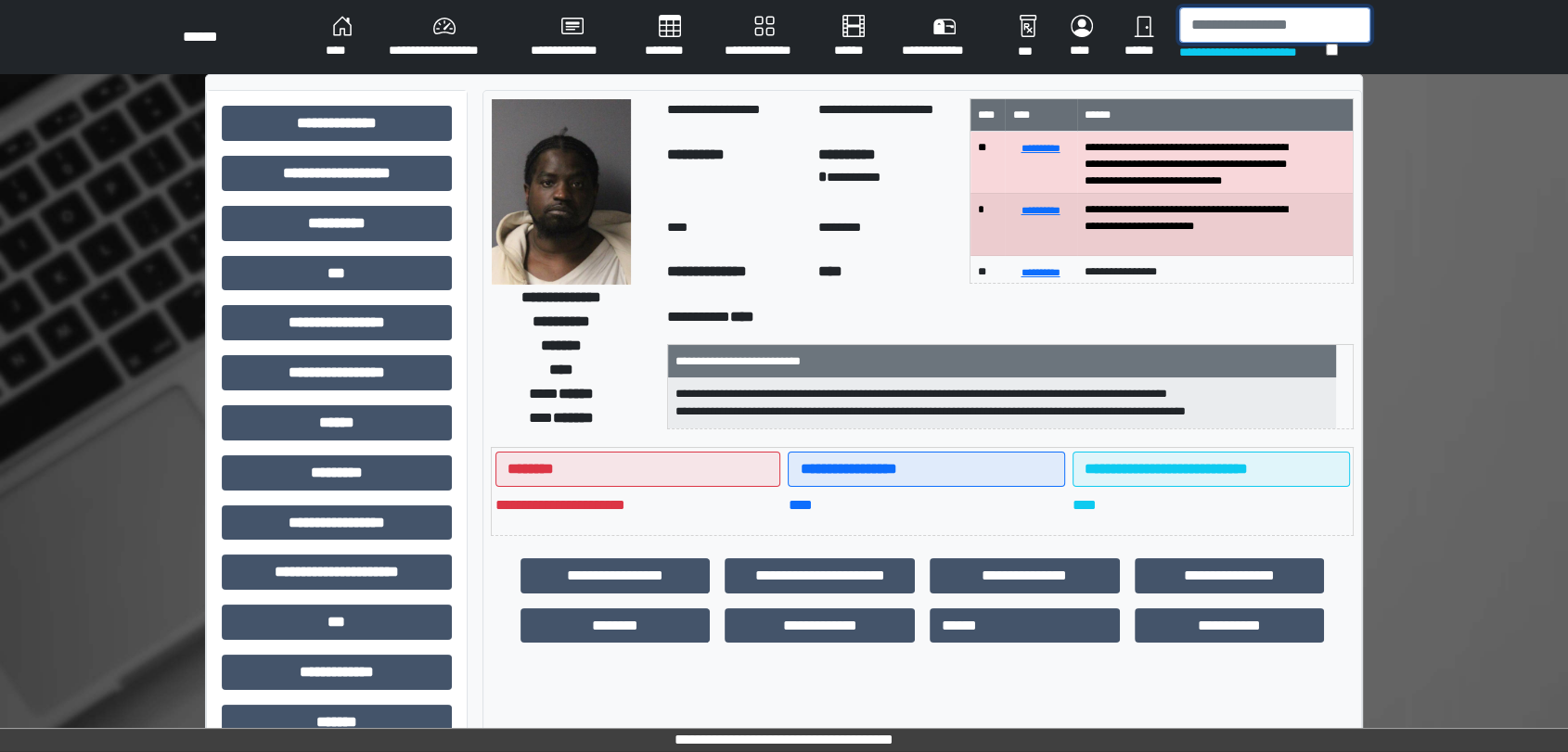 click at bounding box center (1275, 25) 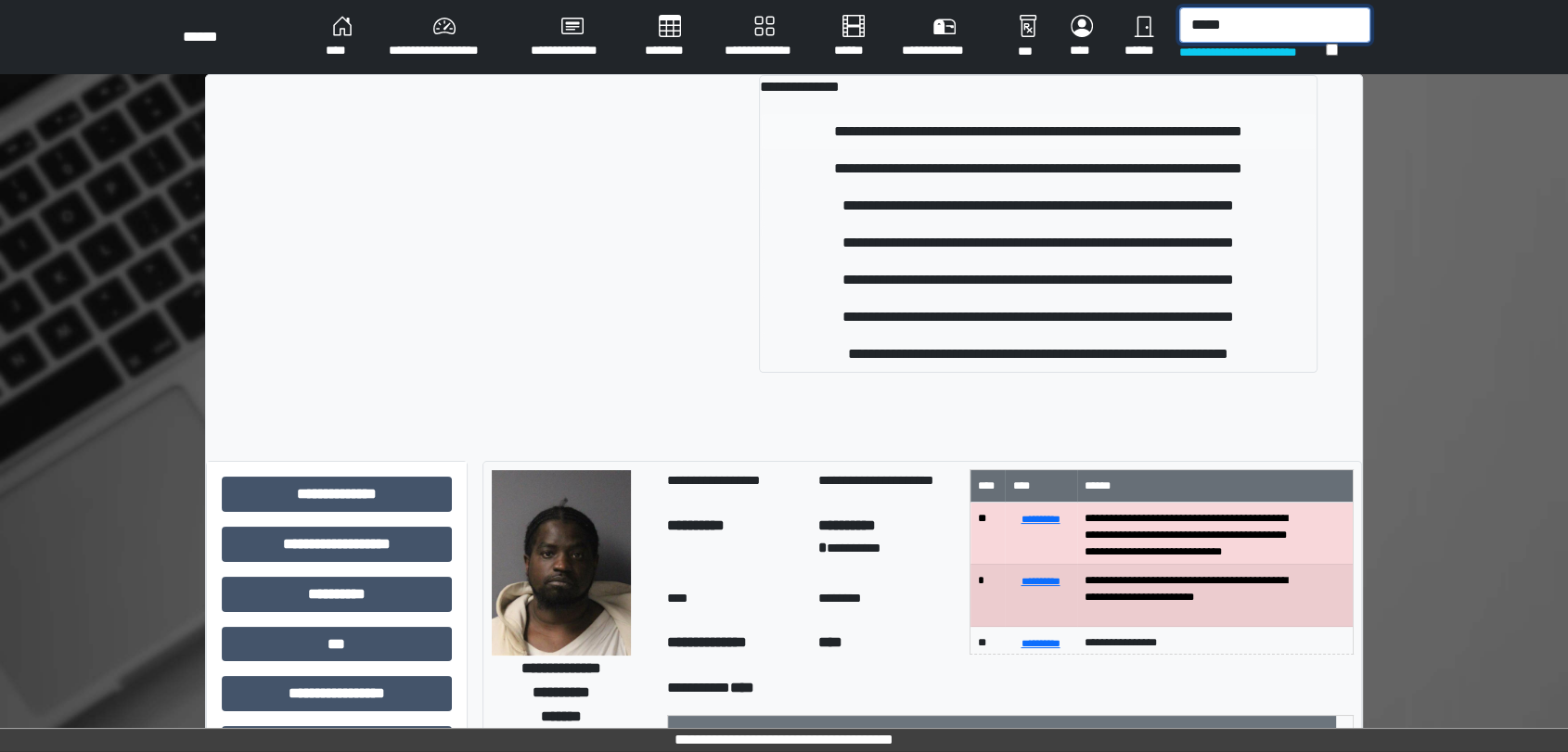 type on "*****" 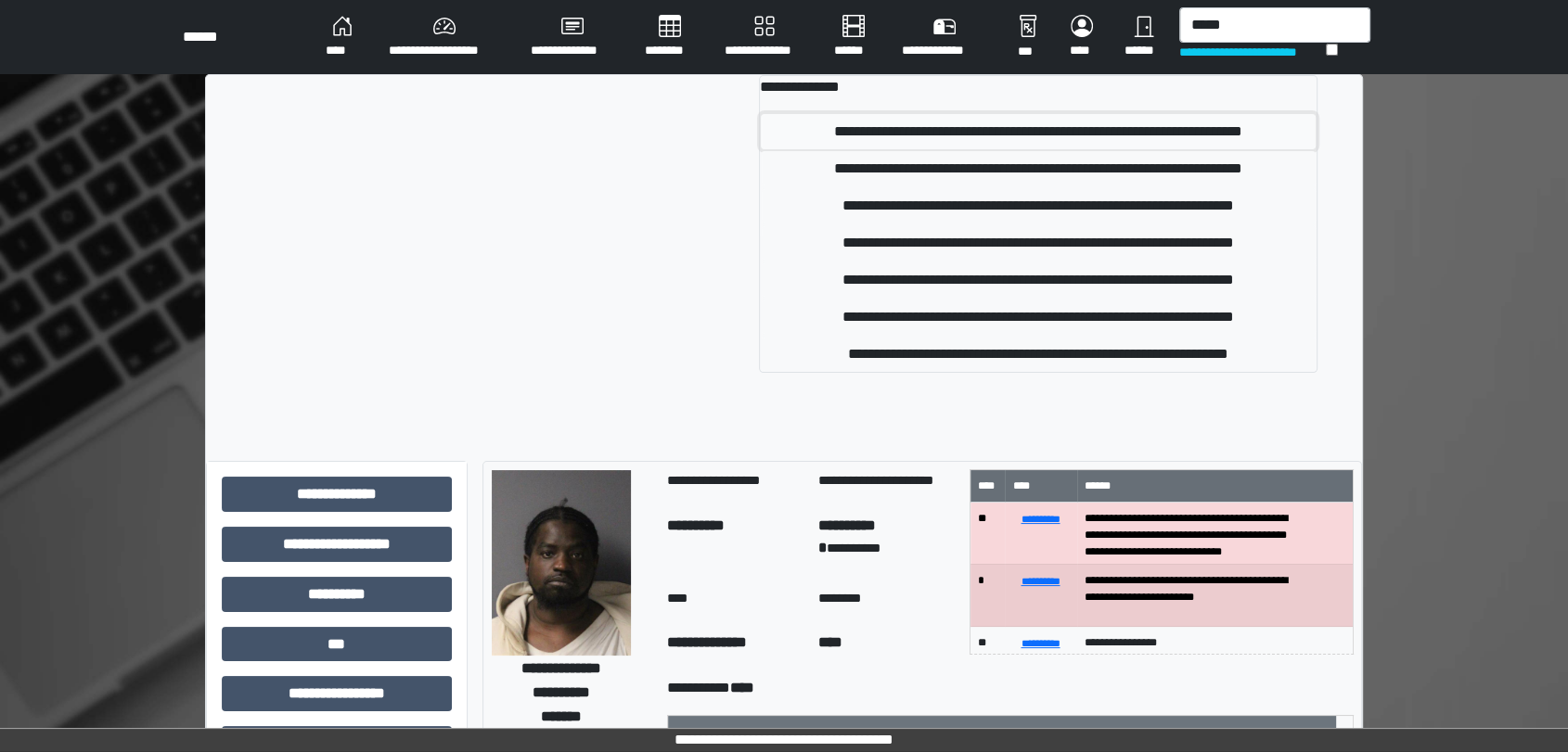 click on "**********" at bounding box center [1038, 132] 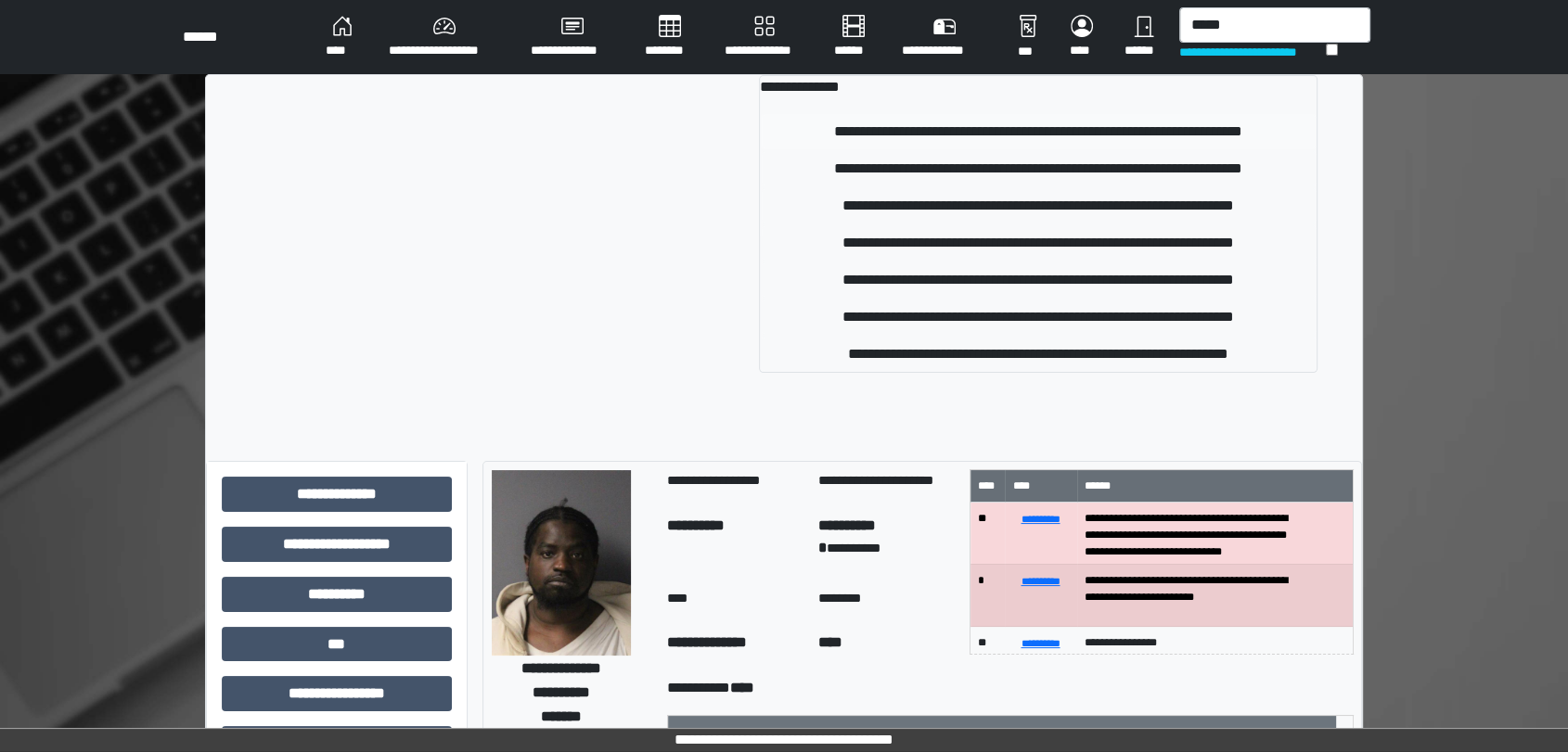 type 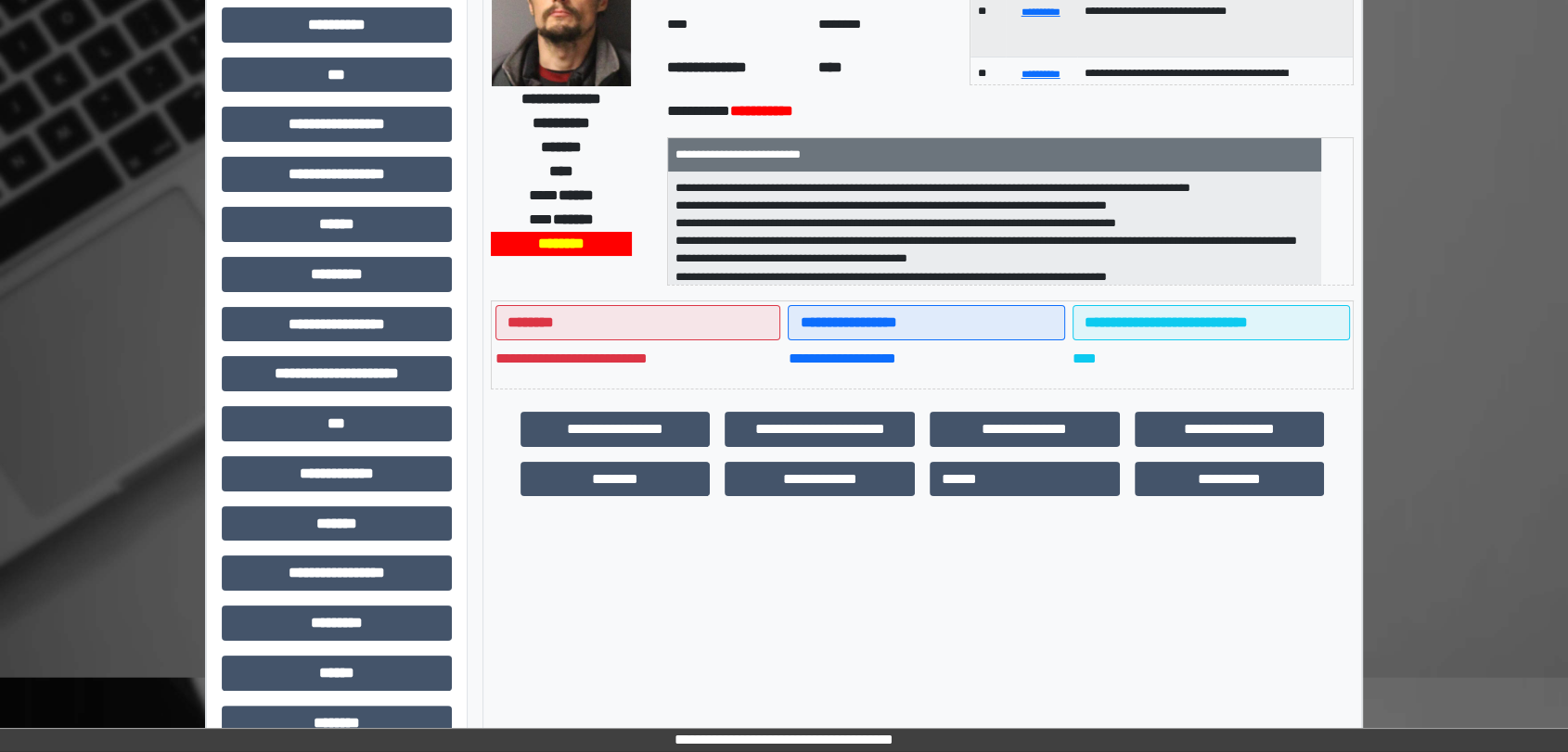 scroll, scrollTop: 206, scrollLeft: 0, axis: vertical 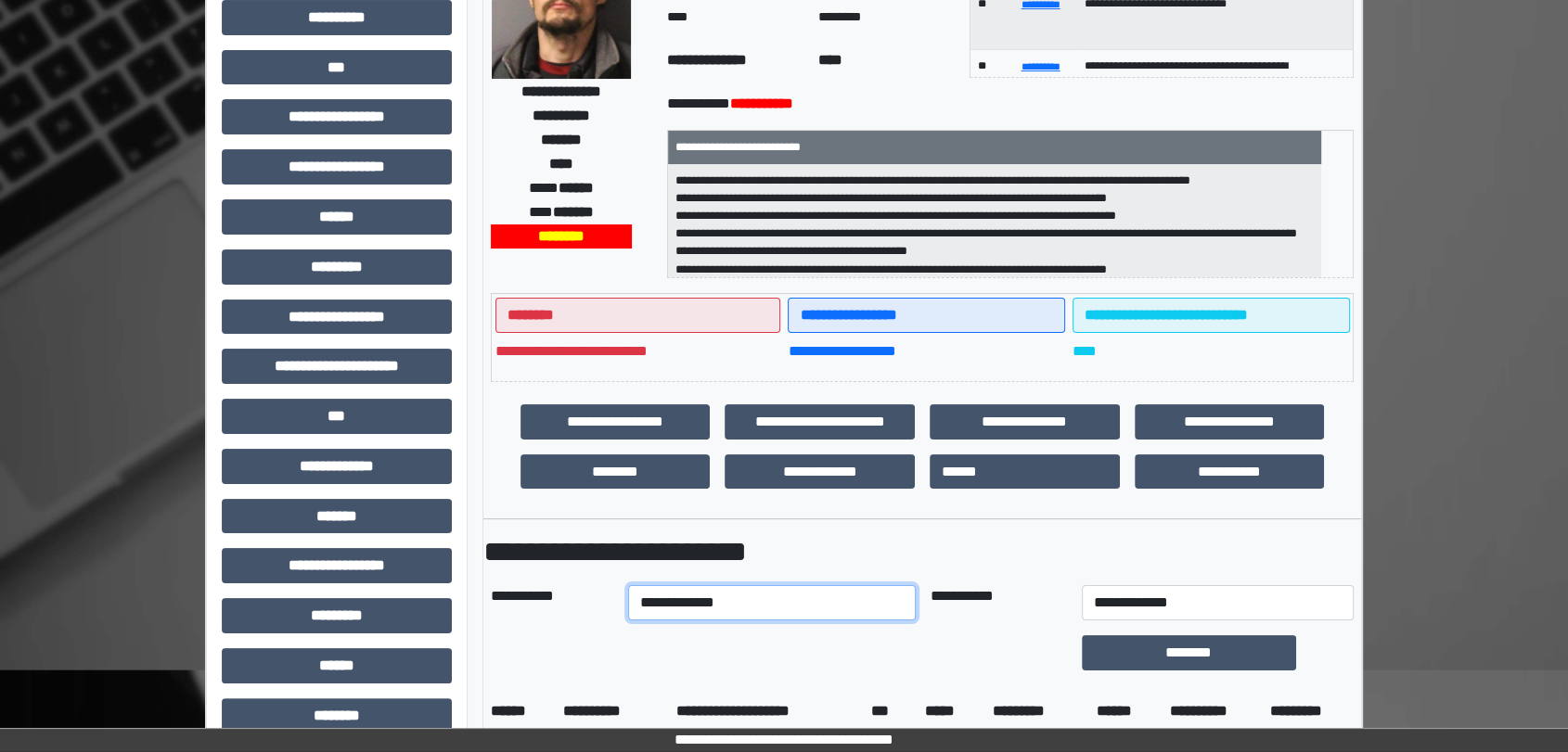 click on "**********" at bounding box center [771, 603] 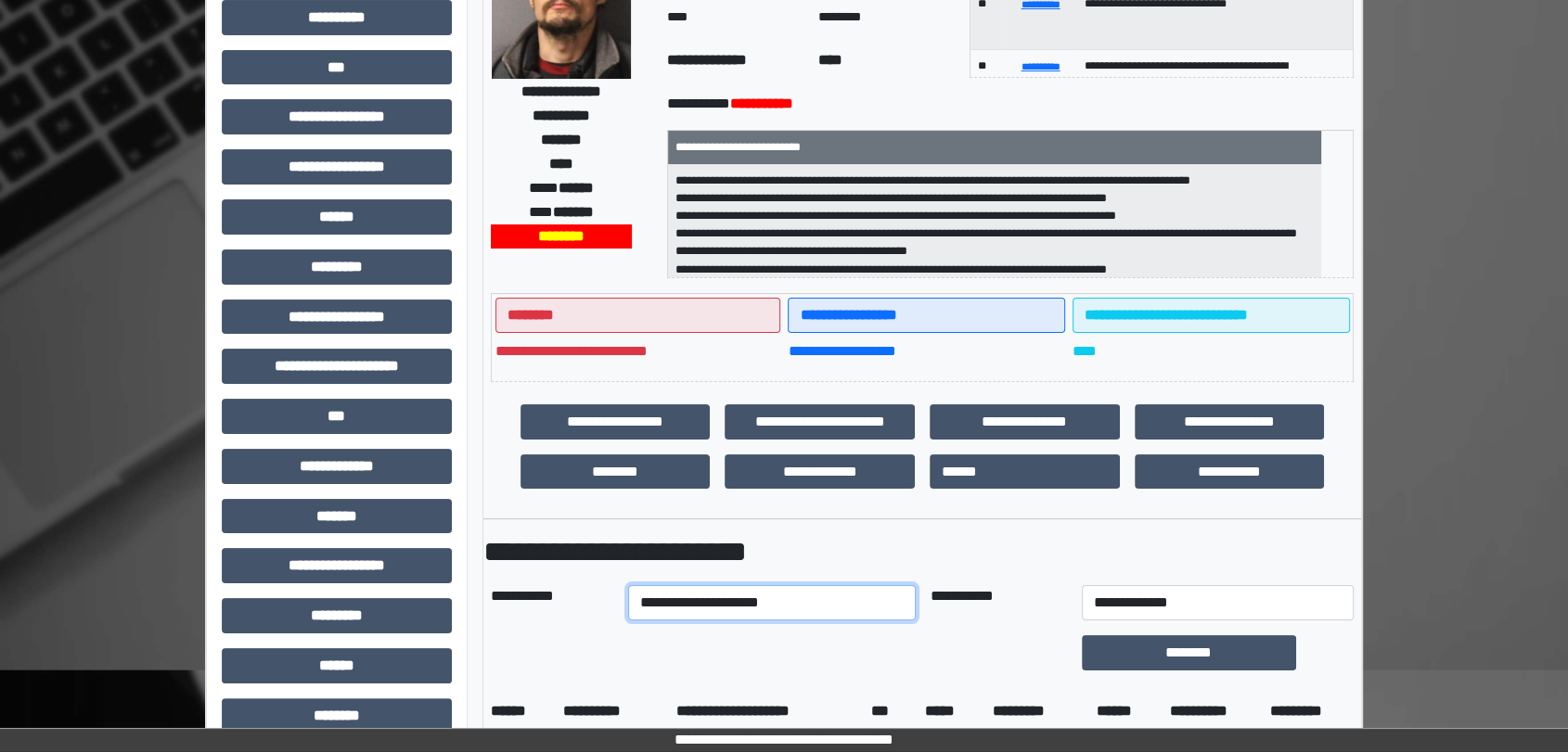 click on "**********" at bounding box center [771, 603] 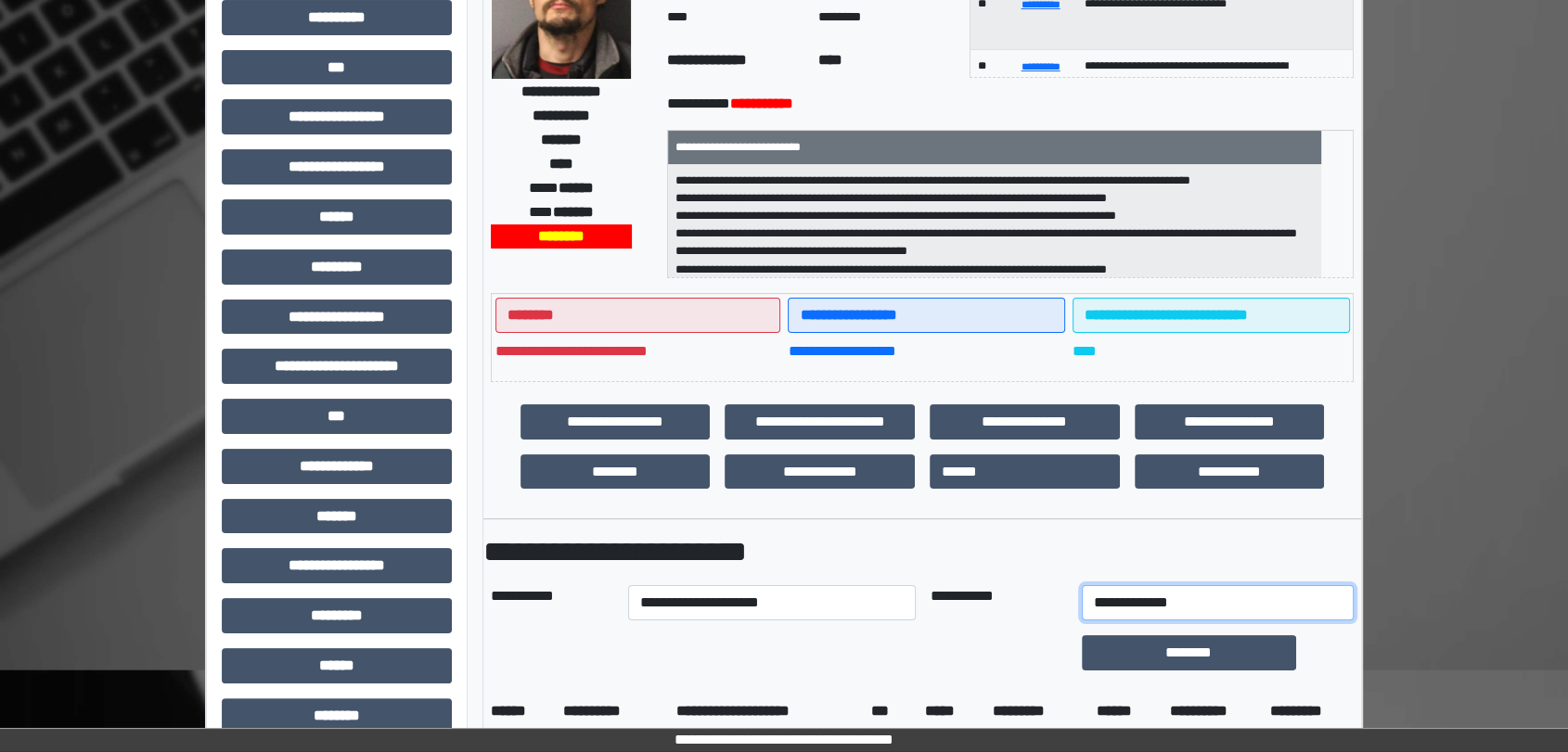 click on "**********" at bounding box center (1217, 603) 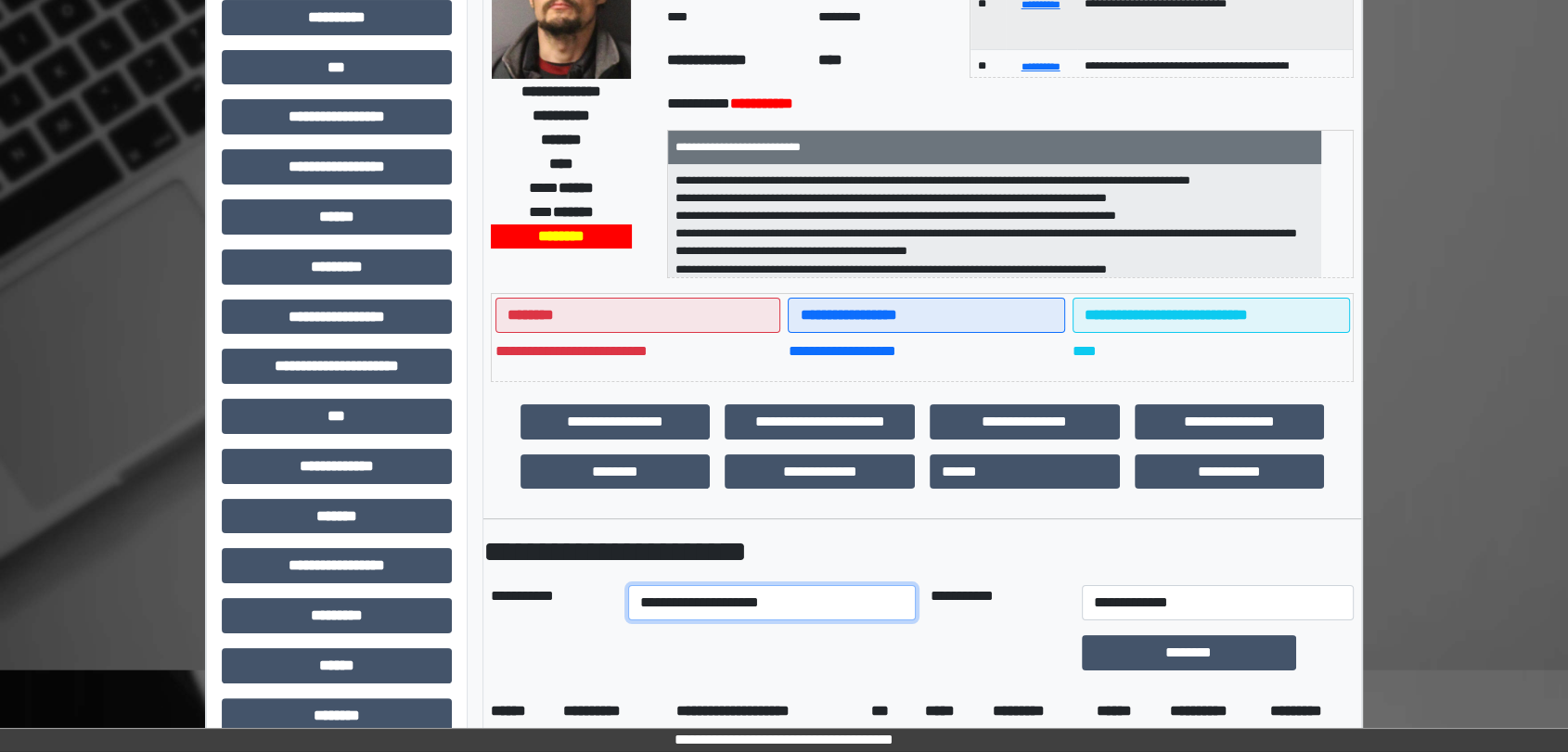 drag, startPoint x: 986, startPoint y: 596, endPoint x: 1034, endPoint y: 562, distance: 58.821765 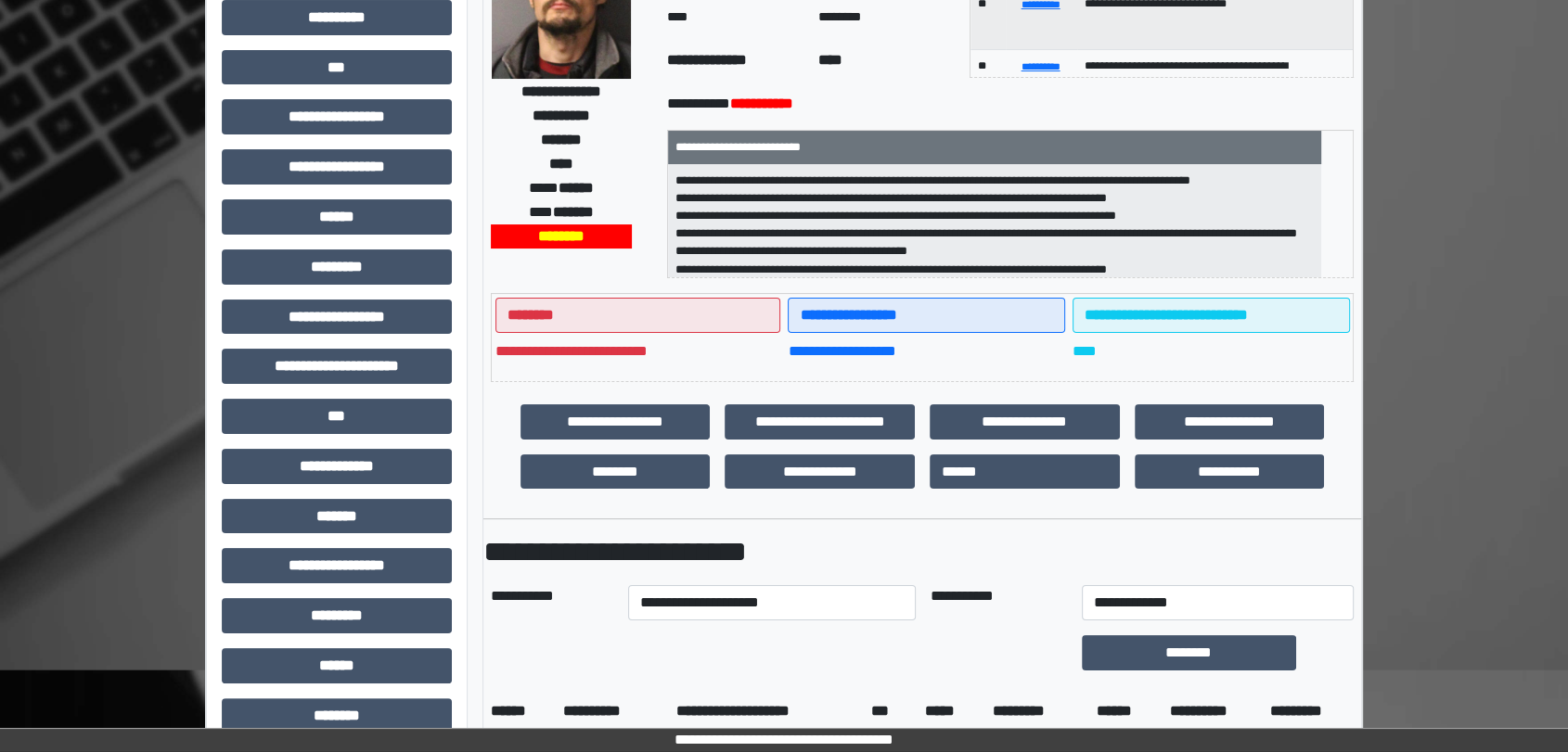 click on "**********" at bounding box center [922, 552] 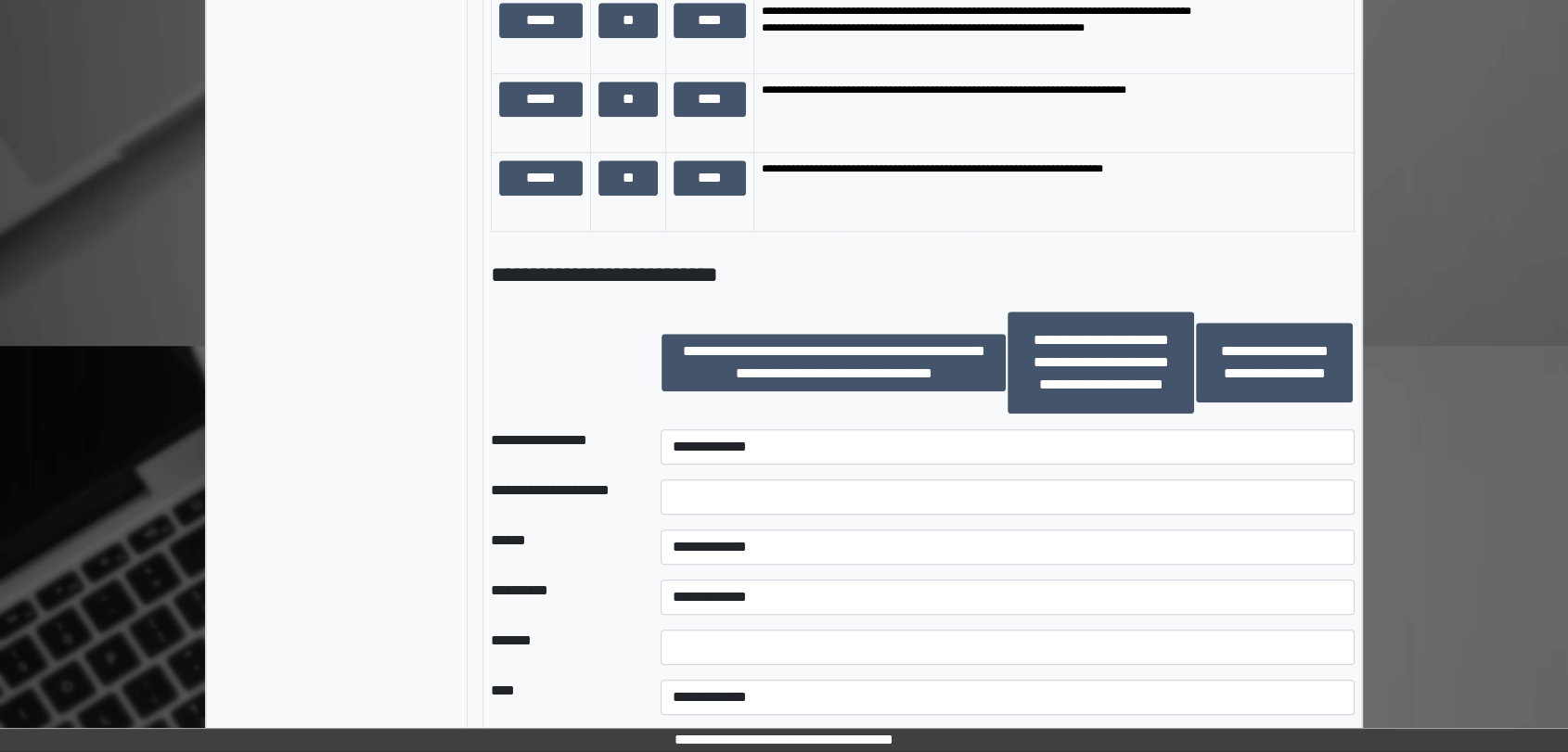 scroll, scrollTop: 1545, scrollLeft: 0, axis: vertical 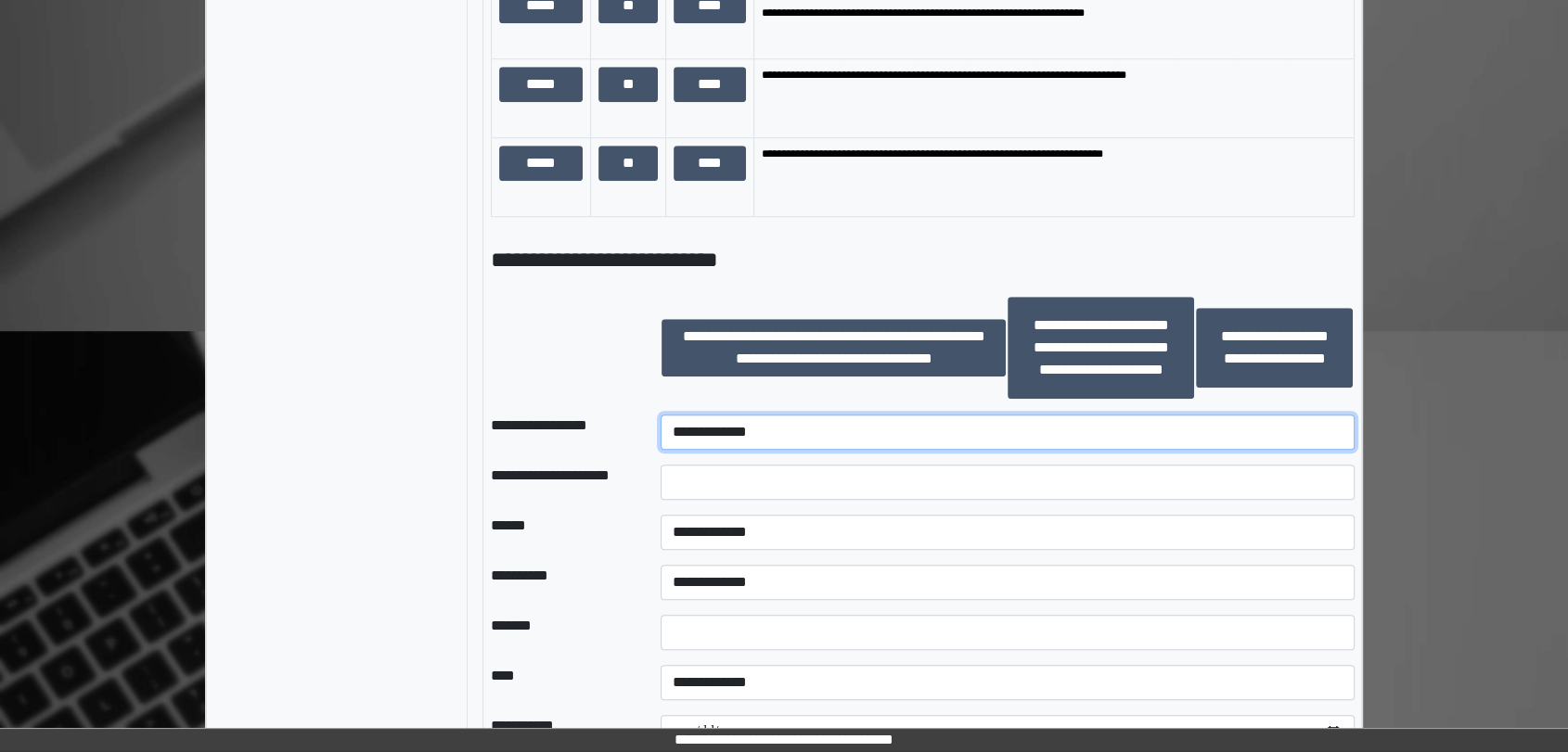 click on "**********" at bounding box center [1008, 432] 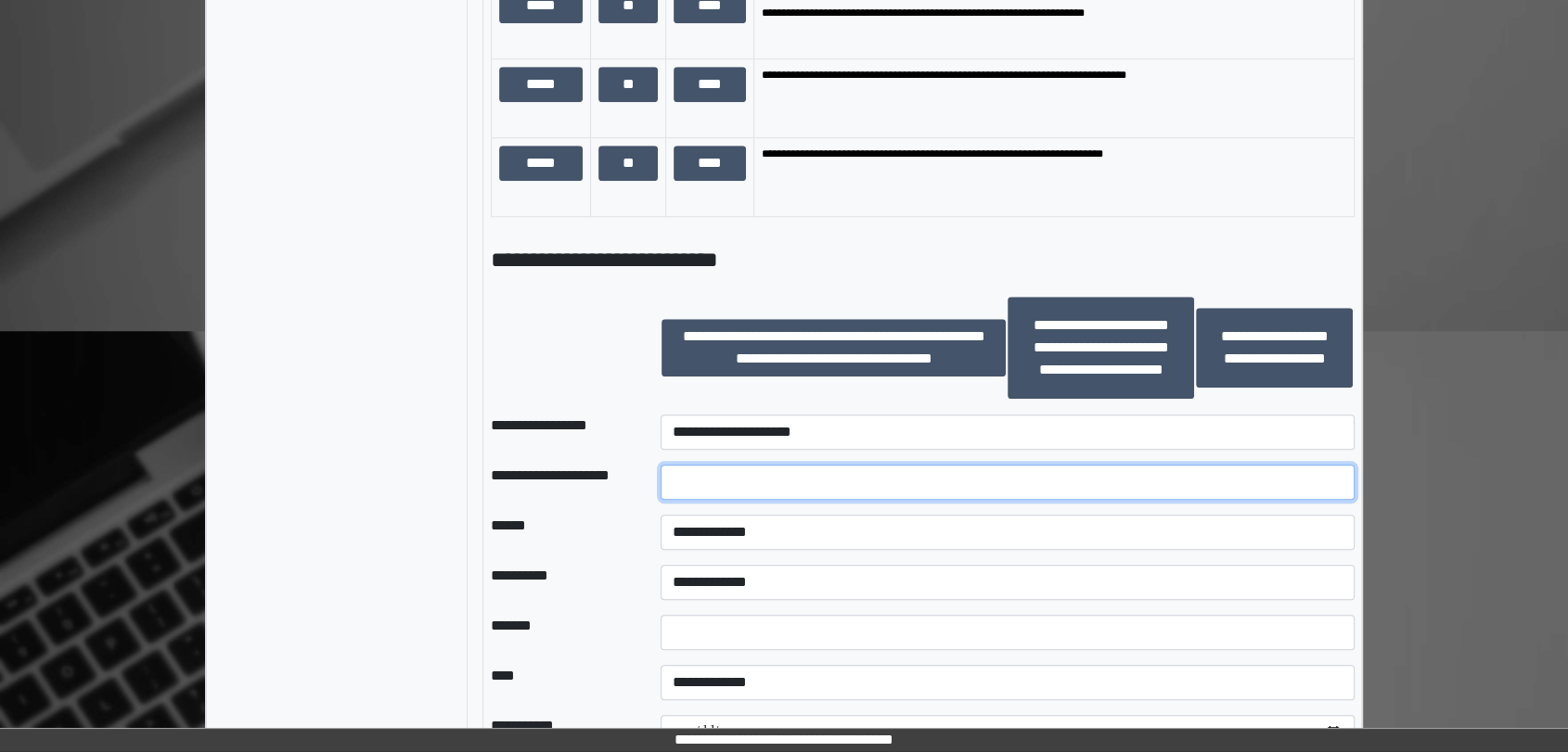 click at bounding box center (1008, 482) 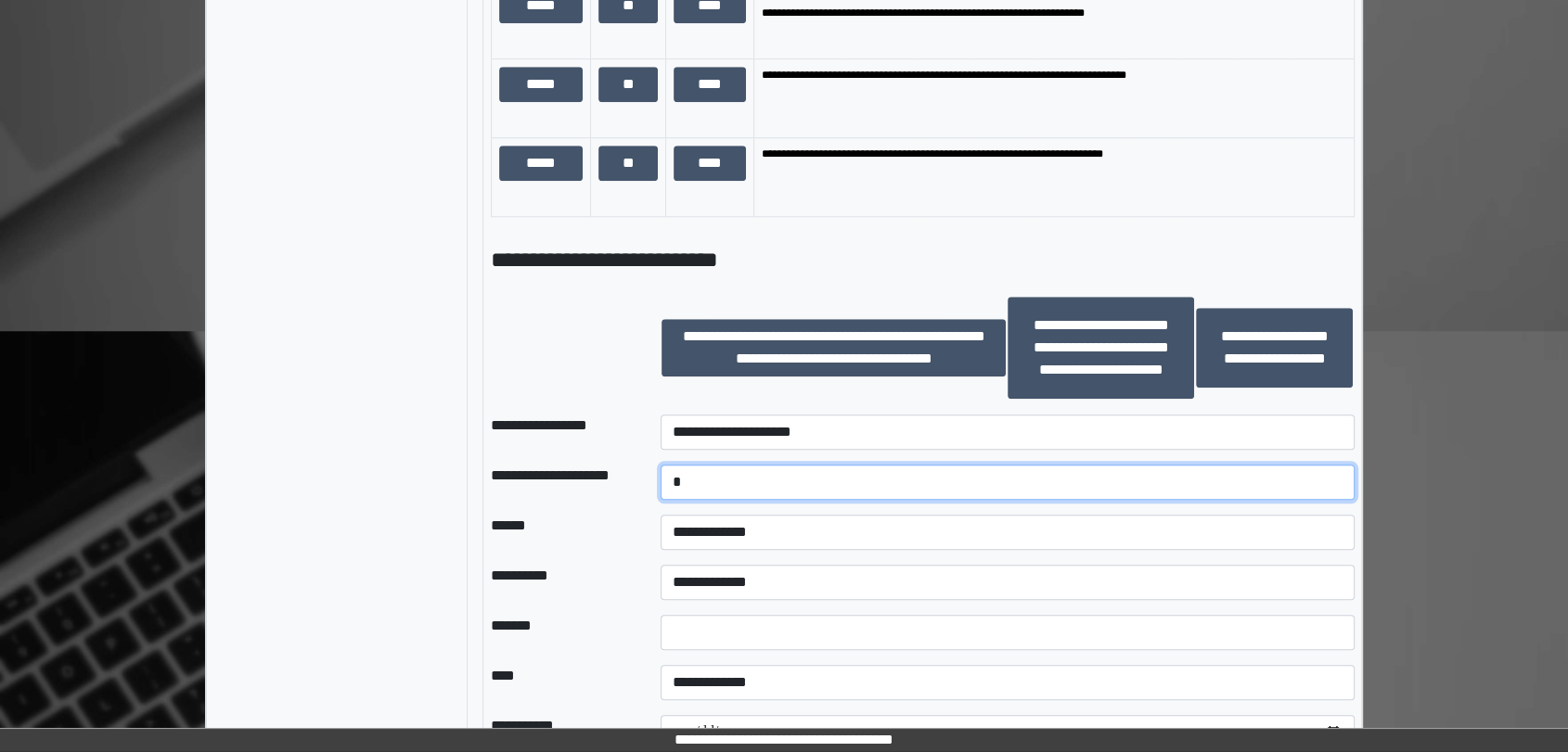 type on "*" 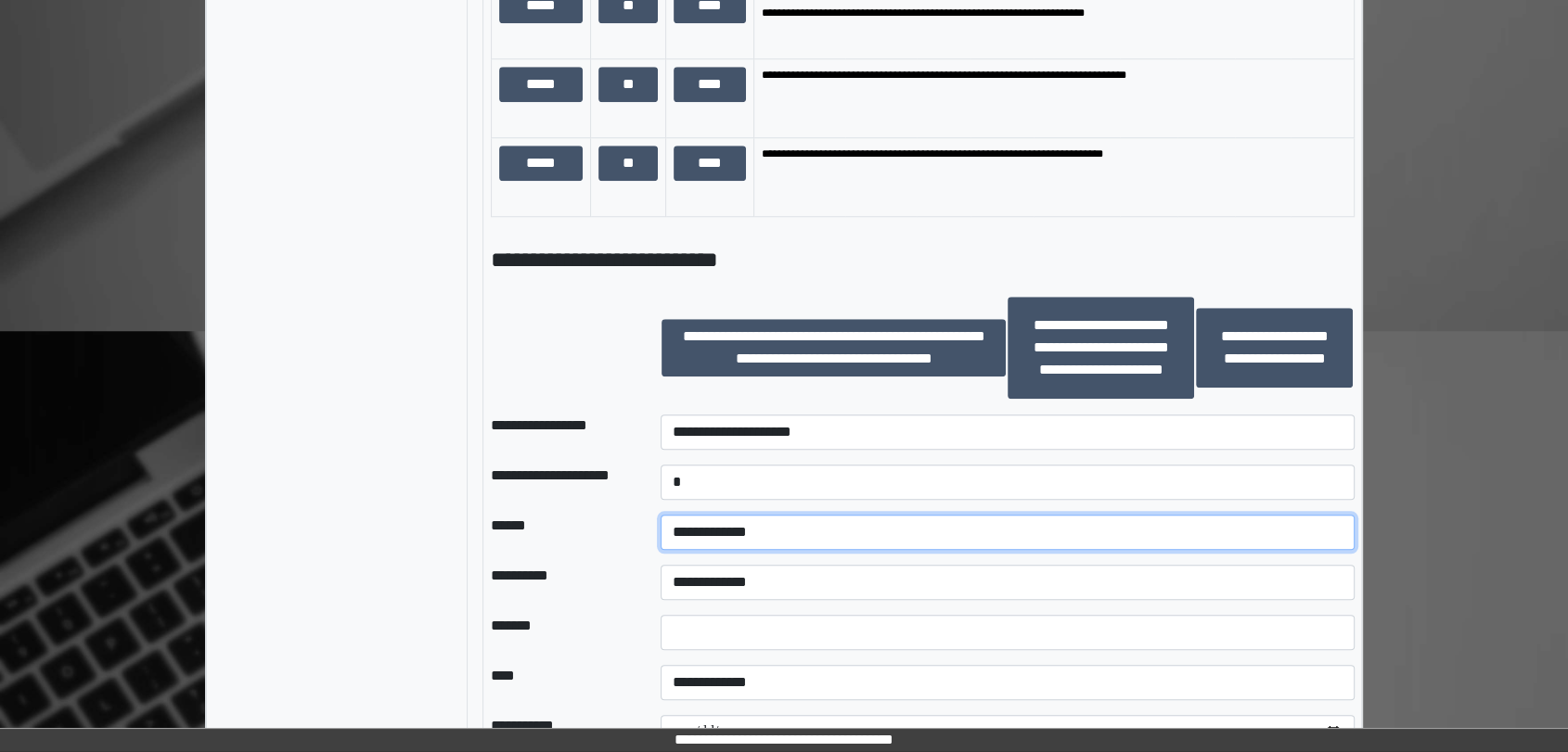 click on "**********" at bounding box center (1008, 532) 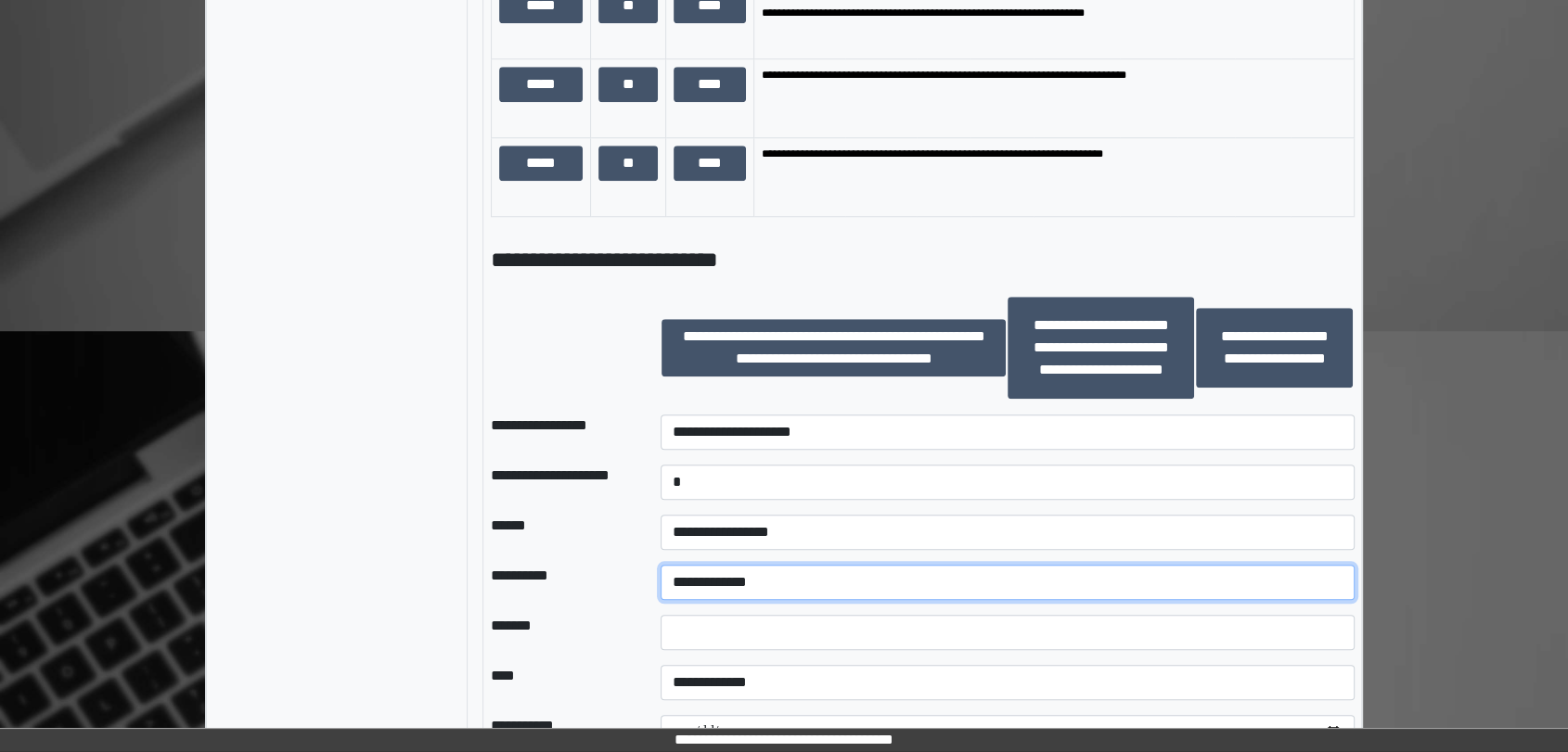 click on "**********" at bounding box center [1008, 582] 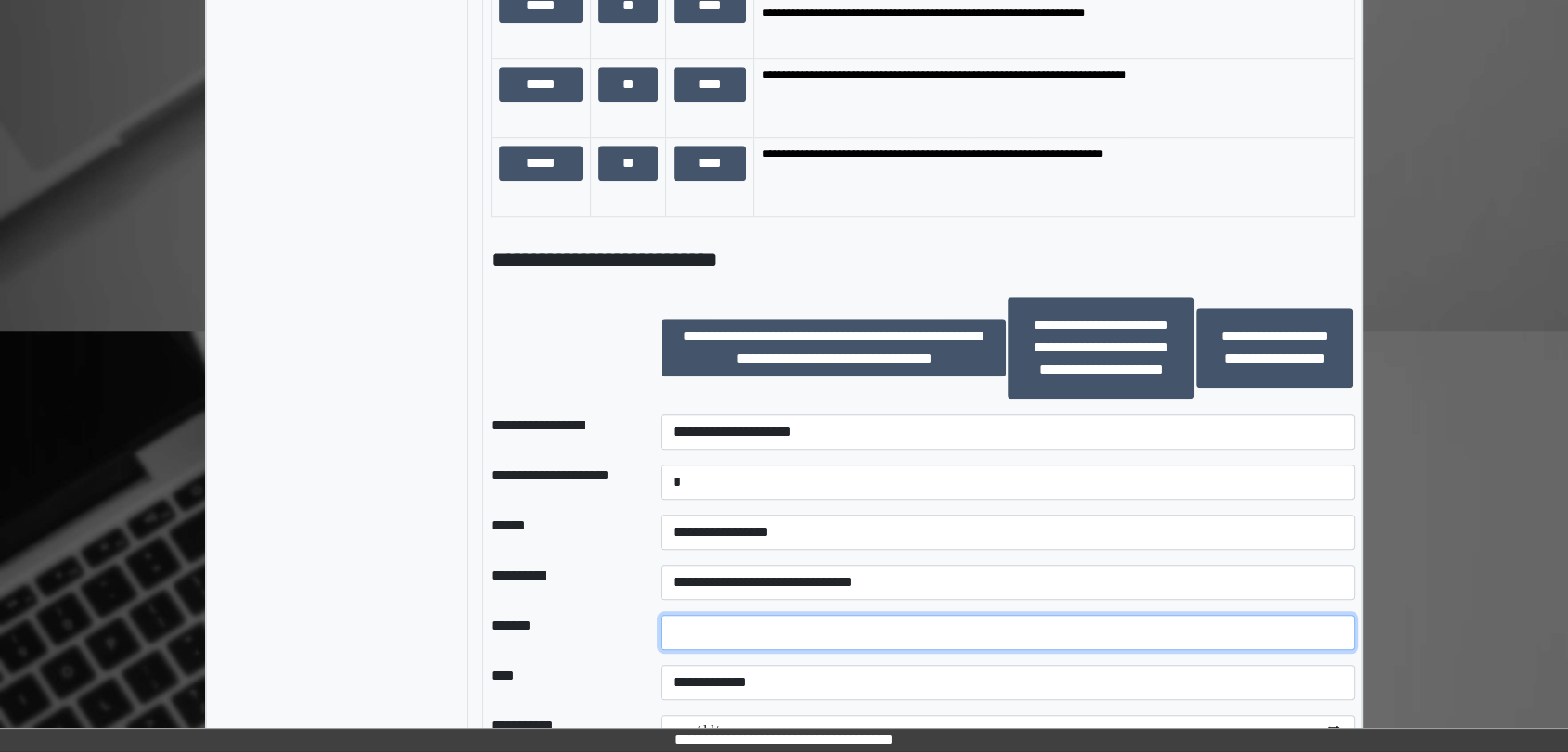 click at bounding box center (1008, 632) 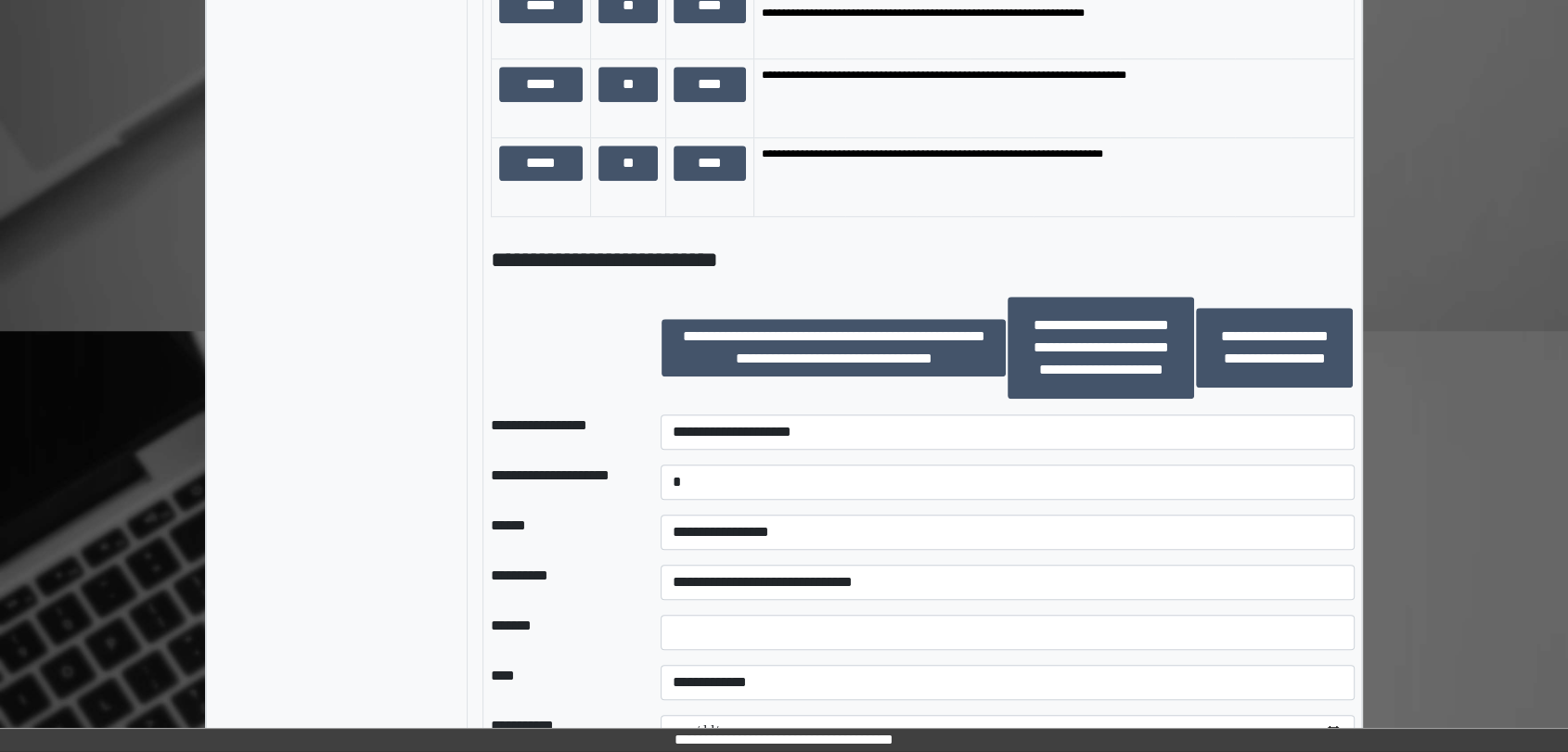 click on "*******" at bounding box center (560, 632) 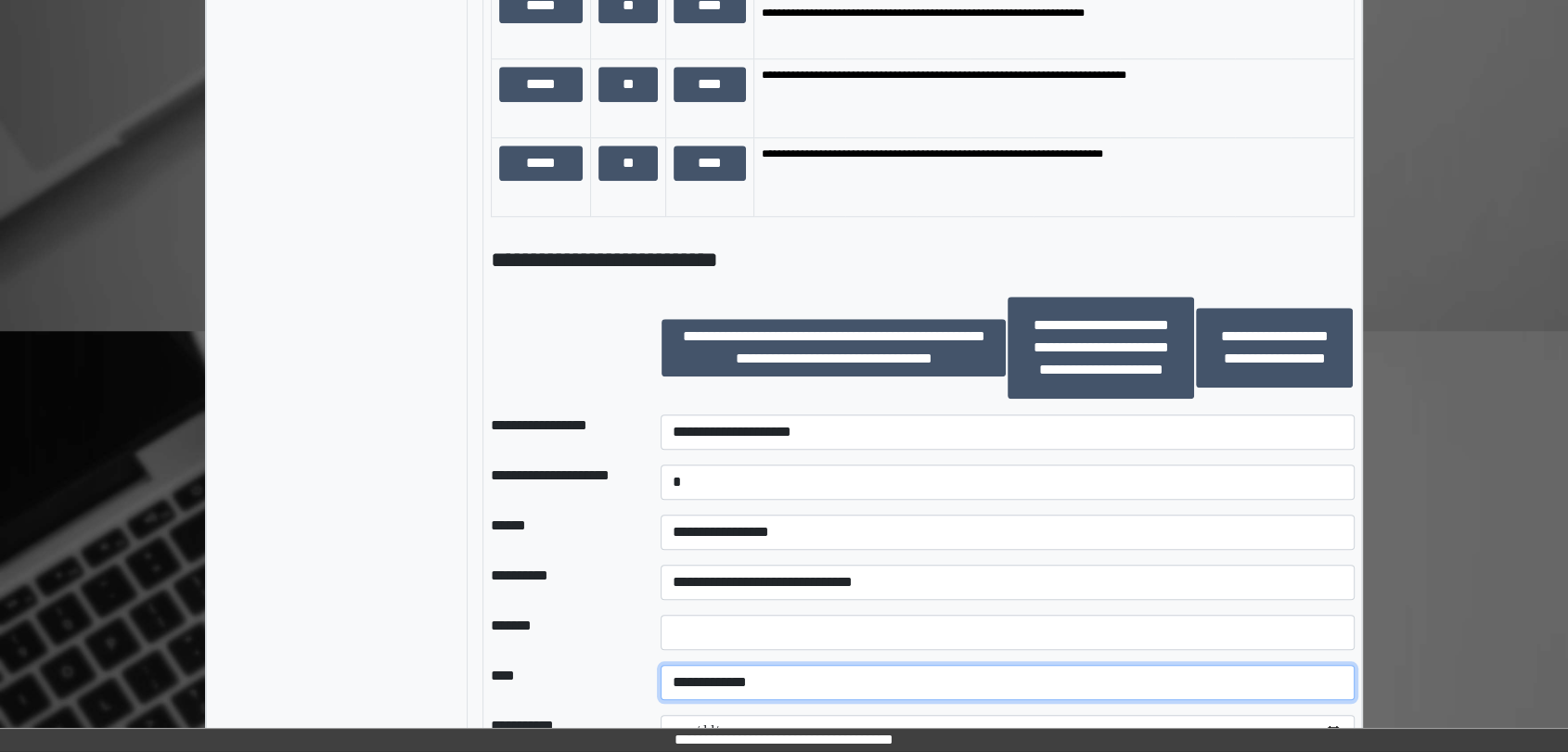 click on "**********" at bounding box center [1008, 682] 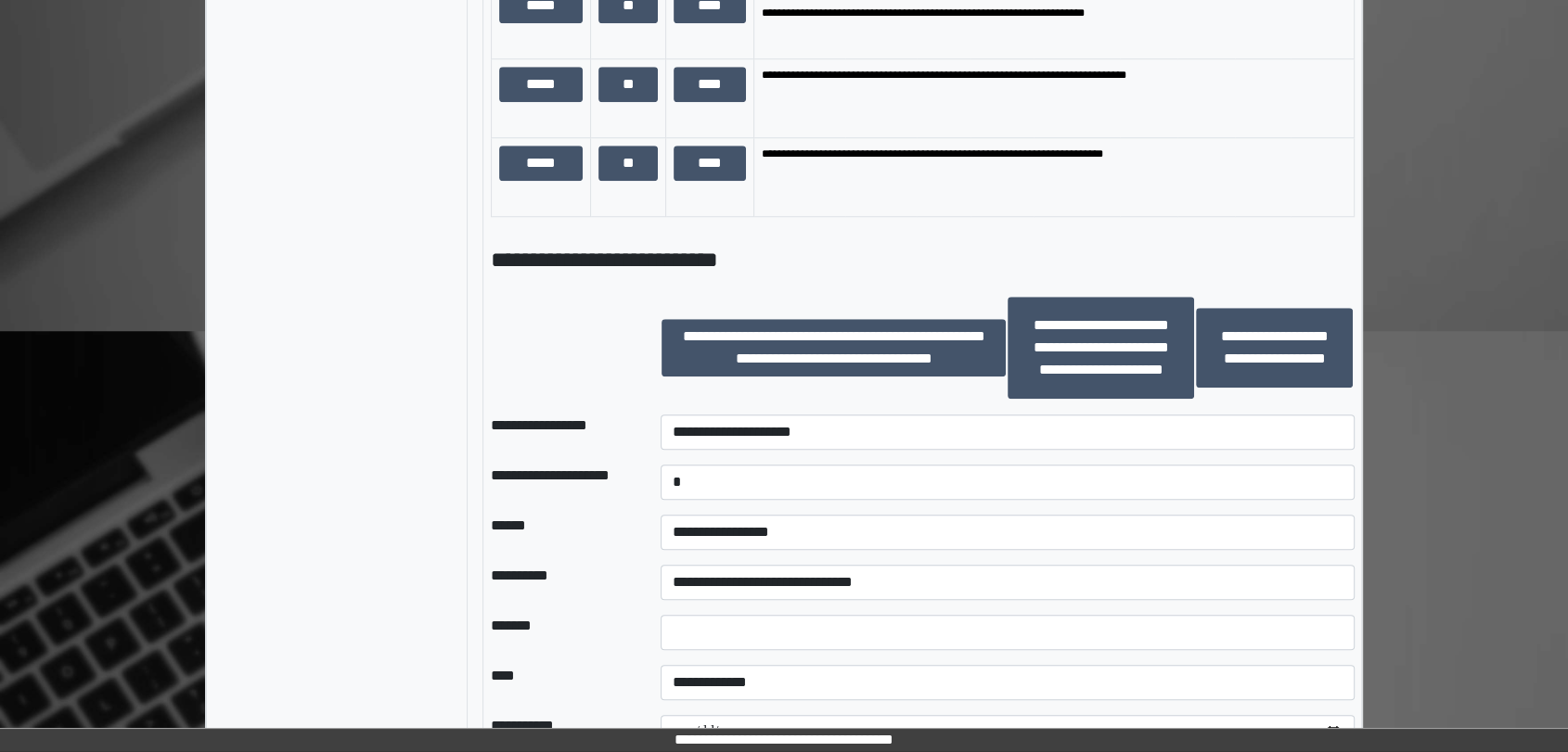click on "*******" at bounding box center (560, 632) 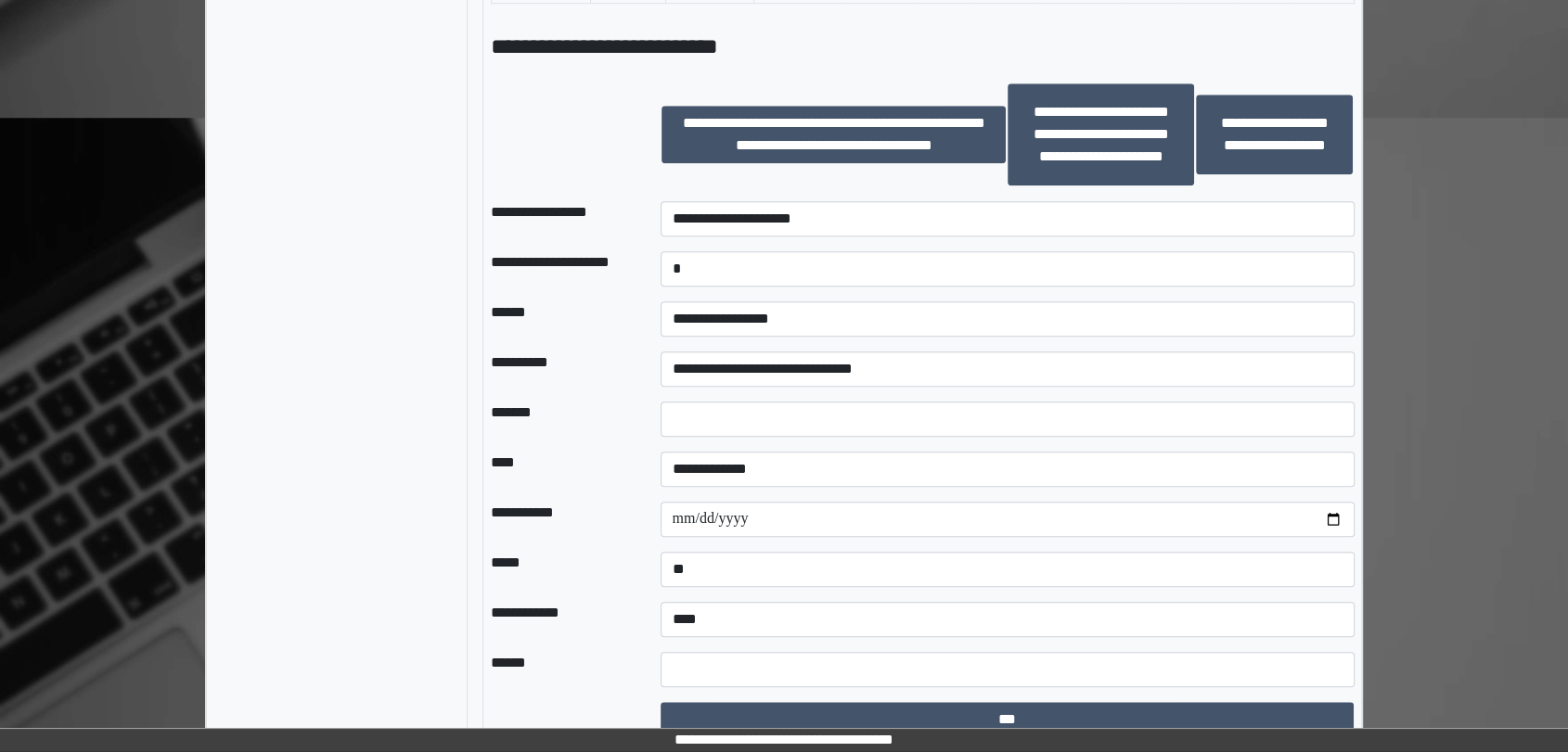 scroll, scrollTop: 1778, scrollLeft: 0, axis: vertical 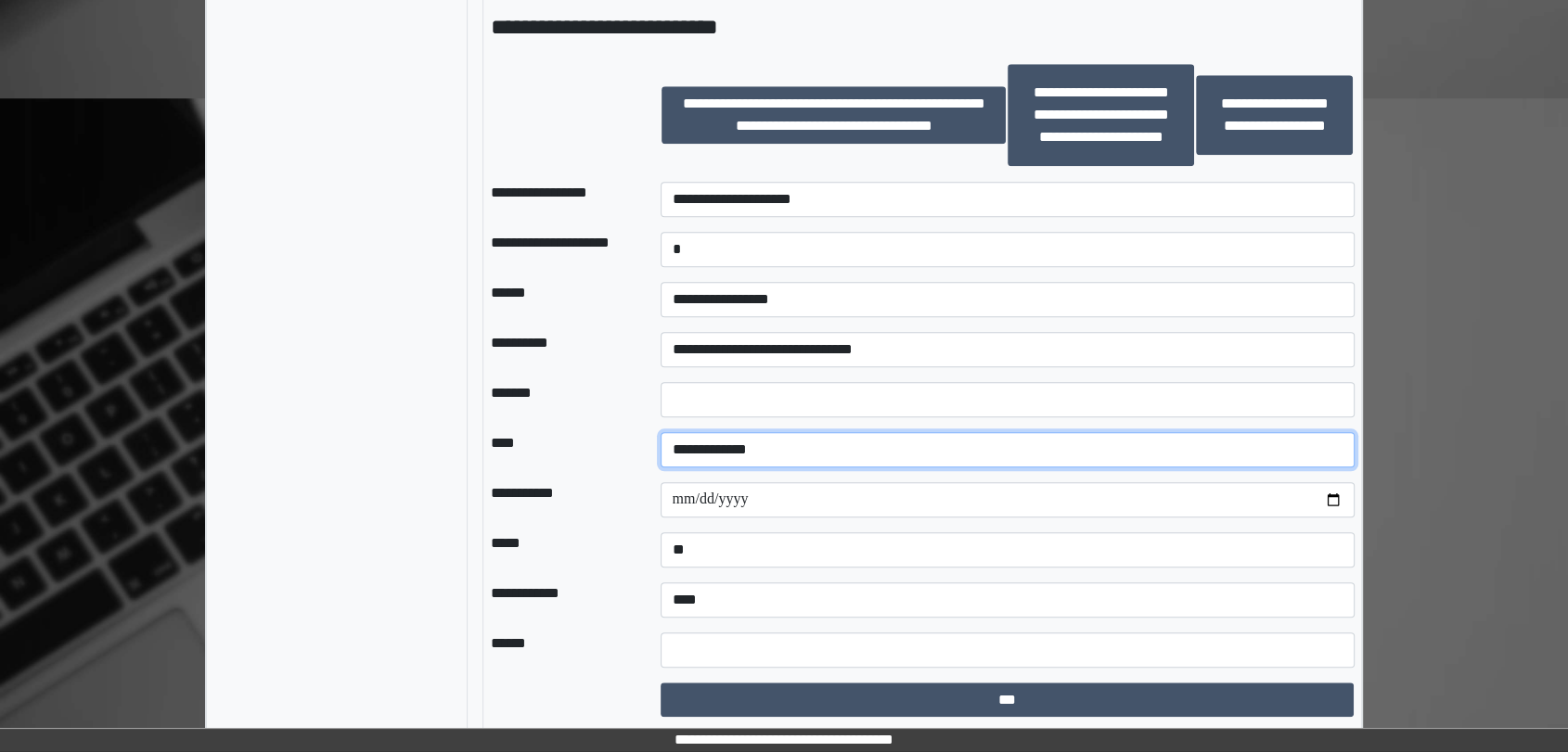 click on "**********" at bounding box center (1008, 450) 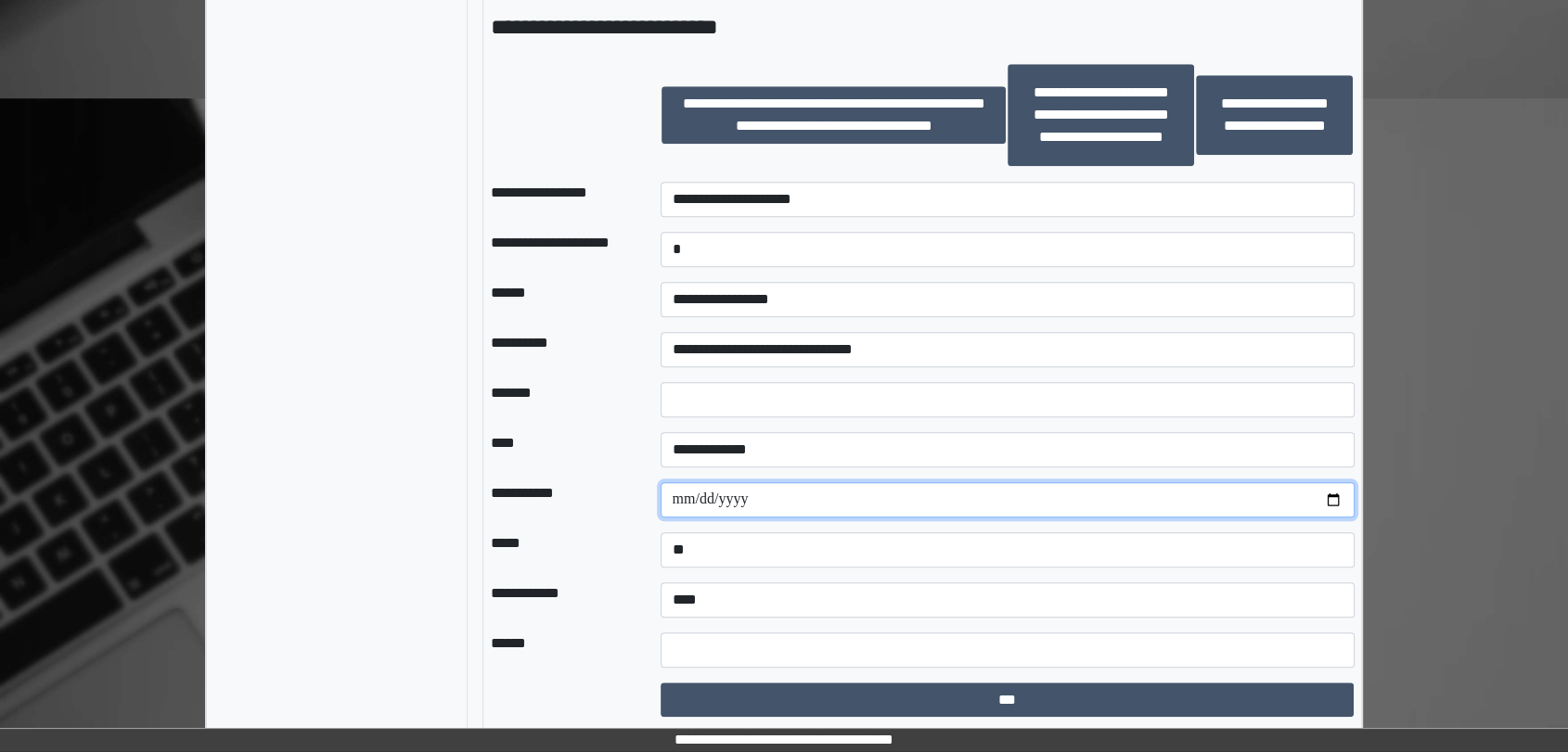click at bounding box center (1008, 500) 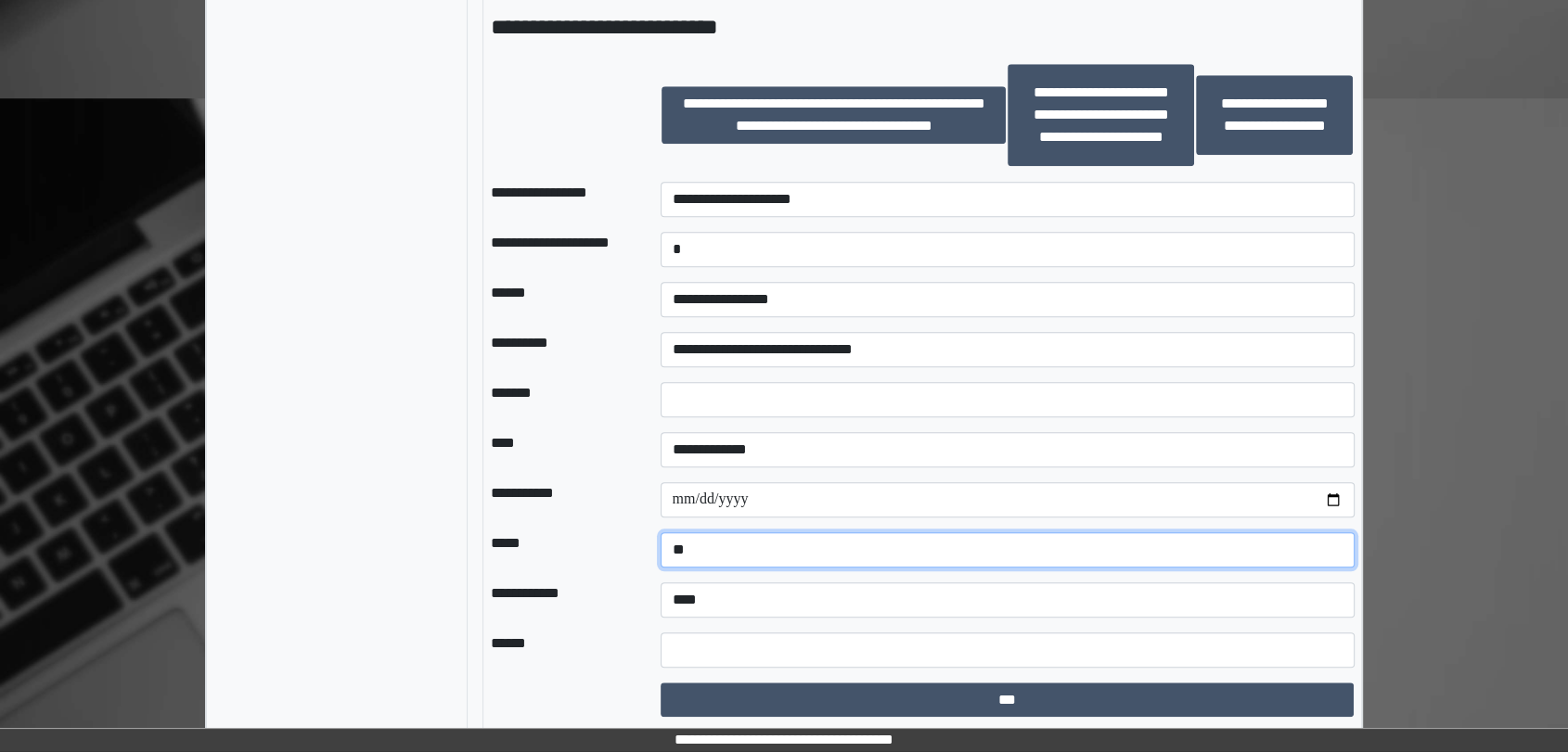 click on "**********" at bounding box center (1008, 550) 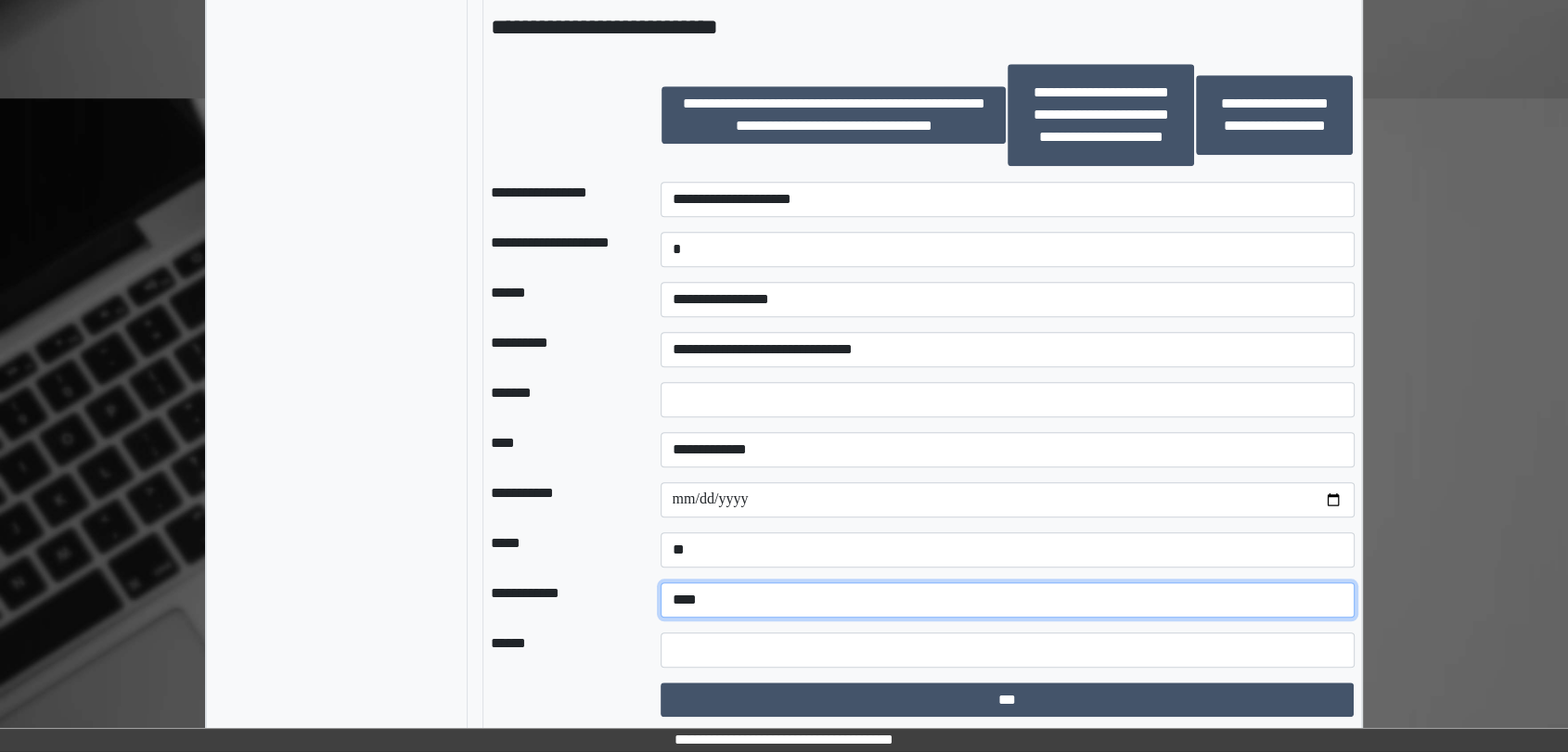 click on "**********" at bounding box center (1008, 600) 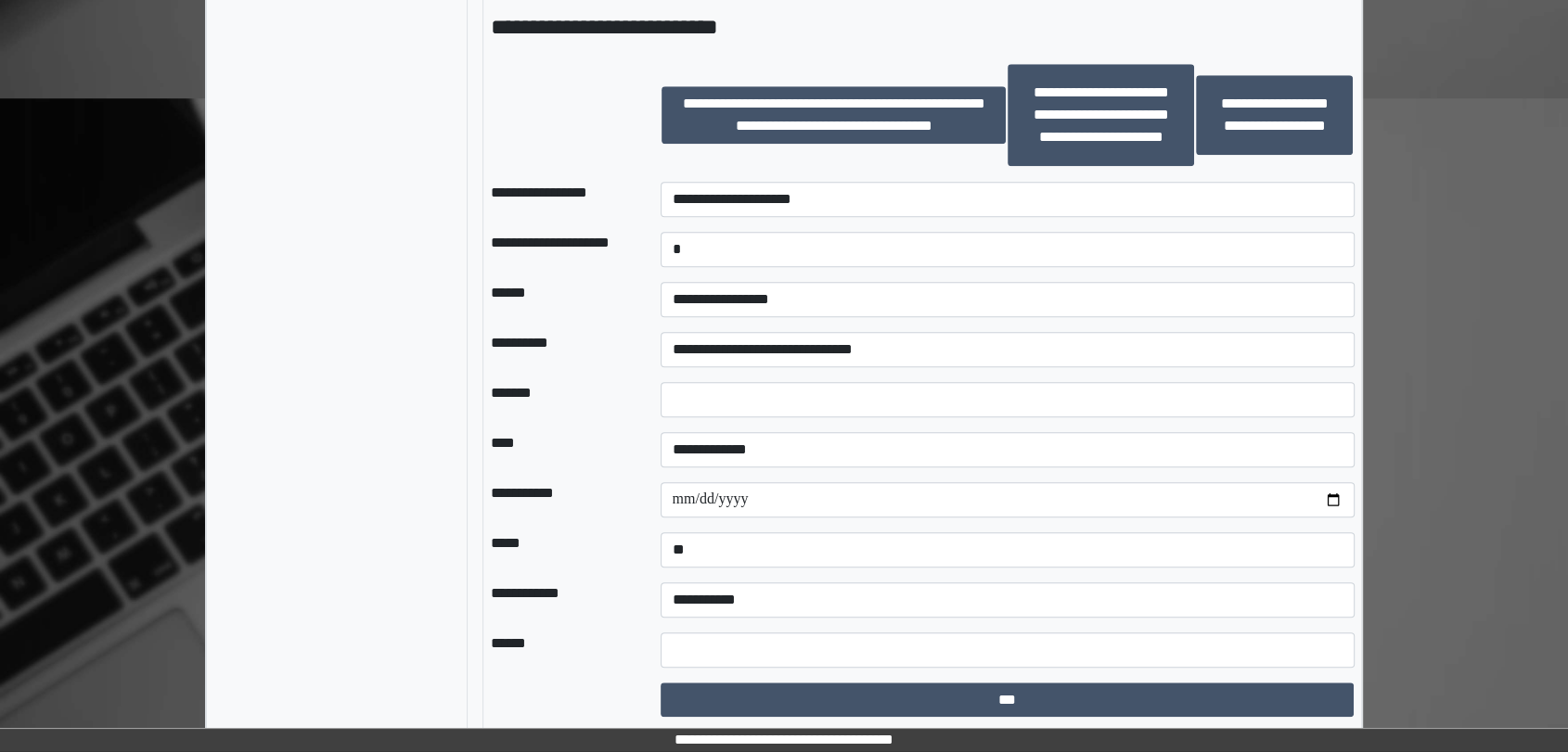 drag, startPoint x: 614, startPoint y: 593, endPoint x: 617, endPoint y: 584, distance: 9.486833 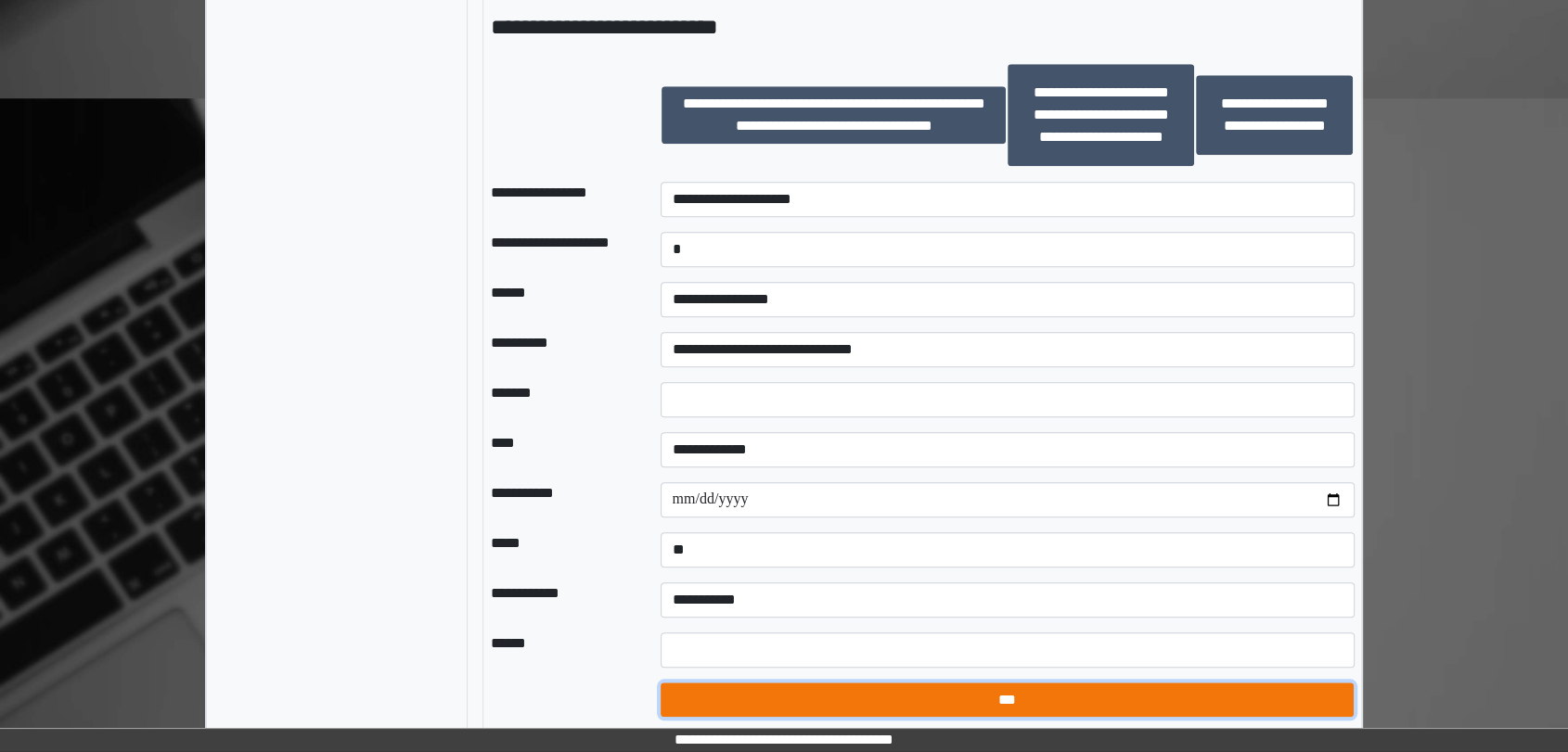 click on "***" at bounding box center [1008, 700] 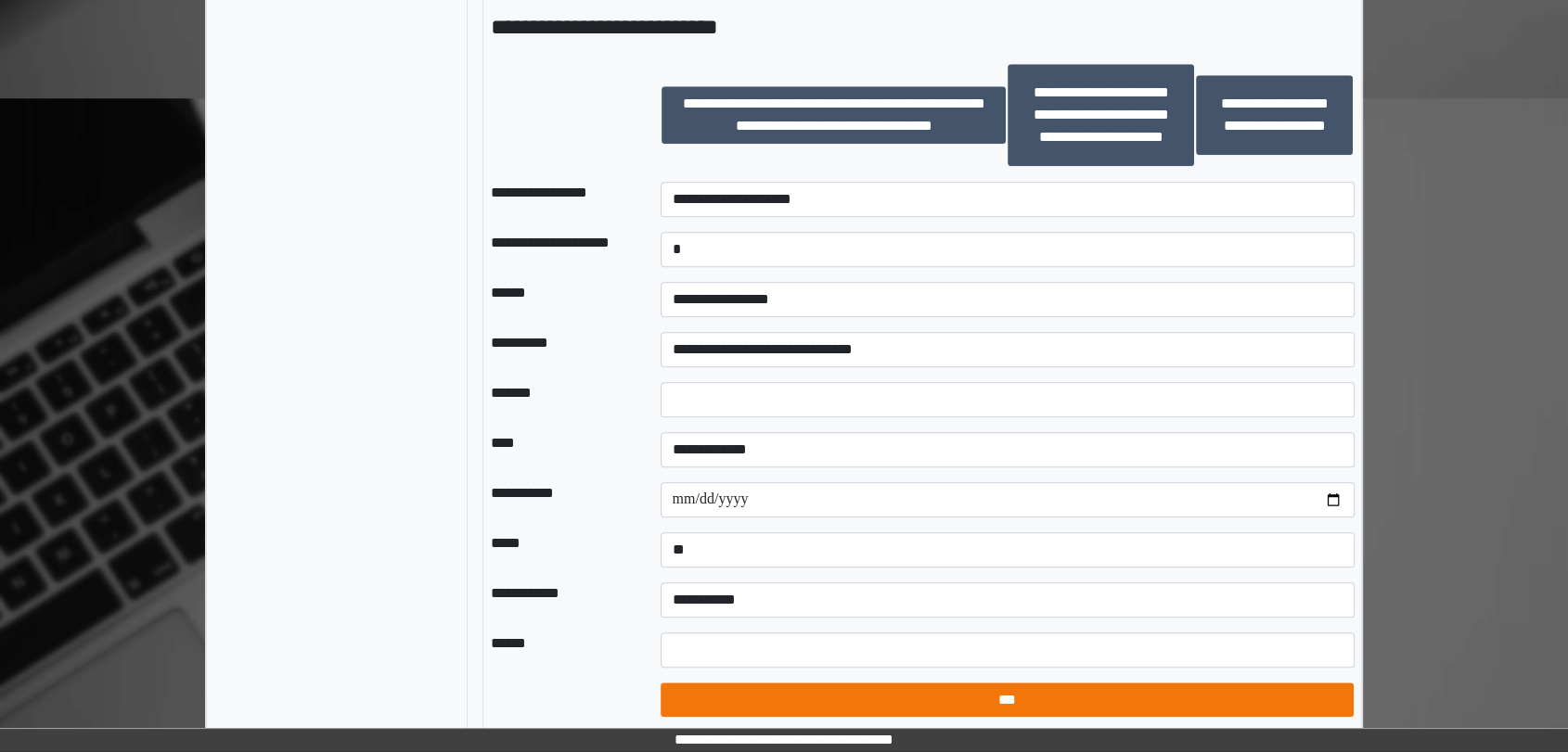 select on "*" 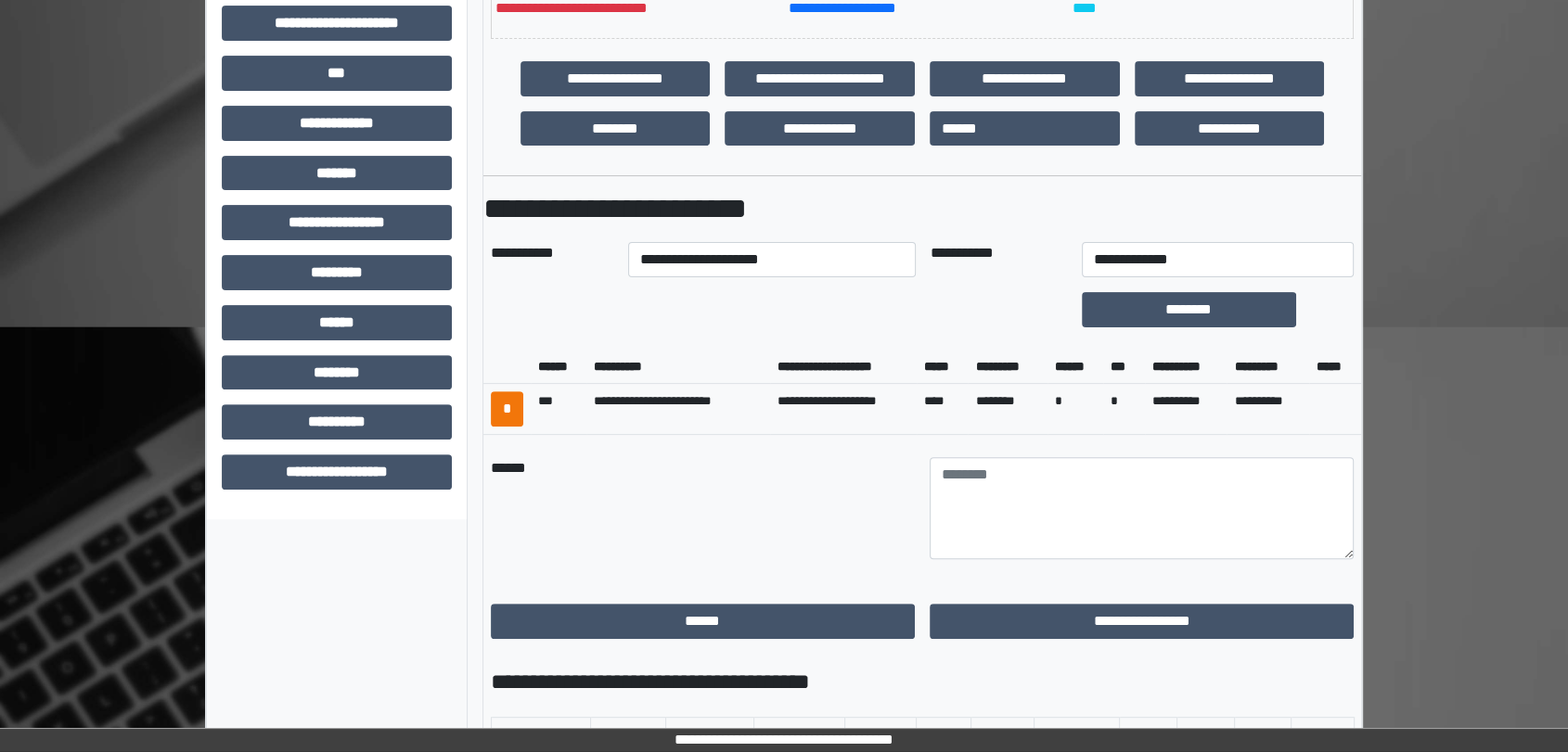scroll, scrollTop: 542, scrollLeft: 0, axis: vertical 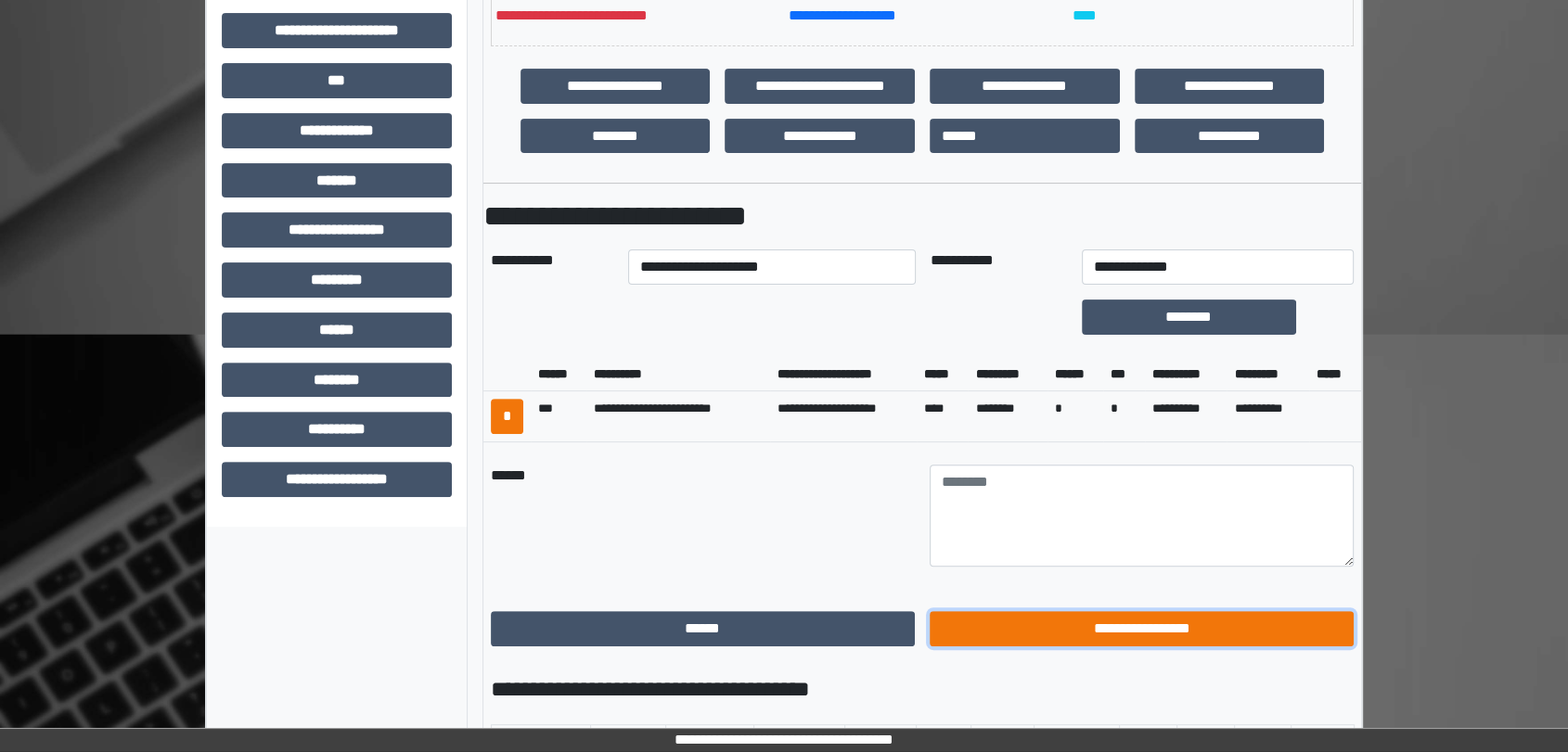 click on "**********" at bounding box center (1141, 629) 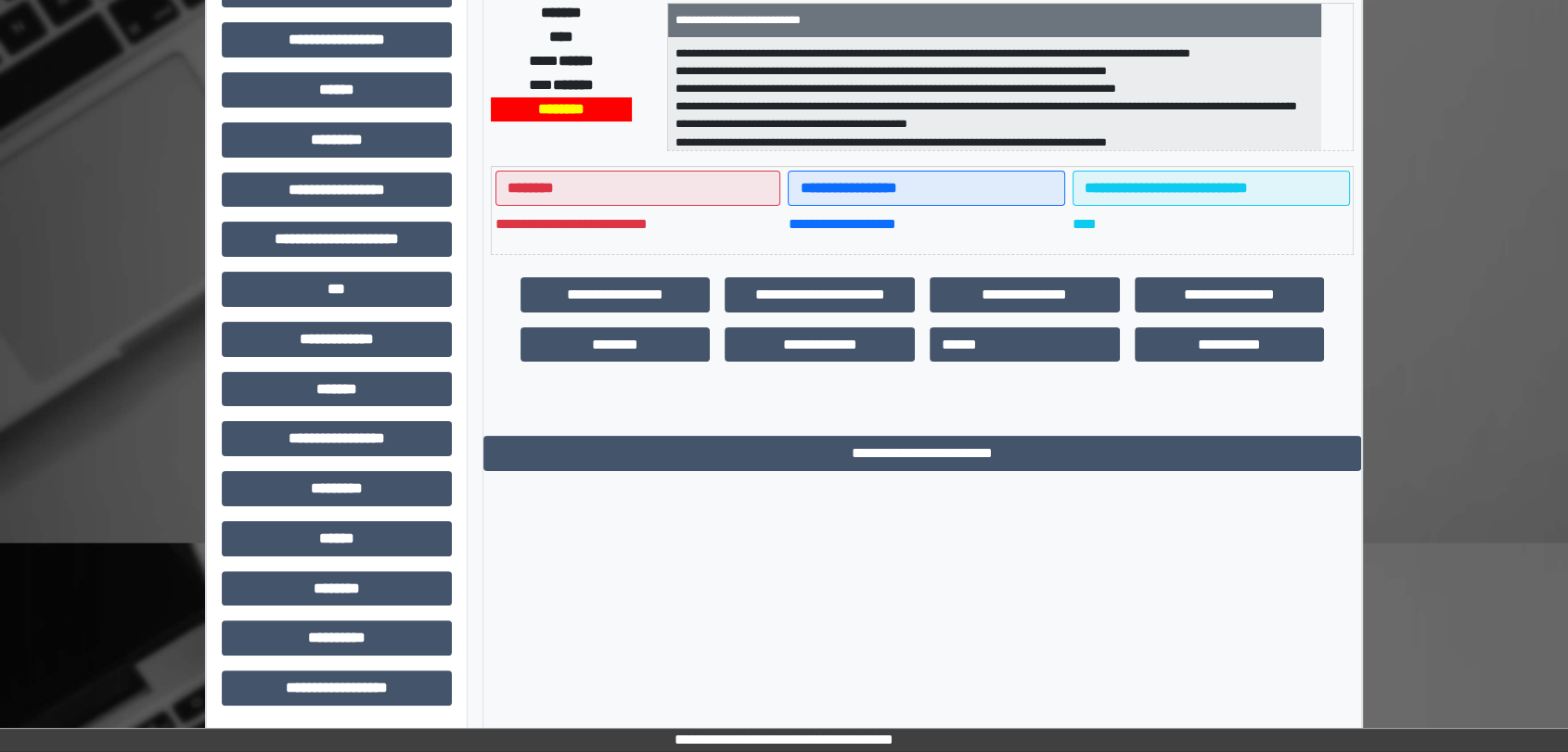 scroll, scrollTop: 333, scrollLeft: 0, axis: vertical 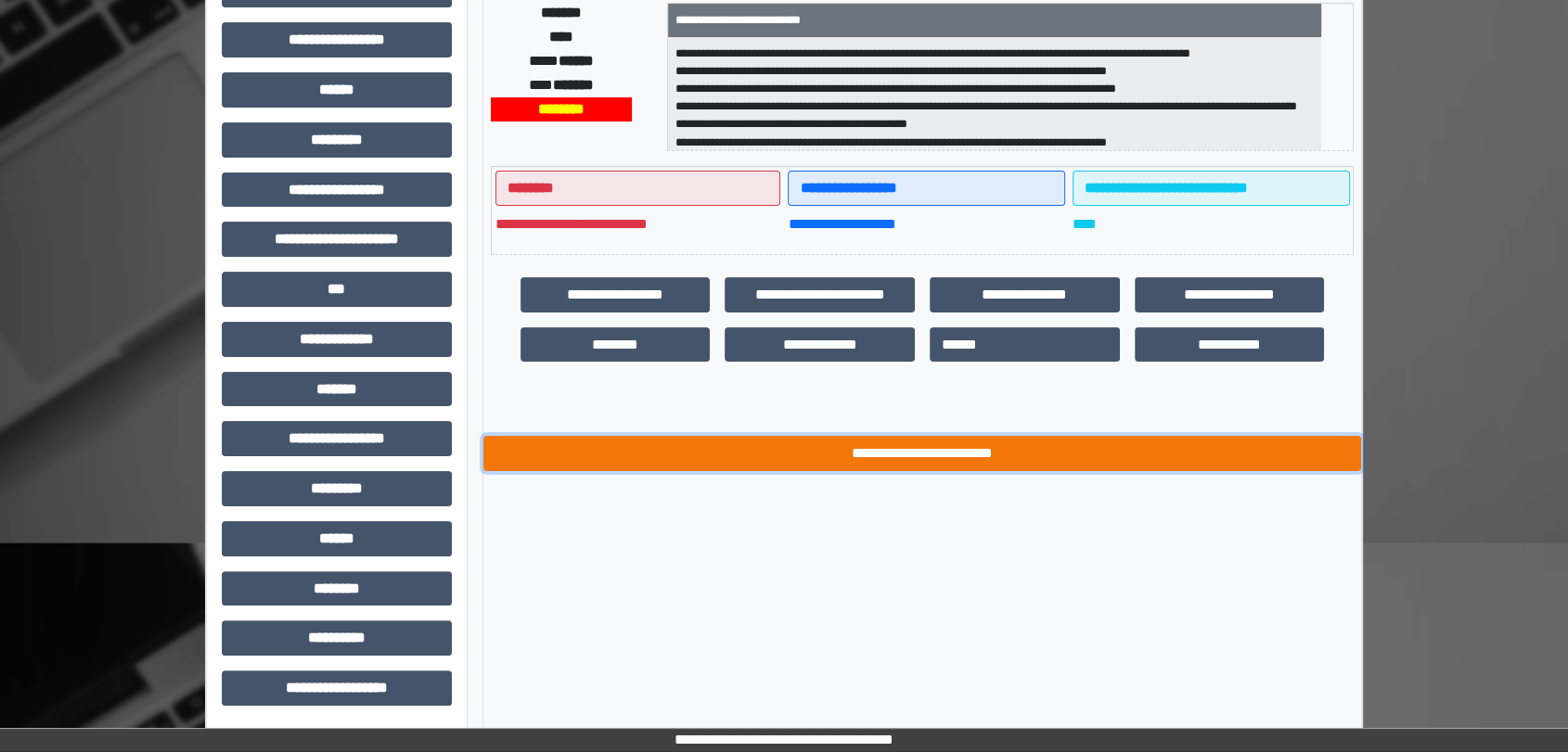 click on "**********" at bounding box center [922, 453] 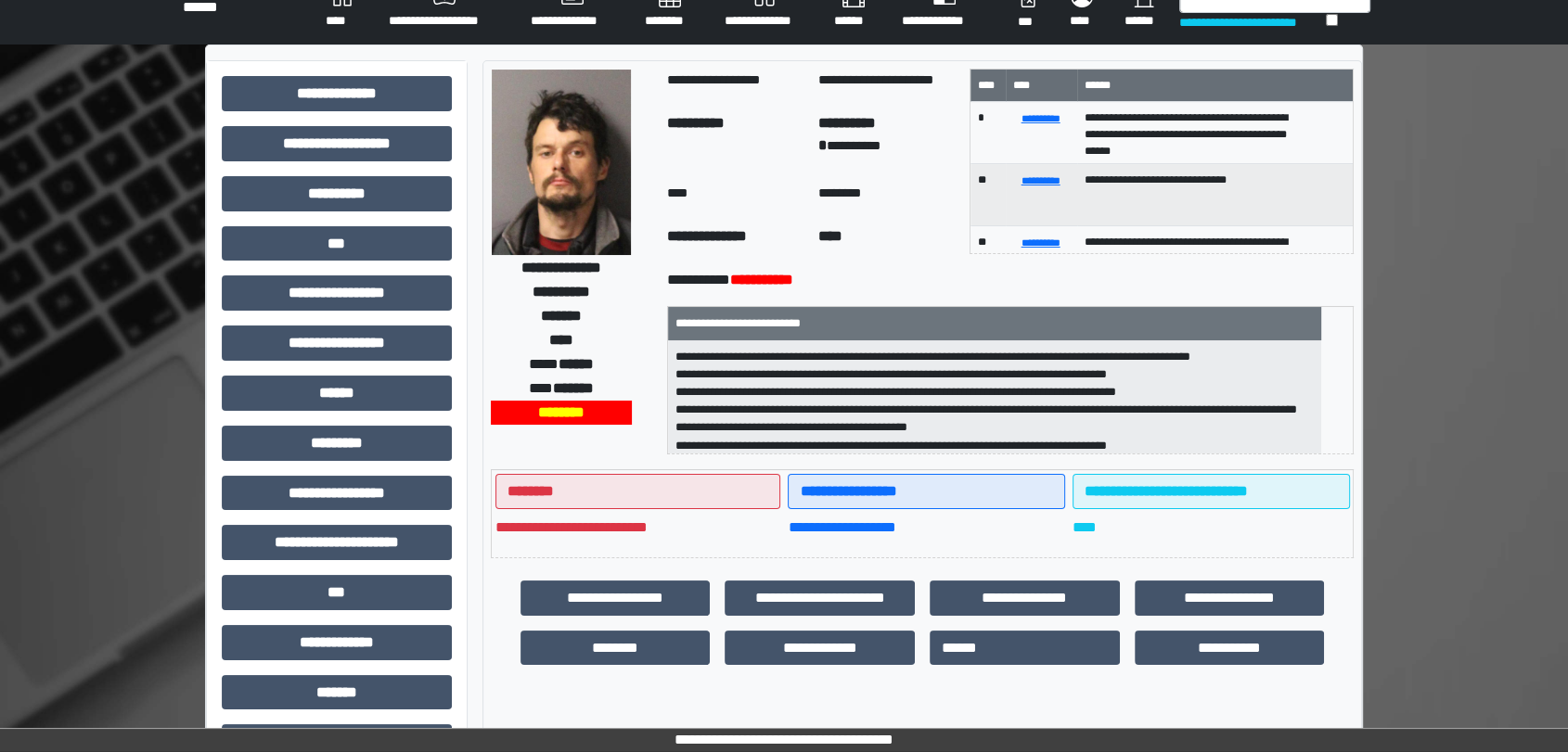 scroll, scrollTop: 0, scrollLeft: 0, axis: both 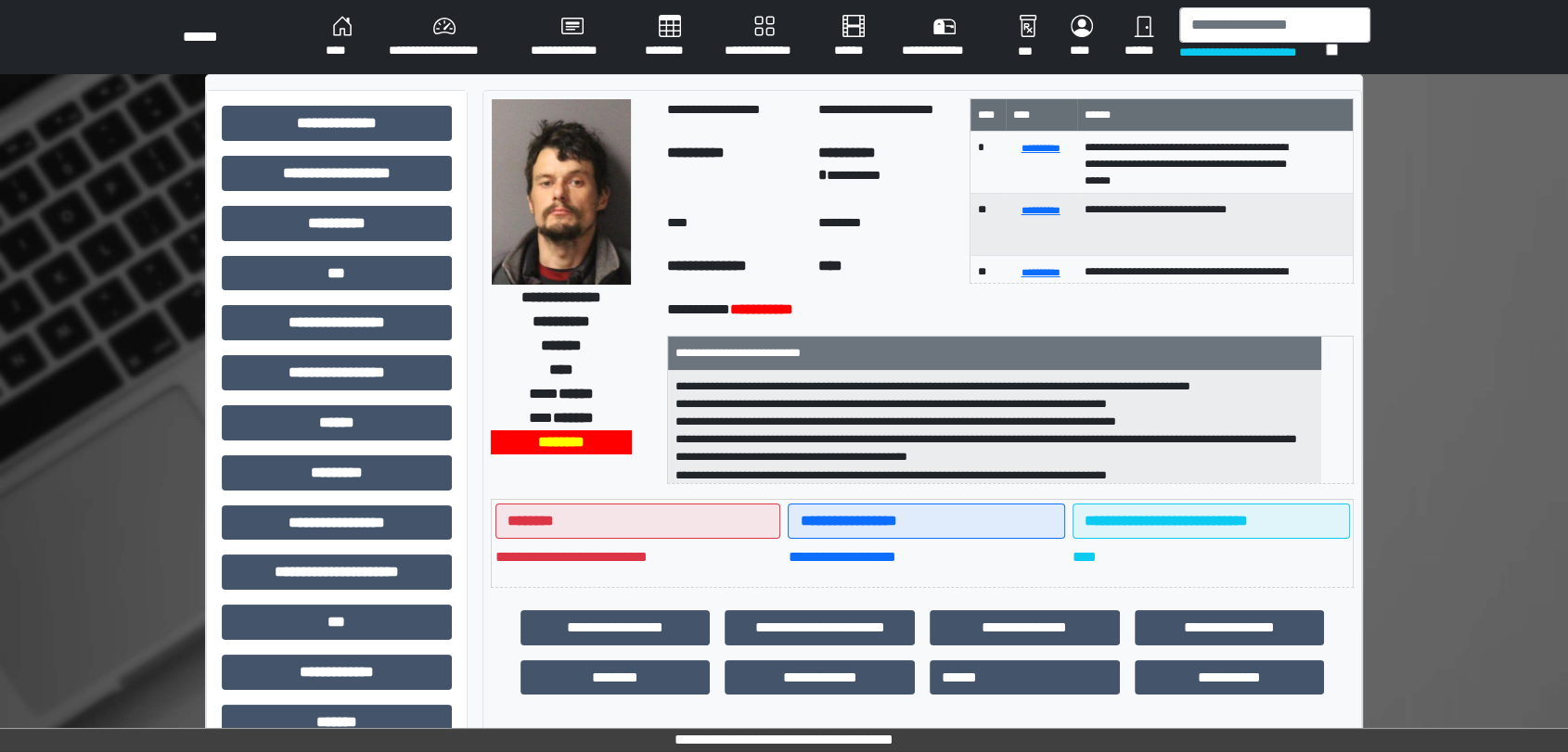 click on "****" at bounding box center (342, 37) 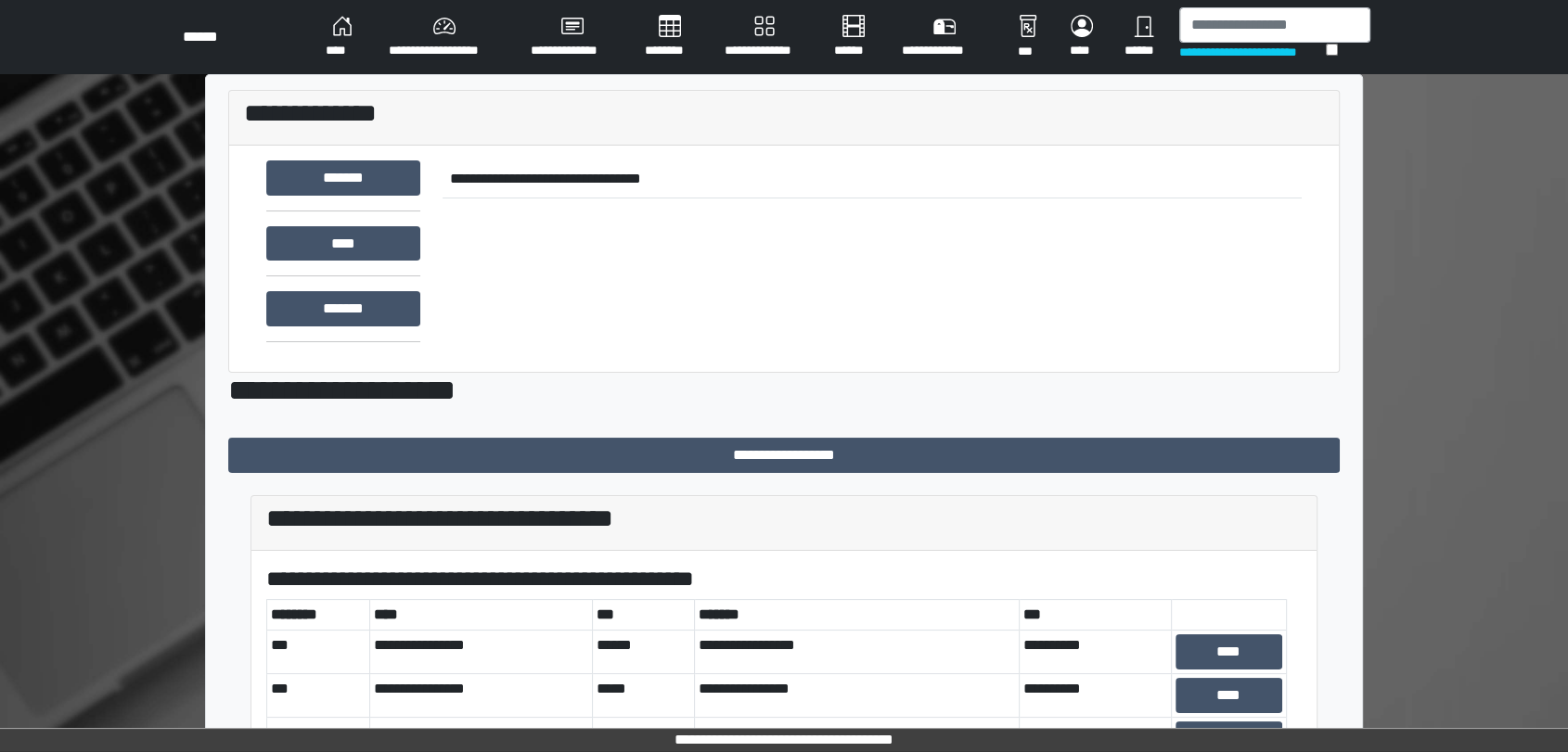 scroll, scrollTop: 465, scrollLeft: 0, axis: vertical 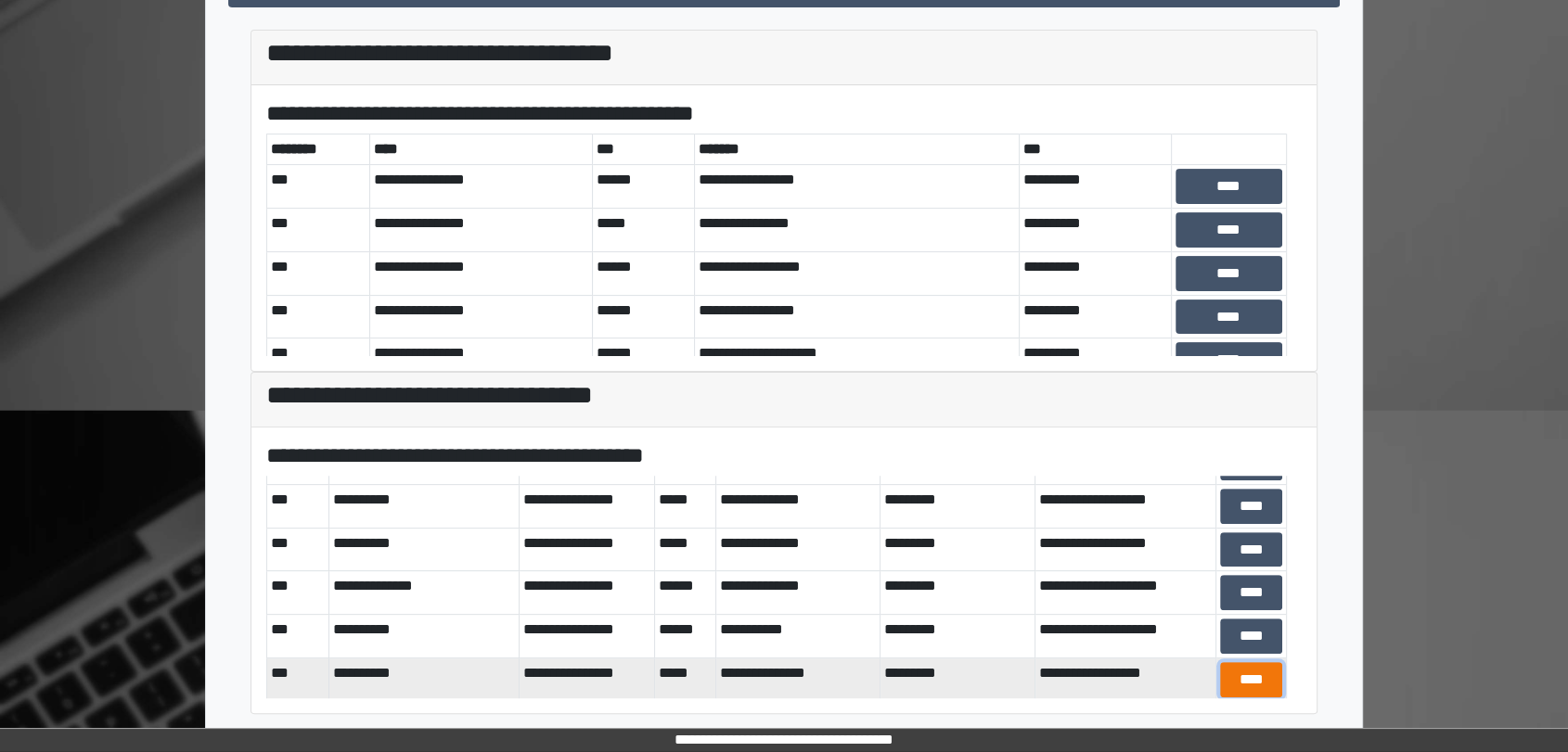 click on "****" at bounding box center [1251, 680] 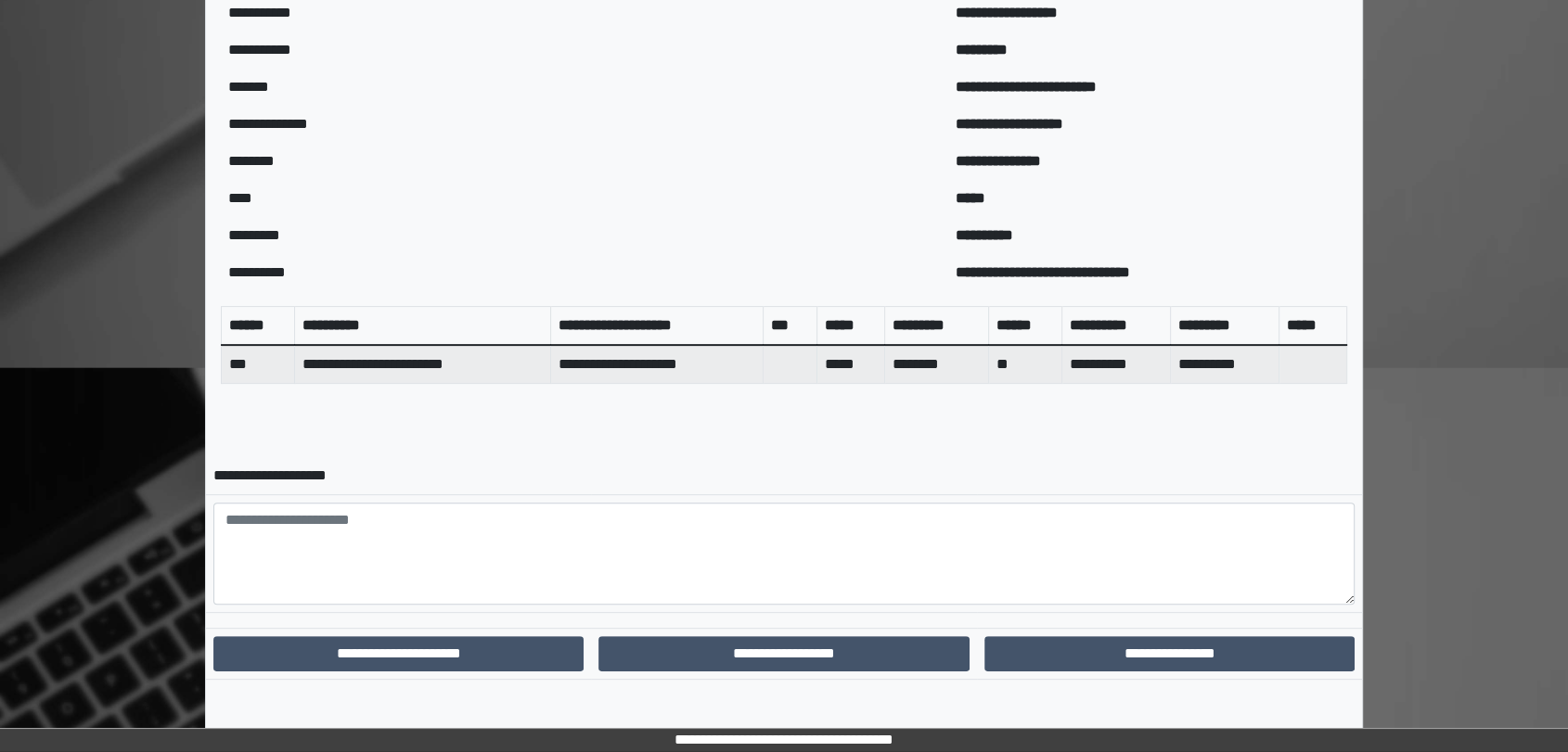 scroll, scrollTop: 510, scrollLeft: 0, axis: vertical 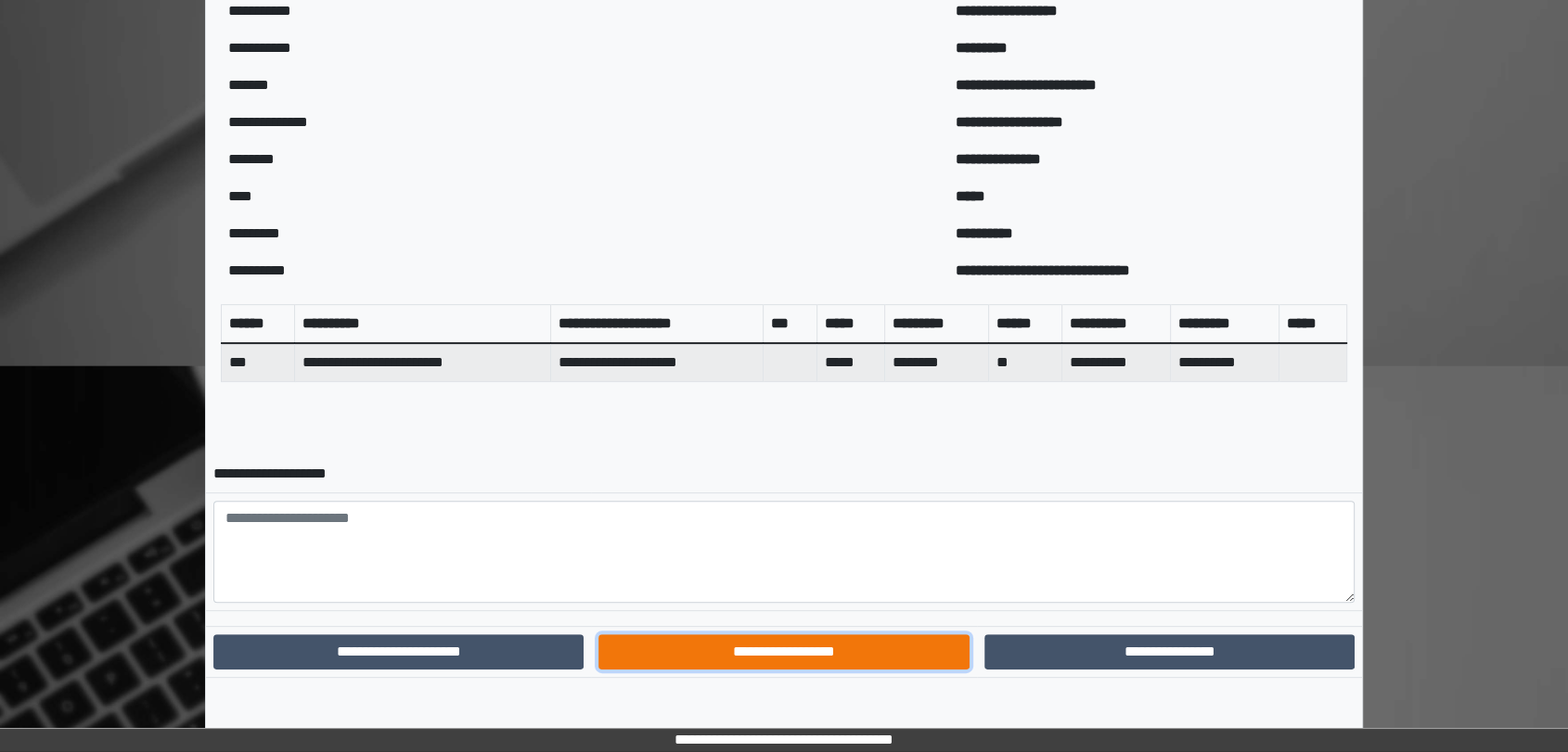 click on "**********" at bounding box center [783, 652] 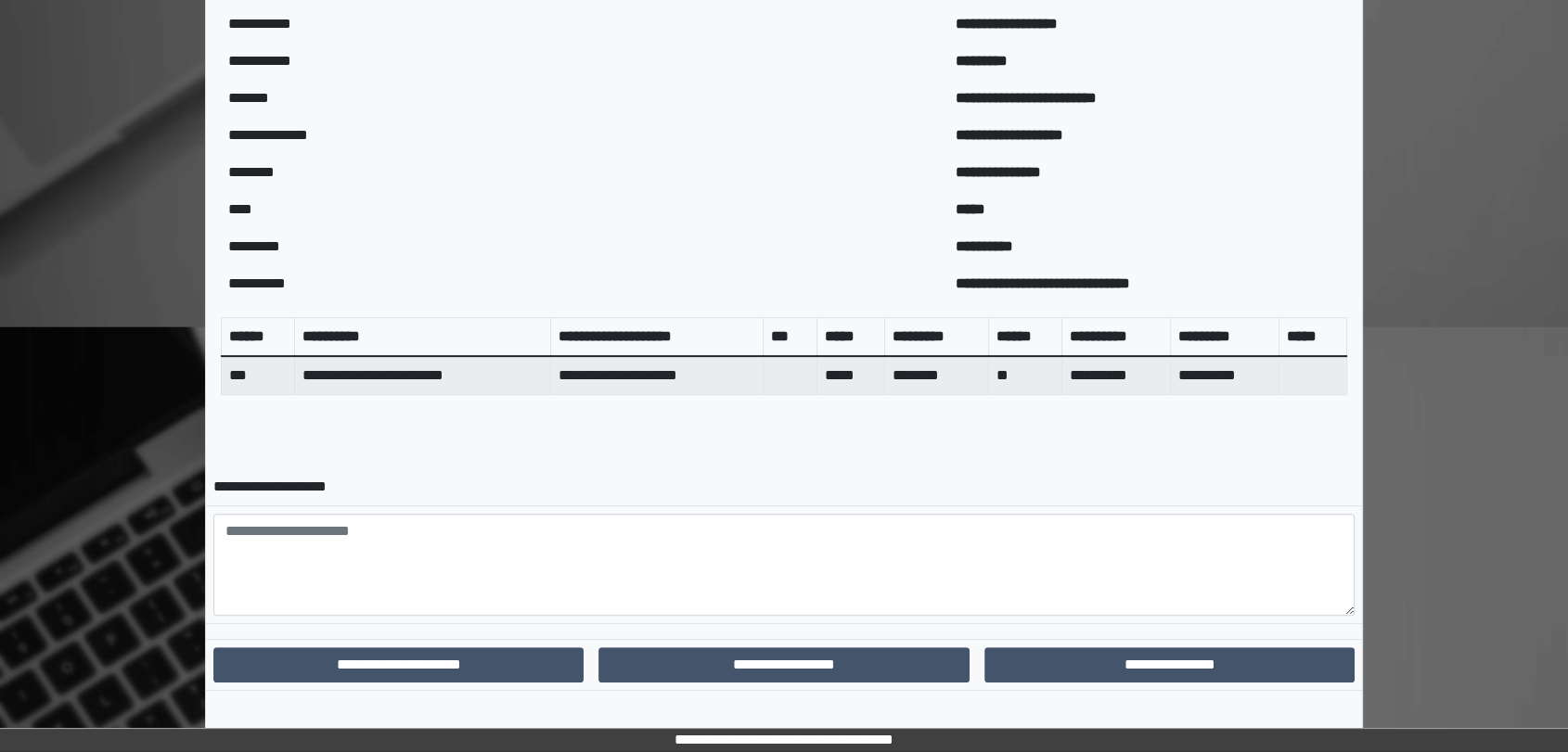 scroll, scrollTop: 562, scrollLeft: 0, axis: vertical 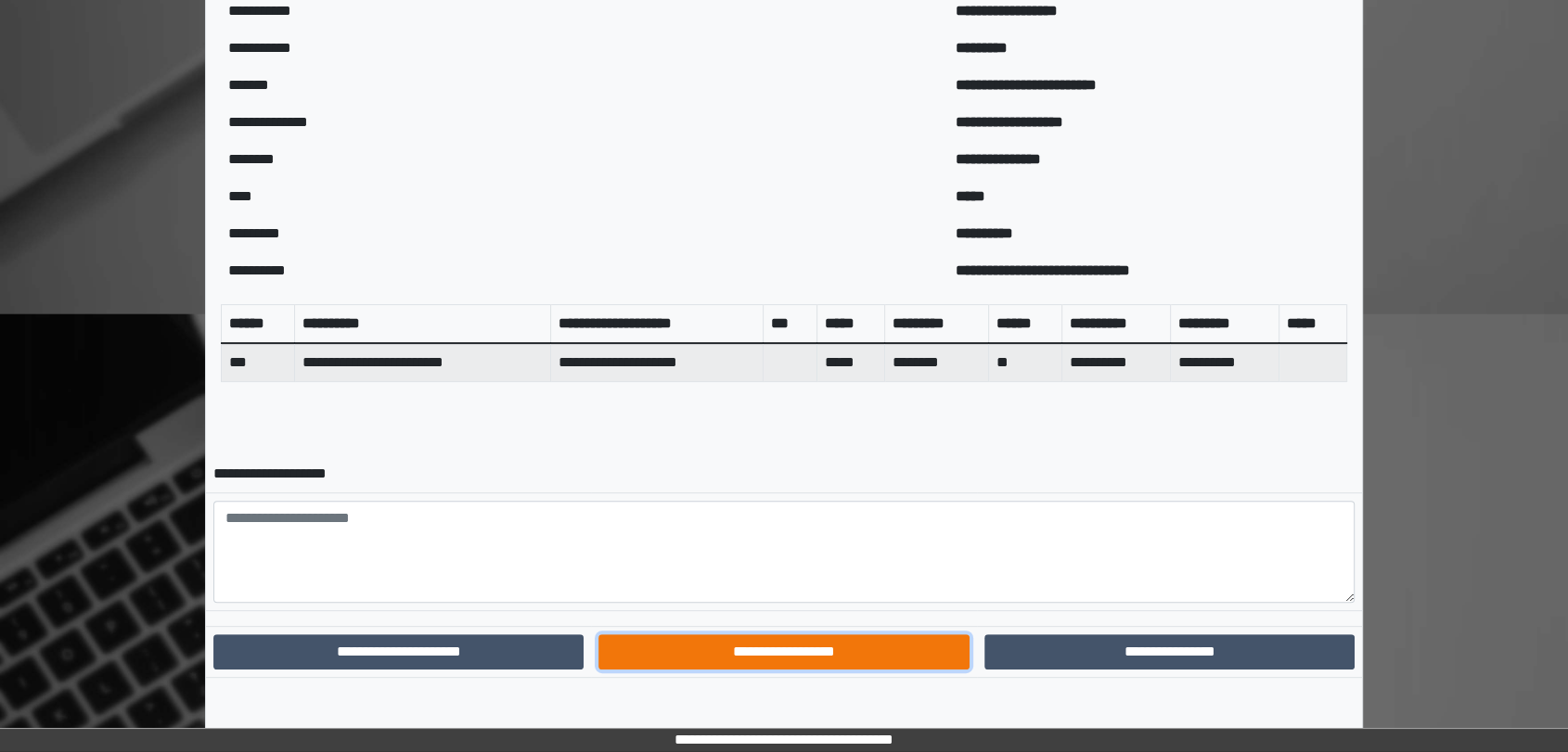 click on "**********" at bounding box center (783, 652) 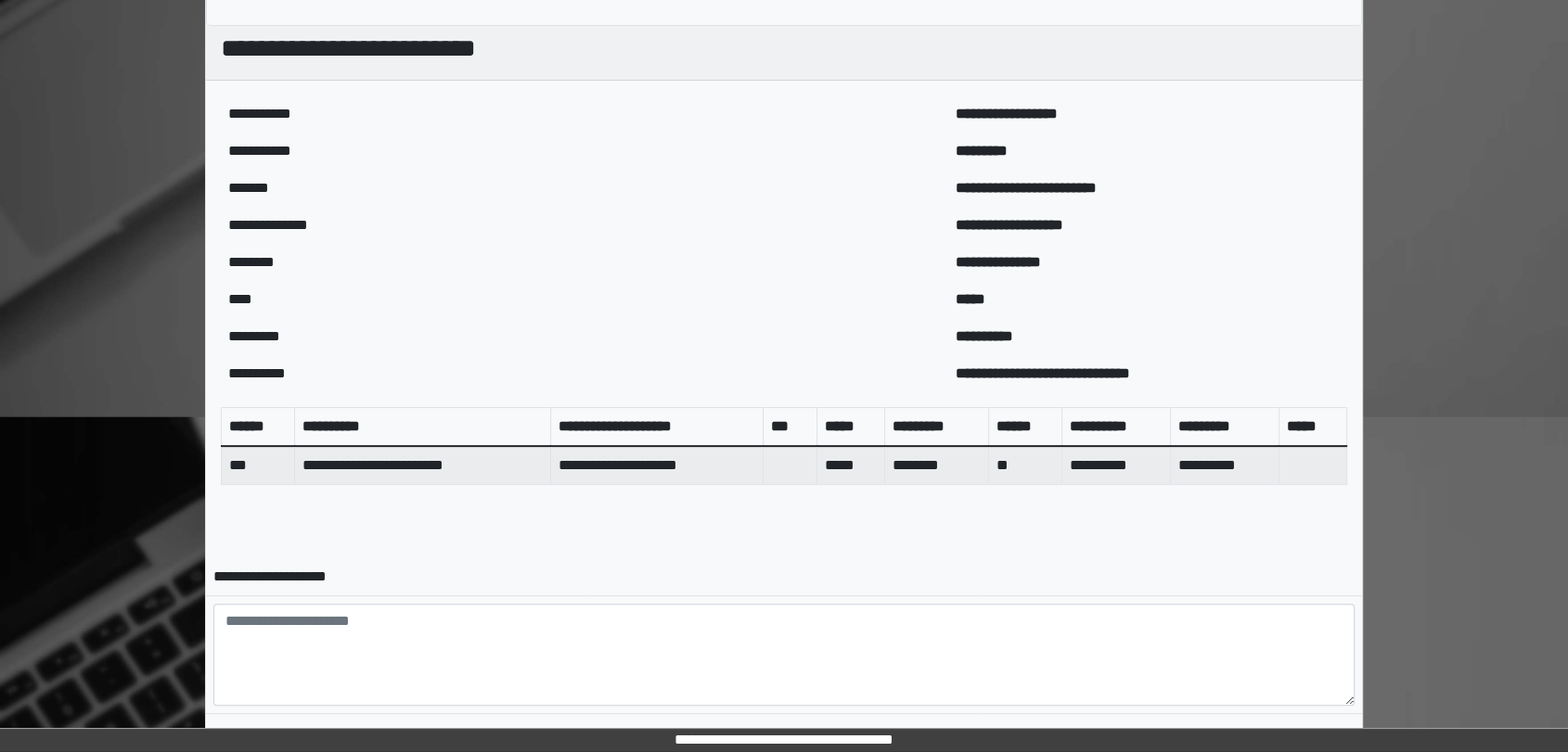 scroll, scrollTop: 562, scrollLeft: 0, axis: vertical 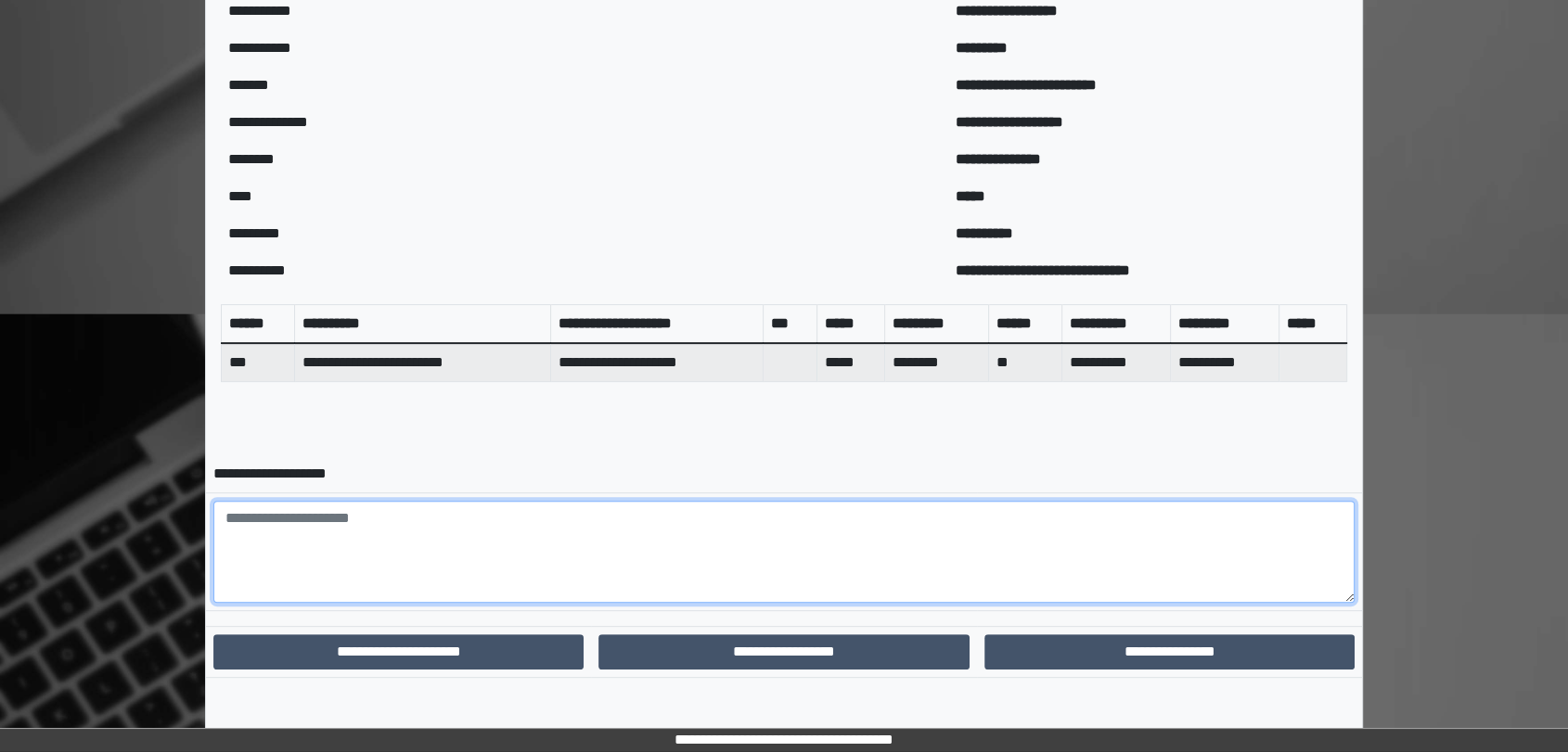 click at bounding box center (784, 552) 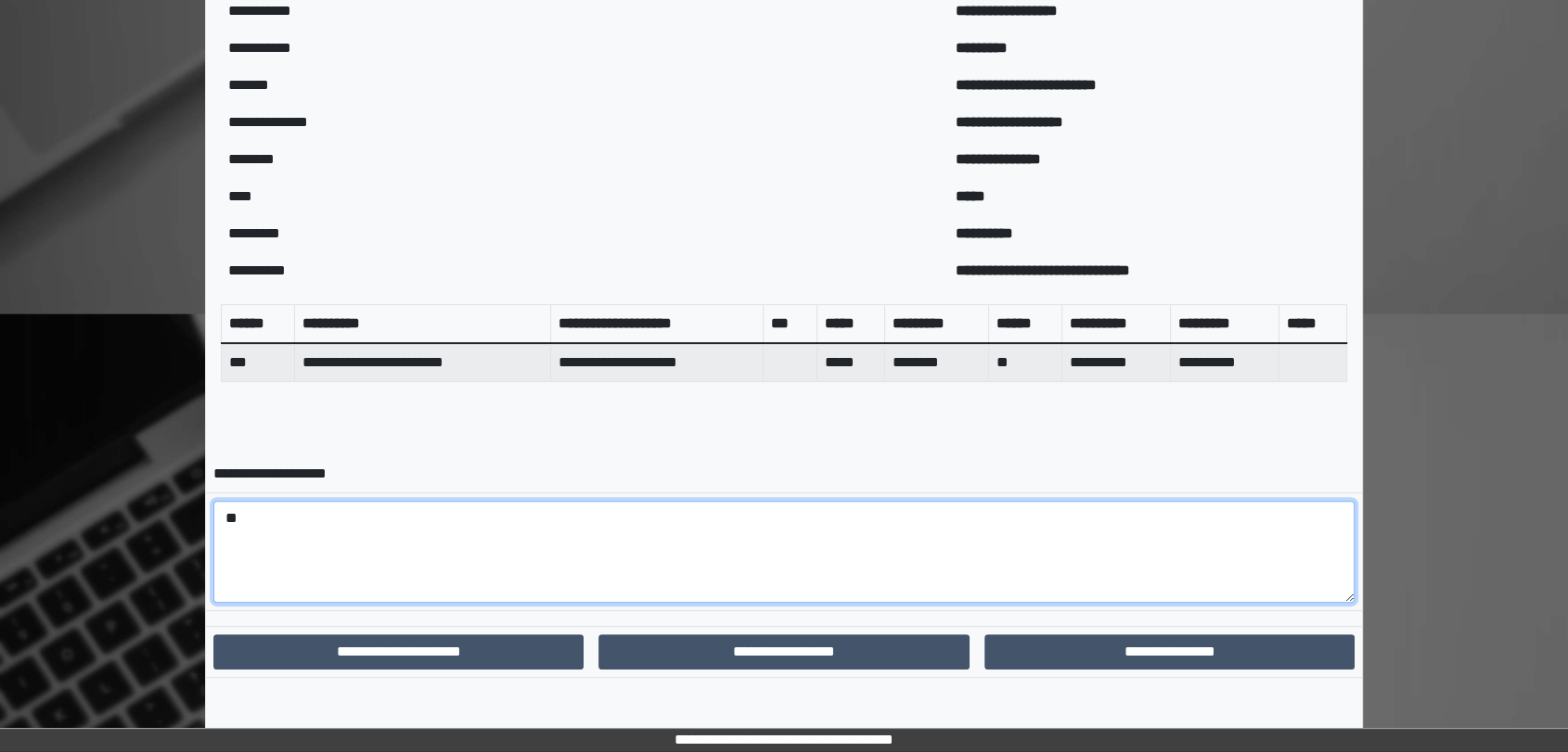 type on "*" 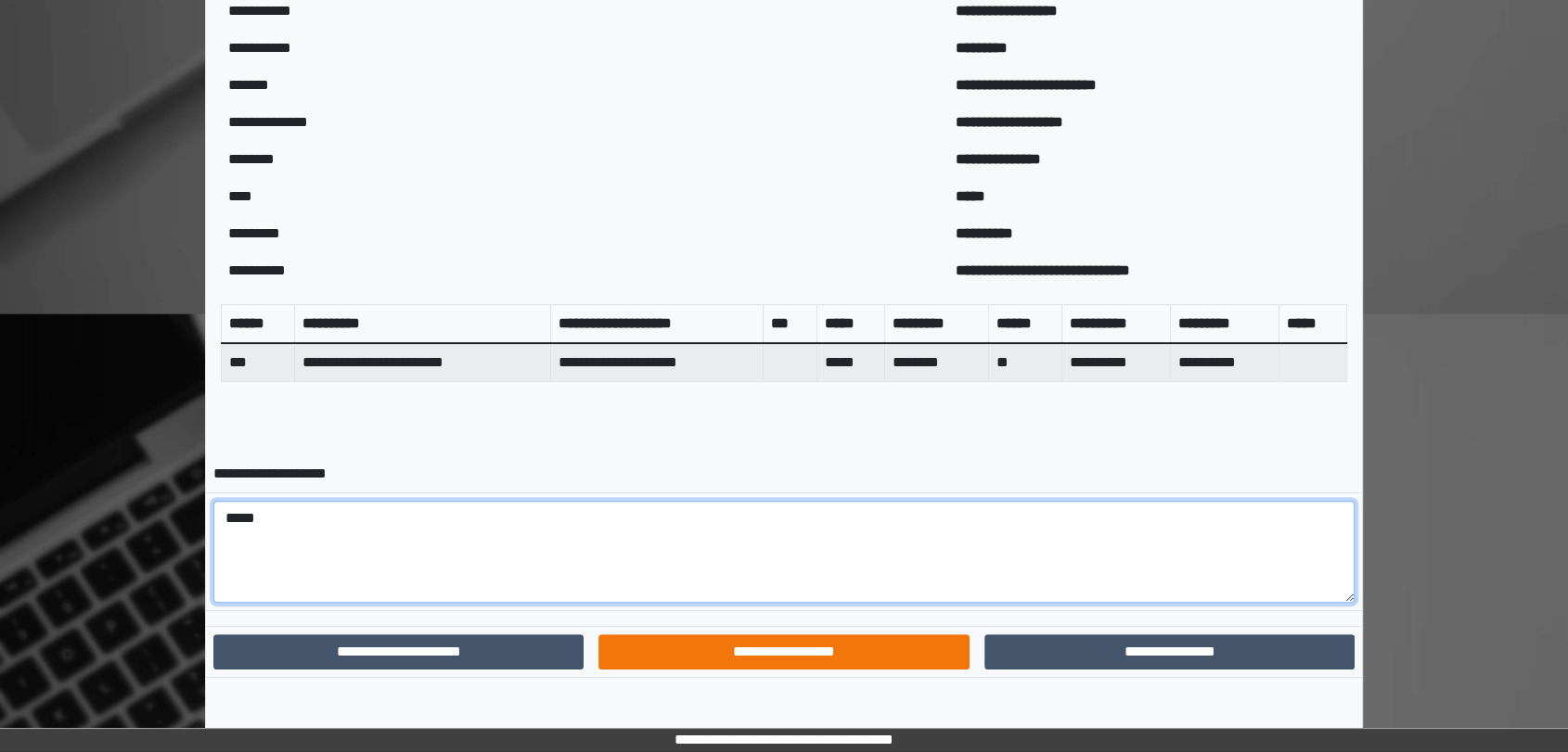 type on "*****" 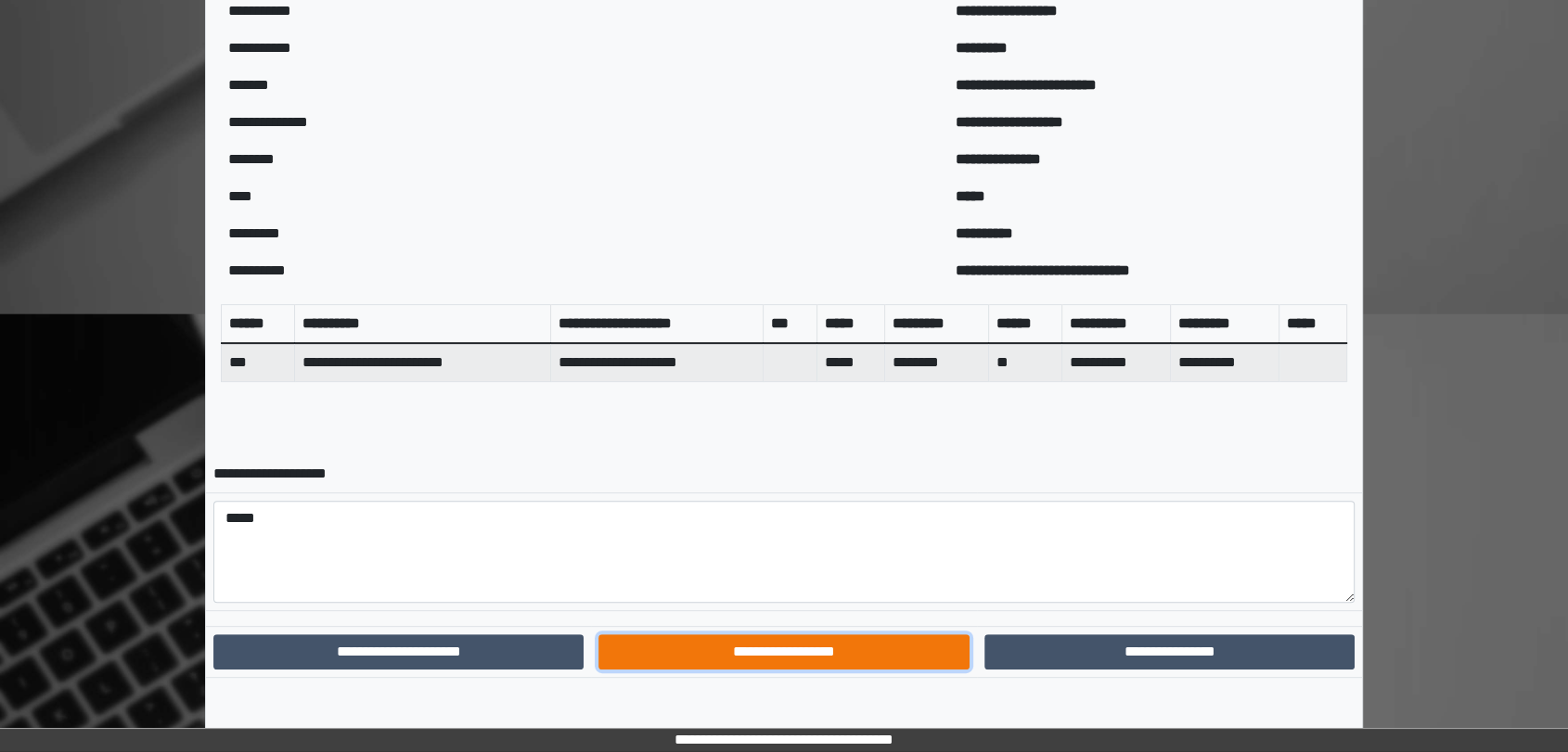 click on "**********" at bounding box center (783, 652) 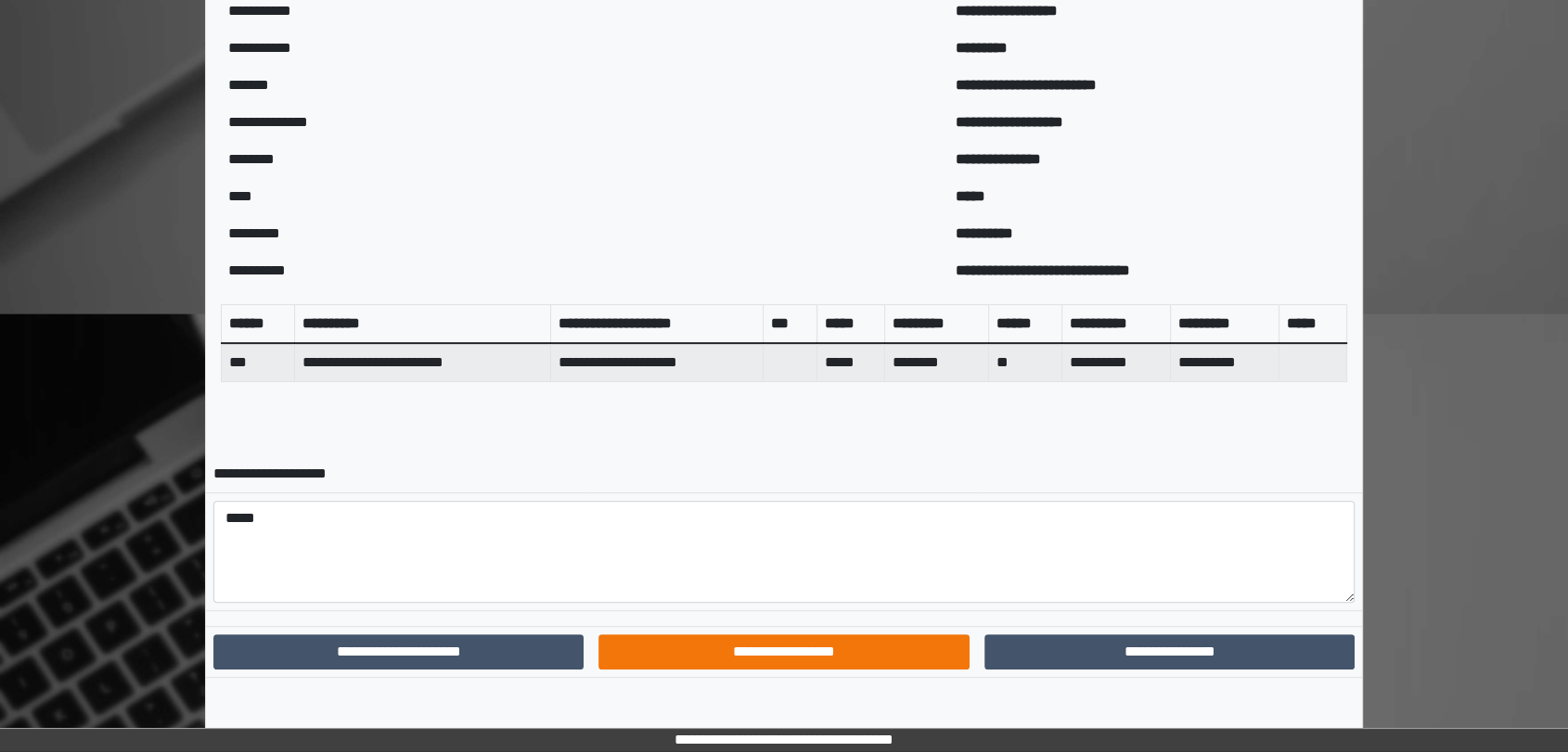 scroll, scrollTop: 415, scrollLeft: 0, axis: vertical 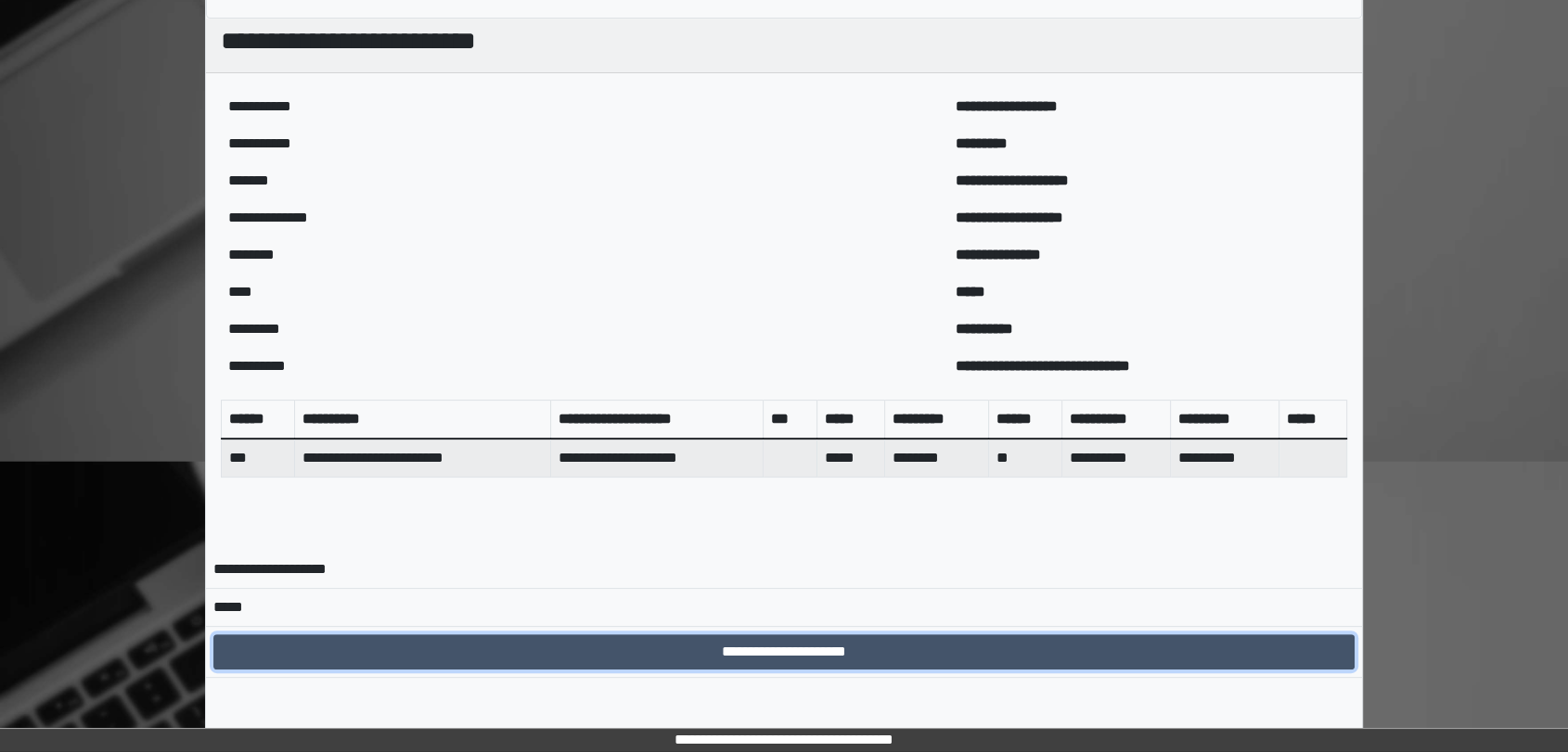 click on "**********" at bounding box center [784, 652] 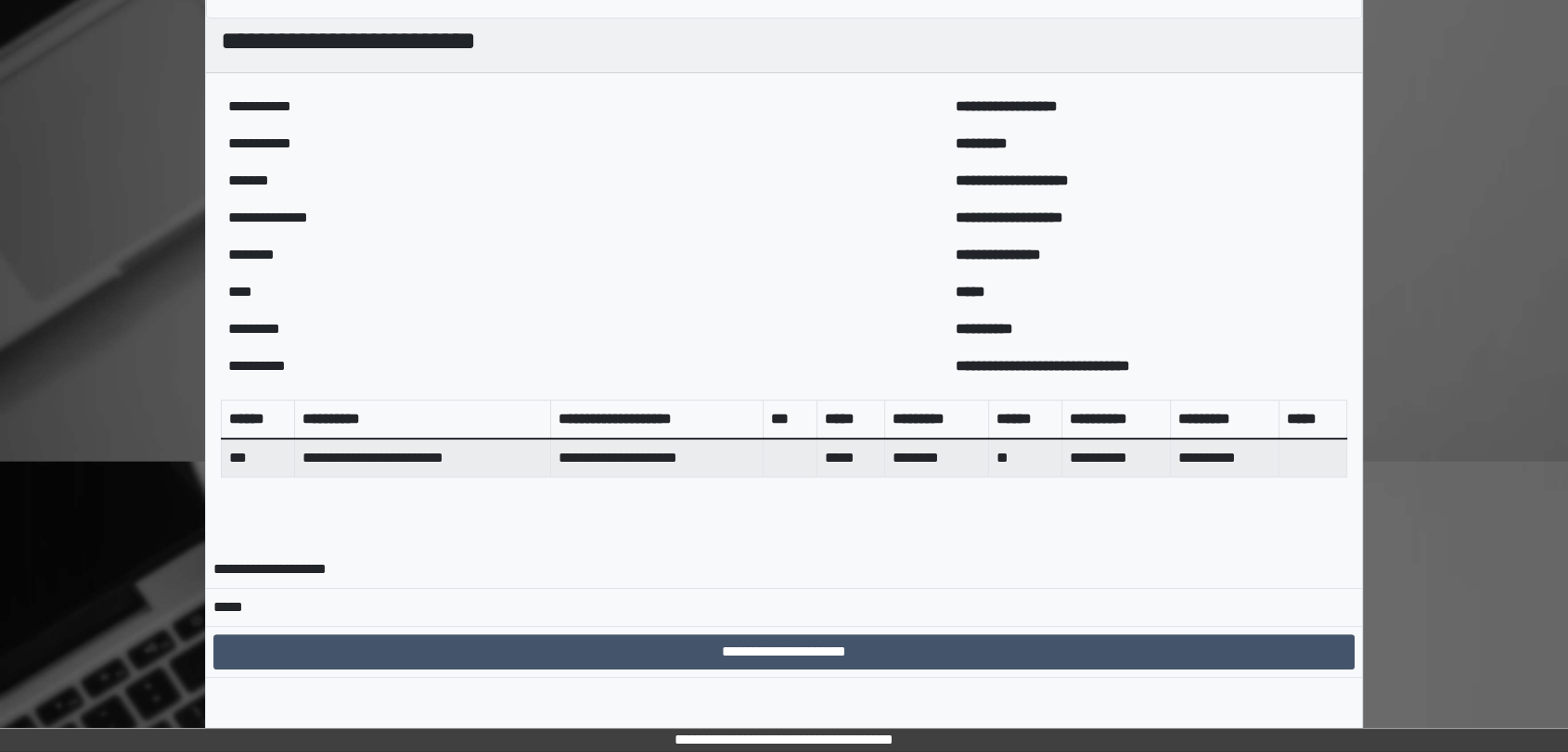 scroll, scrollTop: 0, scrollLeft: 0, axis: both 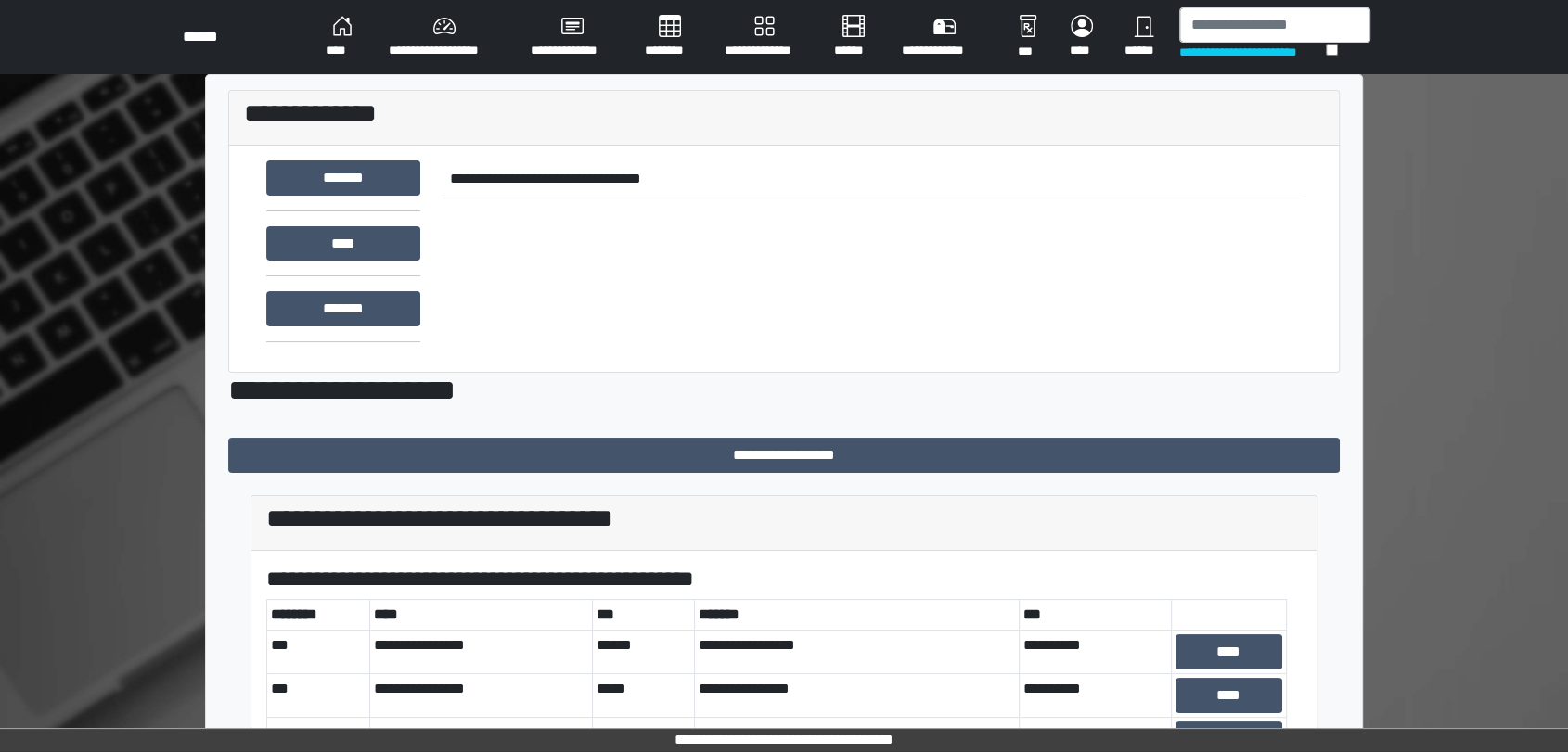 click on "**********" at bounding box center (784, 523) 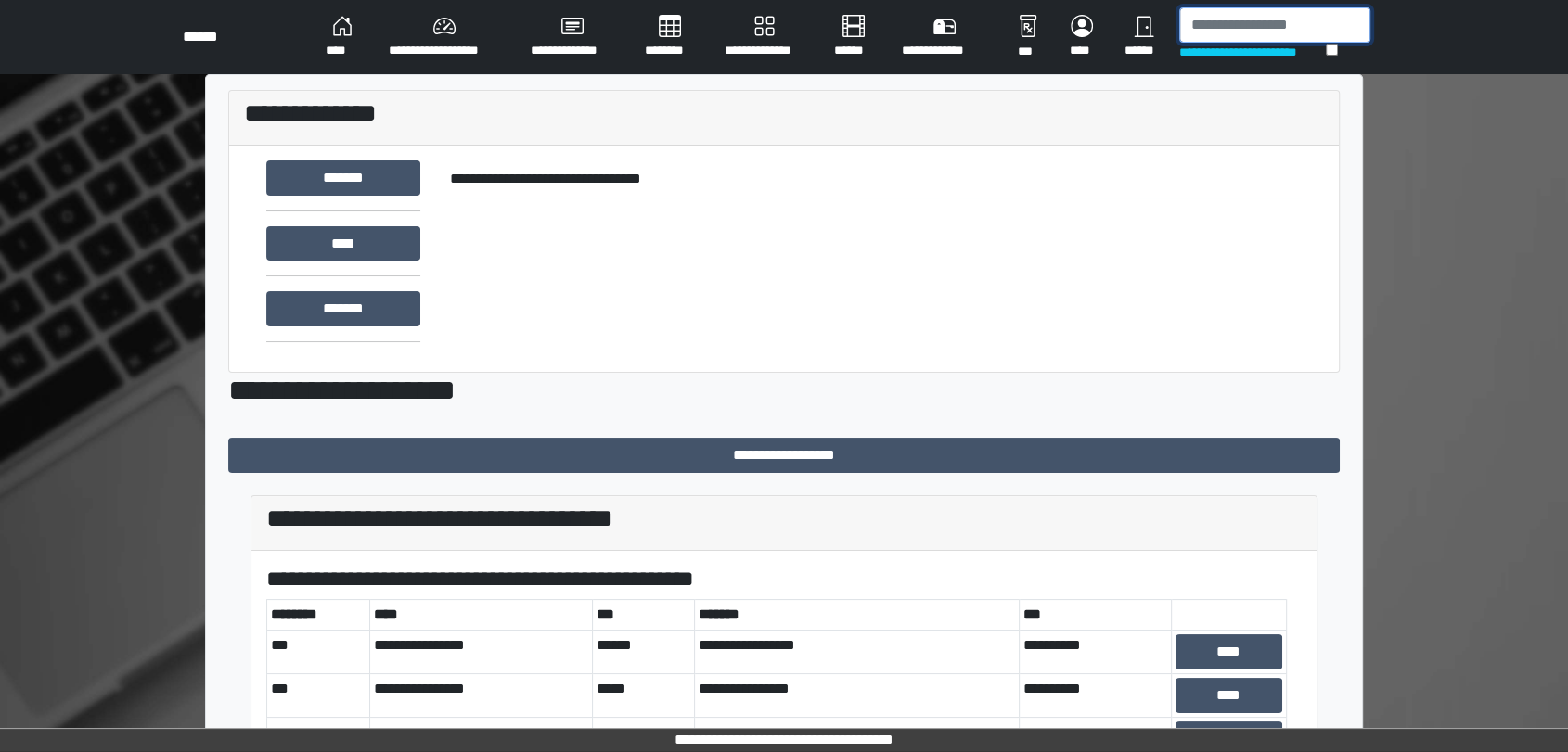 click at bounding box center (1275, 25) 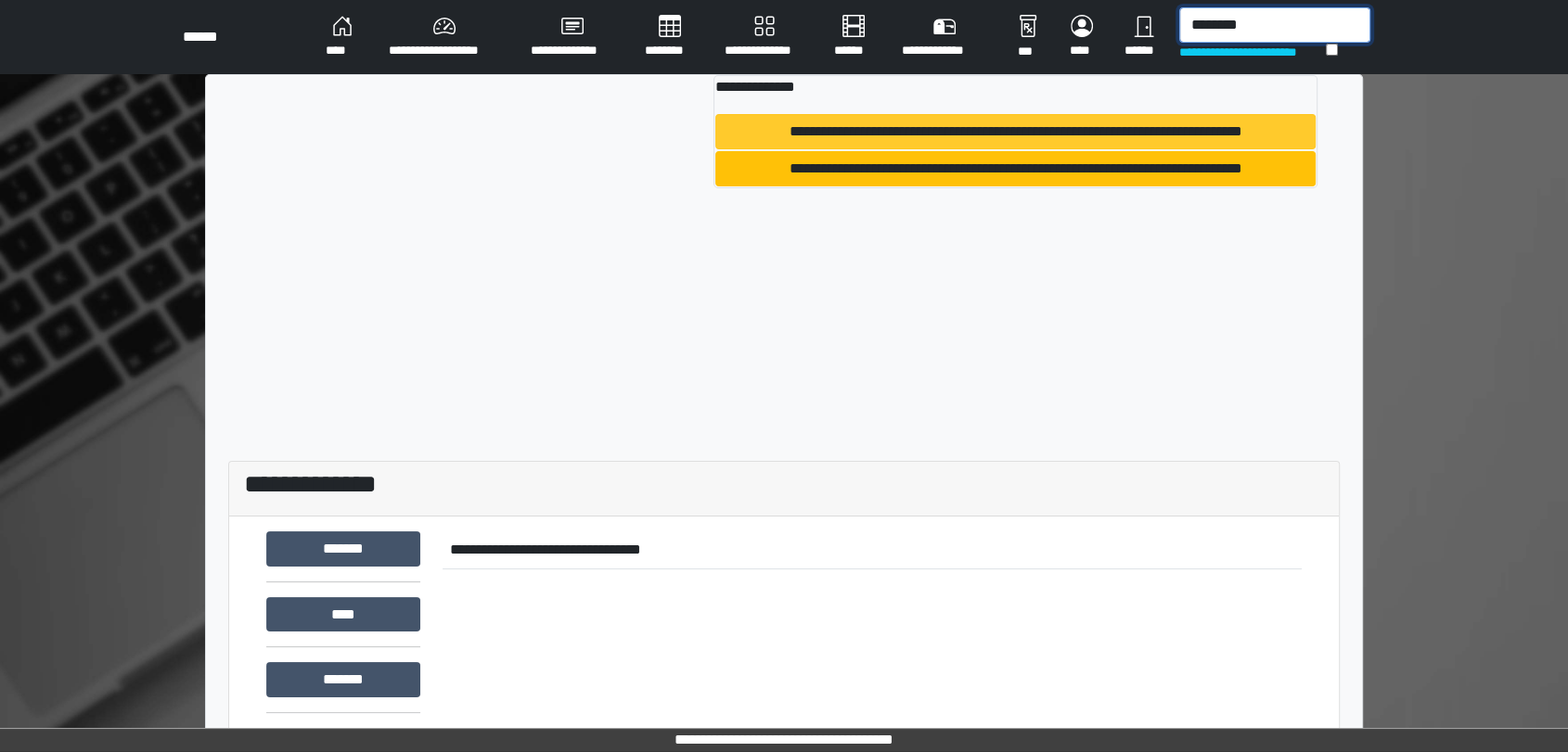 type on "********" 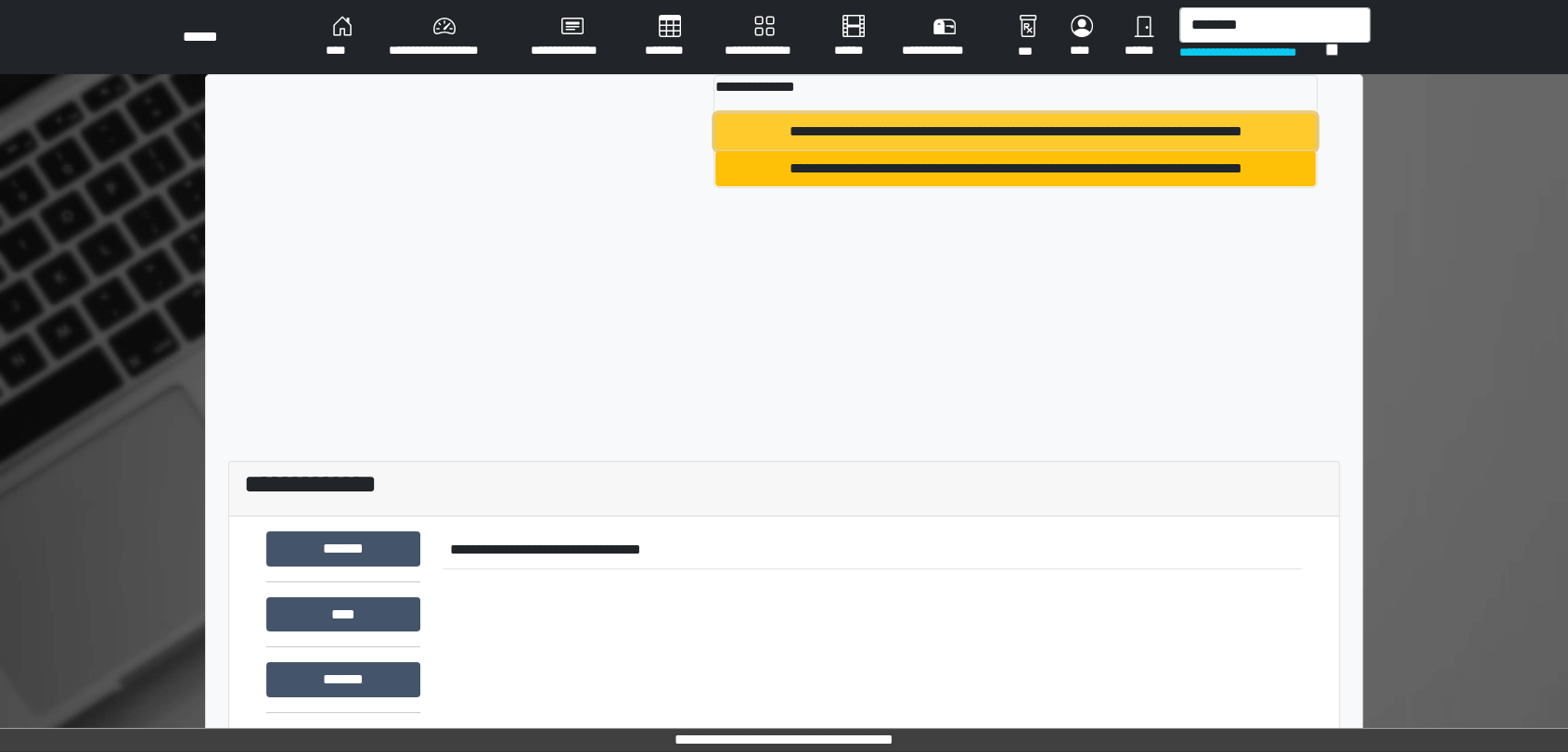 click on "**********" at bounding box center (1015, 132) 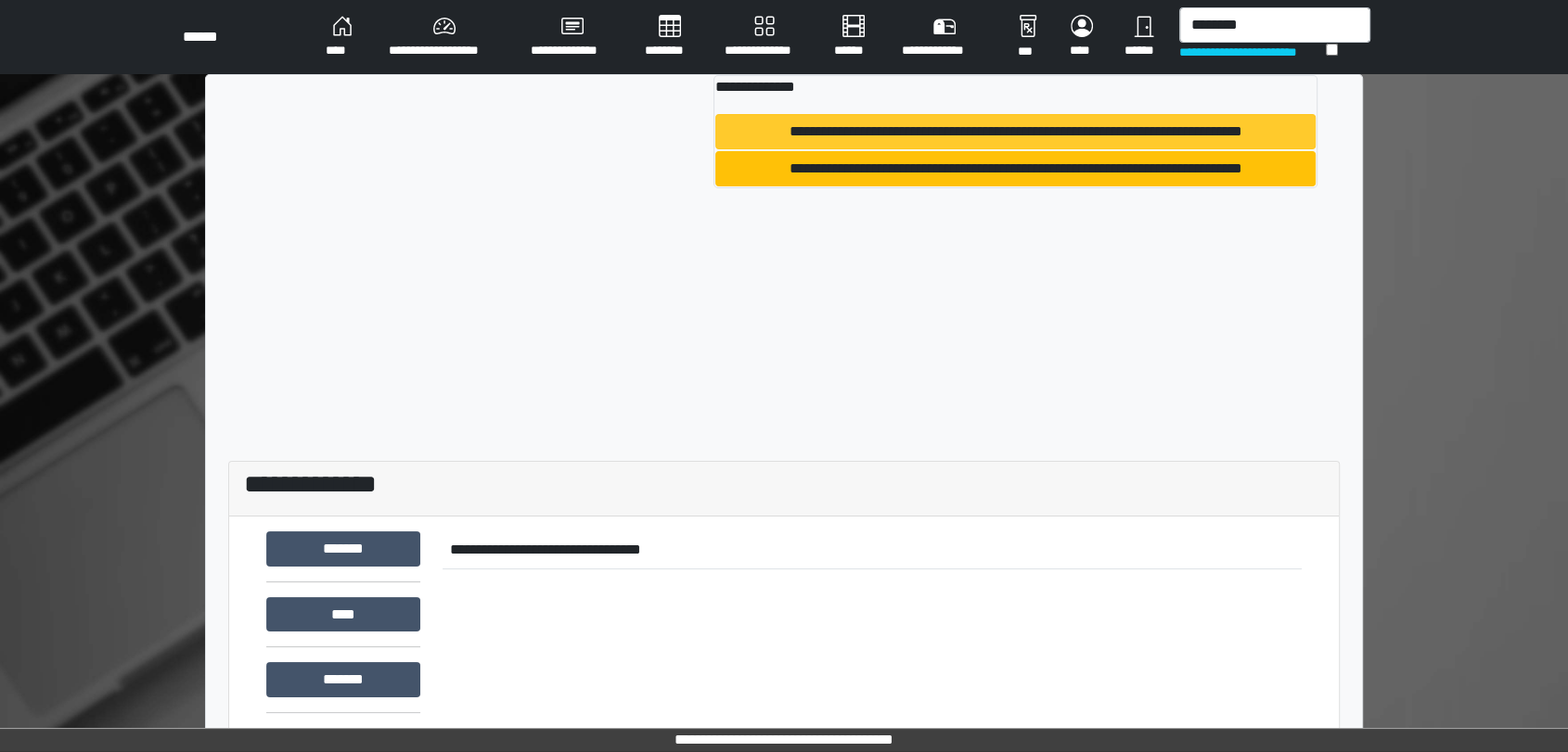 type 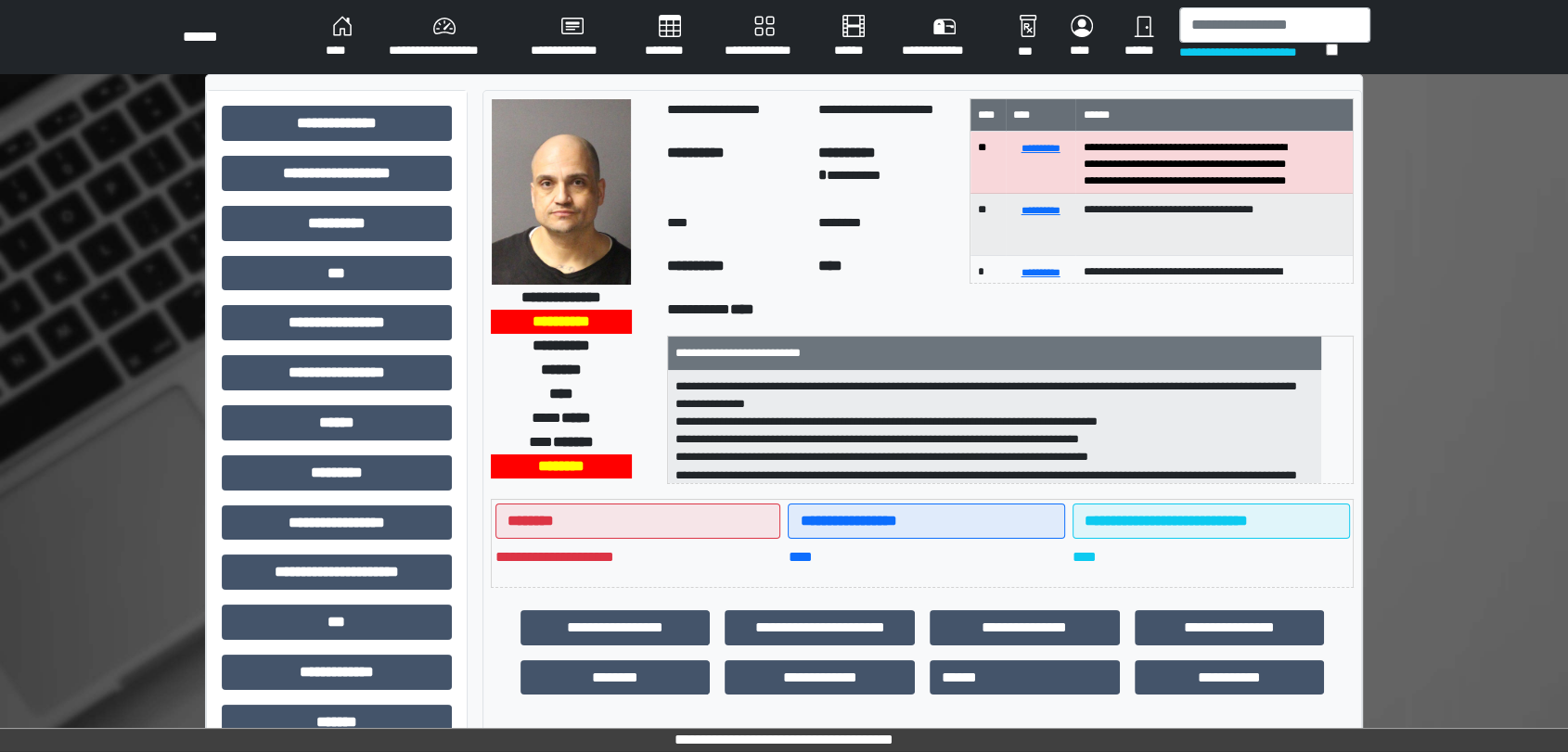scroll, scrollTop: 41, scrollLeft: 0, axis: vertical 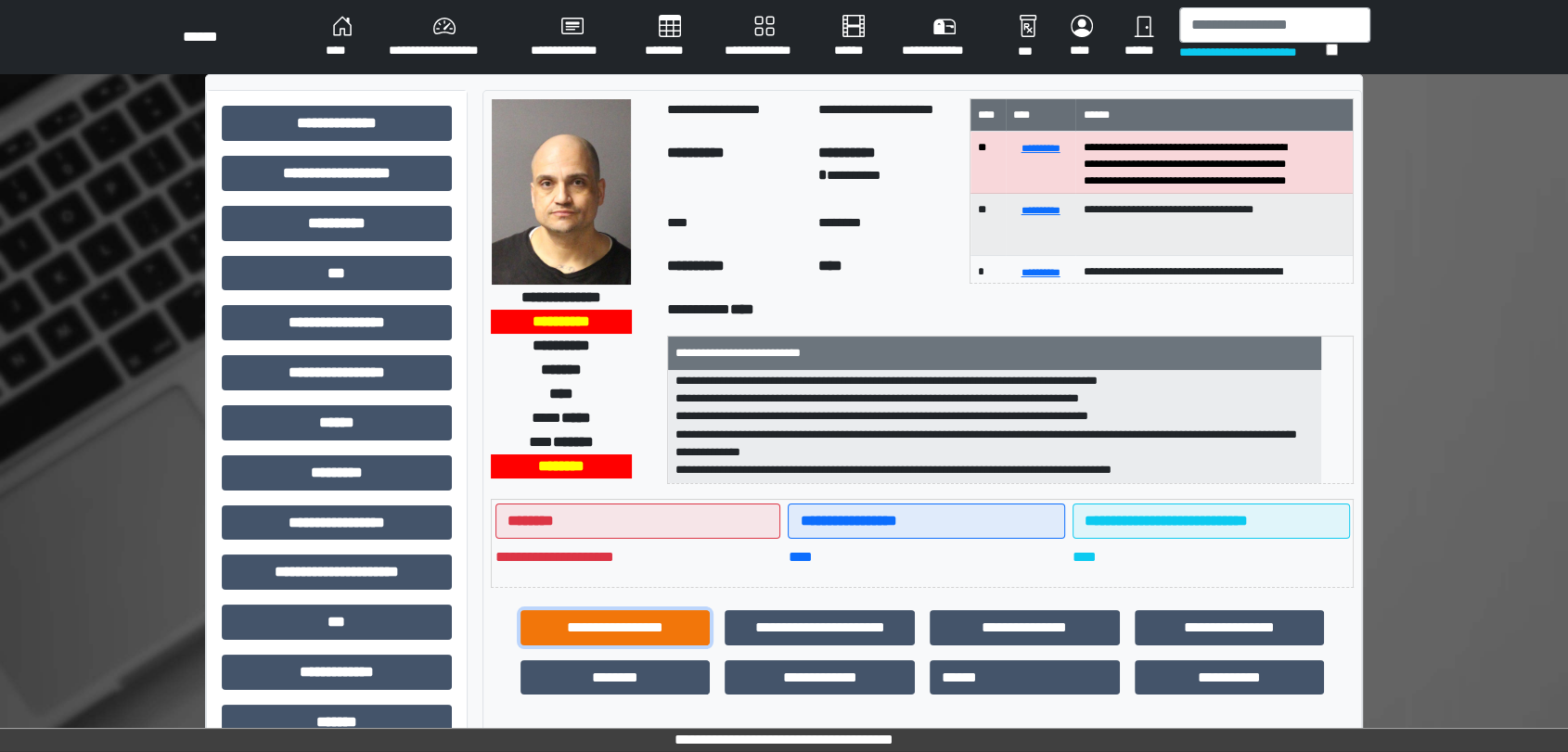 click on "**********" at bounding box center (615, 628) 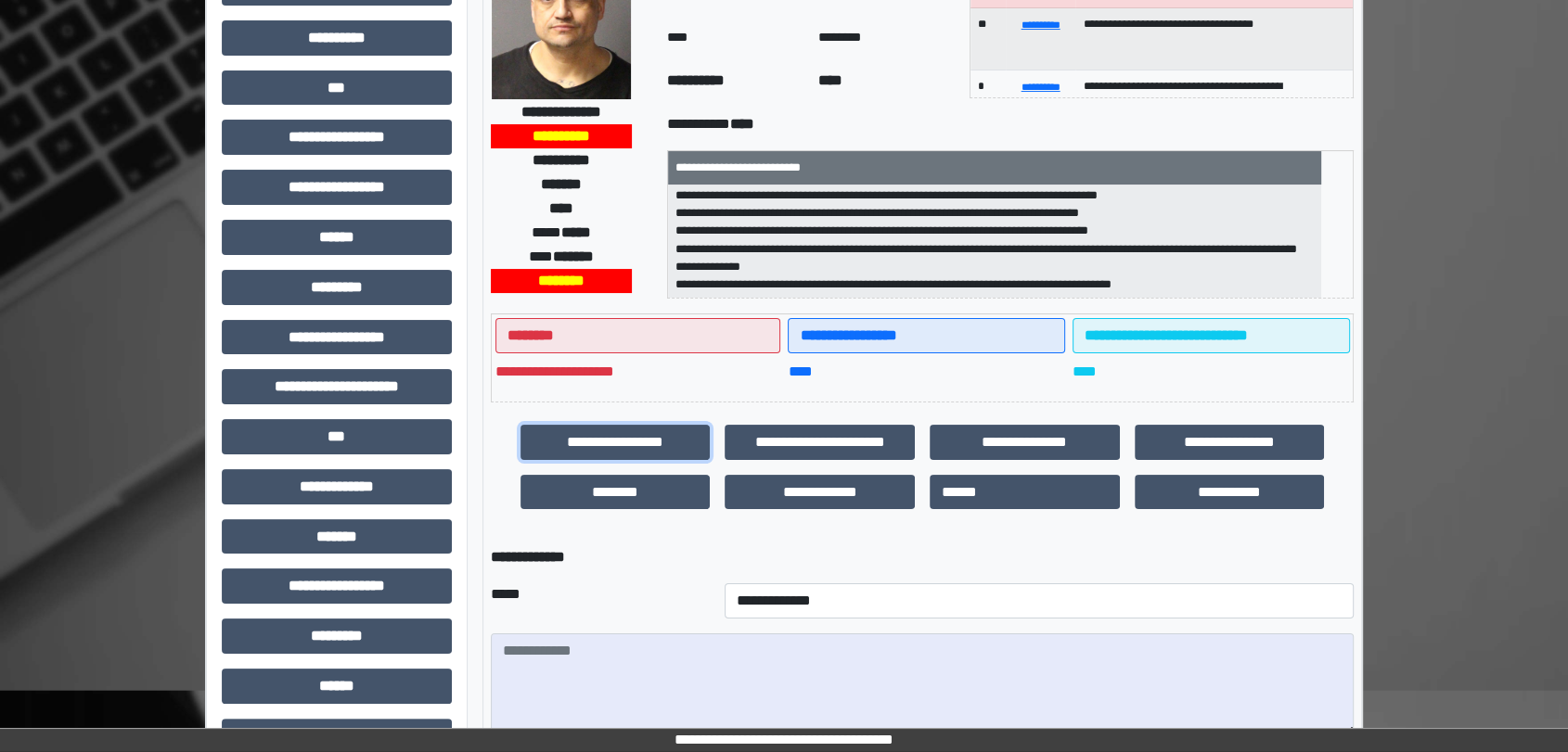scroll, scrollTop: 206, scrollLeft: 0, axis: vertical 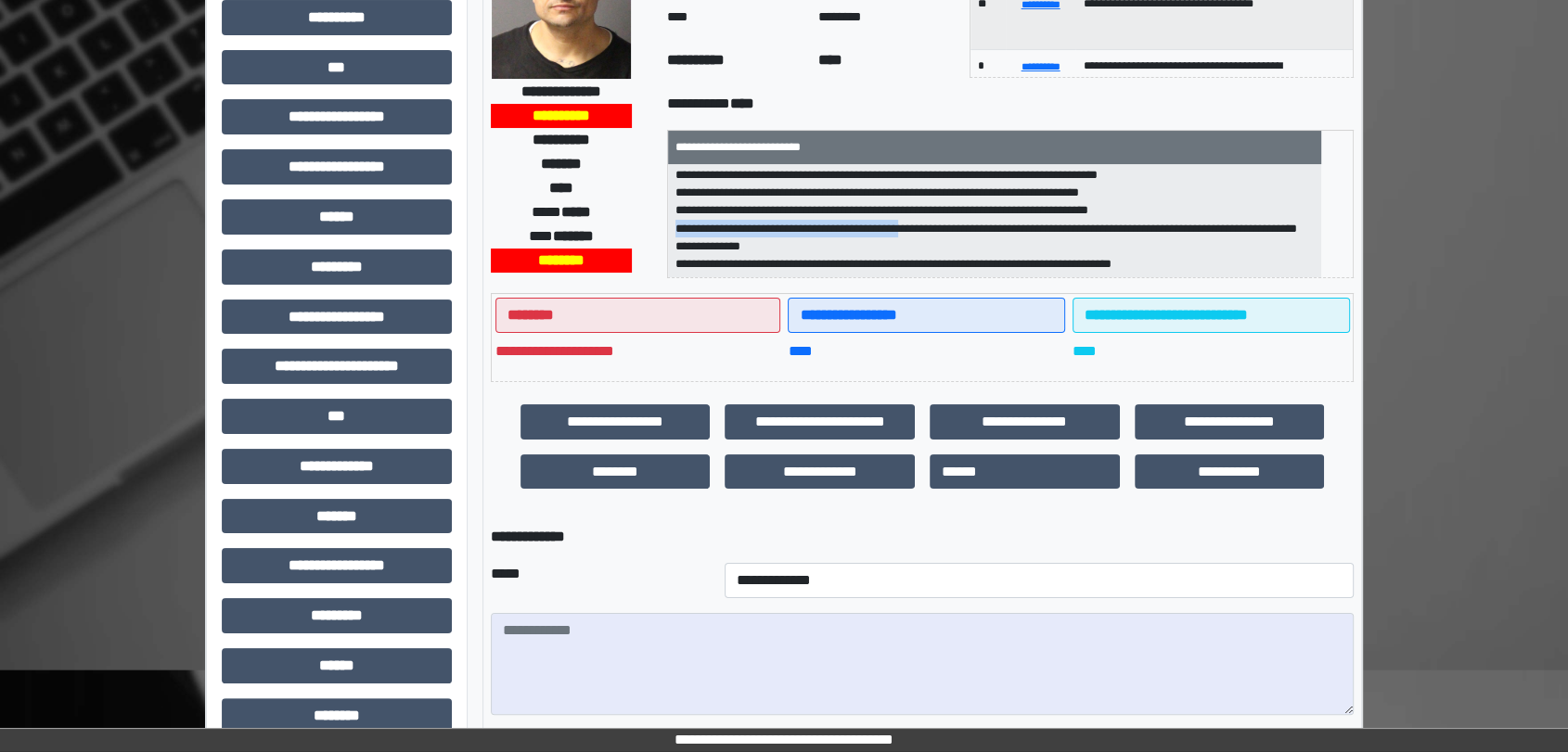 drag, startPoint x: 983, startPoint y: 229, endPoint x: 690, endPoint y: 228, distance: 293.0017 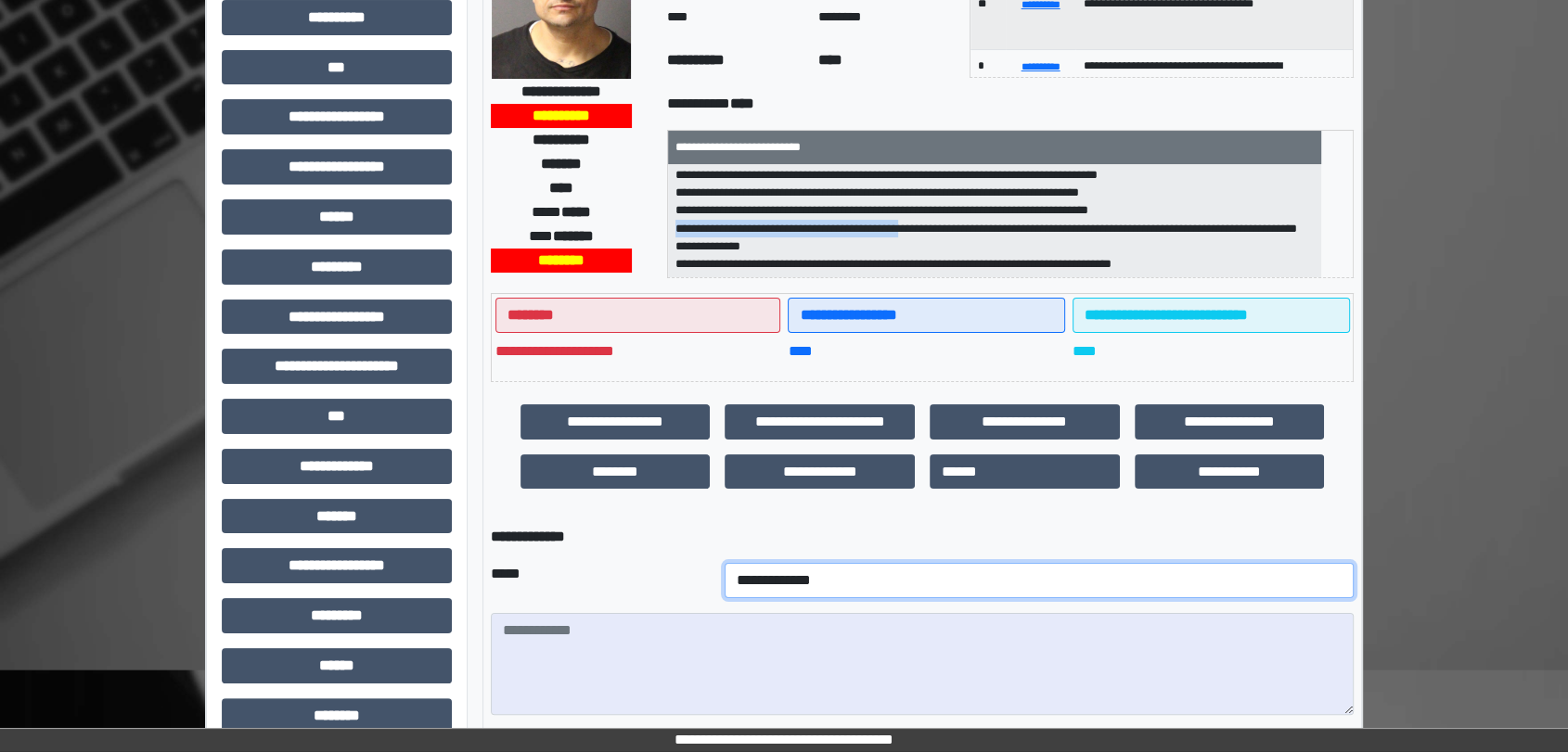 click on "**********" at bounding box center (1039, 580) 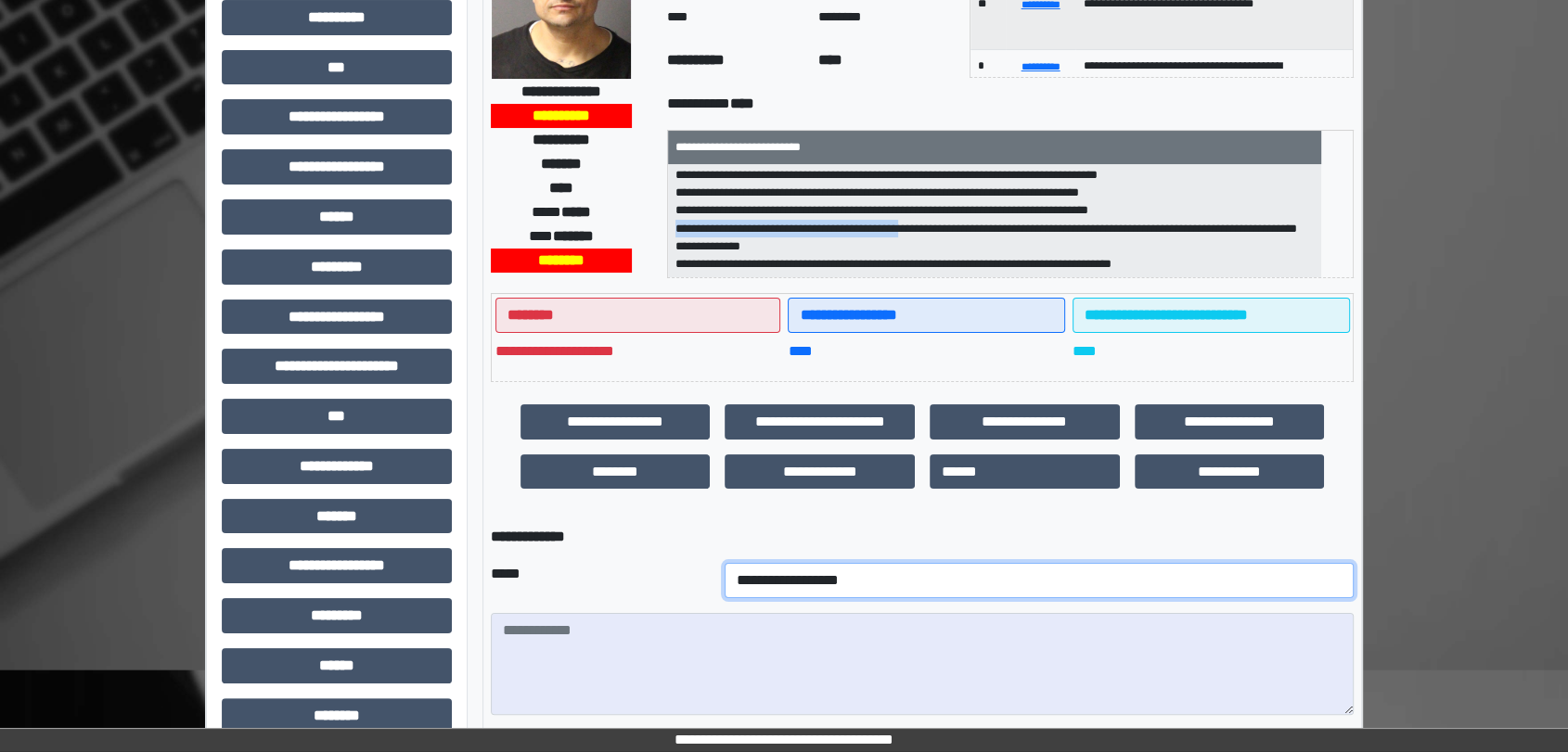 click on "**********" at bounding box center (1039, 580) 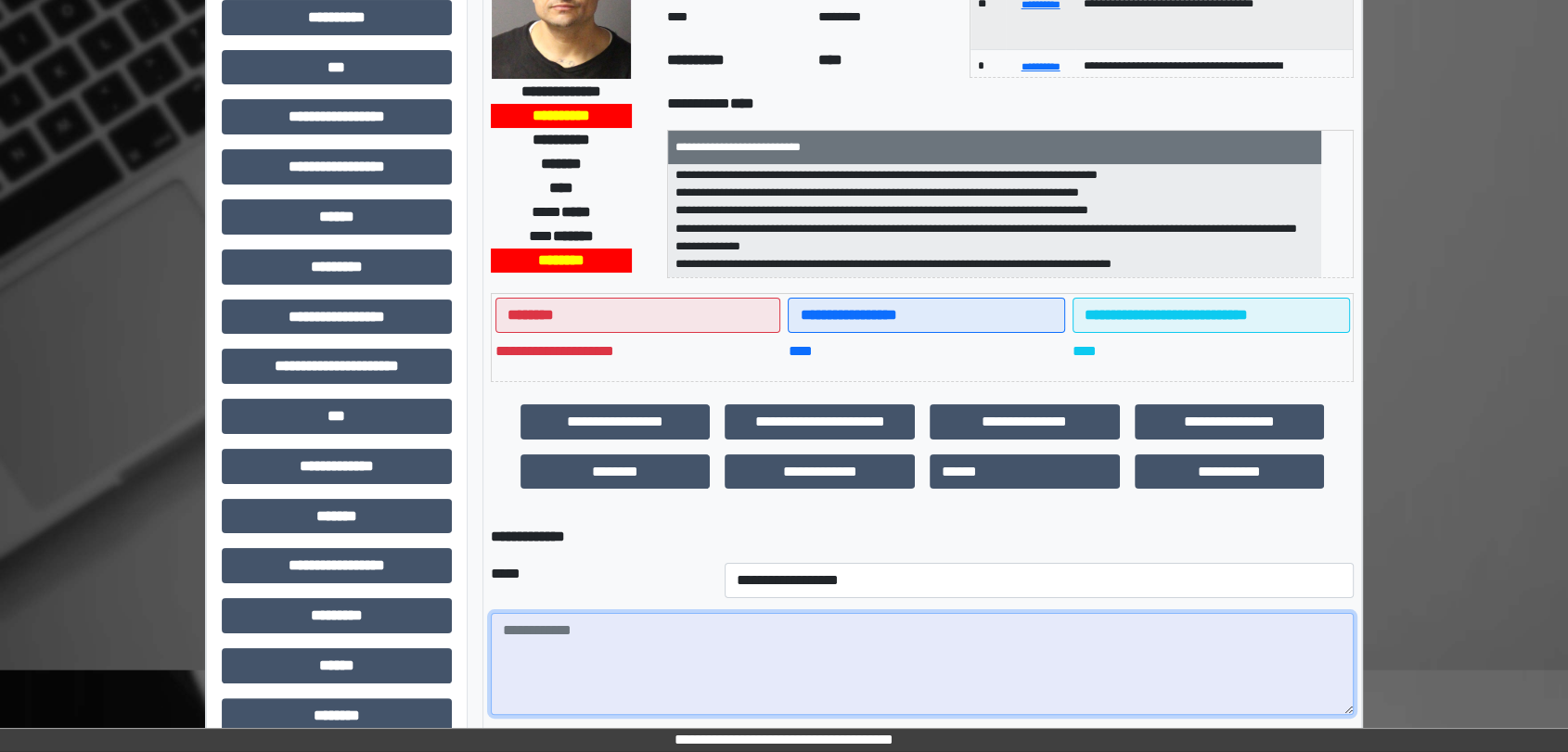 click at bounding box center [922, 664] 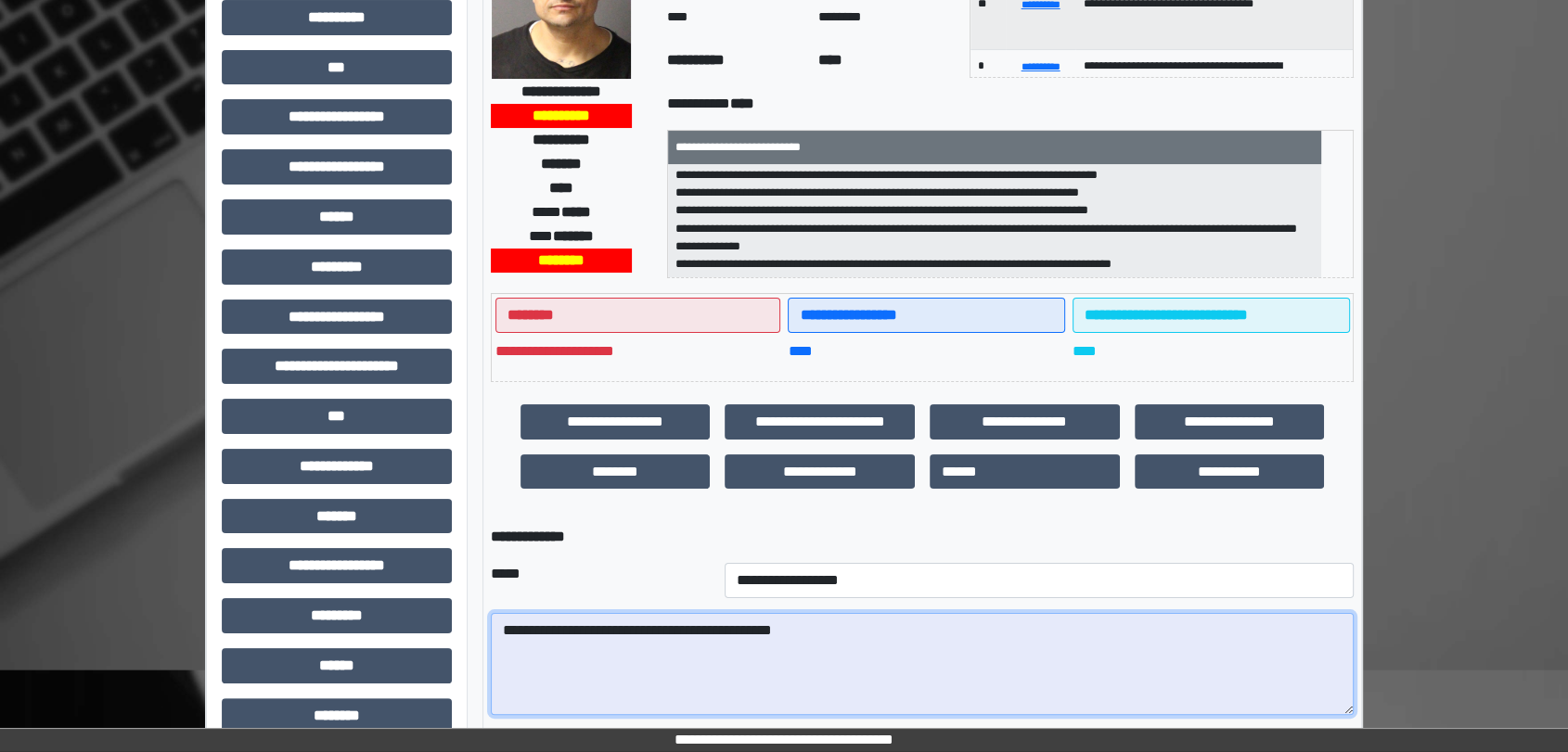 click on "**********" at bounding box center (922, 664) 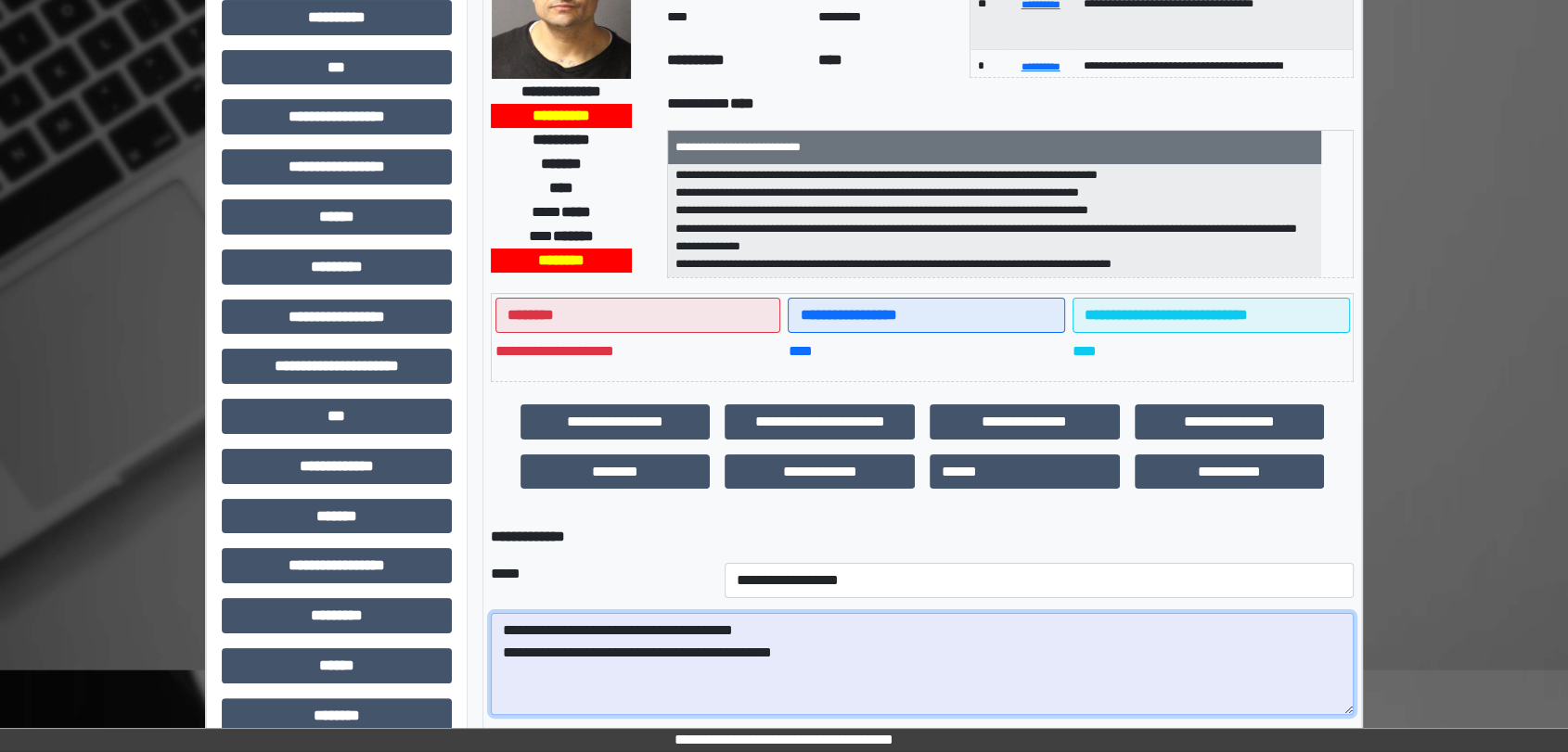 click on "**********" at bounding box center (922, 664) 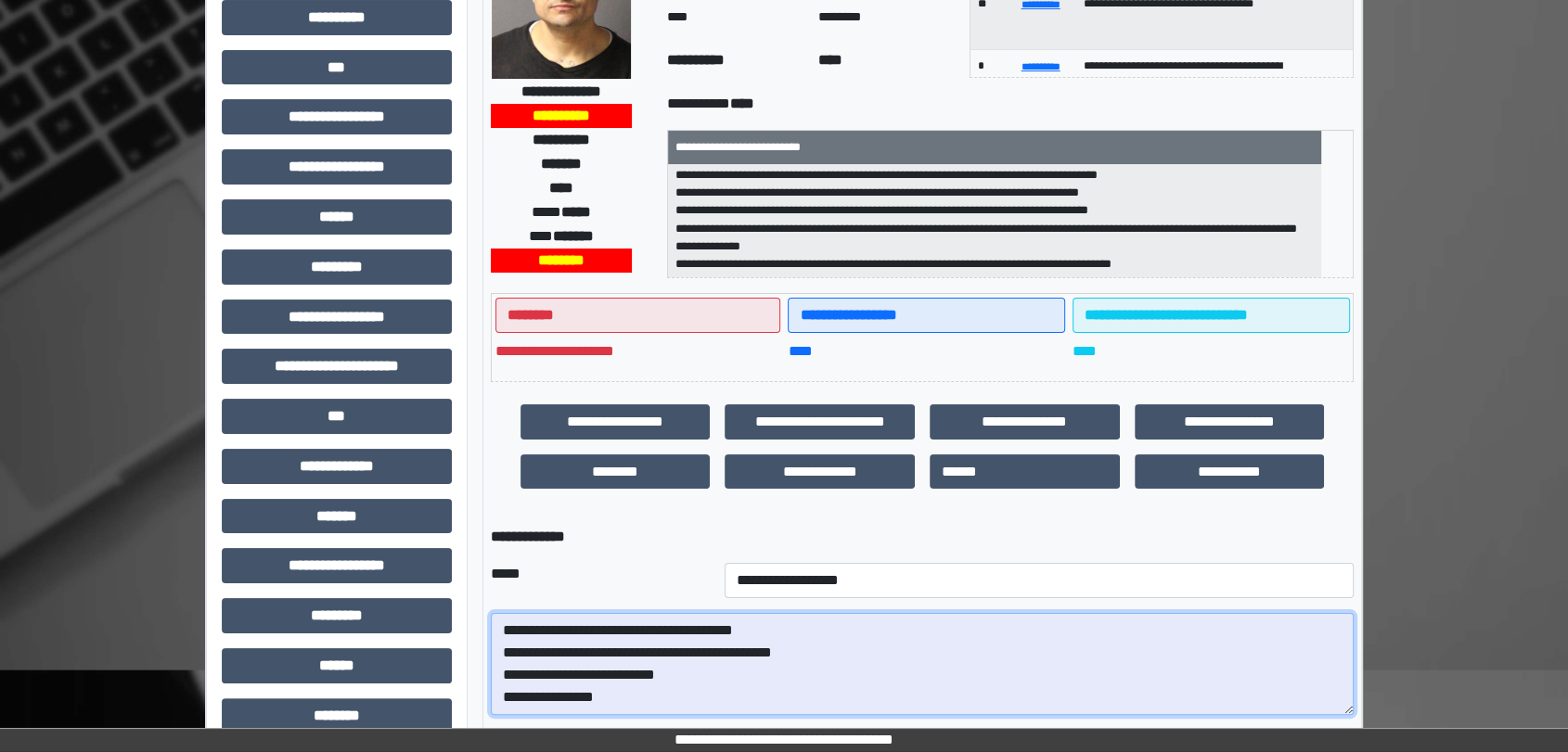 click on "**********" at bounding box center (922, 664) 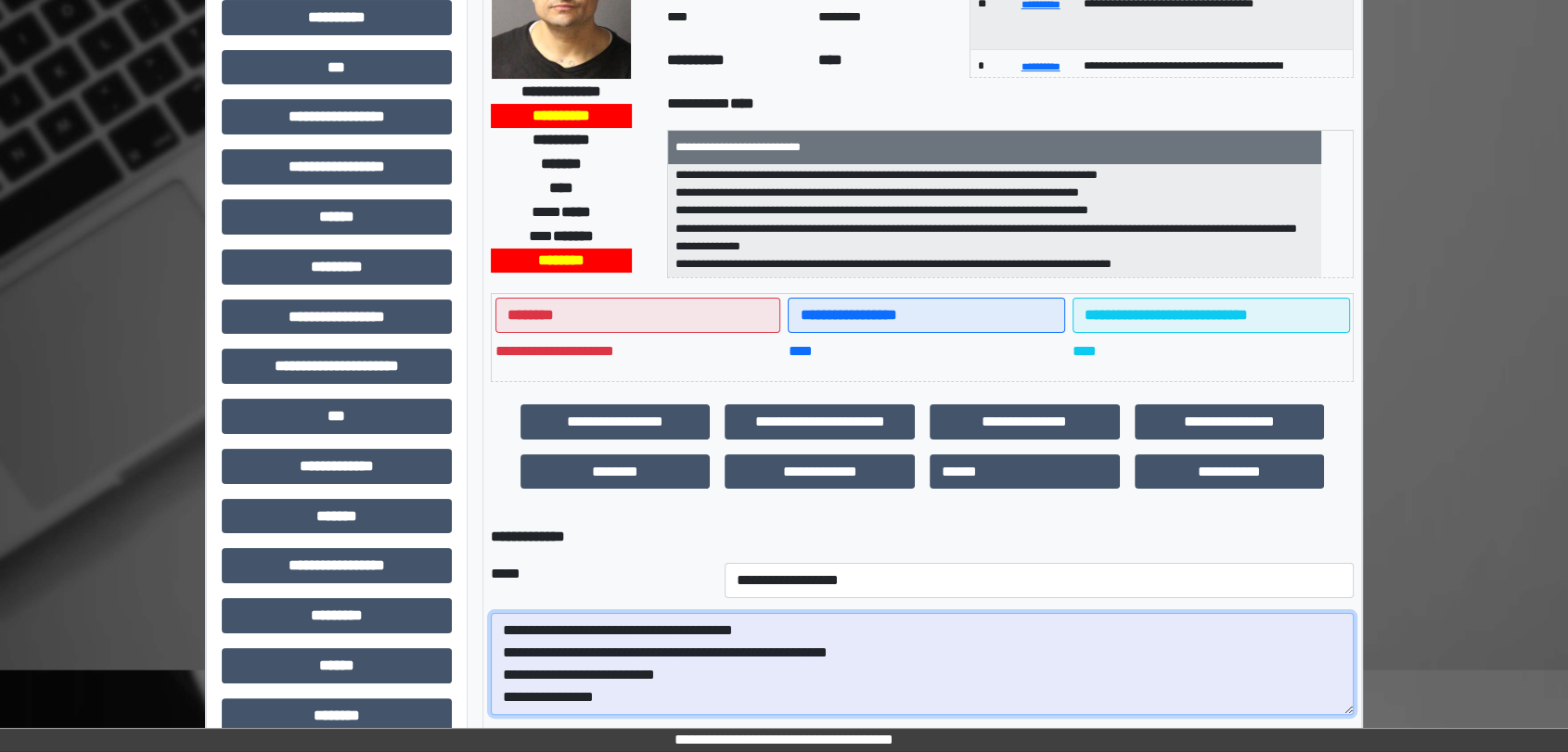 drag, startPoint x: 631, startPoint y: 701, endPoint x: 562, endPoint y: 649, distance: 86.400231 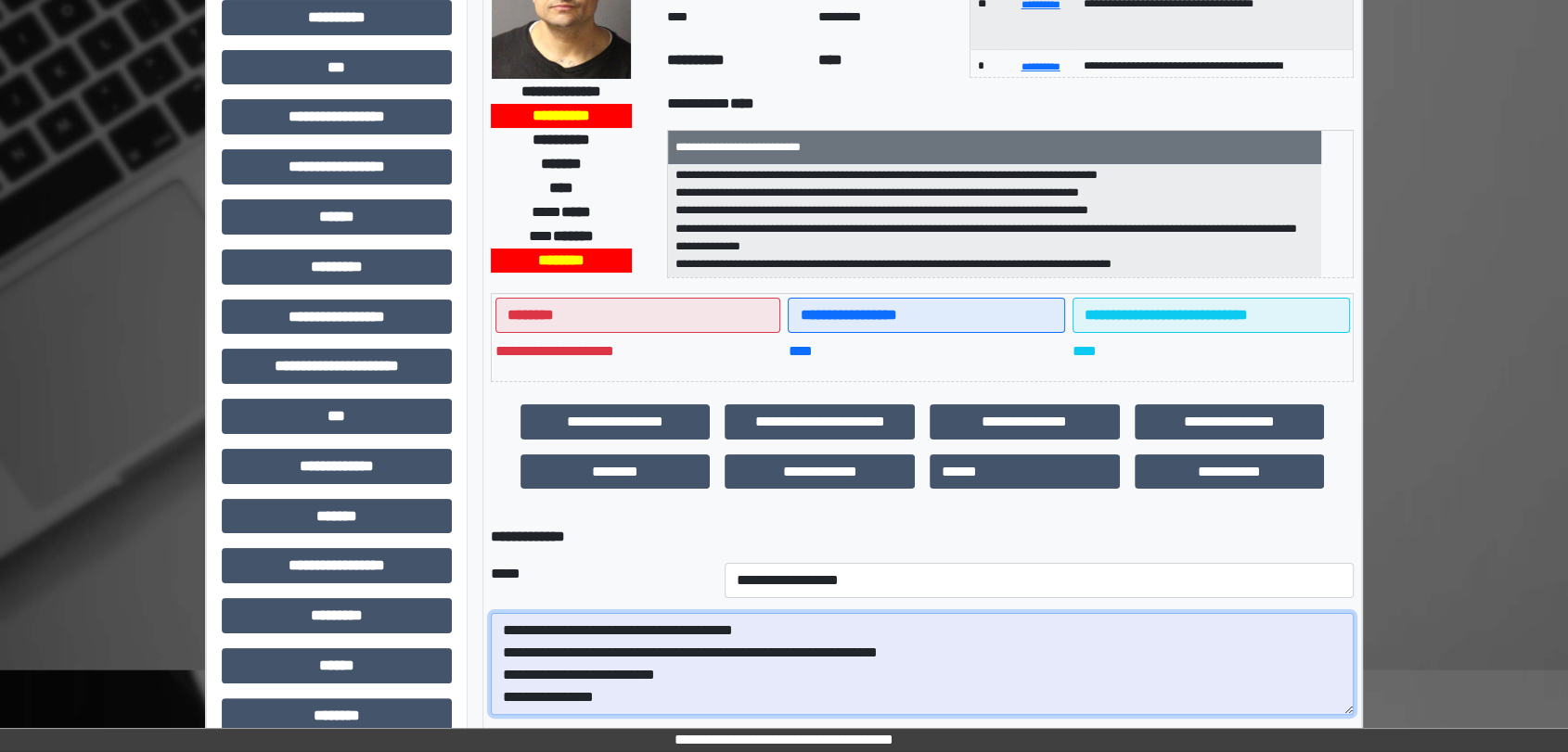 type on "**********" 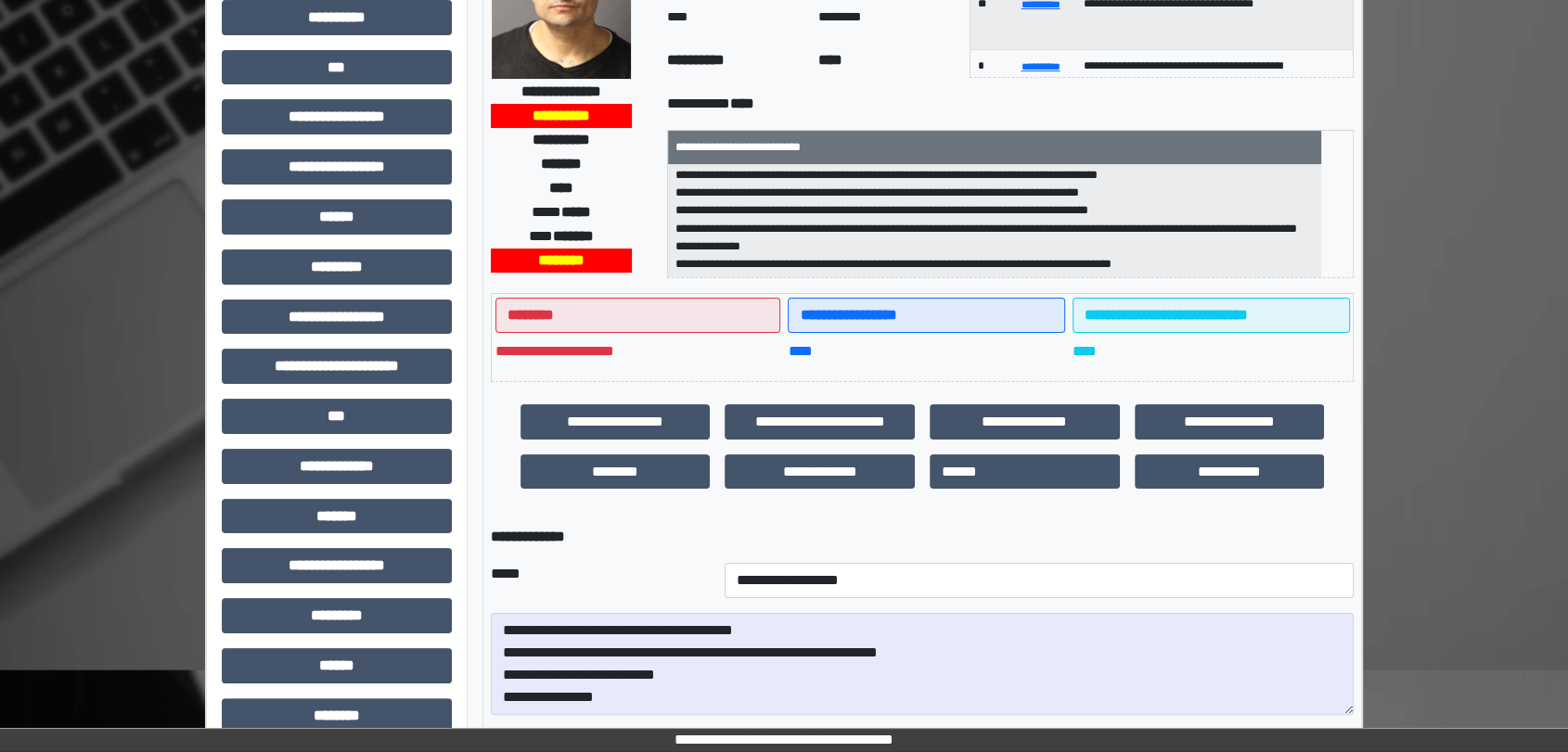 click on "**********" at bounding box center [922, 537] 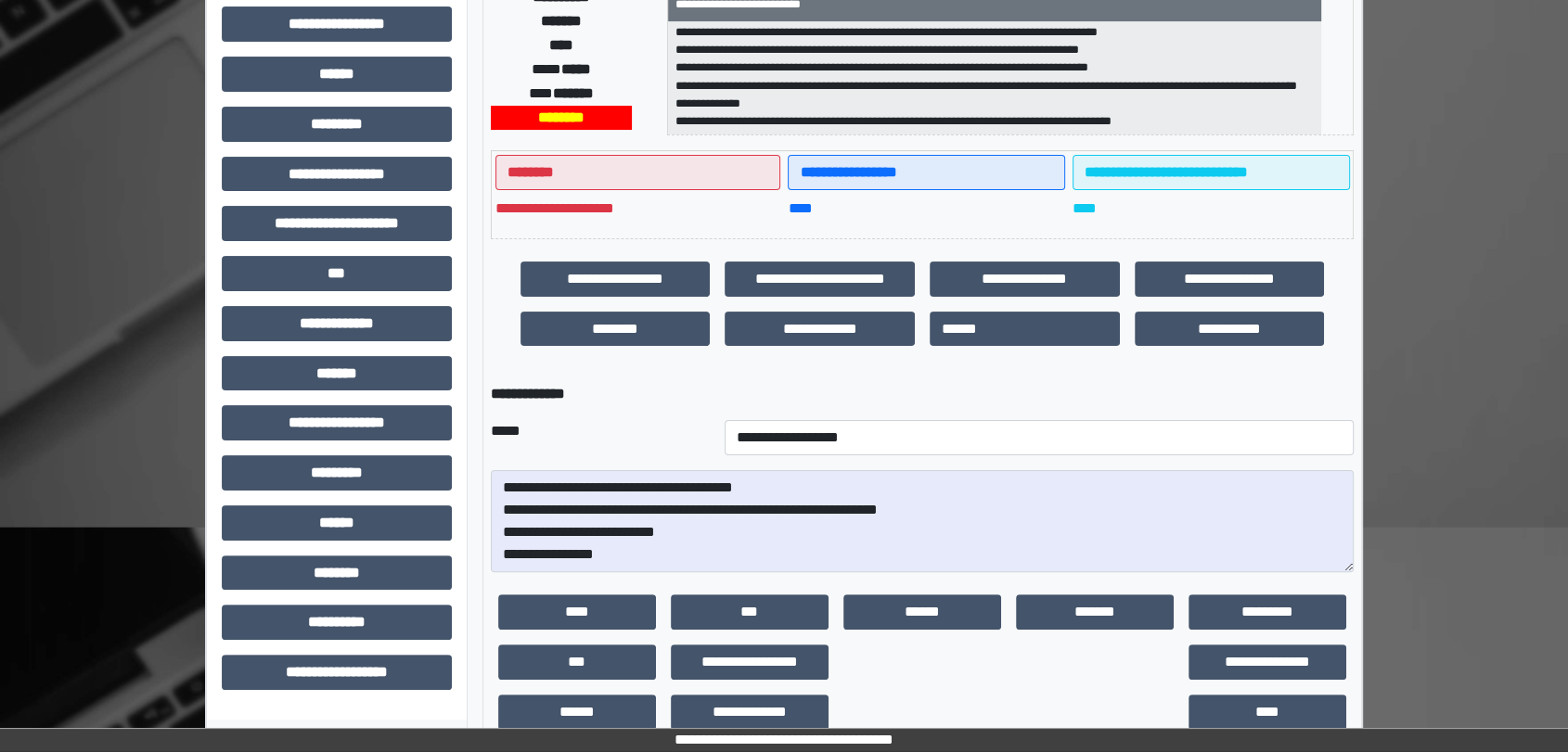 scroll, scrollTop: 386, scrollLeft: 0, axis: vertical 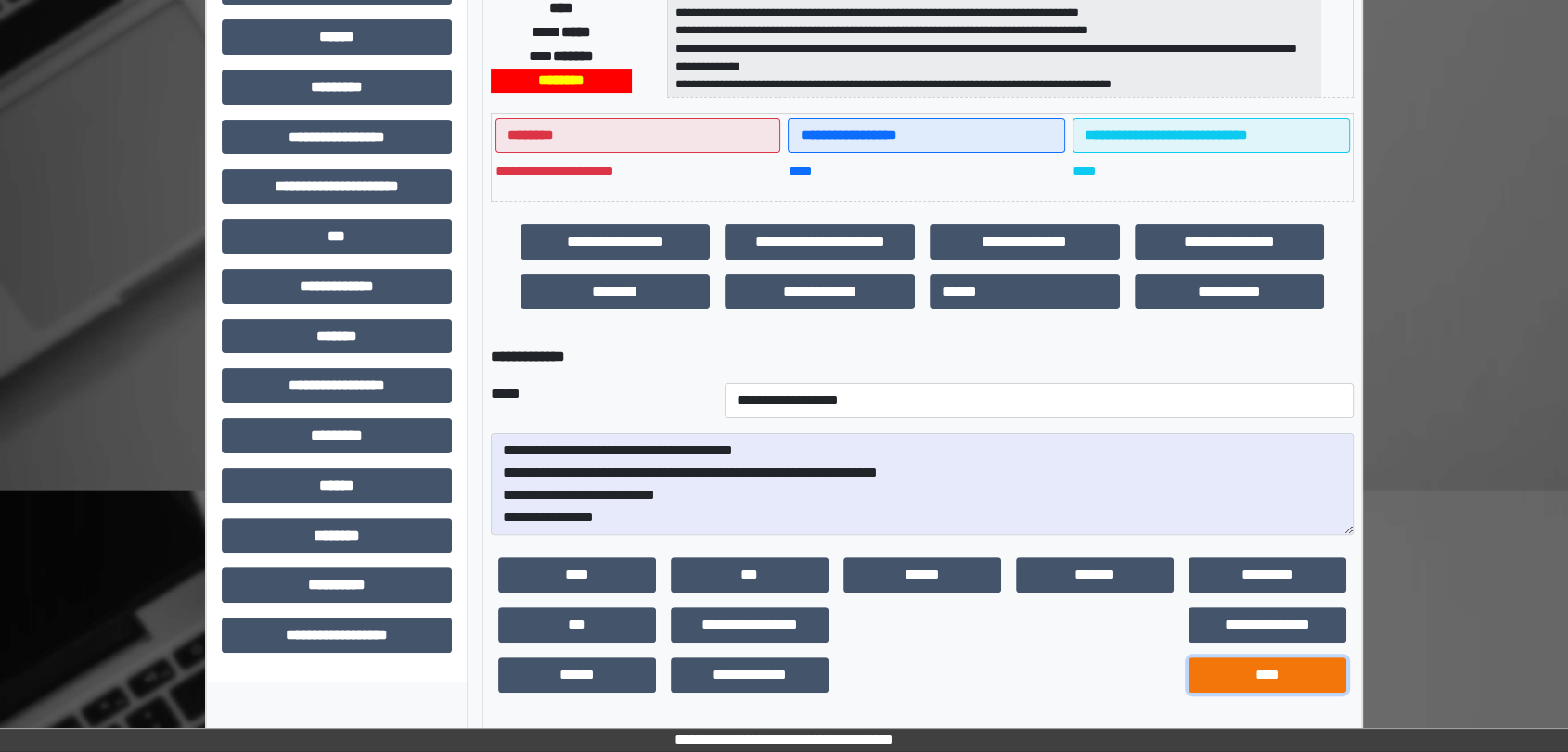 click on "****" at bounding box center [1267, 675] 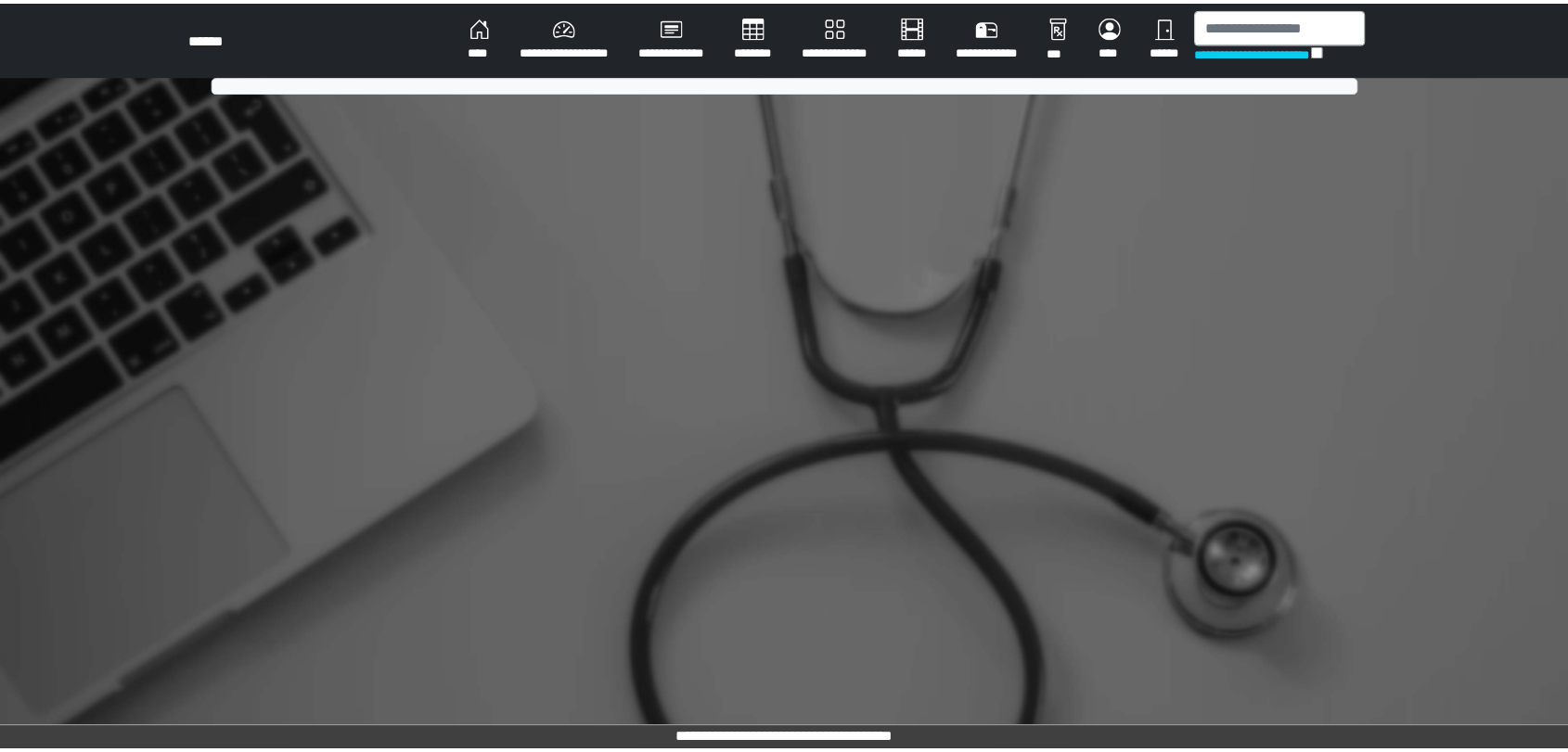 scroll, scrollTop: 0, scrollLeft: 0, axis: both 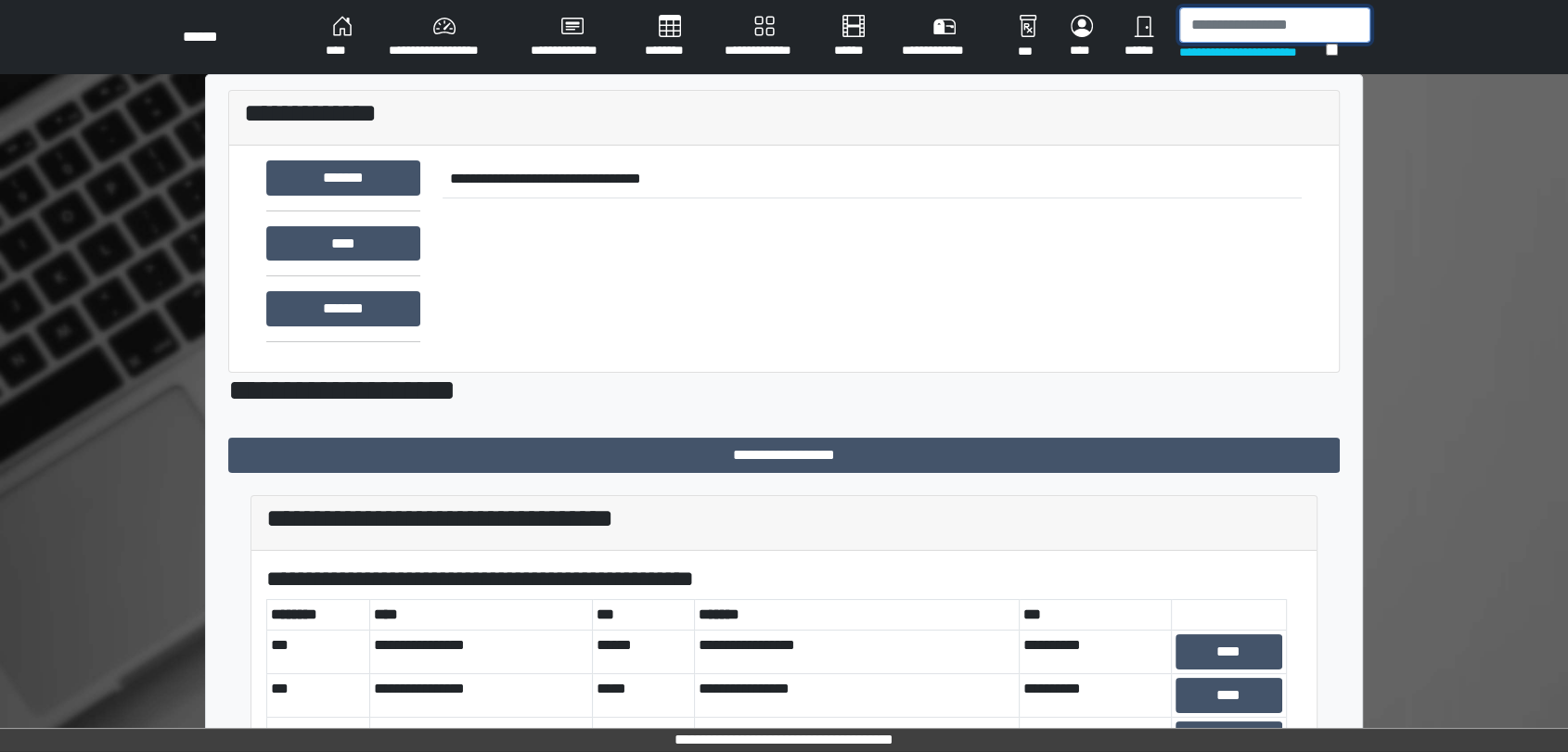 click at bounding box center (1275, 25) 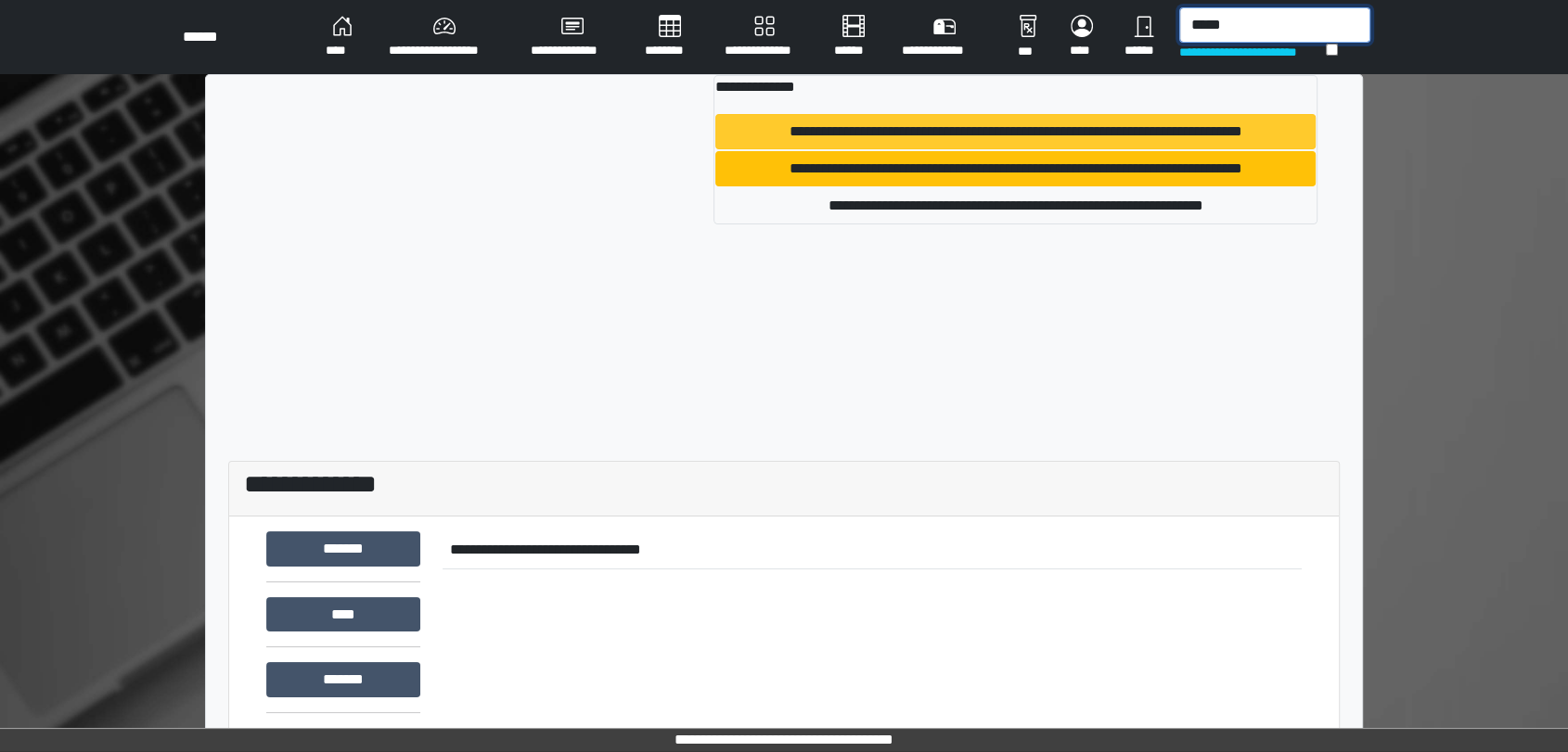 type on "*****" 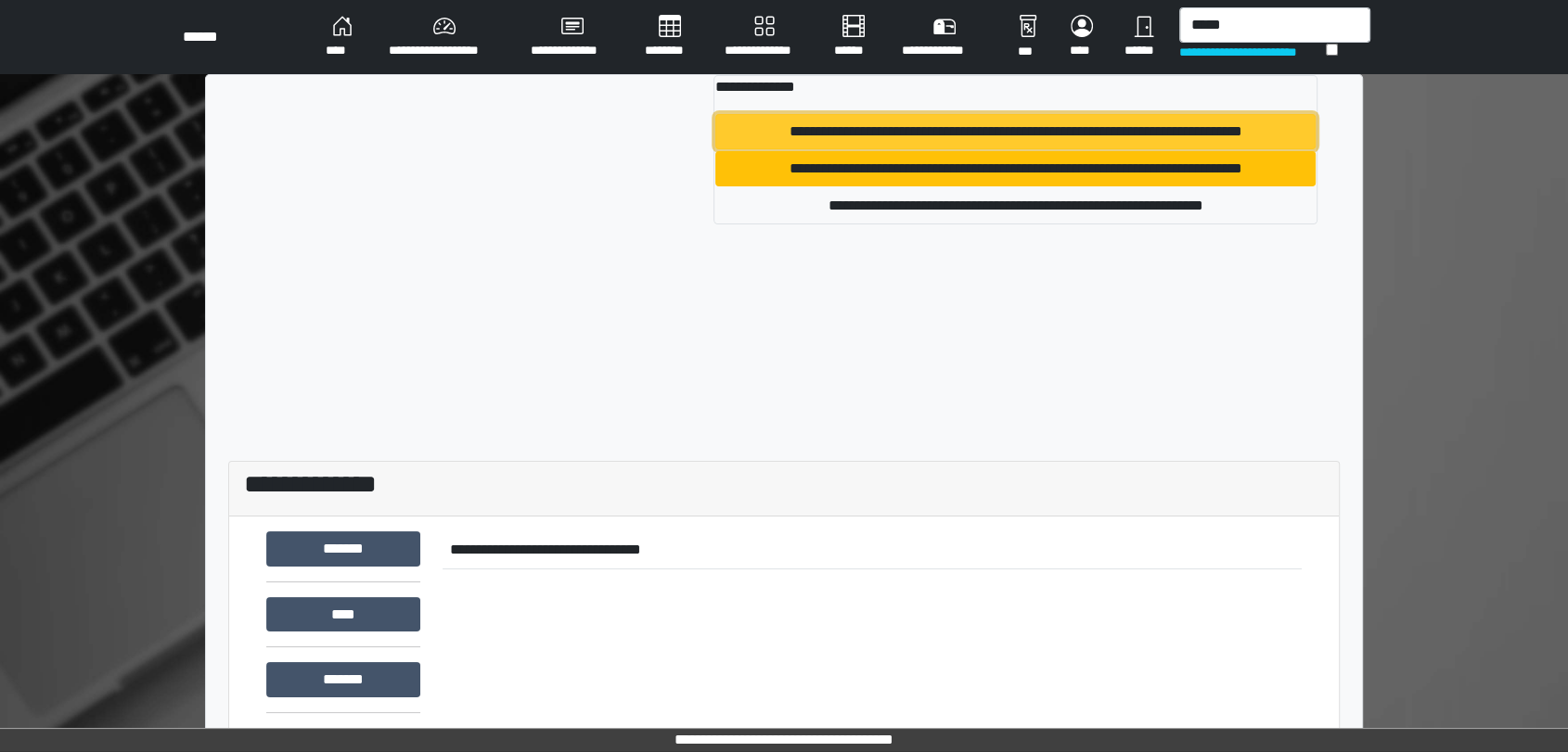 click on "**********" at bounding box center (1015, 132) 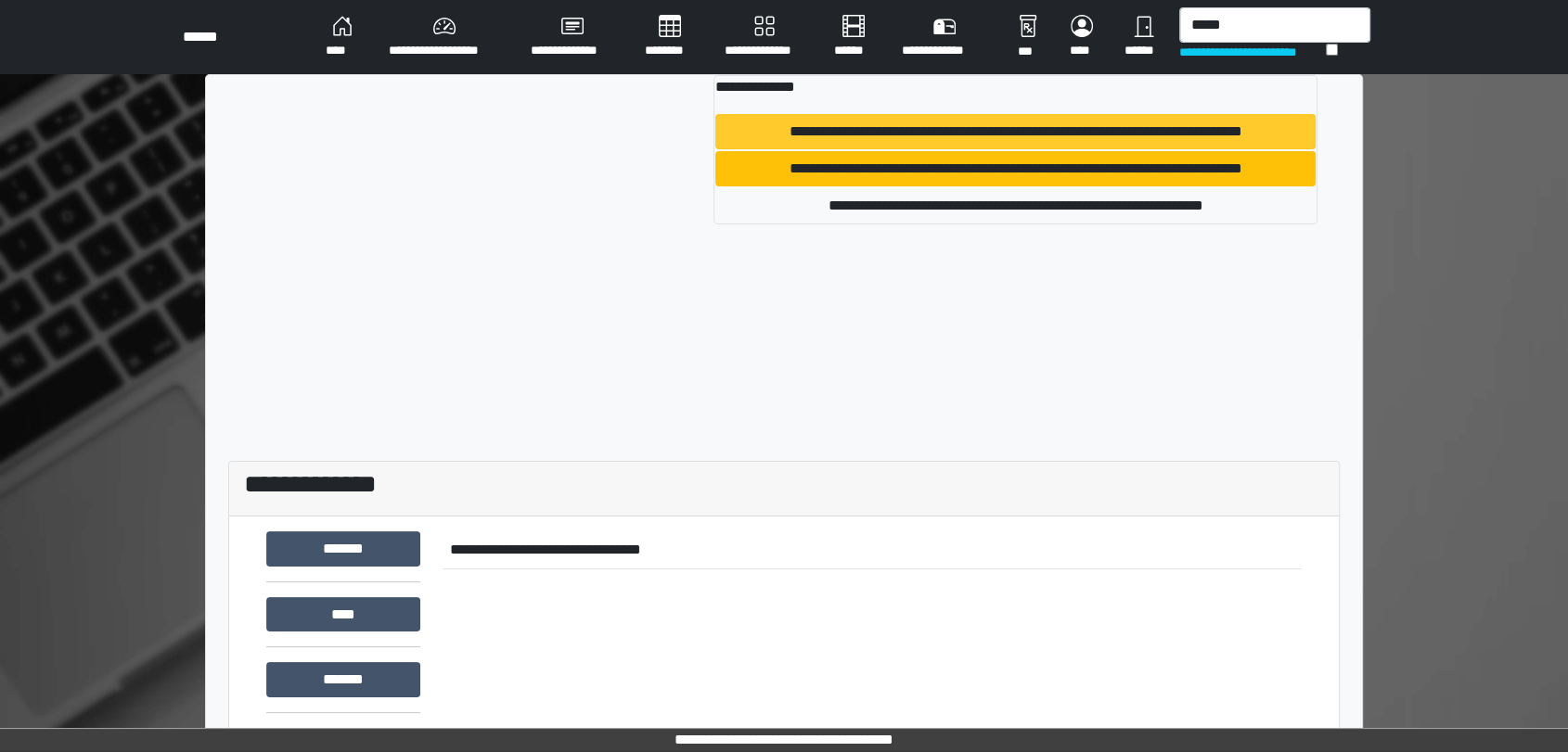 type 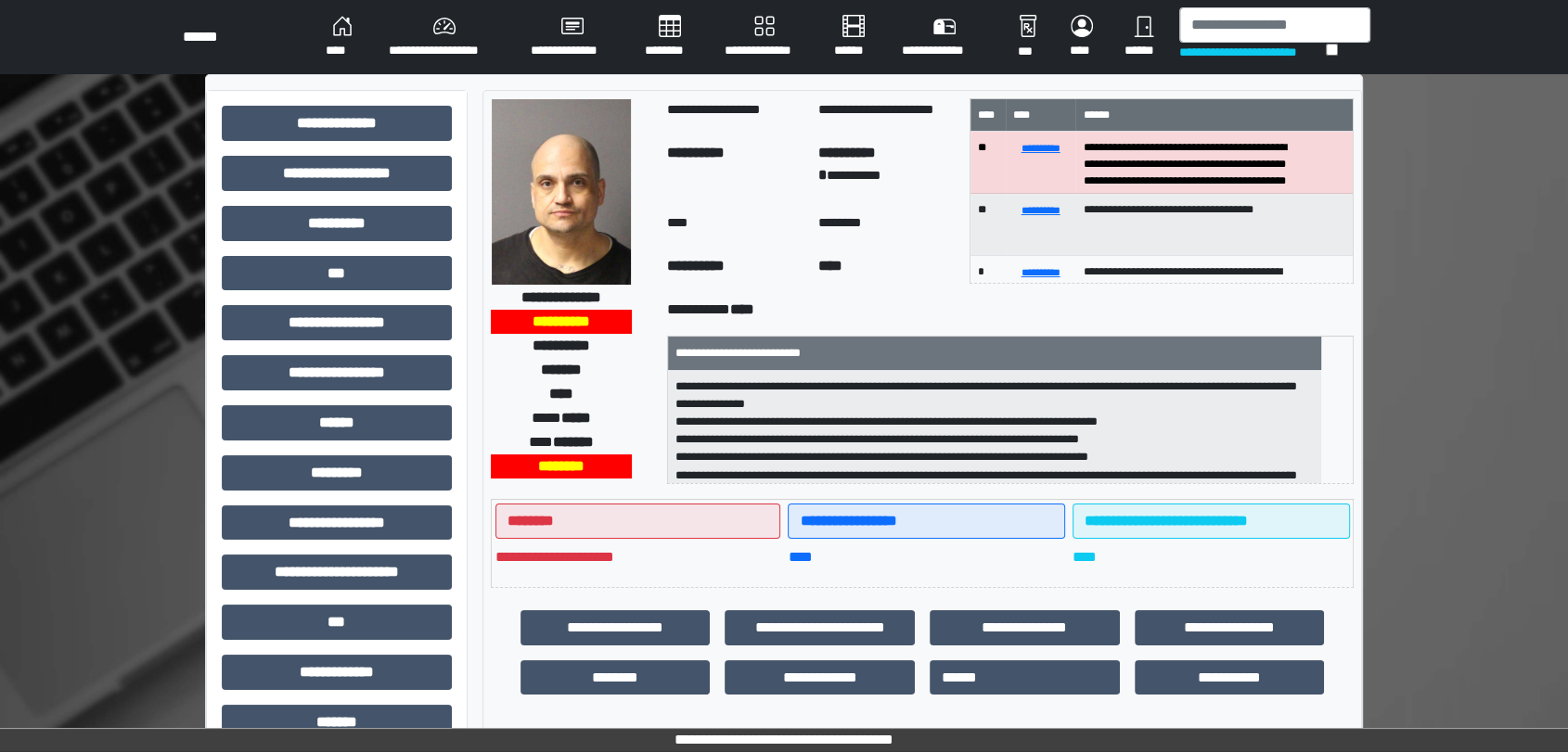 scroll, scrollTop: 41, scrollLeft: 0, axis: vertical 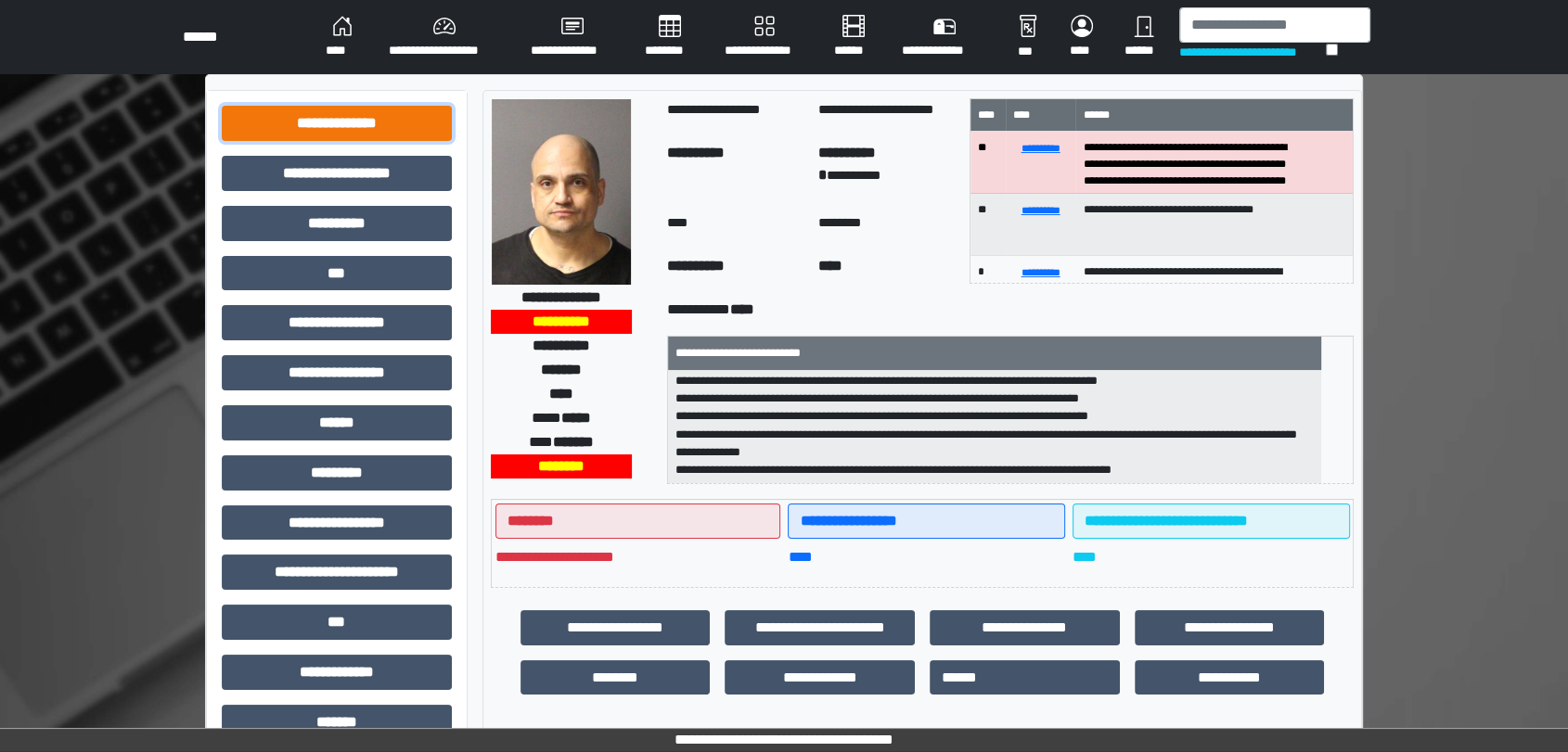 click on "**********" at bounding box center (337, 123) 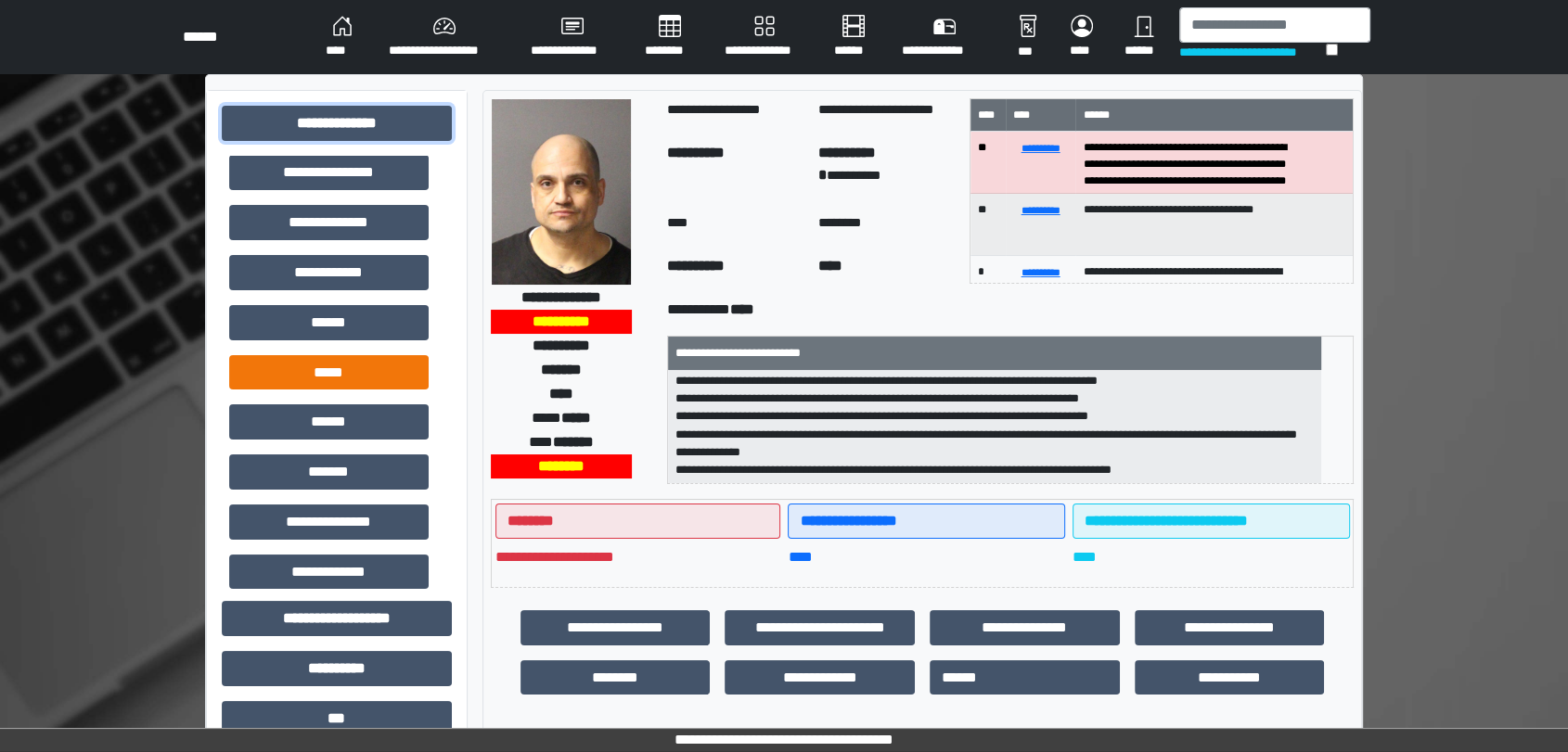 scroll, scrollTop: 206, scrollLeft: 0, axis: vertical 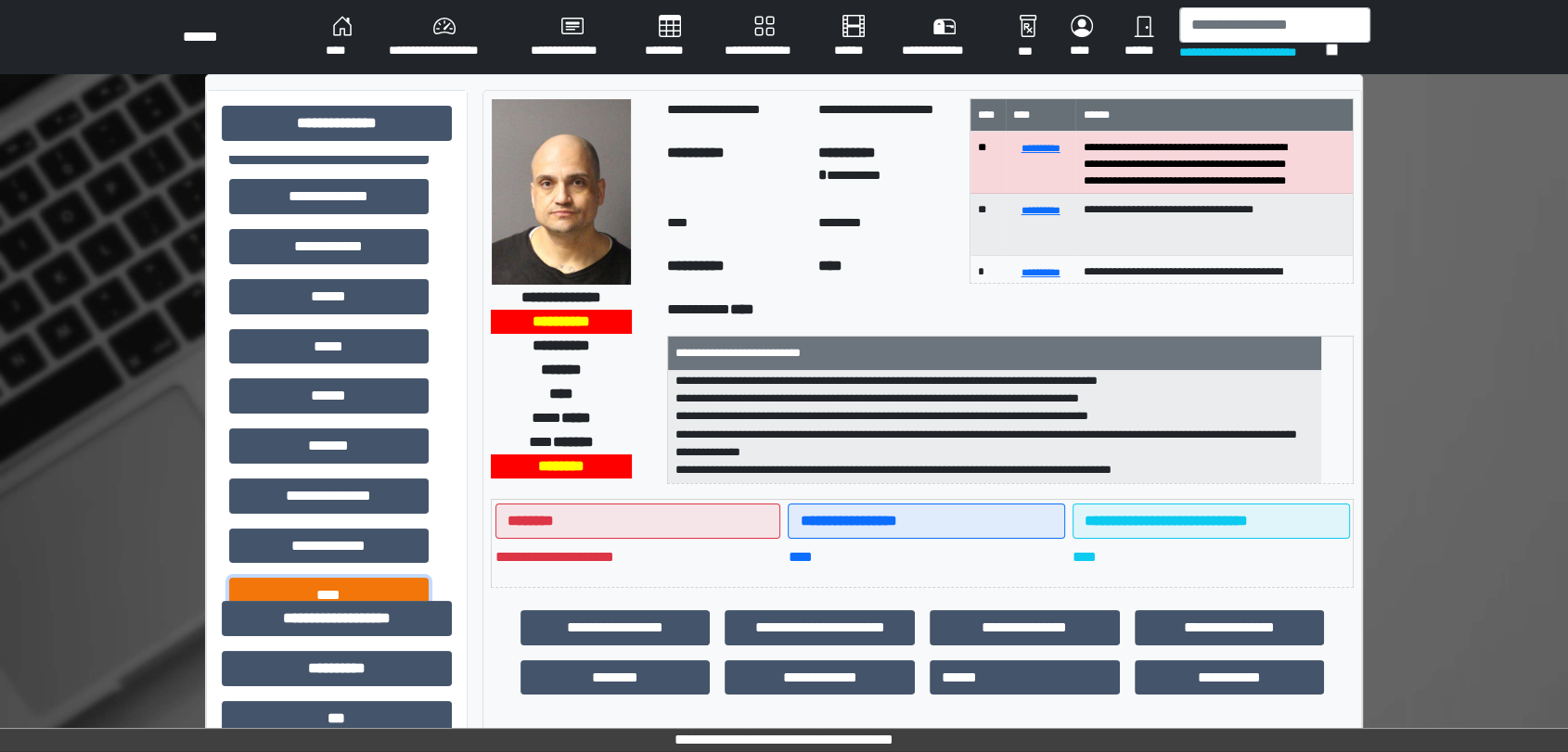 click on "****" at bounding box center [328, 595] 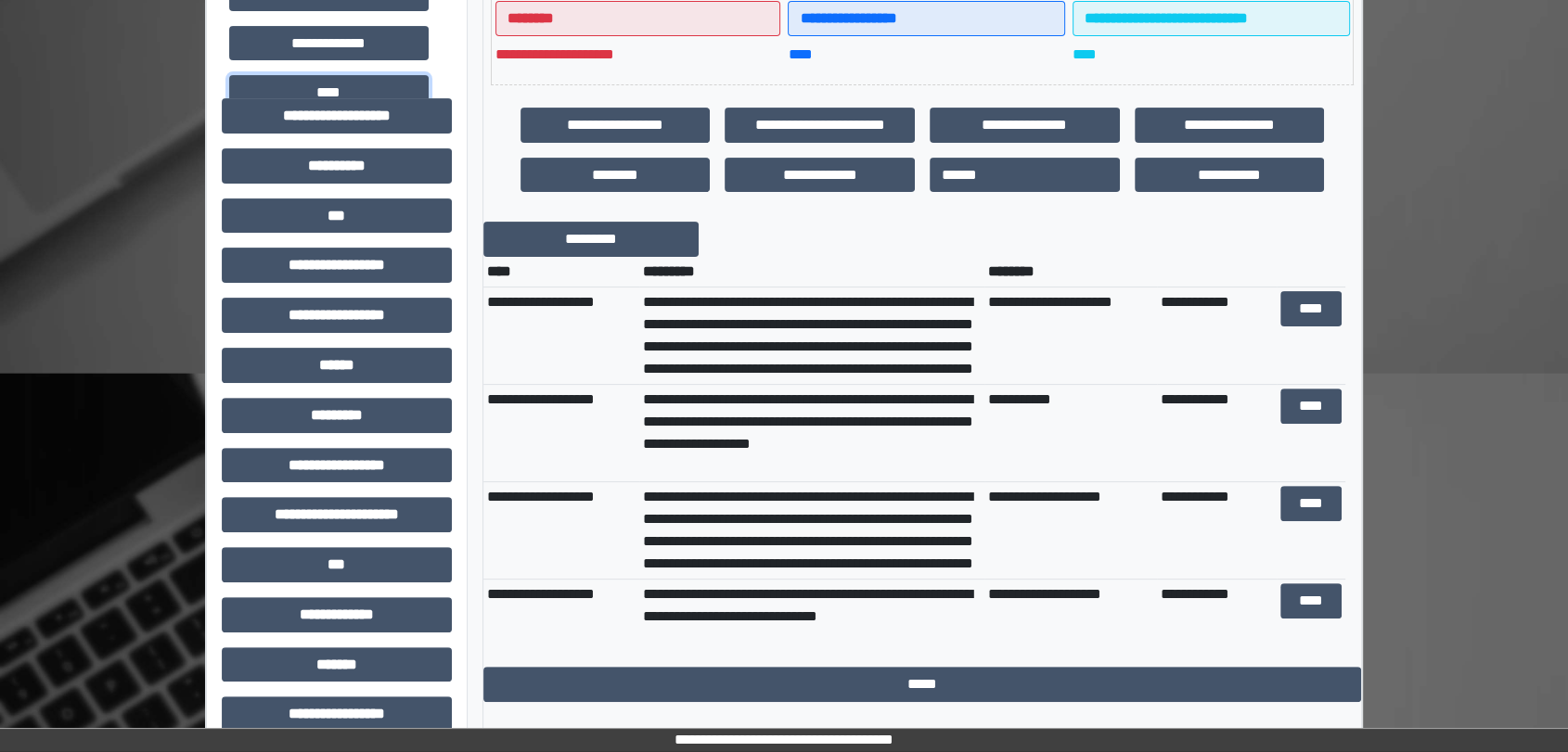 scroll, scrollTop: 515, scrollLeft: 0, axis: vertical 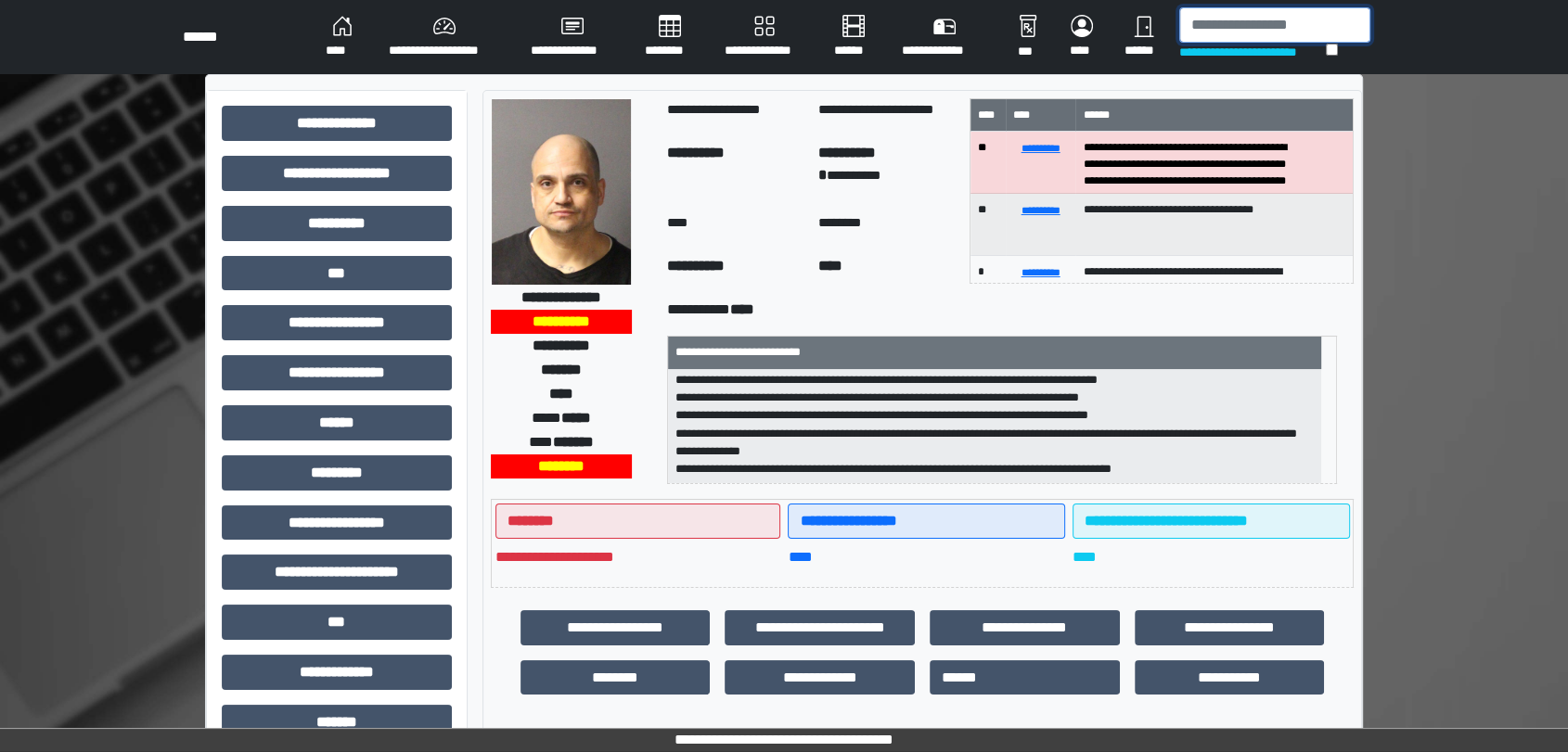 click at bounding box center (1275, 25) 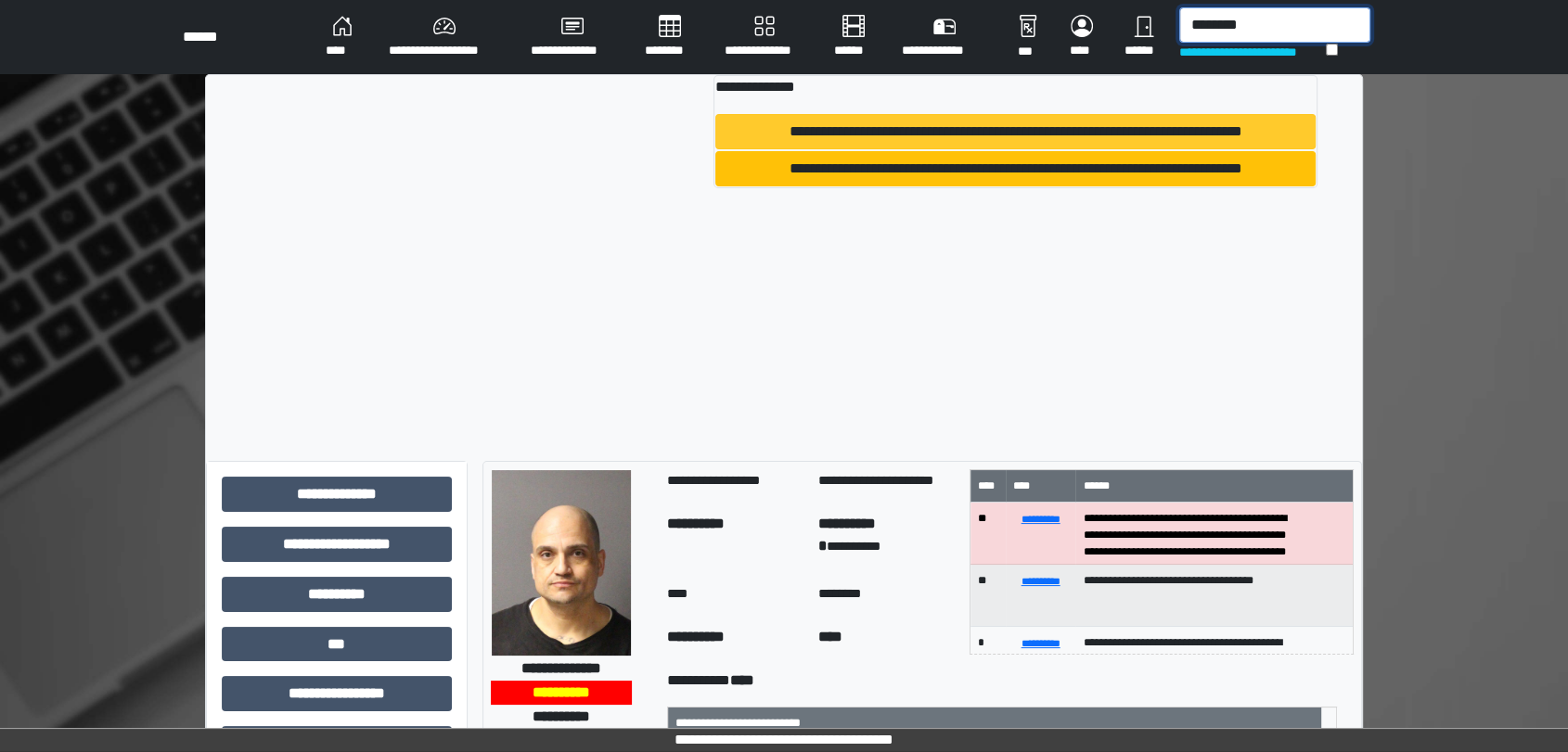 type on "********" 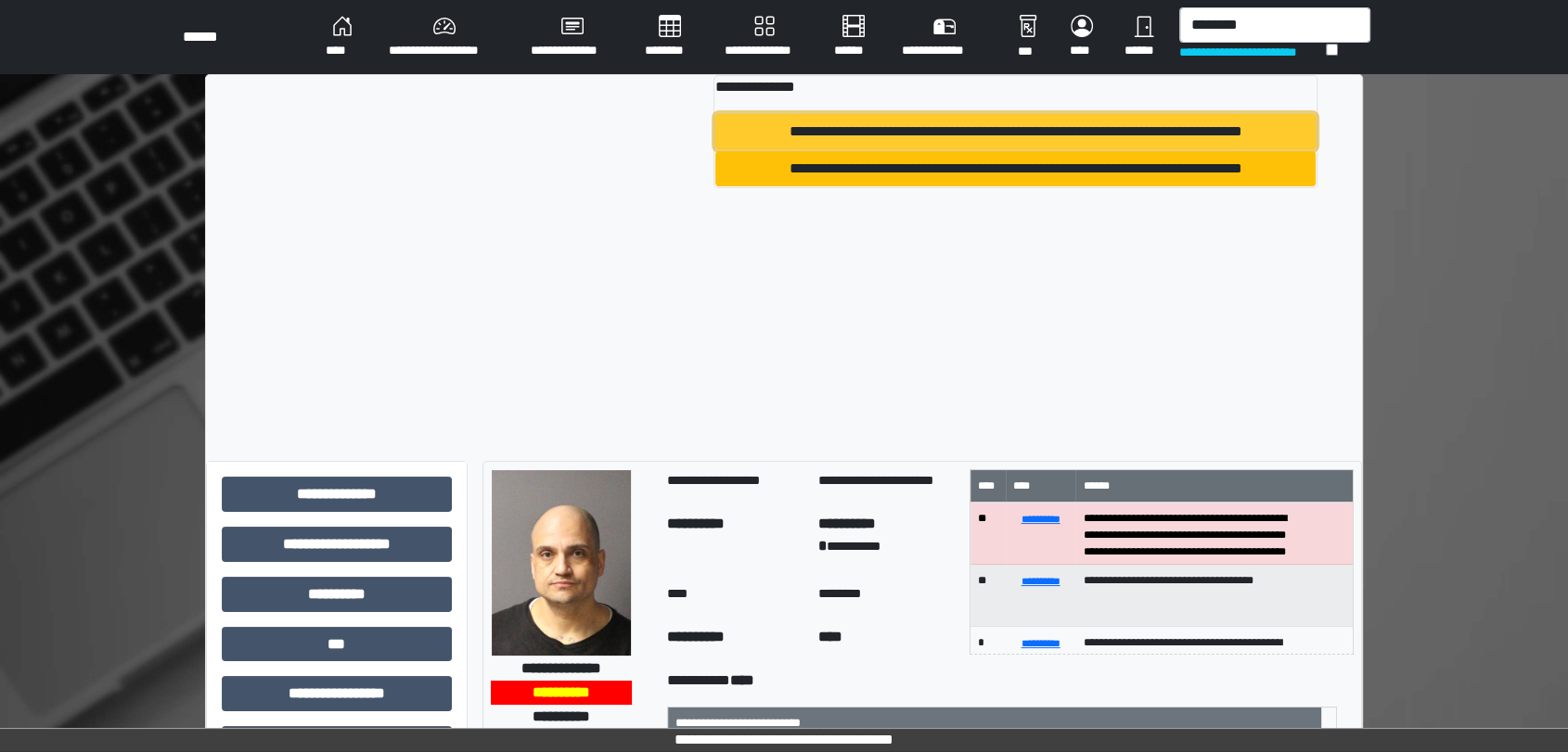click on "**********" at bounding box center (1015, 132) 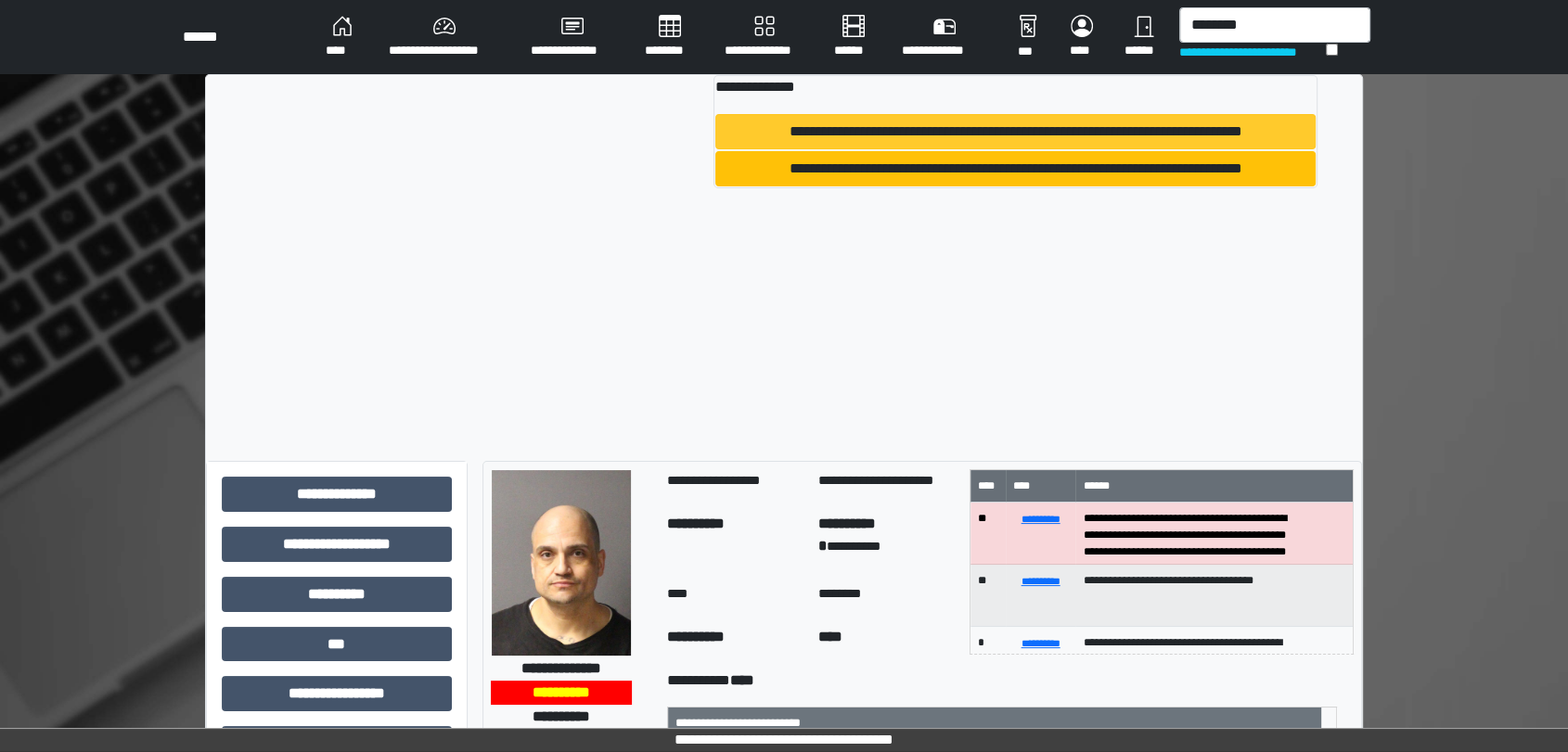 type 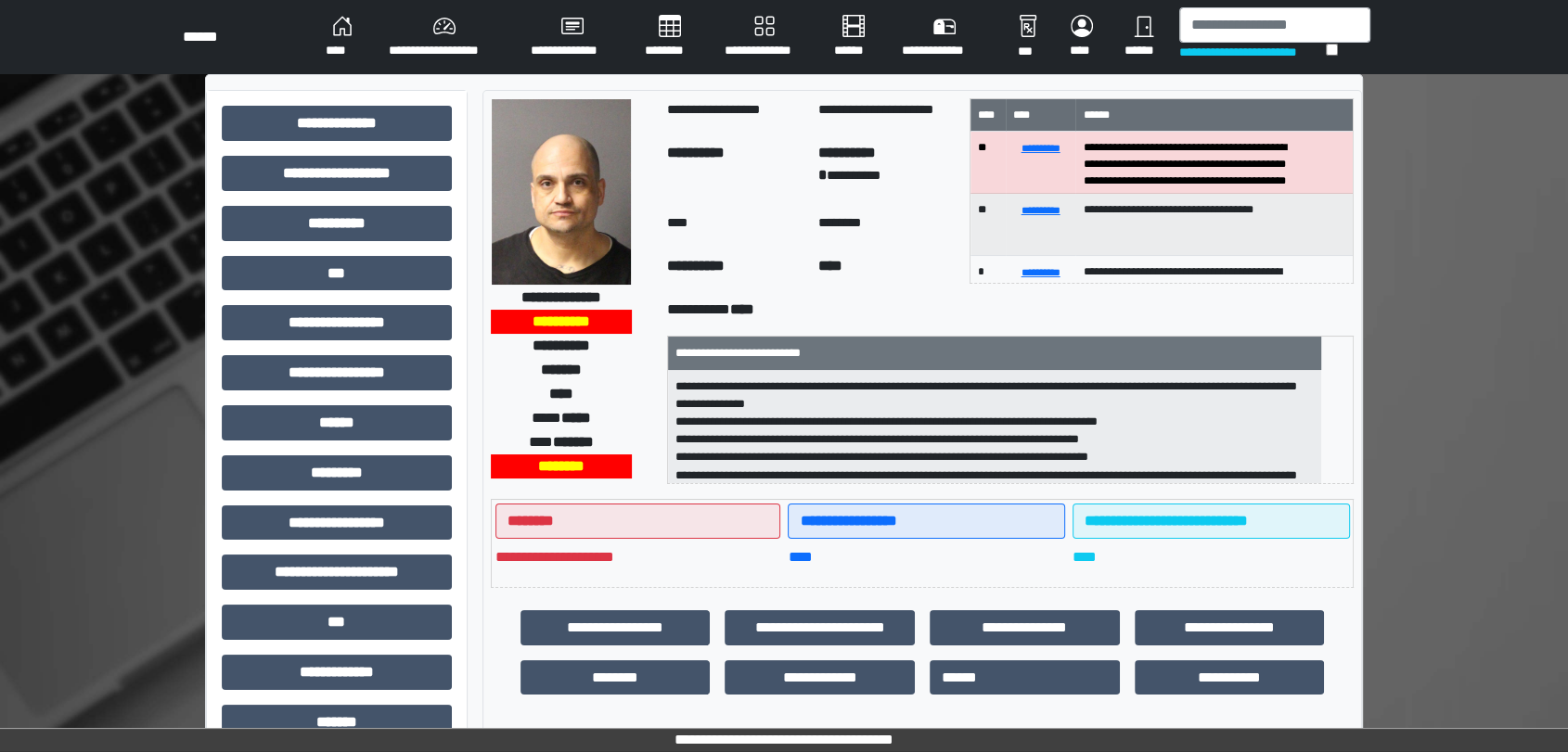 scroll, scrollTop: 1, scrollLeft: 0, axis: vertical 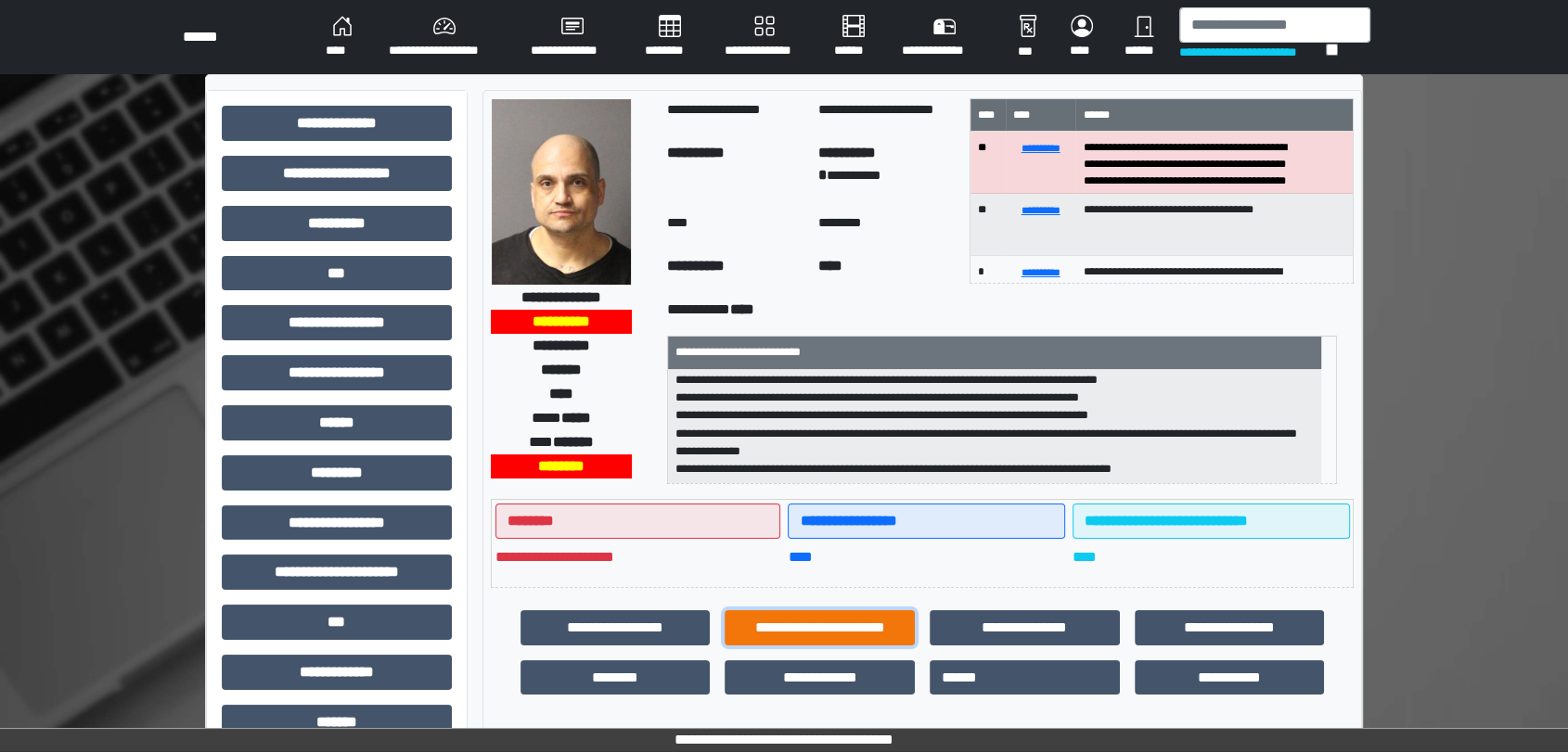 click on "**********" at bounding box center [819, 628] 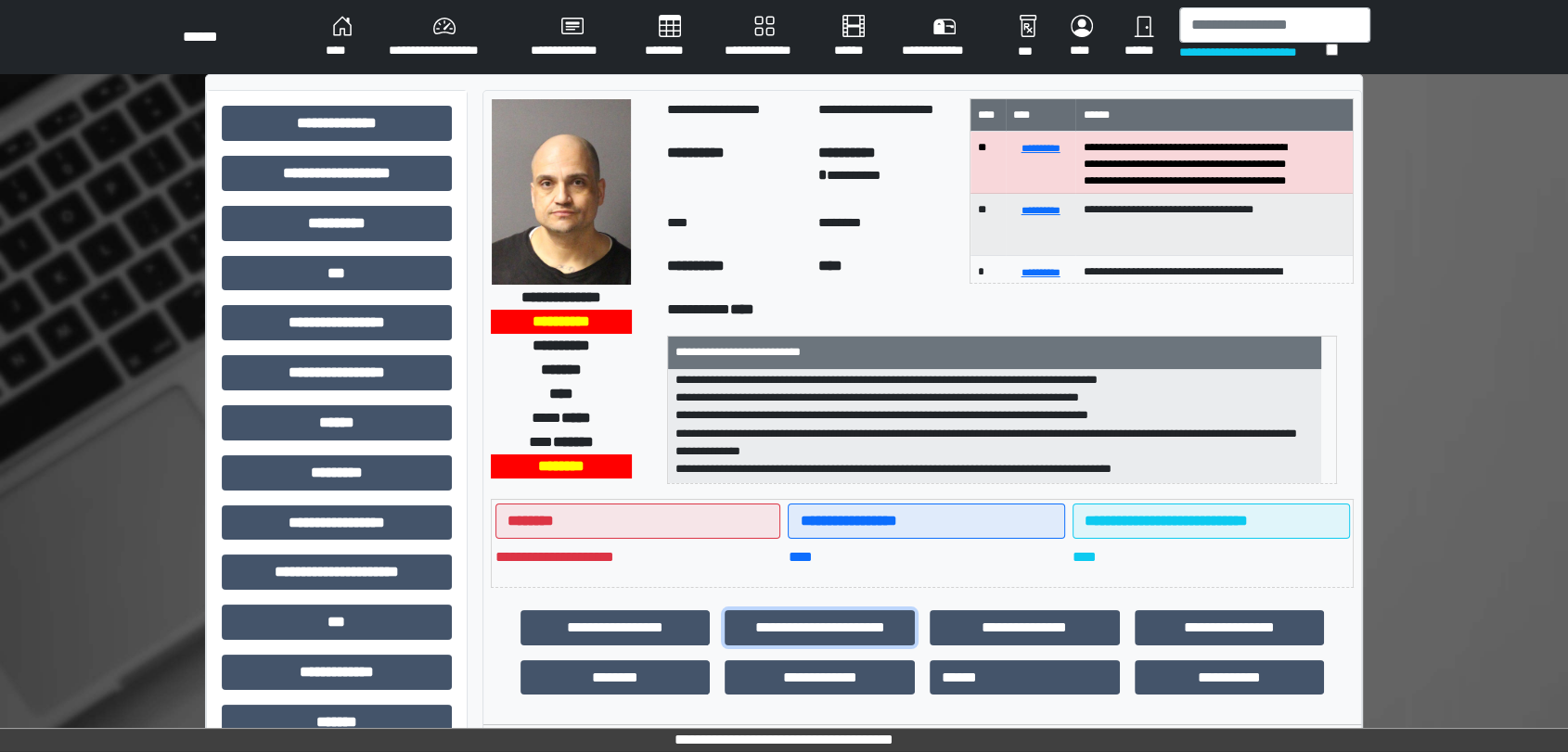 scroll, scrollTop: 309, scrollLeft: 0, axis: vertical 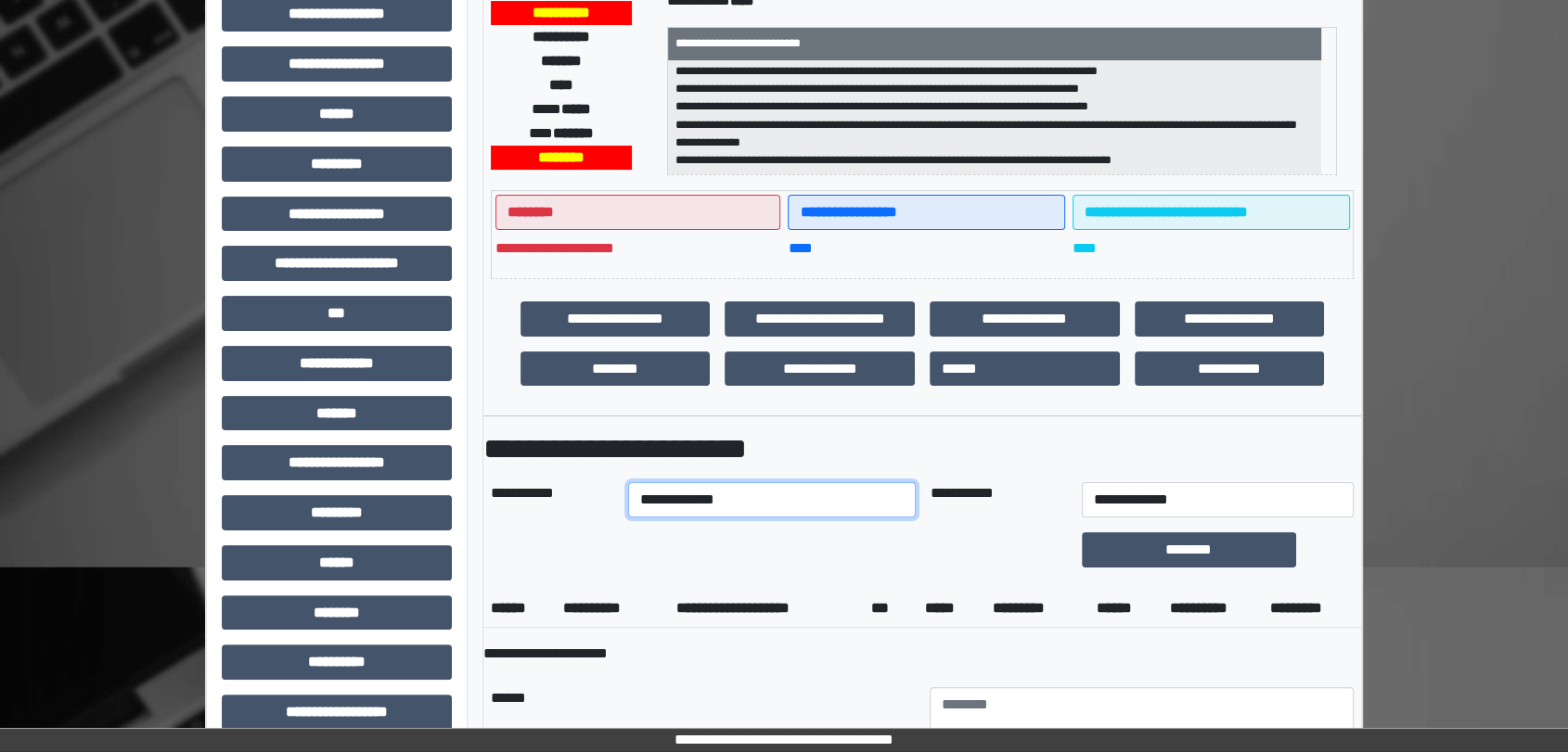 click on "**********" at bounding box center (771, 500) 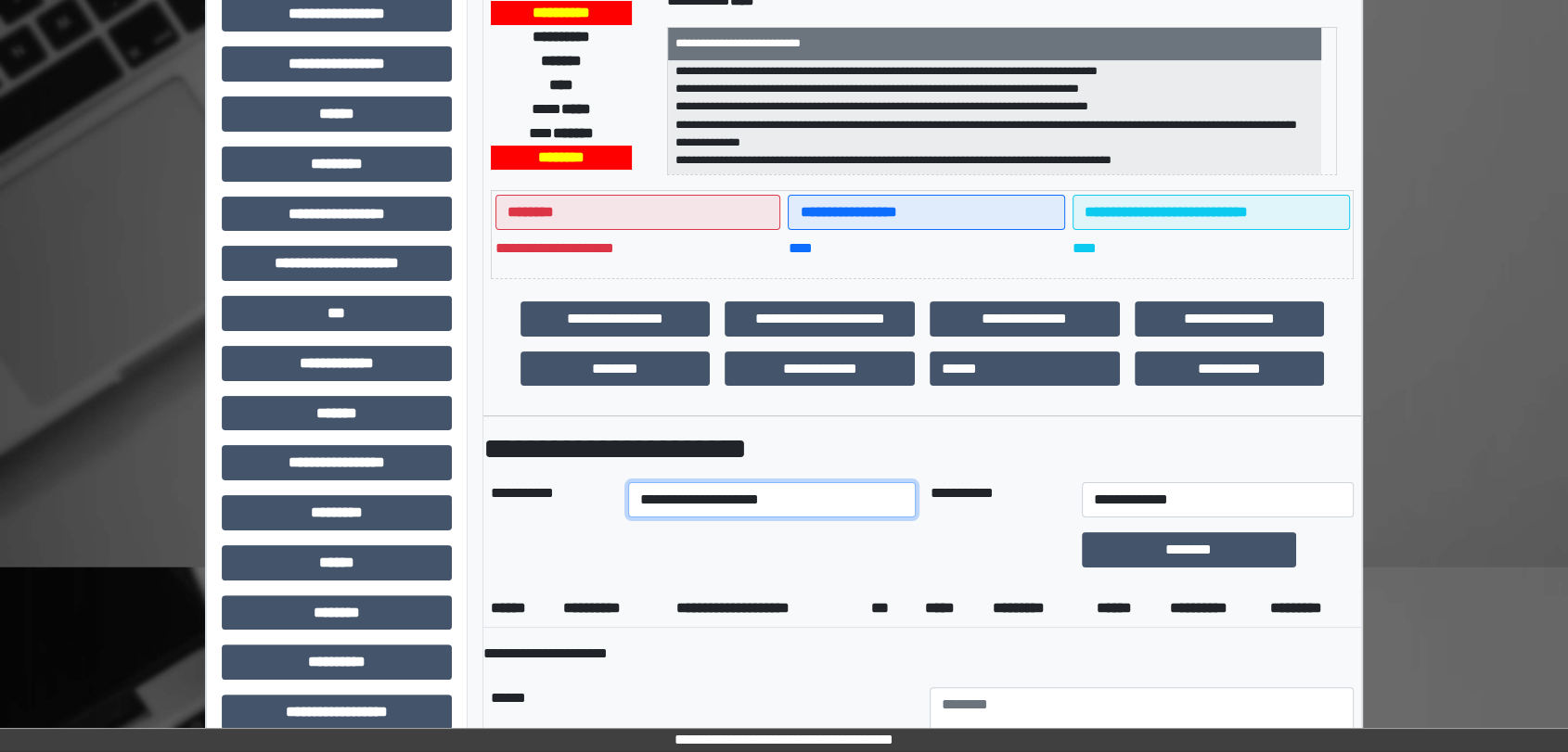click on "**********" at bounding box center [771, 500] 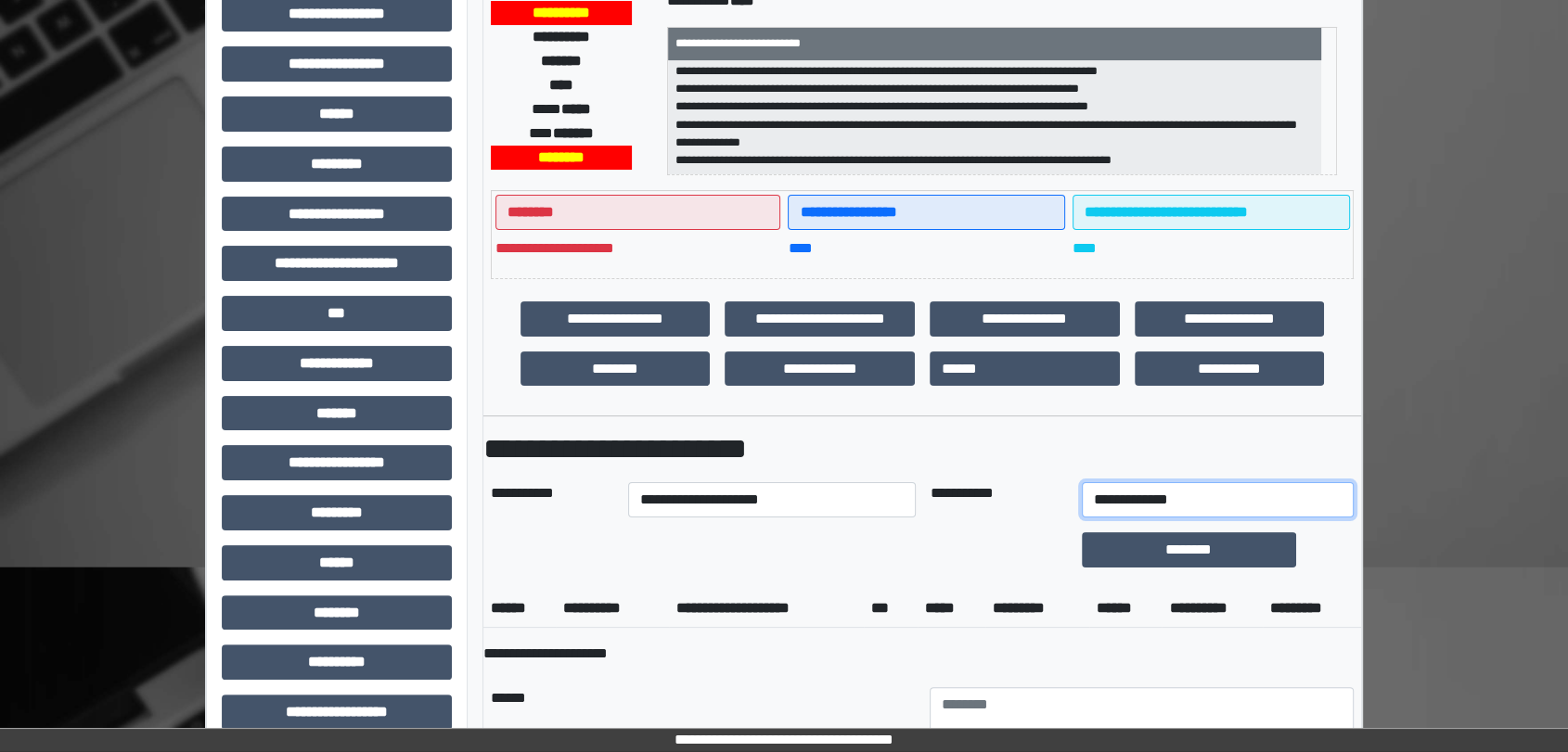 click on "**********" at bounding box center (1217, 500) 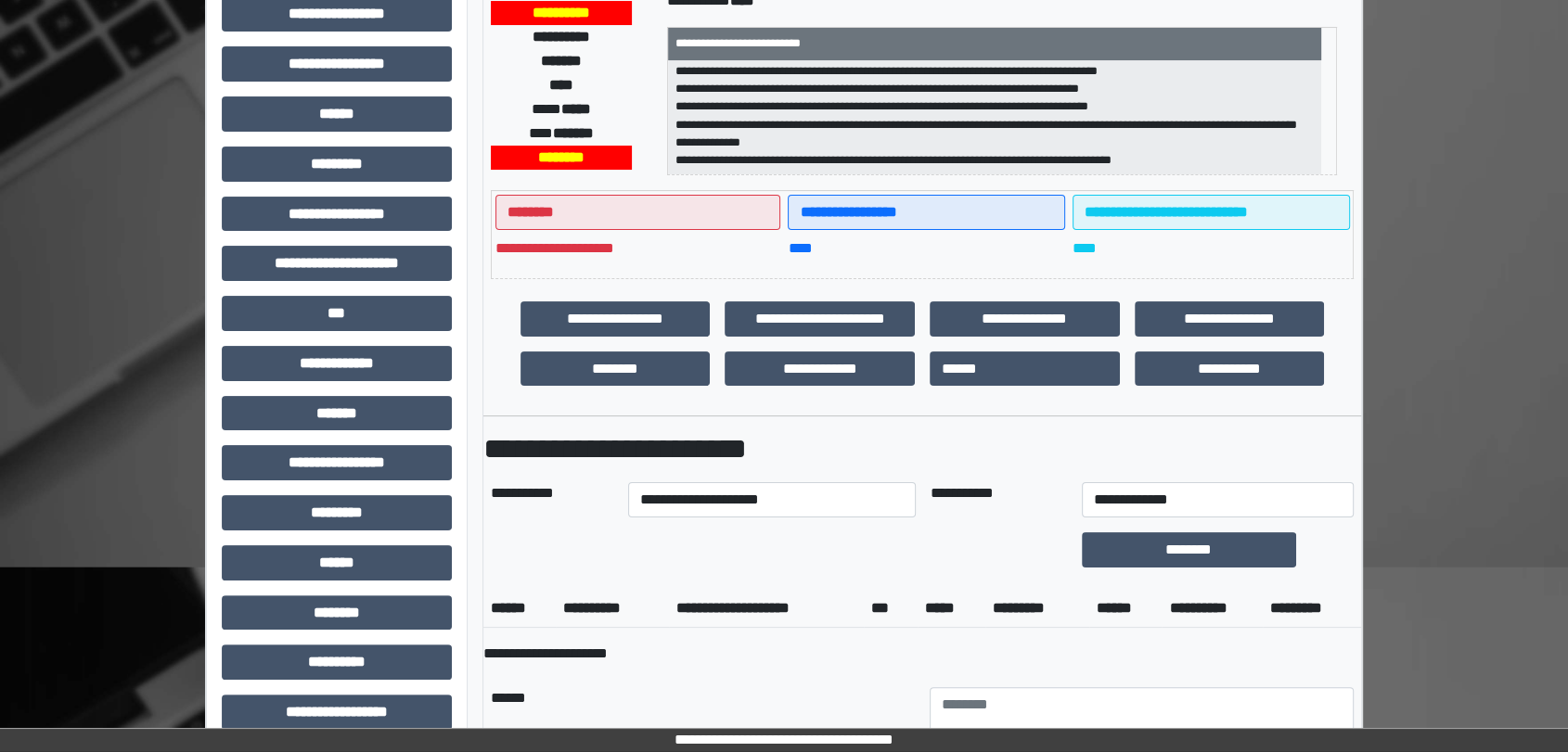 click on "**********" at bounding box center [922, 1312] 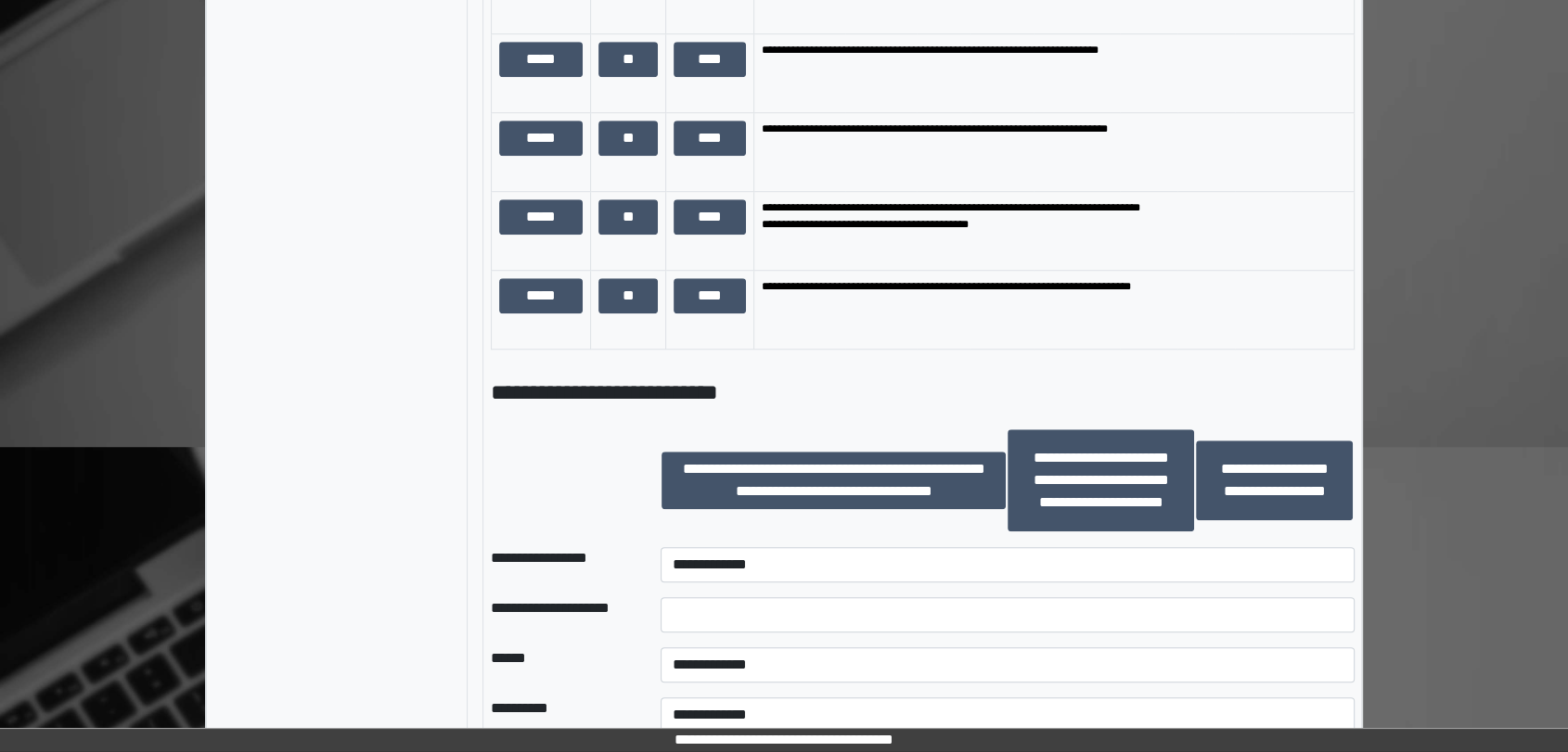 scroll, scrollTop: 1648, scrollLeft: 0, axis: vertical 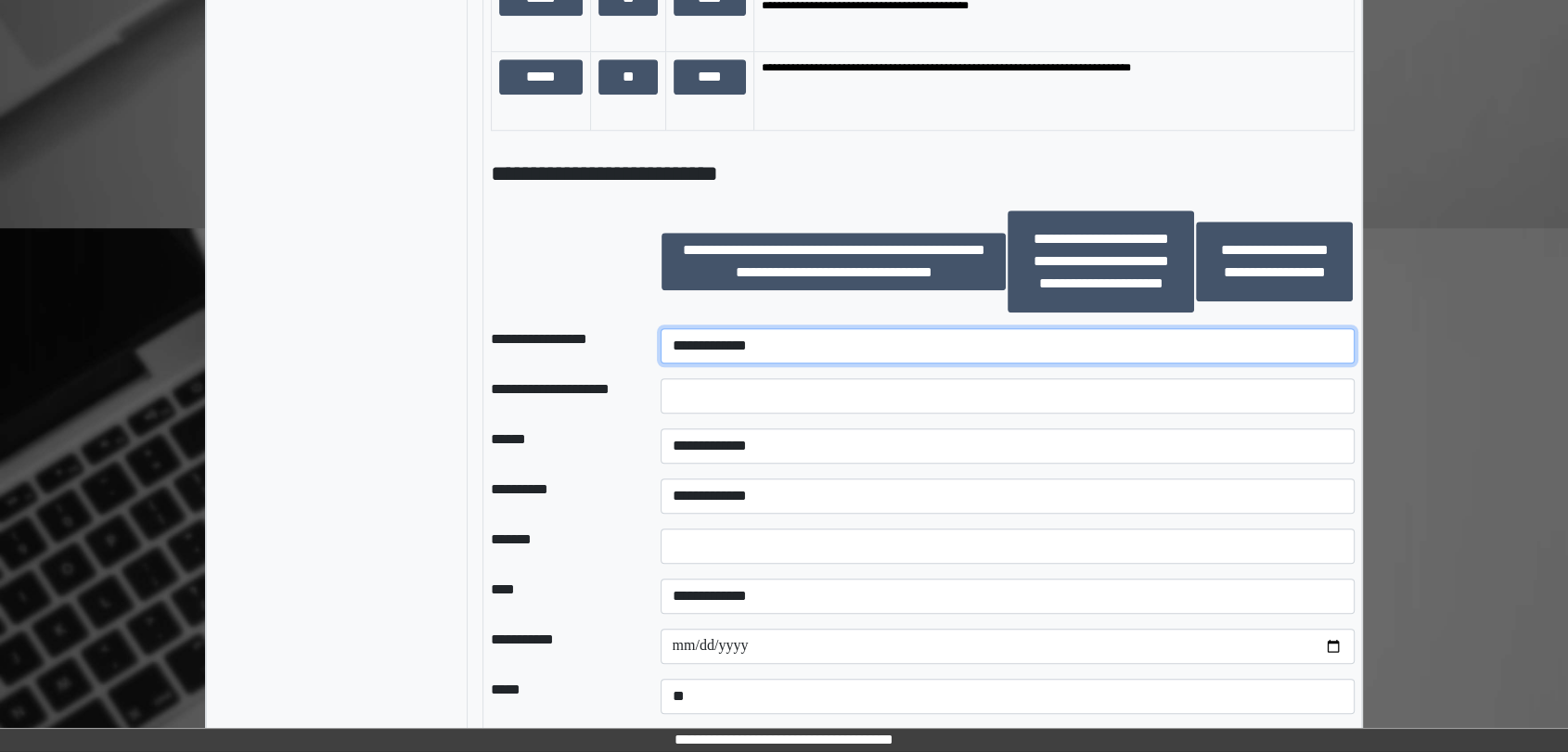 click on "**********" at bounding box center [1008, 346] 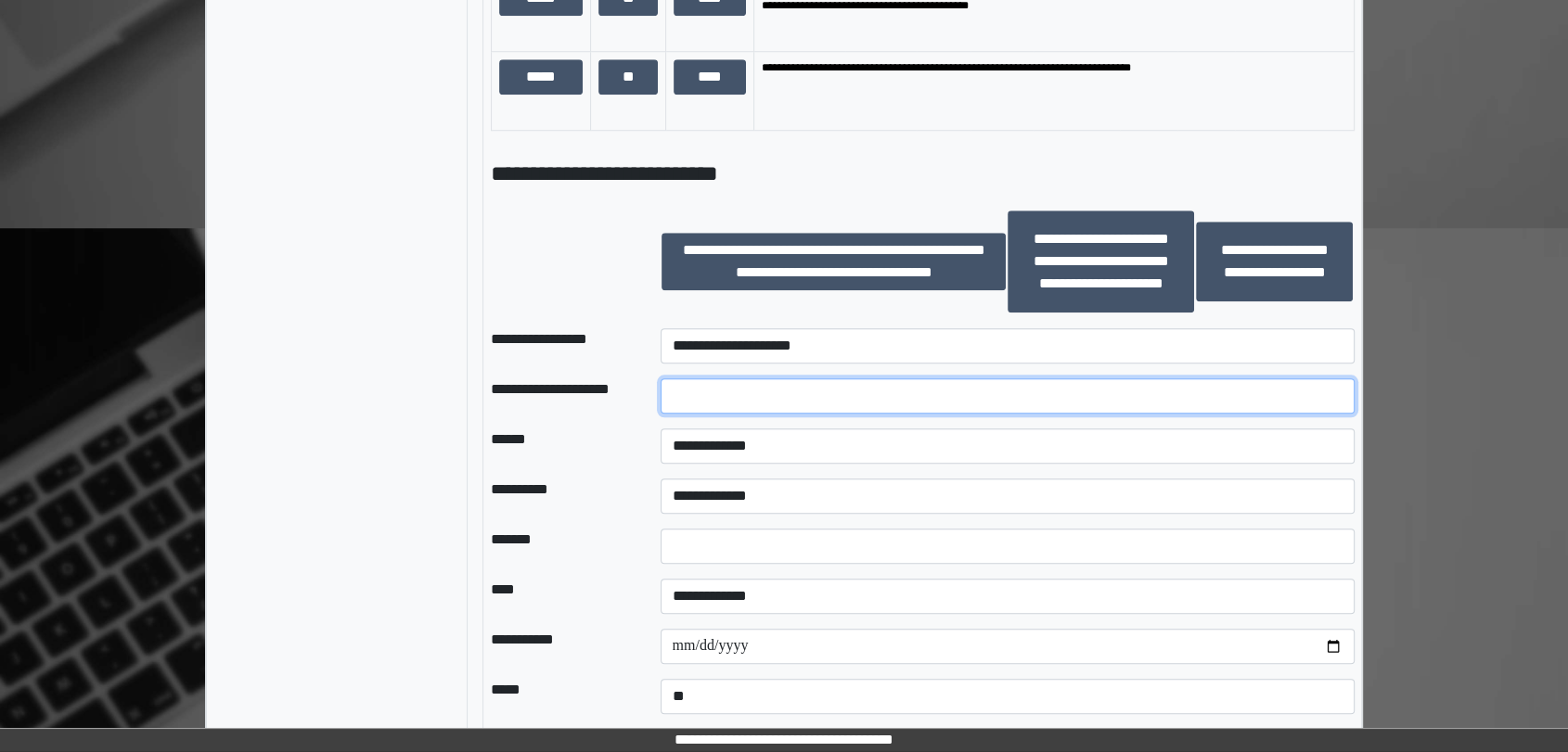 click at bounding box center (1008, 396) 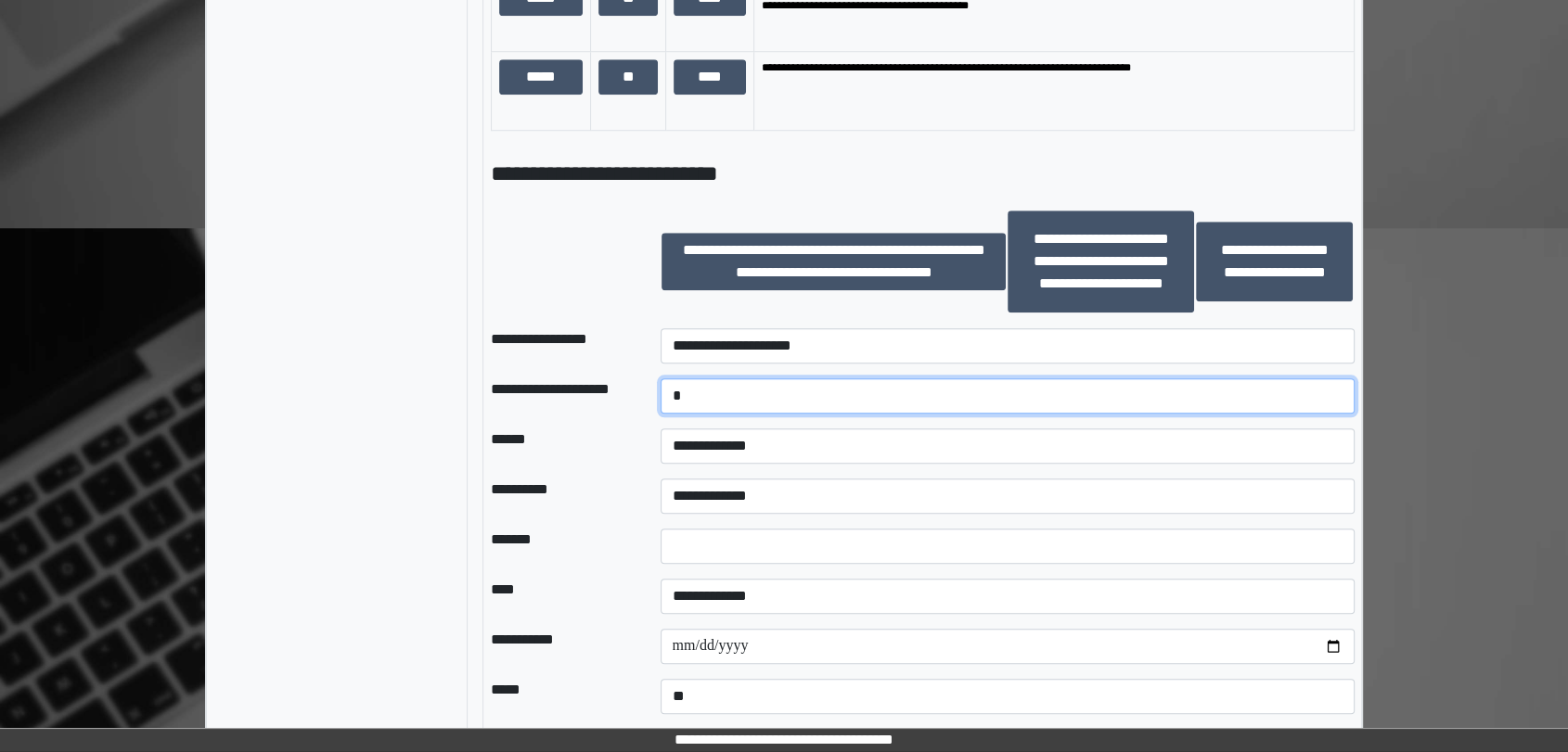 type on "*" 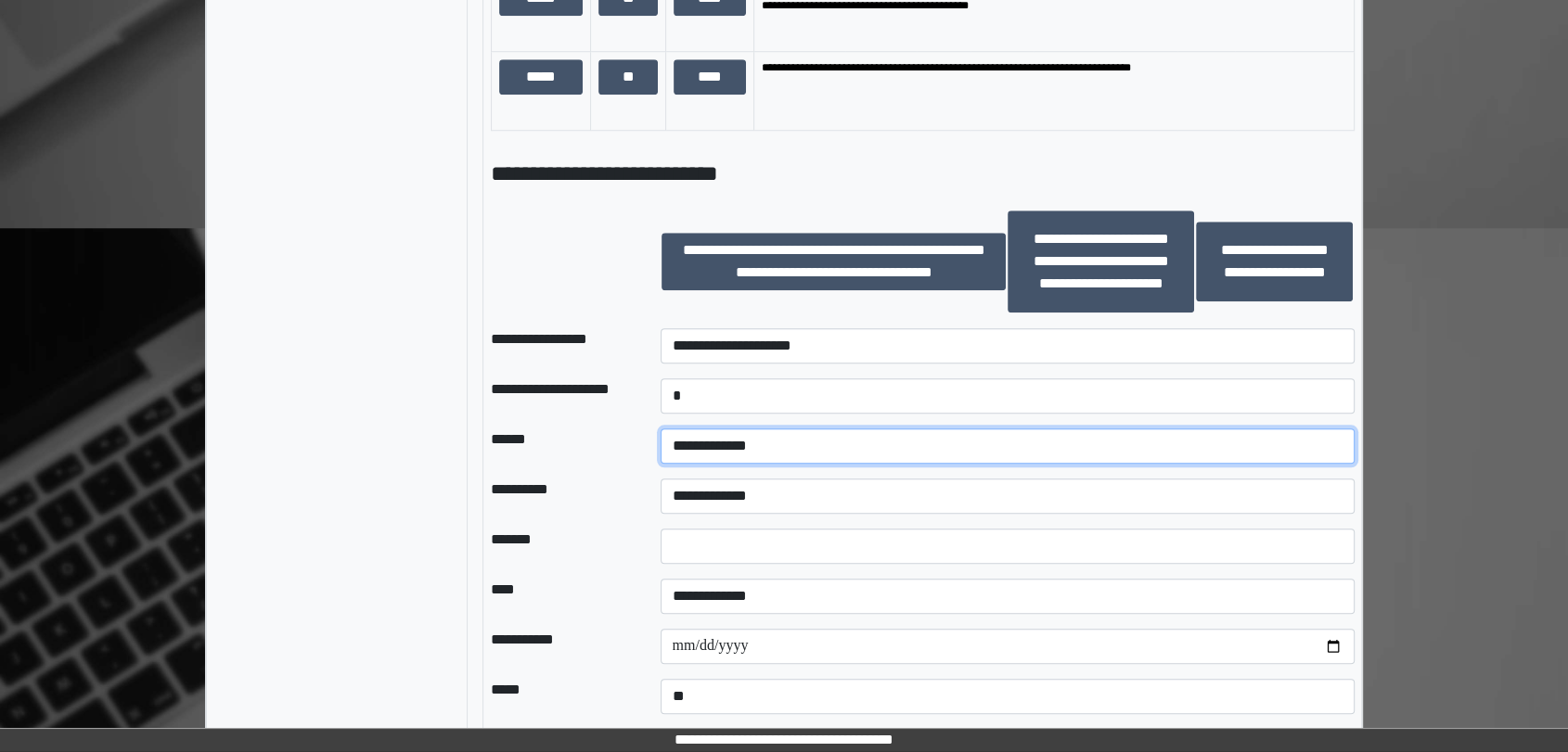 click on "**********" at bounding box center [1008, 446] 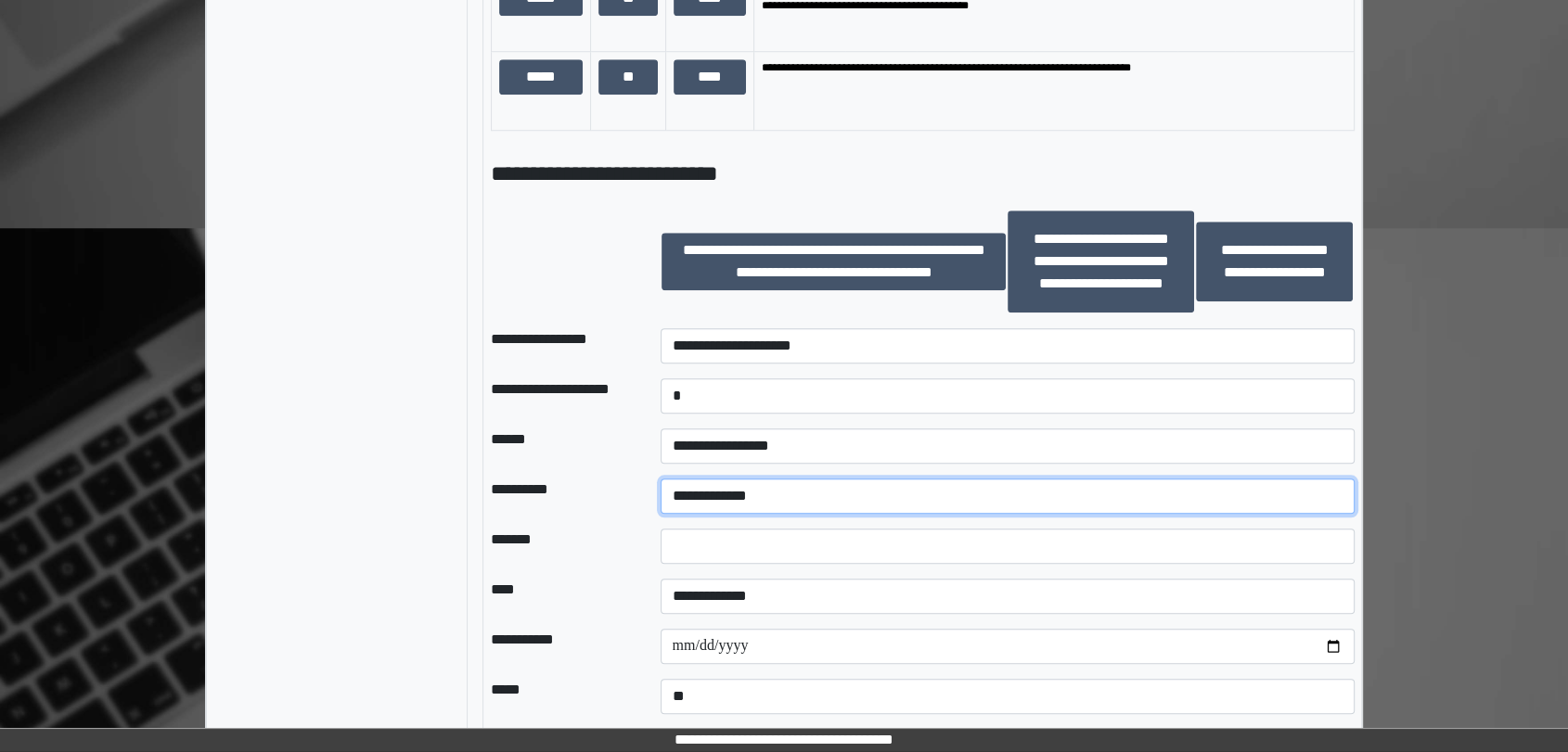 click on "**********" at bounding box center [1008, 496] 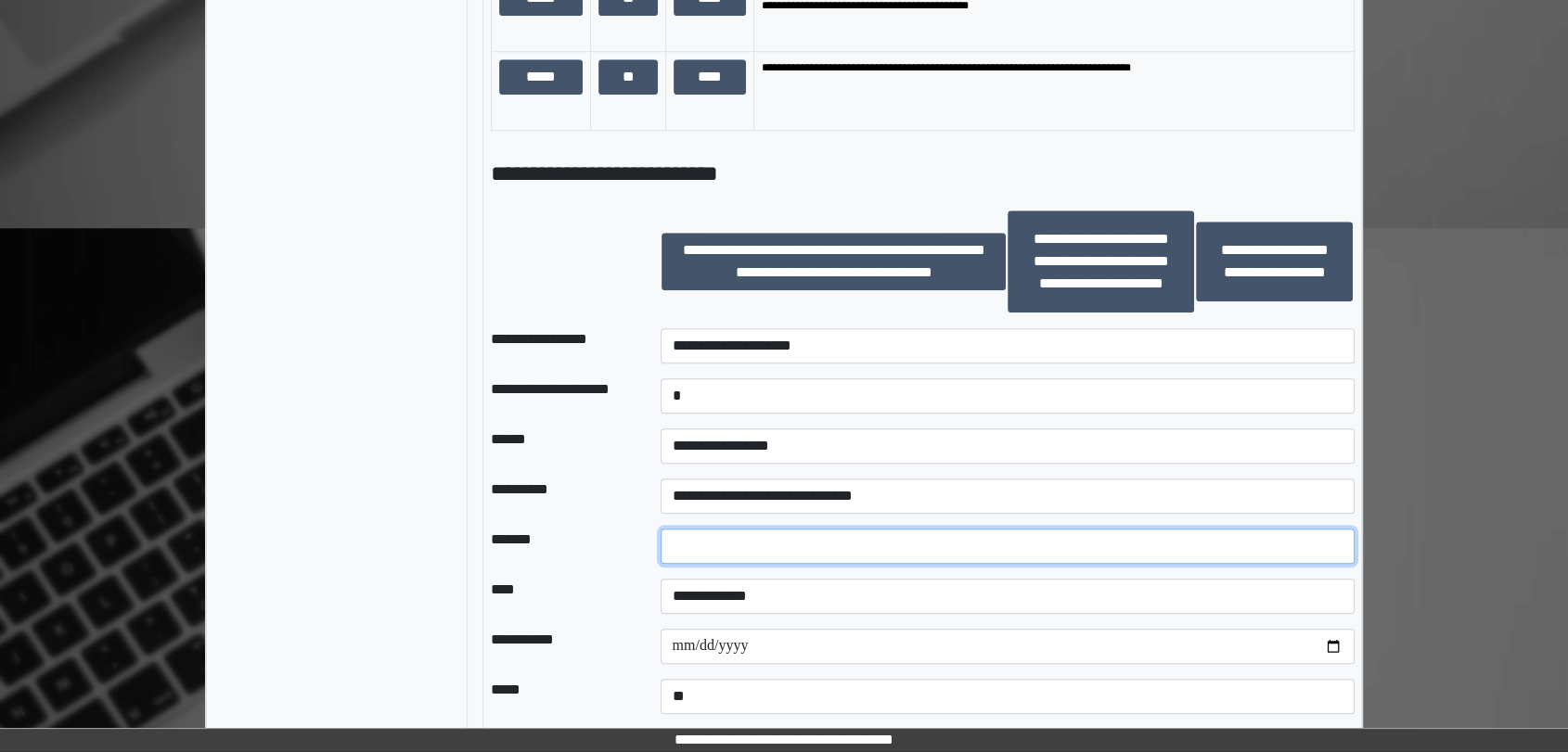 click at bounding box center [1008, 546] 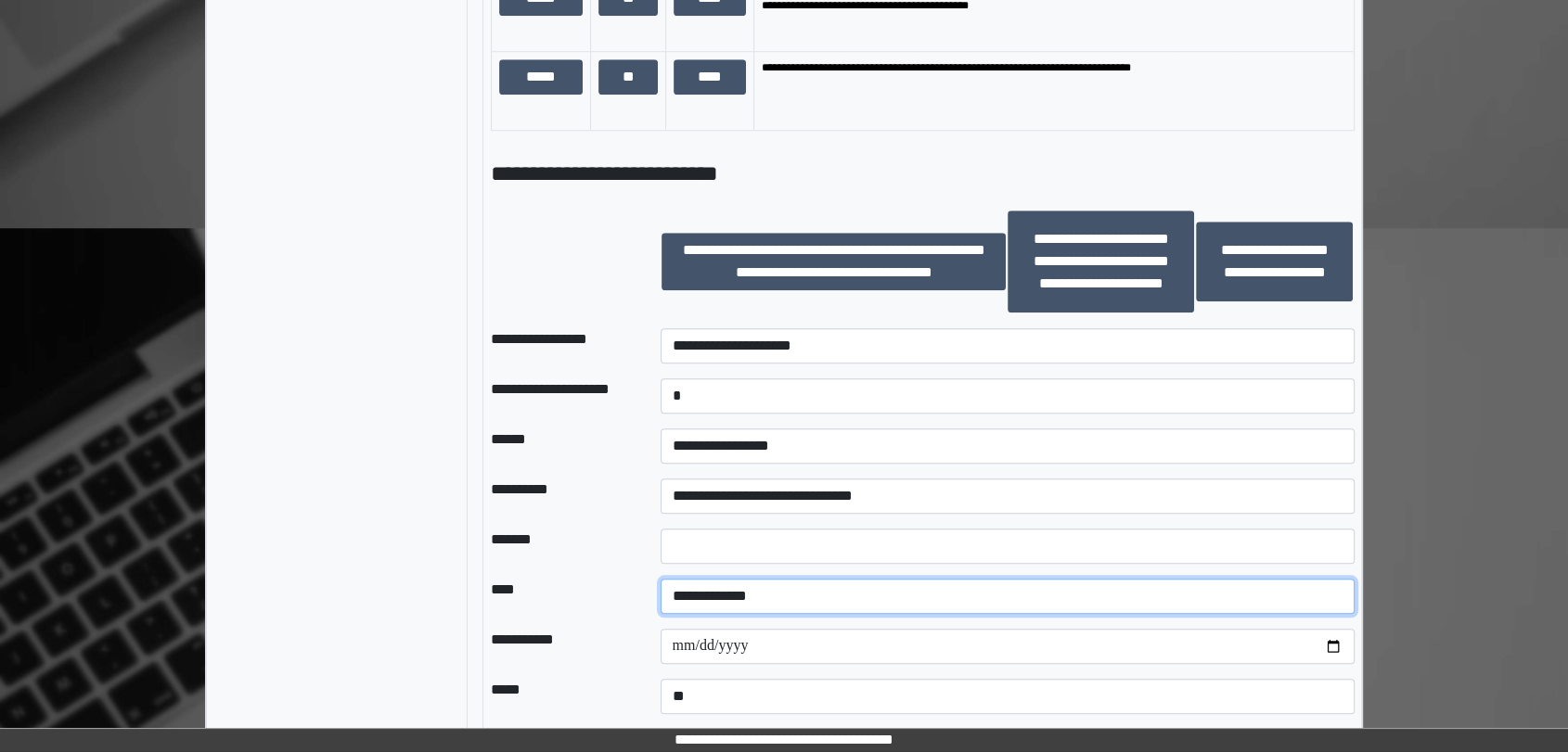 click on "**********" at bounding box center (1008, 596) 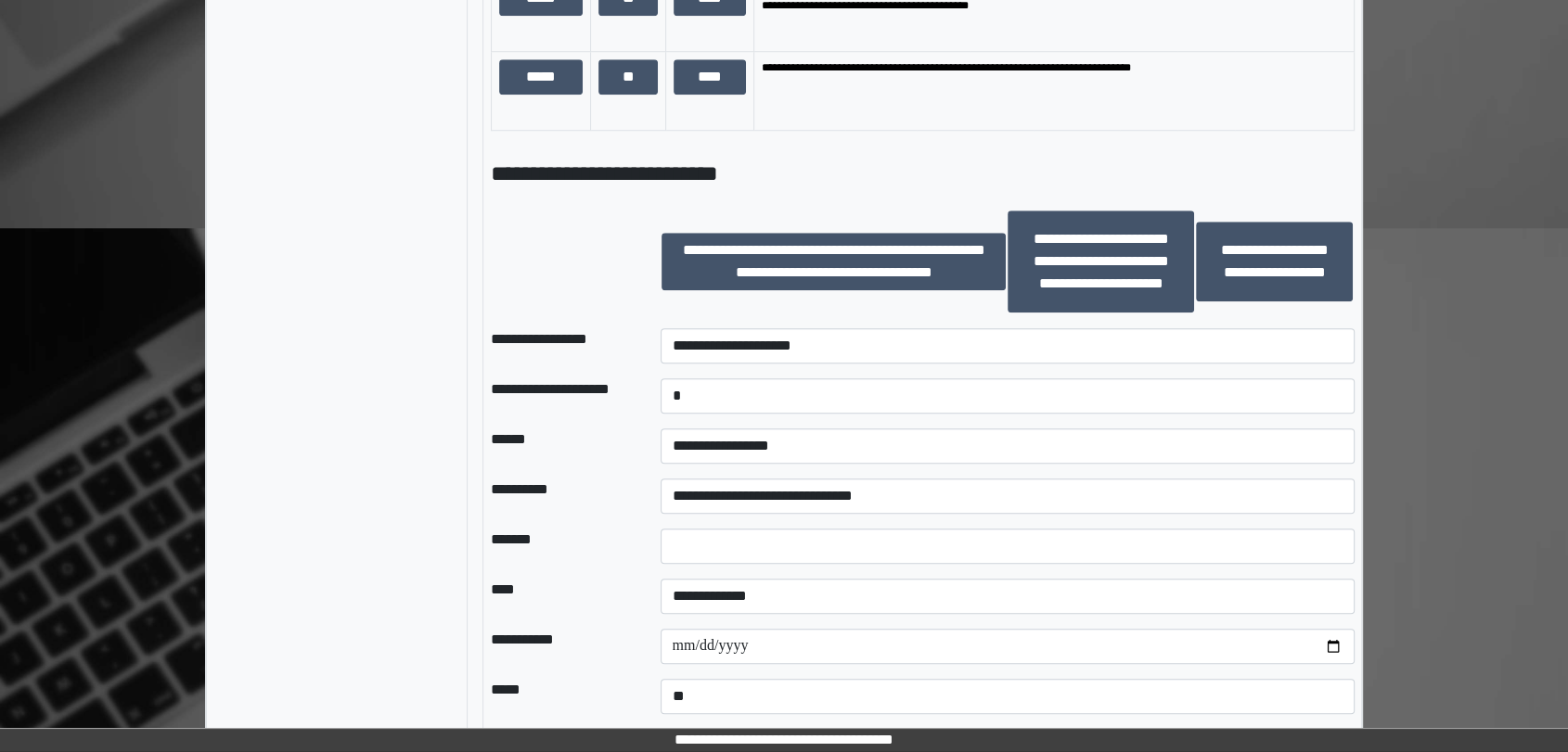 click on "****" at bounding box center [560, 596] 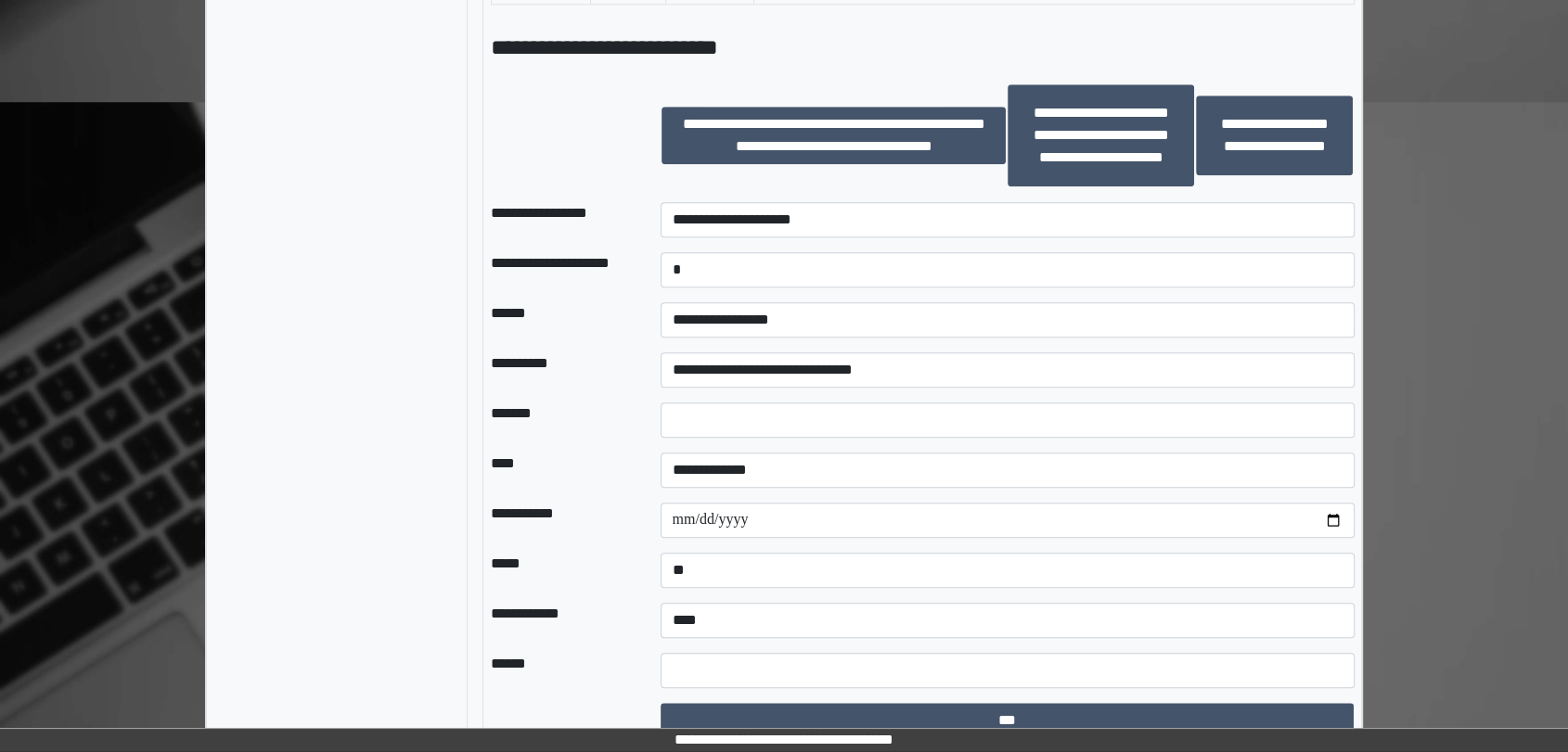 scroll, scrollTop: 1795, scrollLeft: 0, axis: vertical 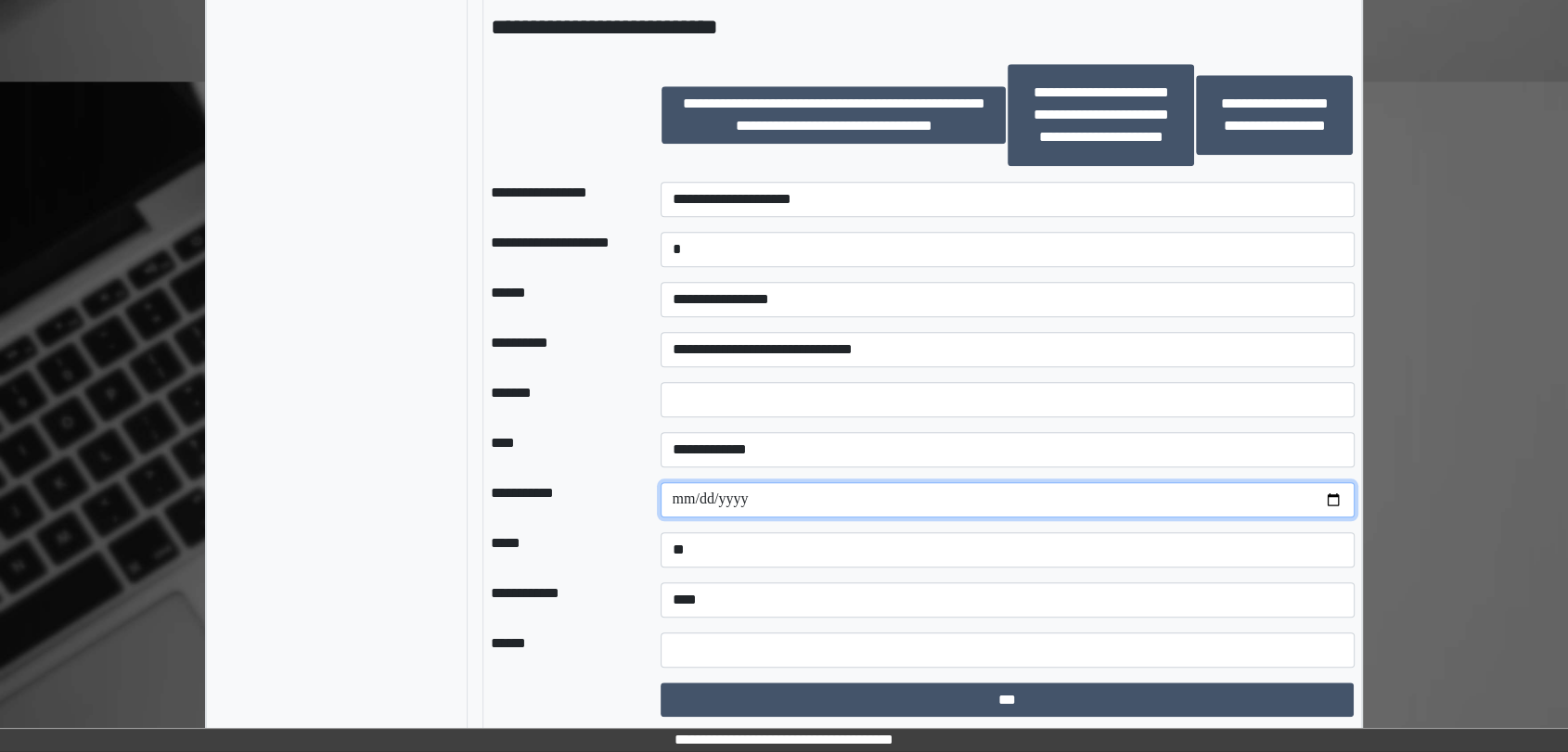 click at bounding box center [1008, 500] 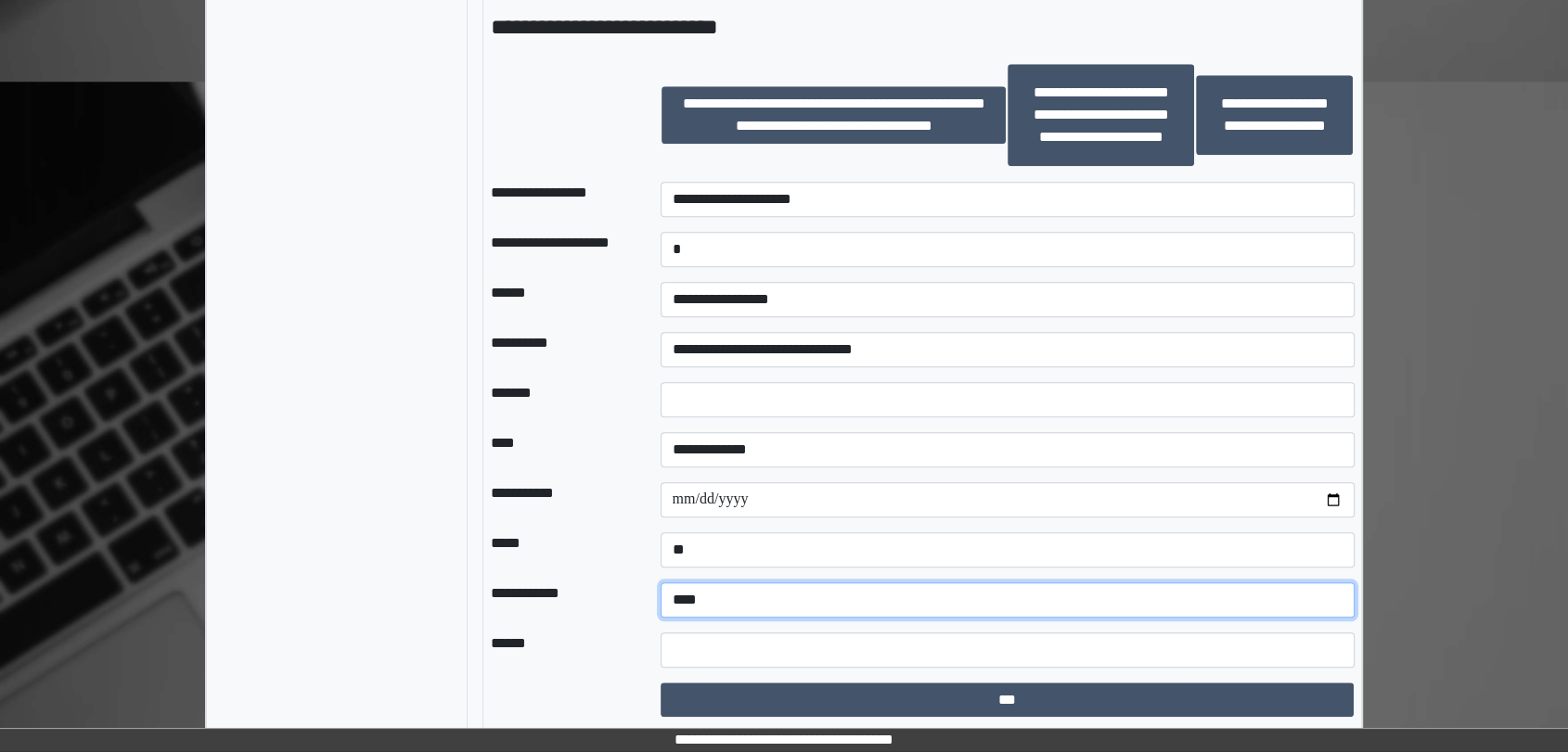 click on "**********" at bounding box center (1008, 600) 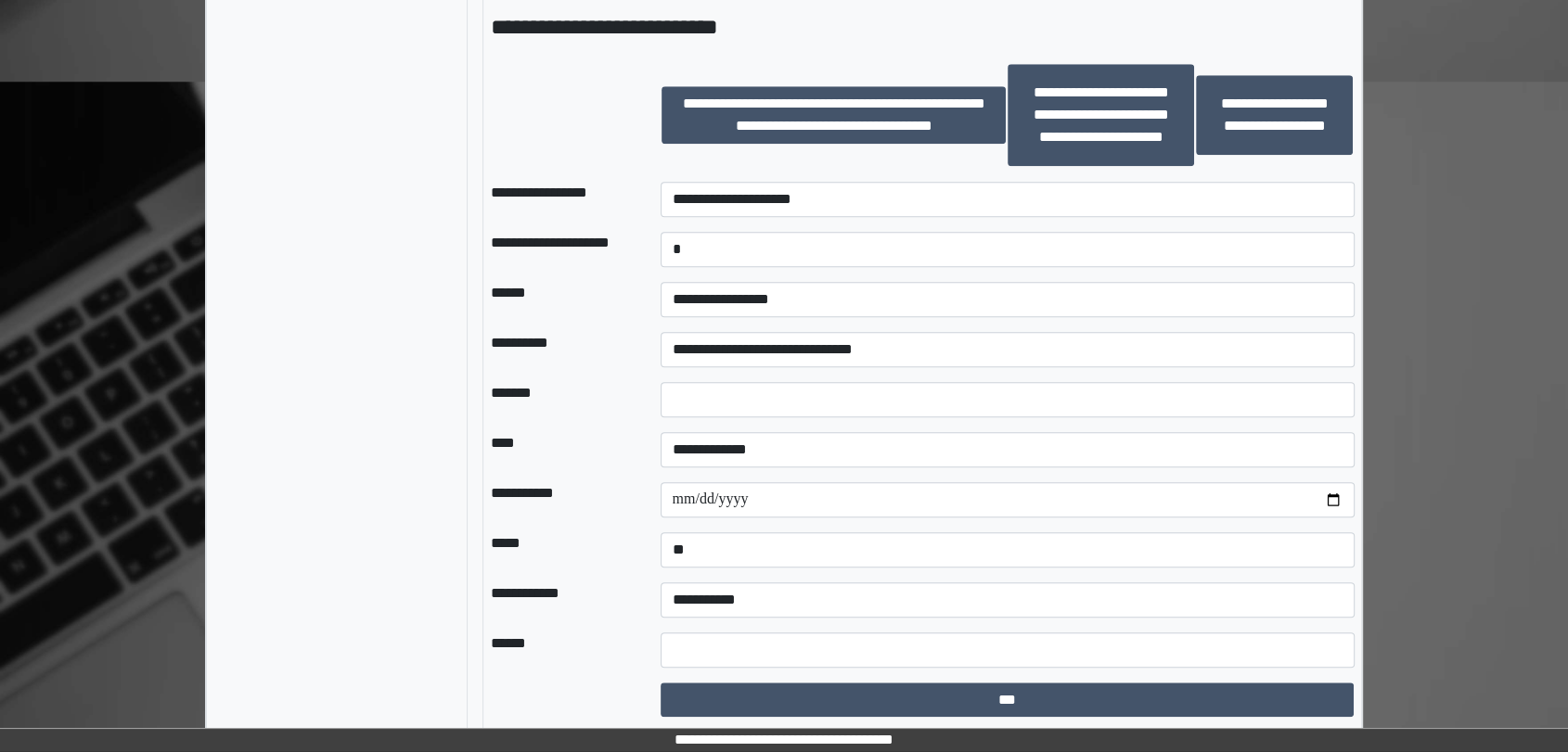click on "*****" at bounding box center [560, 550] 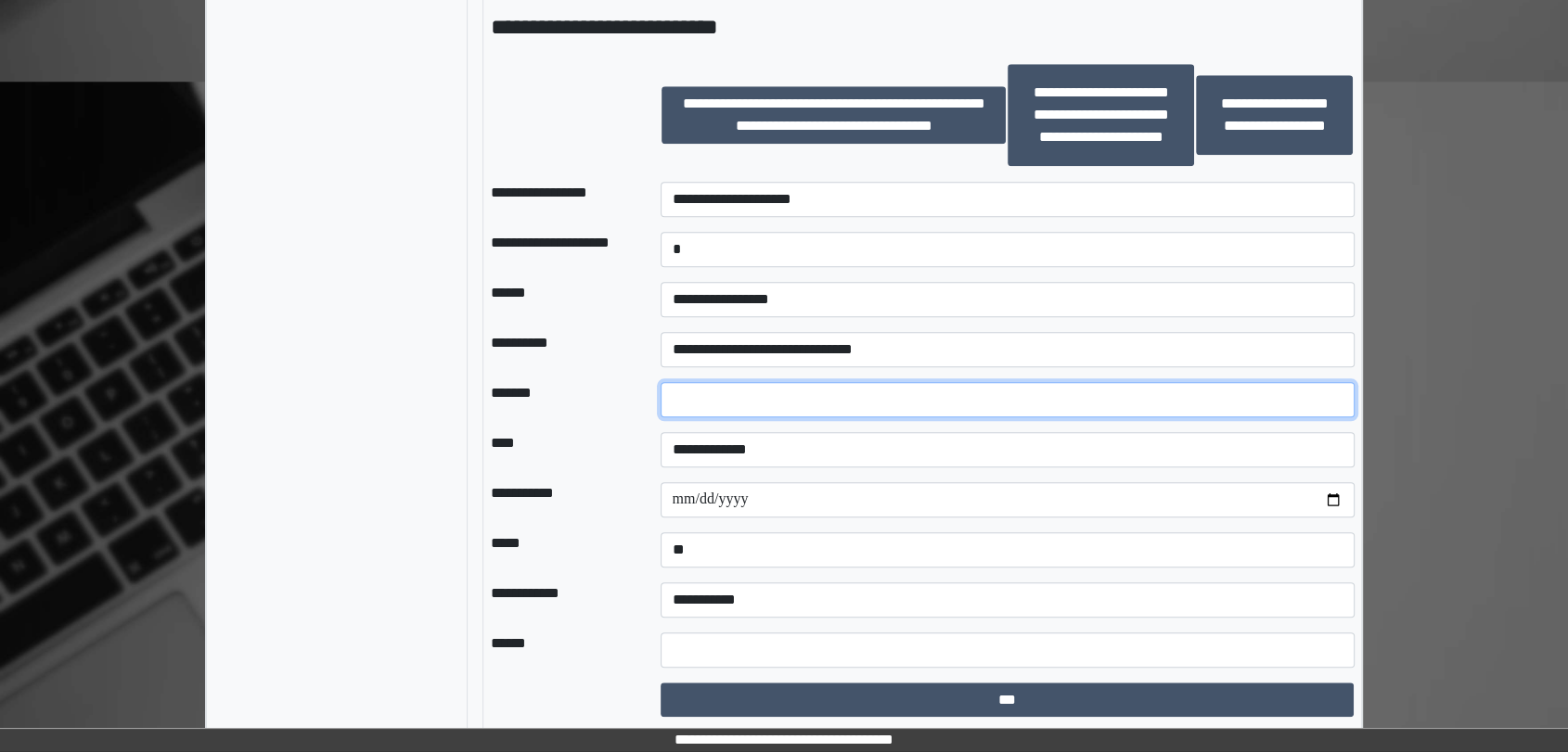 click on "*" at bounding box center [1008, 400] 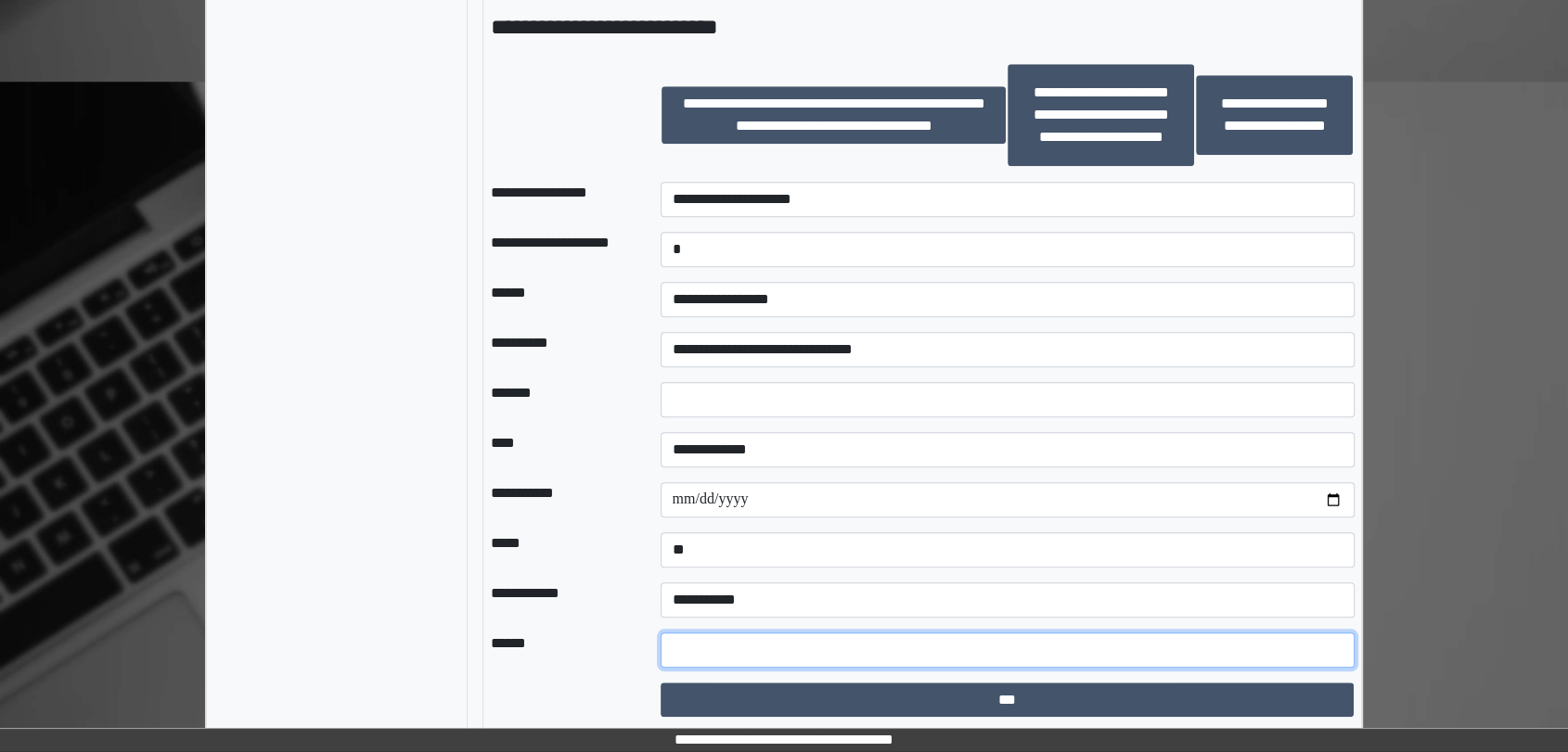 click at bounding box center (1008, 650) 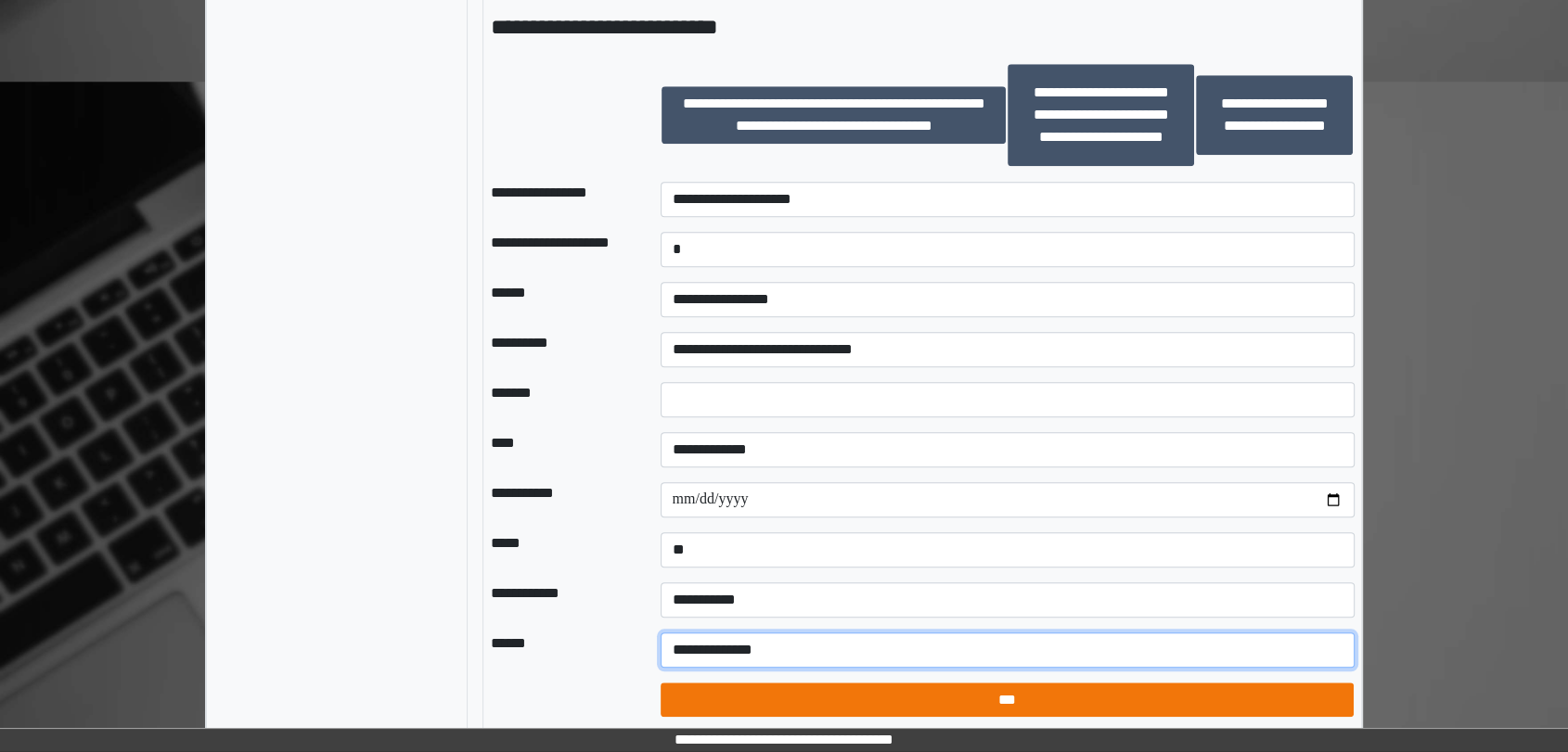 type on "**********" 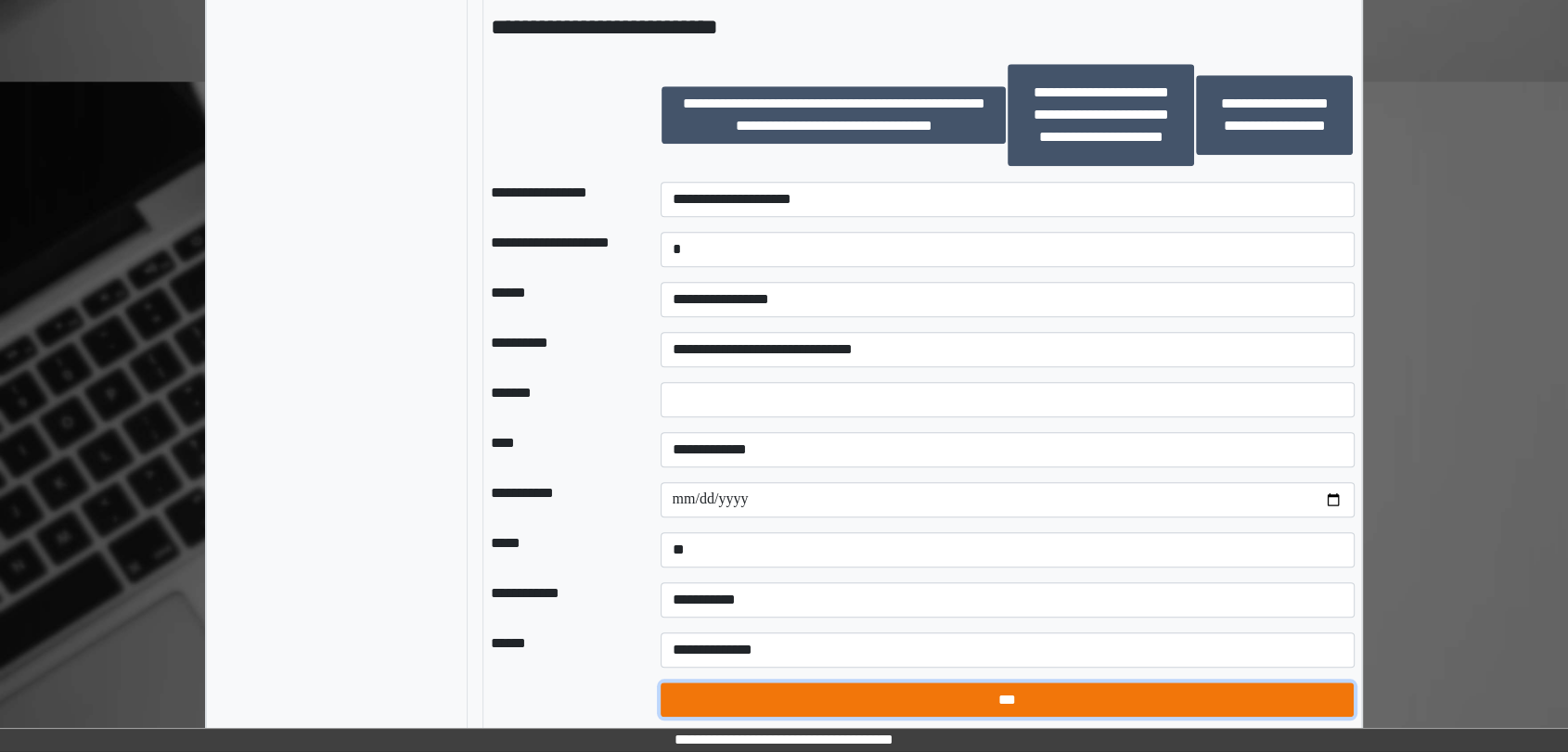 click on "***" at bounding box center [1008, 700] 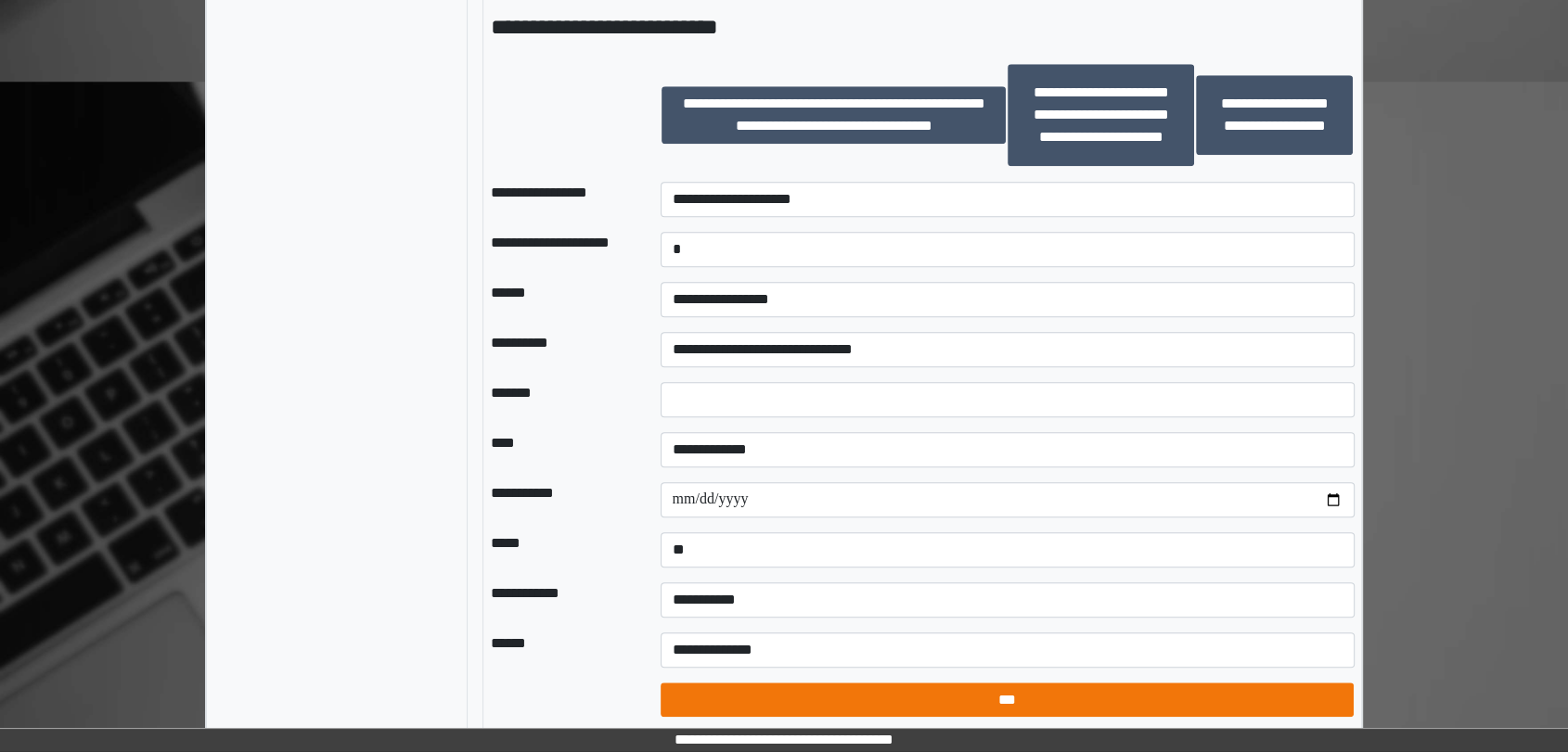 select on "*" 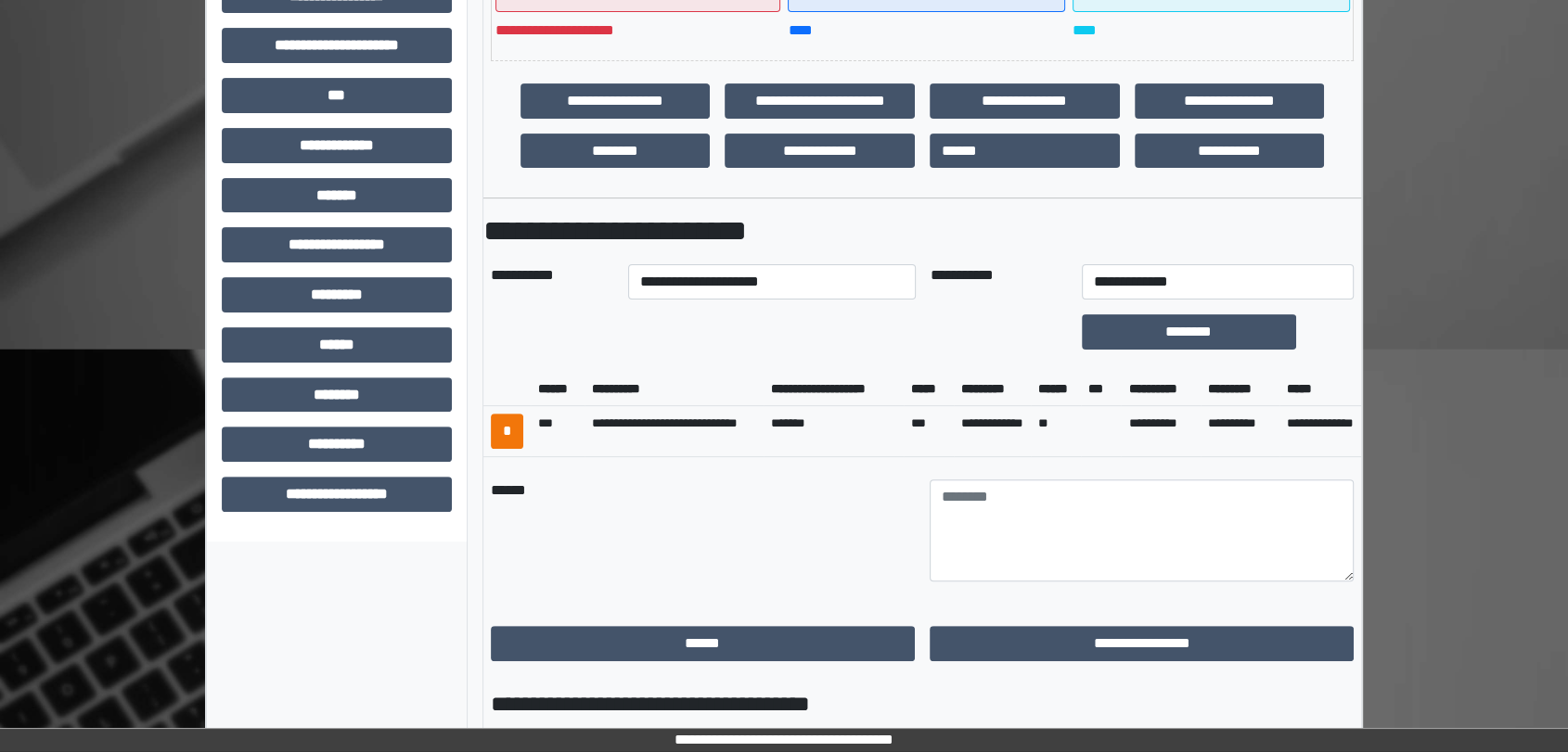 scroll, scrollTop: 868, scrollLeft: 0, axis: vertical 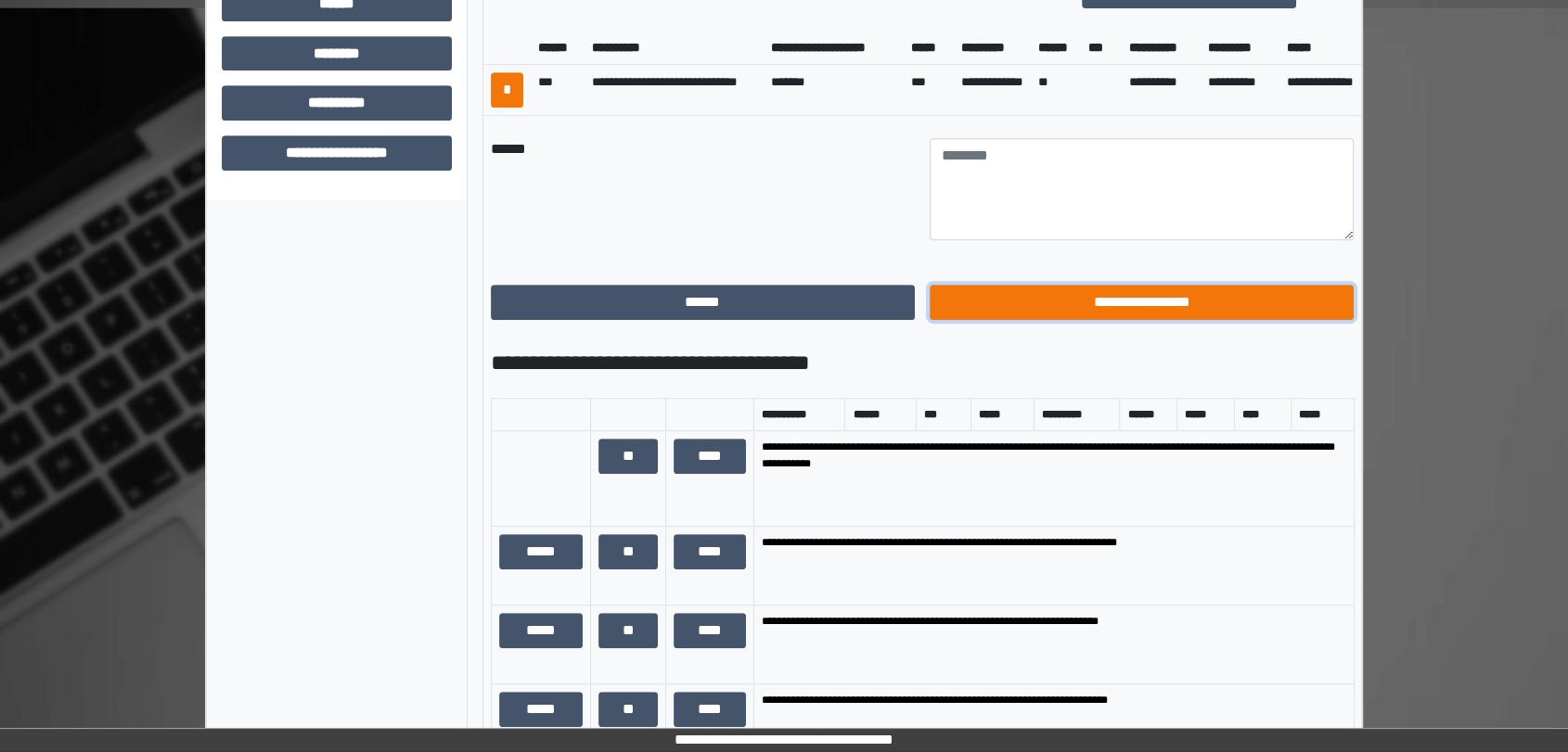 click on "**********" at bounding box center [1141, 302] 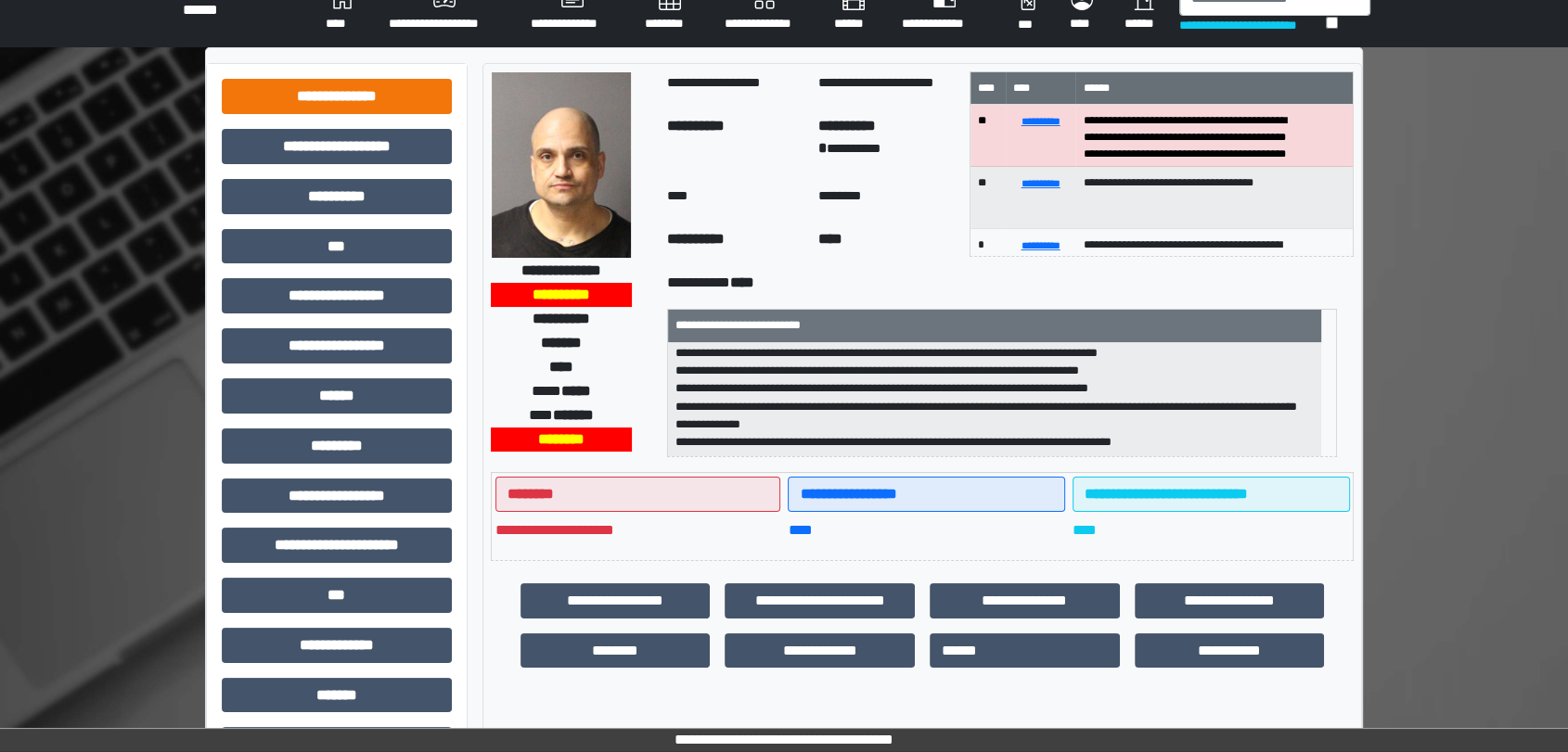 scroll, scrollTop: 0, scrollLeft: 0, axis: both 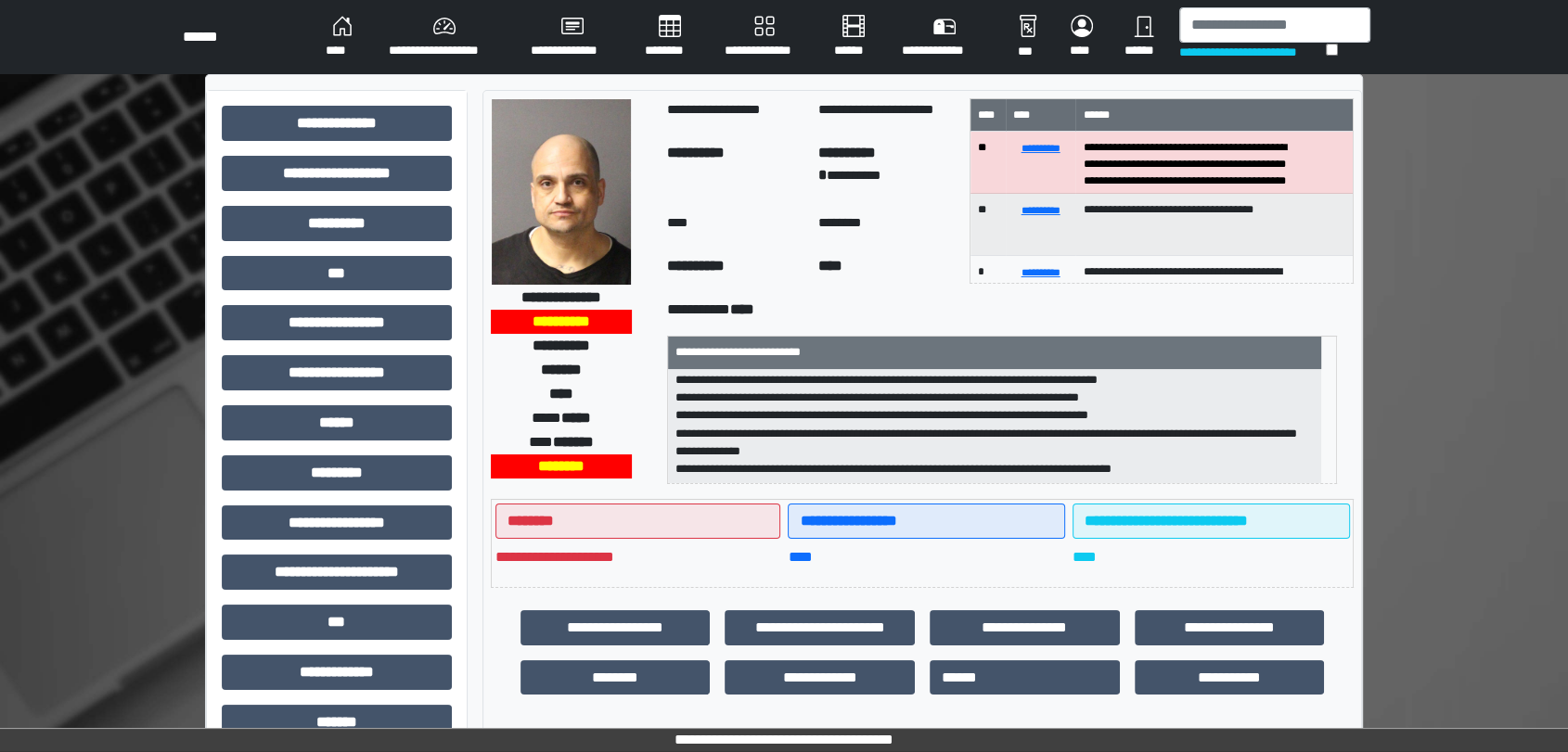 click on "****" at bounding box center [342, 37] 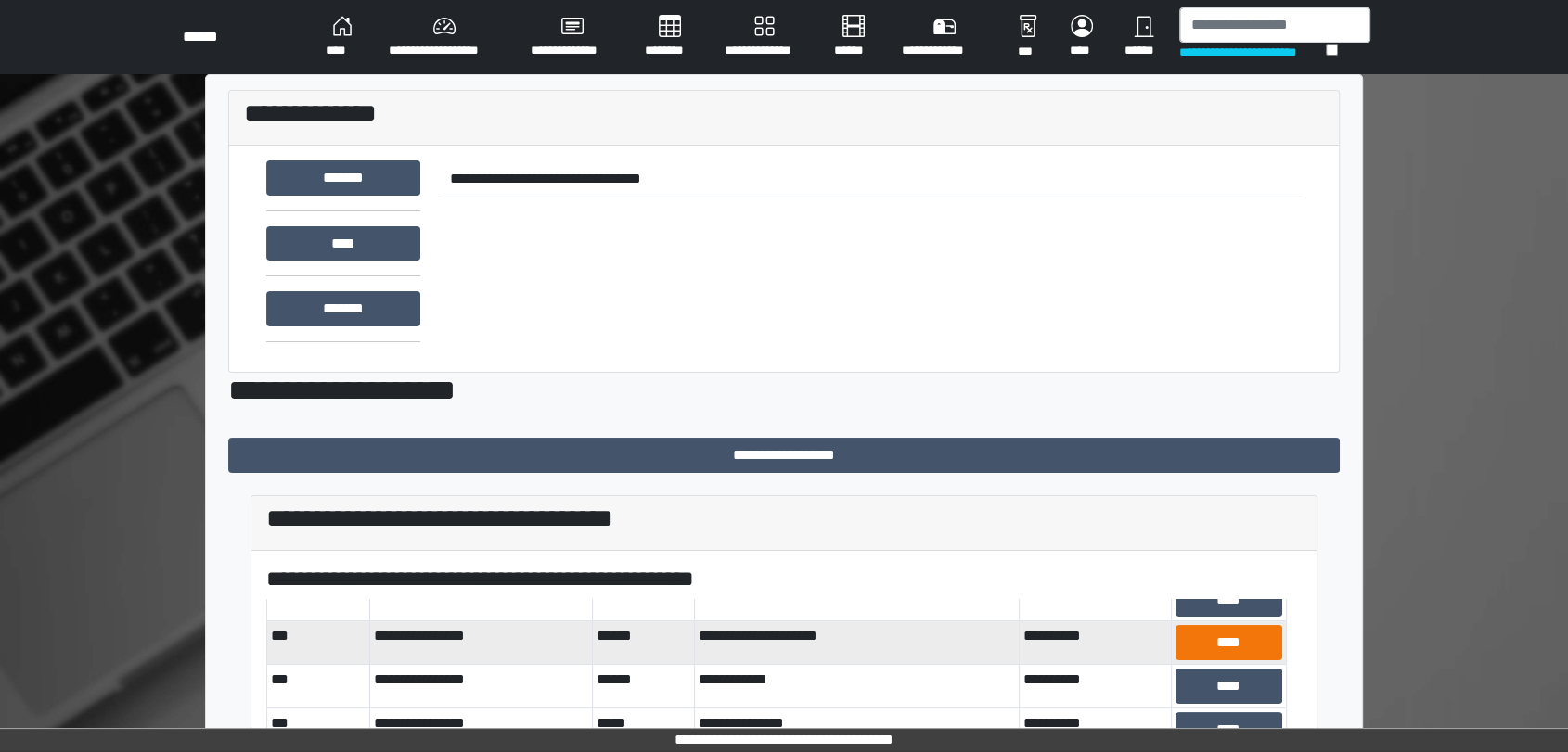 scroll, scrollTop: 212, scrollLeft: 0, axis: vertical 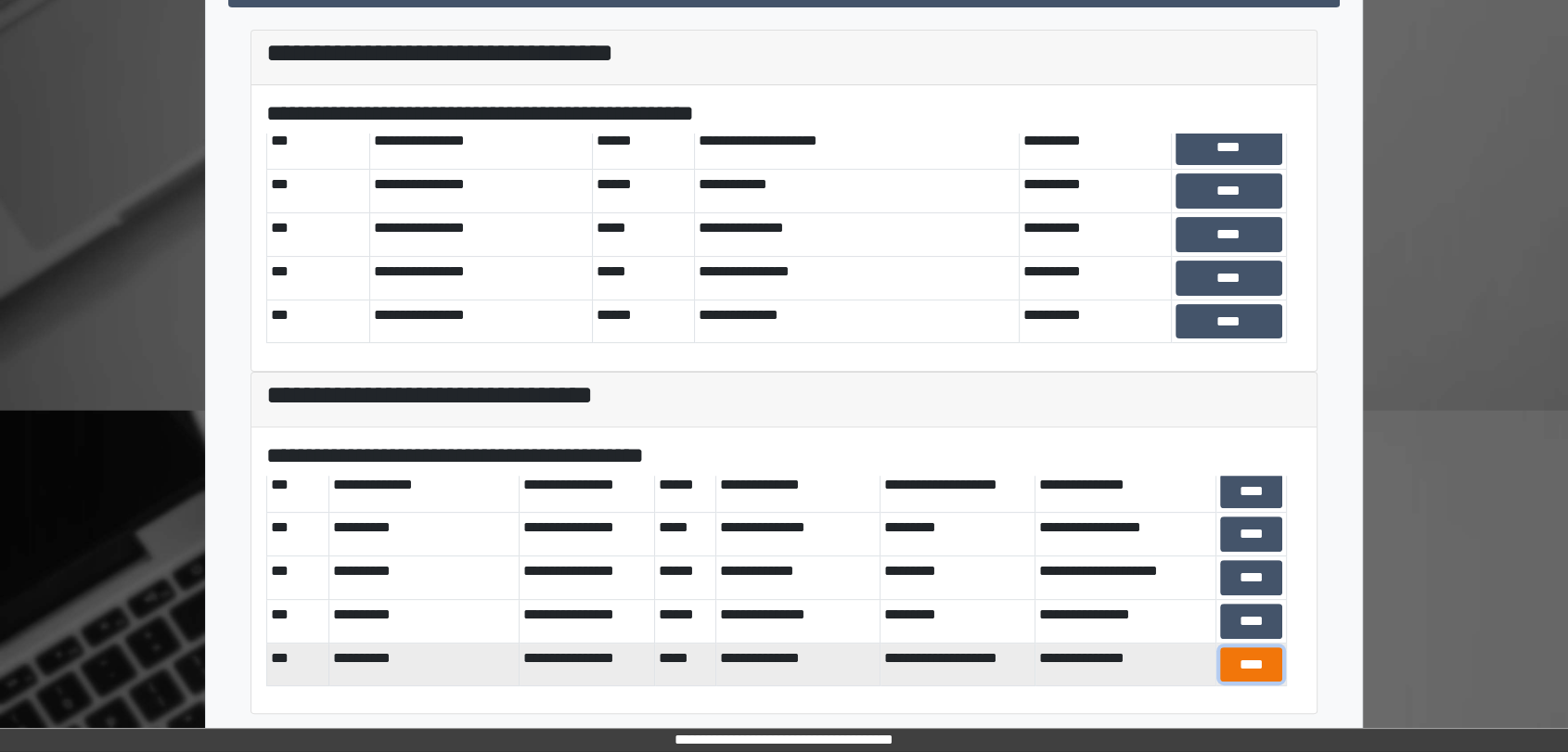 click on "****" at bounding box center [1251, 665] 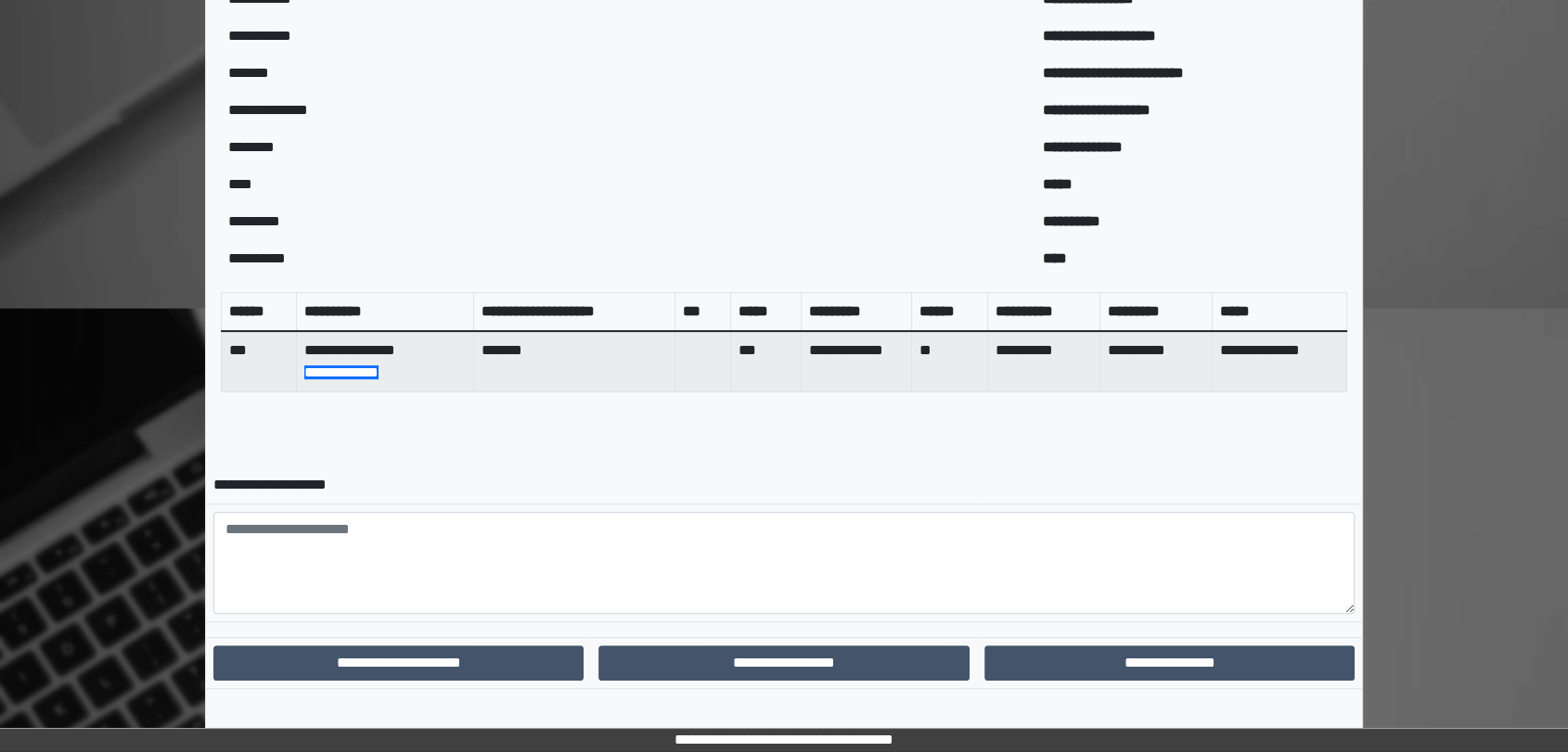 scroll, scrollTop: 579, scrollLeft: 0, axis: vertical 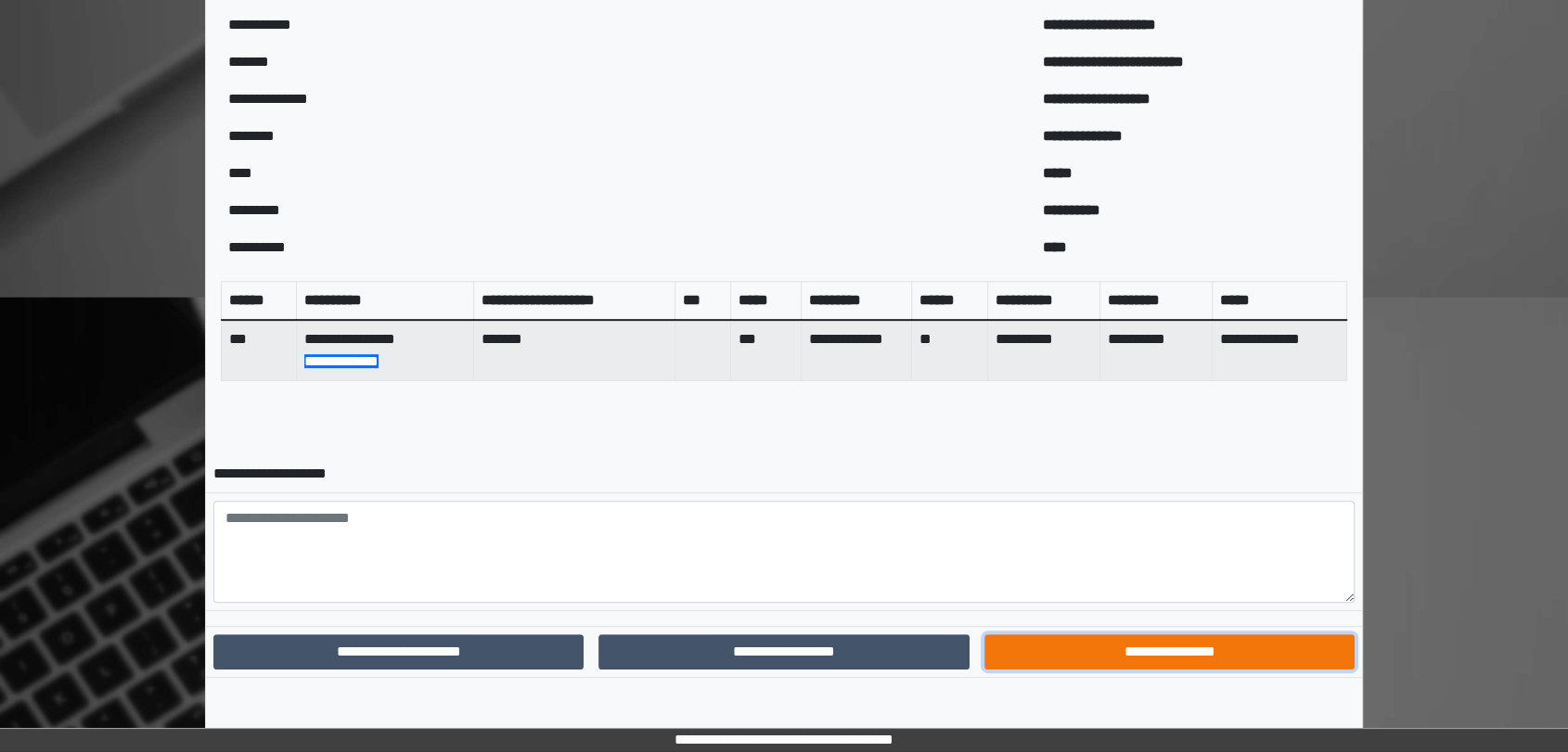 click on "**********" at bounding box center [1169, 652] 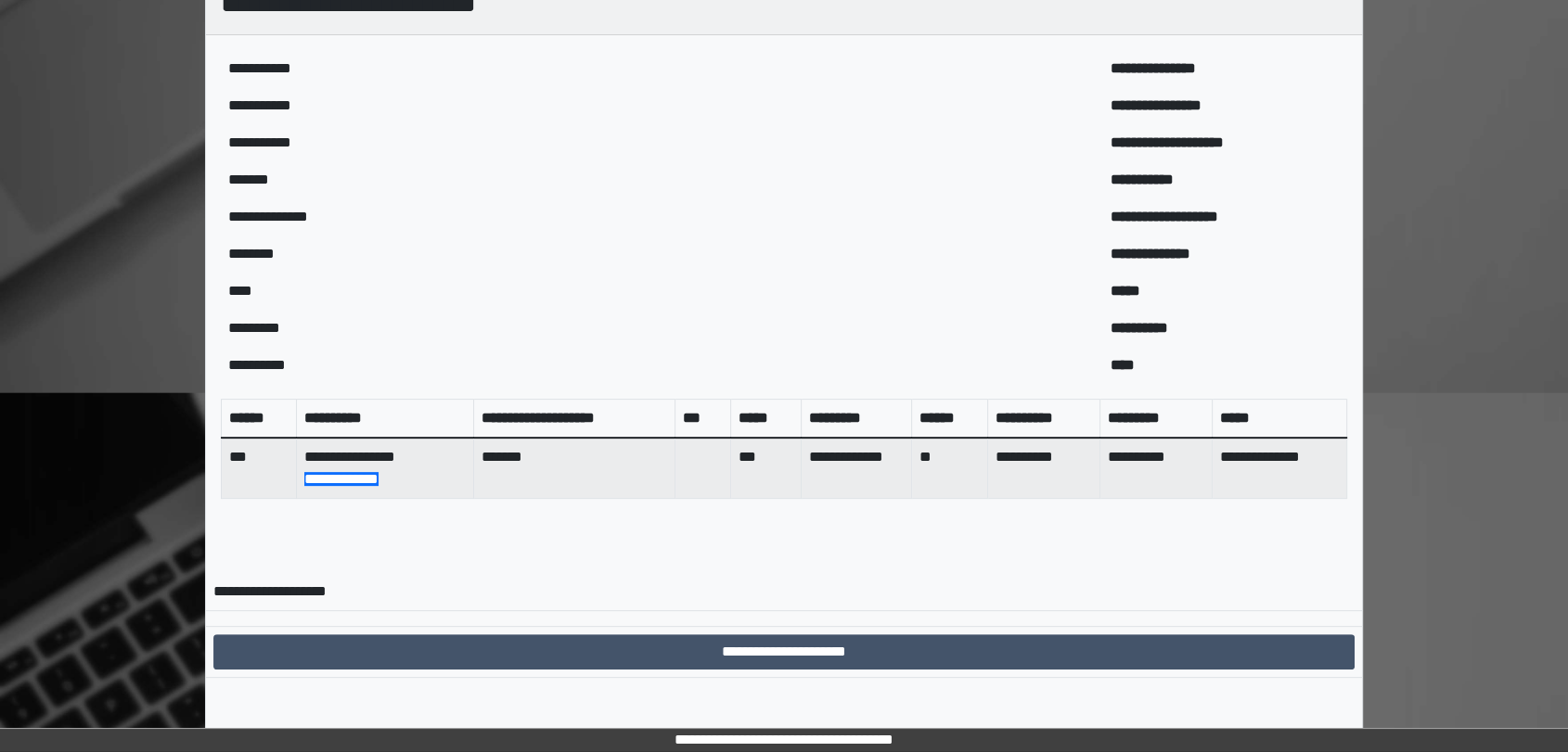 scroll, scrollTop: 483, scrollLeft: 0, axis: vertical 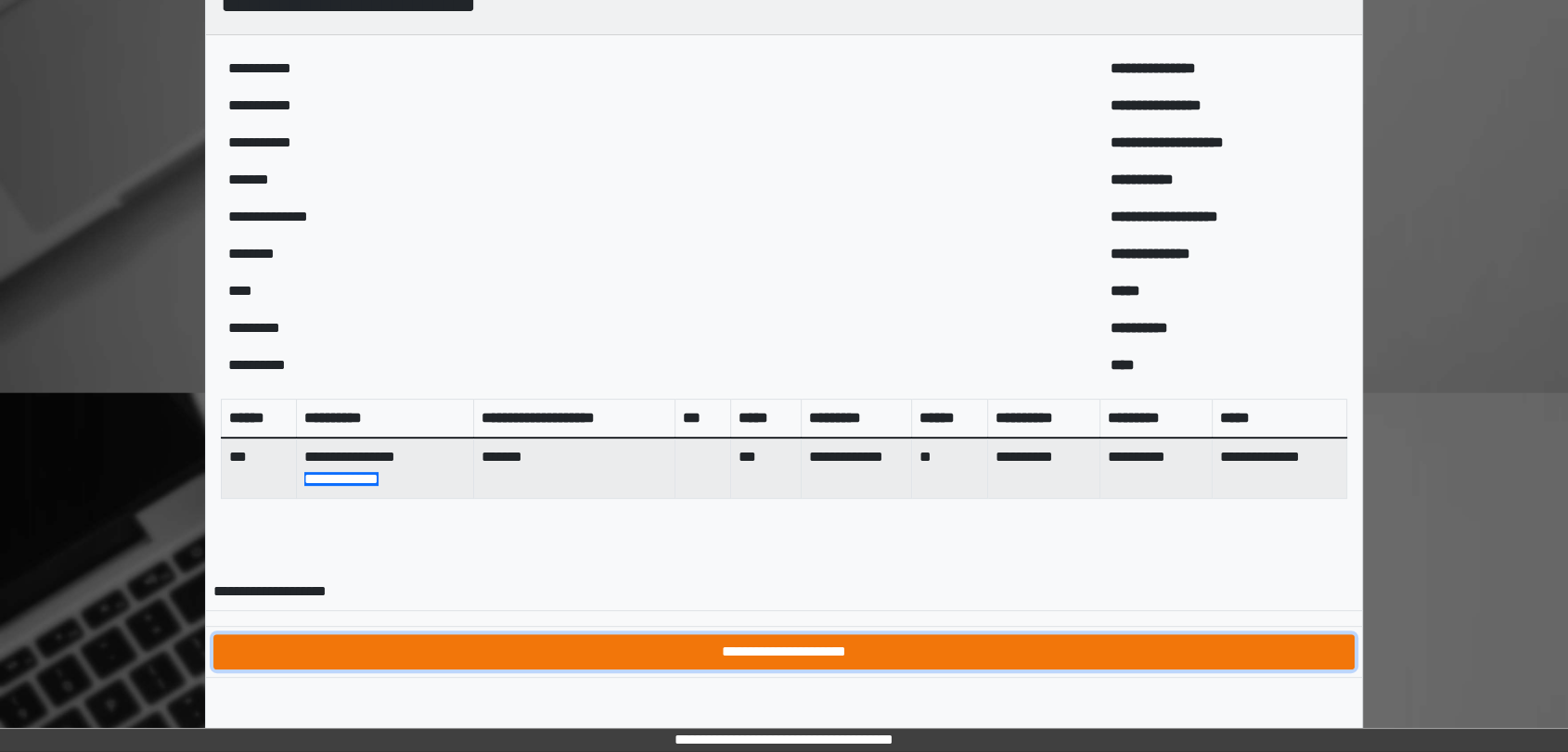 click on "**********" at bounding box center (784, 652) 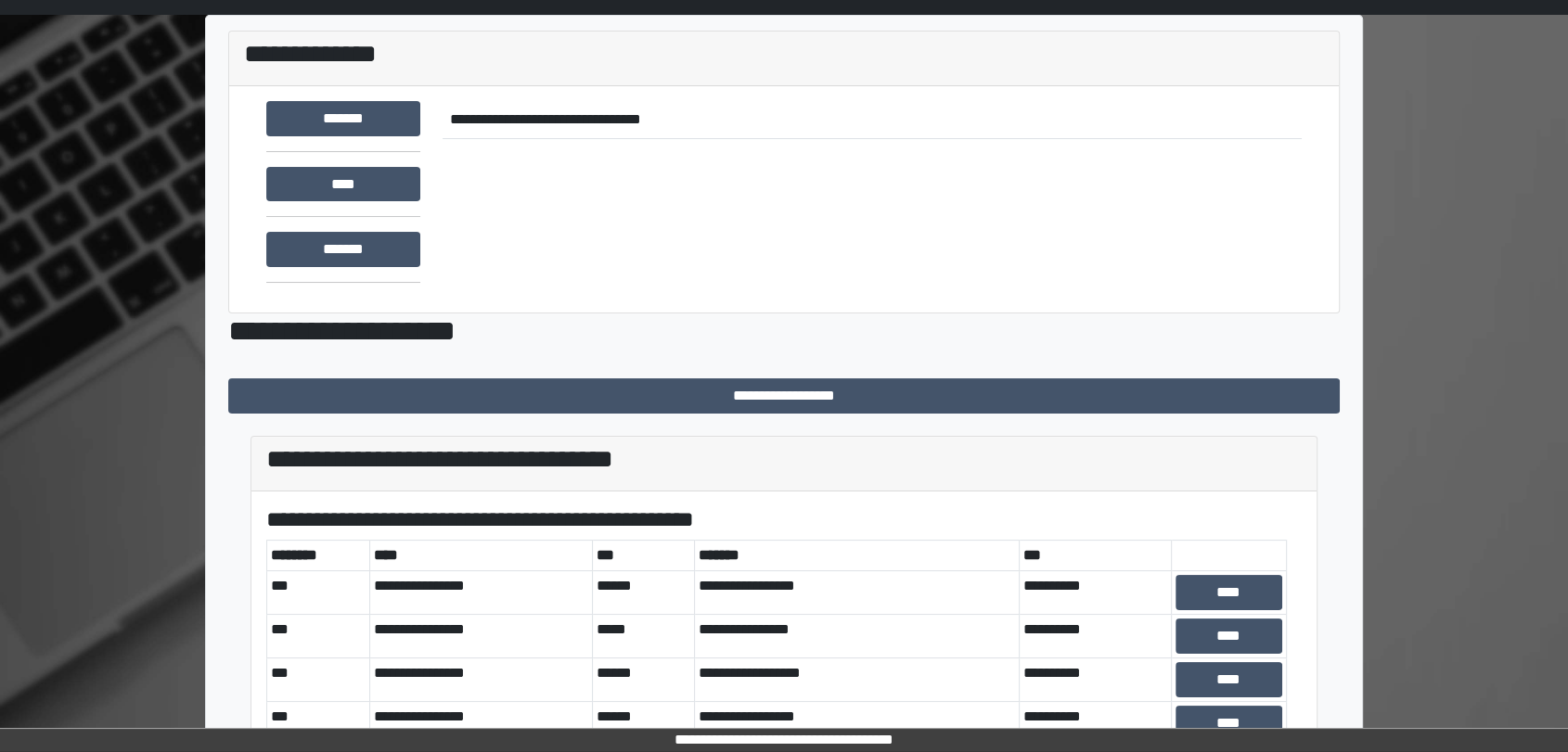 scroll, scrollTop: 0, scrollLeft: 0, axis: both 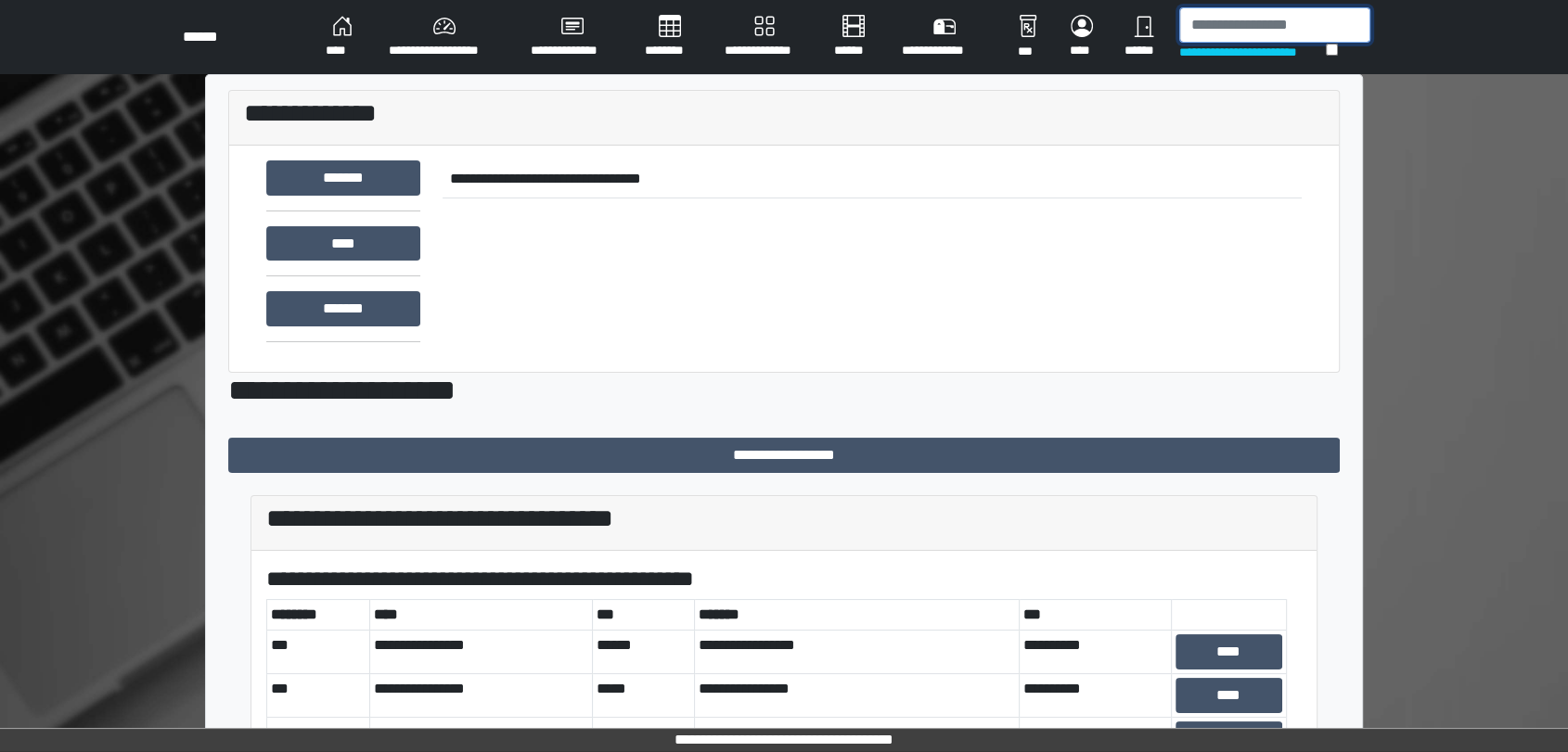 click at bounding box center (1275, 25) 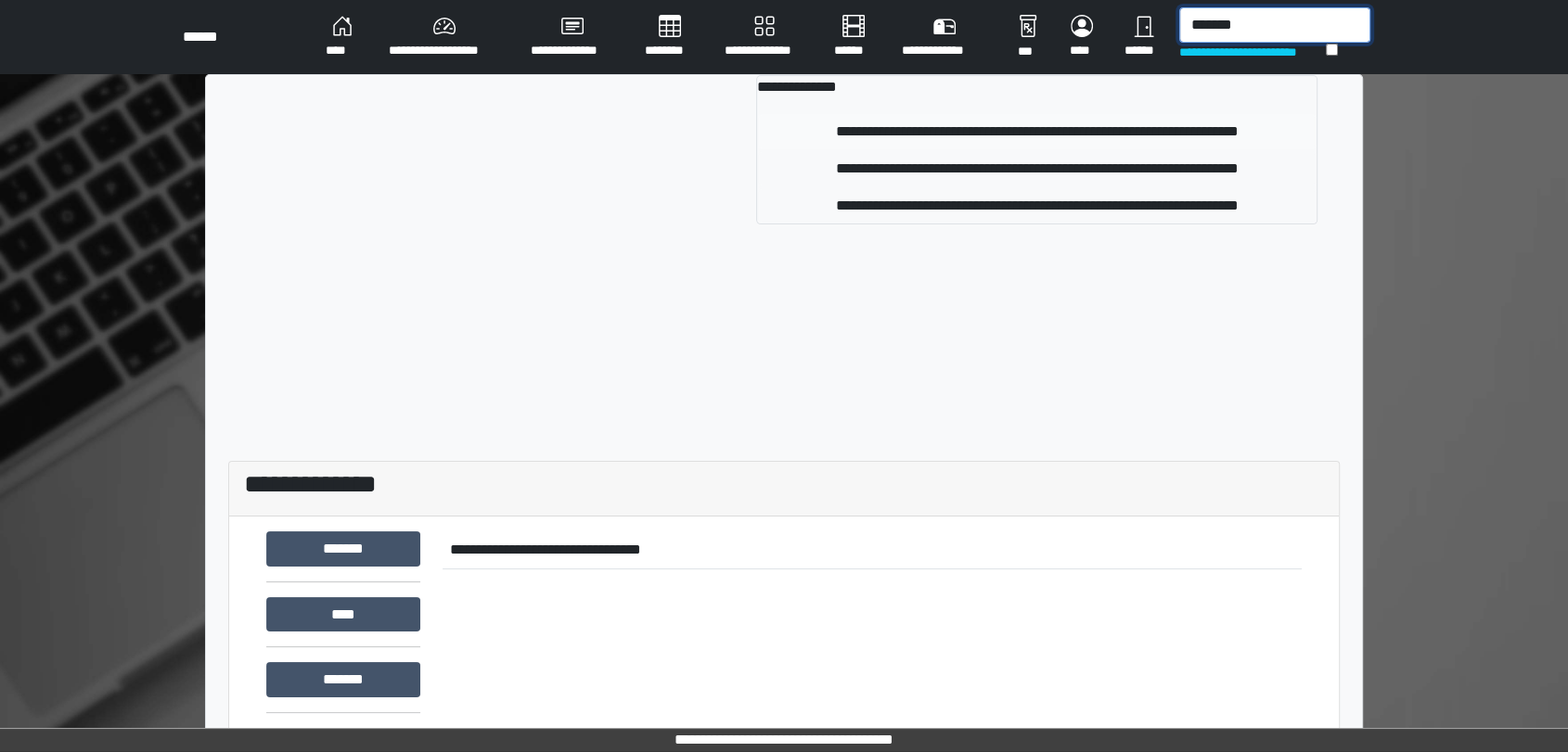 type on "*******" 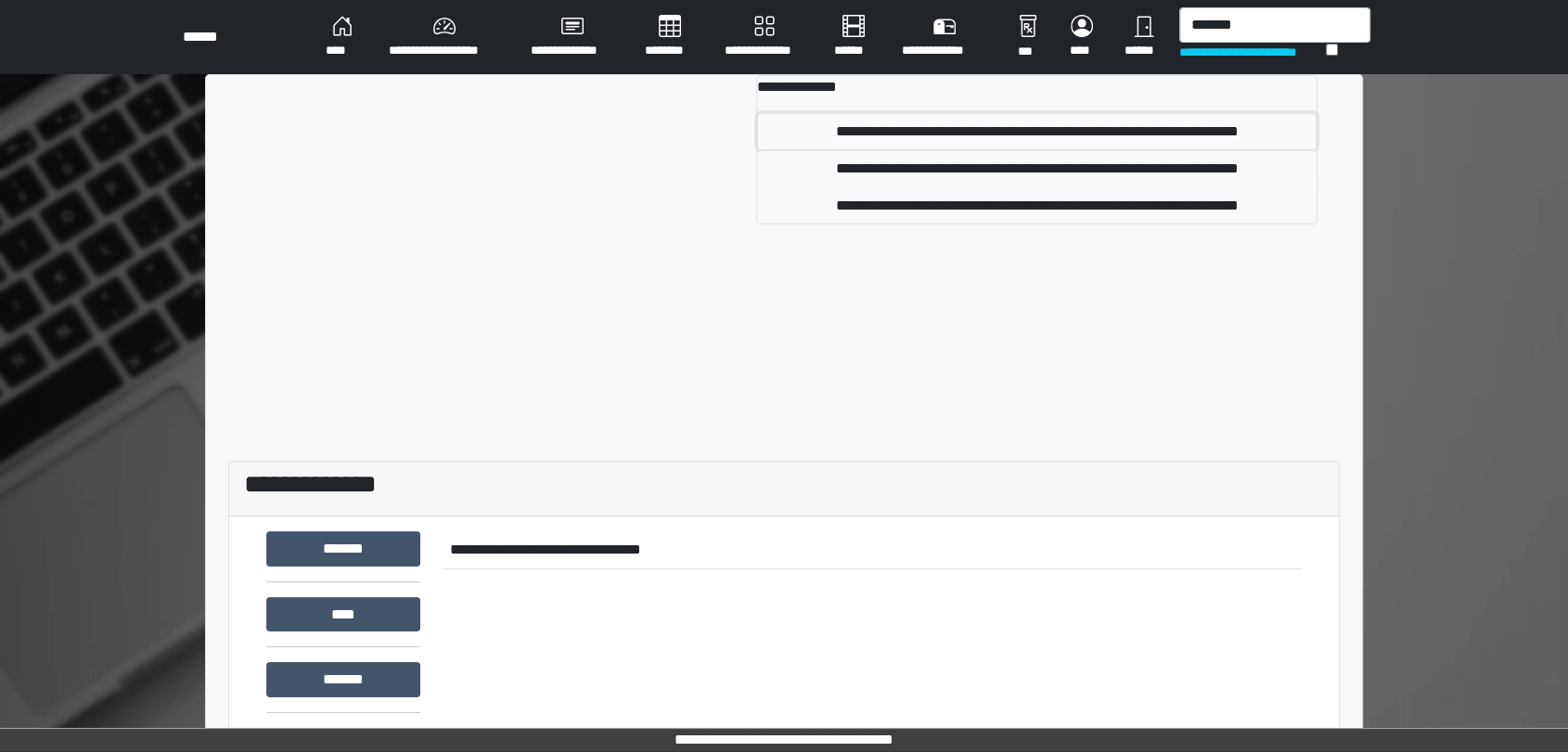 click on "**********" at bounding box center (1036, 132) 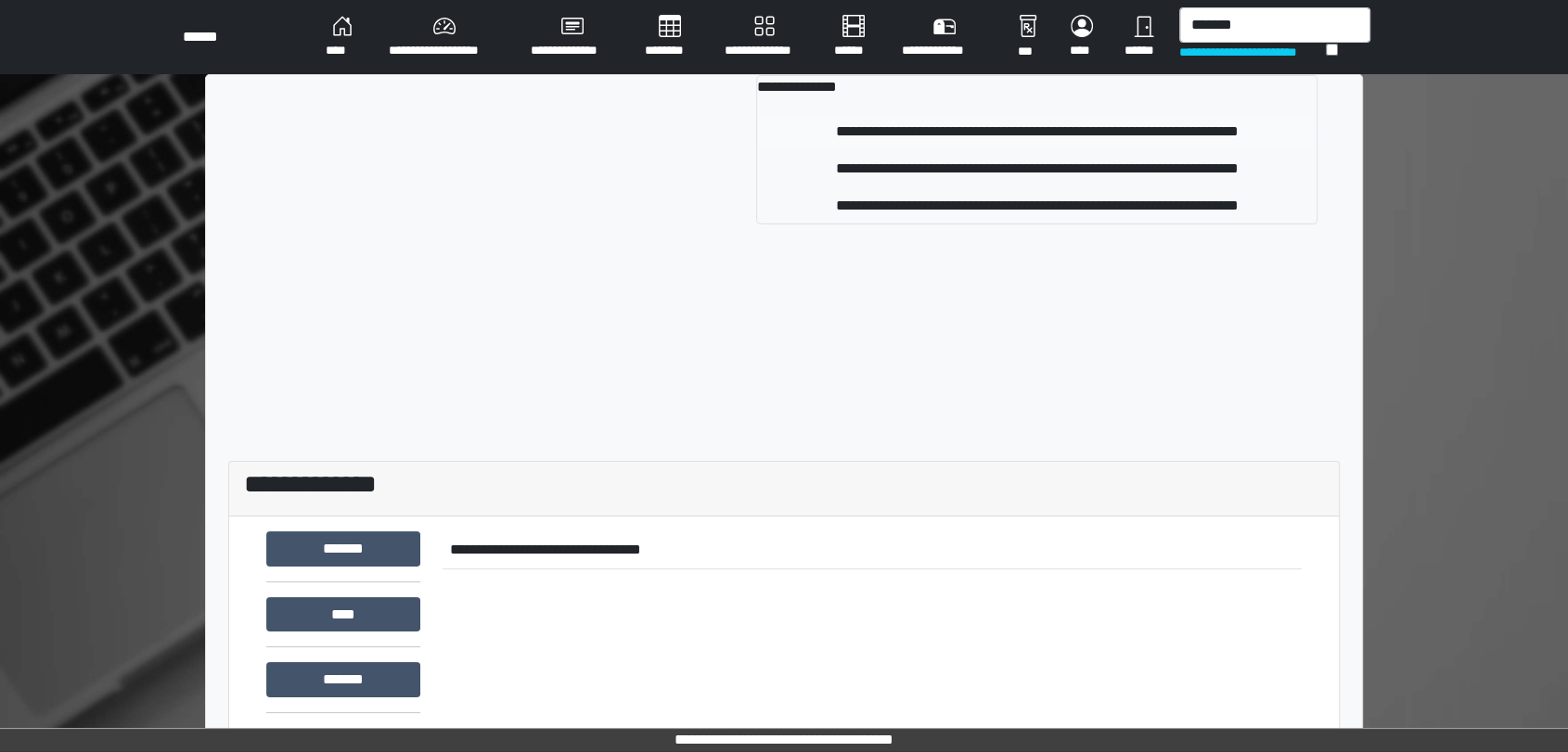type 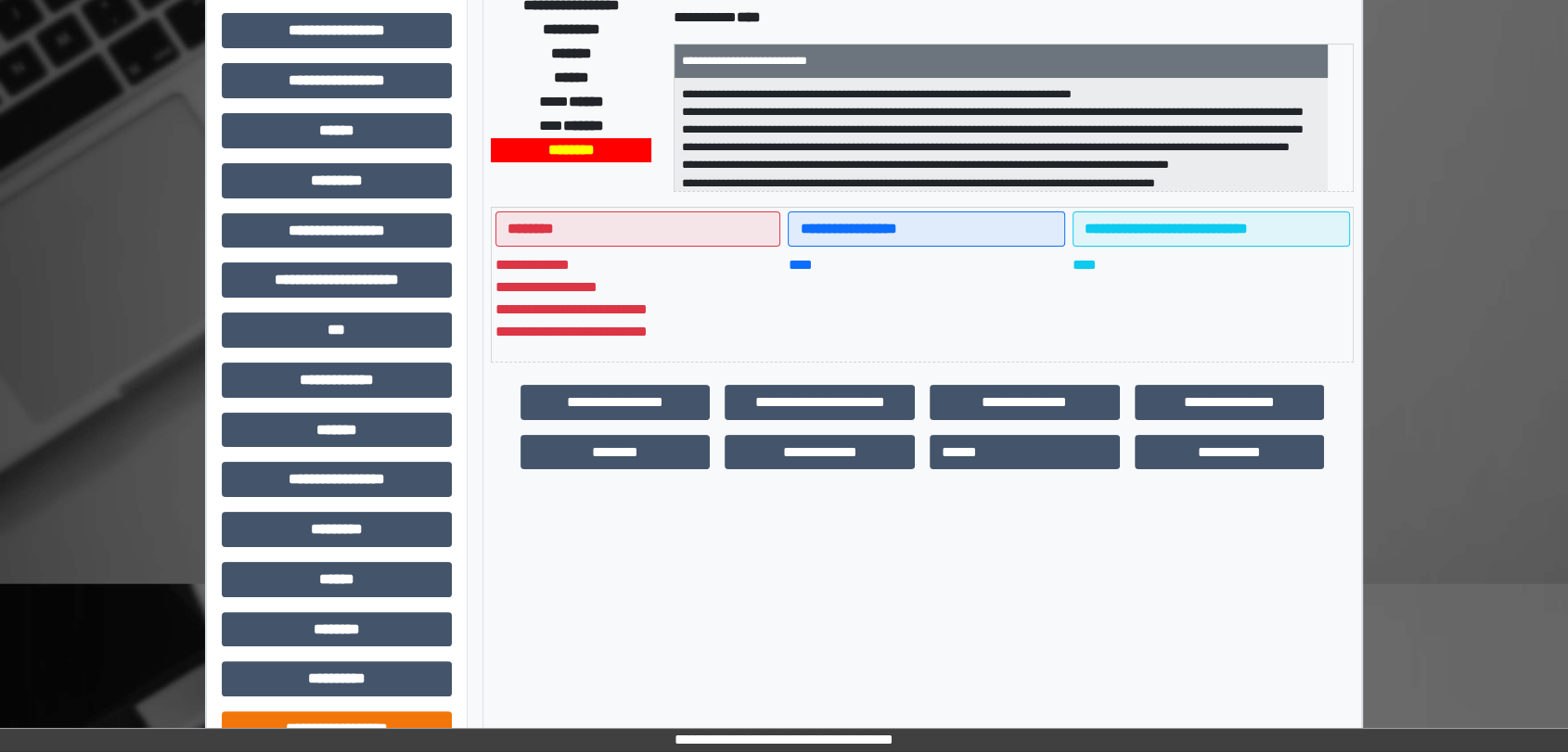 scroll, scrollTop: 333, scrollLeft: 0, axis: vertical 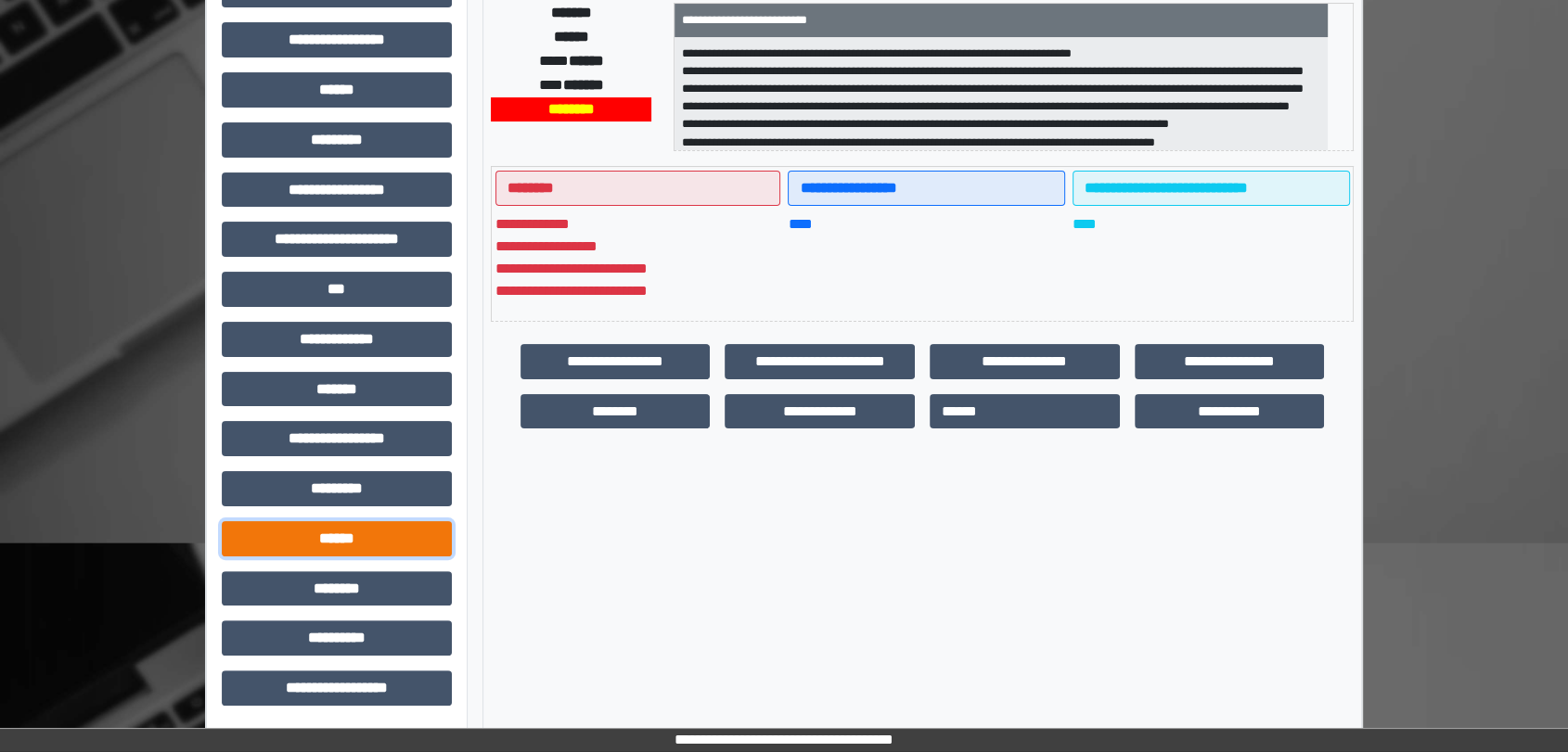 click on "******" at bounding box center [337, 539] 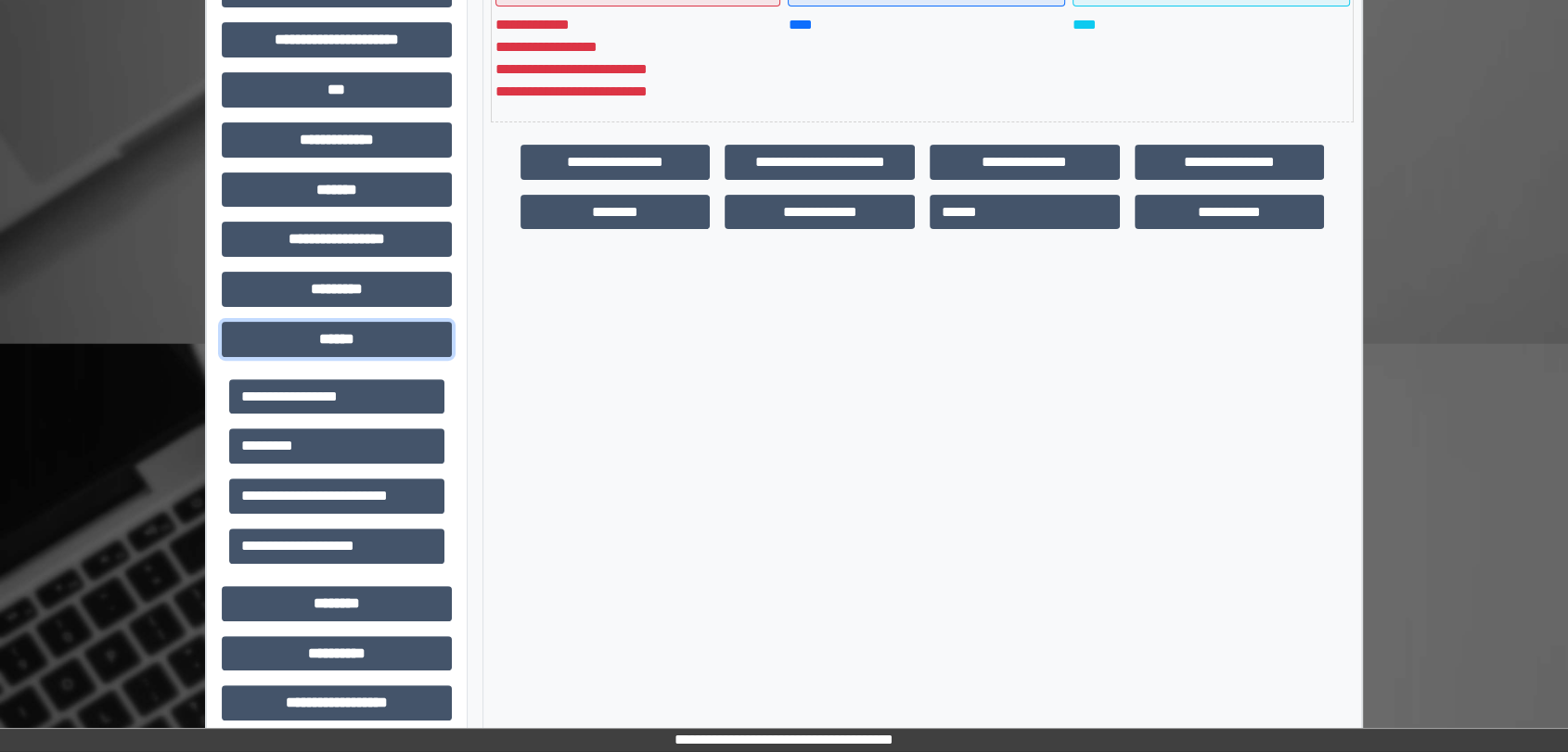 scroll, scrollTop: 539, scrollLeft: 0, axis: vertical 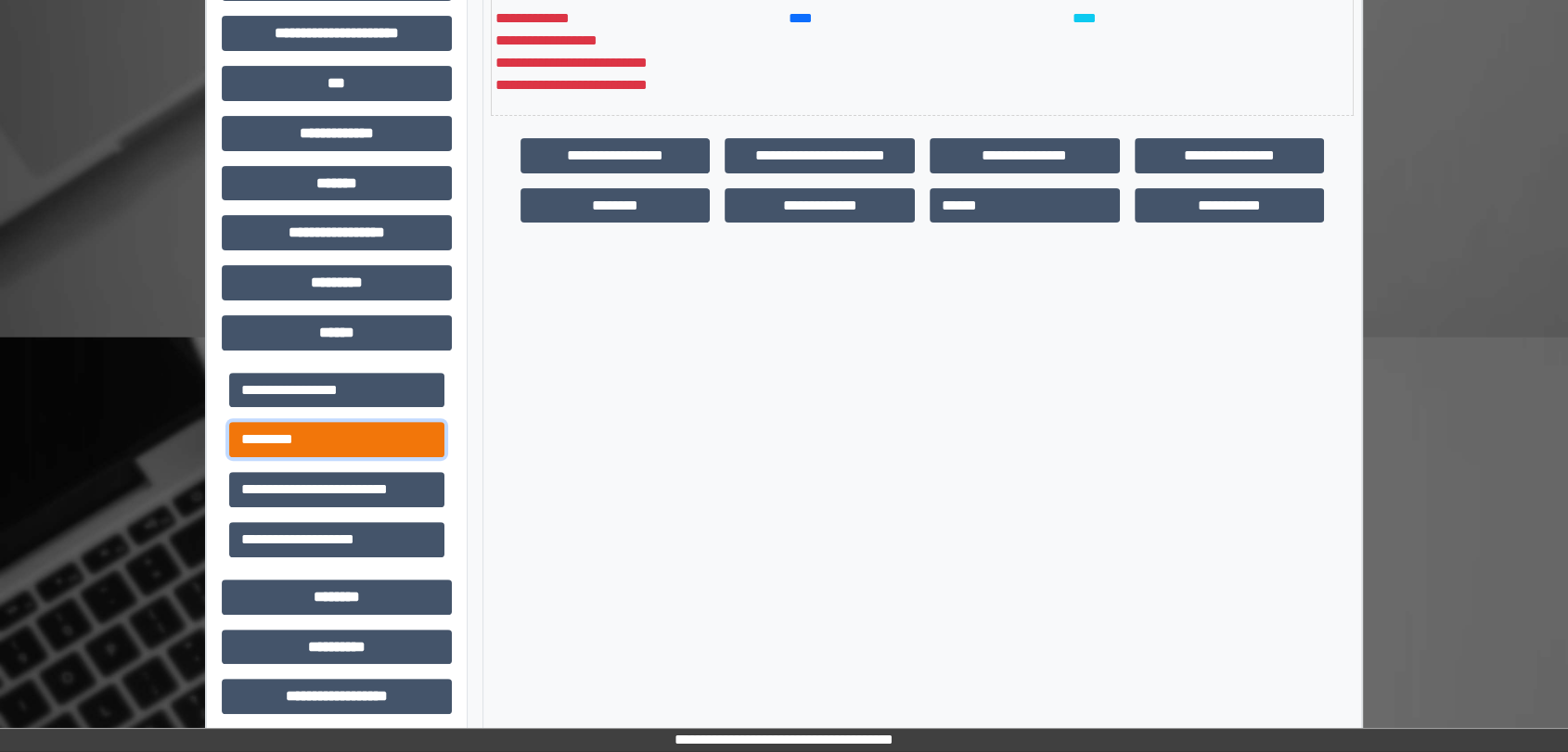 click on "*********" at bounding box center (337, 440) 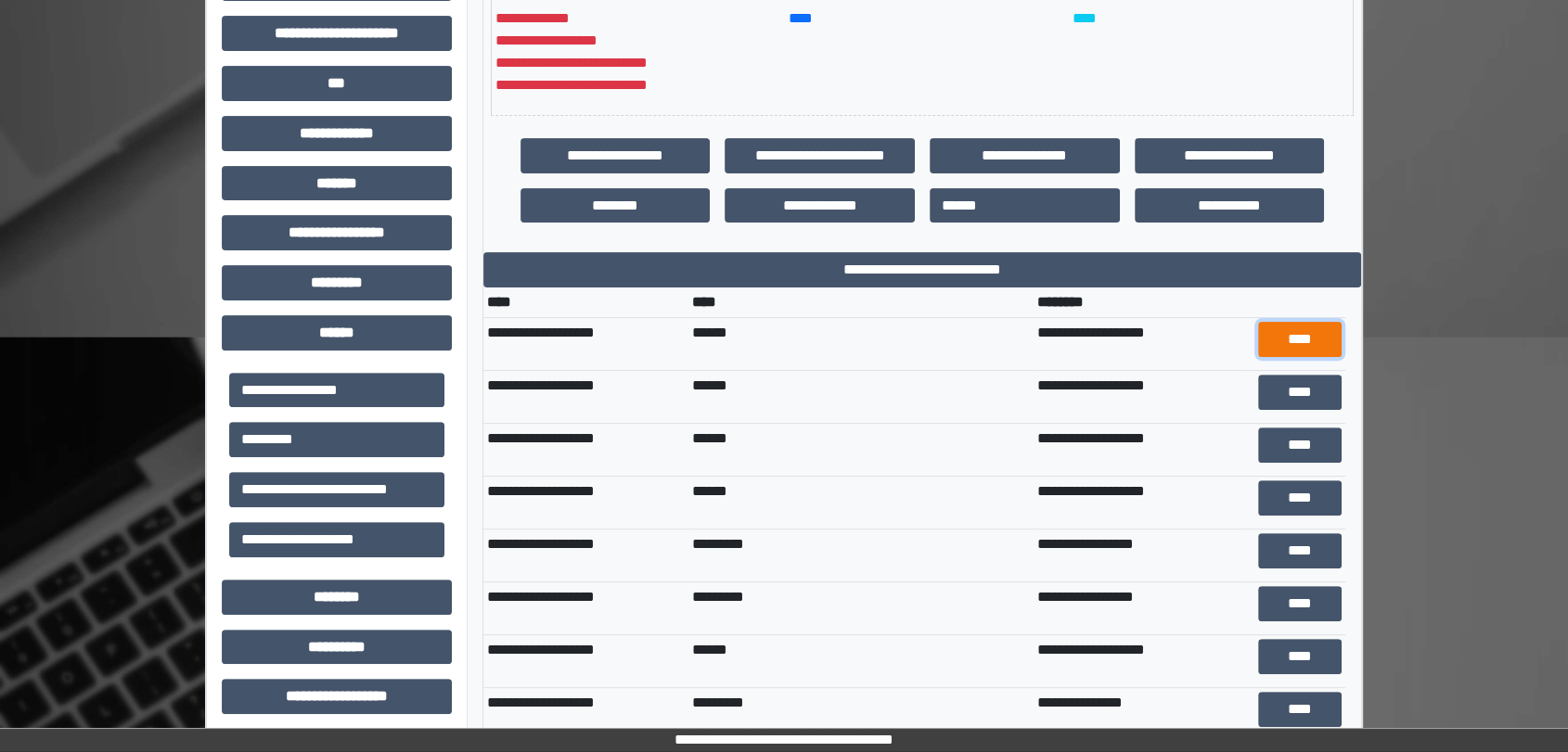 click on "****" at bounding box center [1300, 339] 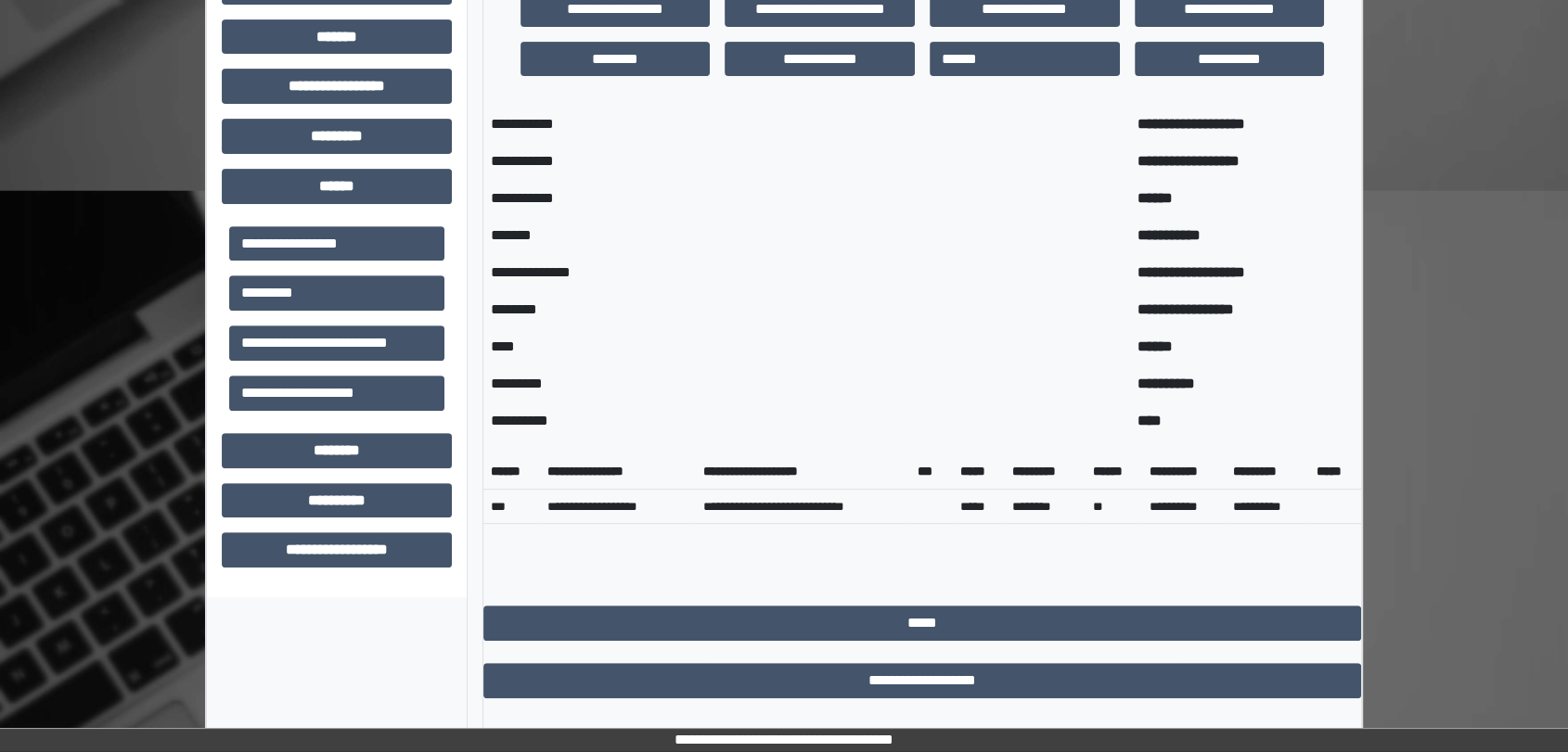 scroll, scrollTop: 692, scrollLeft: 0, axis: vertical 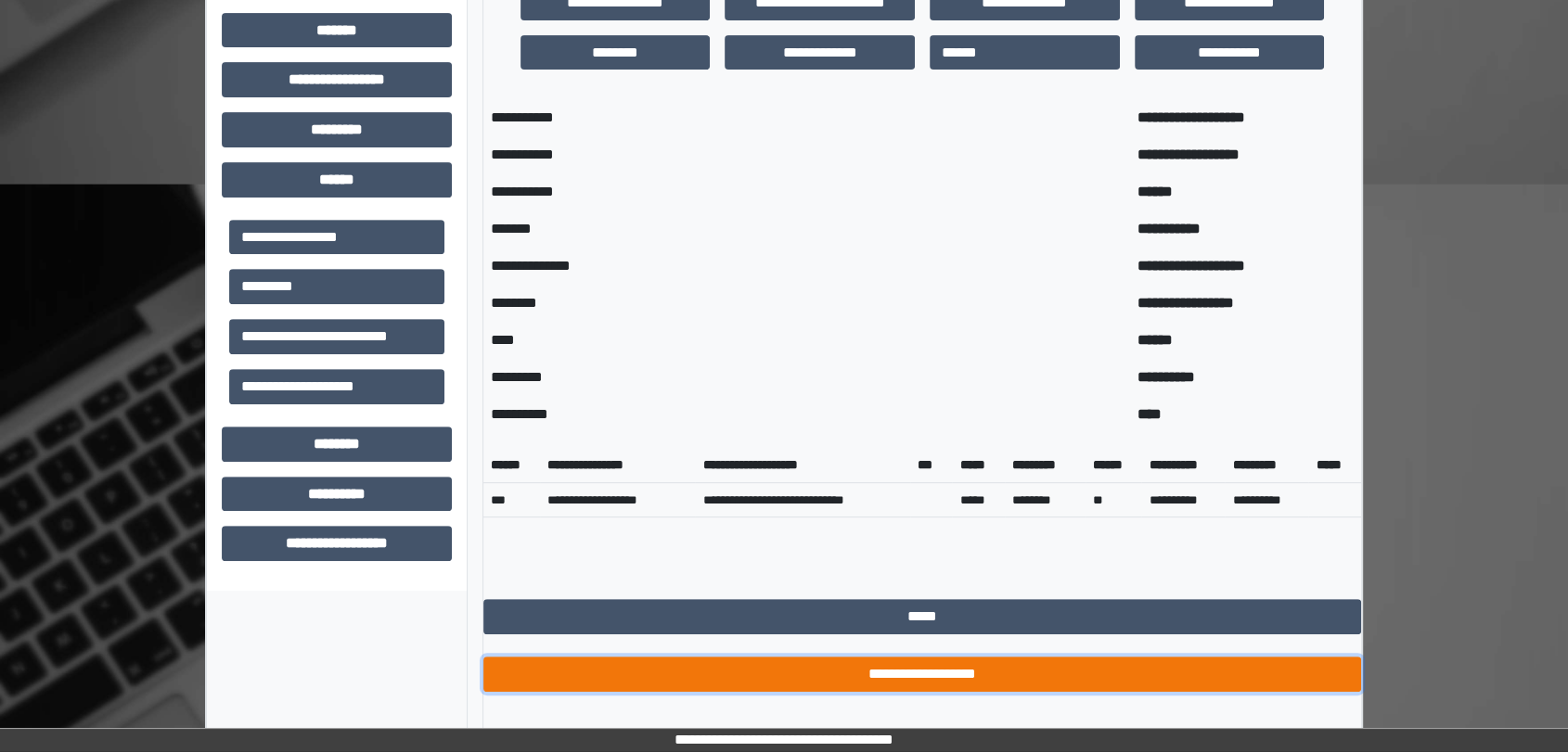 click on "**********" at bounding box center [922, 674] 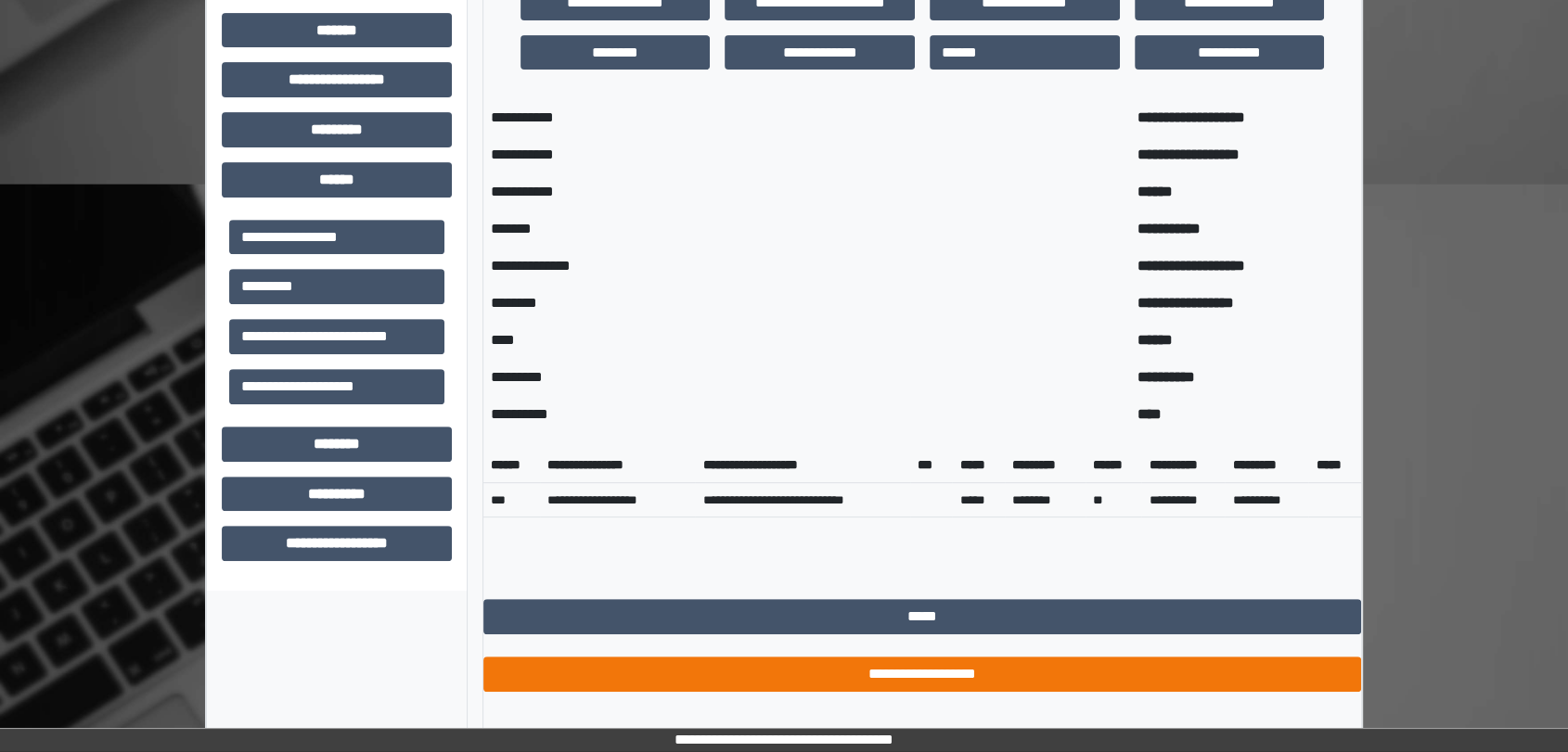 scroll, scrollTop: 571, scrollLeft: 0, axis: vertical 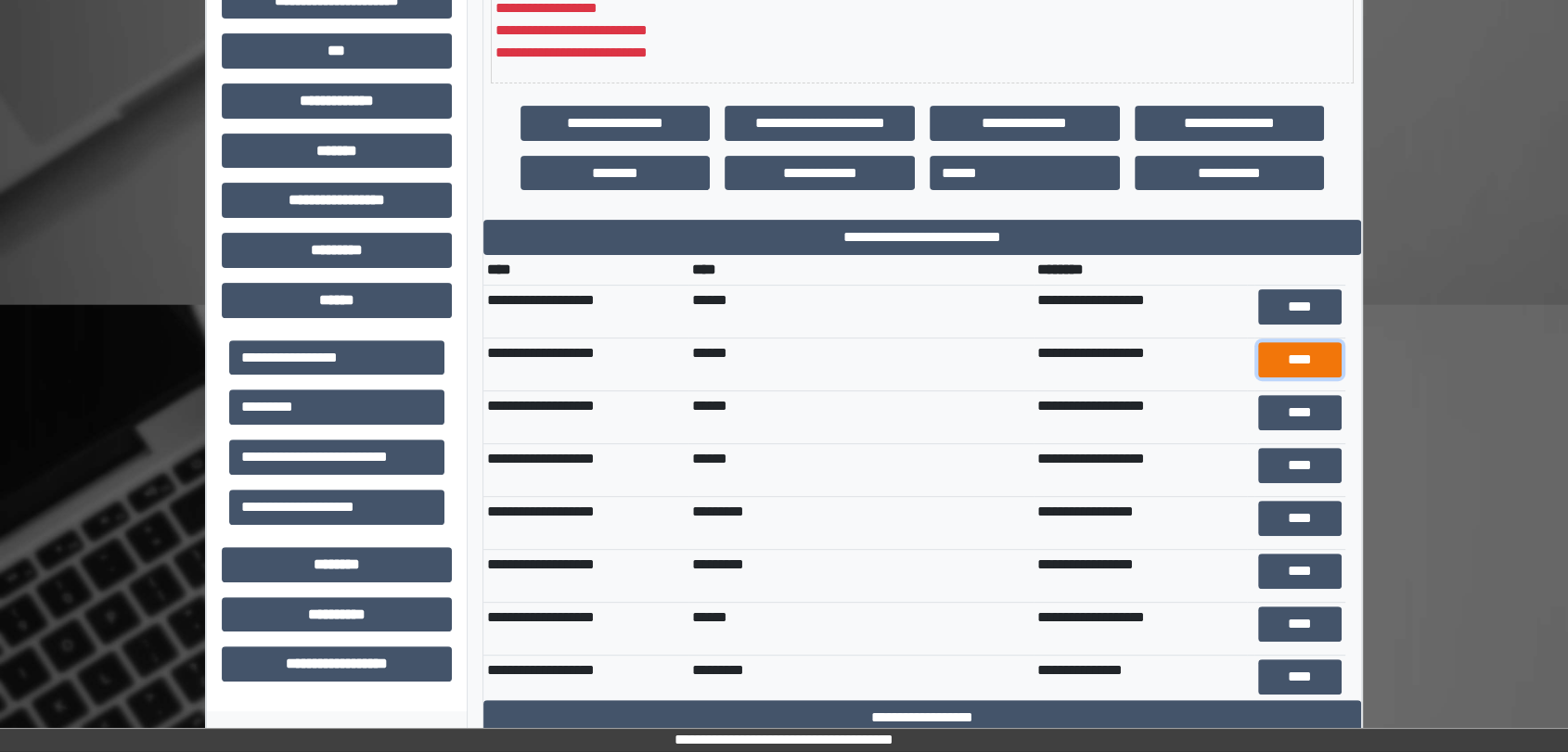 click on "****" at bounding box center (1300, 360) 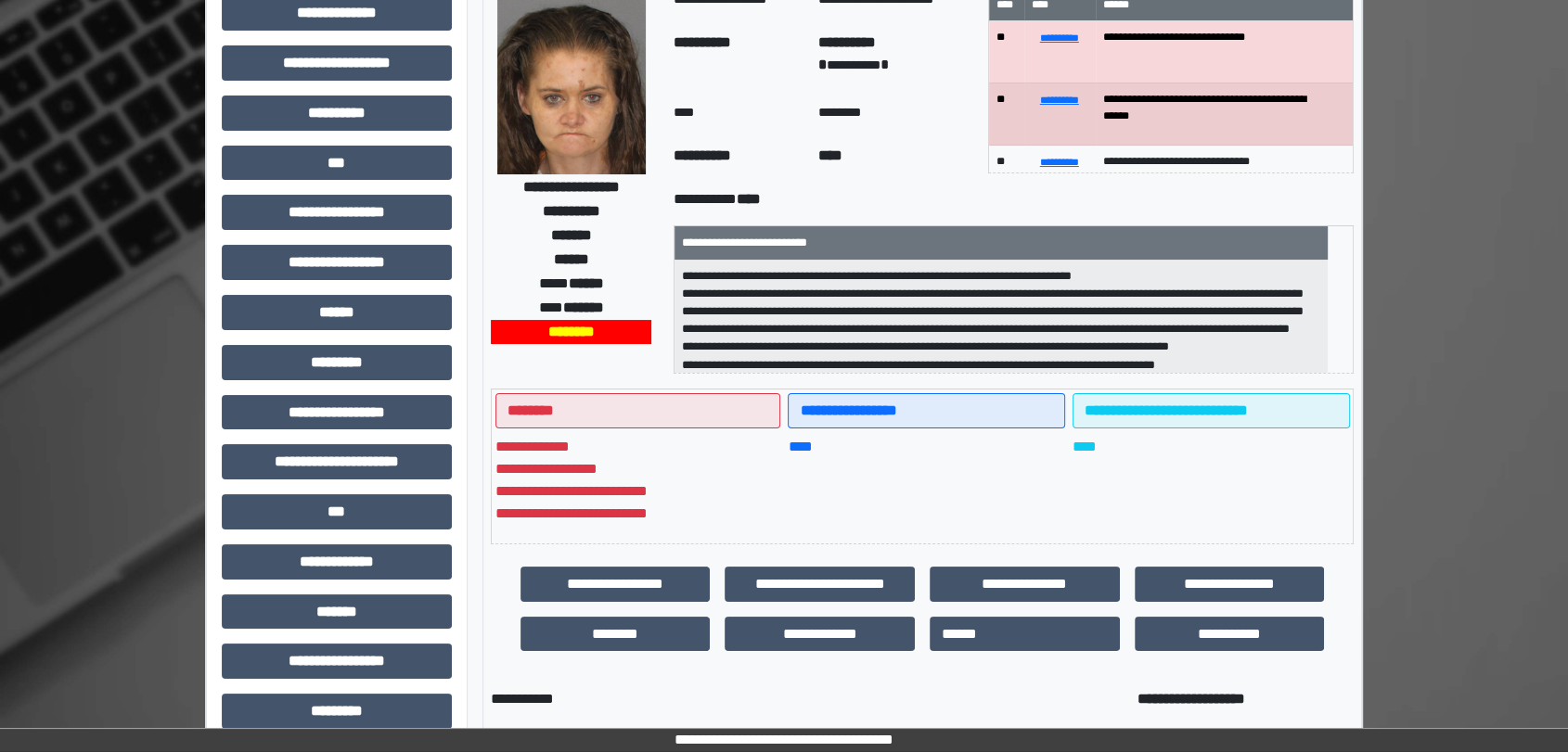 scroll, scrollTop: 0, scrollLeft: 0, axis: both 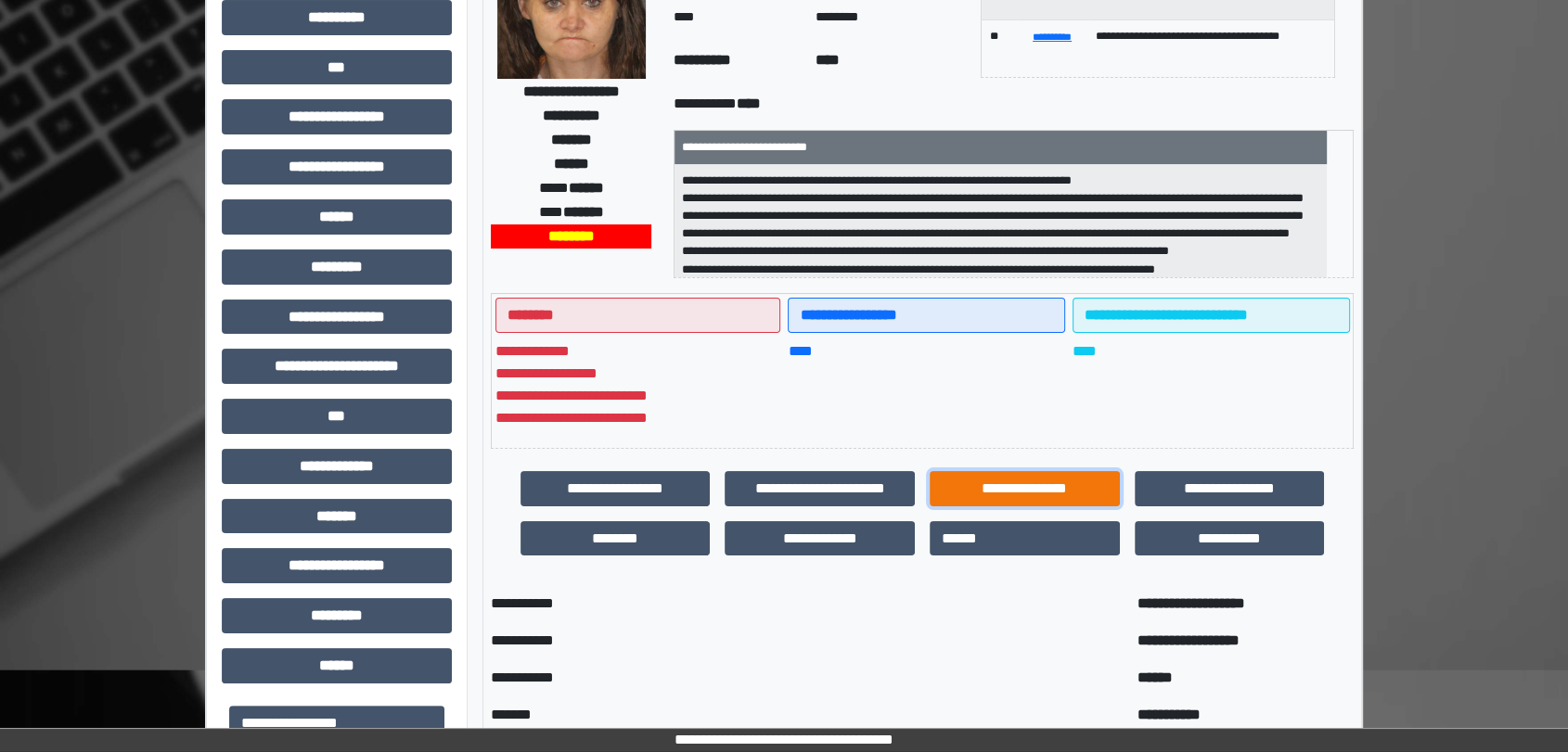 click on "**********" at bounding box center (1024, 489) 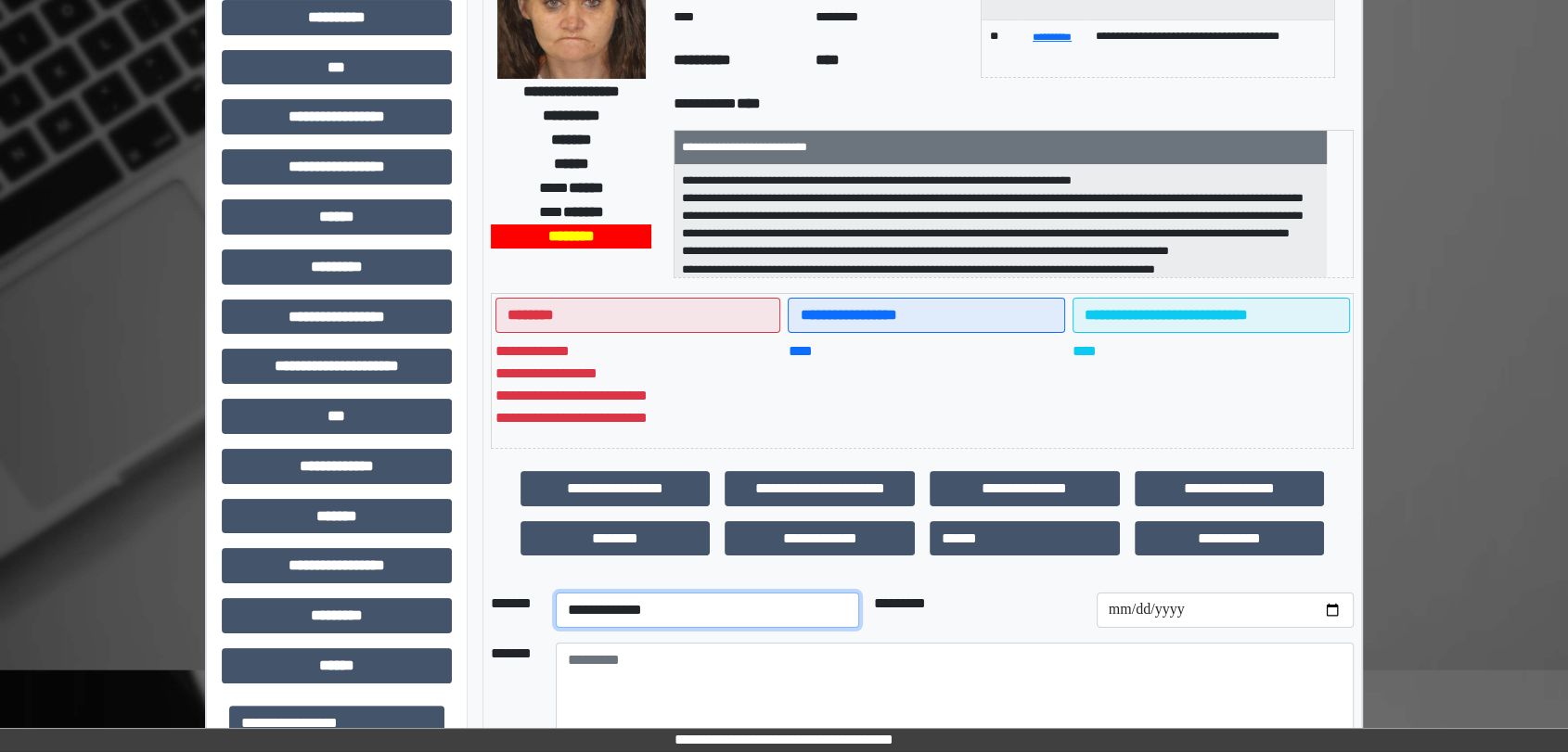 click on "**********" at bounding box center [707, 610] 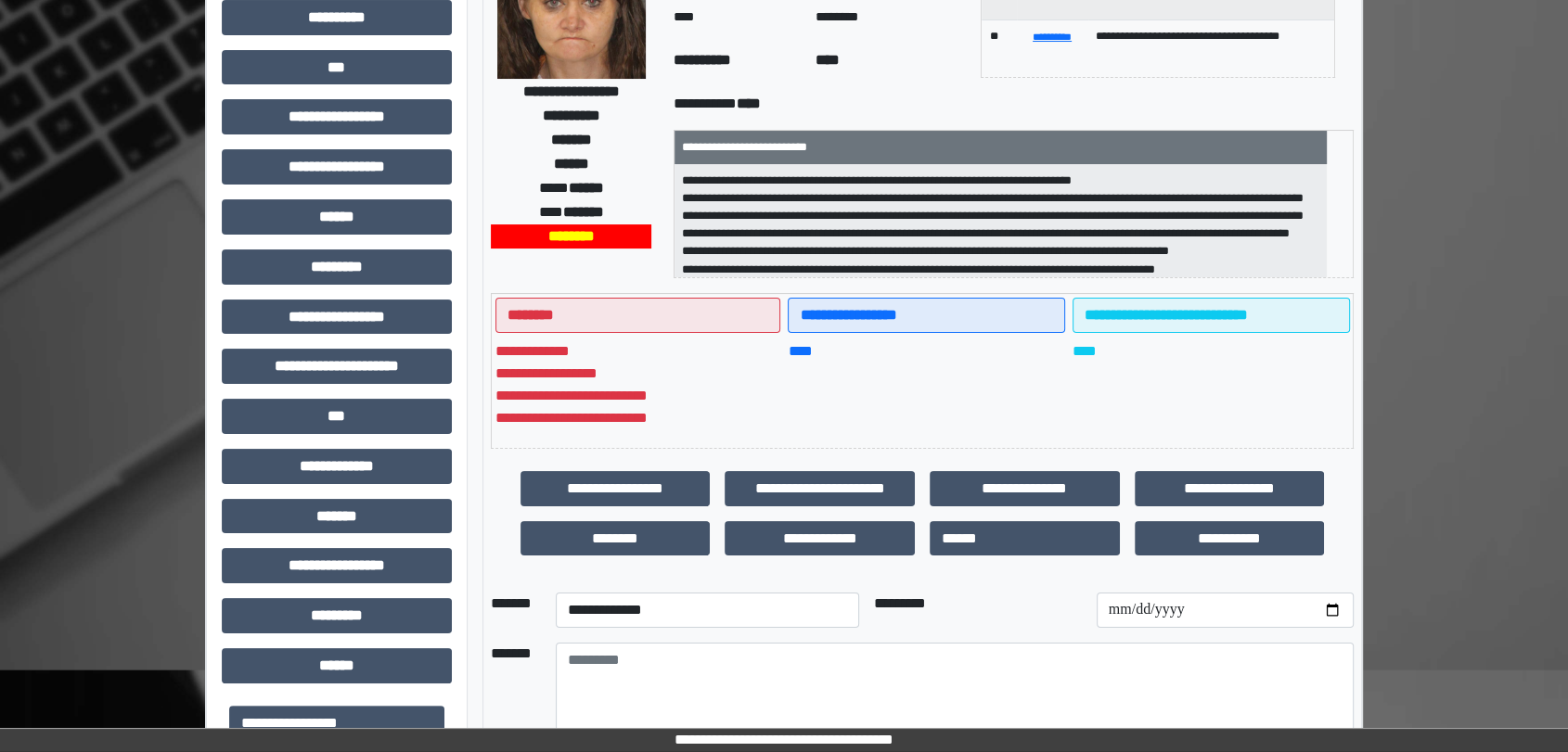 click on "**********" at bounding box center (922, 742) 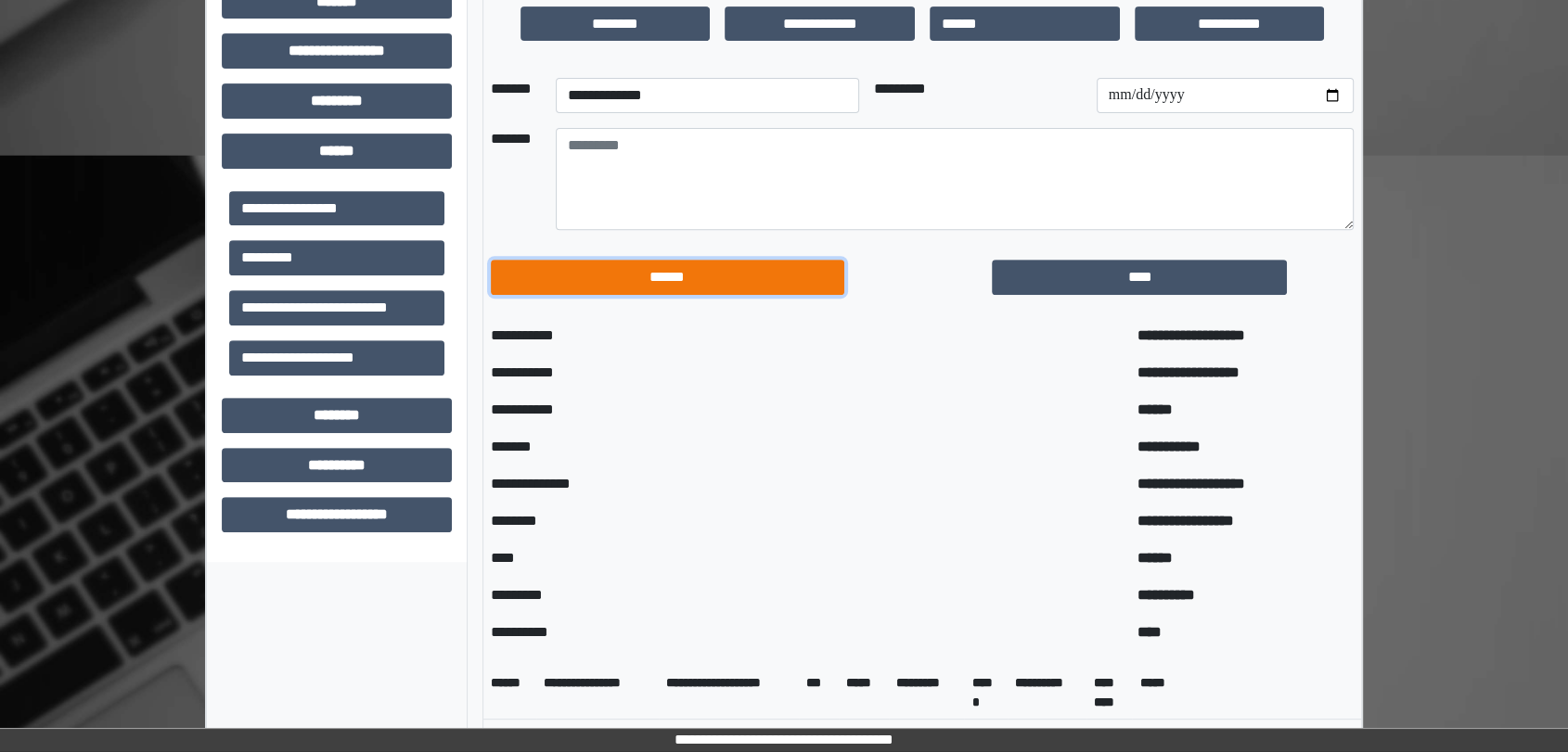 click on "******" at bounding box center [667, 277] 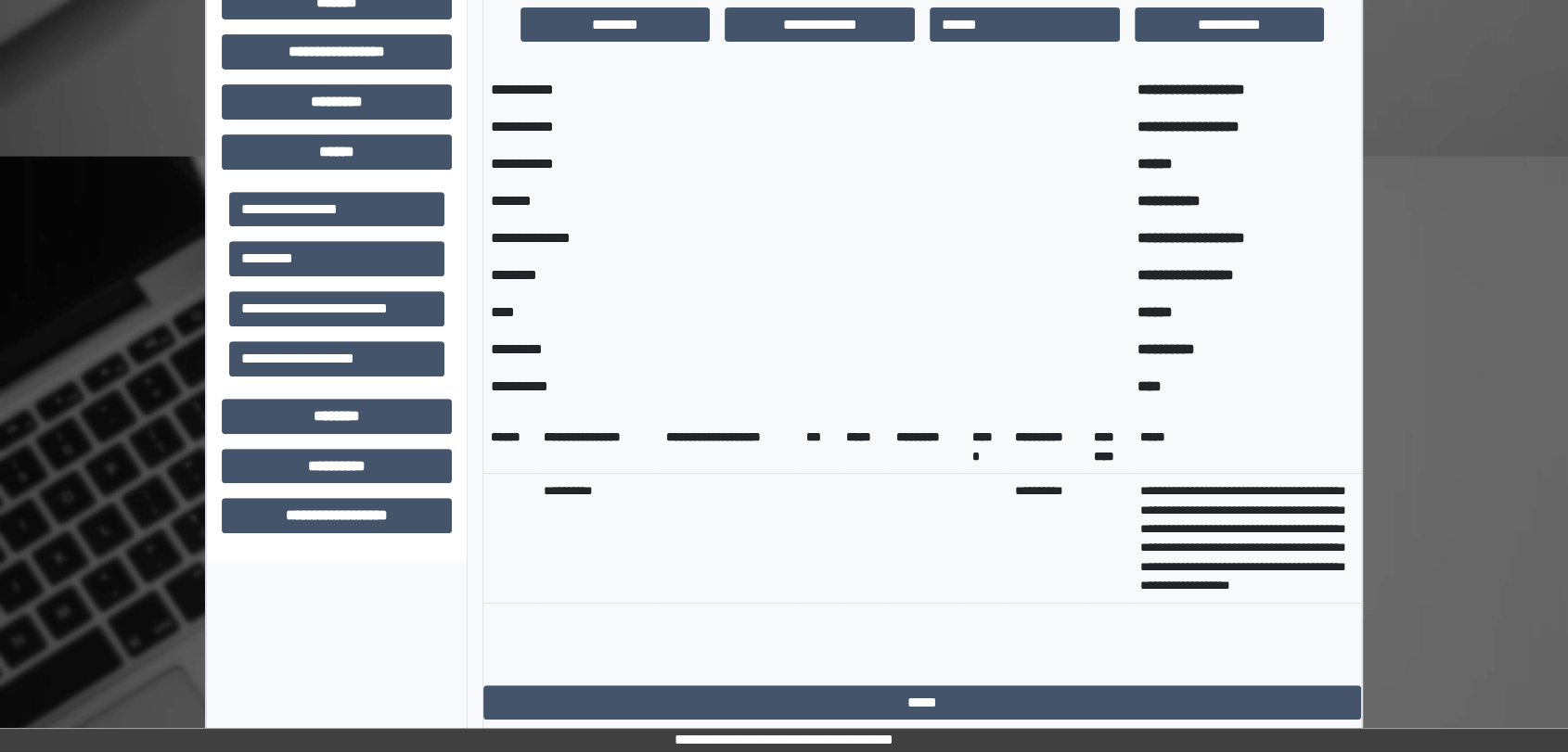 scroll, scrollTop: 720, scrollLeft: 0, axis: vertical 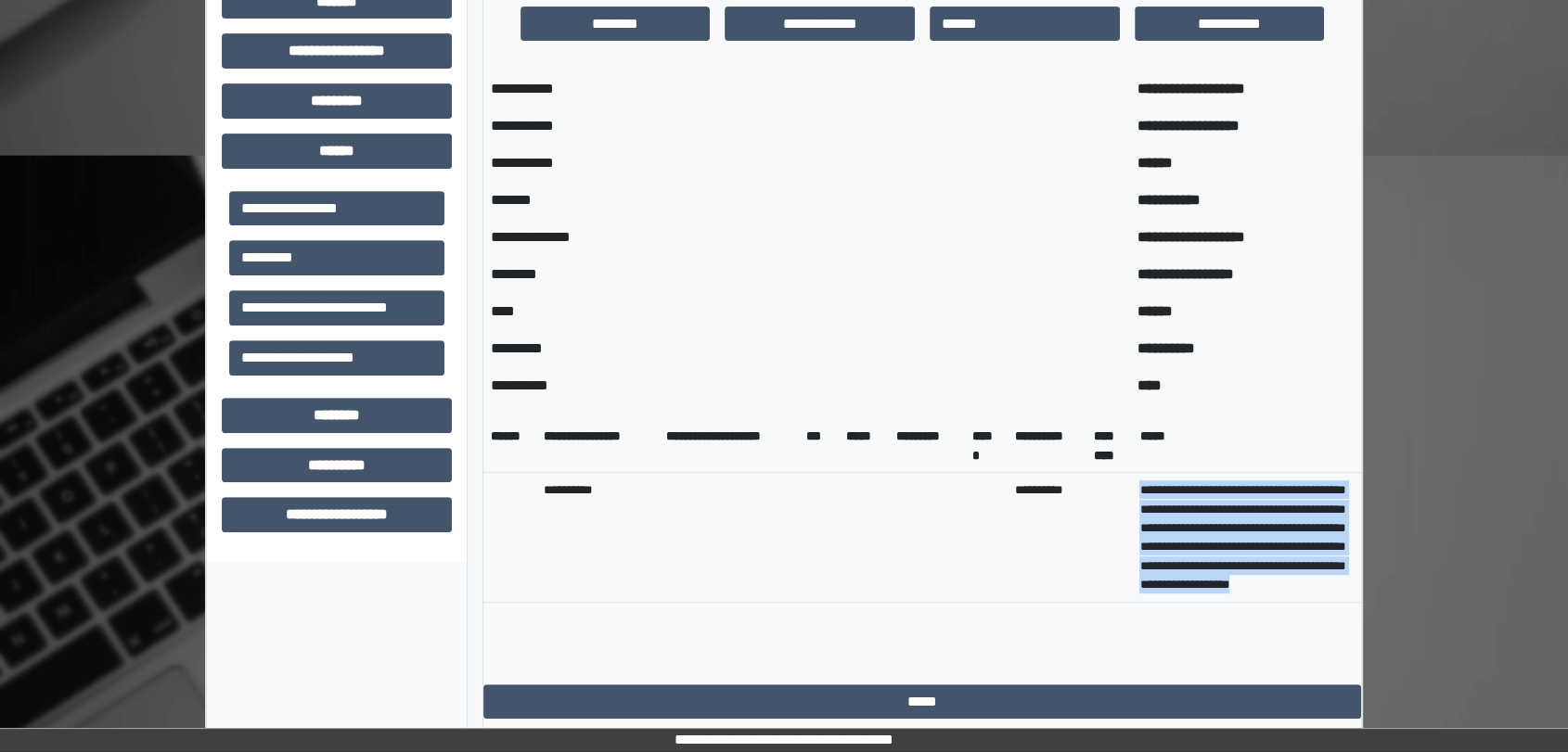 drag, startPoint x: 1138, startPoint y: 490, endPoint x: 1330, endPoint y: 610, distance: 226.41555 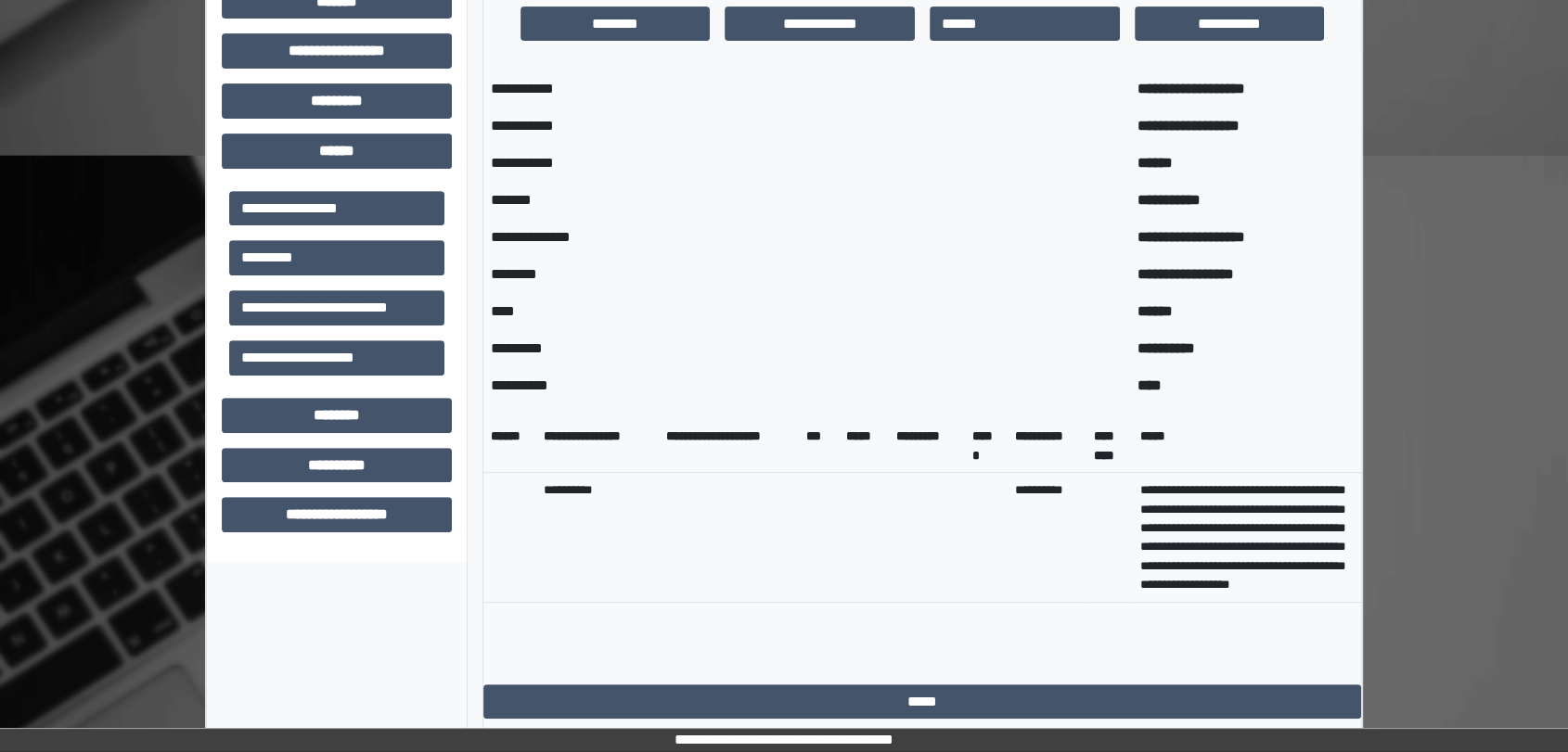 click on "*****" at bounding box center [1246, 445] 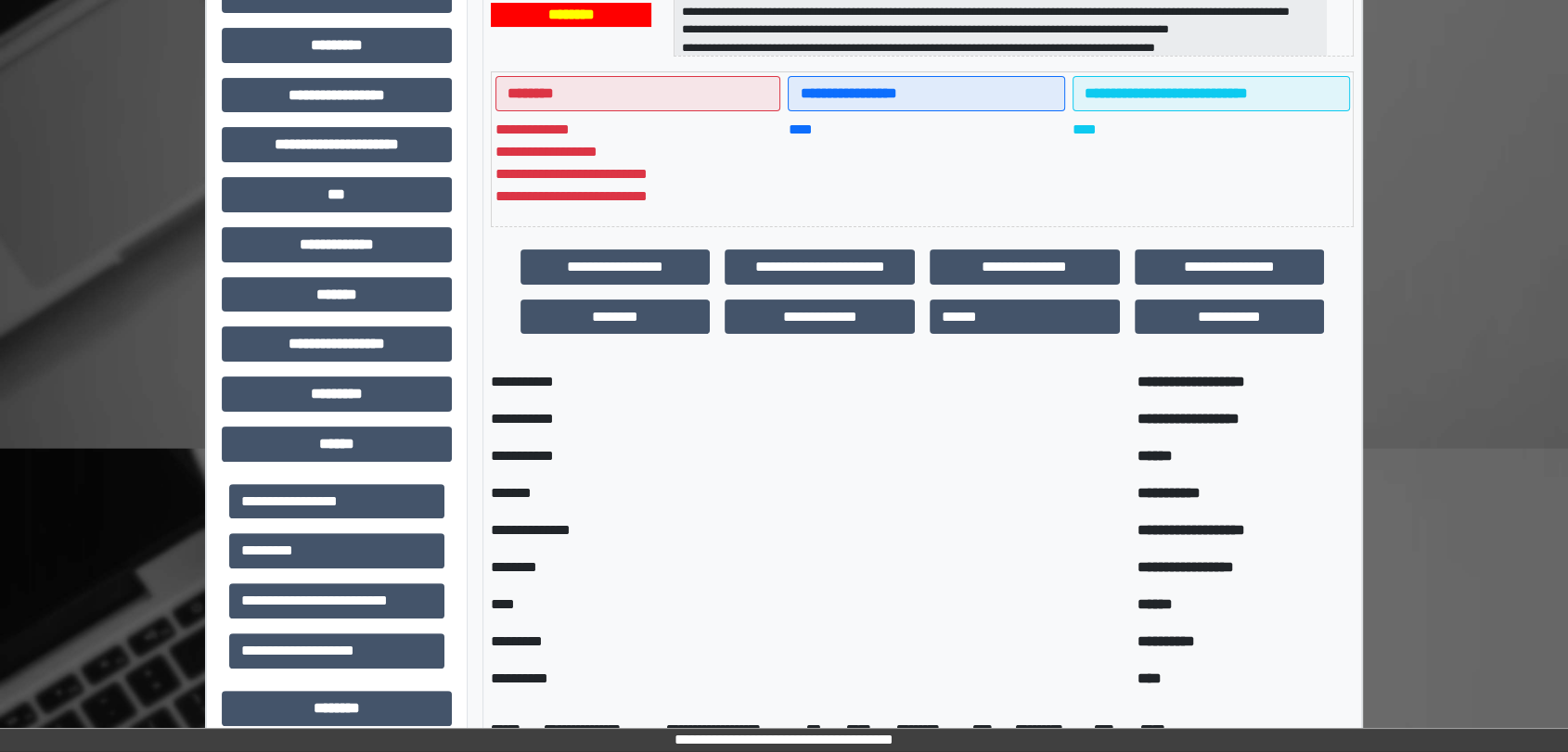 scroll, scrollTop: 412, scrollLeft: 0, axis: vertical 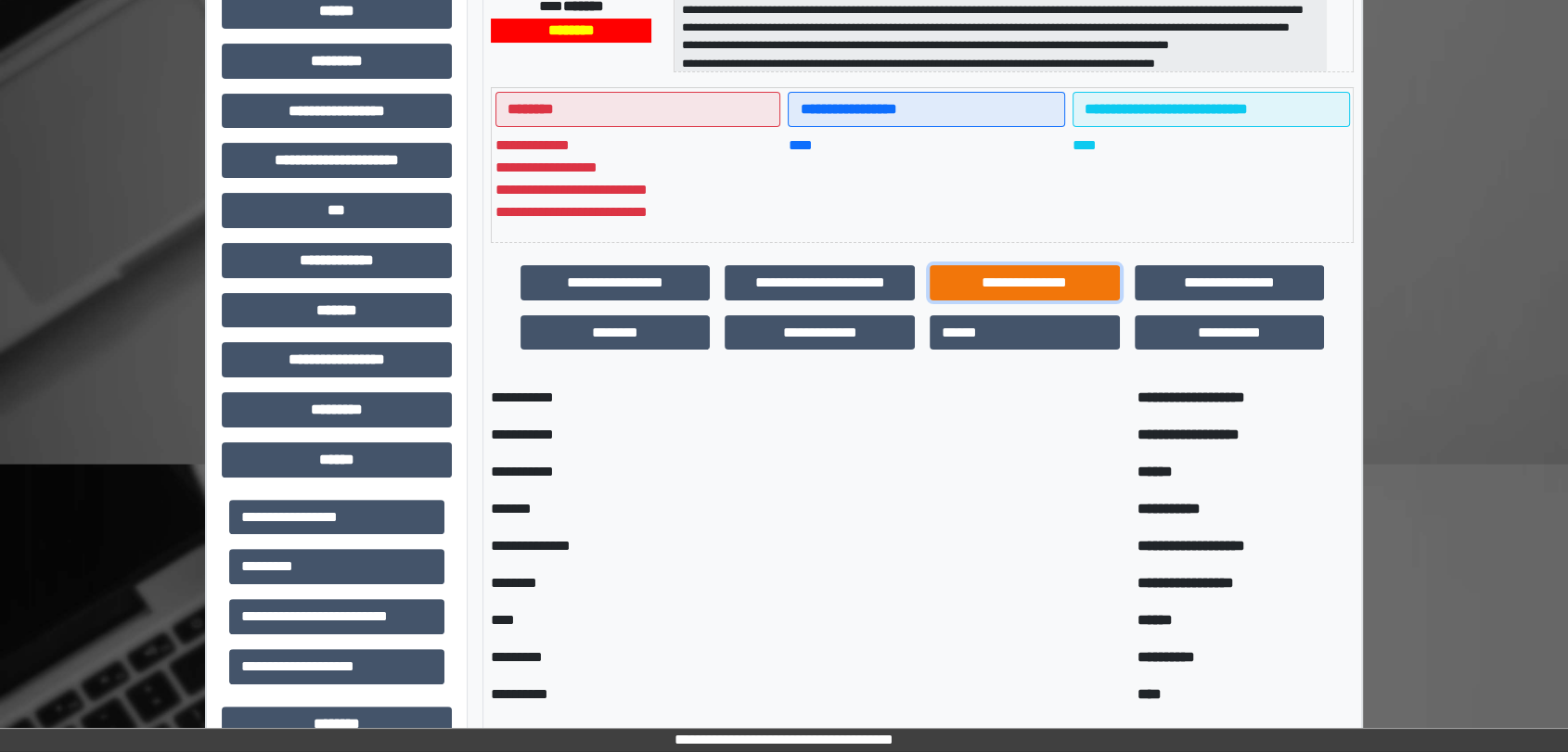 click on "**********" at bounding box center [1024, 283] 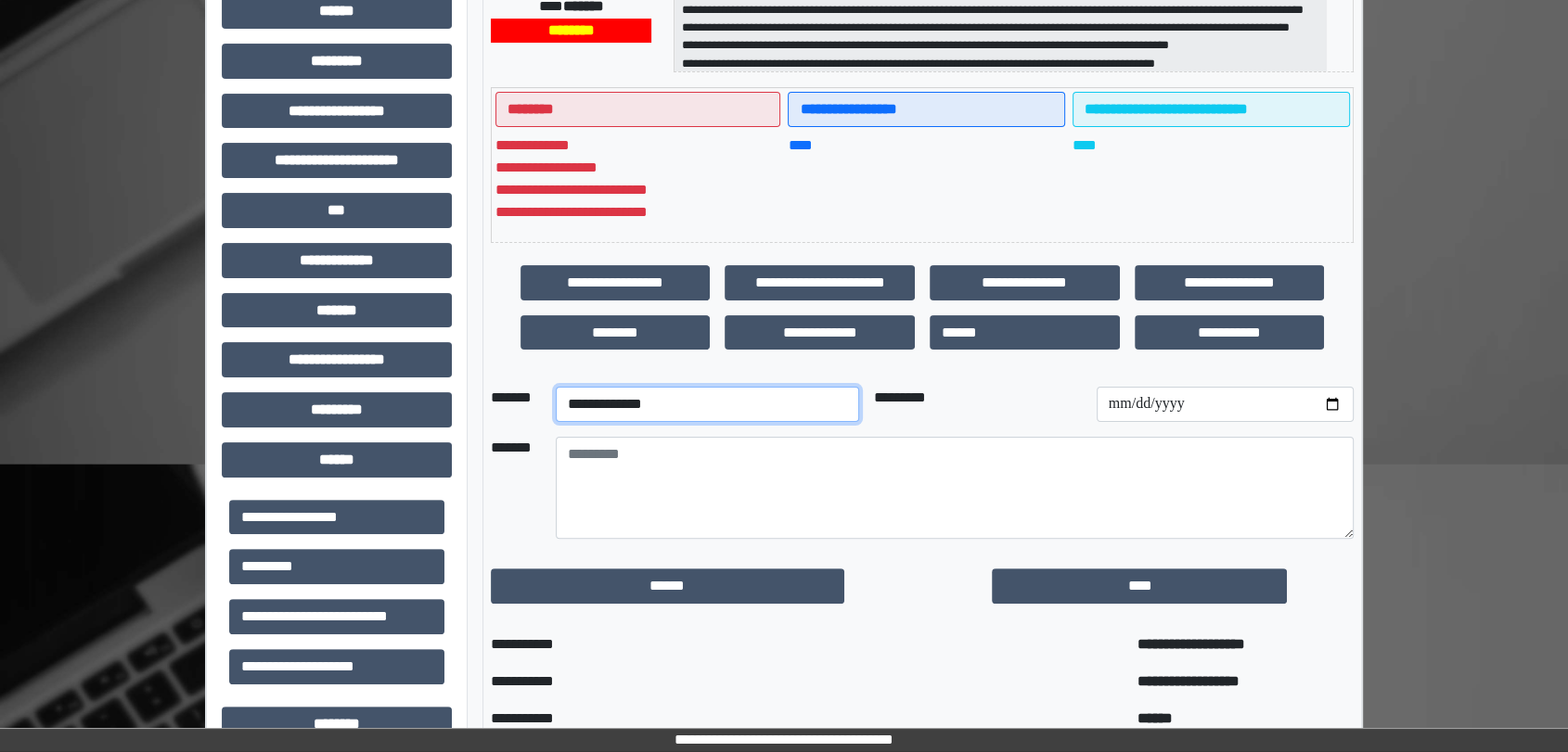 click on "**********" at bounding box center (707, 404) 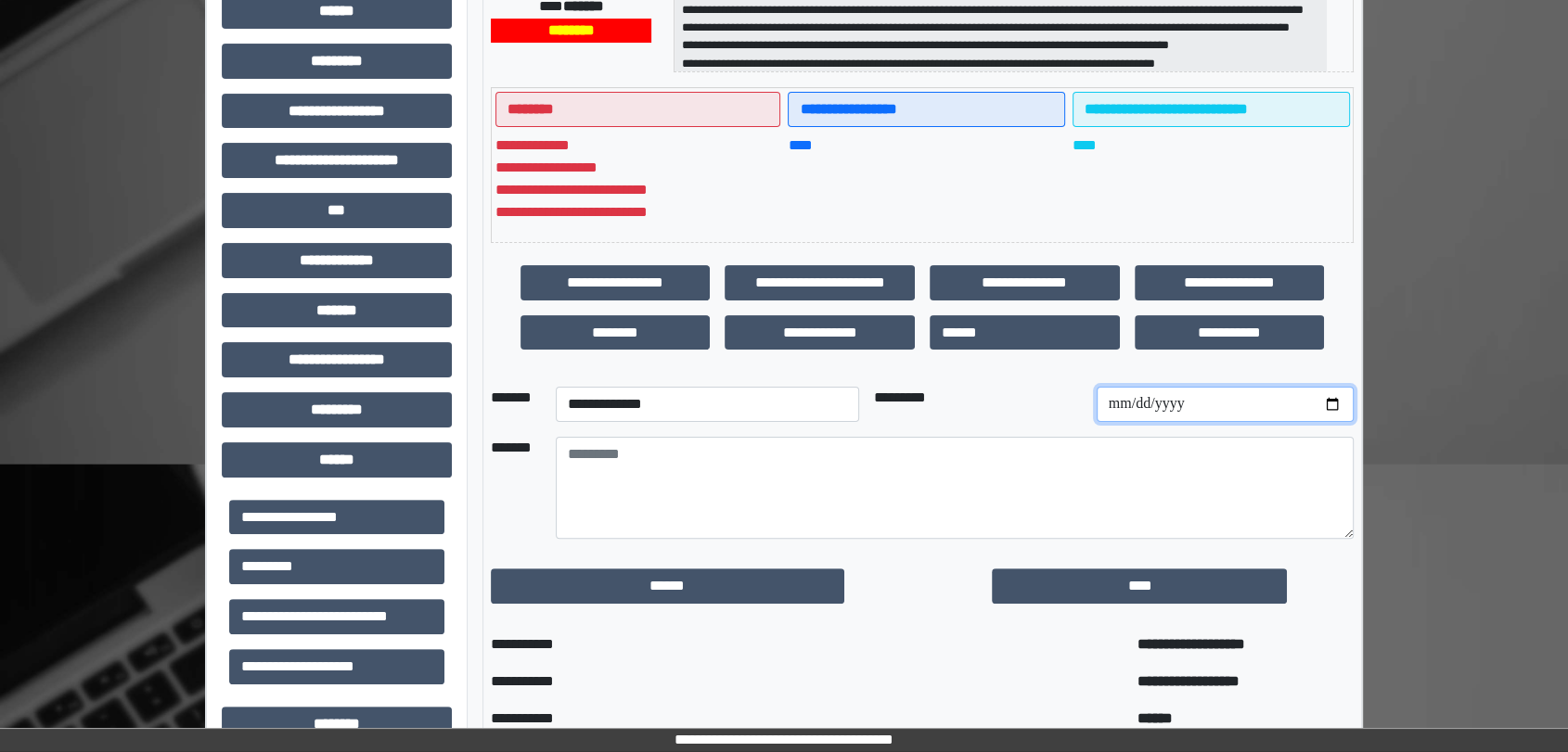 click at bounding box center (1225, 404) 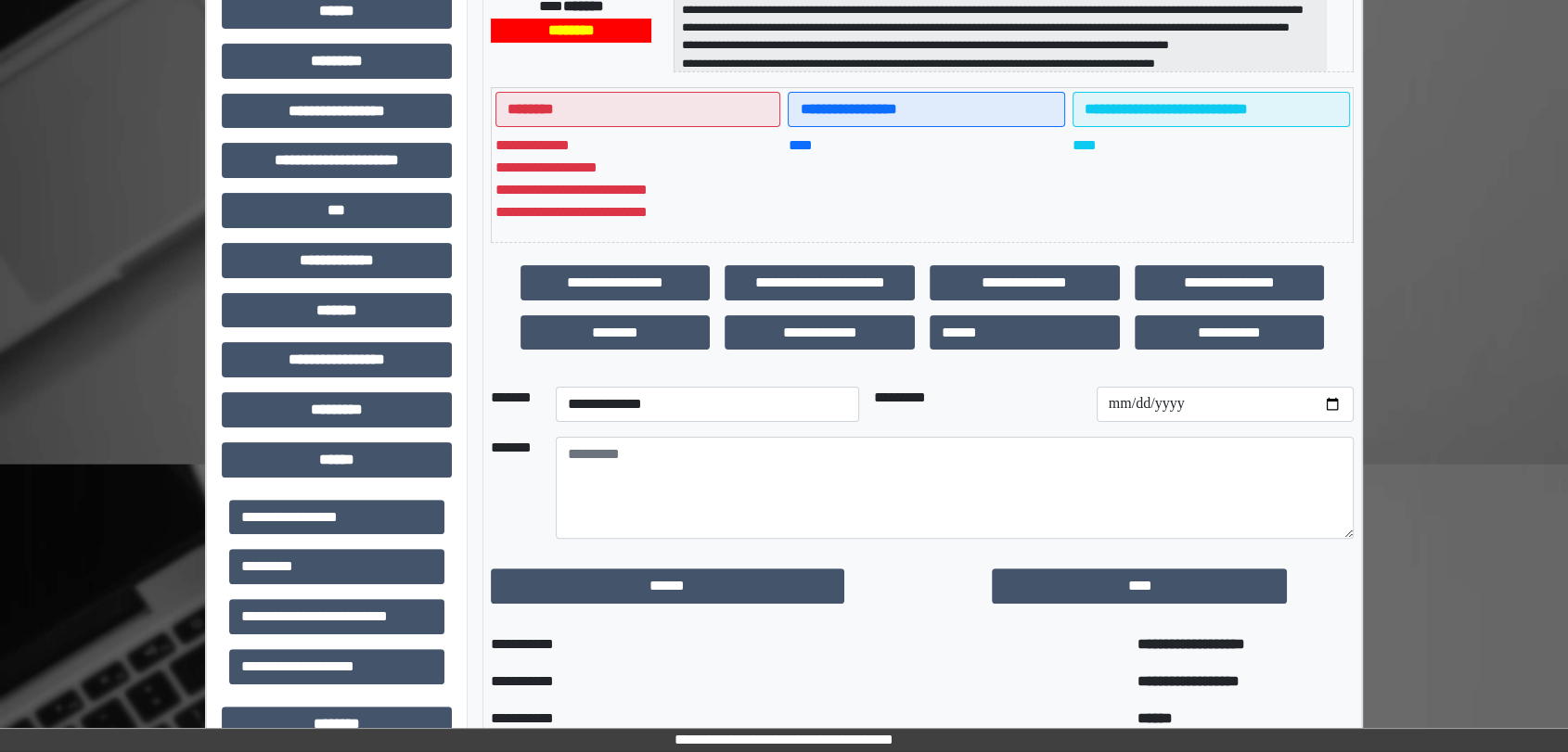 drag, startPoint x: 1514, startPoint y: 499, endPoint x: 1490, endPoint y: 507, distance: 25.298221 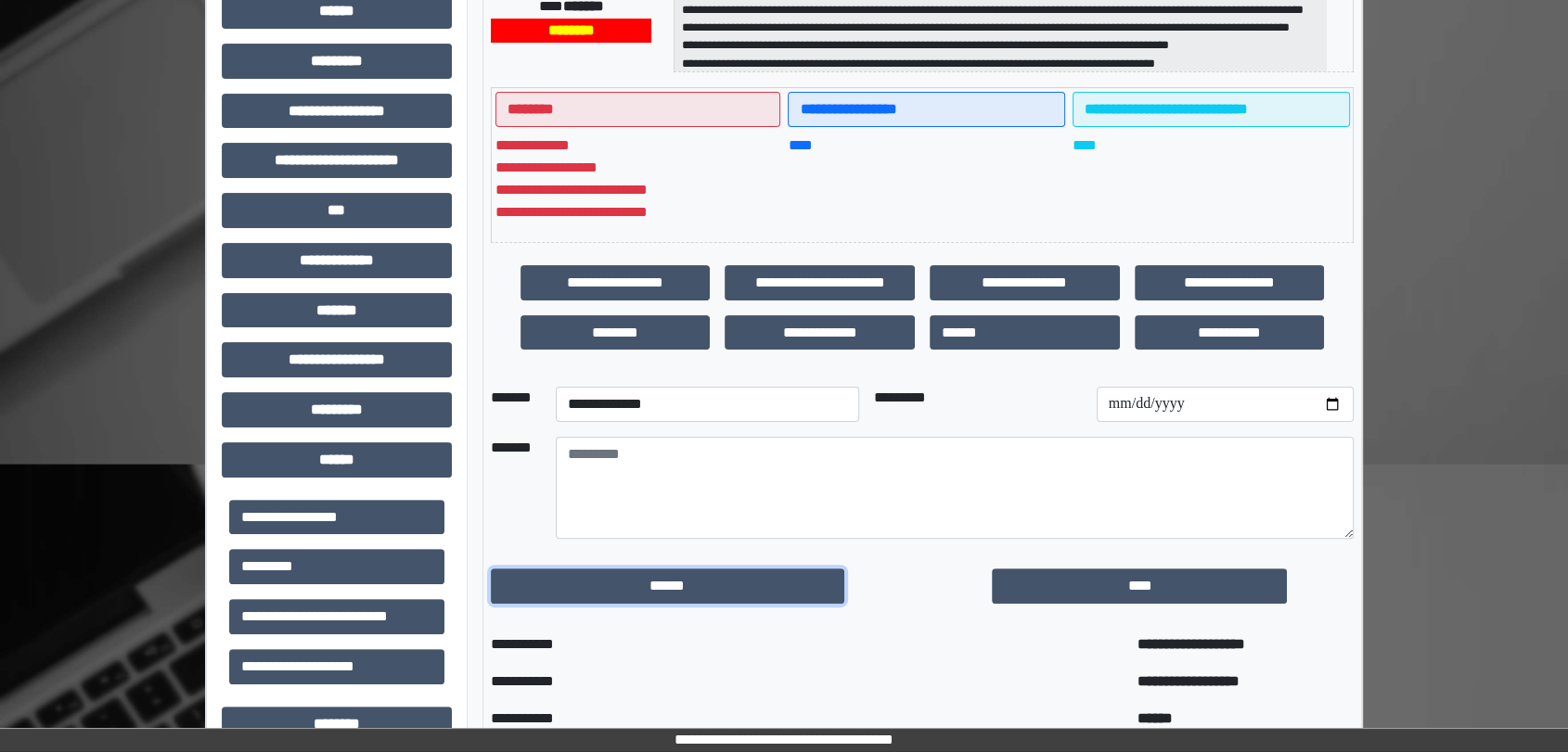 click on "******" at bounding box center (667, 586) 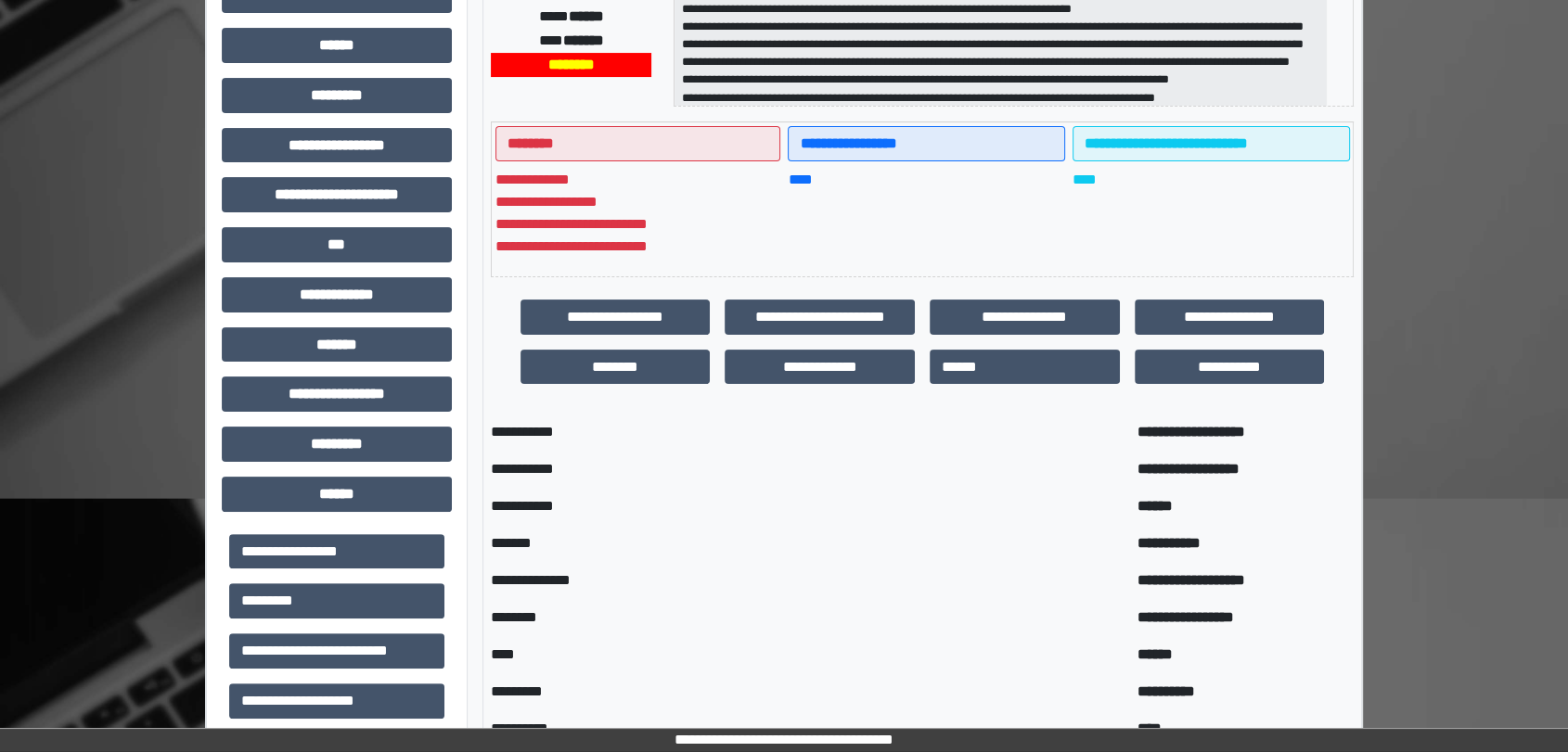 scroll, scrollTop: 0, scrollLeft: 0, axis: both 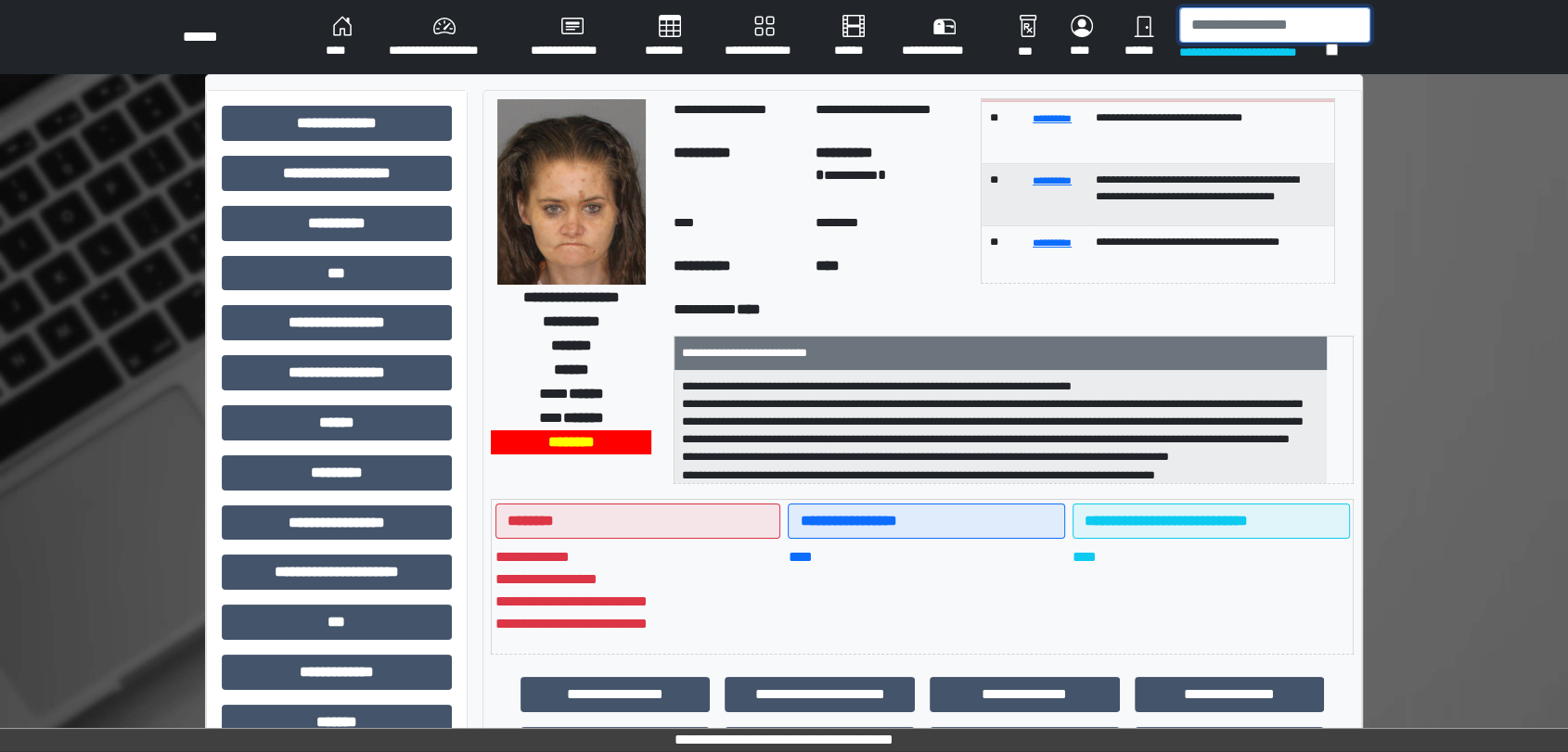 click at bounding box center [1275, 25] 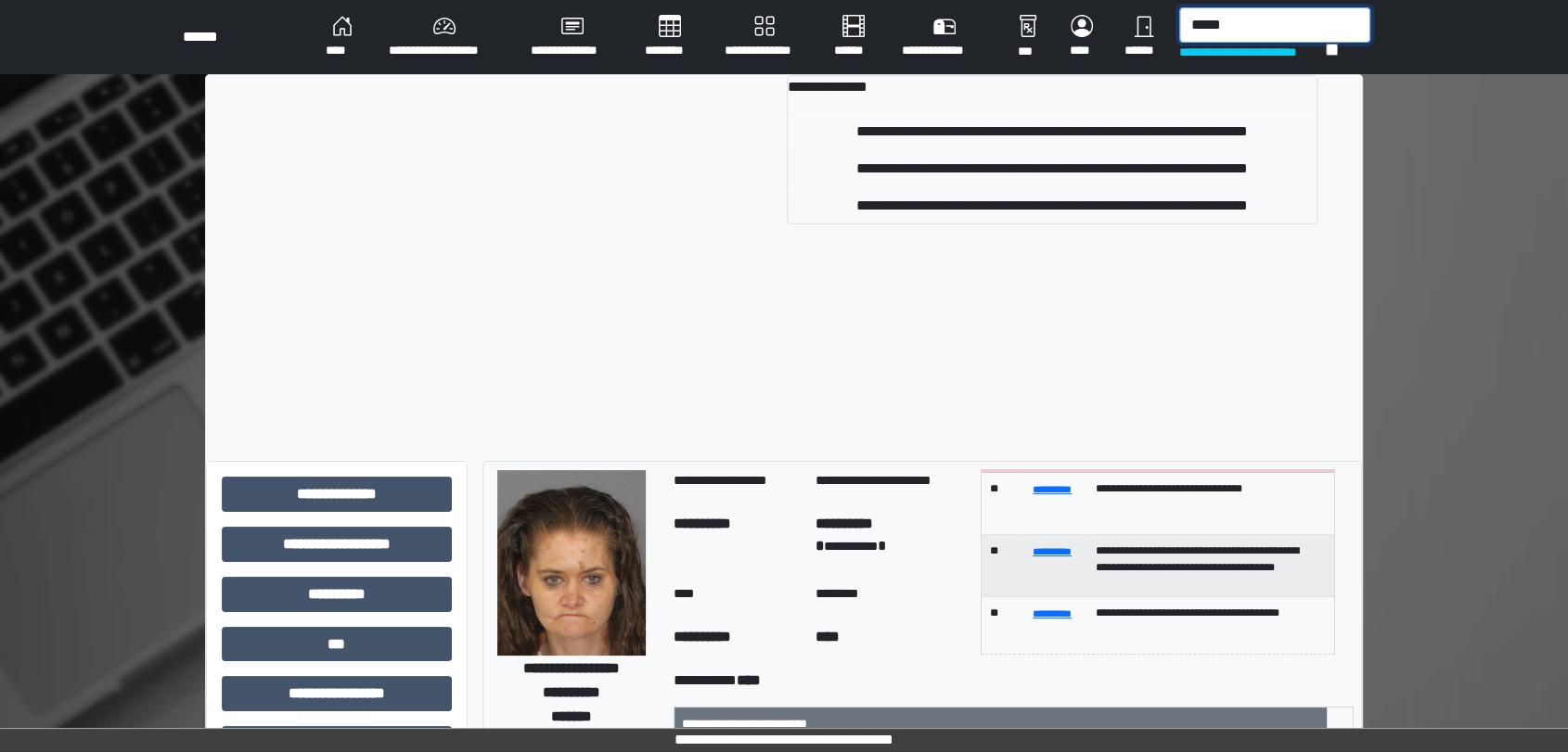 type on "*****" 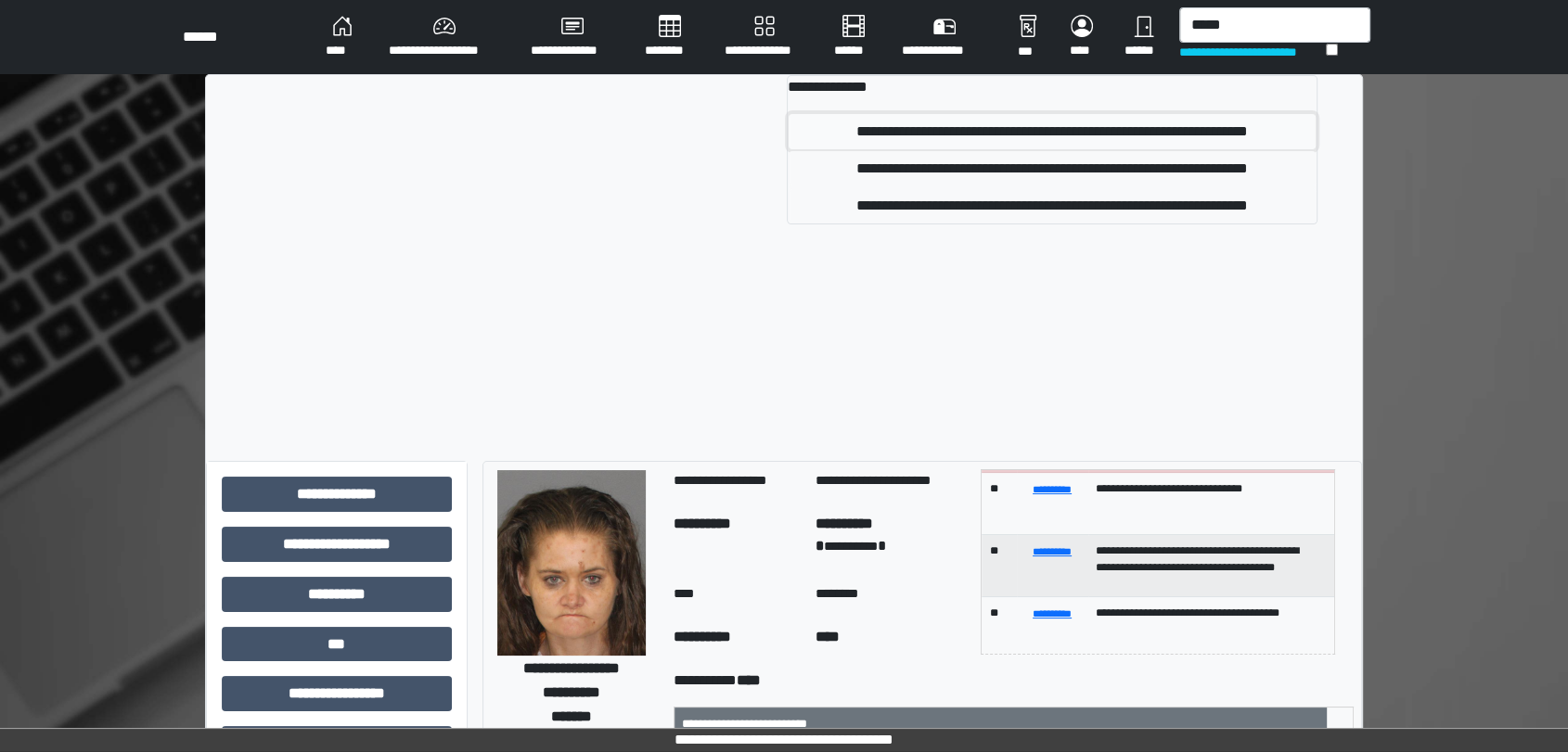 click on "**********" at bounding box center (1052, 132) 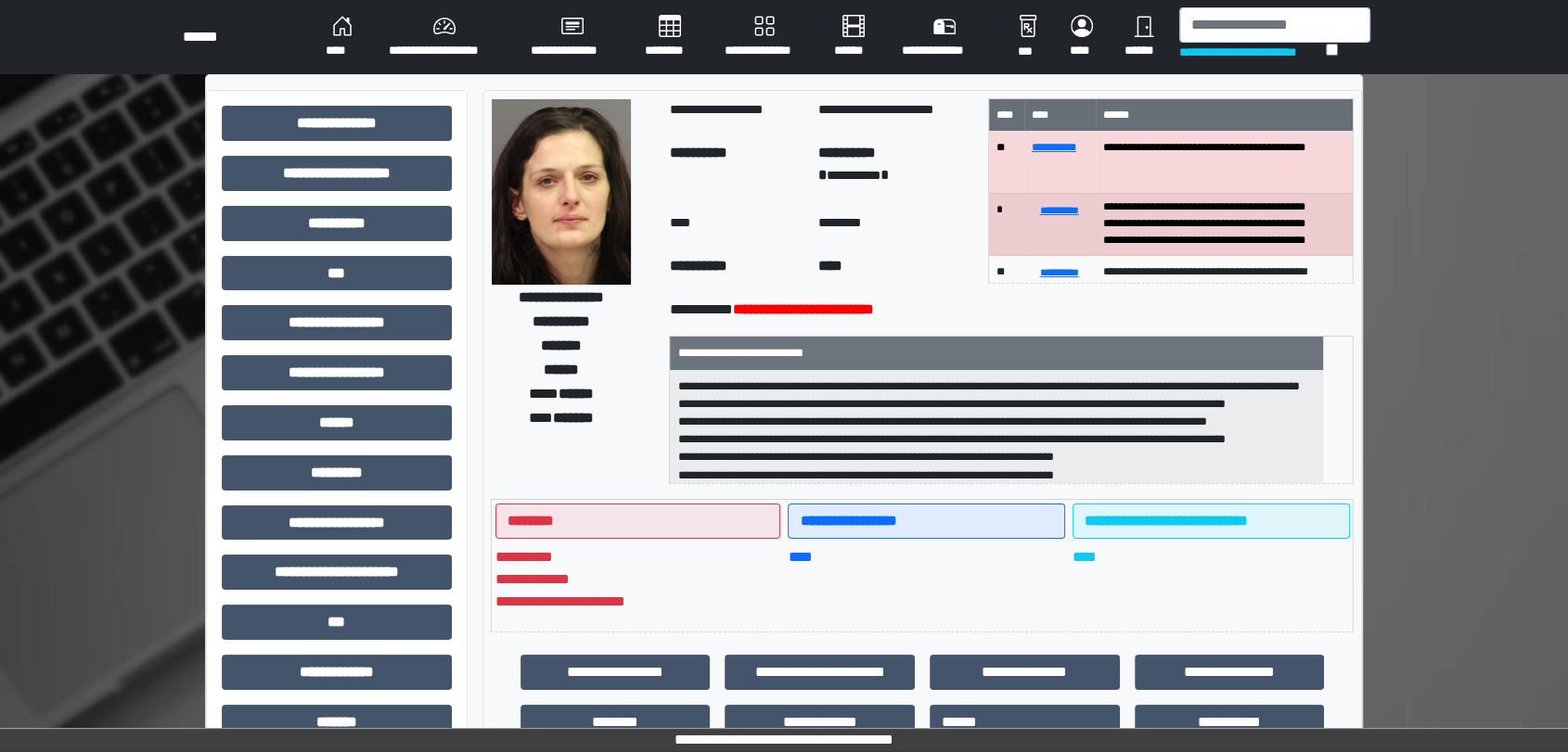 scroll, scrollTop: 70, scrollLeft: 0, axis: vertical 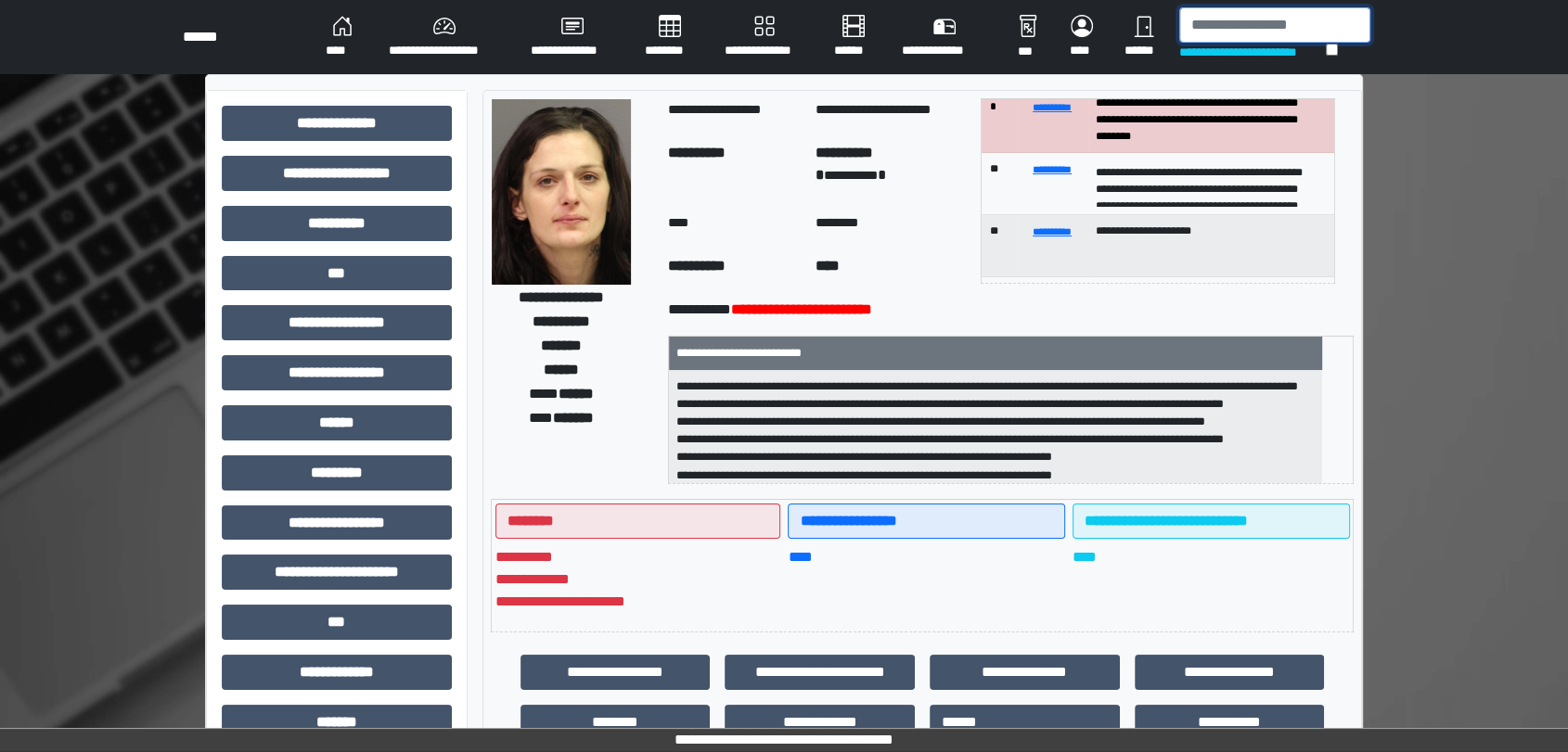 click at bounding box center (1275, 25) 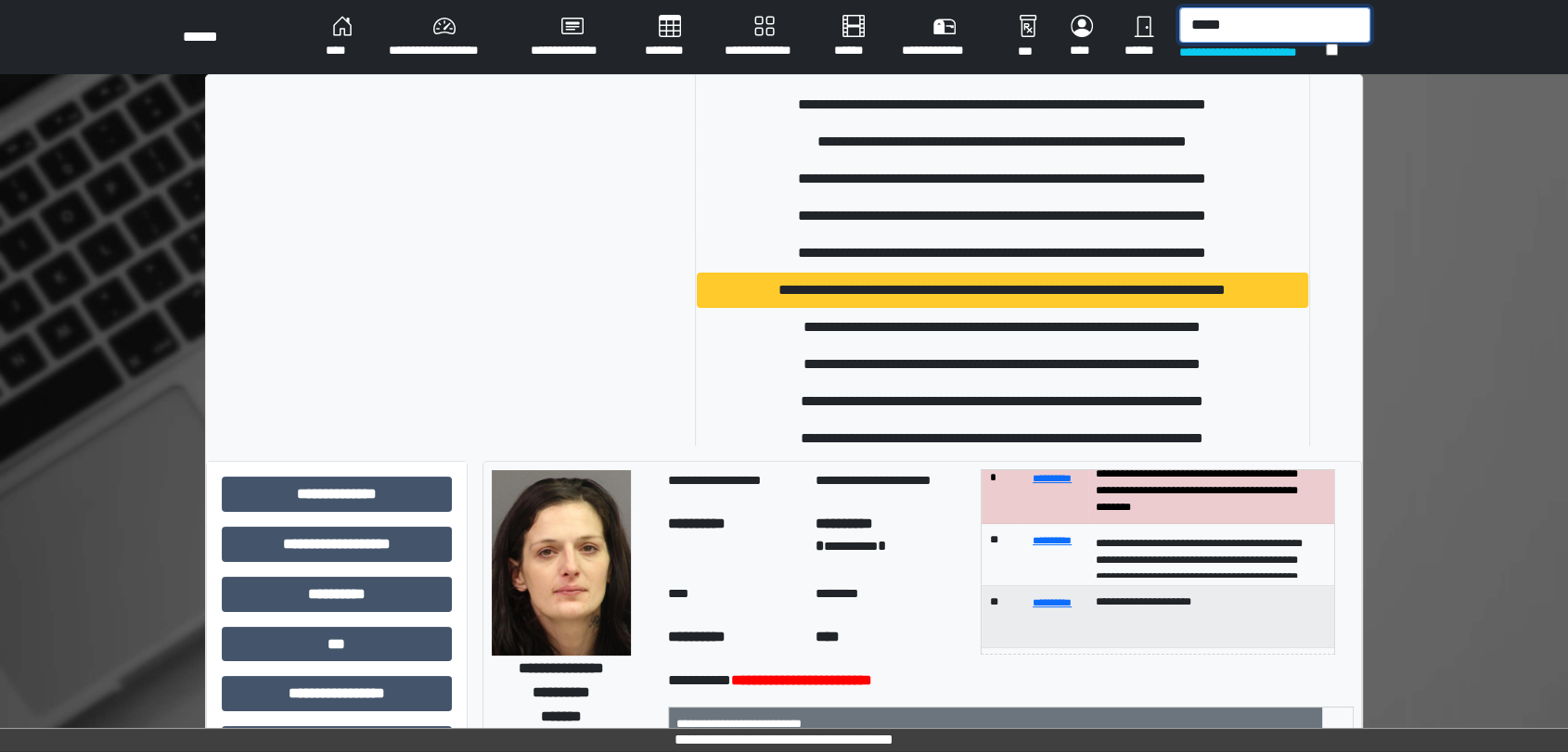 scroll, scrollTop: 103, scrollLeft: 0, axis: vertical 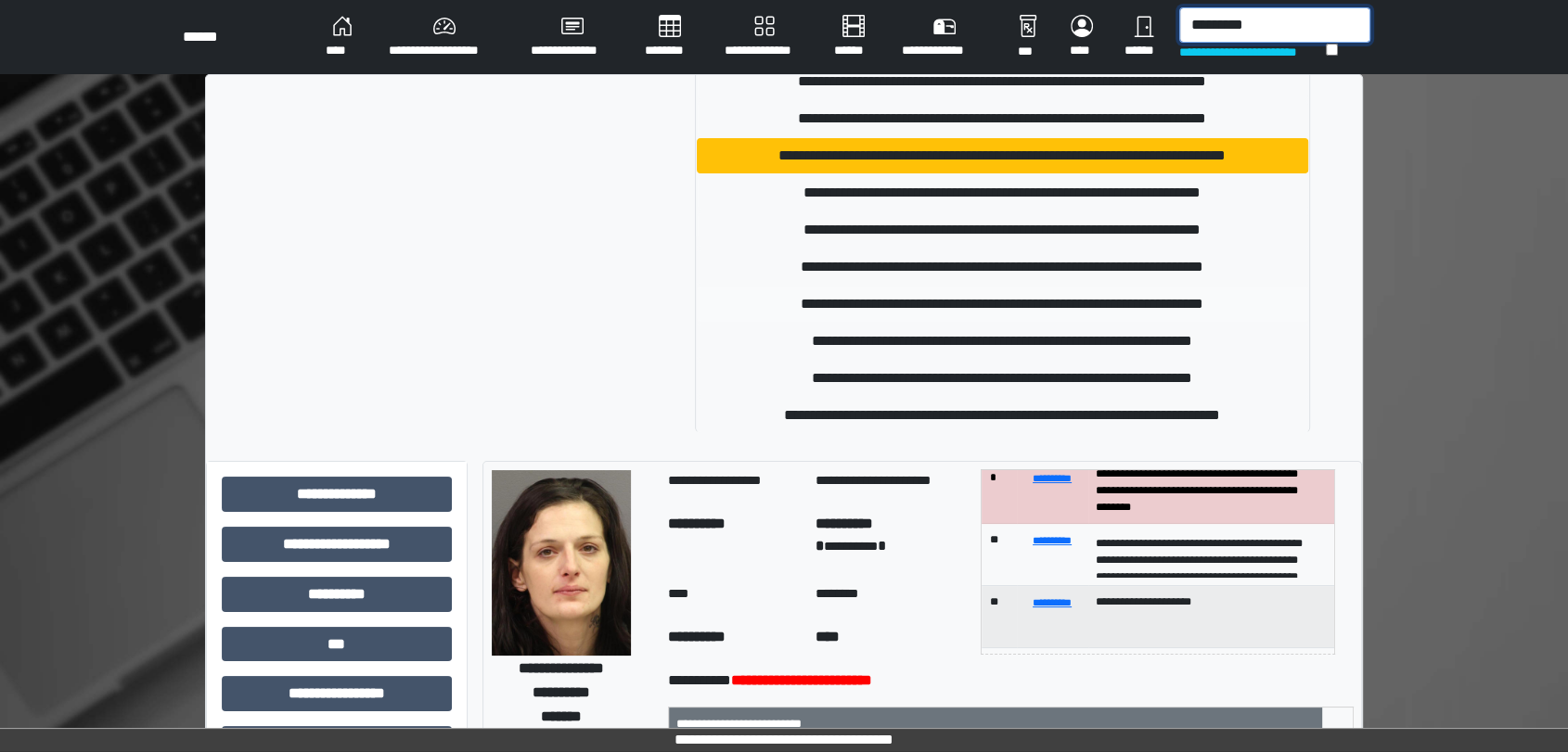 type on "*********" 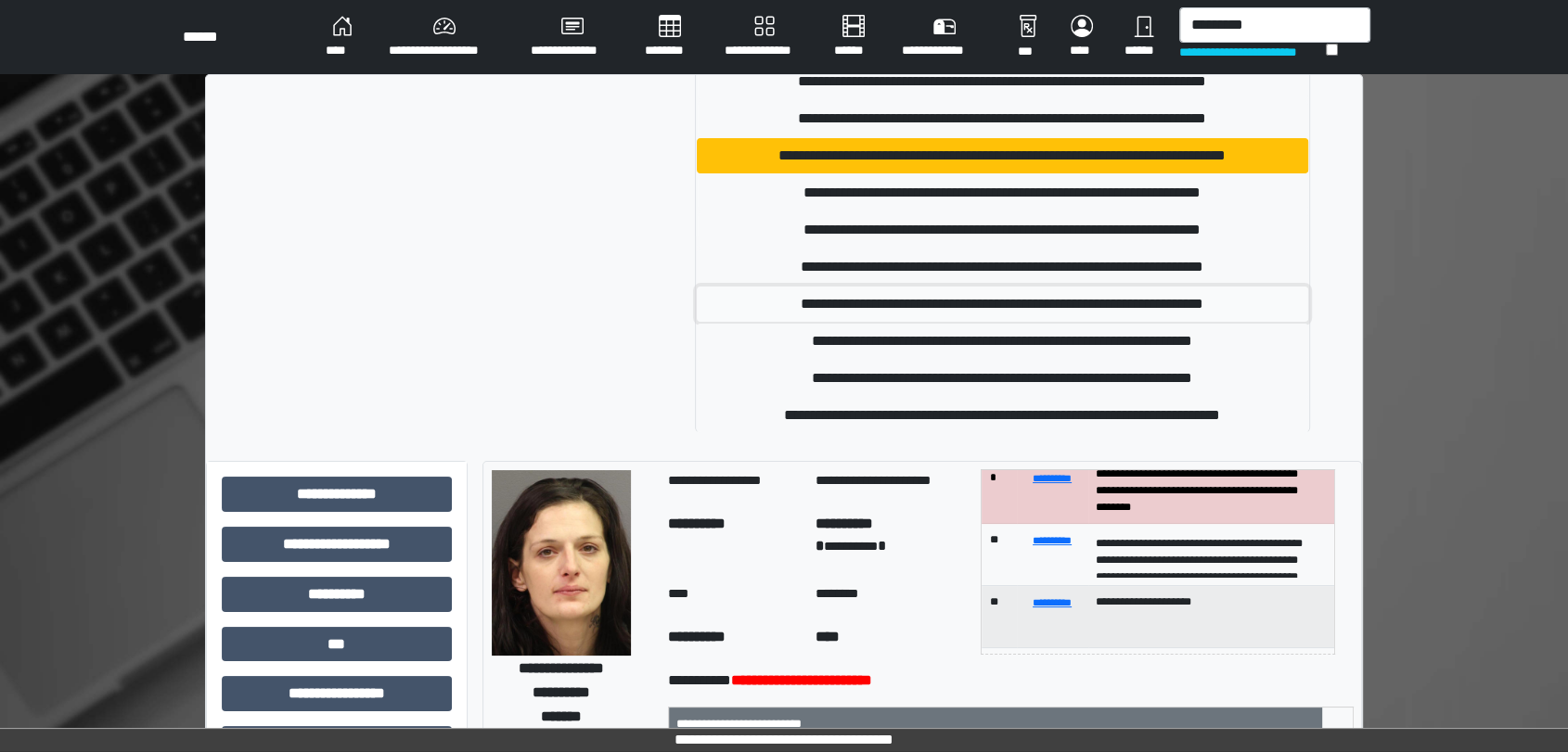 click on "**********" at bounding box center [1002, 304] 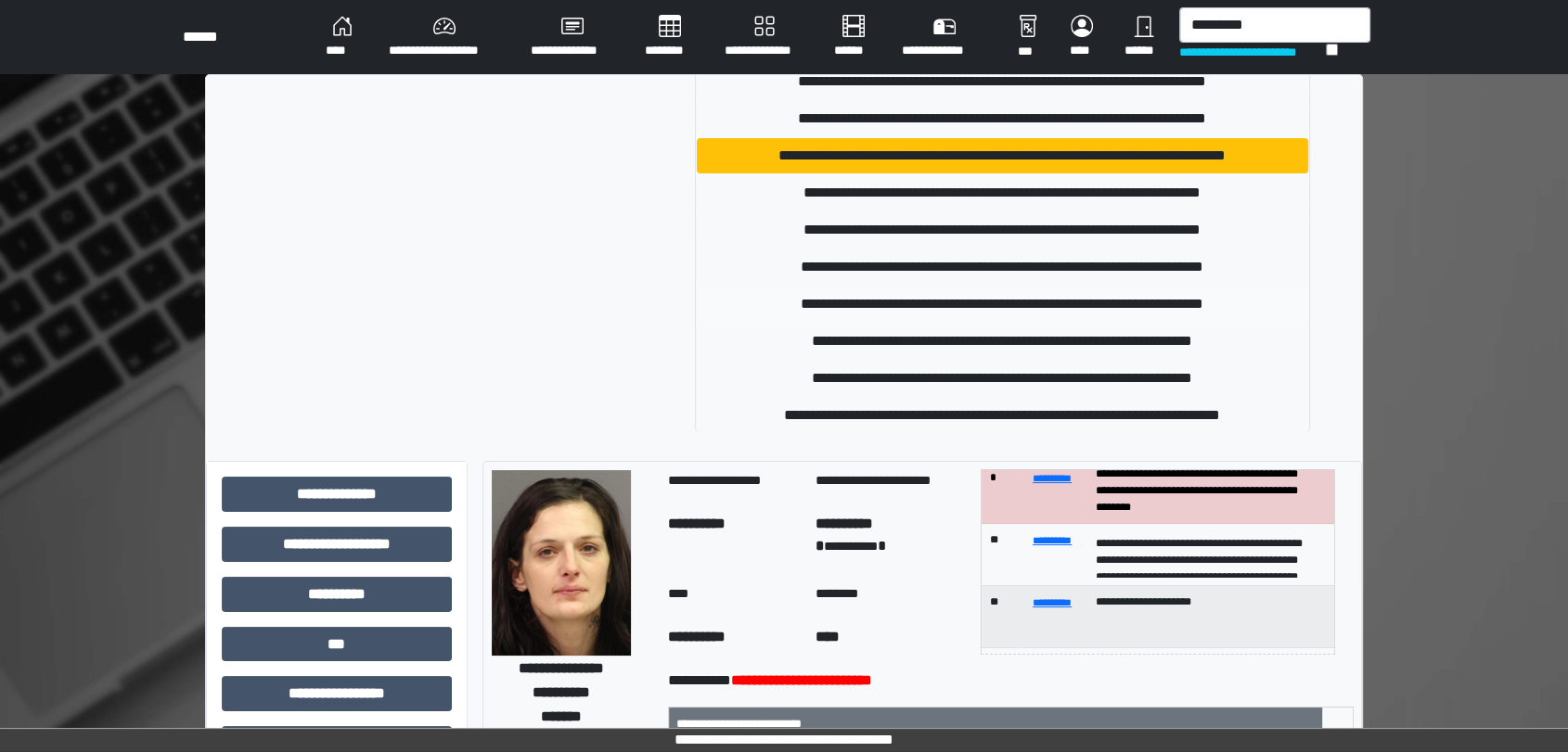 type 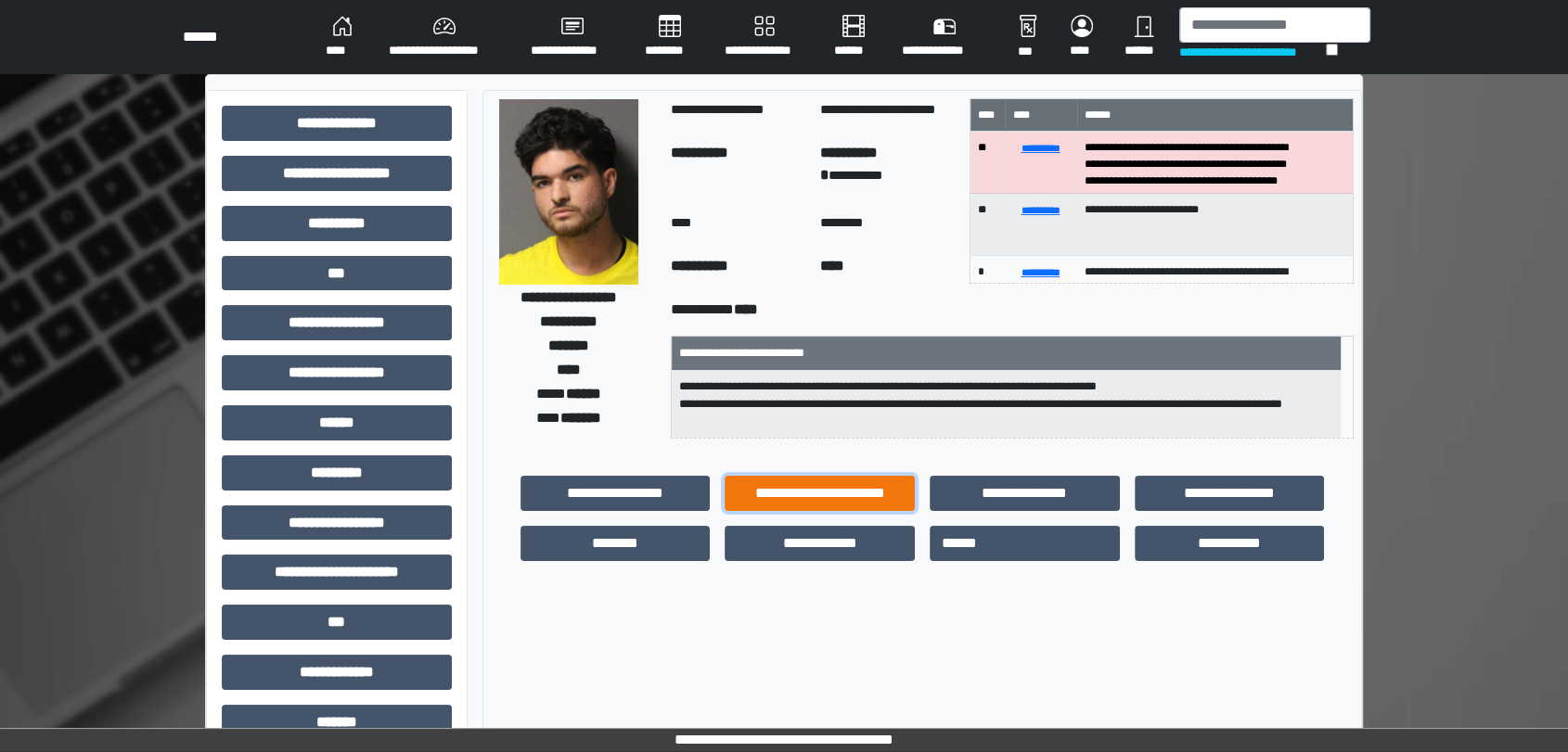 click on "**********" at bounding box center (819, 493) 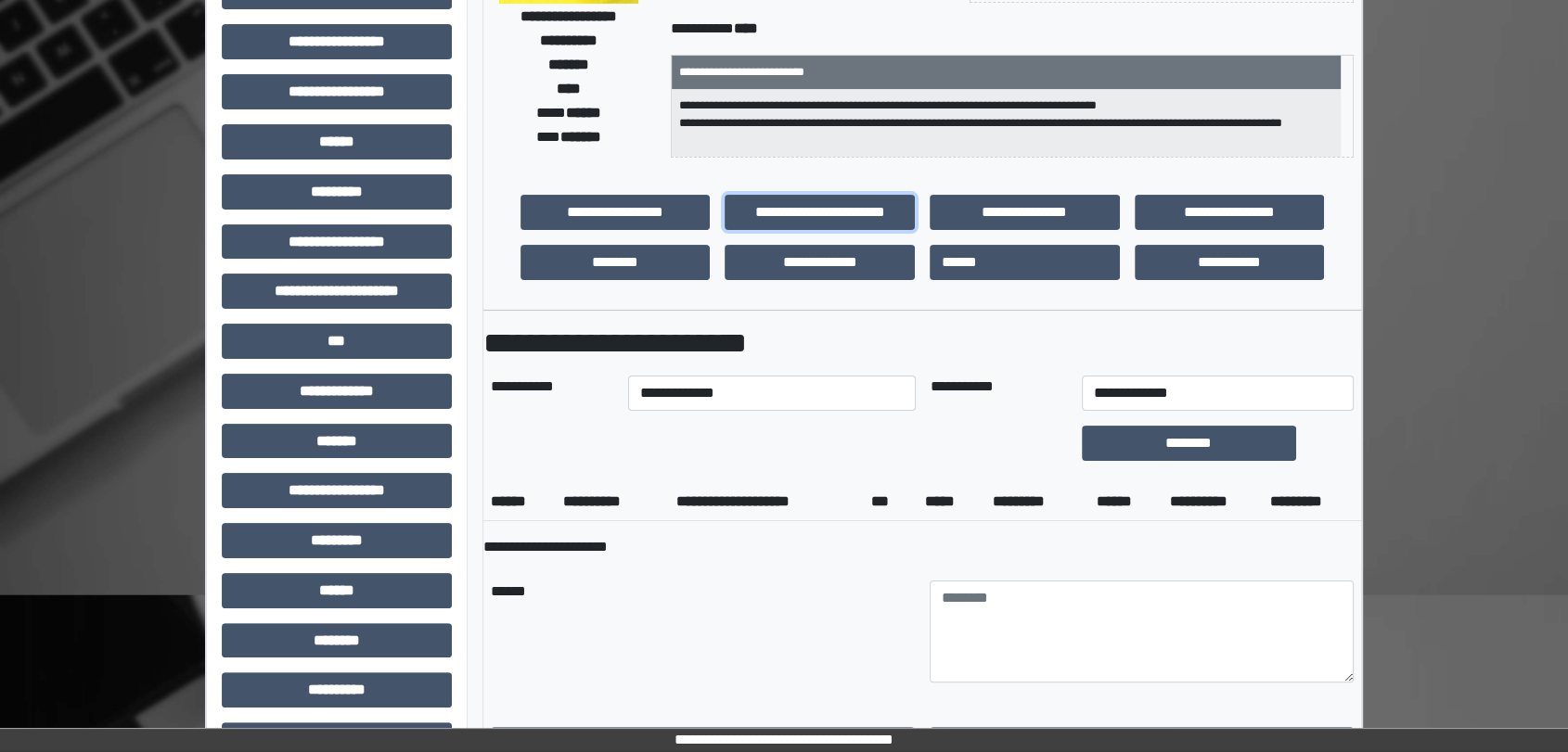 scroll, scrollTop: 309, scrollLeft: 0, axis: vertical 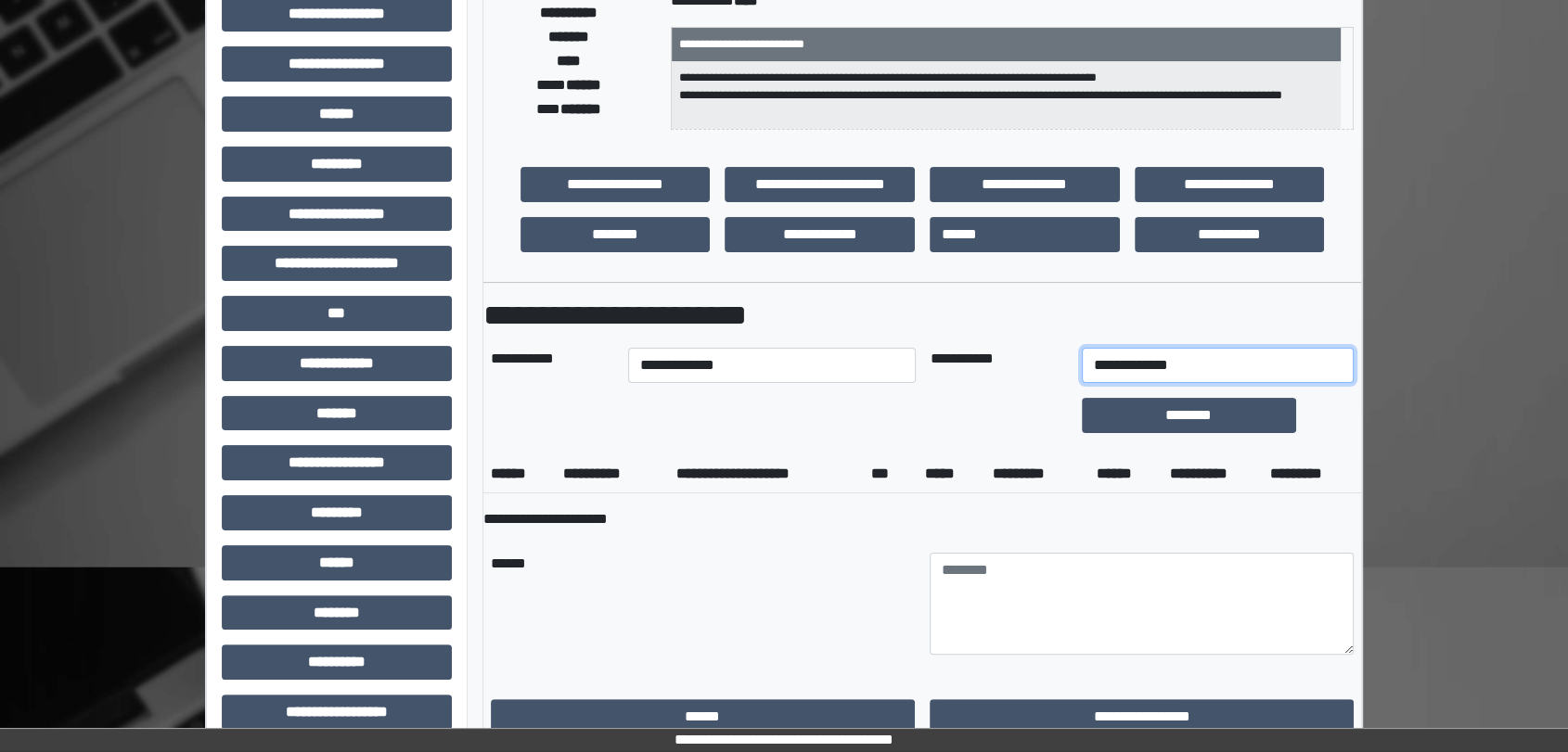 click on "**********" at bounding box center [1217, 365] 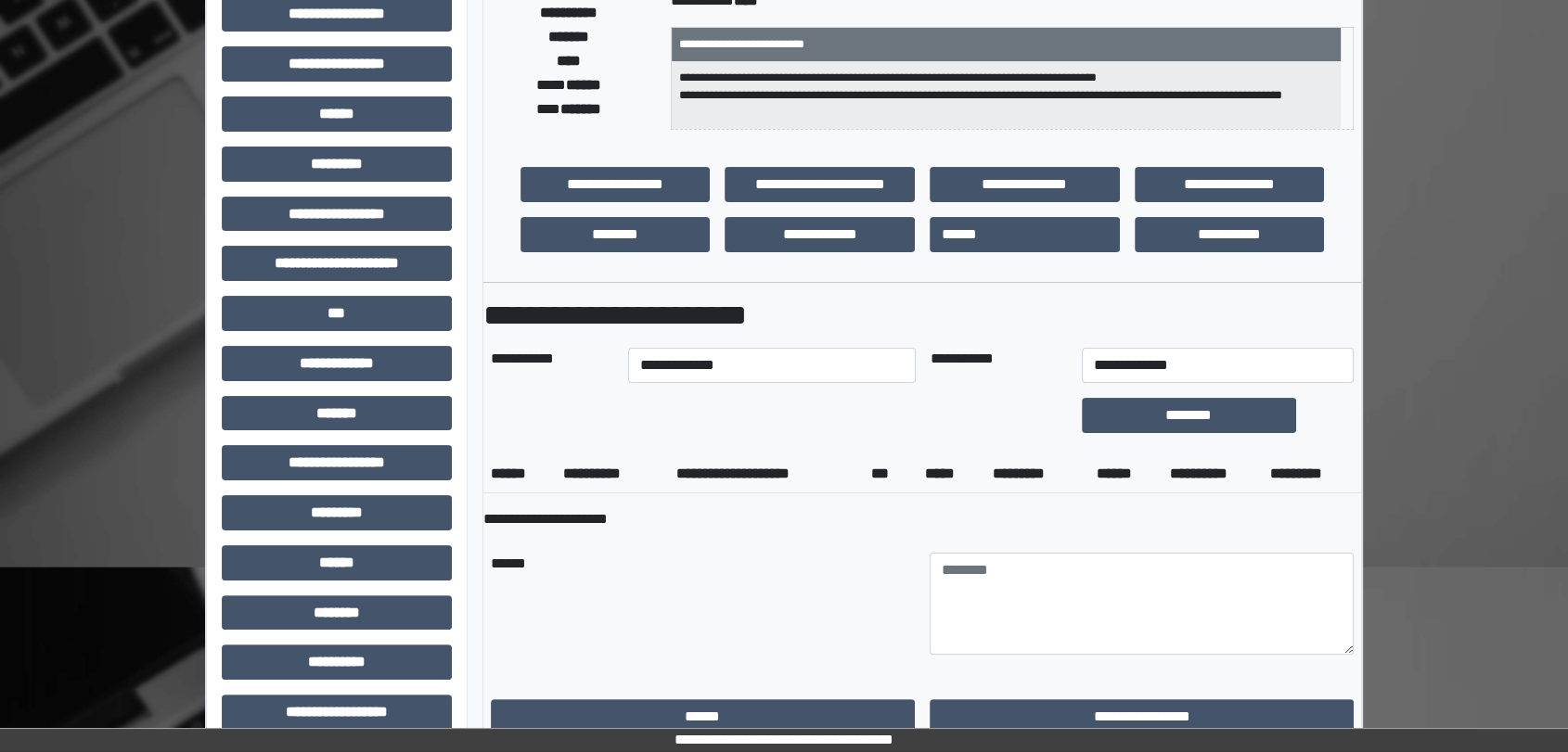 click on "**********" at bounding box center [922, 492] 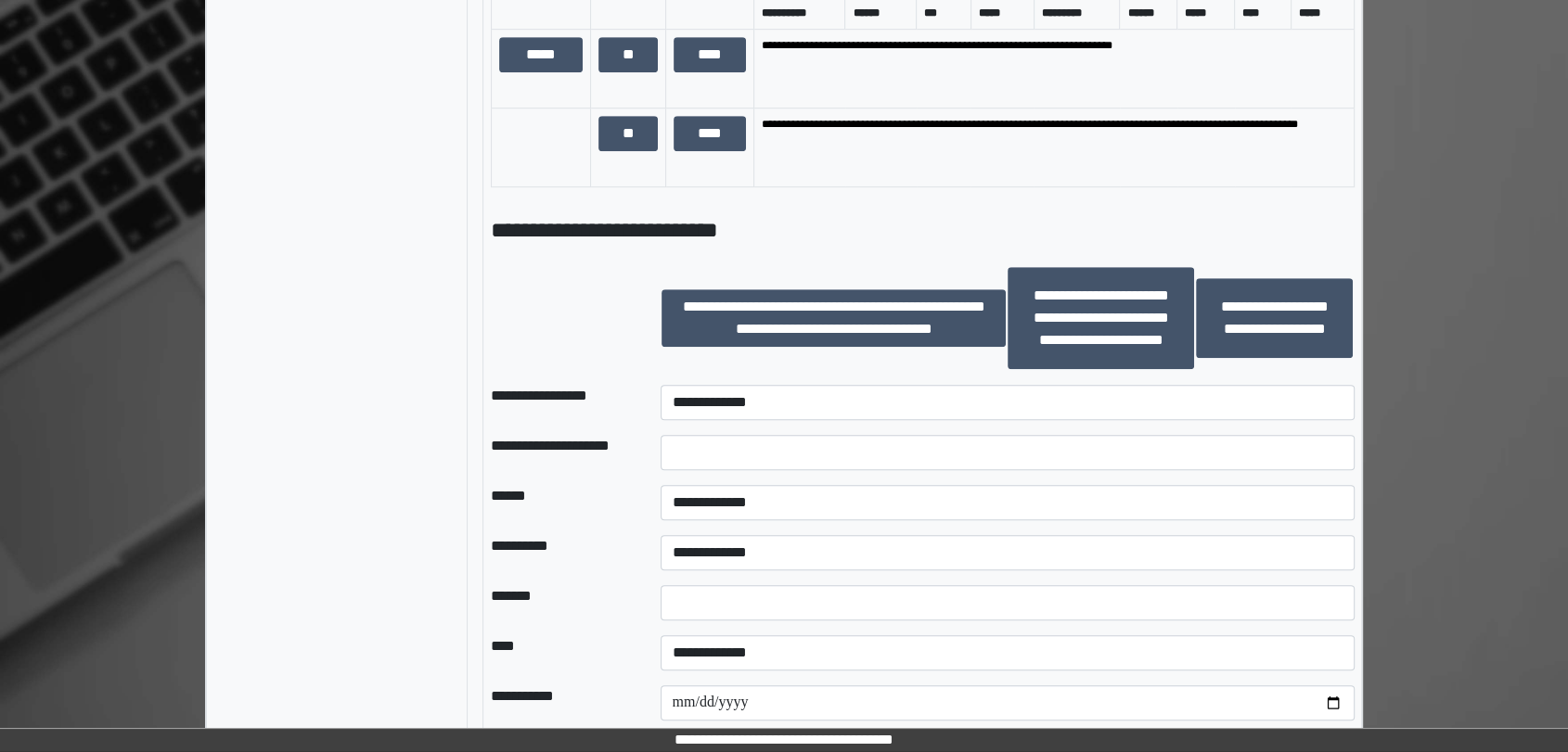 scroll, scrollTop: 1133, scrollLeft: 0, axis: vertical 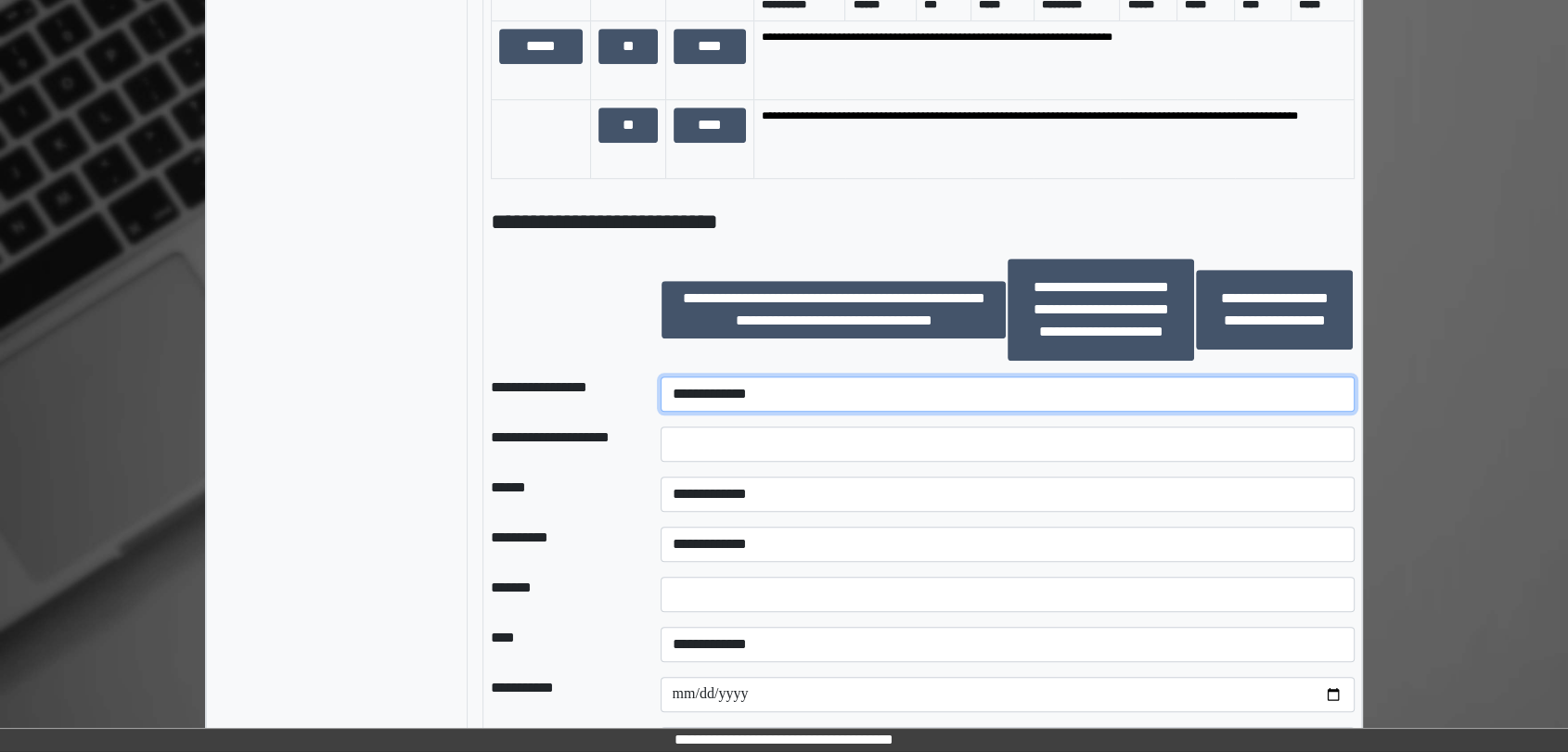 click on "**********" at bounding box center [1008, 394] 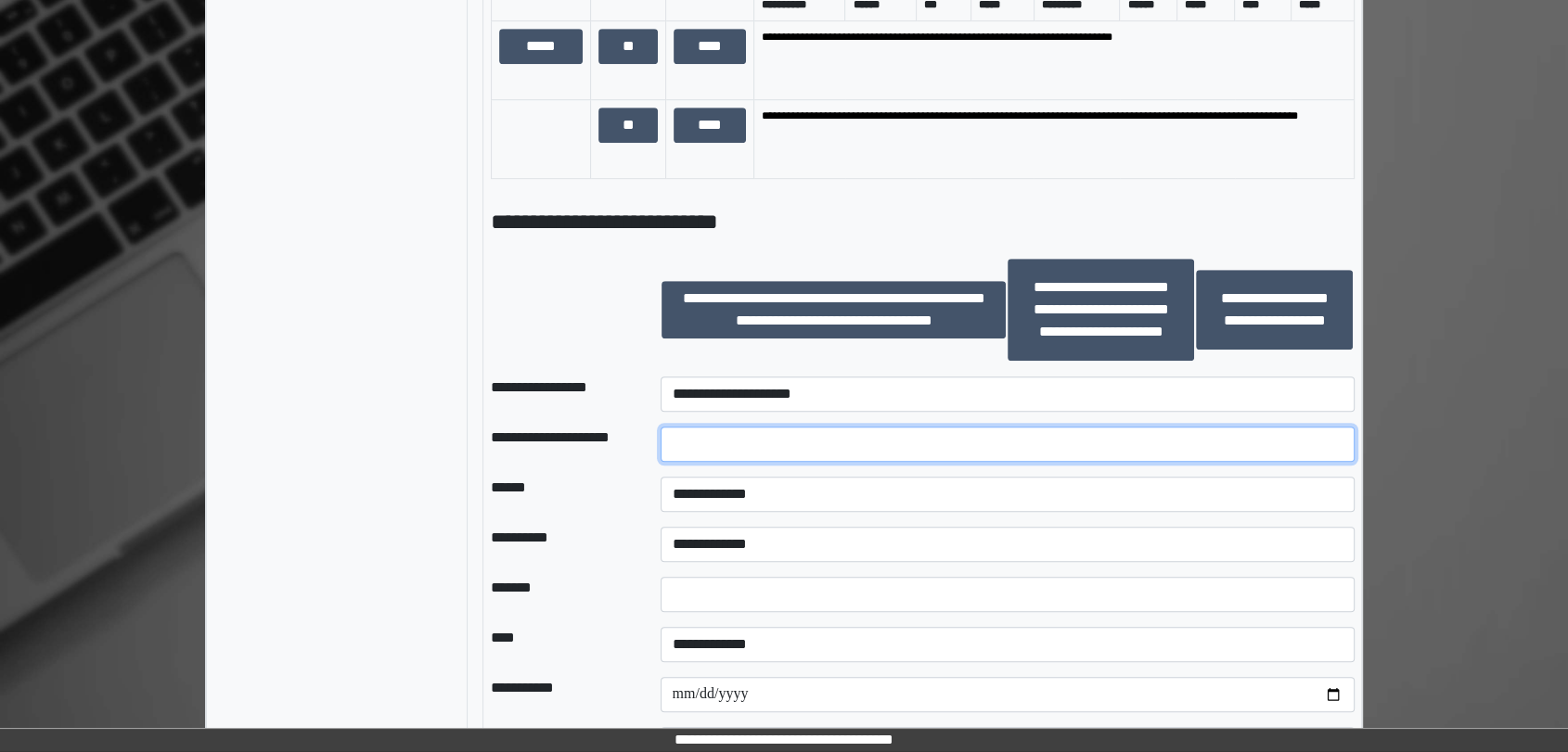 drag, startPoint x: 711, startPoint y: 441, endPoint x: 698, endPoint y: 440, distance: 13.038405 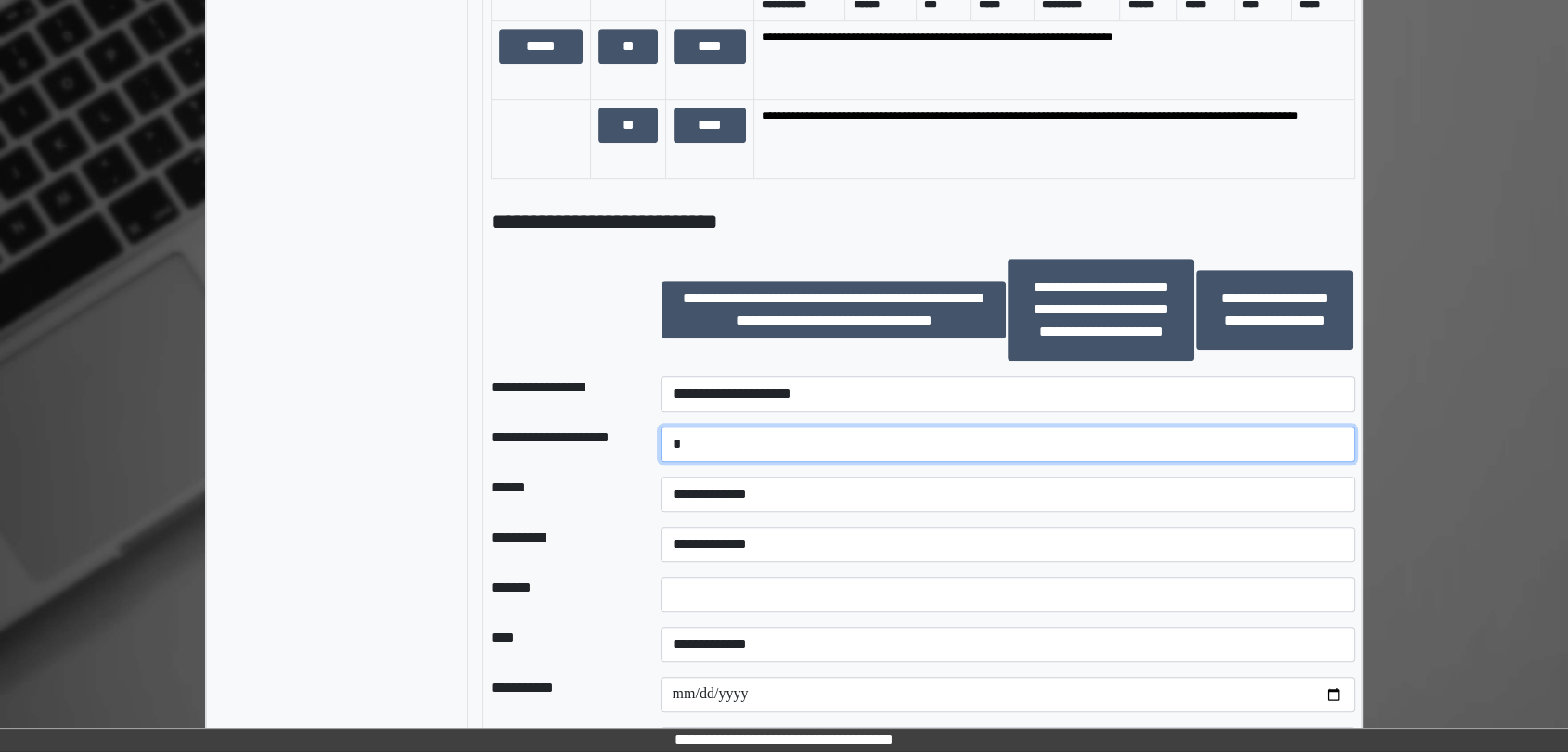 type on "*" 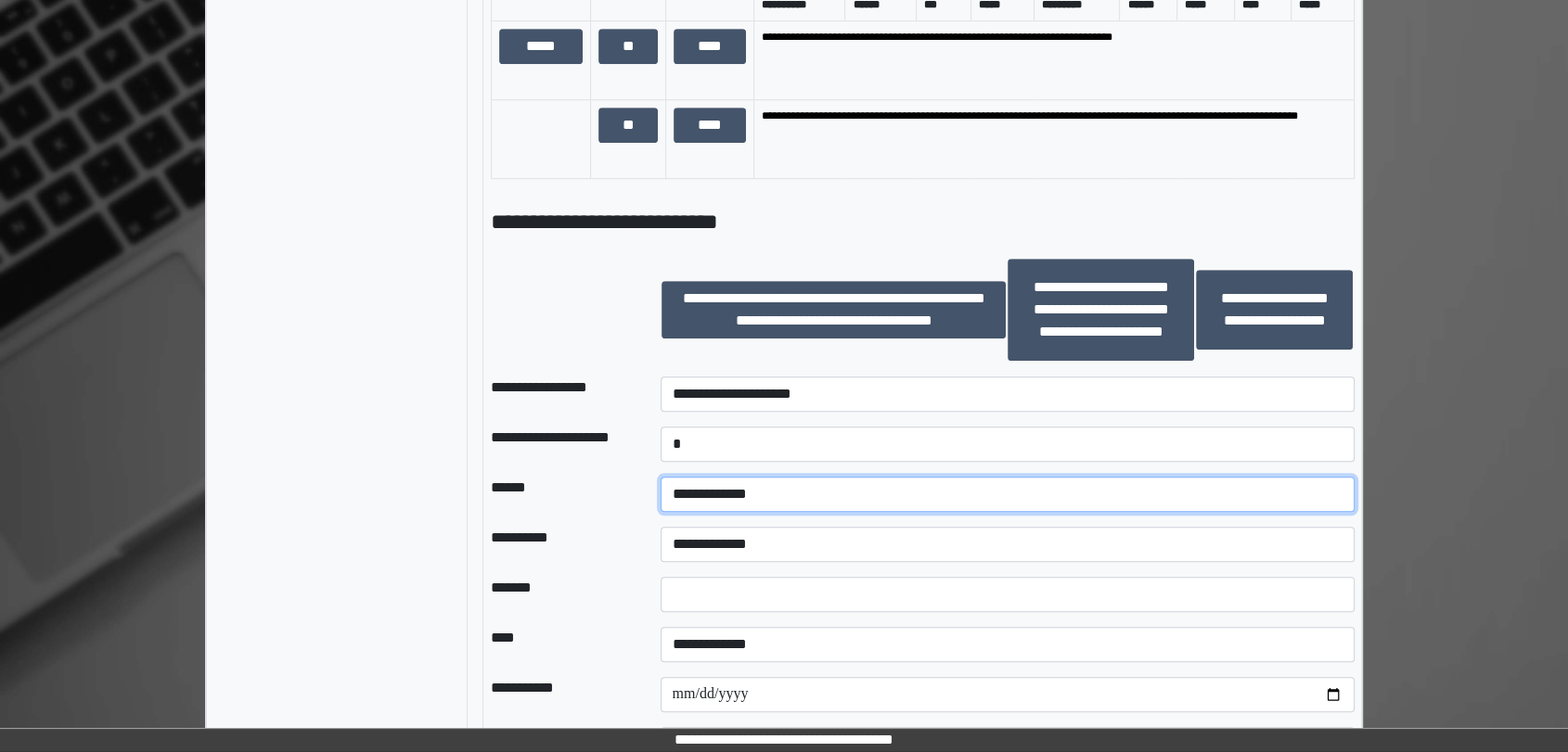 click on "**********" at bounding box center [1008, 494] 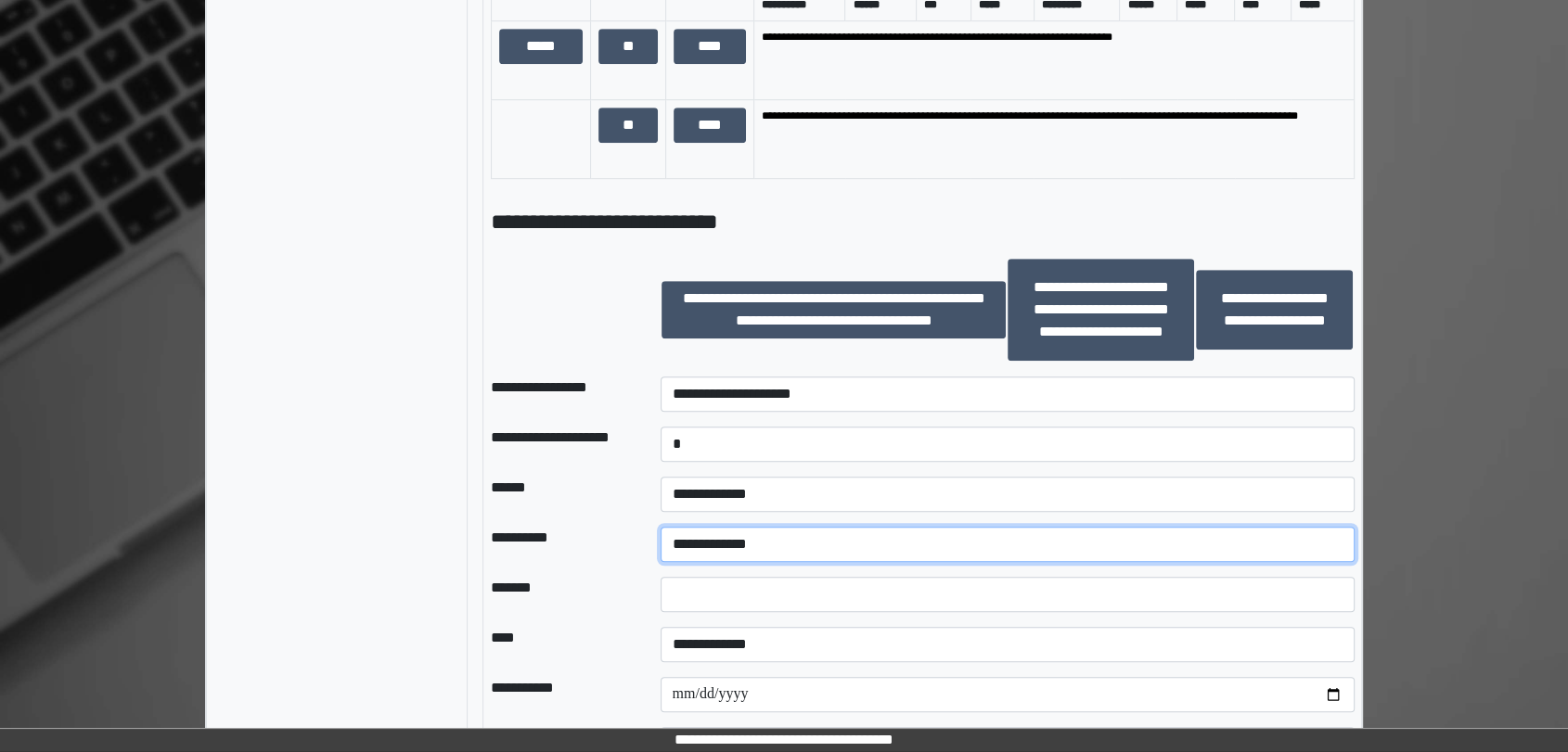 click on "**********" at bounding box center (1008, 544) 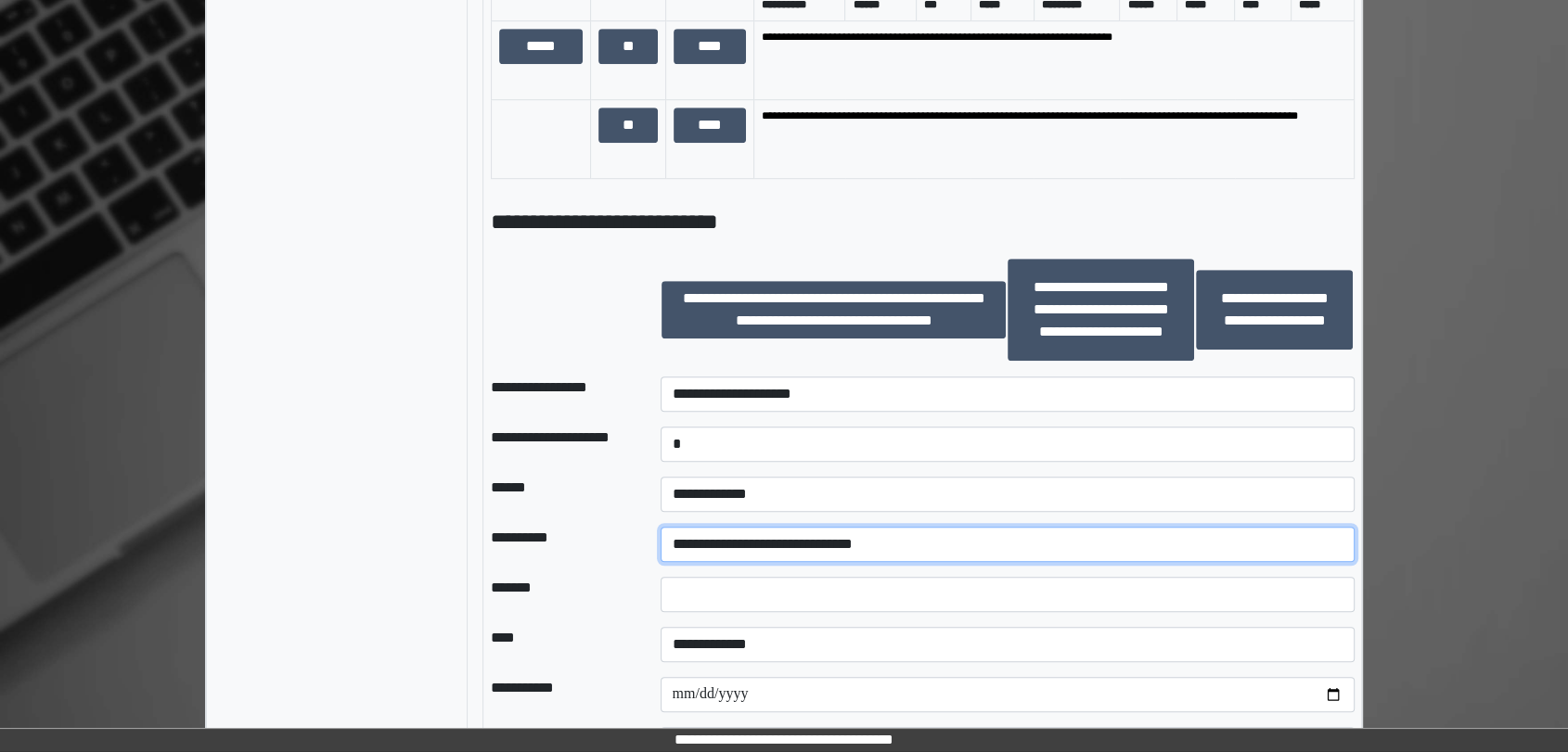 click on "**********" at bounding box center [1008, 544] 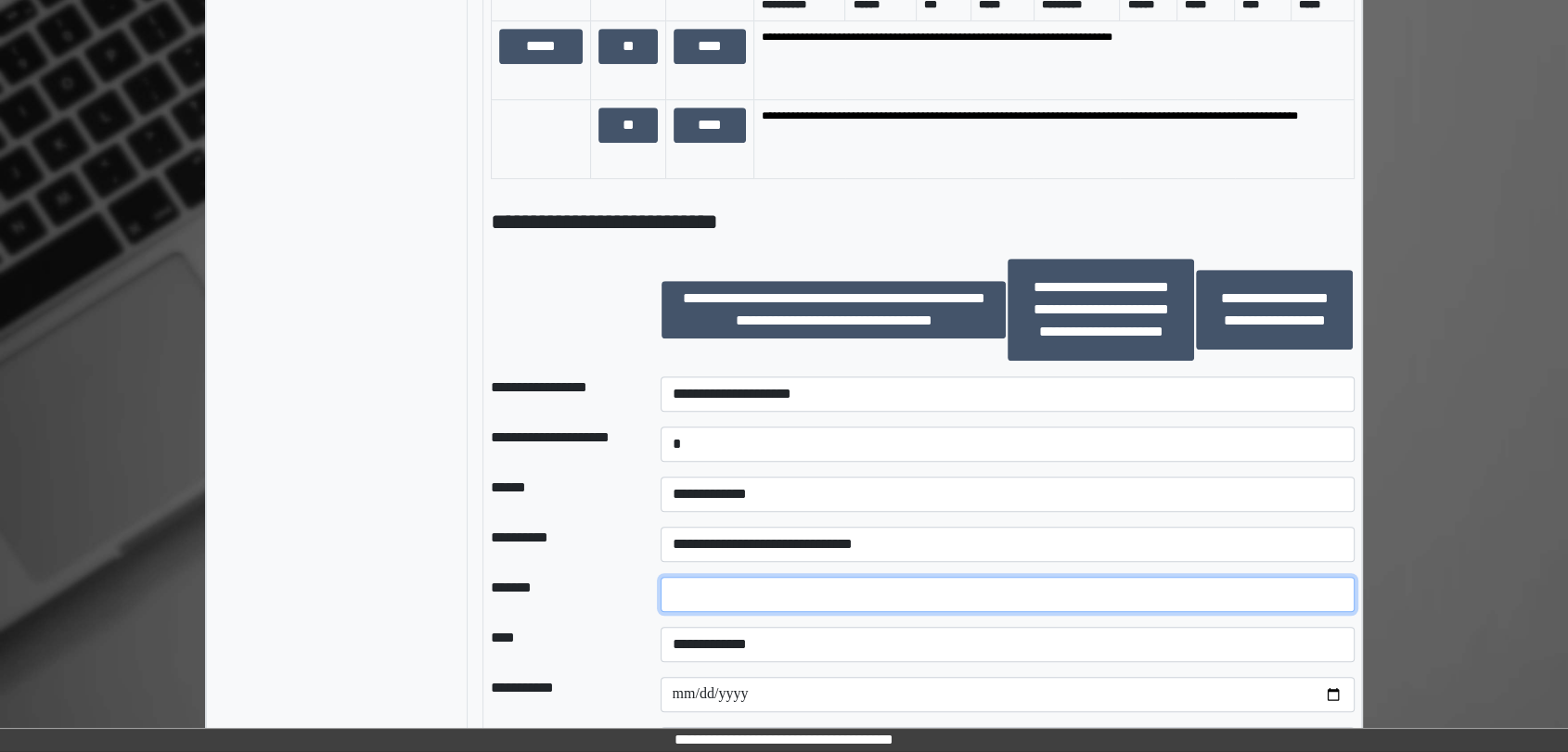 click at bounding box center (1008, 594) 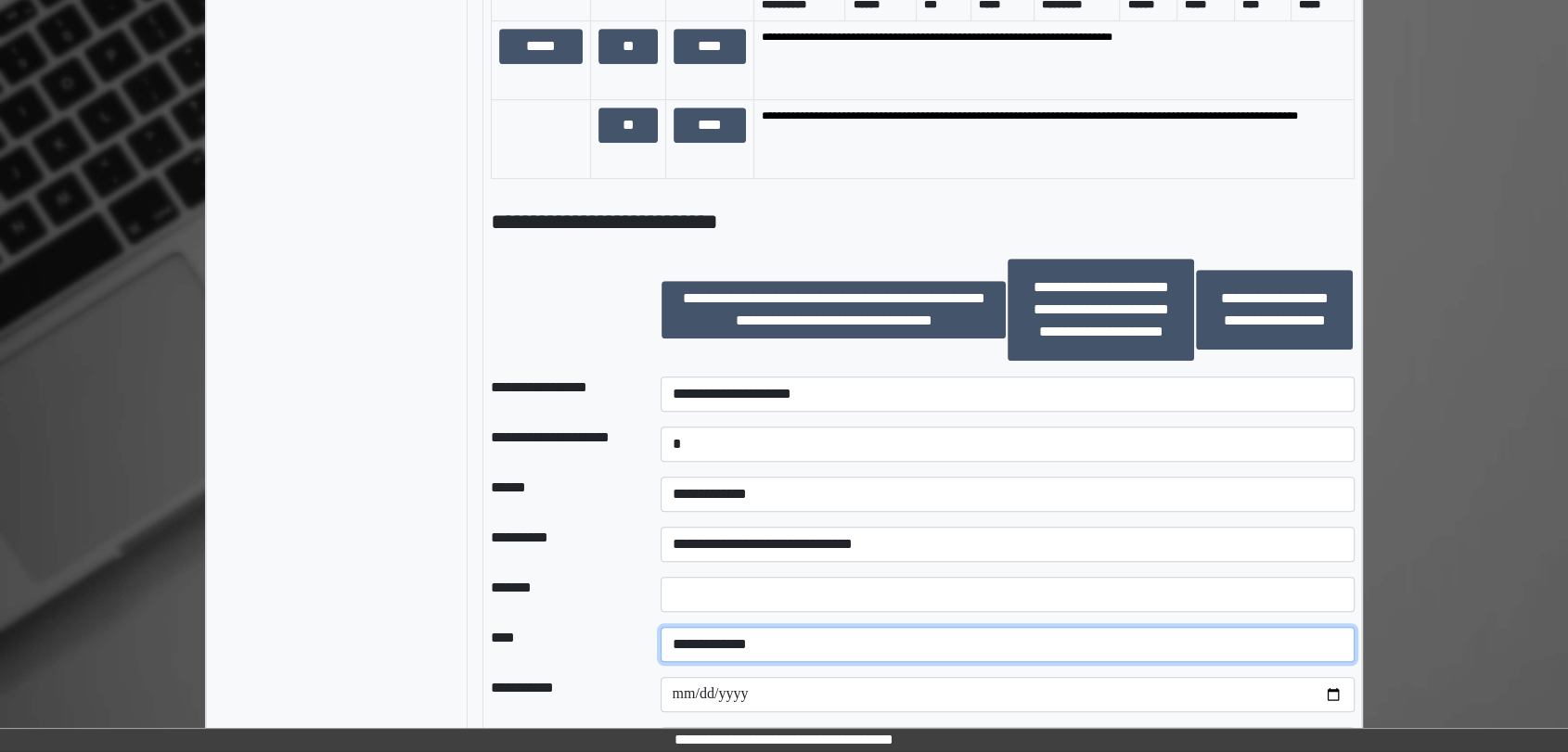 click on "**********" at bounding box center [1008, 644] 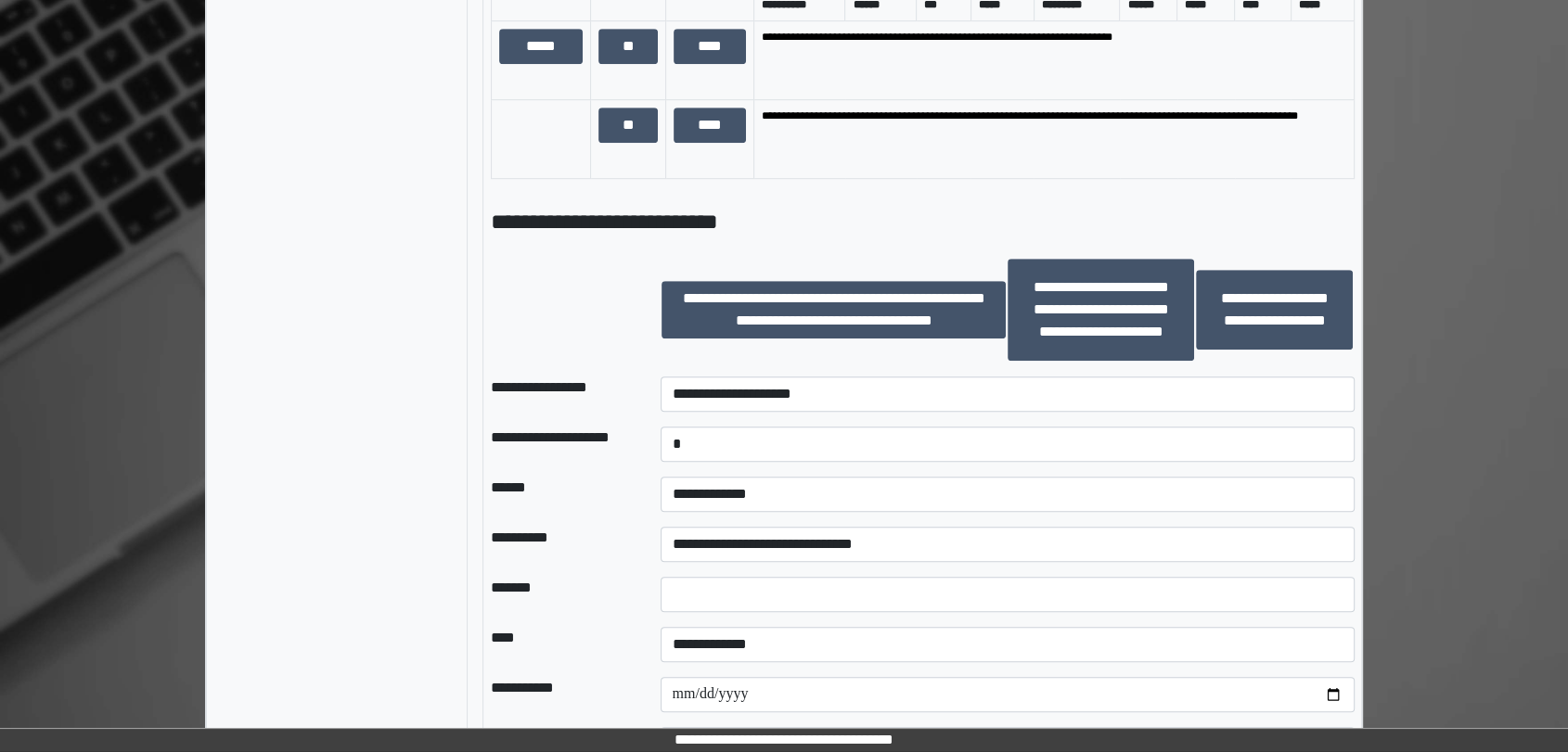 drag, startPoint x: 511, startPoint y: 619, endPoint x: 1339, endPoint y: 608, distance: 828.0731 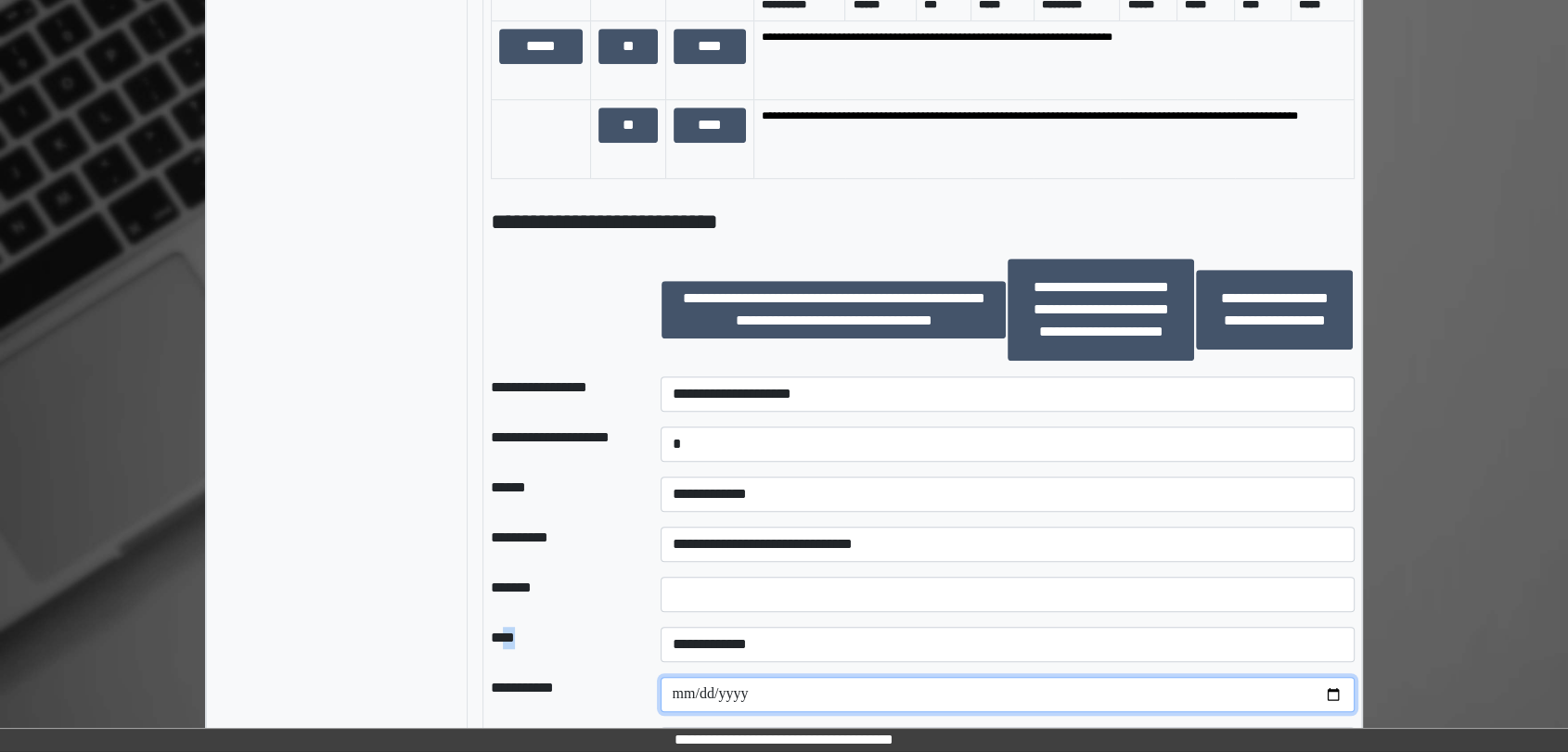 click at bounding box center [1008, 695] 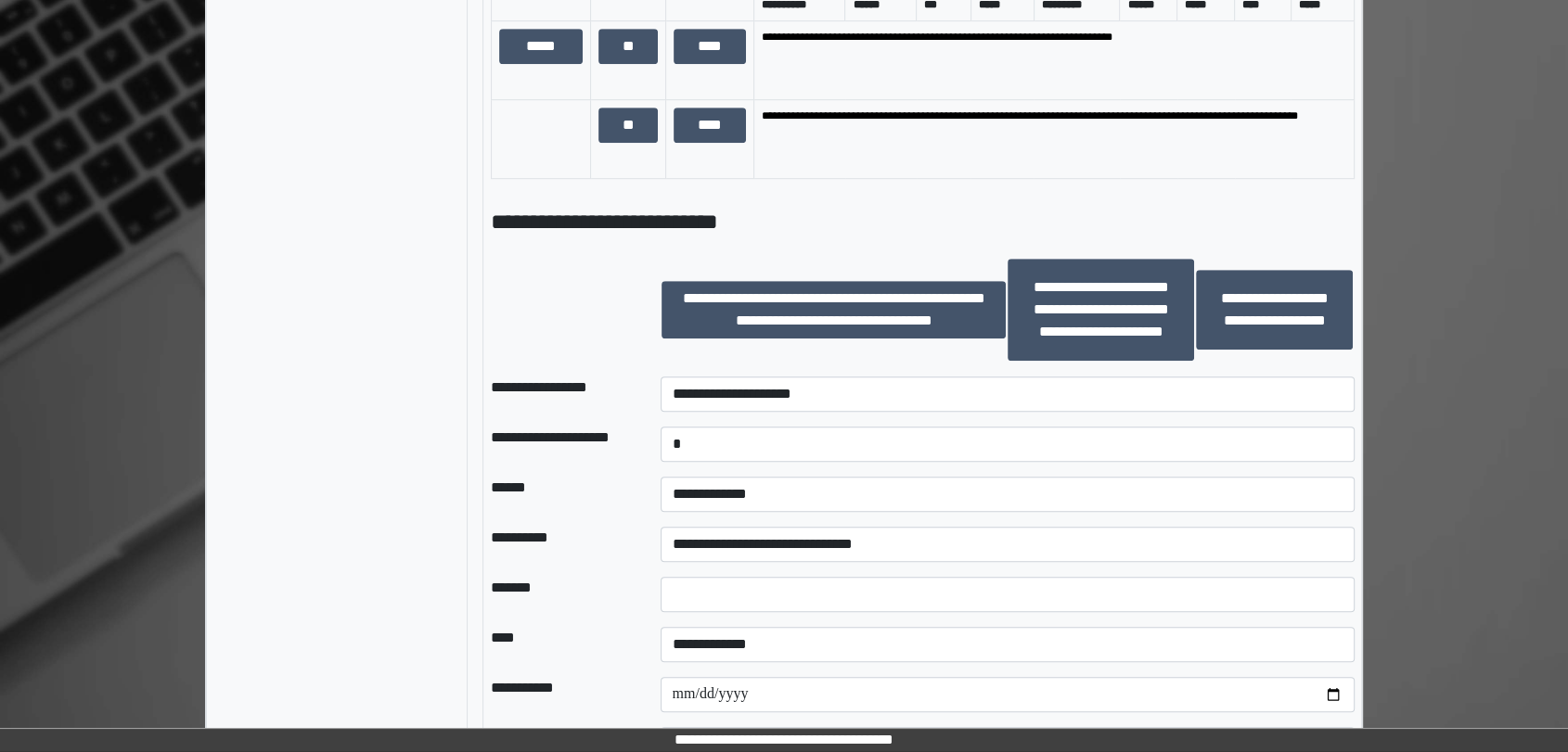 click on "**********" at bounding box center [784, -56] 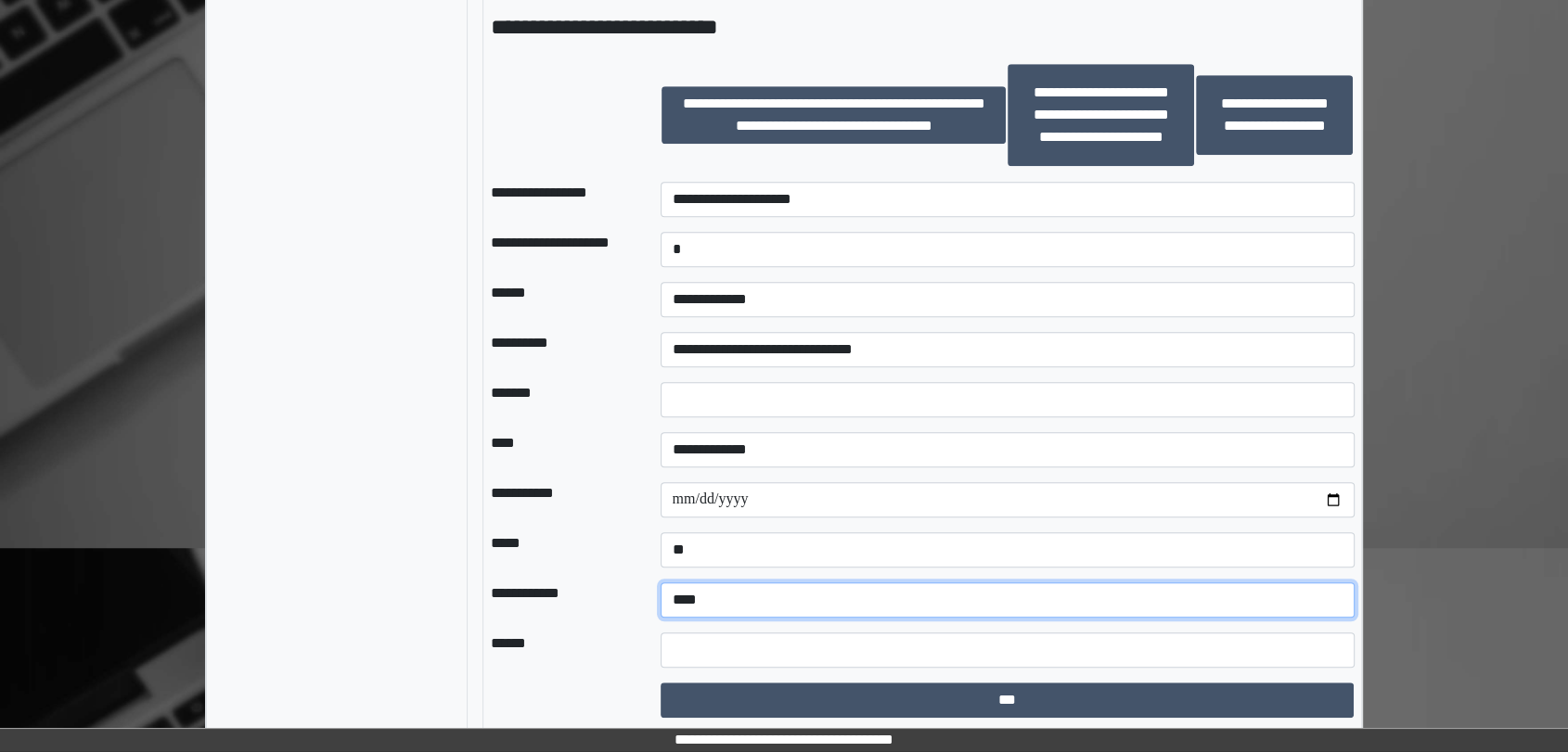 click on "**********" at bounding box center (1008, 600) 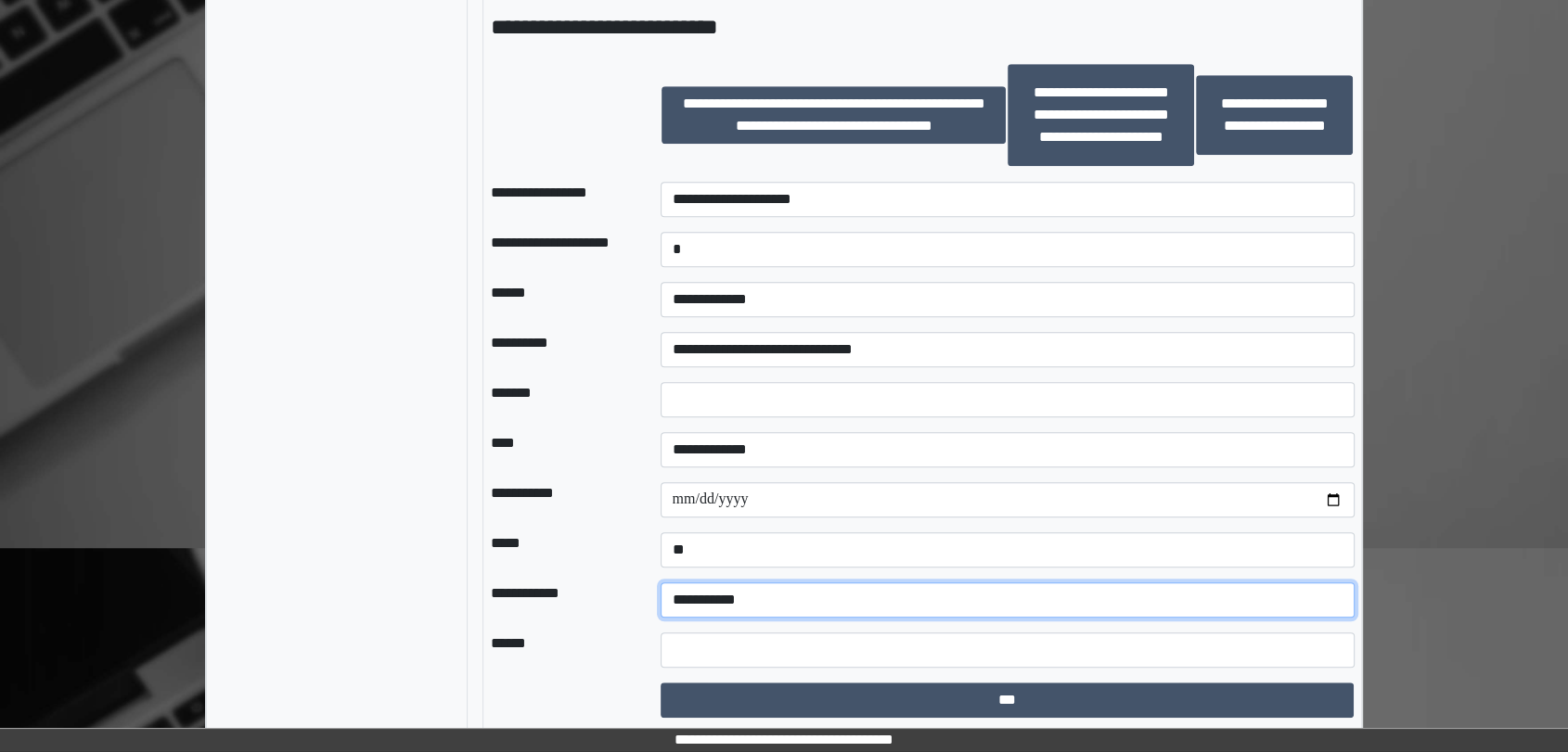 click on "**********" at bounding box center [1008, 600] 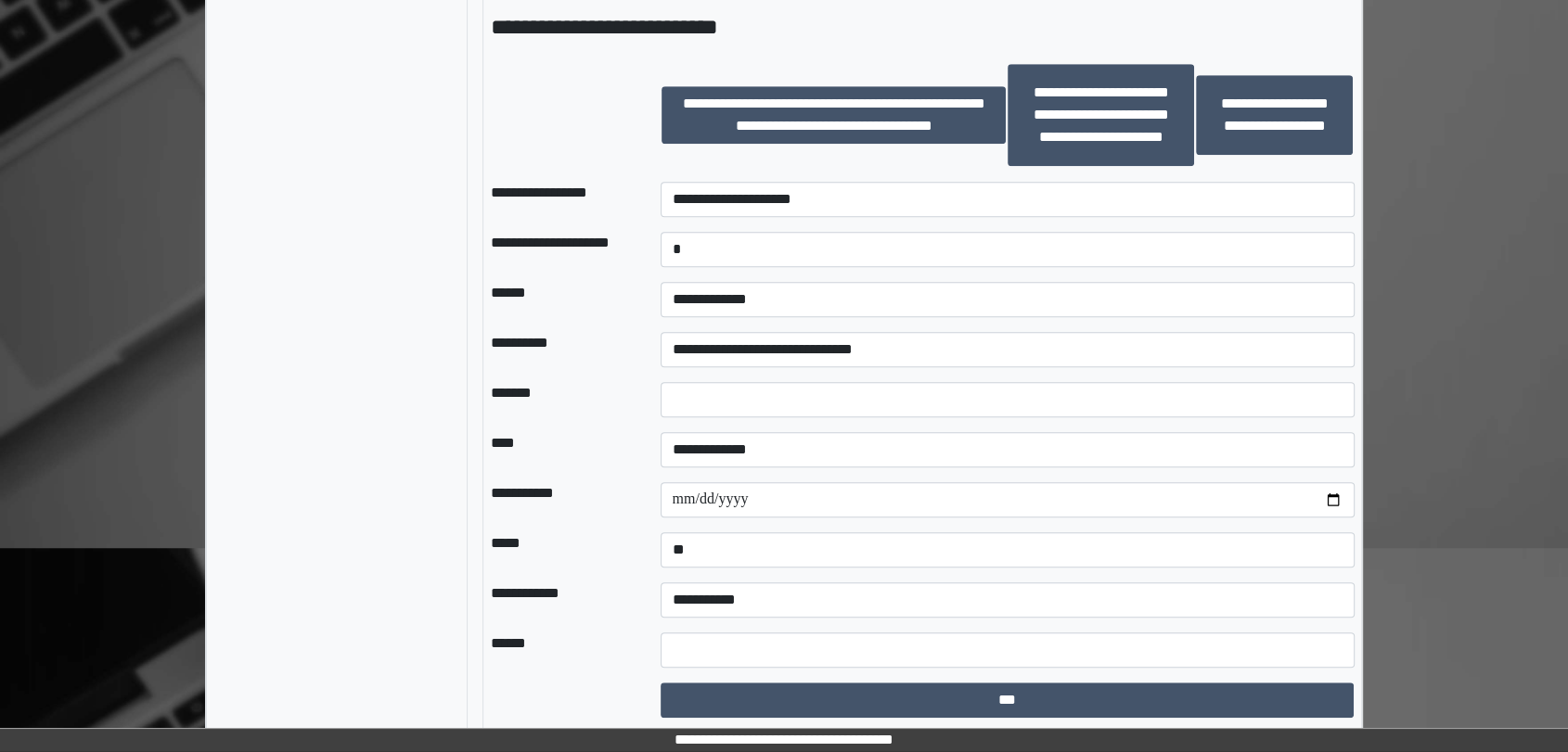 click on "******" at bounding box center (560, 650) 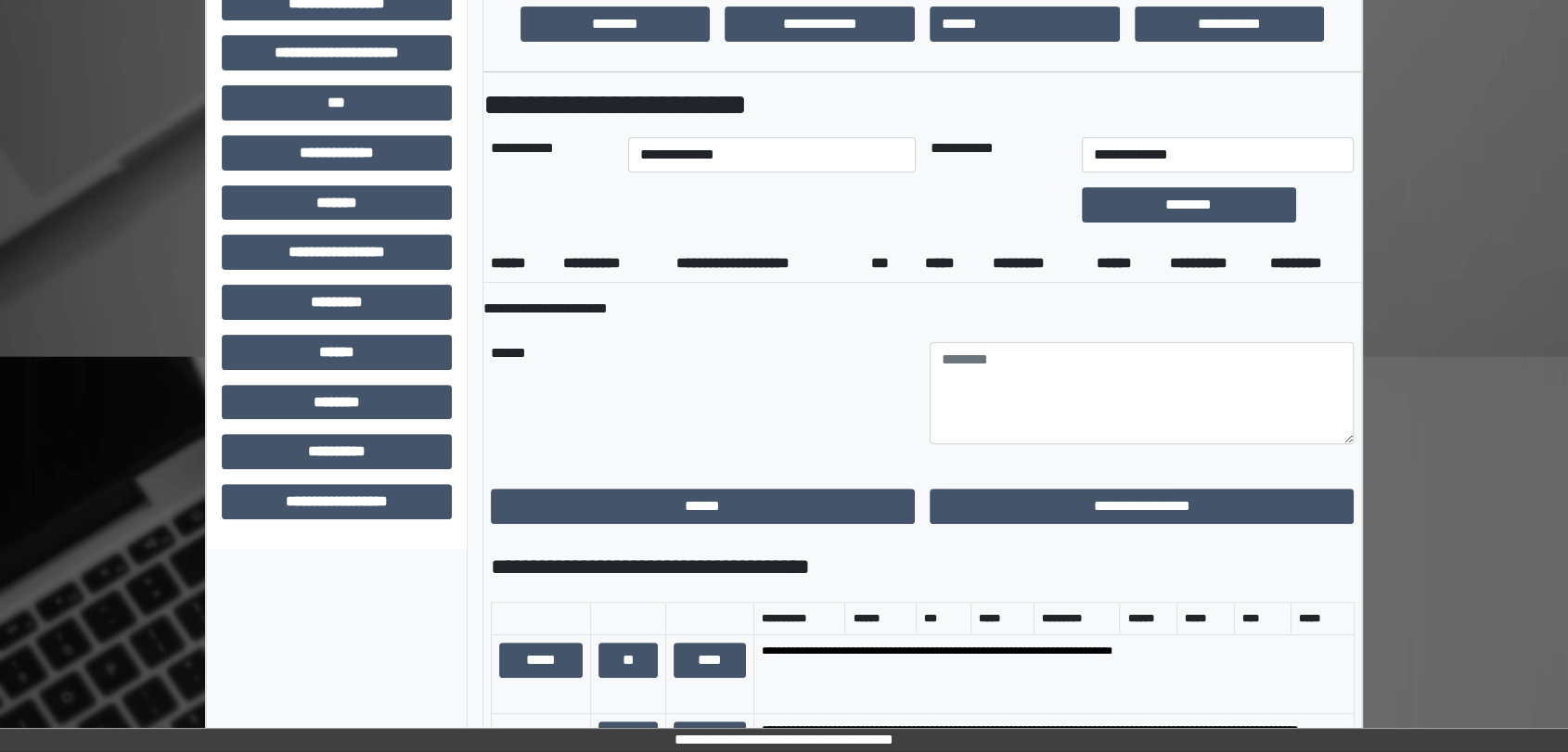 scroll, scrollTop: 504, scrollLeft: 0, axis: vertical 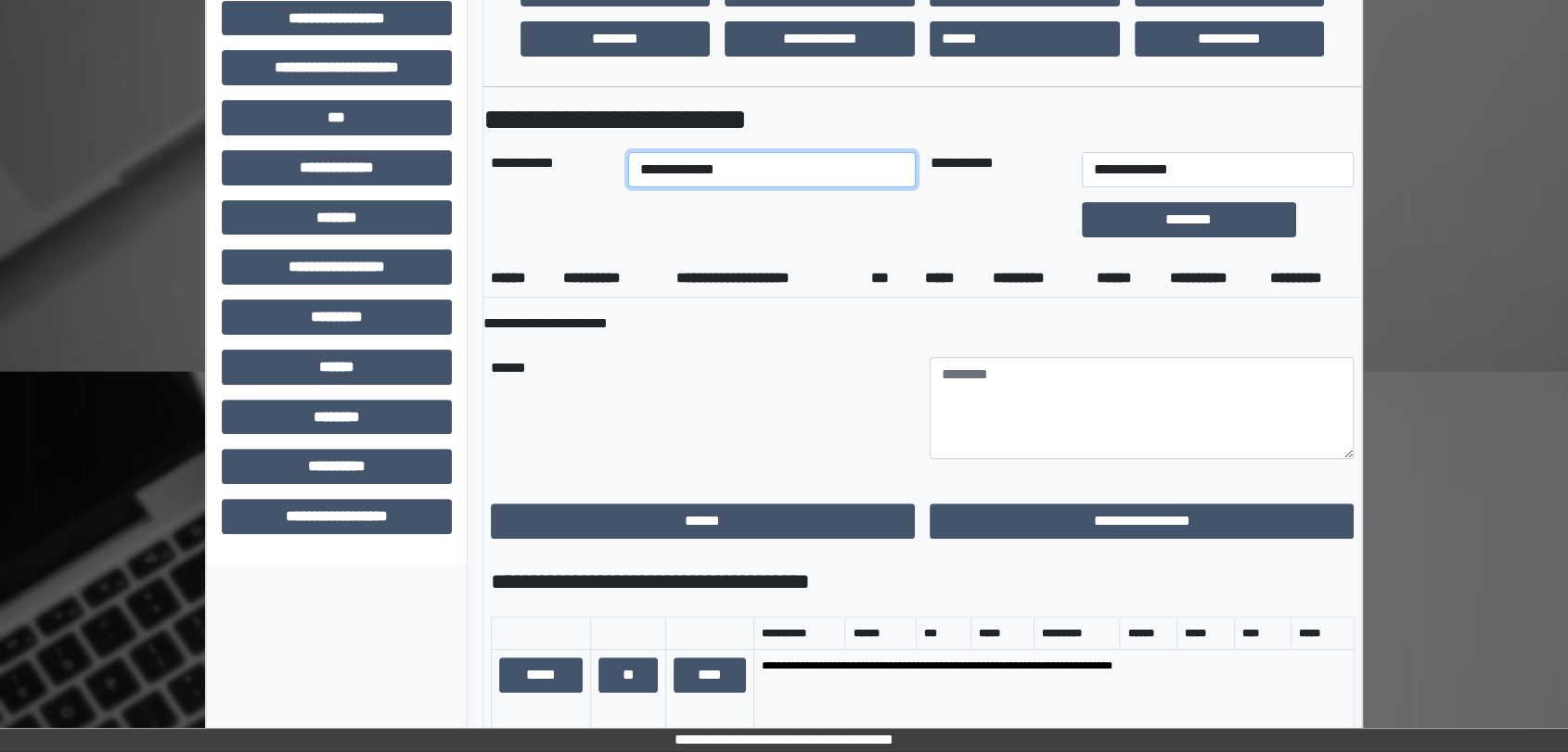 click on "**********" at bounding box center (771, 170) 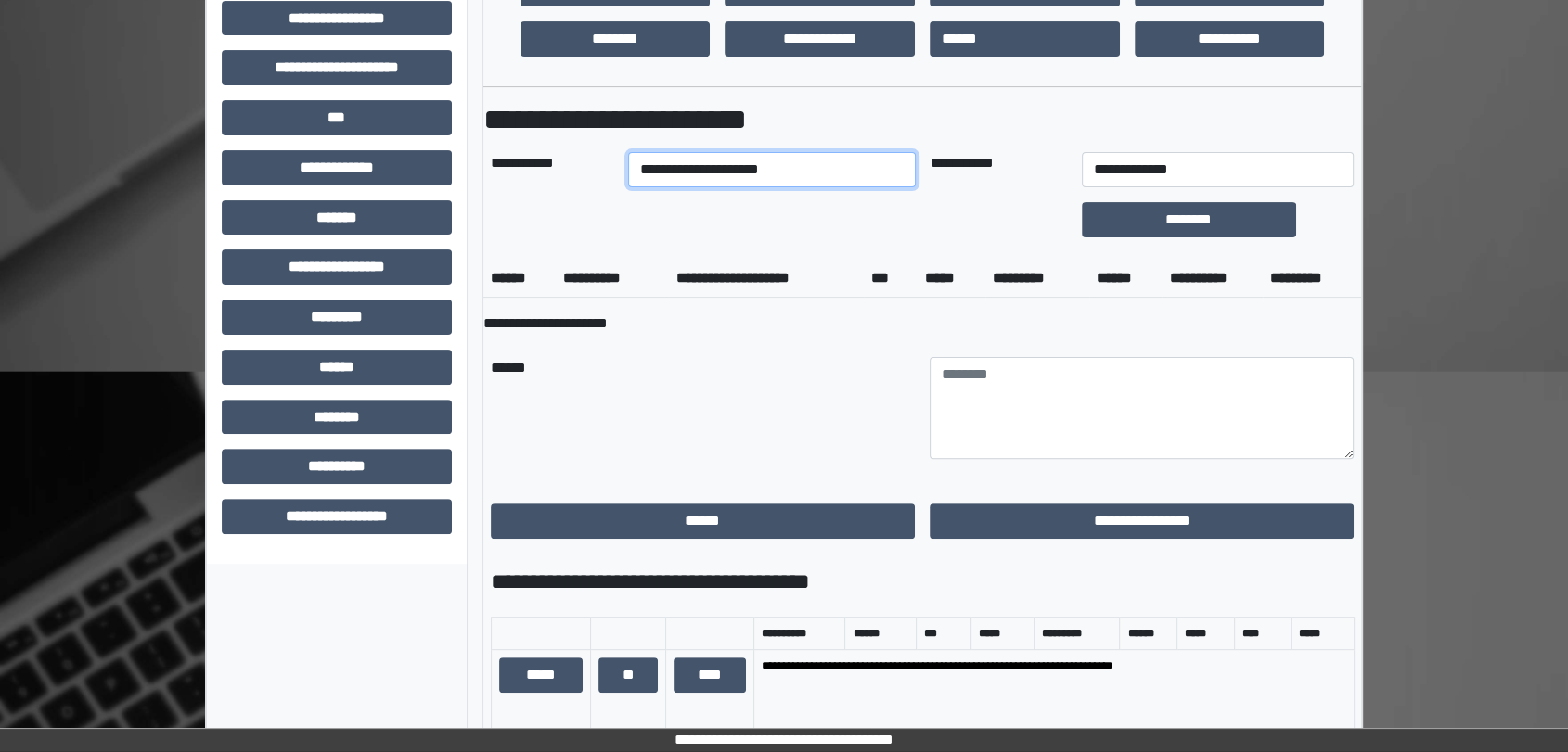 click on "**********" at bounding box center (771, 170) 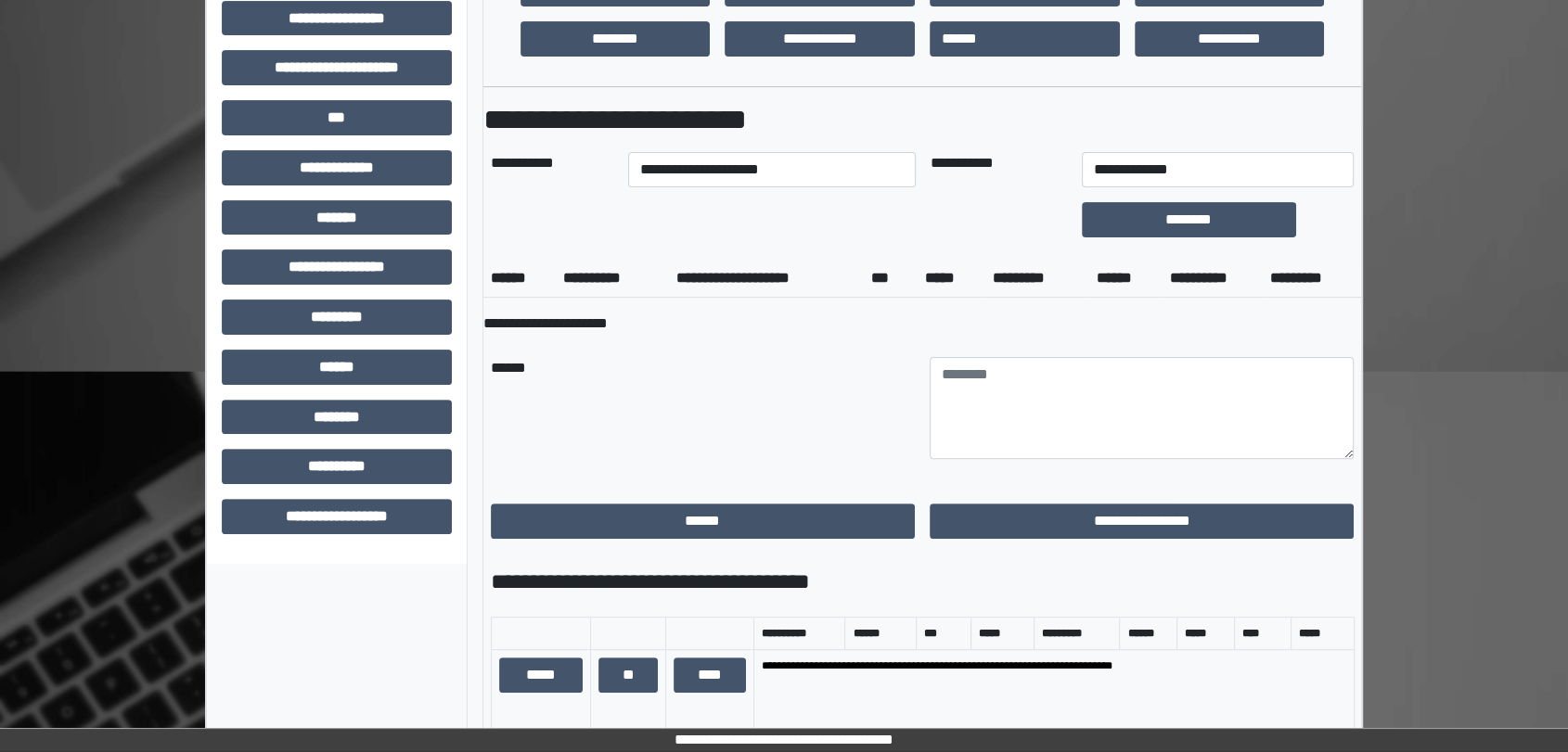 click on "******" at bounding box center [702, 408] 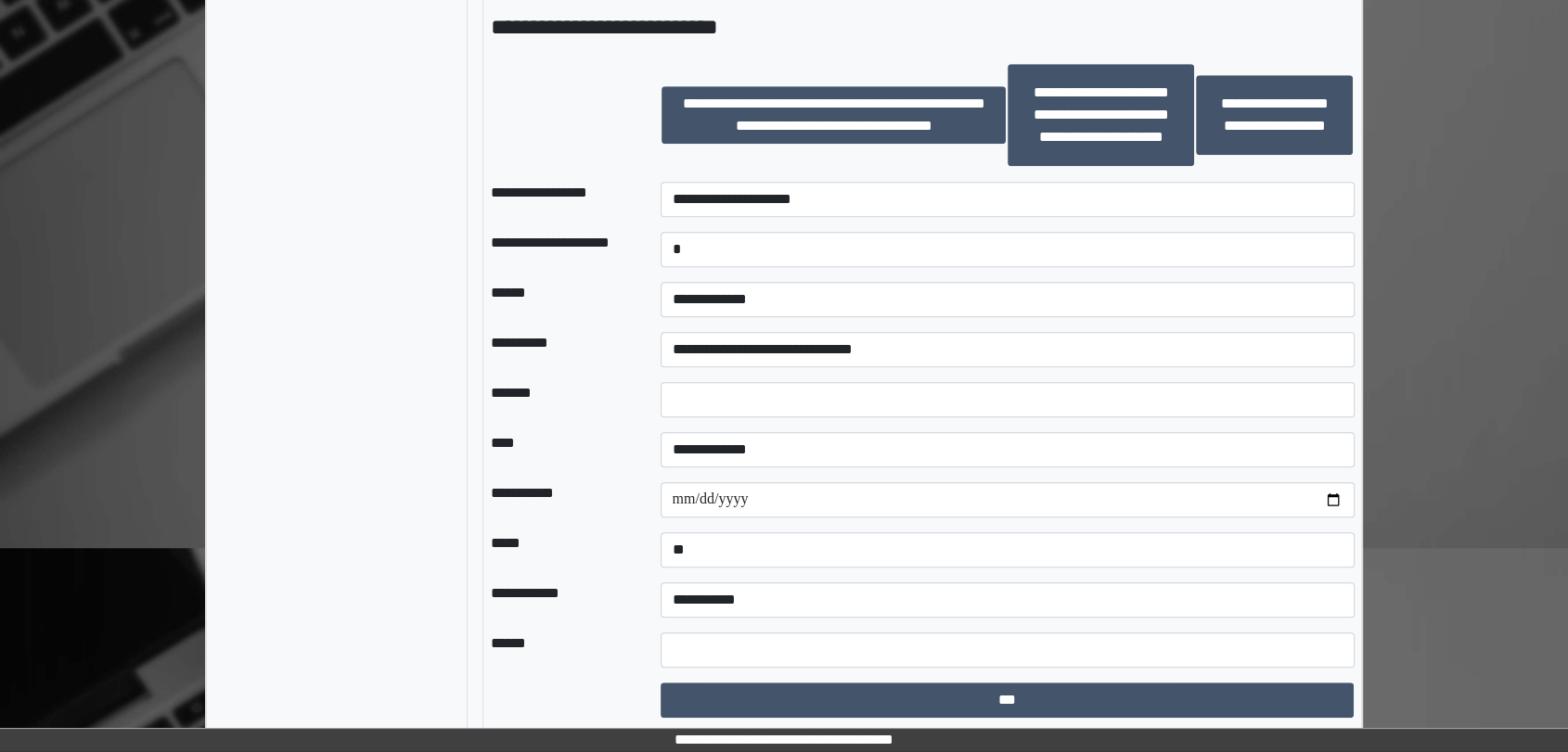 scroll, scrollTop: 1328, scrollLeft: 0, axis: vertical 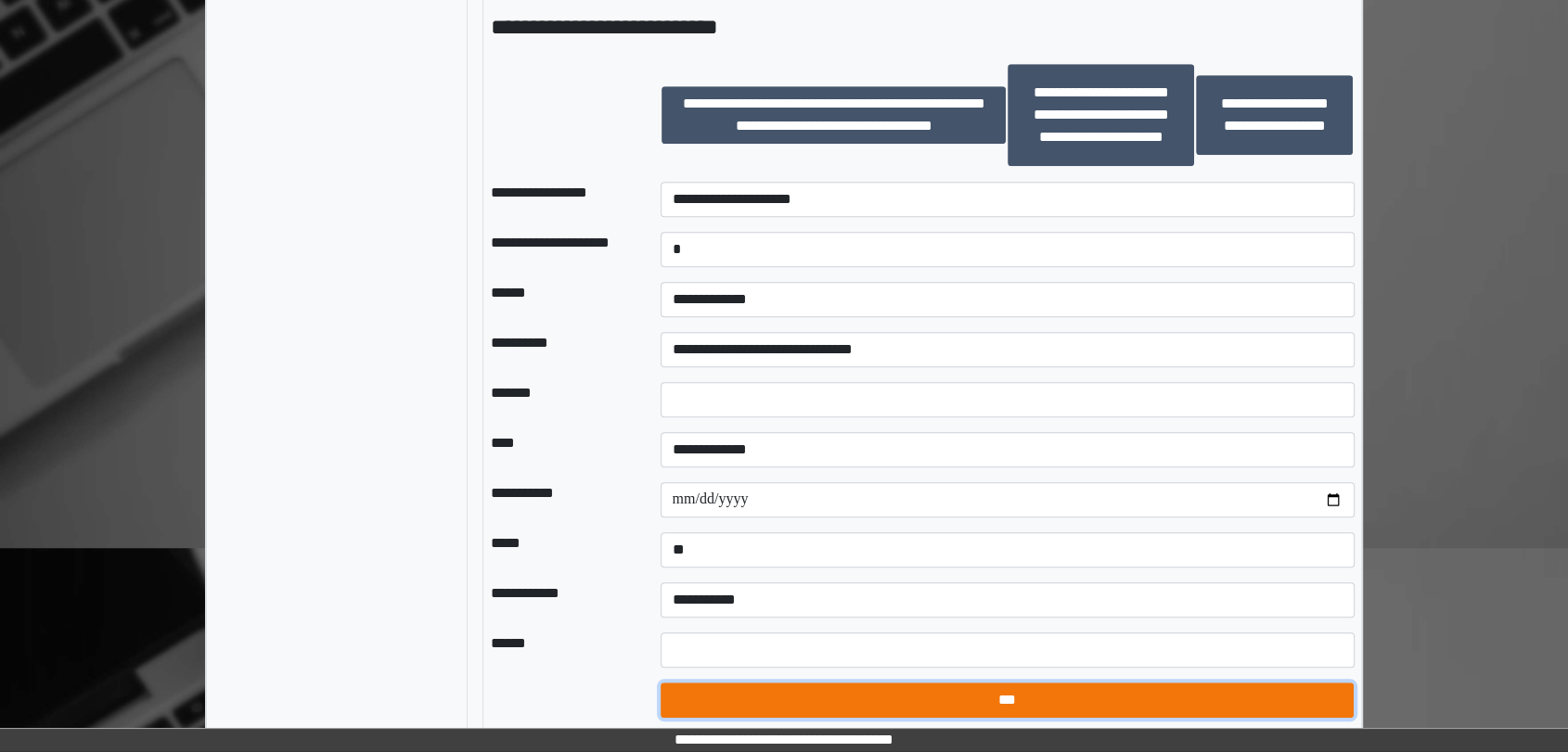 click on "***" at bounding box center (1008, 700) 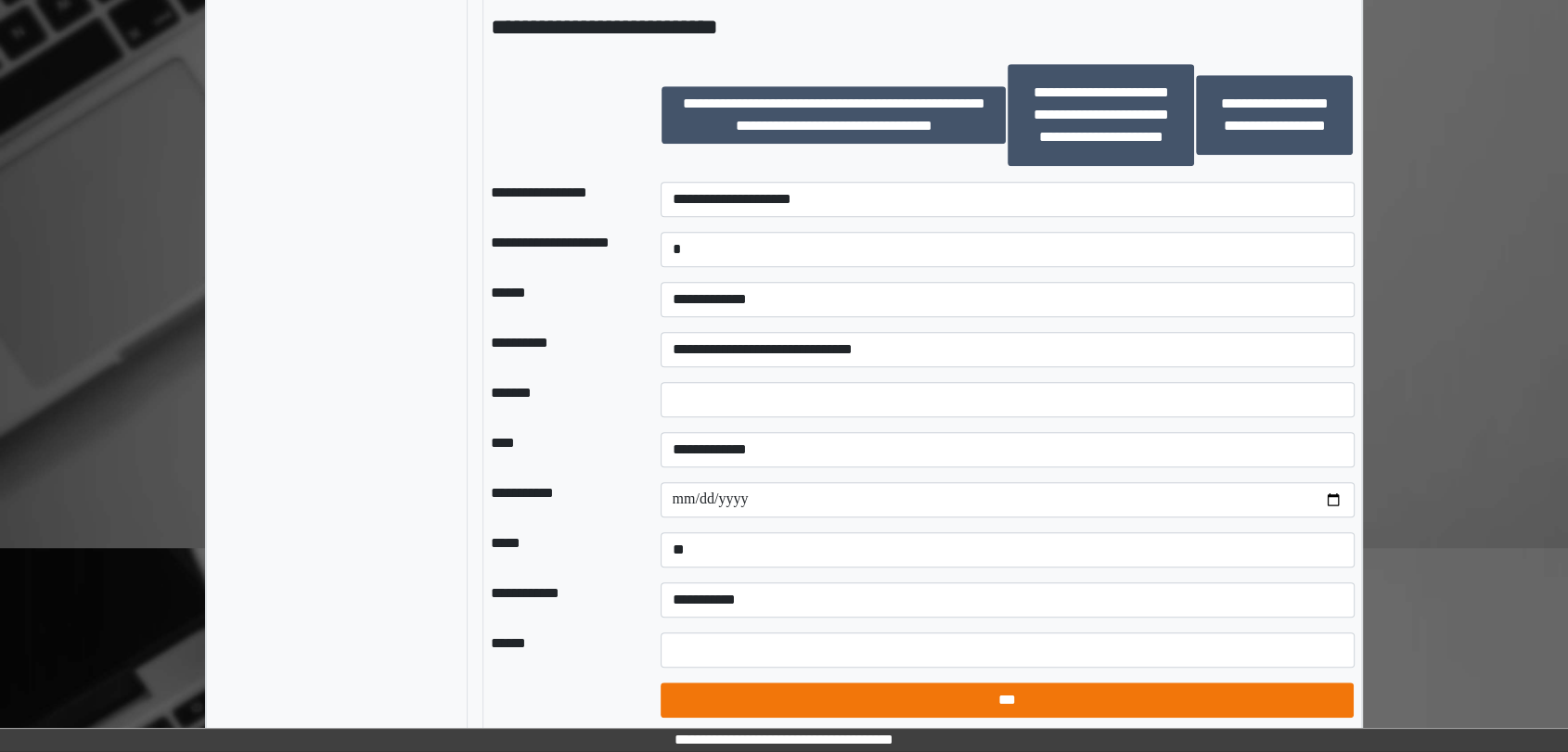 select on "*" 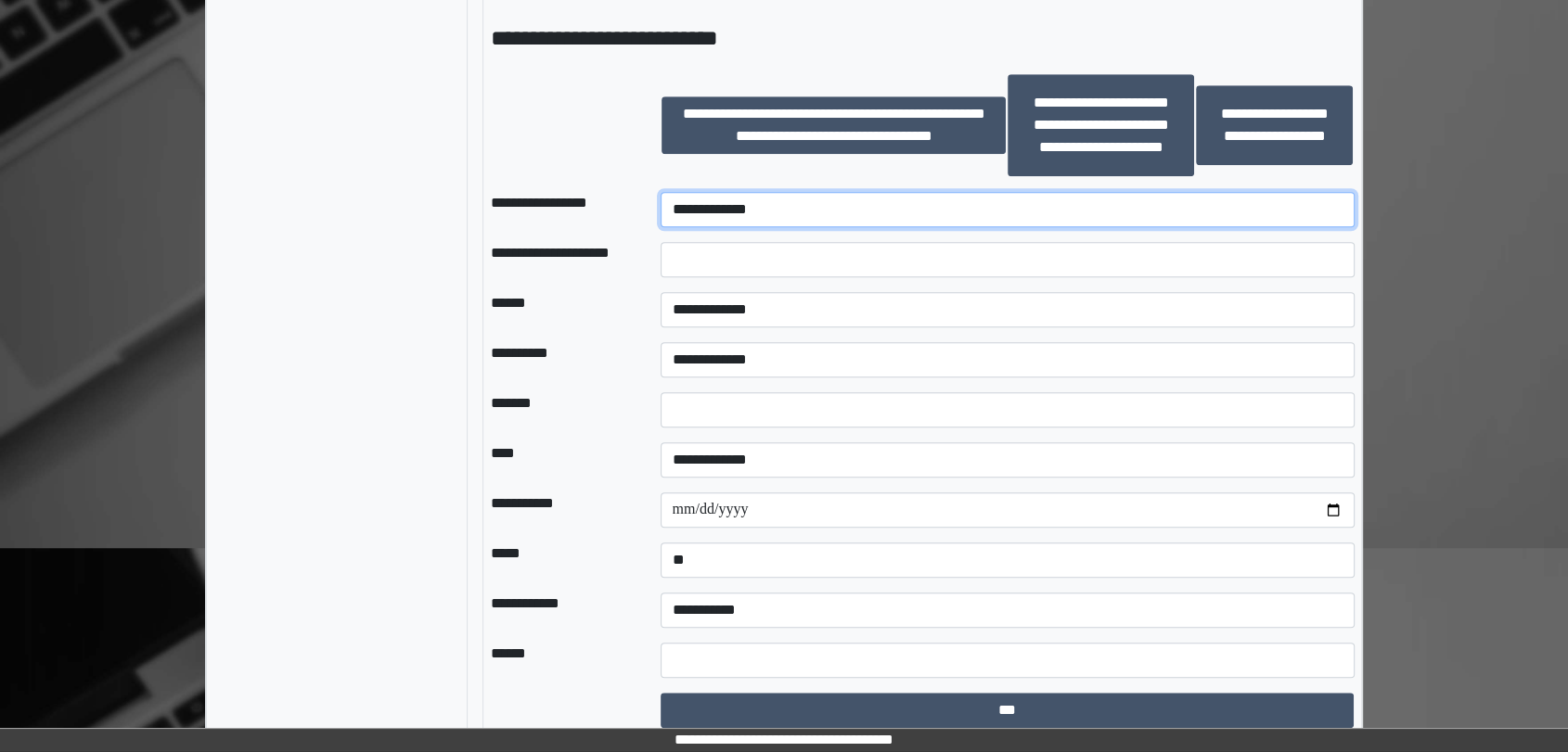 click on "**********" at bounding box center (1008, 210) 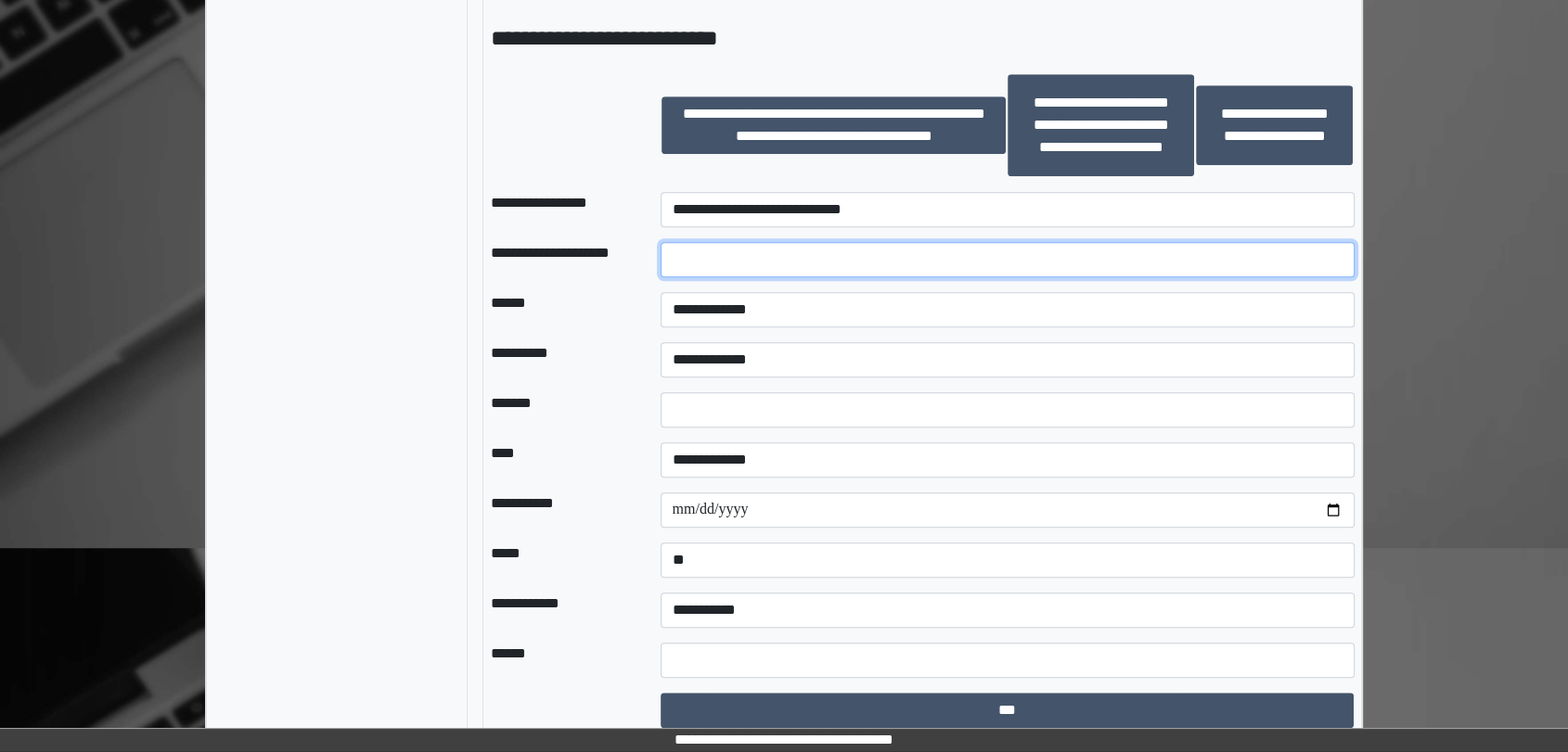 click at bounding box center (1008, 260) 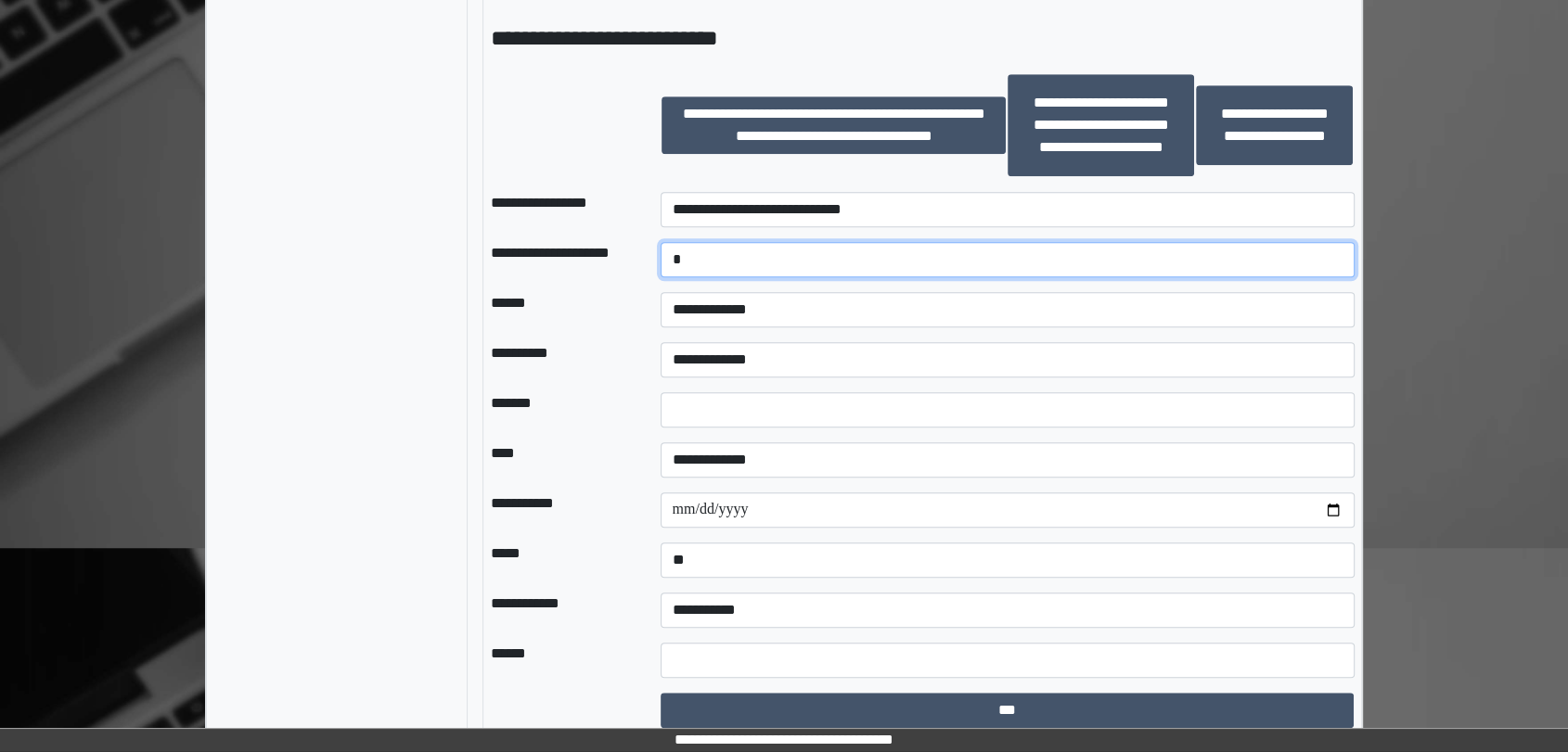 type on "*" 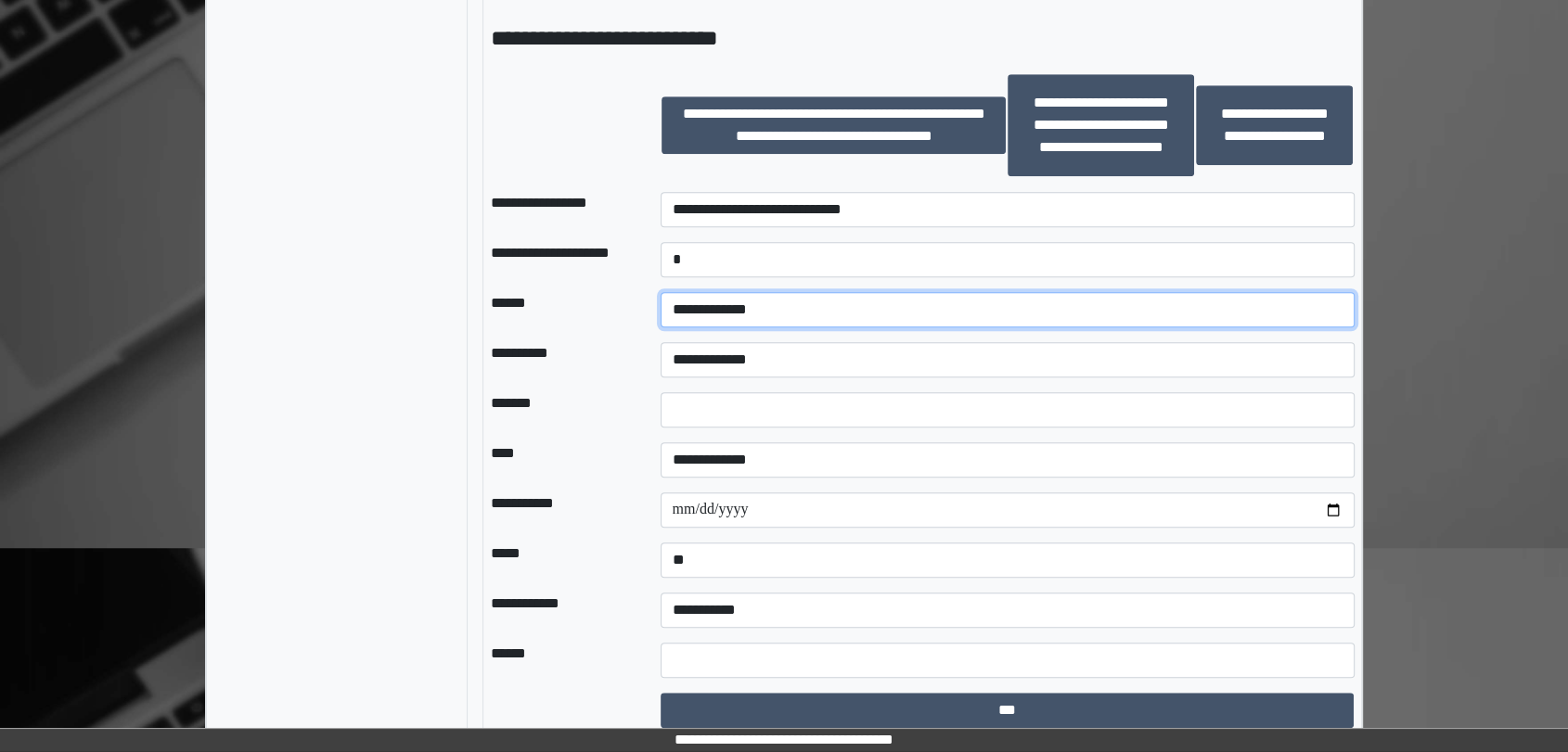 click on "**********" at bounding box center (1008, 310) 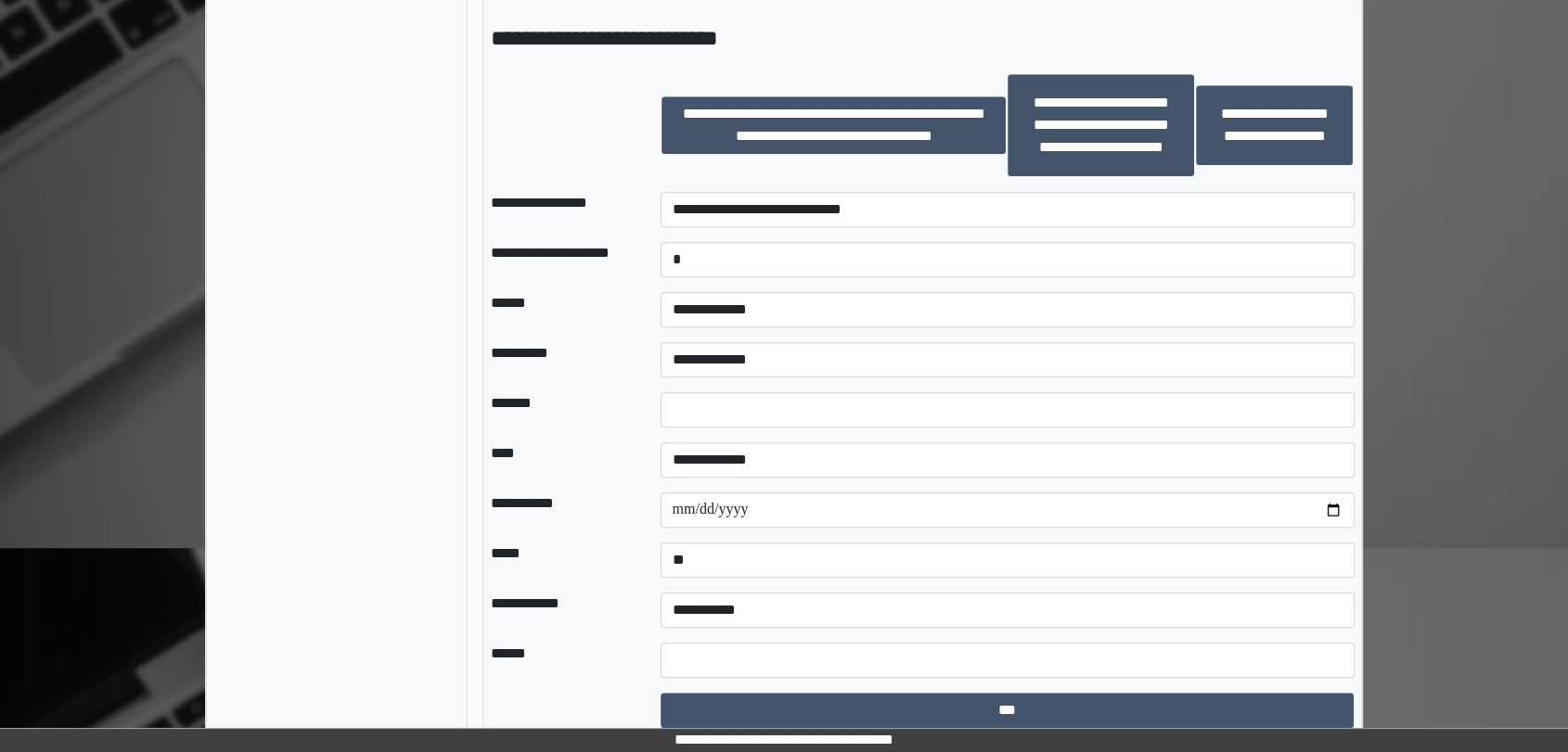 click on "*******" at bounding box center (560, 410) 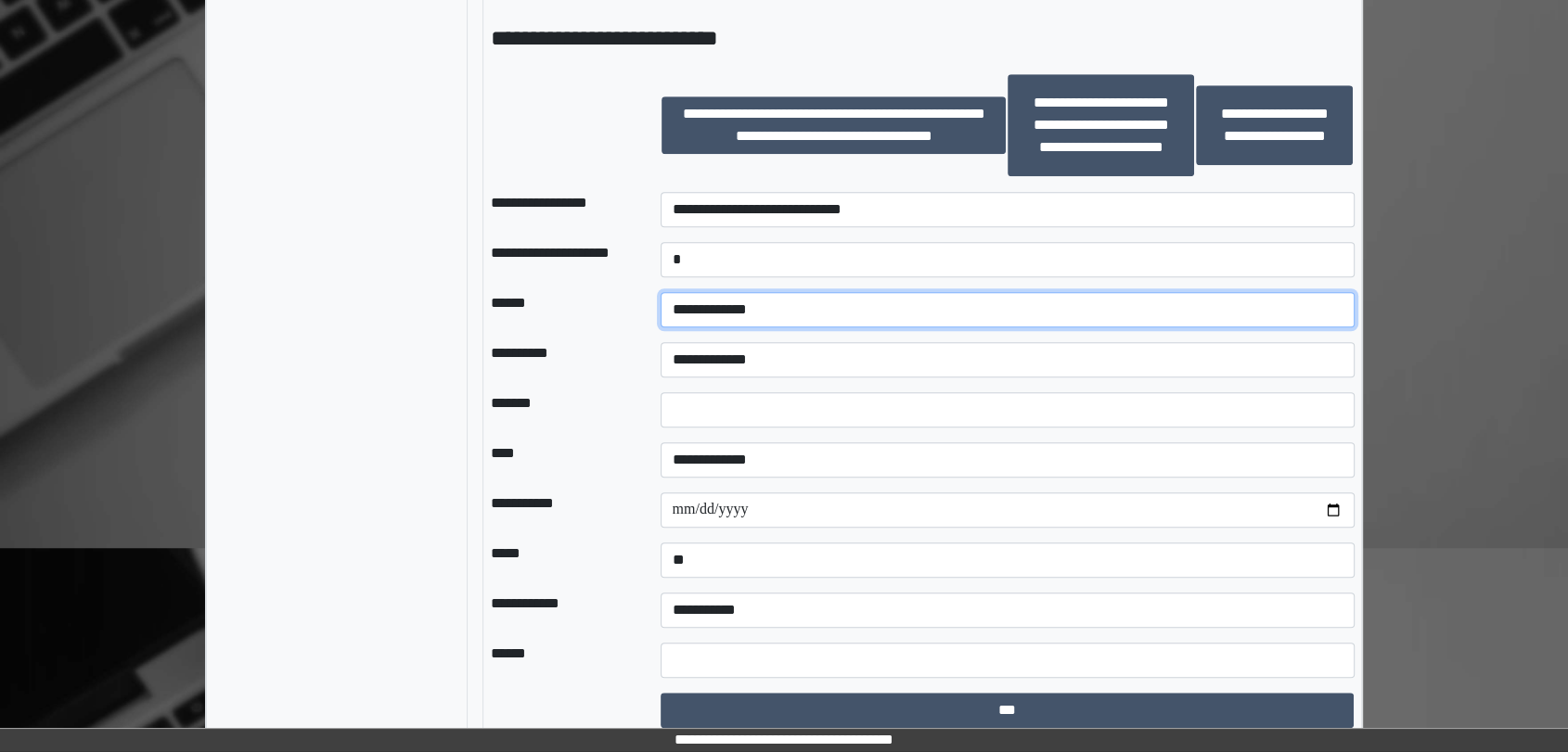 click on "**********" at bounding box center [1008, 310] 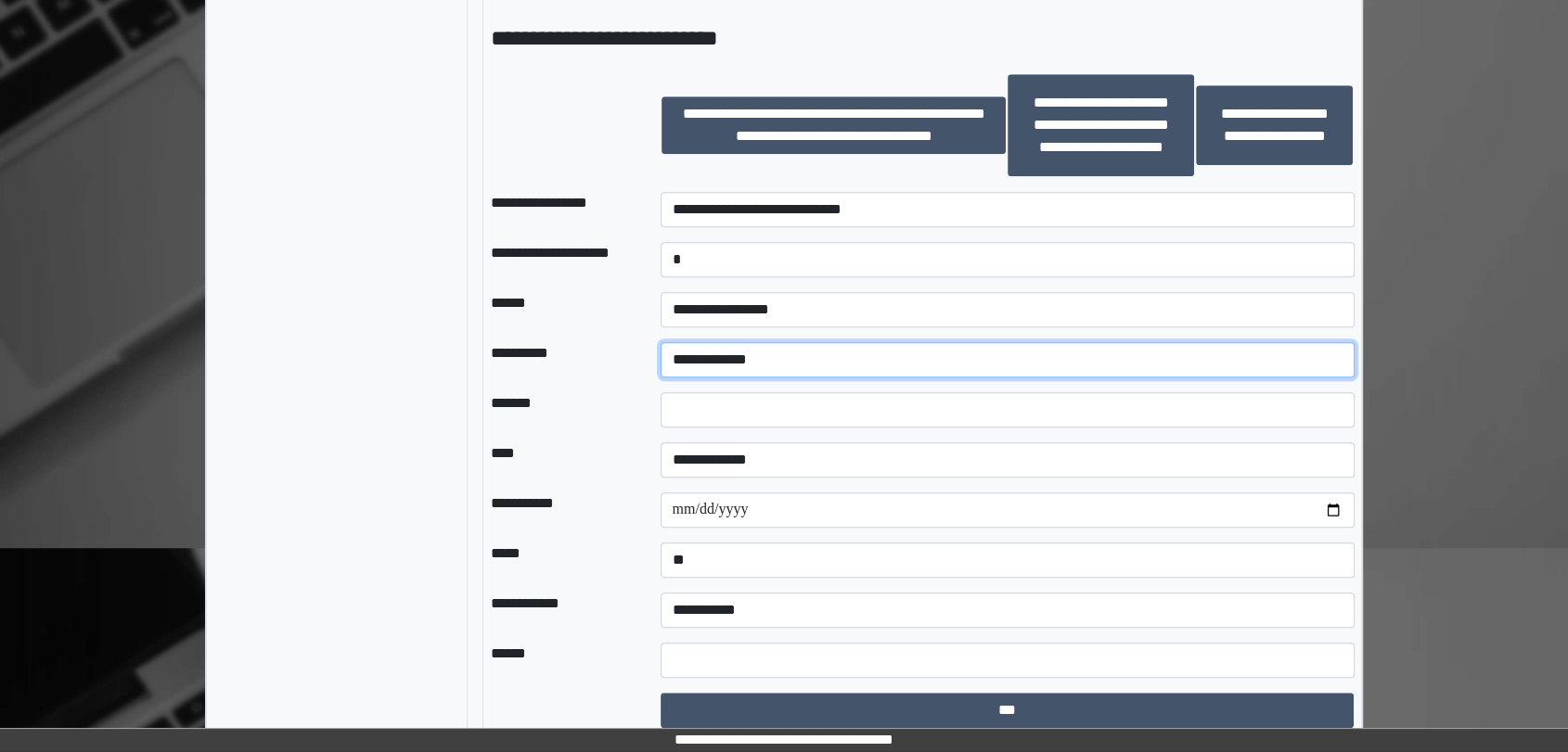 click on "**********" at bounding box center [1008, 360] 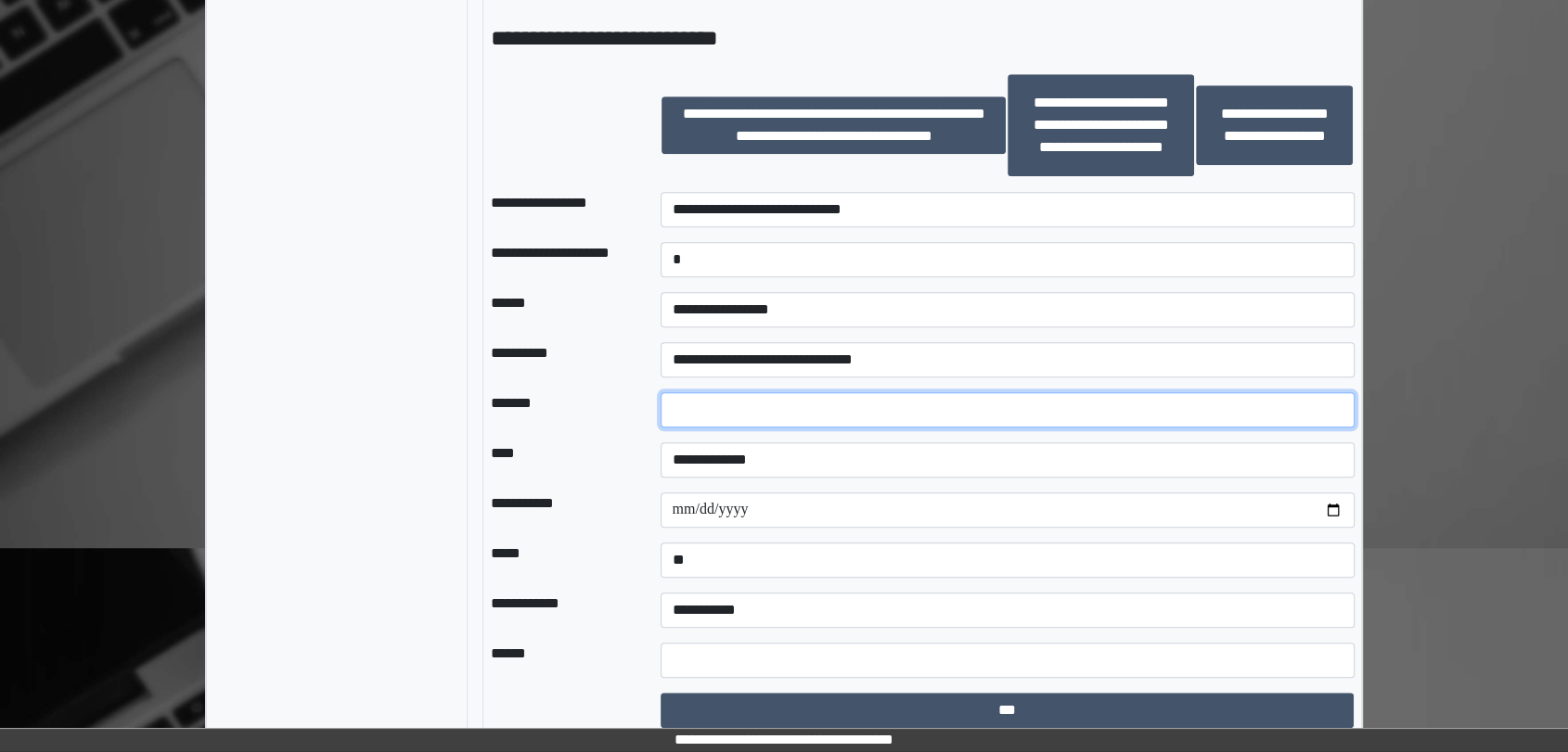 click on "*" at bounding box center (1008, 410) 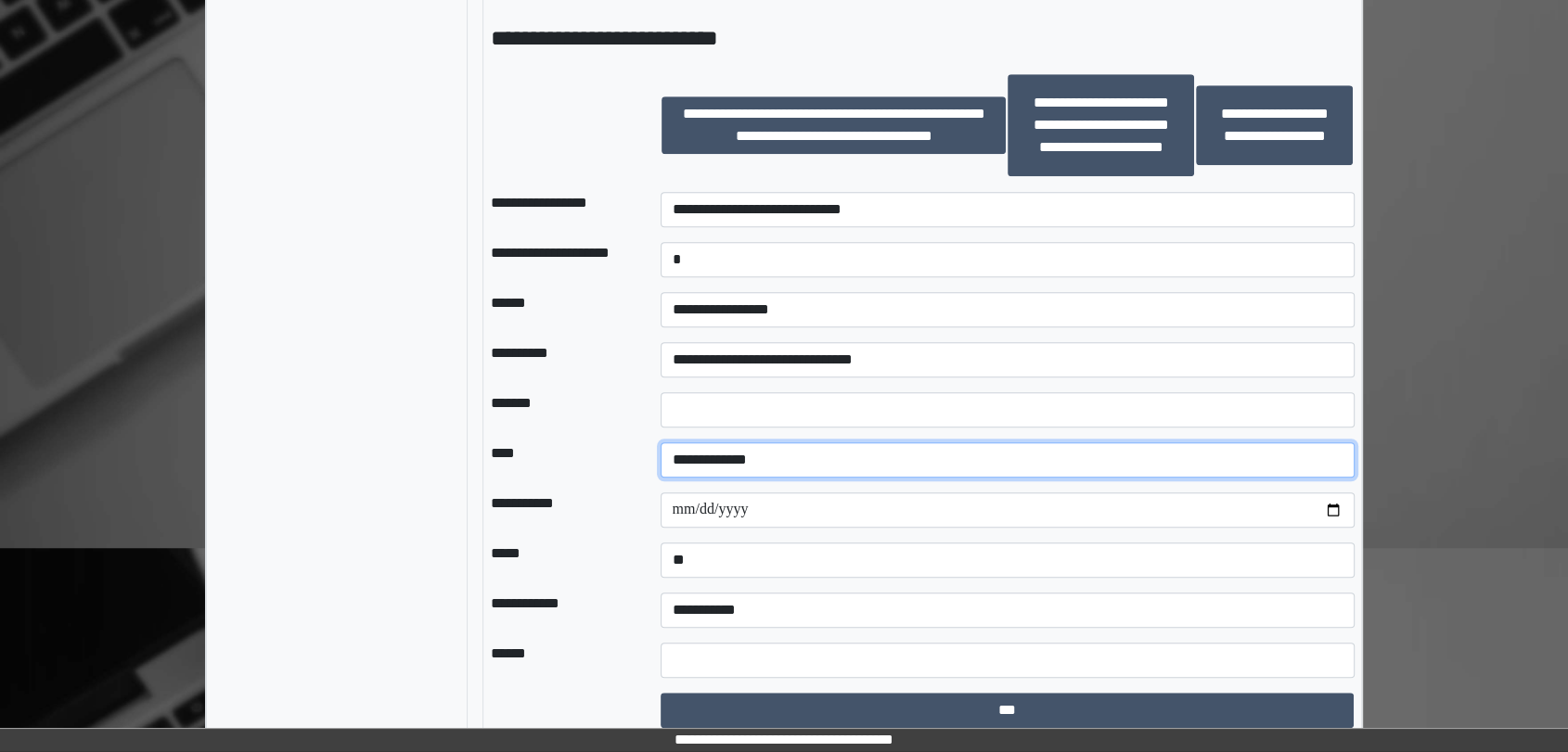 click on "**********" at bounding box center (1008, 460) 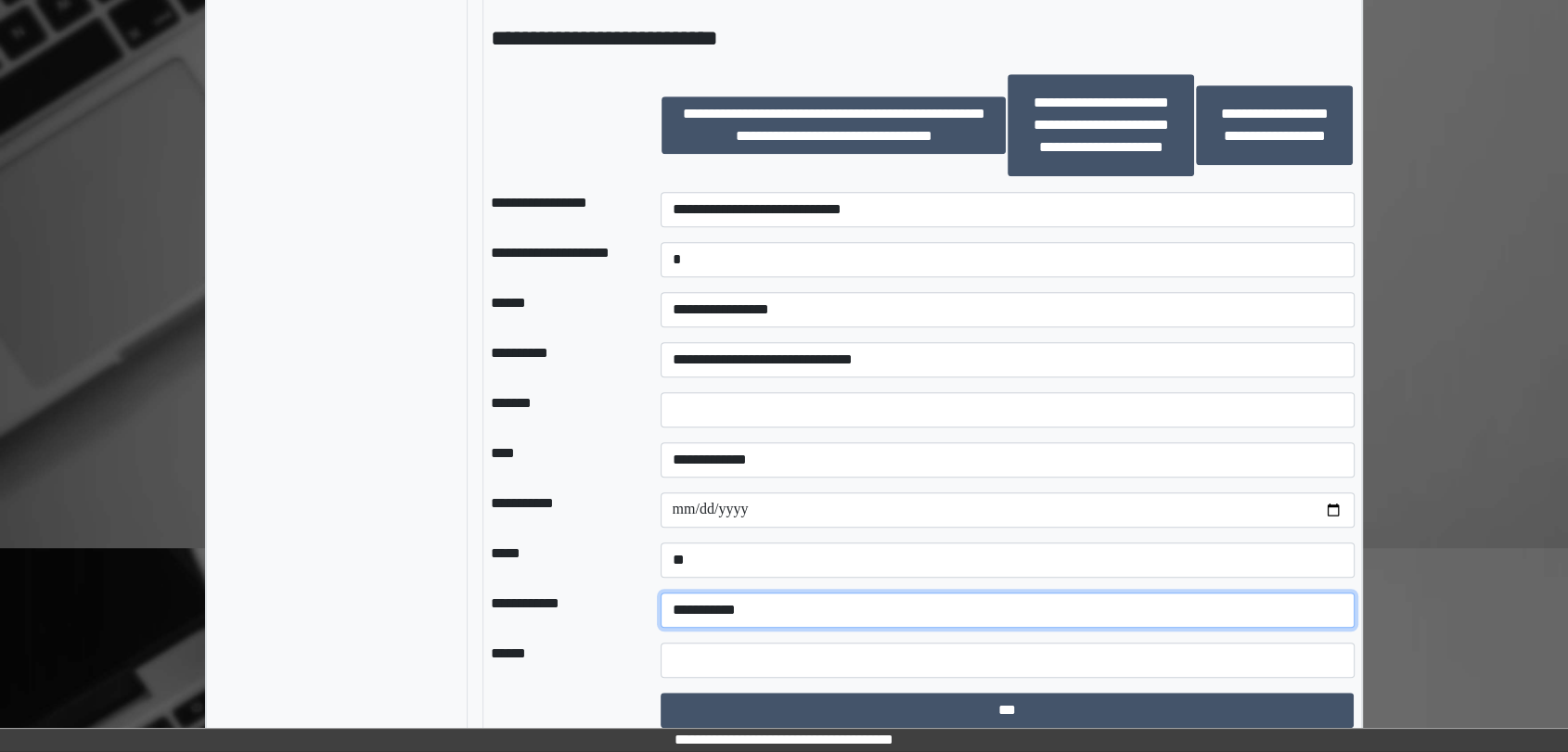 click on "**********" at bounding box center [1008, 610] 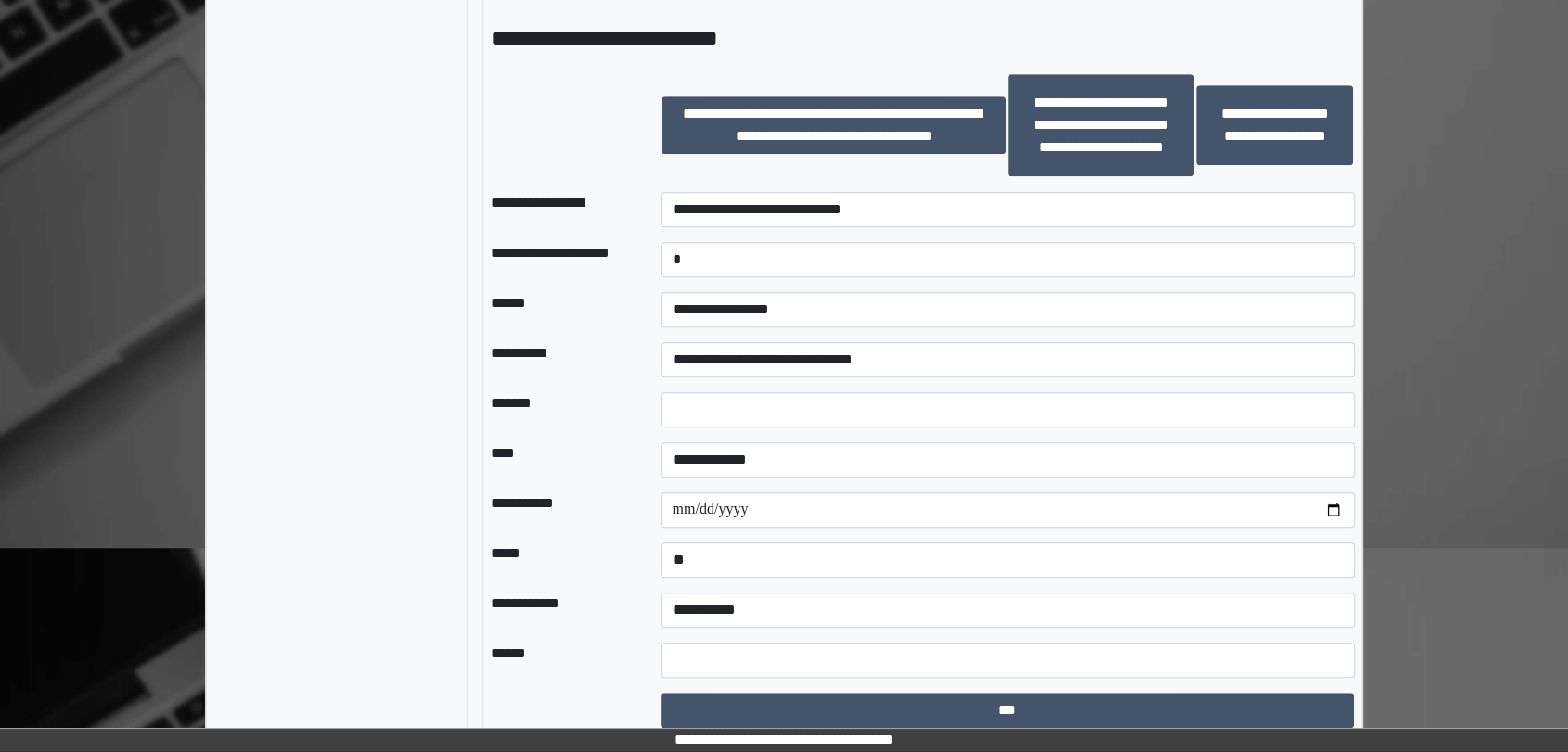 click on "*****" at bounding box center (560, 560) 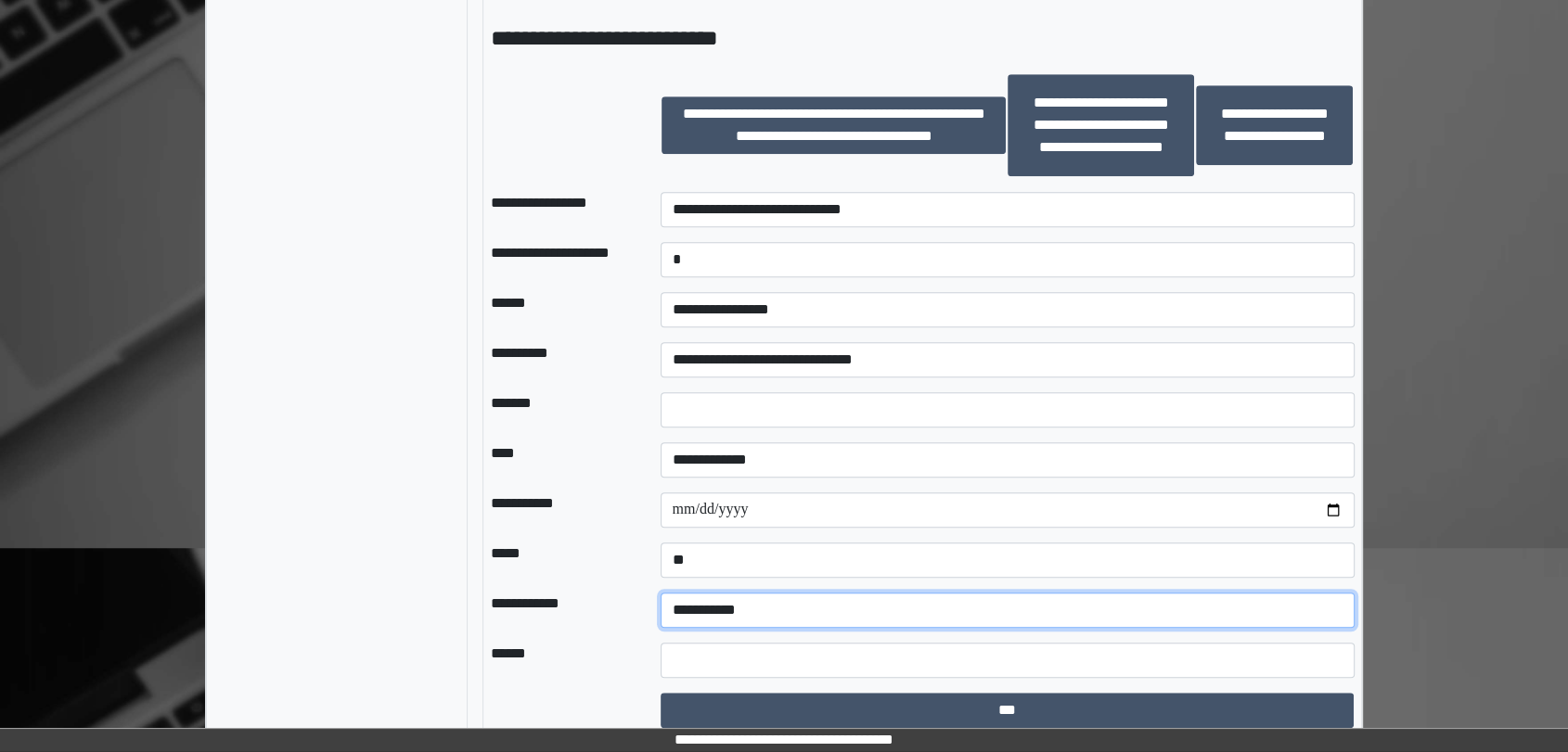 click on "**********" at bounding box center [1008, 610] 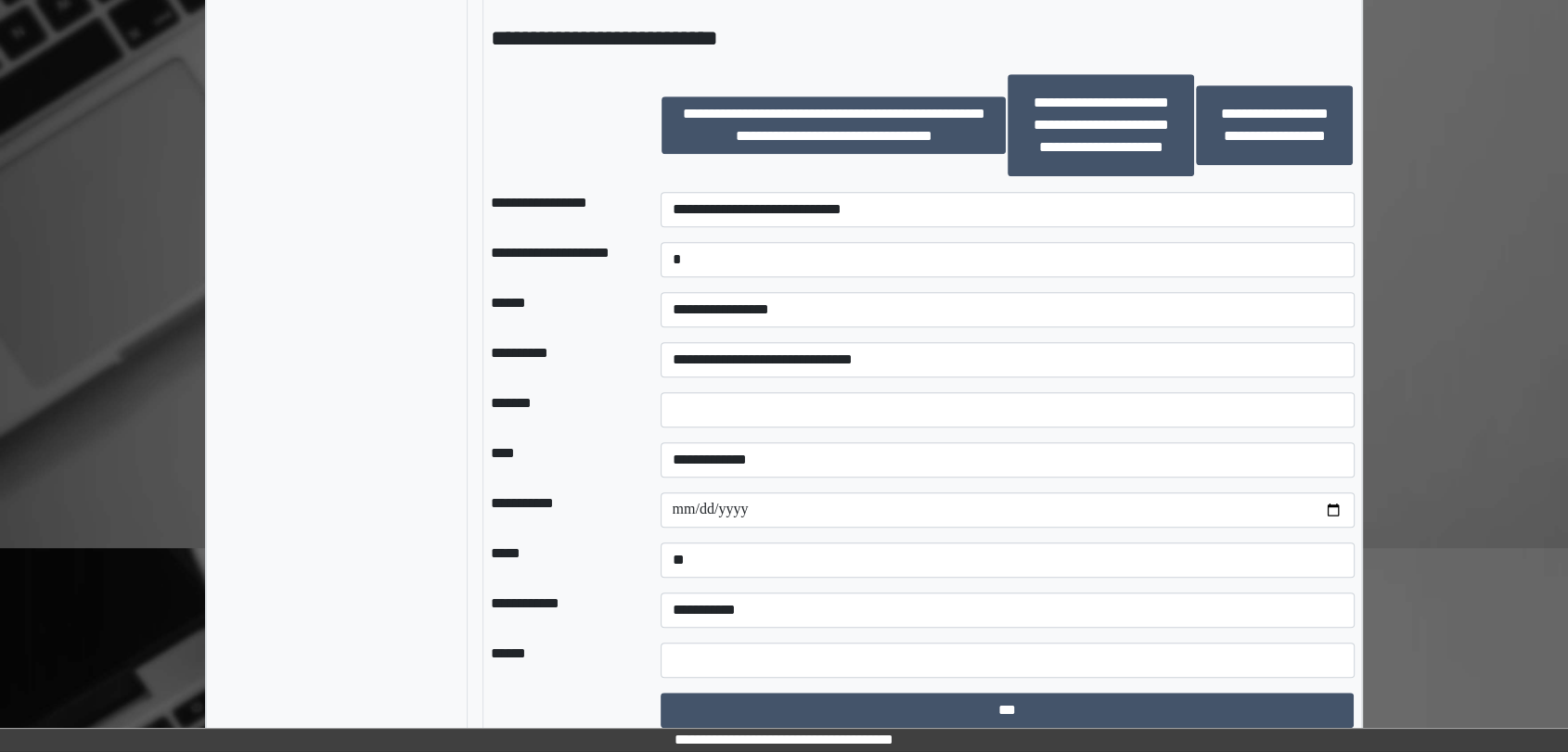 click on "*****" at bounding box center (560, 560) 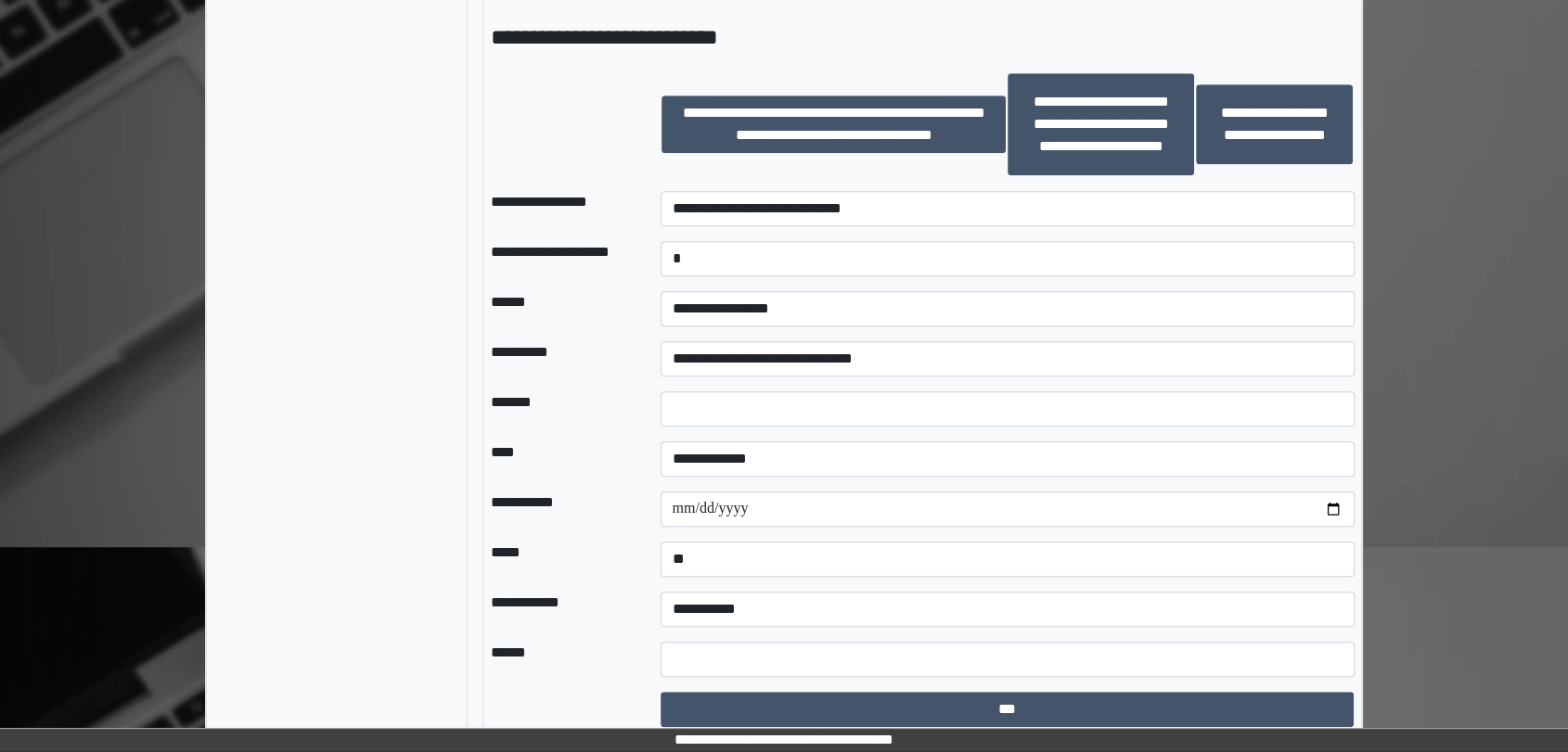 scroll, scrollTop: 1339, scrollLeft: 0, axis: vertical 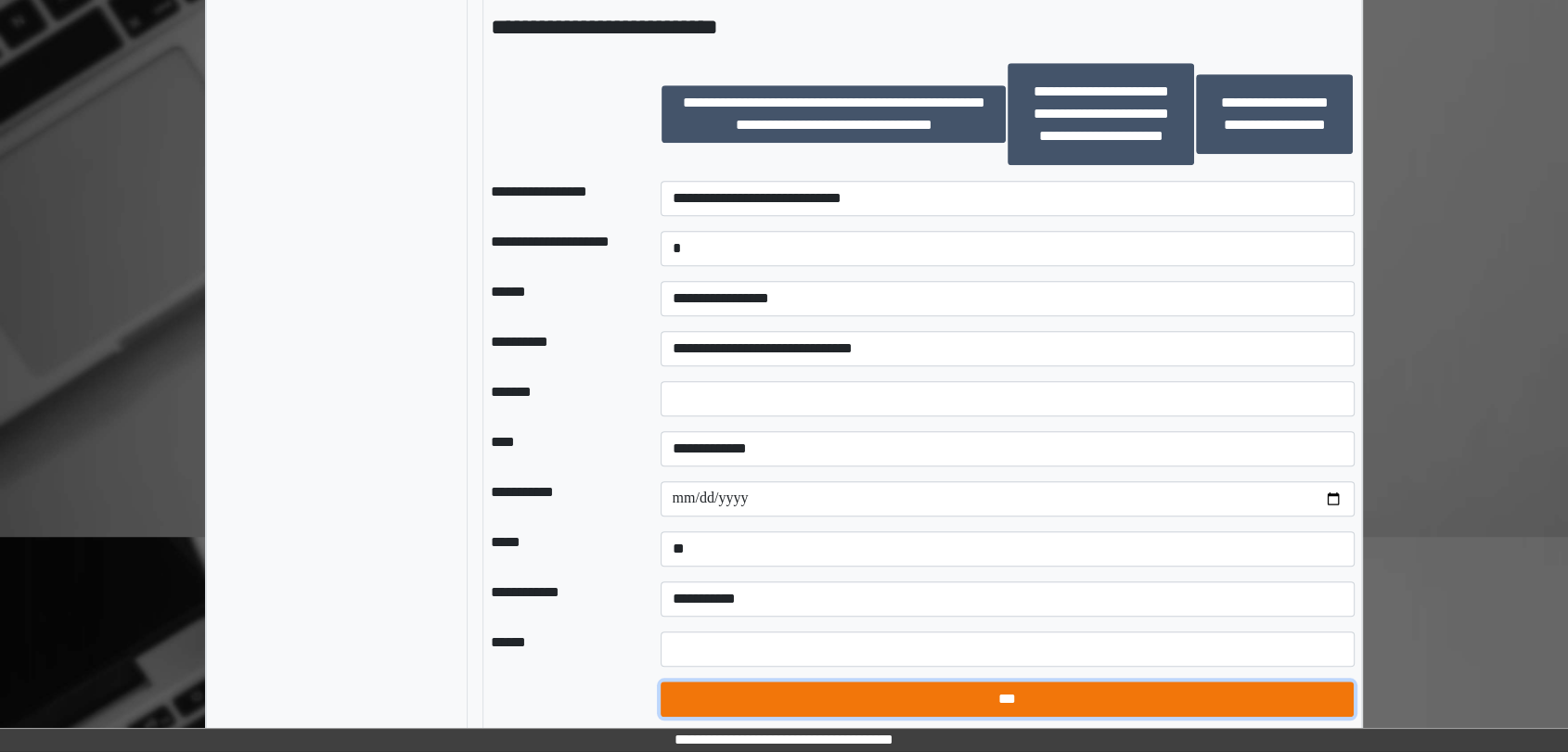 click on "***" at bounding box center (1008, 699) 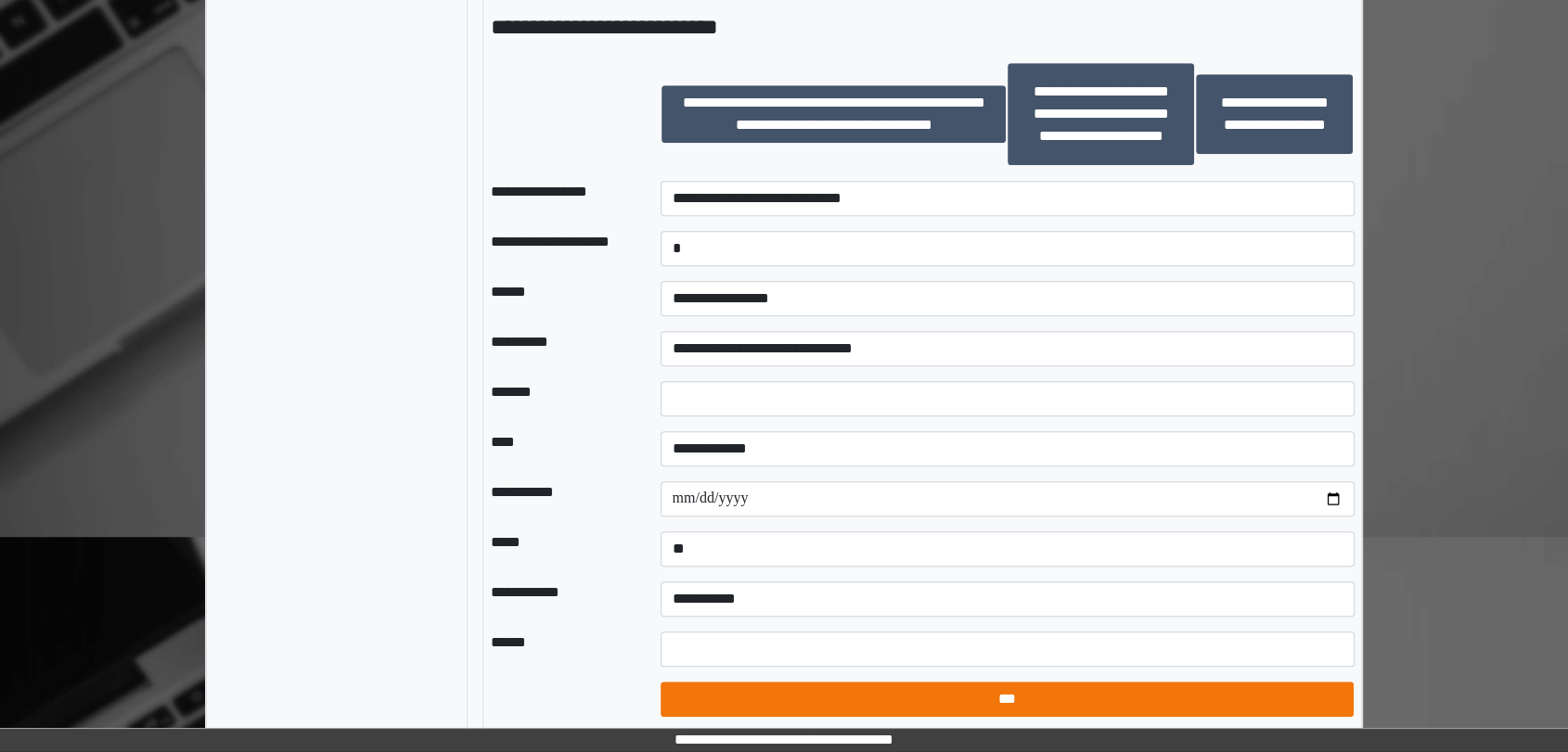 select on "*" 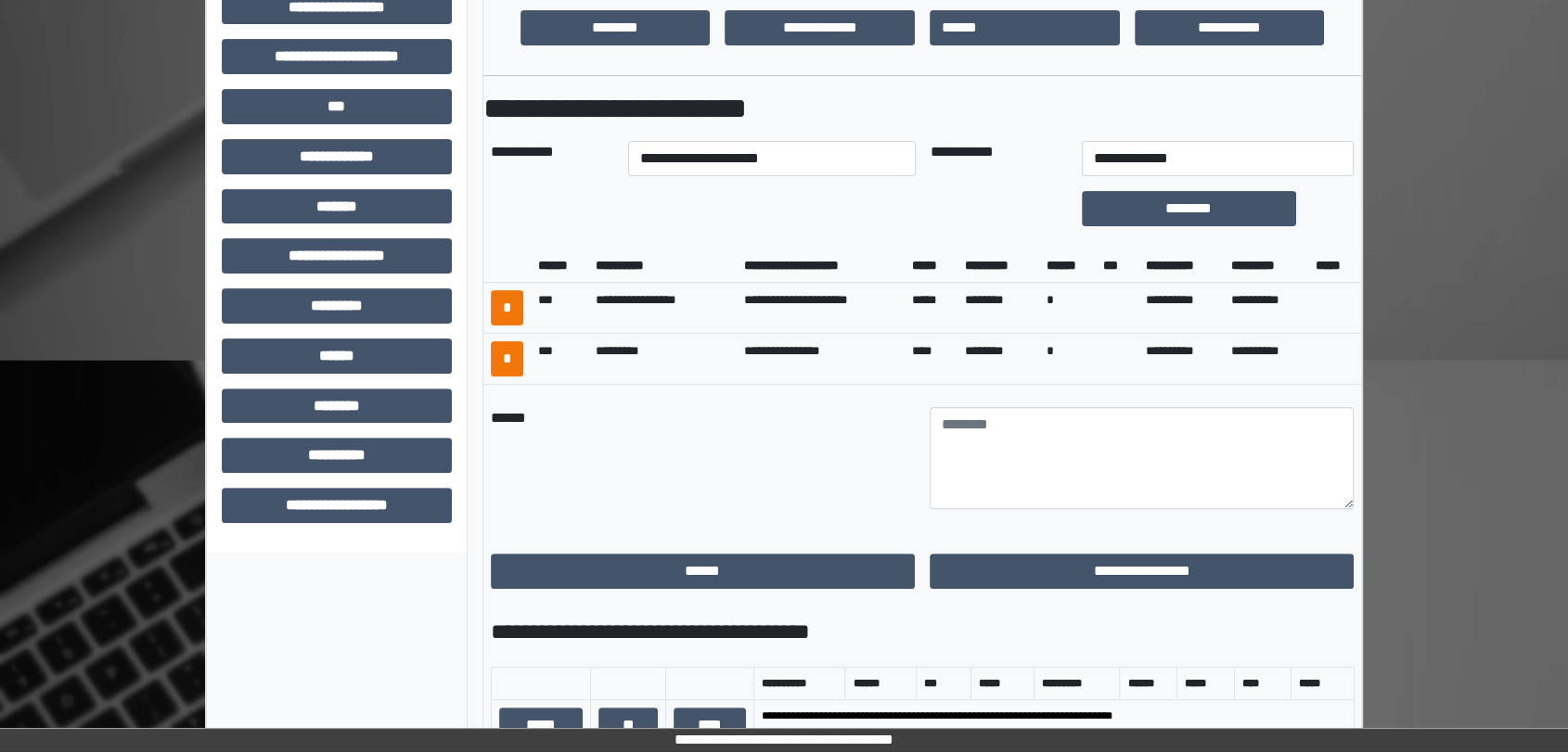 scroll, scrollTop: 515, scrollLeft: 0, axis: vertical 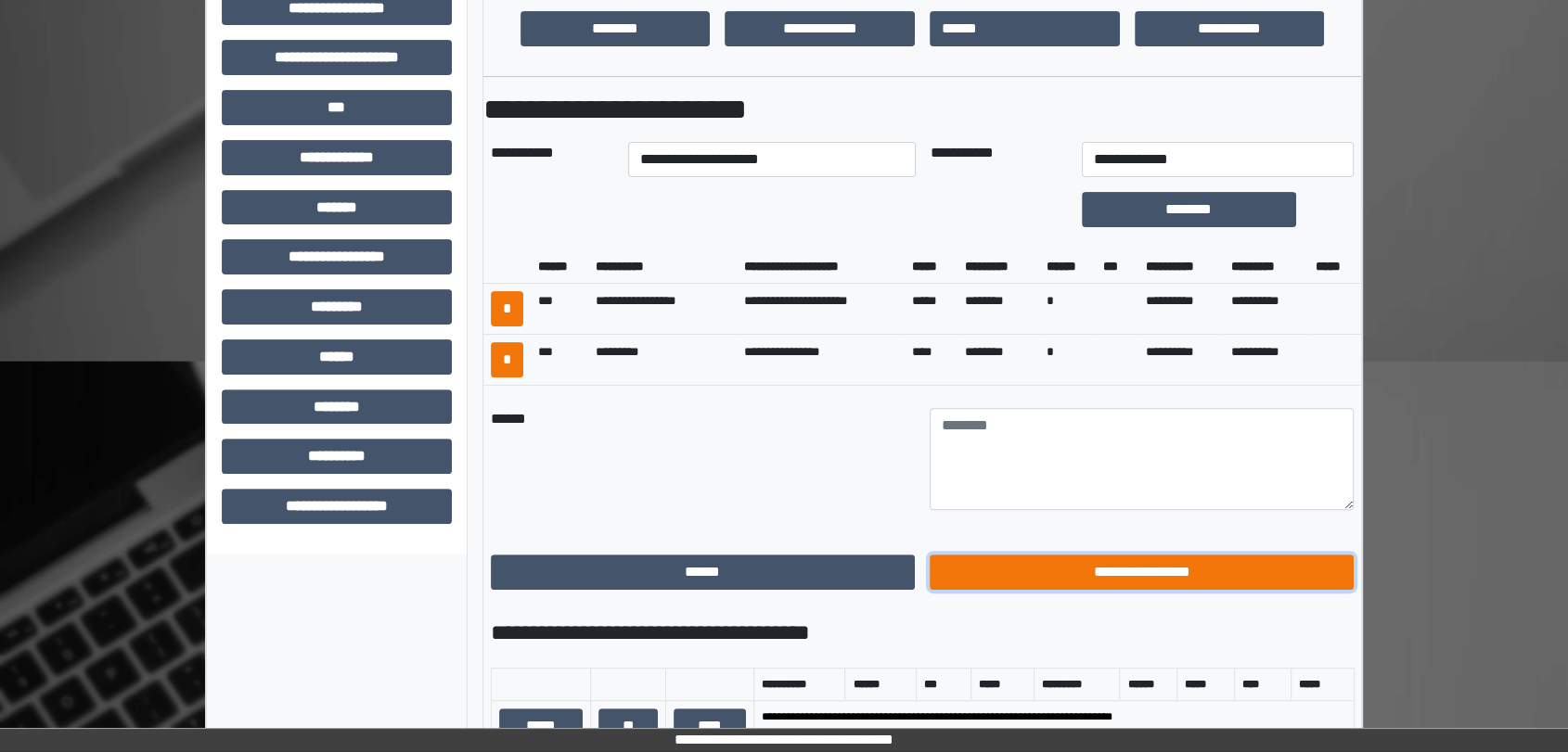 click on "**********" at bounding box center (1141, 572) 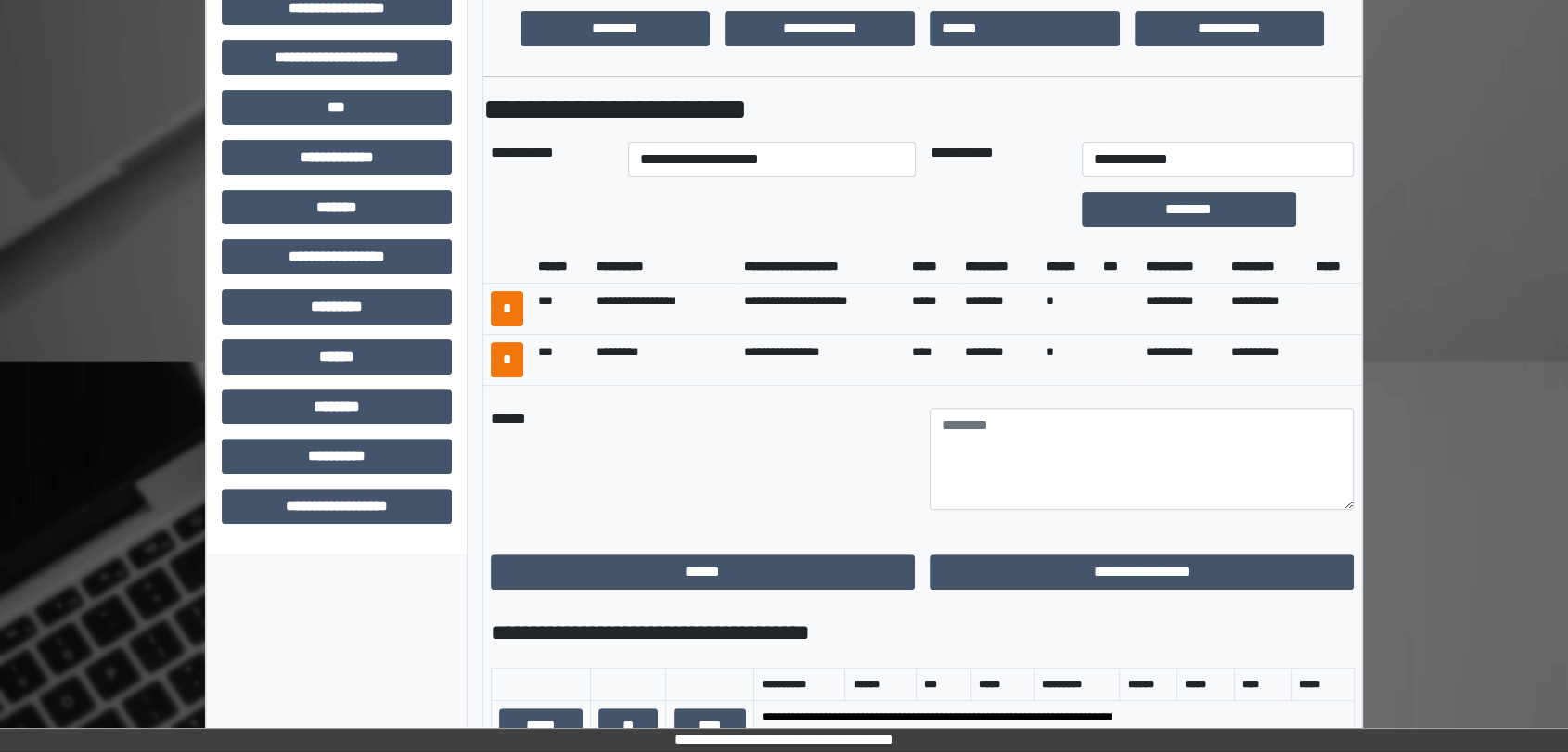 scroll, scrollTop: 333, scrollLeft: 0, axis: vertical 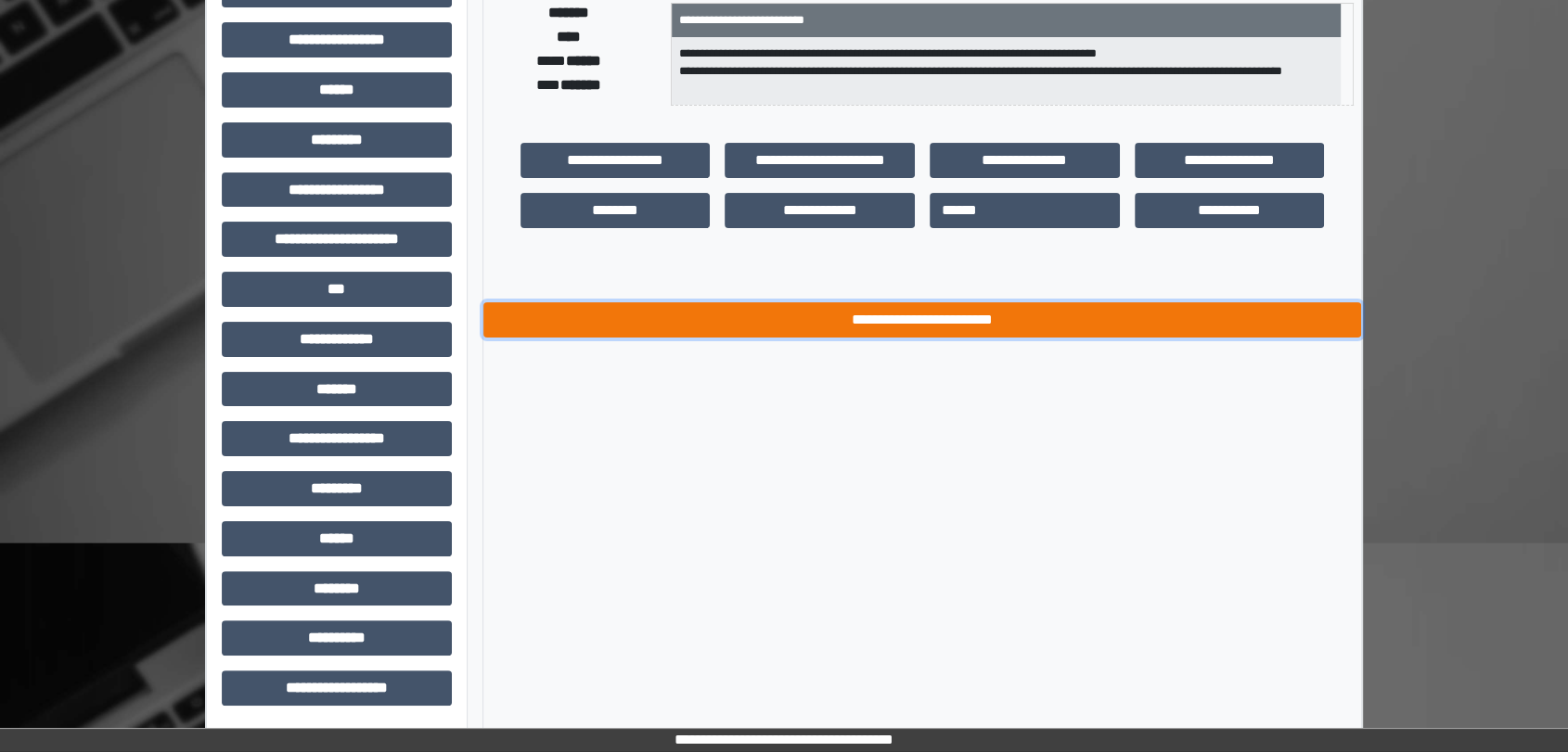 click on "**********" at bounding box center [922, 320] 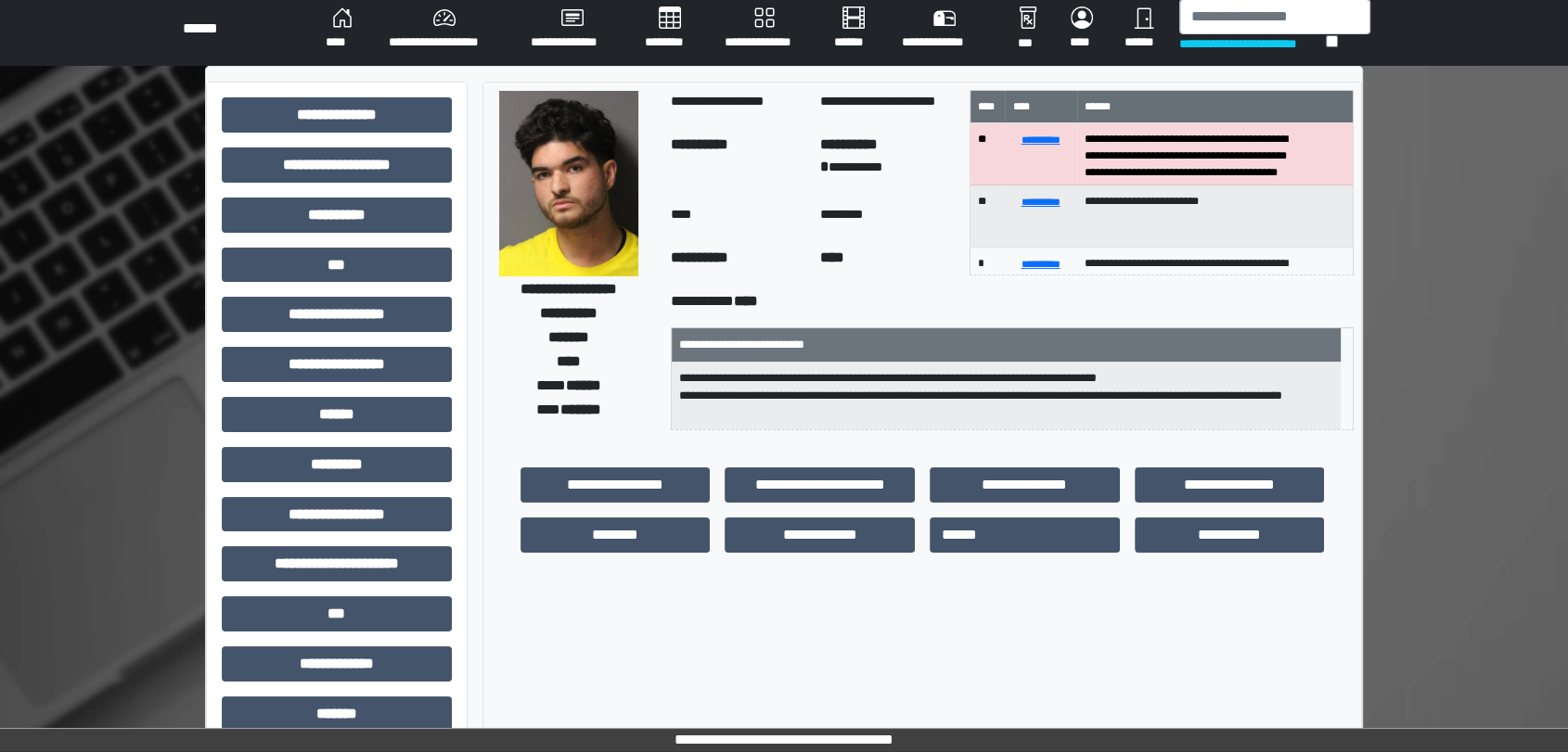 scroll, scrollTop: 0, scrollLeft: 0, axis: both 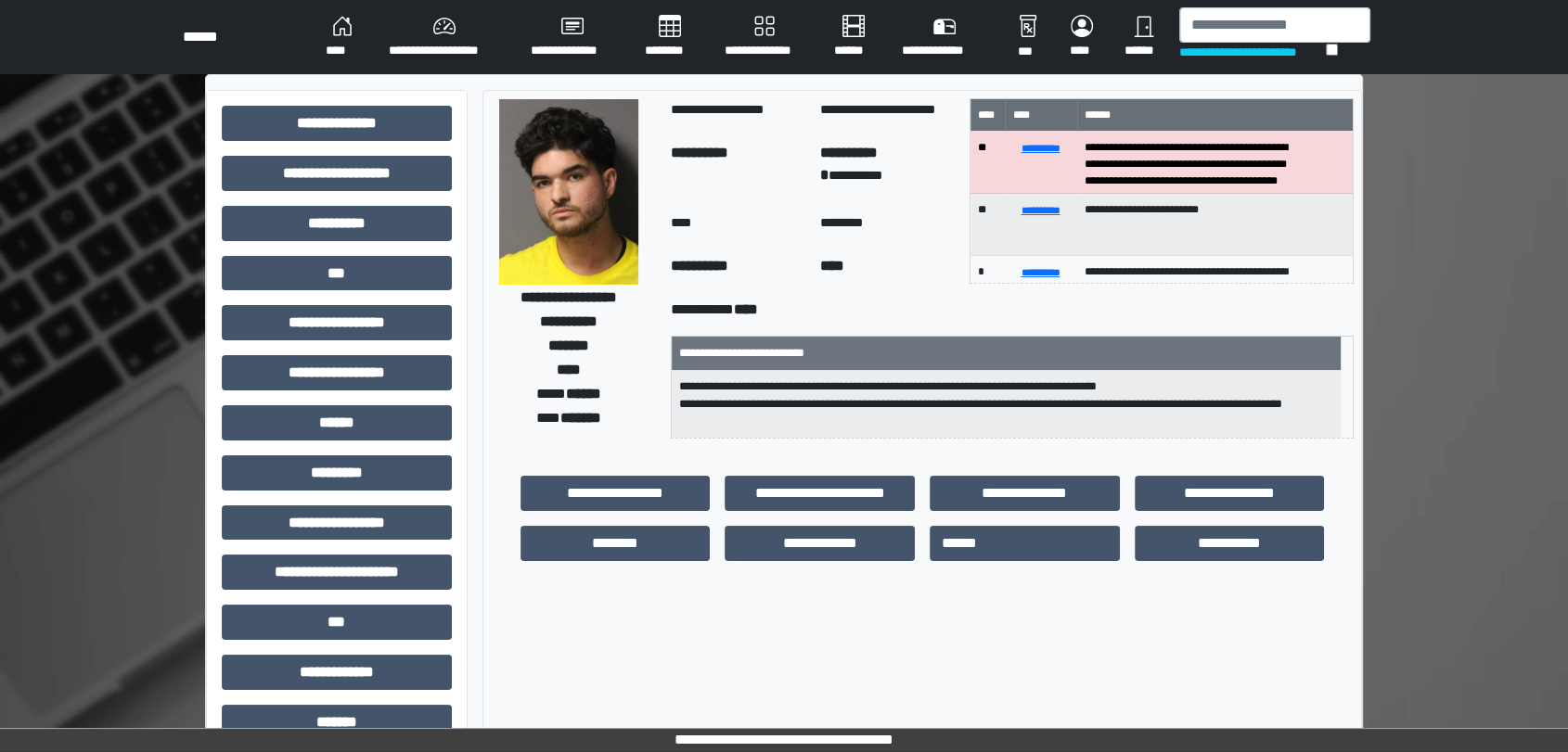 click on "****" at bounding box center [342, 37] 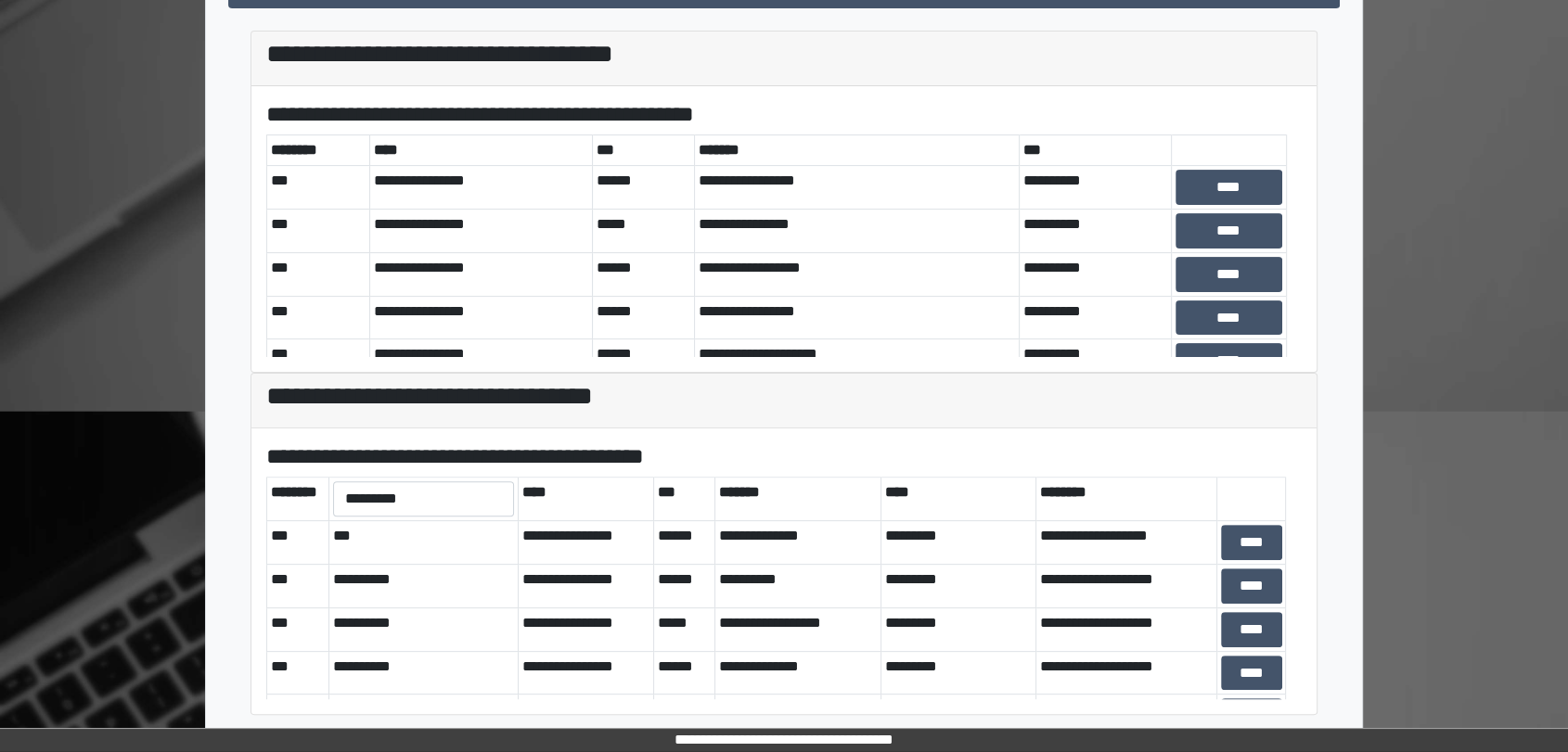 scroll, scrollTop: 465, scrollLeft: 0, axis: vertical 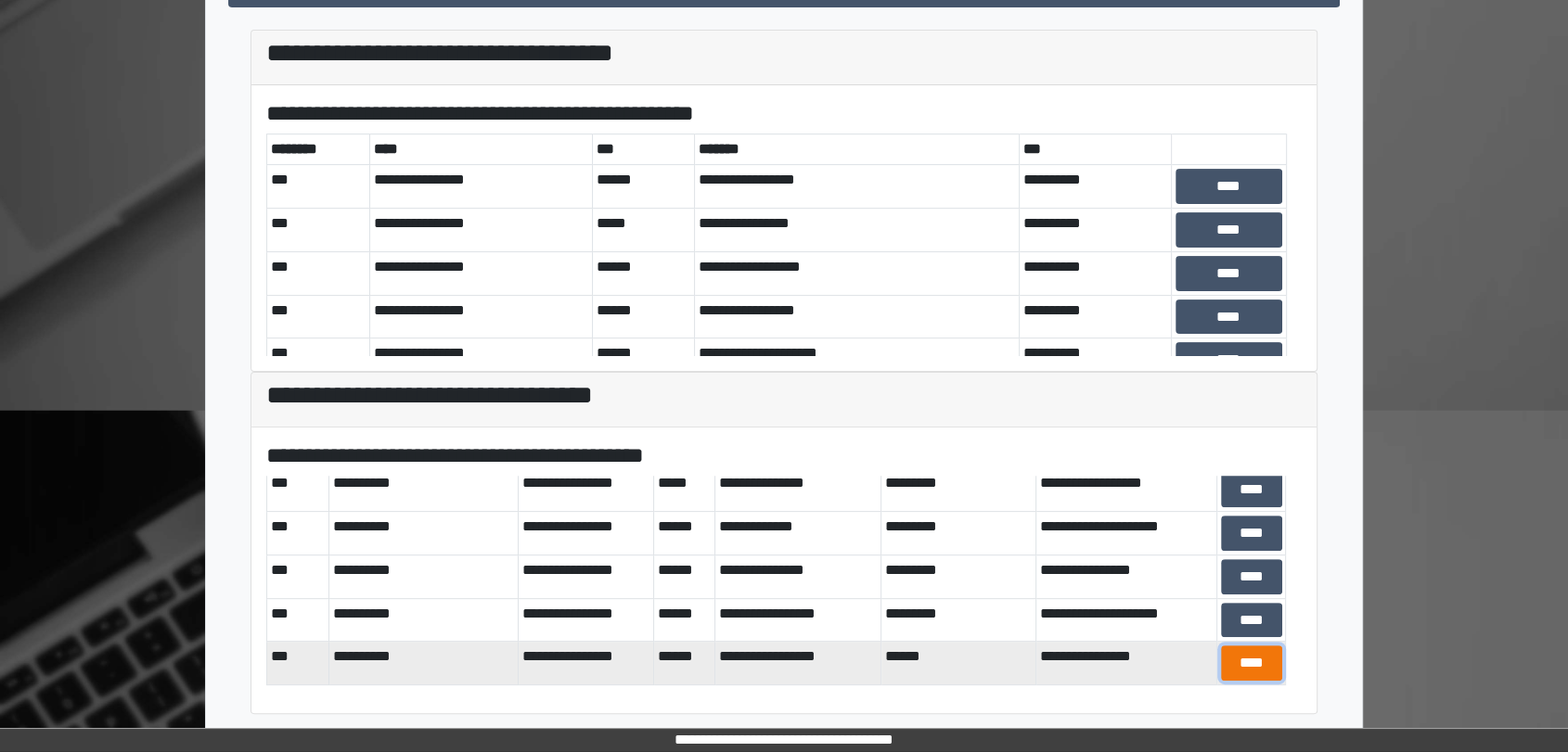 click on "****" at bounding box center [1252, 663] 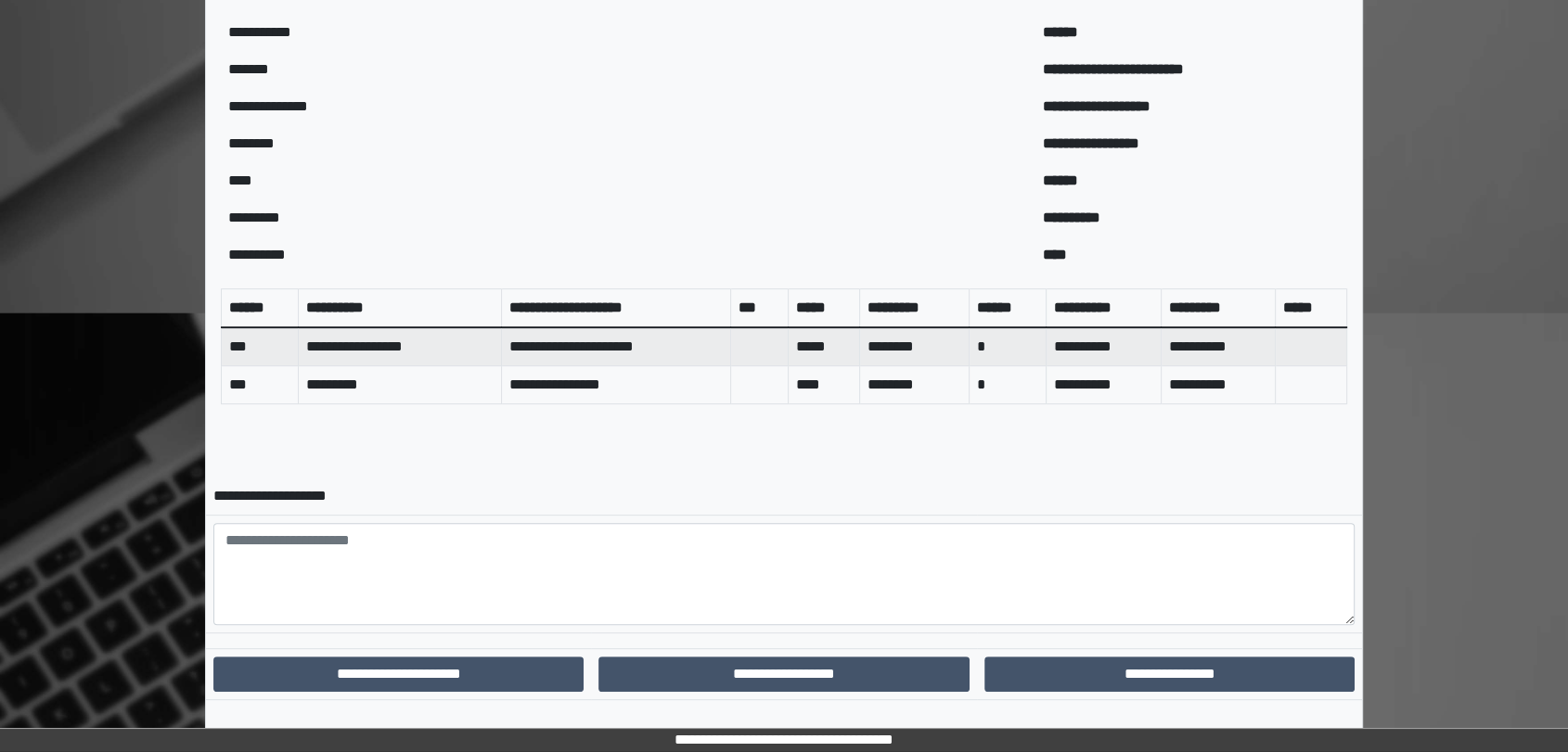 scroll, scrollTop: 585, scrollLeft: 0, axis: vertical 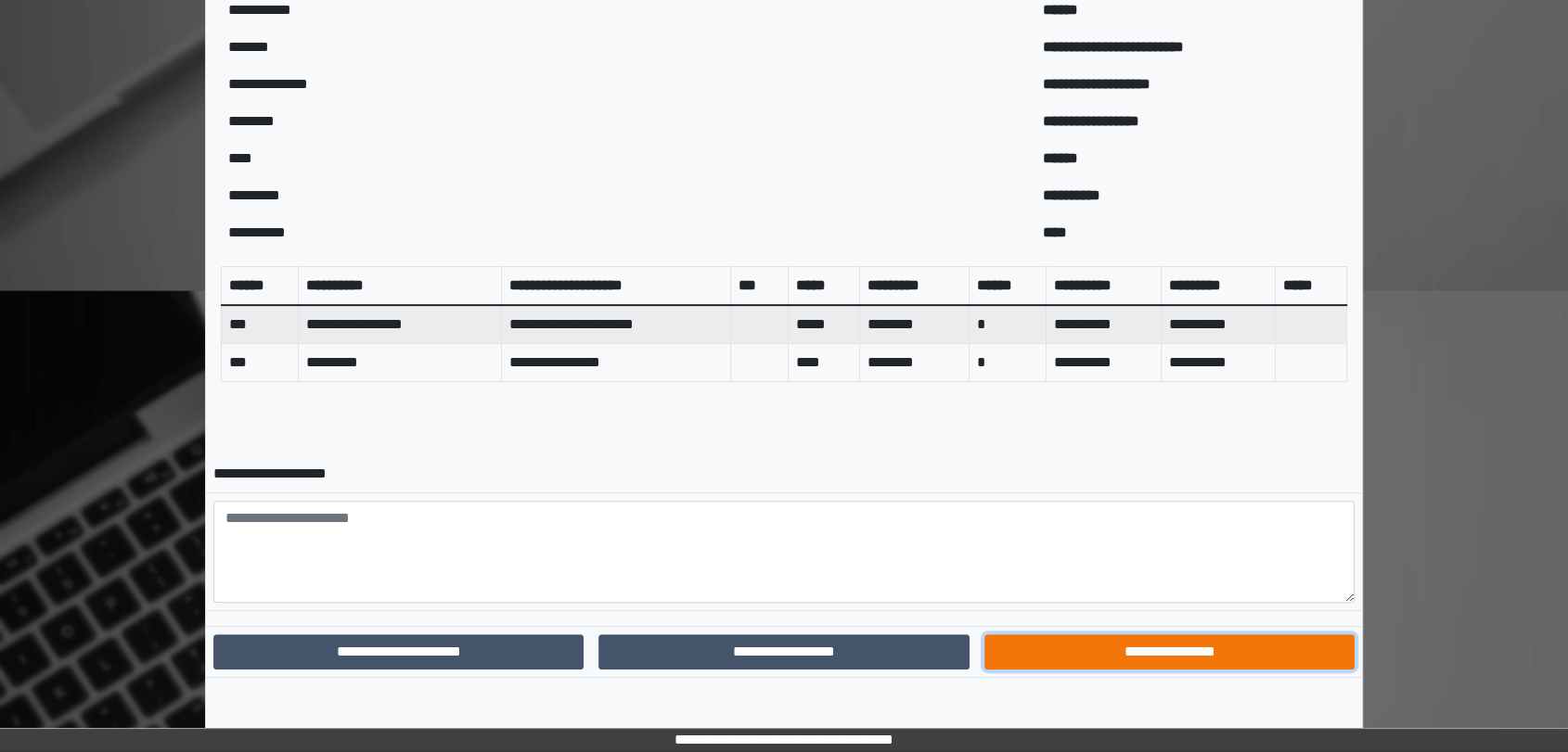 click on "**********" at bounding box center (1169, 652) 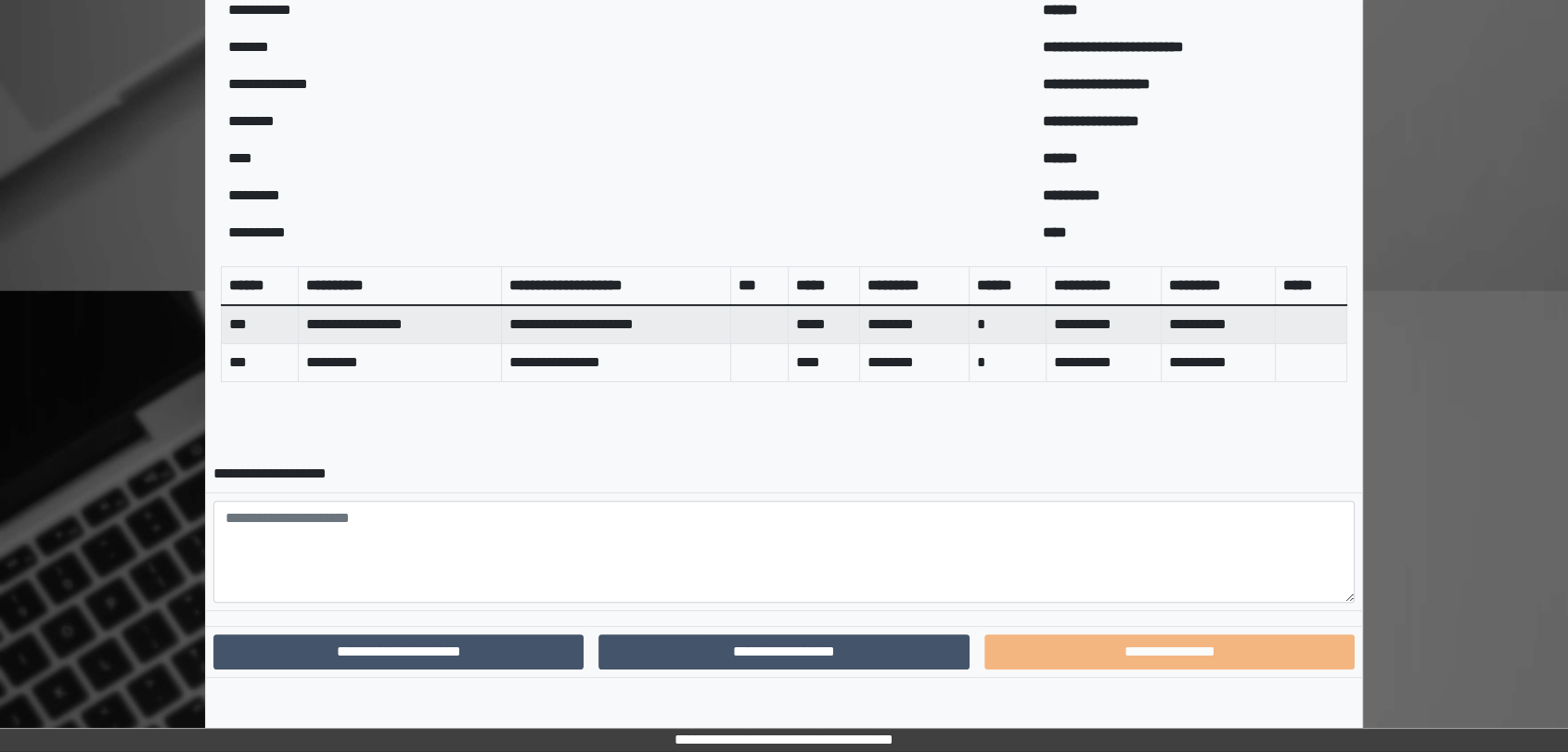scroll, scrollTop: 490, scrollLeft: 0, axis: vertical 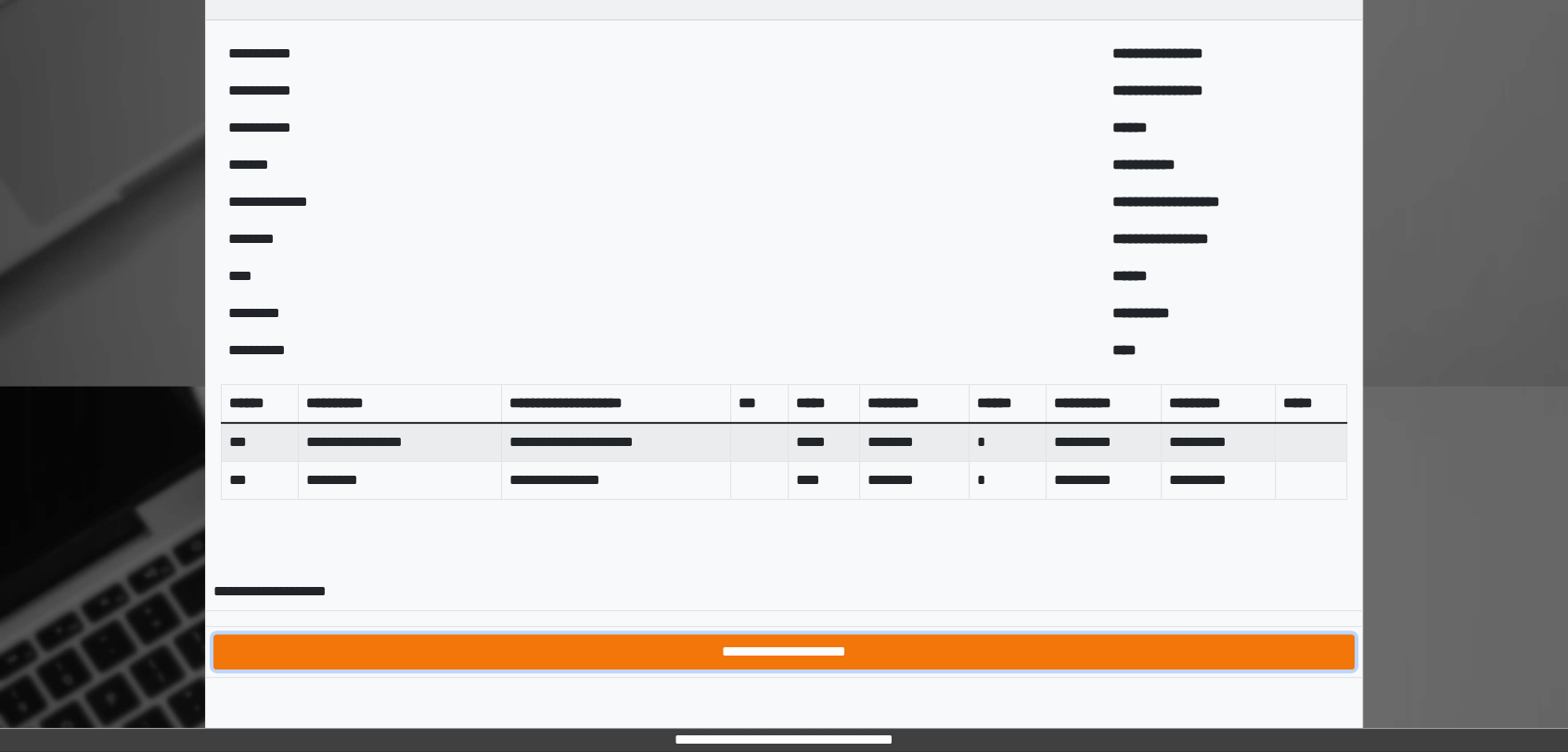 click on "**********" at bounding box center (784, 652) 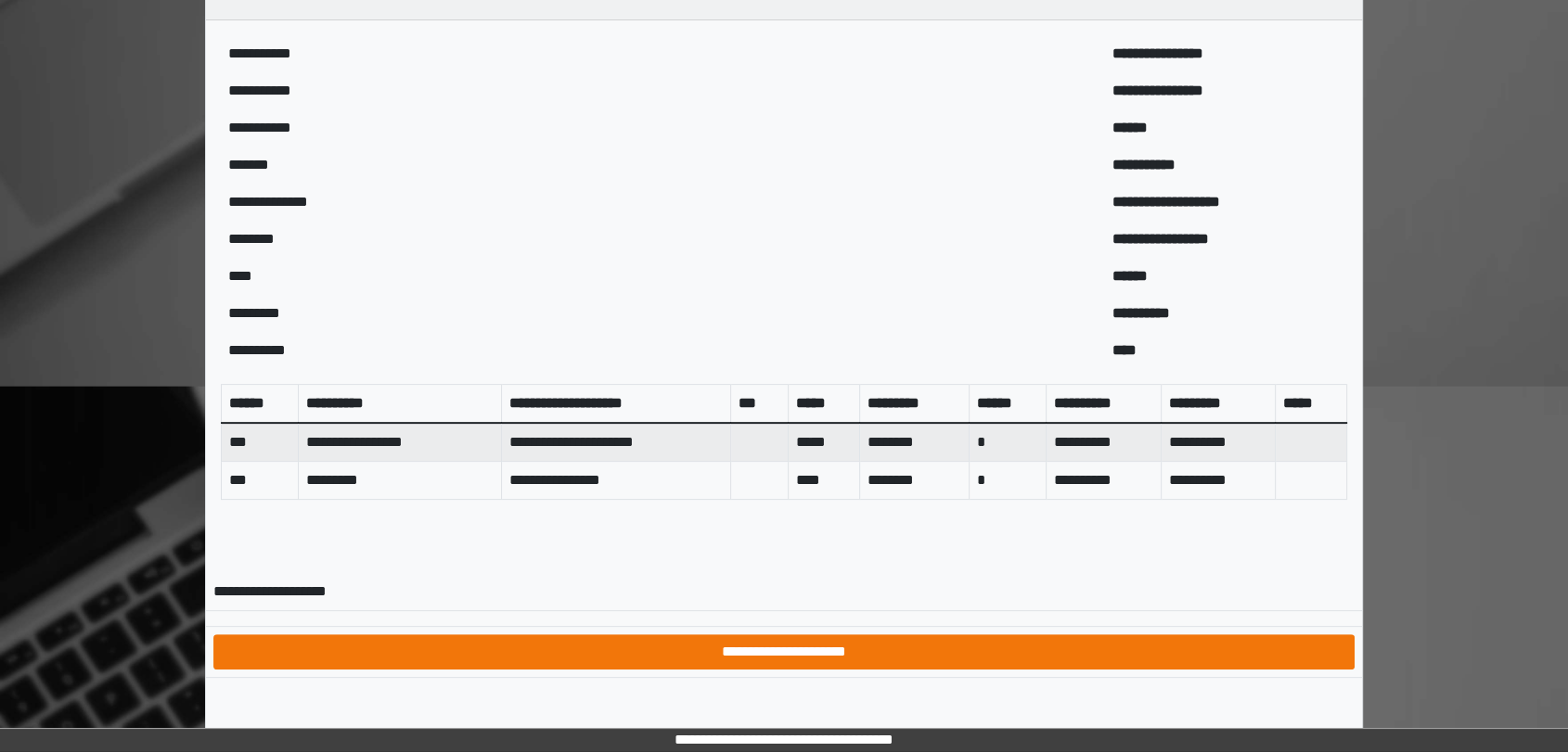 scroll, scrollTop: 0, scrollLeft: 0, axis: both 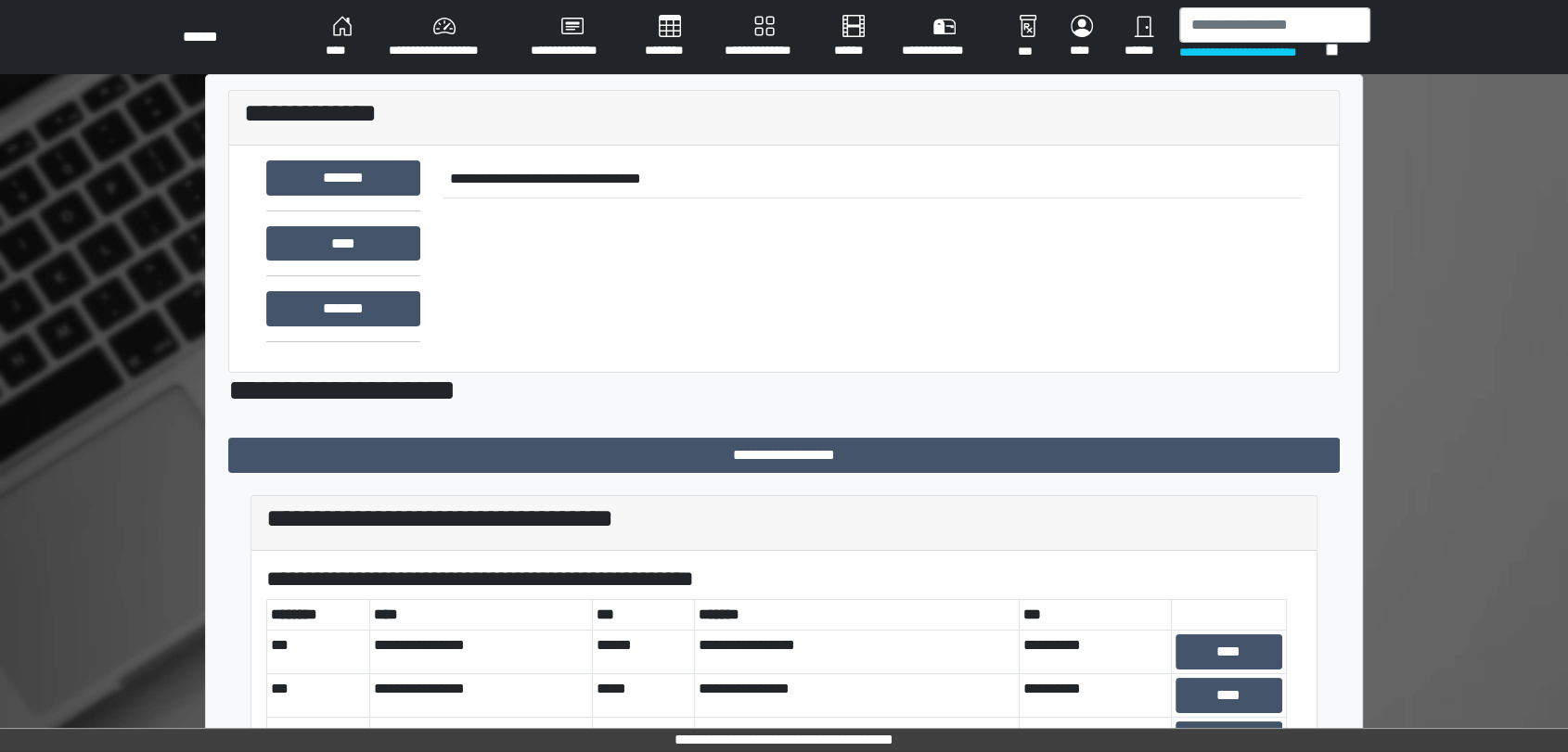 click on "****" at bounding box center [342, 37] 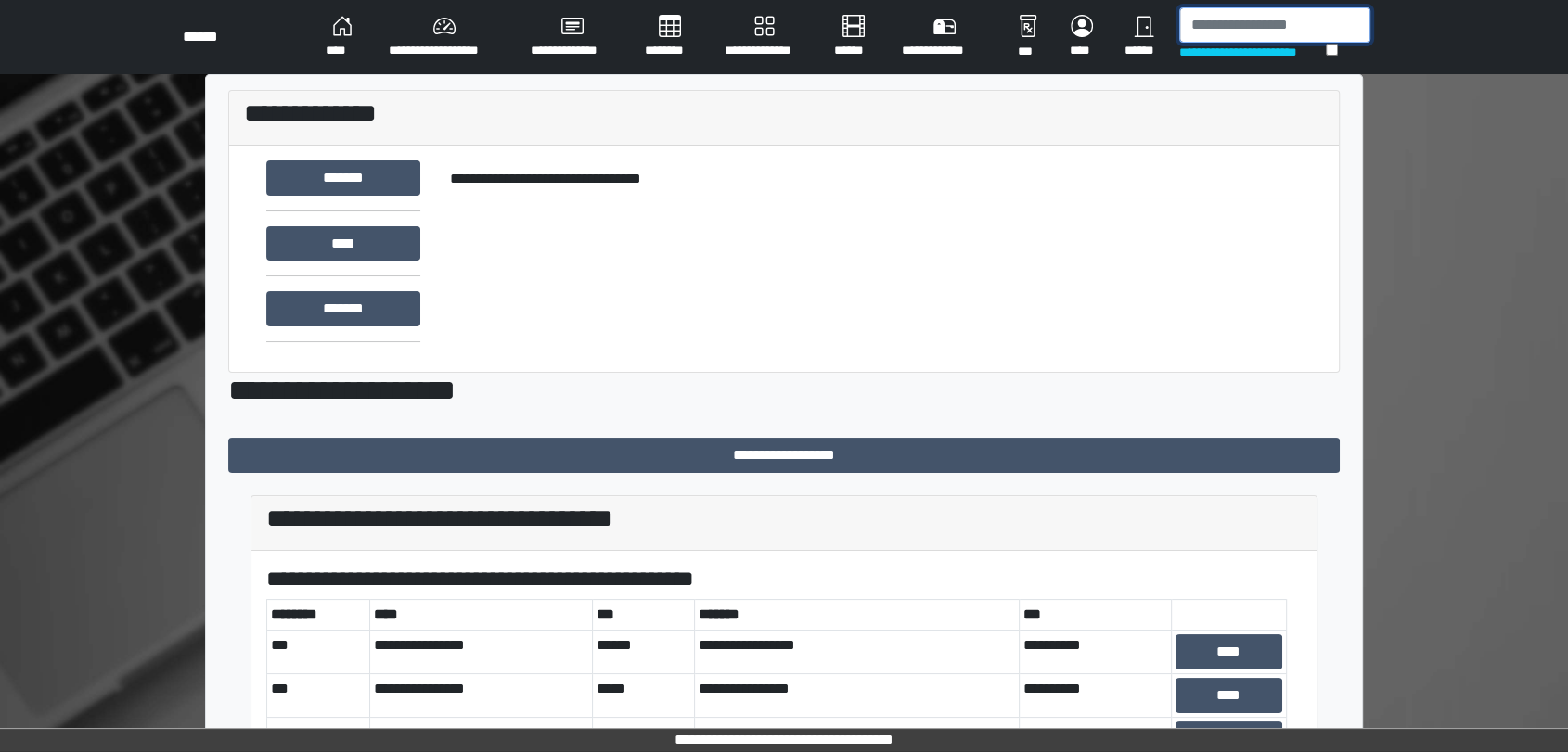 click at bounding box center [1275, 25] 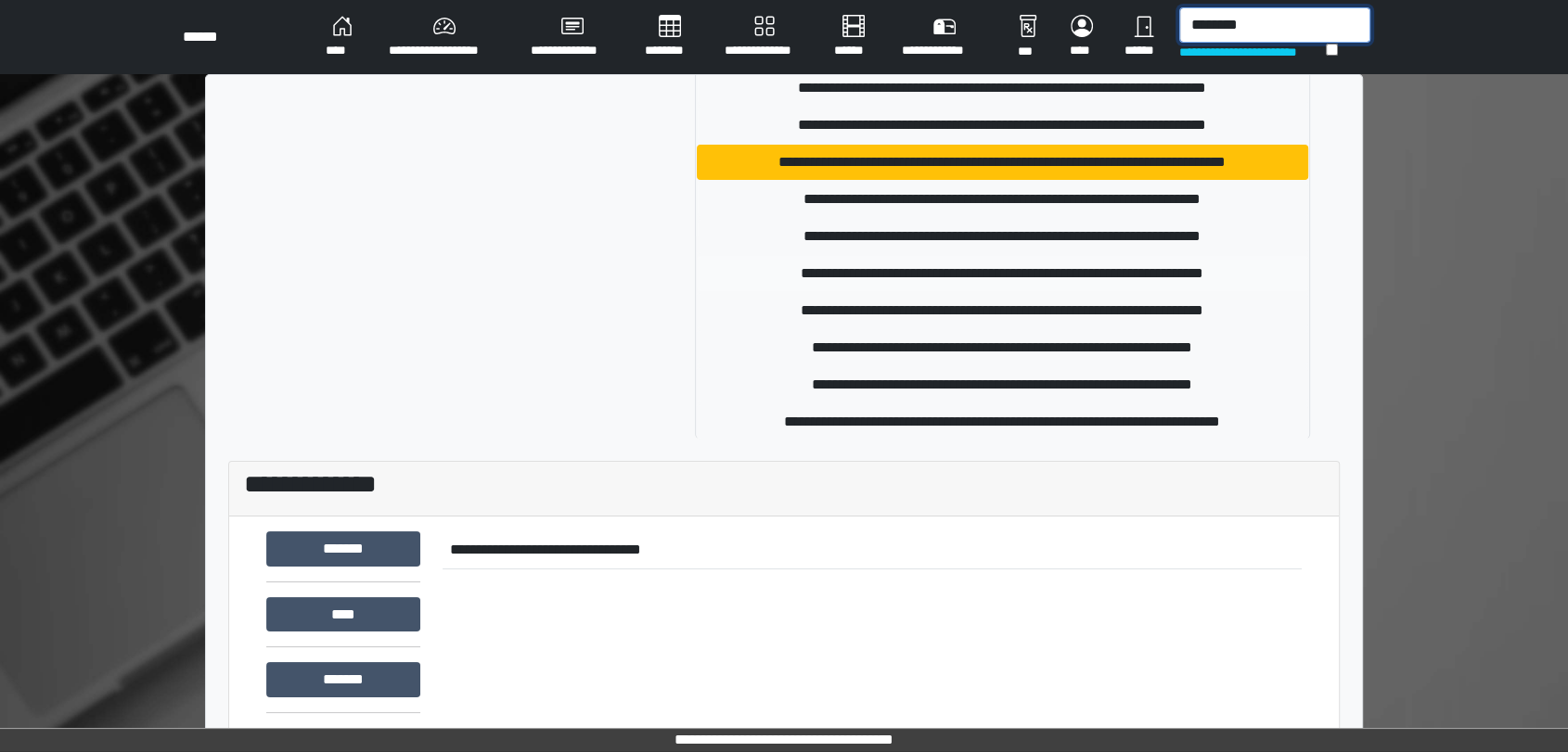 scroll, scrollTop: 236, scrollLeft: 0, axis: vertical 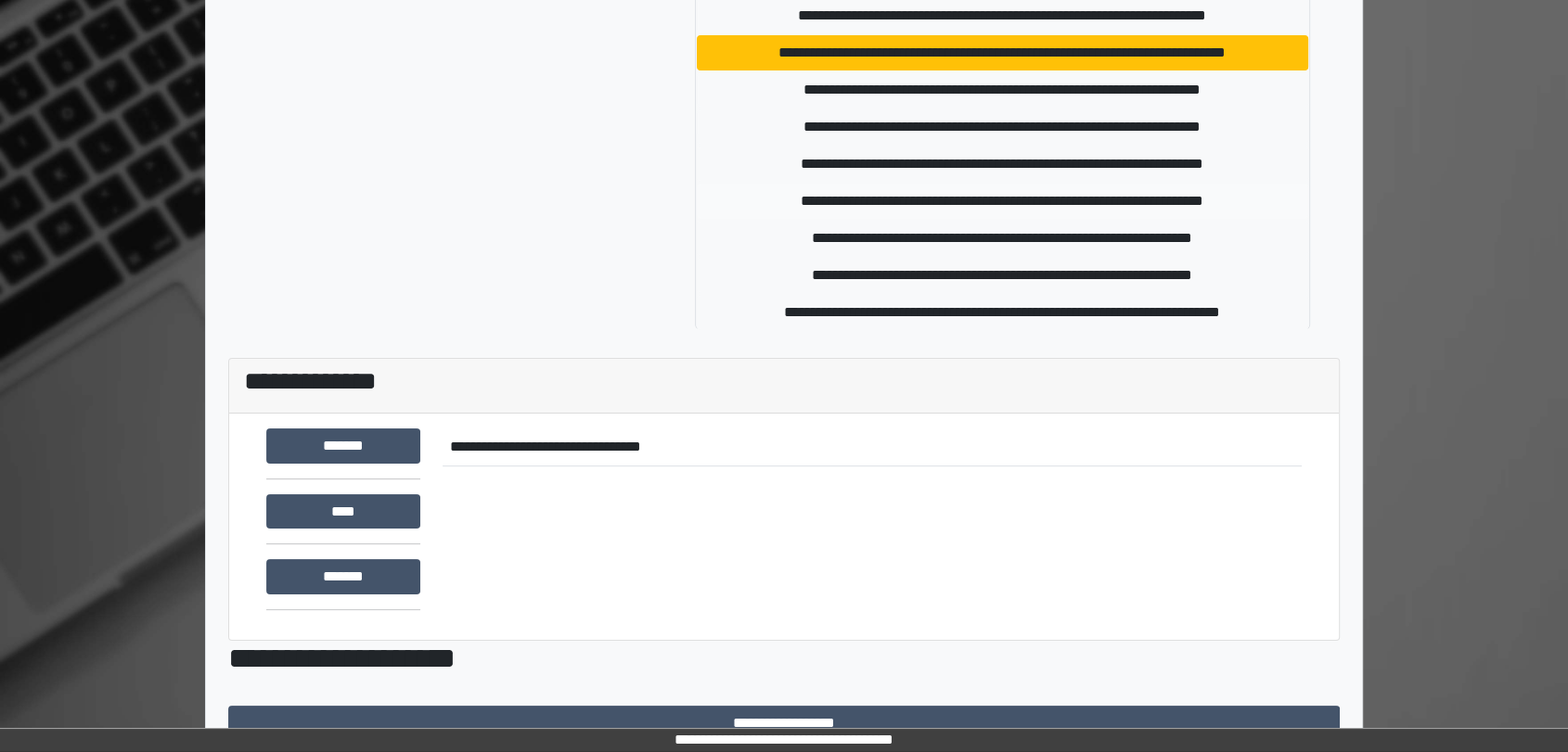 type on "********" 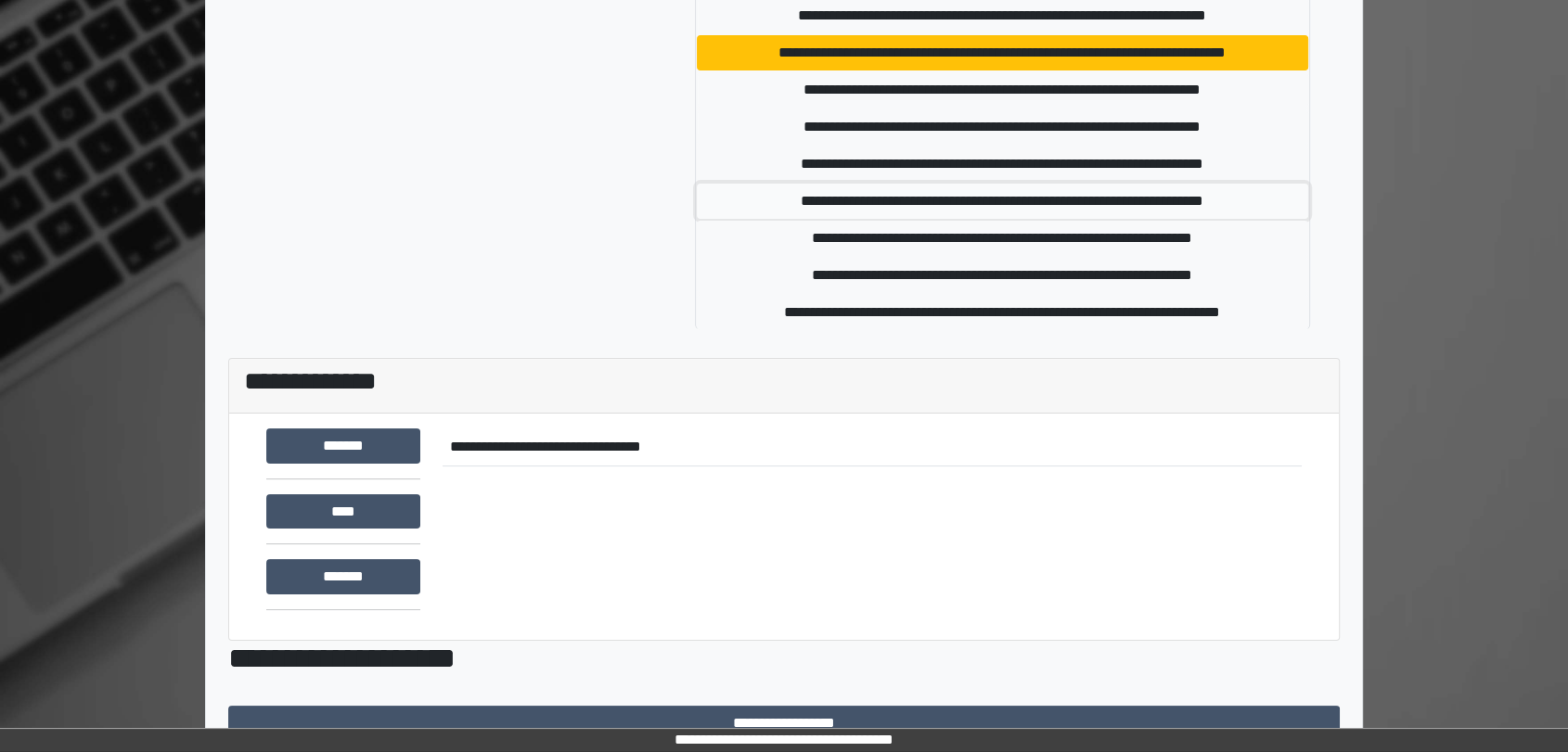 click on "**********" at bounding box center (1002, 201) 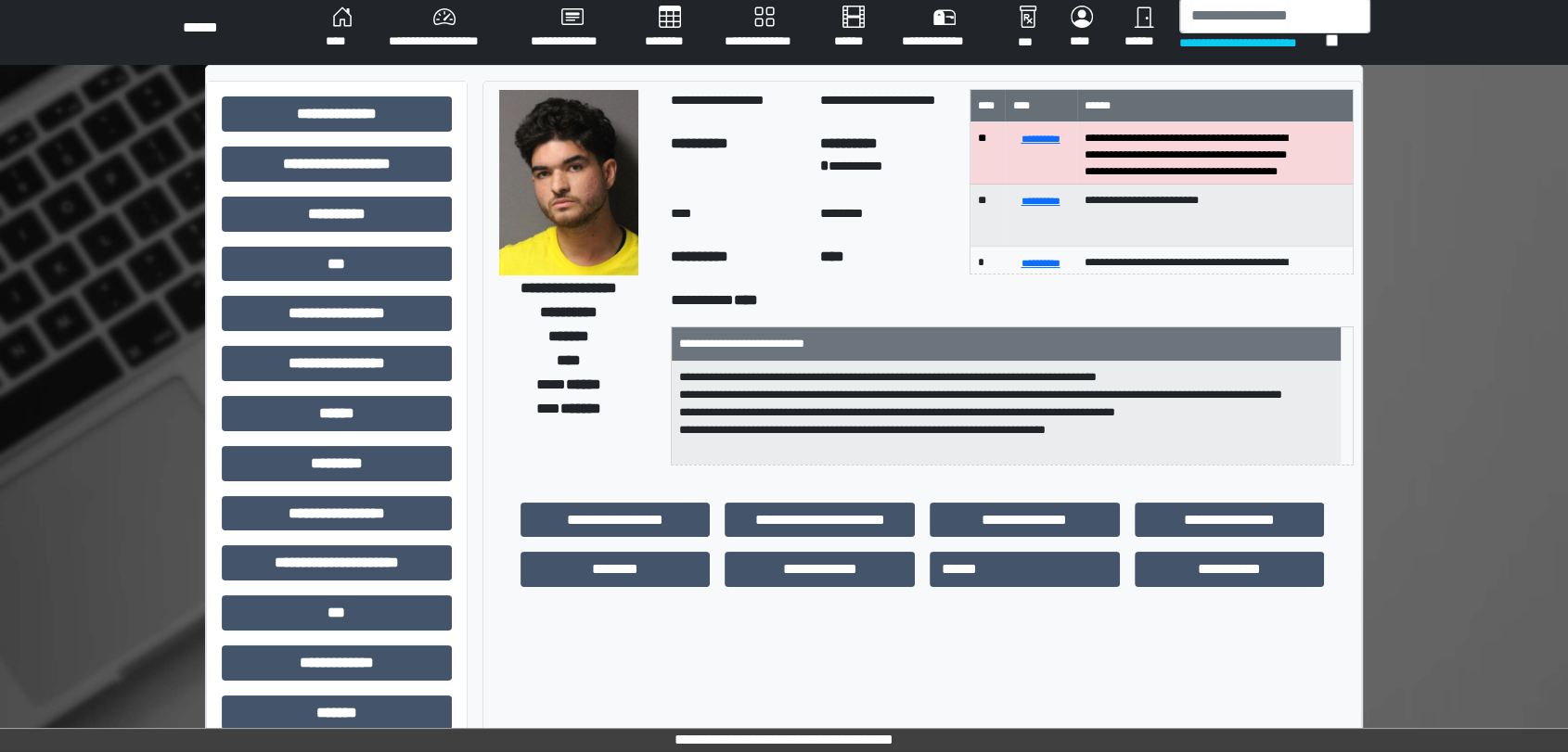 scroll, scrollTop: 0, scrollLeft: 0, axis: both 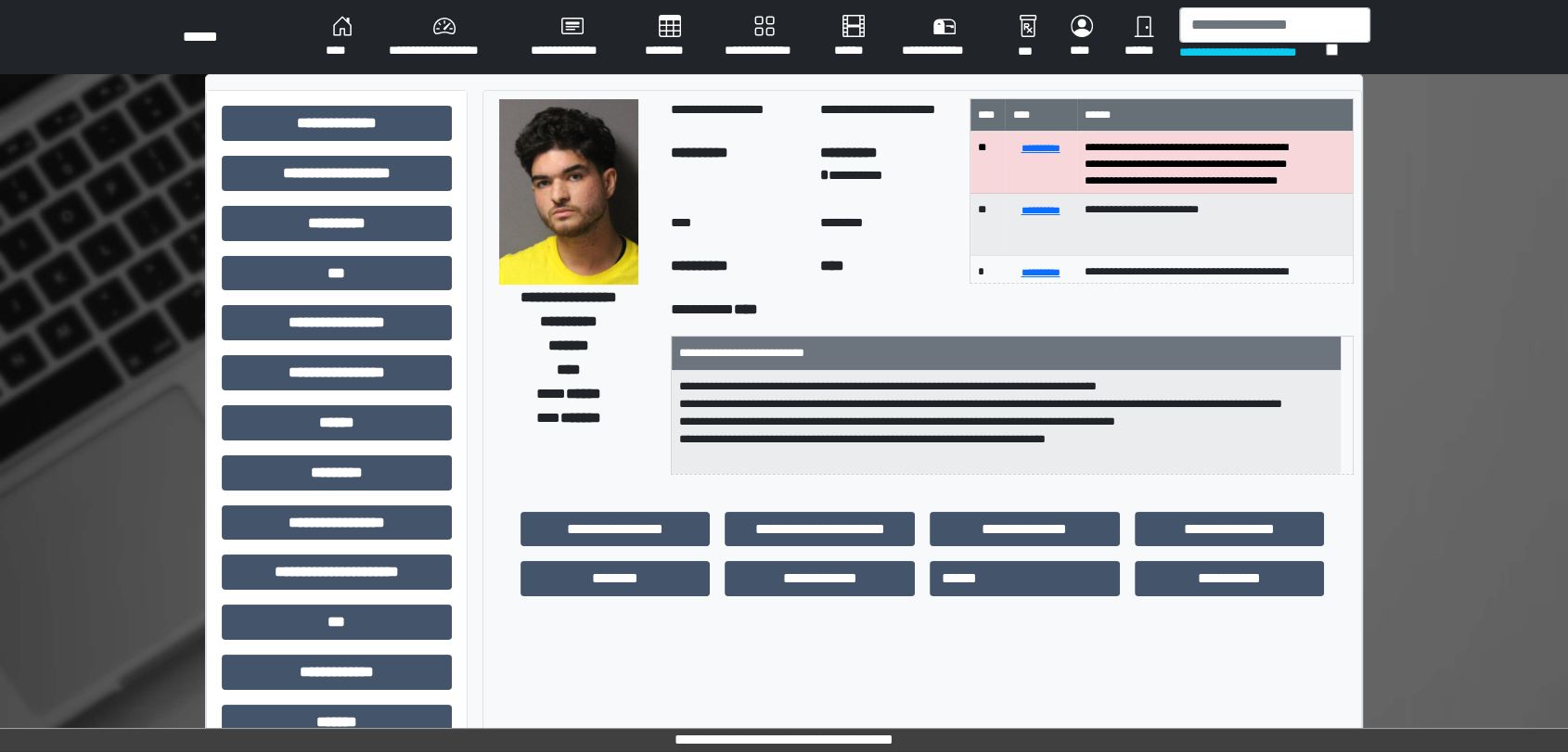 click on "****" at bounding box center [342, 37] 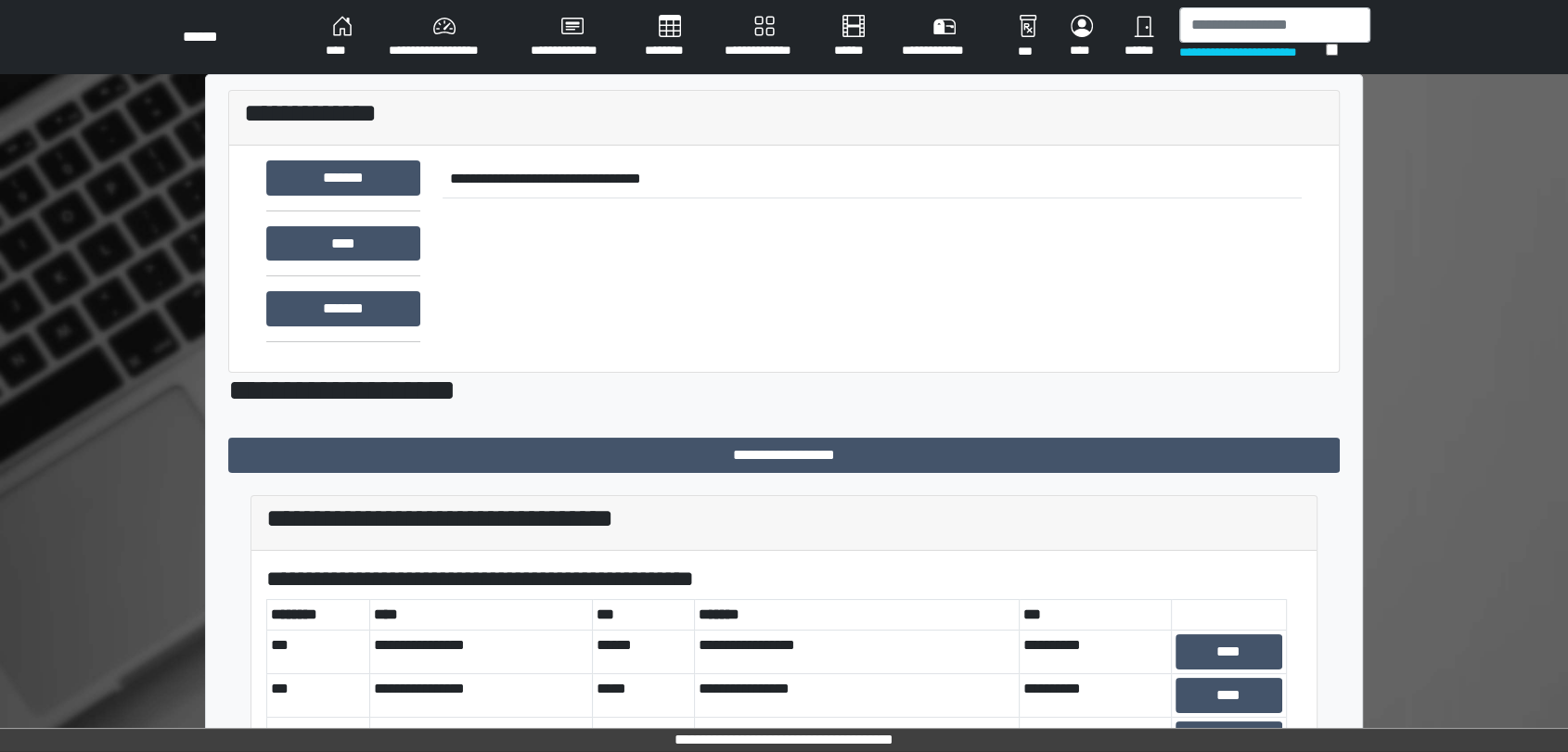 click on "**********" at bounding box center [872, 253] 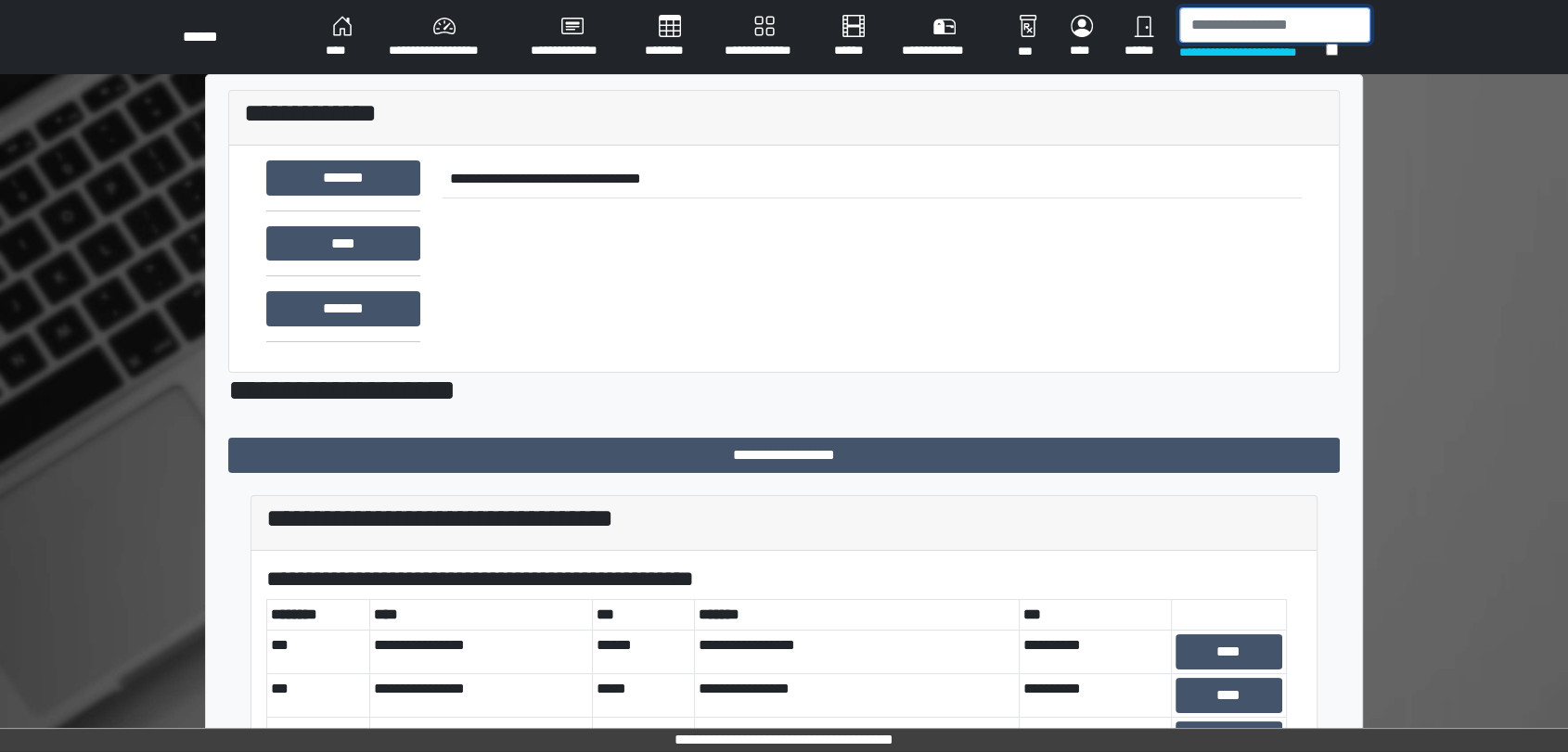 click at bounding box center (1275, 25) 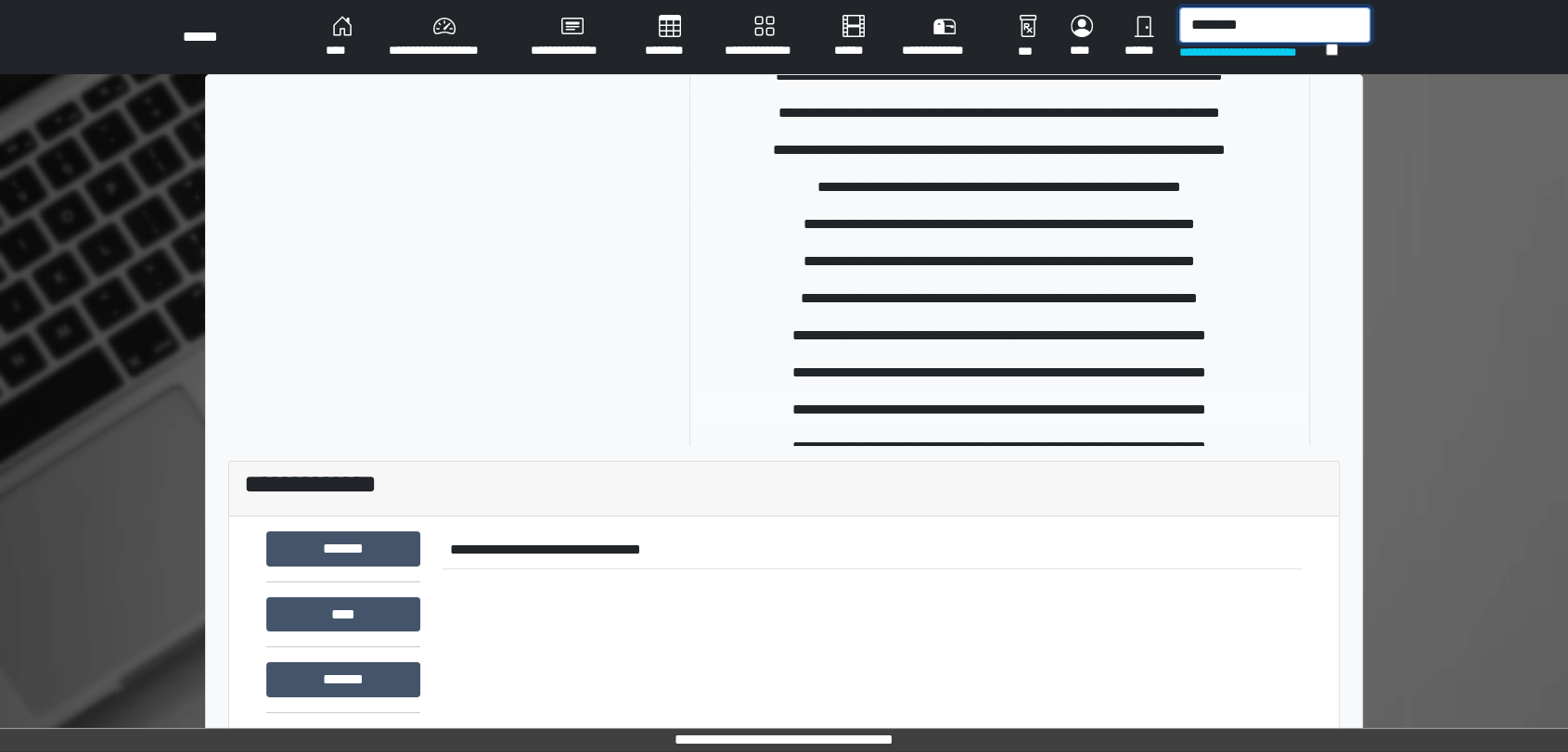 scroll, scrollTop: 206, scrollLeft: 0, axis: vertical 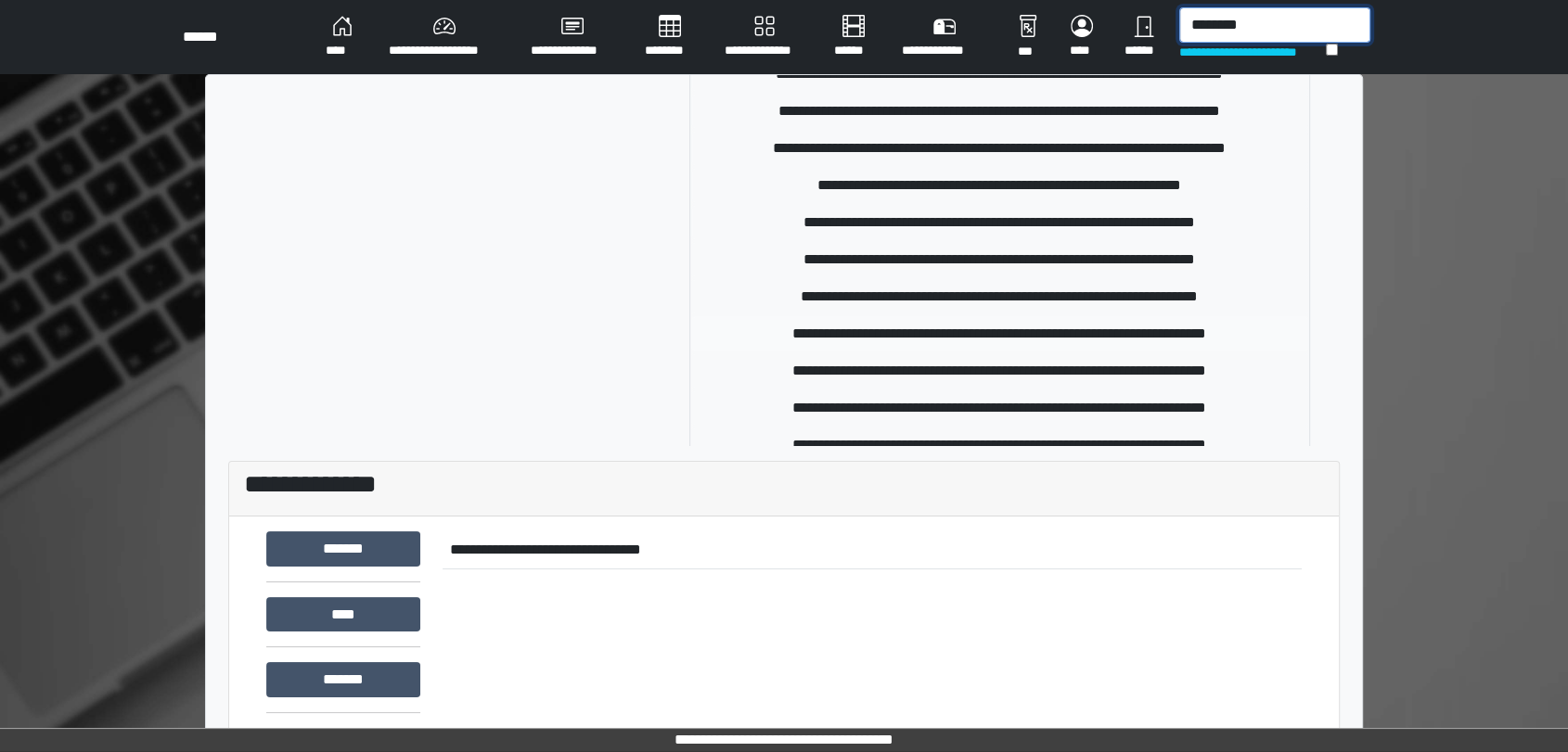 type on "********" 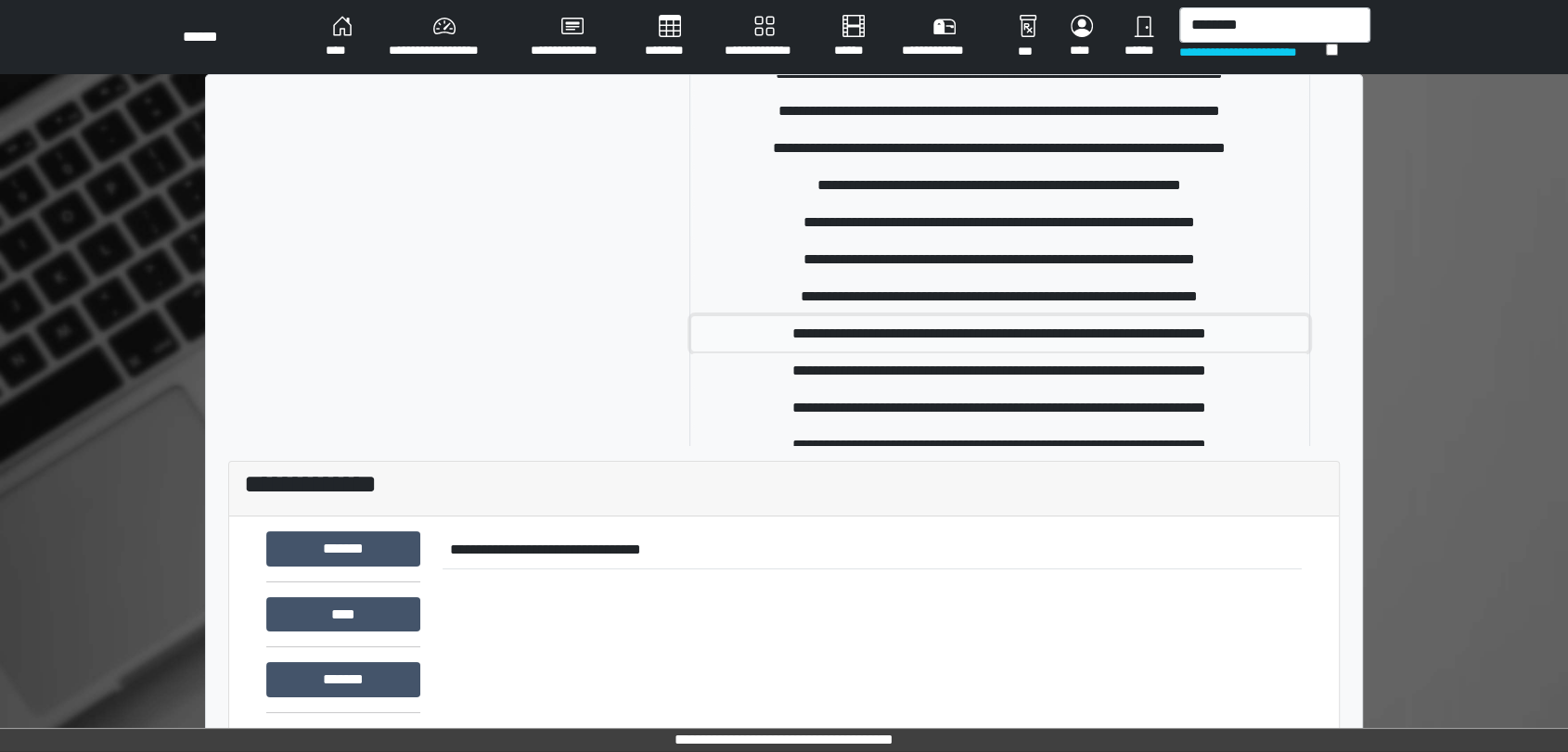 click on "**********" at bounding box center [999, 334] 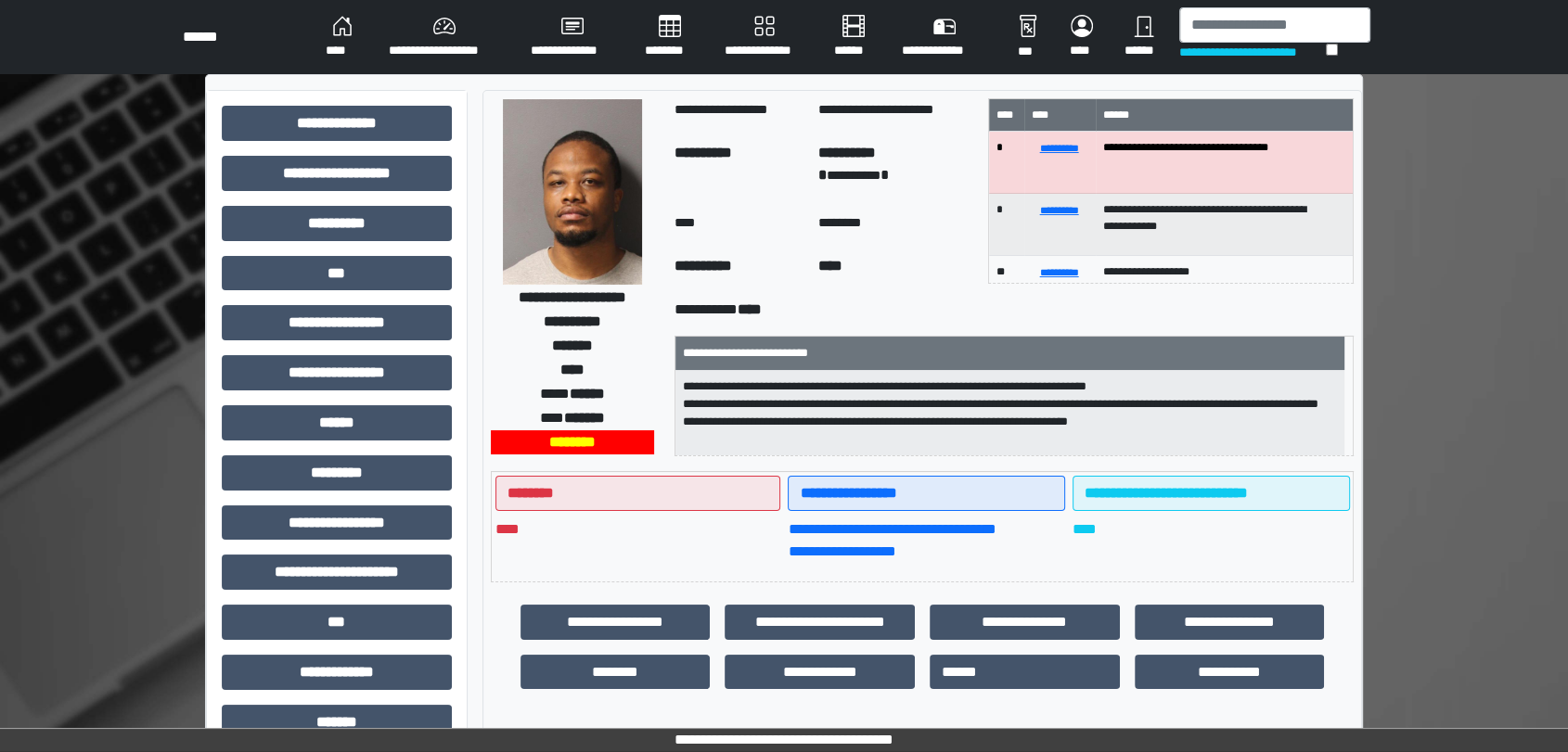 click on "**********" at bounding box center (1009, 413) 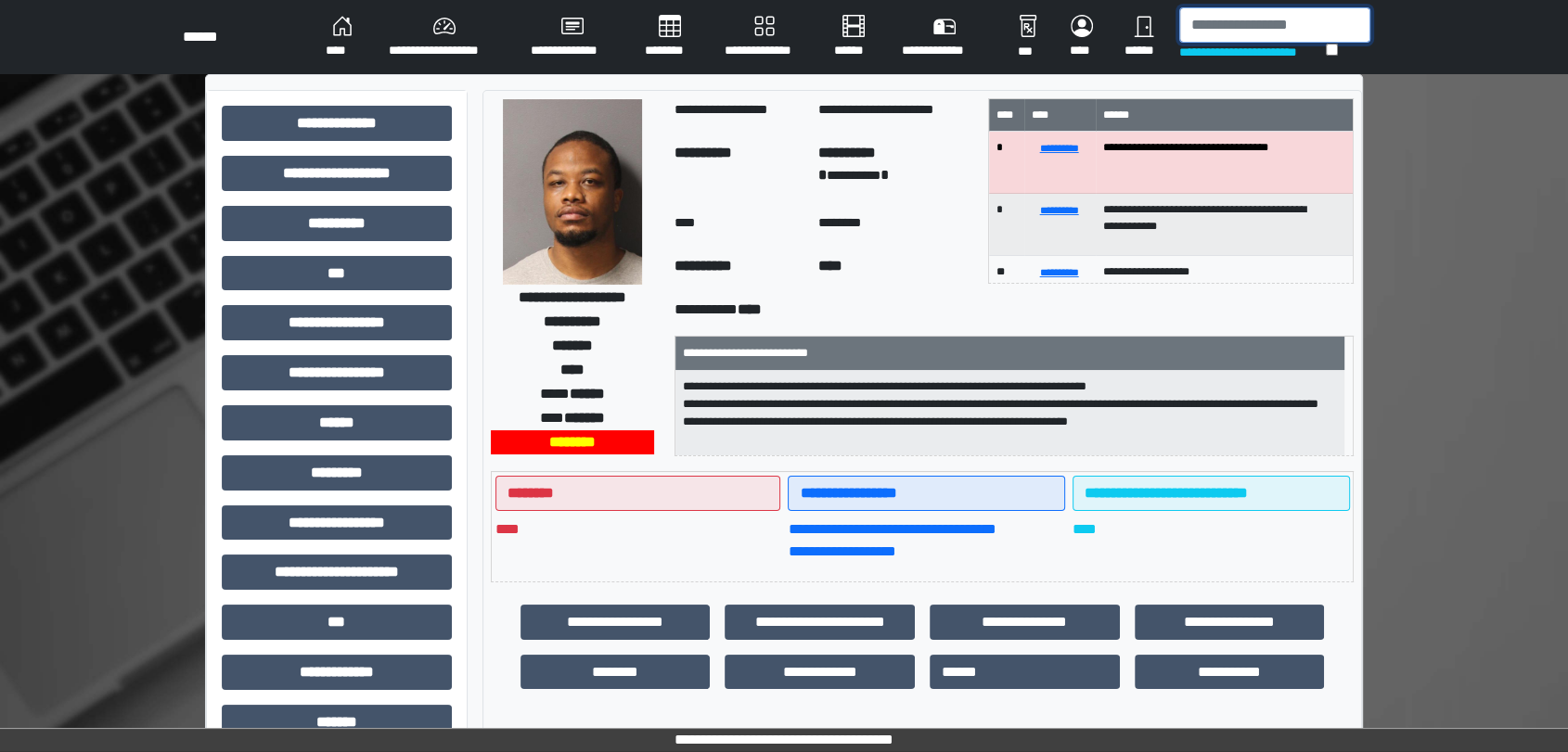 click at bounding box center [1275, 25] 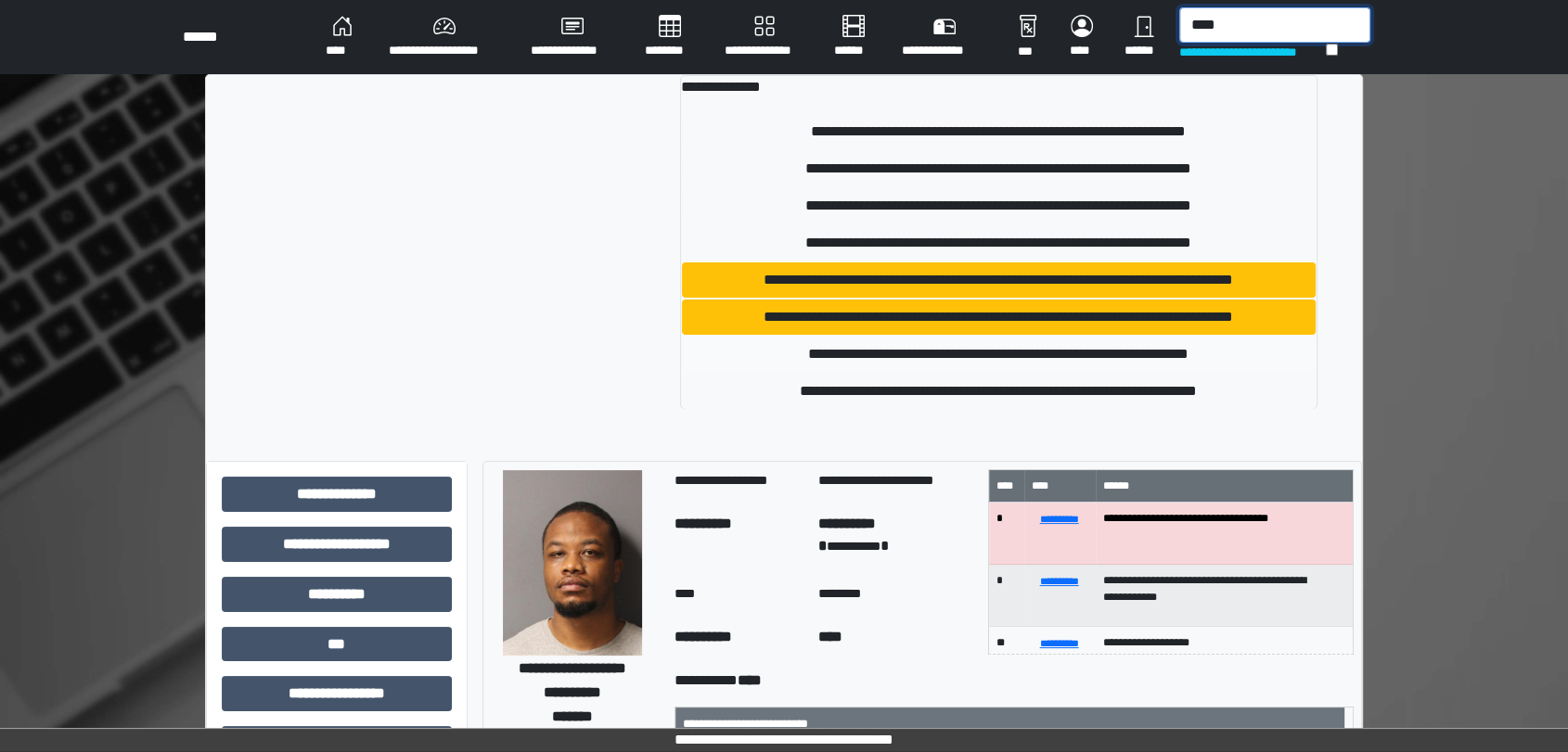 type on "****" 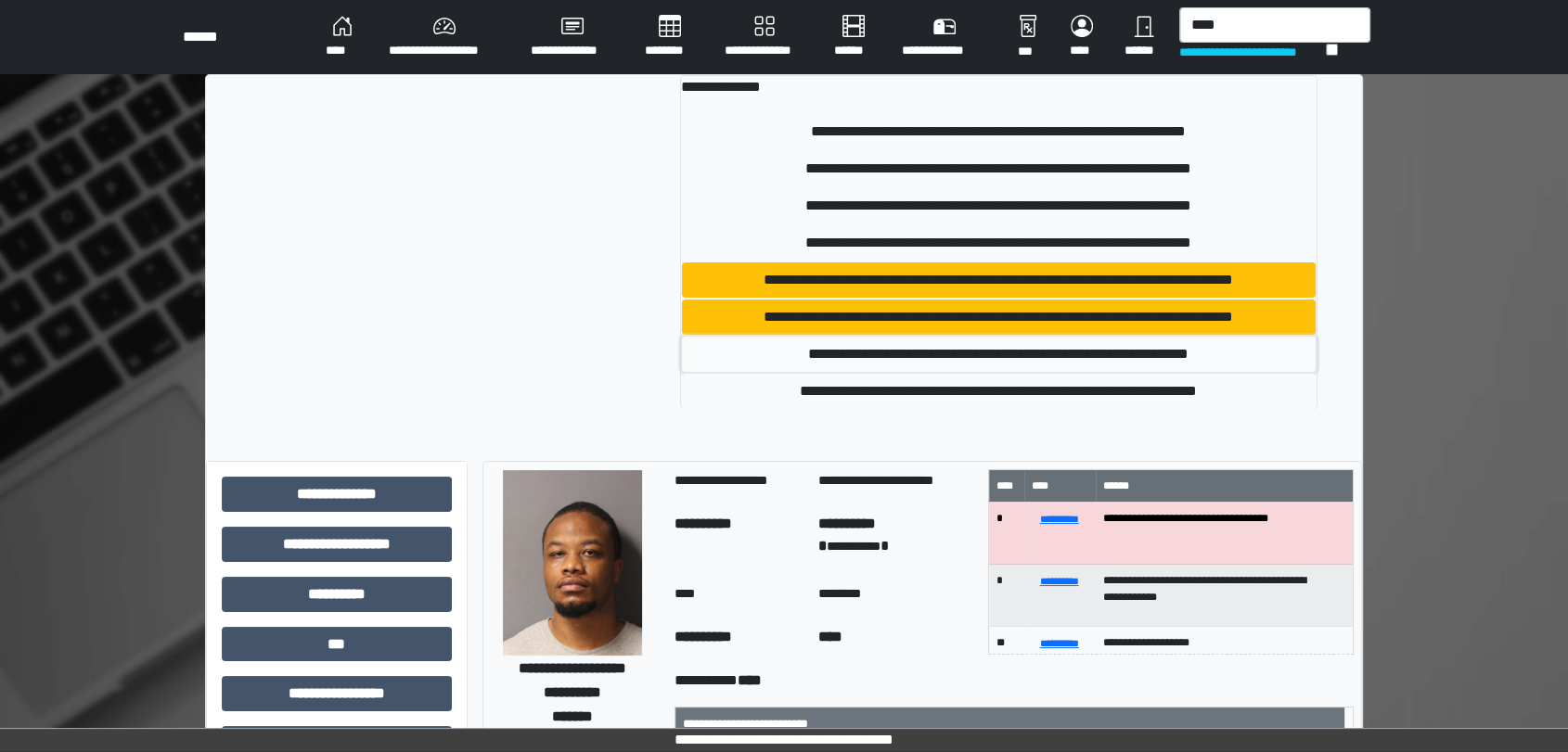 click on "**********" at bounding box center [999, 354] 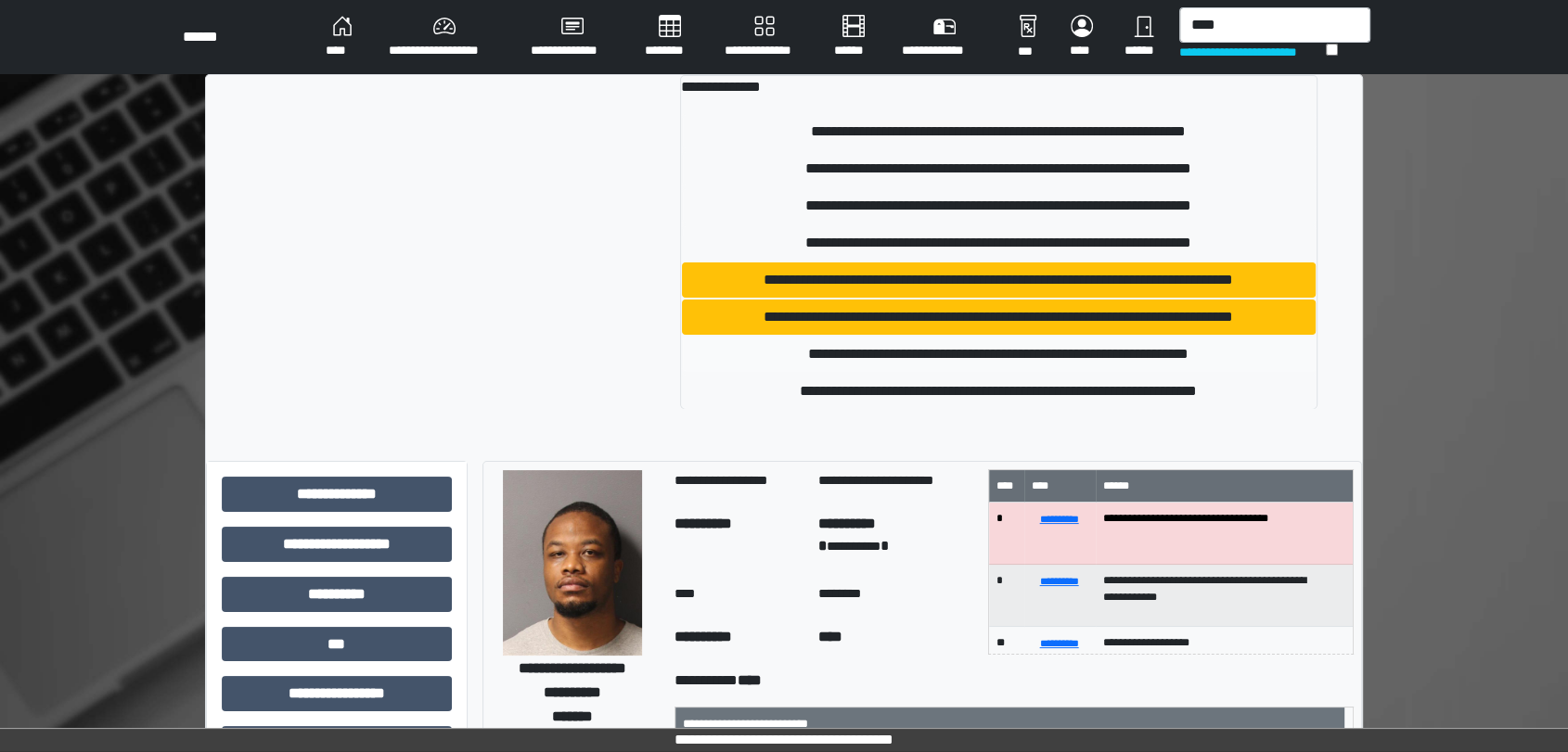 type 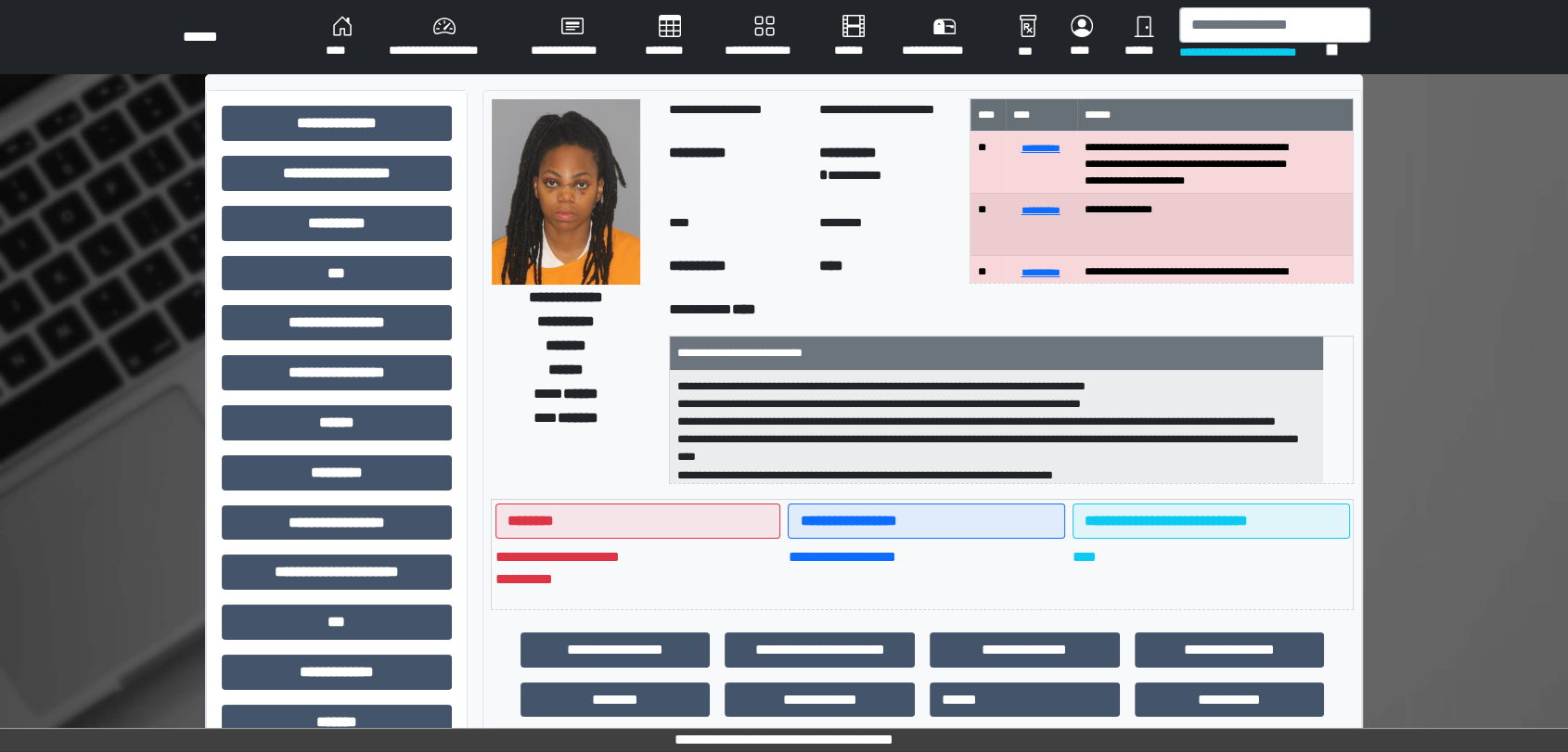 click on "**********" at bounding box center (1011, 310) 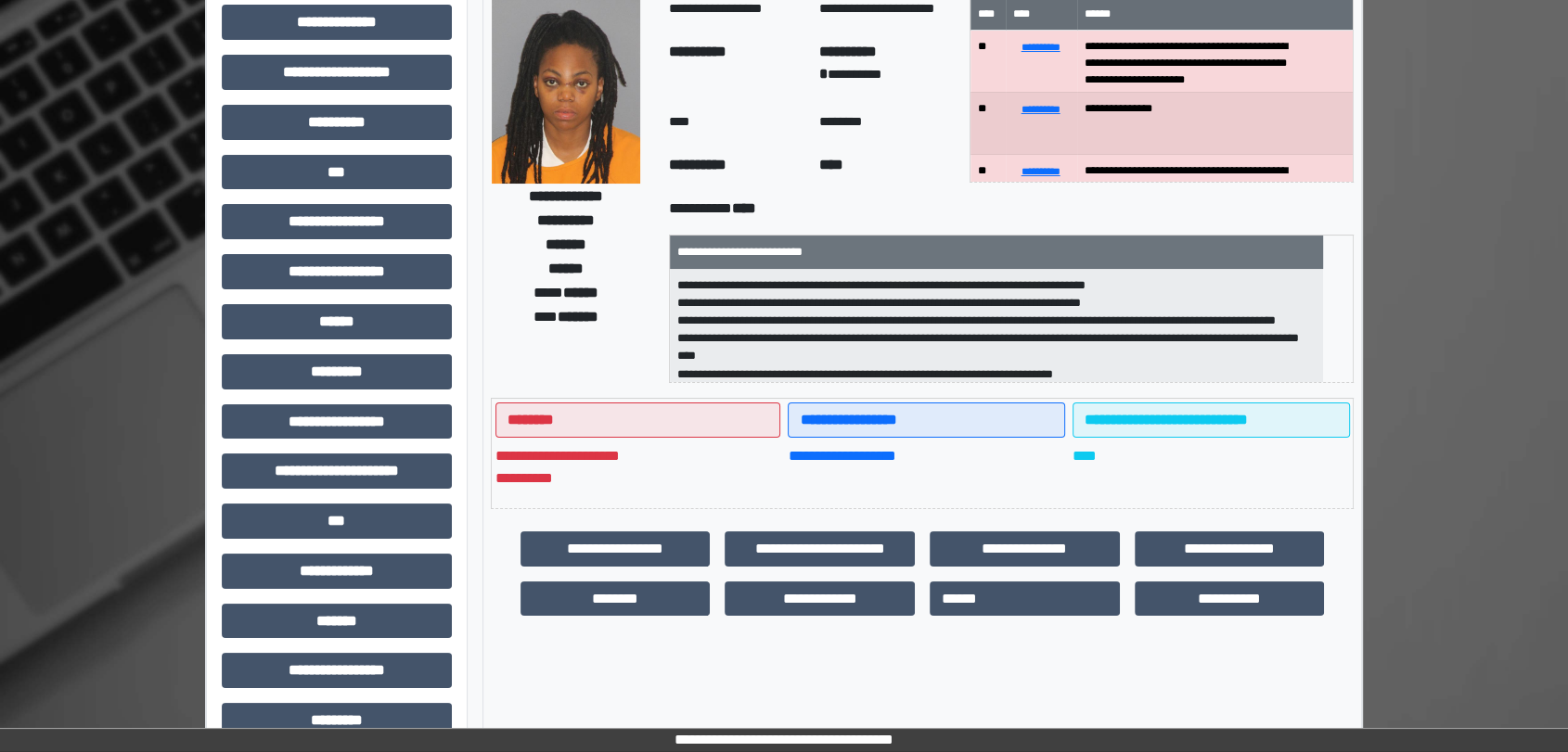 scroll, scrollTop: 103, scrollLeft: 0, axis: vertical 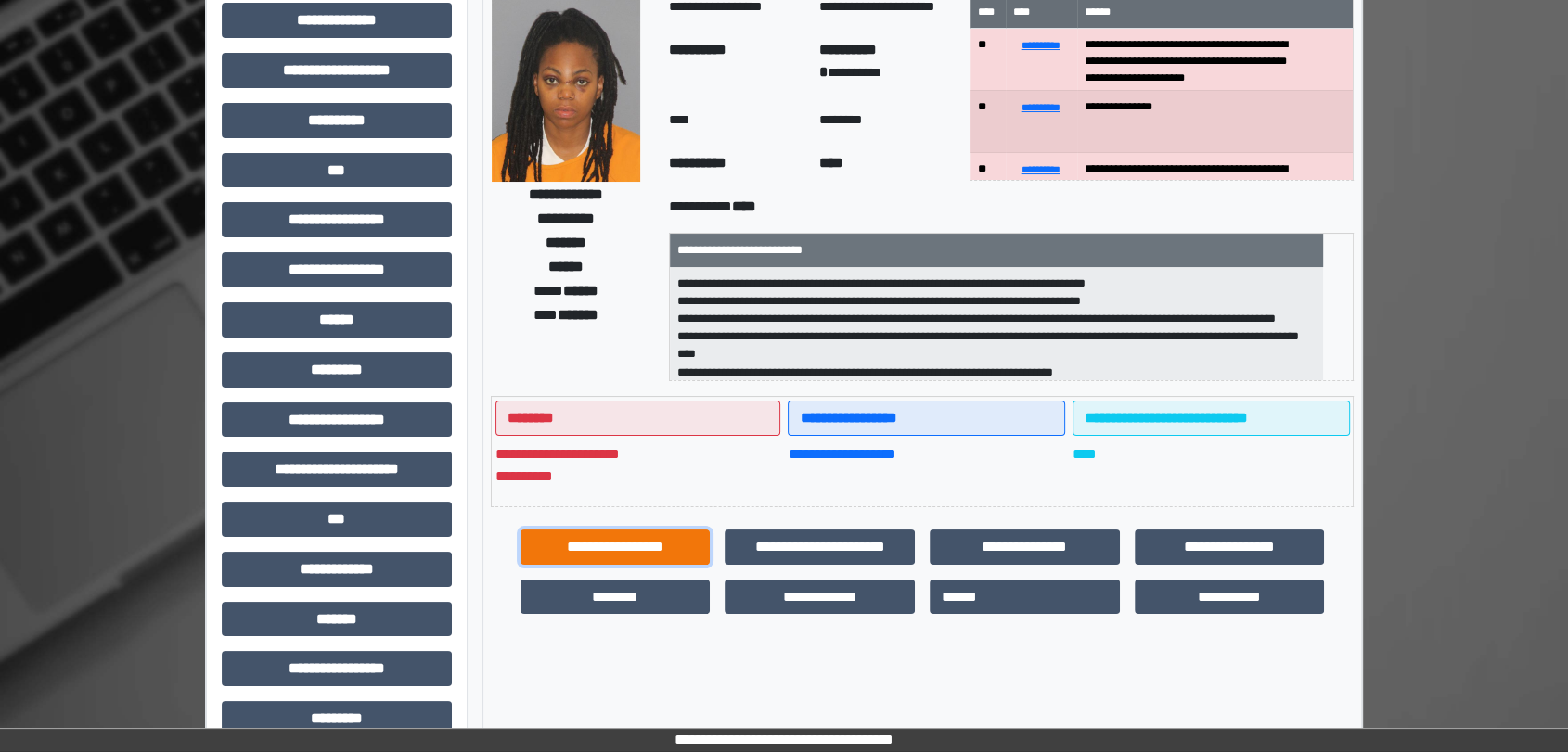click on "**********" at bounding box center (615, 547) 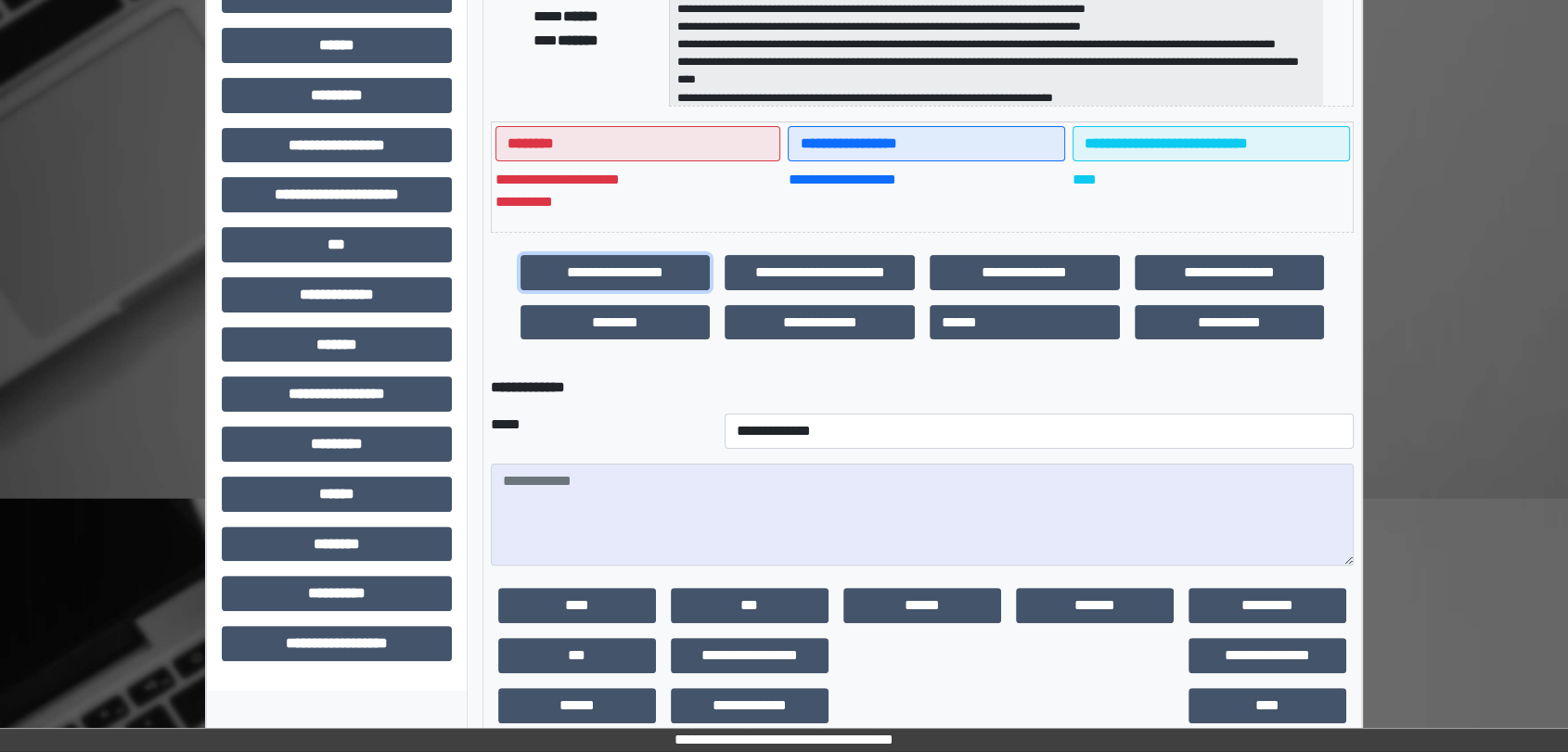 scroll, scrollTop: 408, scrollLeft: 0, axis: vertical 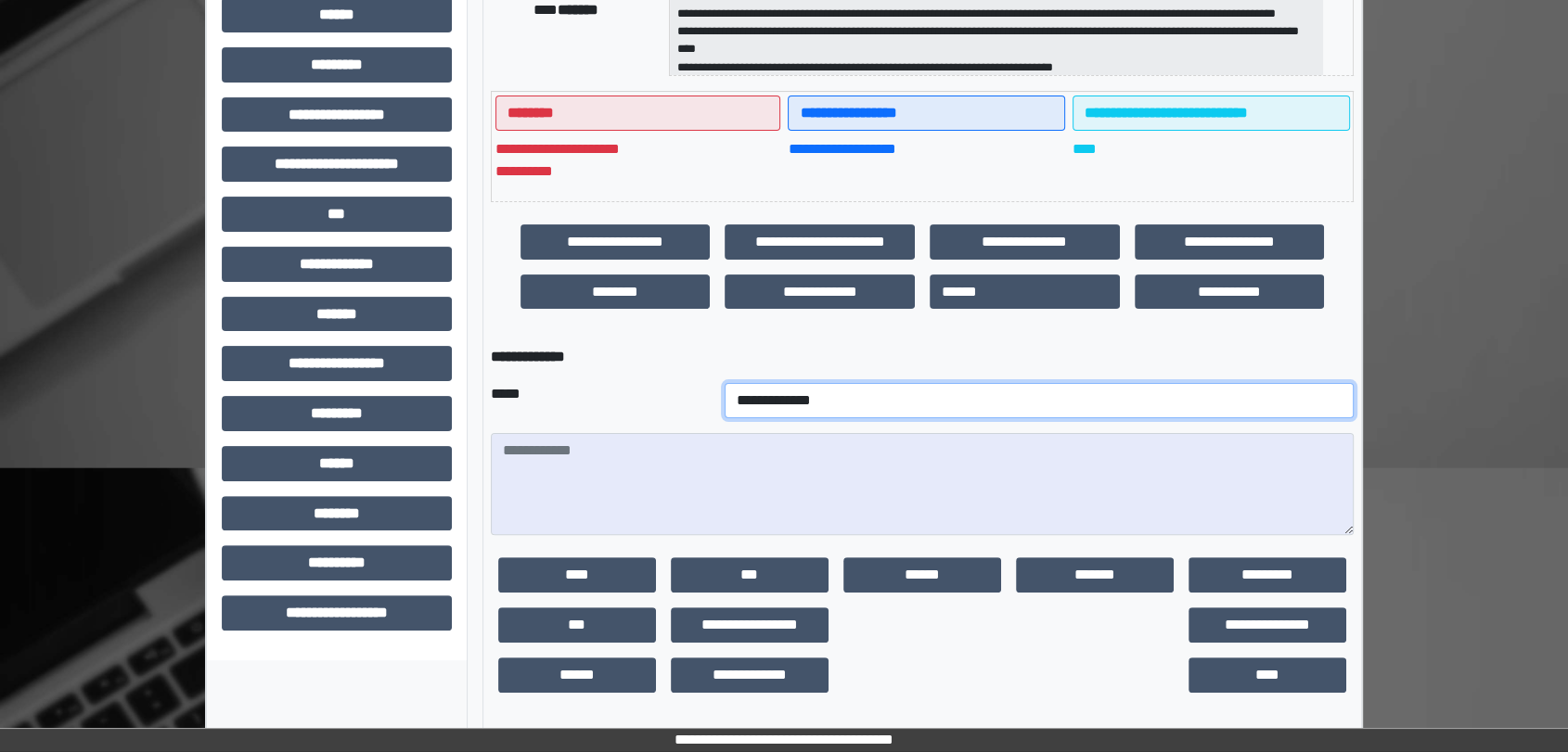 click on "**********" at bounding box center [1039, 401] 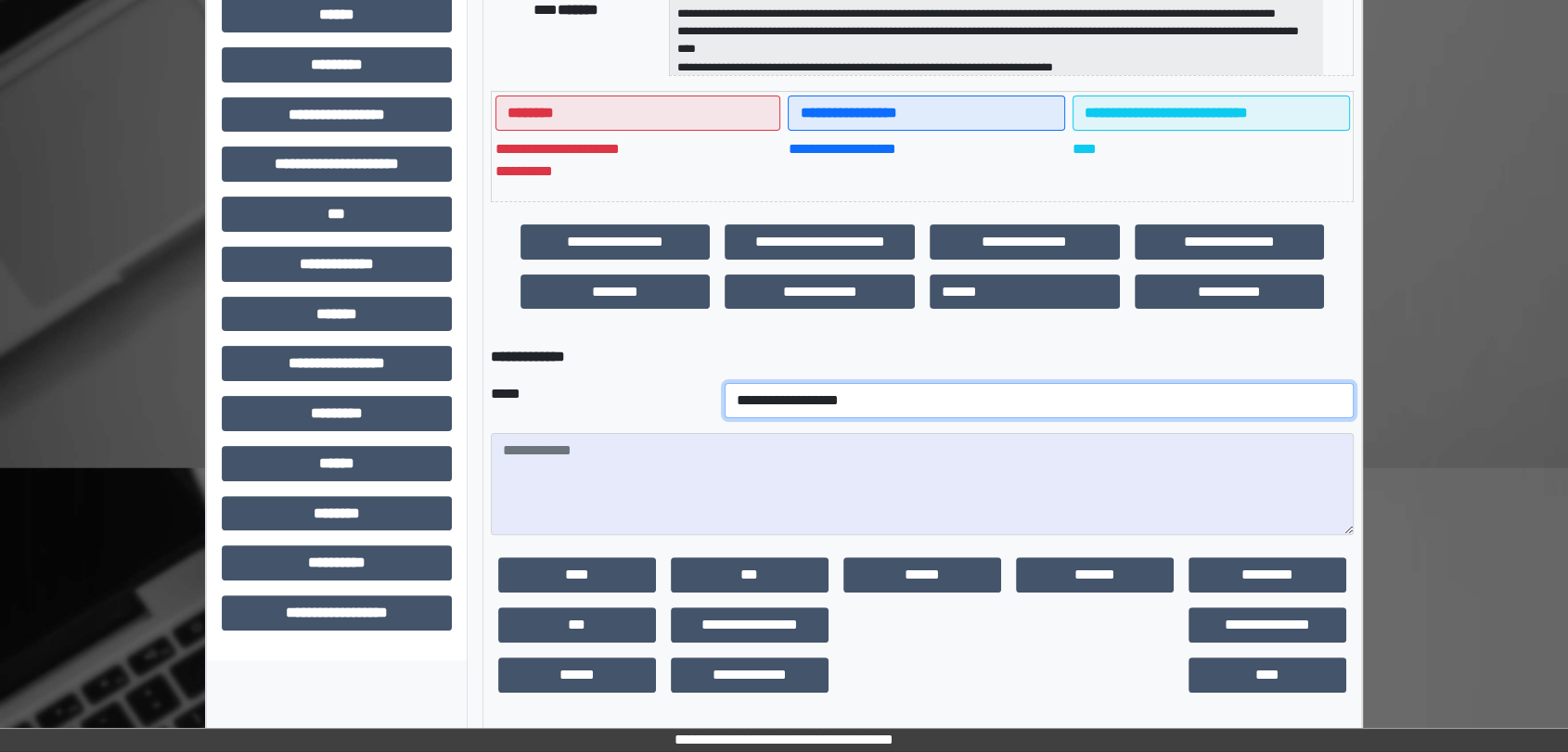 click on "**********" at bounding box center [1039, 401] 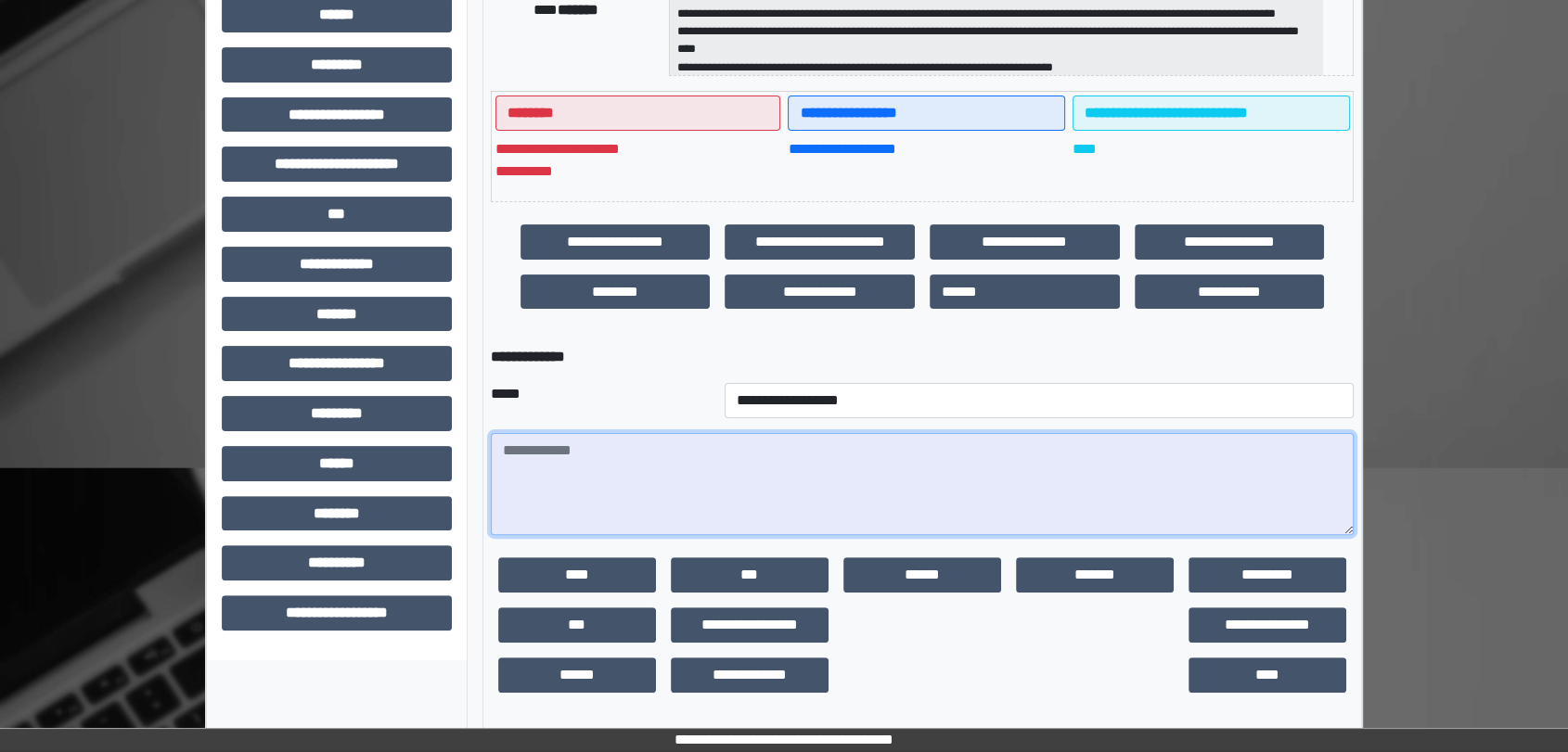 click at bounding box center [922, 484] 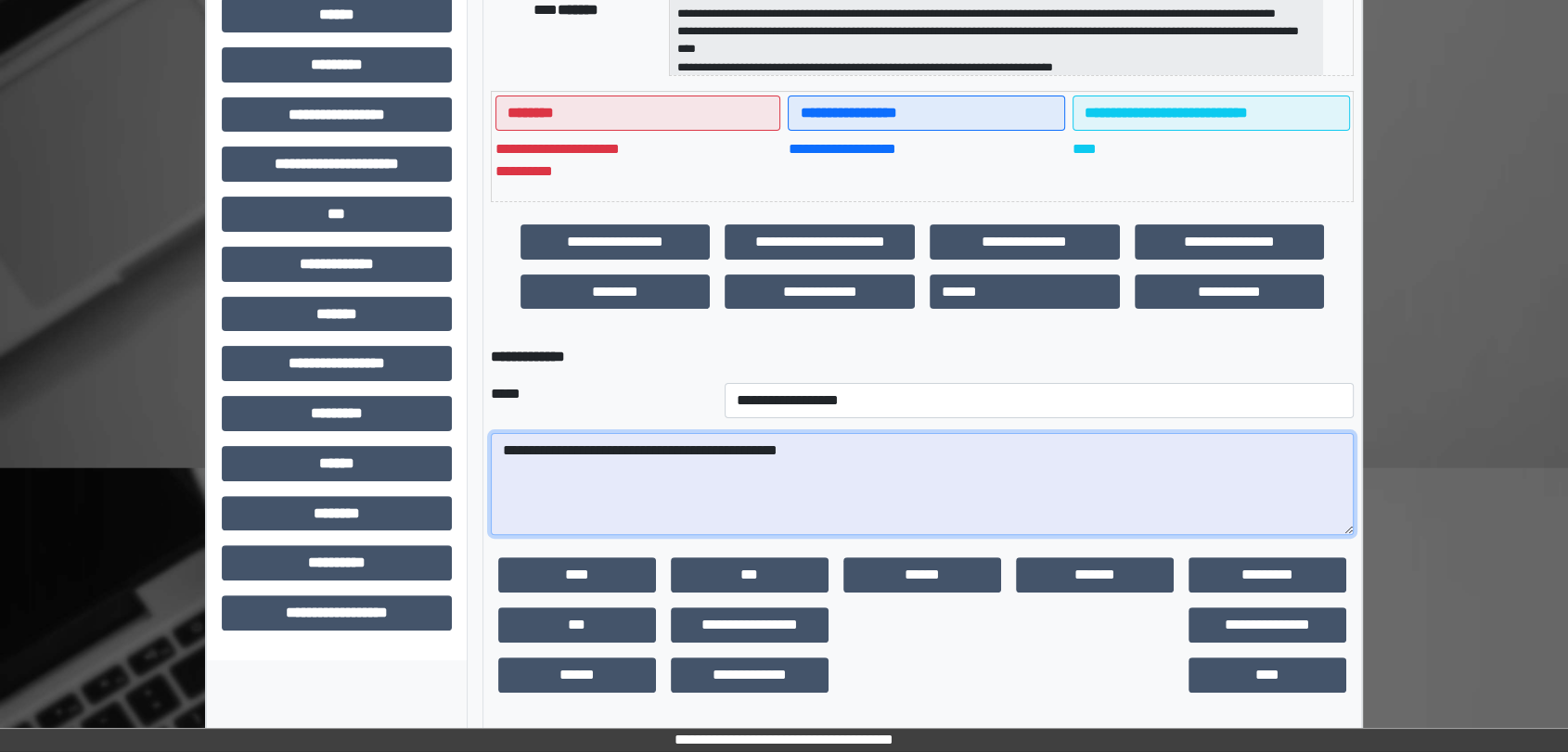 click on "**********" at bounding box center (922, 484) 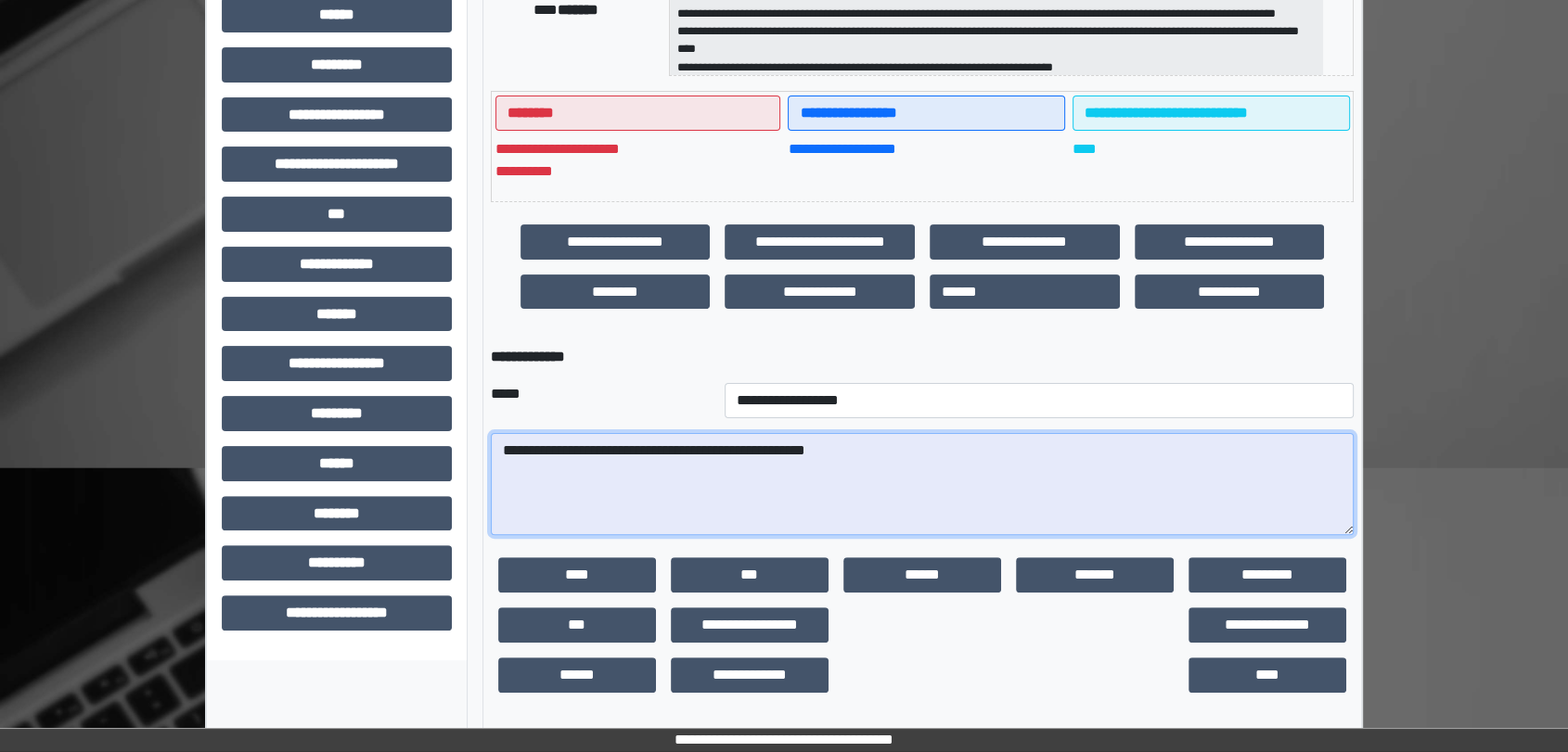 click on "**********" at bounding box center (922, 484) 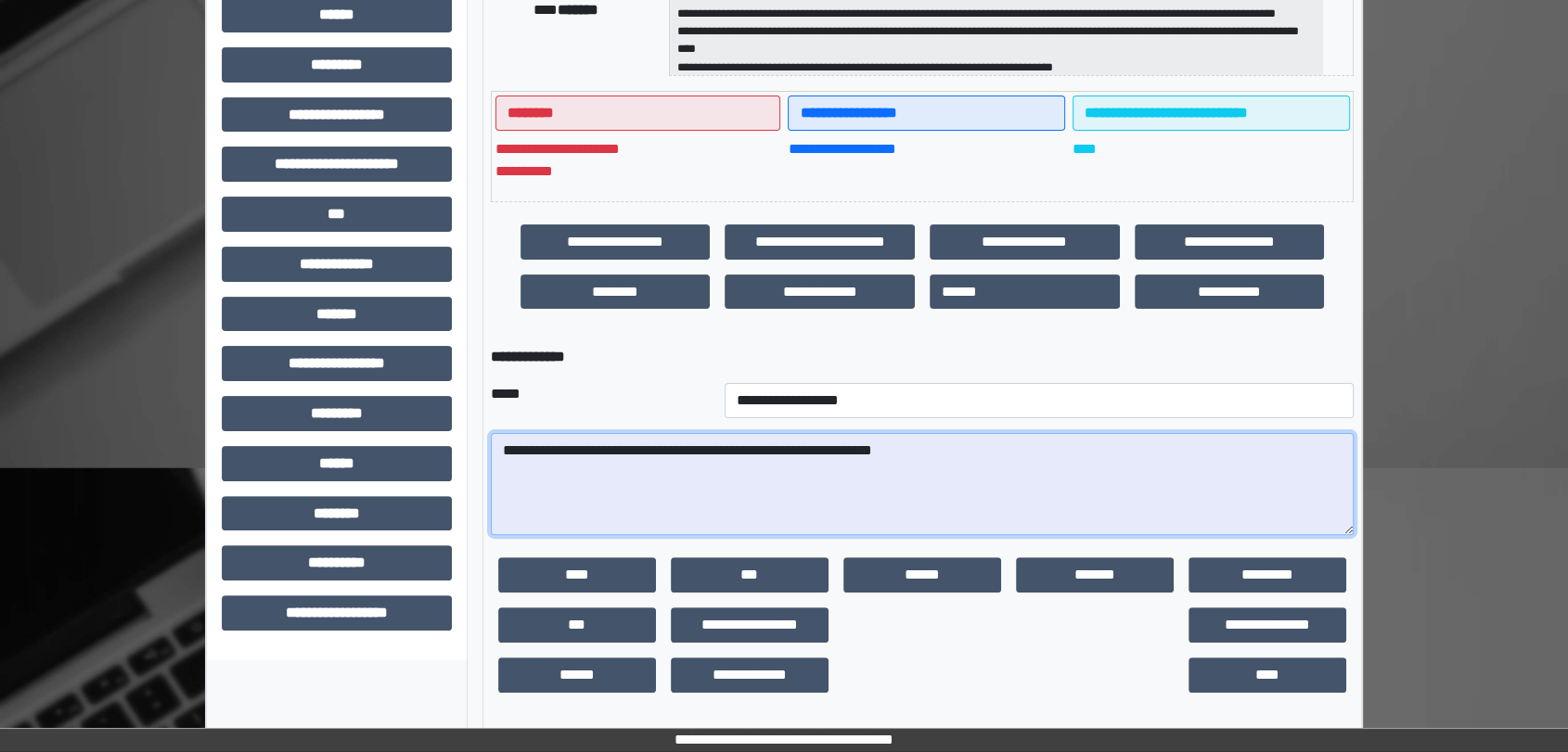 click on "**********" at bounding box center [922, 484] 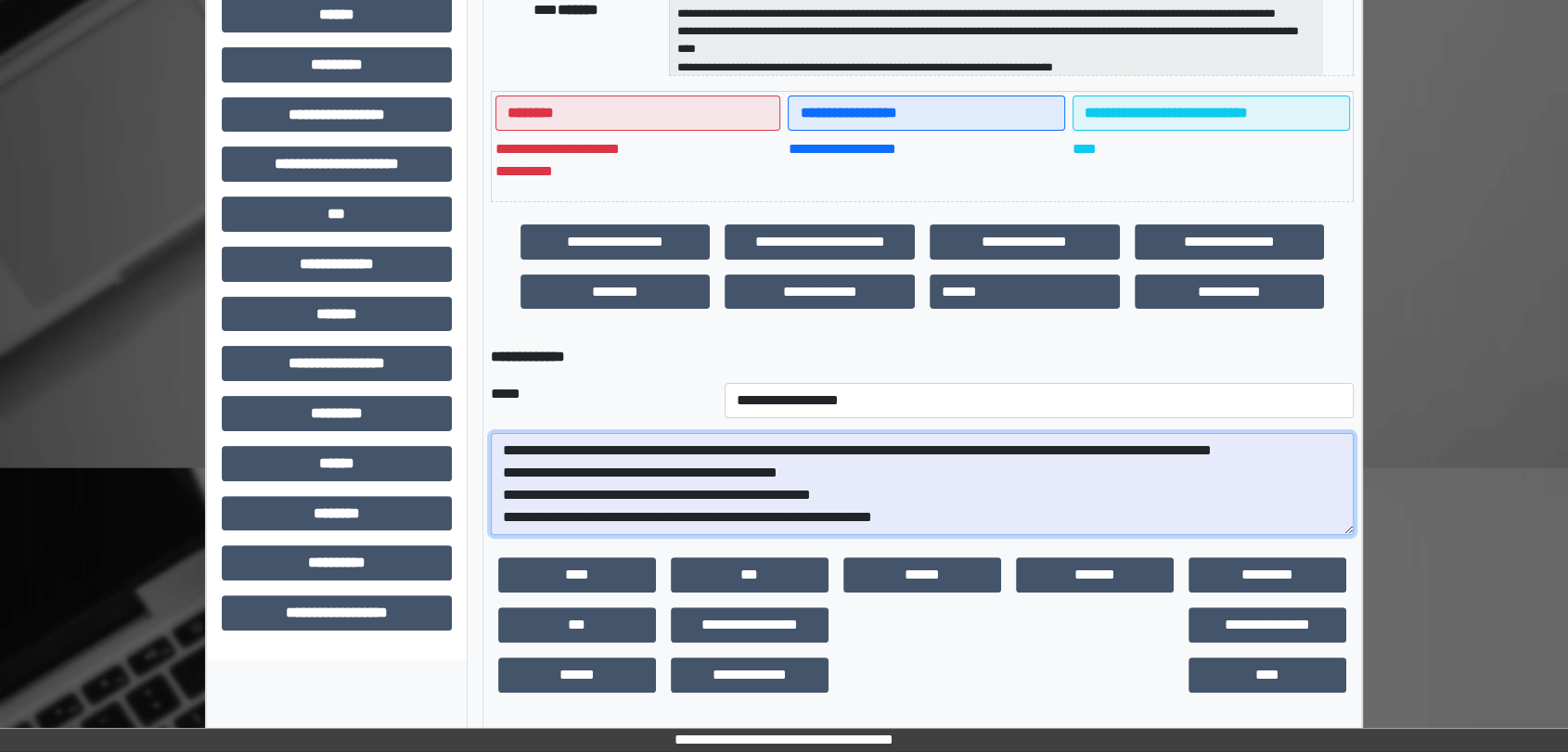 scroll, scrollTop: 15, scrollLeft: 0, axis: vertical 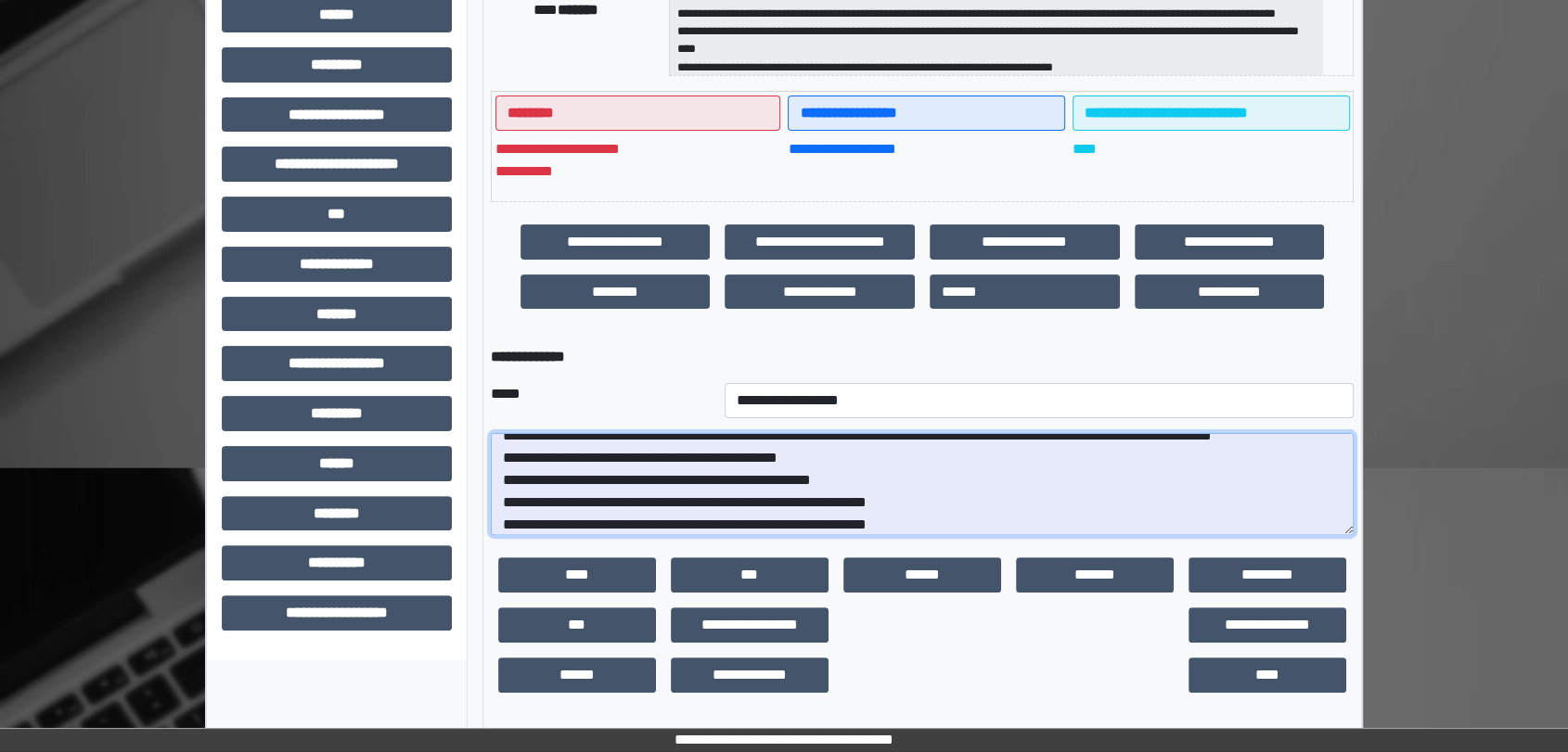 click on "**********" at bounding box center (922, 484) 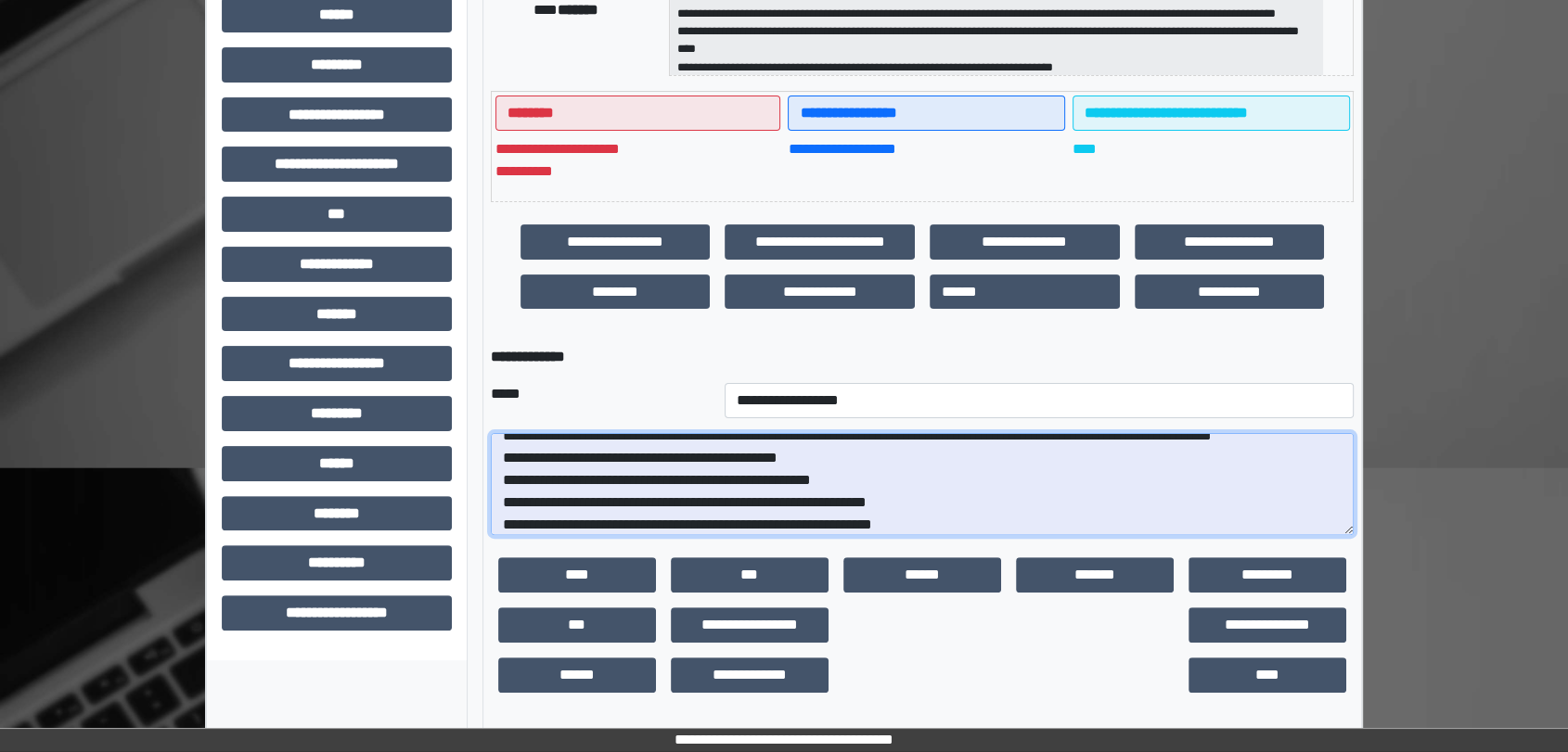 click on "**********" at bounding box center (922, 484) 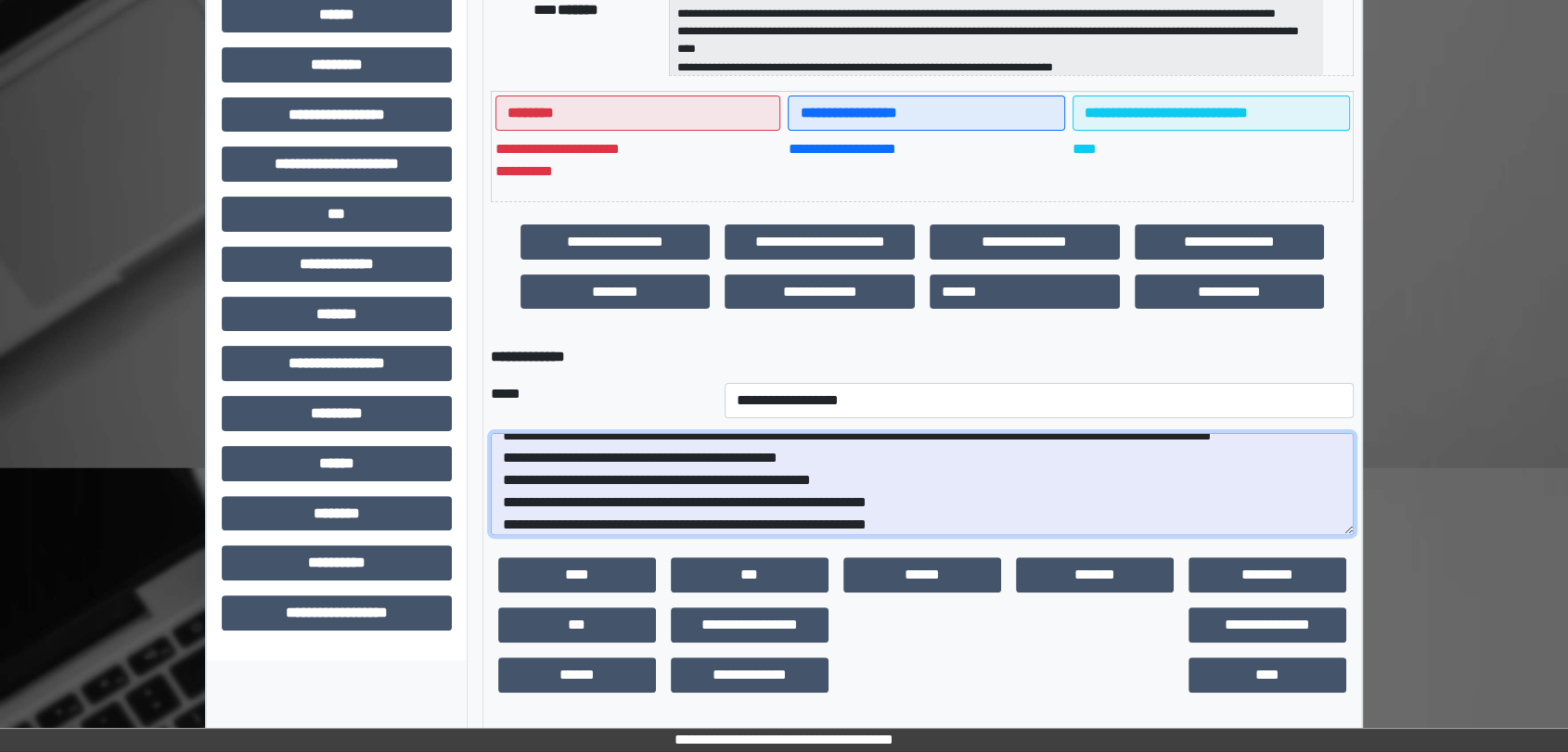 click on "**********" at bounding box center (922, 484) 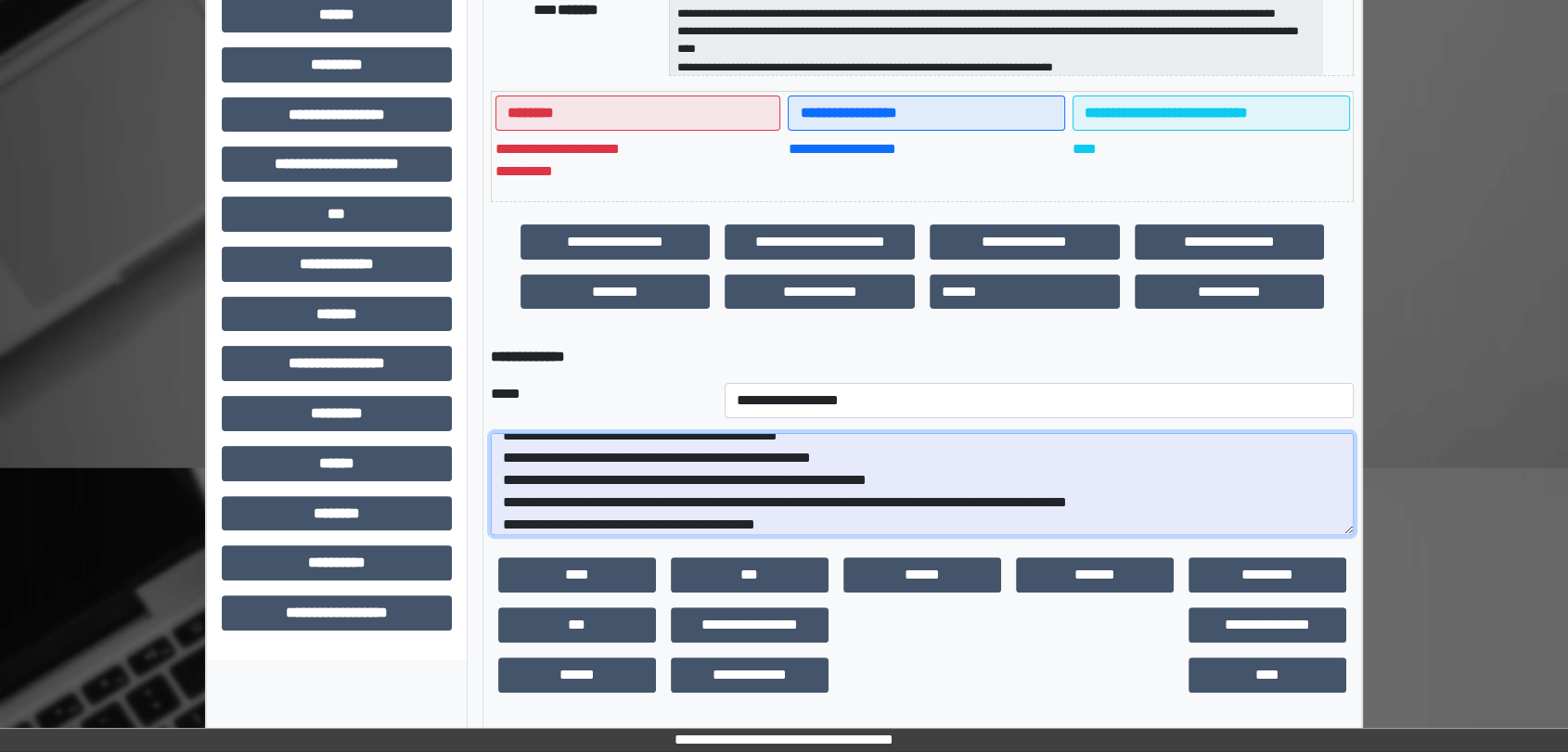 scroll, scrollTop: 59, scrollLeft: 0, axis: vertical 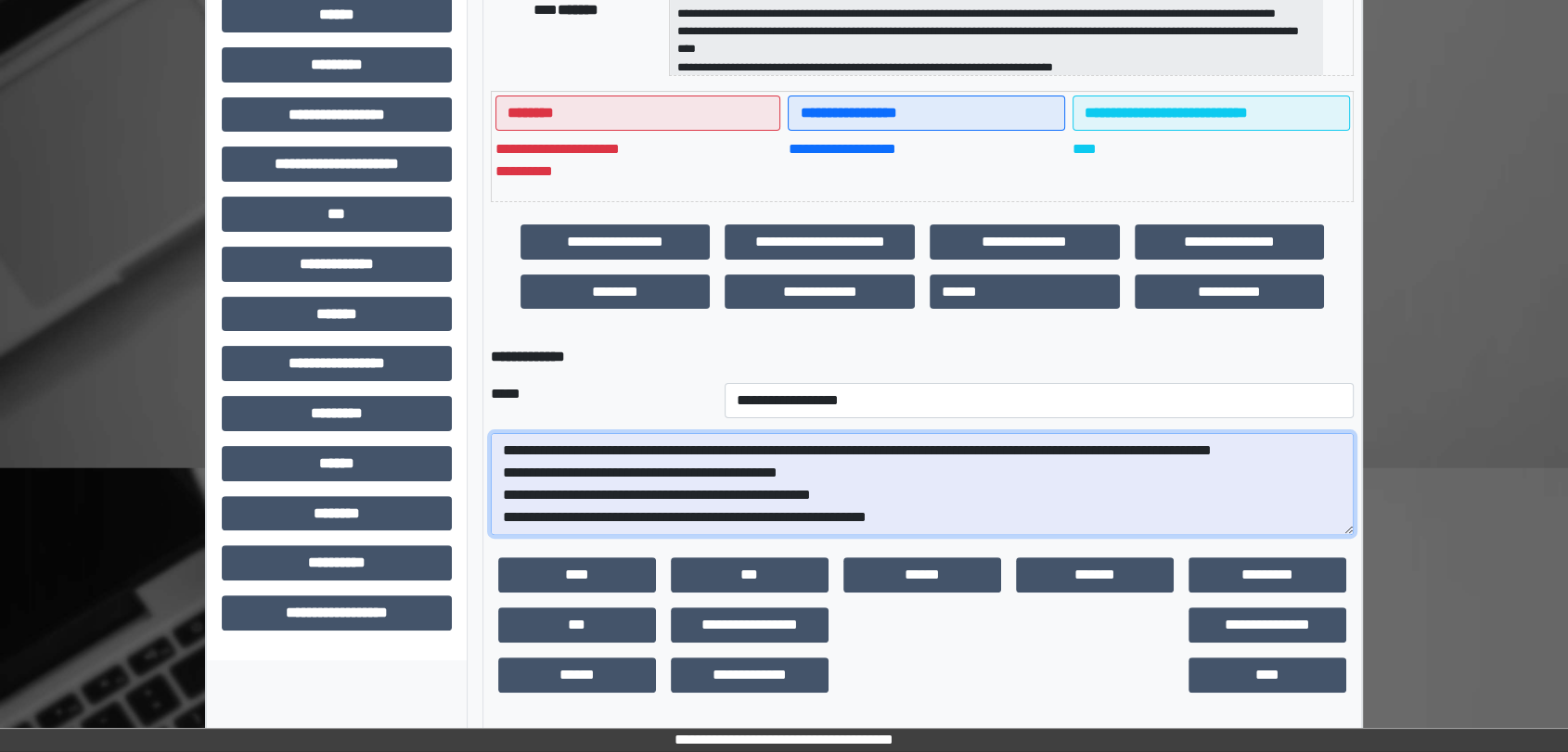 drag, startPoint x: 787, startPoint y: 501, endPoint x: 499, endPoint y: 440, distance: 294.3892 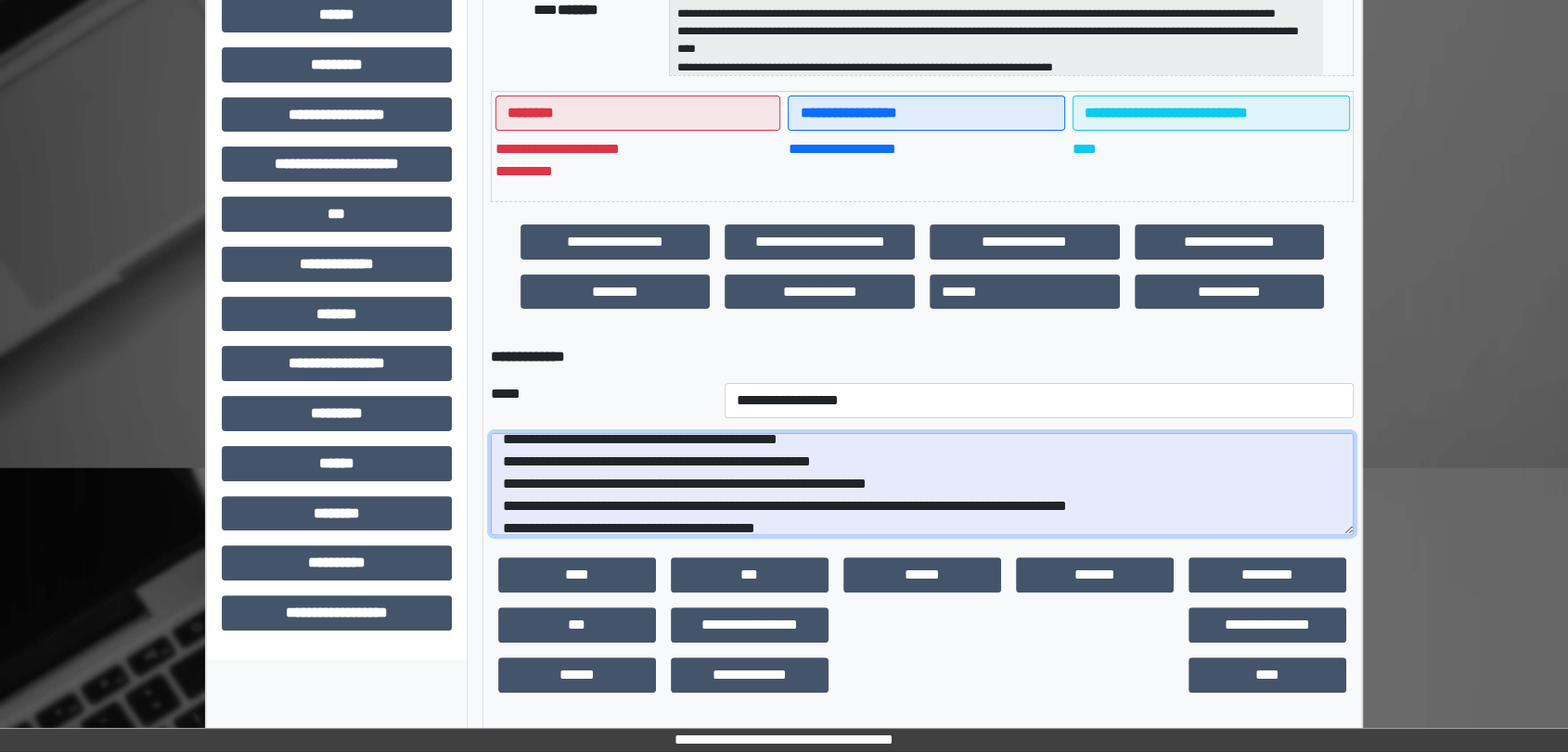 scroll, scrollTop: 67, scrollLeft: 0, axis: vertical 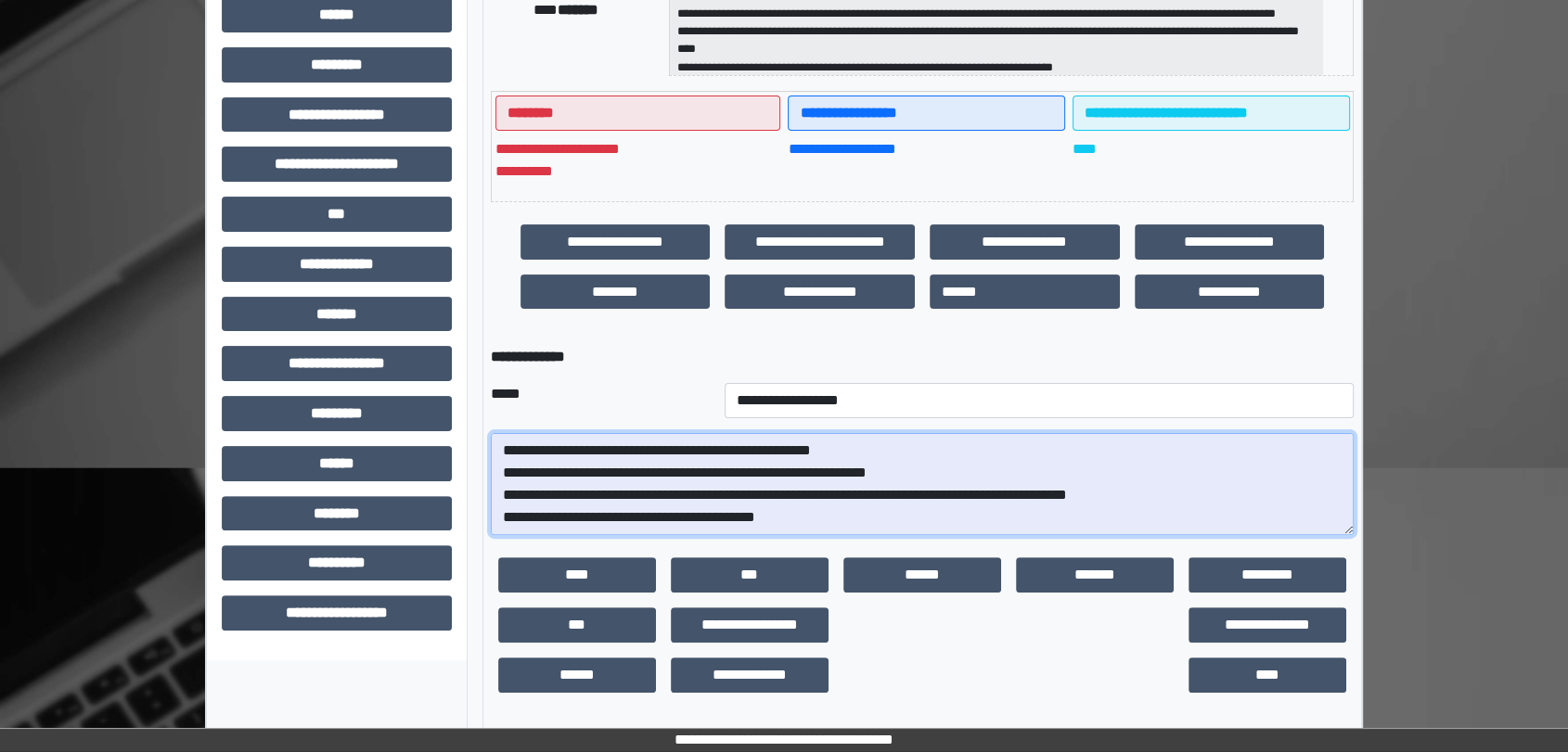 click on "**********" at bounding box center [922, 484] 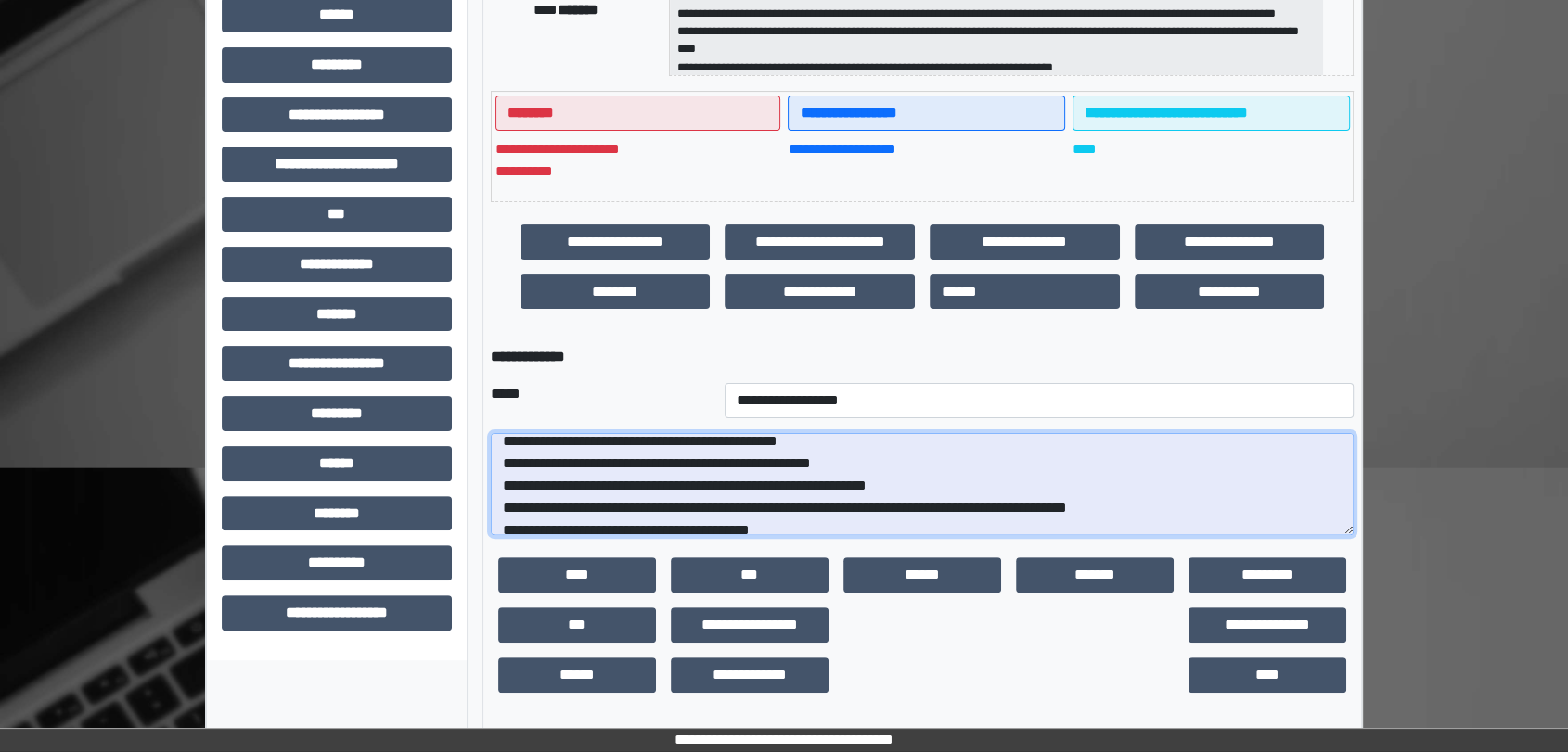 scroll, scrollTop: 0, scrollLeft: 0, axis: both 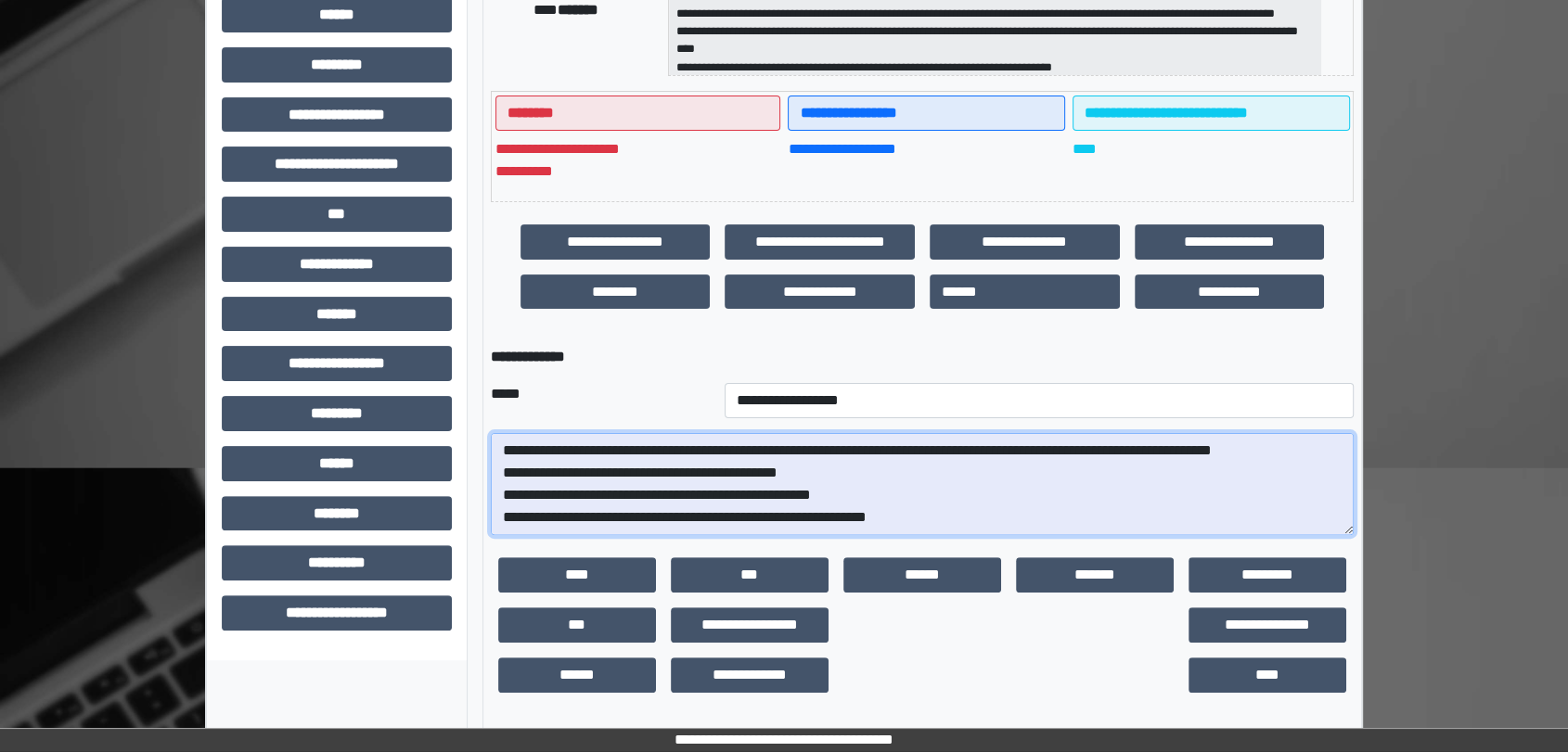 drag, startPoint x: 605, startPoint y: 521, endPoint x: 490, endPoint y: 420, distance: 153.05555 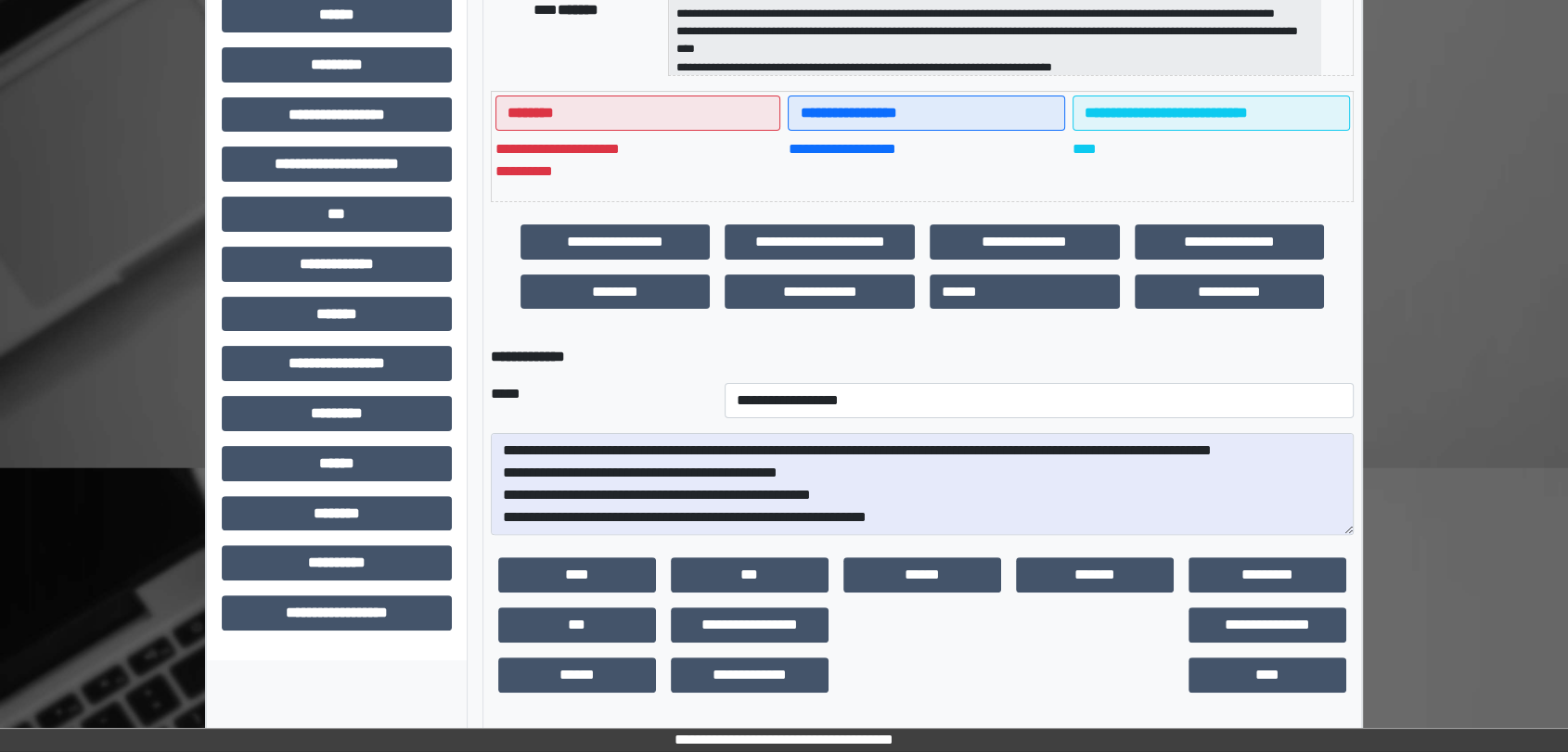 click on "**********" at bounding box center (922, 147) 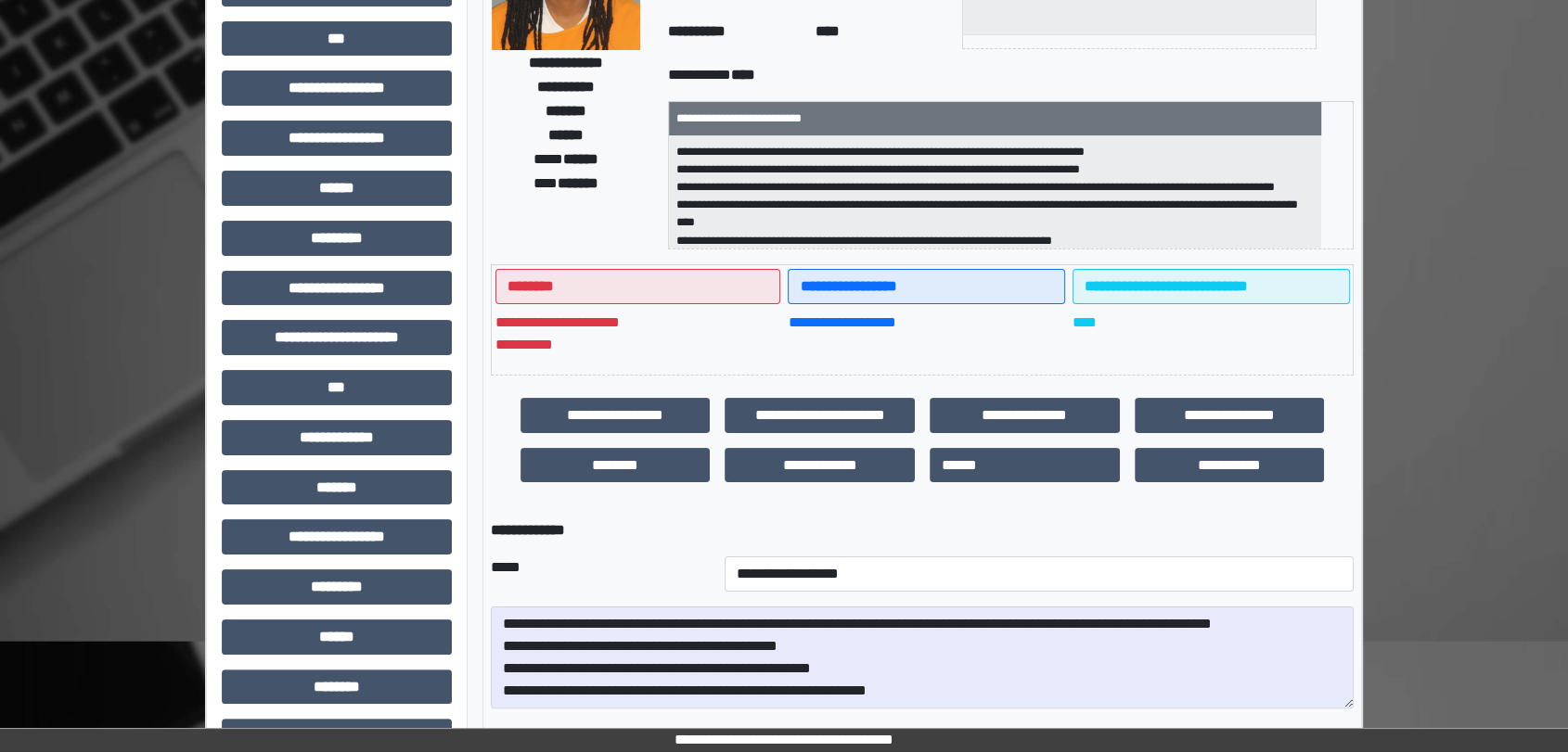 scroll, scrollTop: 0, scrollLeft: 0, axis: both 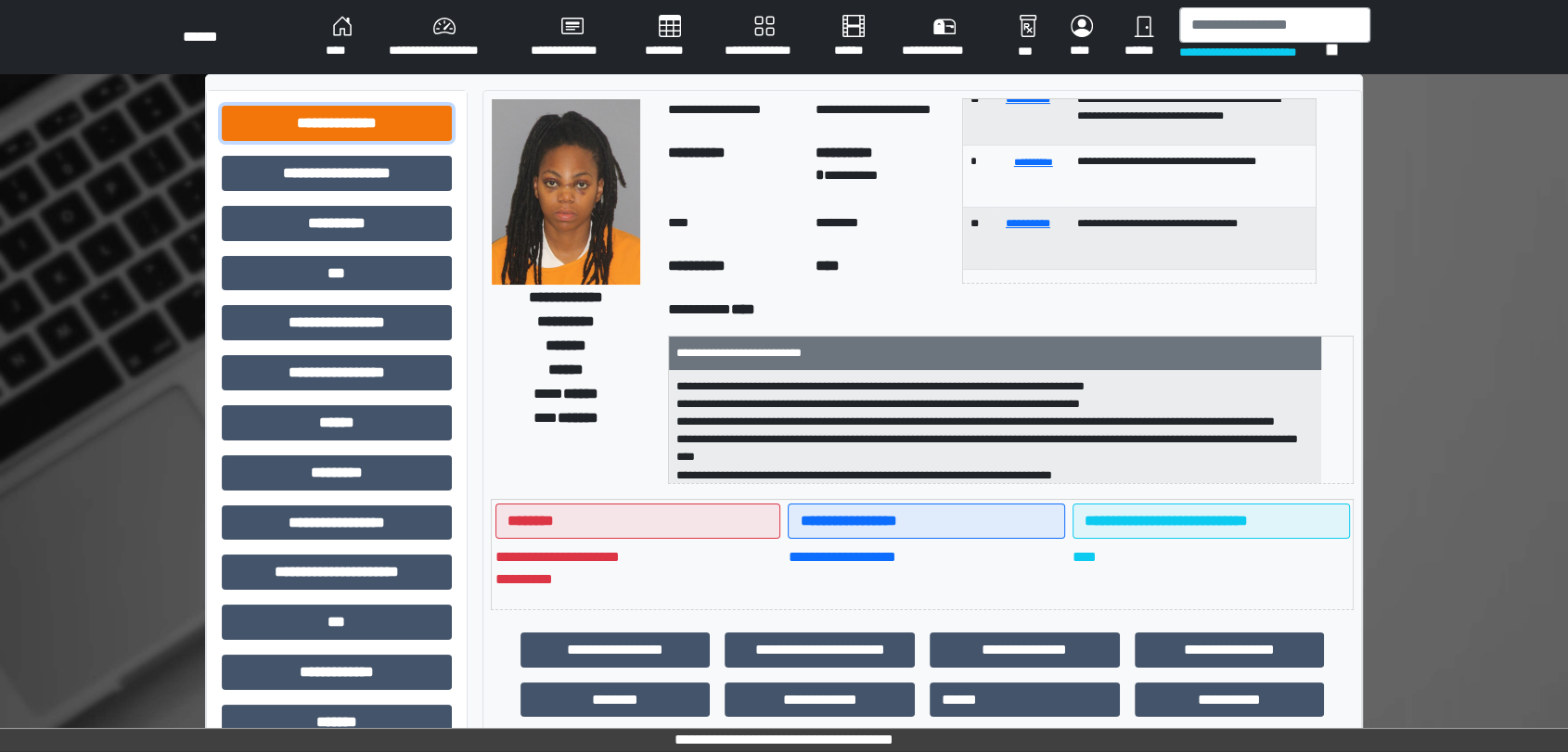 click on "**********" at bounding box center (337, 123) 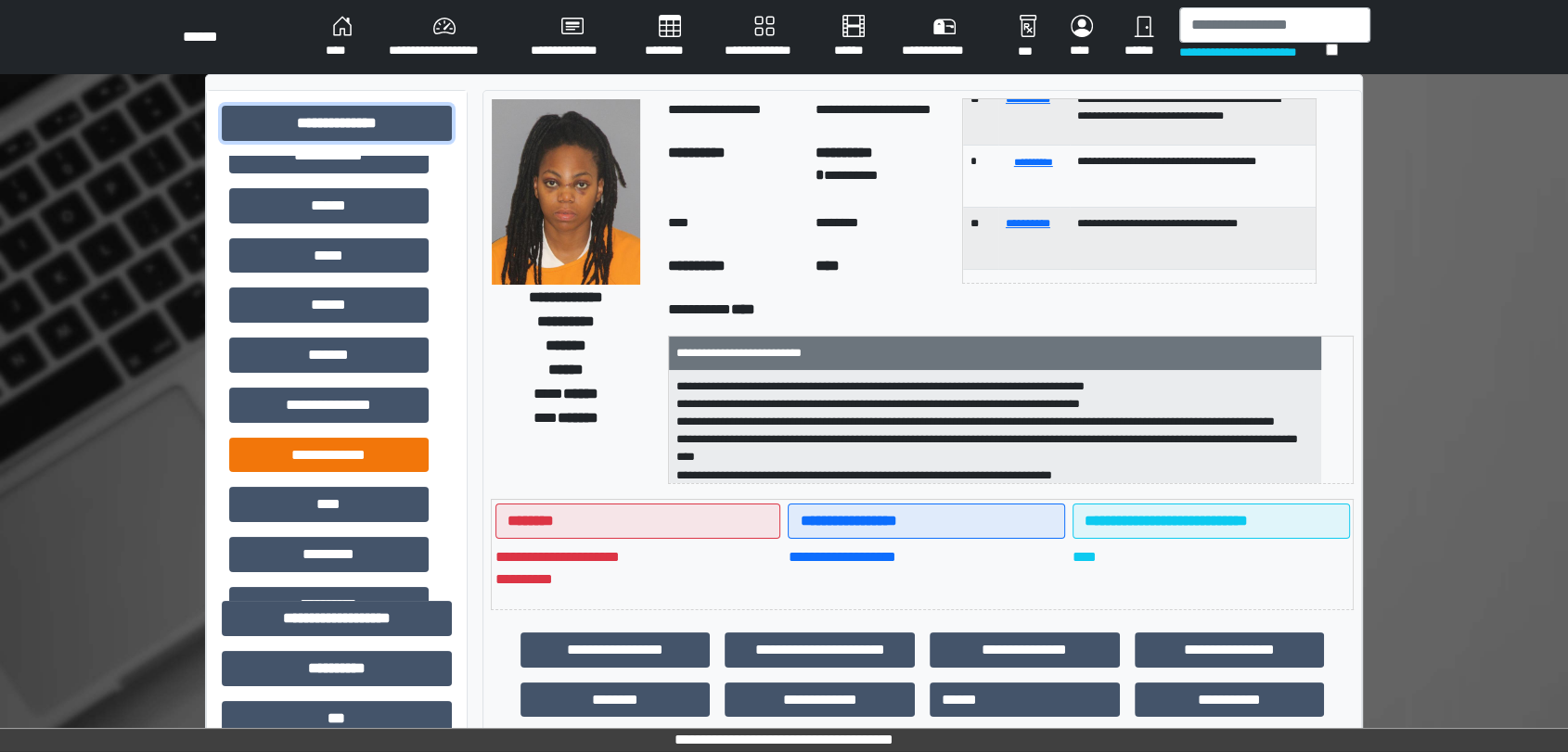 scroll, scrollTop: 309, scrollLeft: 0, axis: vertical 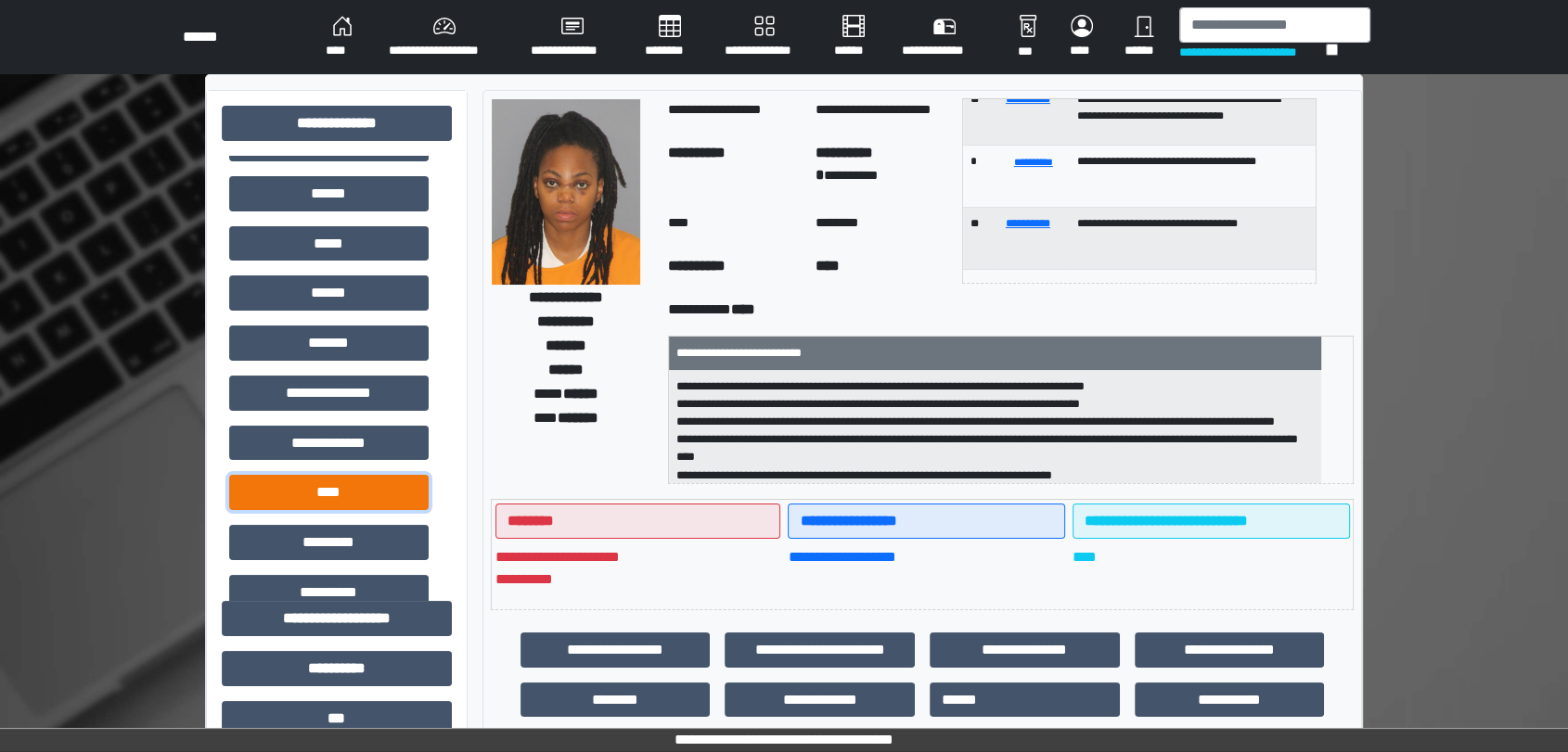 click on "****" at bounding box center [328, 492] 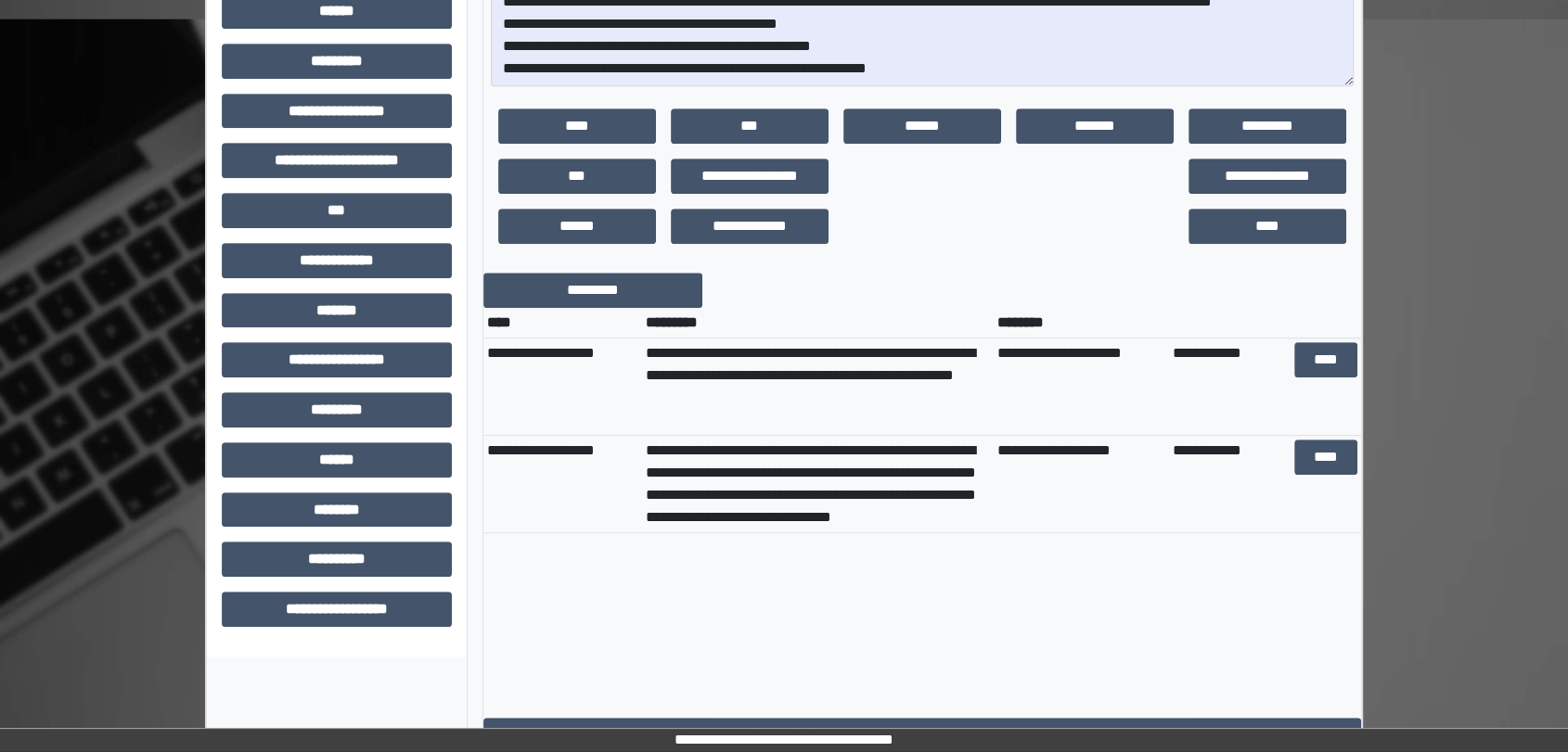 scroll, scrollTop: 889, scrollLeft: 0, axis: vertical 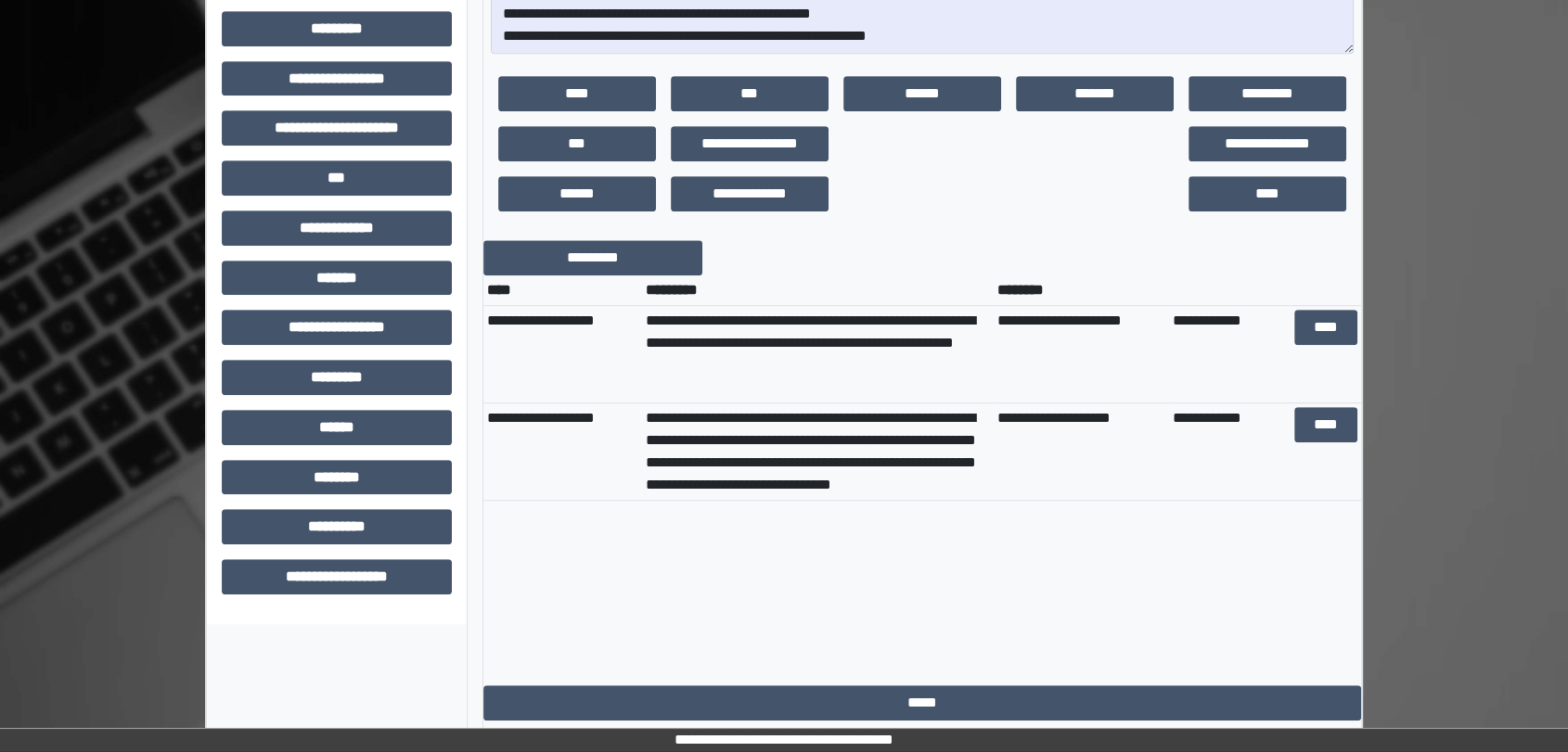 click on "**********" at bounding box center (922, 463) 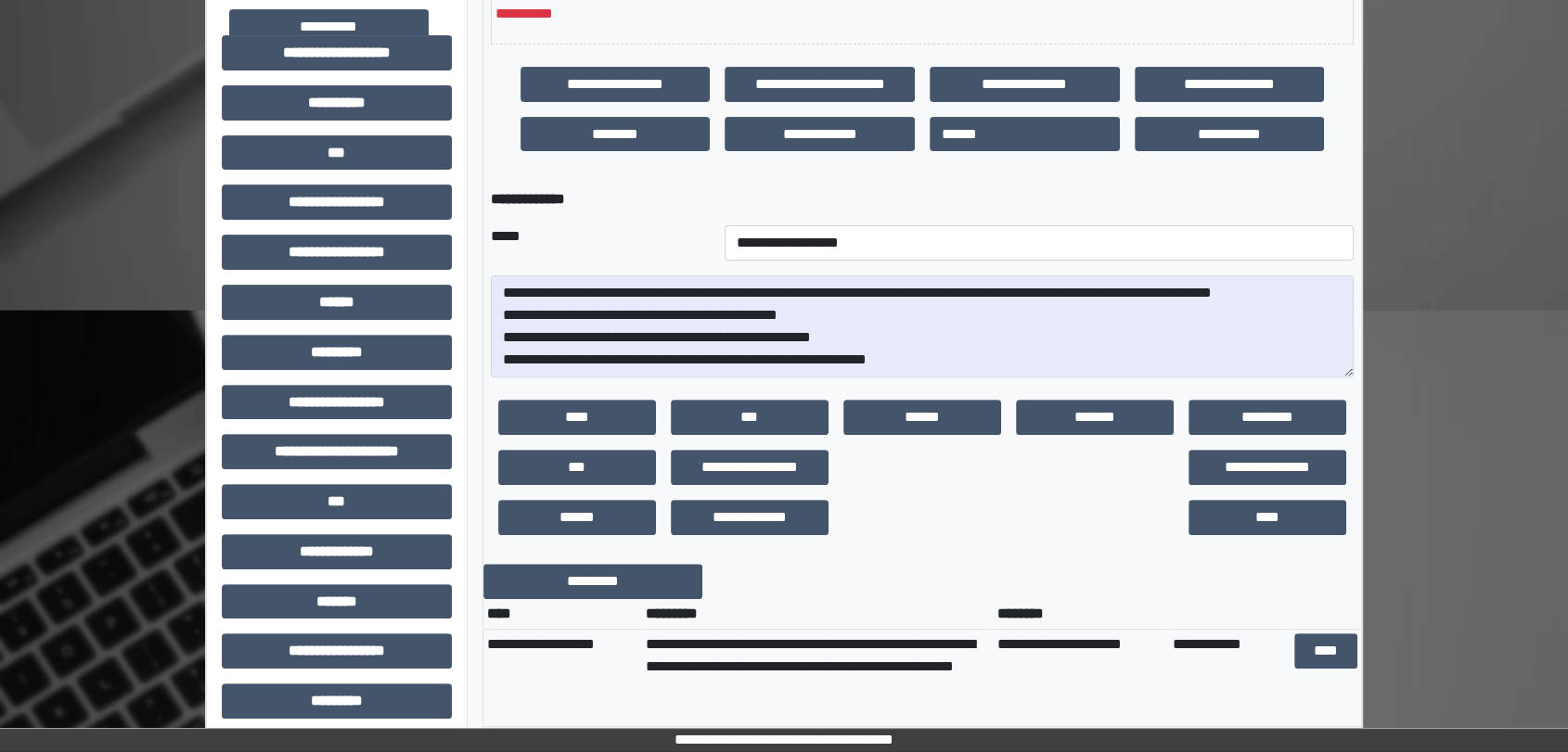 scroll, scrollTop: 580, scrollLeft: 0, axis: vertical 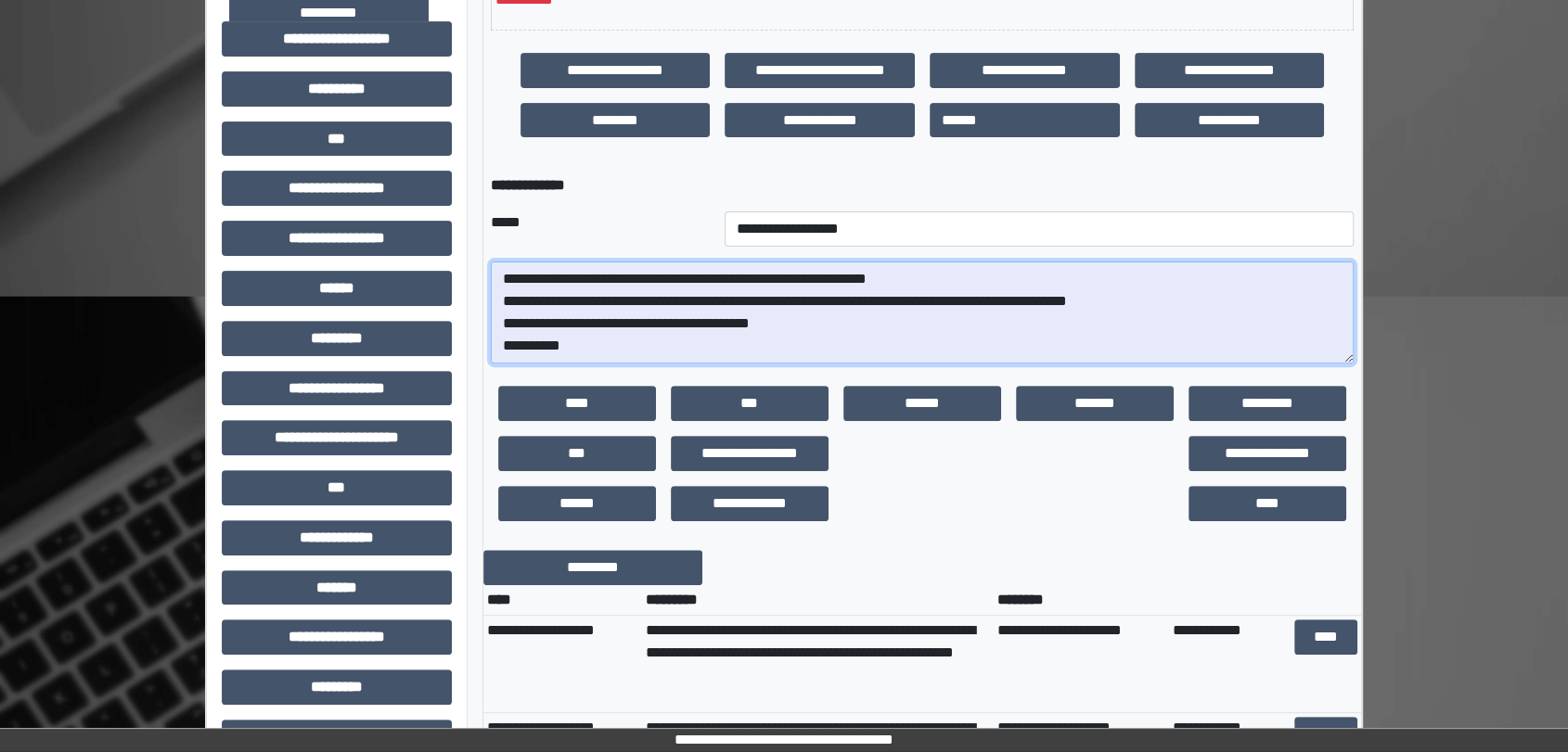 click on "**********" at bounding box center [922, 312] 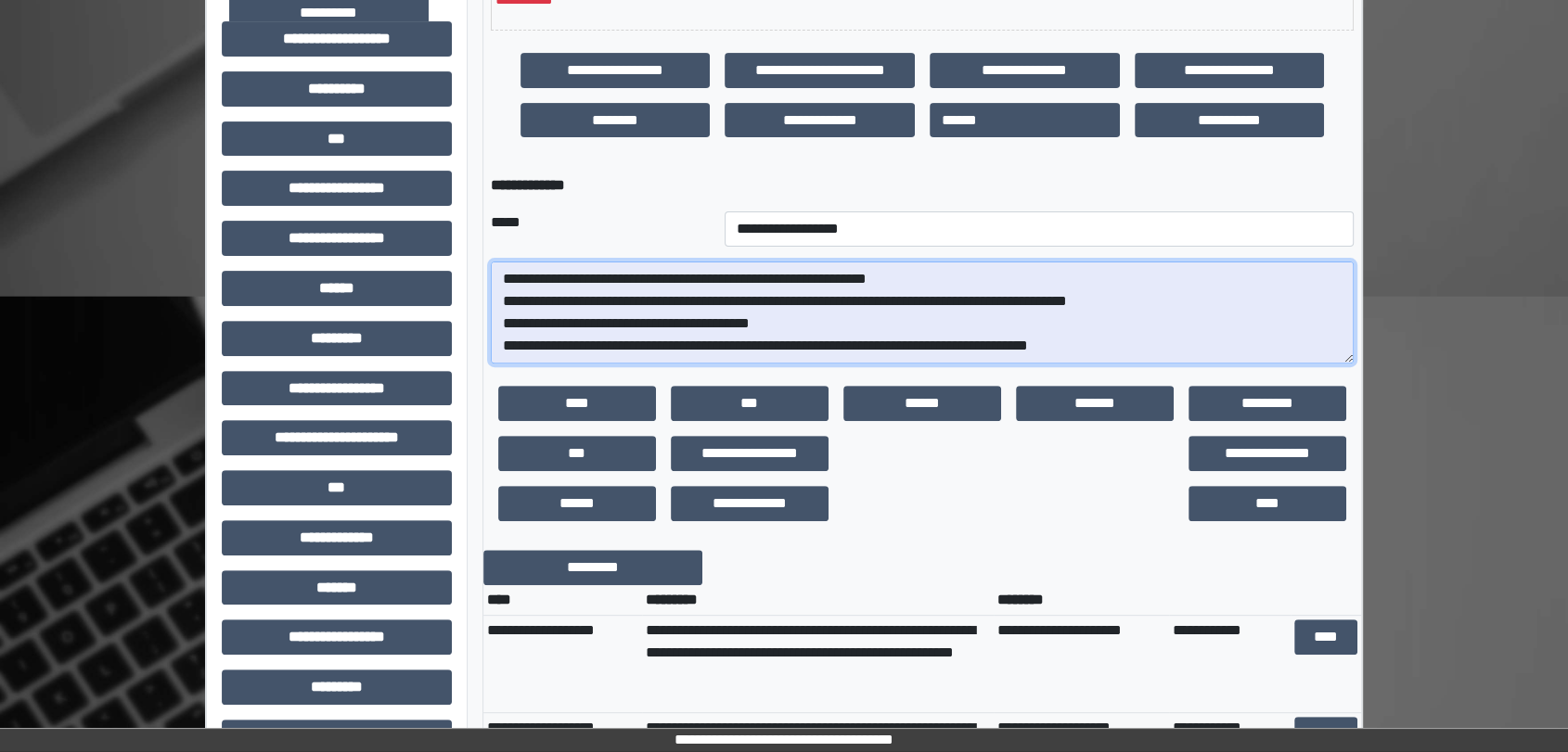 scroll, scrollTop: 0, scrollLeft: 0, axis: both 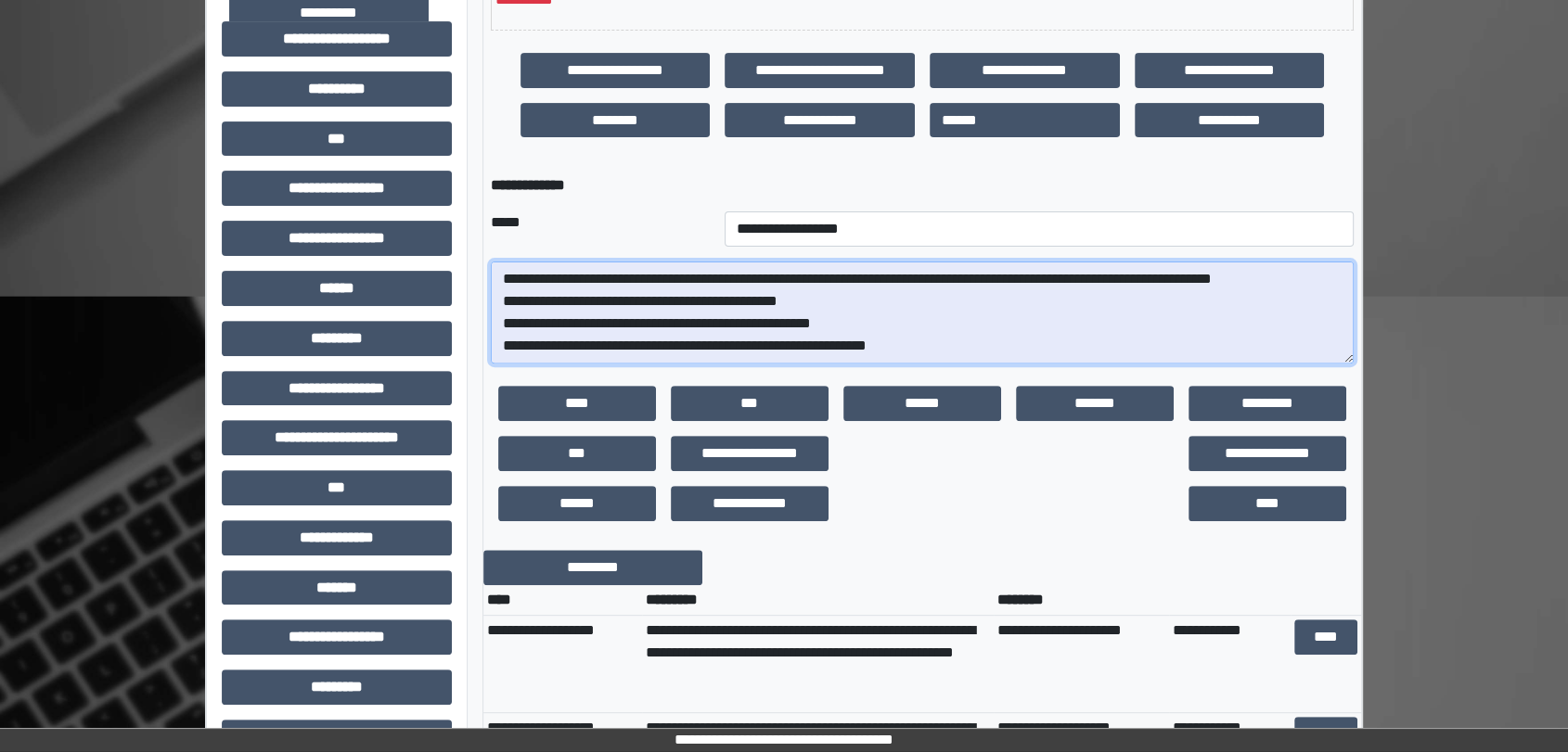 drag, startPoint x: 1133, startPoint y: 343, endPoint x: 456, endPoint y: 247, distance: 683.77262 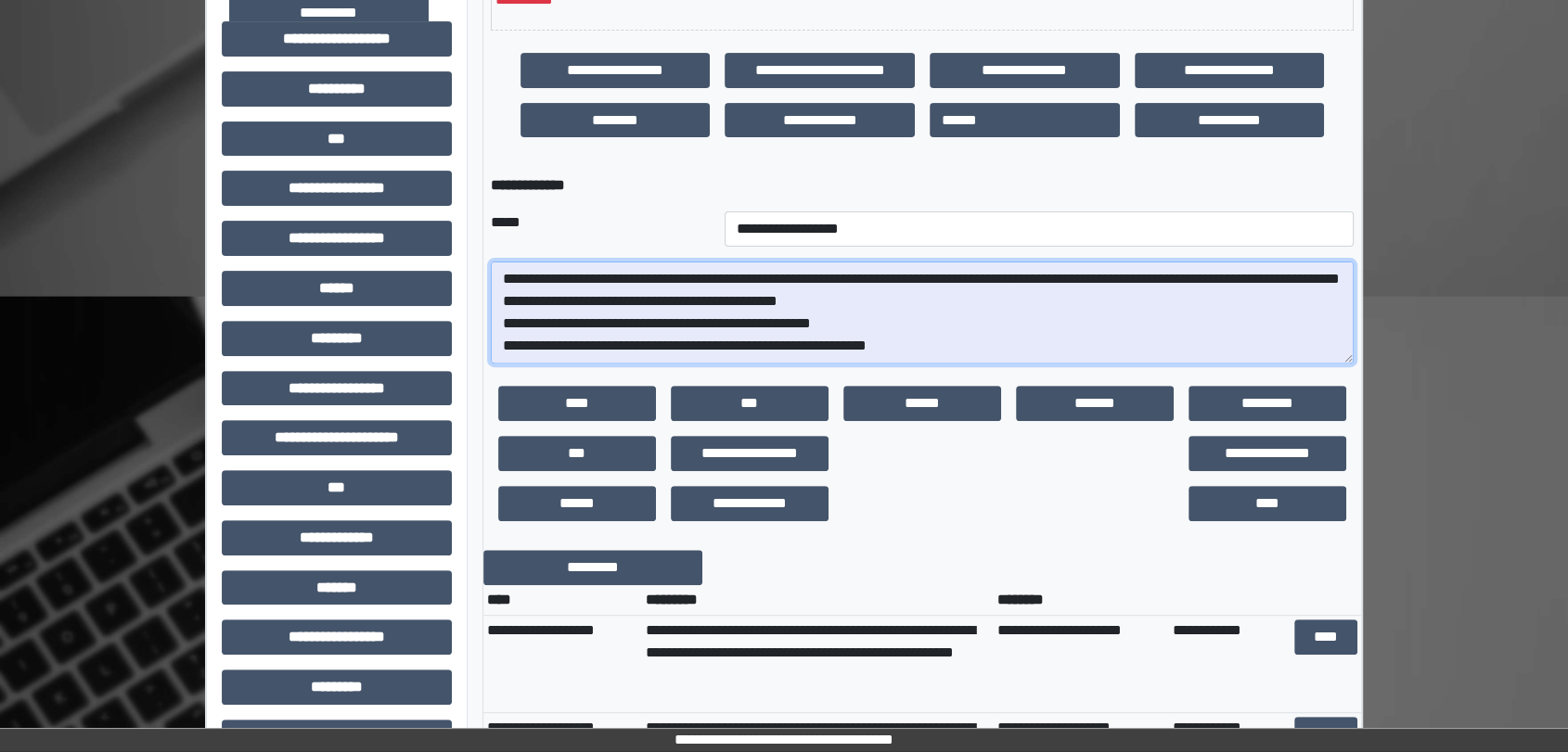 drag, startPoint x: 866, startPoint y: 281, endPoint x: 932, endPoint y: 276, distance: 66.1891 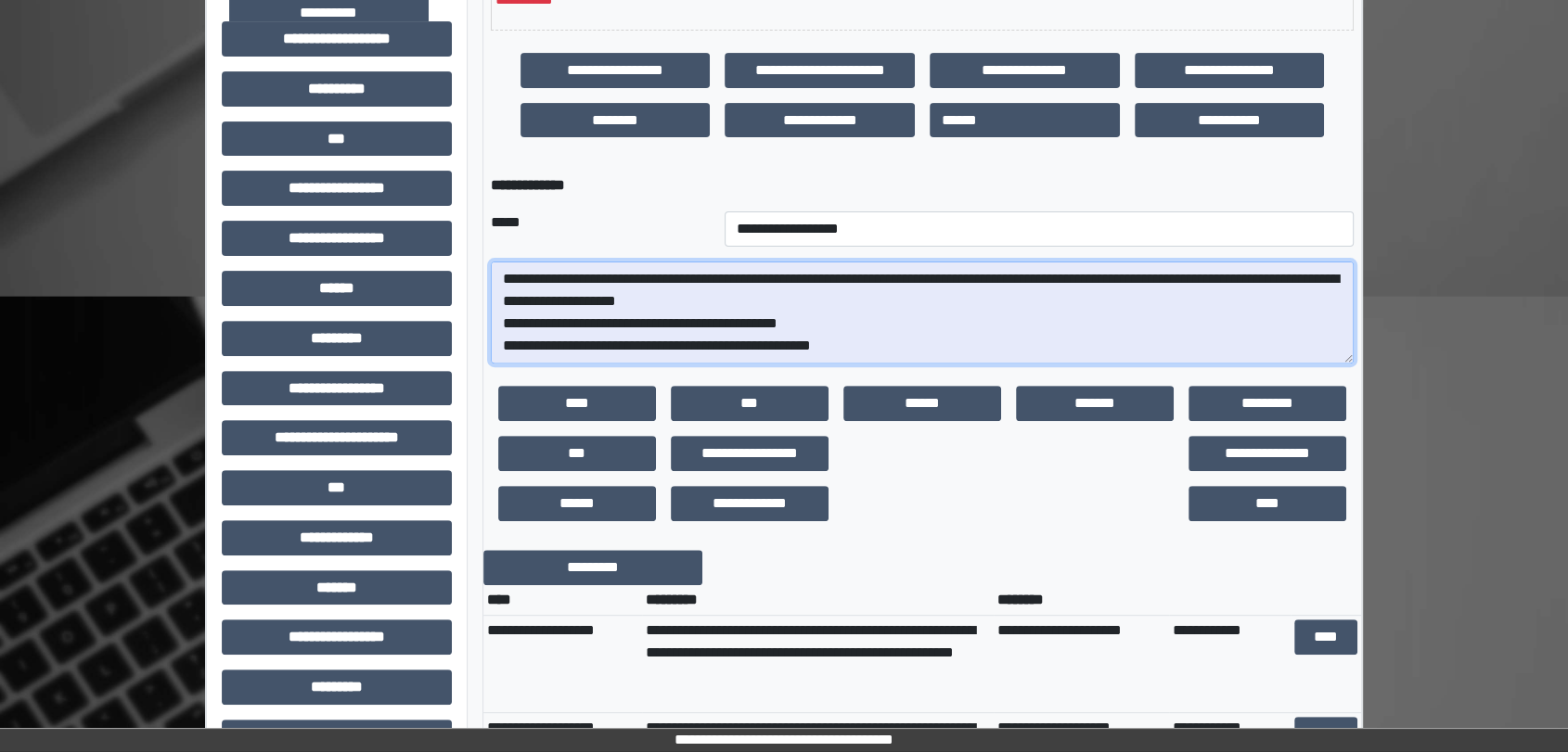 click on "**********" at bounding box center [922, 312] 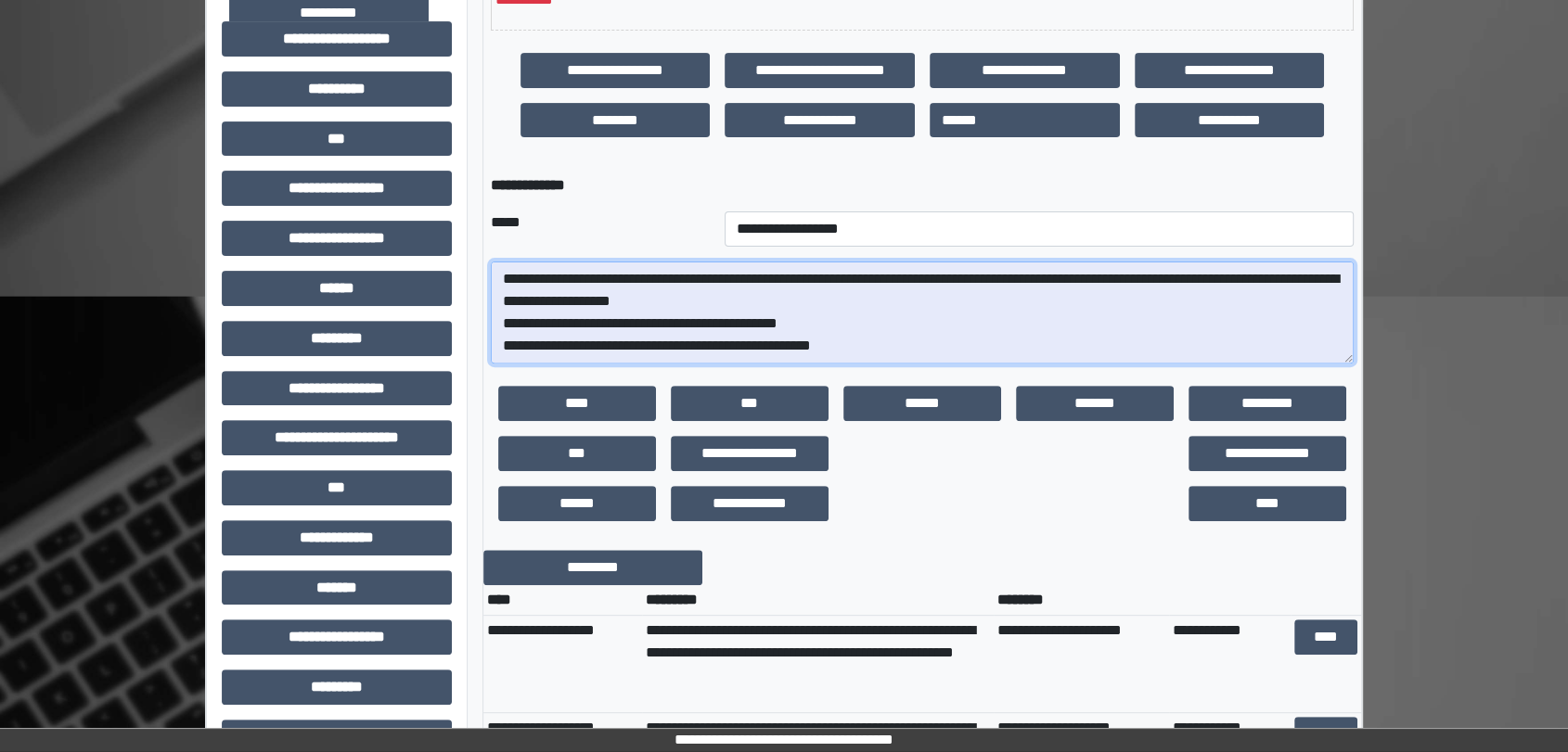 click on "**********" at bounding box center (922, 312) 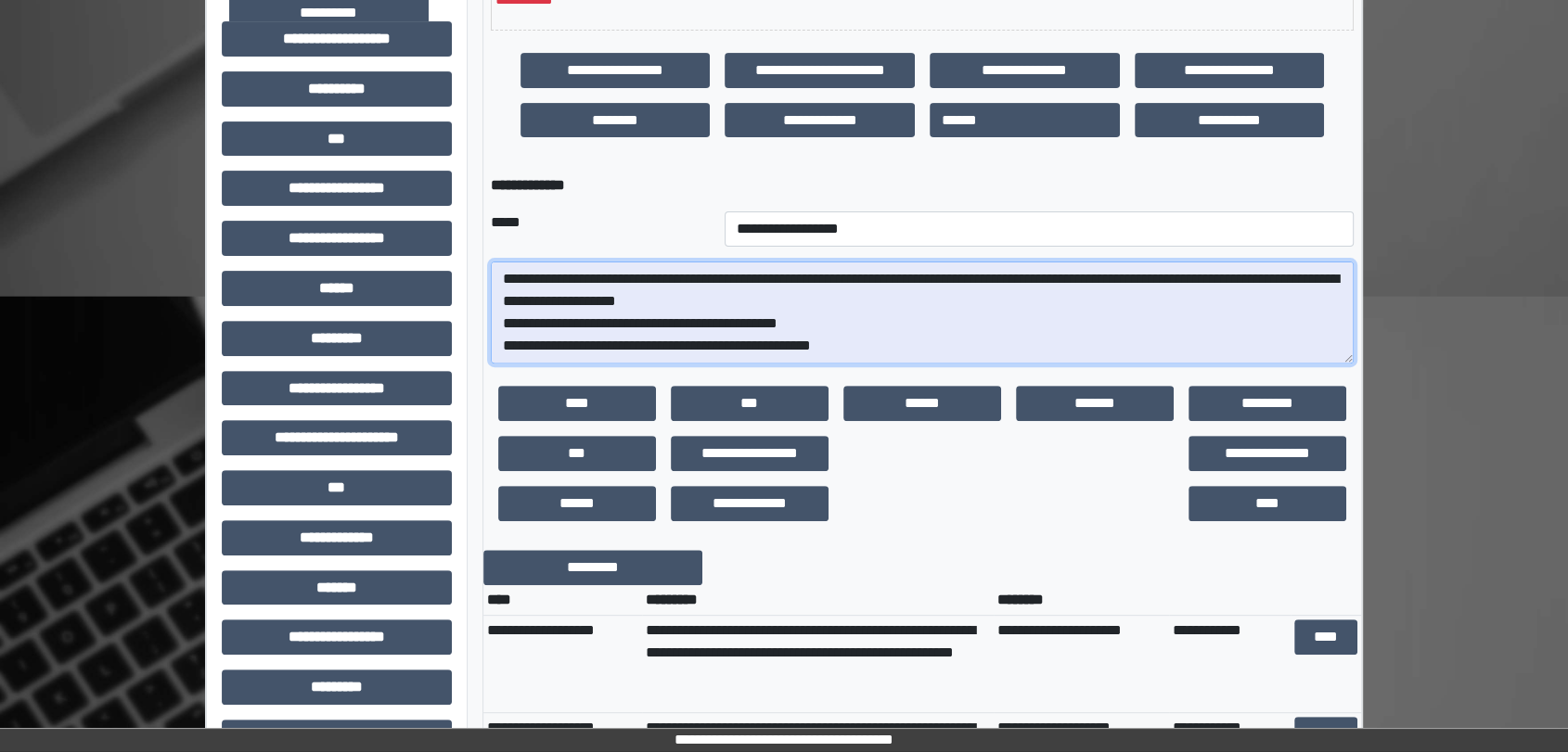 drag, startPoint x: 1009, startPoint y: 276, endPoint x: 1025, endPoint y: 277, distance: 16.03122 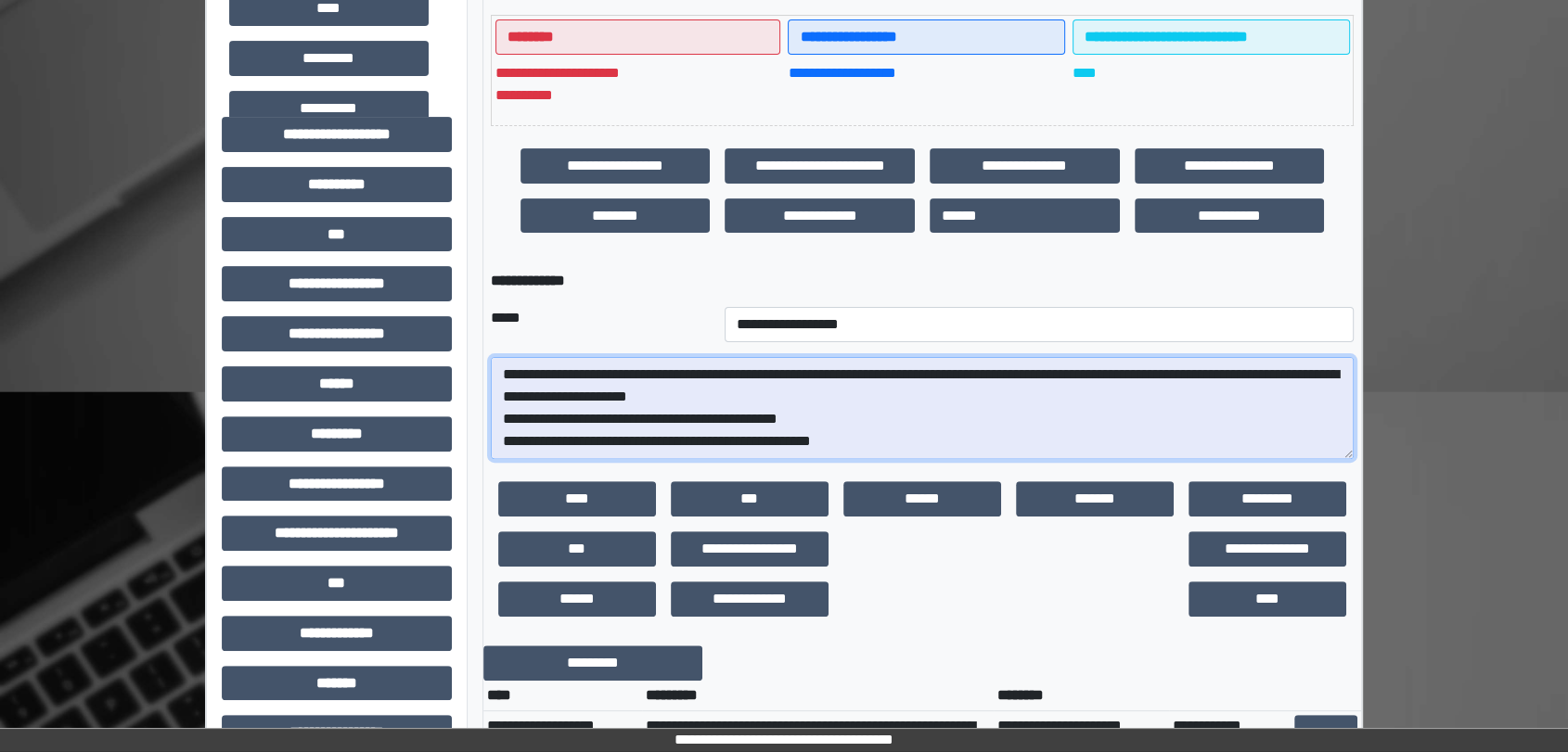 scroll, scrollTop: 168, scrollLeft: 0, axis: vertical 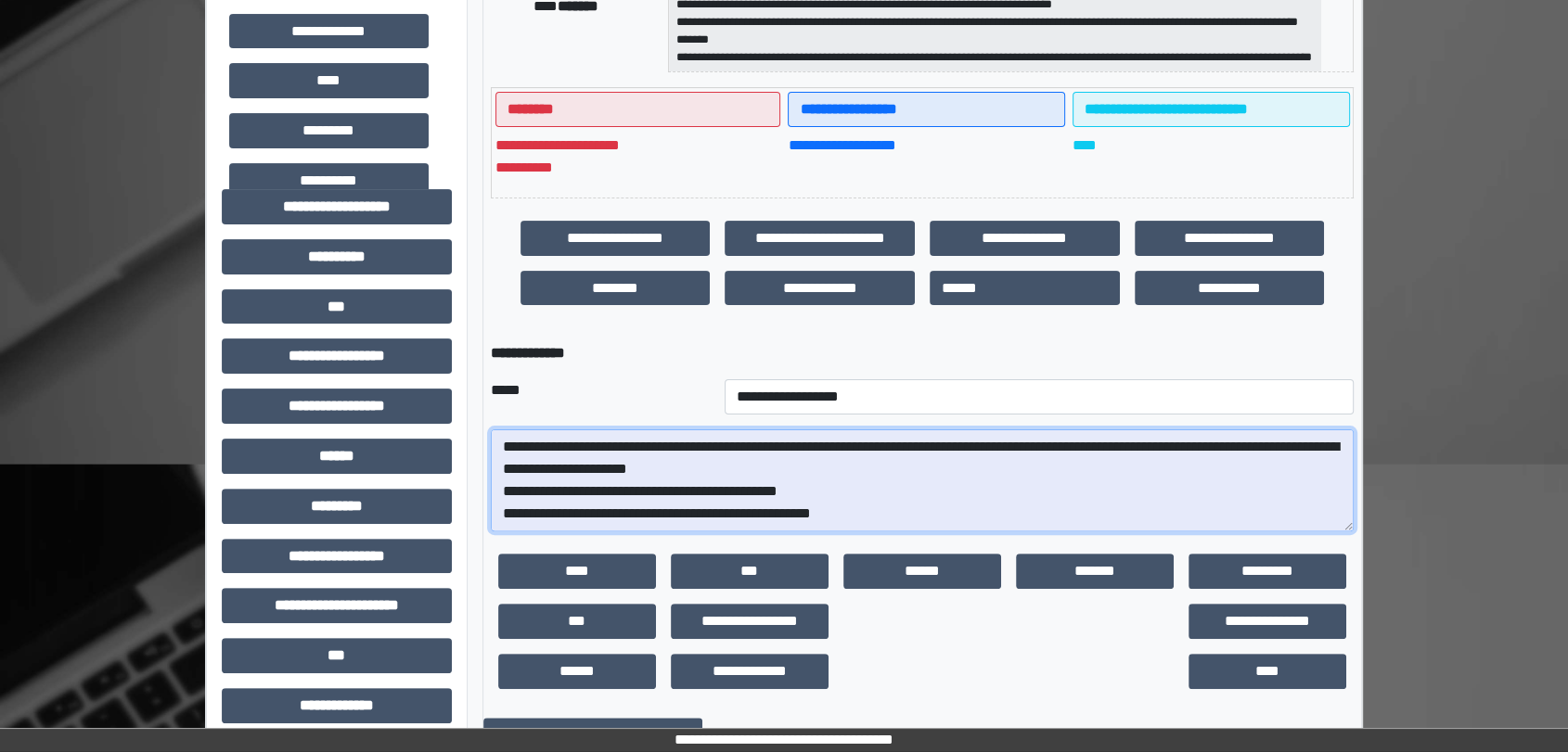 click on "**********" at bounding box center (922, 480) 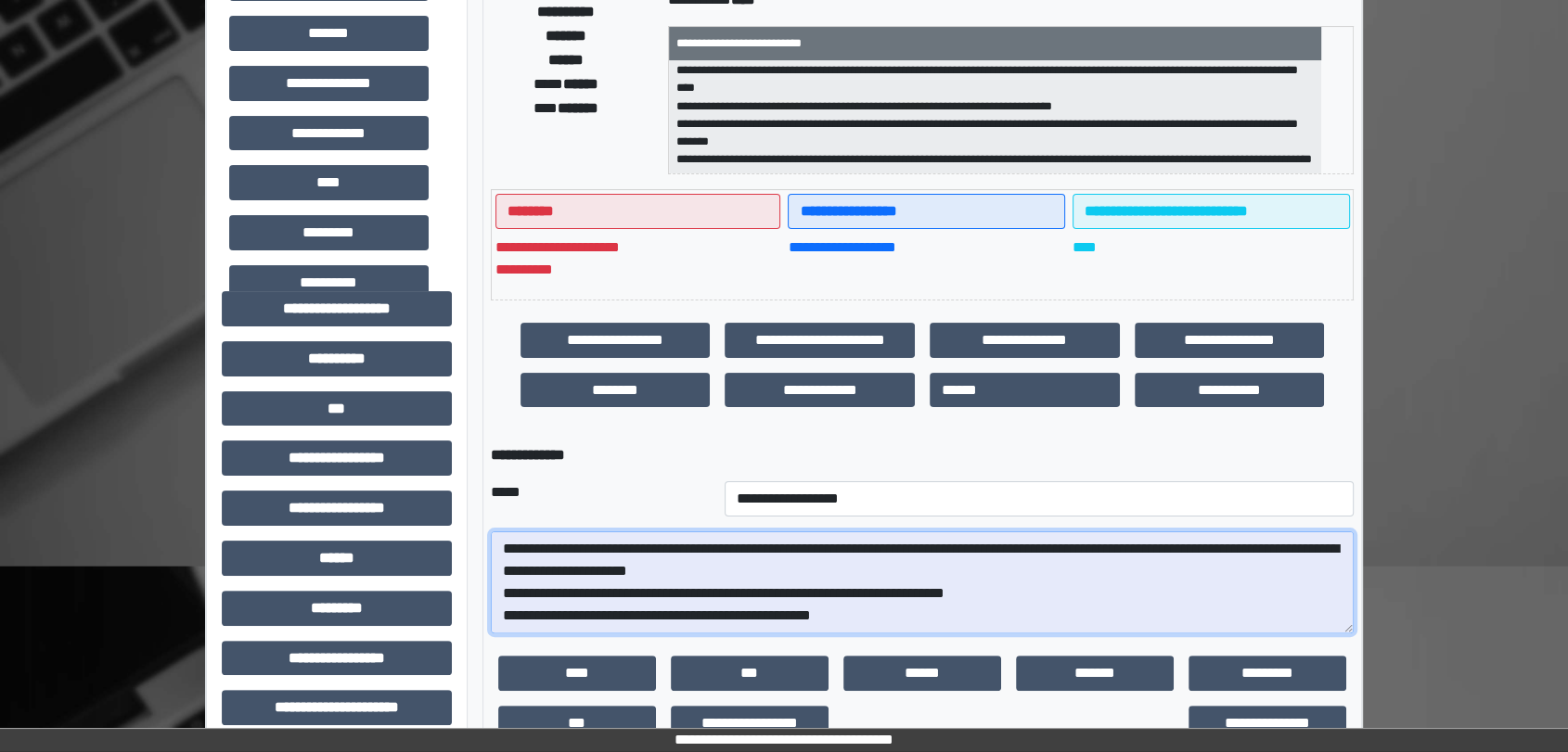 scroll, scrollTop: 309, scrollLeft: 0, axis: vertical 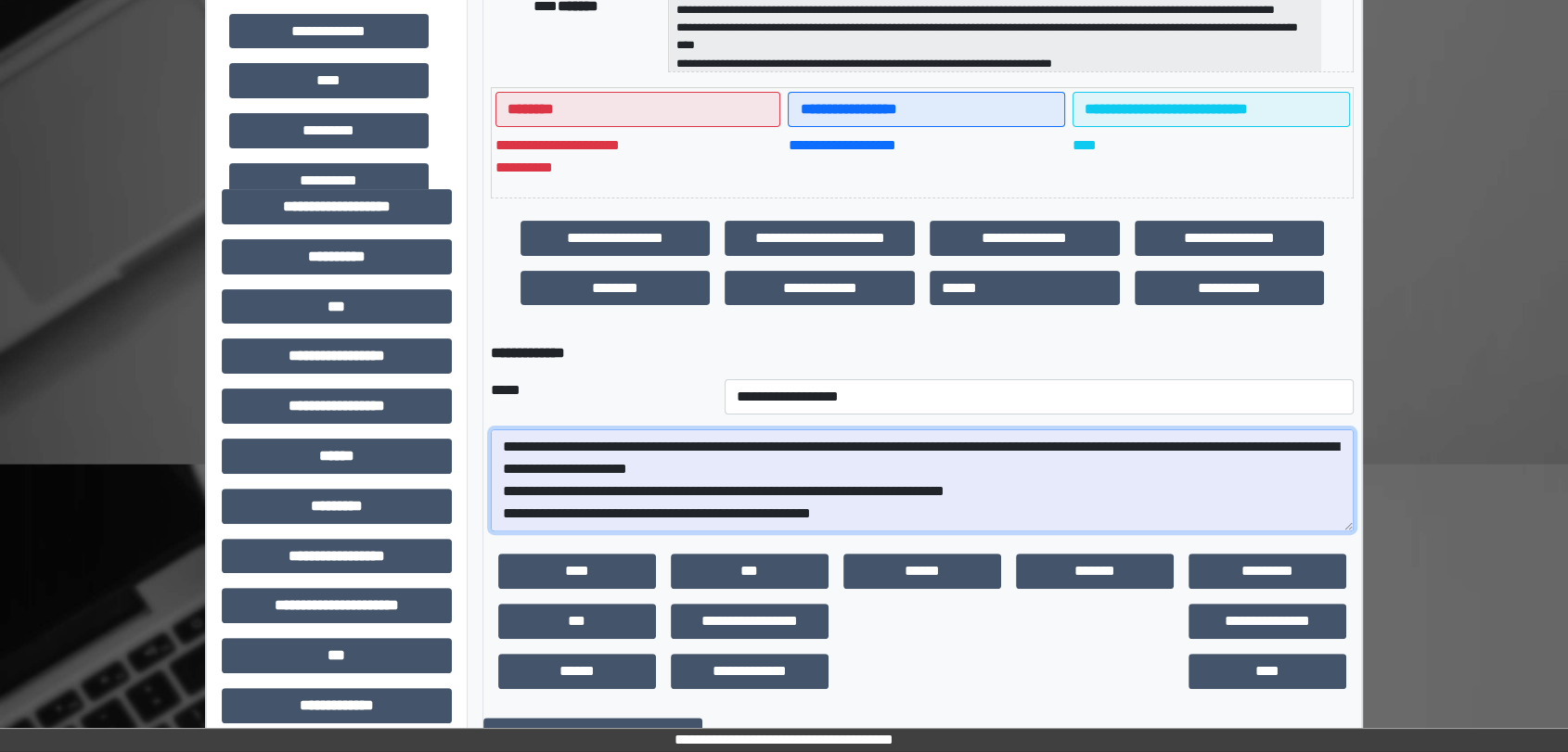 drag, startPoint x: 1133, startPoint y: 102, endPoint x: 495, endPoint y: 442, distance: 722.9412 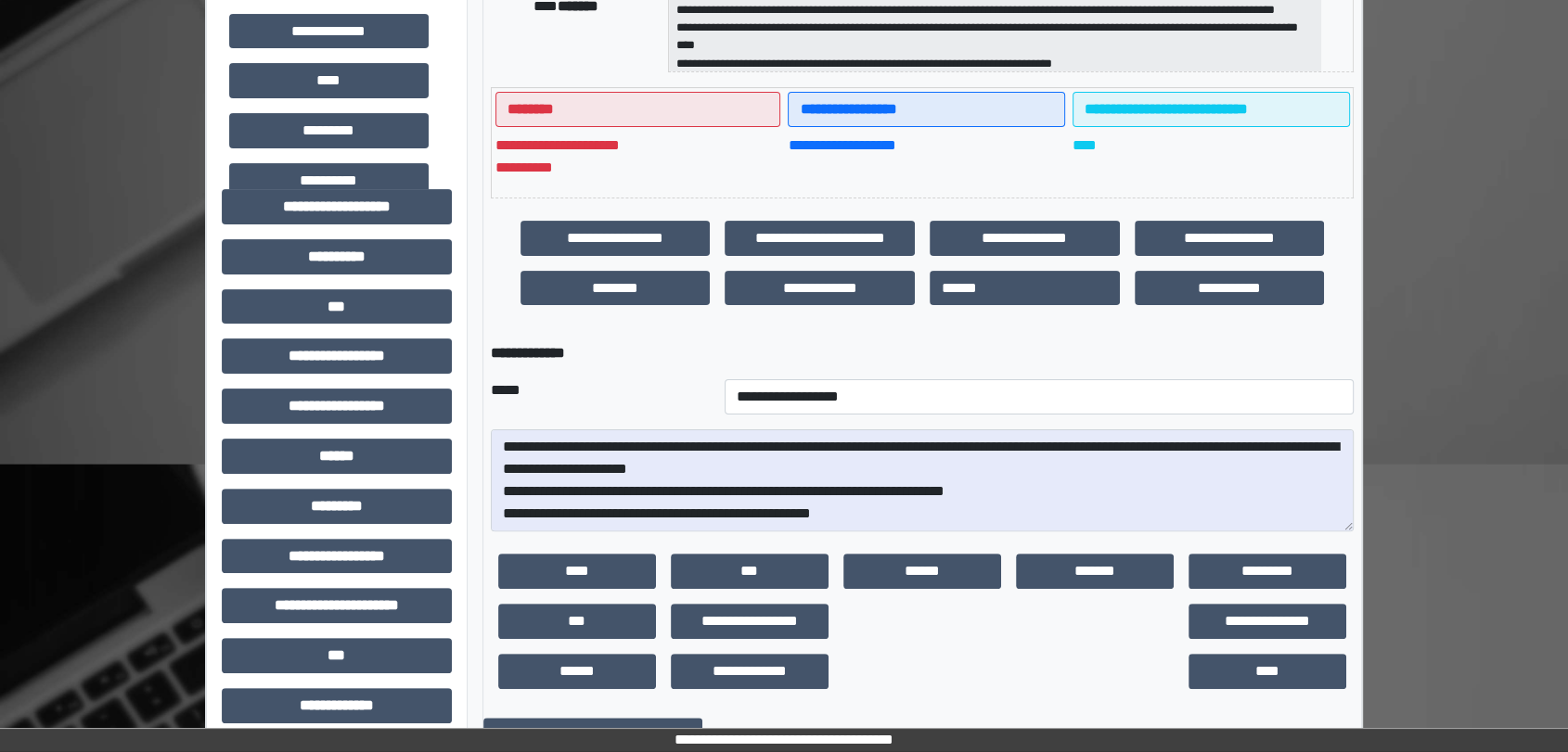 click on "**********" at bounding box center (922, 353) 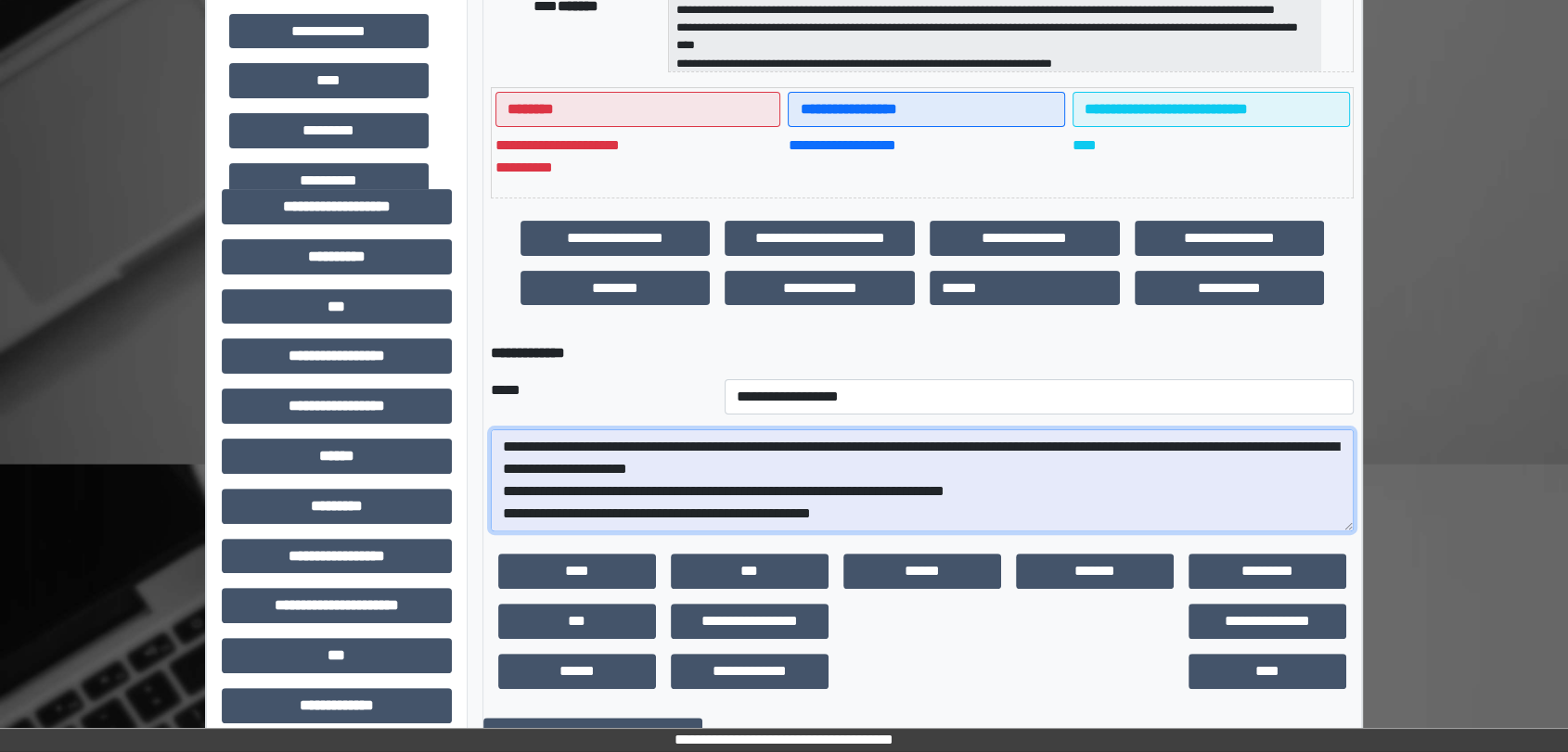 scroll, scrollTop: 89, scrollLeft: 0, axis: vertical 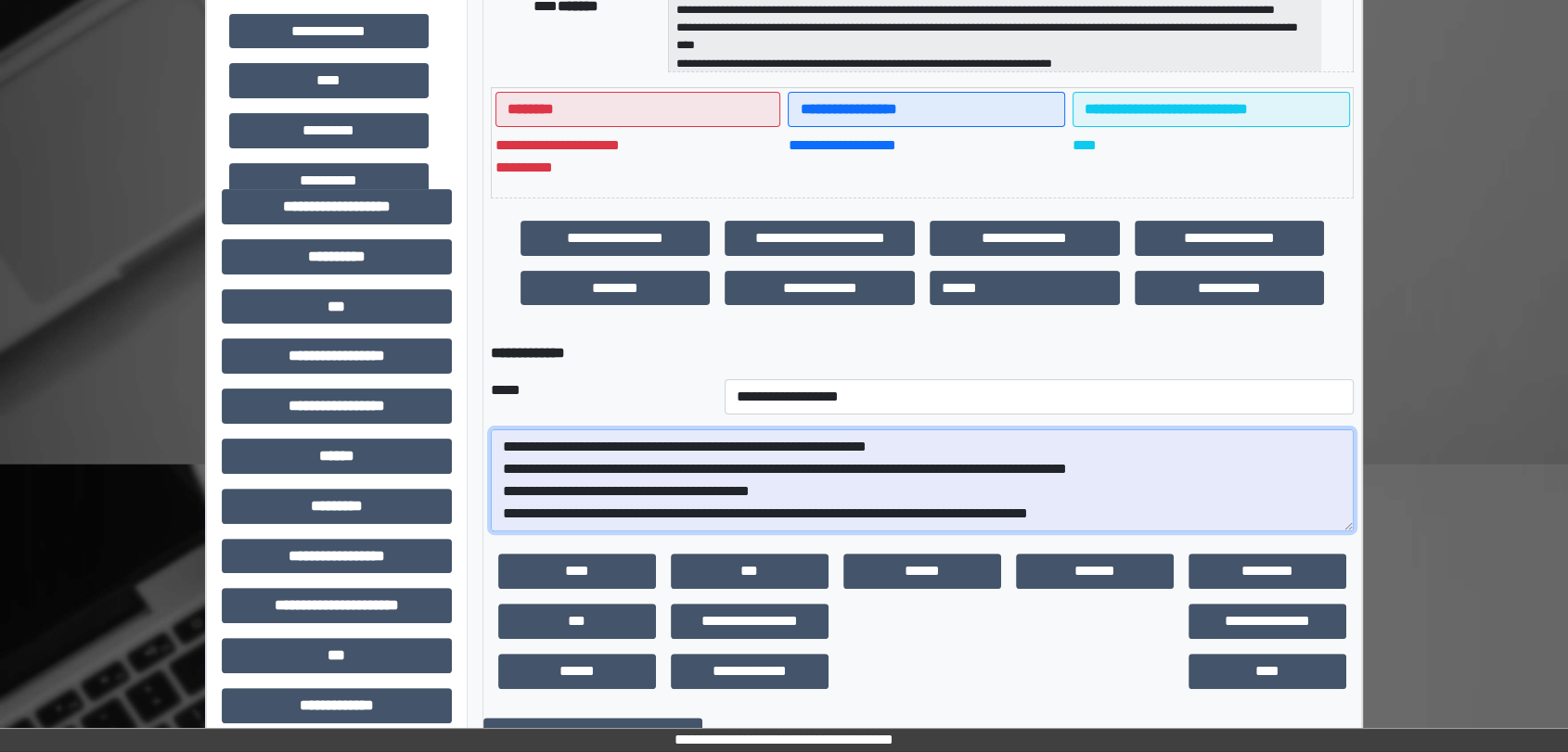click on "**********" at bounding box center (922, 480) 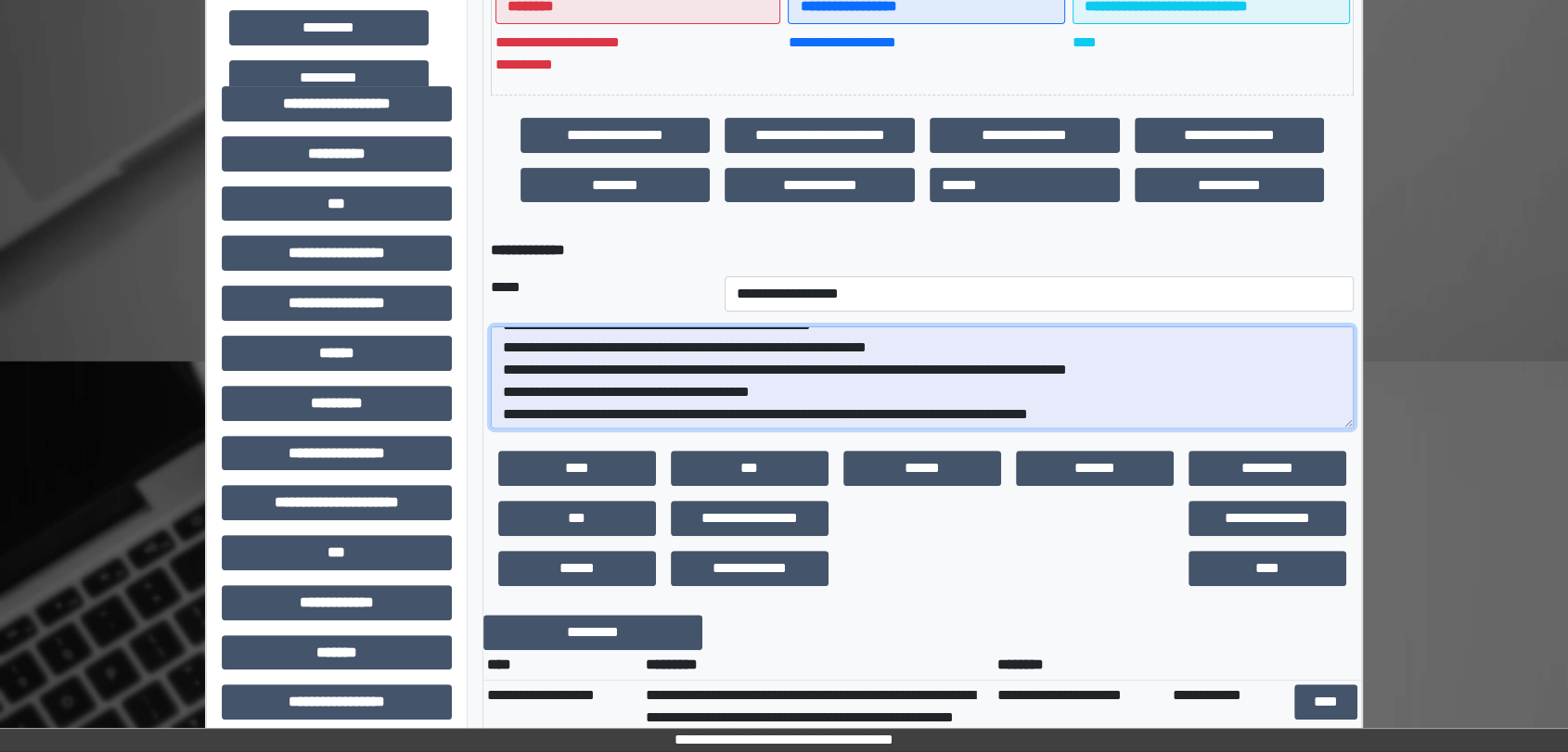 scroll, scrollTop: 89, scrollLeft: 0, axis: vertical 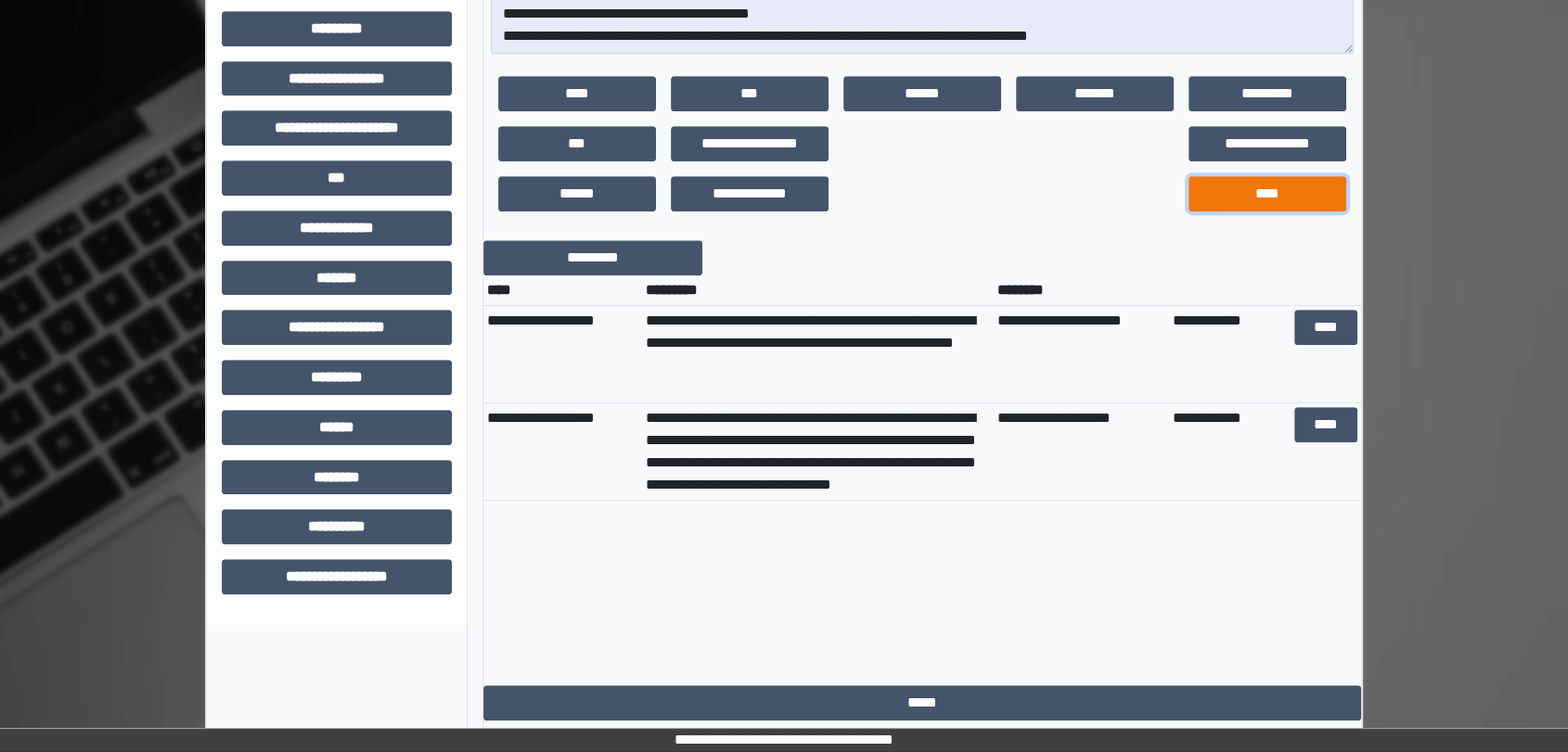 click on "****" at bounding box center [1267, 194] 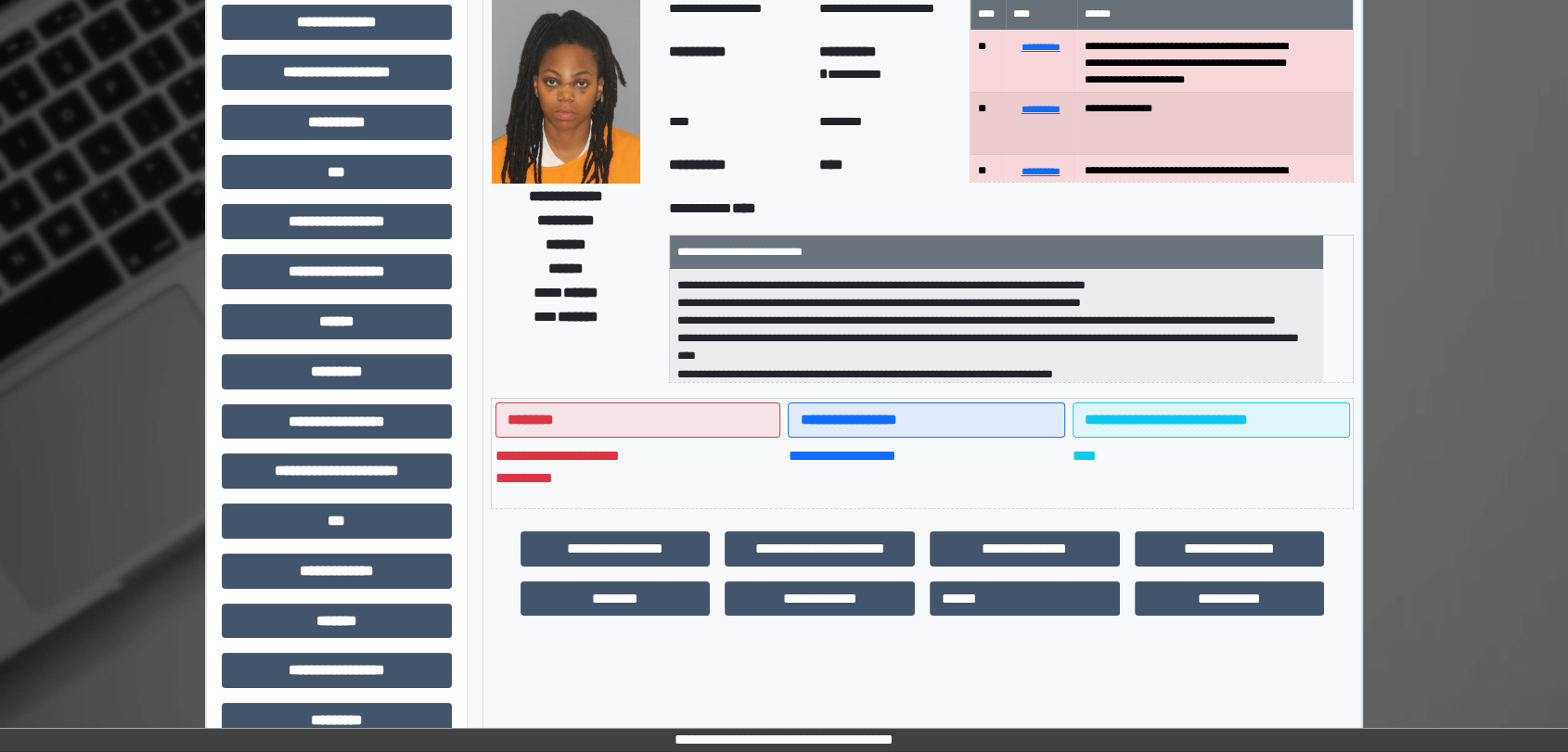 scroll, scrollTop: 103, scrollLeft: 0, axis: vertical 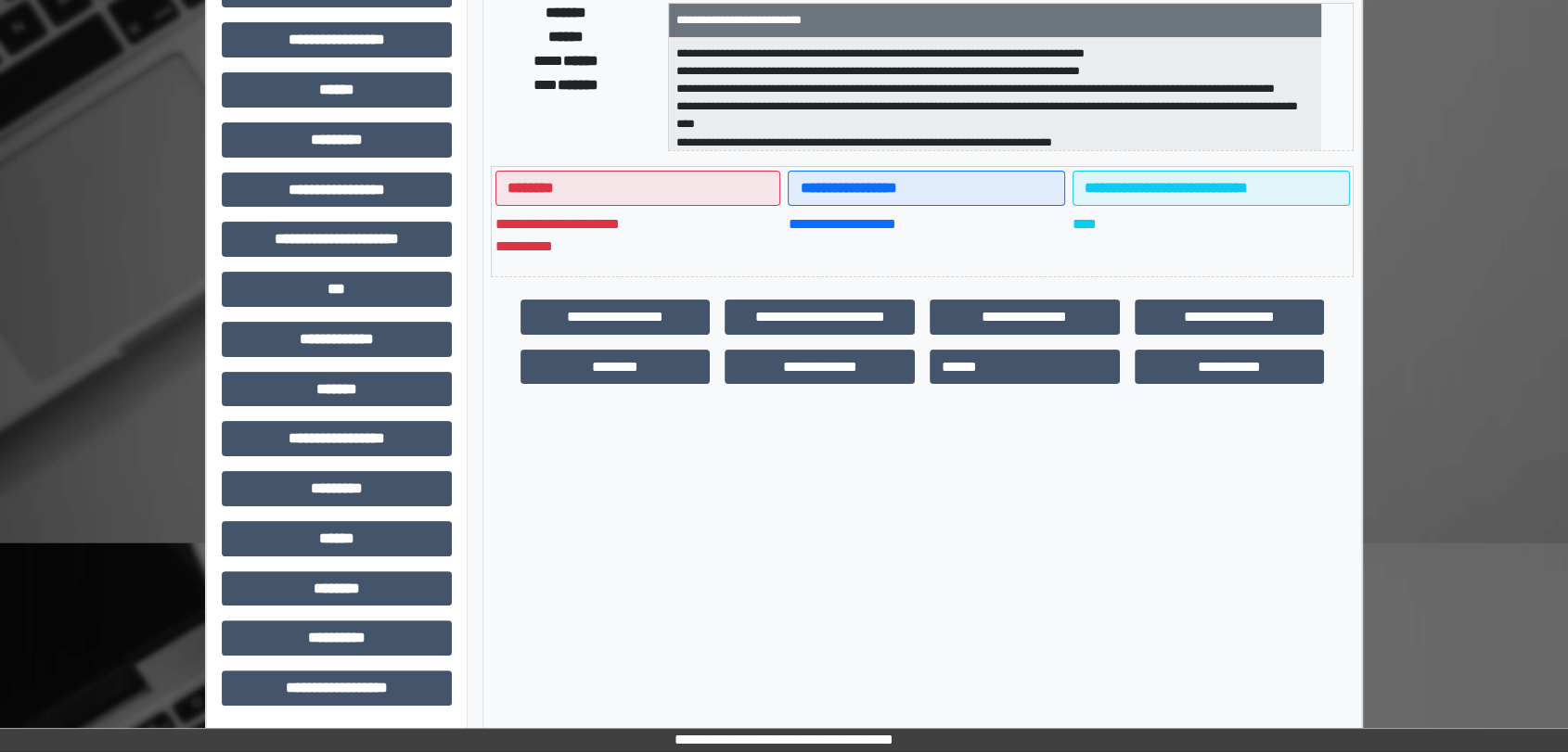click on "**********" at bounding box center (922, 222) 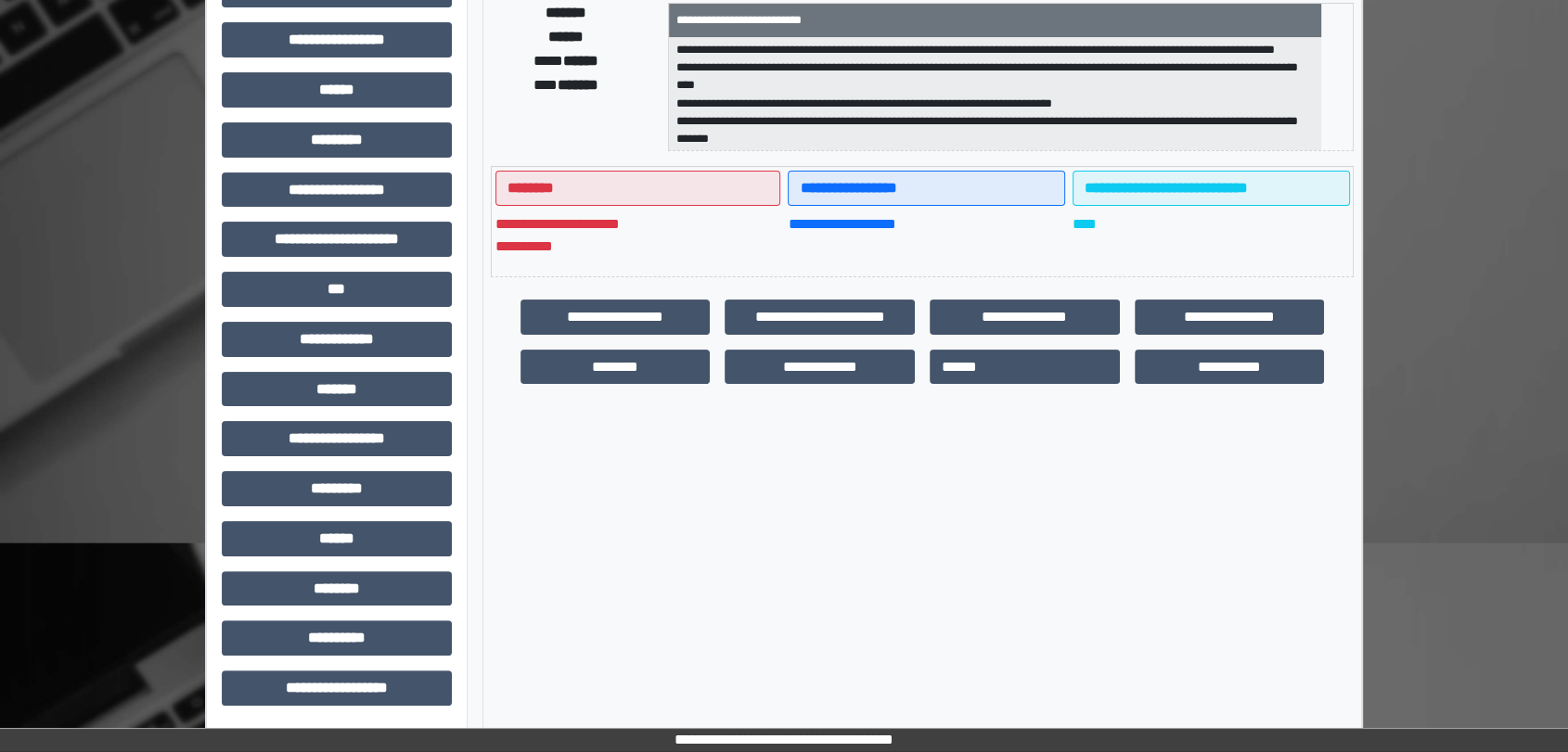 scroll, scrollTop: 95, scrollLeft: 0, axis: vertical 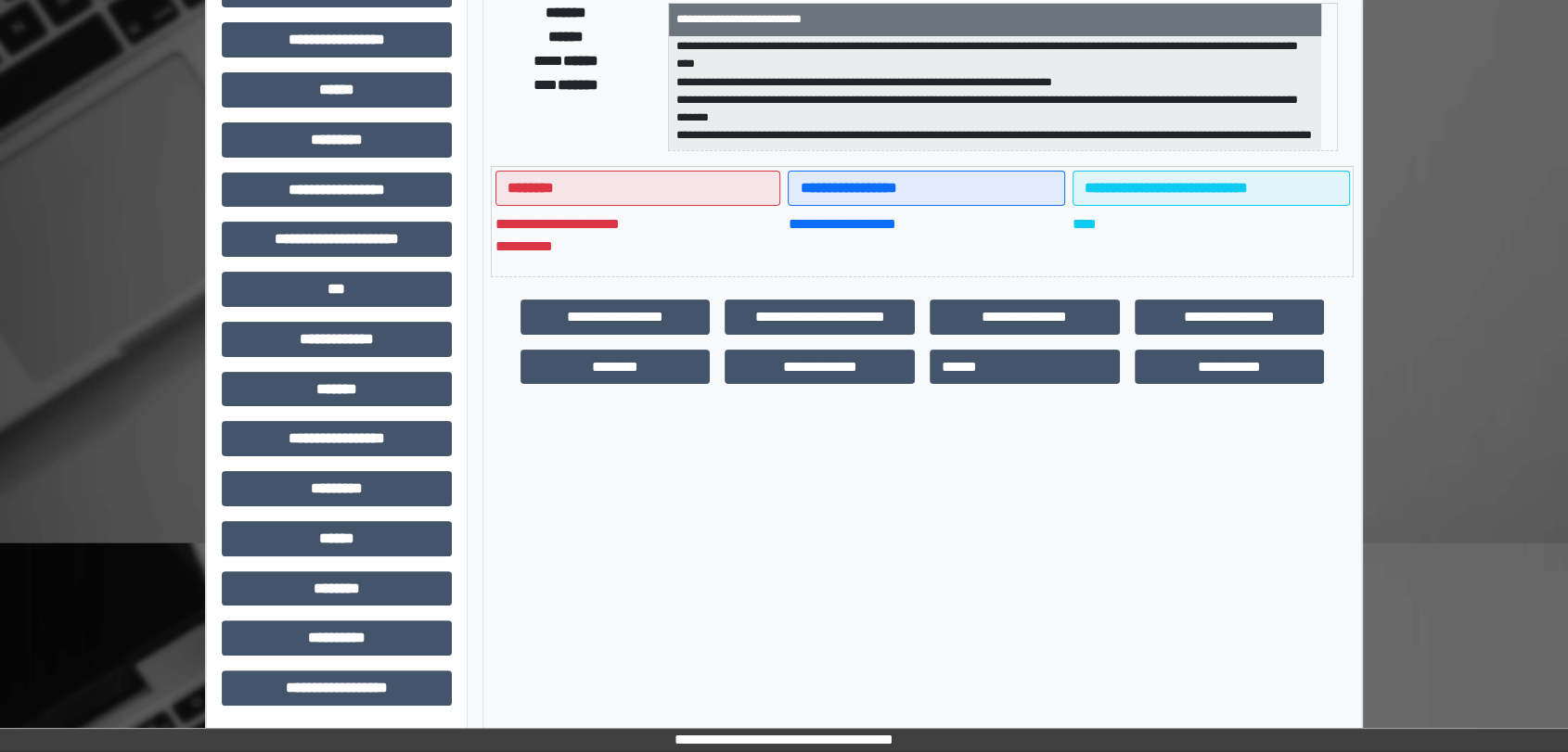 click on "**********" at bounding box center [996, 94] 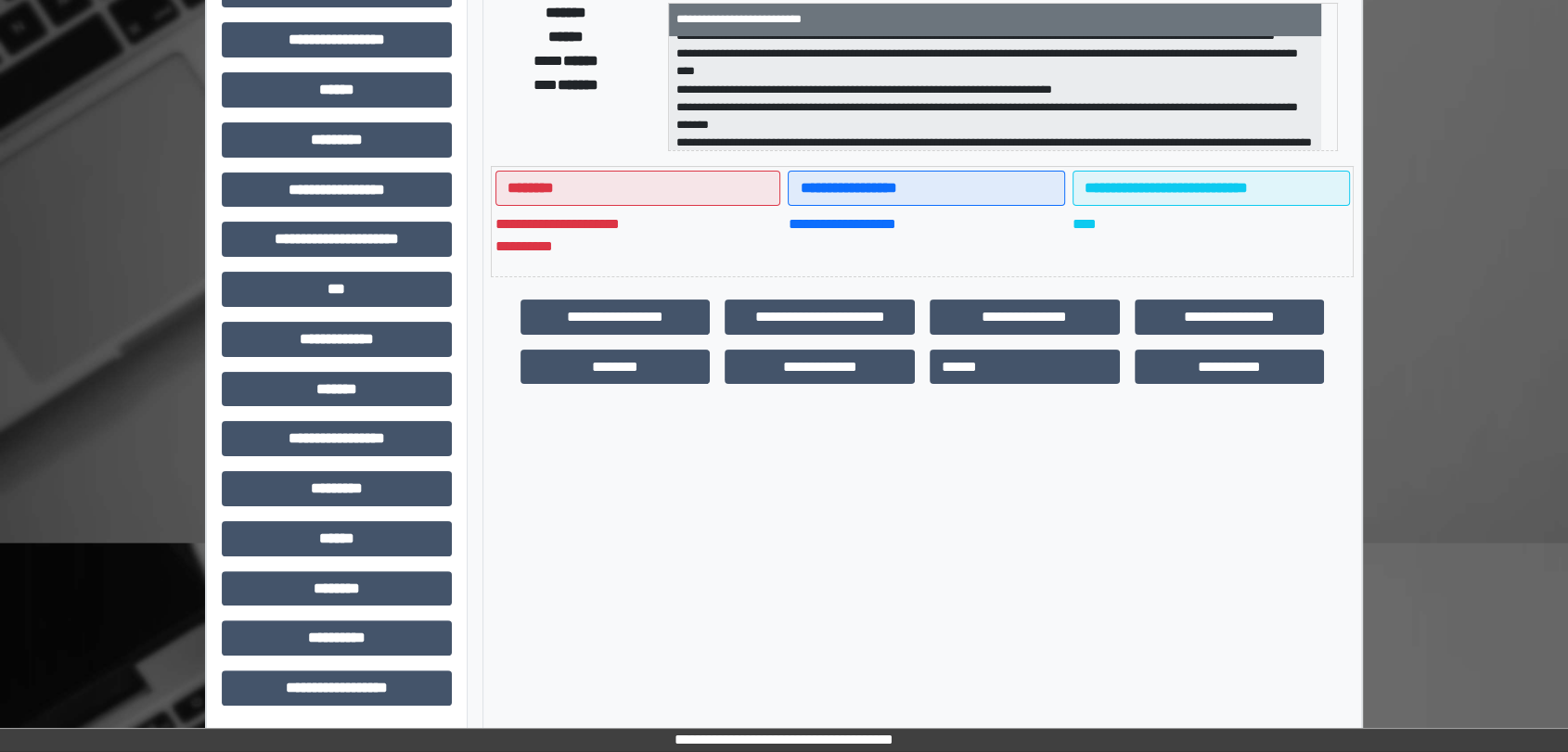 scroll, scrollTop: 0, scrollLeft: 0, axis: both 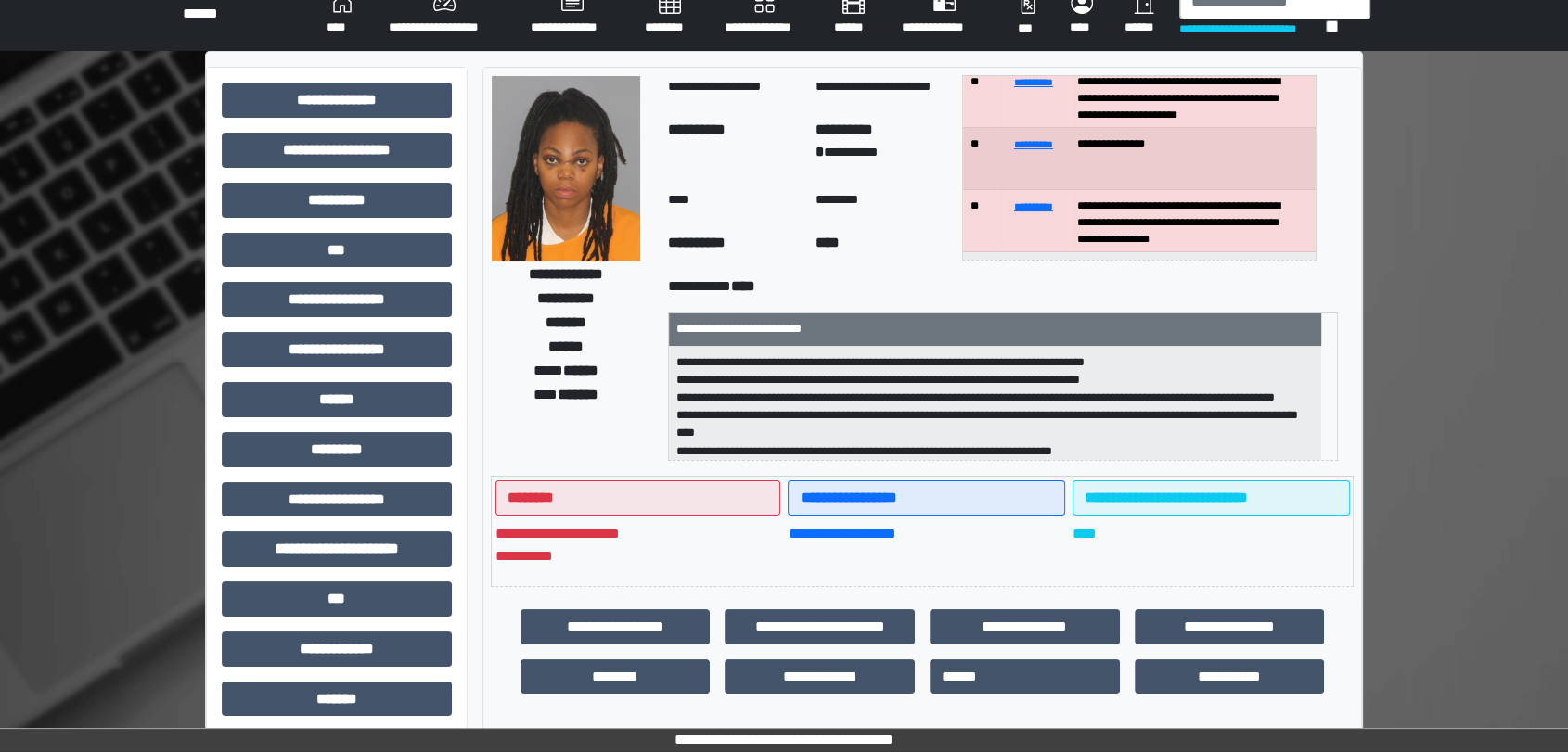 click on "**********" at bounding box center [784, 555] 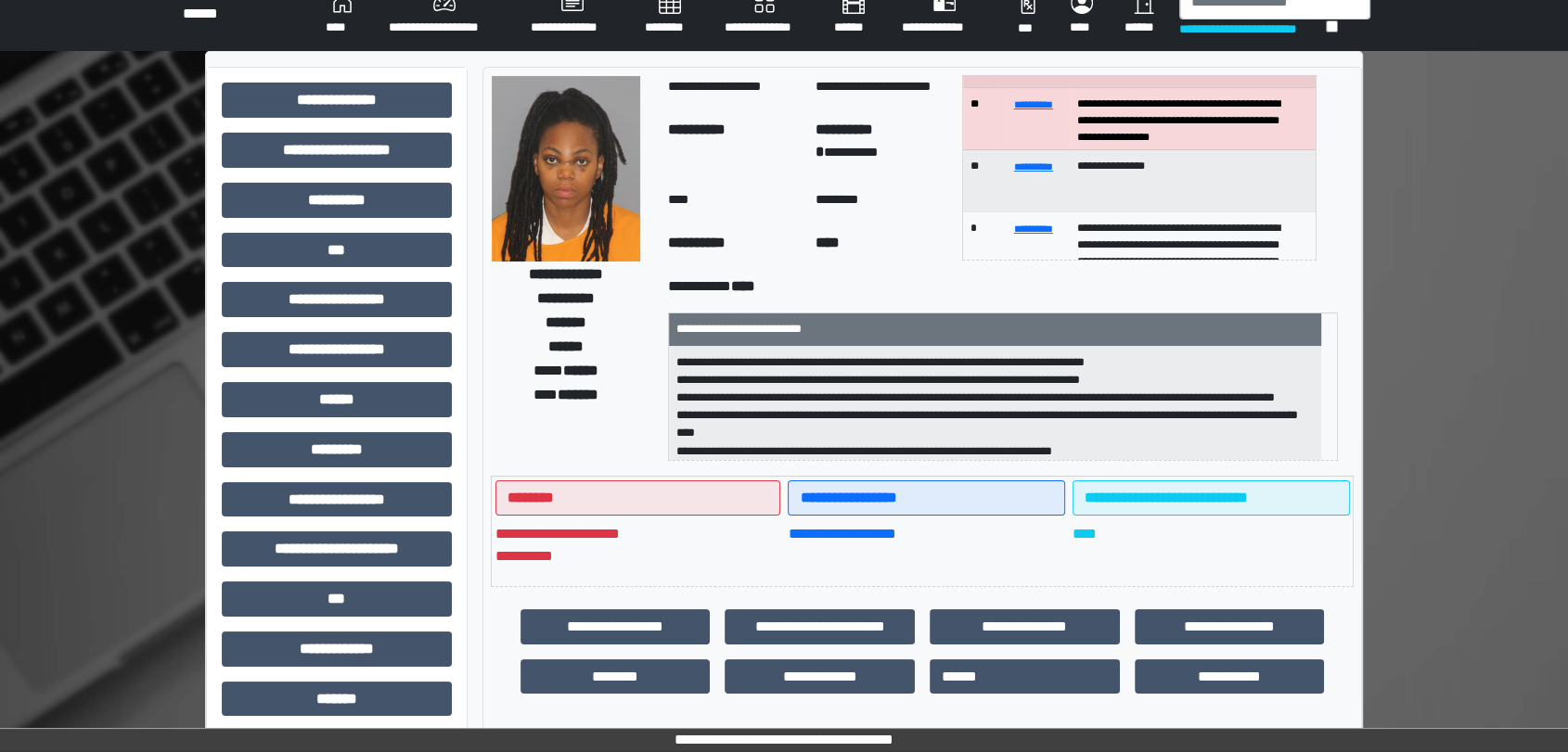 scroll, scrollTop: 146, scrollLeft: 0, axis: vertical 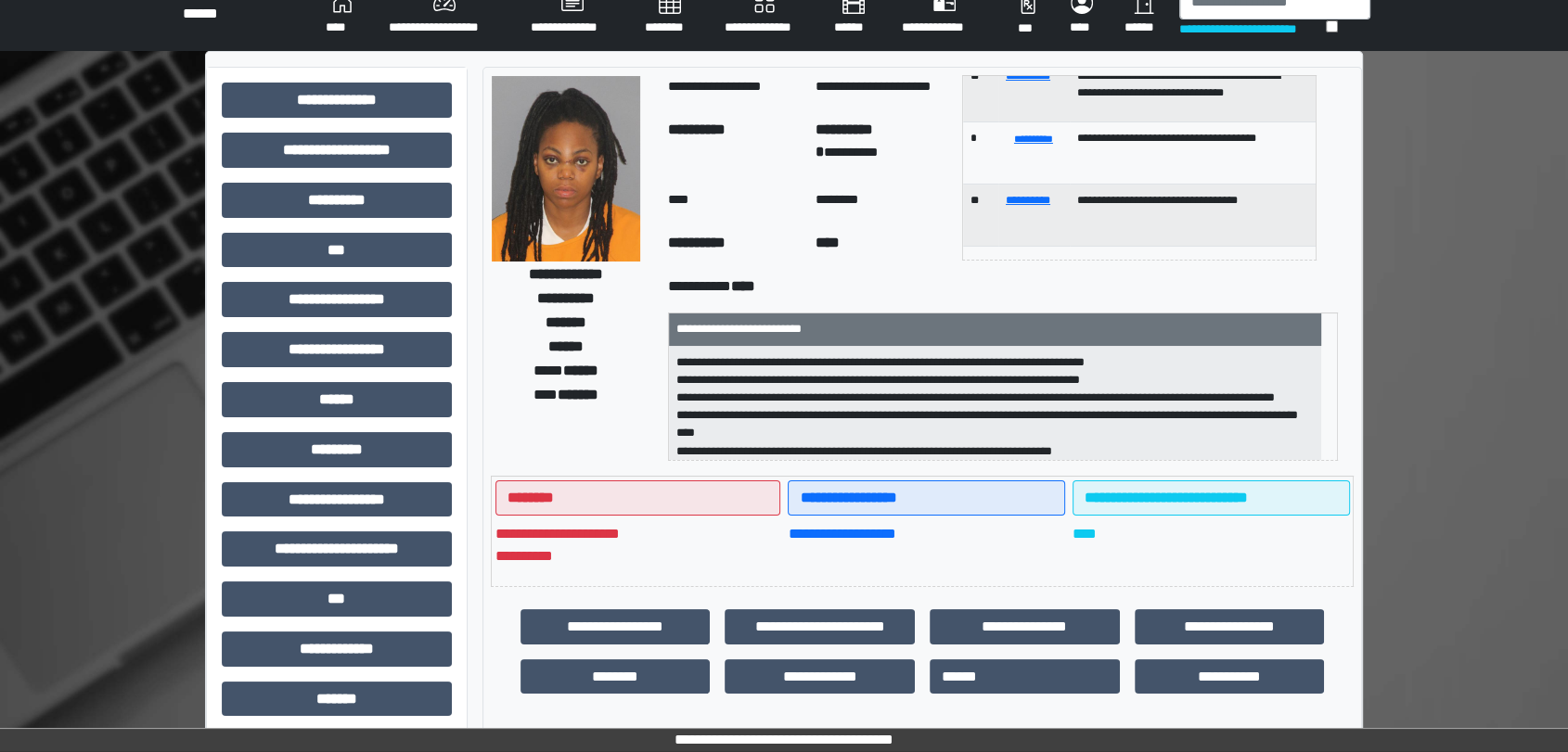 click on "****" at bounding box center [880, 246] 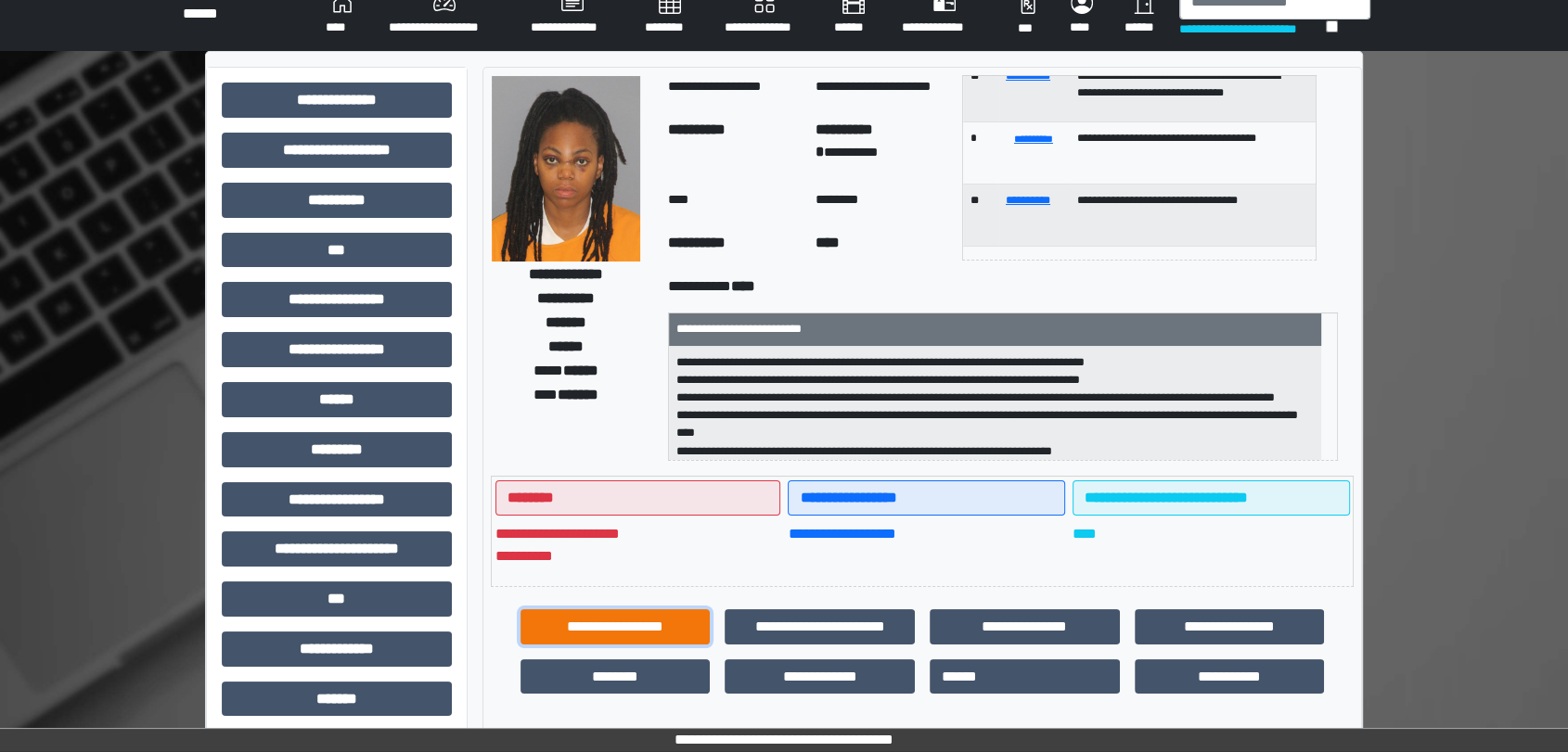 click on "**********" at bounding box center [615, 627] 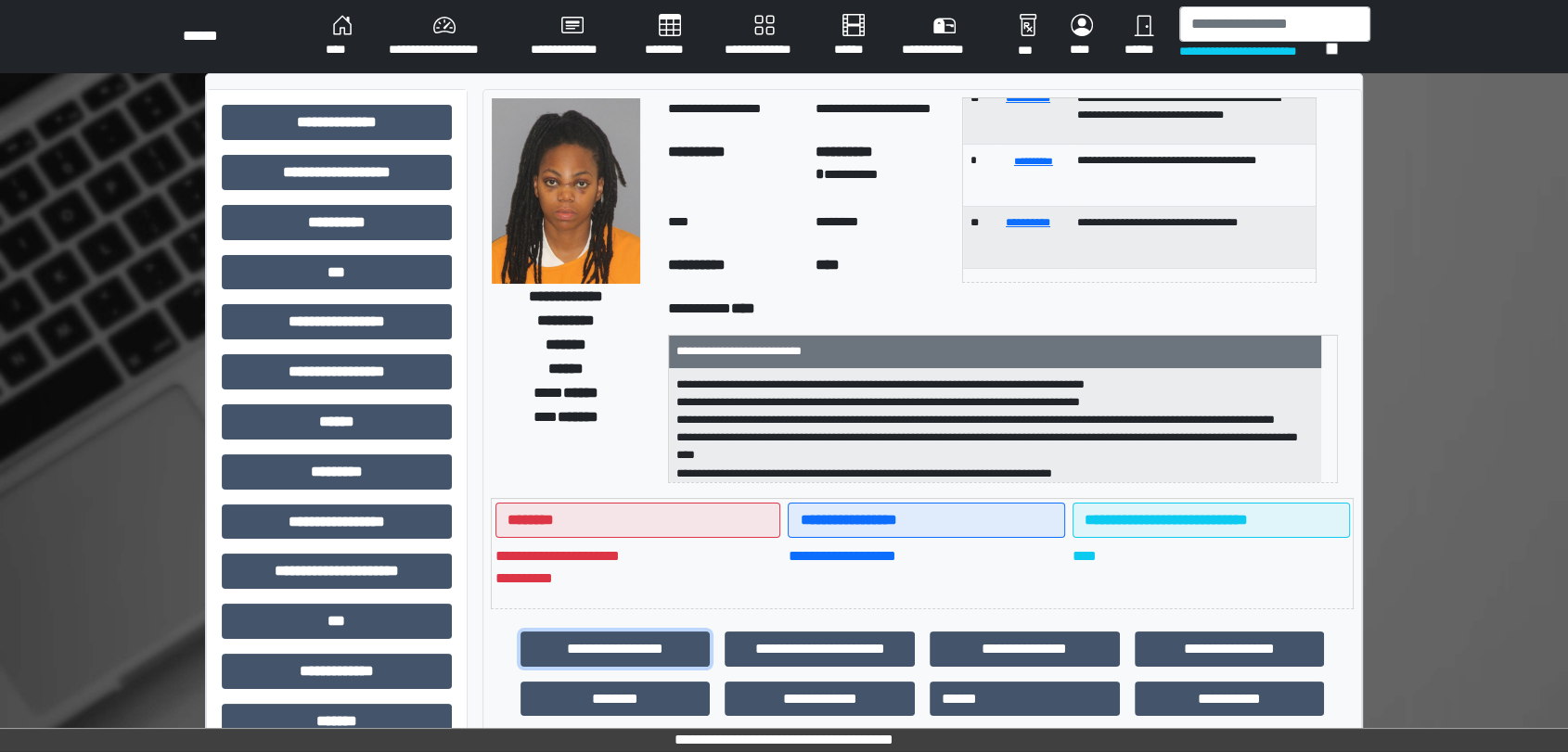 scroll, scrollTop: 0, scrollLeft: 0, axis: both 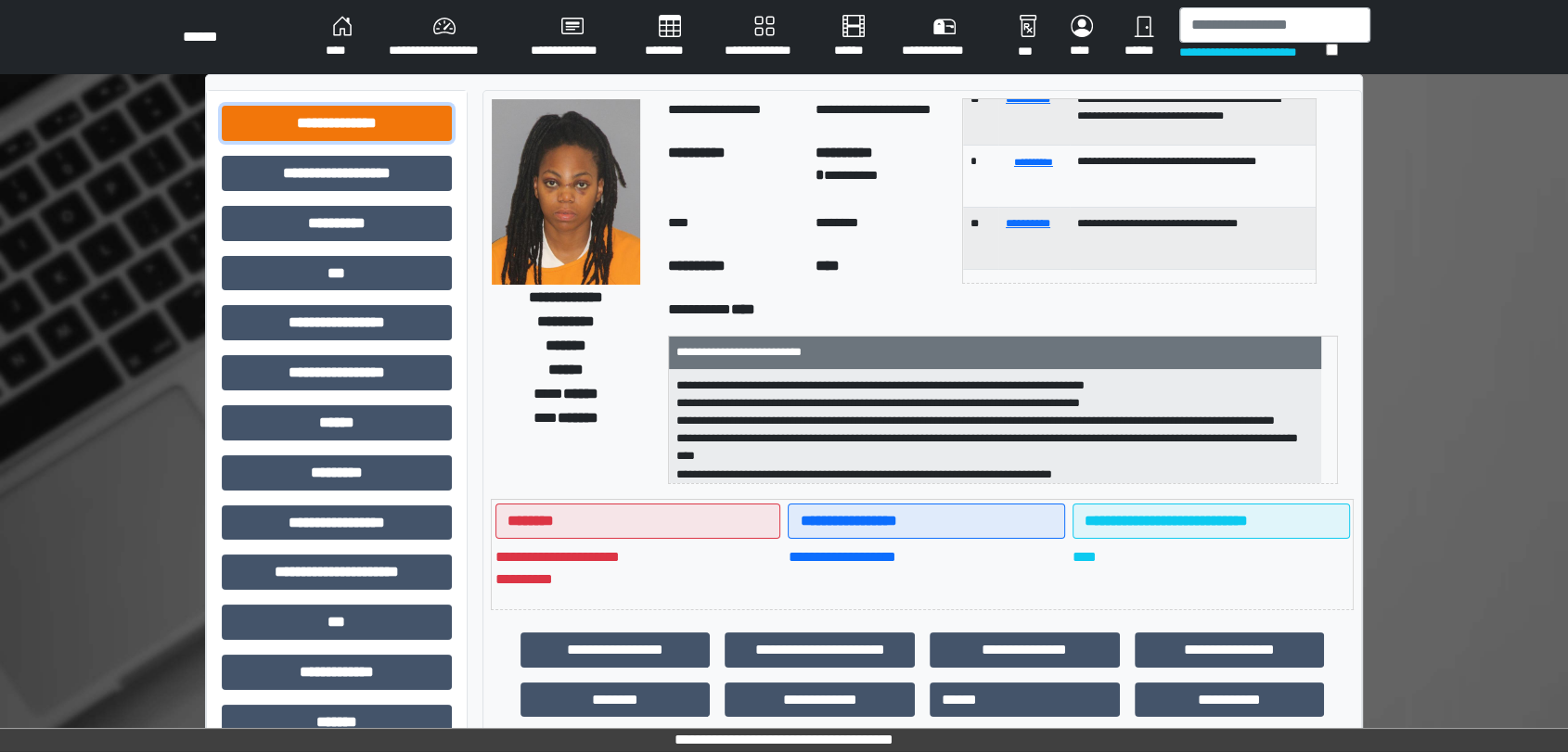 click on "**********" at bounding box center [337, 123] 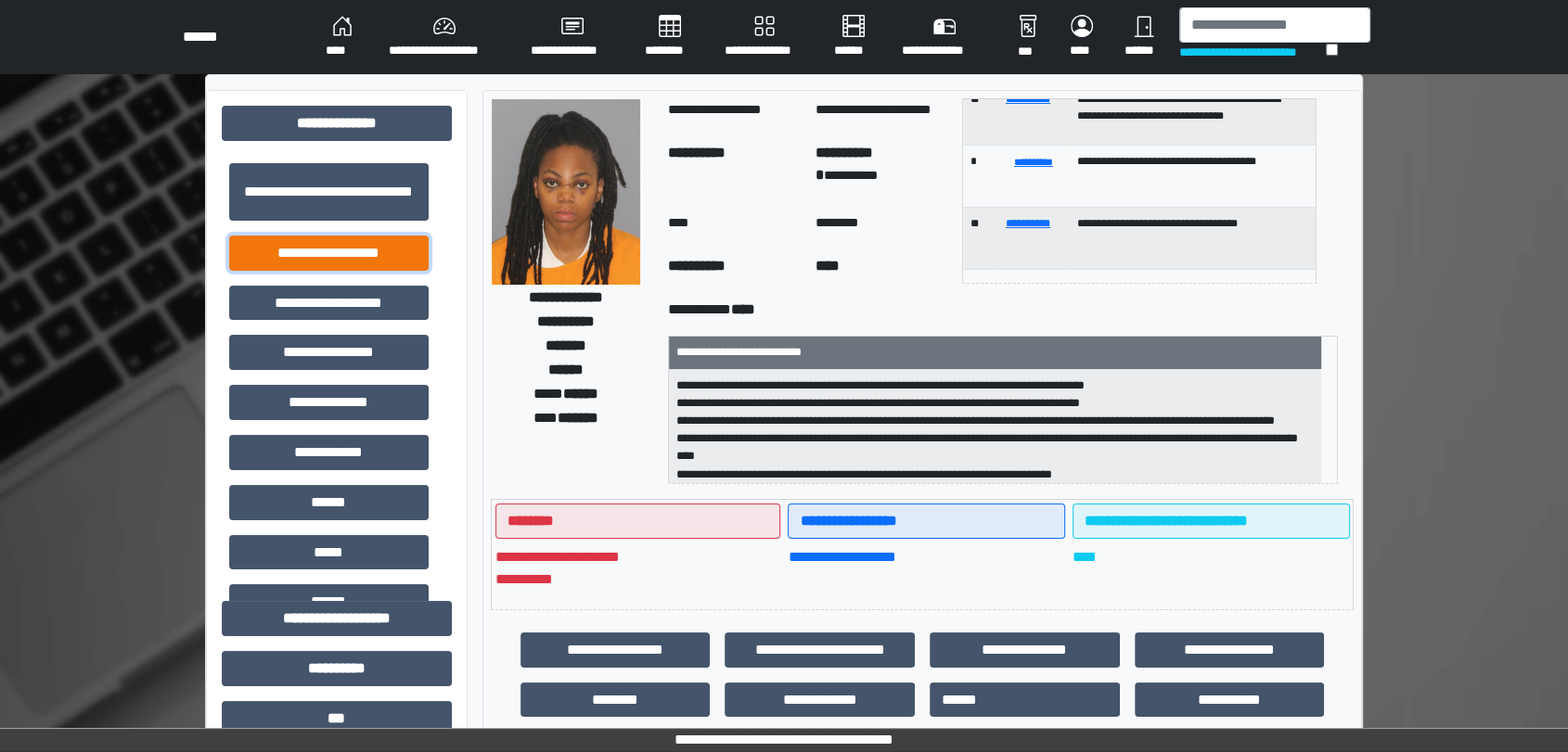 click on "**********" at bounding box center [328, 253] 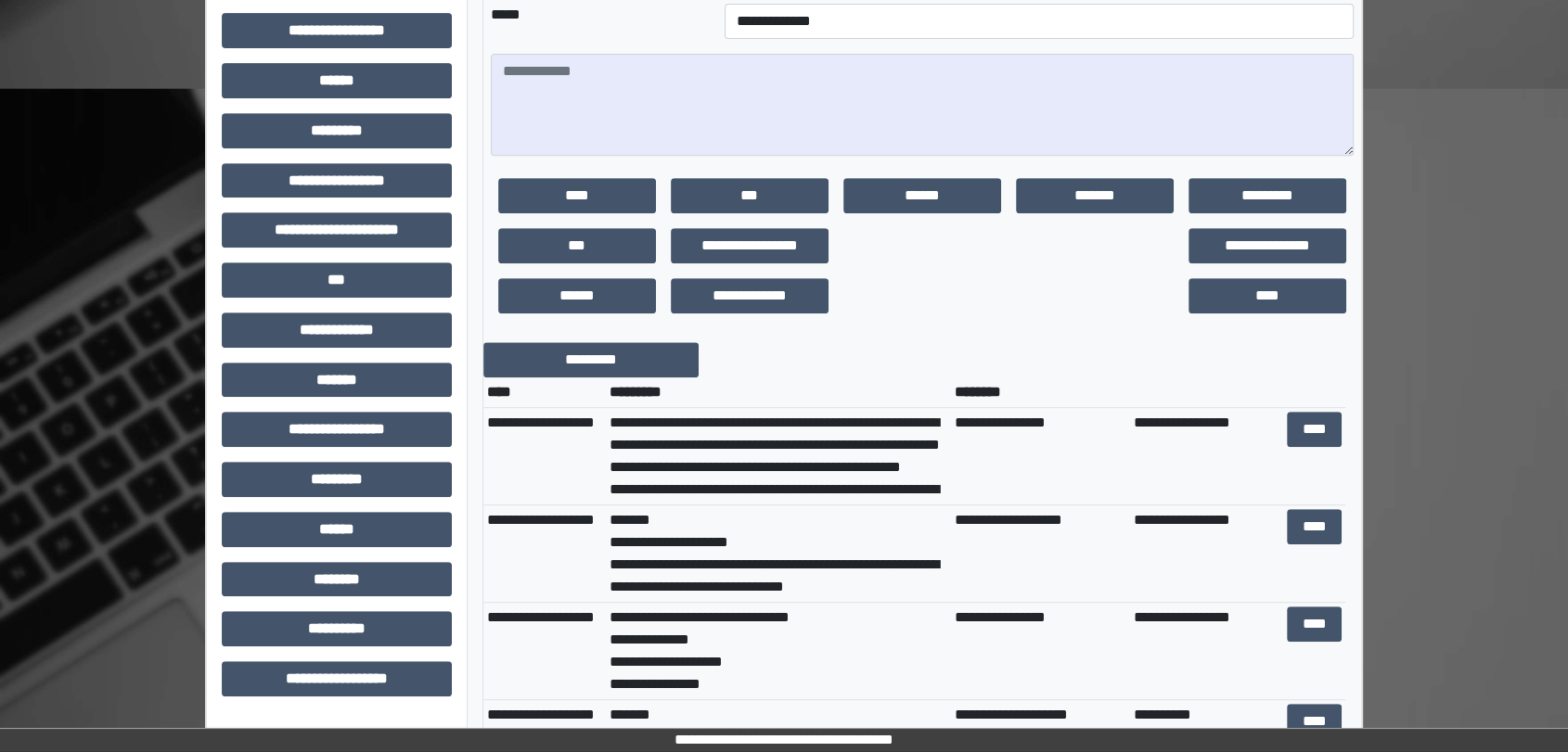scroll, scrollTop: 786, scrollLeft: 0, axis: vertical 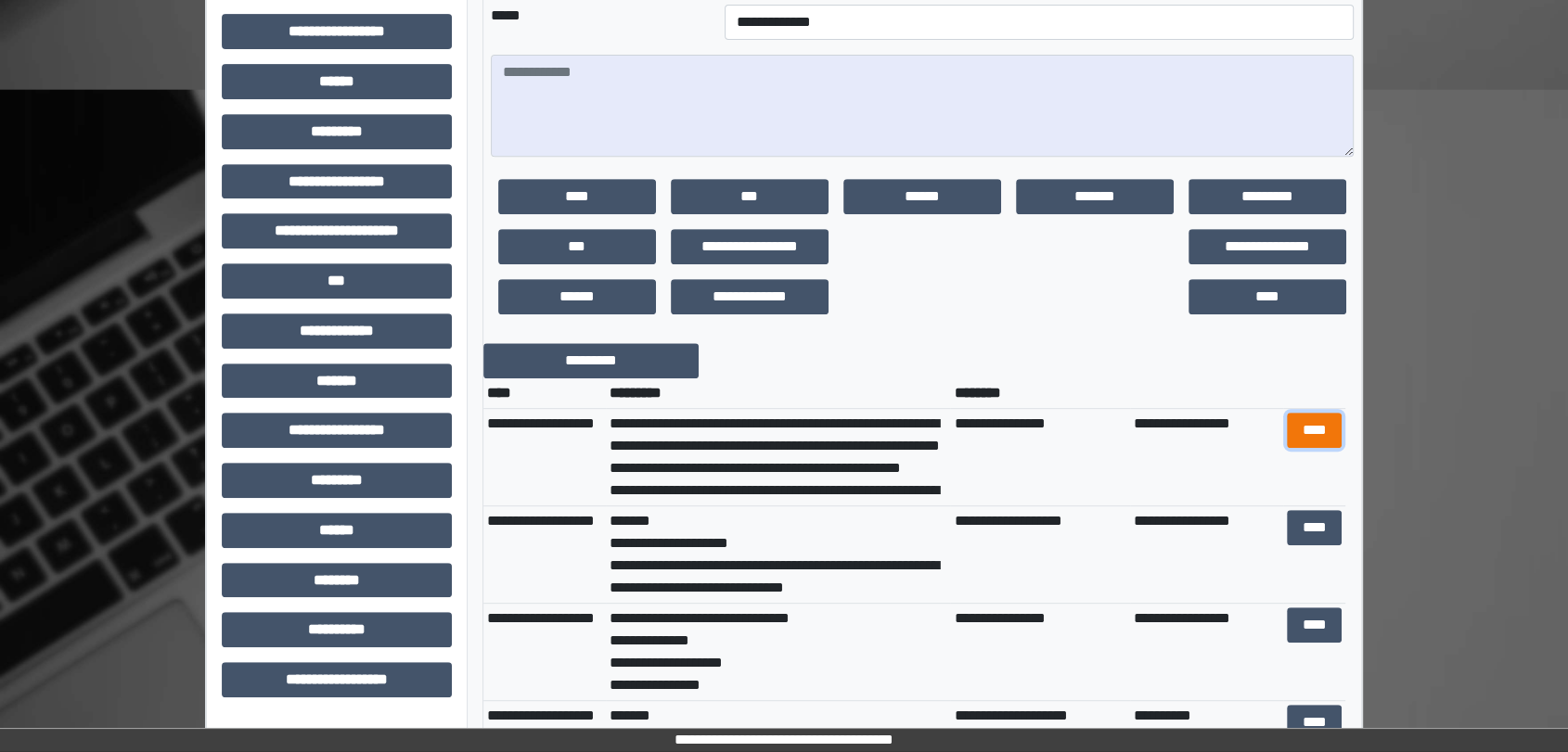 click on "****" at bounding box center (1315, 430) 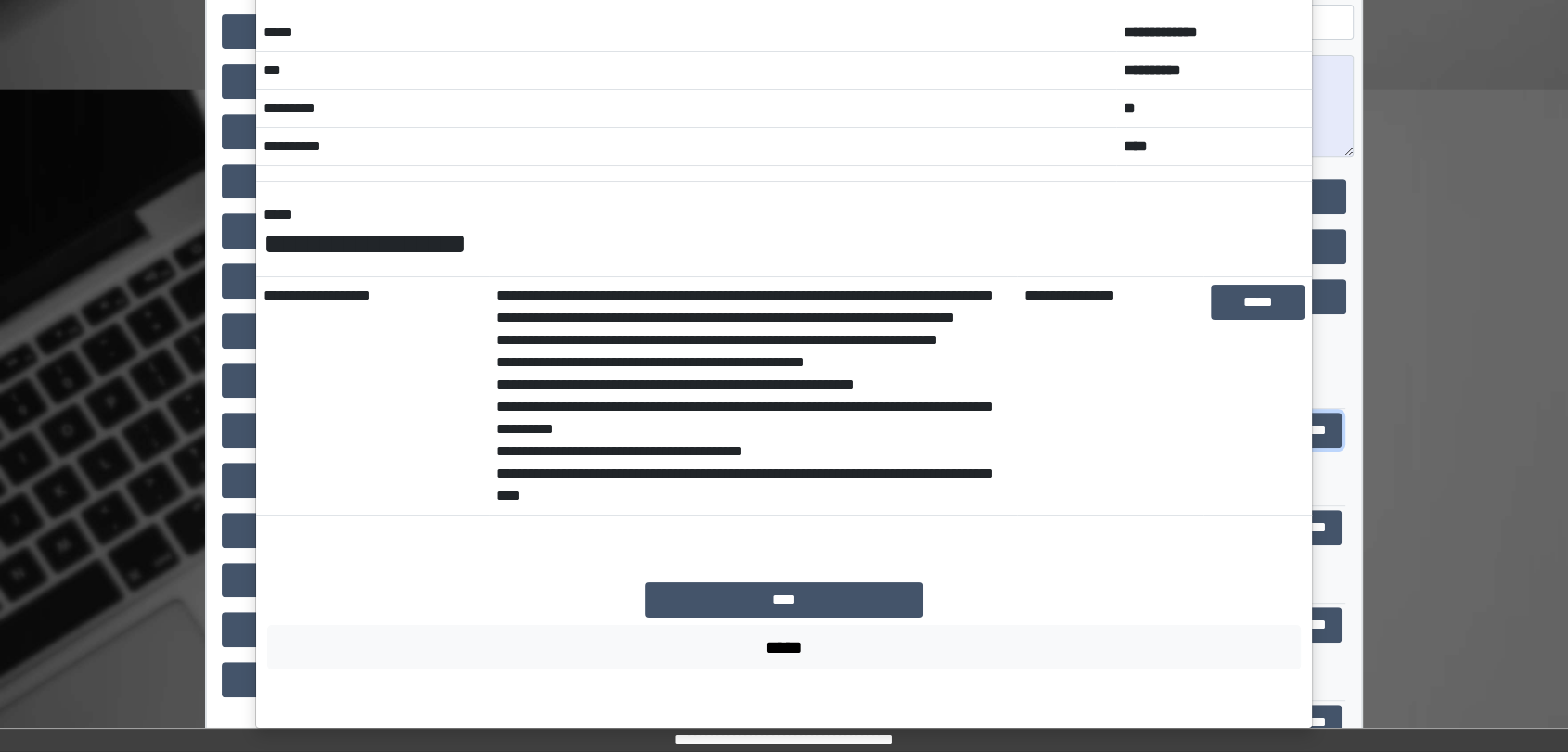 scroll, scrollTop: 79, scrollLeft: 0, axis: vertical 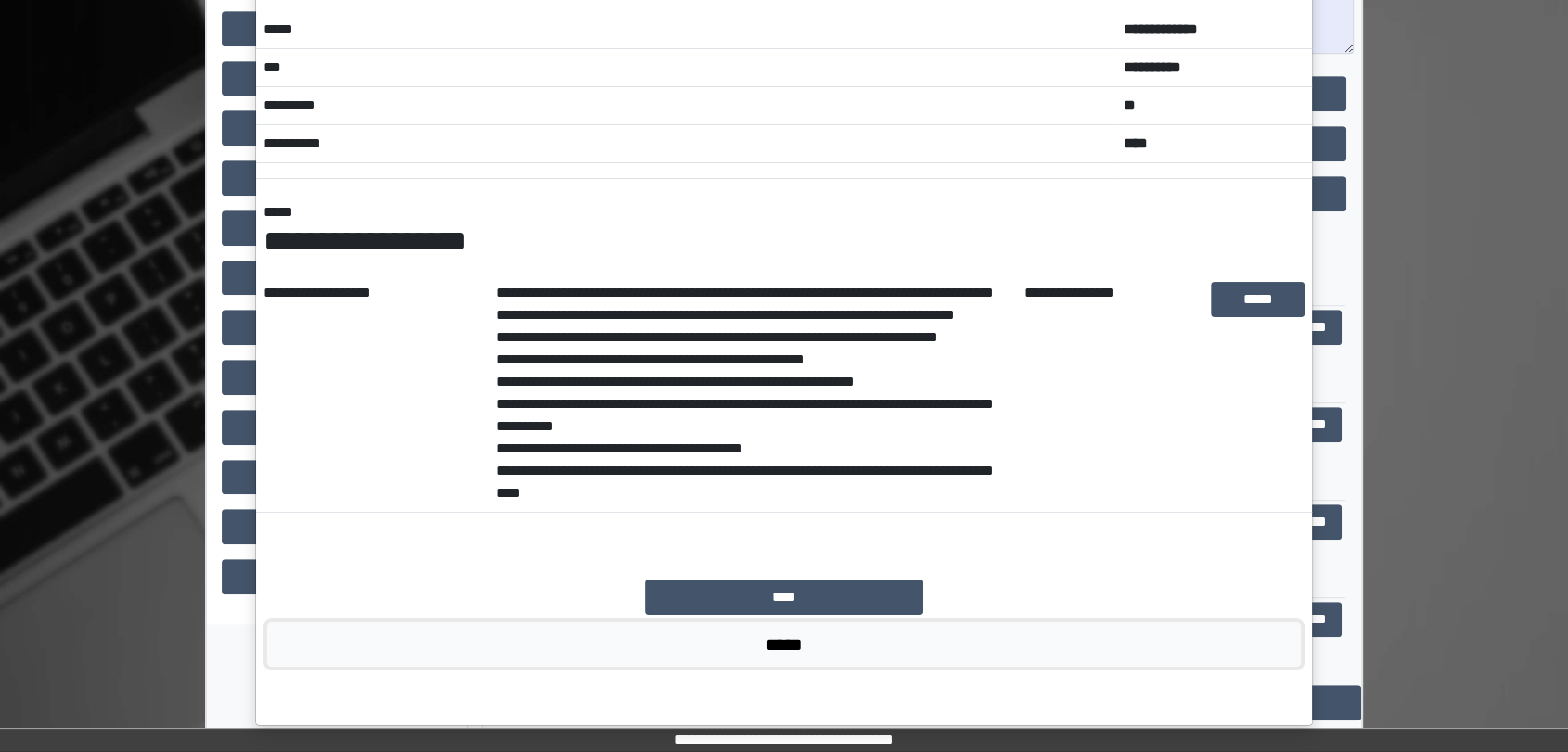 click on "*****" at bounding box center (784, 644) 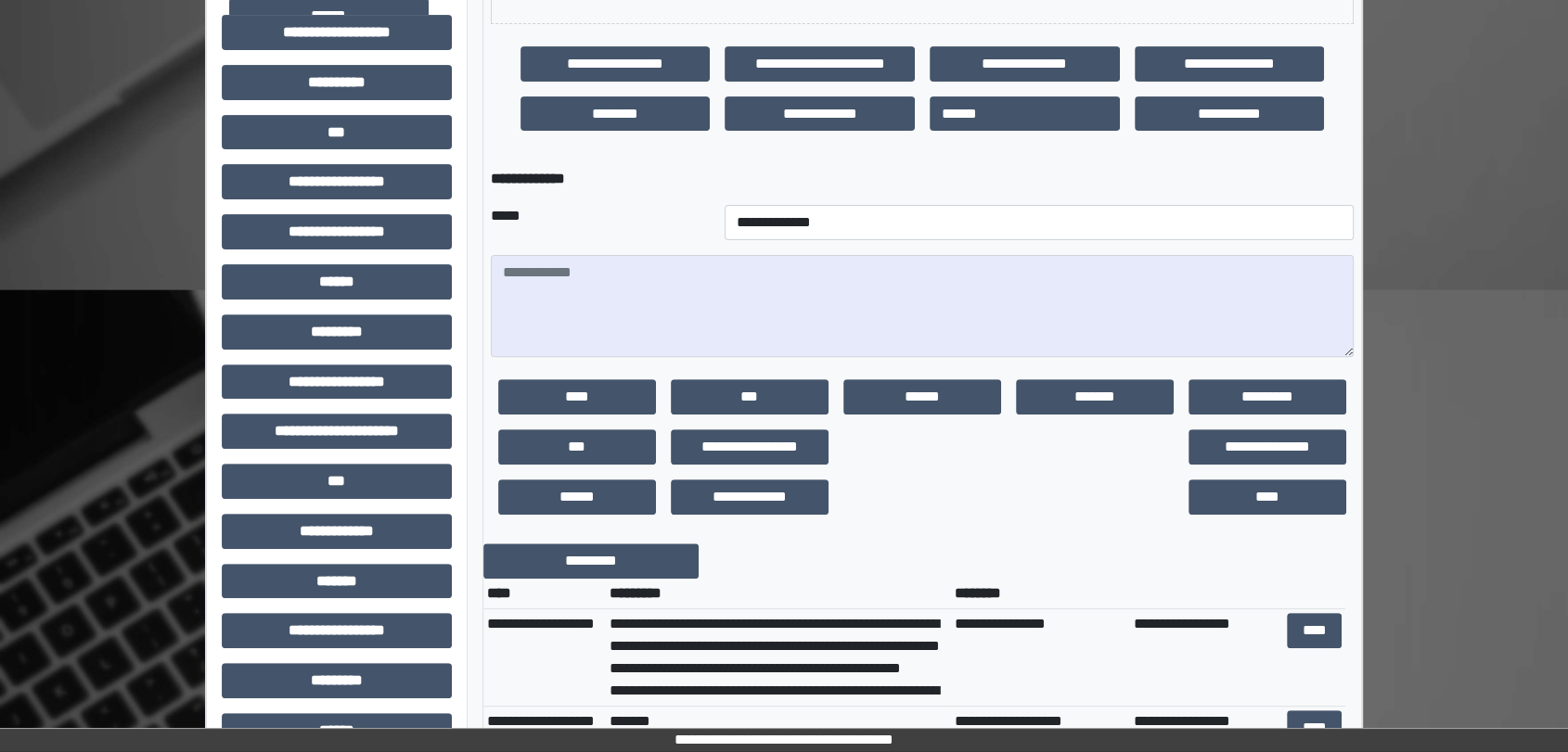 scroll, scrollTop: 618, scrollLeft: 0, axis: vertical 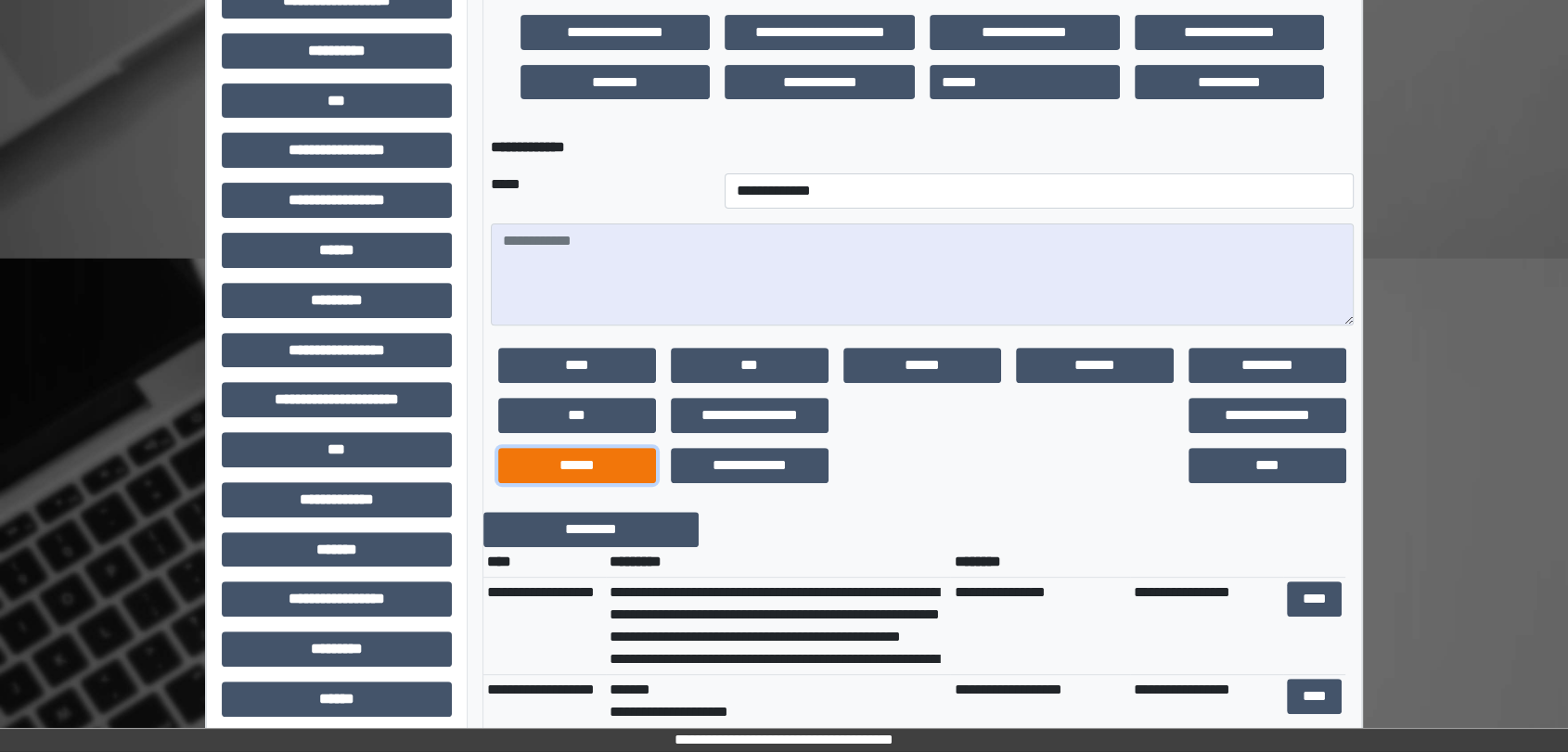 click on "******" at bounding box center (577, 465) 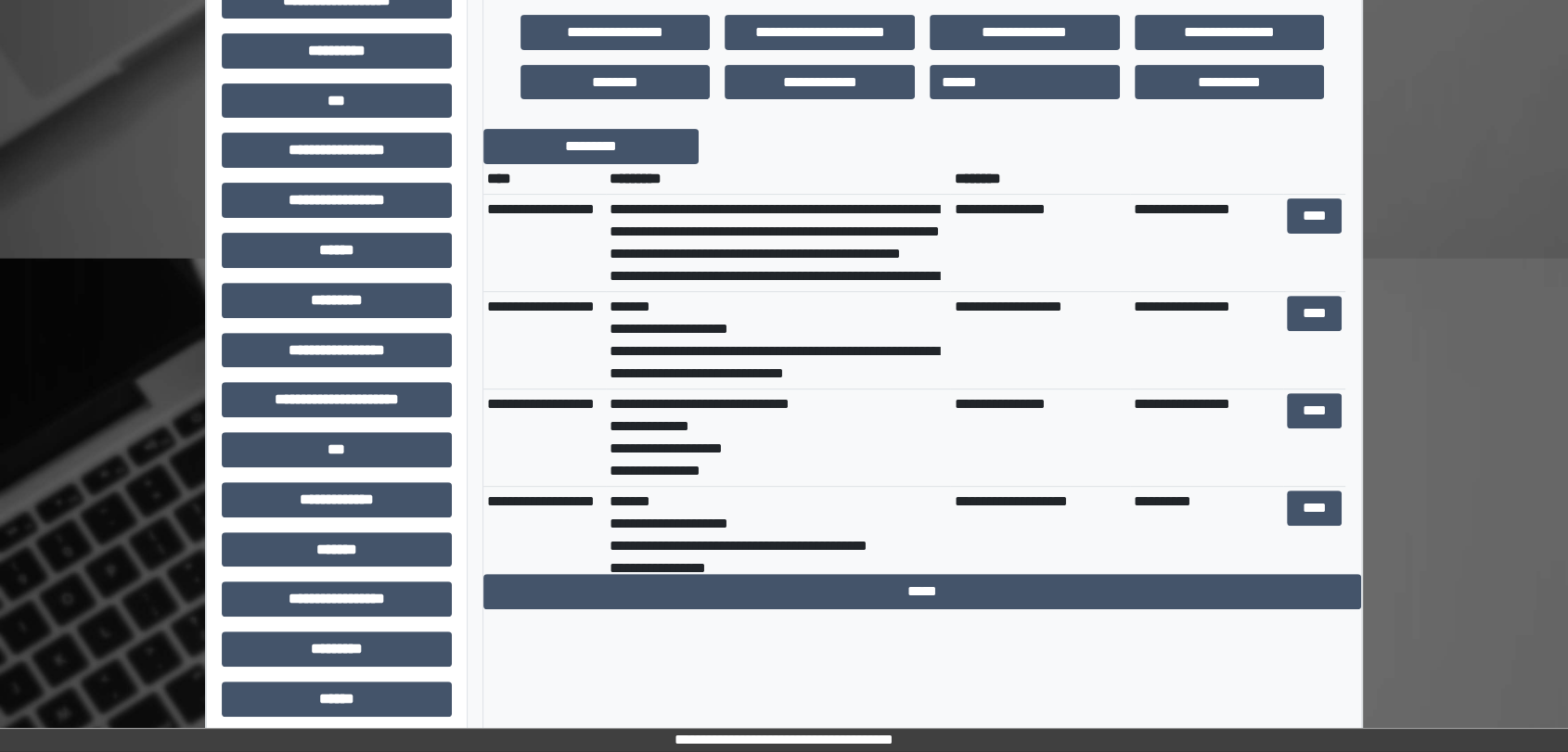 scroll, scrollTop: 0, scrollLeft: 0, axis: both 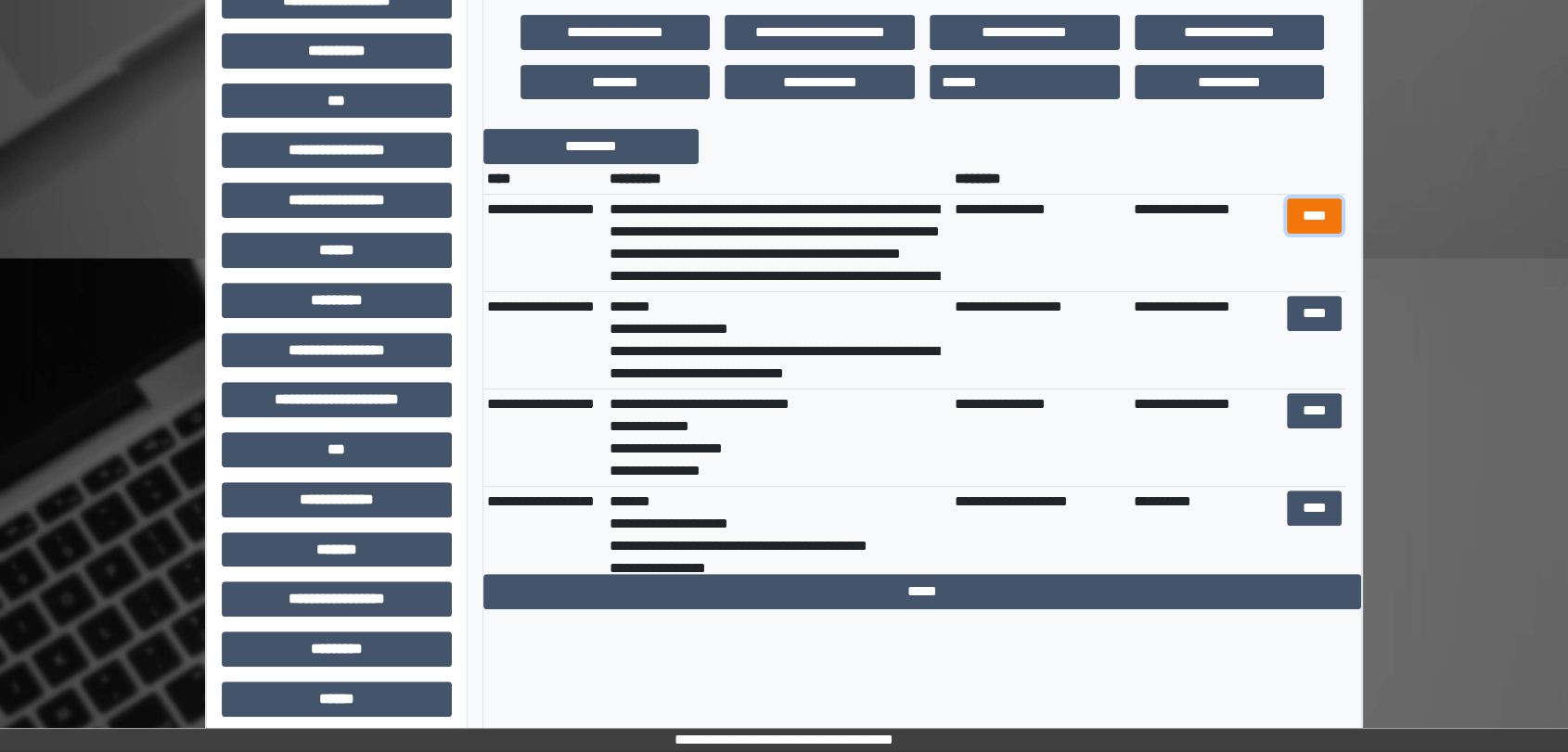 click on "****" at bounding box center (1315, 216) 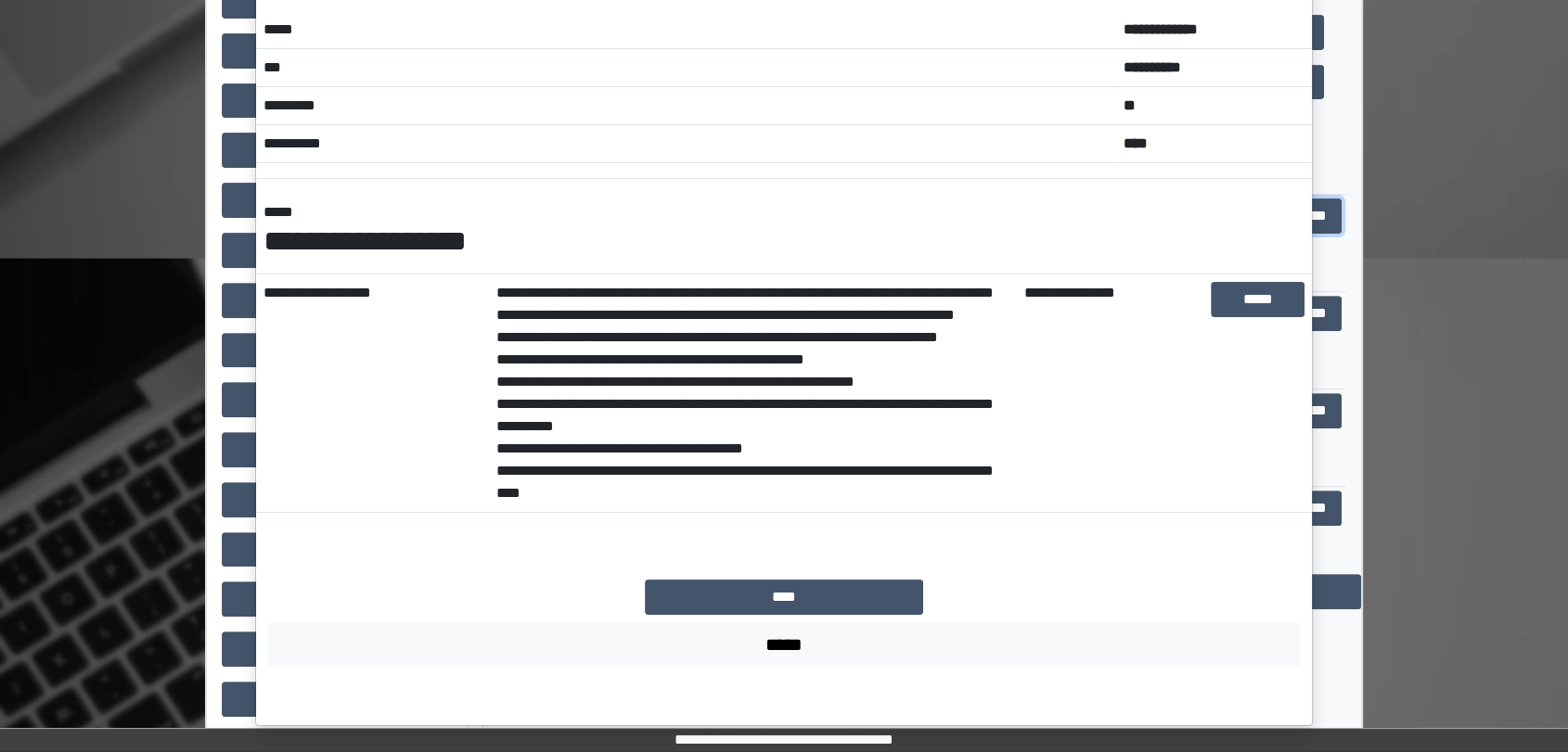 scroll, scrollTop: 0, scrollLeft: 0, axis: both 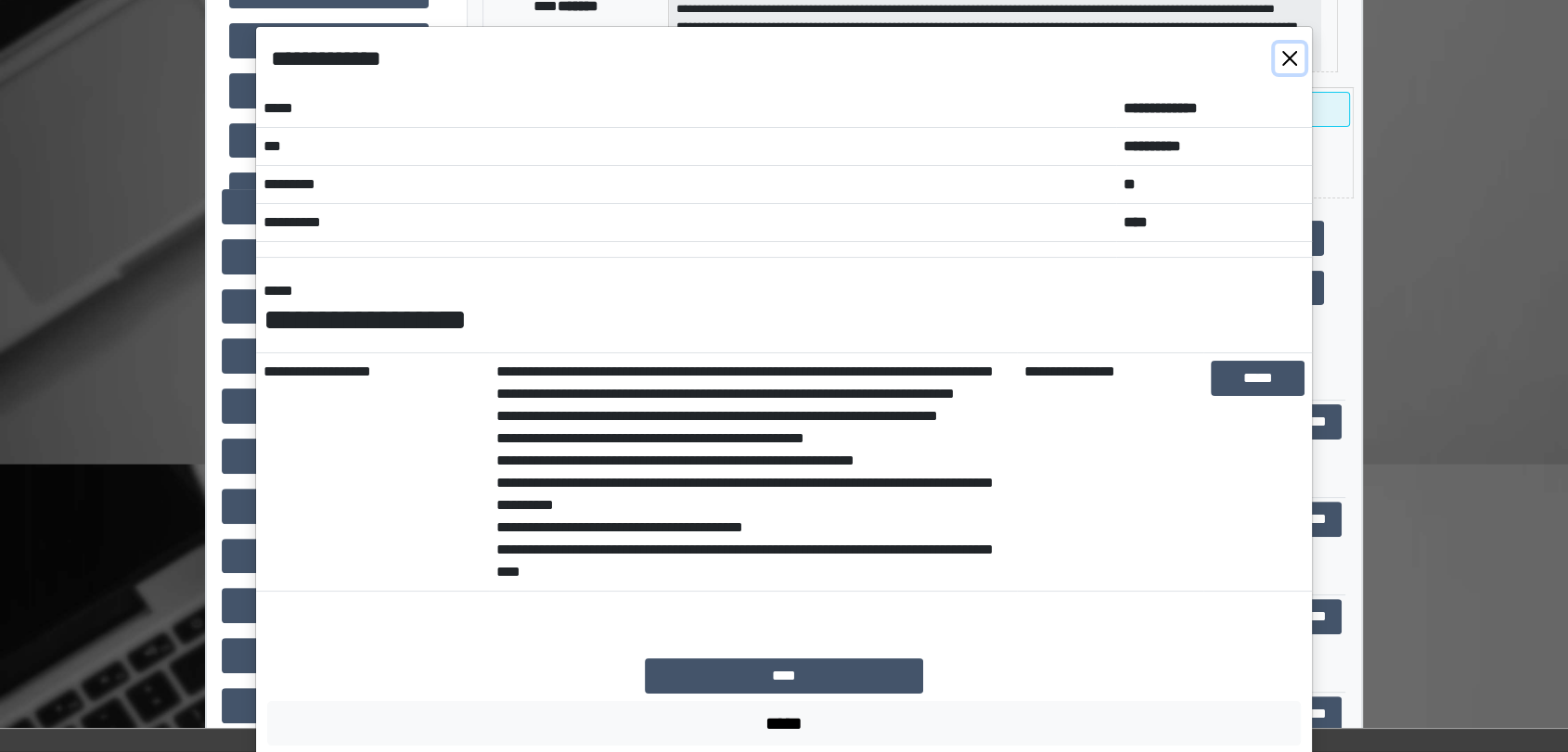 click at bounding box center [1290, 58] 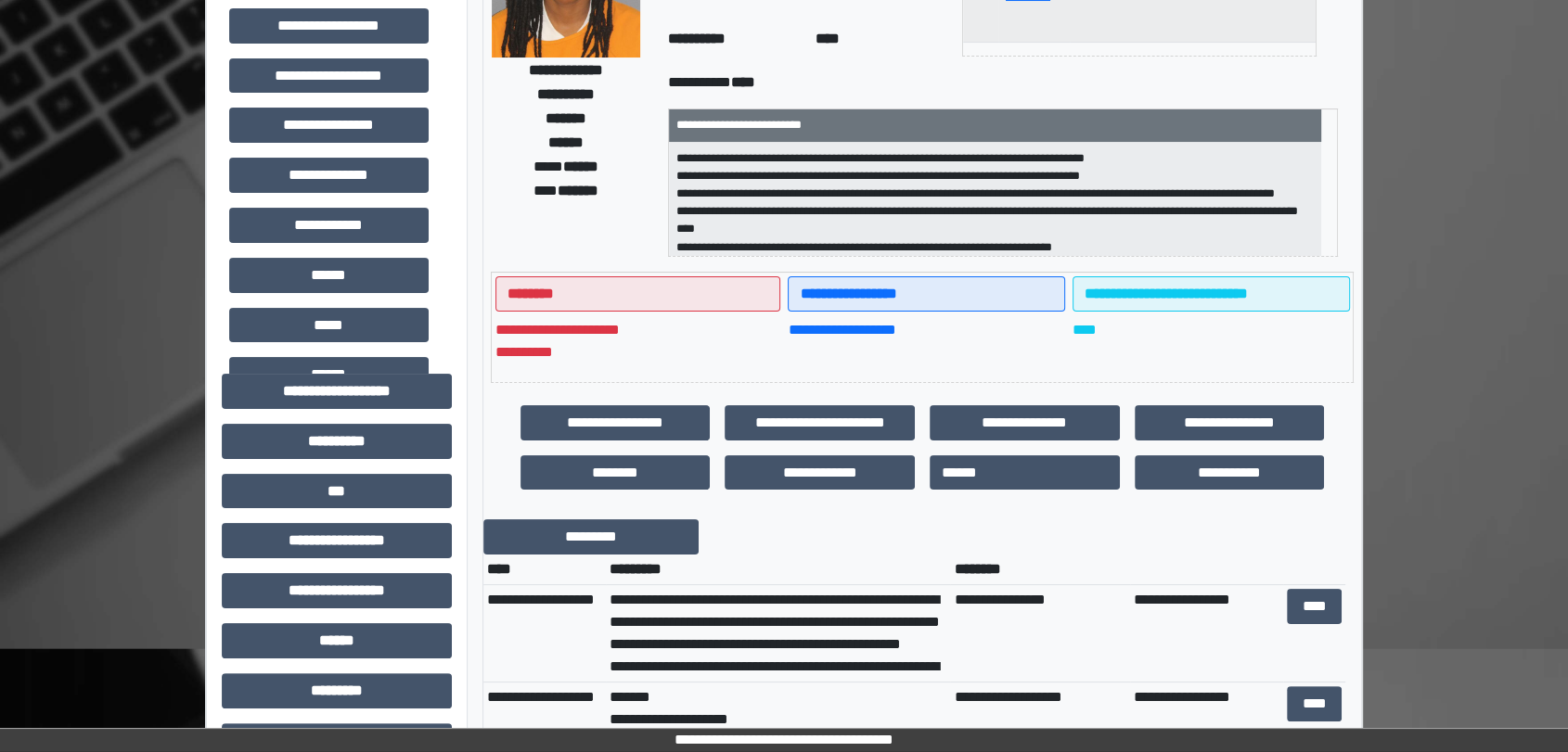 scroll, scrollTop: 0, scrollLeft: 0, axis: both 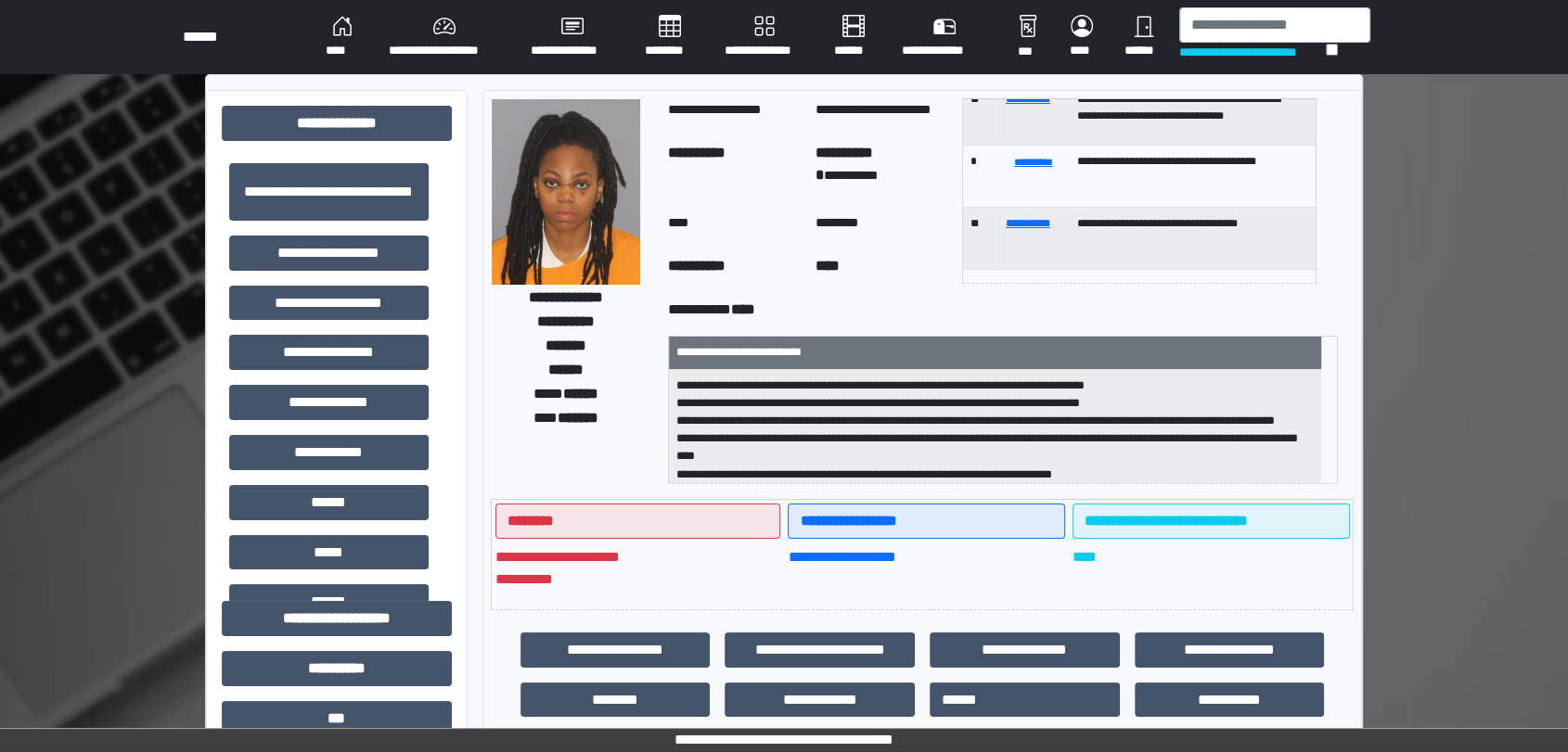 click on "****" at bounding box center [342, 37] 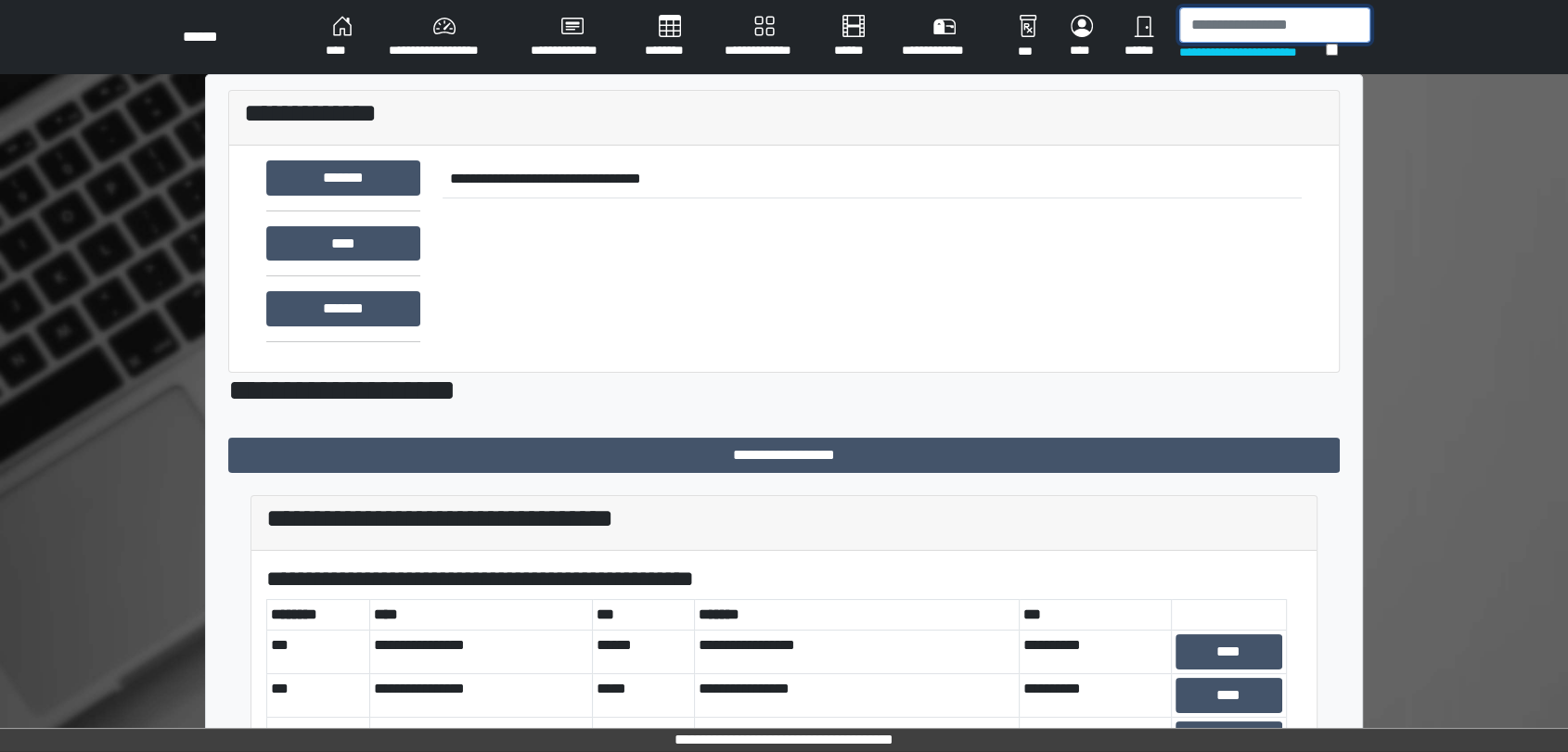 click at bounding box center [1275, 25] 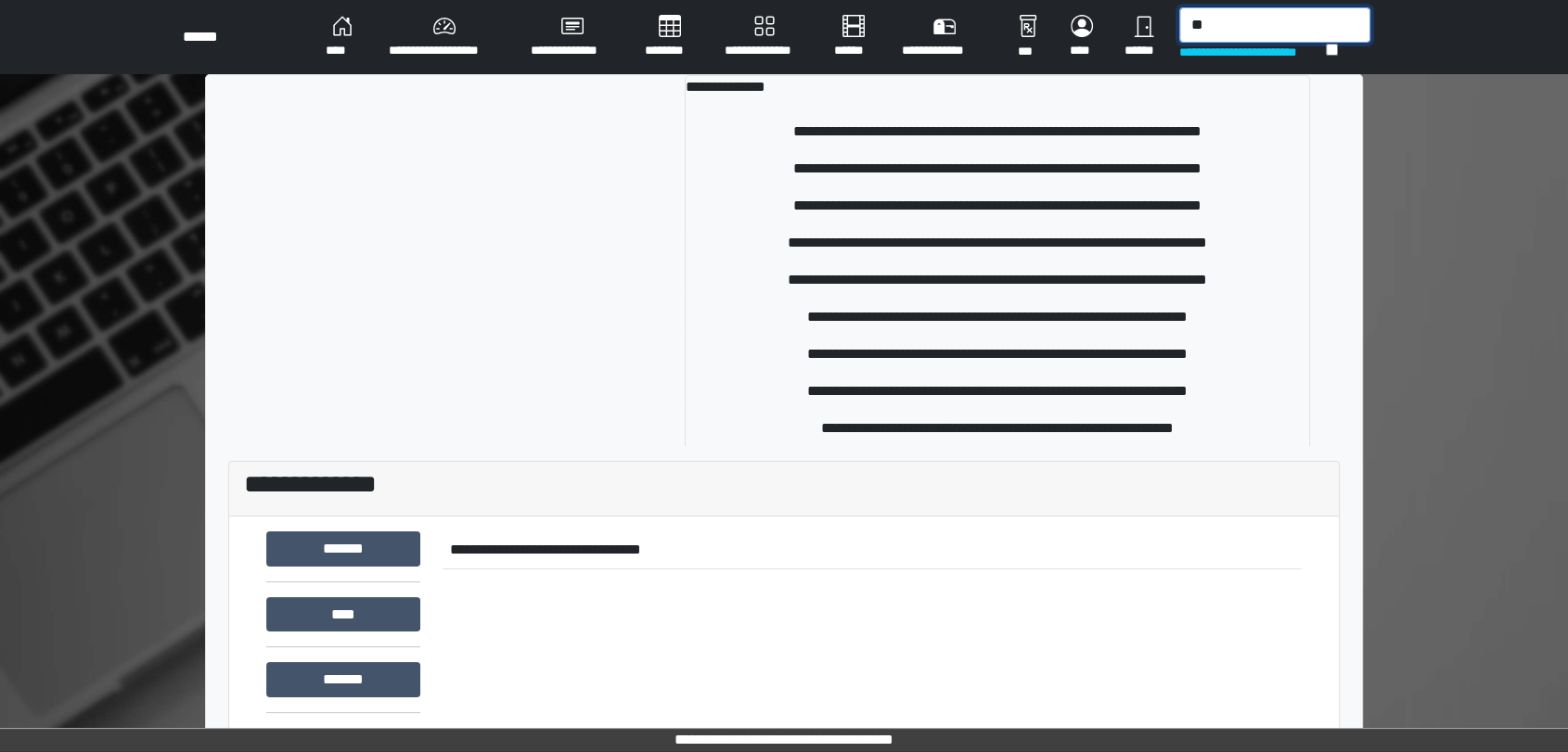 type on "*" 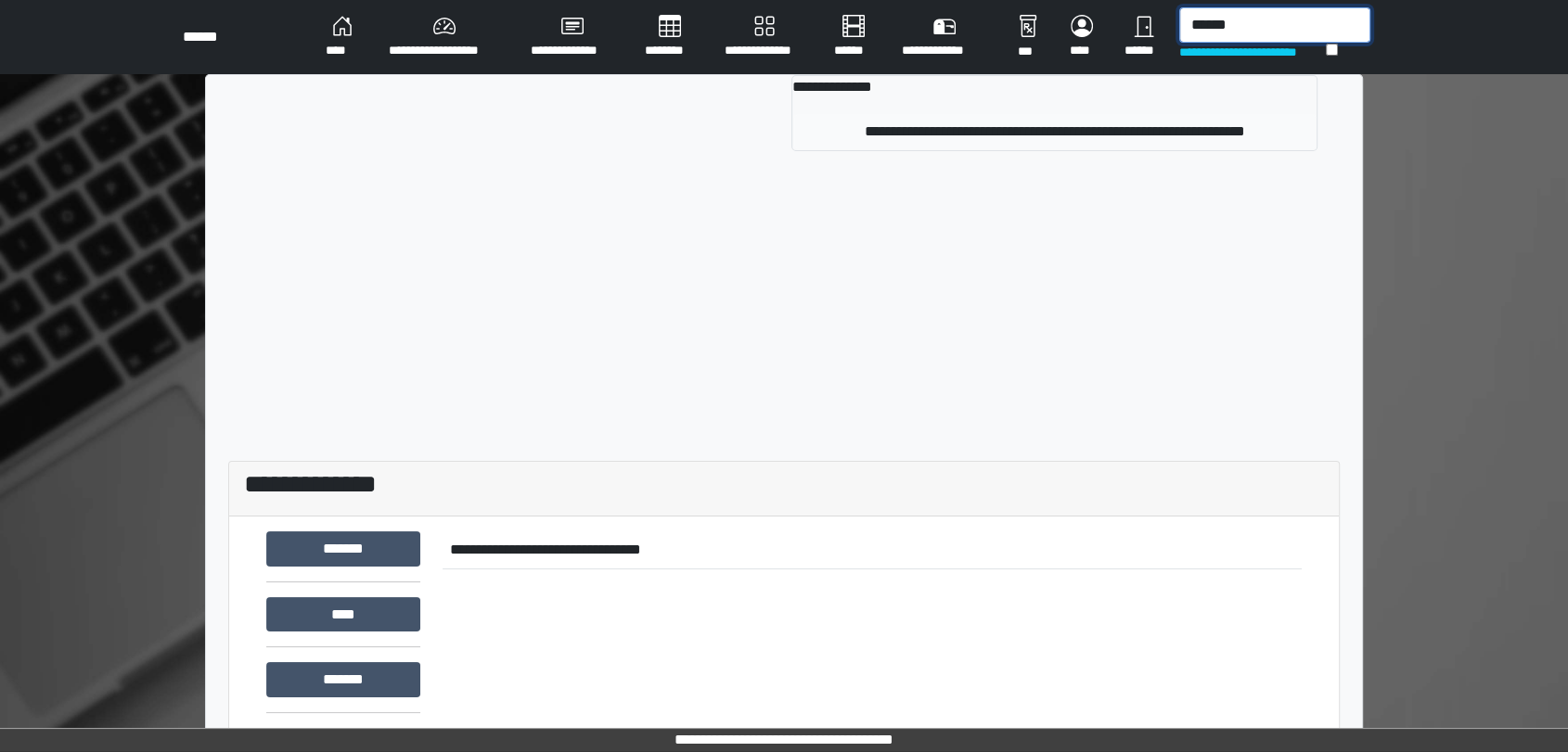 type on "******" 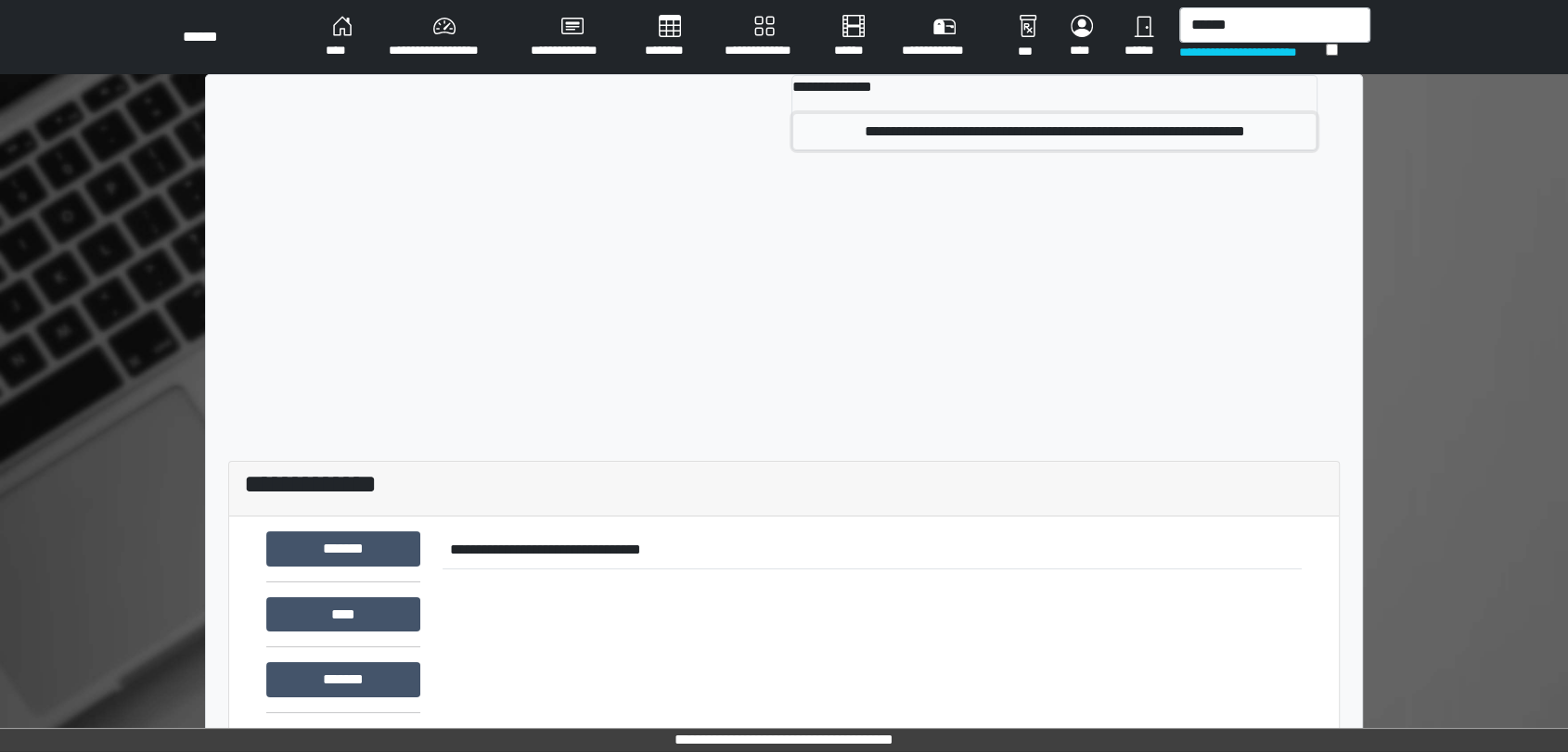 click on "**********" at bounding box center (1054, 132) 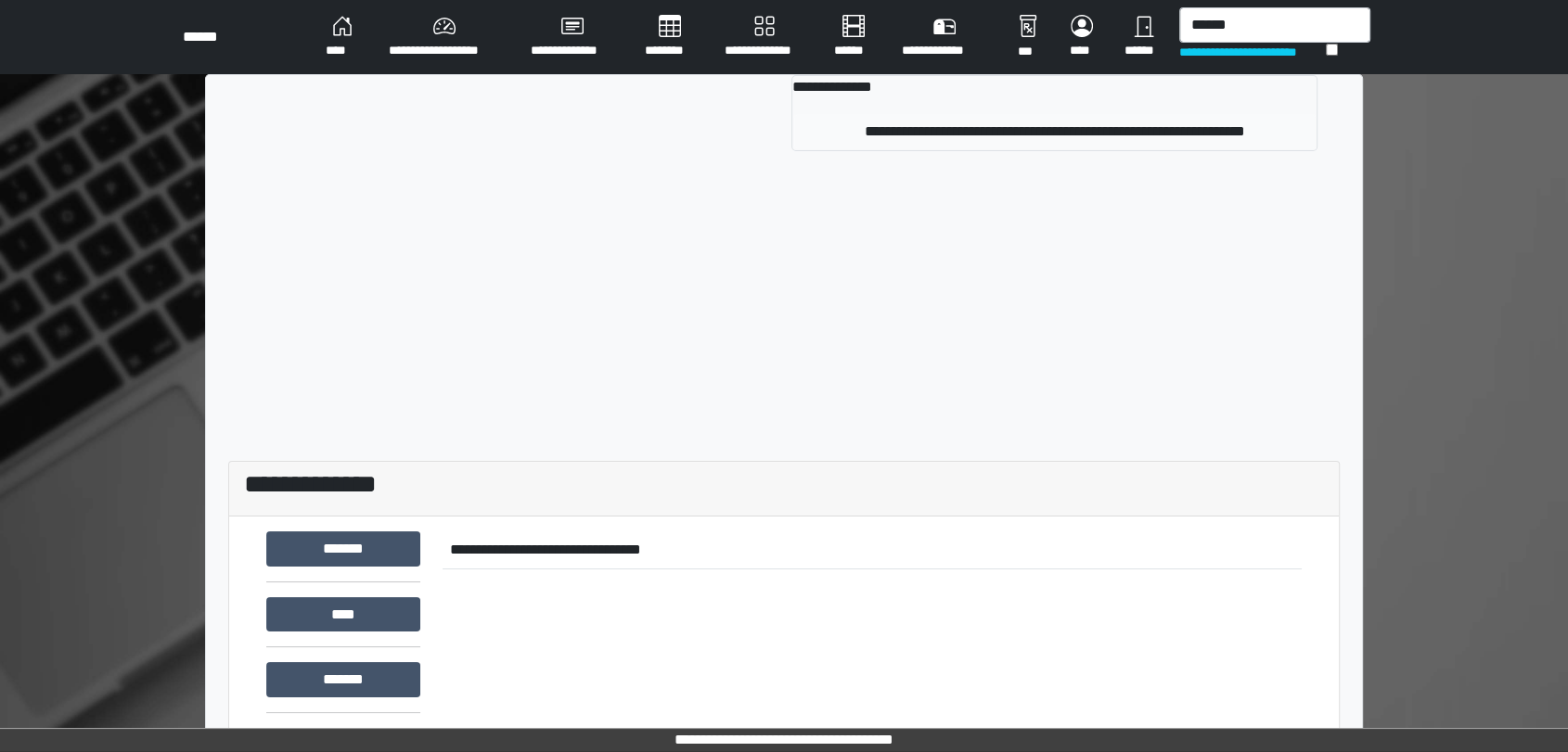 type 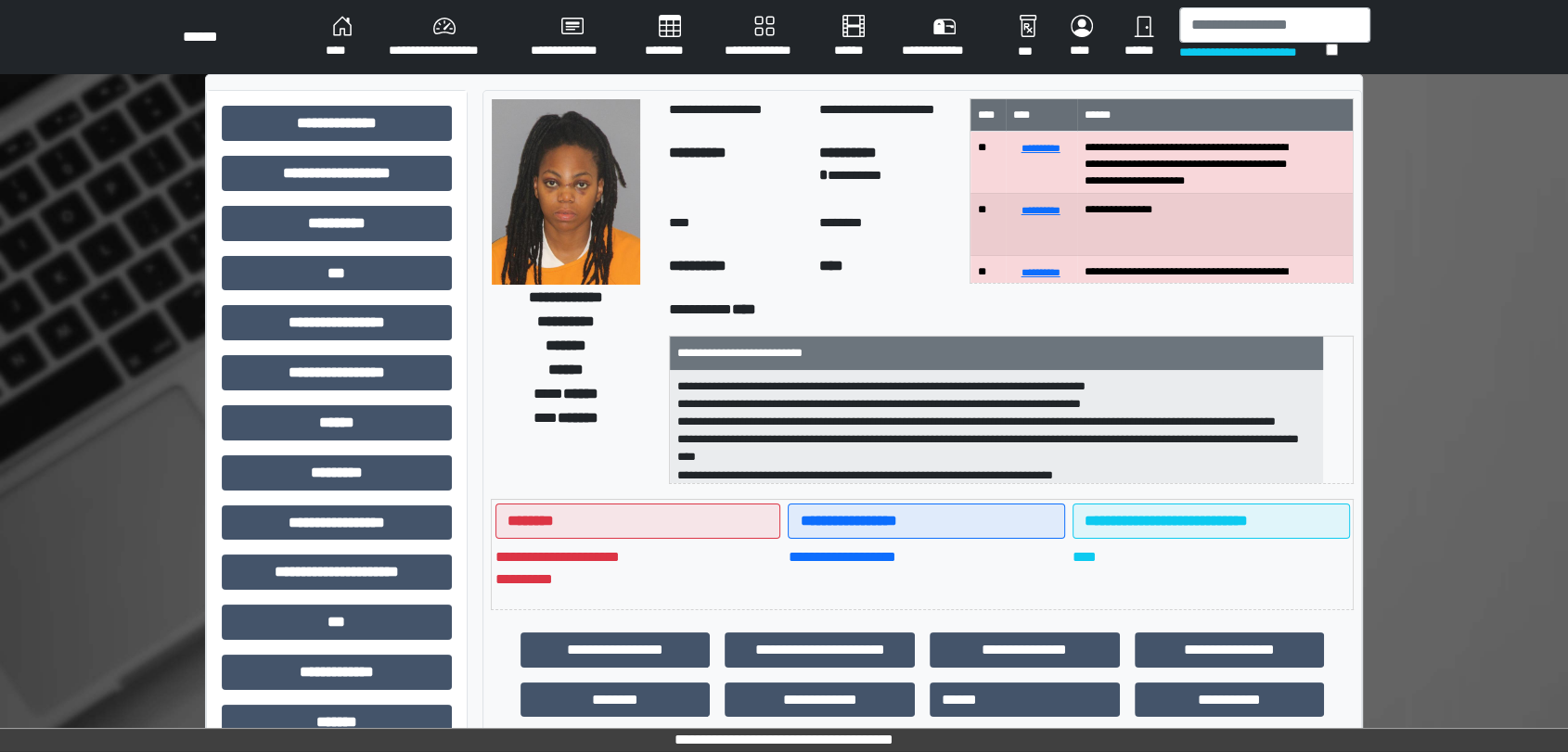 scroll, scrollTop: 95, scrollLeft: 0, axis: vertical 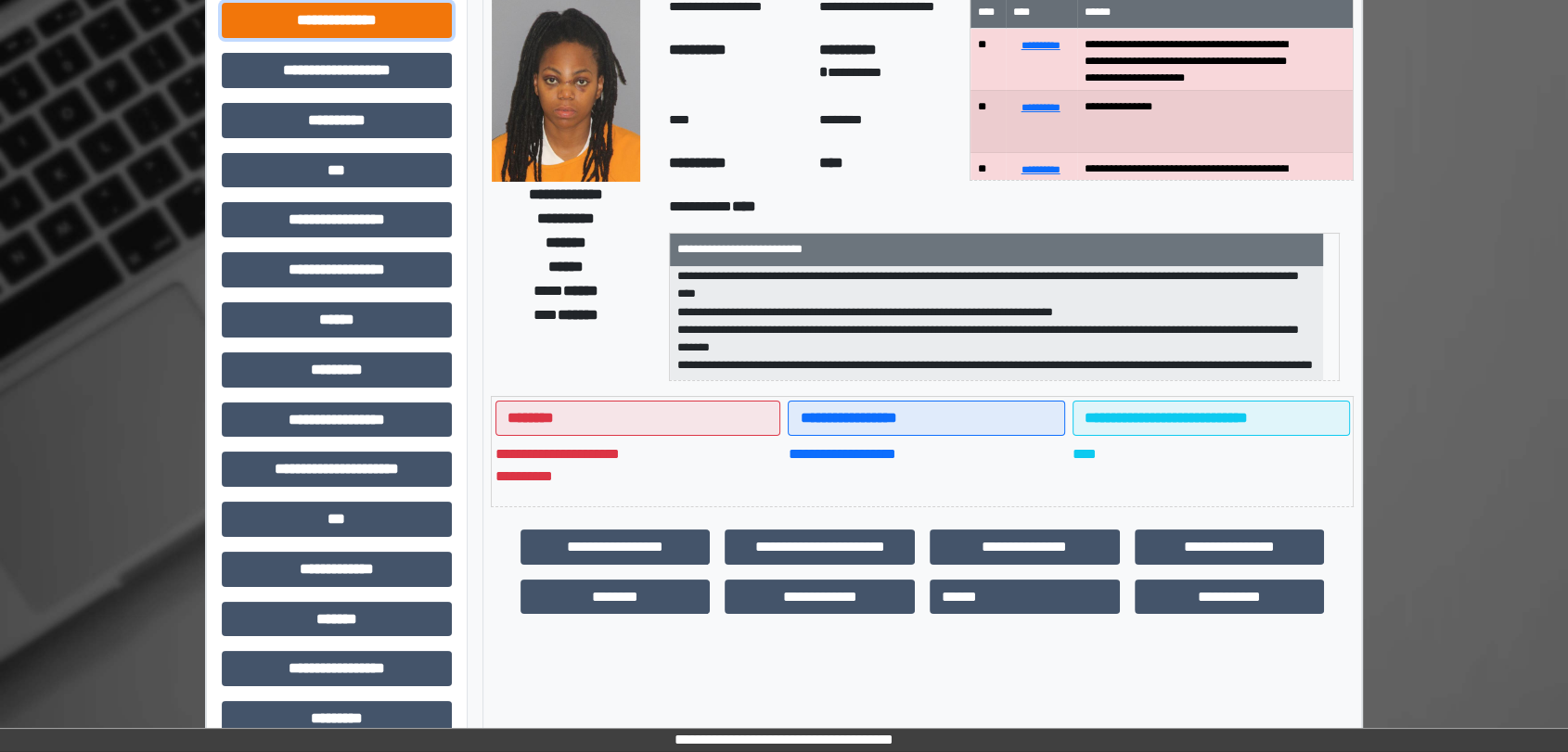 click on "**********" at bounding box center [337, 20] 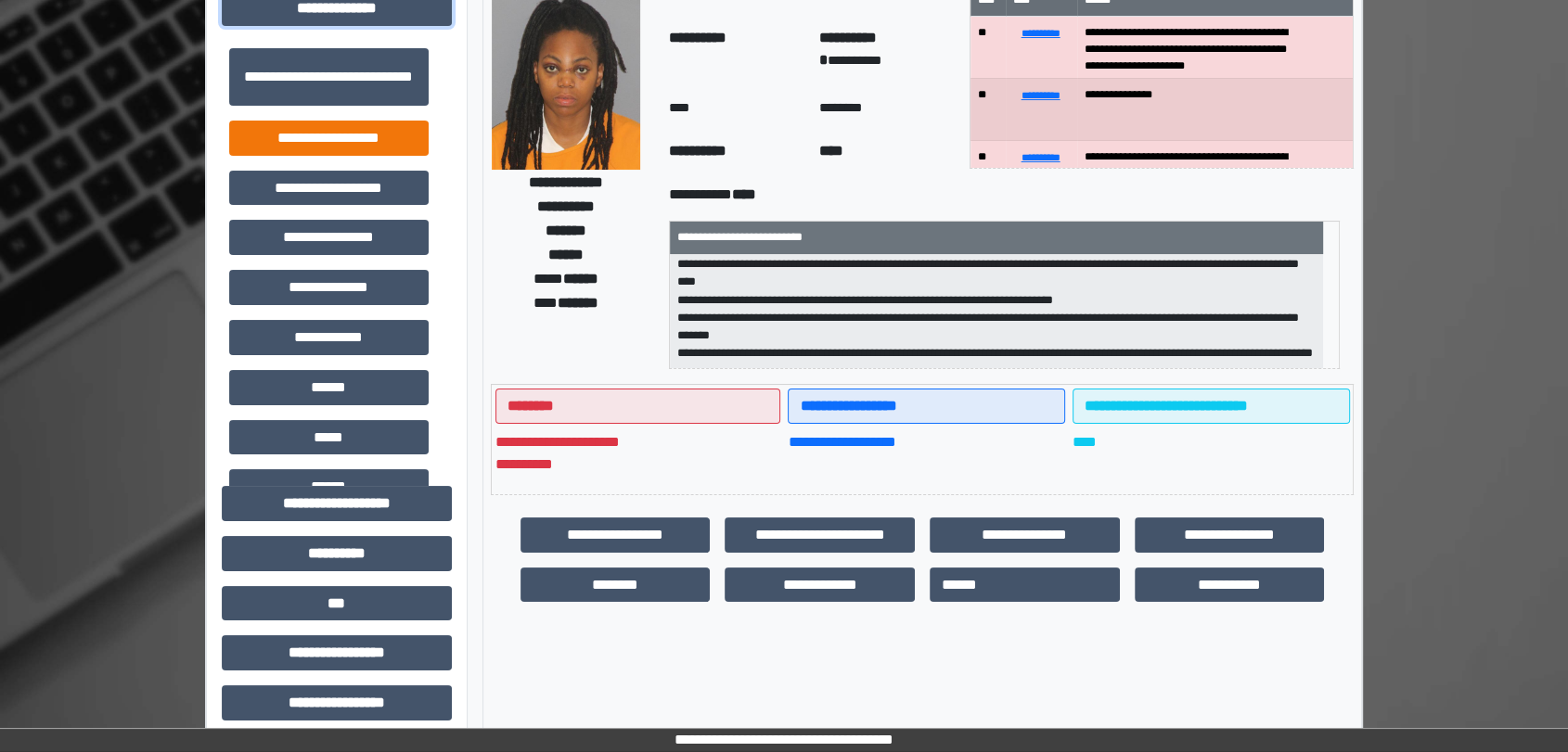 scroll, scrollTop: 103, scrollLeft: 0, axis: vertical 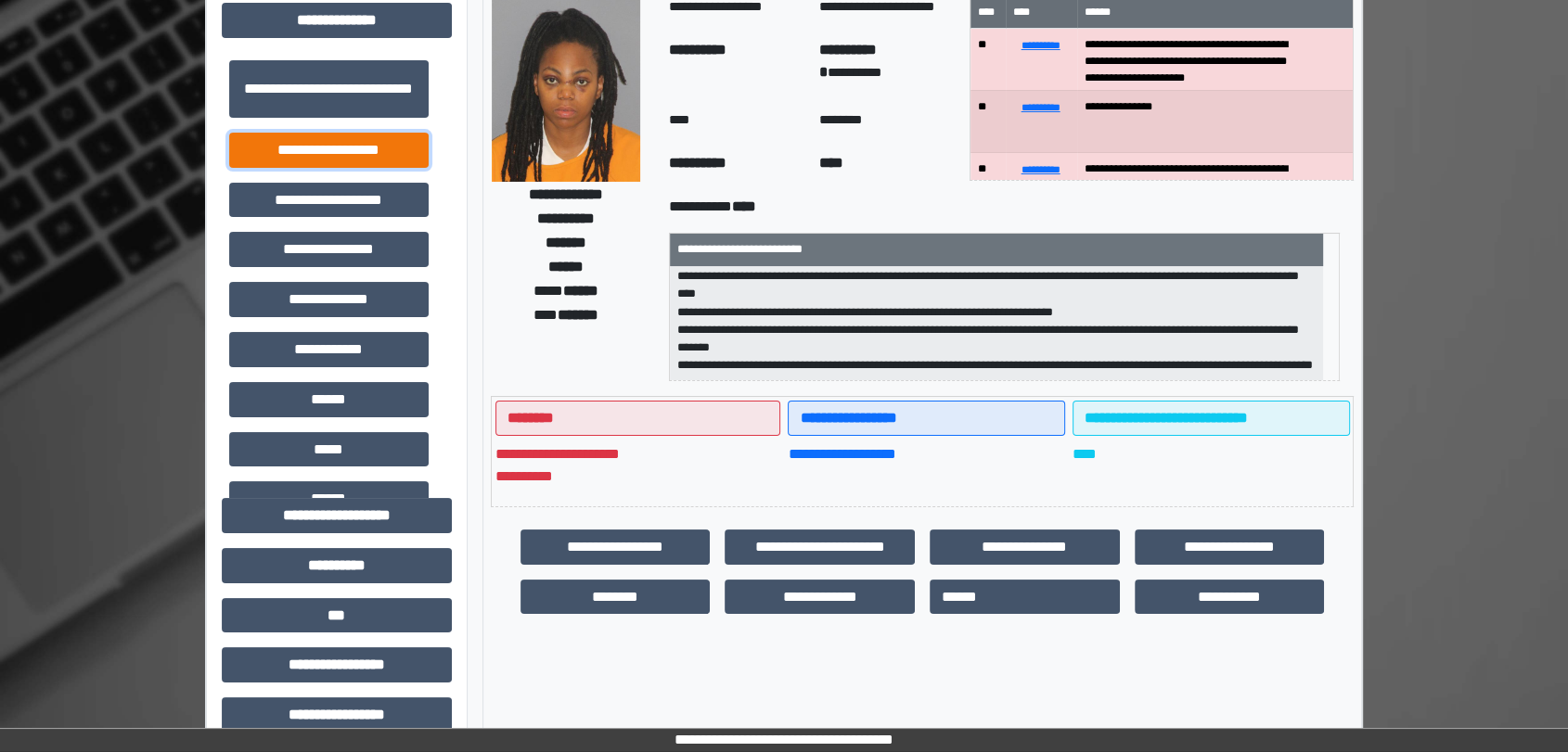 click on "**********" at bounding box center (328, 150) 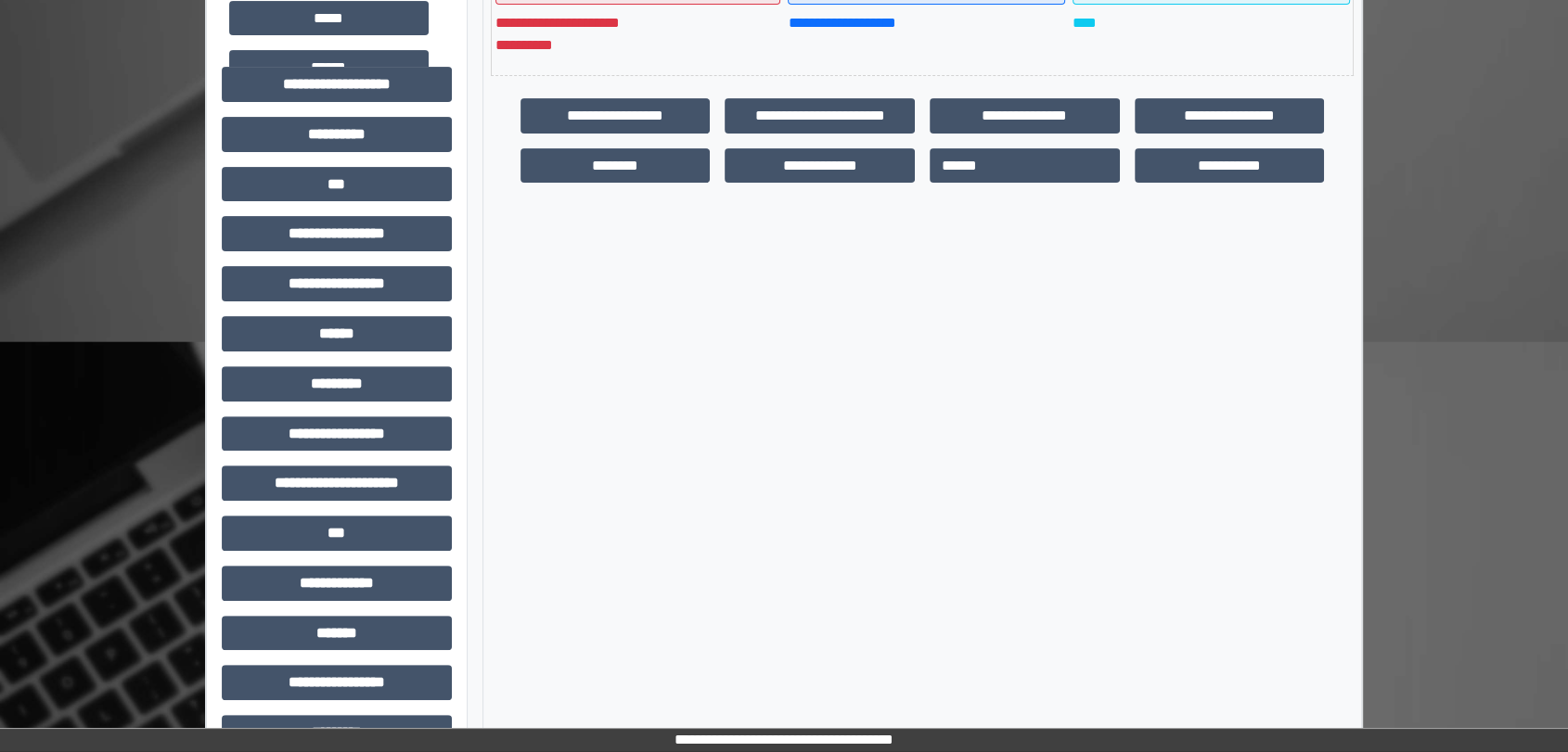scroll, scrollTop: 720, scrollLeft: 0, axis: vertical 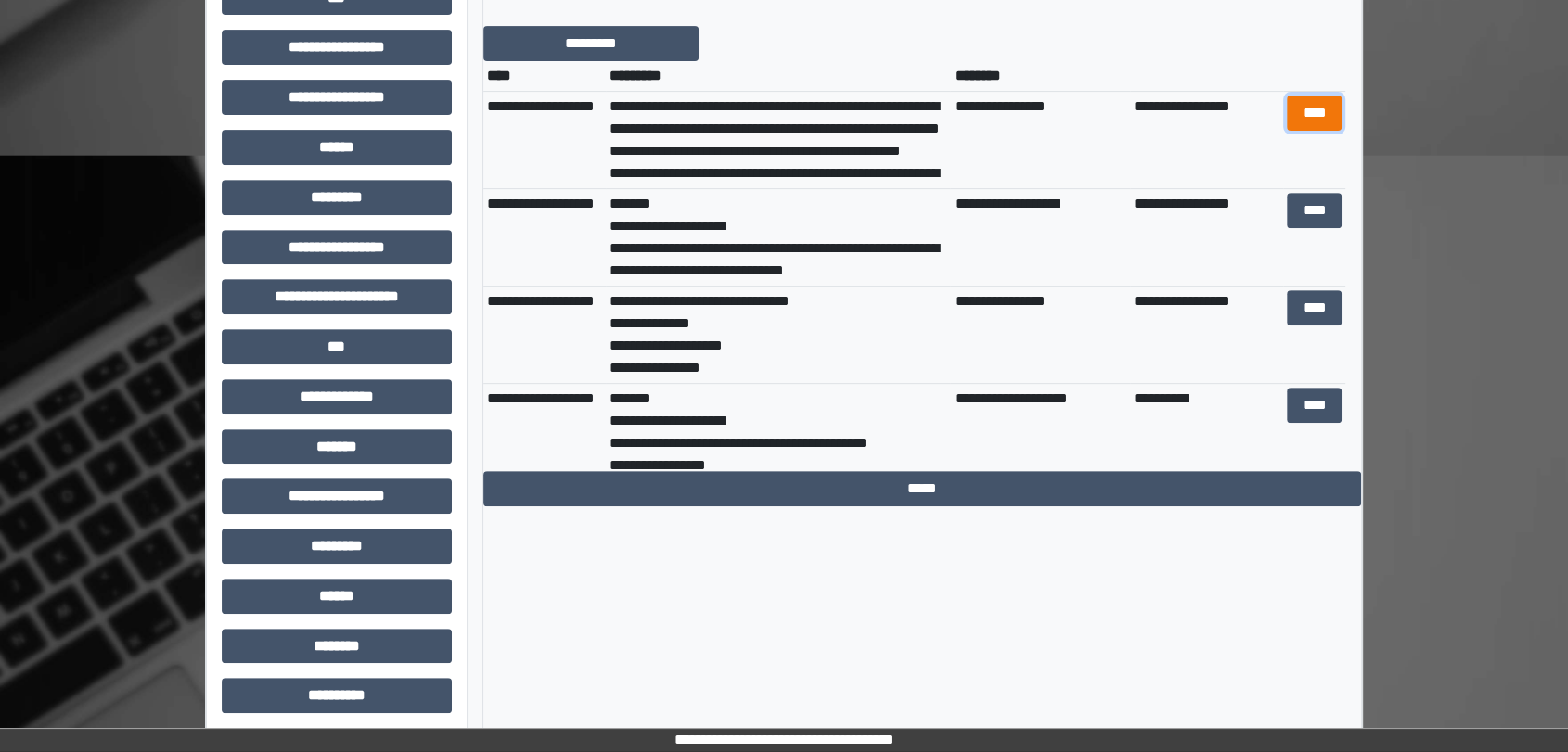 click on "****" at bounding box center (1315, 113) 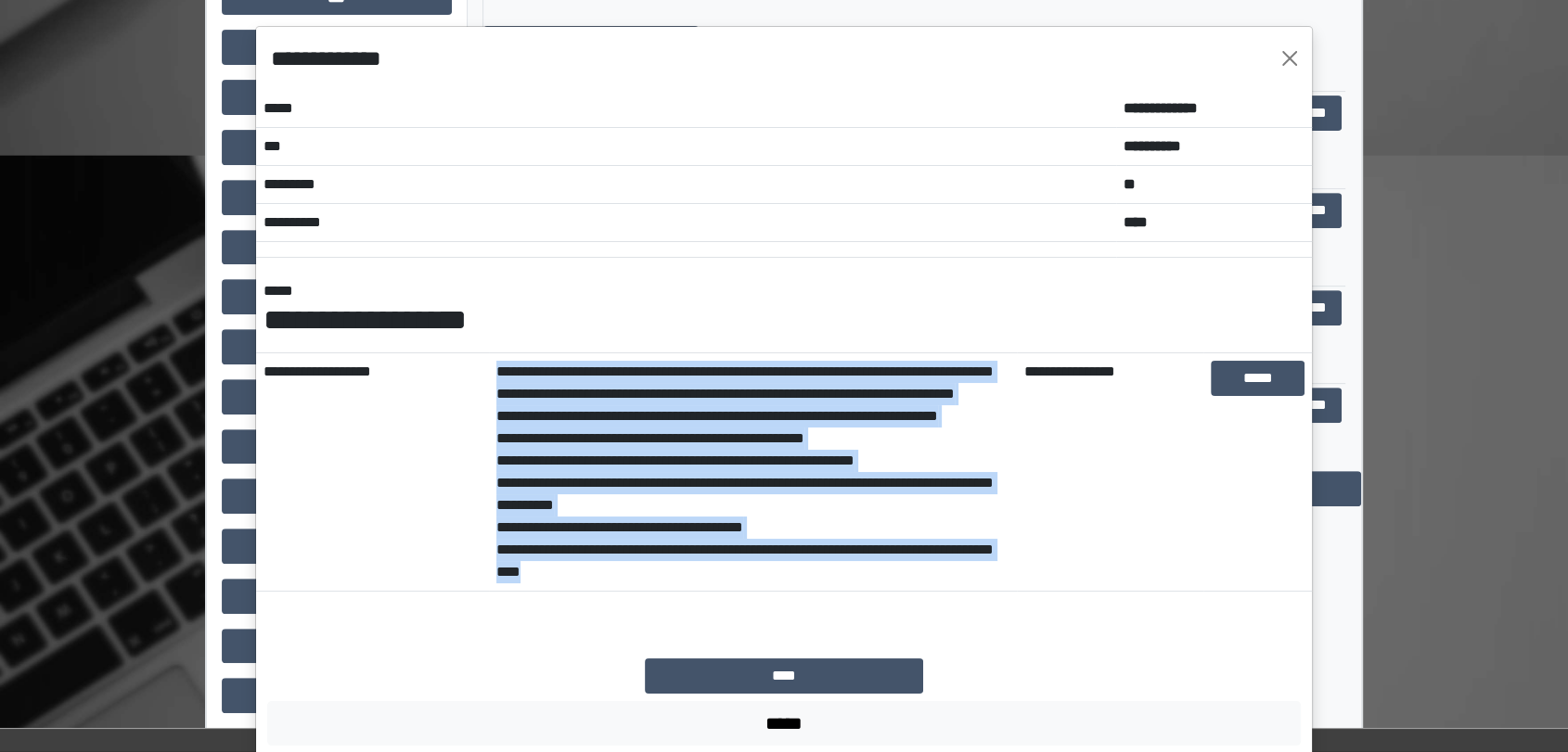 drag, startPoint x: 627, startPoint y: 619, endPoint x: 480, endPoint y: 400, distance: 263.76126 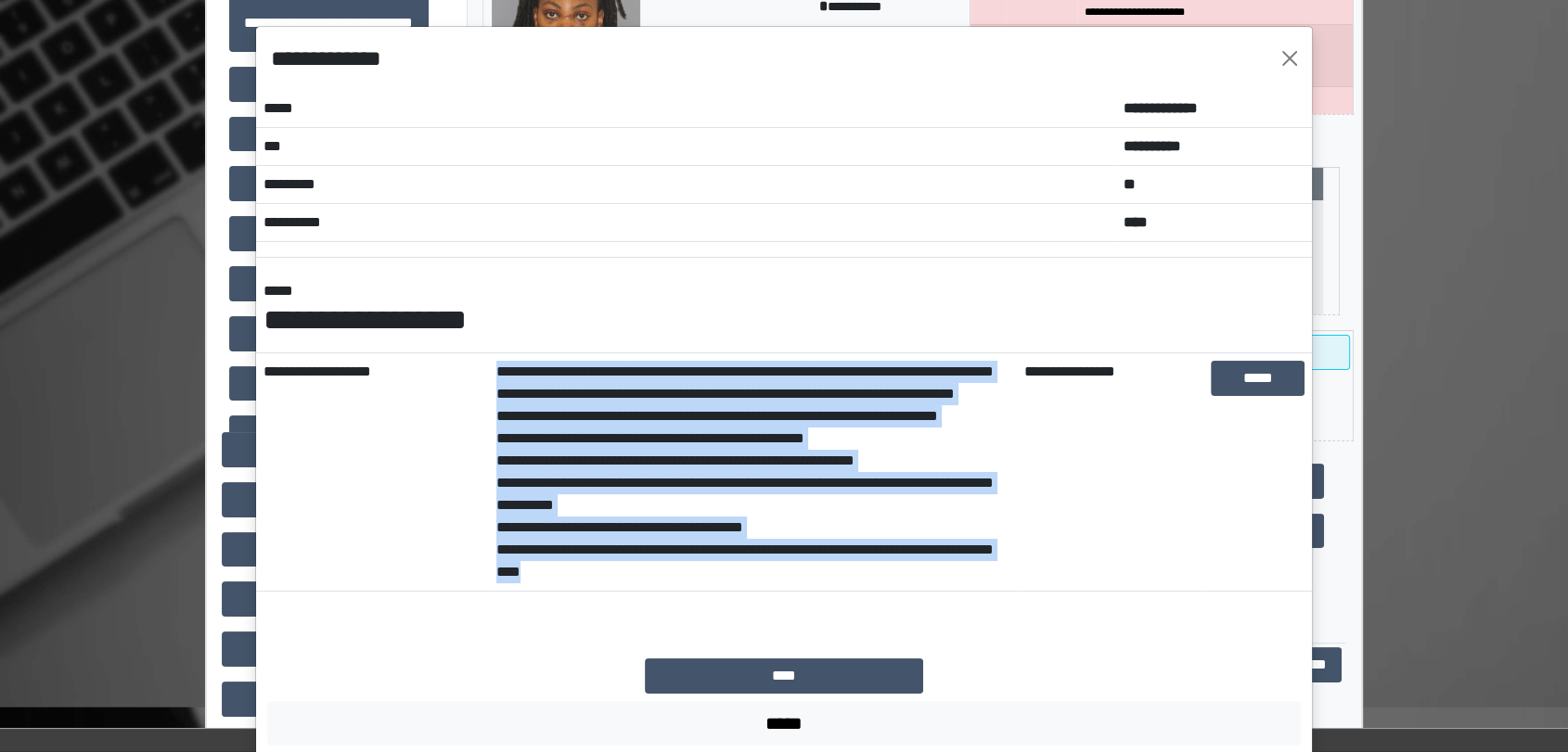 scroll, scrollTop: 103, scrollLeft: 0, axis: vertical 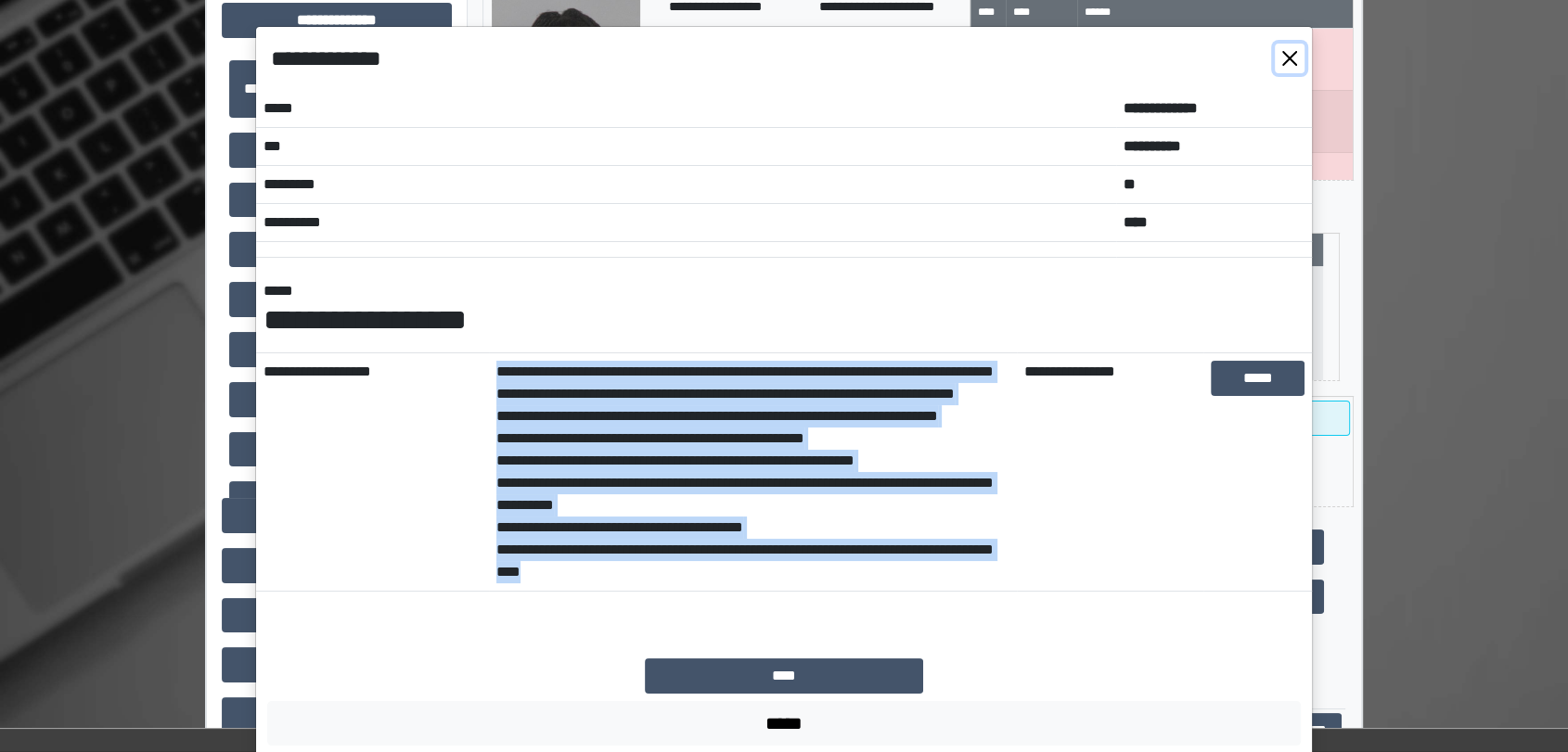 click at bounding box center (1290, 58) 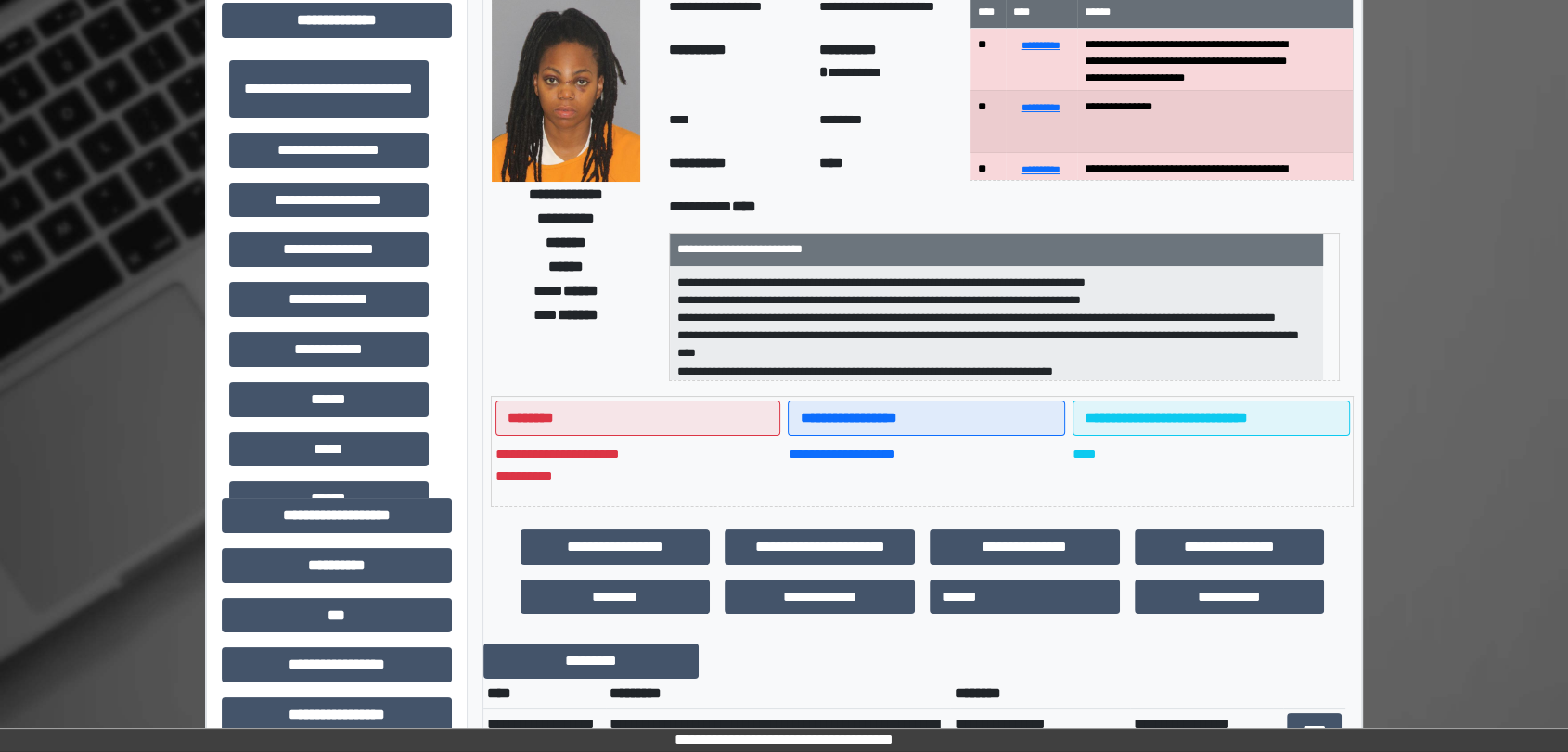 scroll, scrollTop: 0, scrollLeft: 0, axis: both 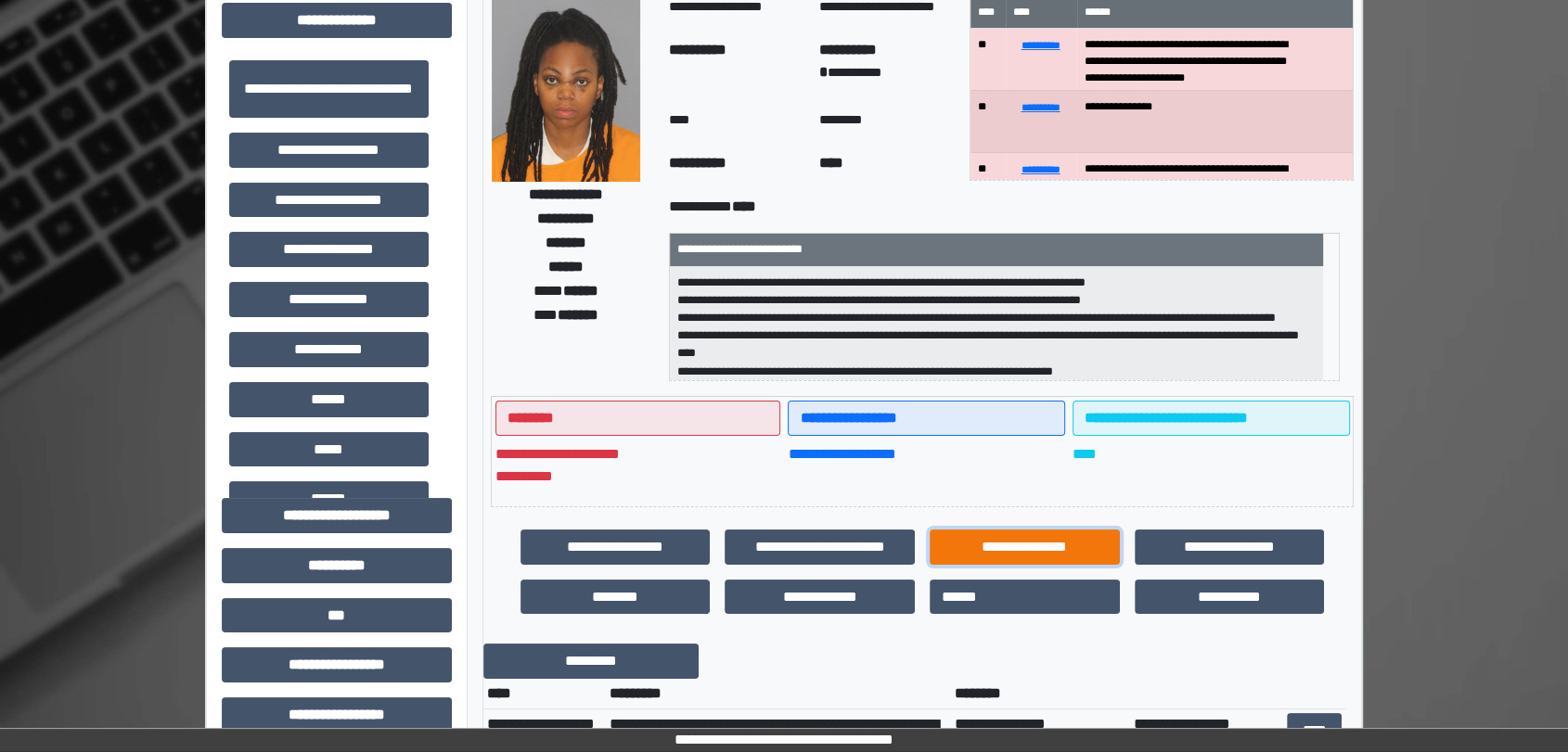 click on "**********" at bounding box center (1024, 547) 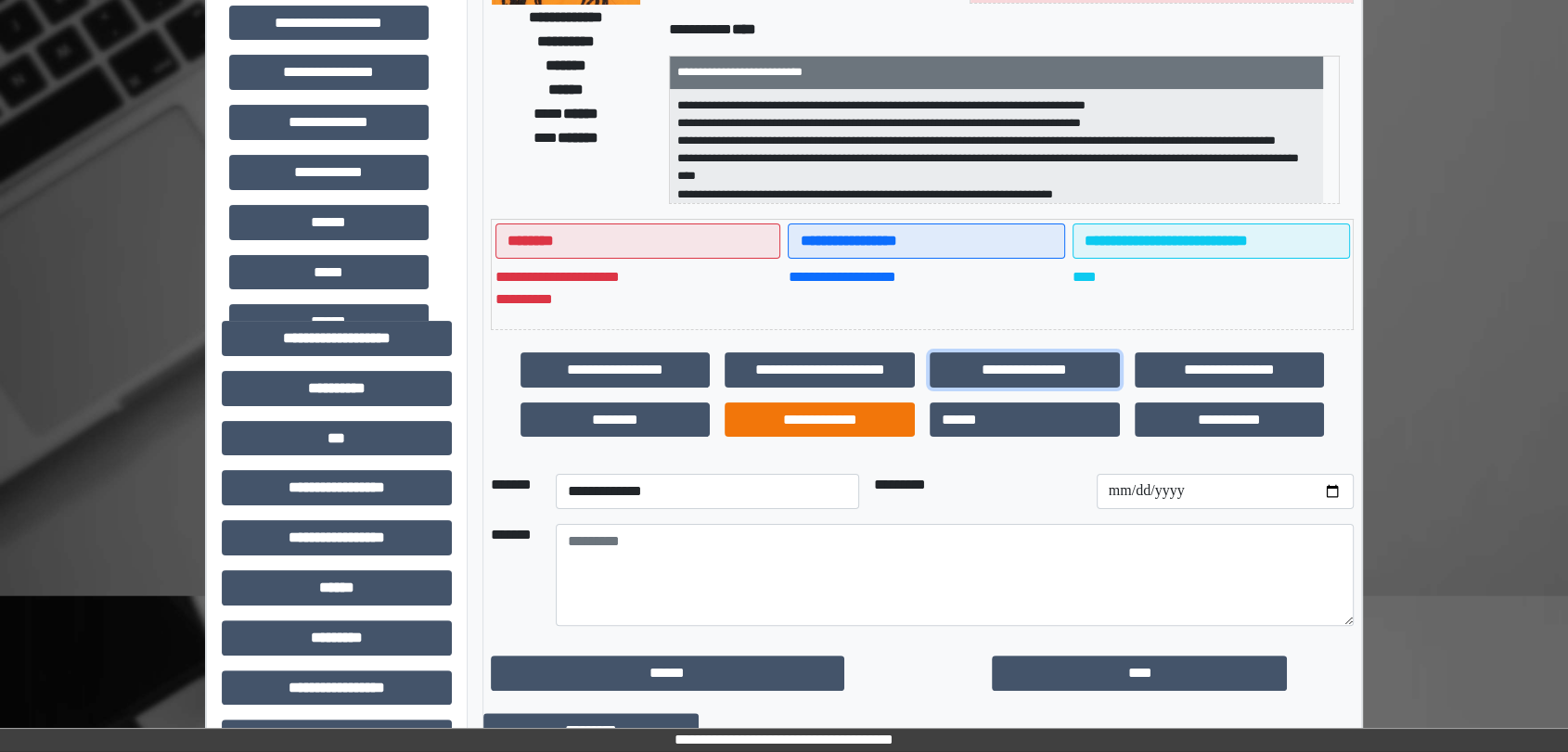 scroll, scrollTop: 309, scrollLeft: 0, axis: vertical 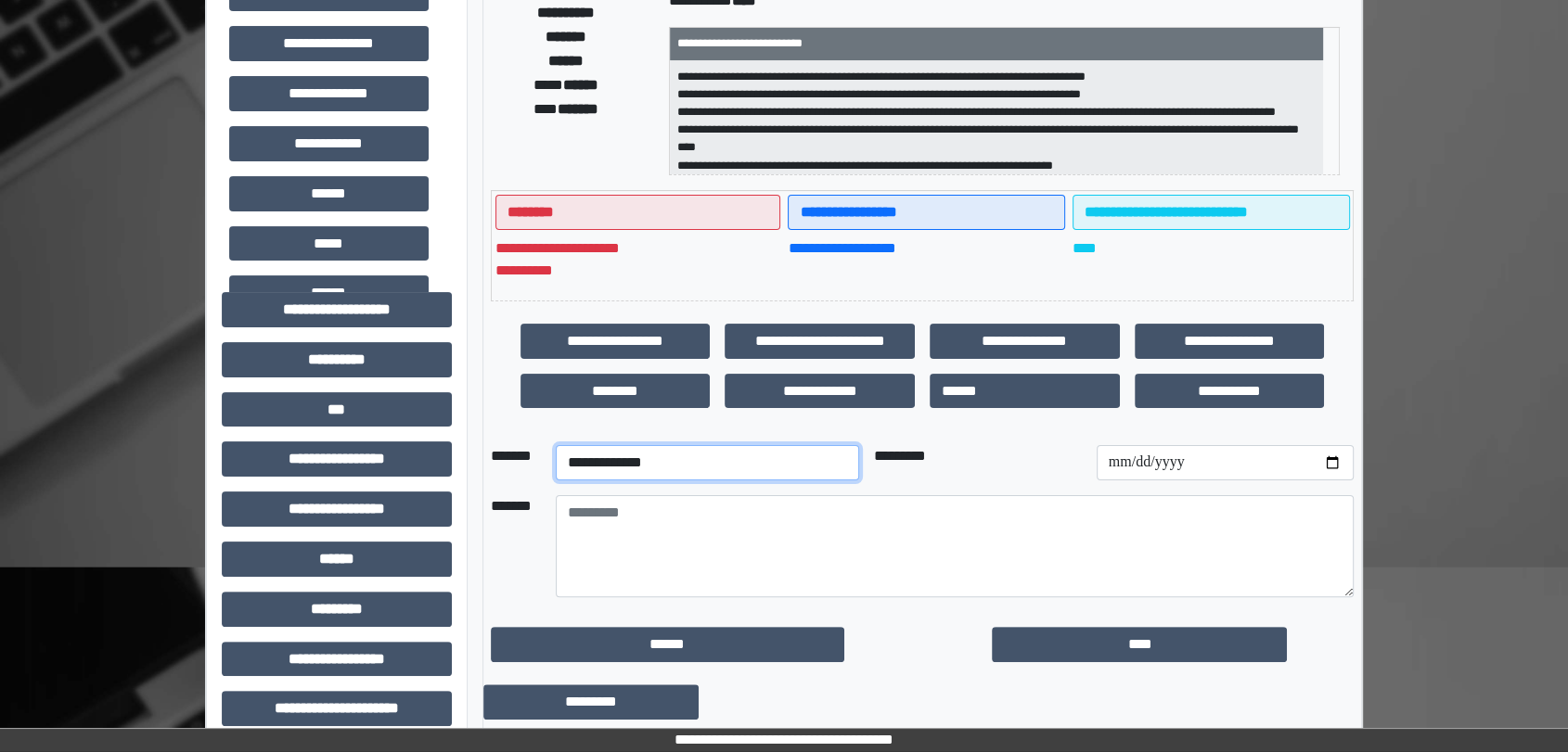 click on "**********" at bounding box center [707, 463] 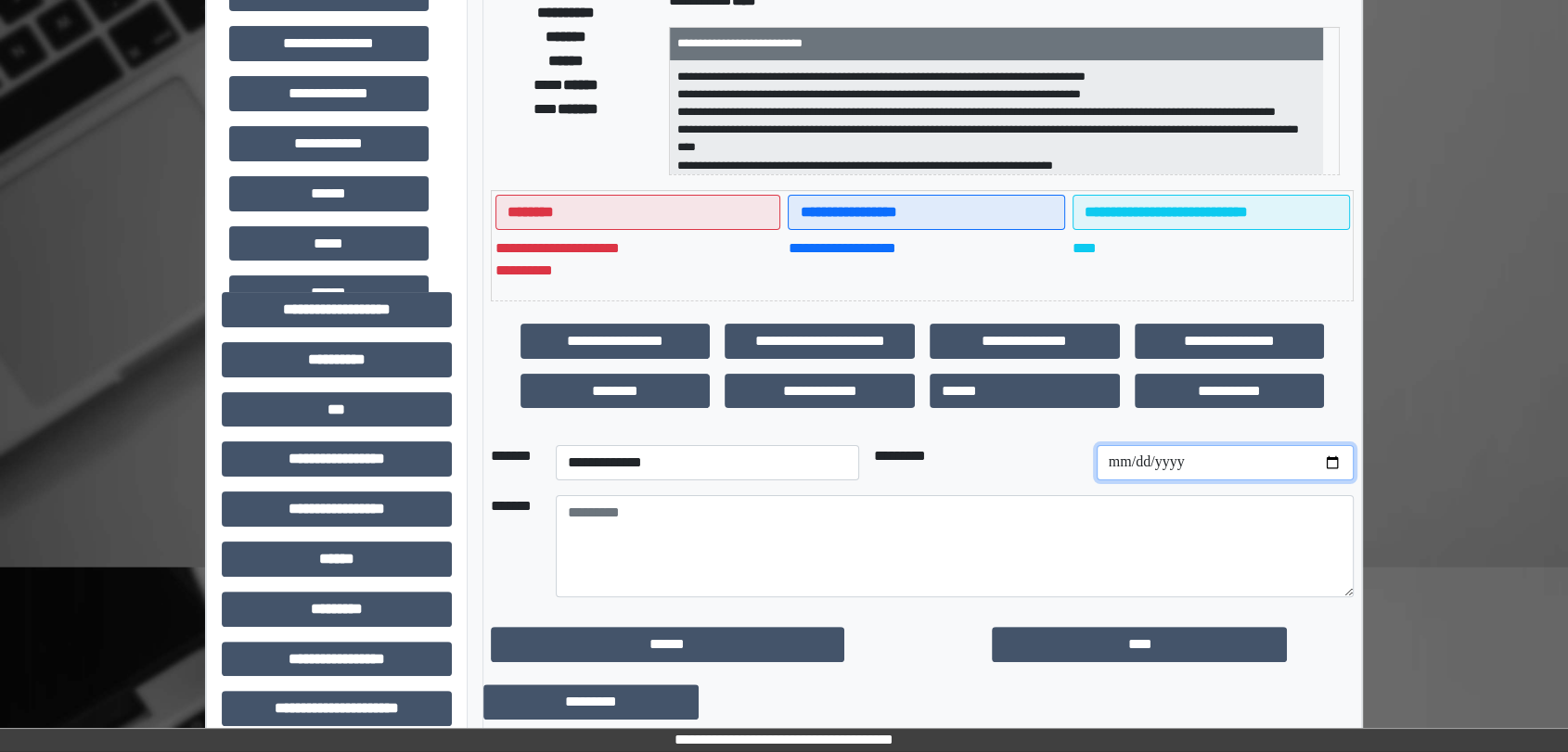 click at bounding box center [1225, 463] 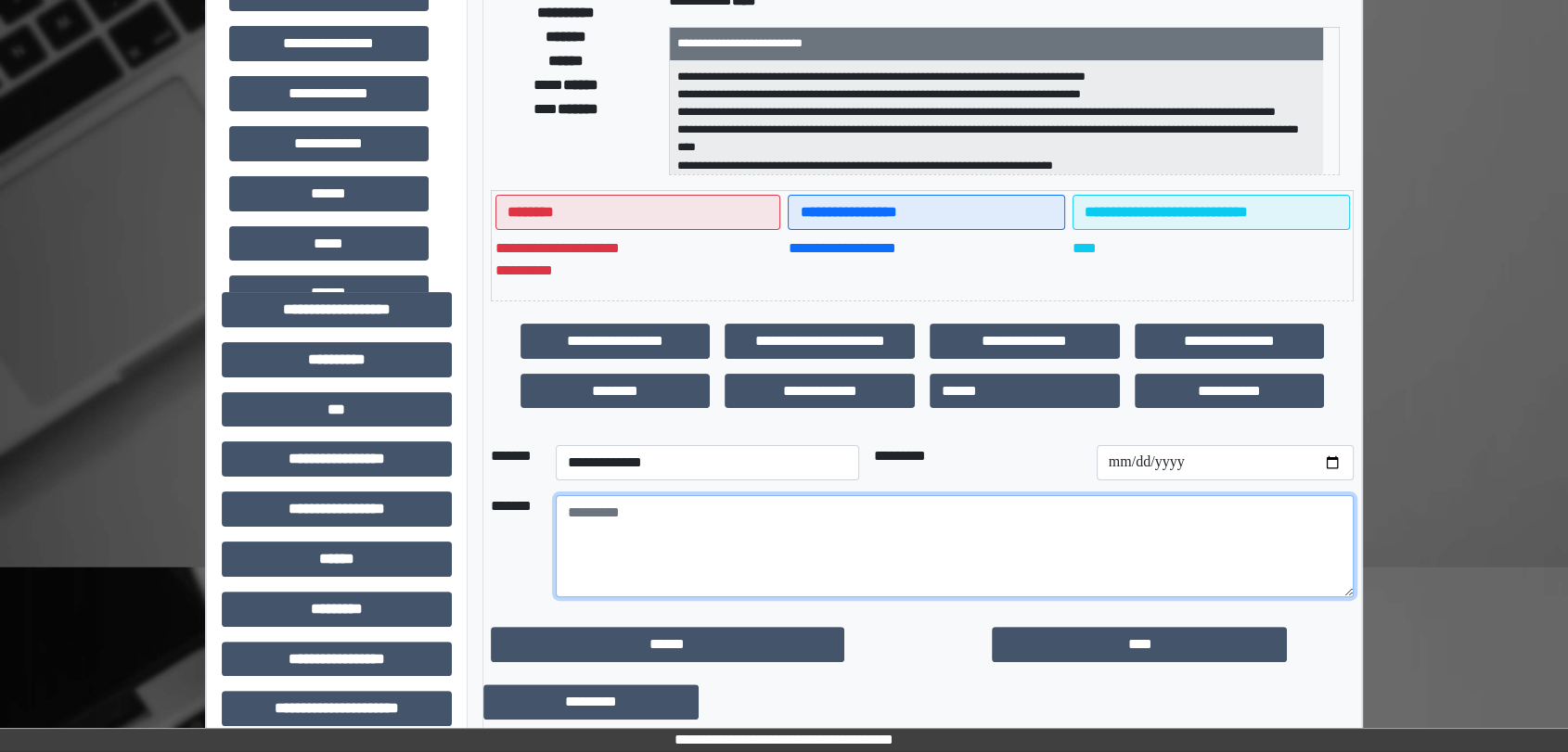 click at bounding box center (955, 546) 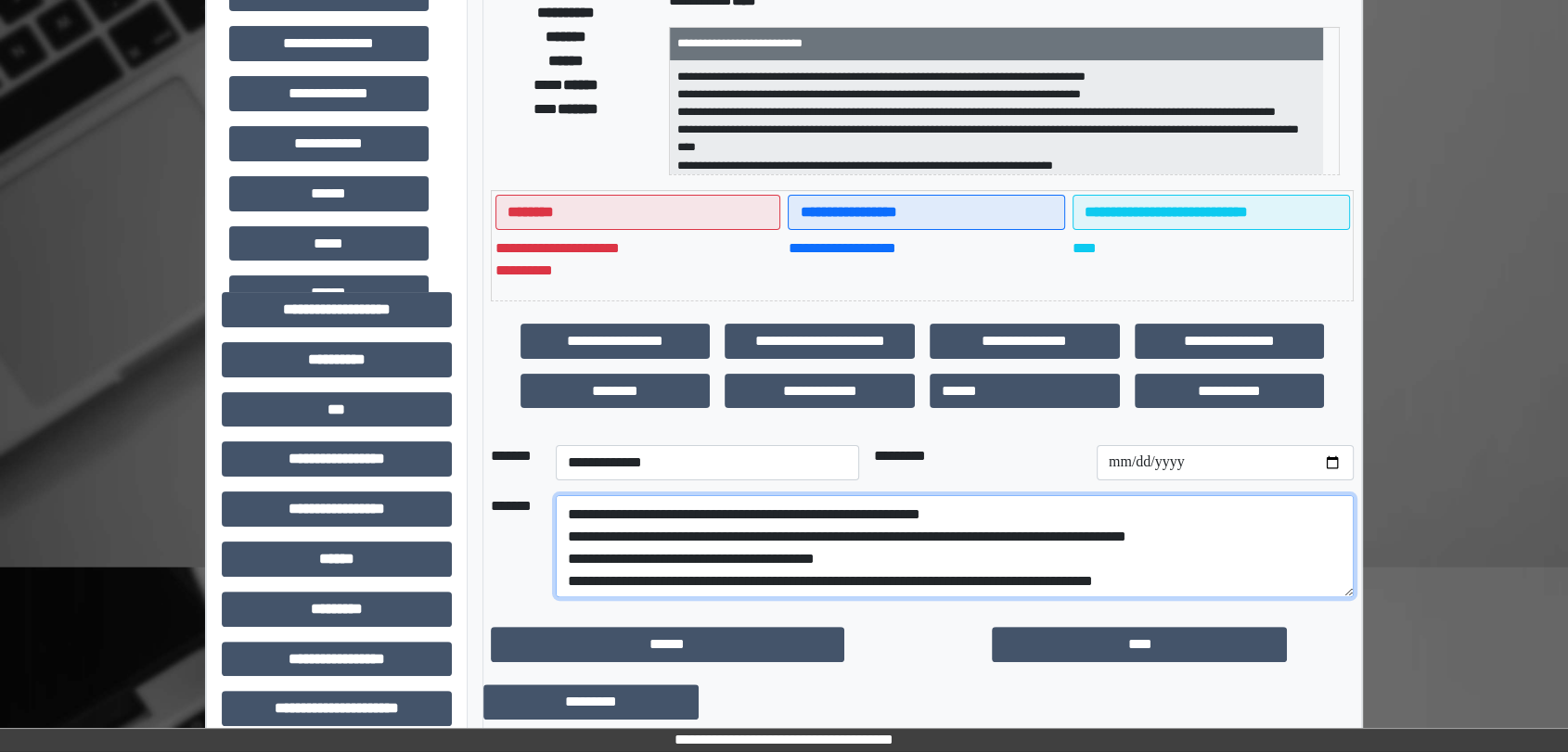 scroll, scrollTop: 89, scrollLeft: 0, axis: vertical 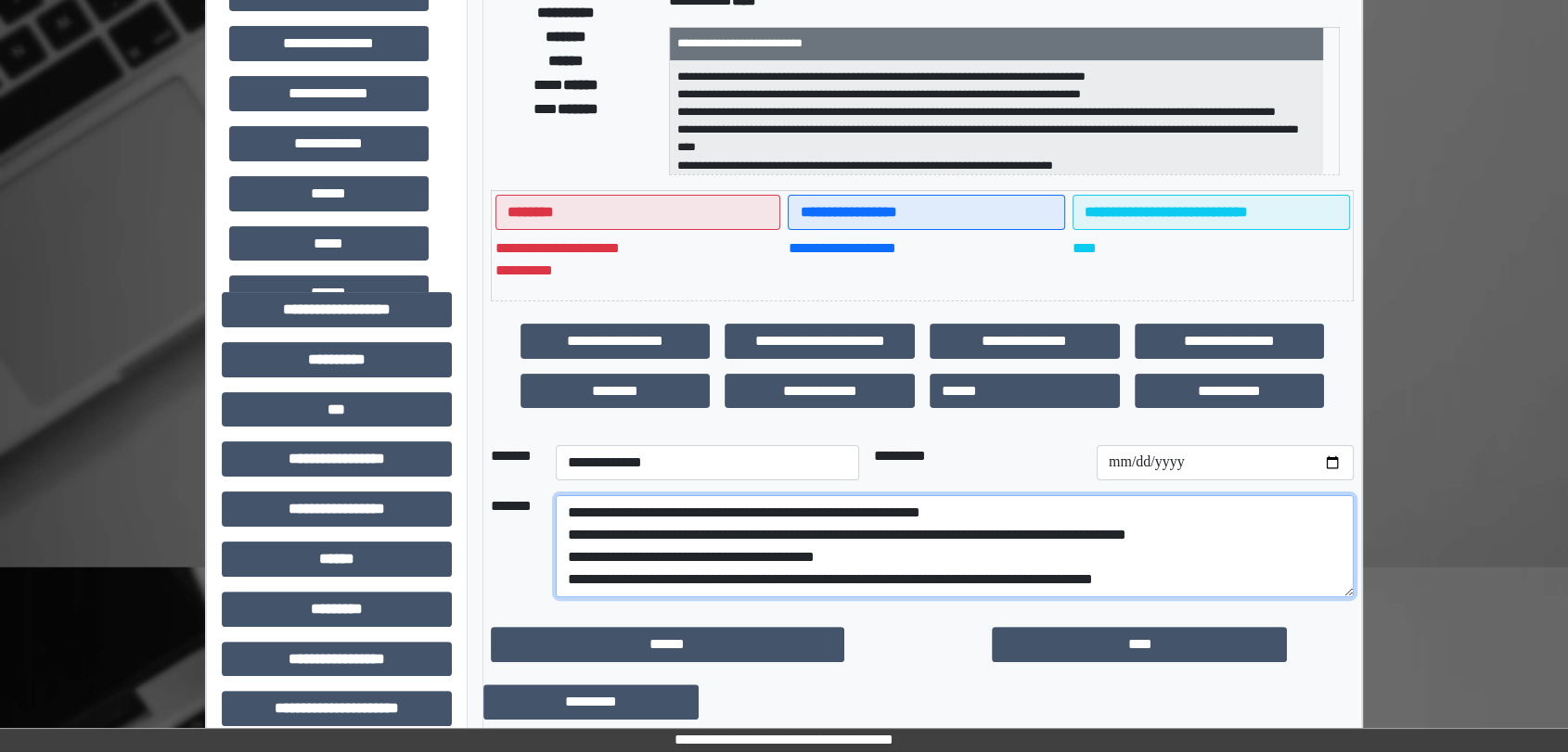 click on "**********" at bounding box center [955, 546] 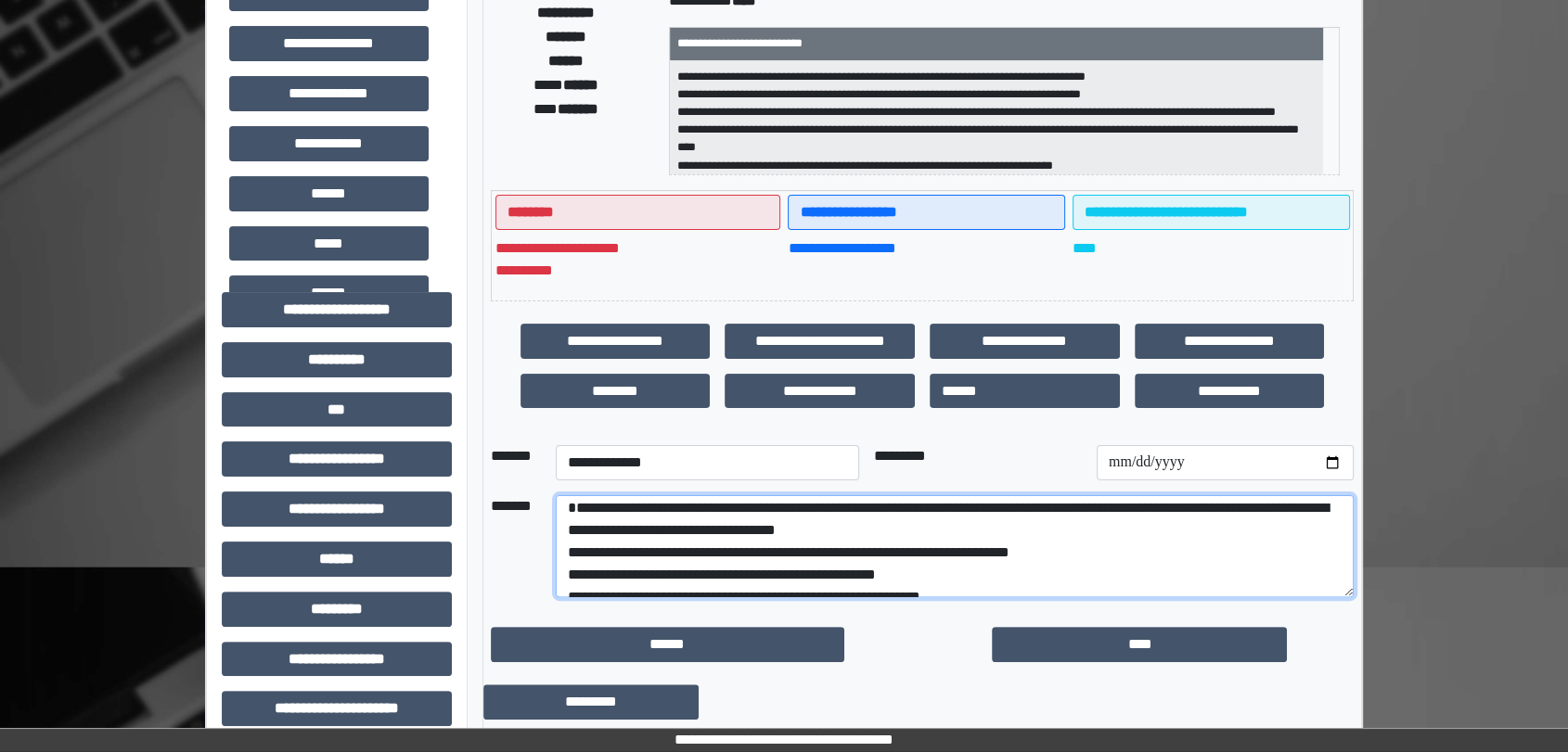 scroll, scrollTop: 0, scrollLeft: 0, axis: both 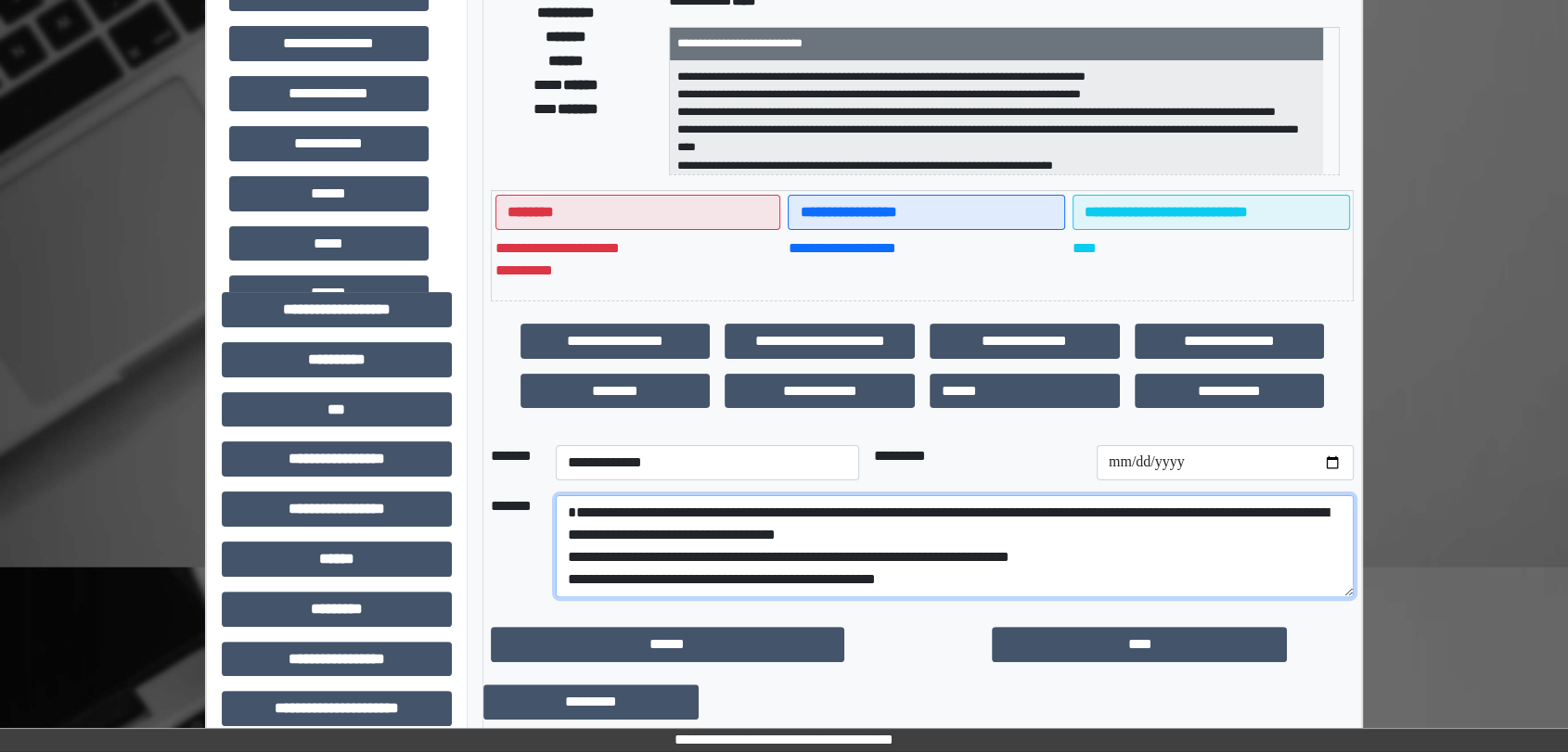 click on "**********" at bounding box center [955, 546] 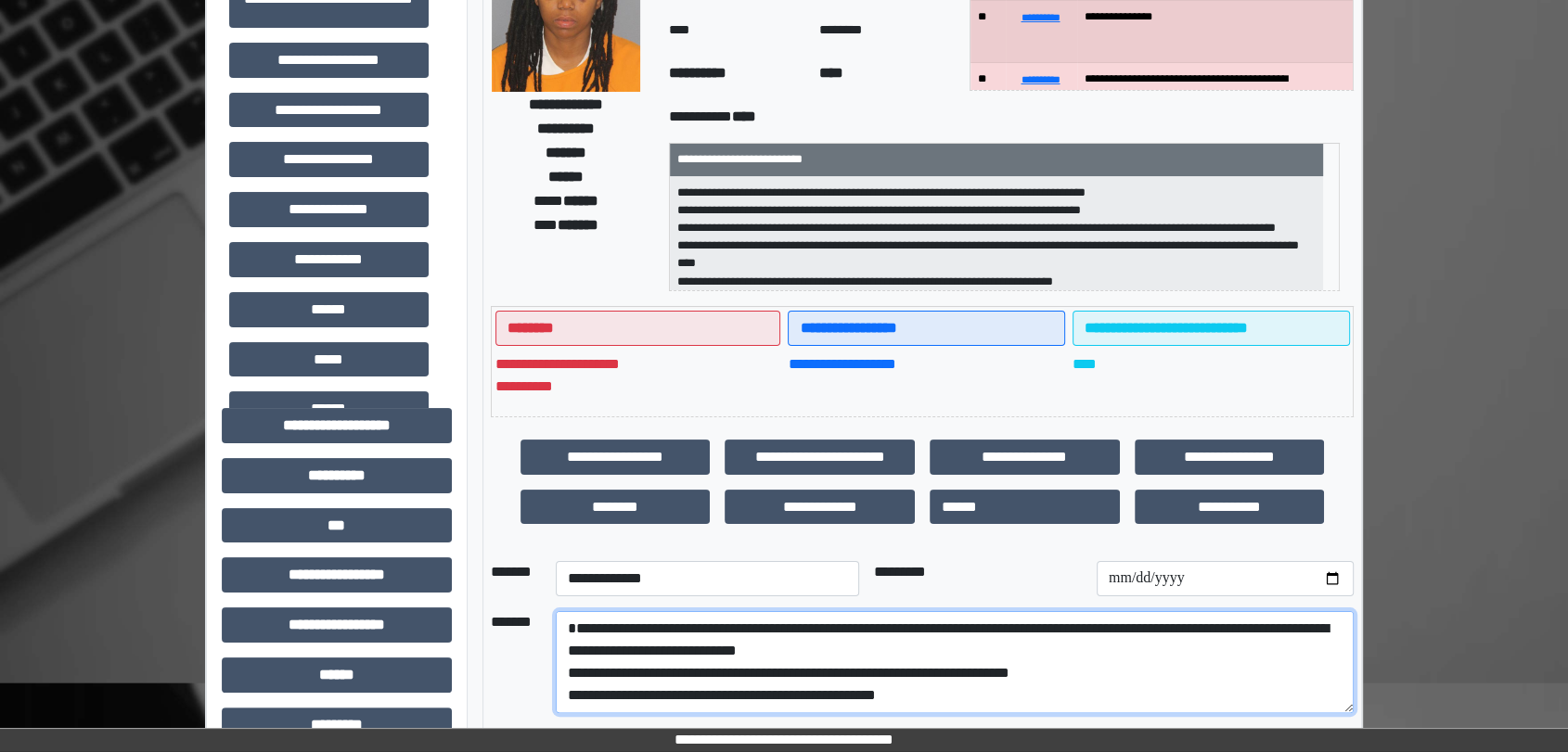 scroll, scrollTop: 0, scrollLeft: 0, axis: both 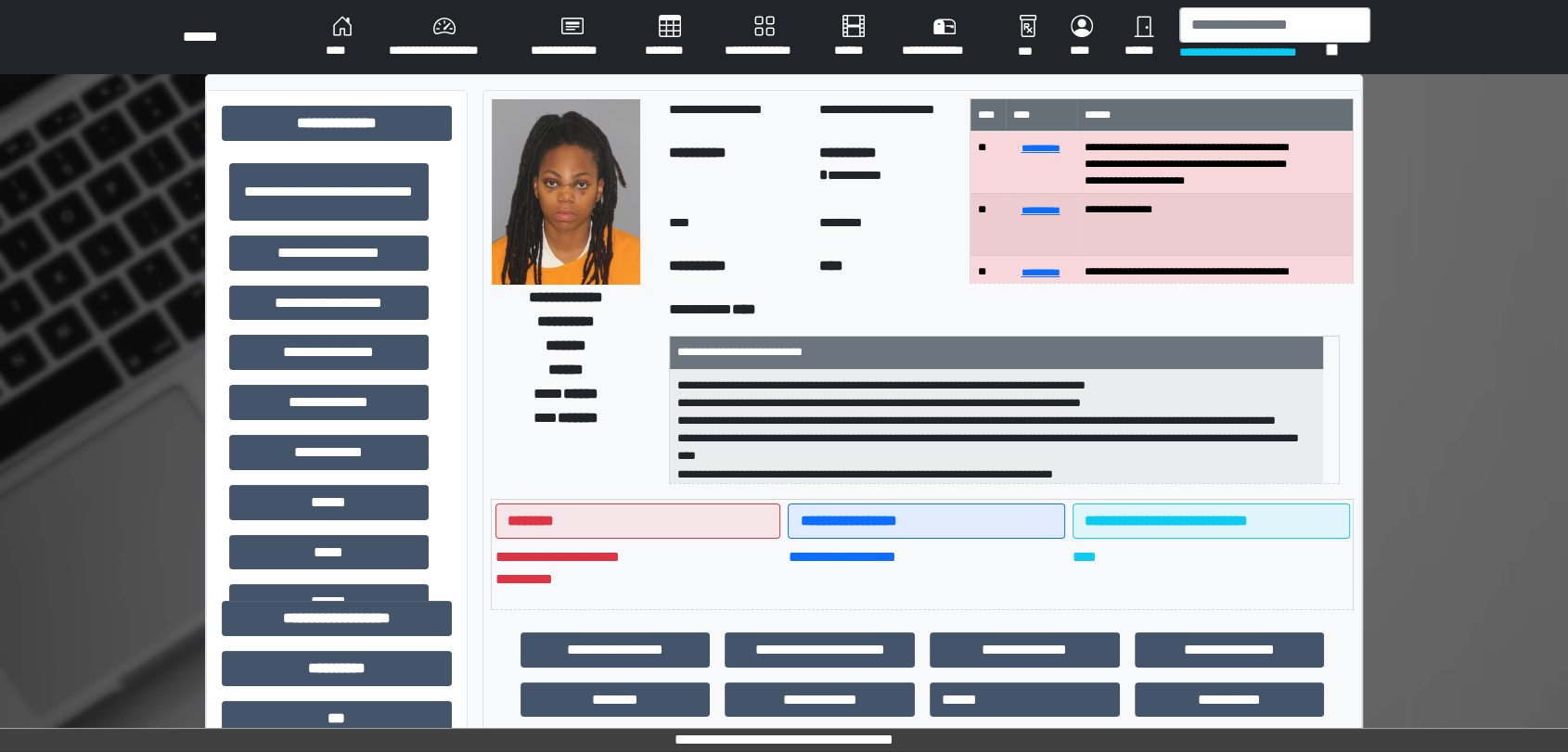 type on "**********" 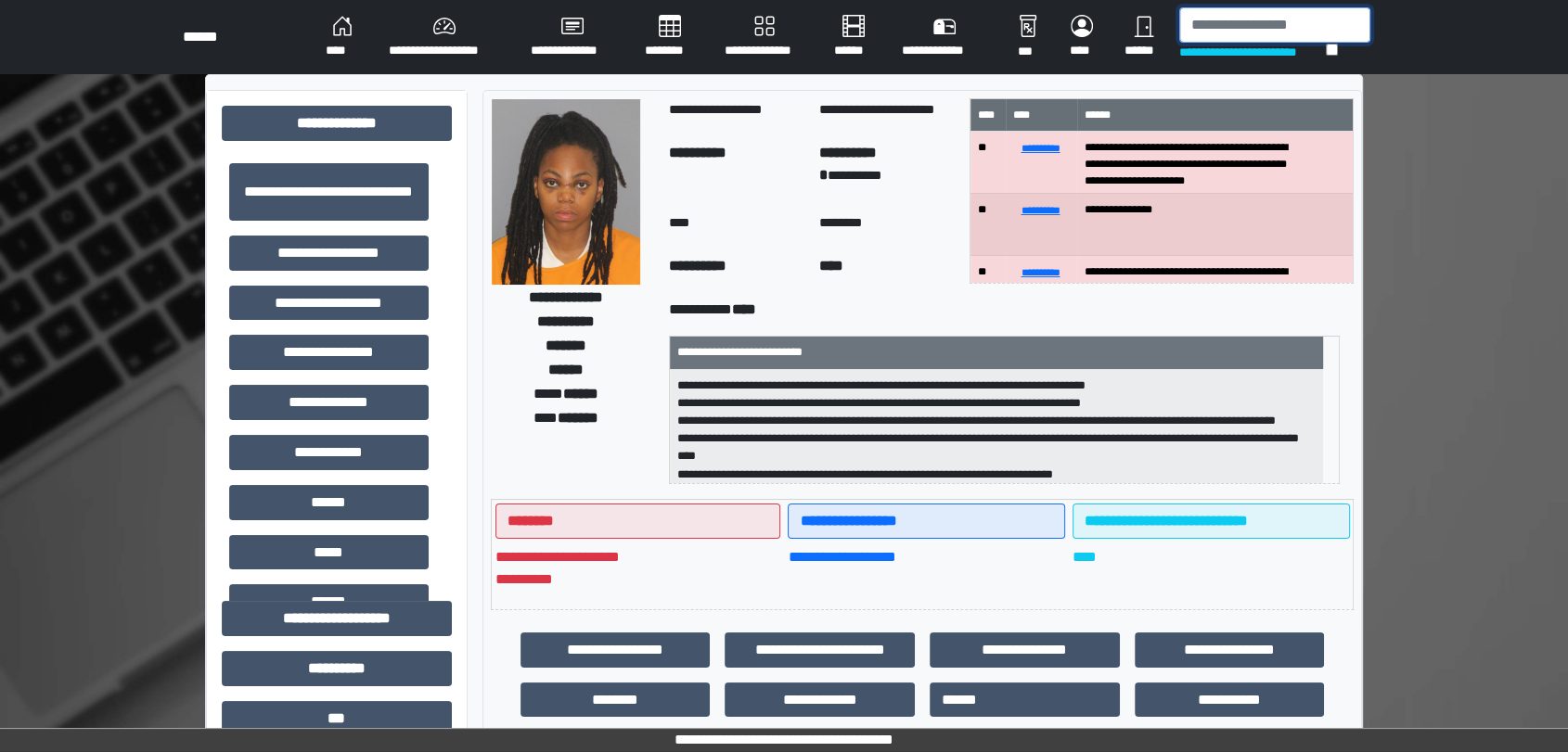 click at bounding box center (1275, 25) 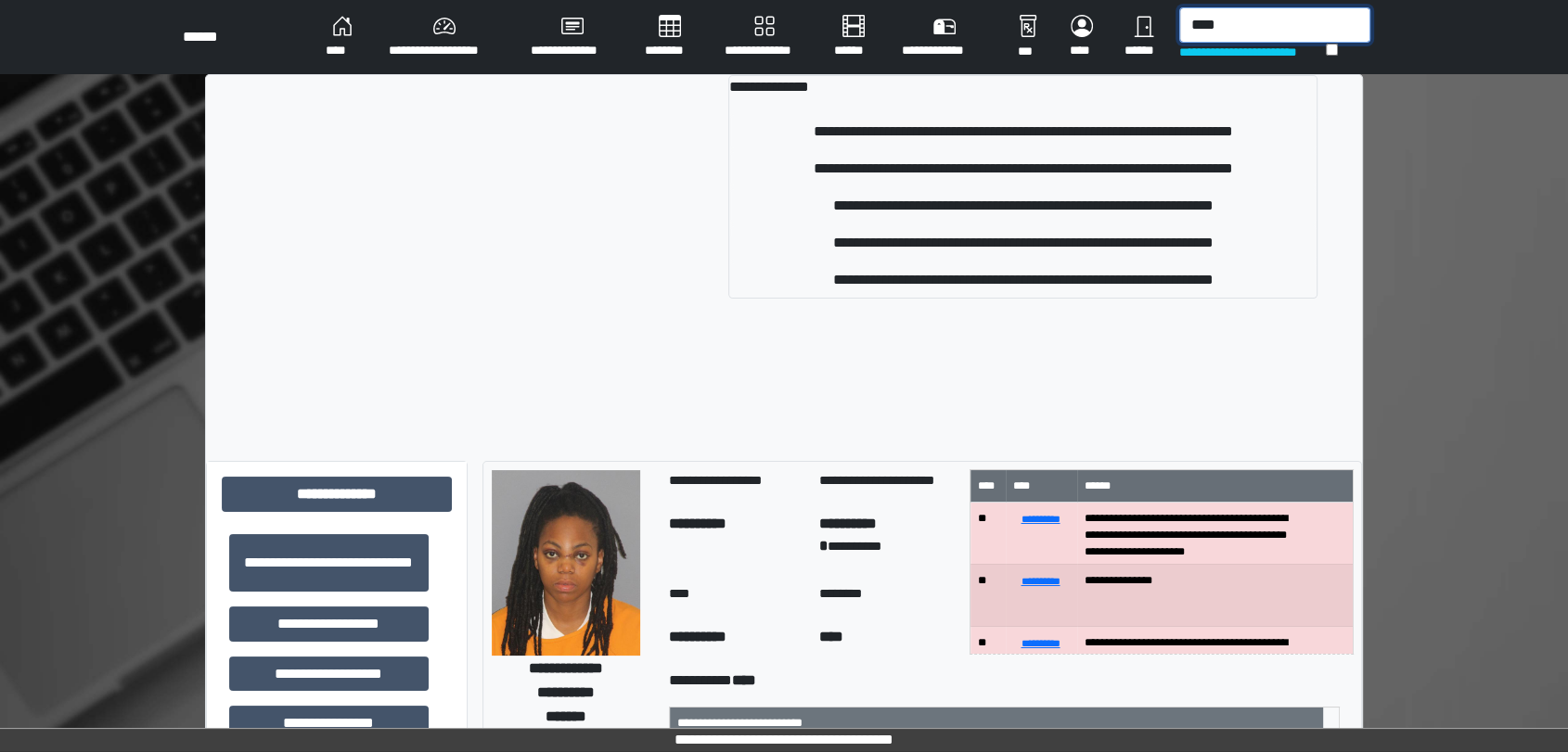type on "****" 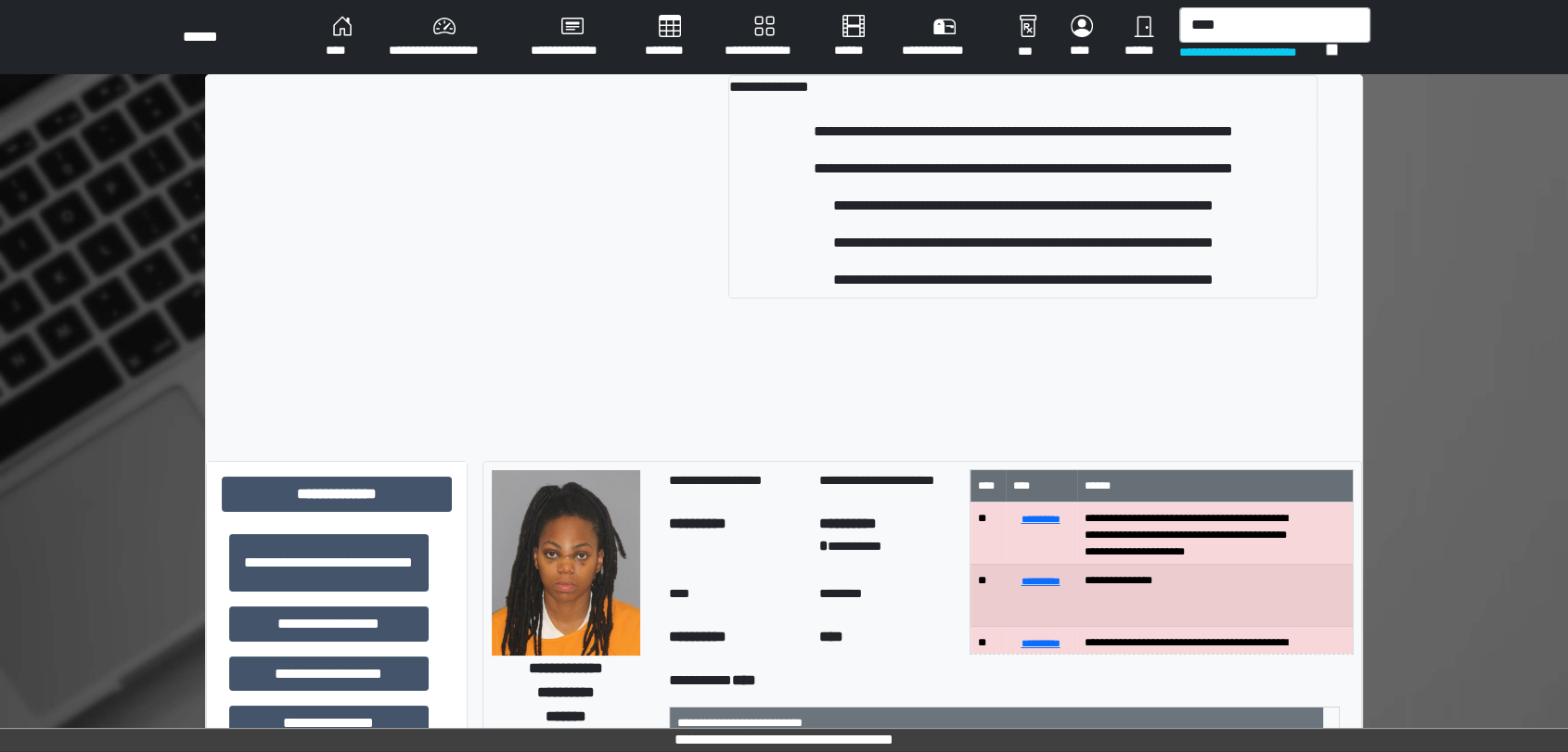 click on "**********" at bounding box center [784, 987] 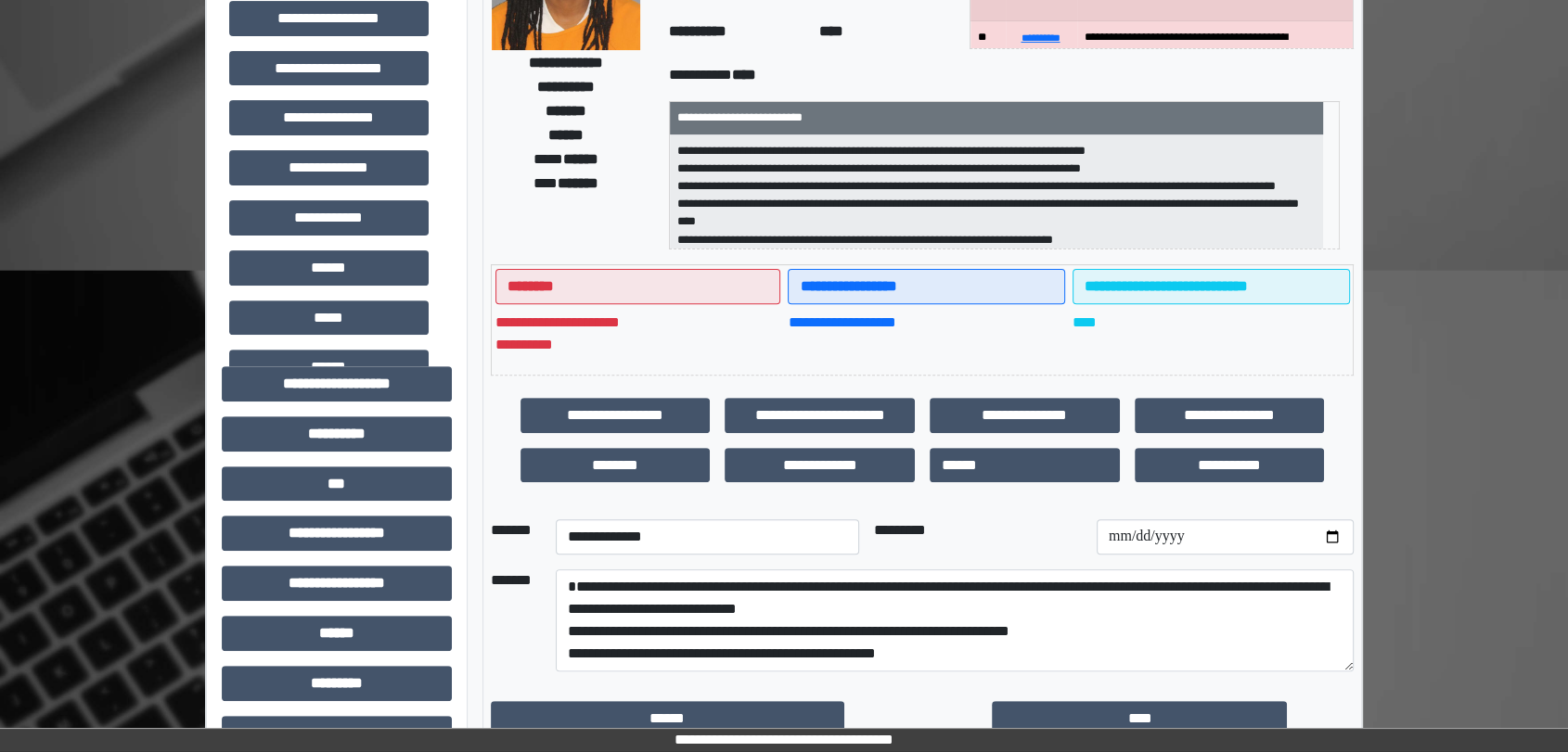 scroll, scrollTop: 720, scrollLeft: 0, axis: vertical 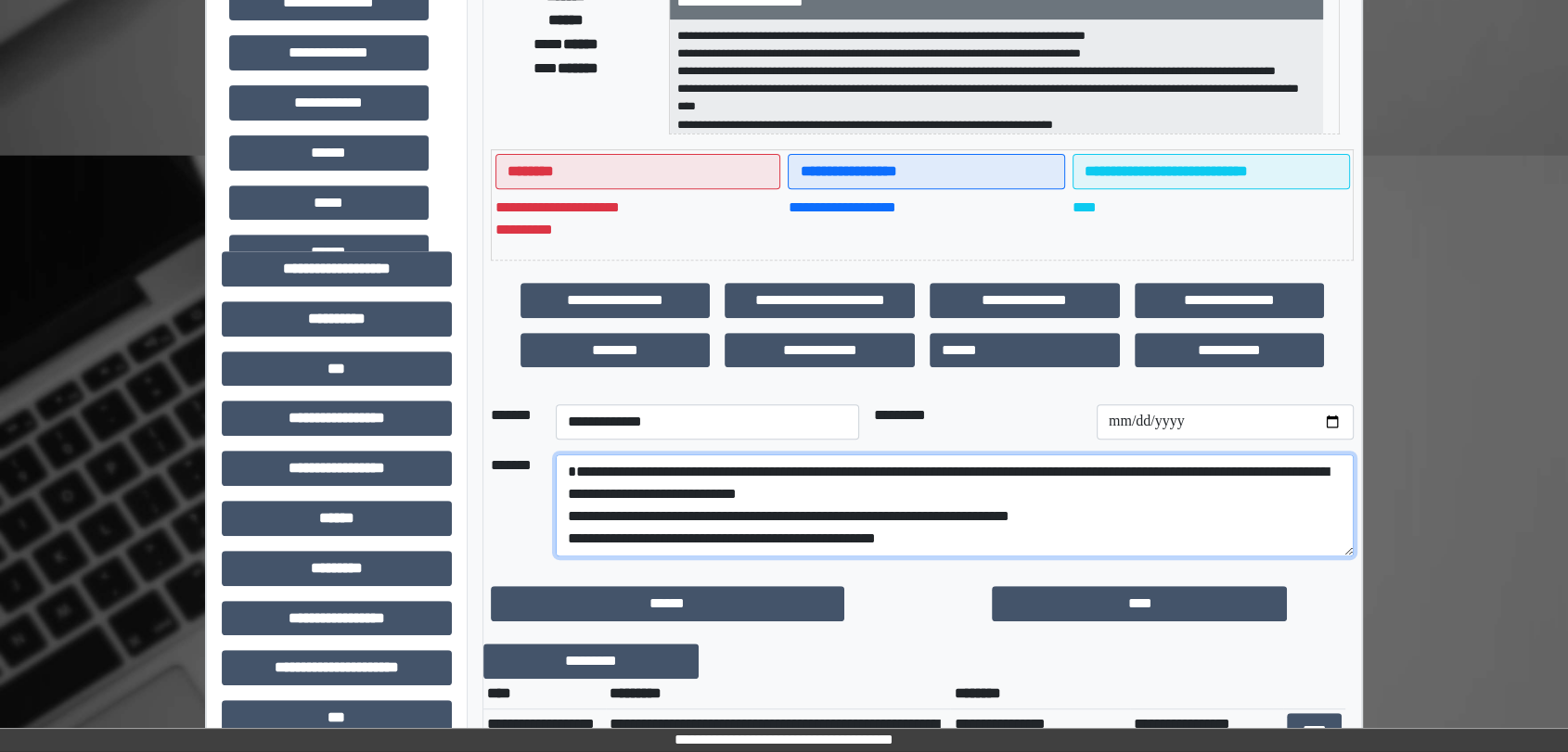 click on "**********" at bounding box center [955, 505] 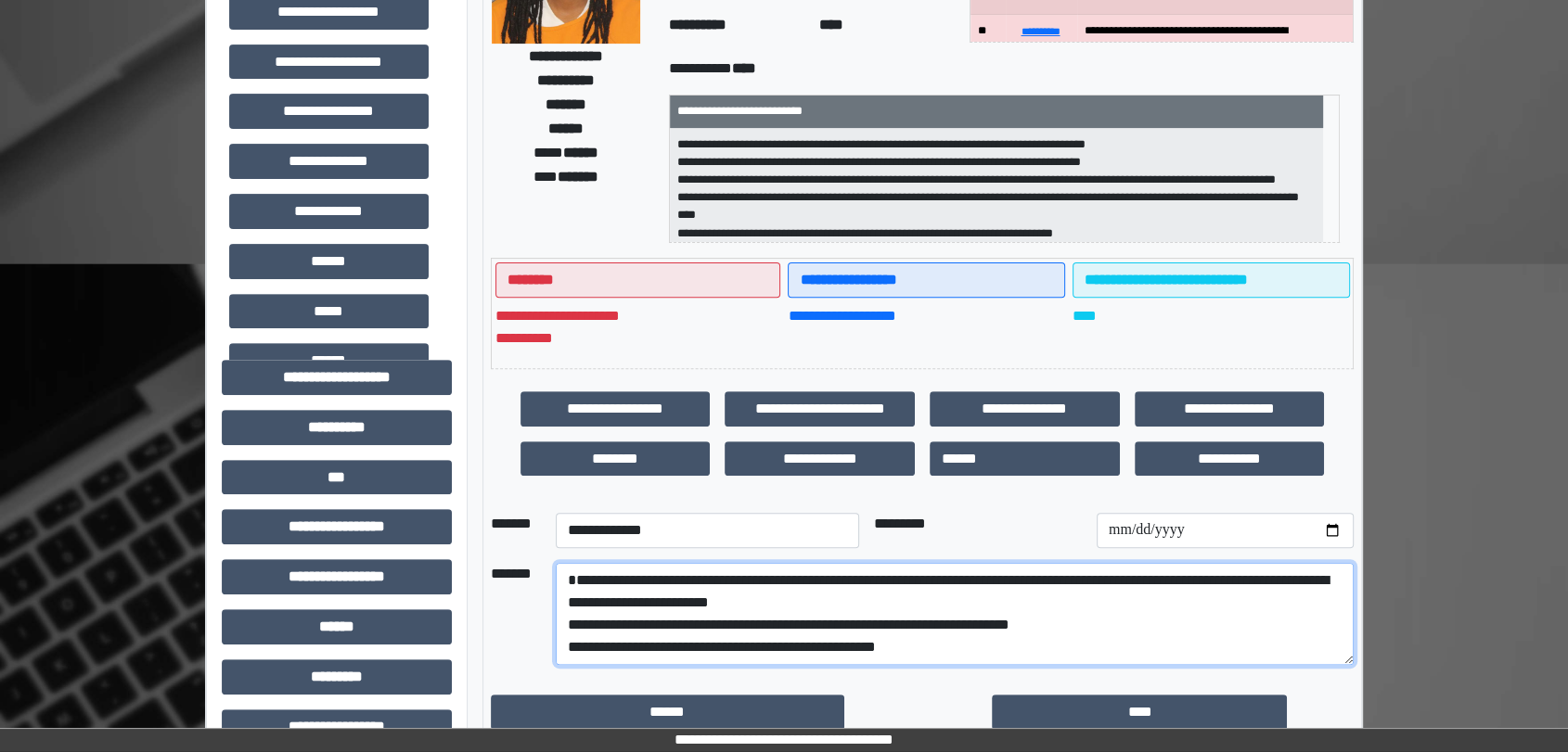 scroll, scrollTop: 618, scrollLeft: 0, axis: vertical 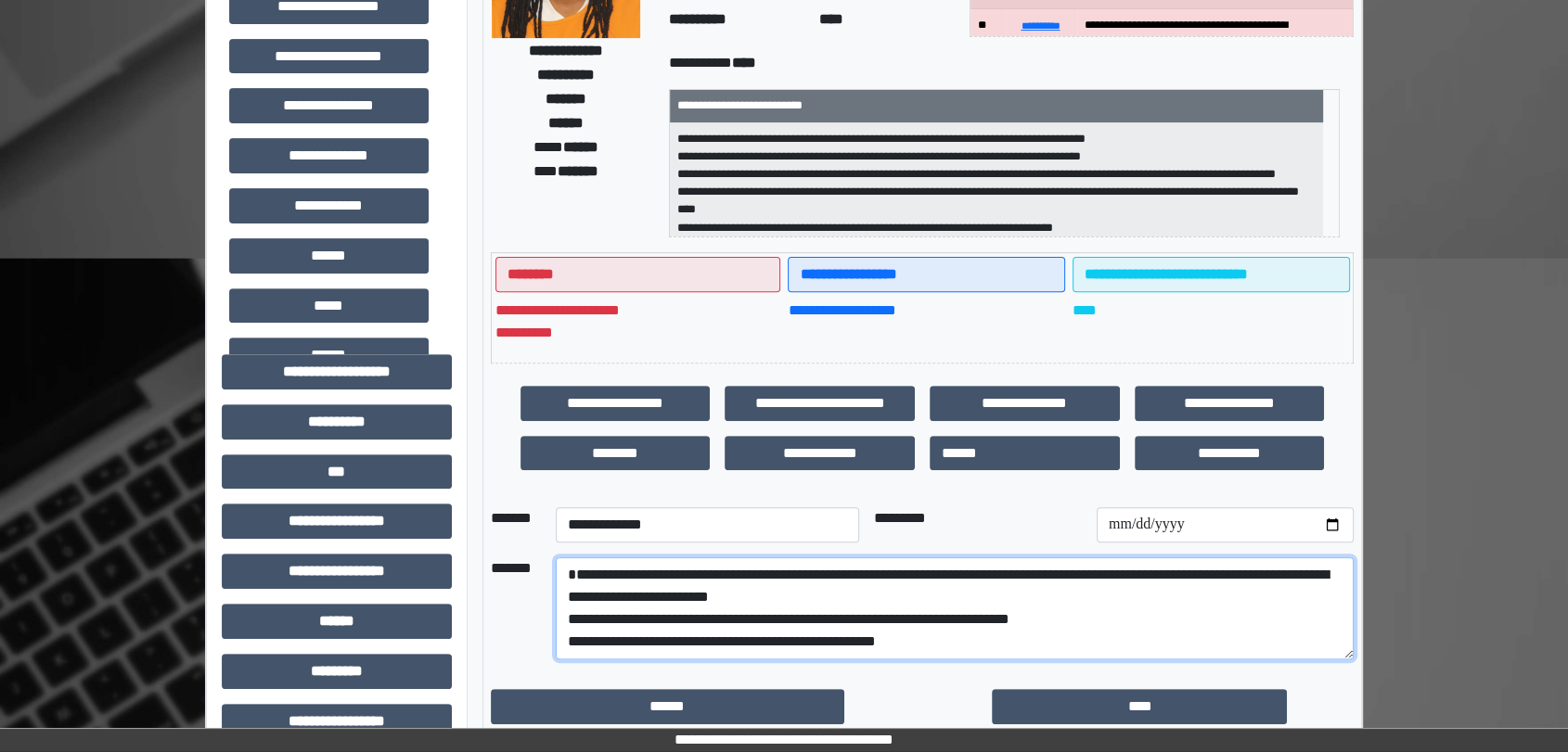 drag, startPoint x: 601, startPoint y: 576, endPoint x: 626, endPoint y: 567, distance: 26.570661 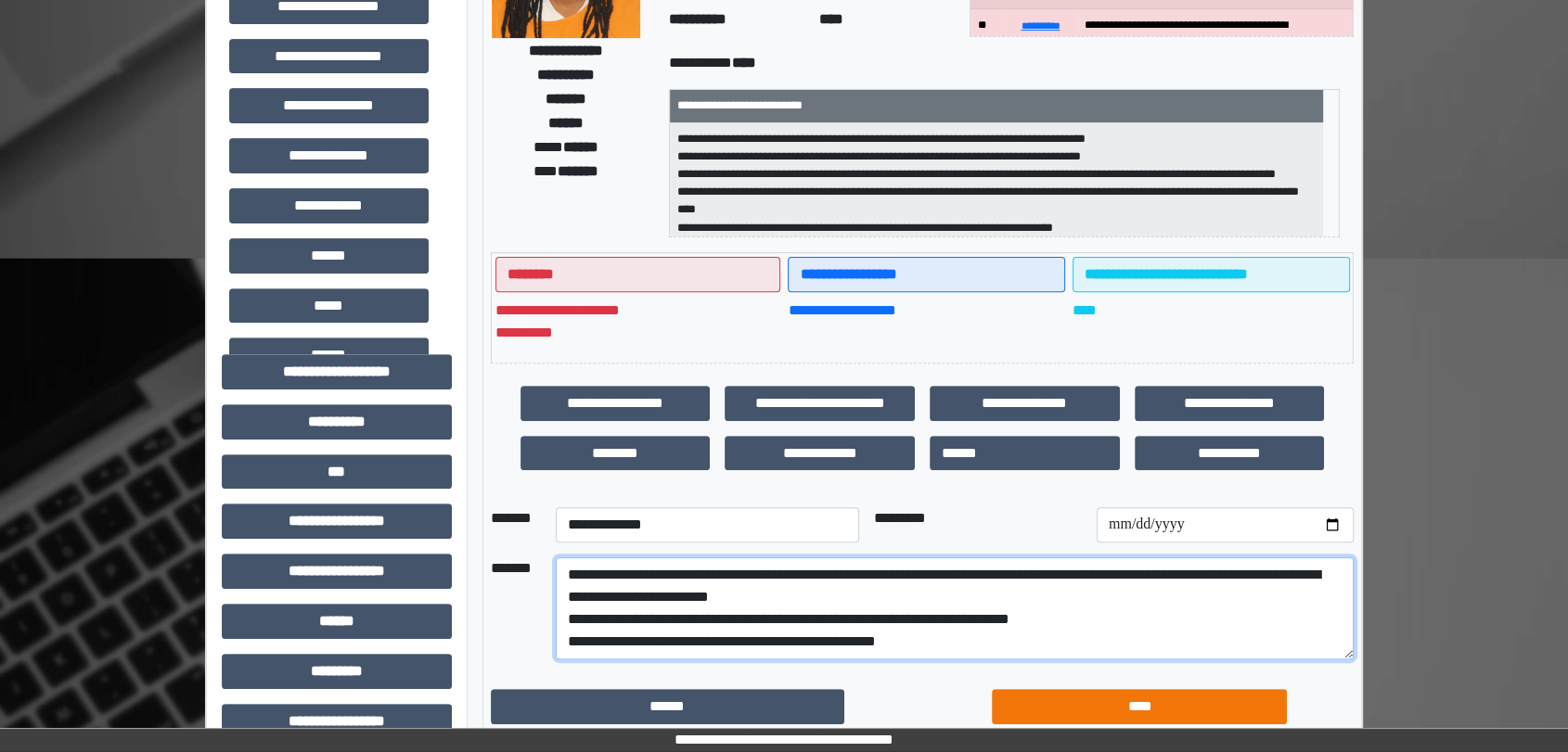type on "**********" 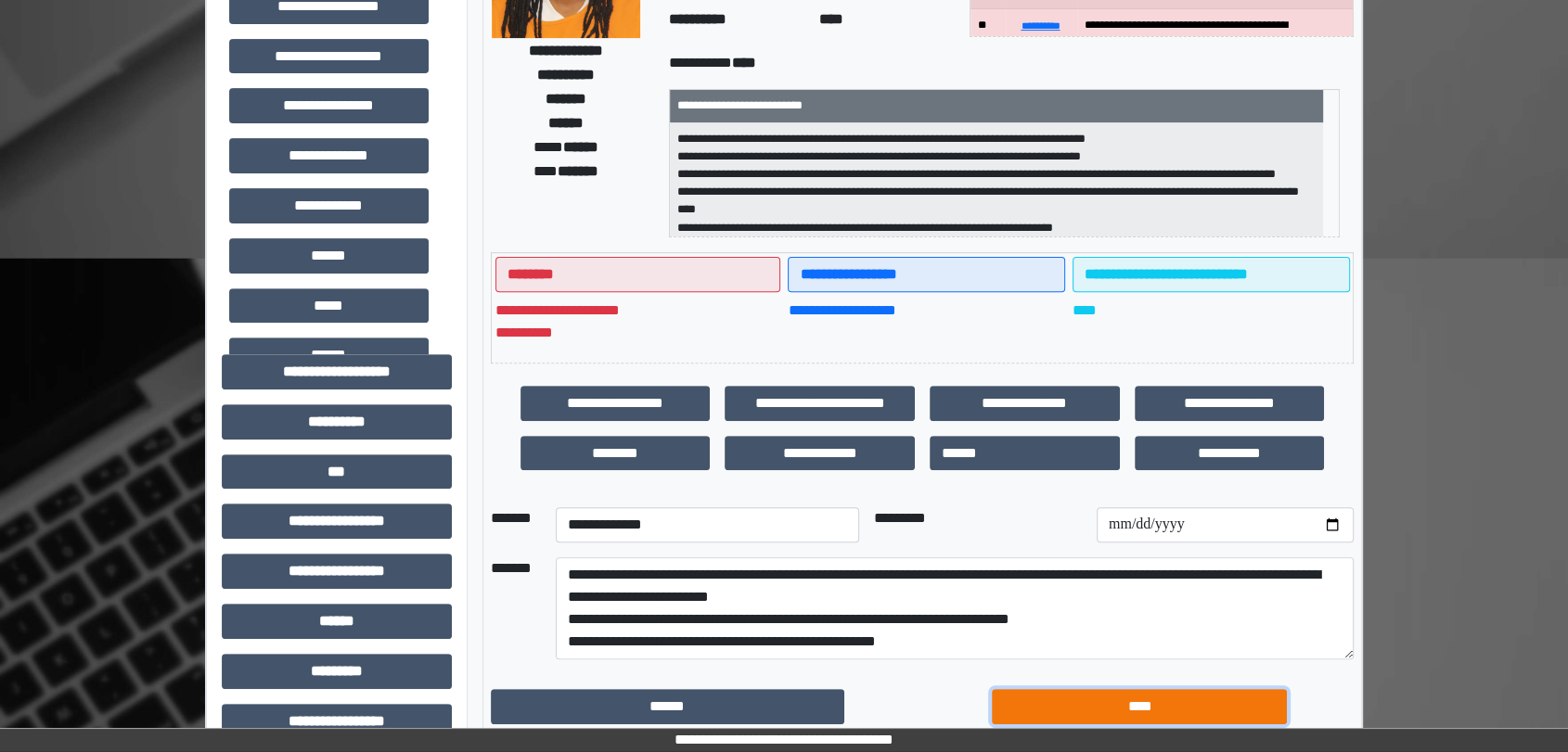 click on "****" at bounding box center [1139, 707] 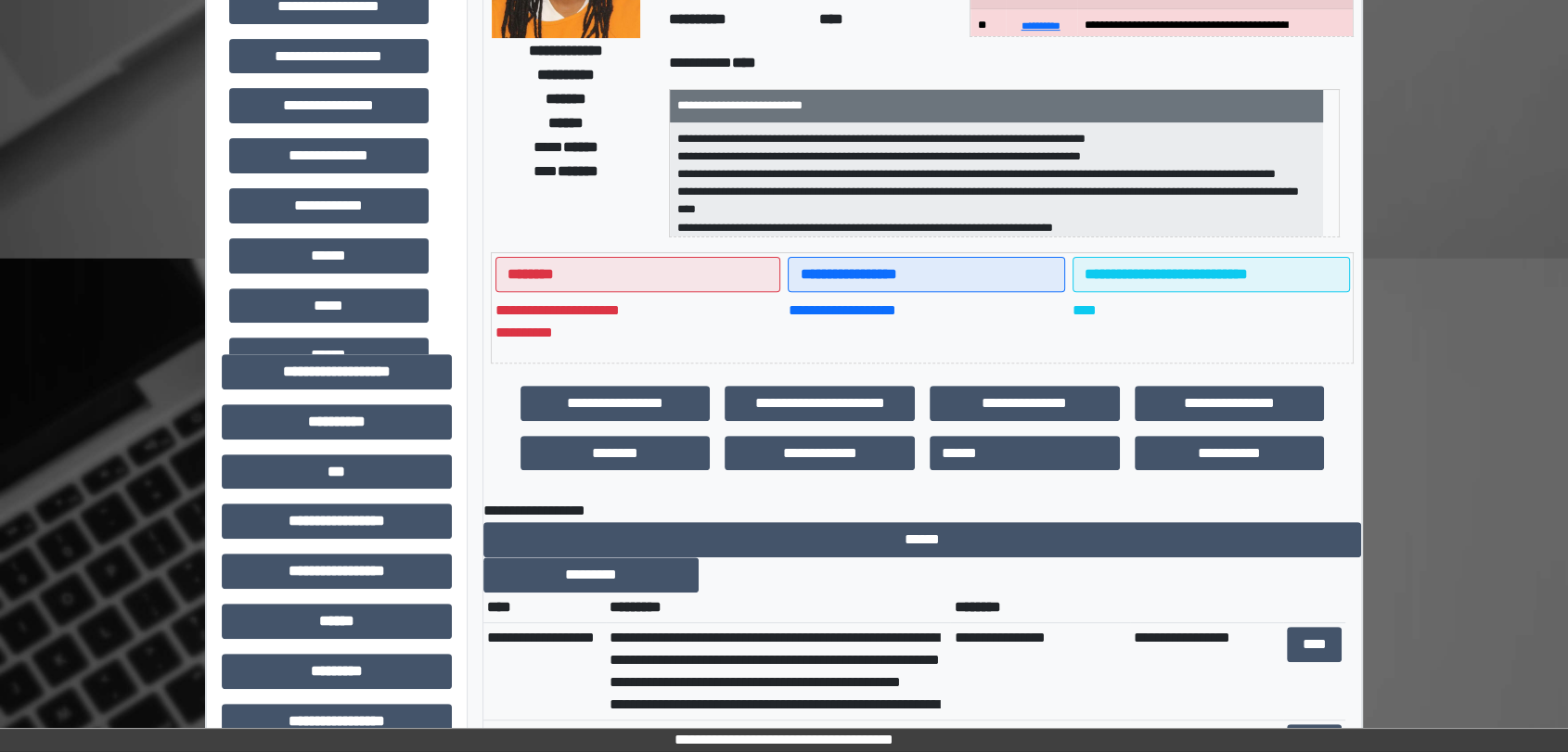click on "**********" at bounding box center (922, 780) 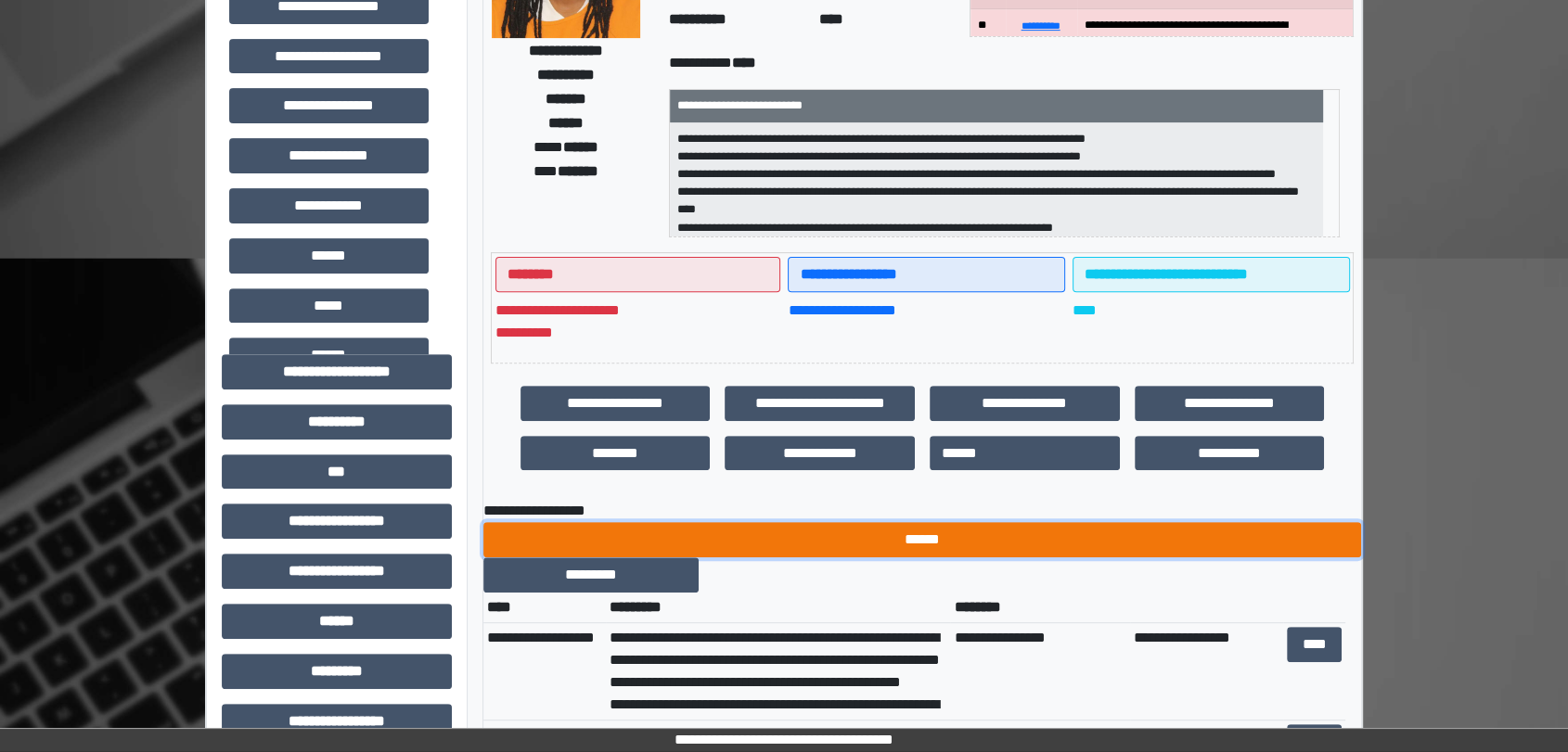 click on "******" at bounding box center (922, 540) 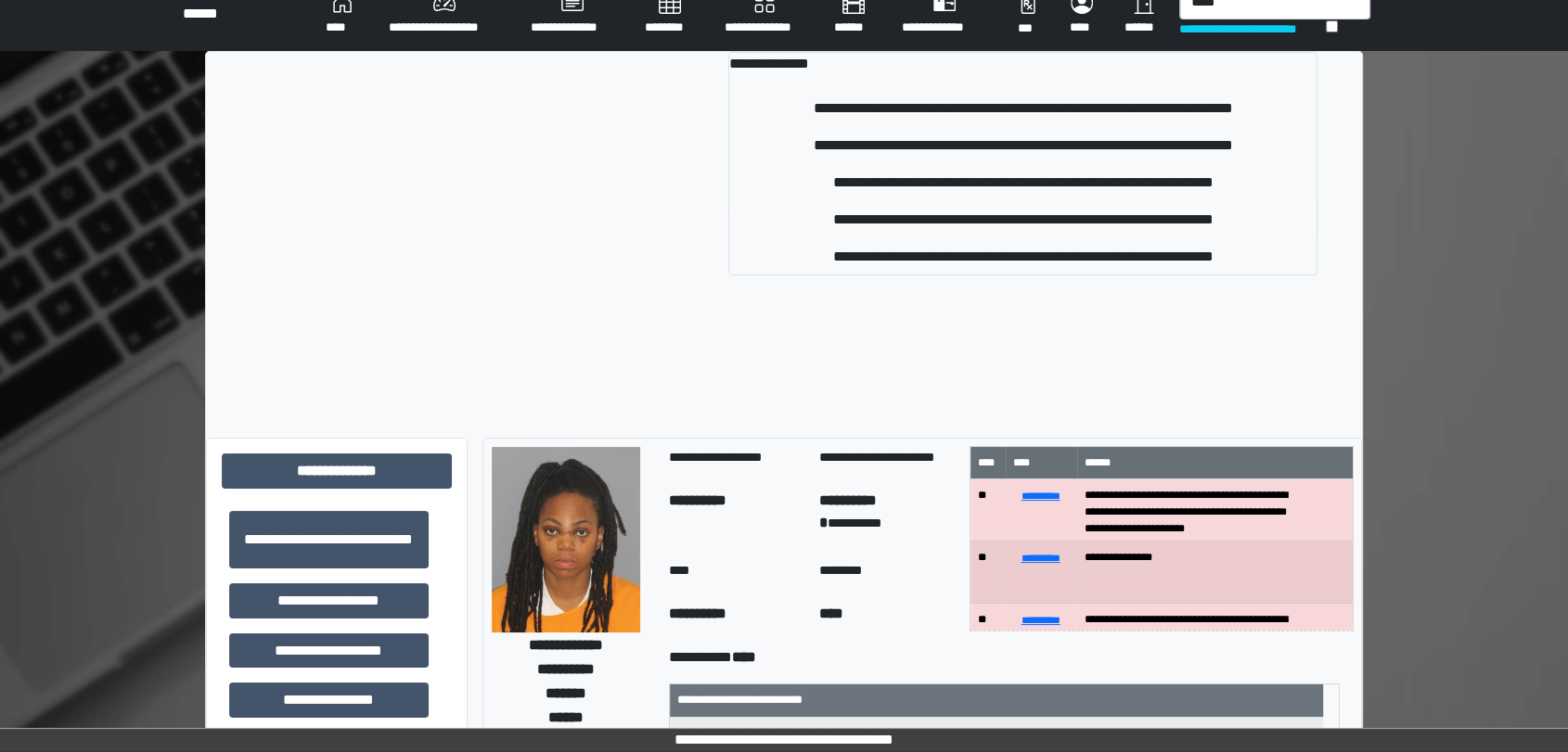 scroll, scrollTop: 0, scrollLeft: 0, axis: both 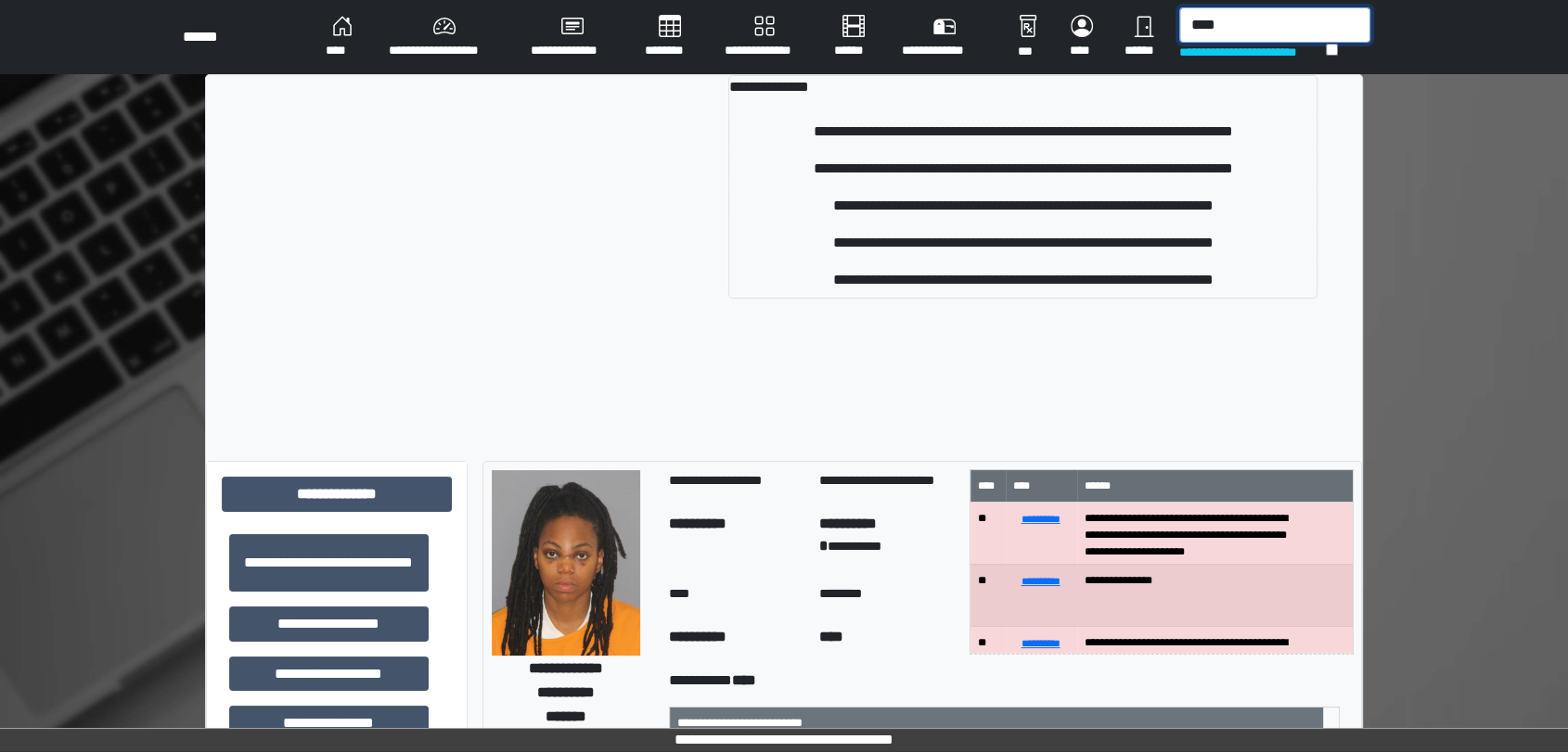 click on "****" at bounding box center [1275, 25] 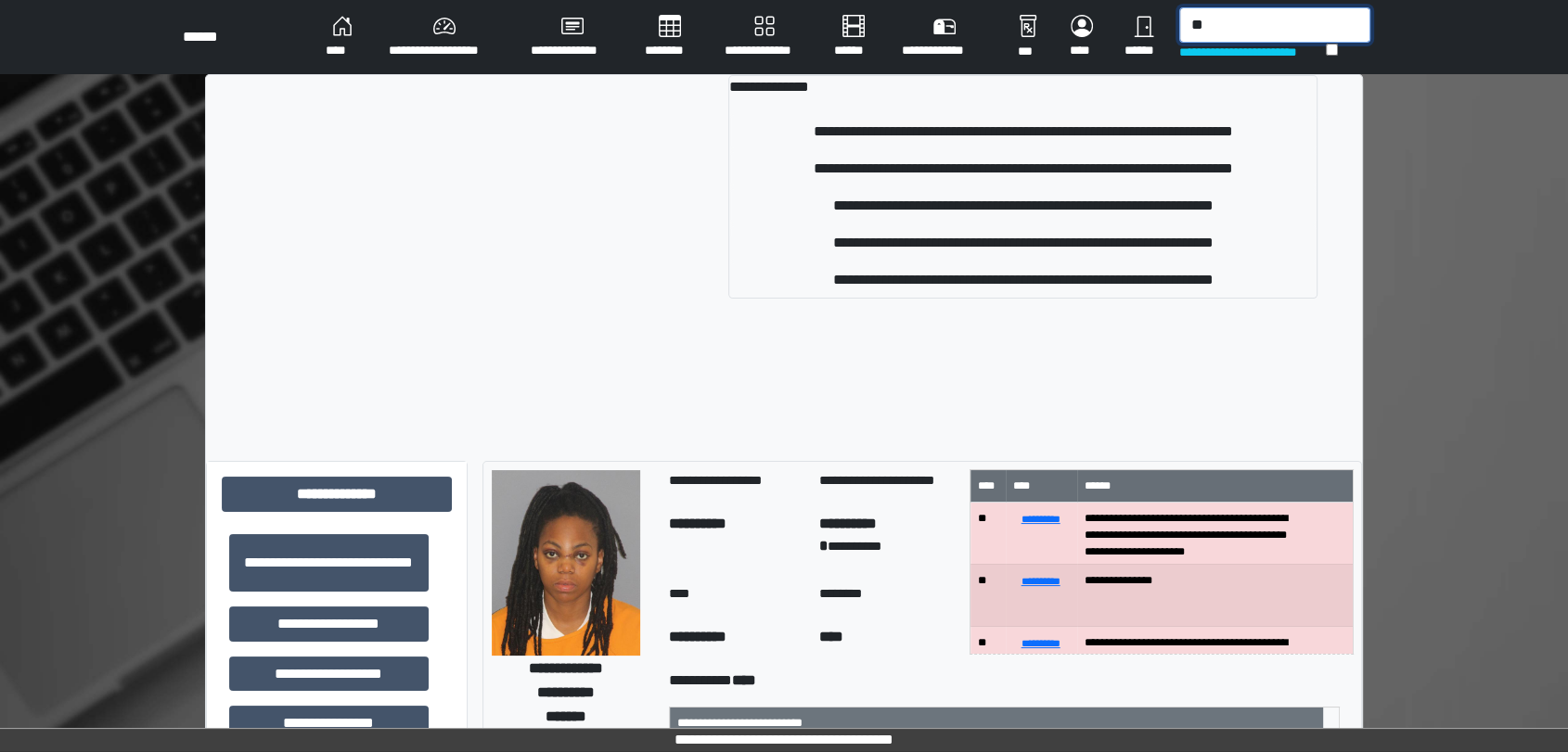 type on "*" 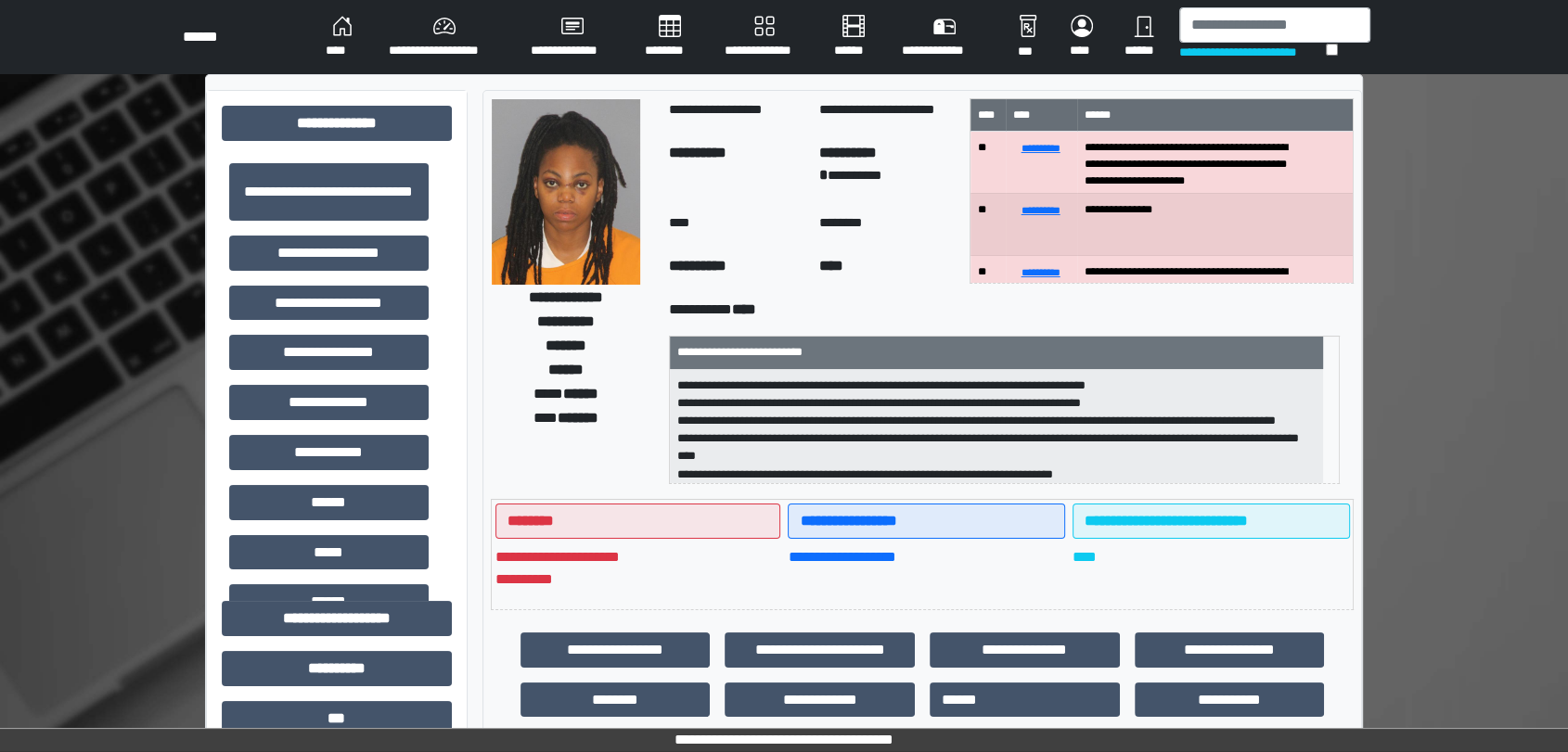 click on "****" at bounding box center [342, 37] 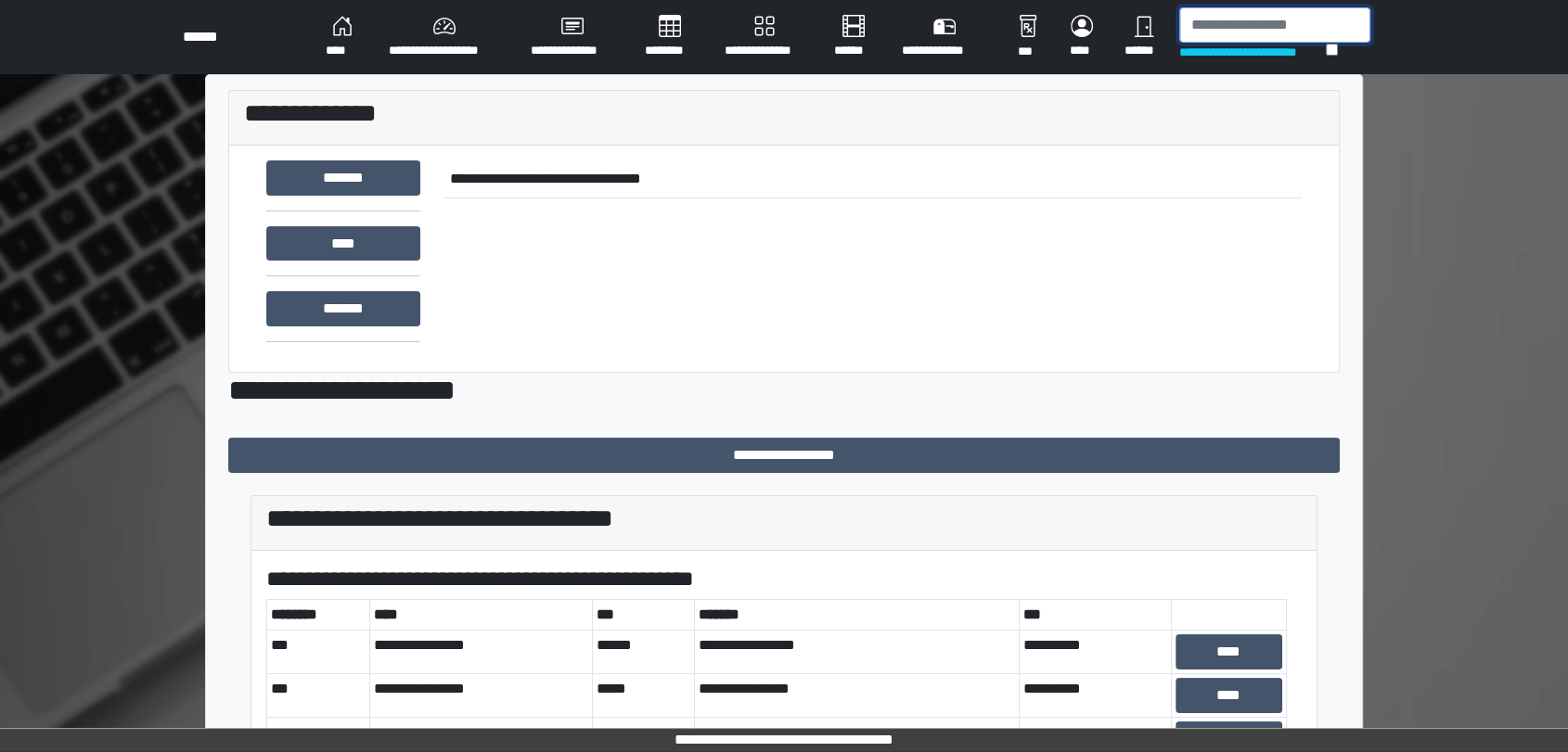 click at bounding box center (1275, 25) 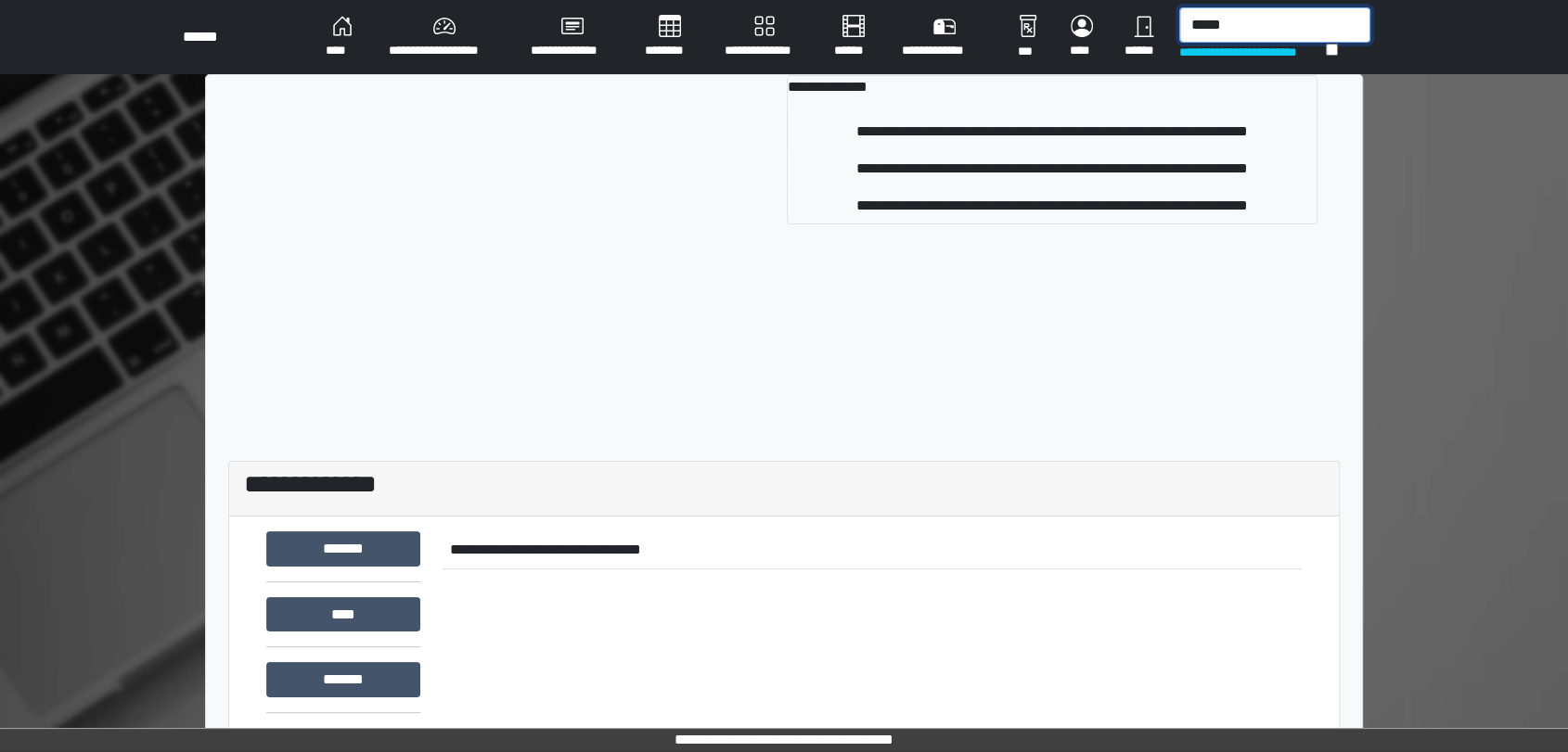type on "*****" 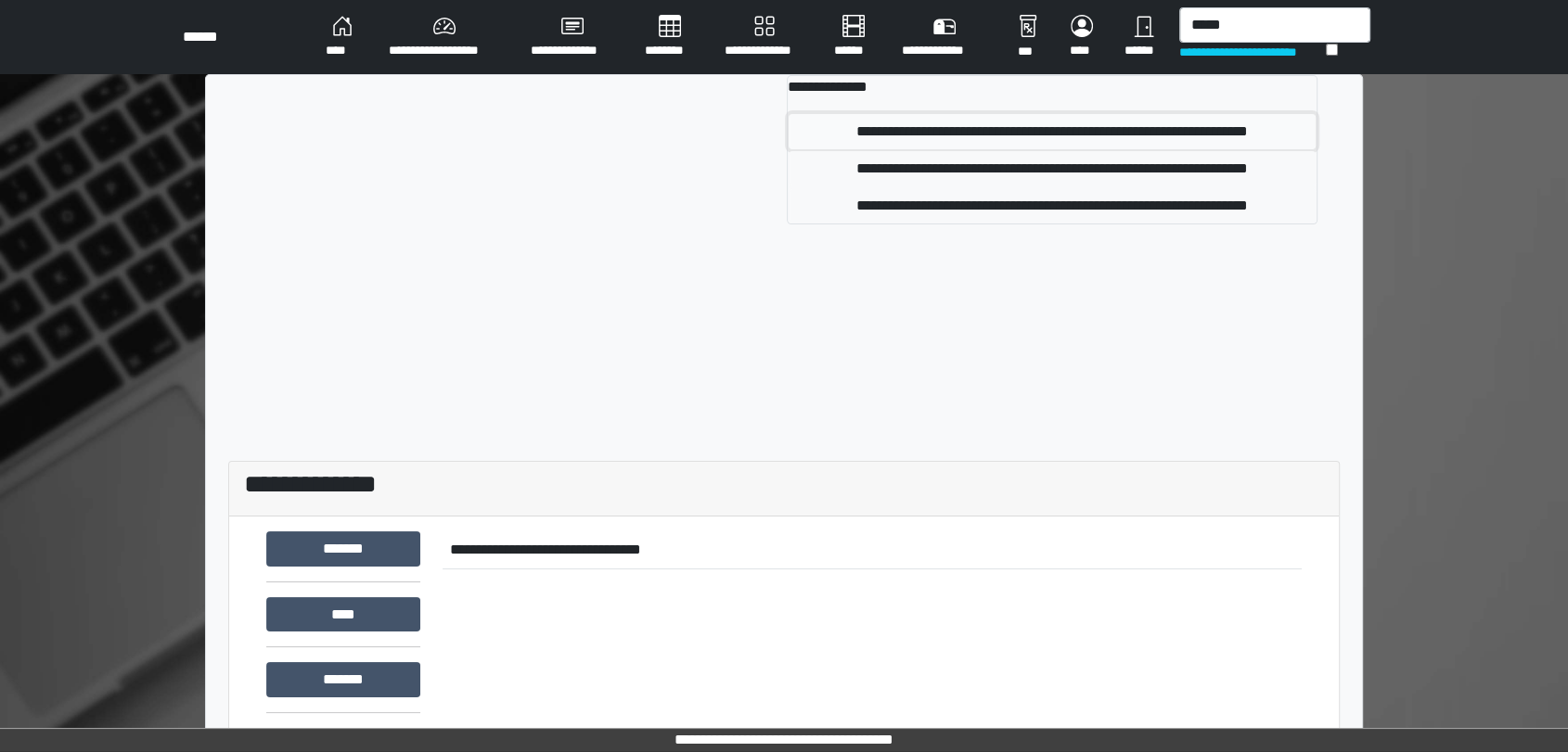 click on "**********" at bounding box center (1052, 132) 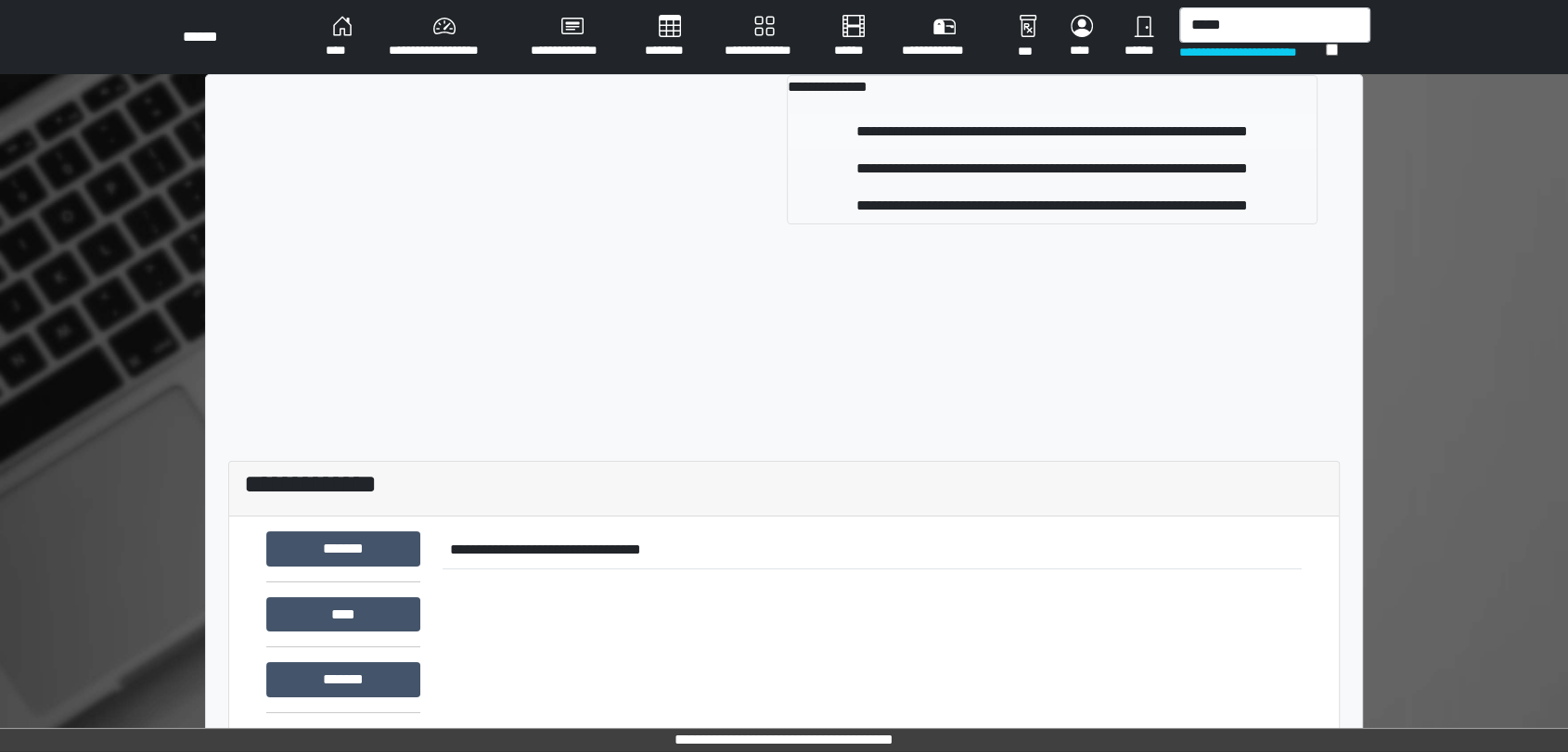 type 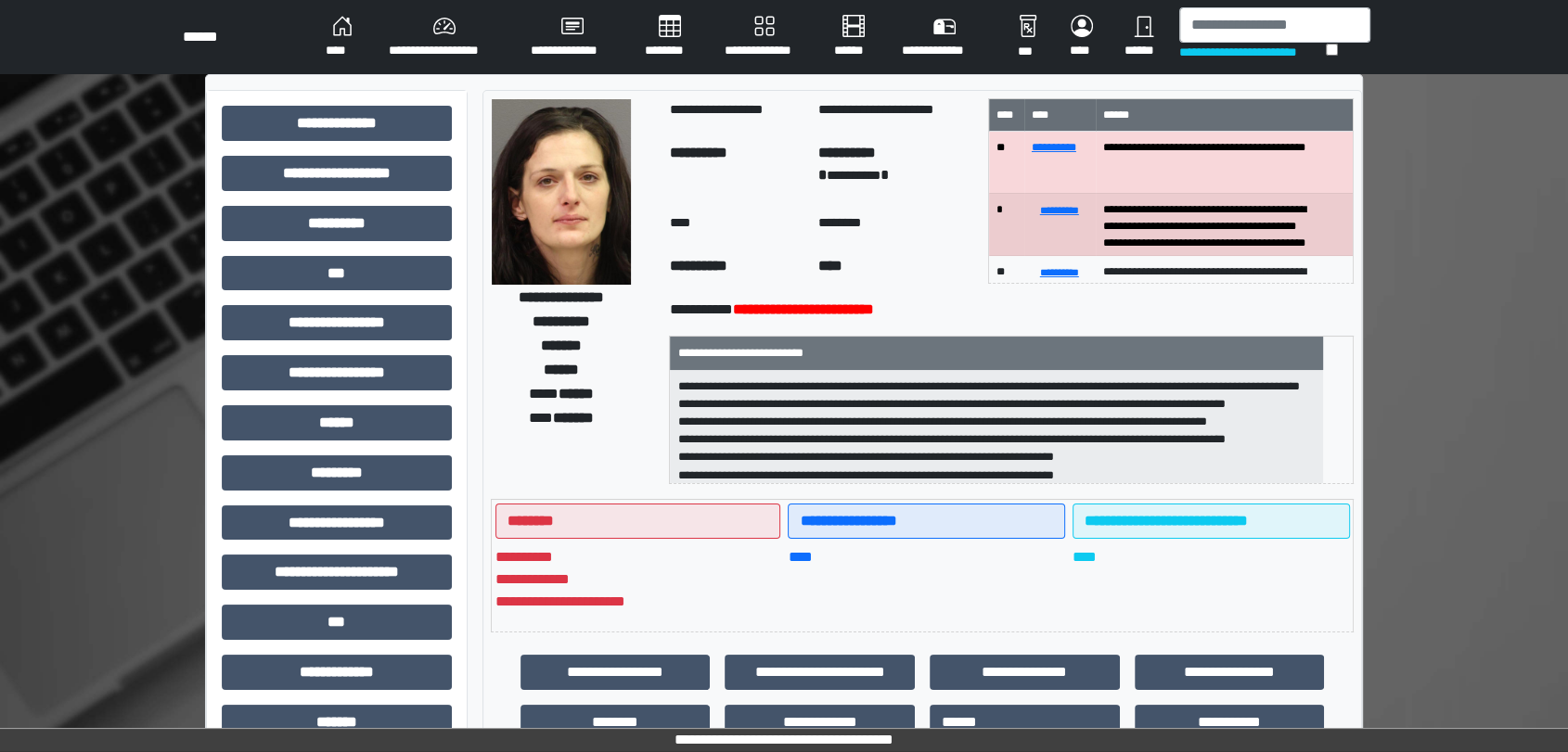 scroll, scrollTop: 103, scrollLeft: 0, axis: vertical 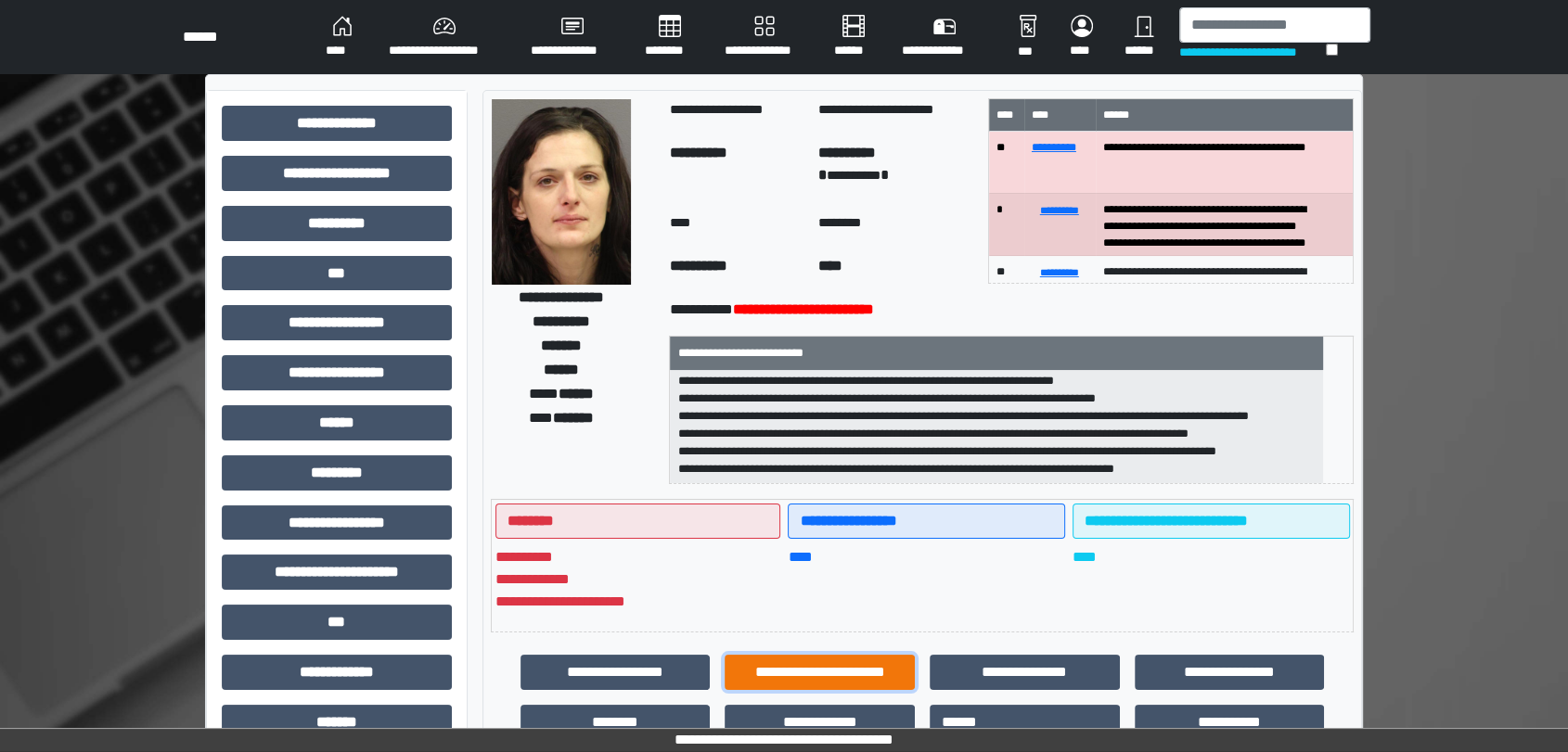 click on "**********" at bounding box center (819, 672) 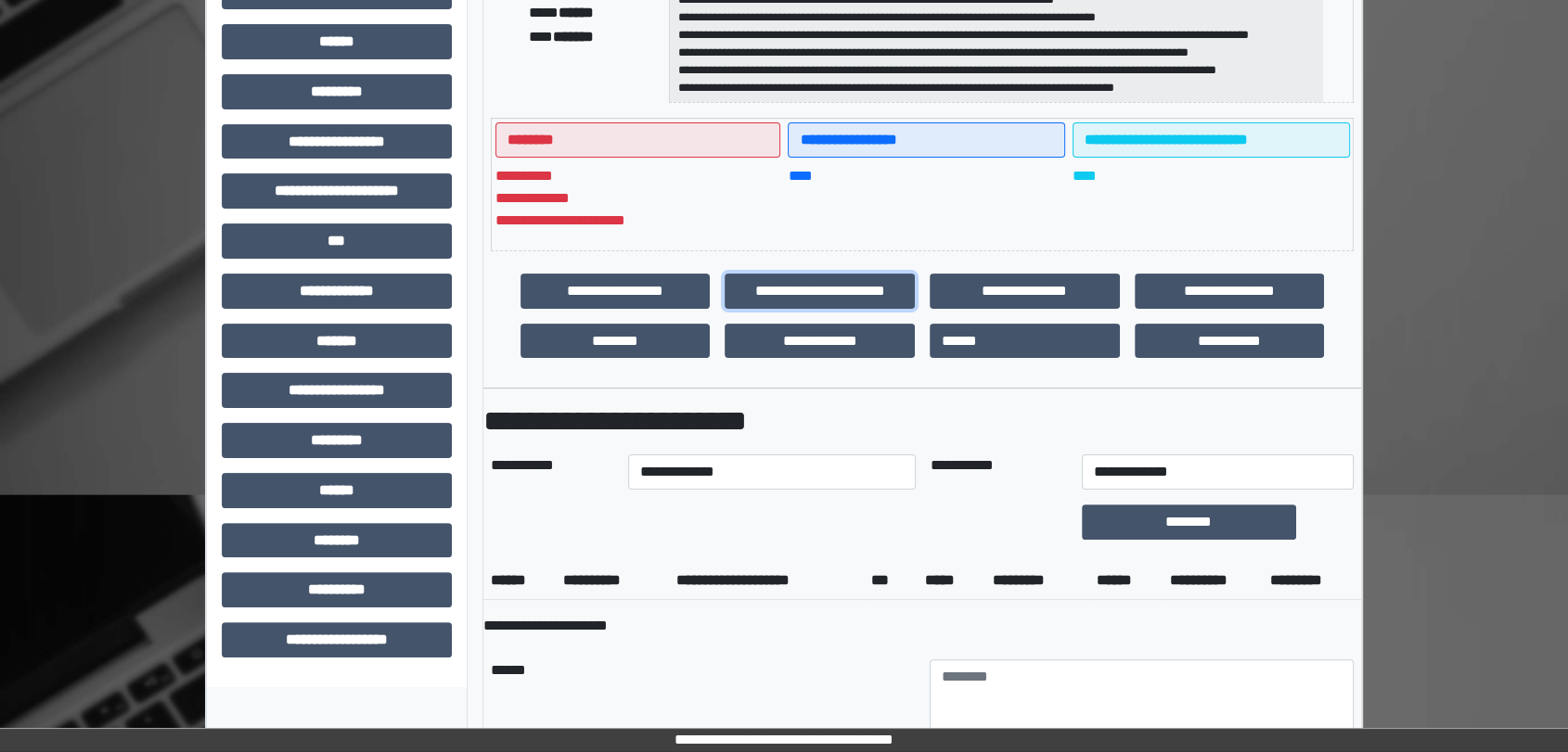 scroll, scrollTop: 412, scrollLeft: 0, axis: vertical 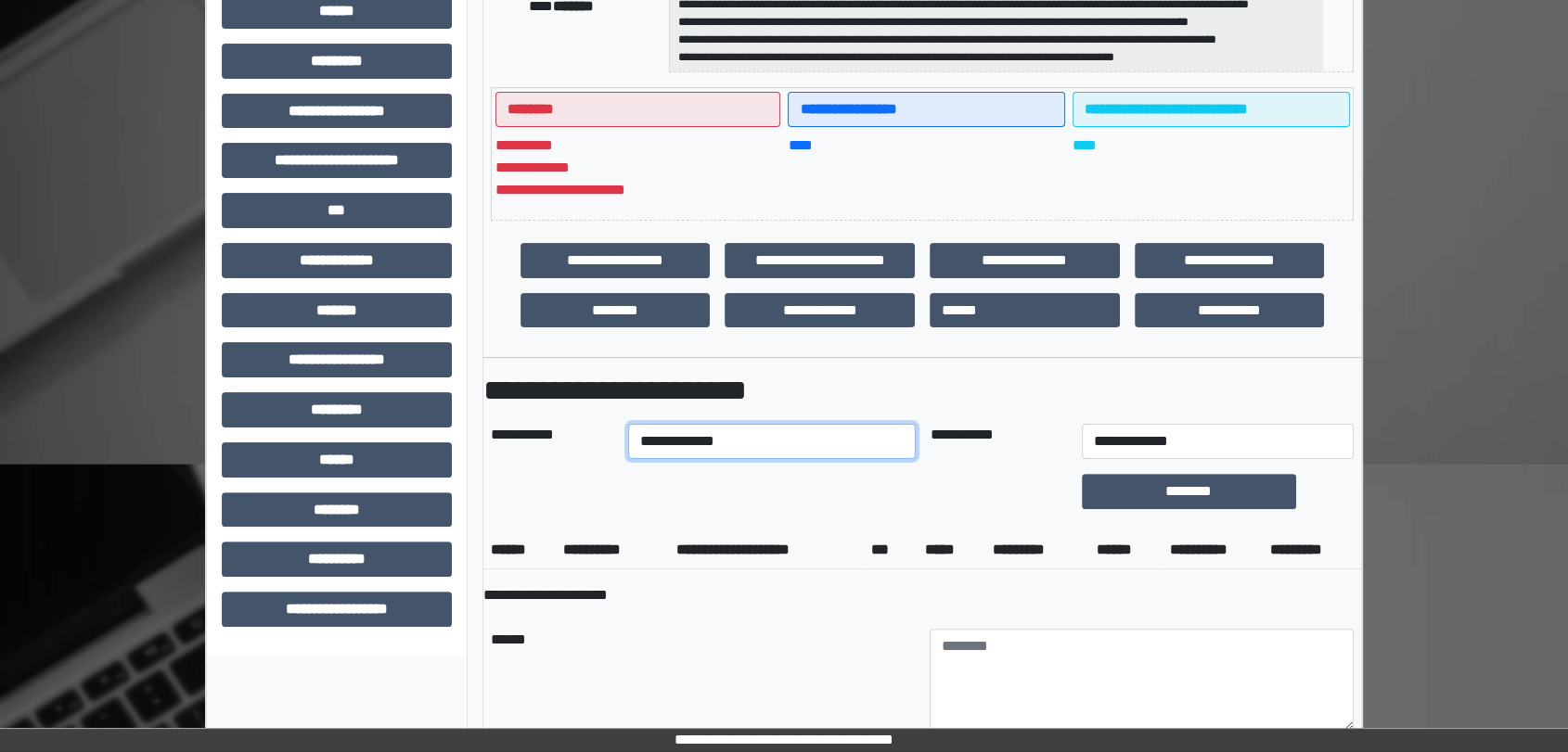 click on "**********" at bounding box center (771, 441) 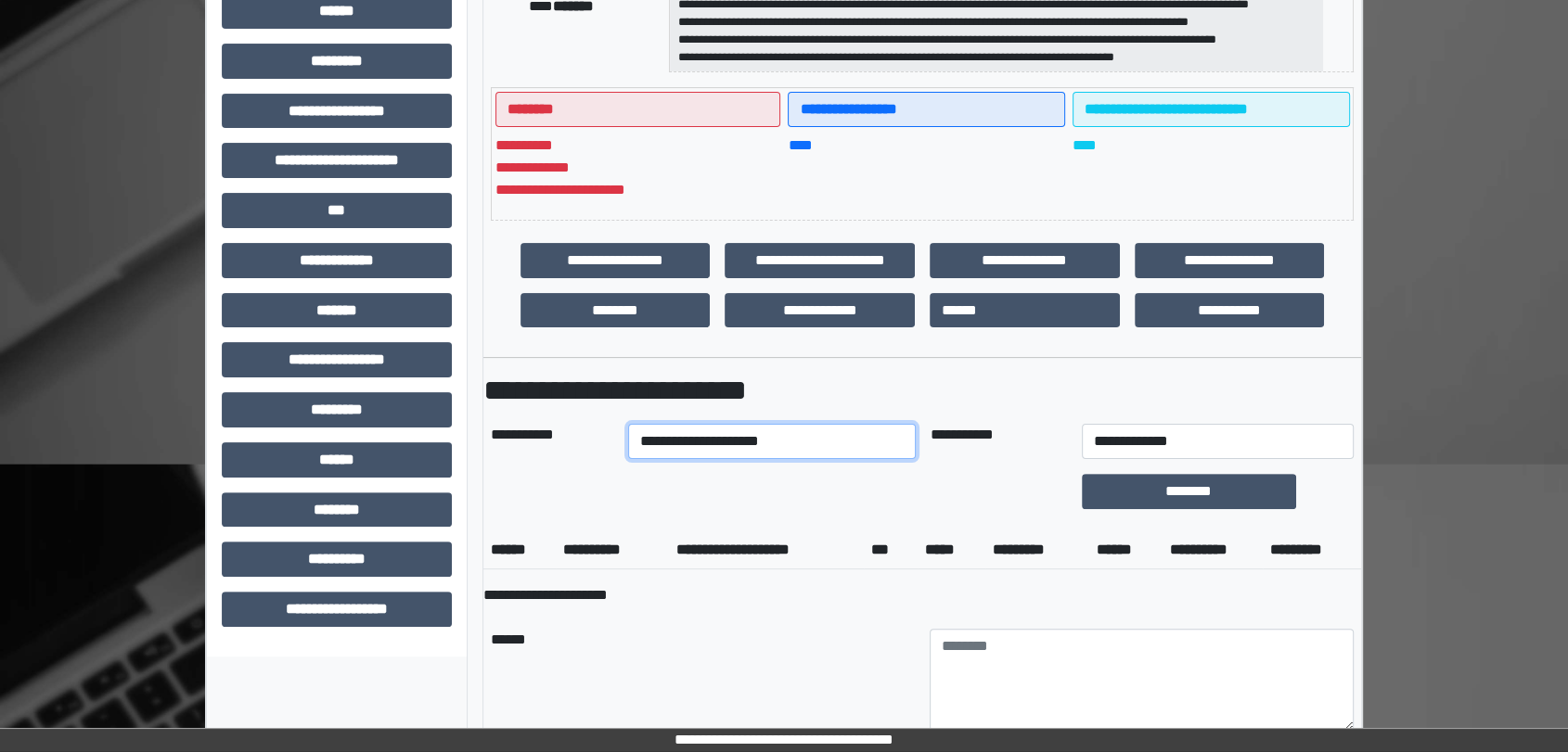 click on "**********" at bounding box center [771, 441] 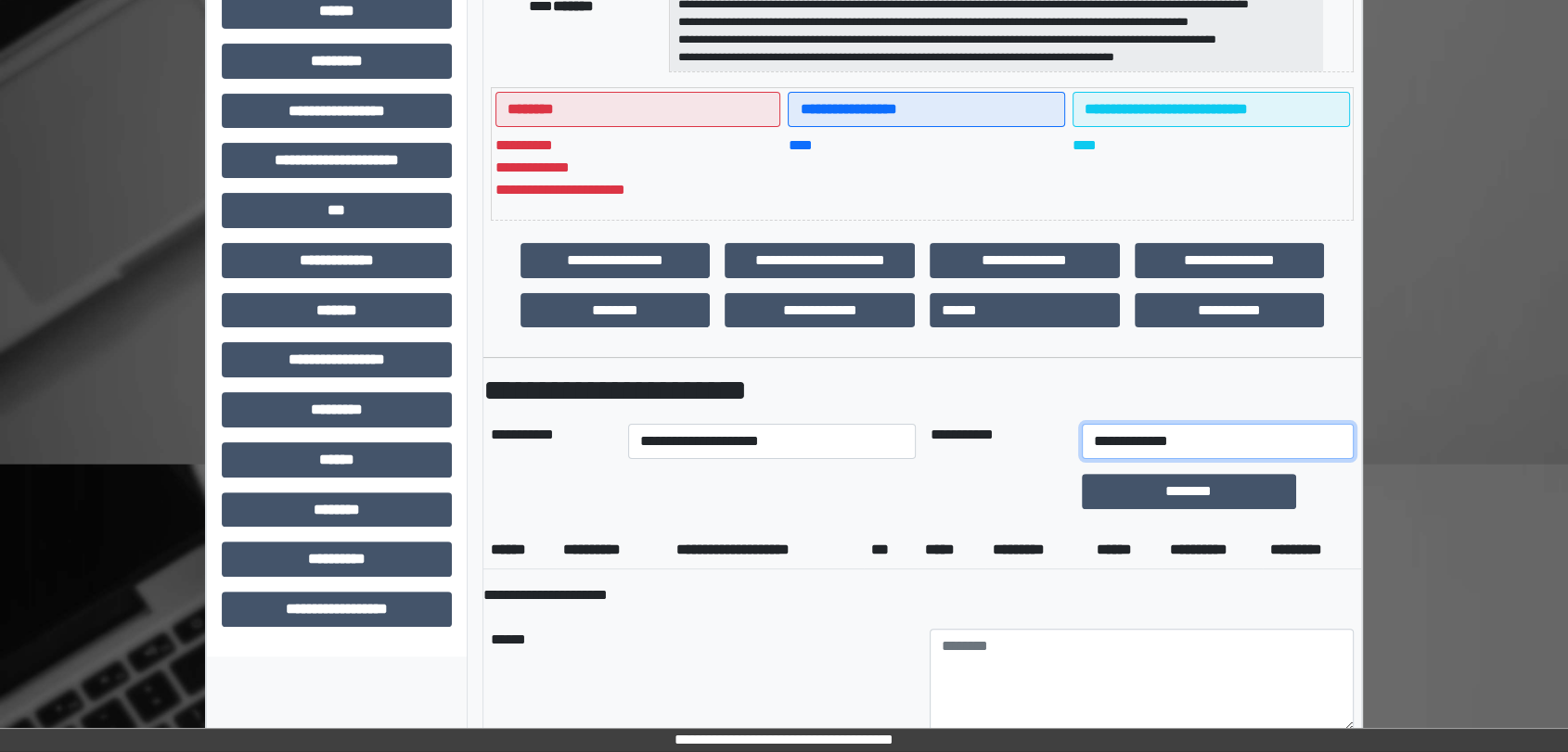 click on "**********" at bounding box center [1217, 441] 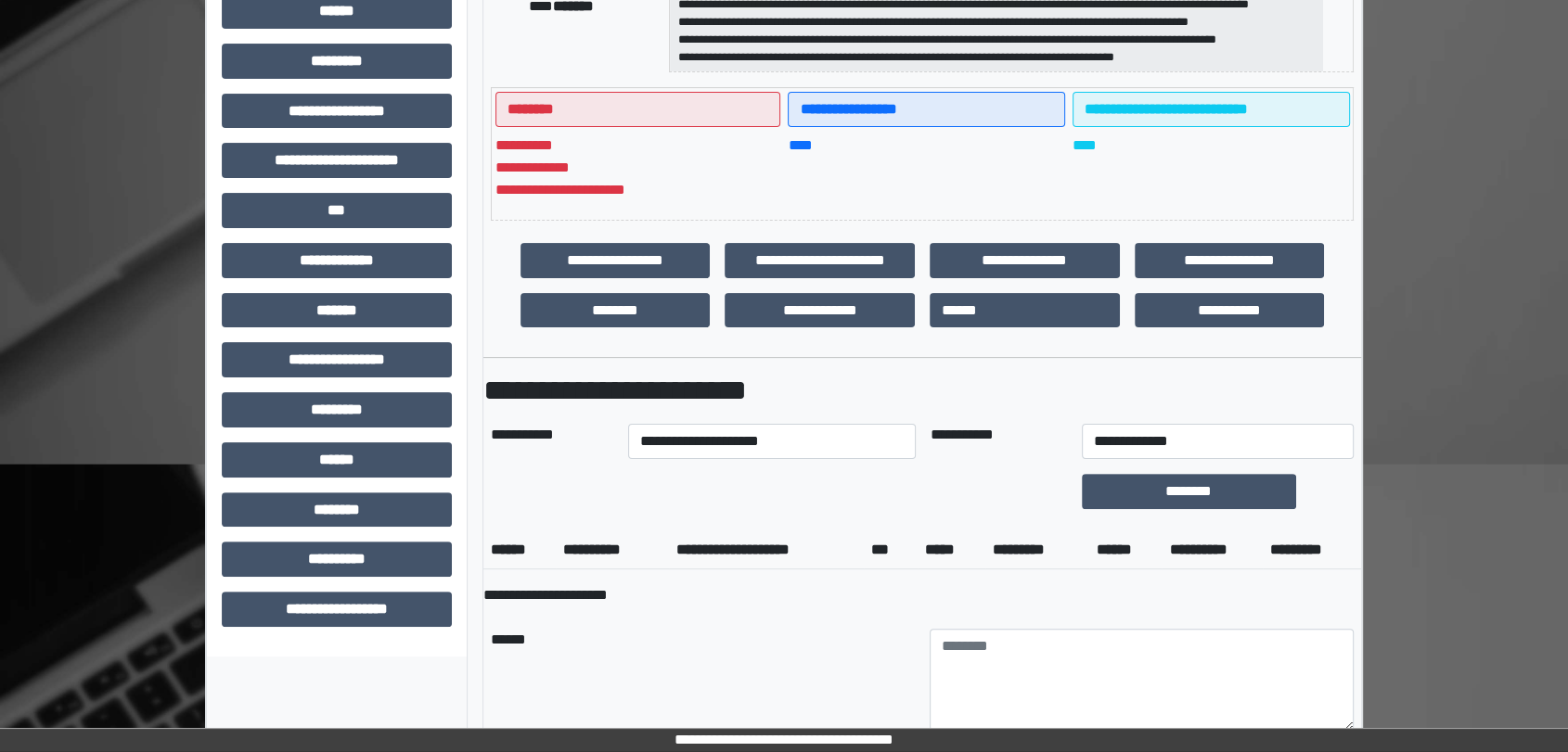 click on "***" at bounding box center (891, 550) 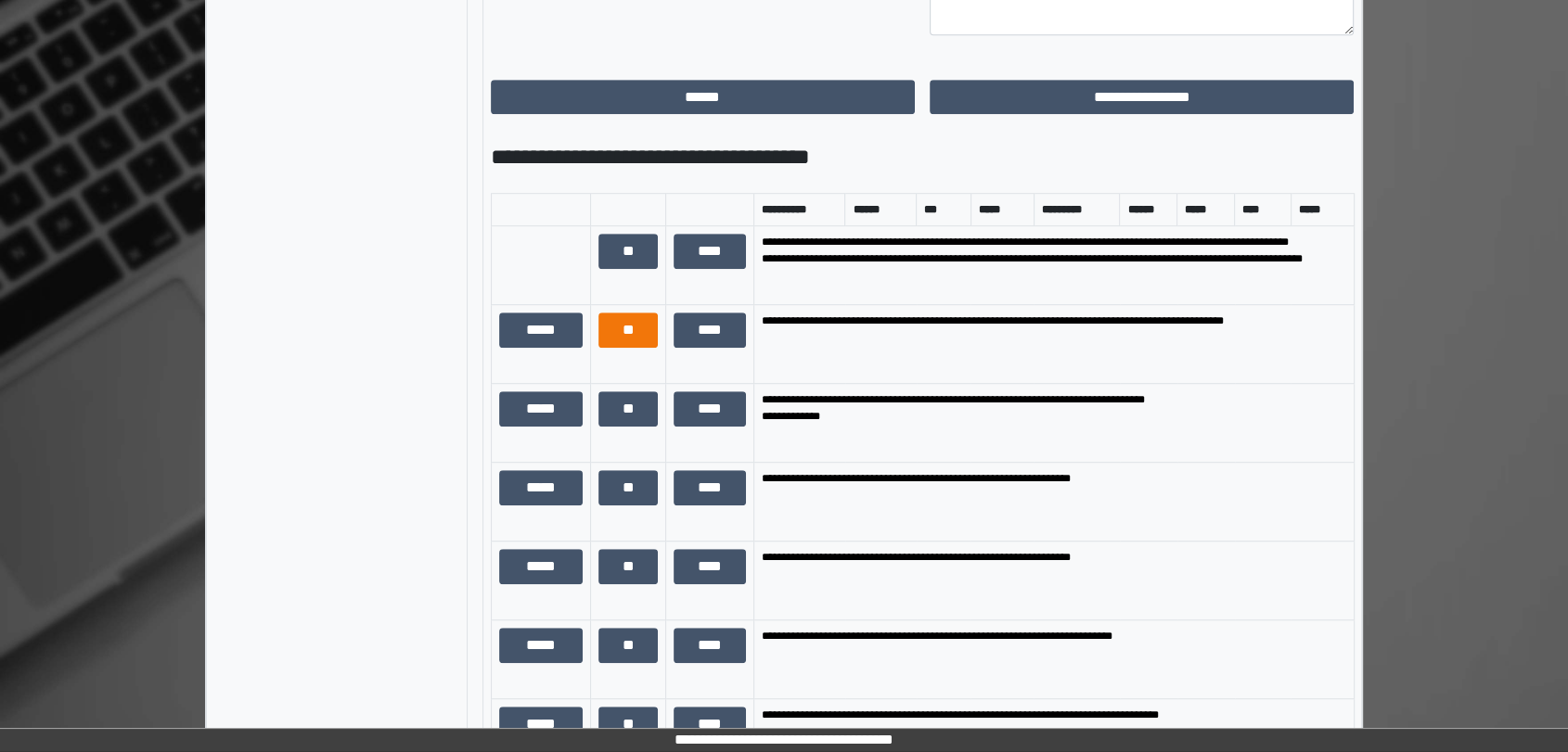 scroll, scrollTop: 1133, scrollLeft: 0, axis: vertical 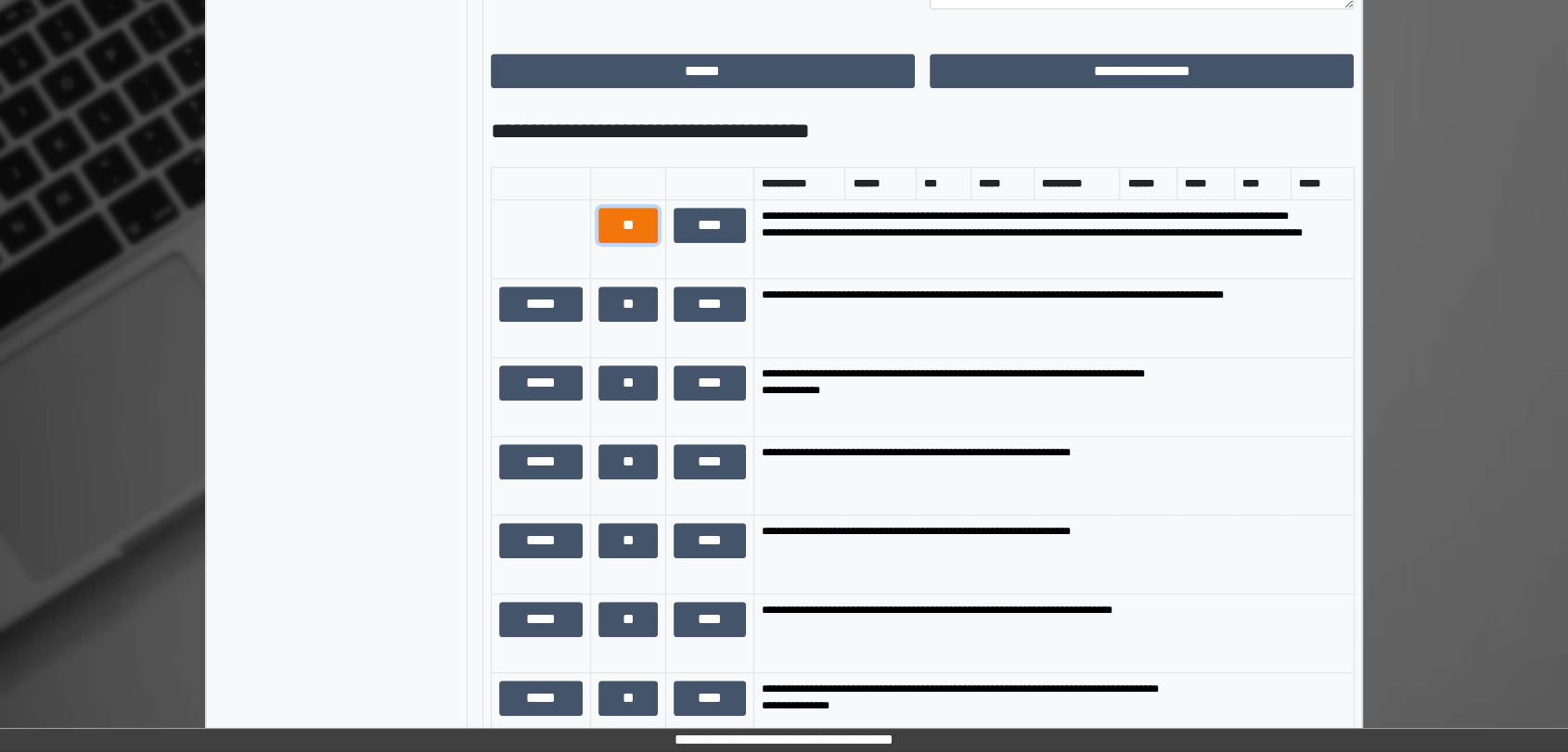 click on "**" at bounding box center [628, 225] 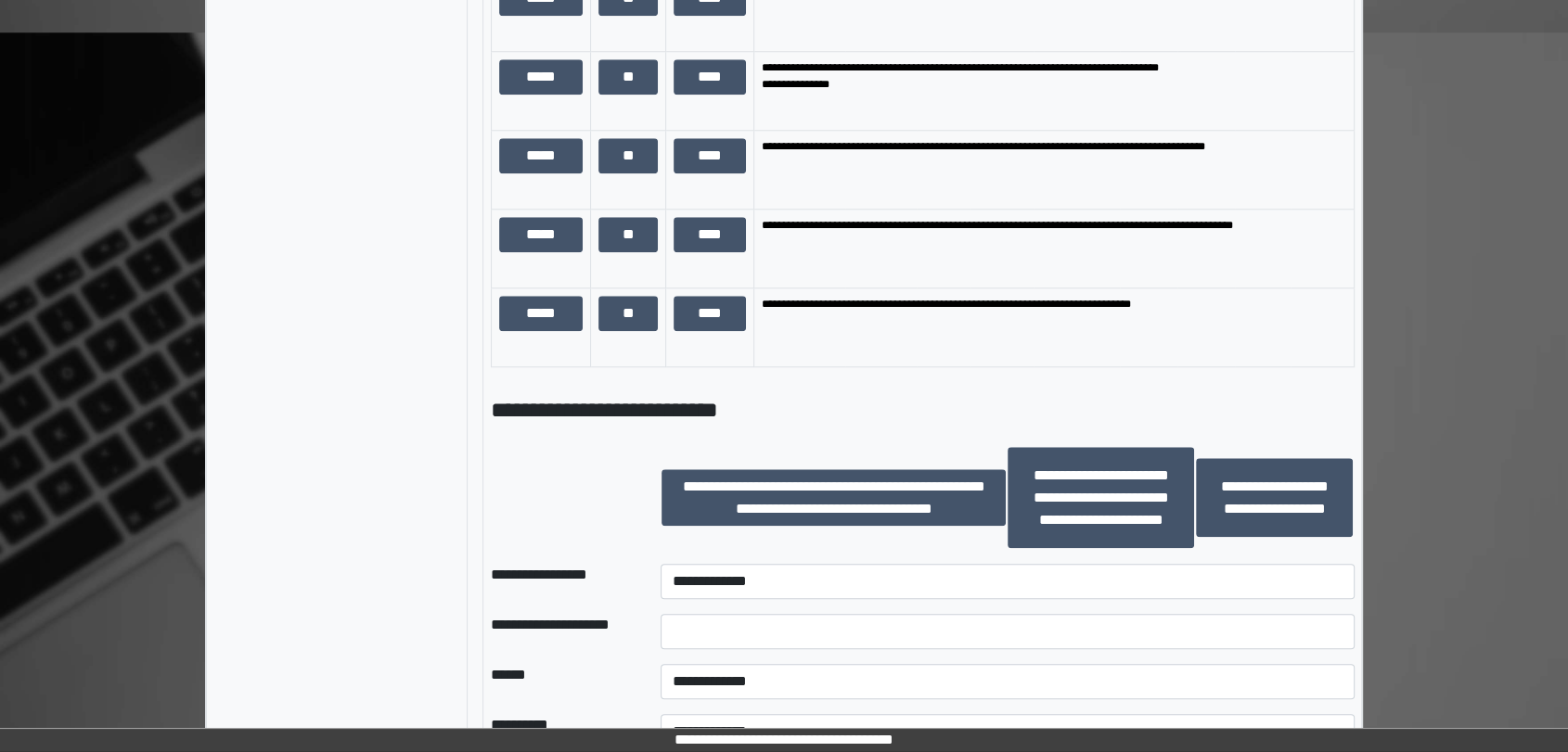 scroll, scrollTop: 2060, scrollLeft: 0, axis: vertical 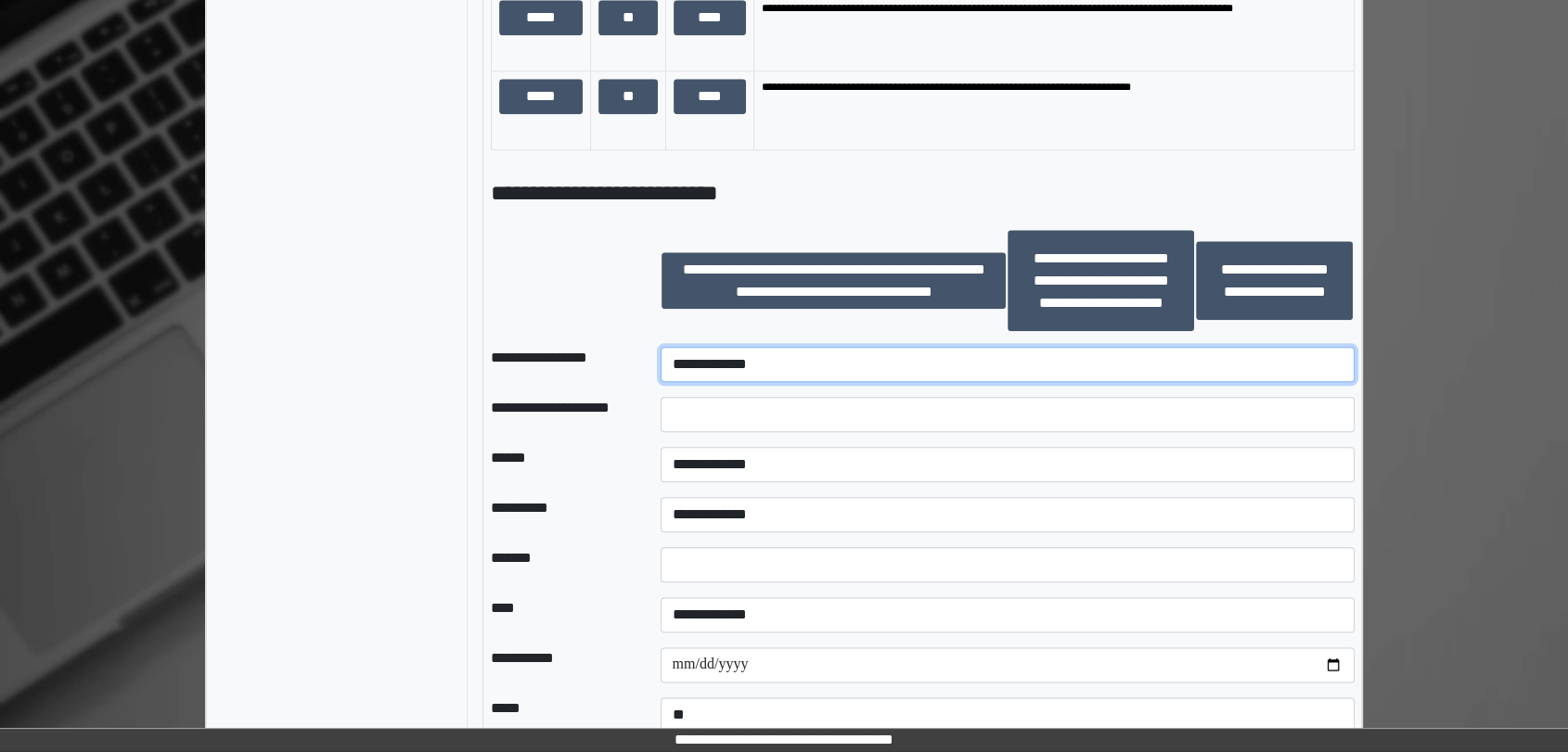 click on "**********" at bounding box center [1008, 364] 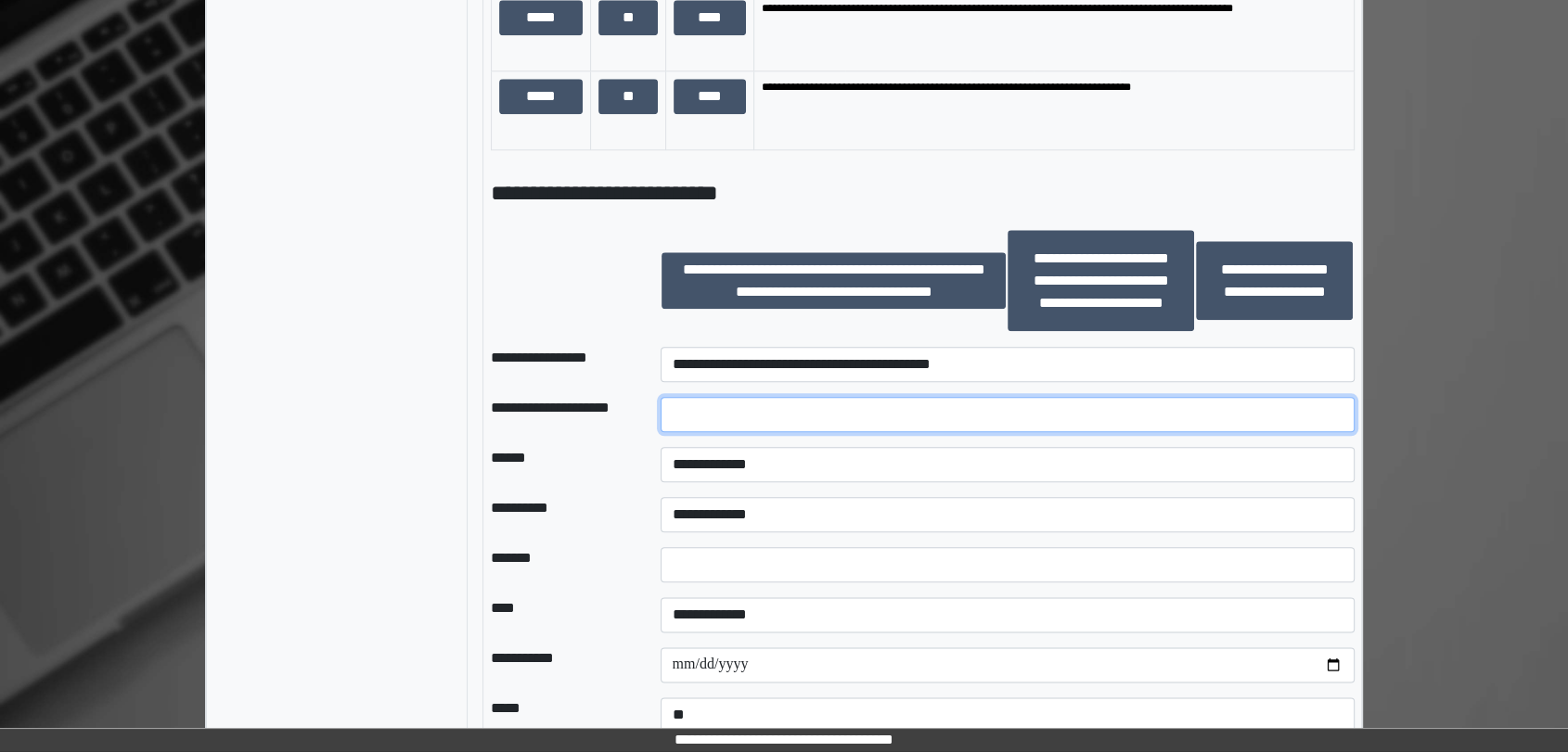 click at bounding box center (1008, 414) 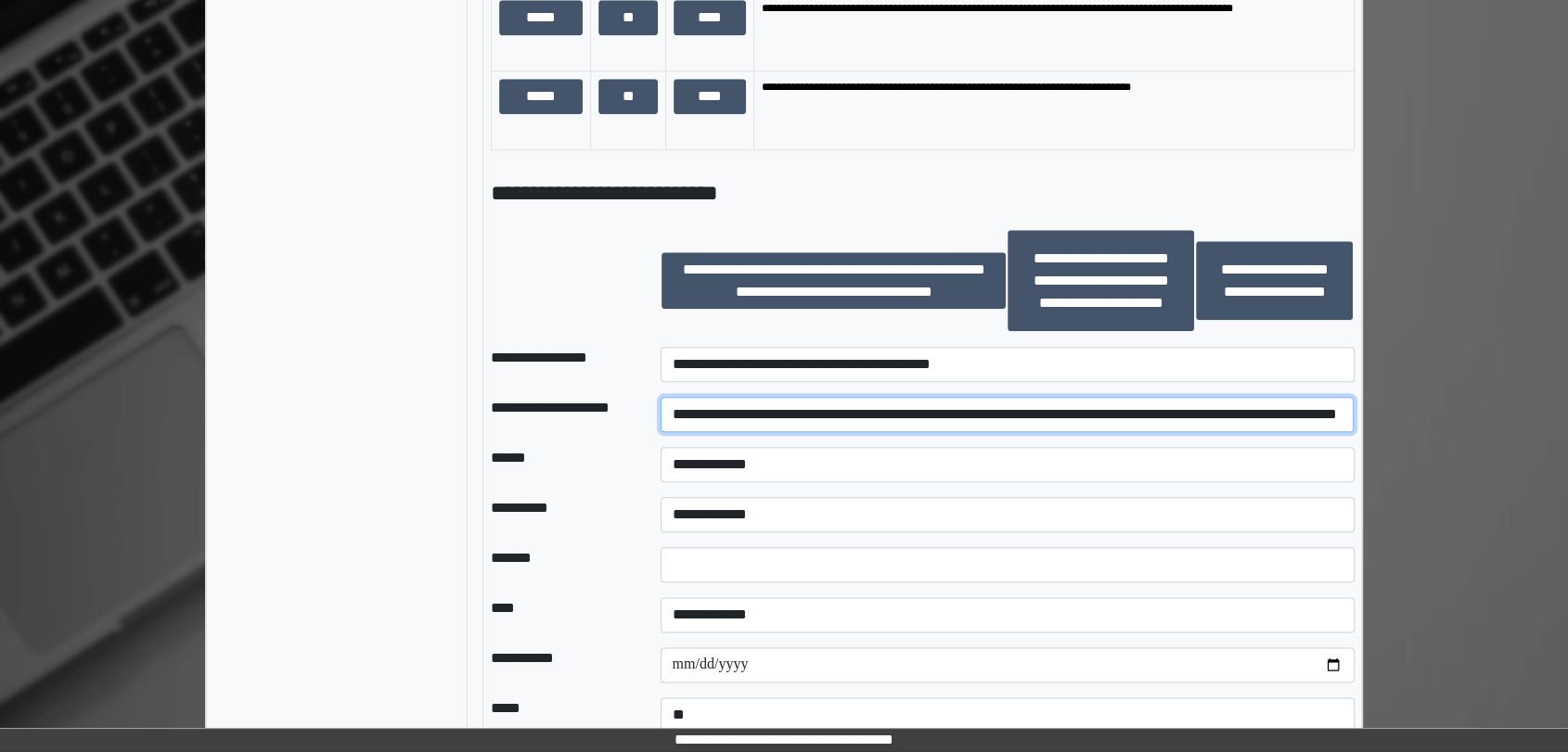 scroll, scrollTop: 0, scrollLeft: 109, axis: horizontal 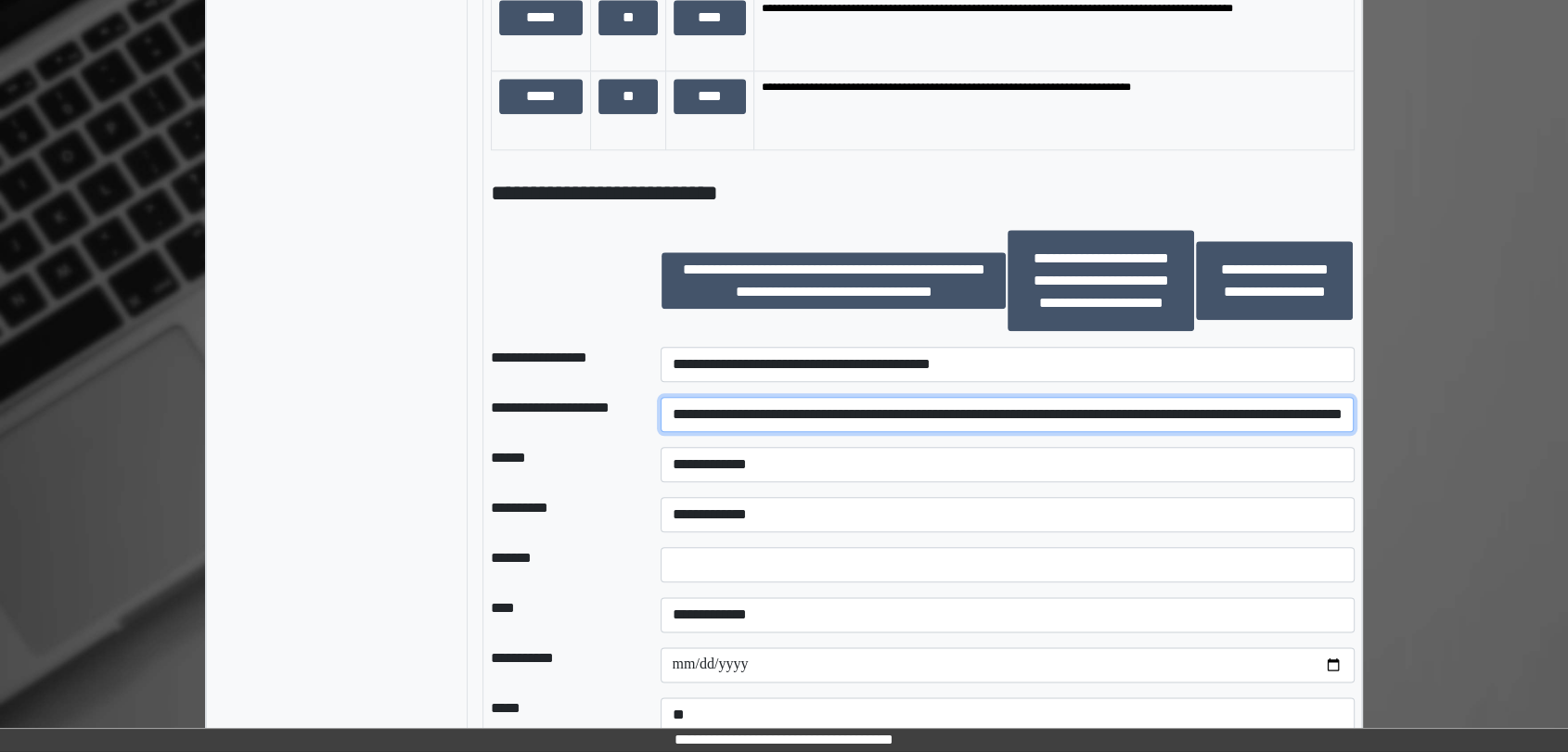 type on "**********" 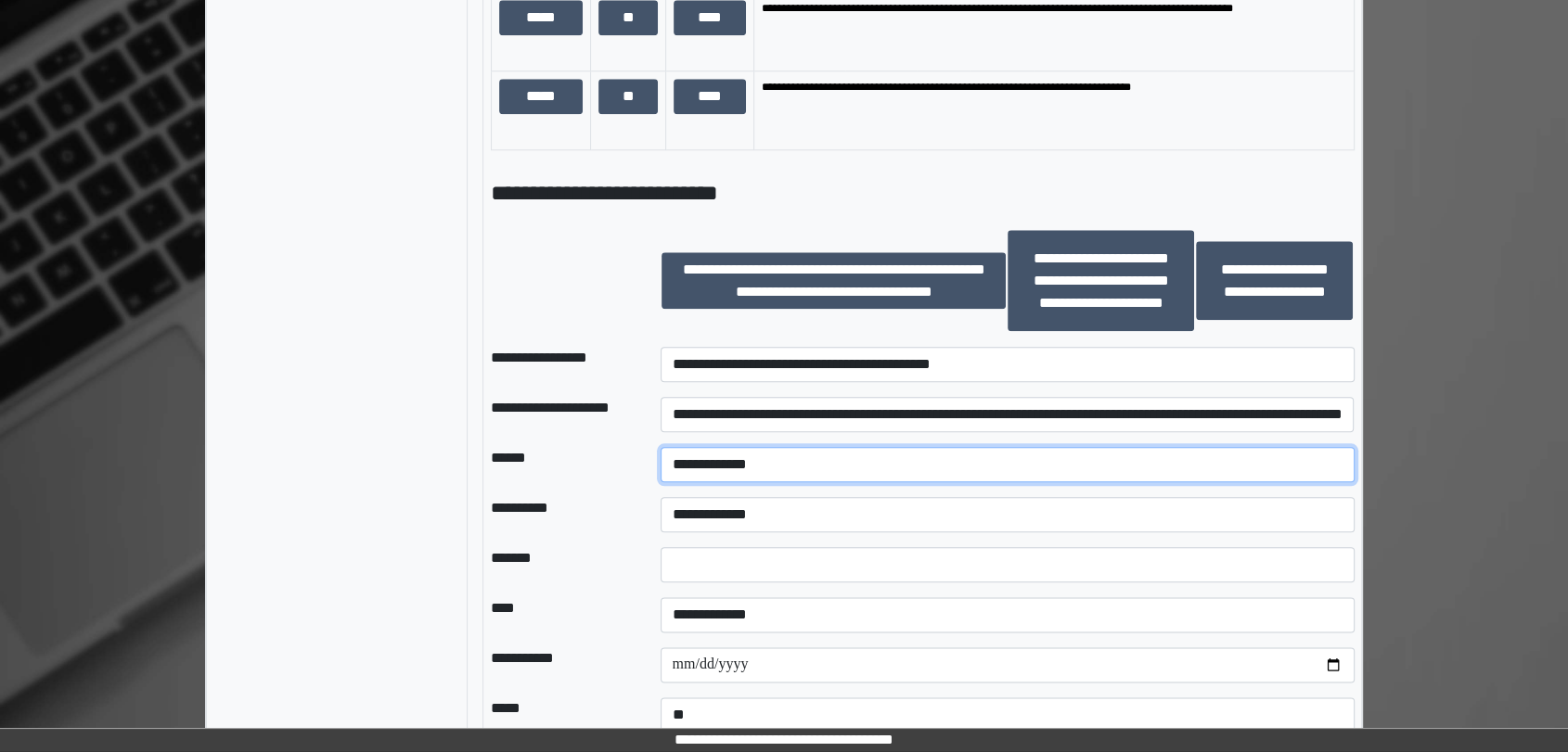 scroll, scrollTop: 0, scrollLeft: 0, axis: both 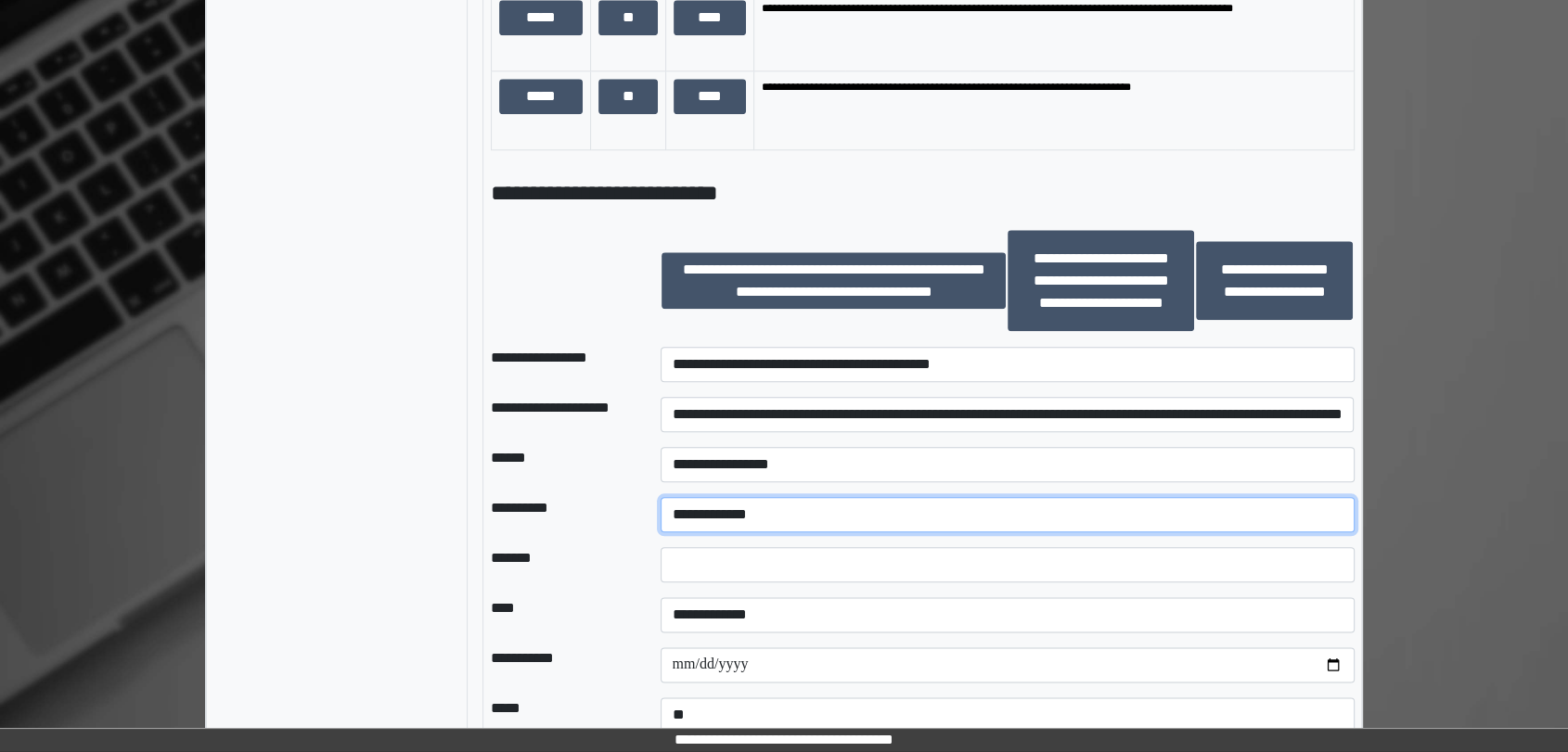click on "**********" at bounding box center (1008, 515) 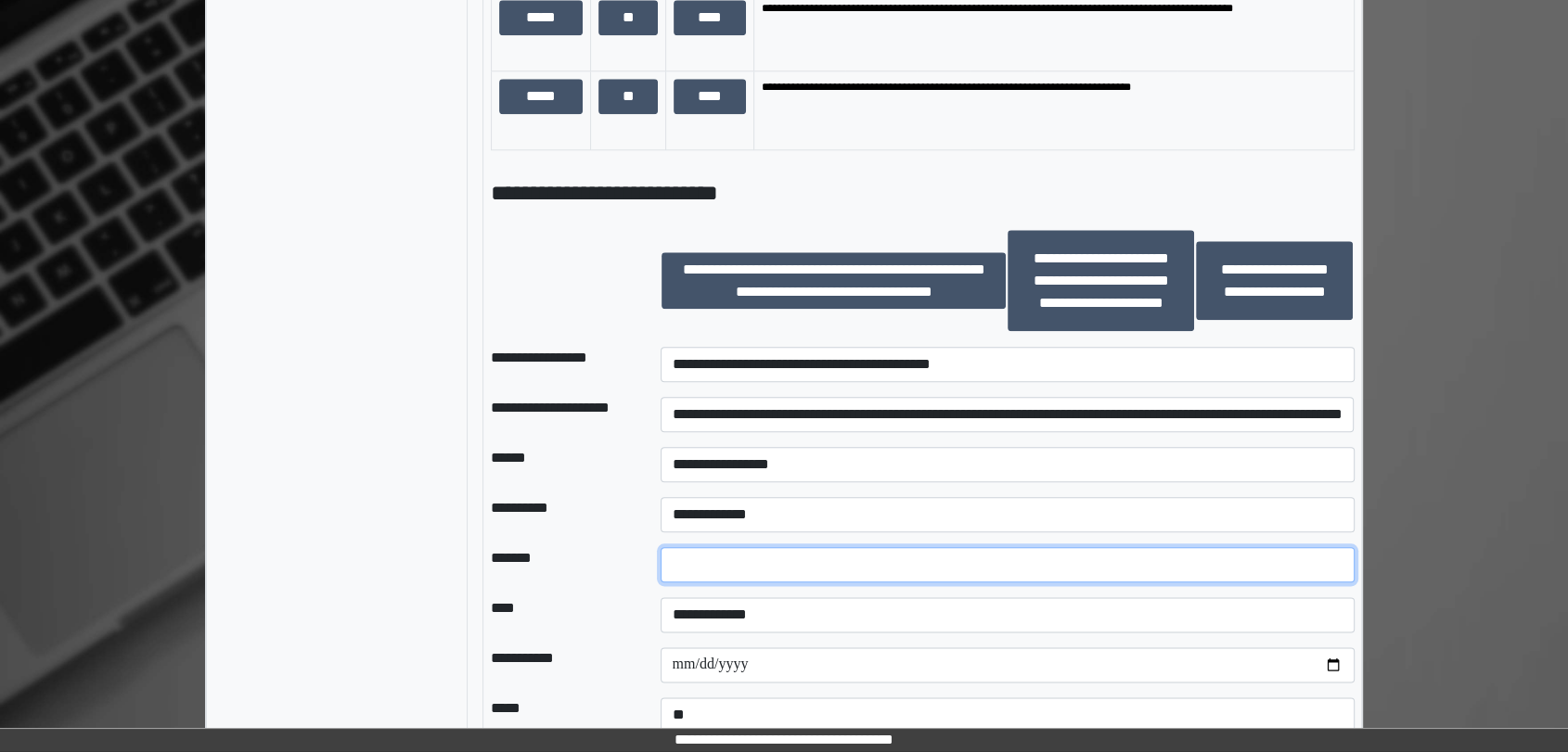 click at bounding box center (1008, 565) 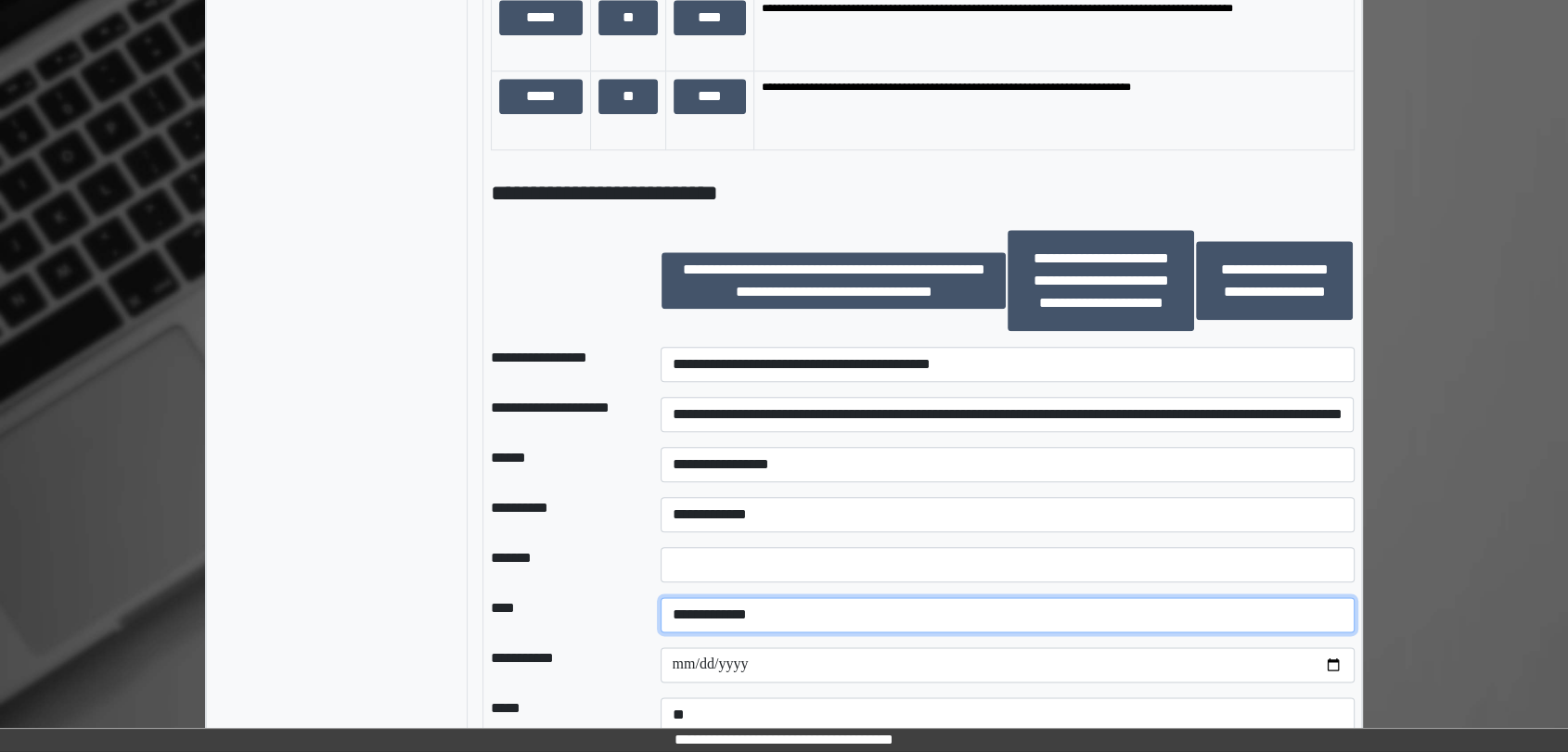 click on "**********" at bounding box center (1008, 615) 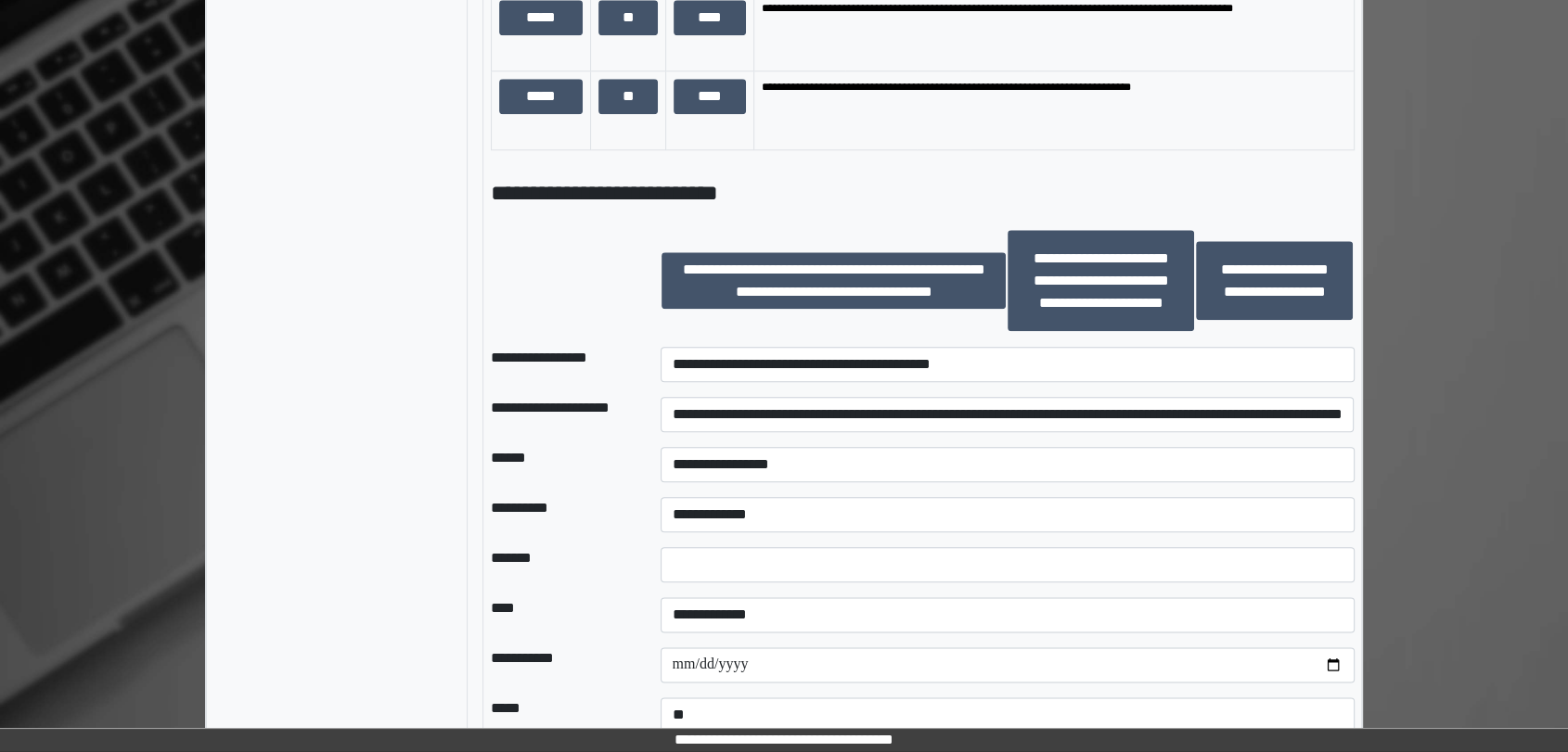 click on "**********" at bounding box center [560, 665] 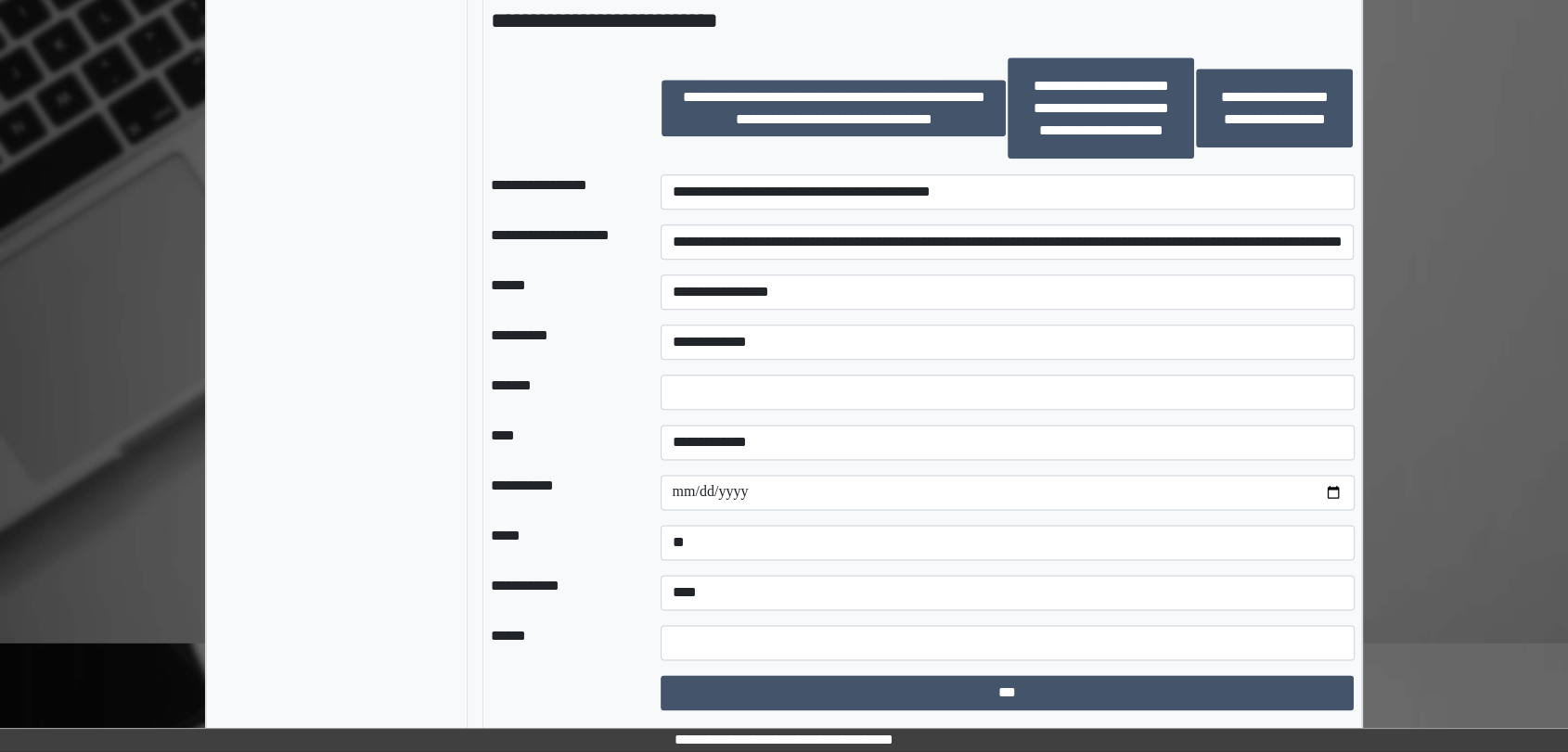 scroll, scrollTop: 2245, scrollLeft: 0, axis: vertical 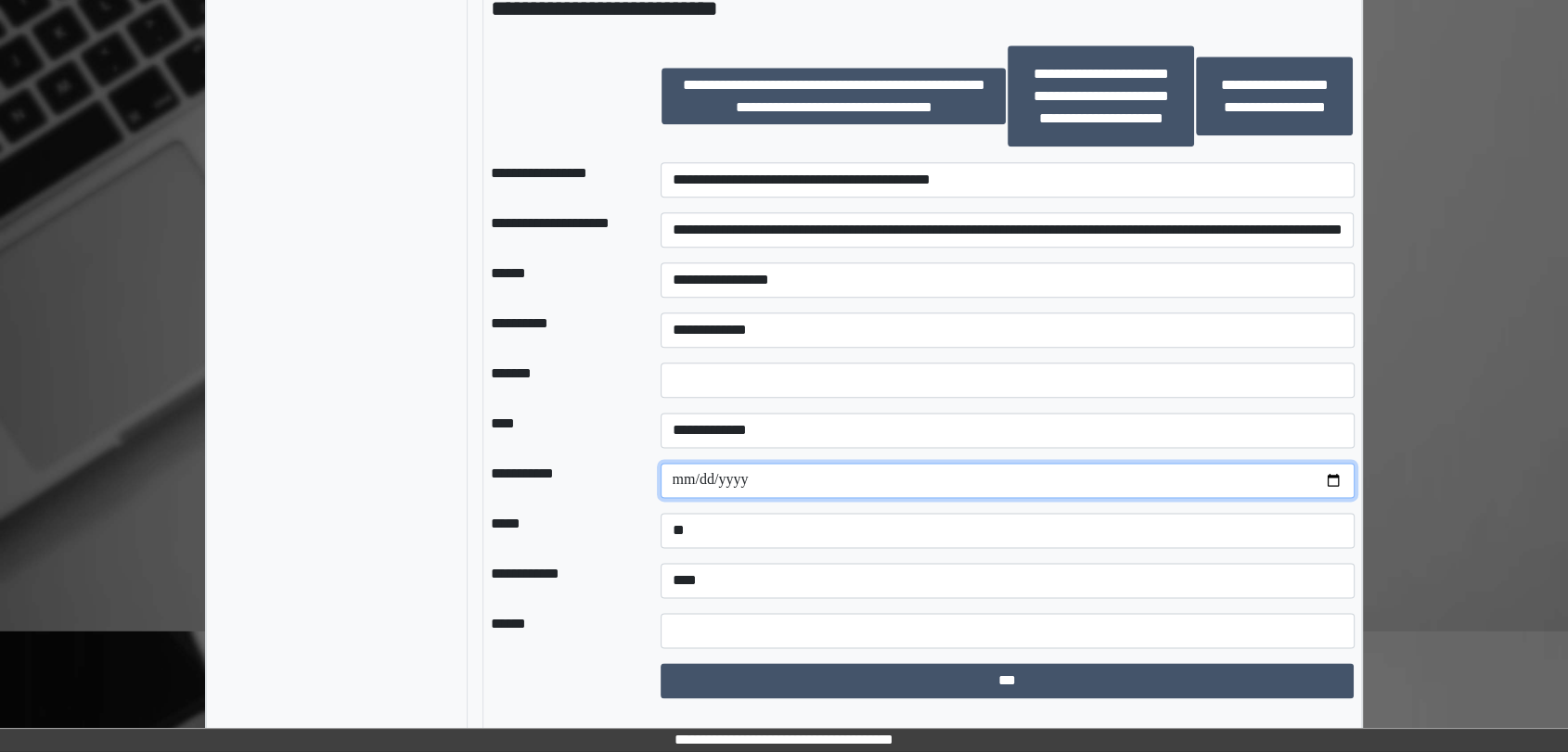 click at bounding box center (1008, 480) 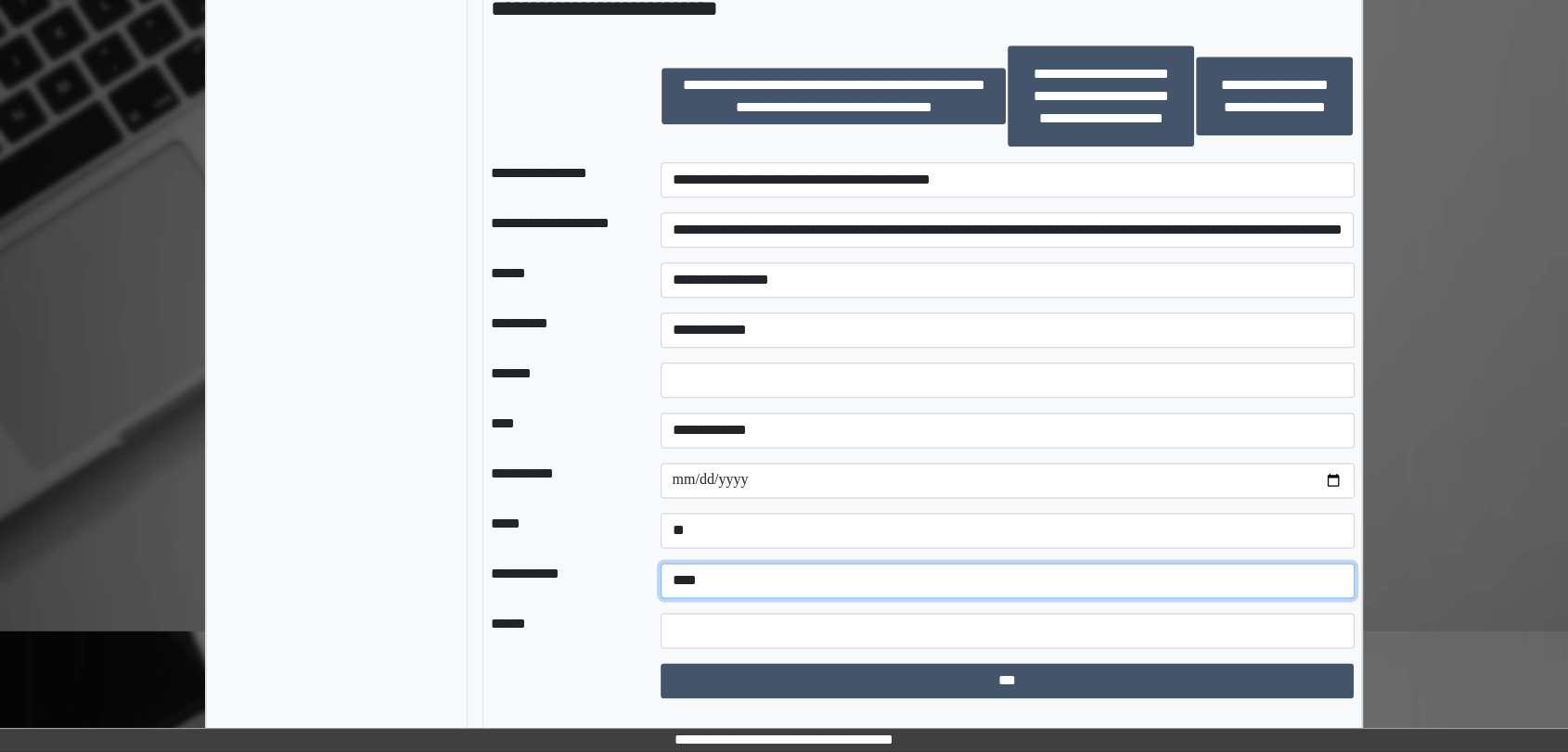 click on "**********" at bounding box center [1008, 580] 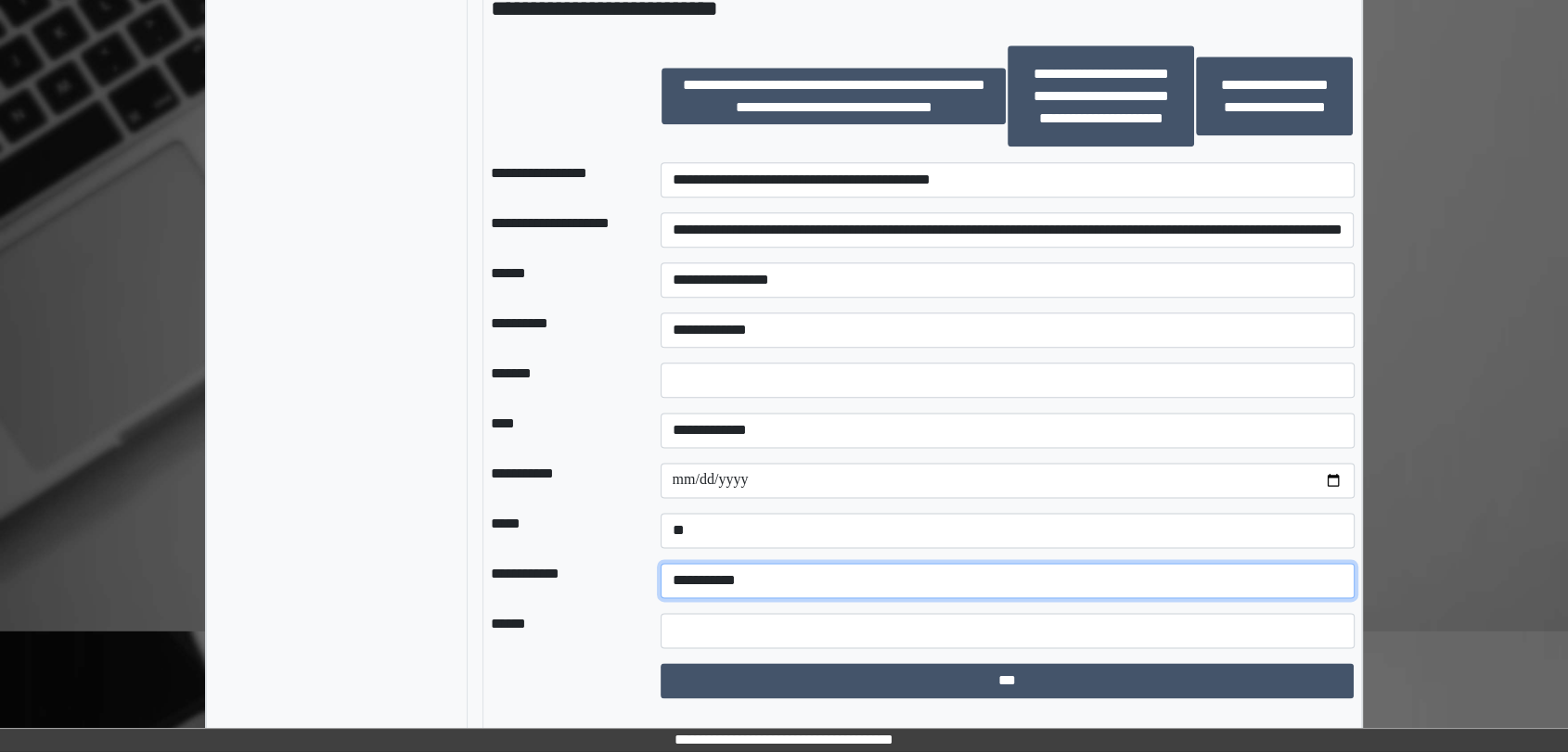 click on "**********" at bounding box center [1008, 580] 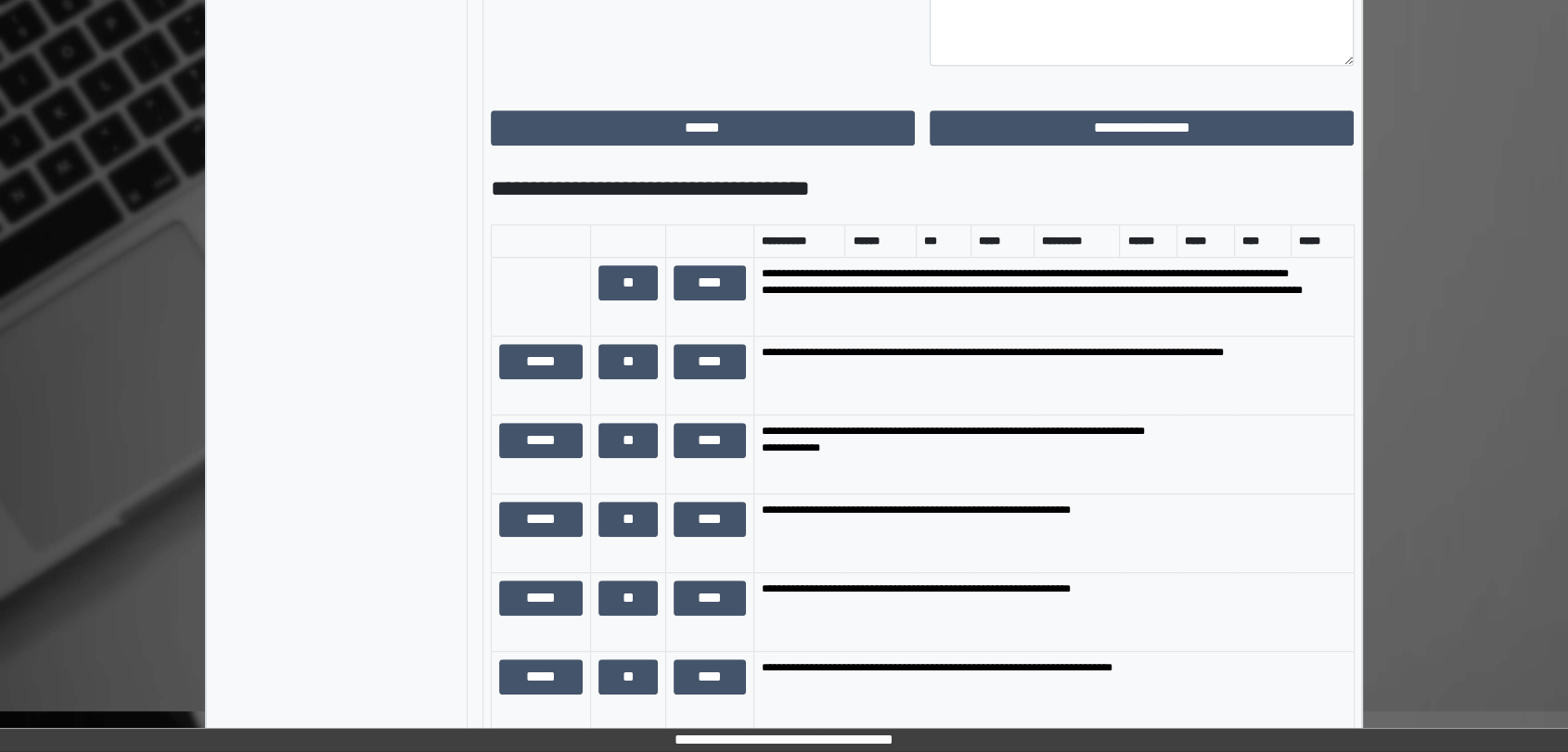 scroll, scrollTop: 1009, scrollLeft: 0, axis: vertical 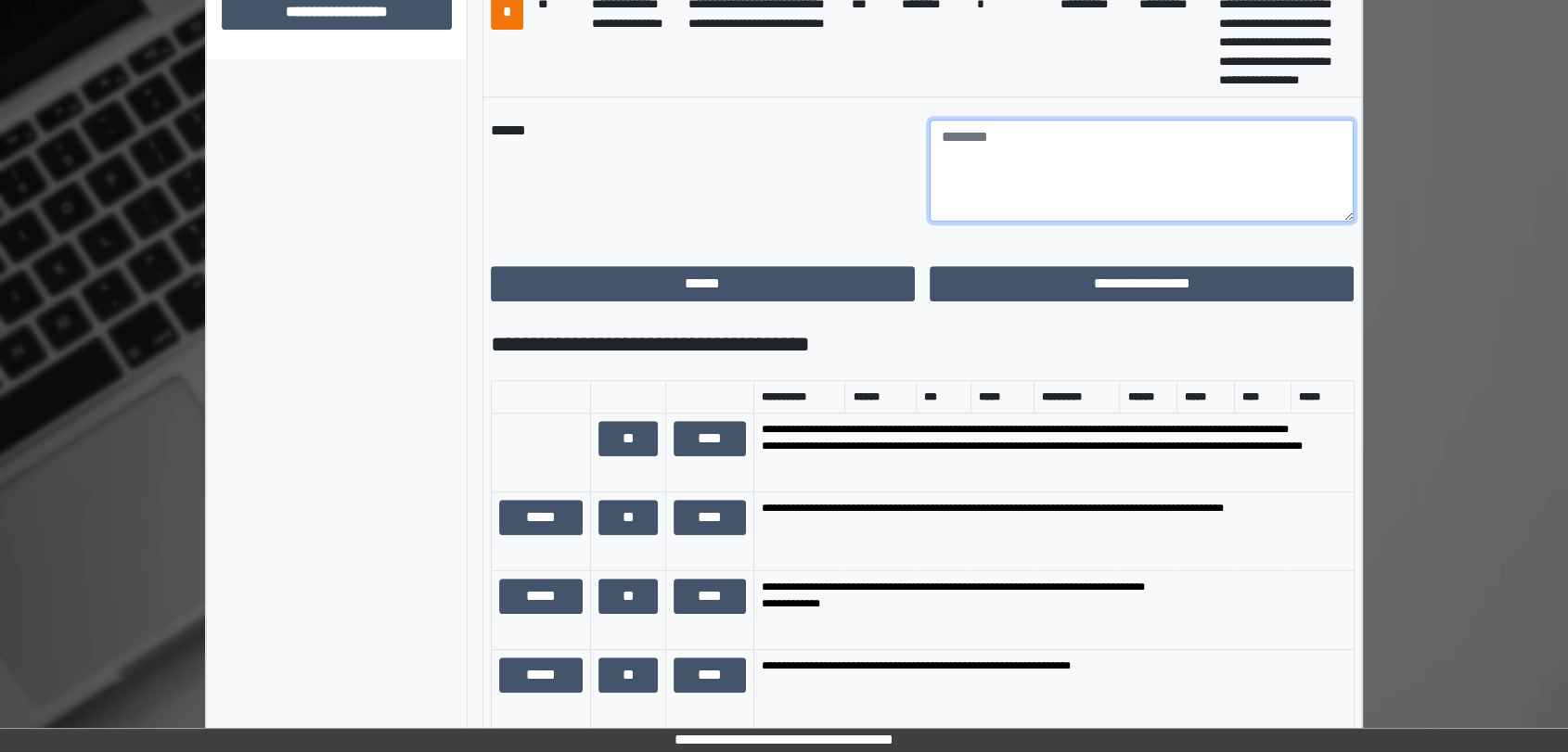 click at bounding box center [1141, 171] 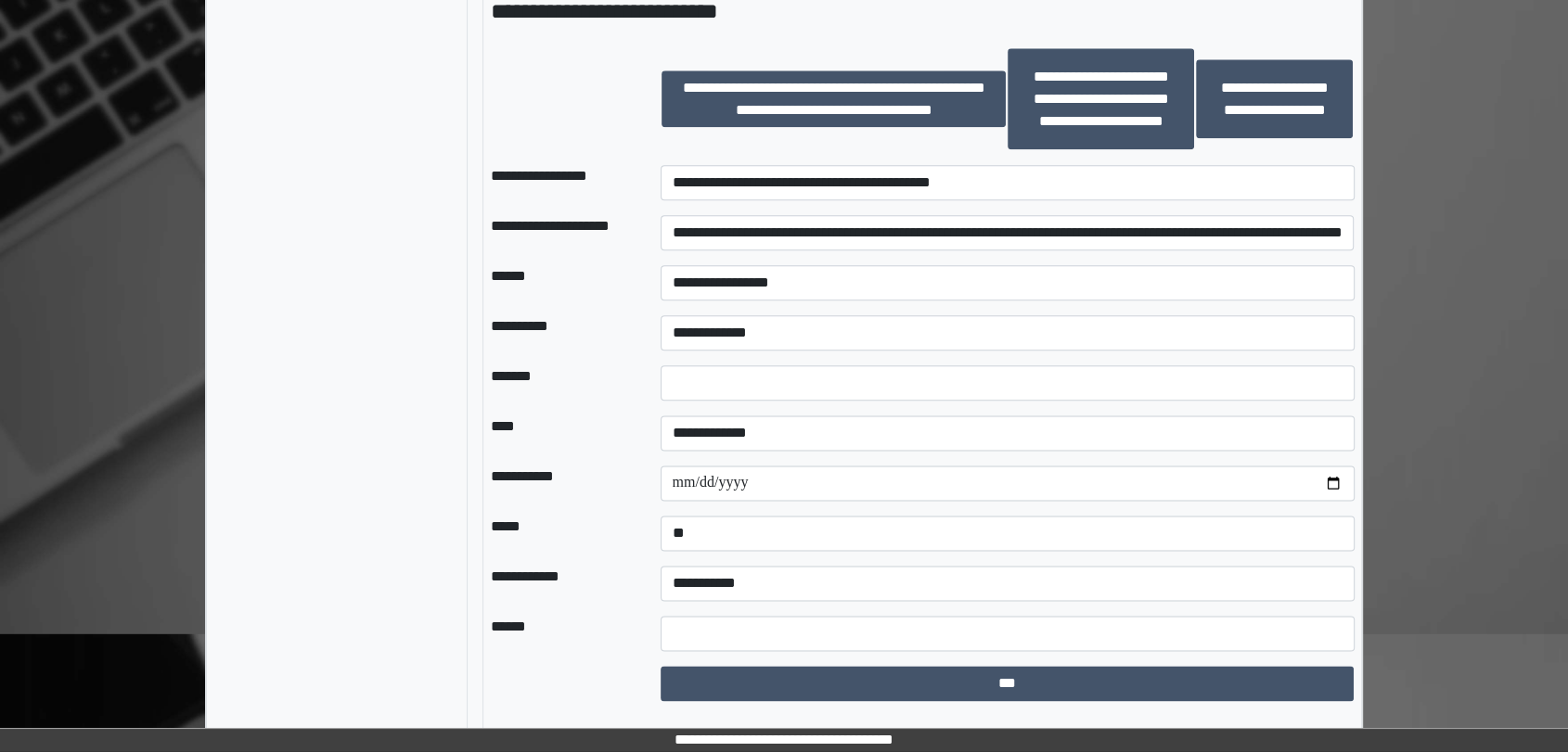 scroll, scrollTop: 2245, scrollLeft: 0, axis: vertical 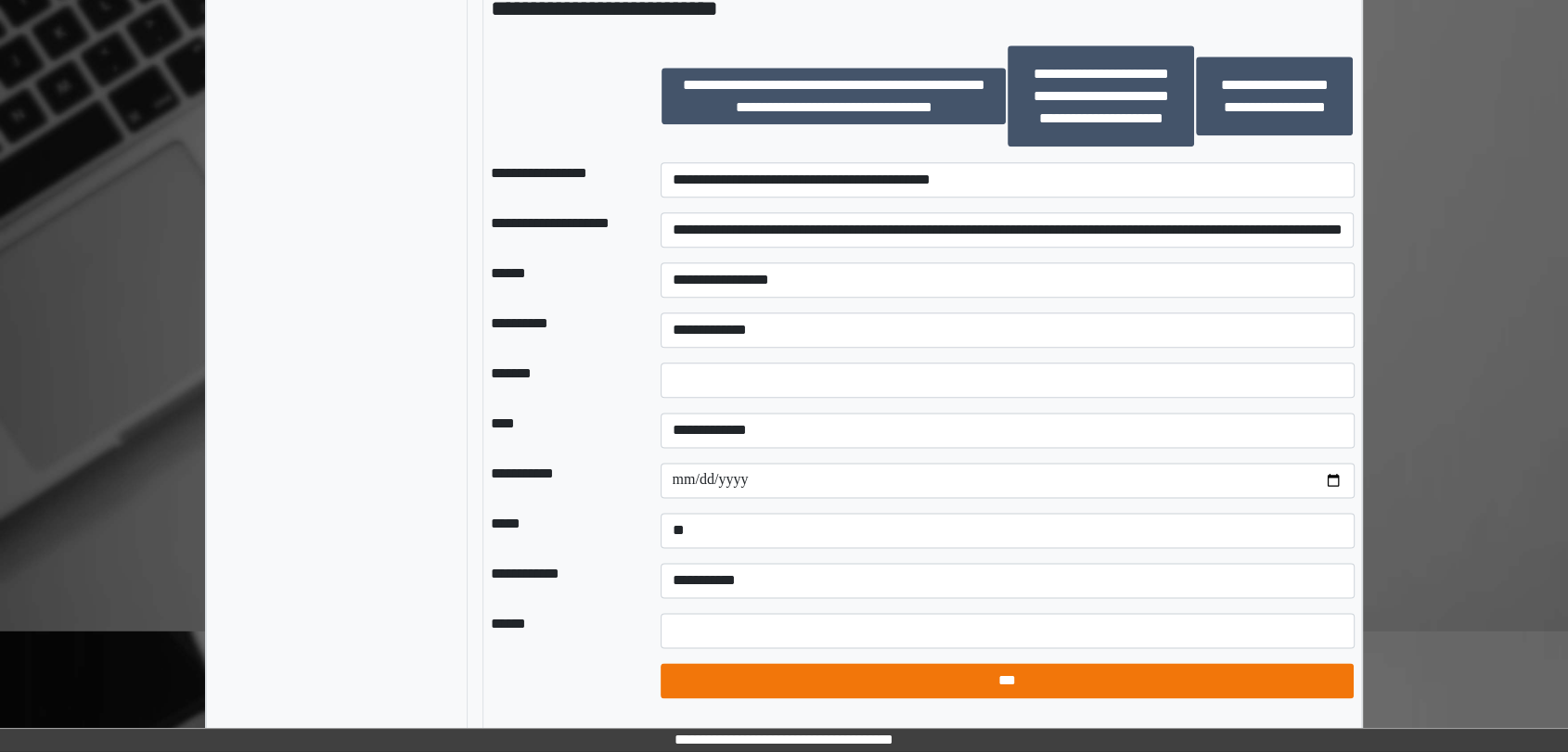 type on "**********" 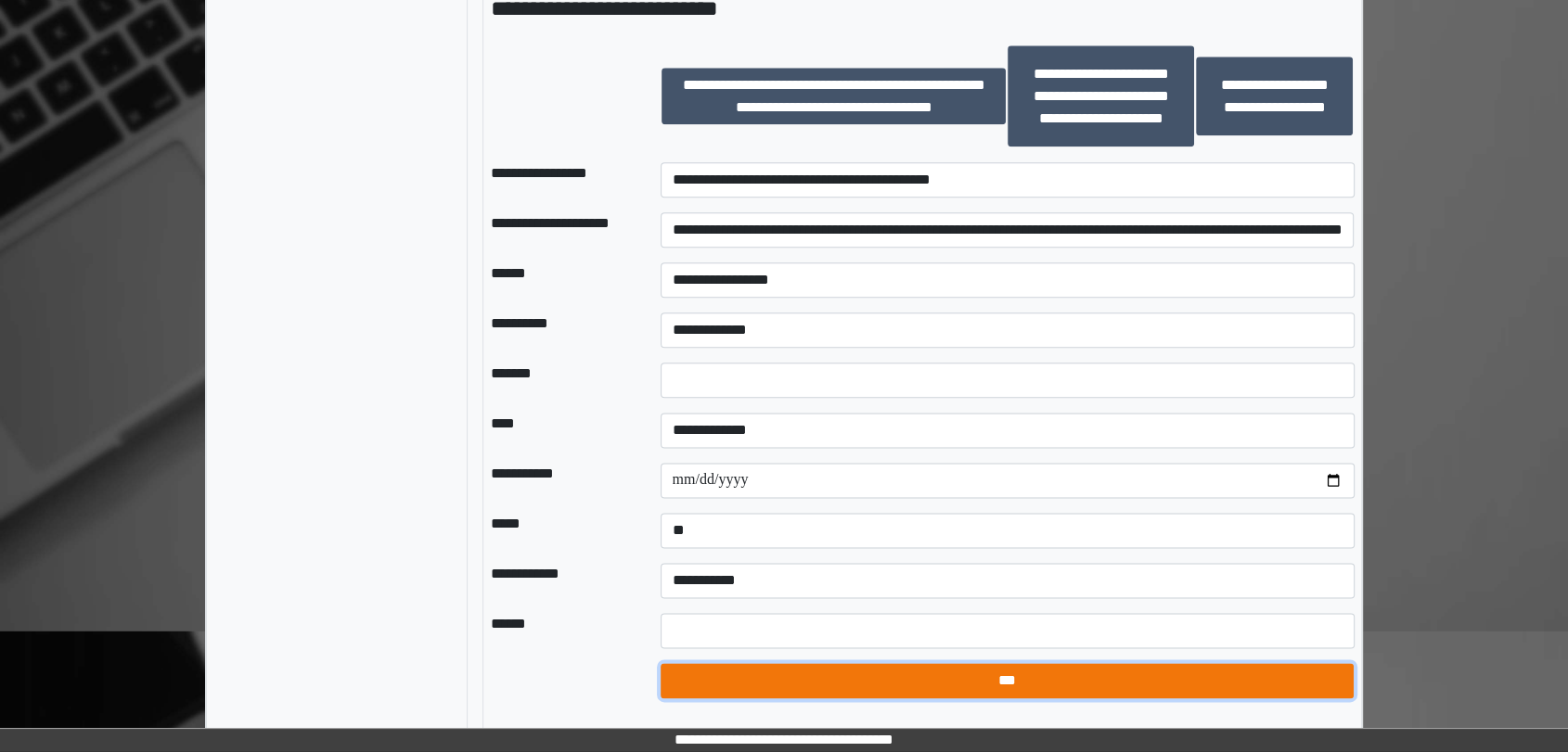 click on "***" at bounding box center (1008, 681) 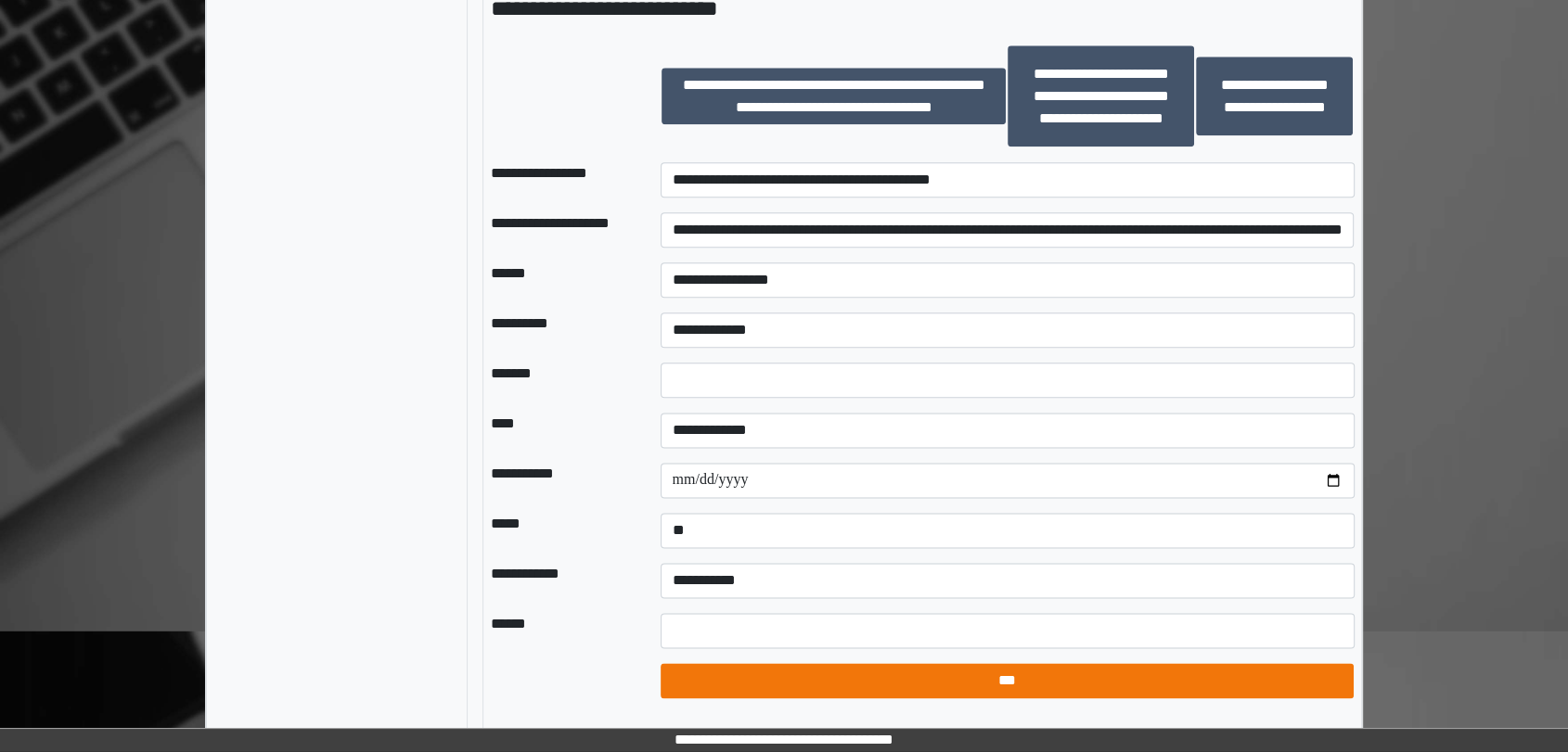 select on "*" 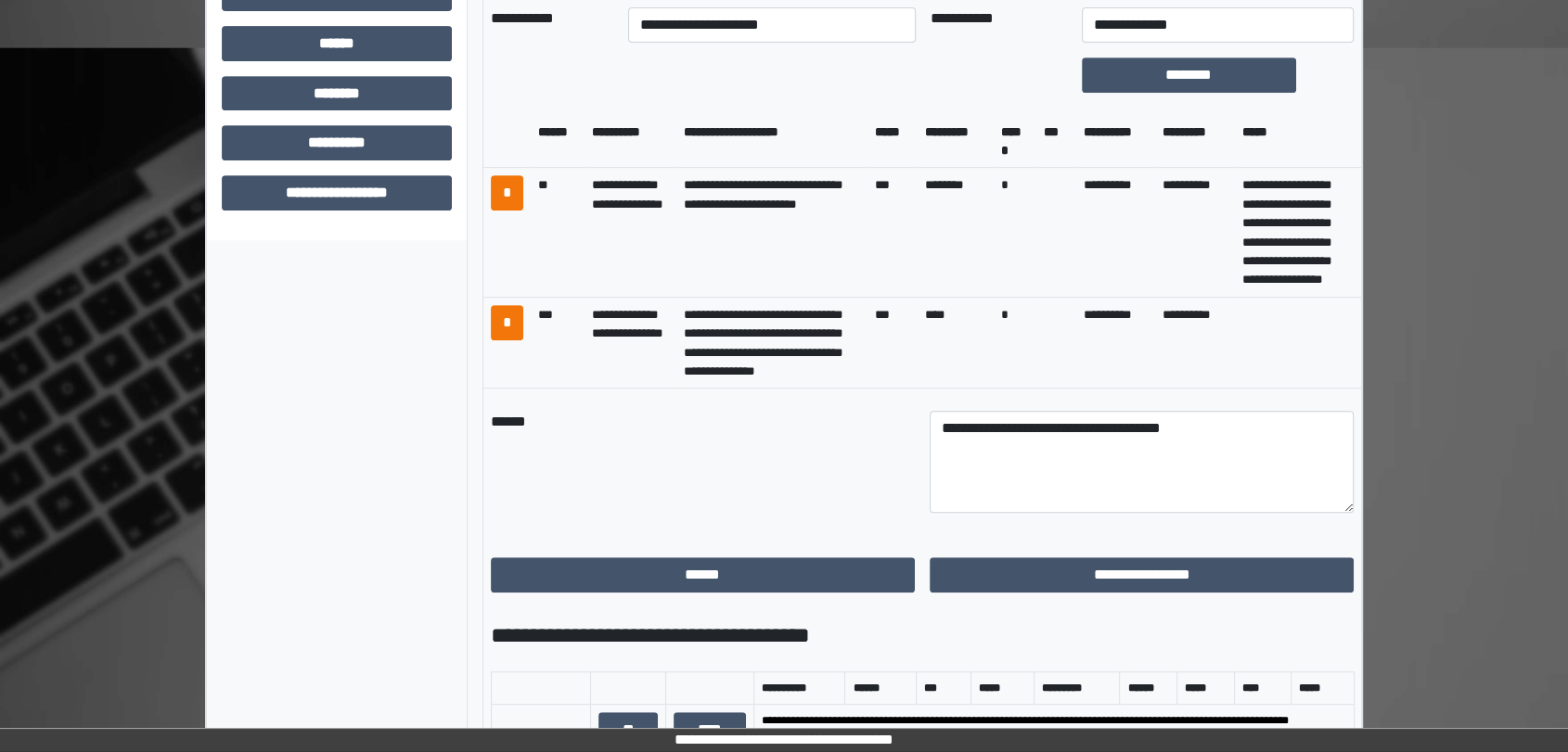 scroll, scrollTop: 802, scrollLeft: 0, axis: vertical 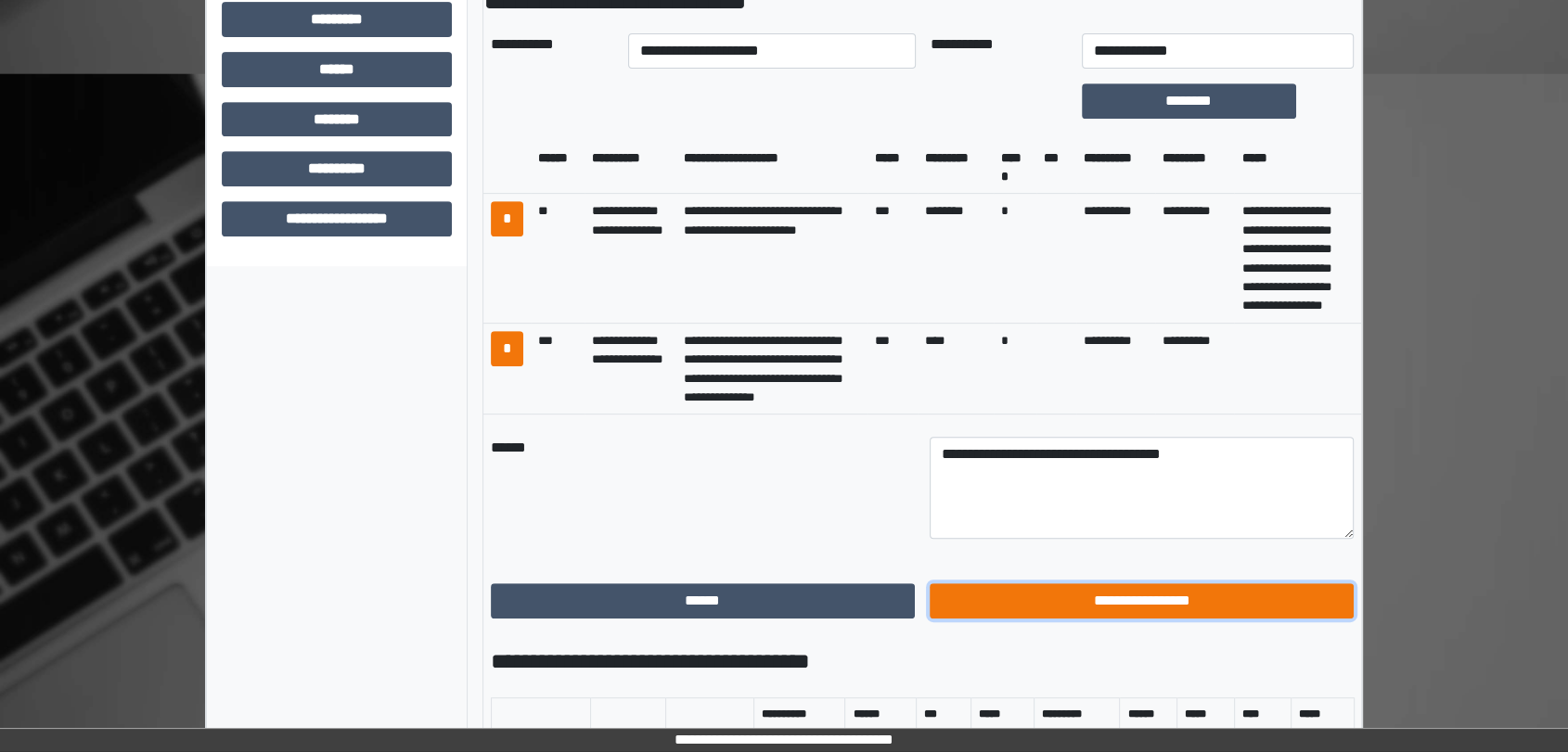 click on "**********" at bounding box center (1141, 601) 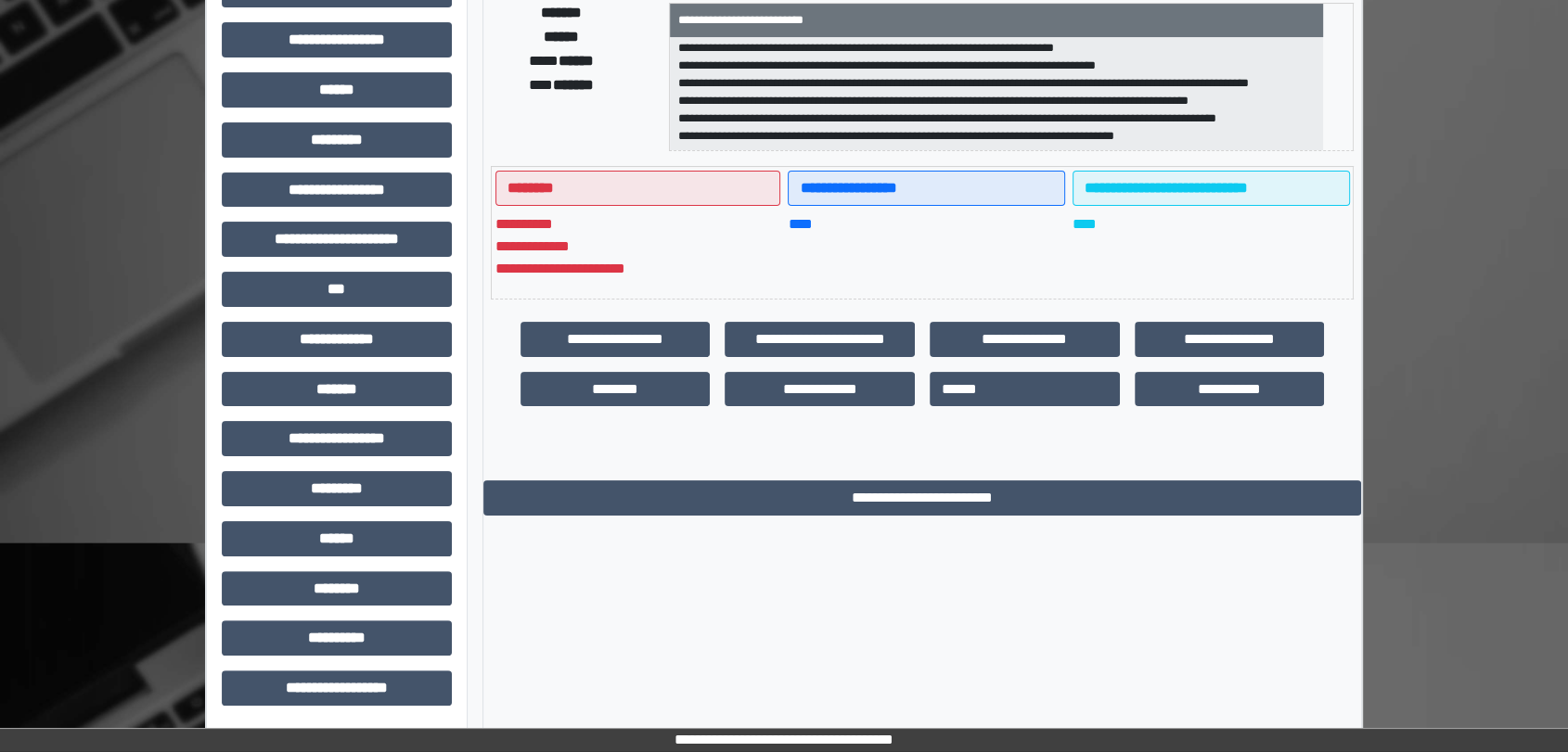 scroll, scrollTop: 333, scrollLeft: 0, axis: vertical 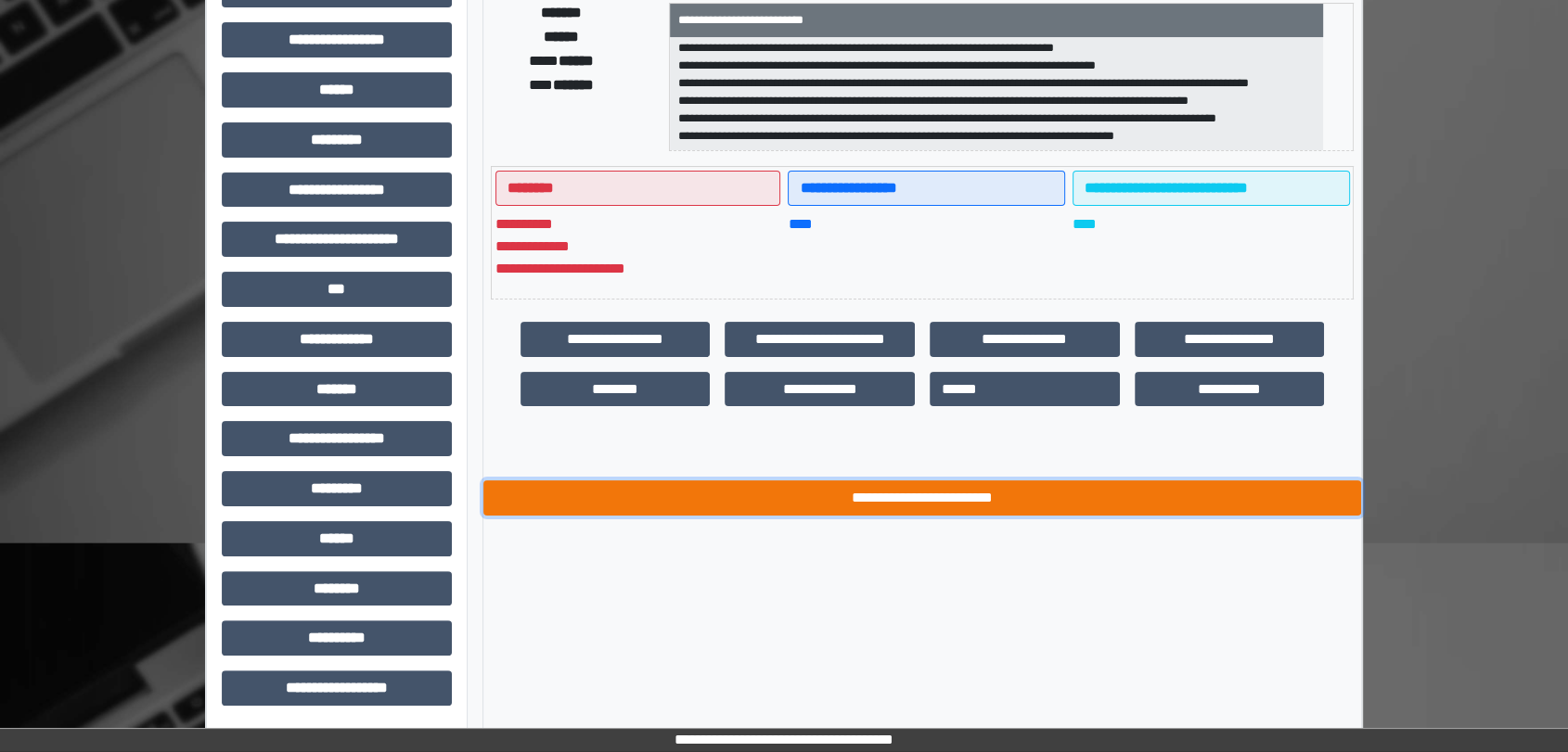 click on "**********" at bounding box center (922, 498) 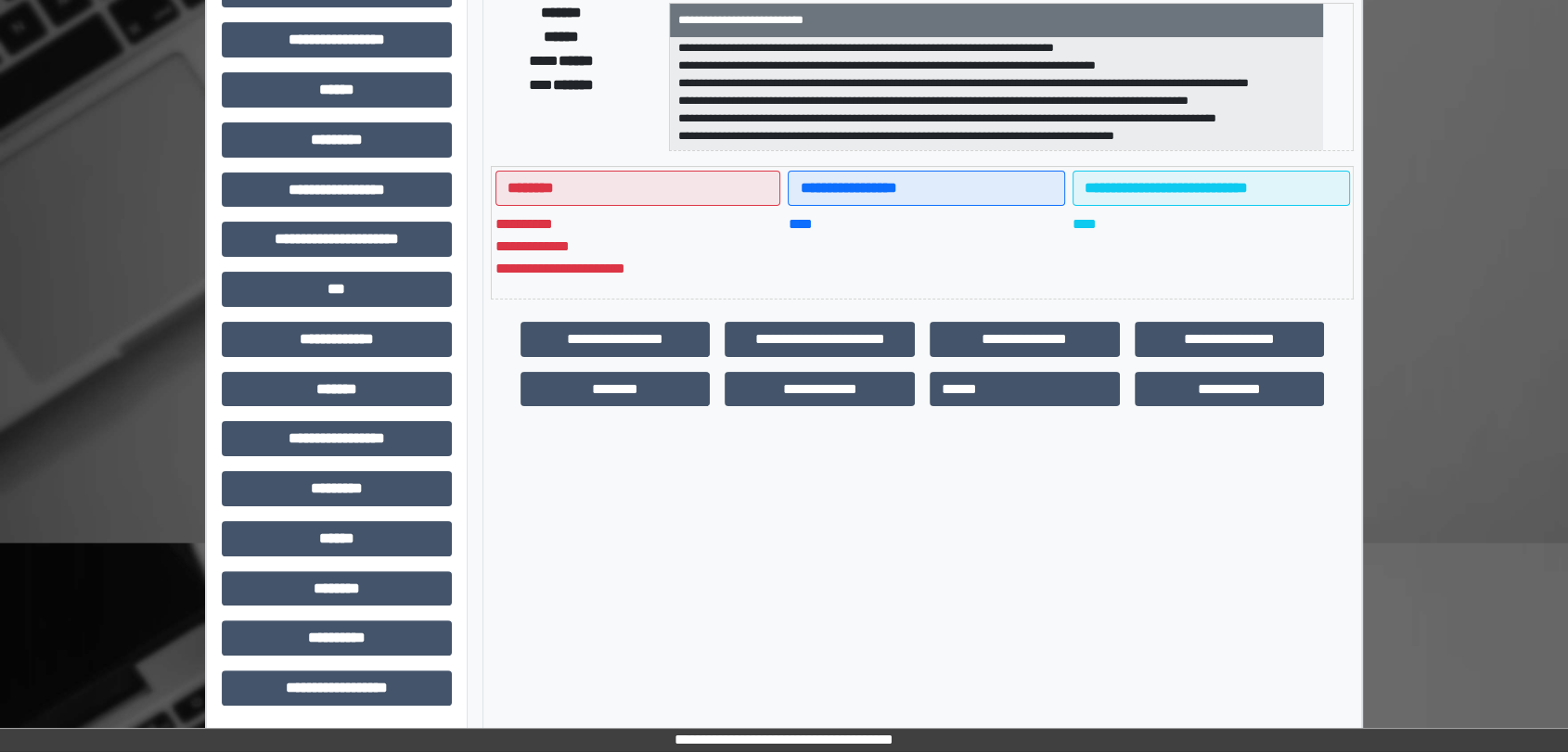 scroll, scrollTop: 0, scrollLeft: 0, axis: both 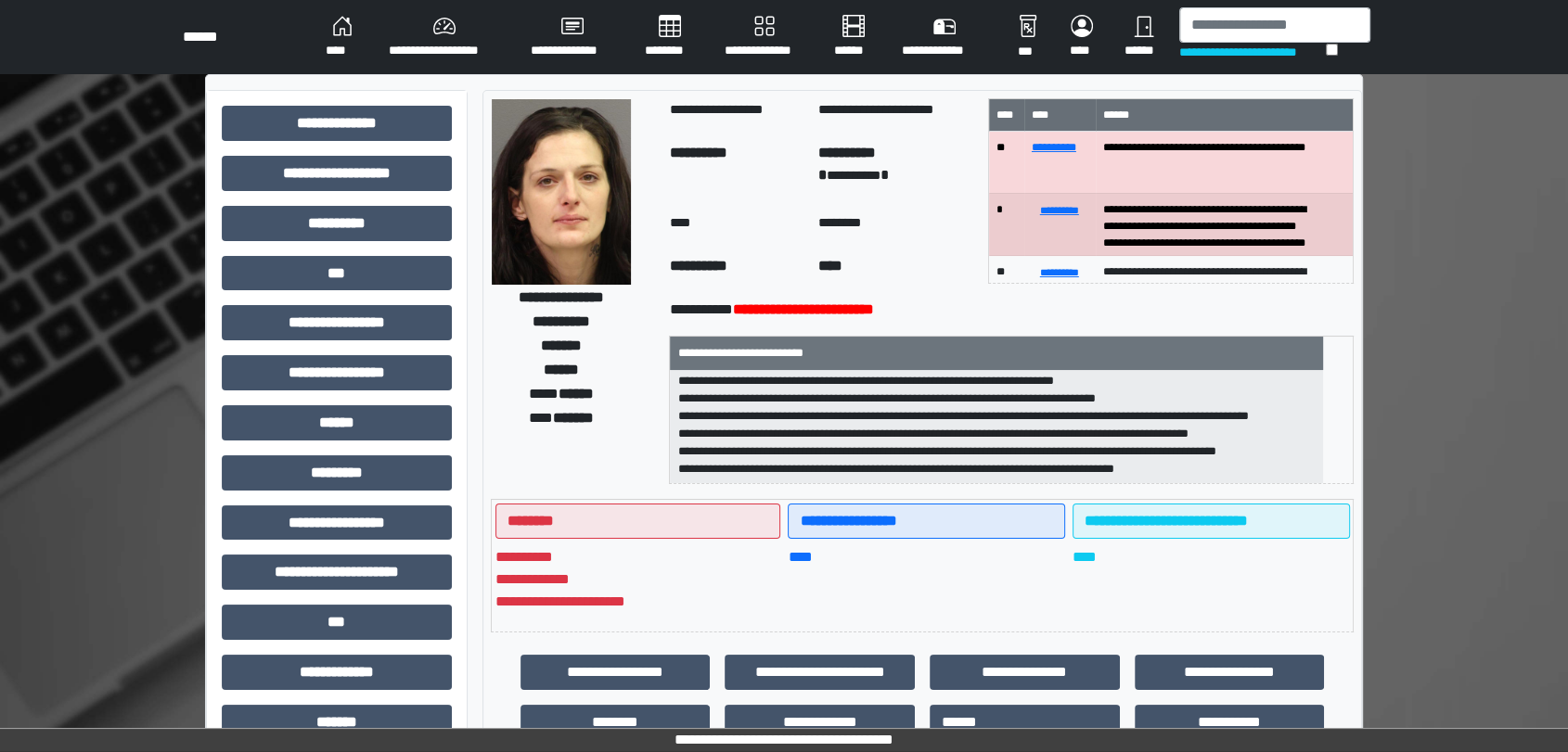 click on "****" at bounding box center [342, 37] 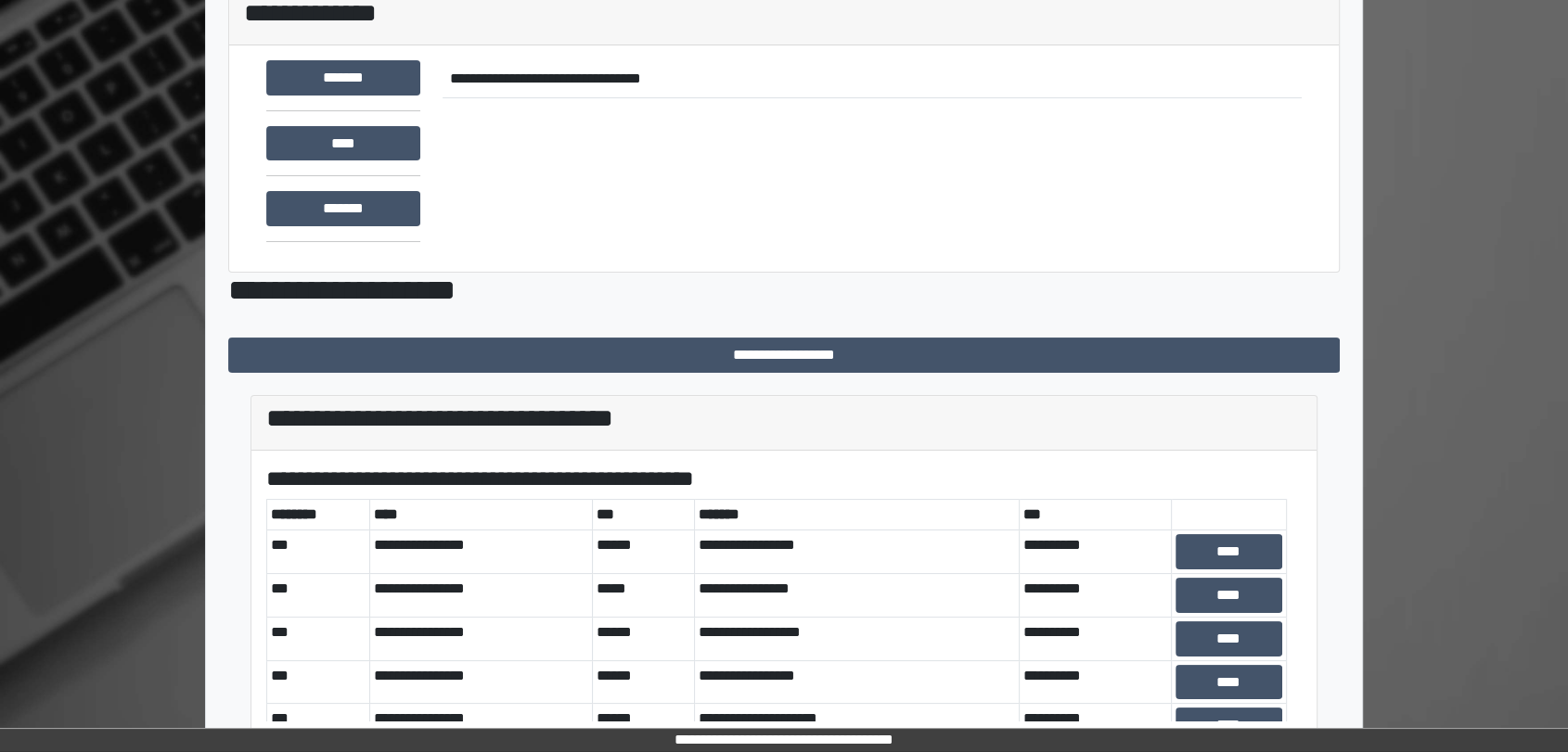 scroll, scrollTop: 465, scrollLeft: 0, axis: vertical 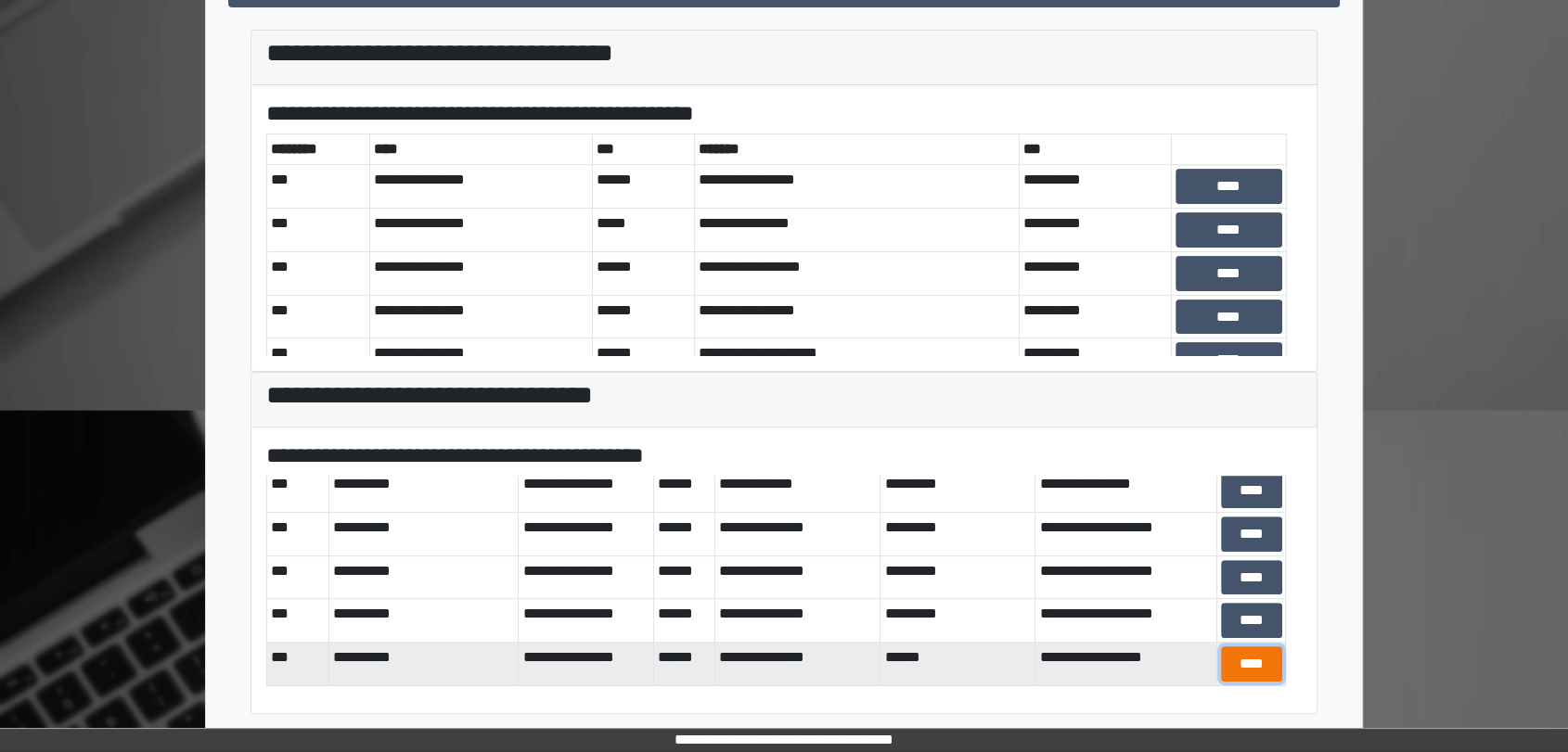 click on "****" at bounding box center (1252, 664) 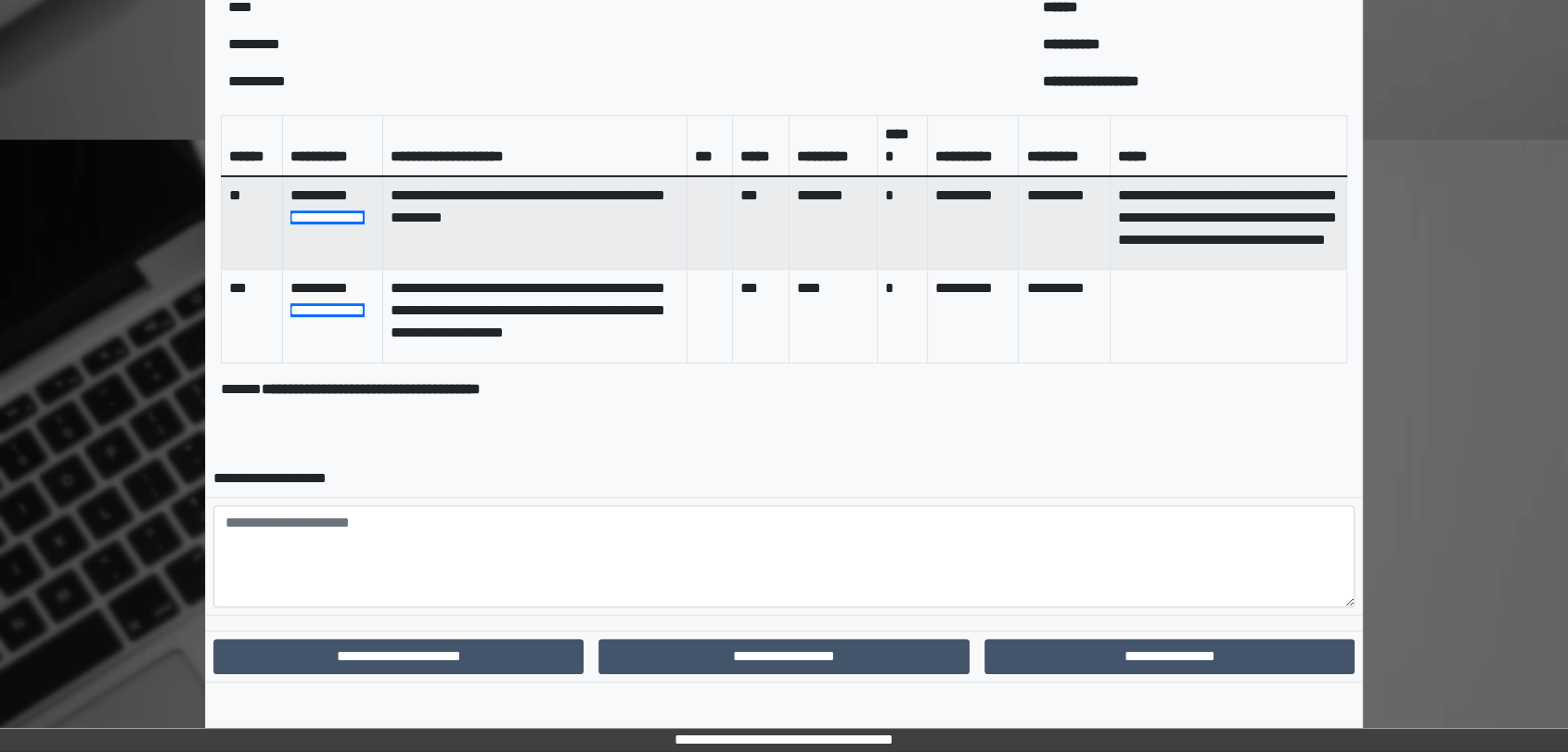 scroll, scrollTop: 741, scrollLeft: 0, axis: vertical 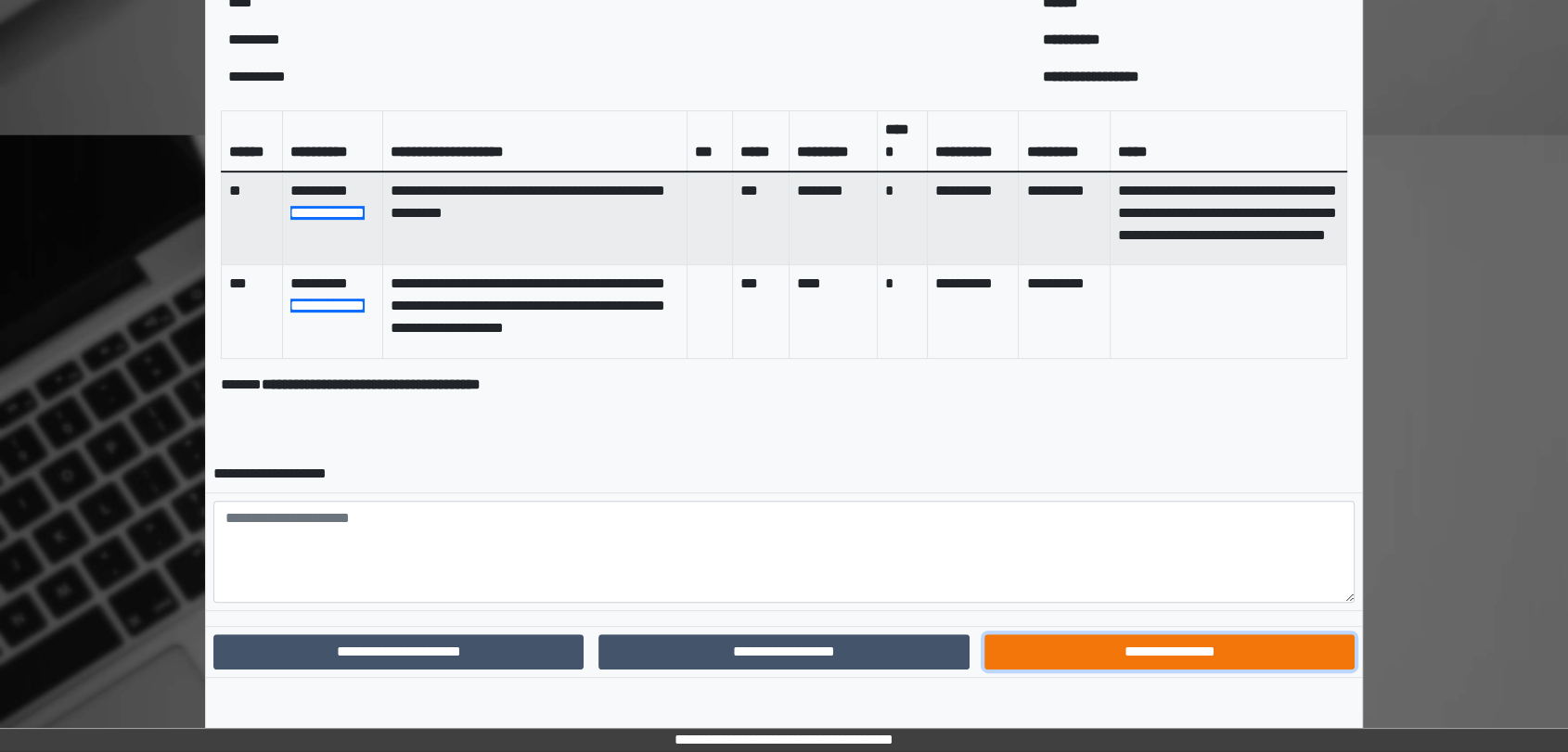 click on "**********" at bounding box center (1169, 652) 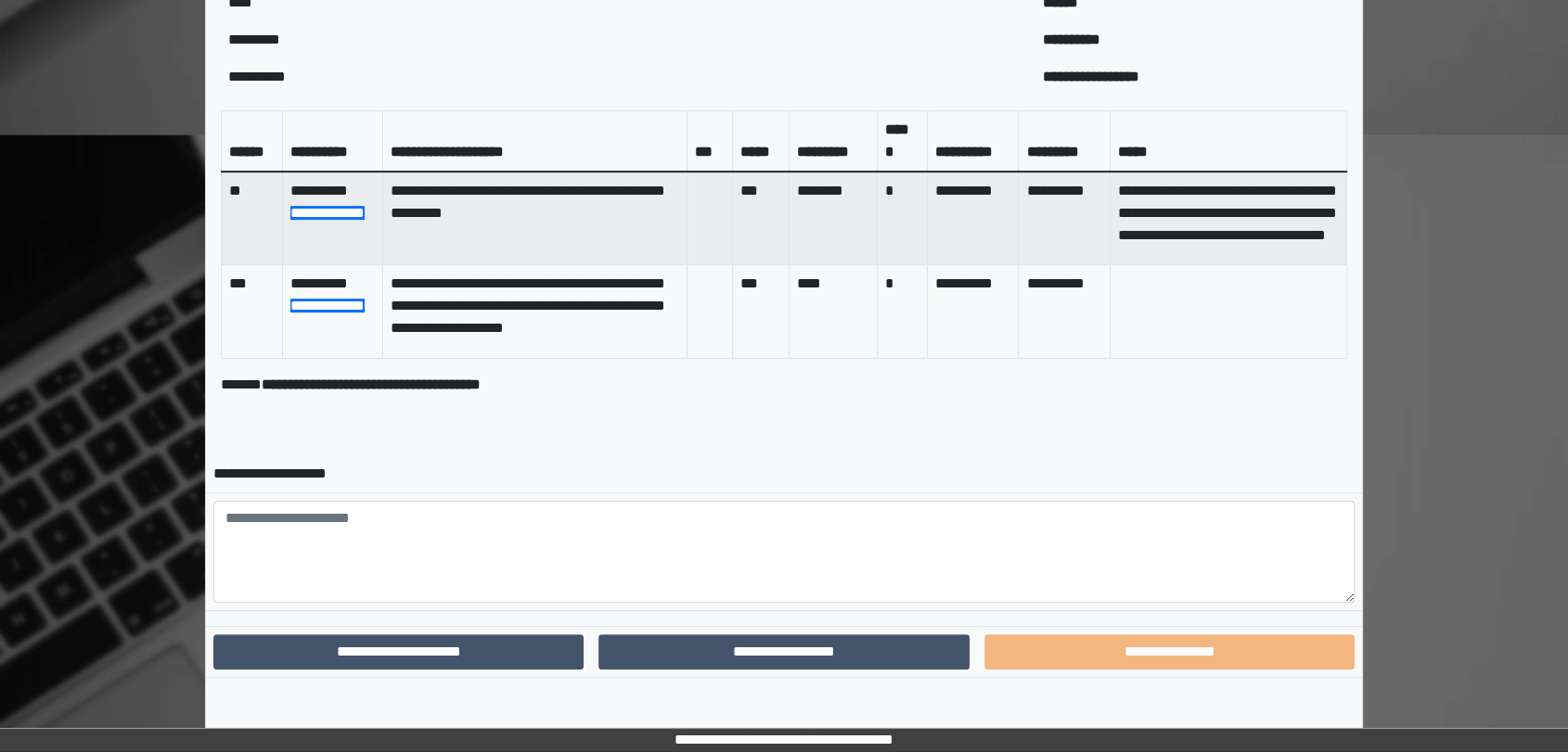 scroll, scrollTop: 645, scrollLeft: 0, axis: vertical 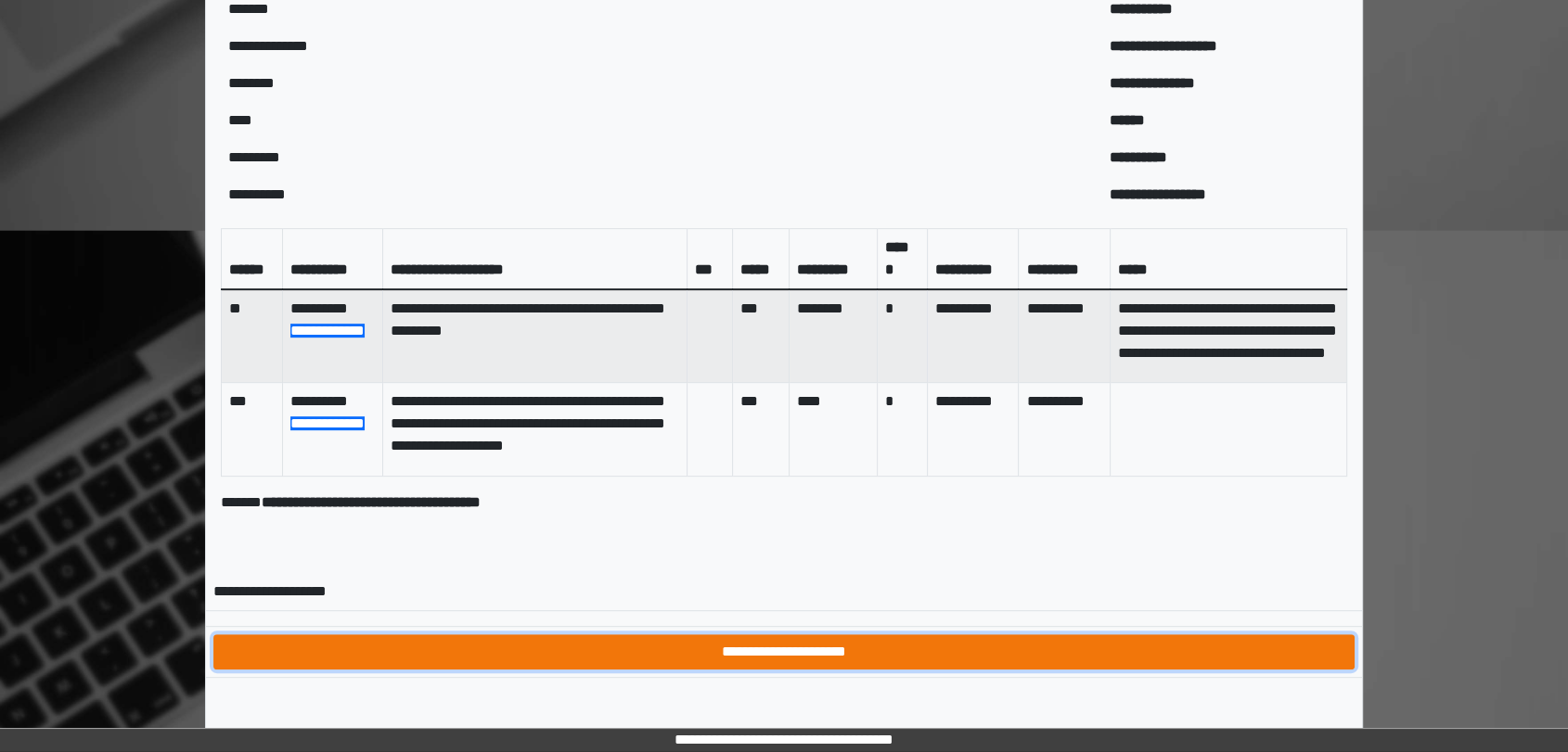 click on "**********" at bounding box center [784, 652] 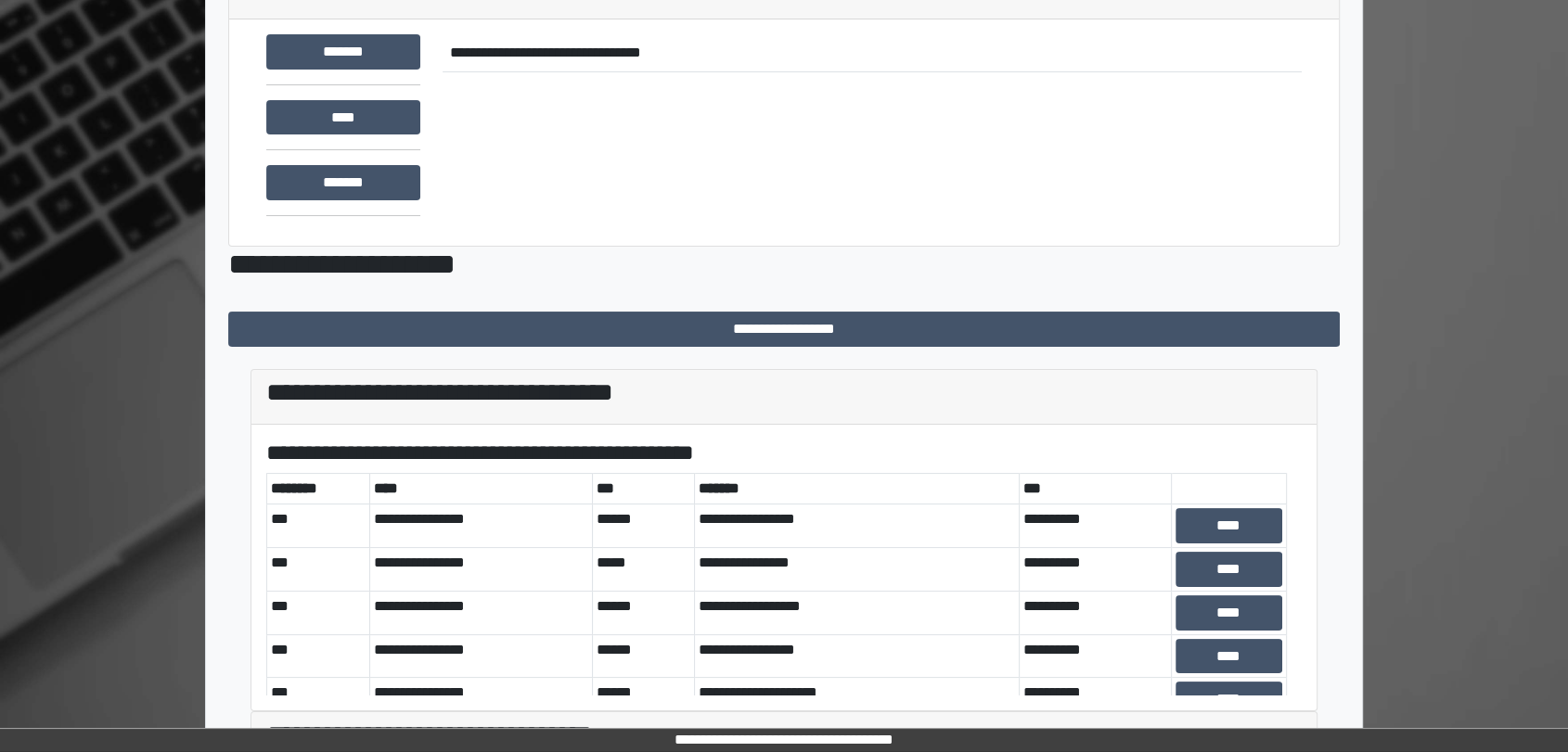scroll, scrollTop: 465, scrollLeft: 0, axis: vertical 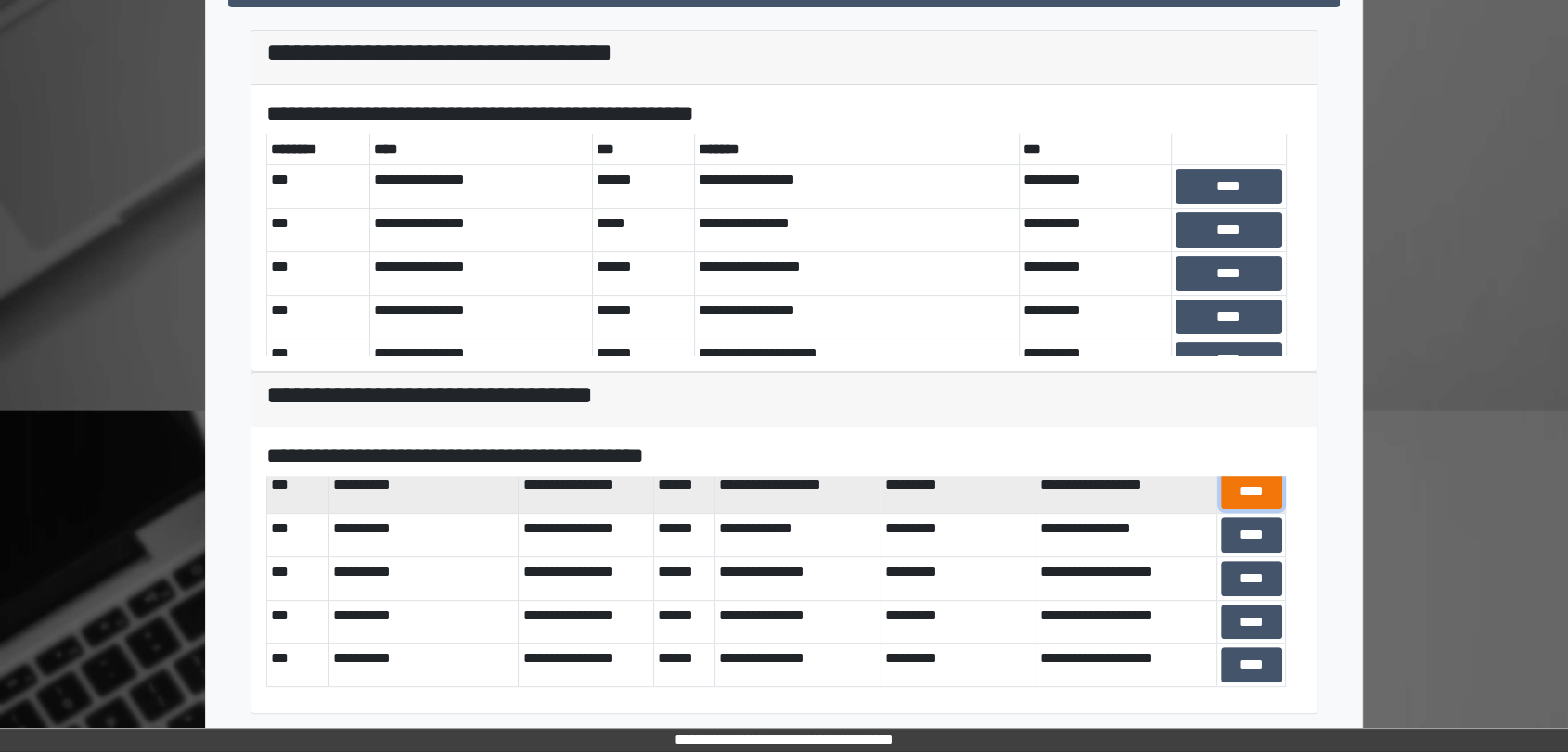 click on "****" at bounding box center (1252, 491) 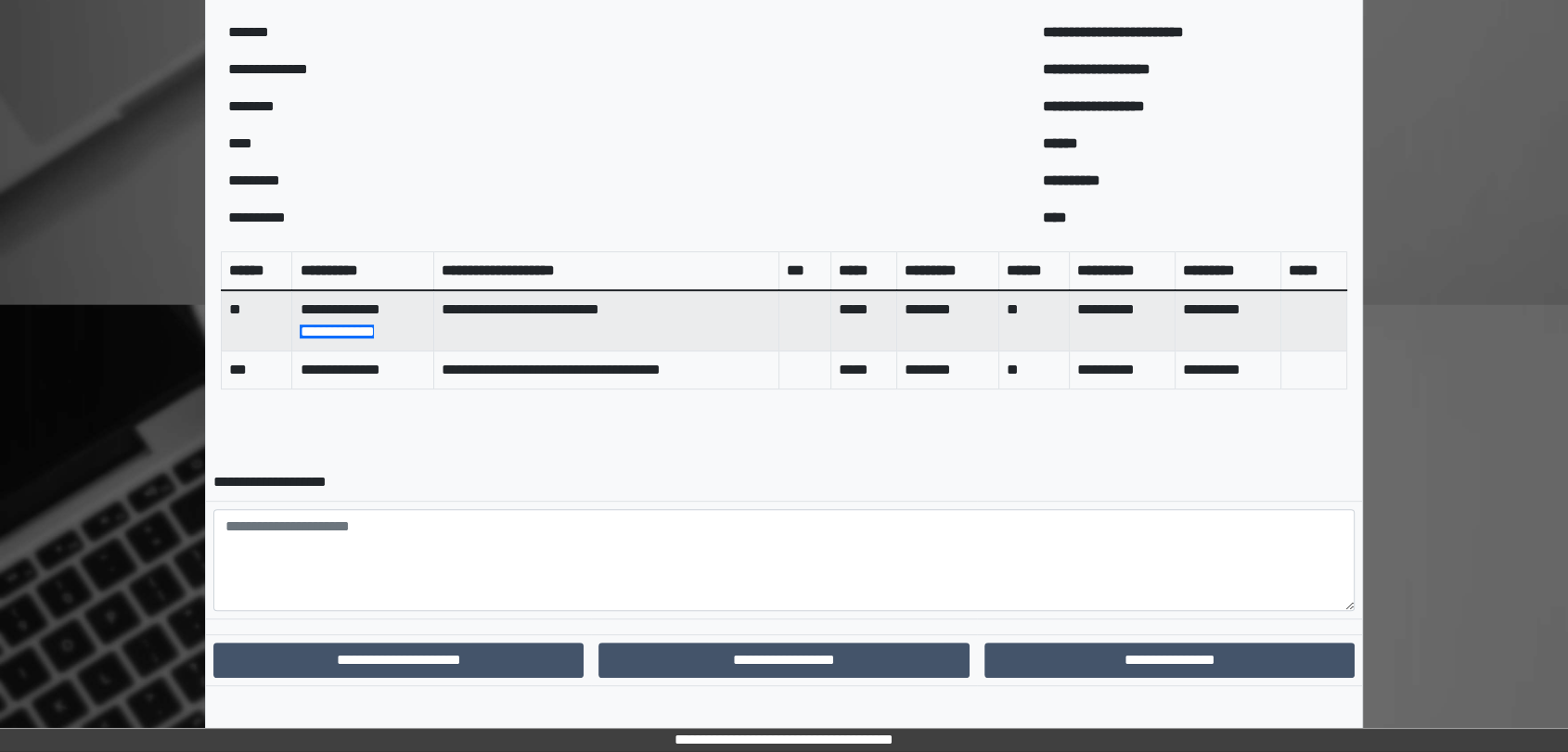 scroll, scrollTop: 579, scrollLeft: 0, axis: vertical 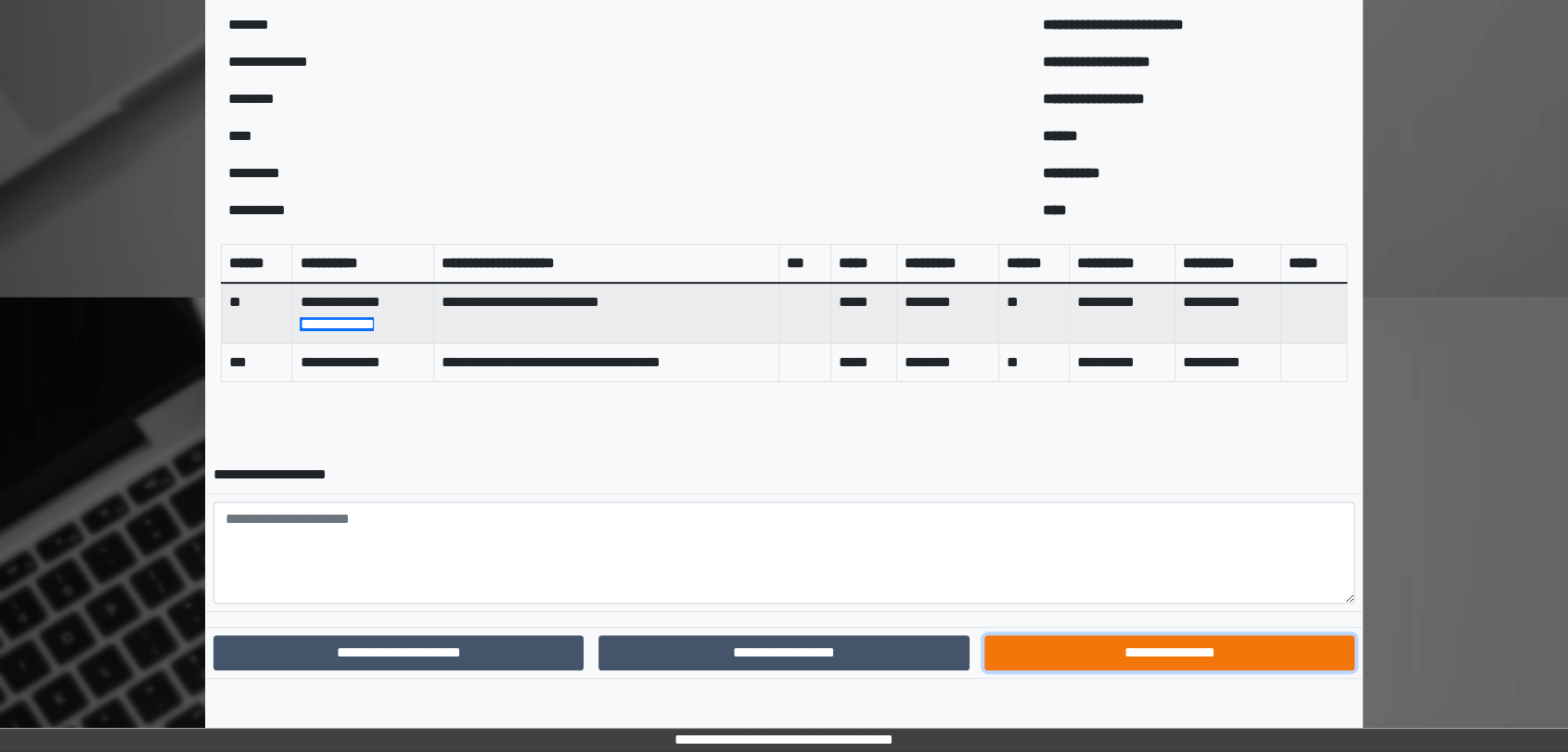 click on "**********" at bounding box center (1169, 653) 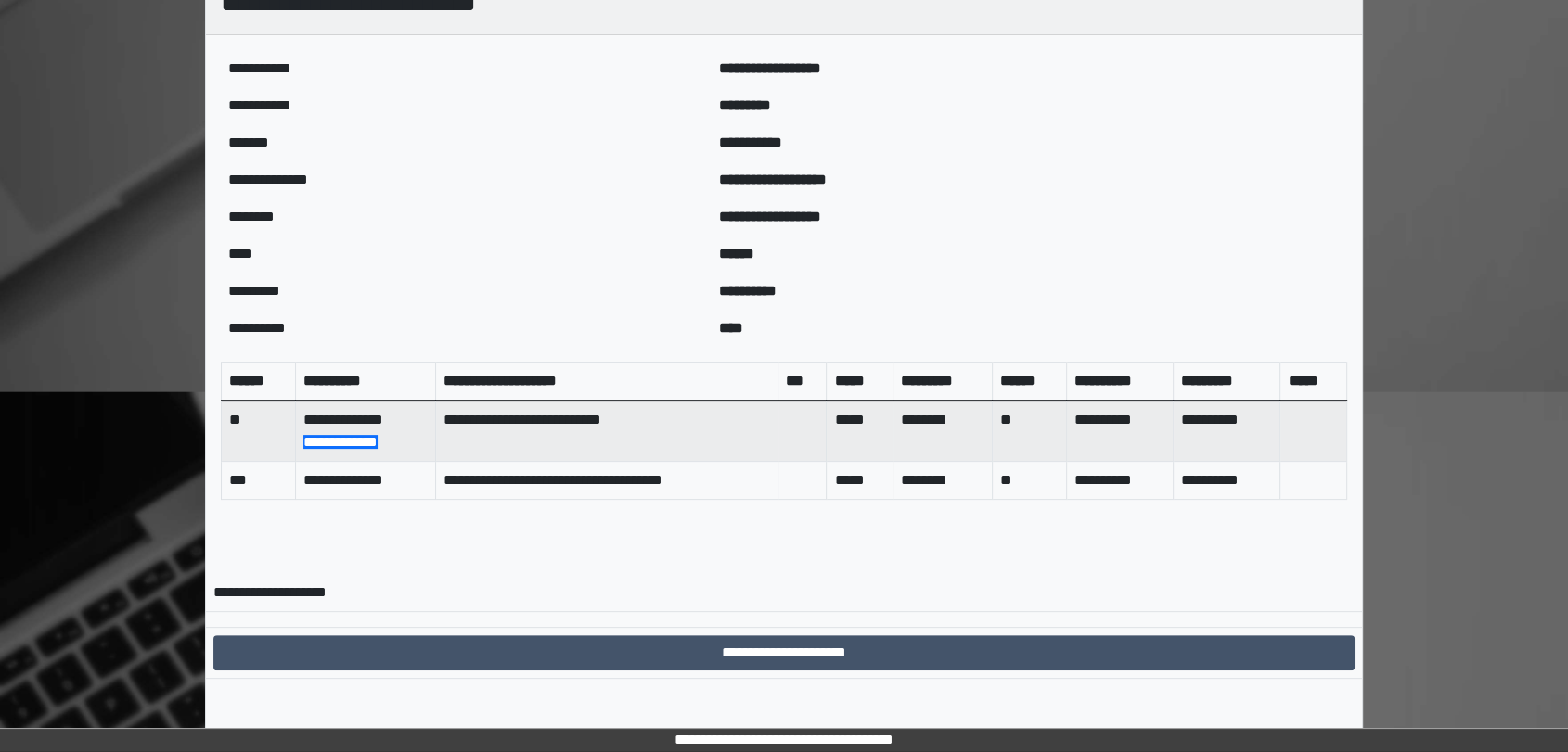 scroll, scrollTop: 484, scrollLeft: 0, axis: vertical 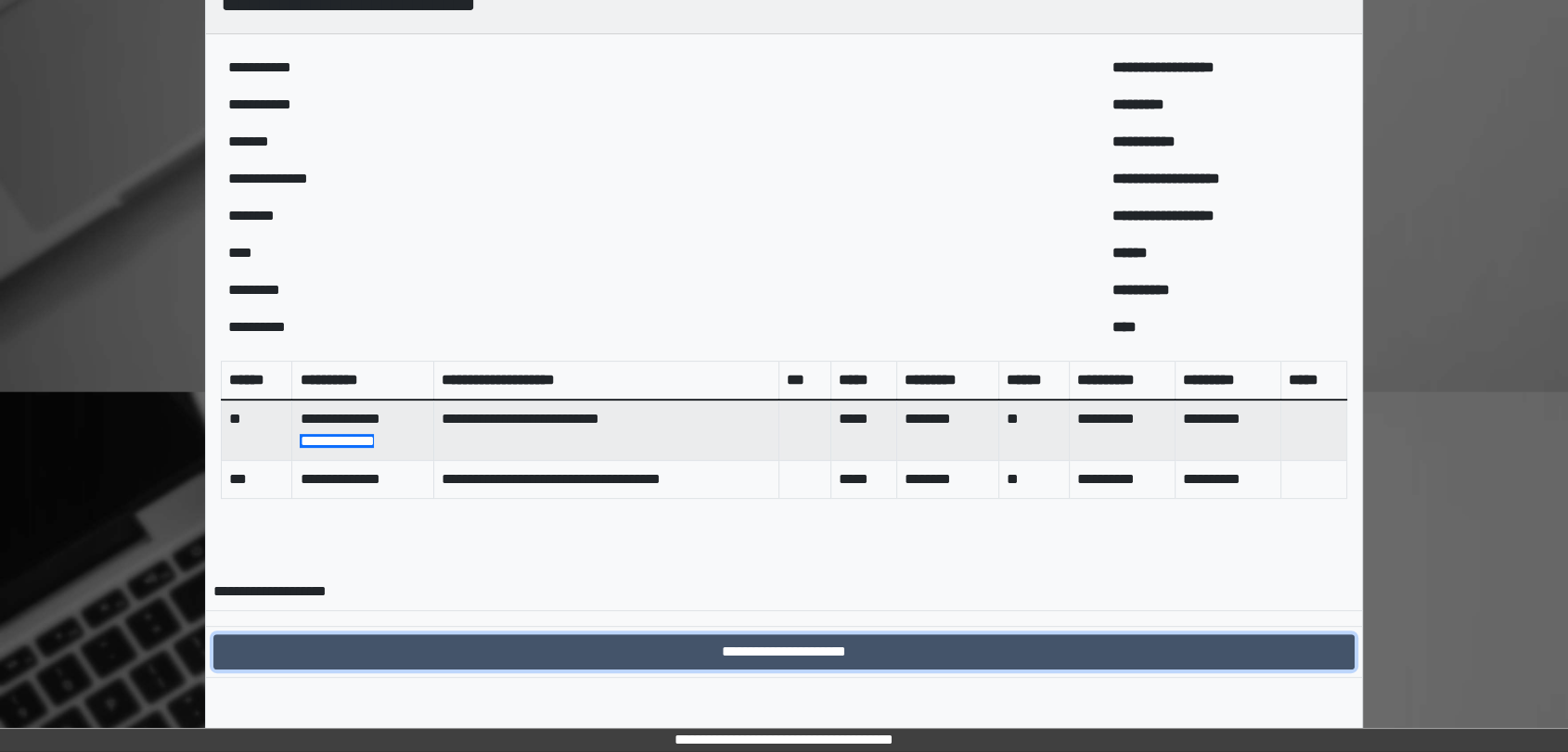 click on "**********" at bounding box center [784, 652] 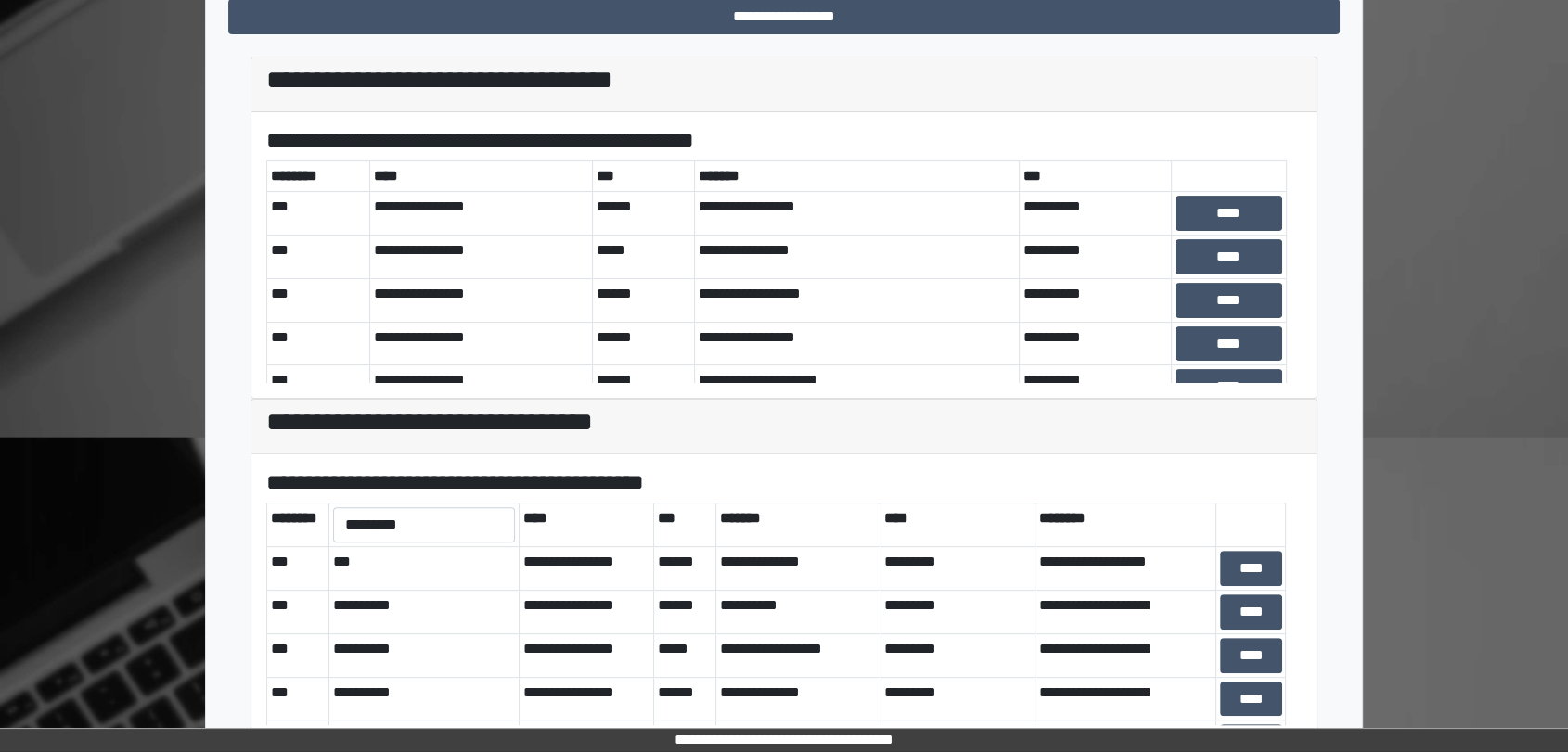 scroll, scrollTop: 465, scrollLeft: 0, axis: vertical 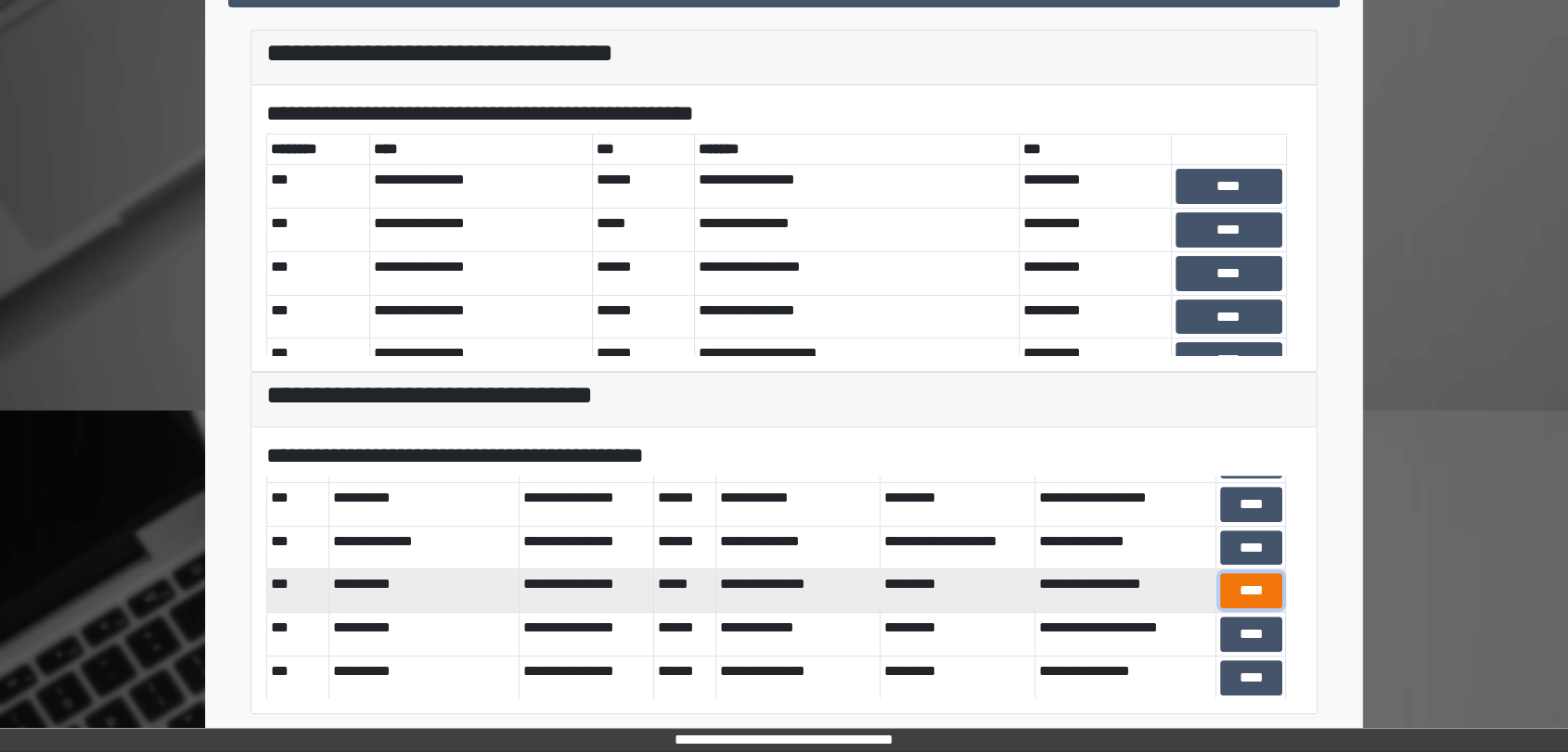 click on "****" at bounding box center (1251, 591) 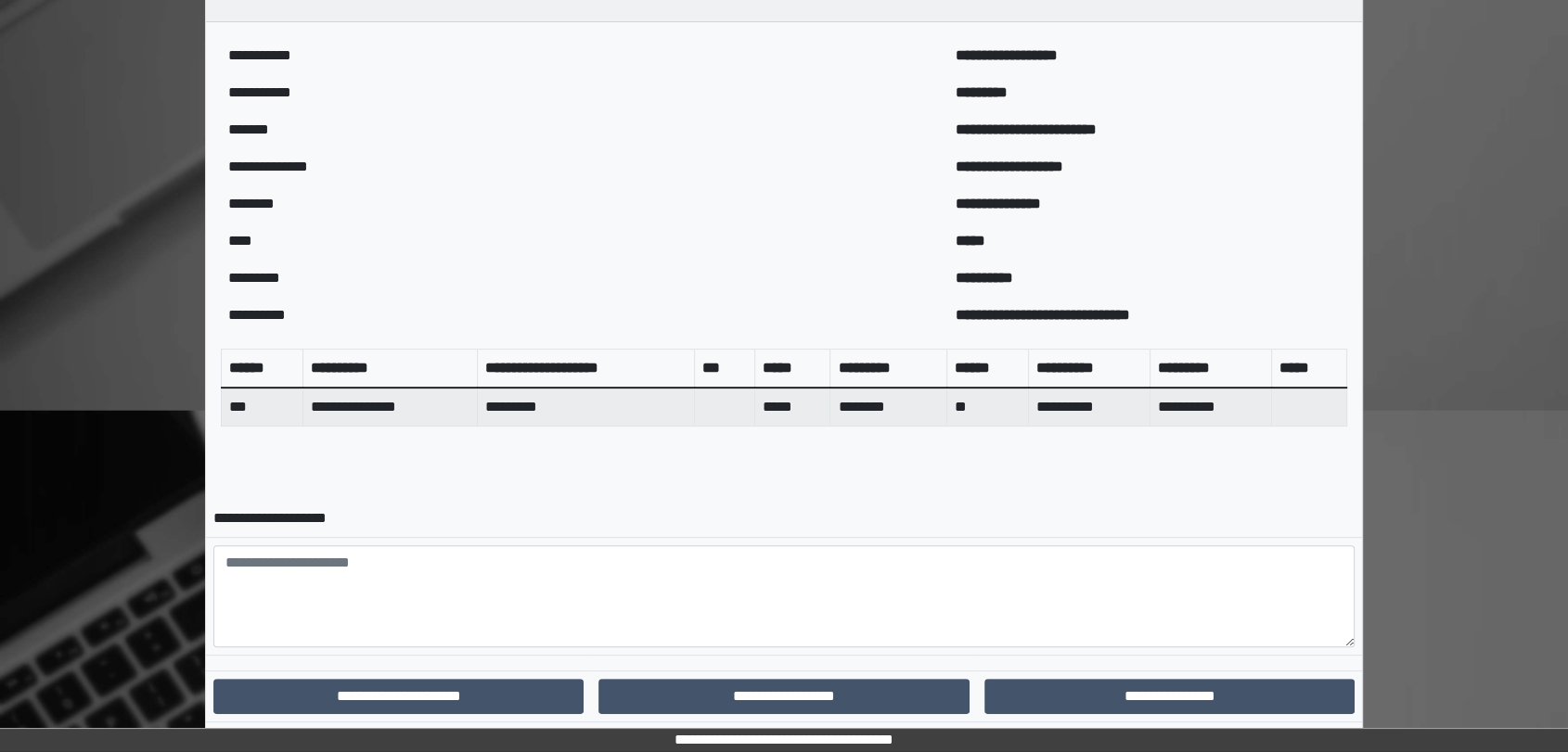 scroll, scrollTop: 510, scrollLeft: 0, axis: vertical 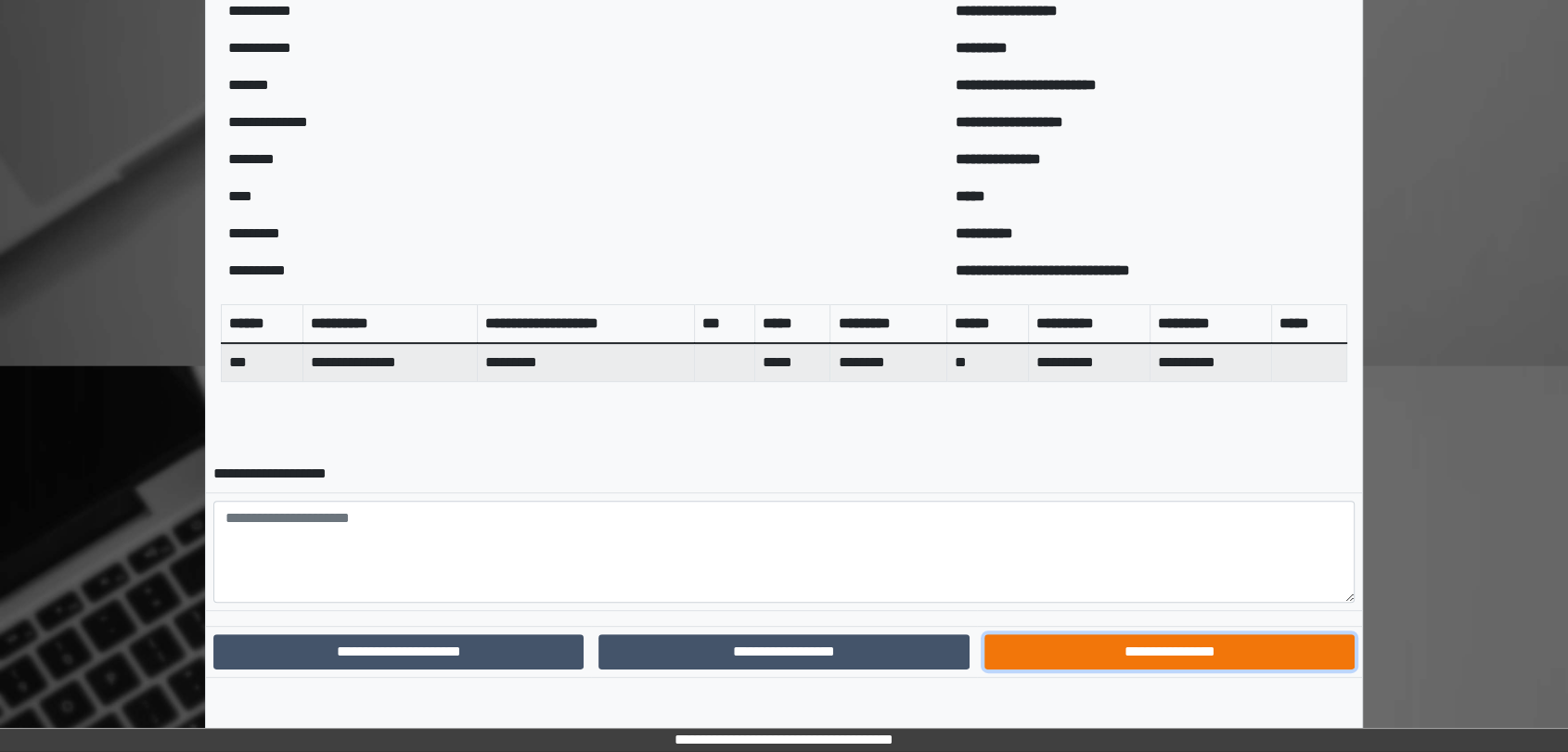 click on "**********" at bounding box center [1169, 652] 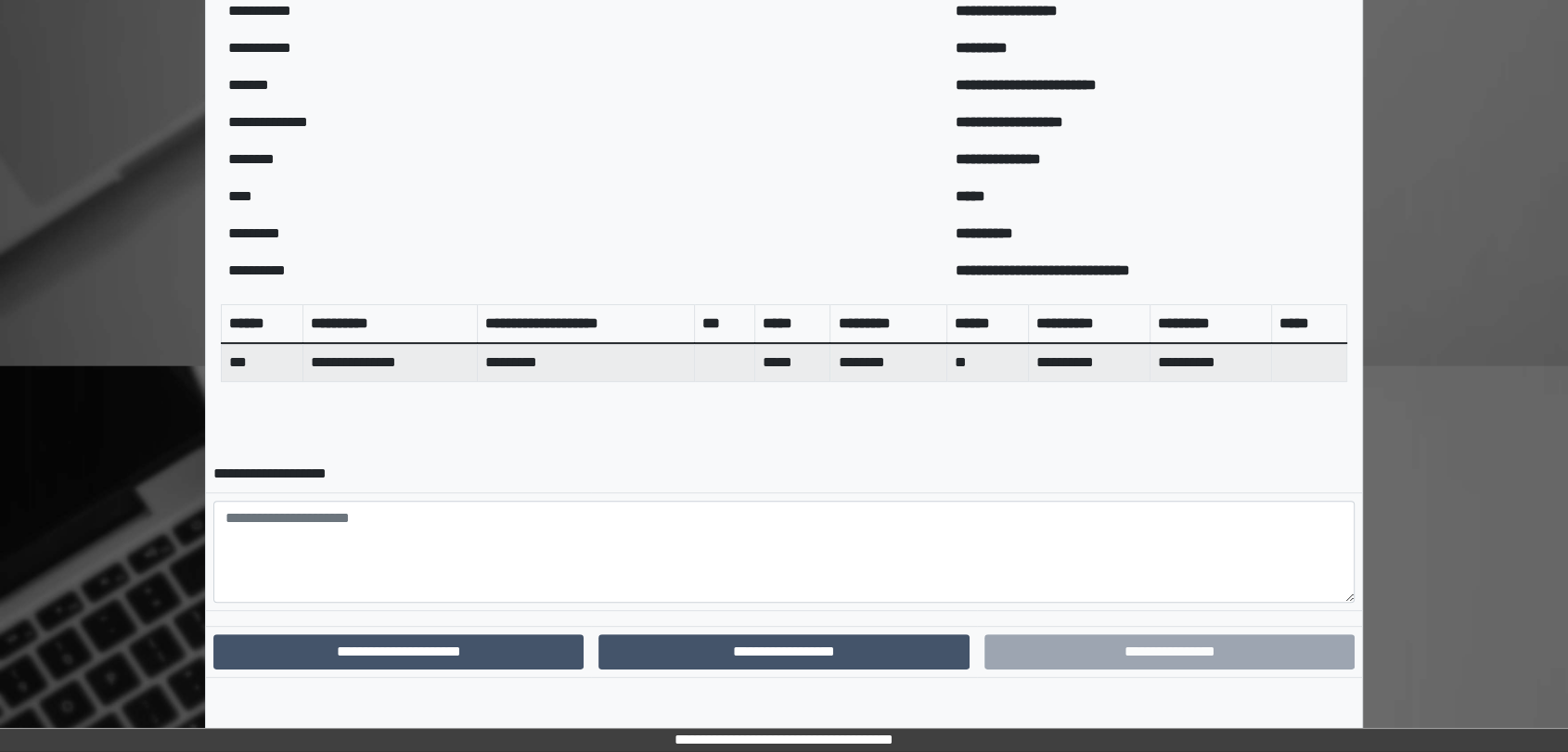 scroll, scrollTop: 415, scrollLeft: 0, axis: vertical 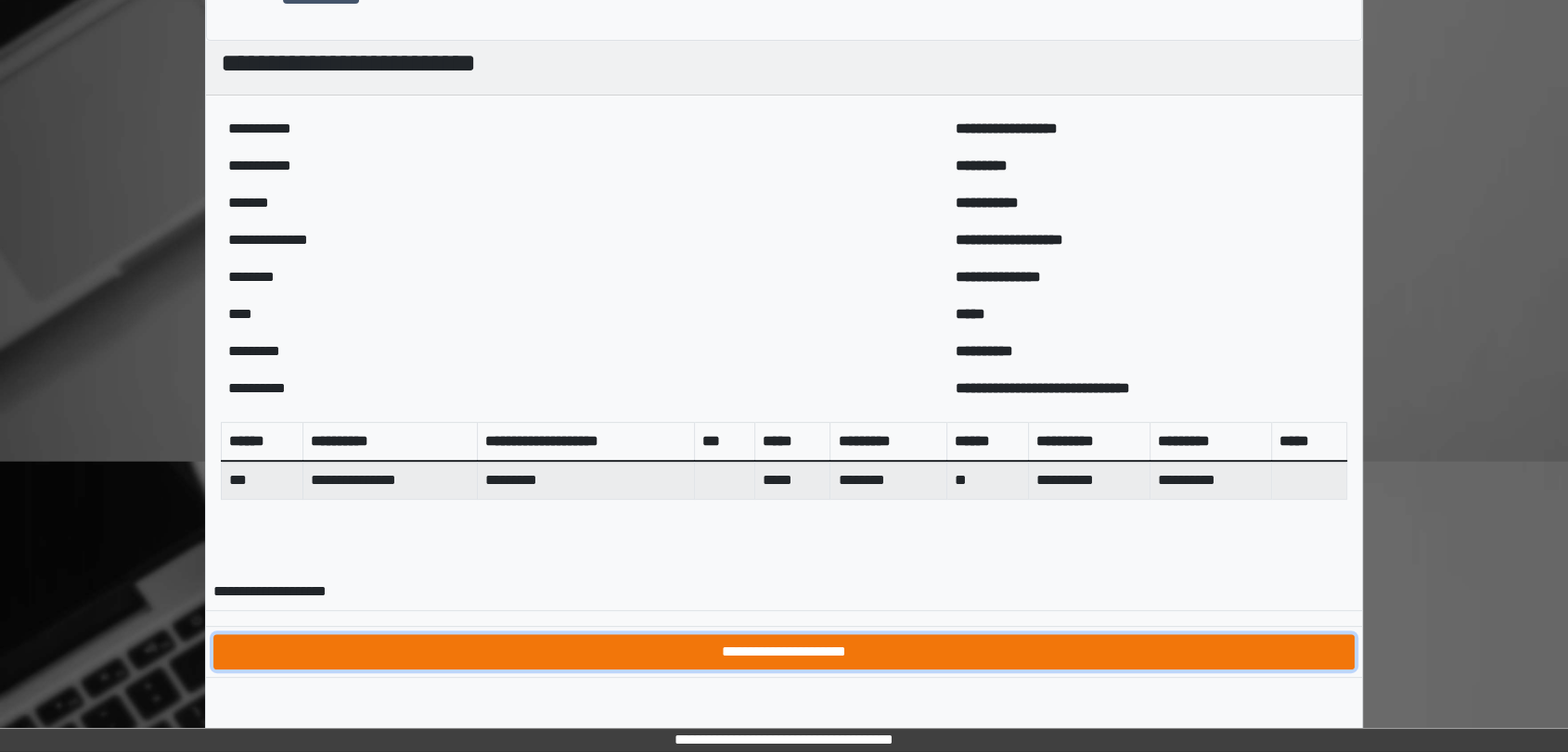 click on "**********" at bounding box center (784, 652) 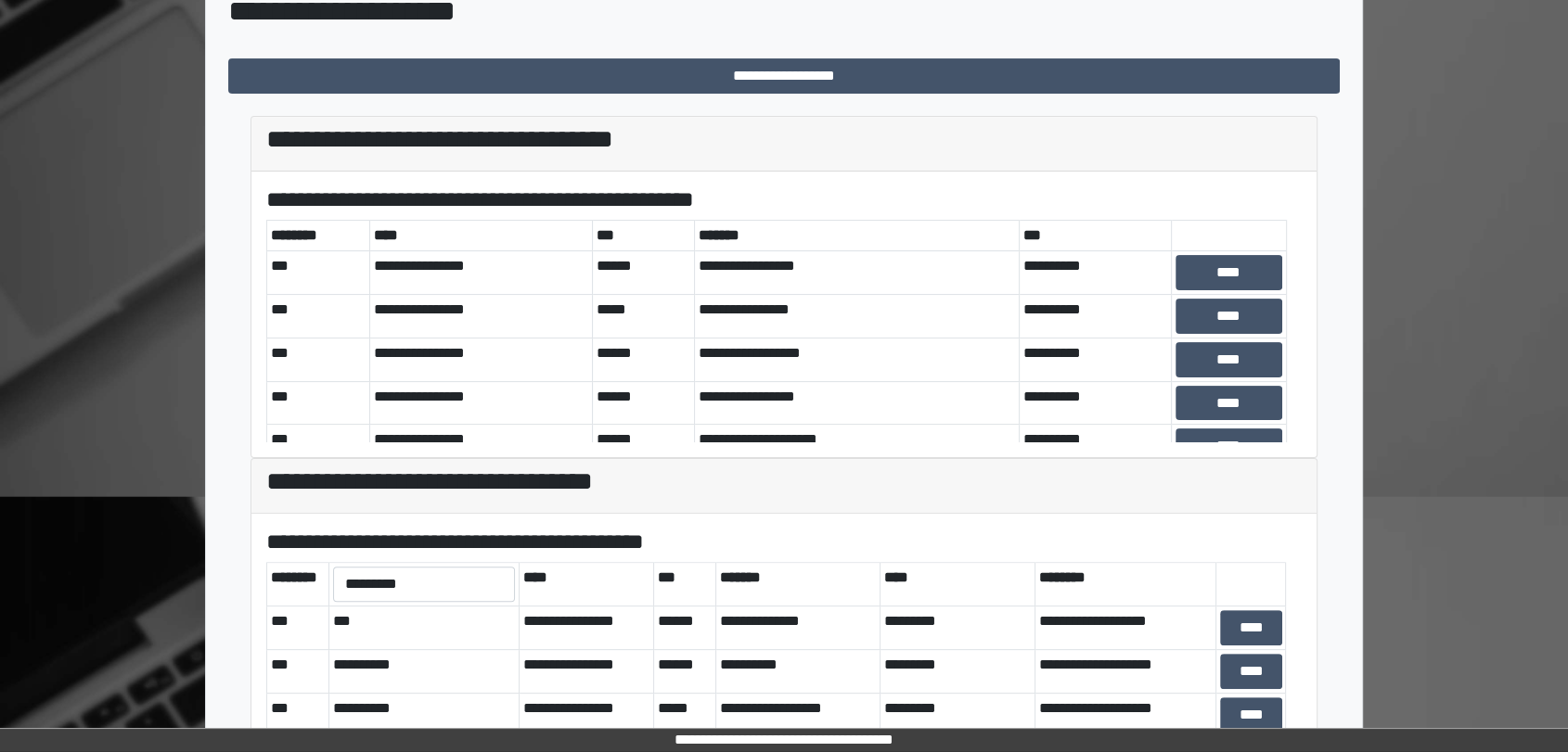 scroll, scrollTop: 465, scrollLeft: 0, axis: vertical 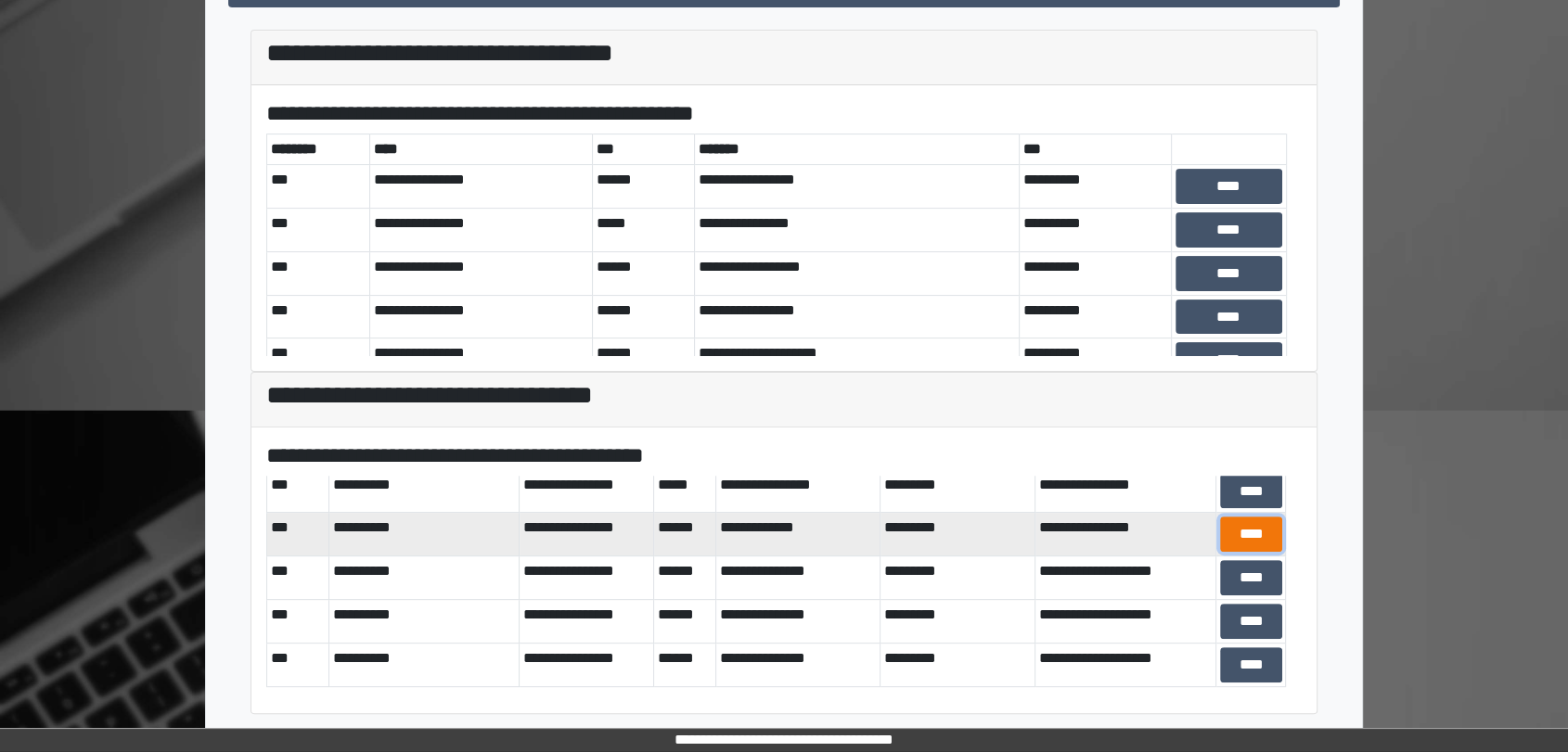 click on "****" at bounding box center [1251, 534] 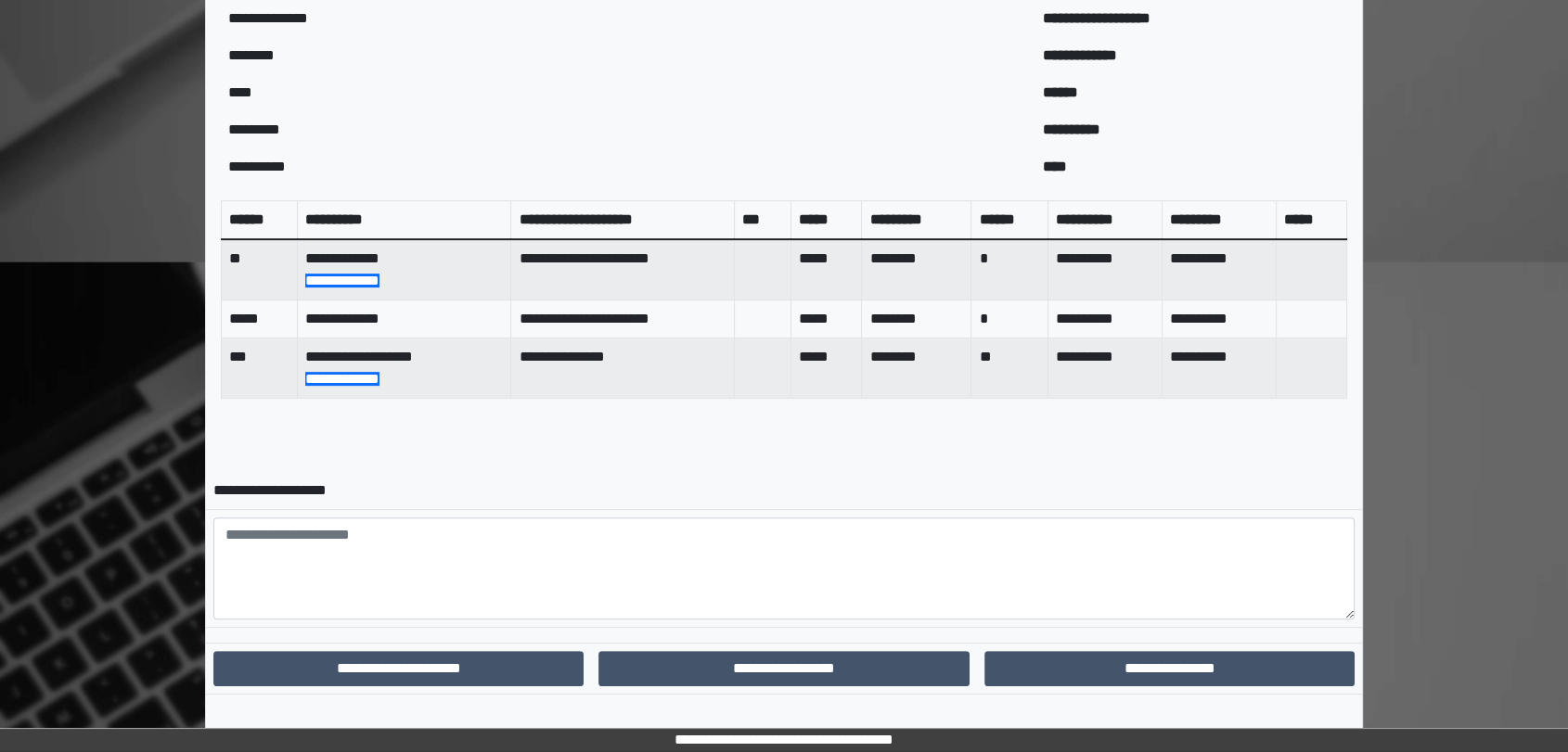 scroll, scrollTop: 631, scrollLeft: 0, axis: vertical 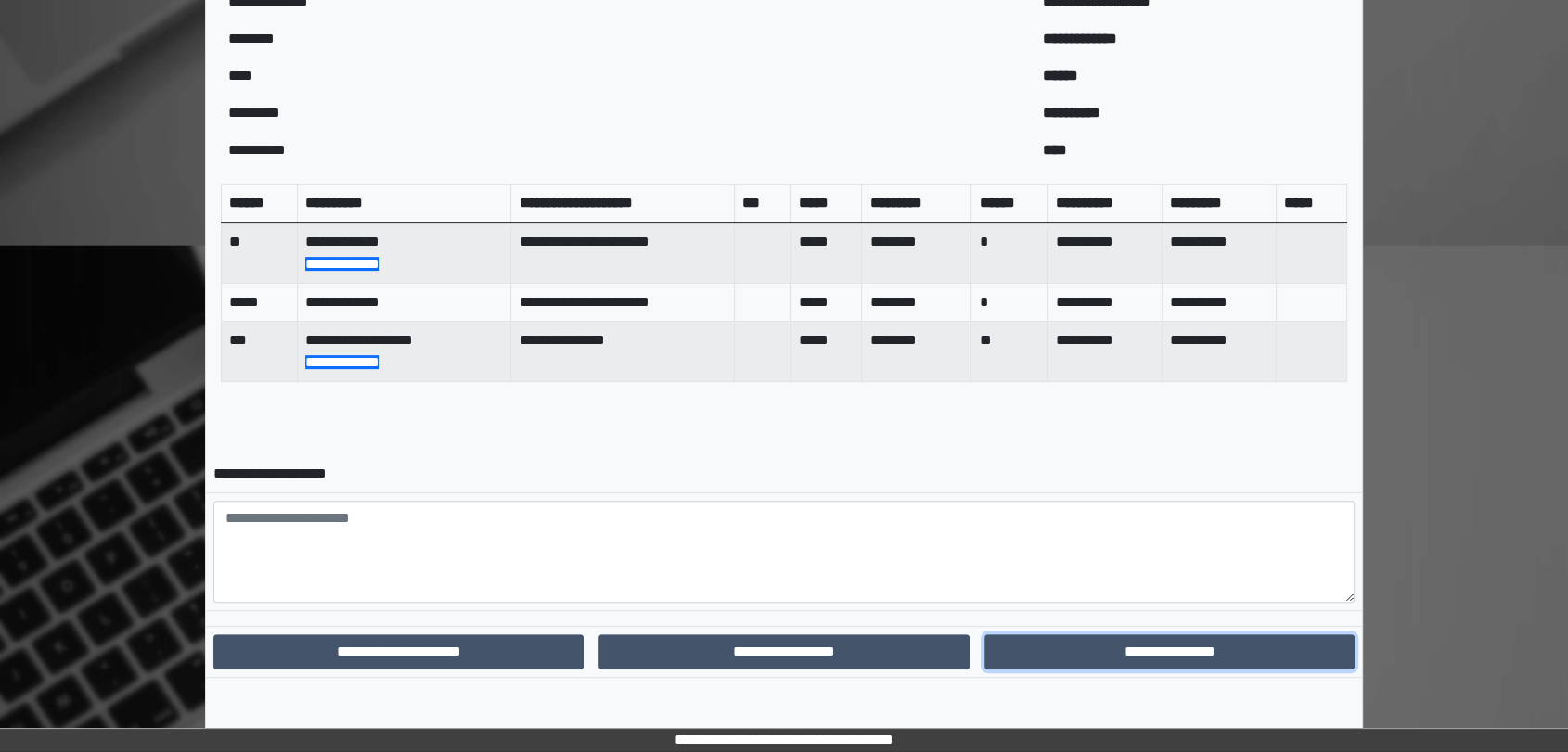 click on "**********" at bounding box center (1169, 652) 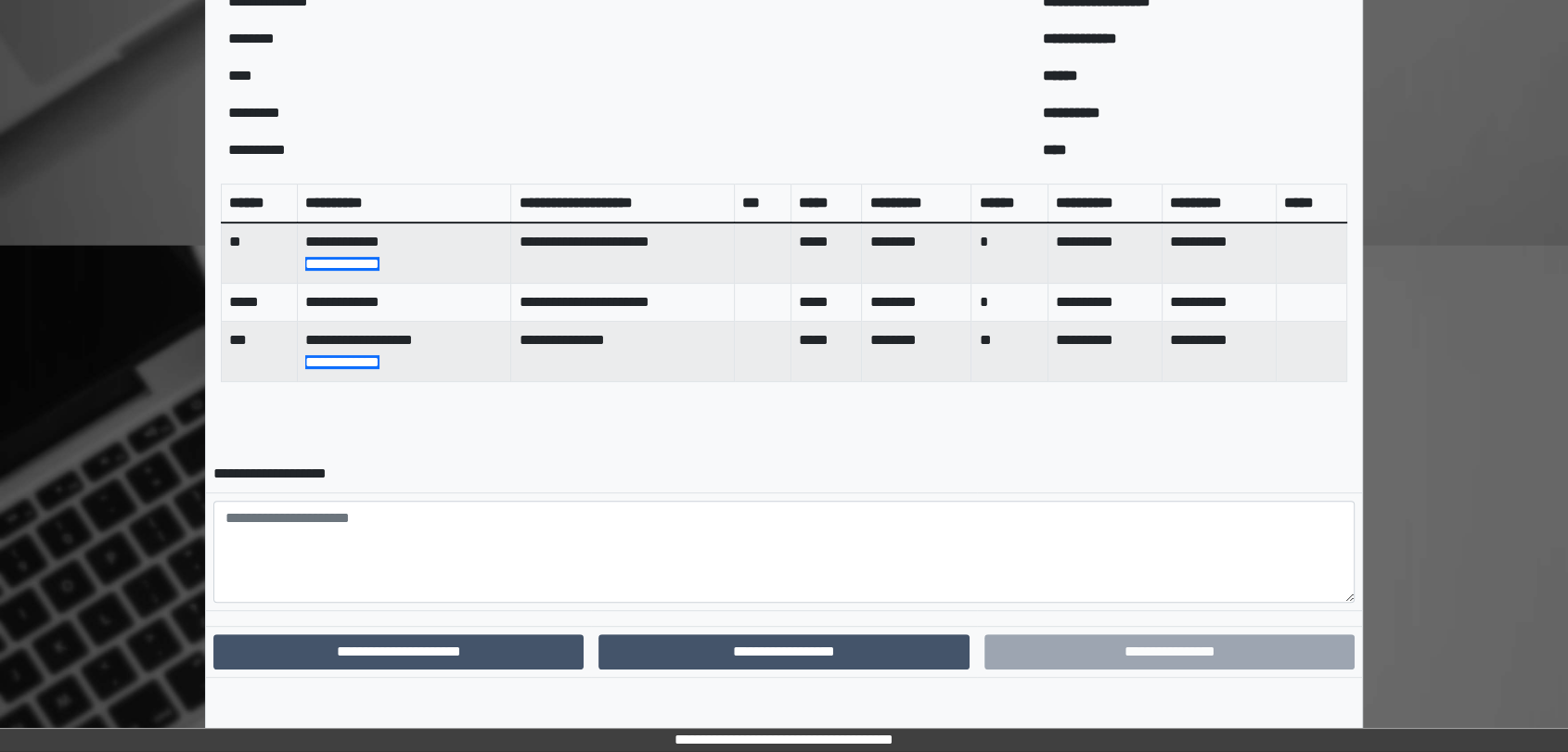 scroll, scrollTop: 535, scrollLeft: 0, axis: vertical 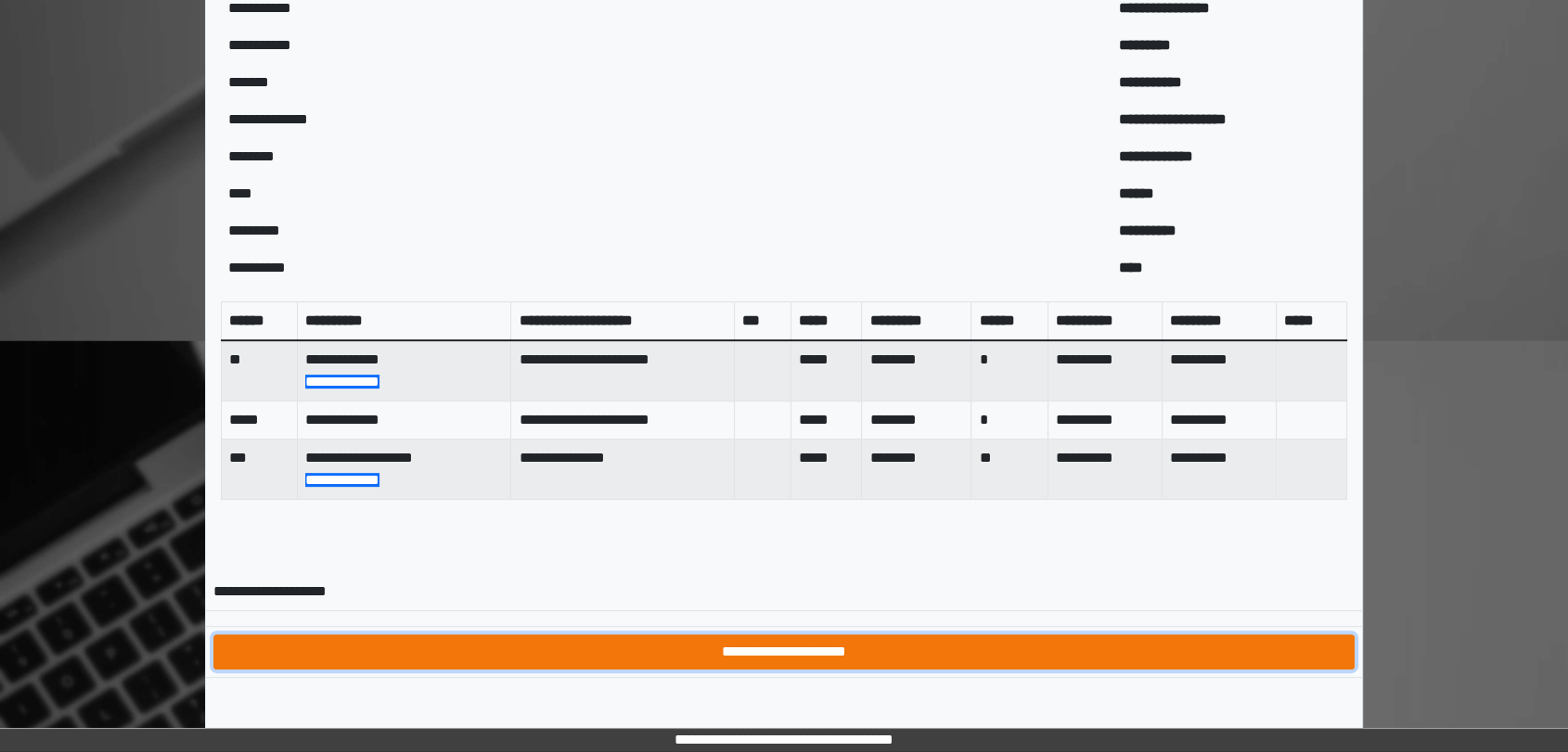 drag, startPoint x: 928, startPoint y: 655, endPoint x: 1183, endPoint y: 606, distance: 259.6652 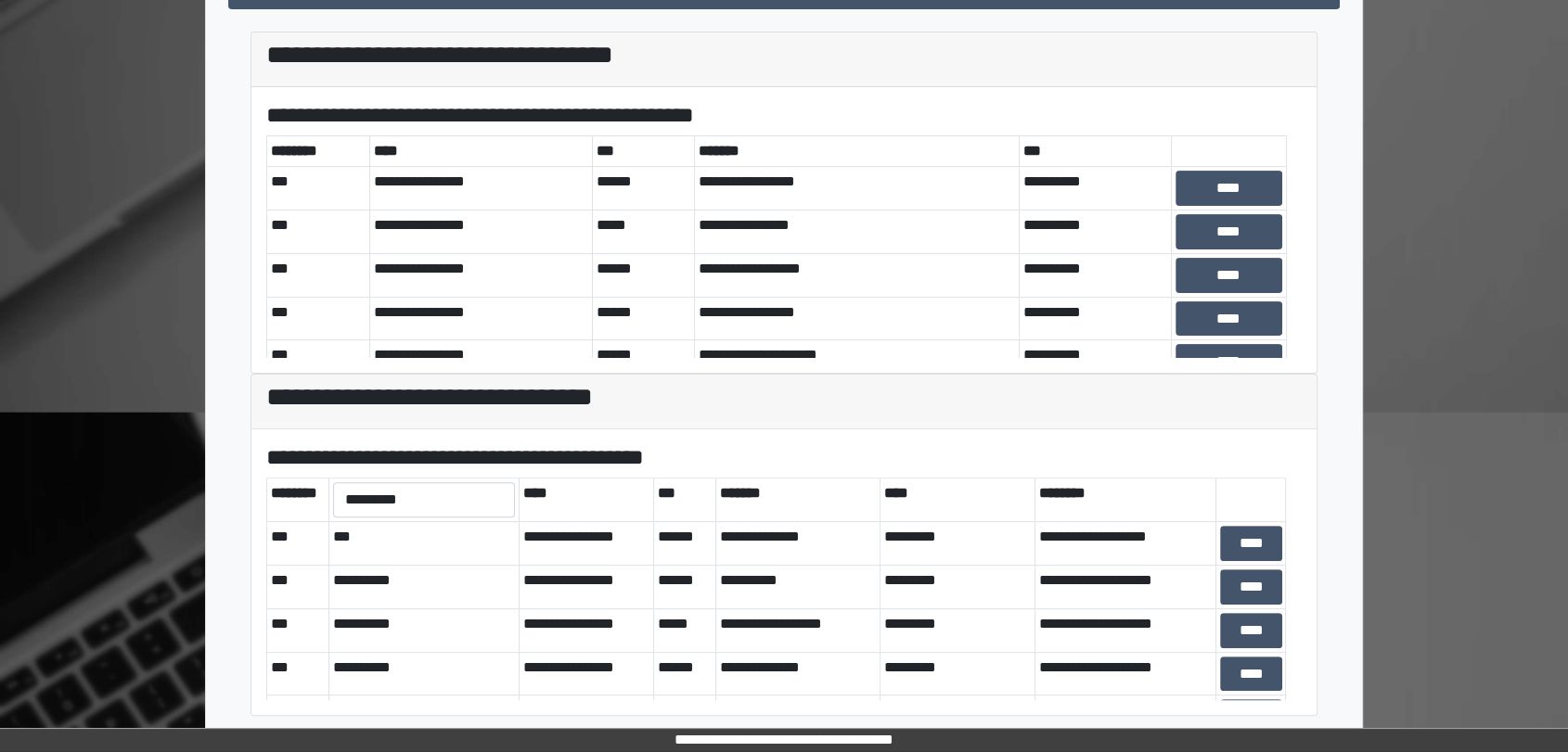 scroll, scrollTop: 465, scrollLeft: 0, axis: vertical 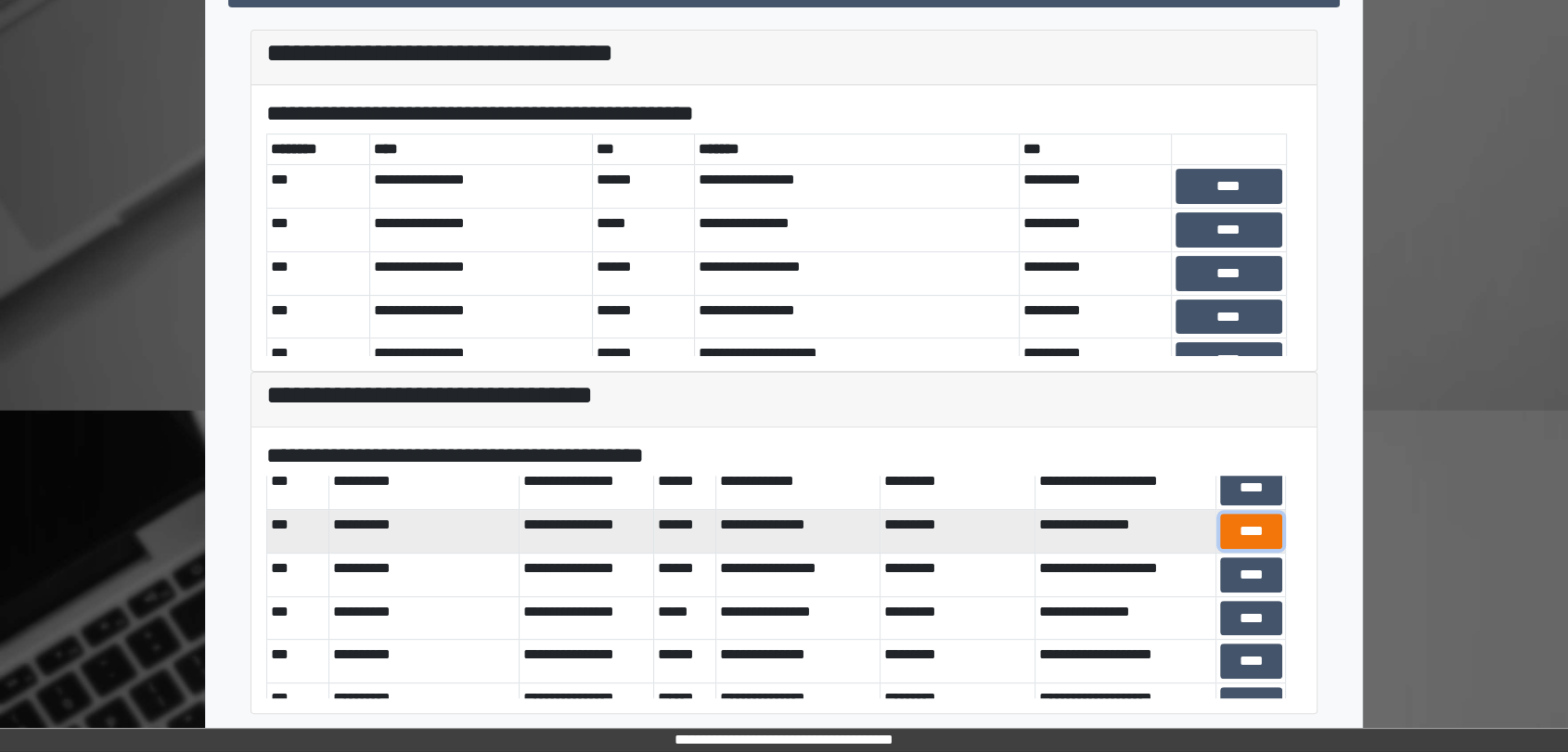 click on "****" at bounding box center (1251, 531) 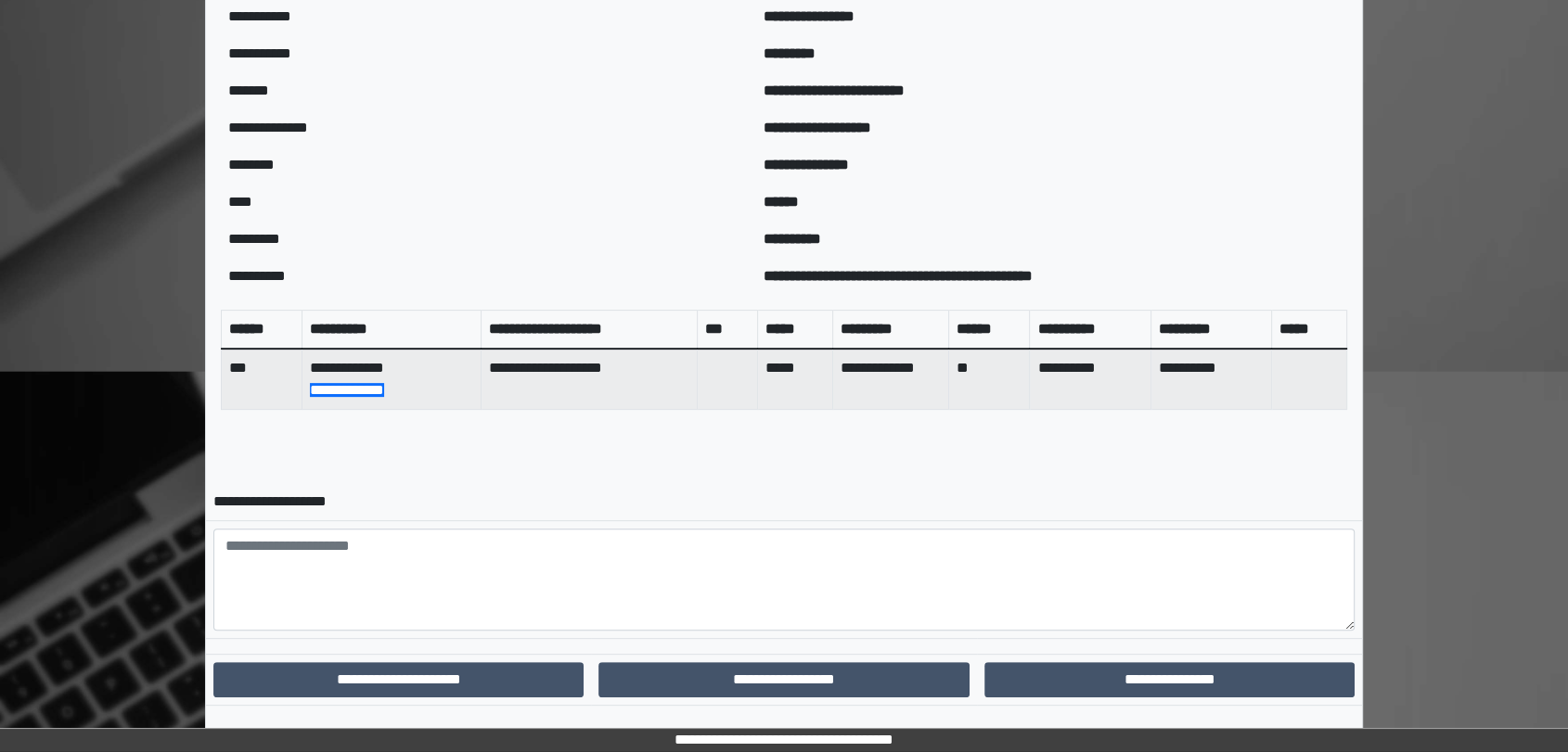 scroll 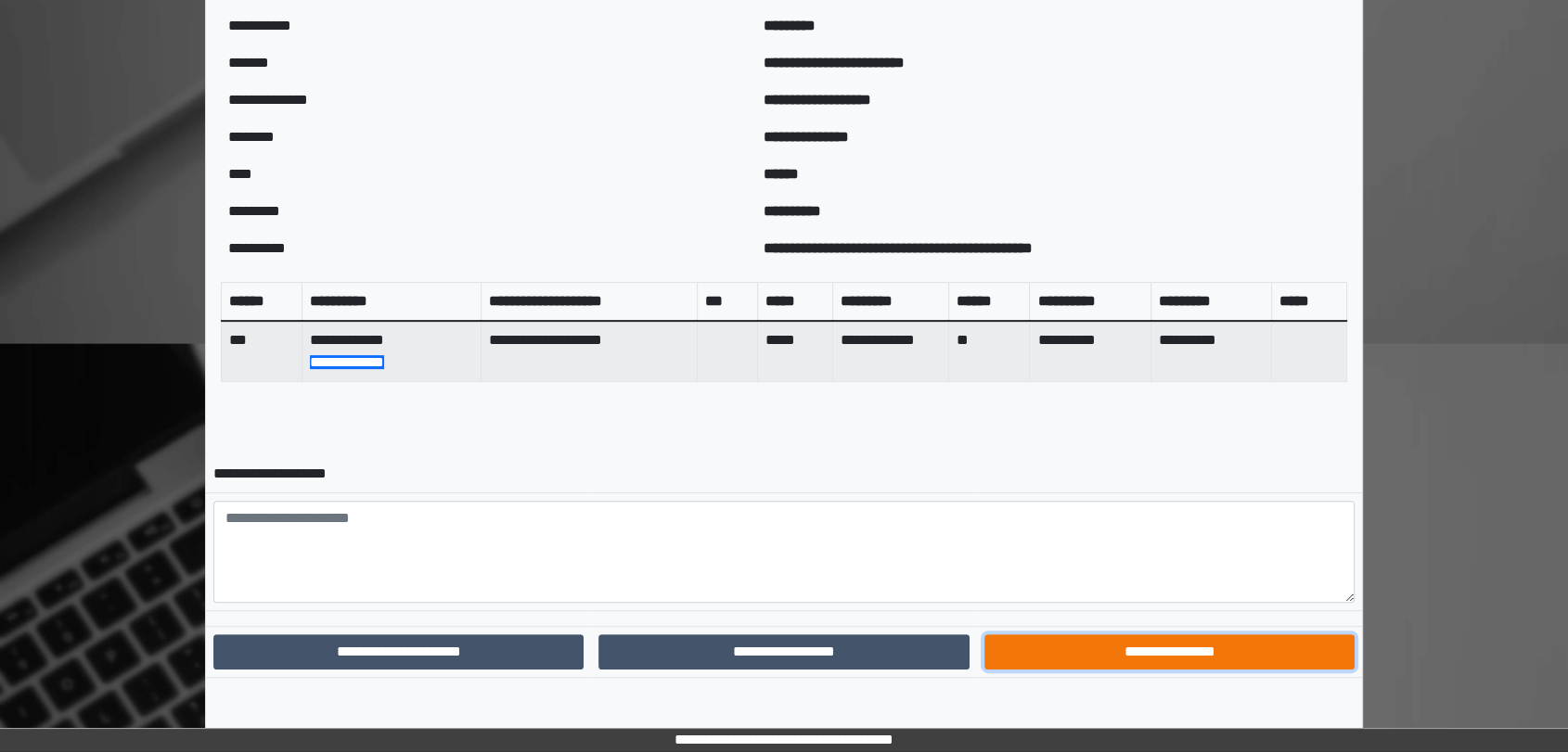 click on "**********" at bounding box center [1169, 652] 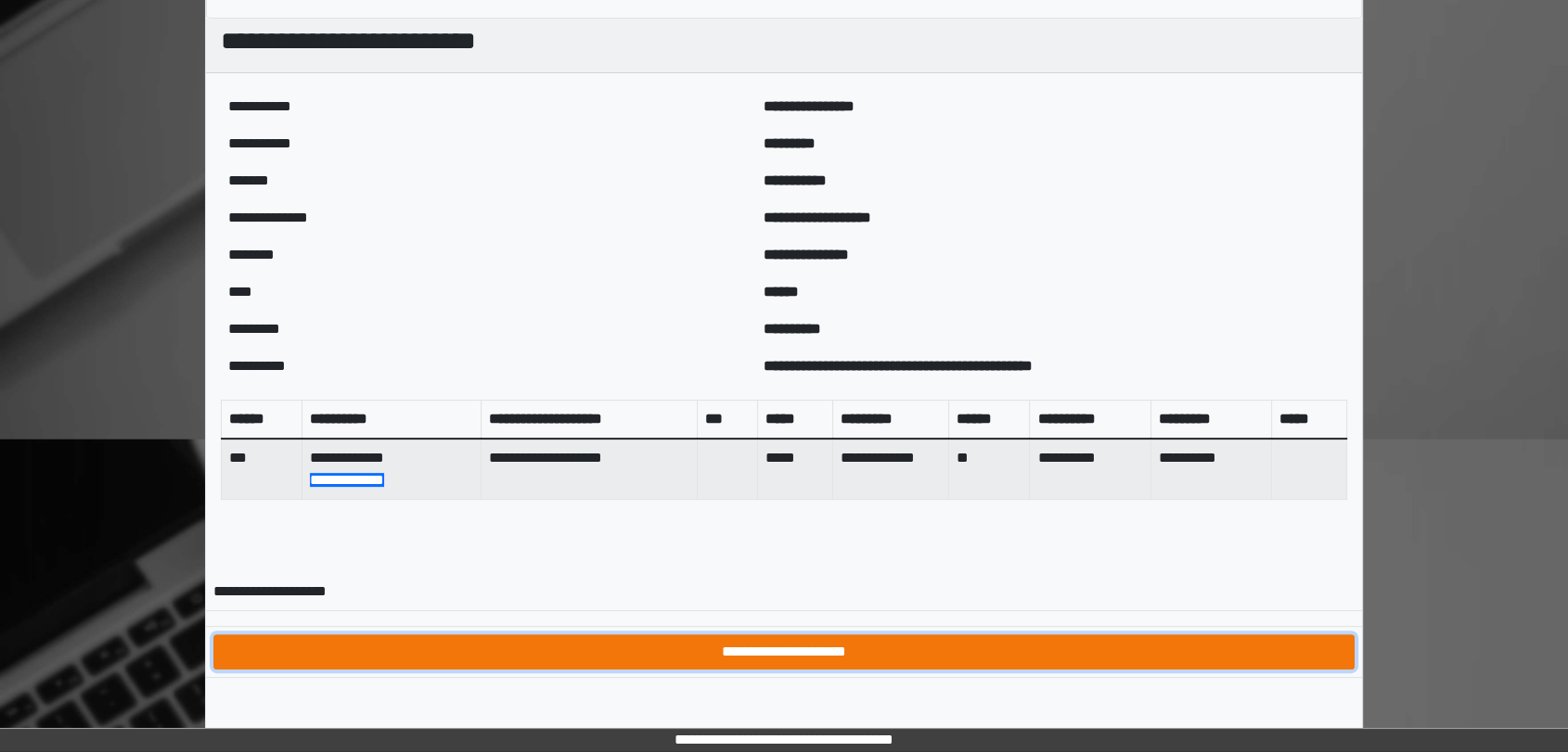 click on "**********" at bounding box center (784, 652) 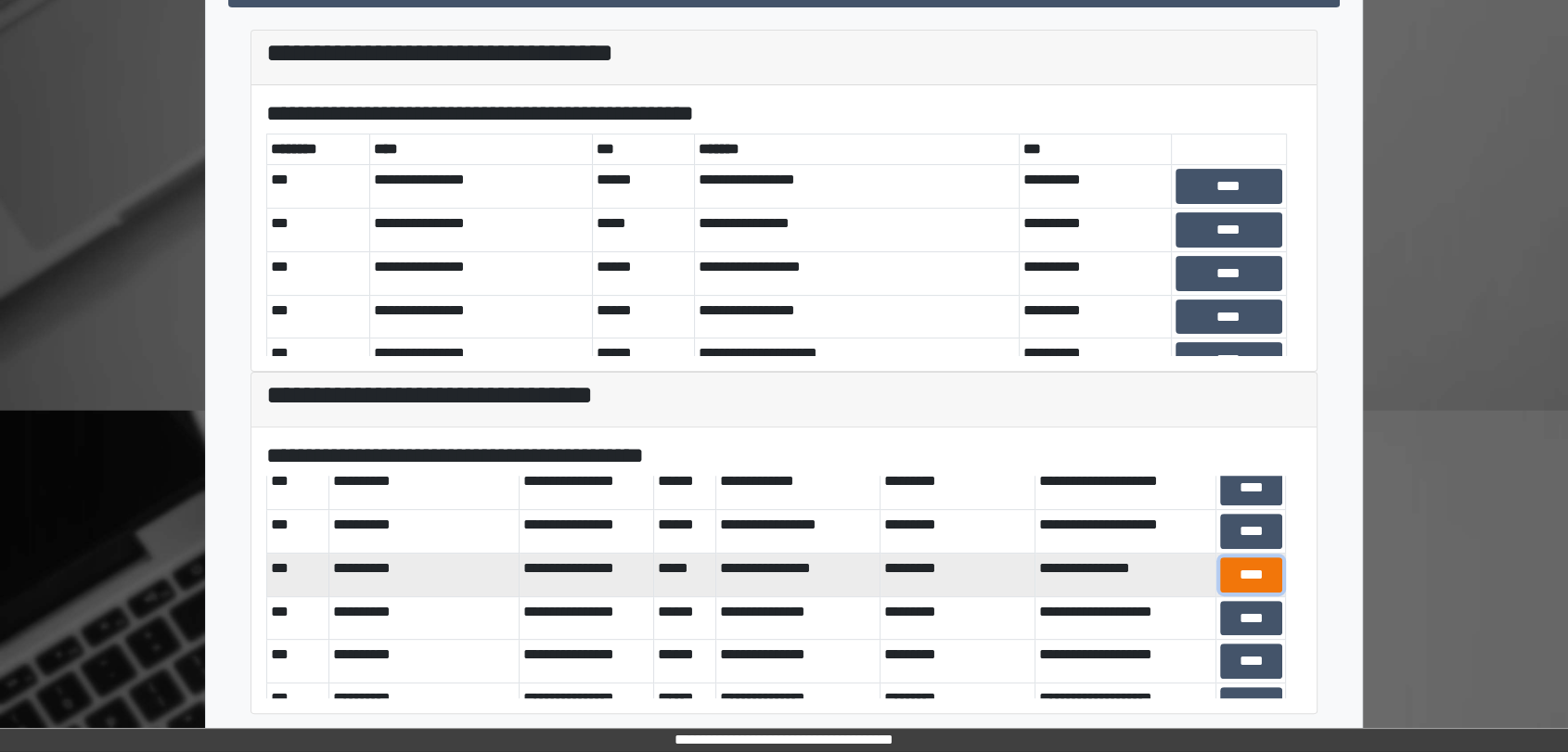click on "****" at bounding box center [1251, 575] 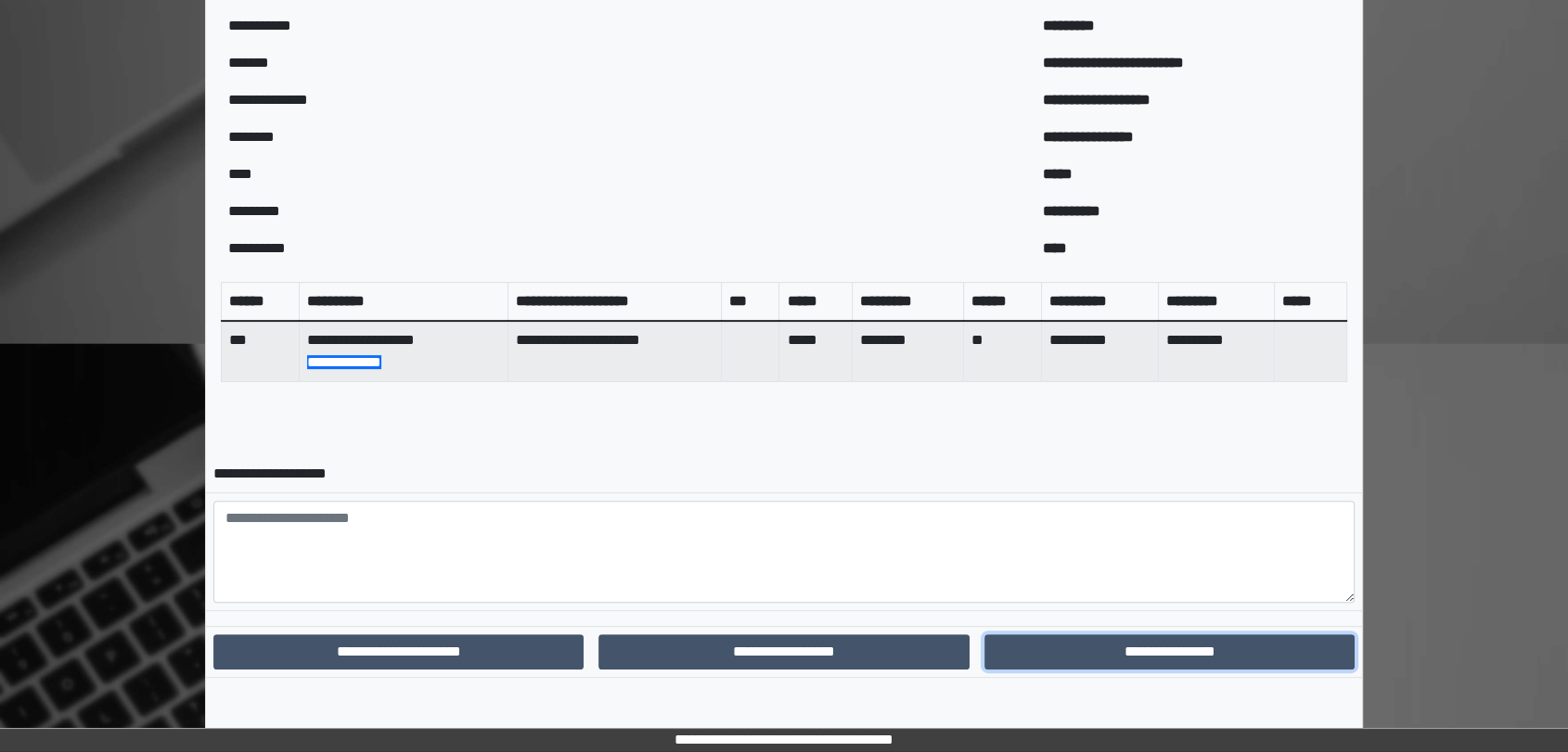 click on "**********" at bounding box center [1169, 652] 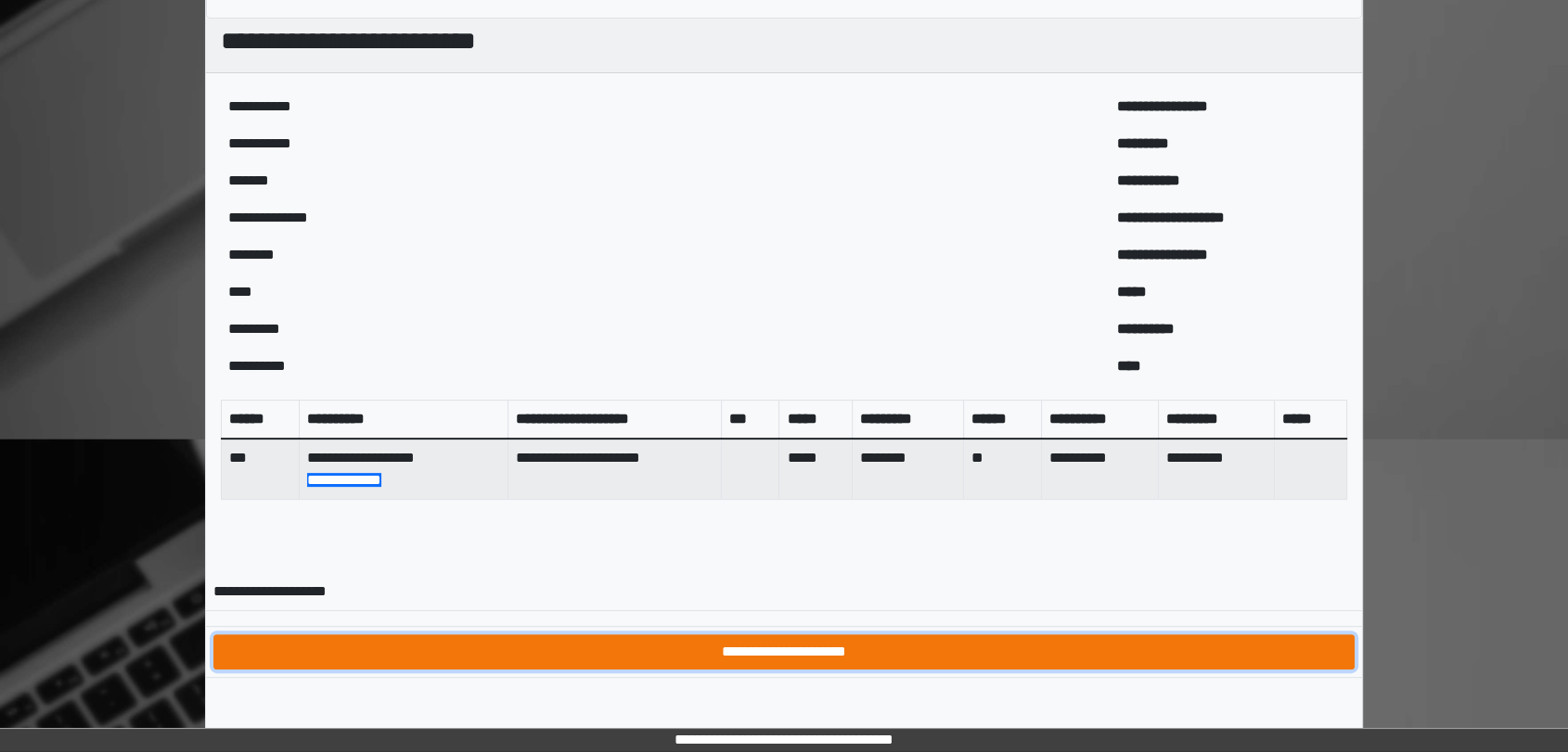 click on "**********" at bounding box center [784, 652] 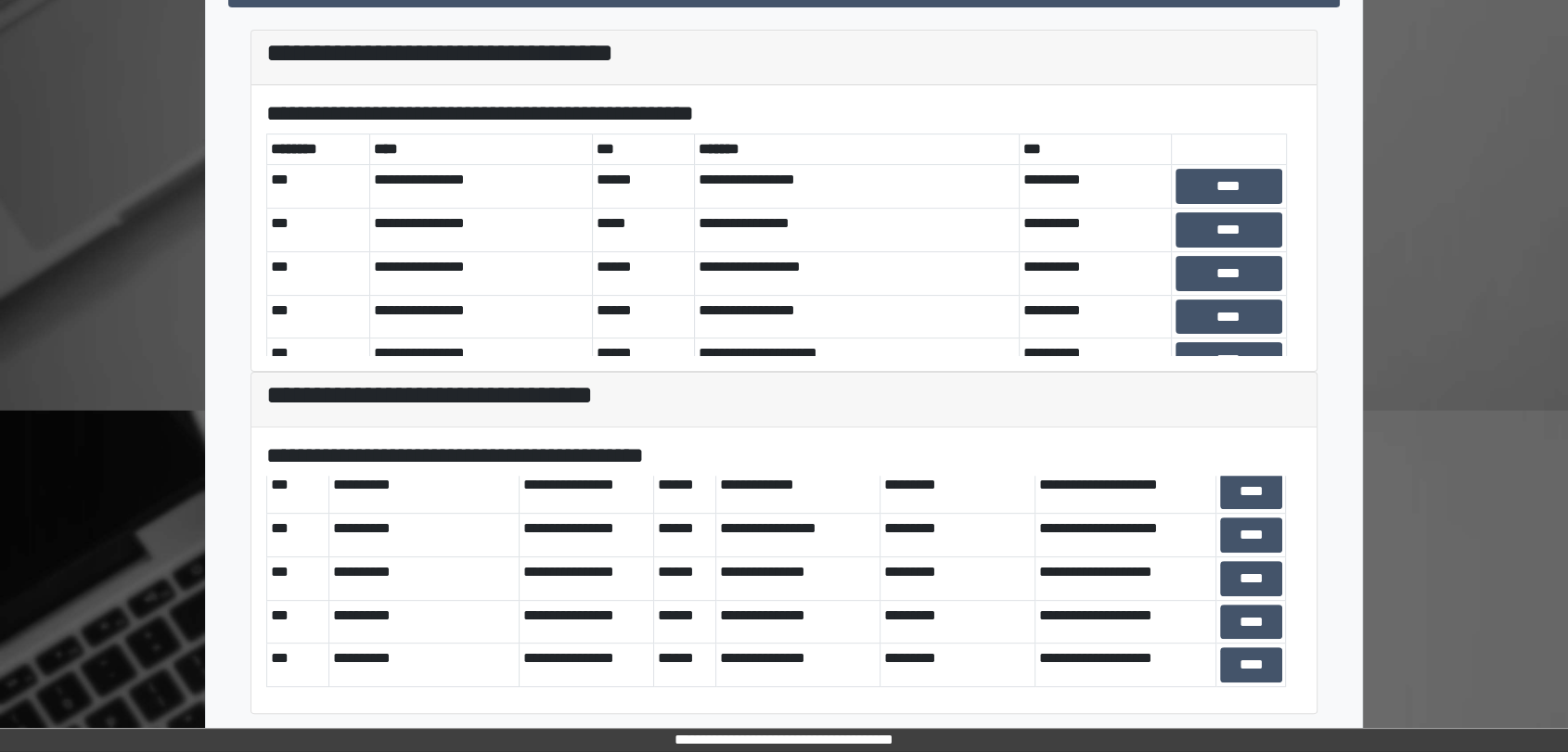 scroll, scrollTop: 616, scrollLeft: 0, axis: vertical 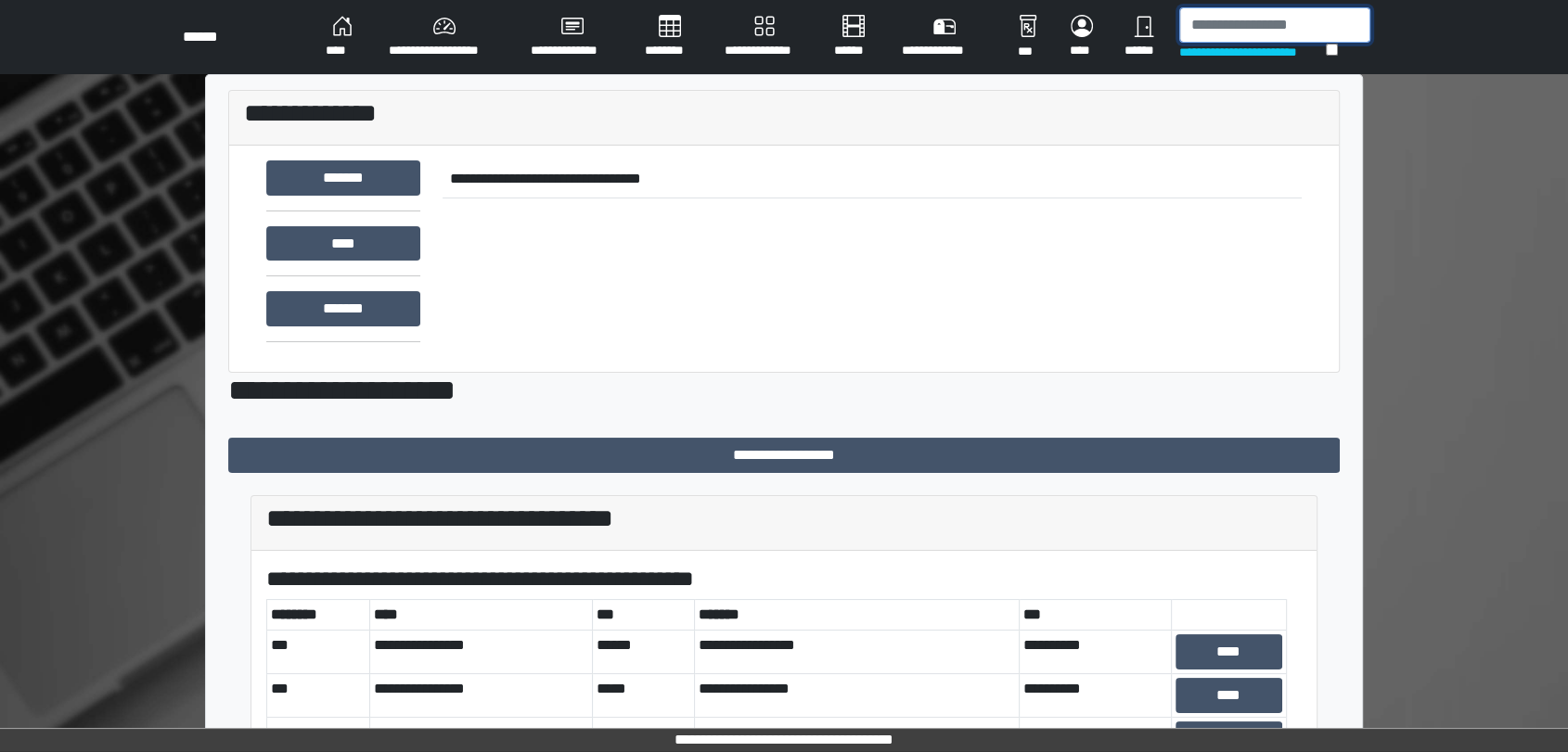 click at bounding box center [1275, 25] 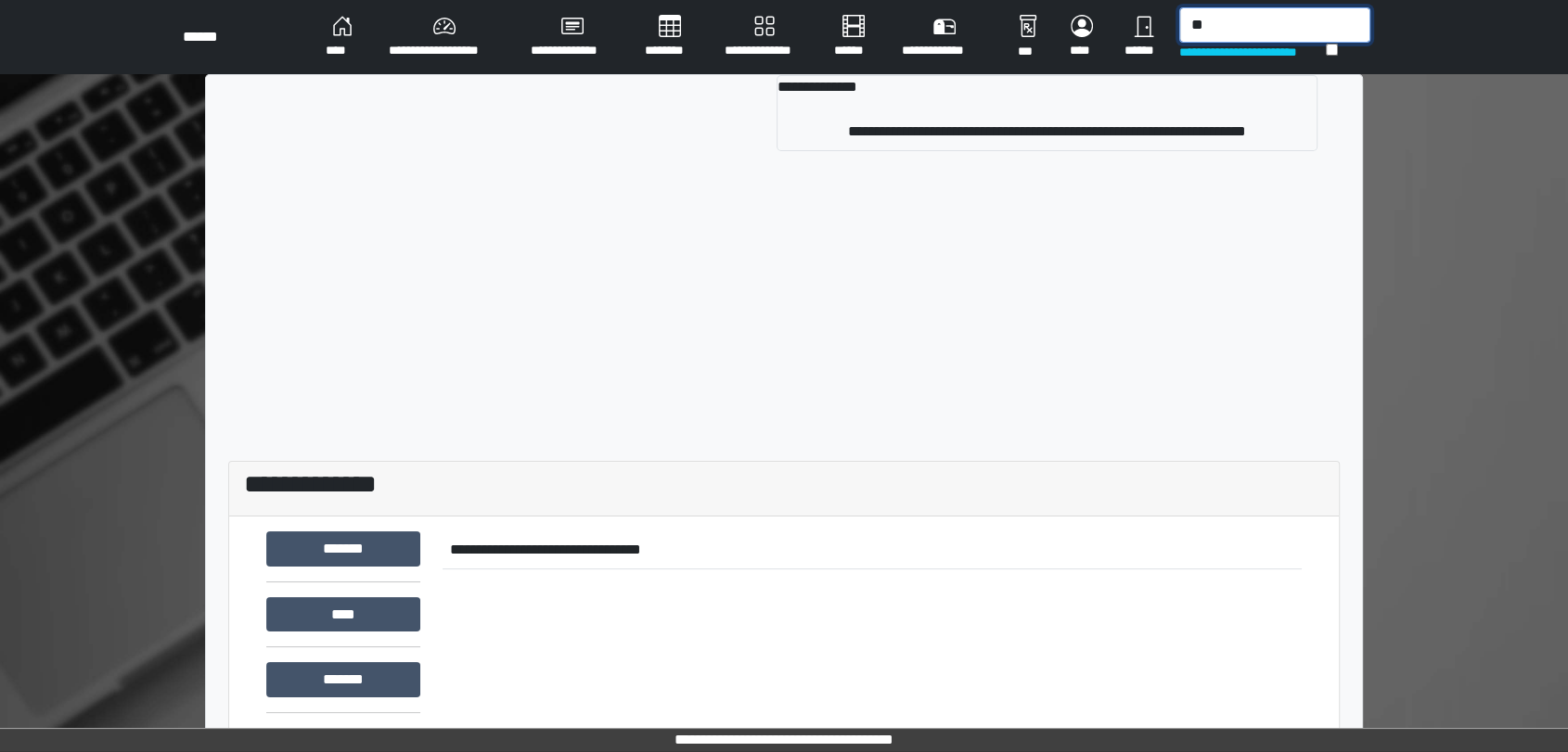 type on "*" 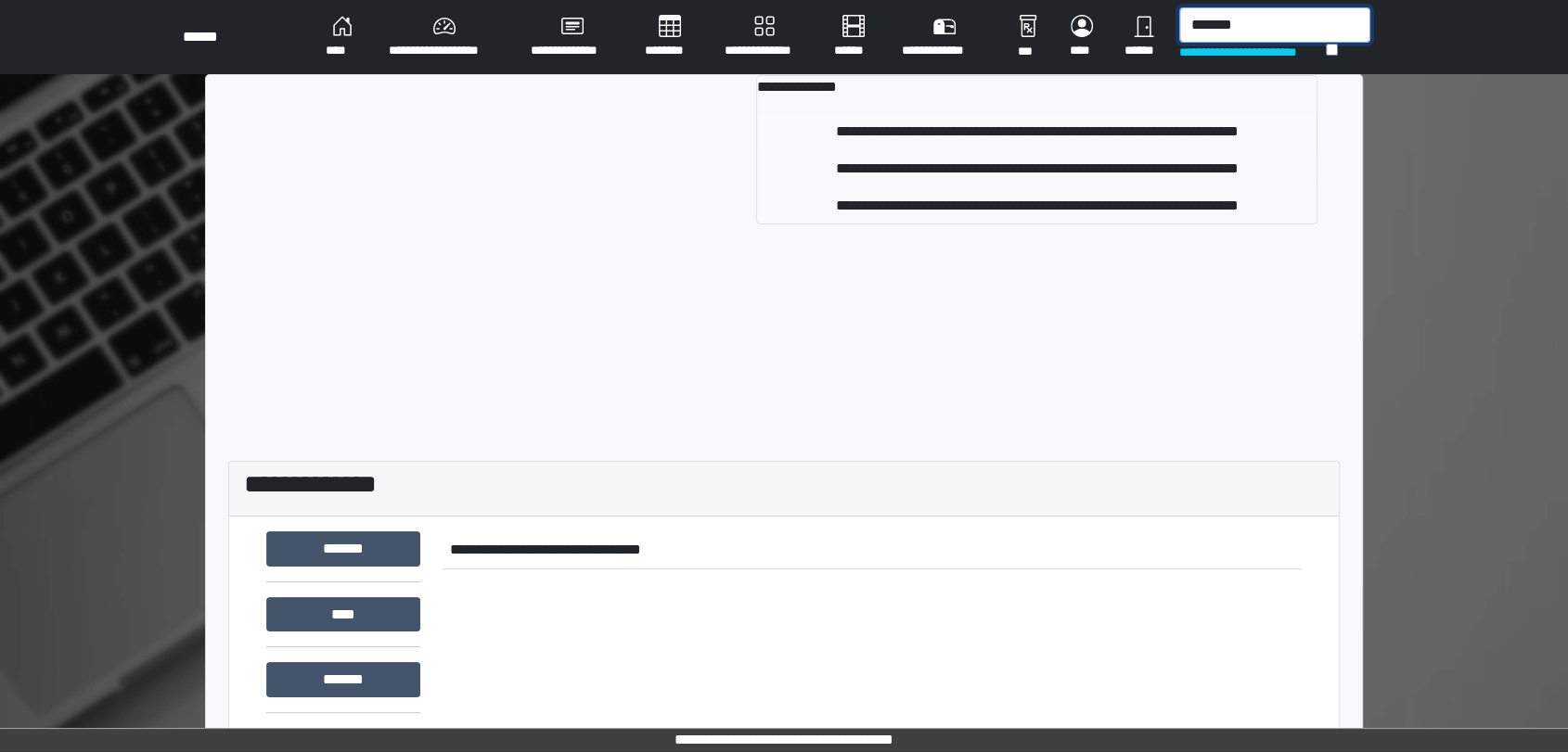 type on "*******" 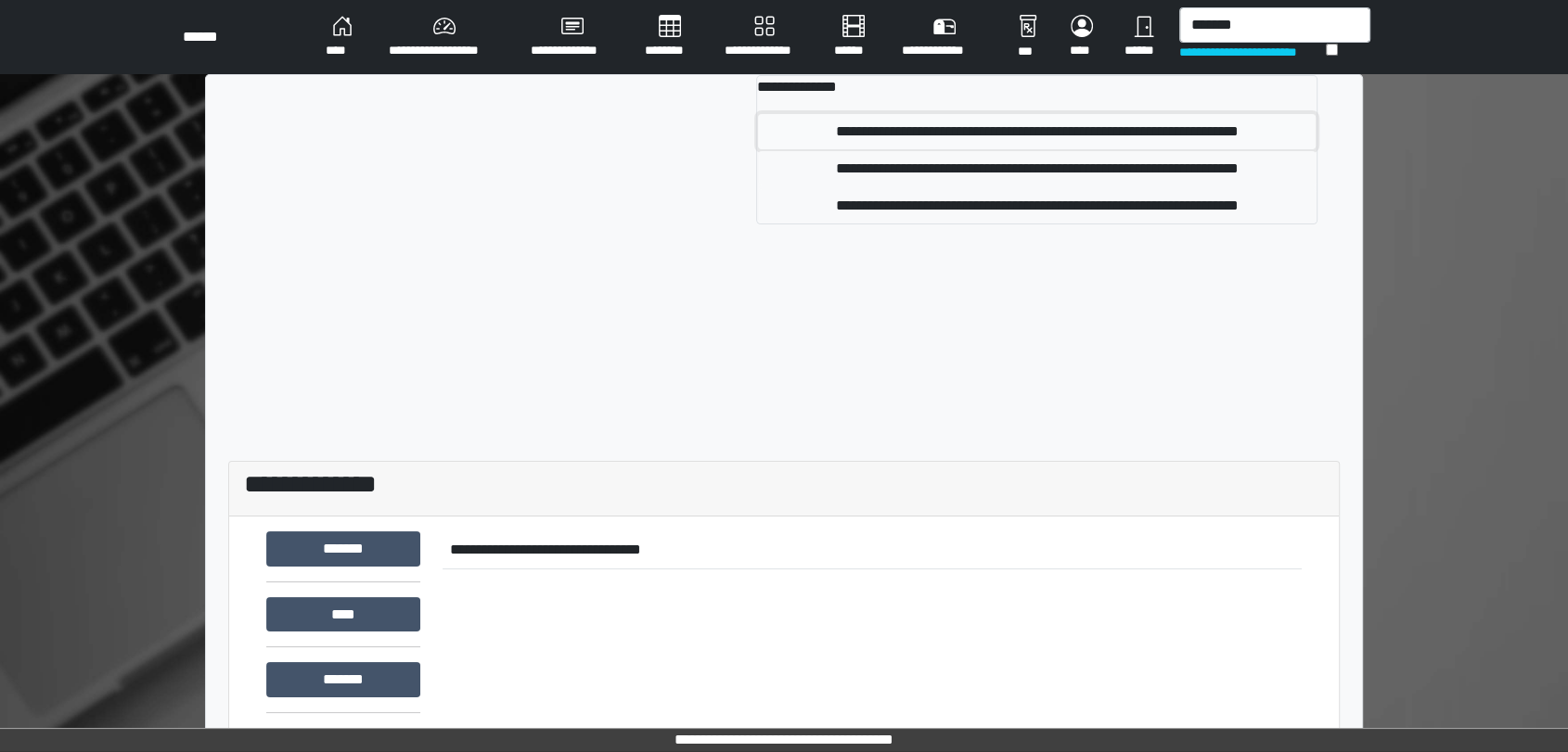 click on "**********" at bounding box center [1036, 132] 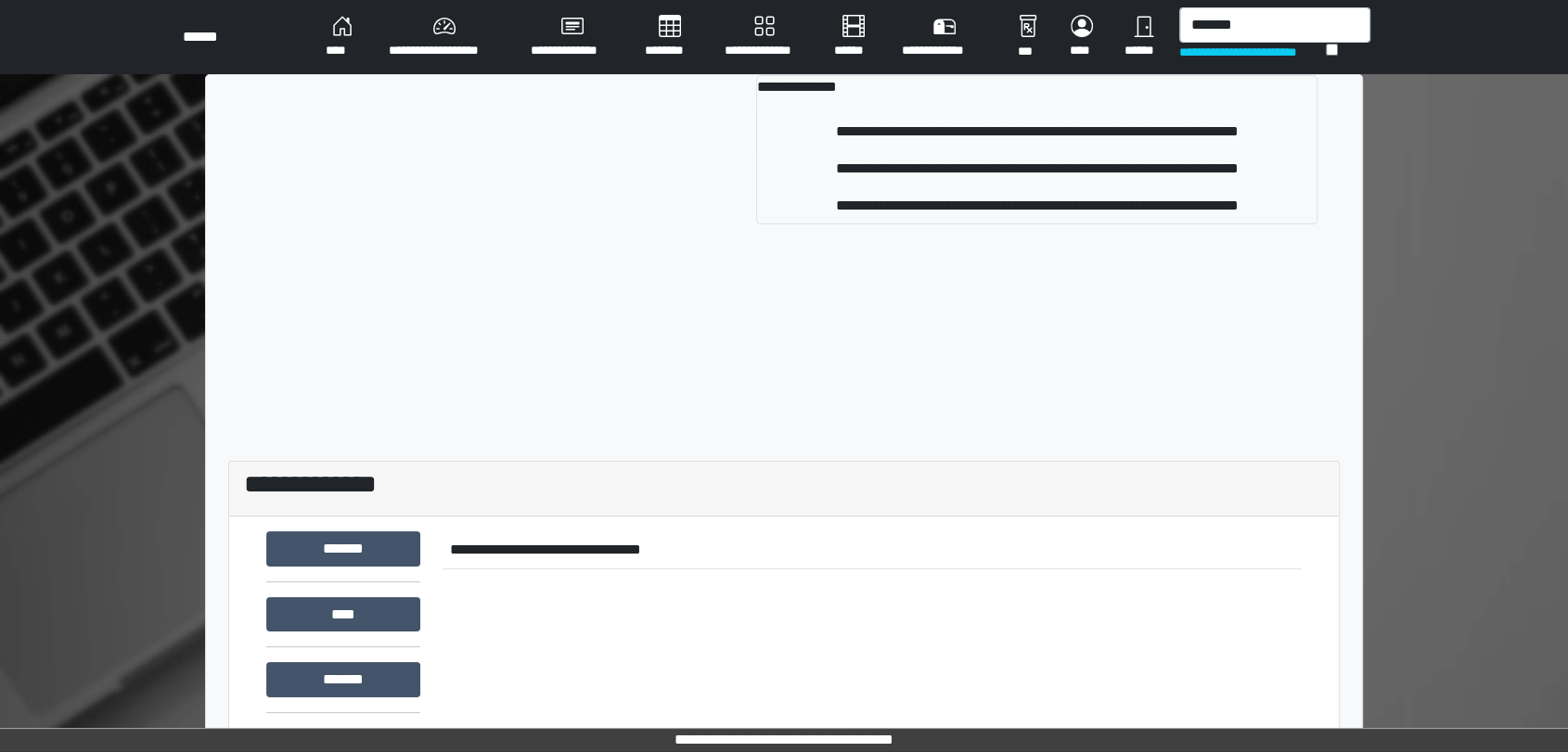 type 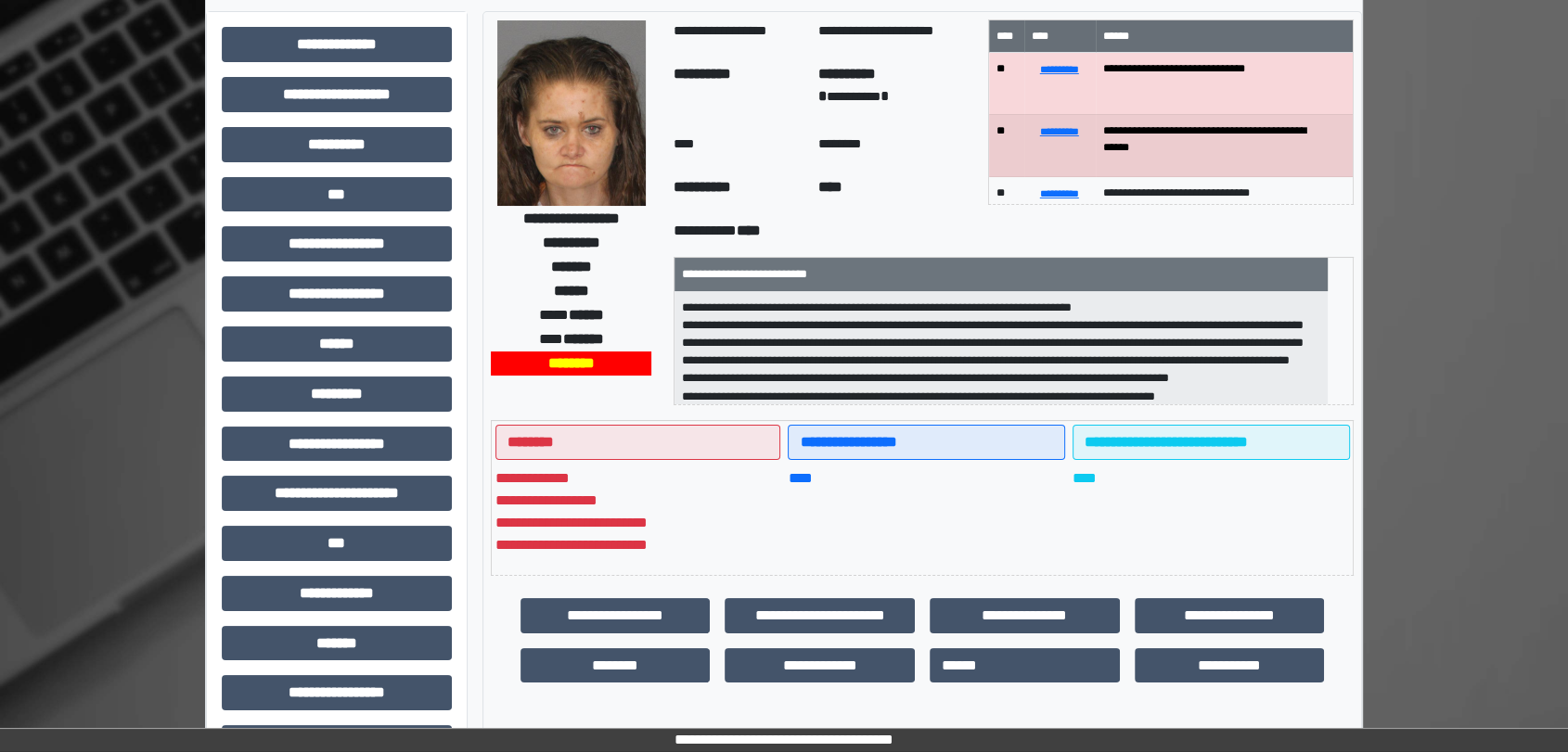 scroll, scrollTop: 309, scrollLeft: 0, axis: vertical 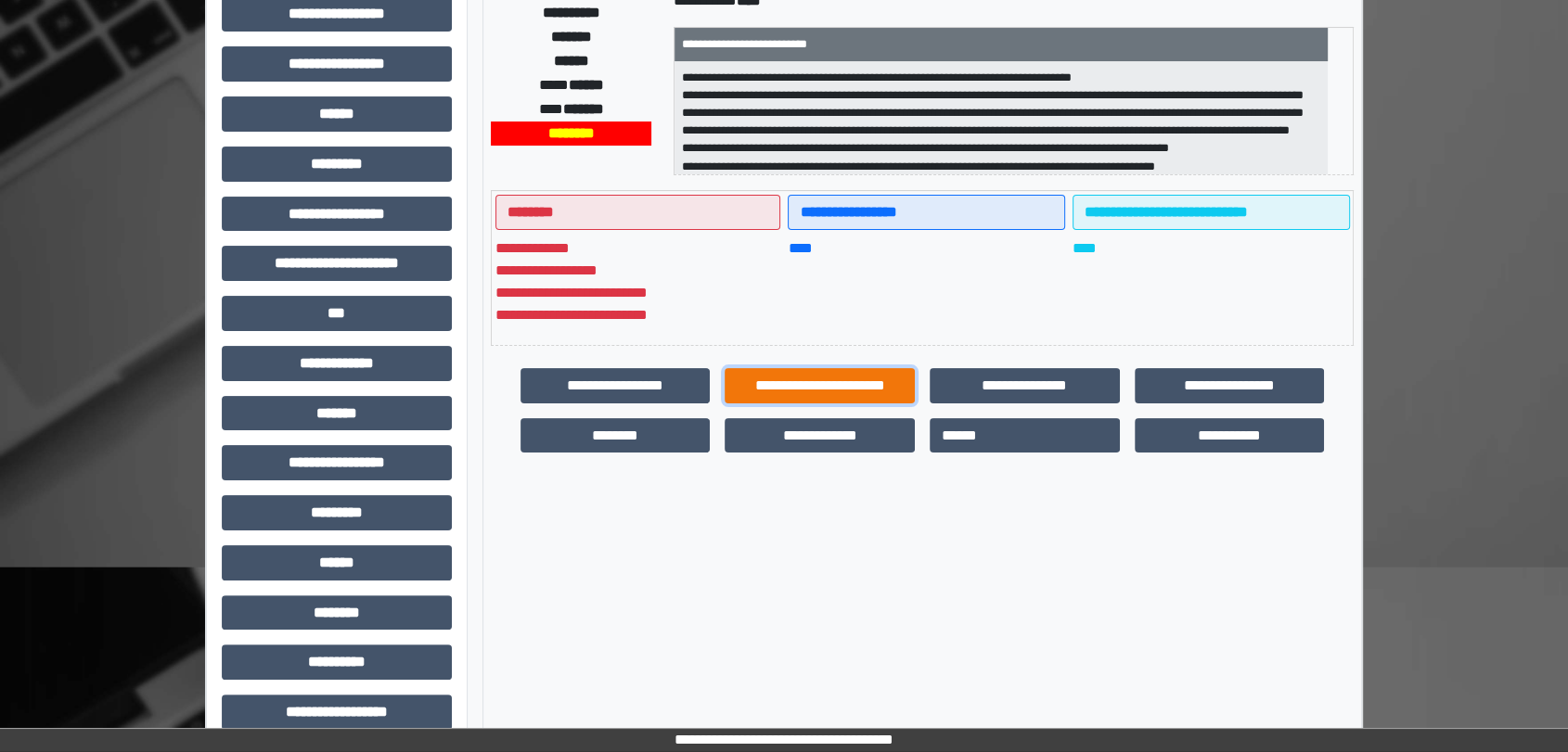 click on "**********" at bounding box center (819, 386) 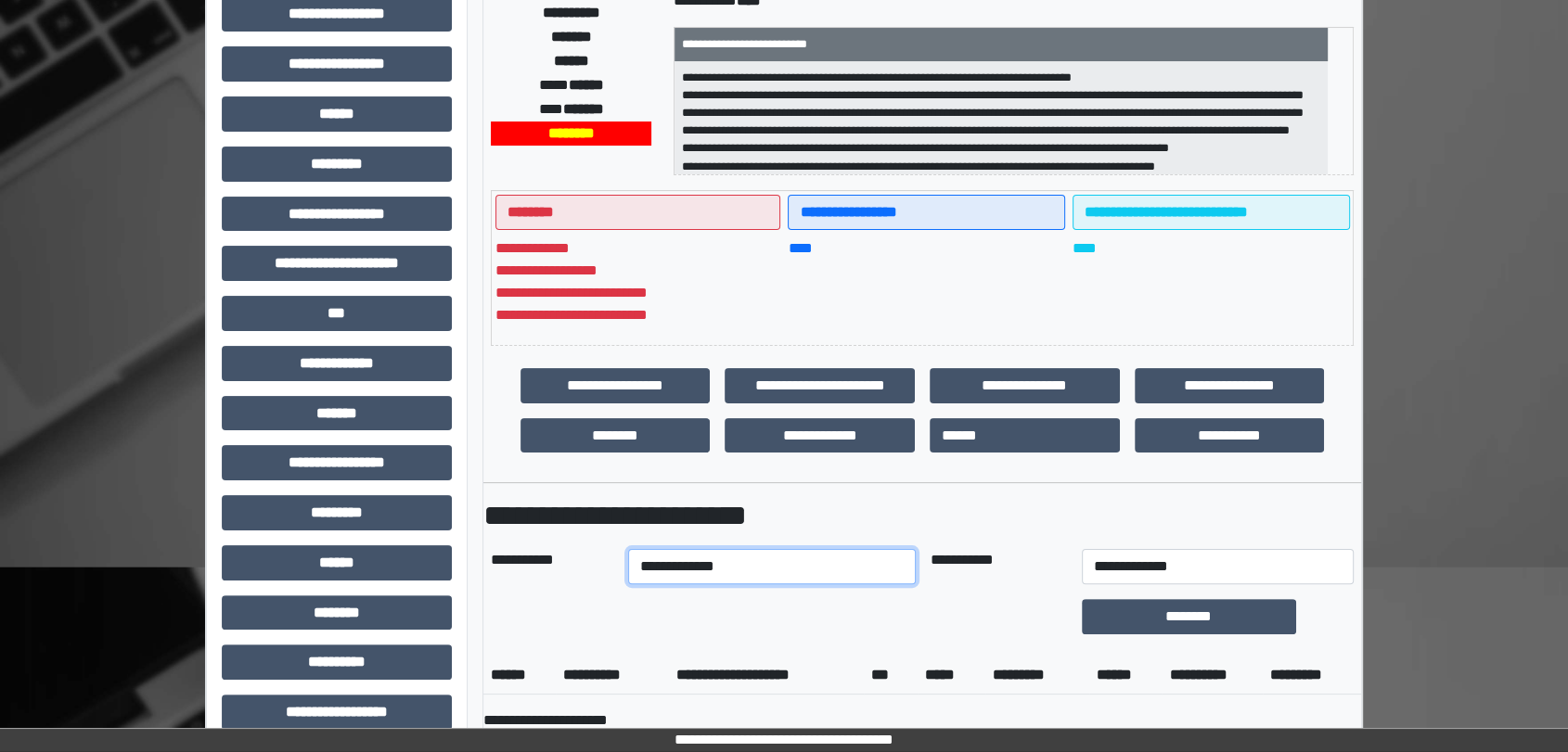 click on "**********" at bounding box center (771, 567) 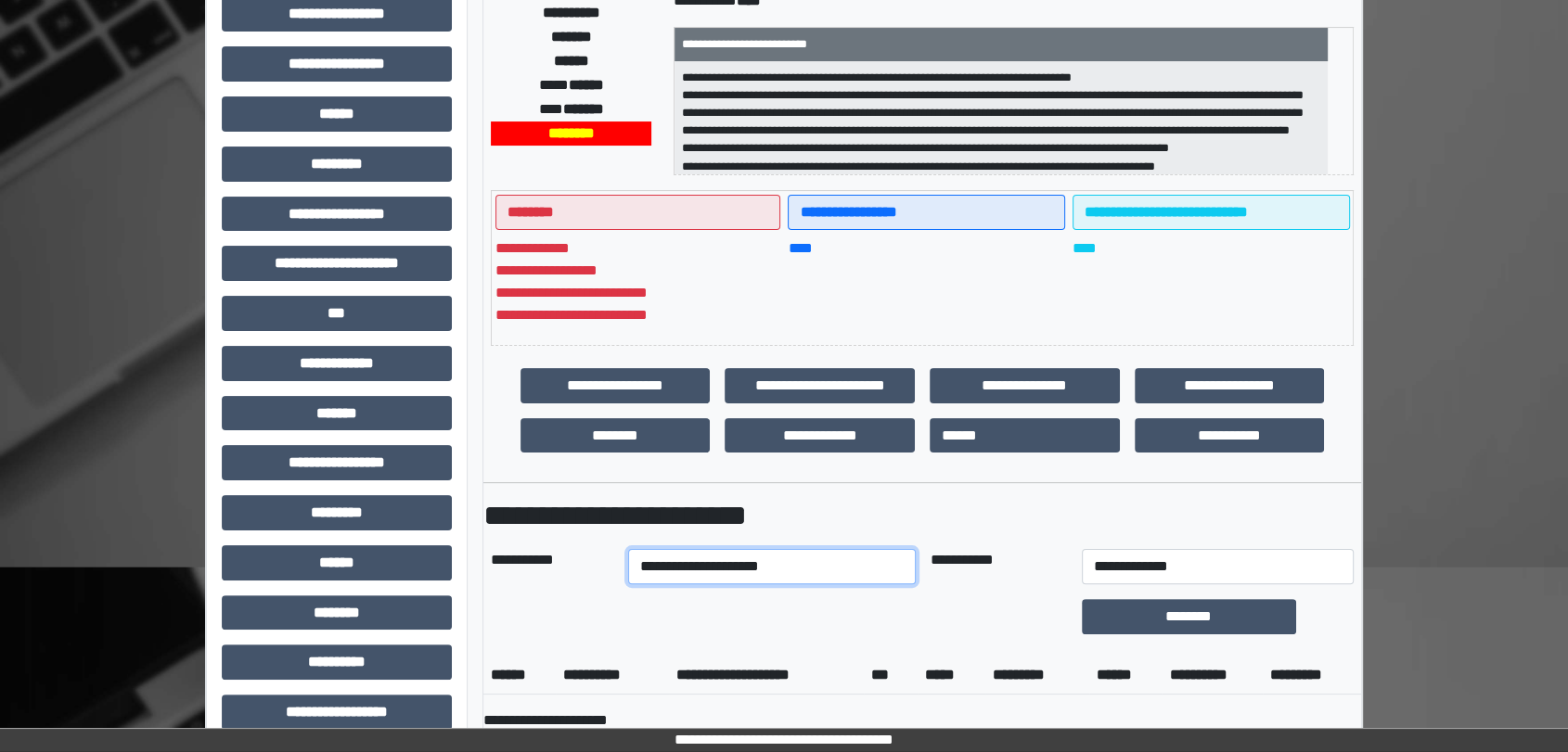 click on "**********" at bounding box center (771, 567) 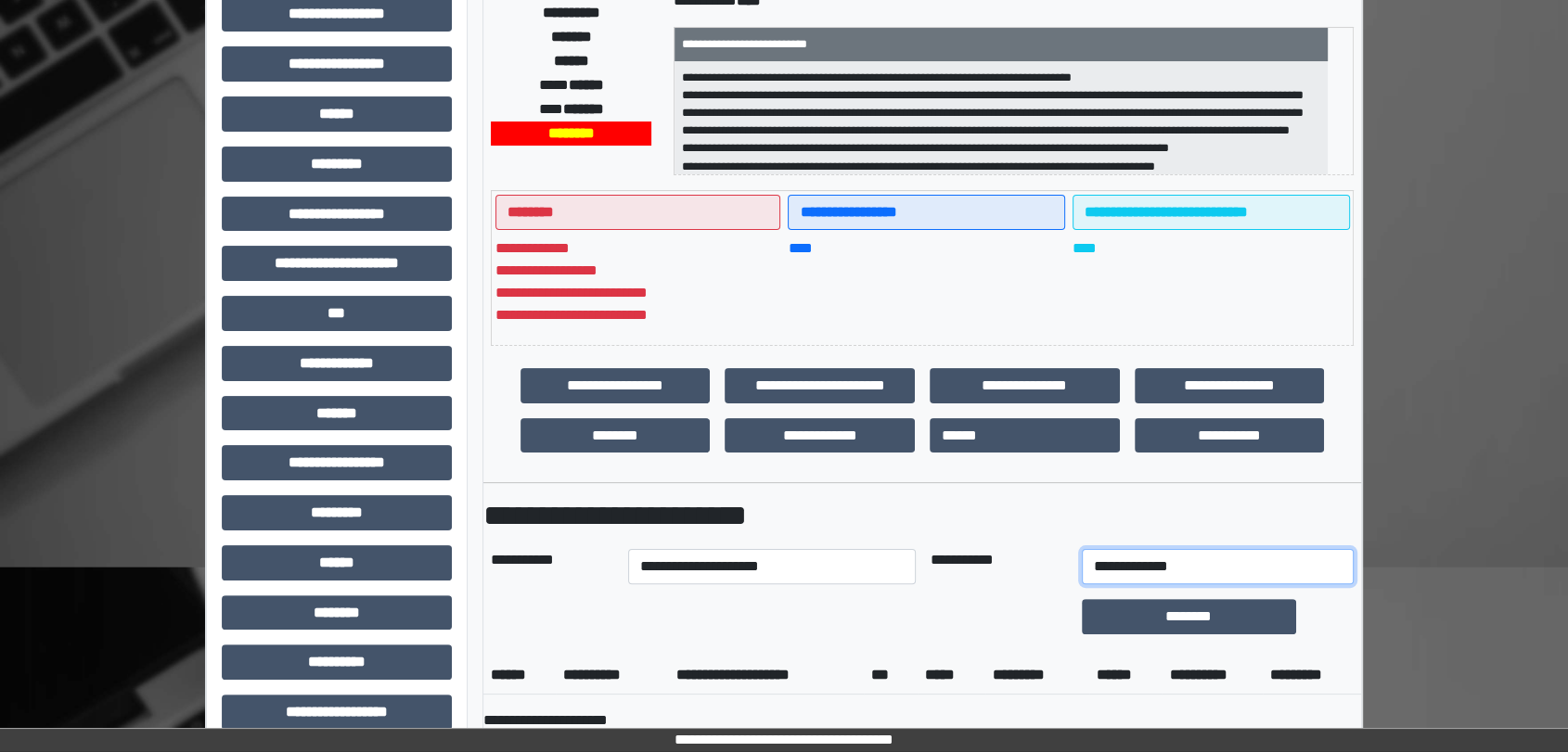 click on "**********" at bounding box center (1217, 567) 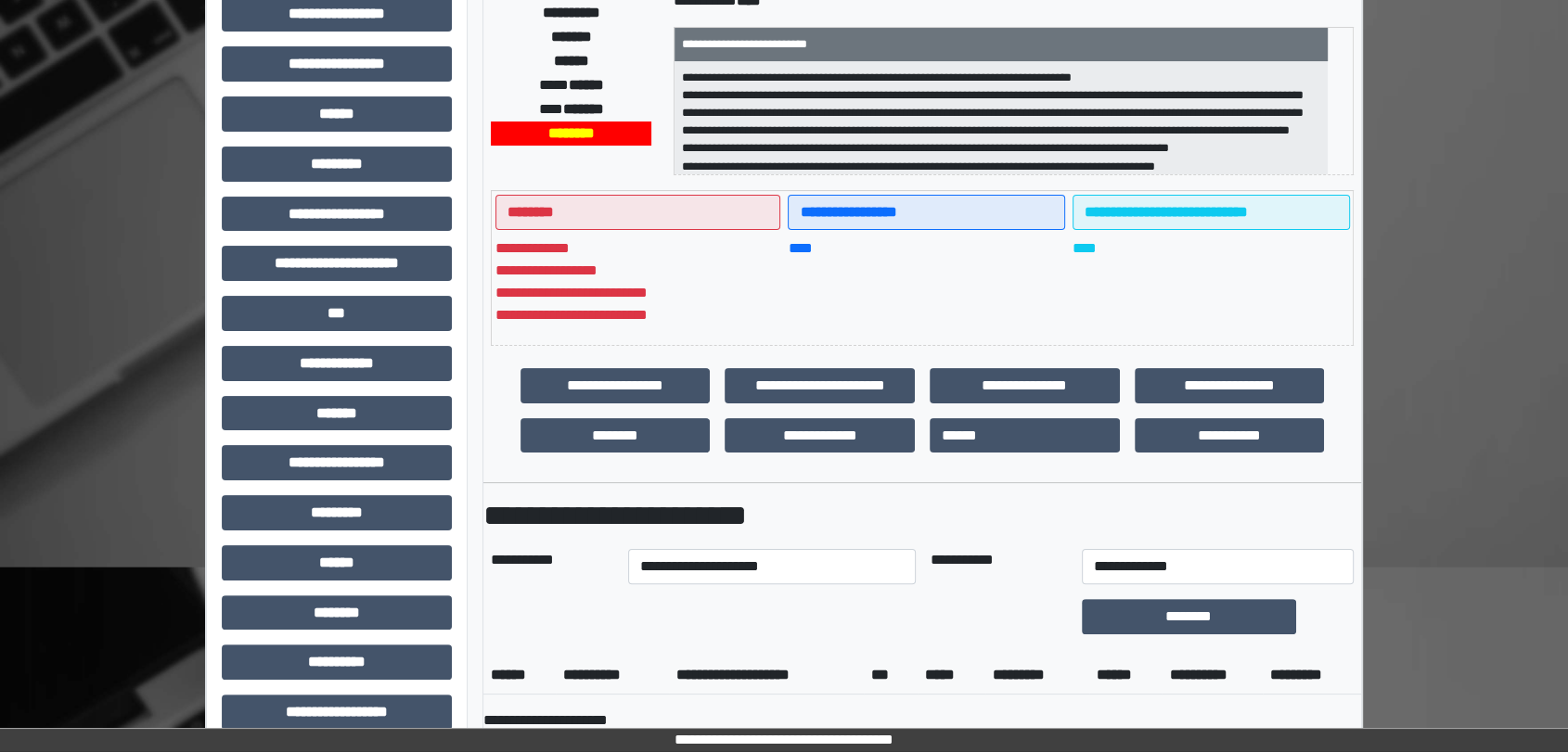 click at bounding box center [998, 617] 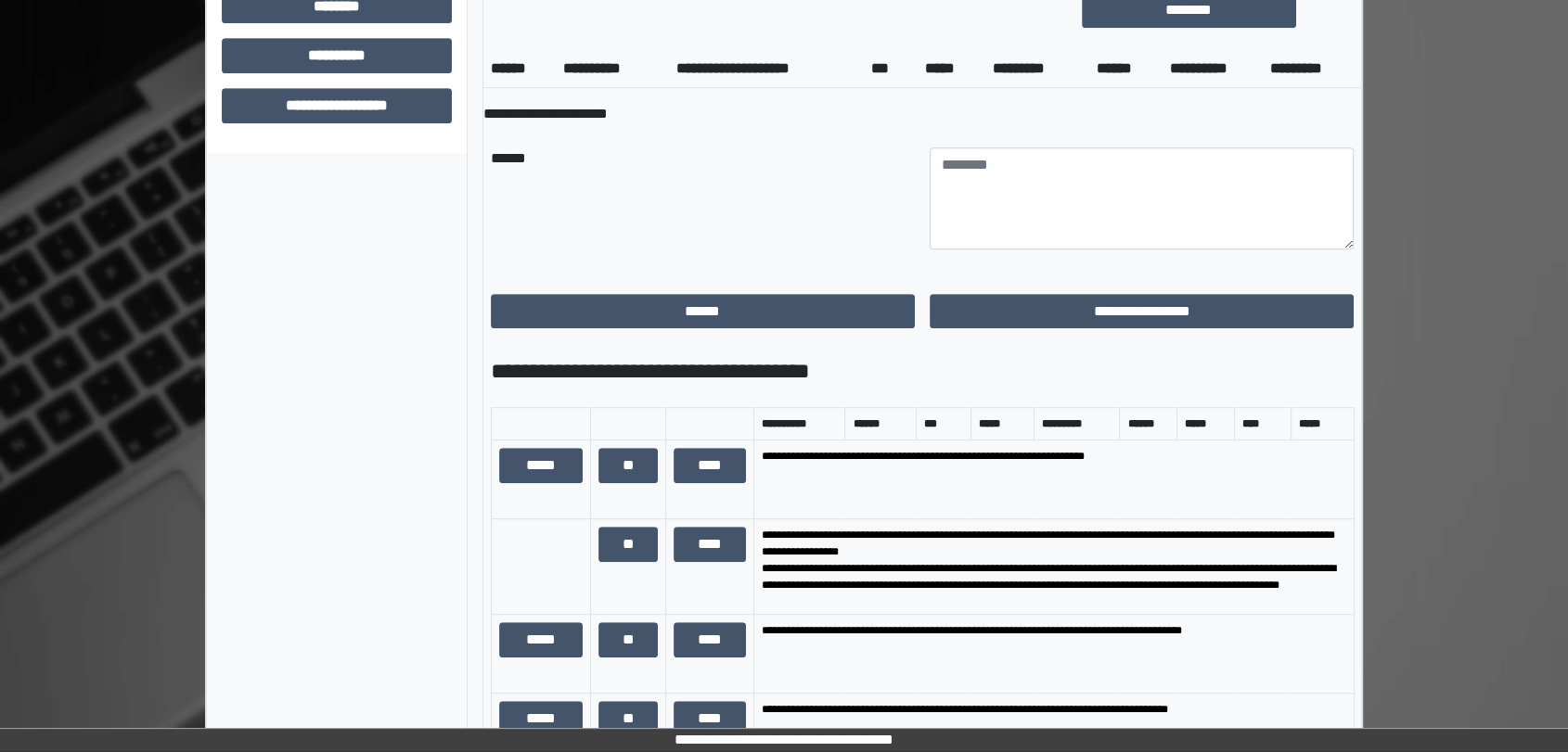 scroll, scrollTop: 927, scrollLeft: 0, axis: vertical 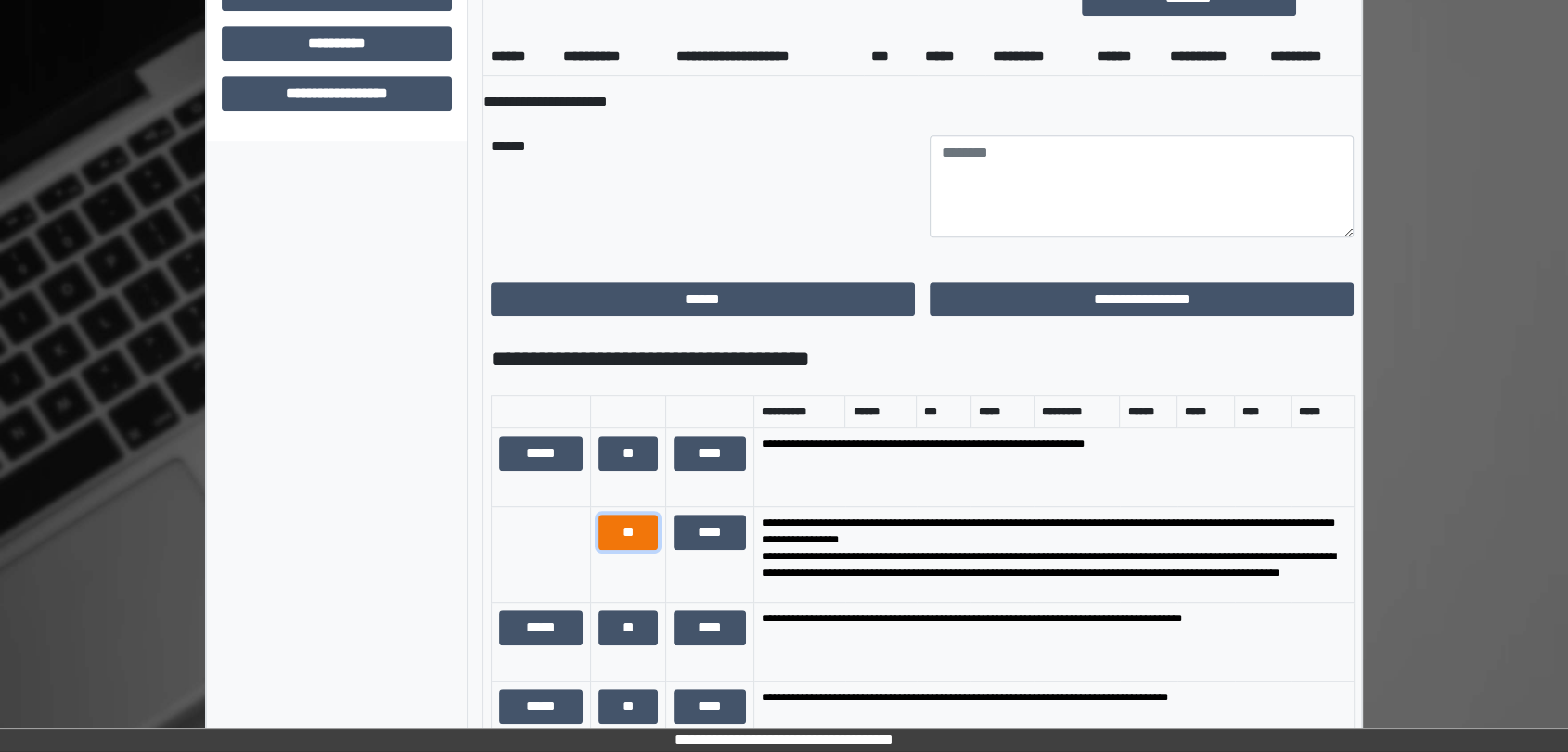 click on "**" at bounding box center [628, 532] 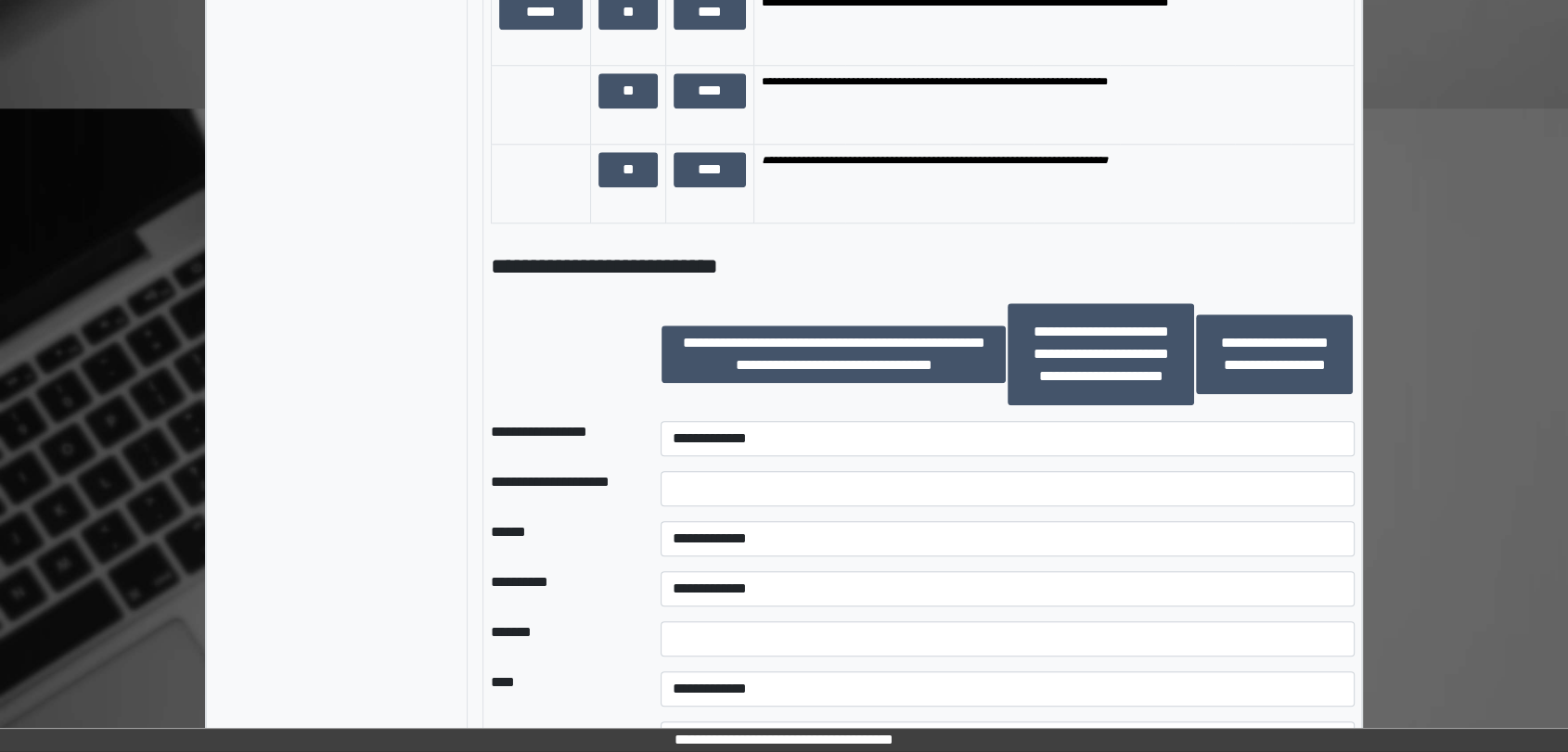 scroll, scrollTop: 1957, scrollLeft: 0, axis: vertical 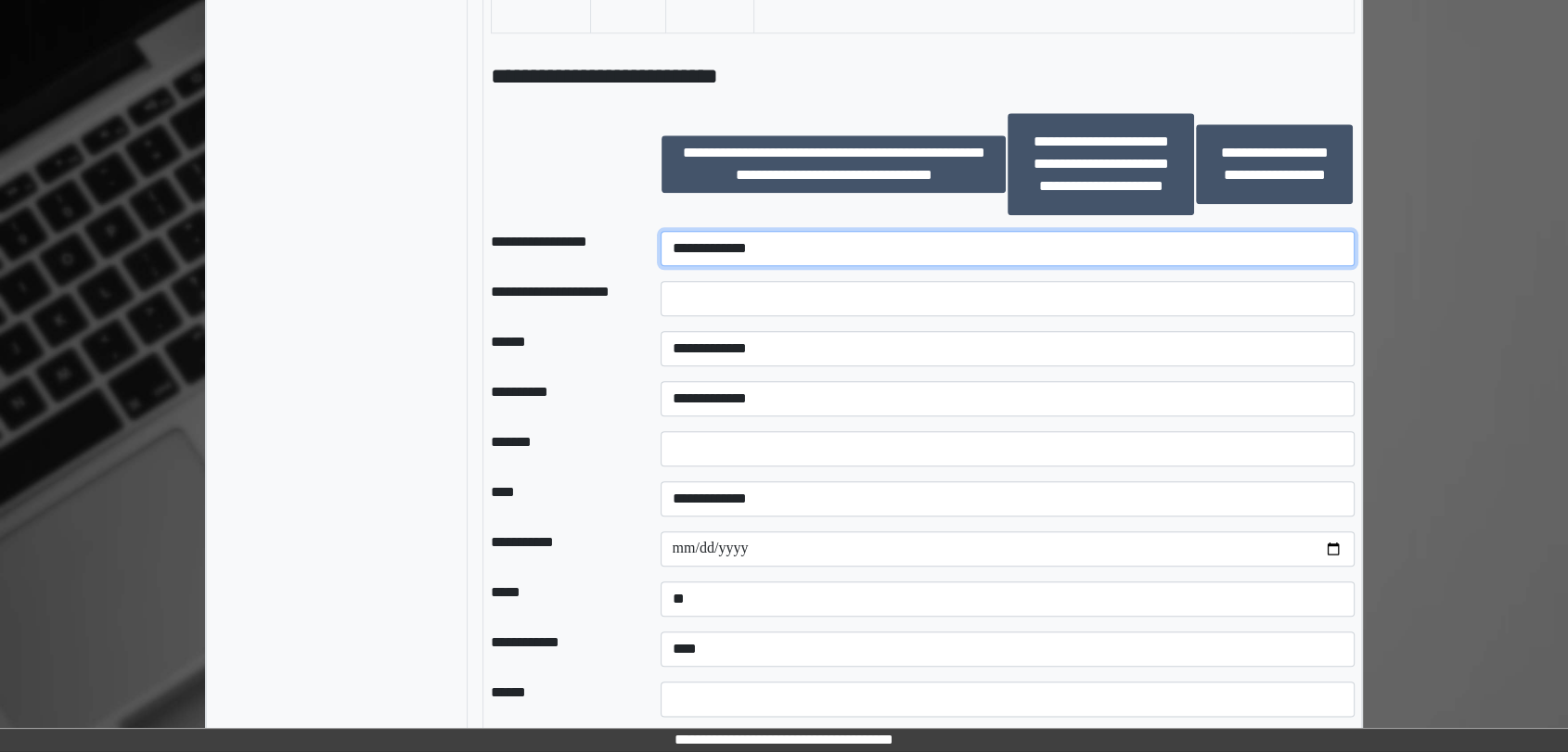 click on "**********" at bounding box center [1008, 249] 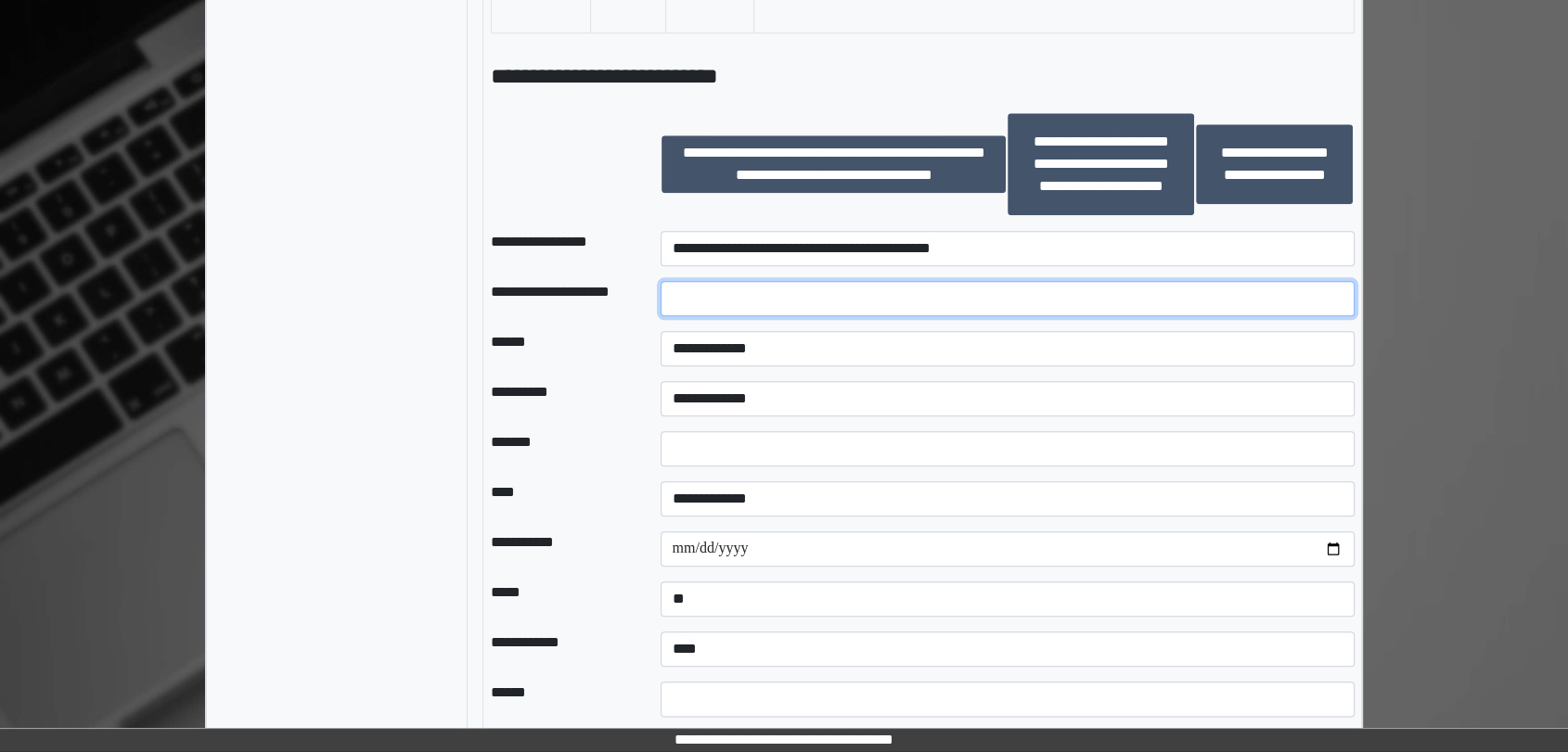click at bounding box center (1008, 299) 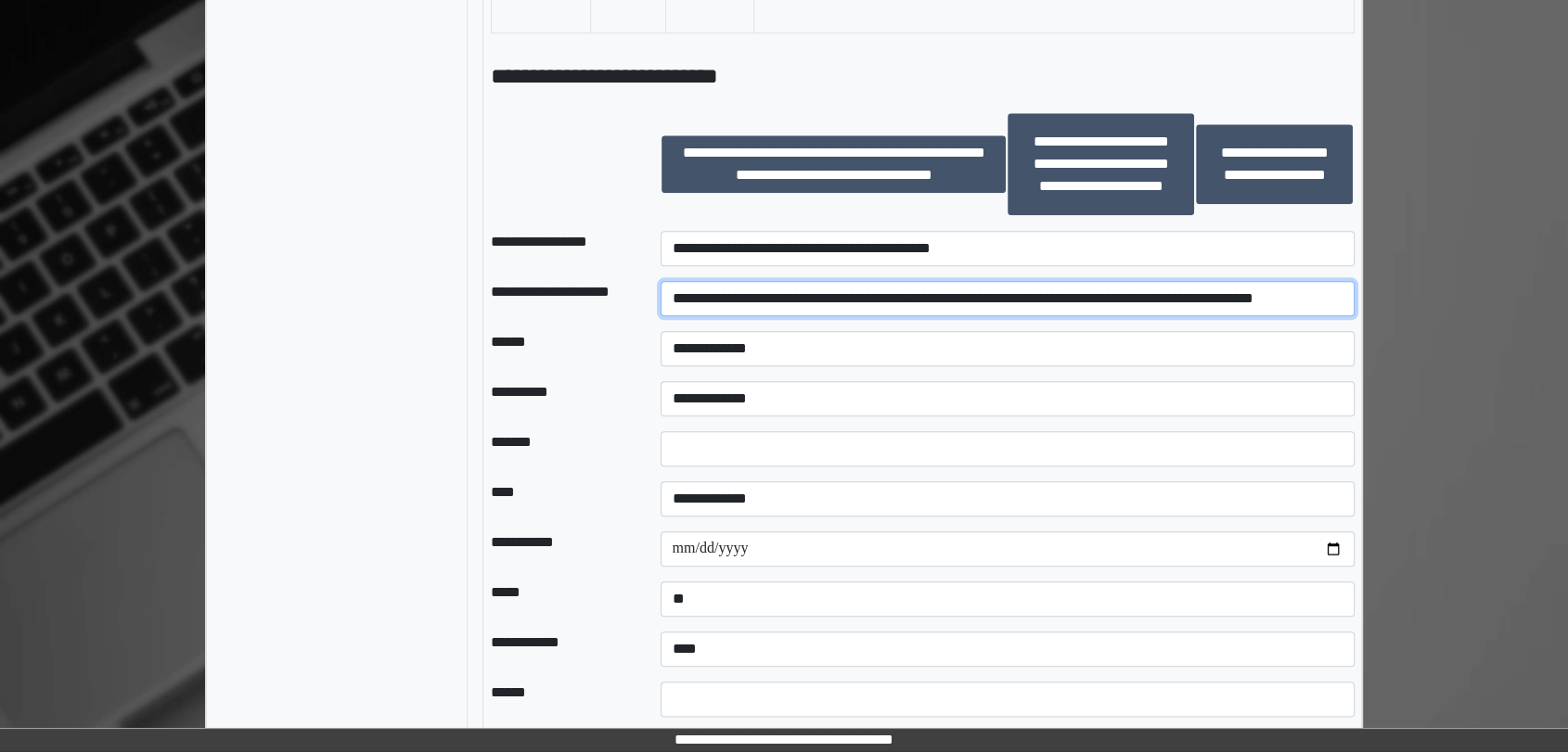 scroll, scrollTop: 0, scrollLeft: 7, axis: horizontal 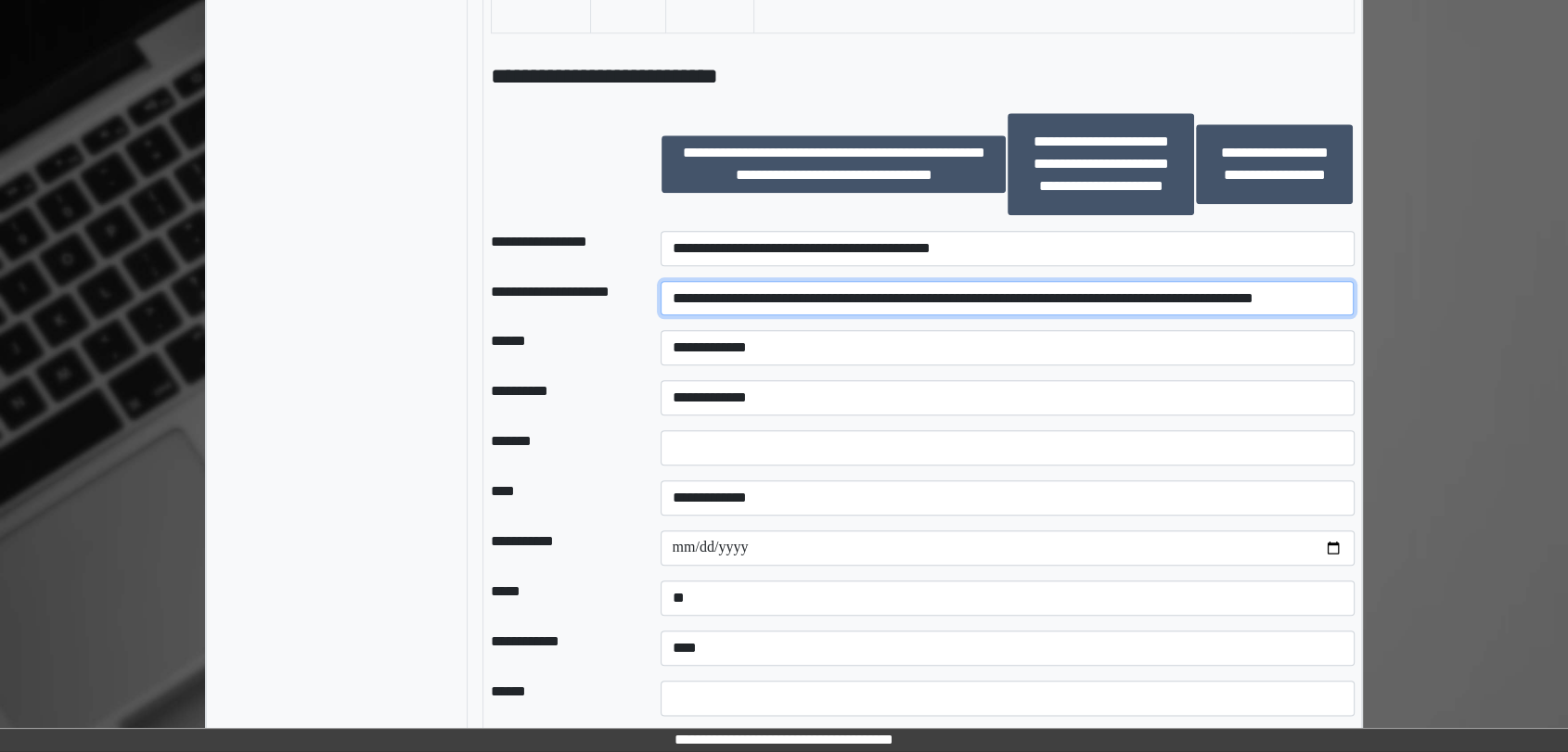type on "**********" 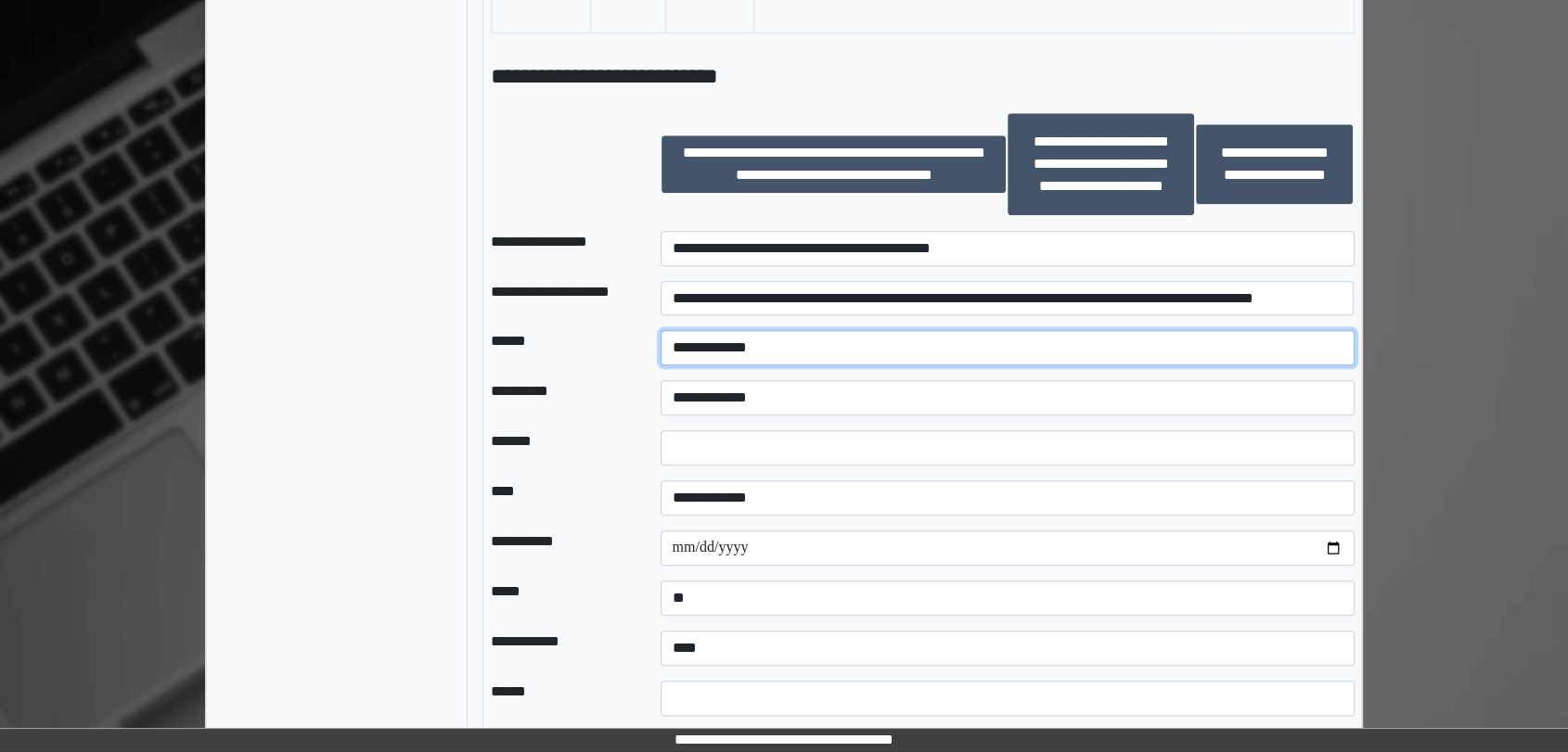 scroll, scrollTop: 0, scrollLeft: 0, axis: both 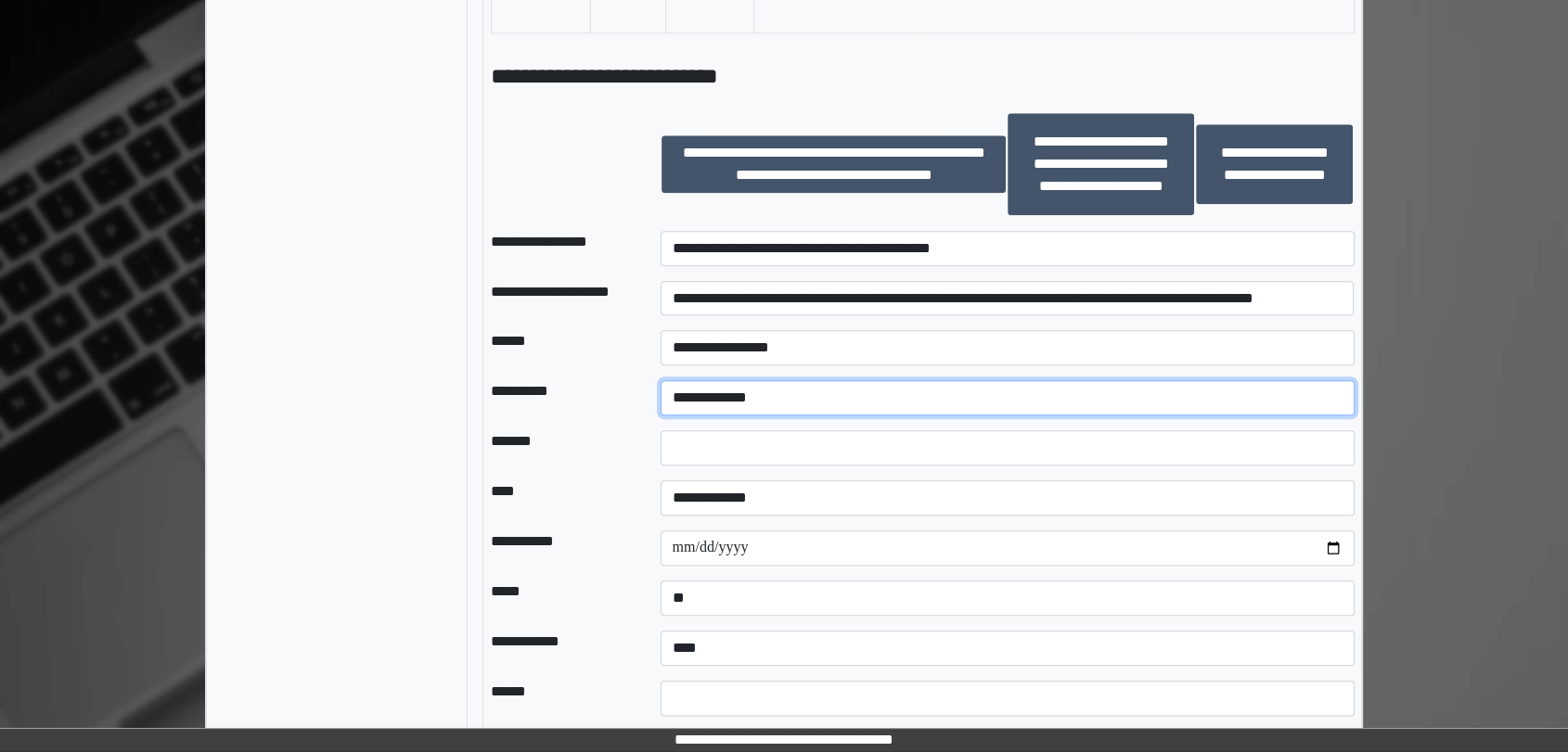 click on "**********" at bounding box center [1008, 398] 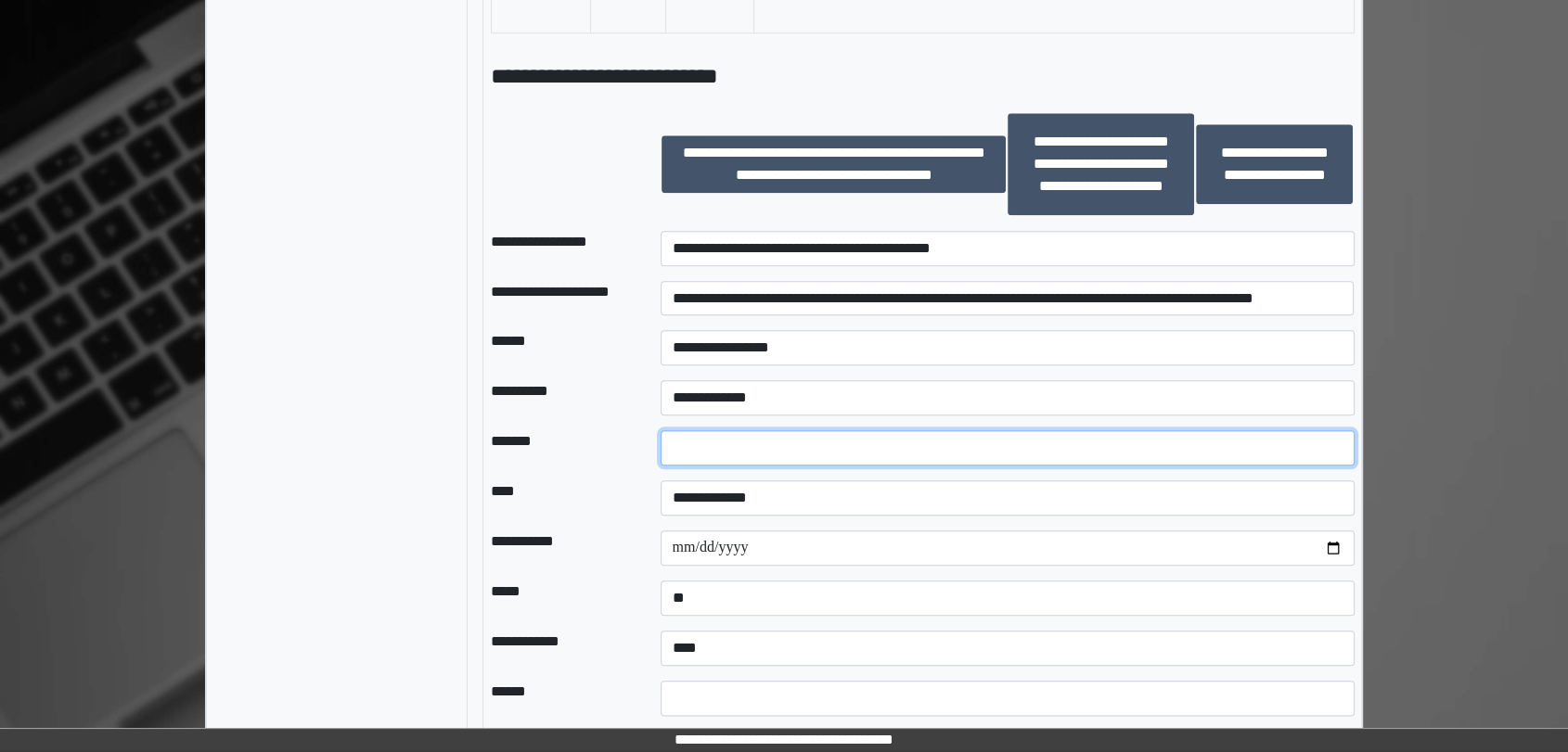 click at bounding box center (1008, 448) 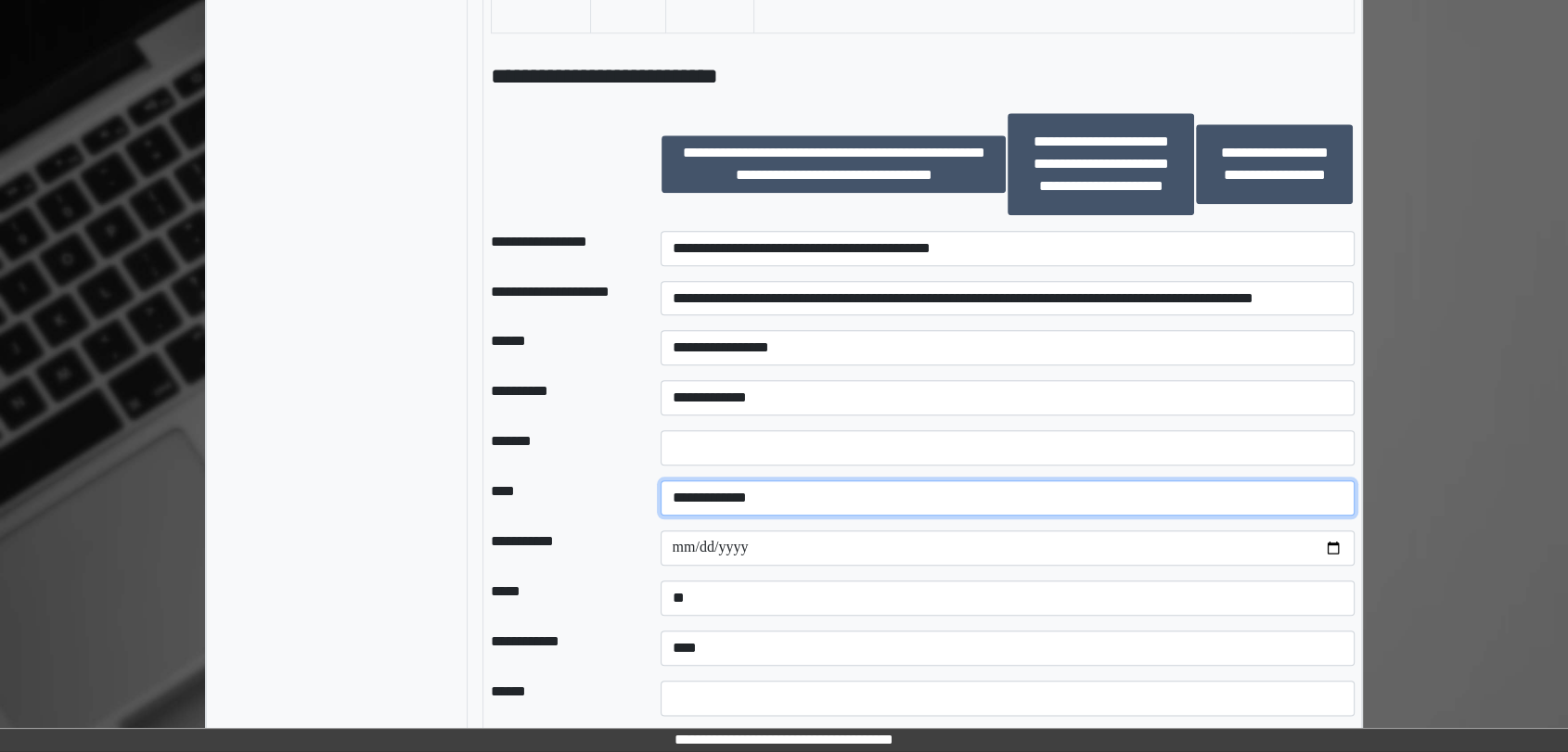 click on "**********" at bounding box center [1008, 498] 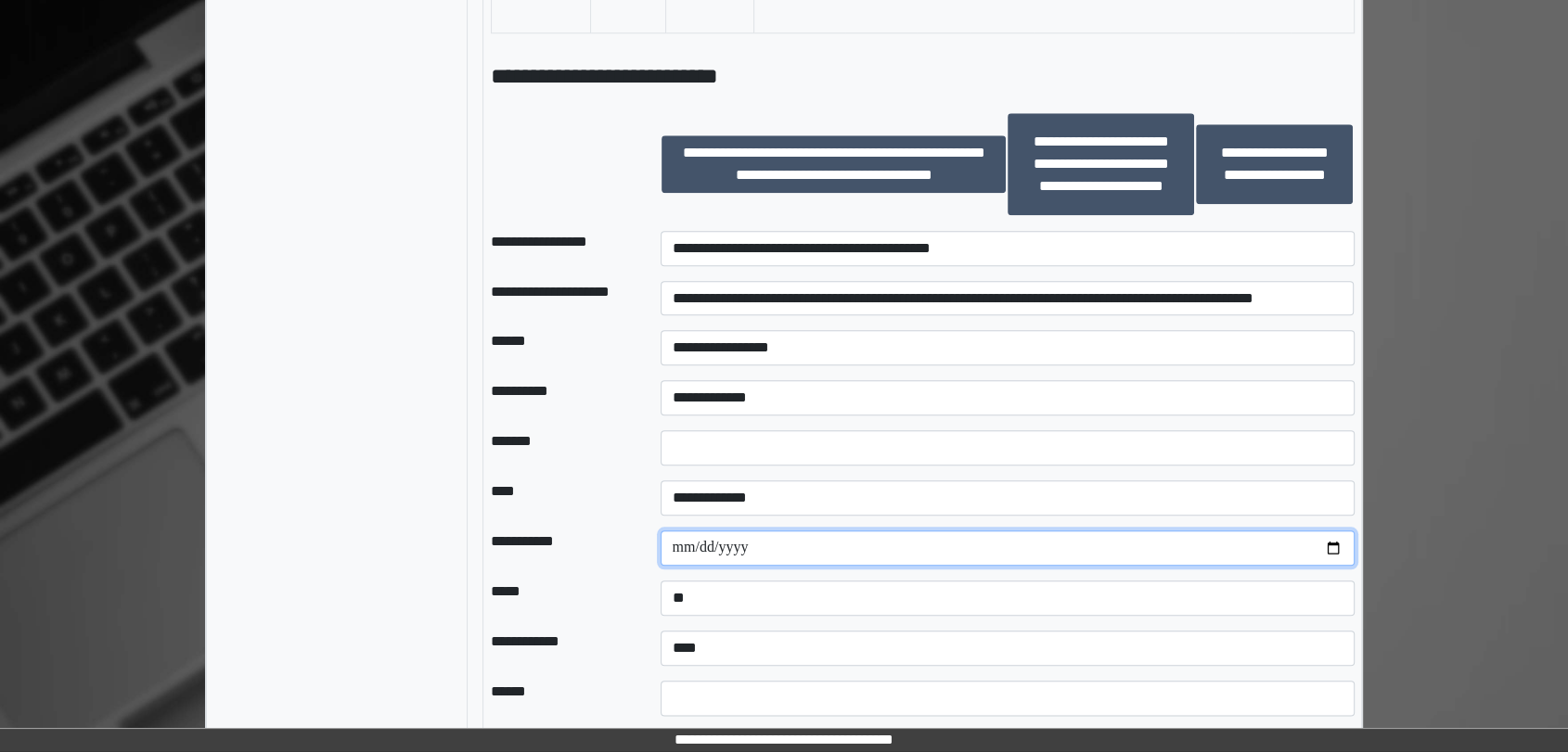 click at bounding box center [1008, 548] 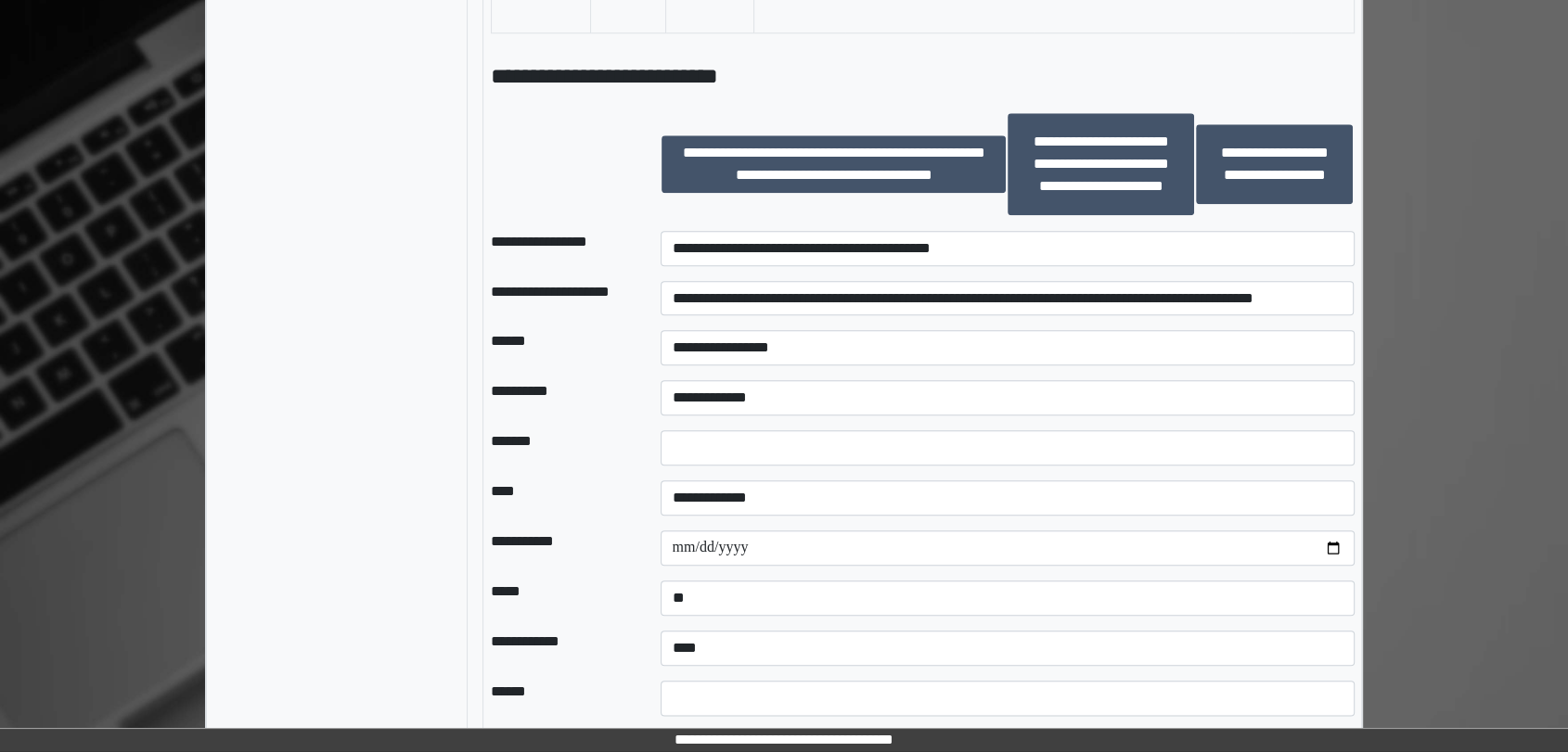 click on "**********" at bounding box center [560, 548] 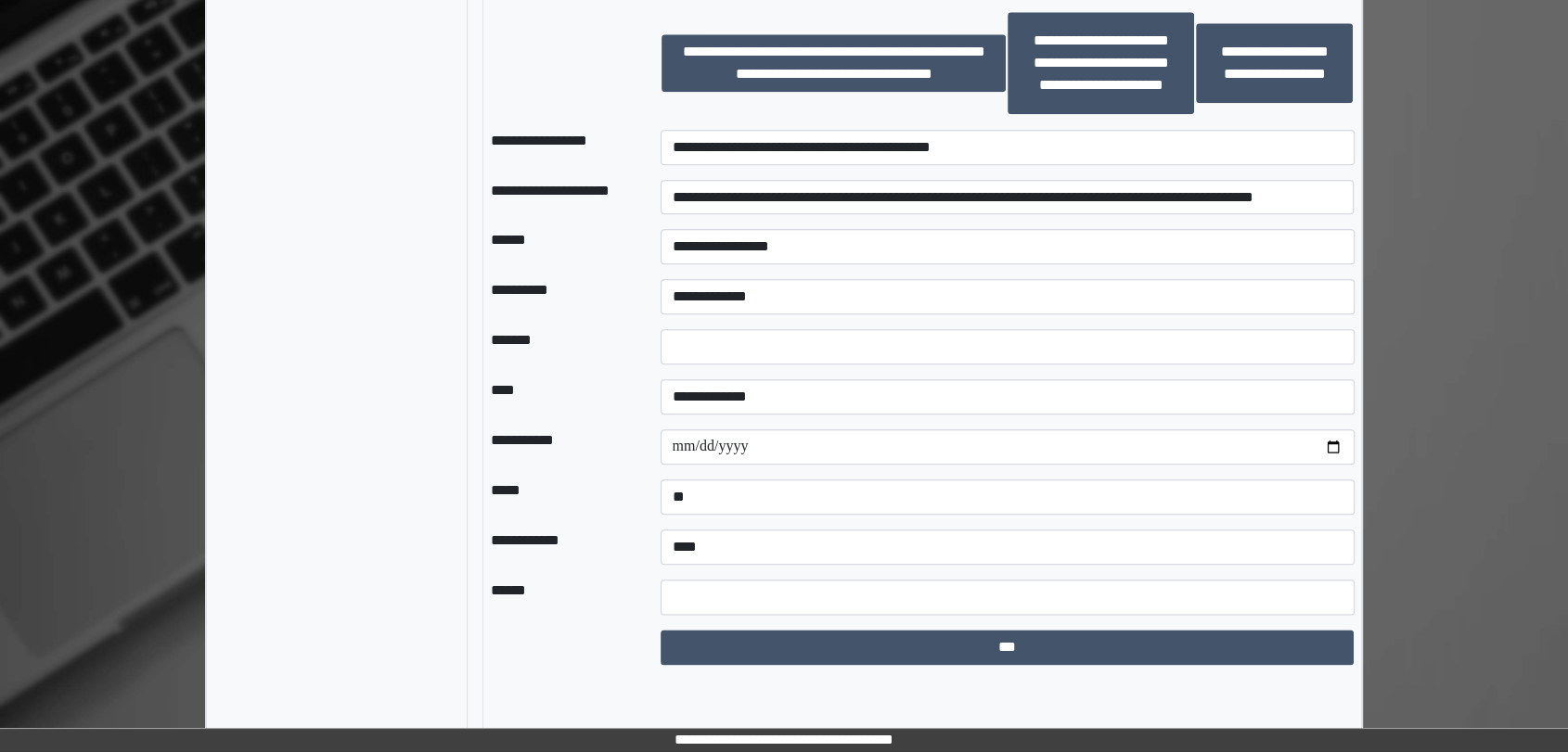scroll, scrollTop: 2060, scrollLeft: 0, axis: vertical 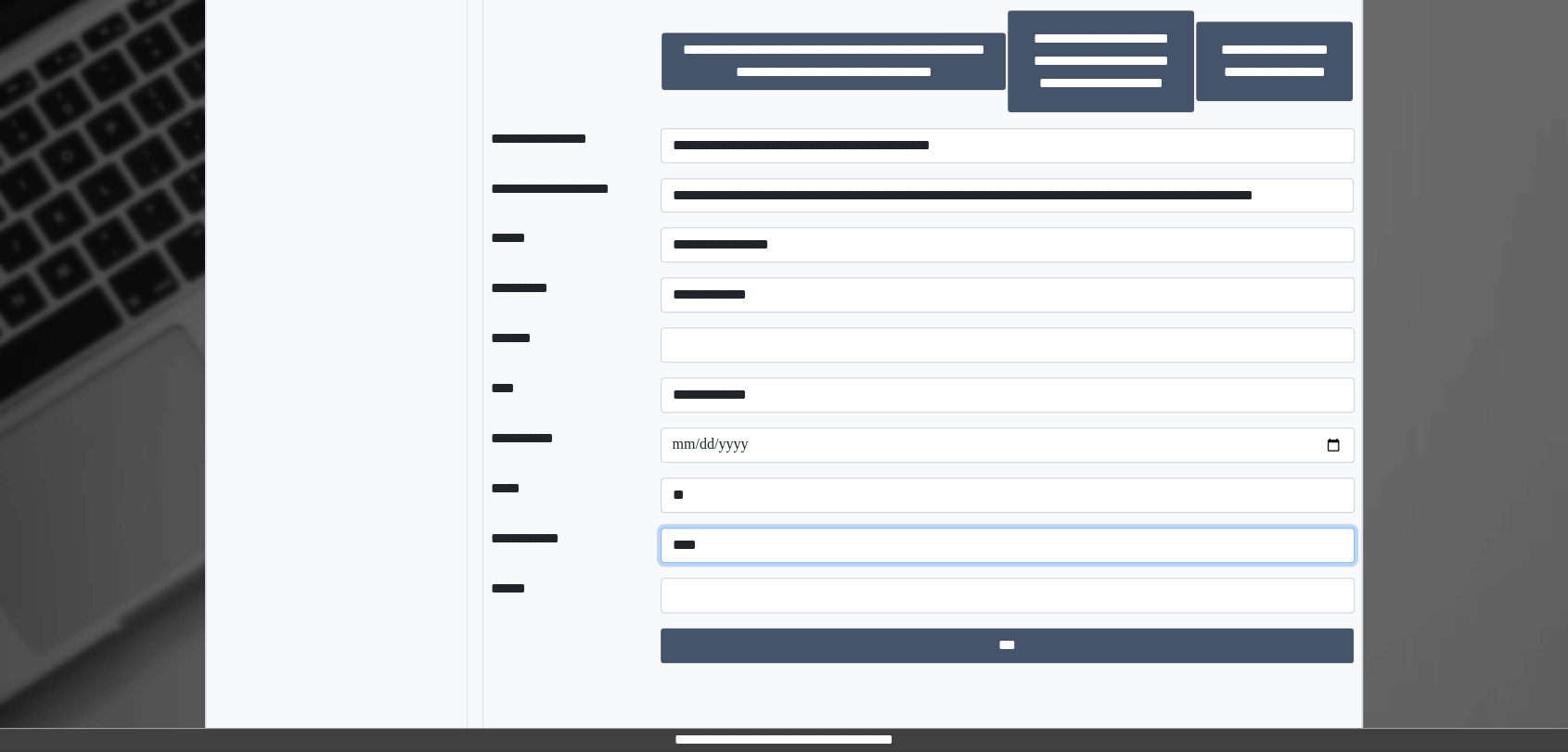 click on "**********" at bounding box center (1008, 545) 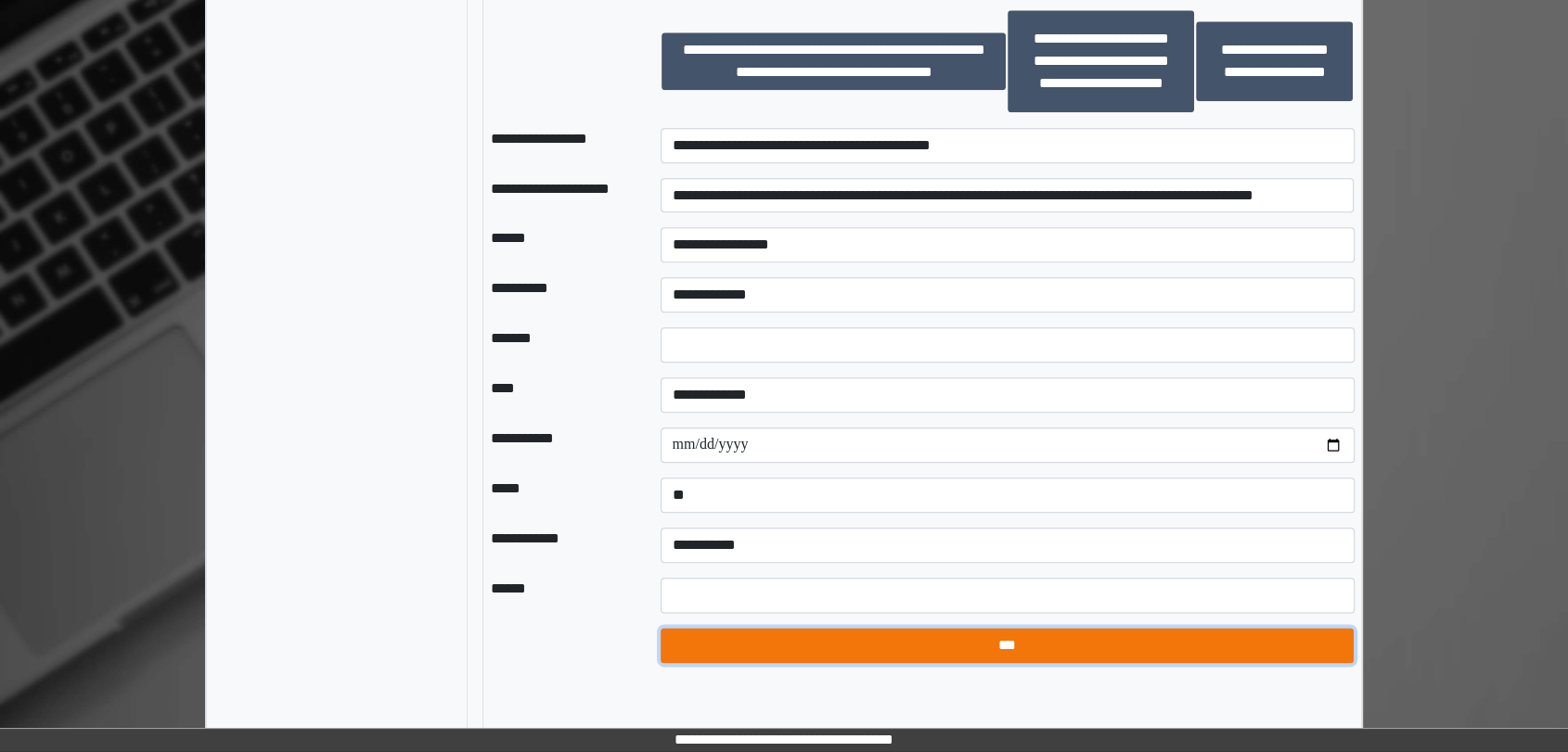 click on "***" at bounding box center (1008, 645) 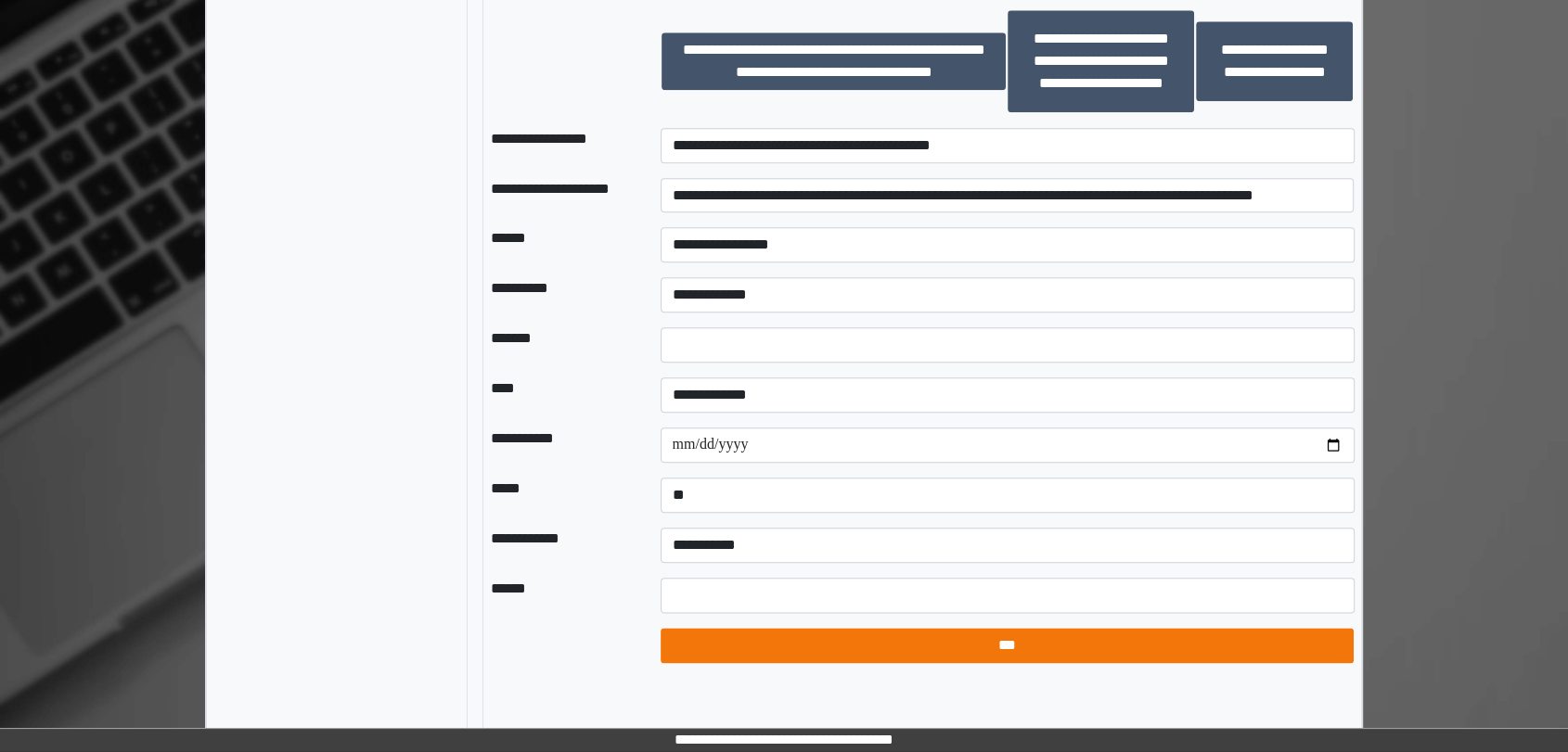 select on "*" 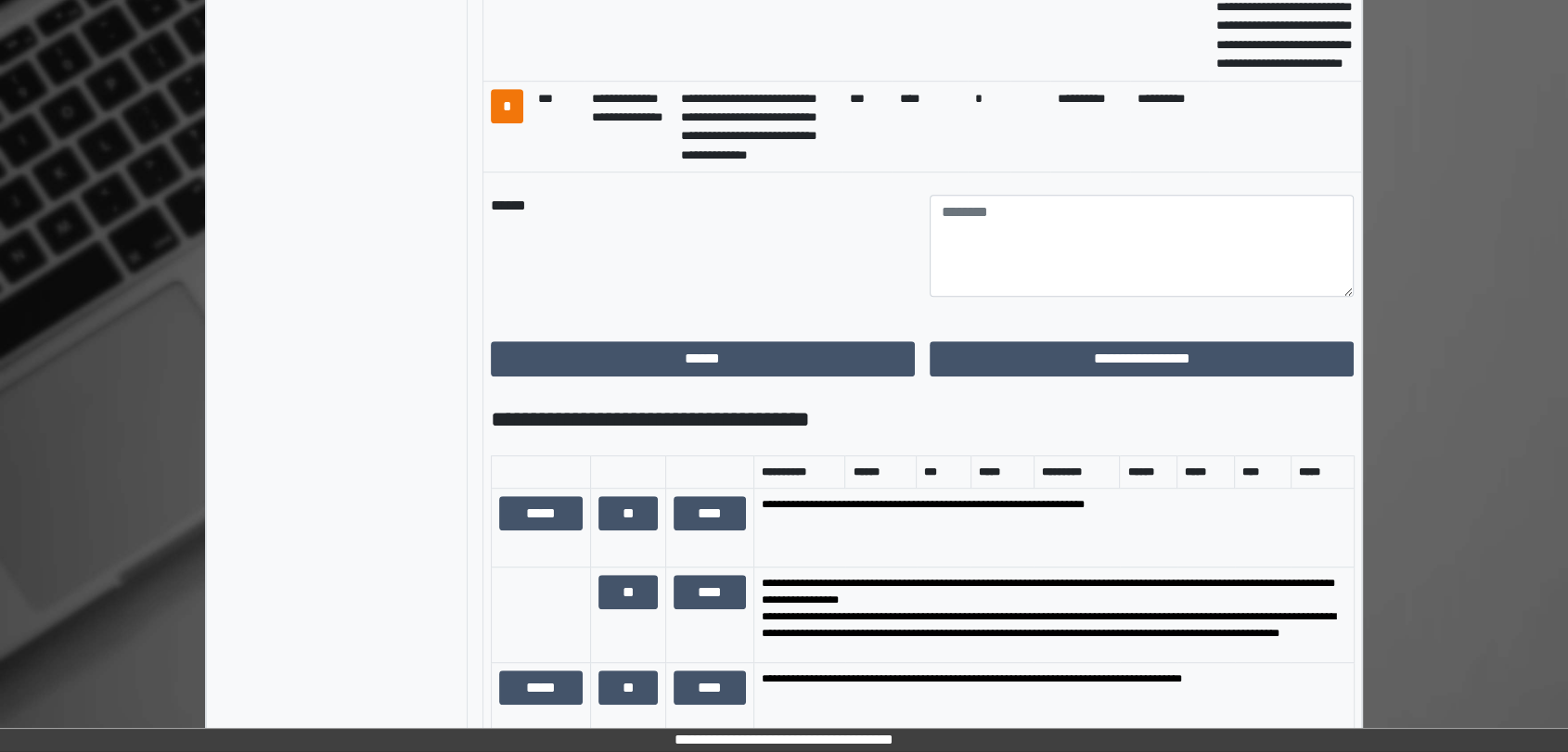 scroll, scrollTop: 1030, scrollLeft: 0, axis: vertical 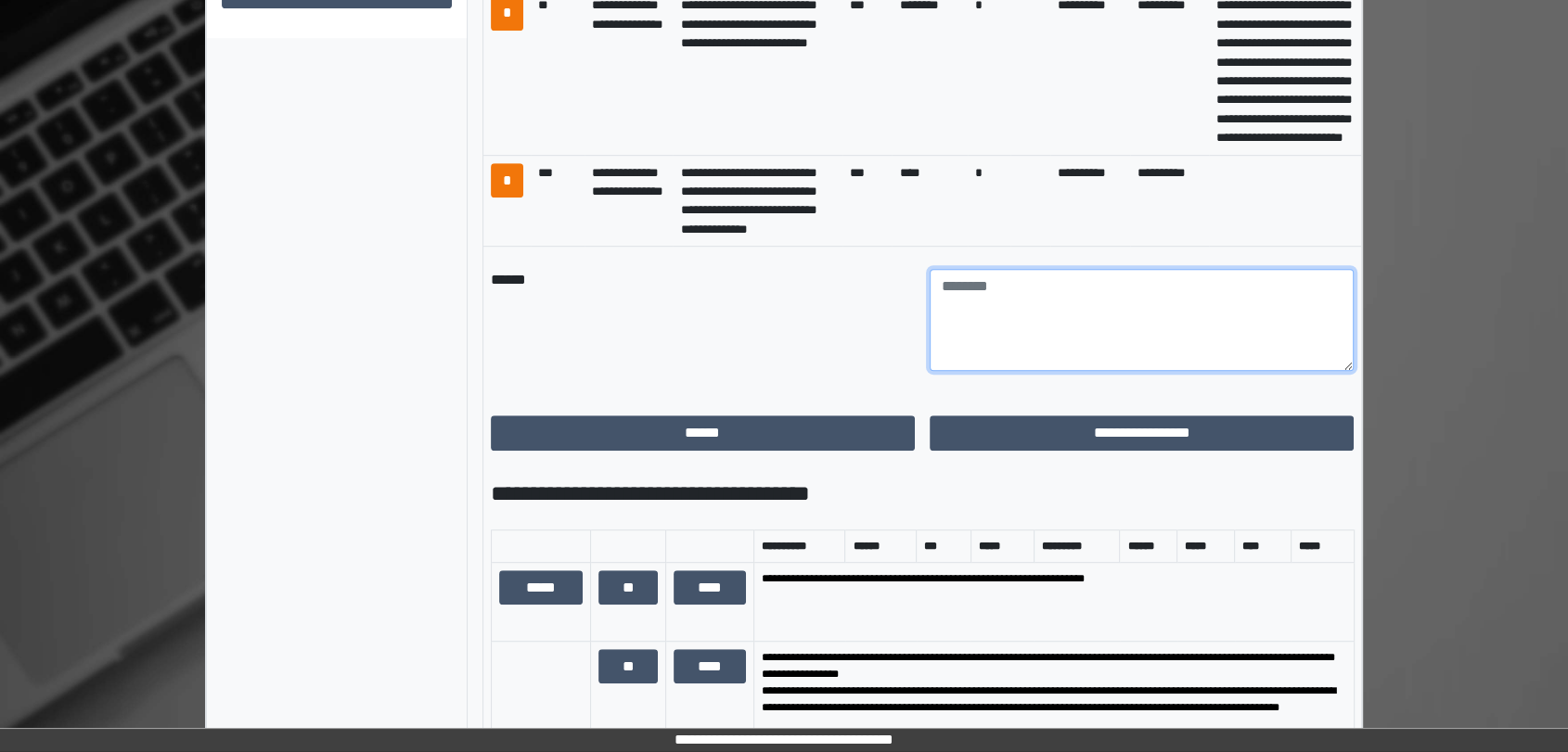 click at bounding box center (1141, 320) 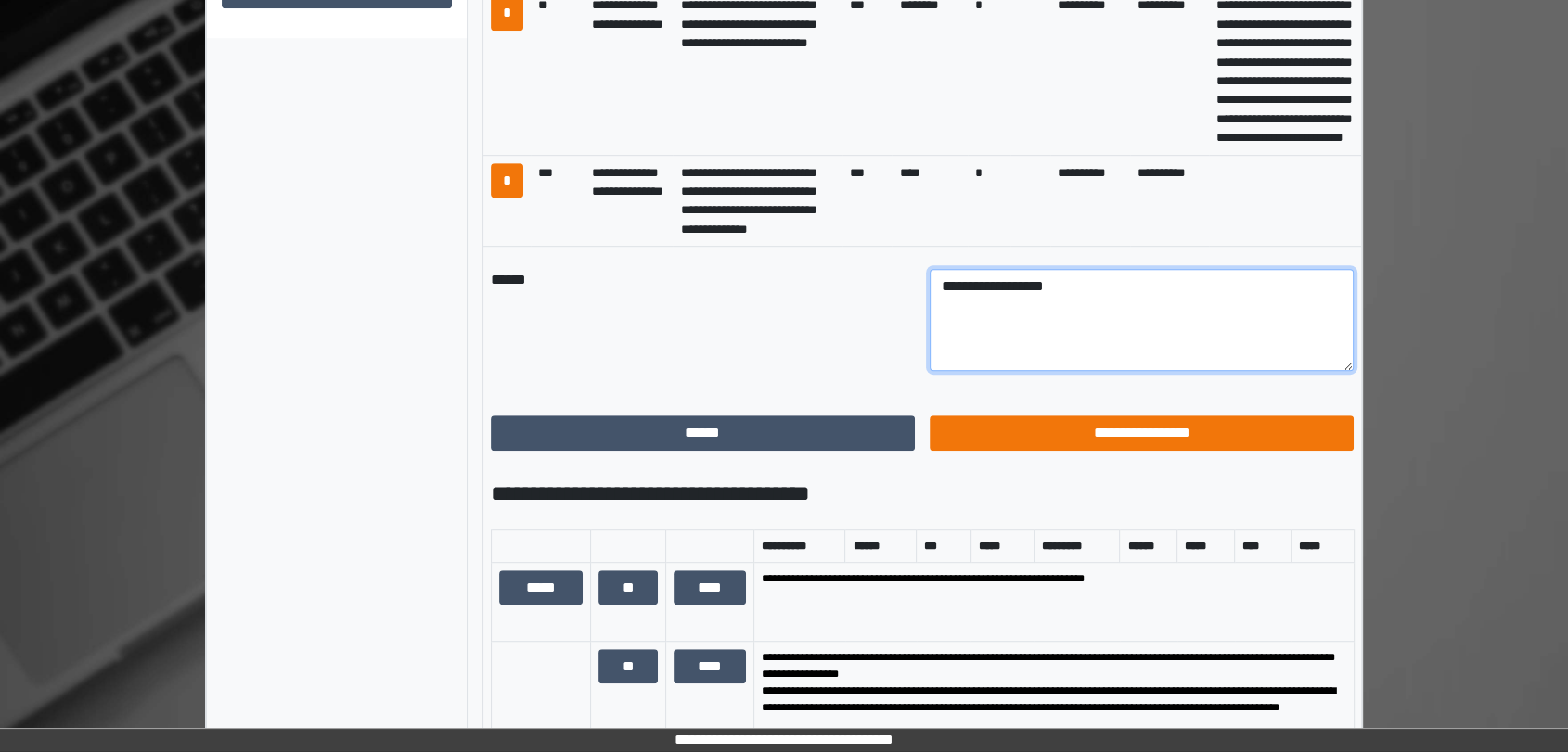 type on "**********" 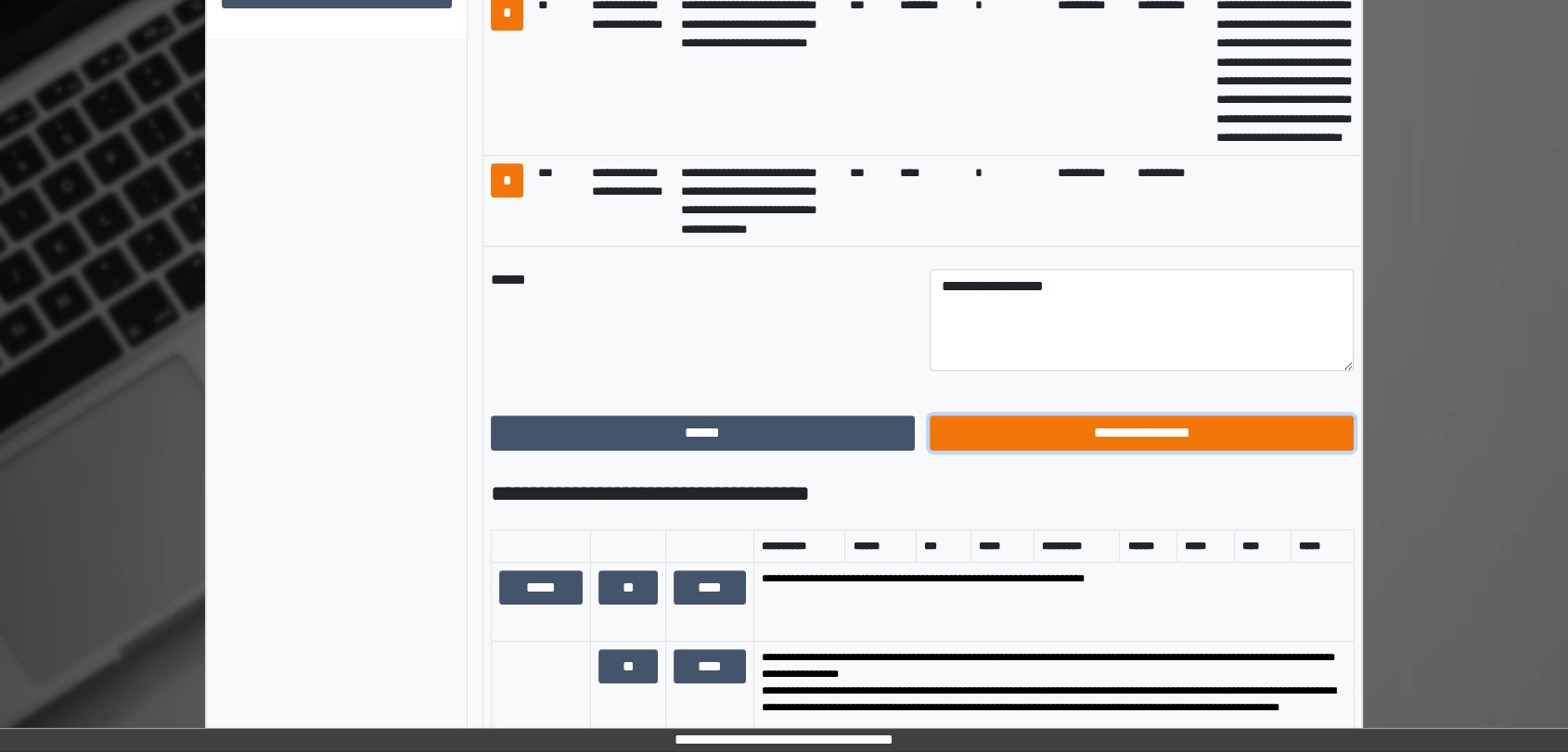 click on "**********" at bounding box center (1141, 433) 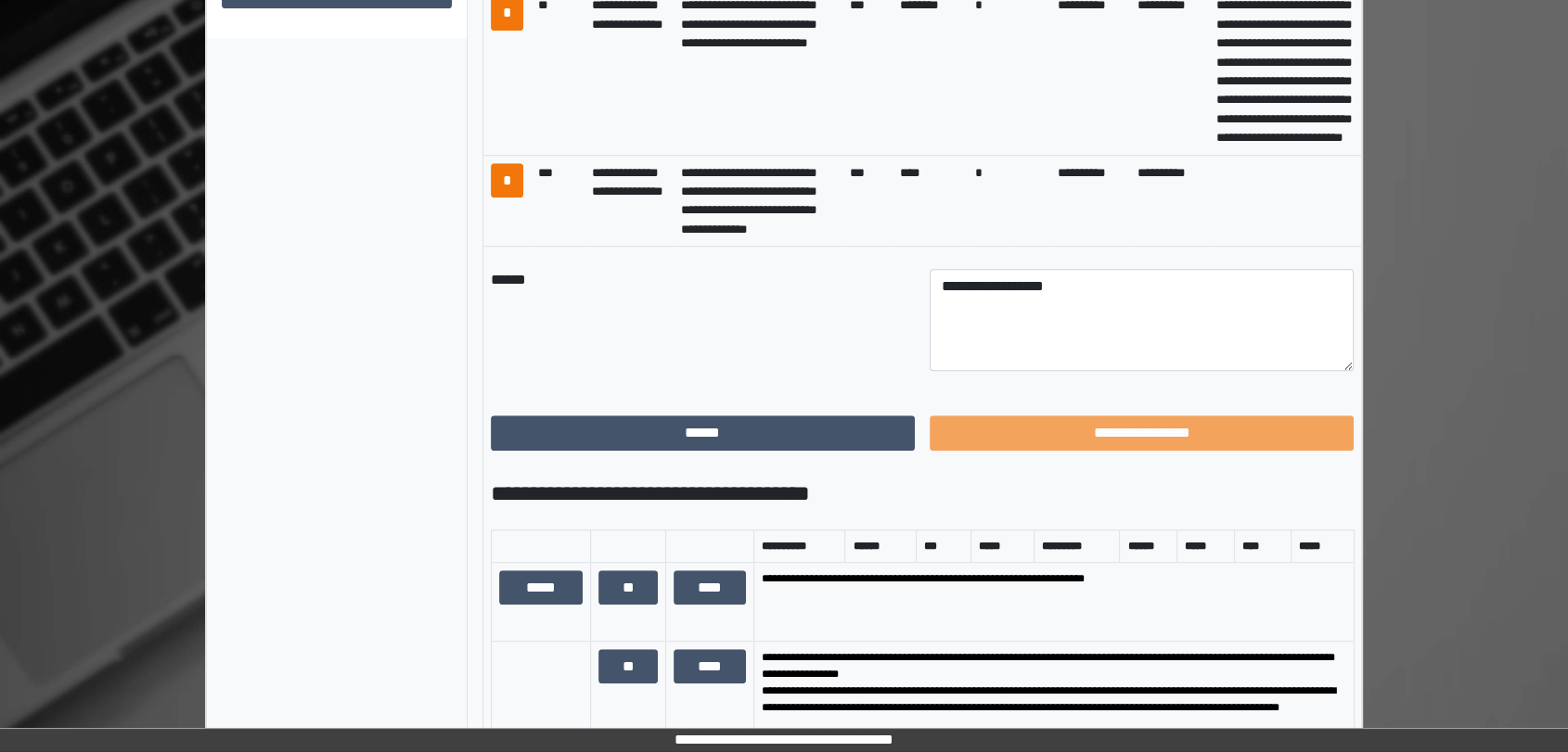 scroll, scrollTop: 333, scrollLeft: 0, axis: vertical 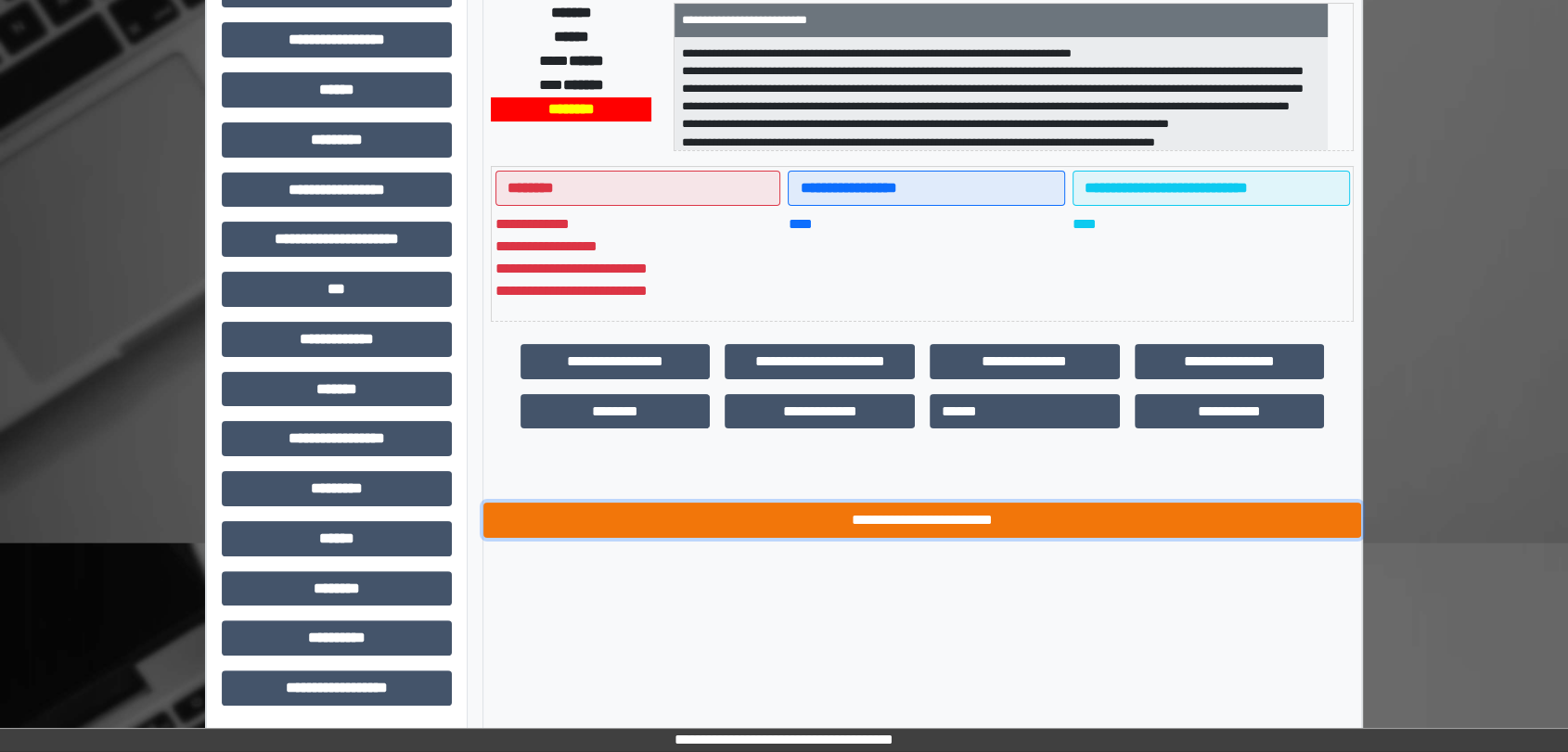 click on "**********" at bounding box center [922, 520] 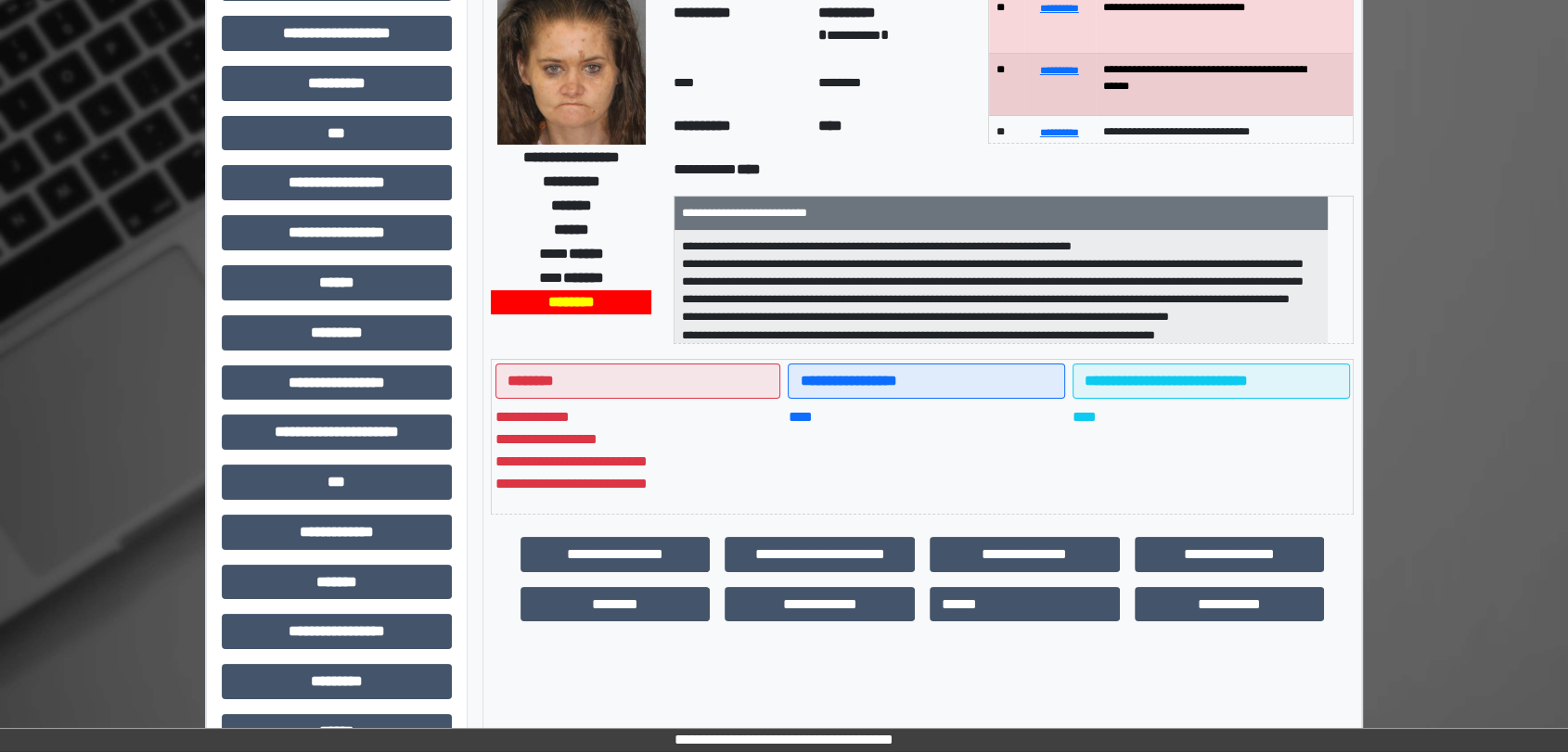 scroll, scrollTop: 0, scrollLeft: 0, axis: both 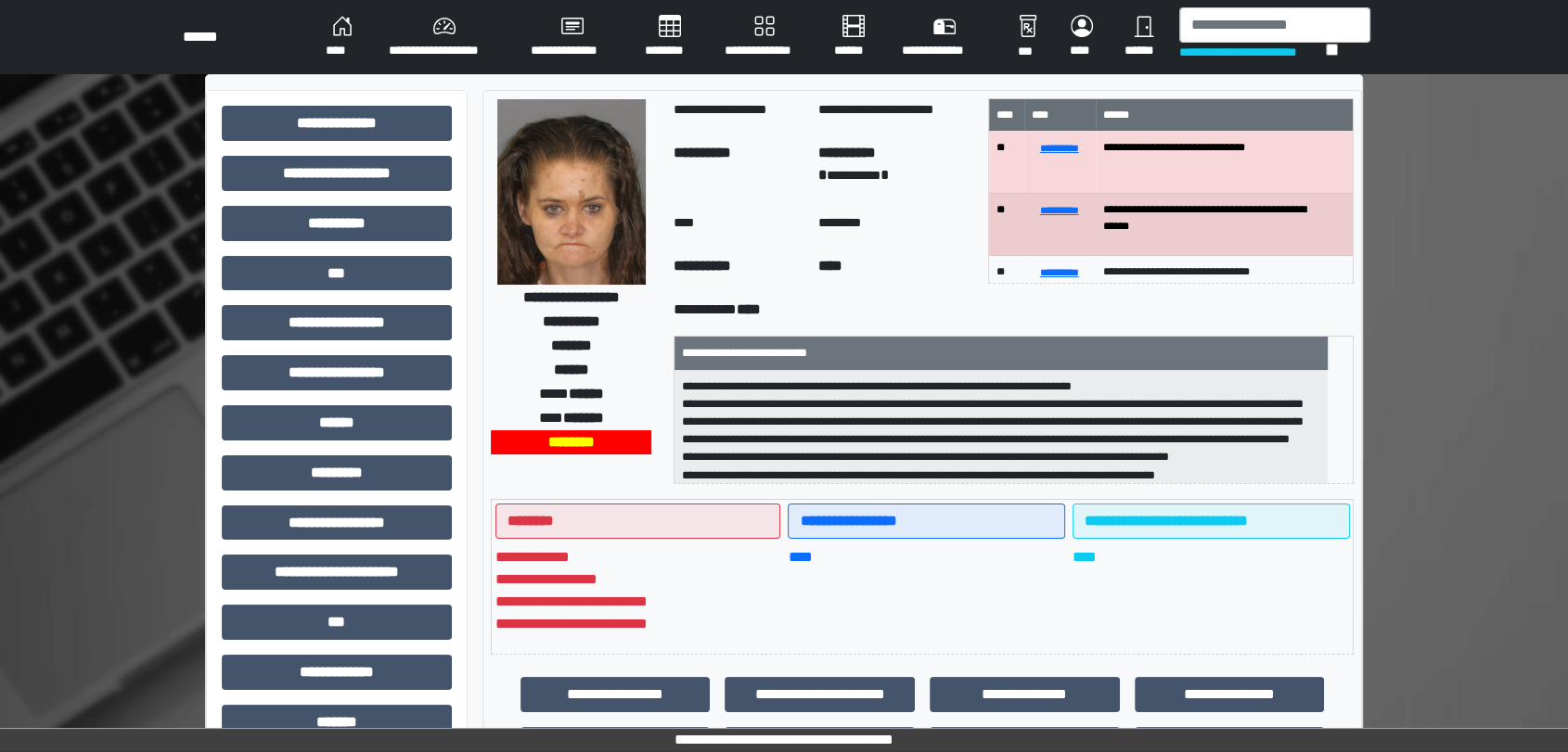 click on "****" at bounding box center [342, 37] 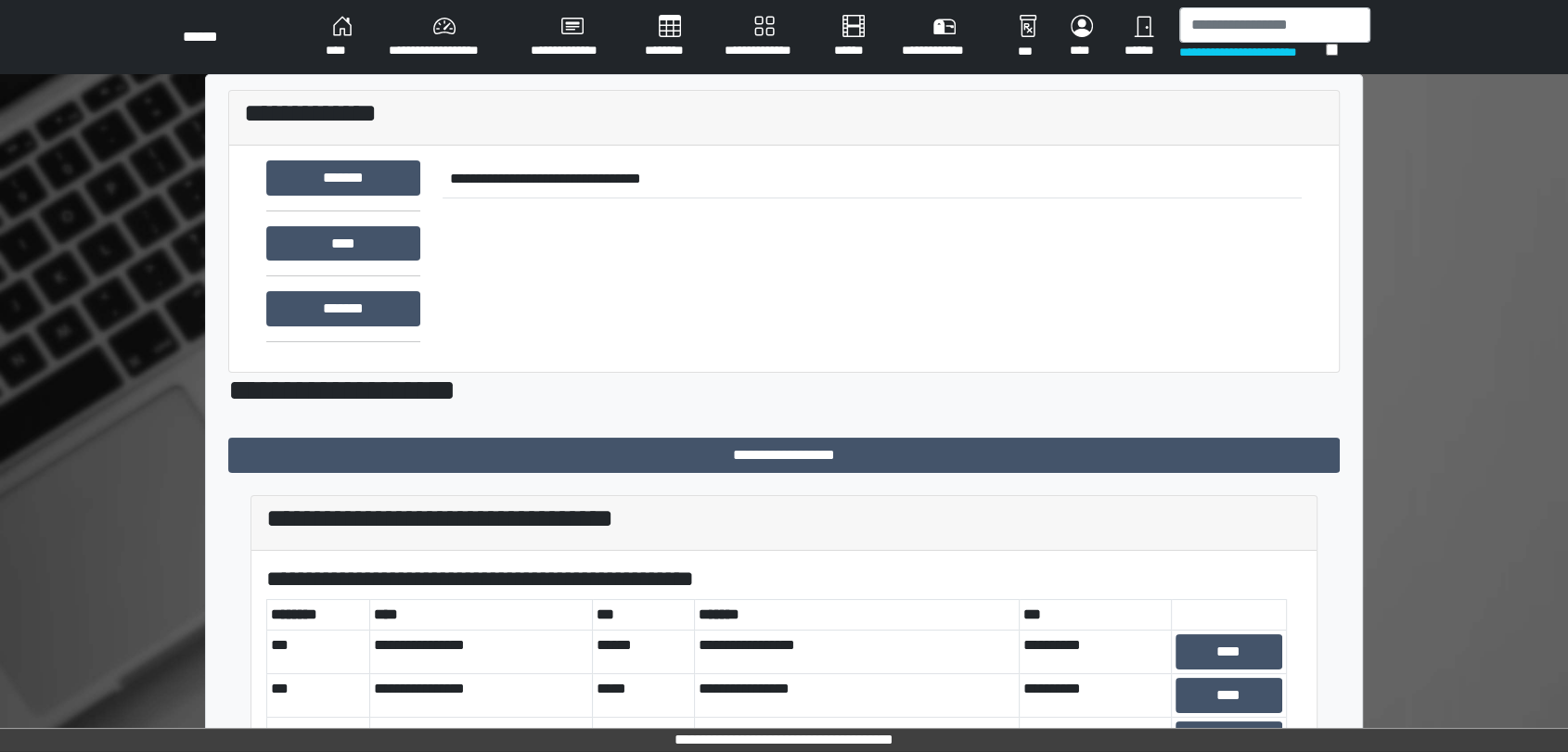 scroll, scrollTop: 465, scrollLeft: 0, axis: vertical 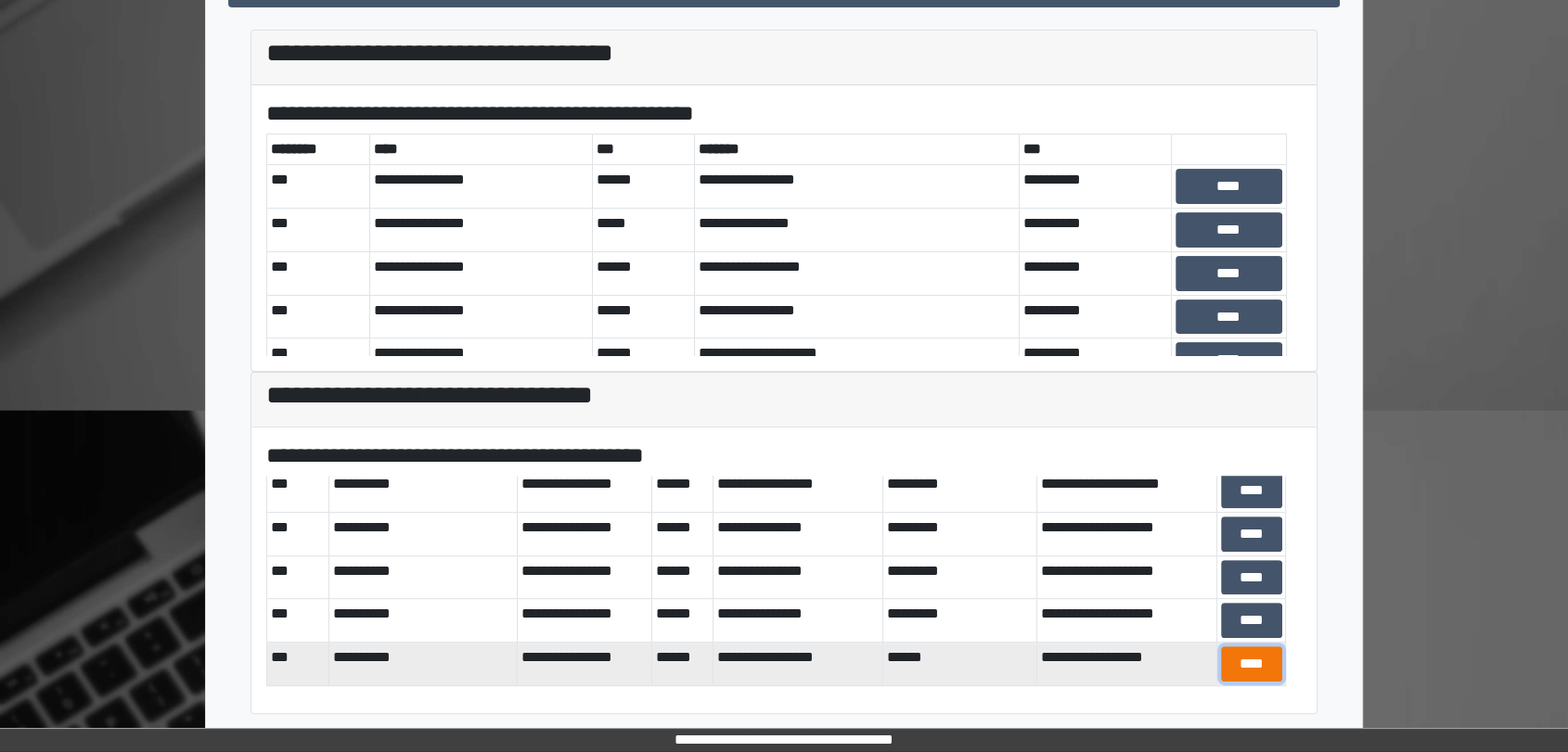 click on "****" at bounding box center (1252, 664) 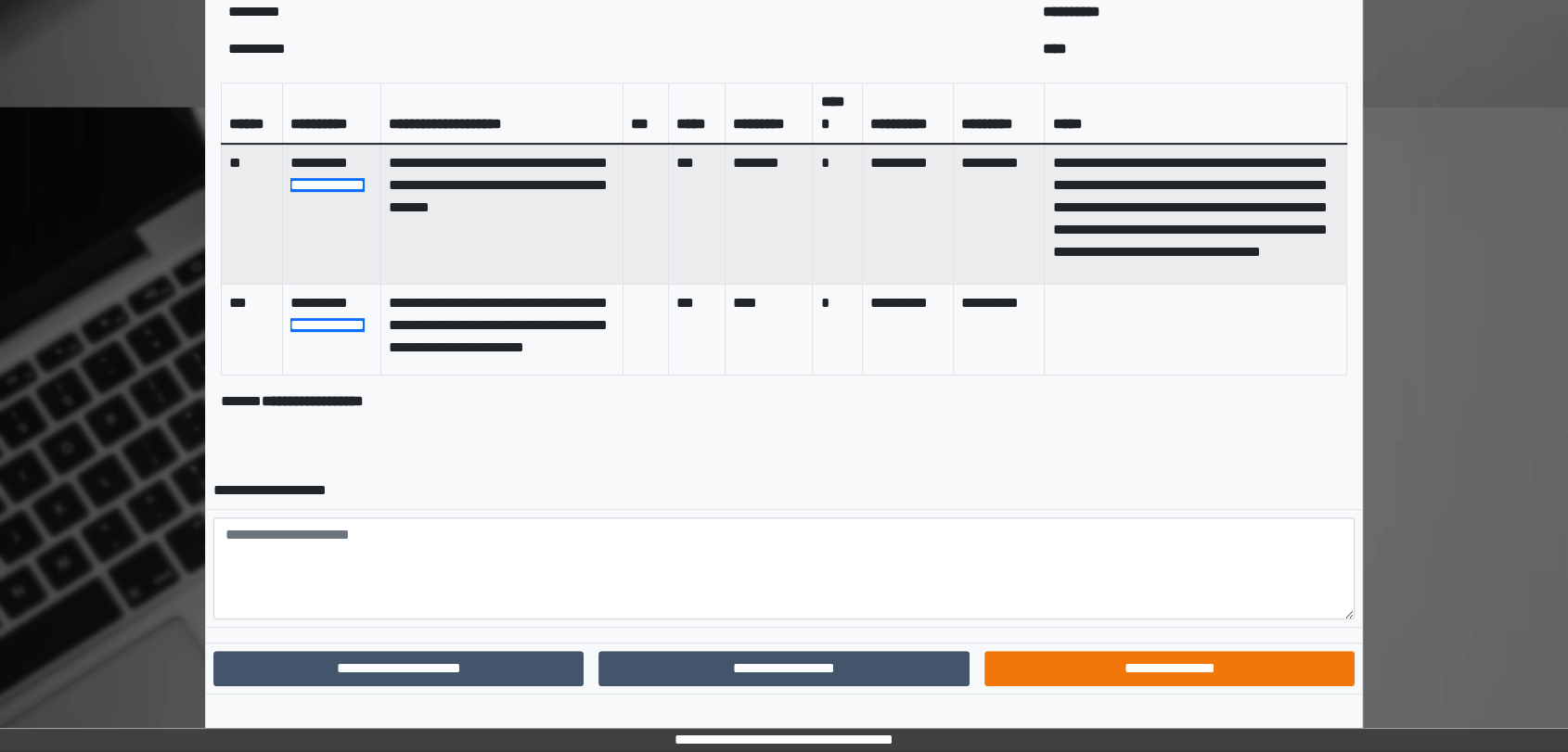 scroll, scrollTop: 785, scrollLeft: 0, axis: vertical 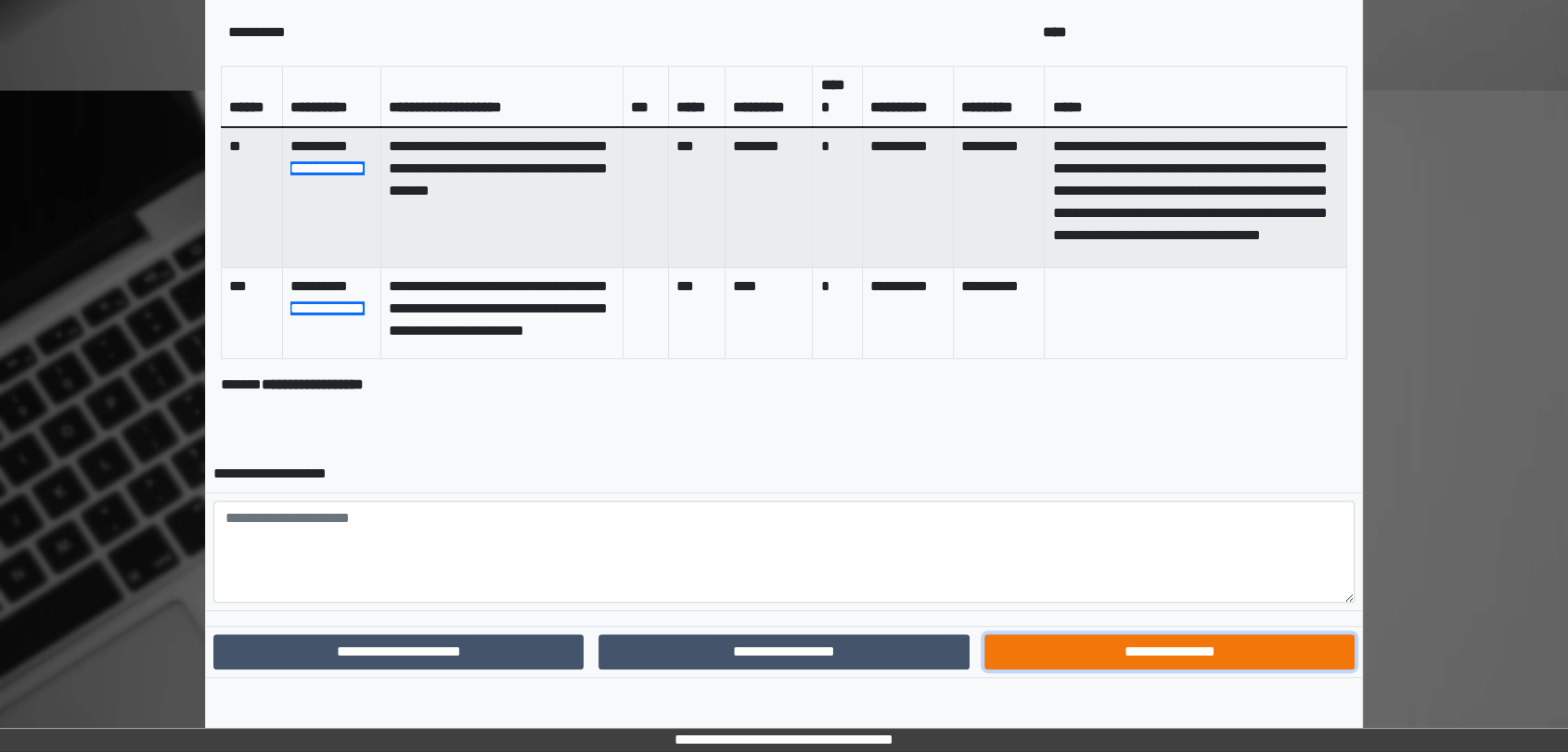 click on "**********" at bounding box center [1169, 652] 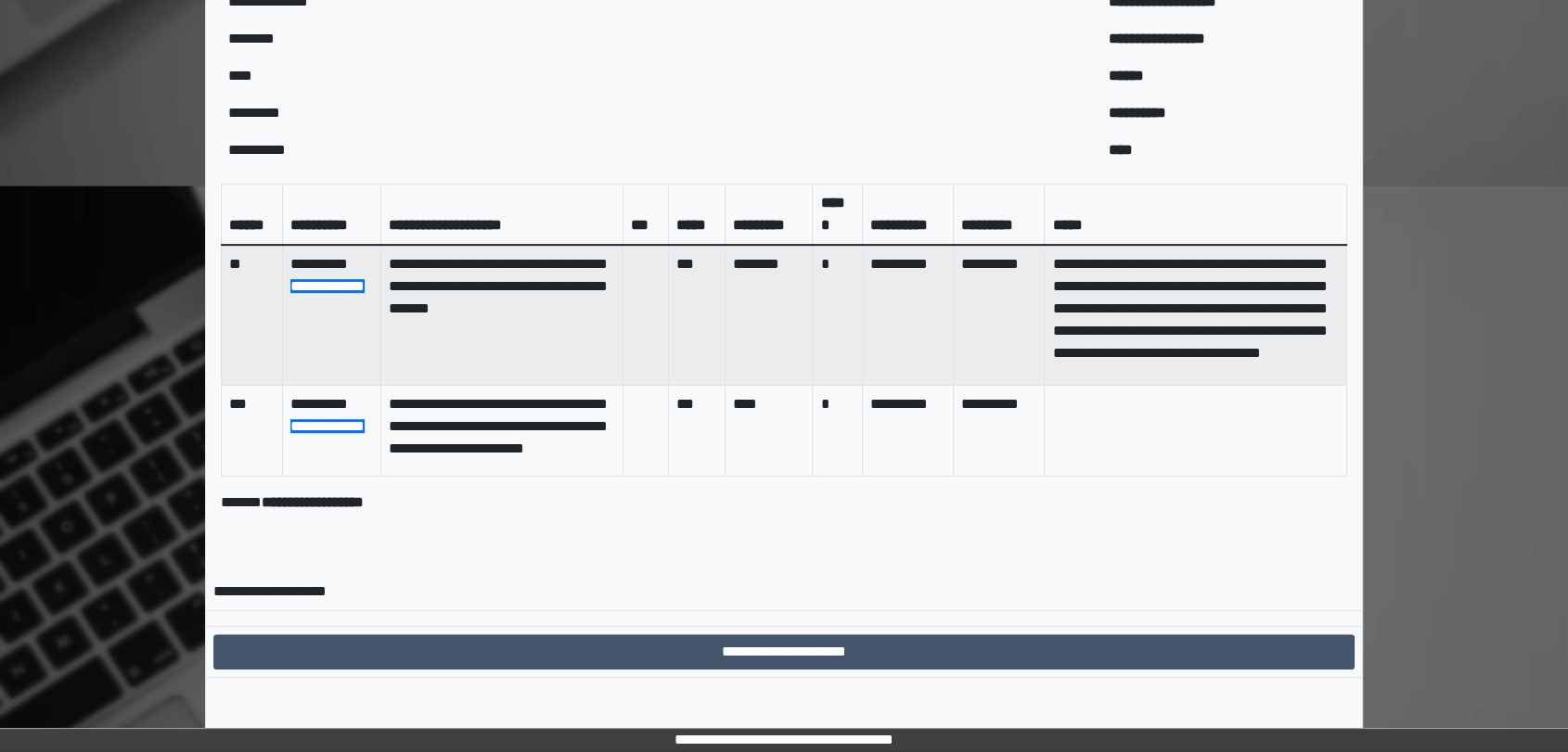 scroll, scrollTop: 690, scrollLeft: 0, axis: vertical 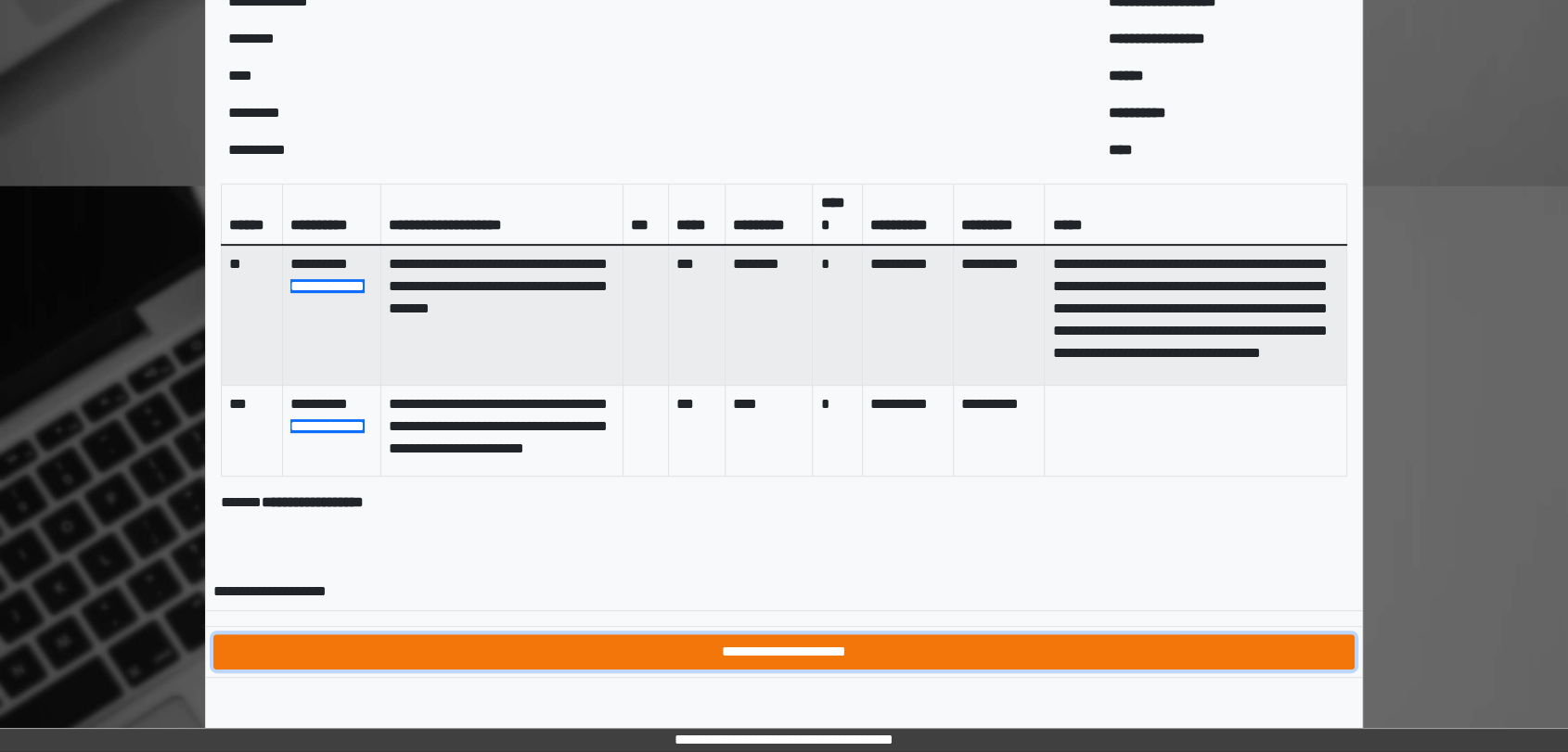 click on "**********" at bounding box center (784, 652) 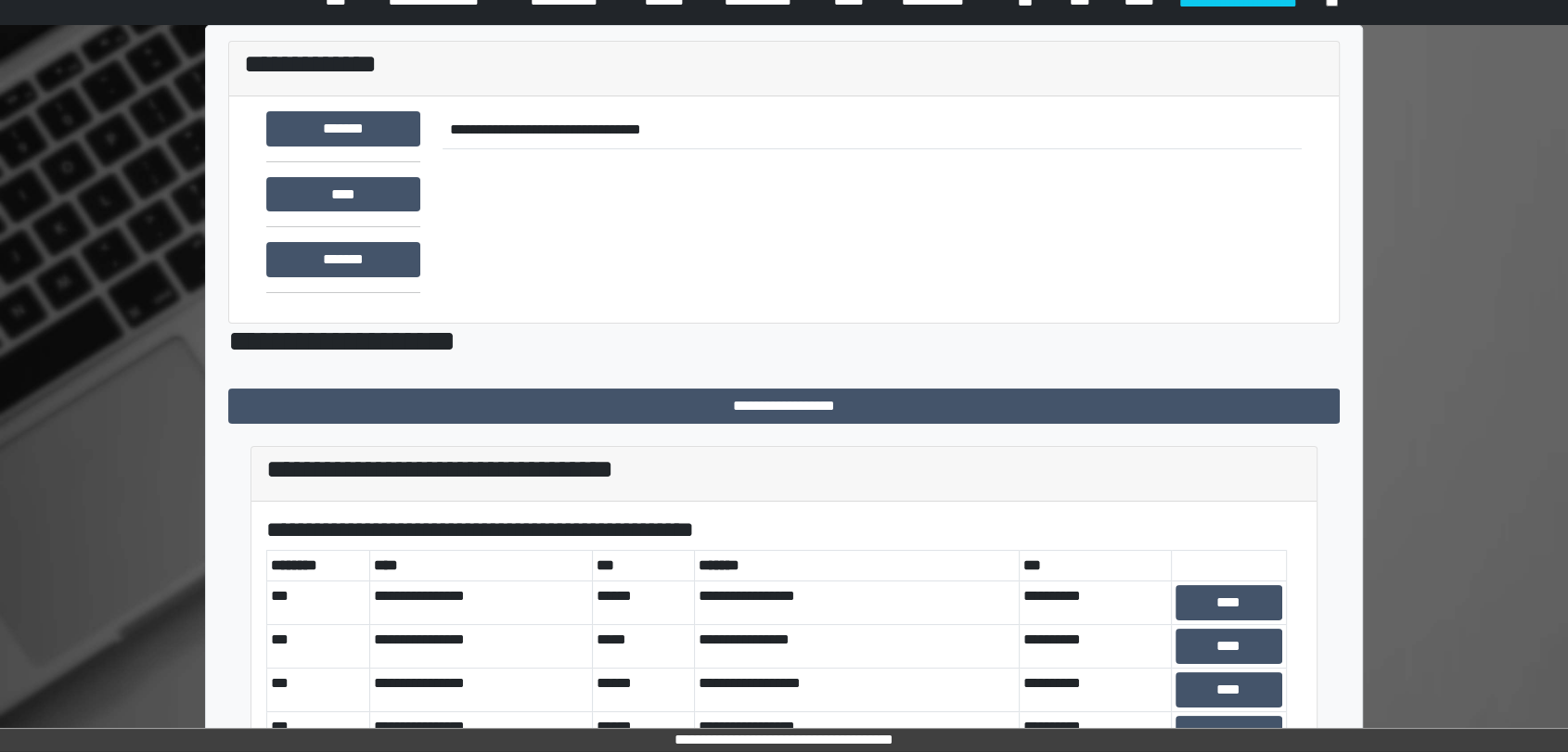 scroll, scrollTop: 465, scrollLeft: 0, axis: vertical 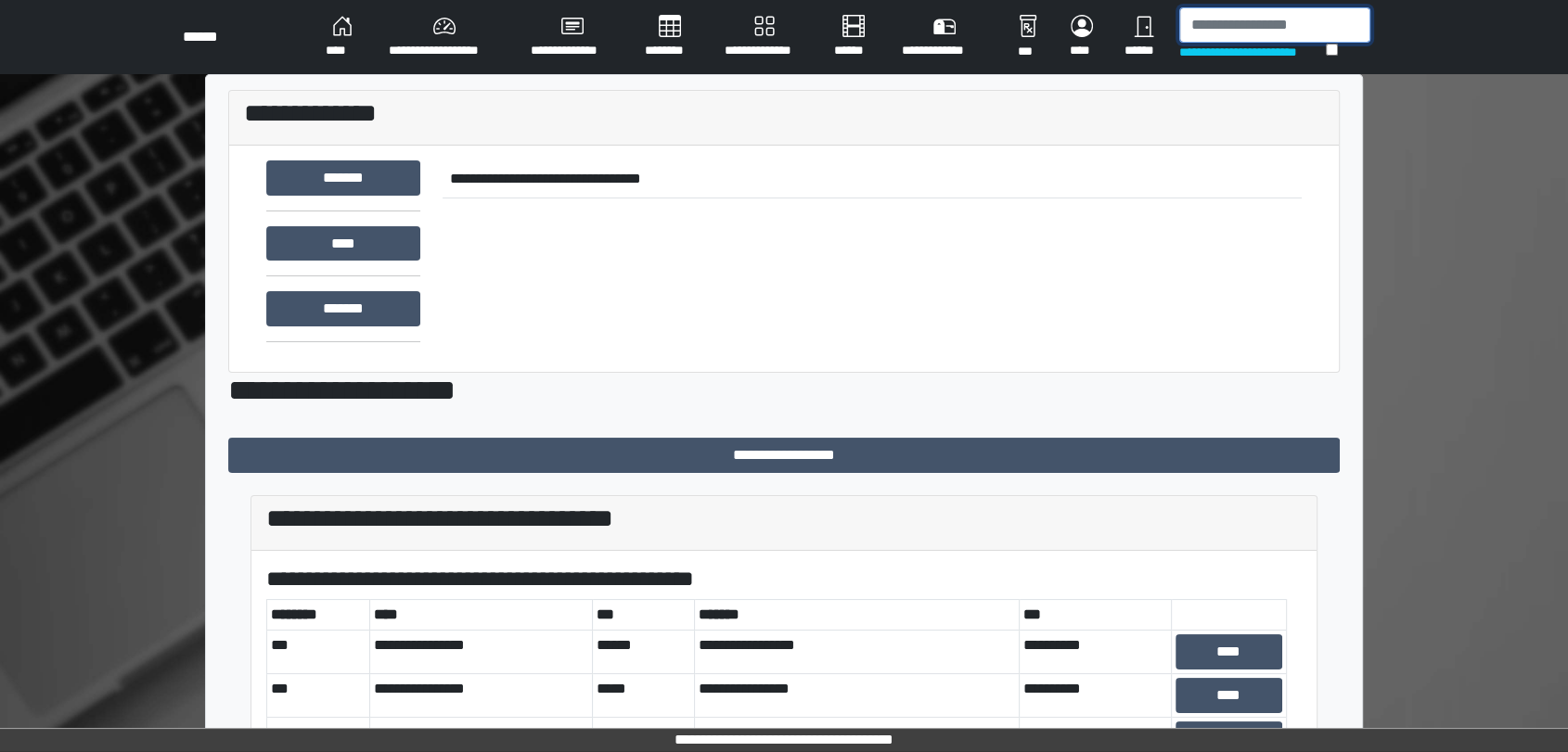 click at bounding box center (1275, 25) 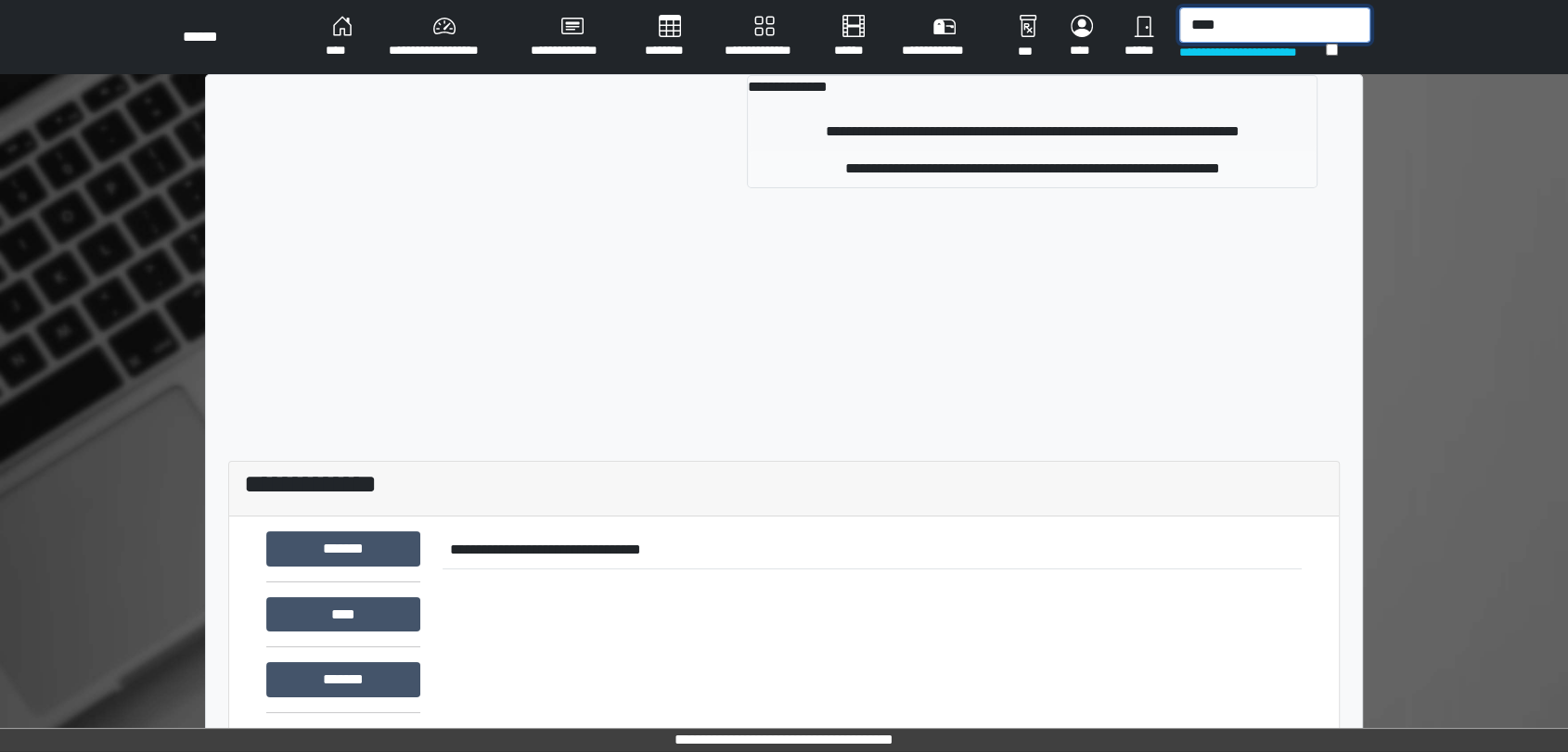 type on "****" 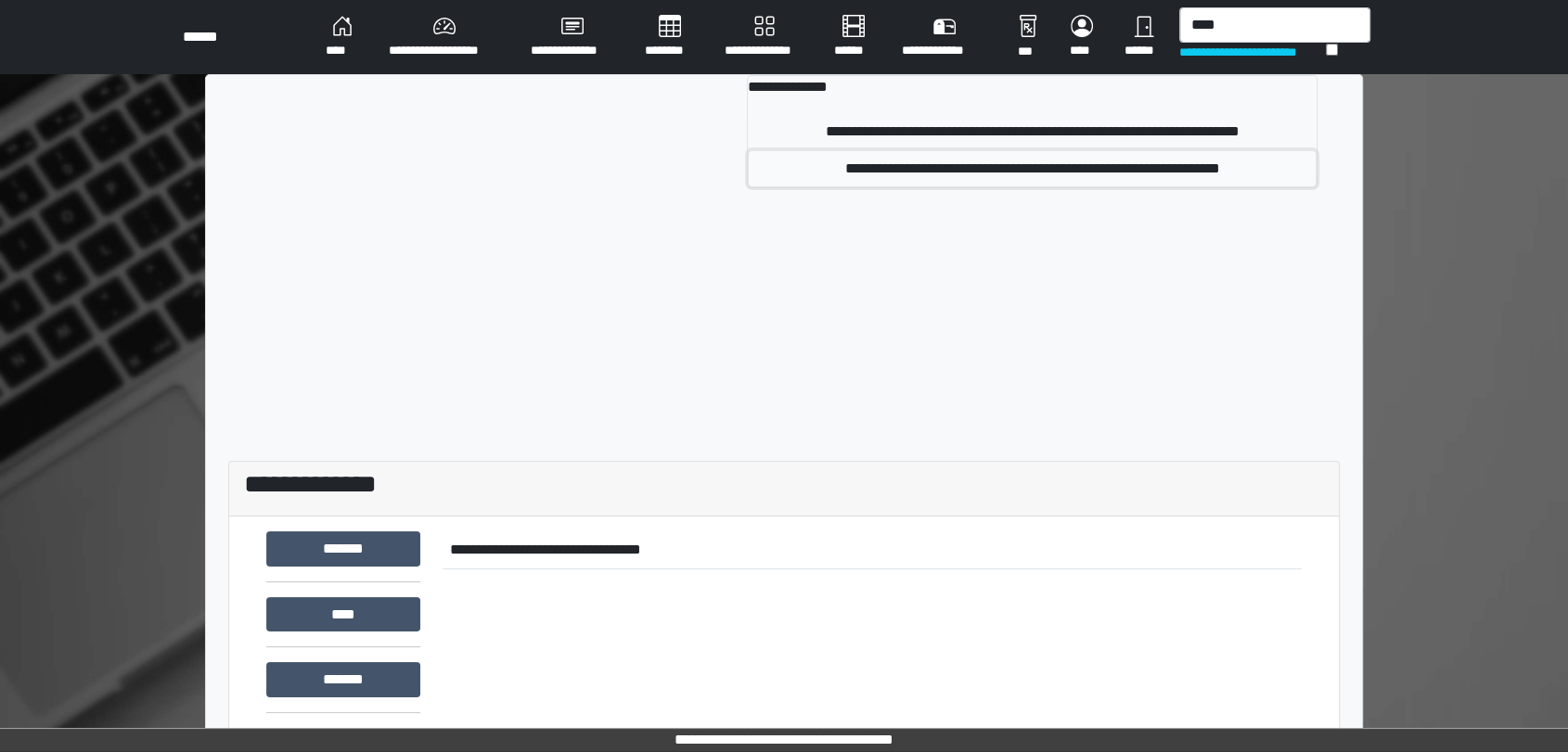 click on "**********" at bounding box center [1032, 169] 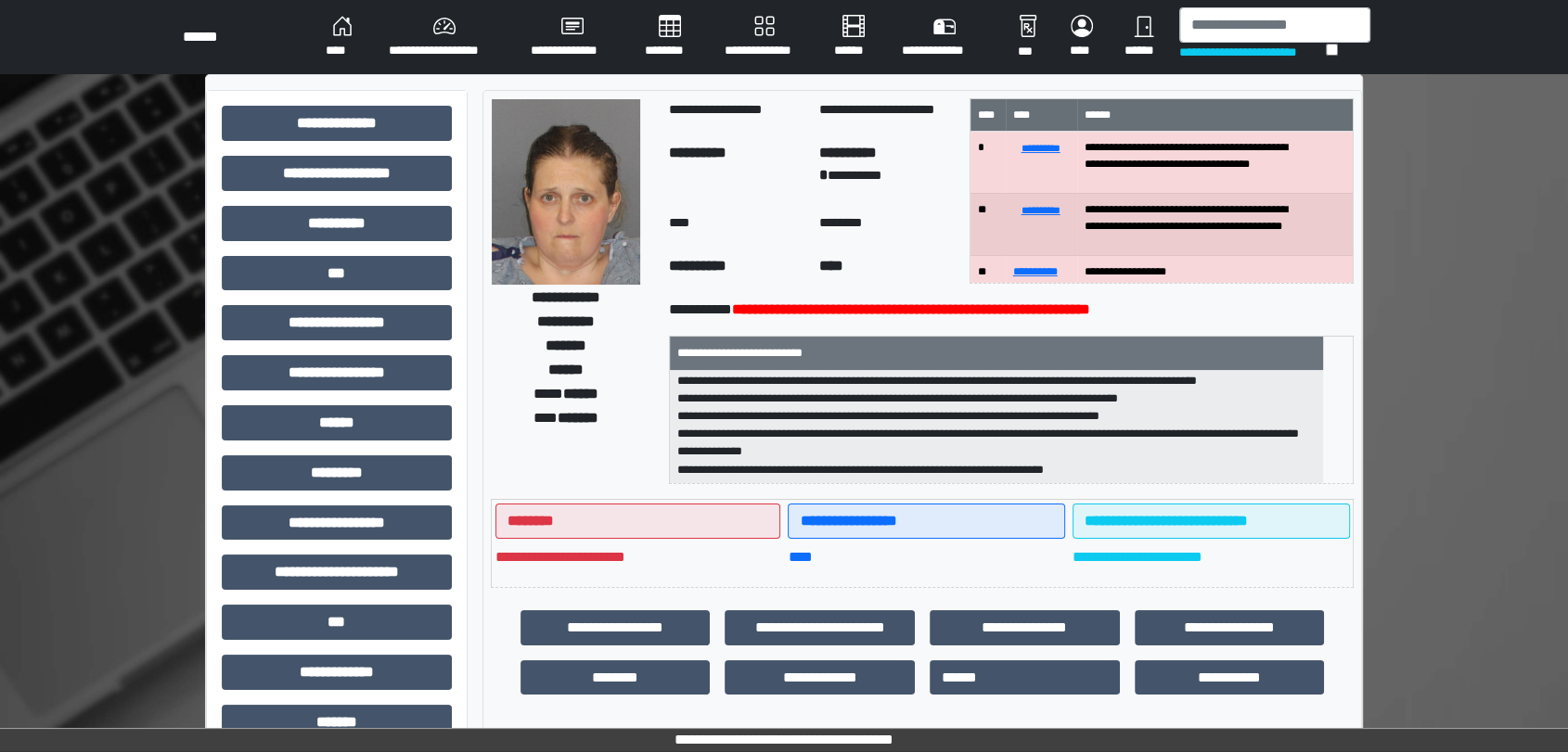 scroll, scrollTop: 148, scrollLeft: 0, axis: vertical 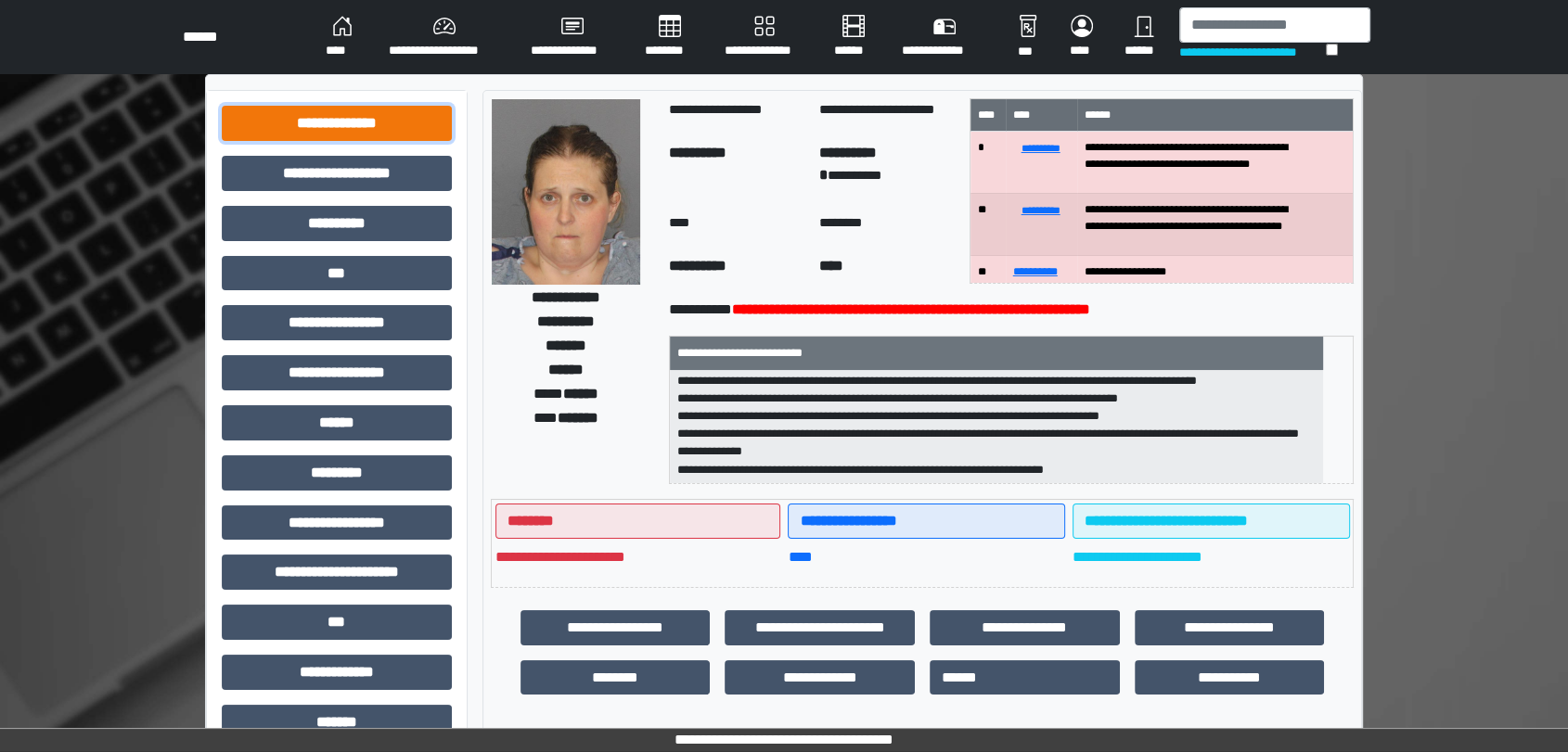 click on "**********" at bounding box center [337, 123] 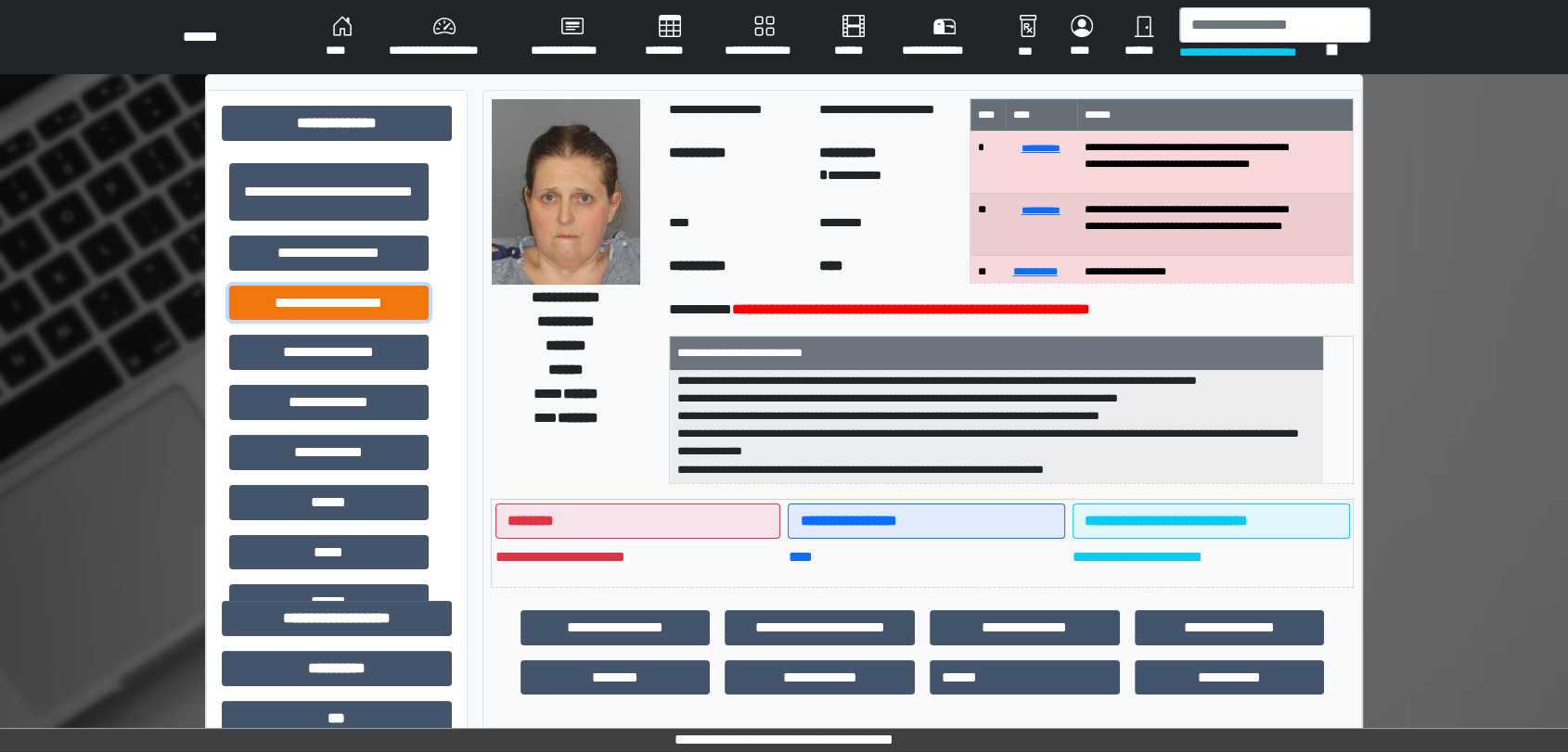 click on "**********" at bounding box center [328, 303] 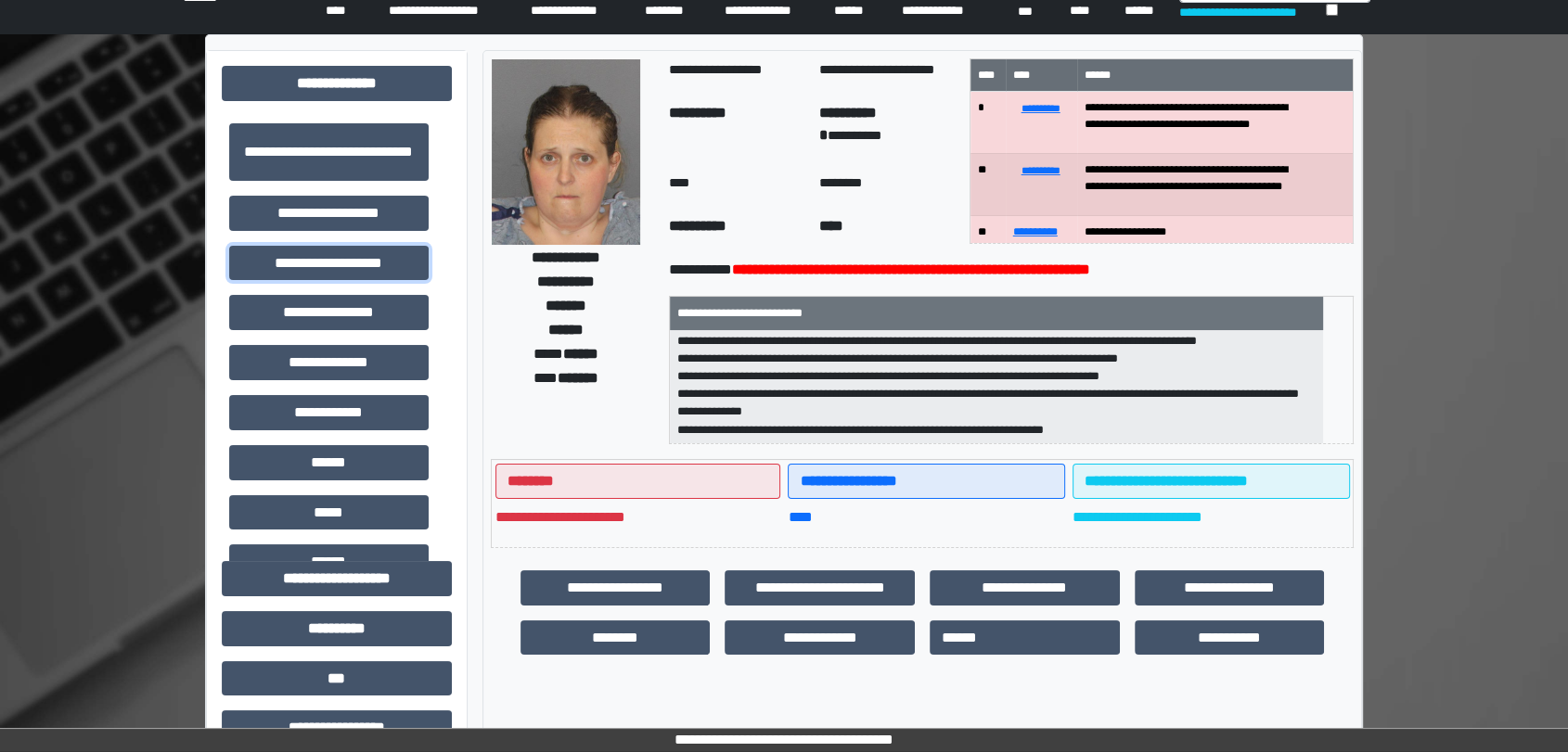 scroll, scrollTop: 618, scrollLeft: 0, axis: vertical 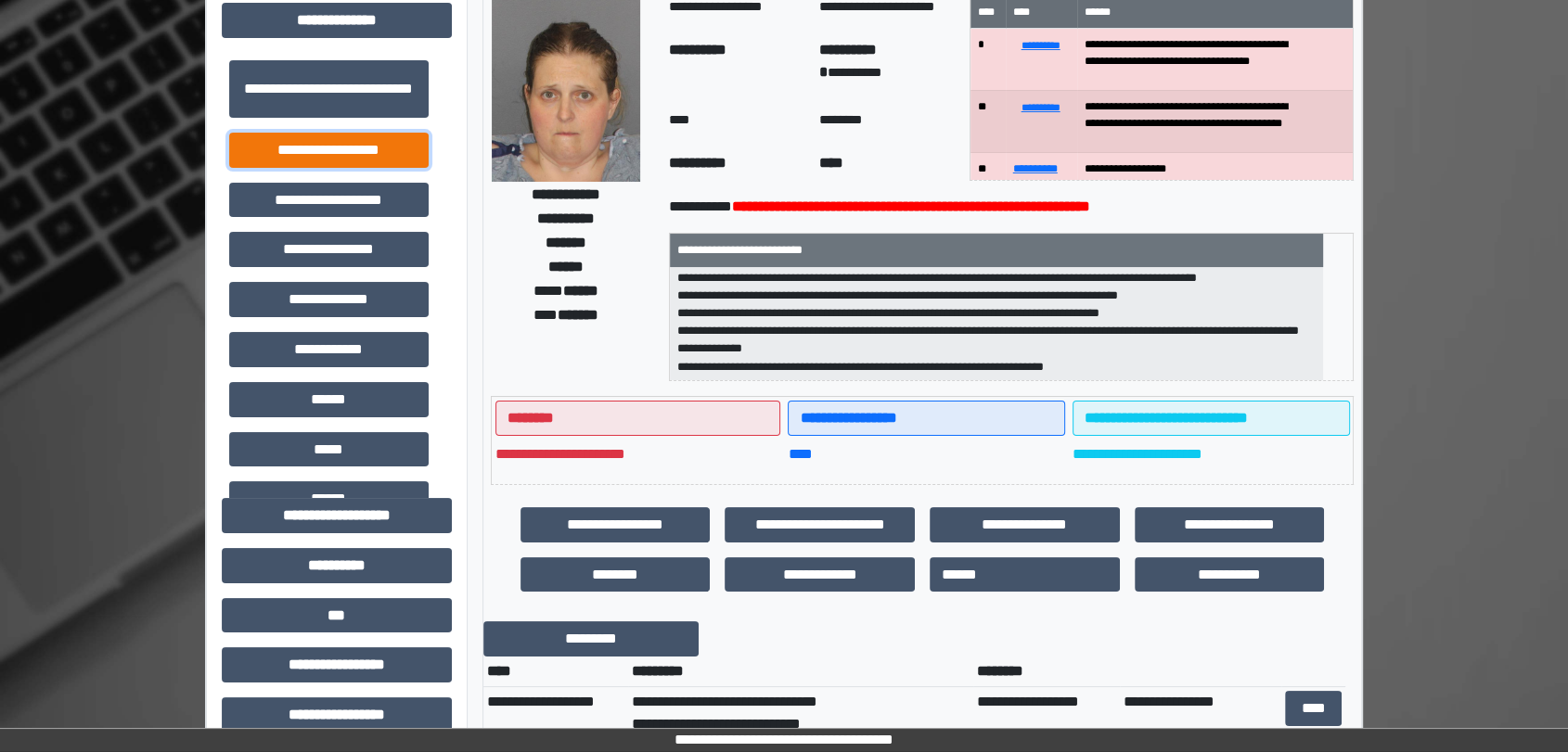 click on "**********" at bounding box center (328, 150) 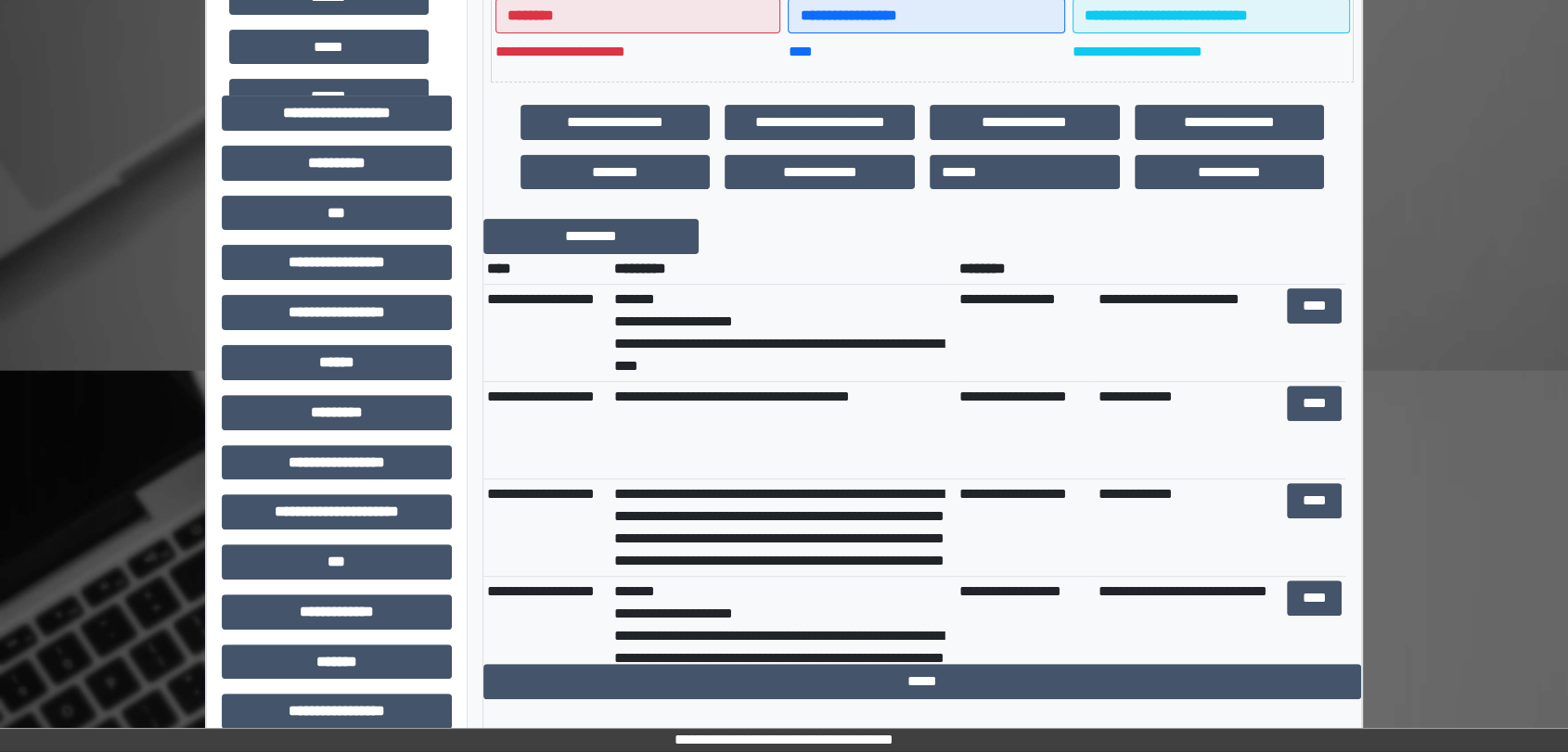 scroll, scrollTop: 515, scrollLeft: 0, axis: vertical 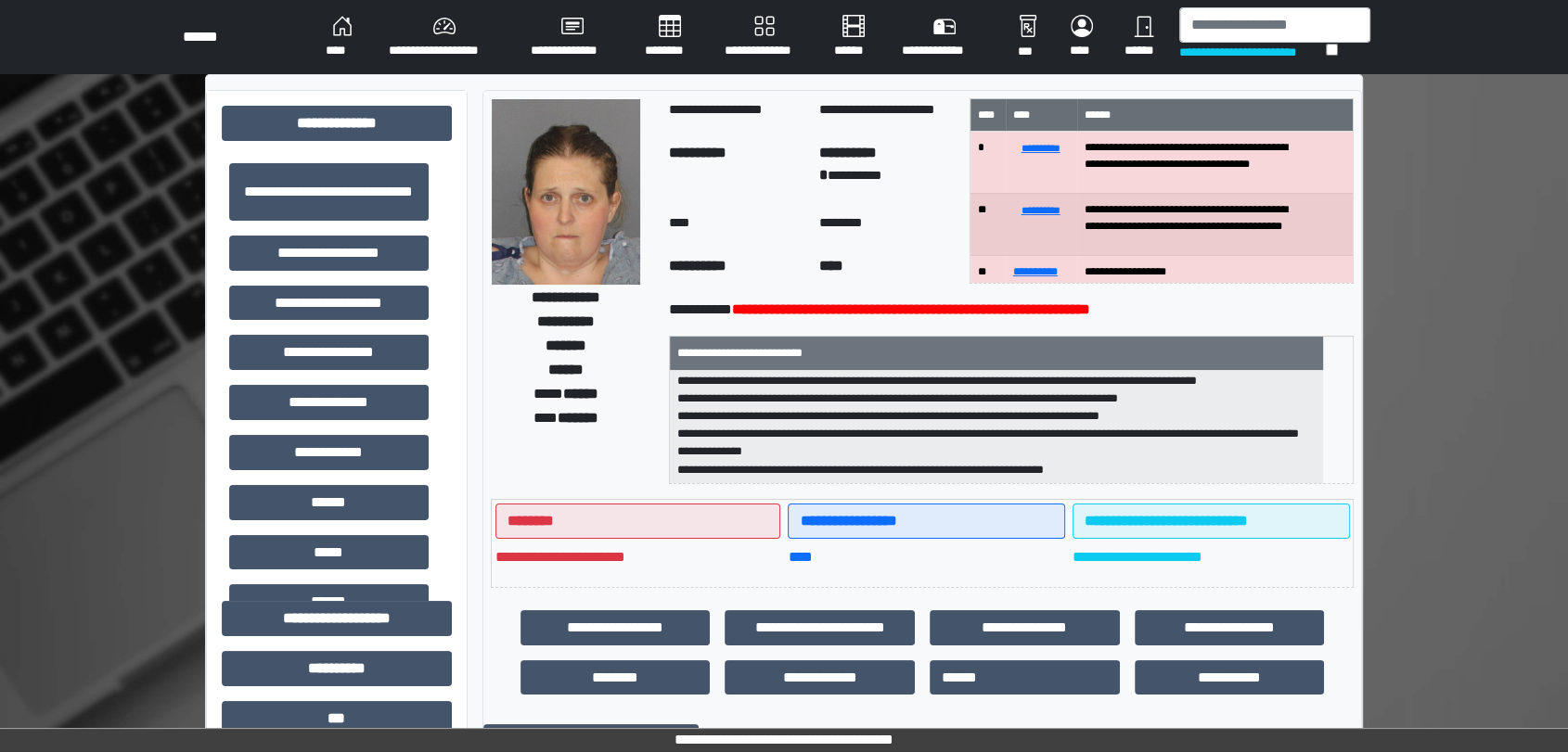click on "**********" at bounding box center [784, 37] 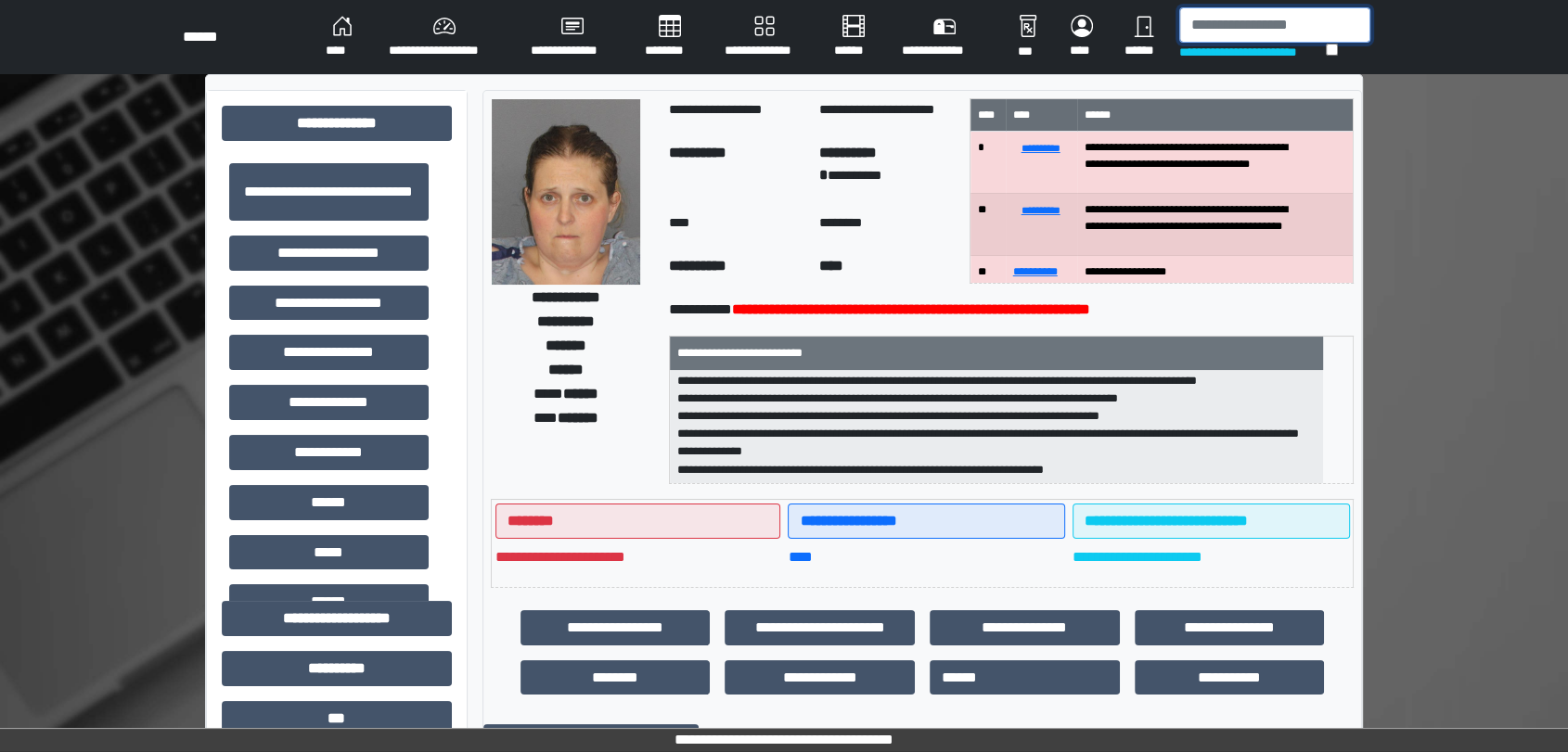 click at bounding box center [1275, 25] 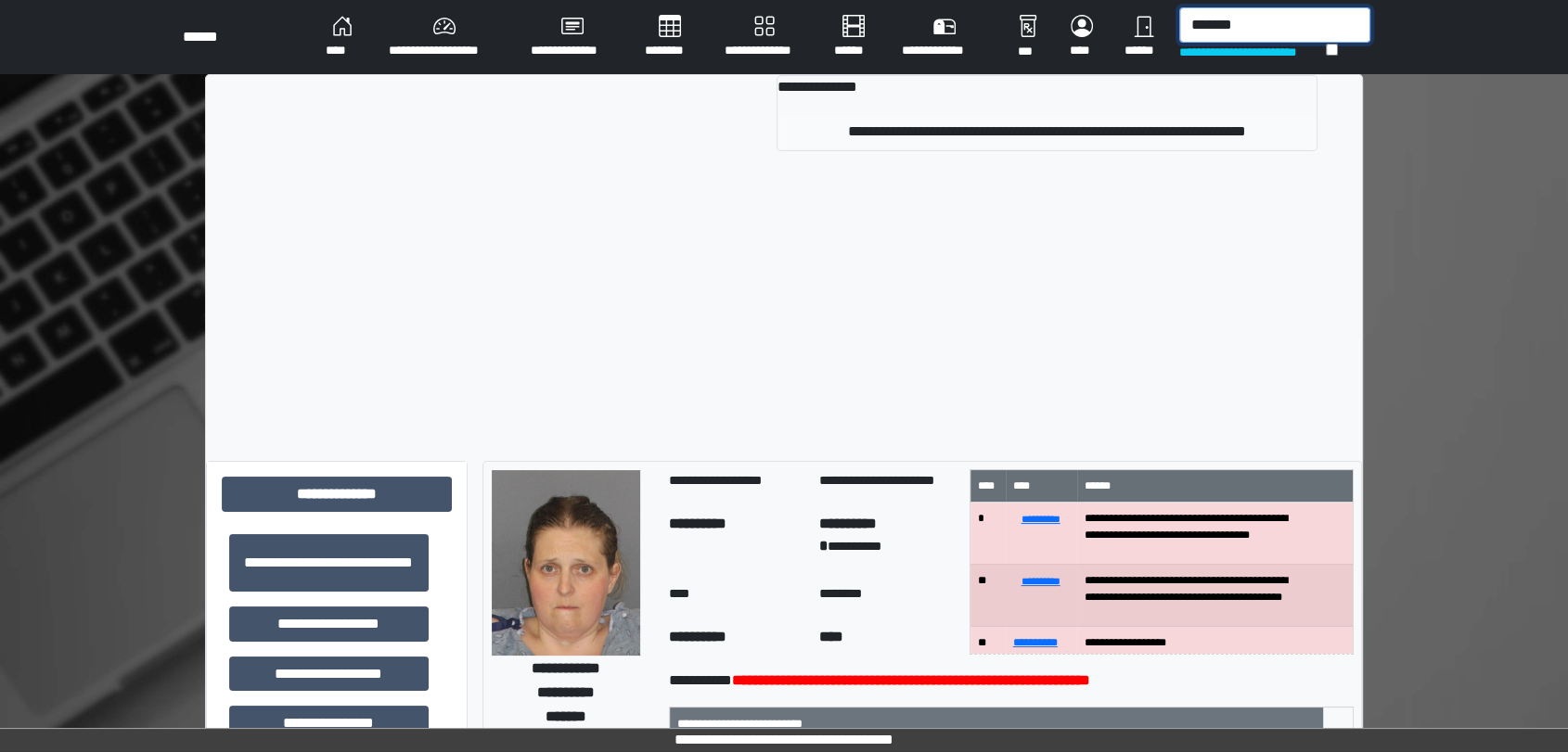 type on "*******" 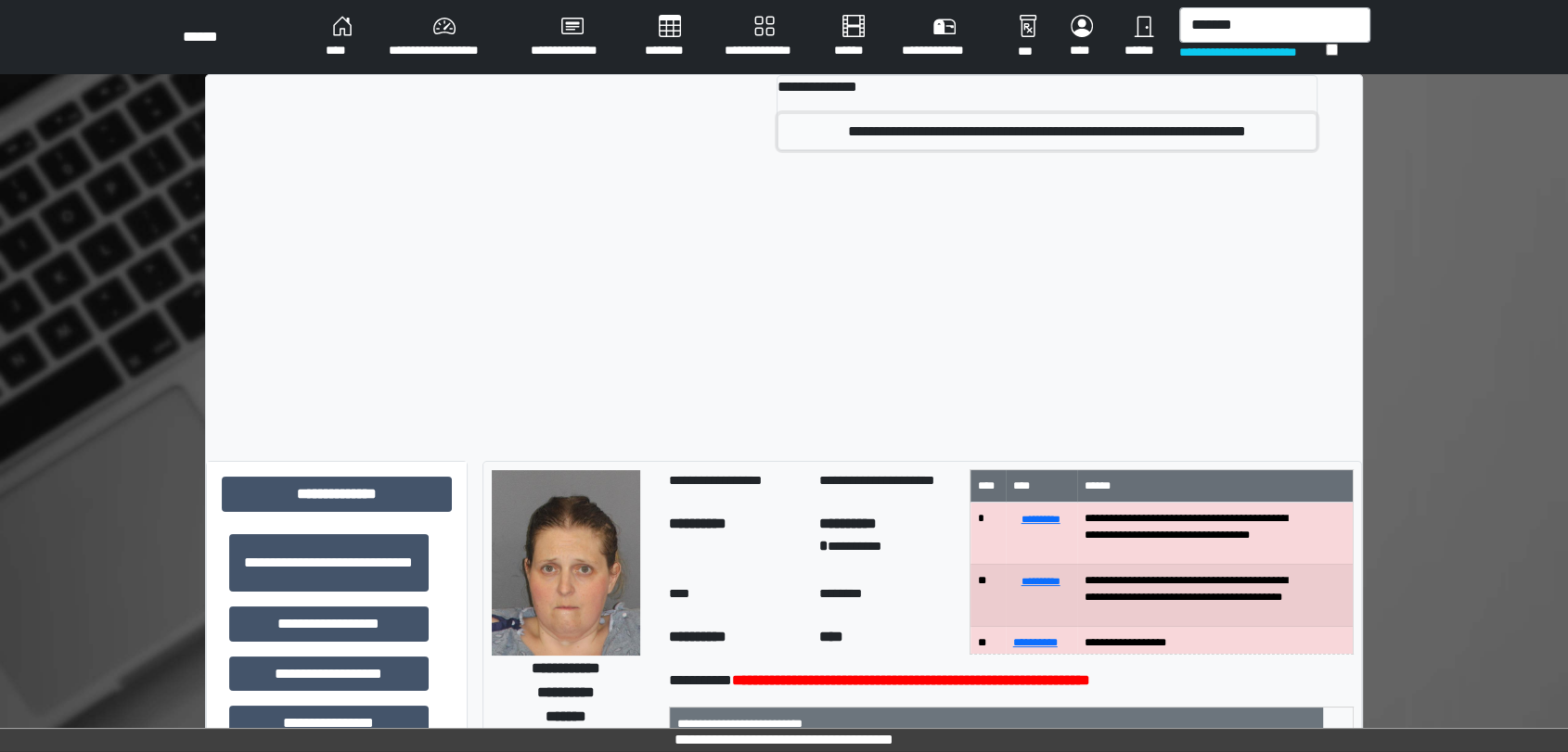 click on "**********" at bounding box center (1047, 132) 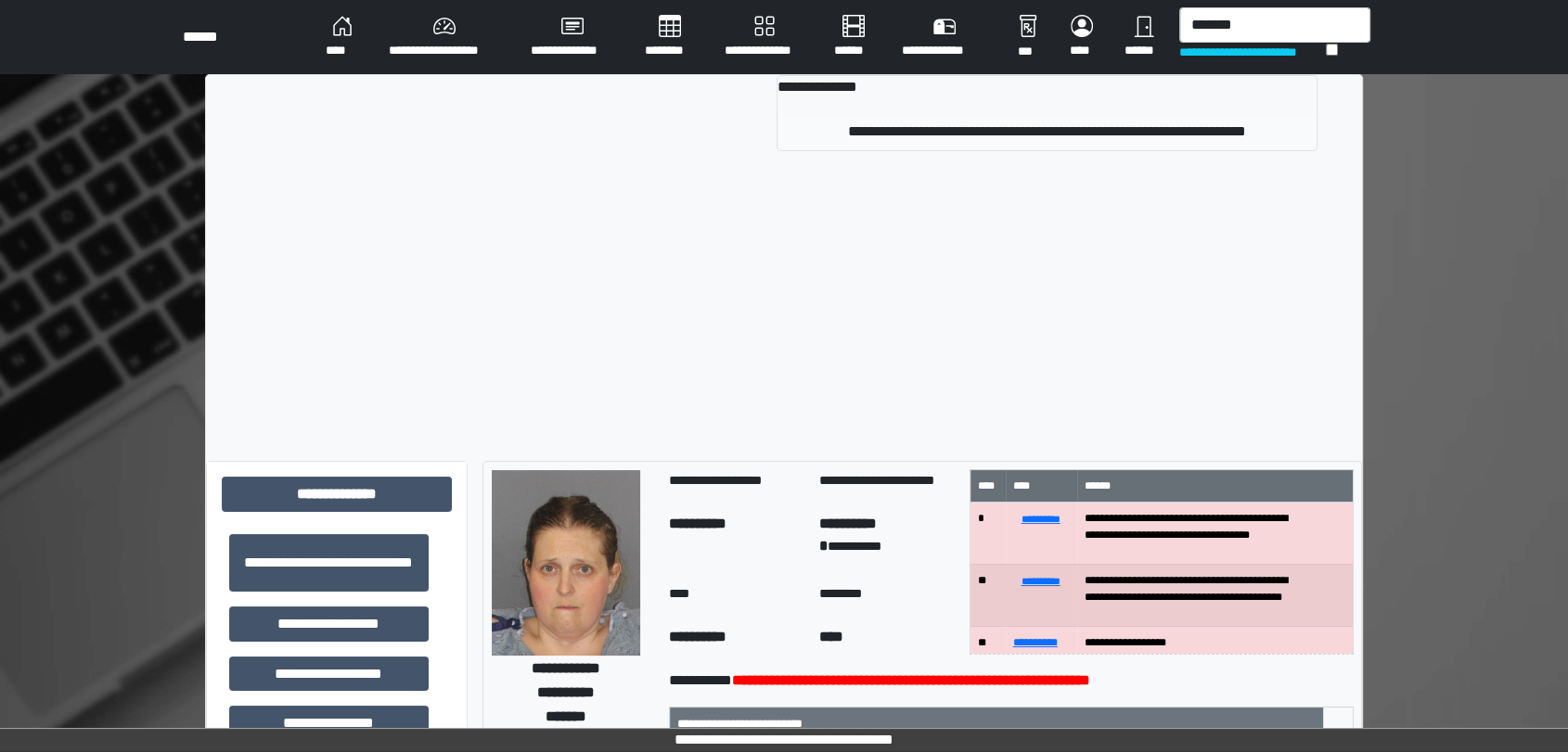 type 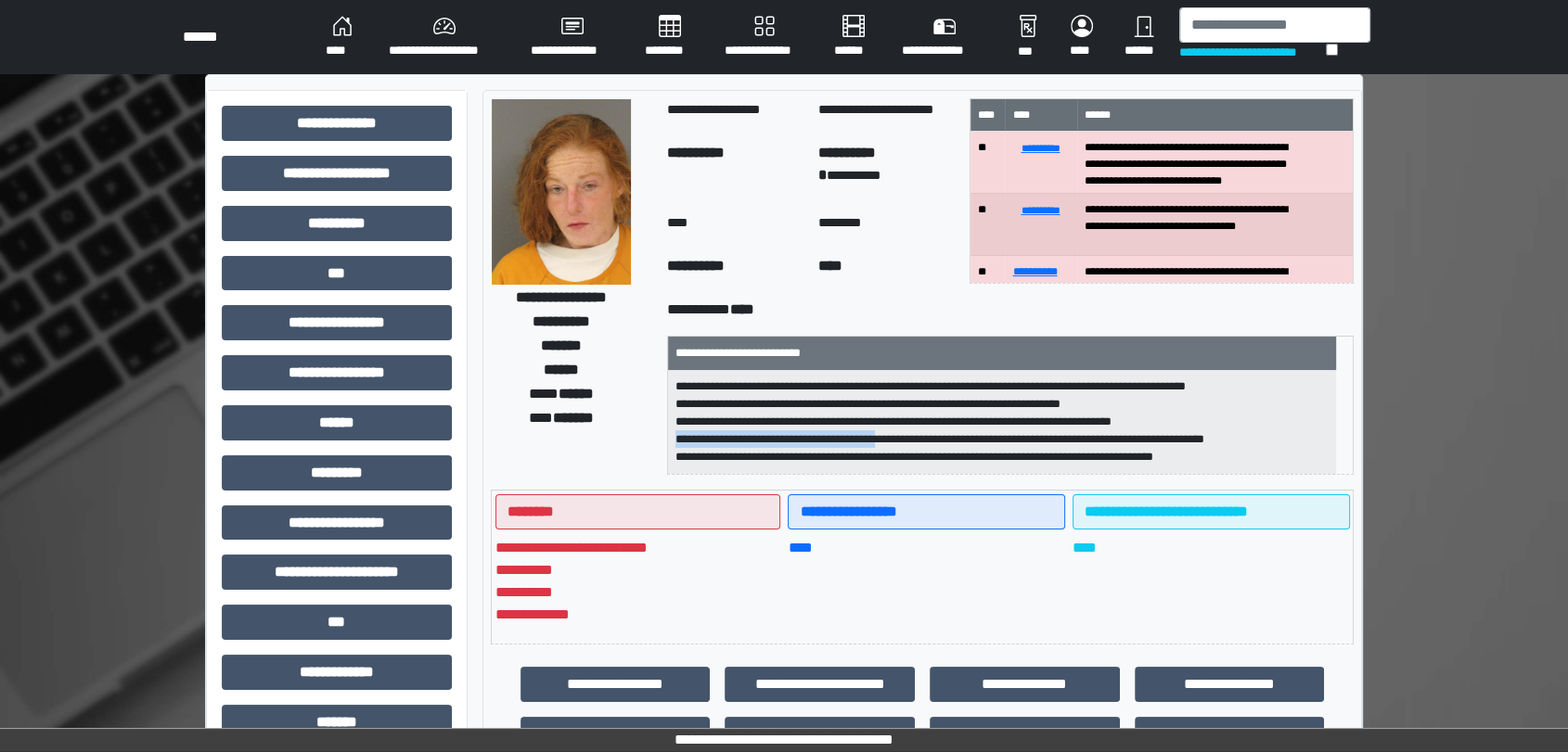 drag, startPoint x: 959, startPoint y: 441, endPoint x: 691, endPoint y: 438, distance: 268.01679 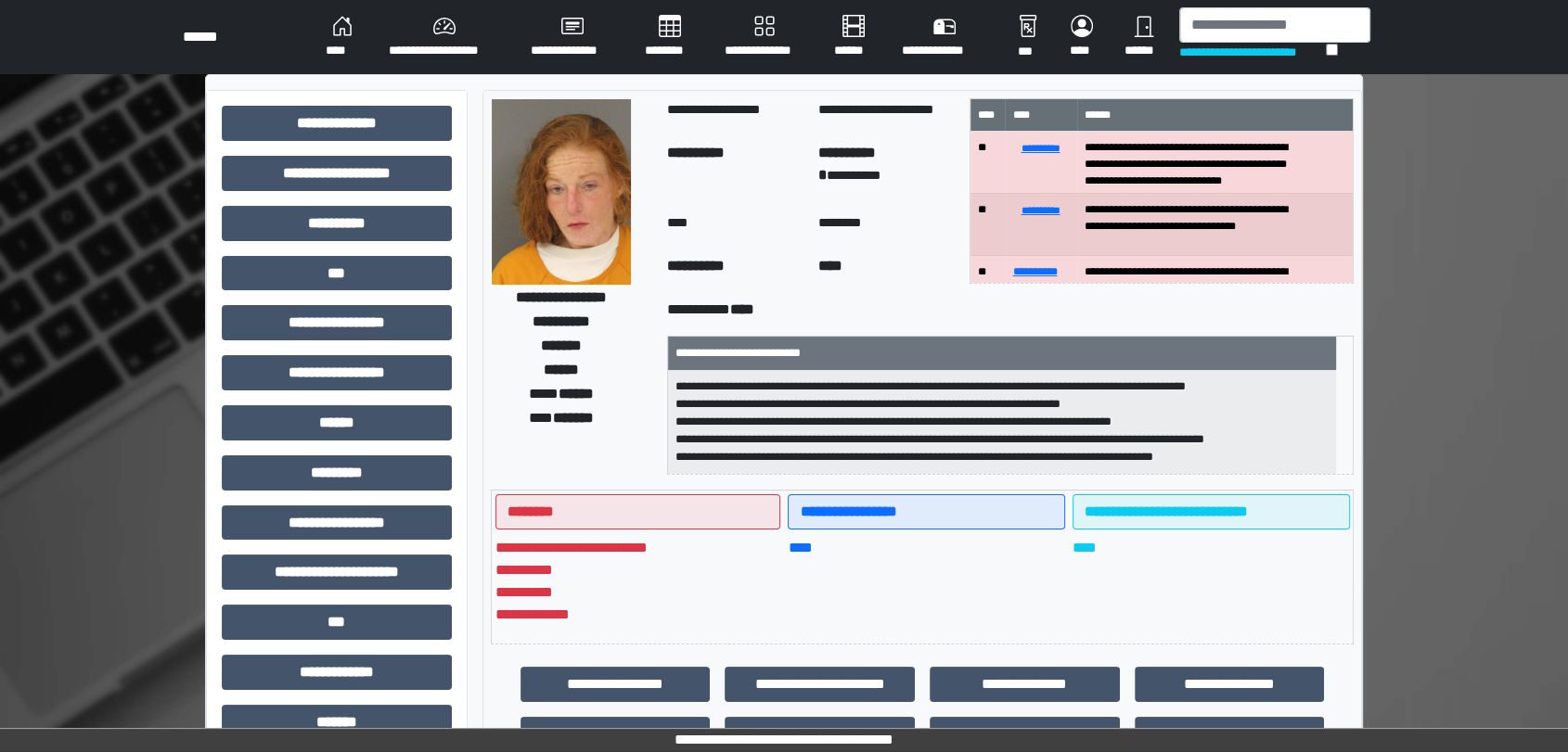 click on "**********" at bounding box center [1002, 422] 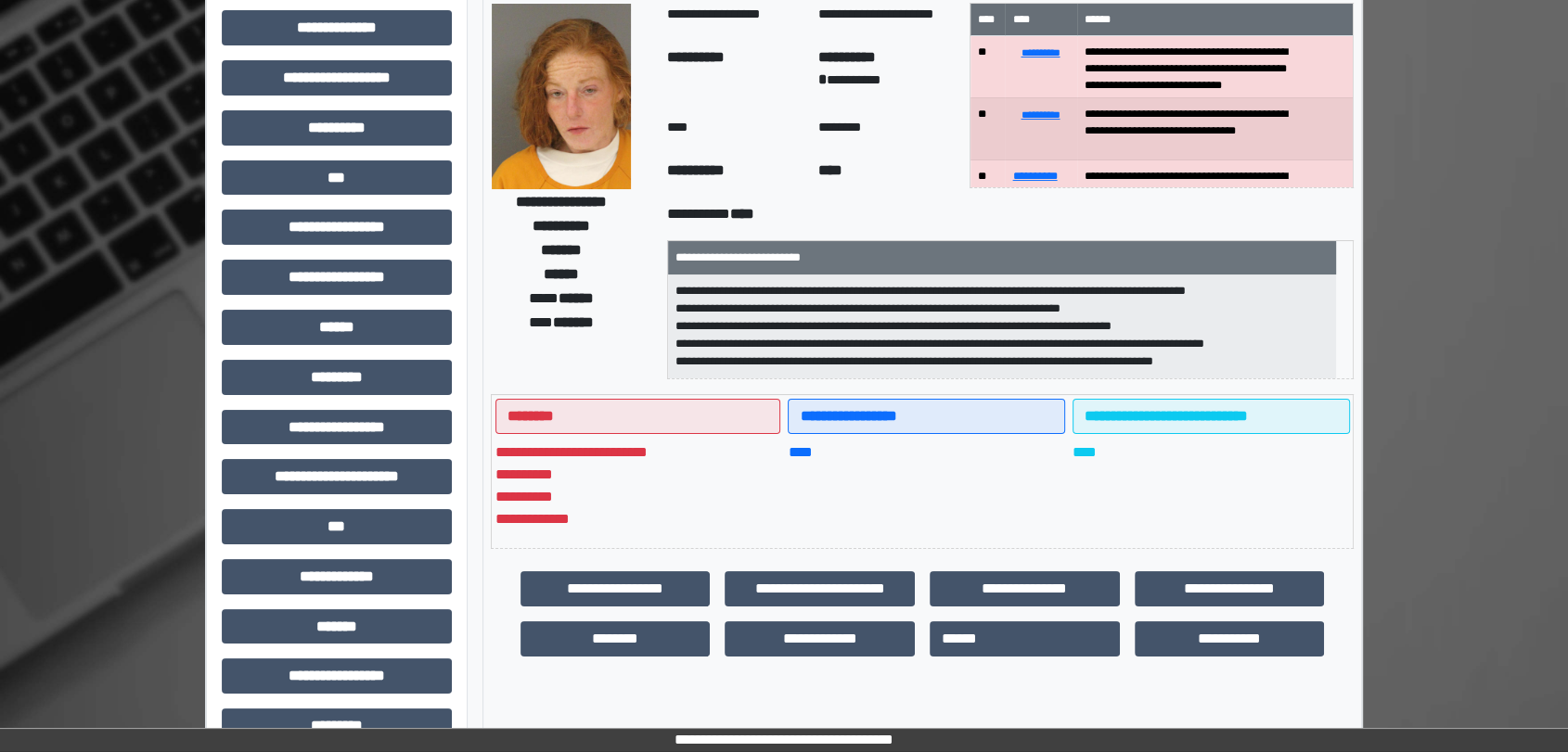 scroll, scrollTop: 103, scrollLeft: 0, axis: vertical 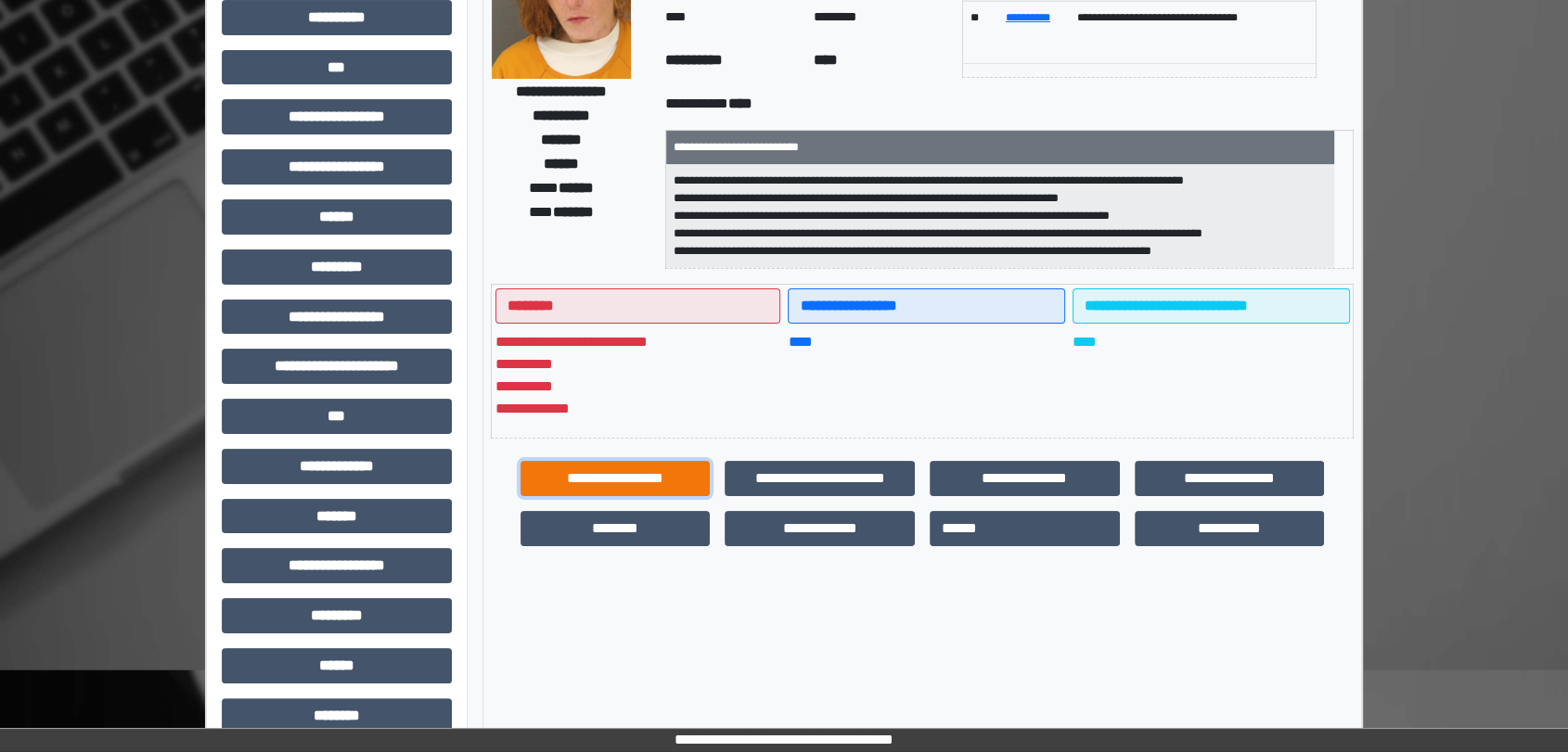 click on "**********" at bounding box center [615, 478] 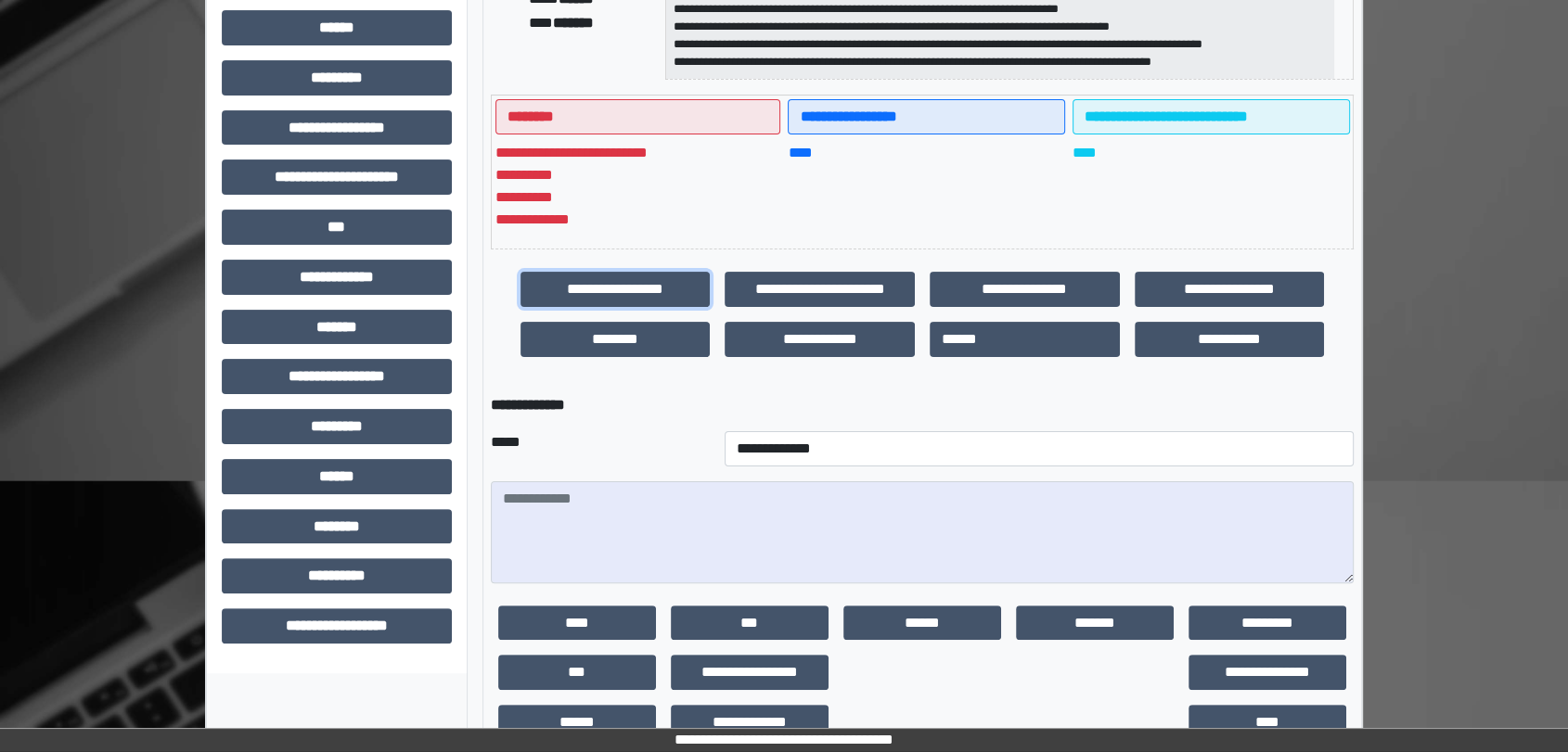 scroll, scrollTop: 412, scrollLeft: 0, axis: vertical 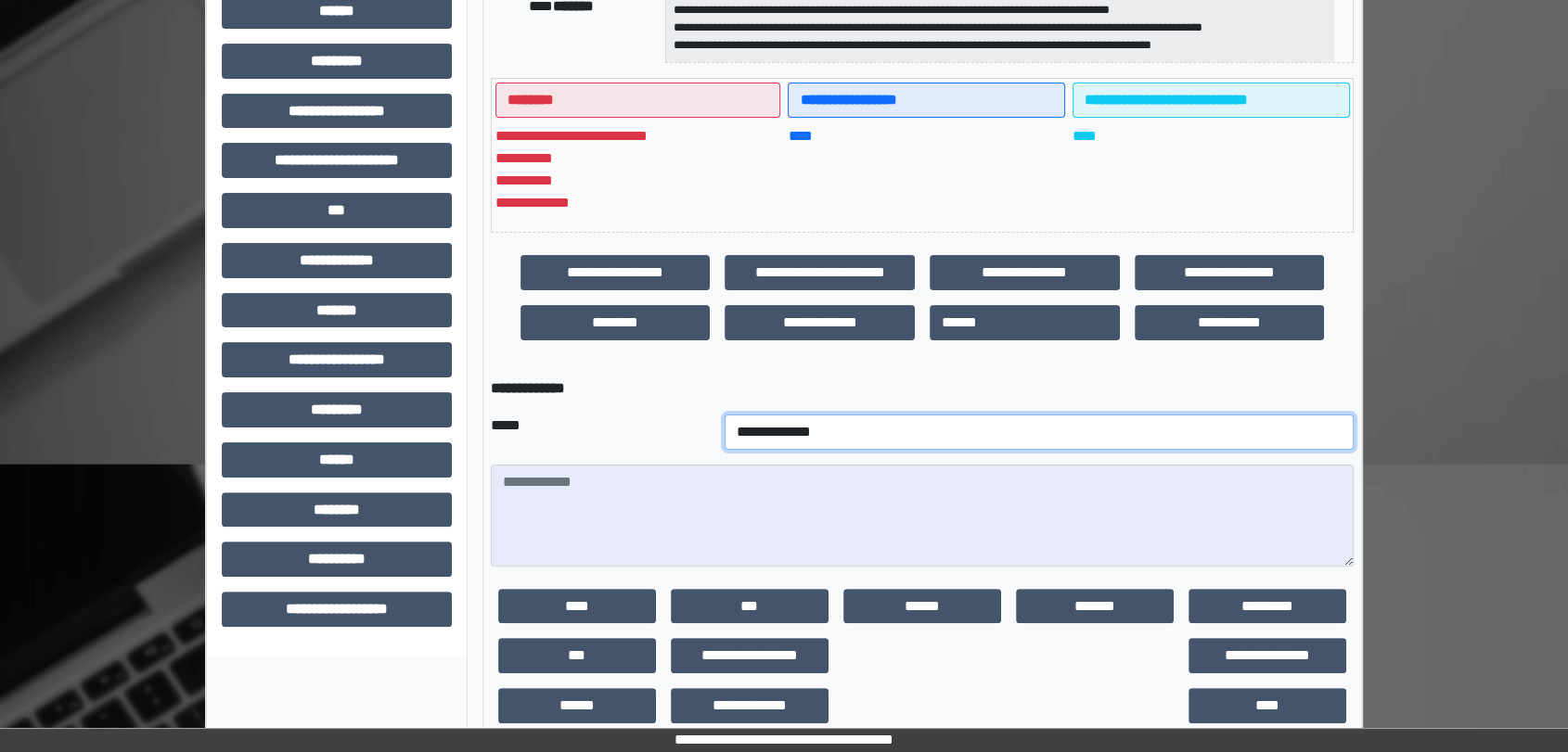 click on "**********" at bounding box center [1039, 432] 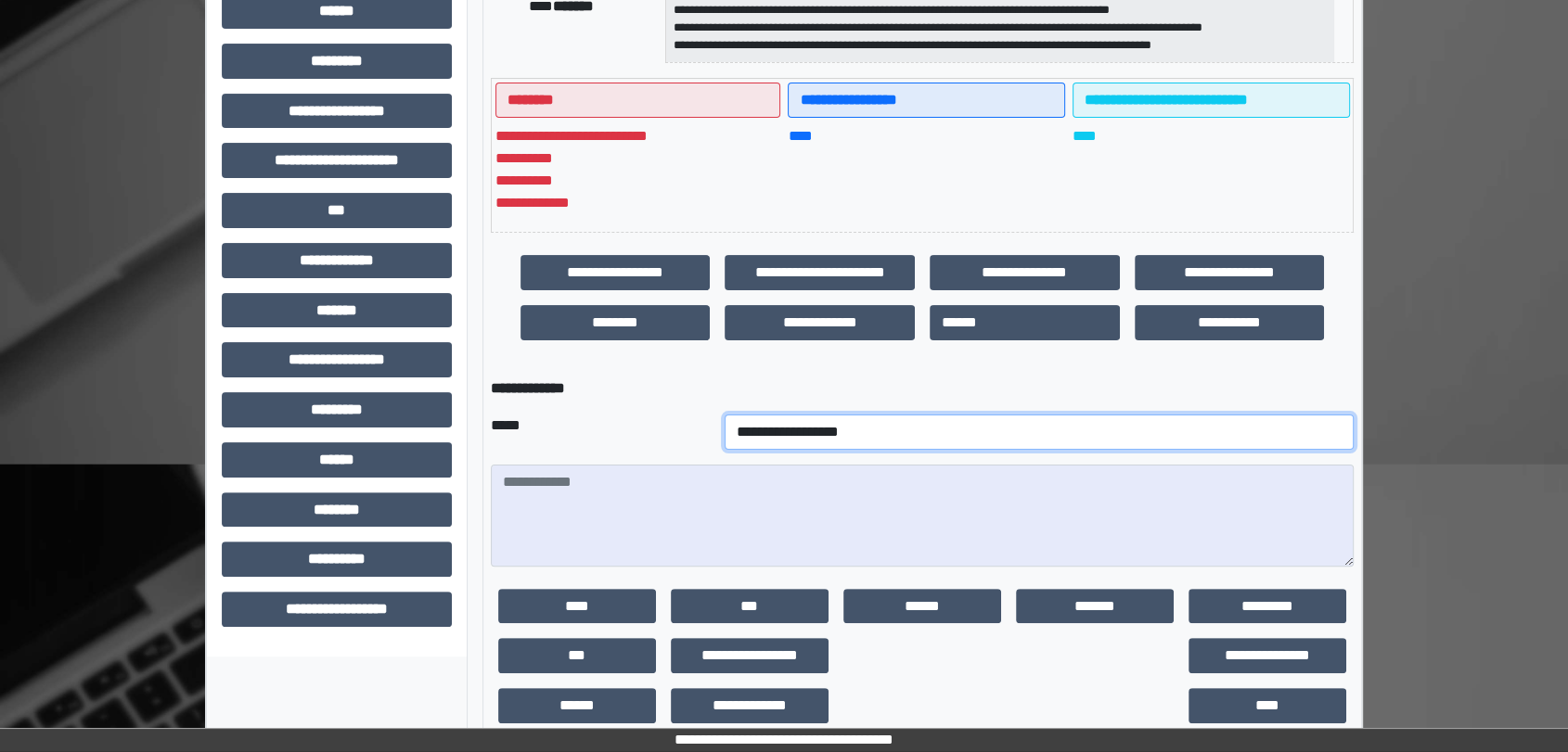 click on "**********" at bounding box center (1039, 432) 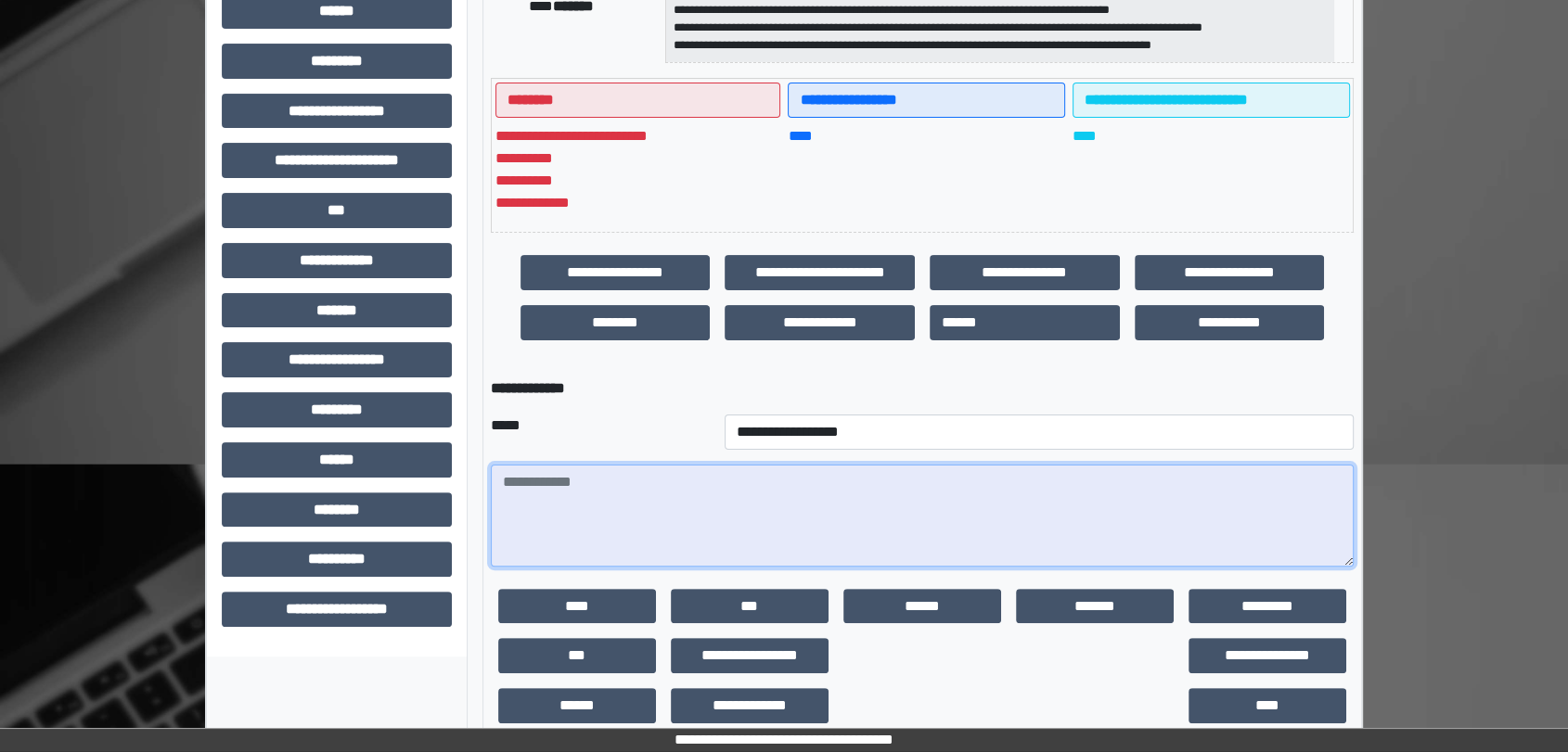 click at bounding box center [922, 516] 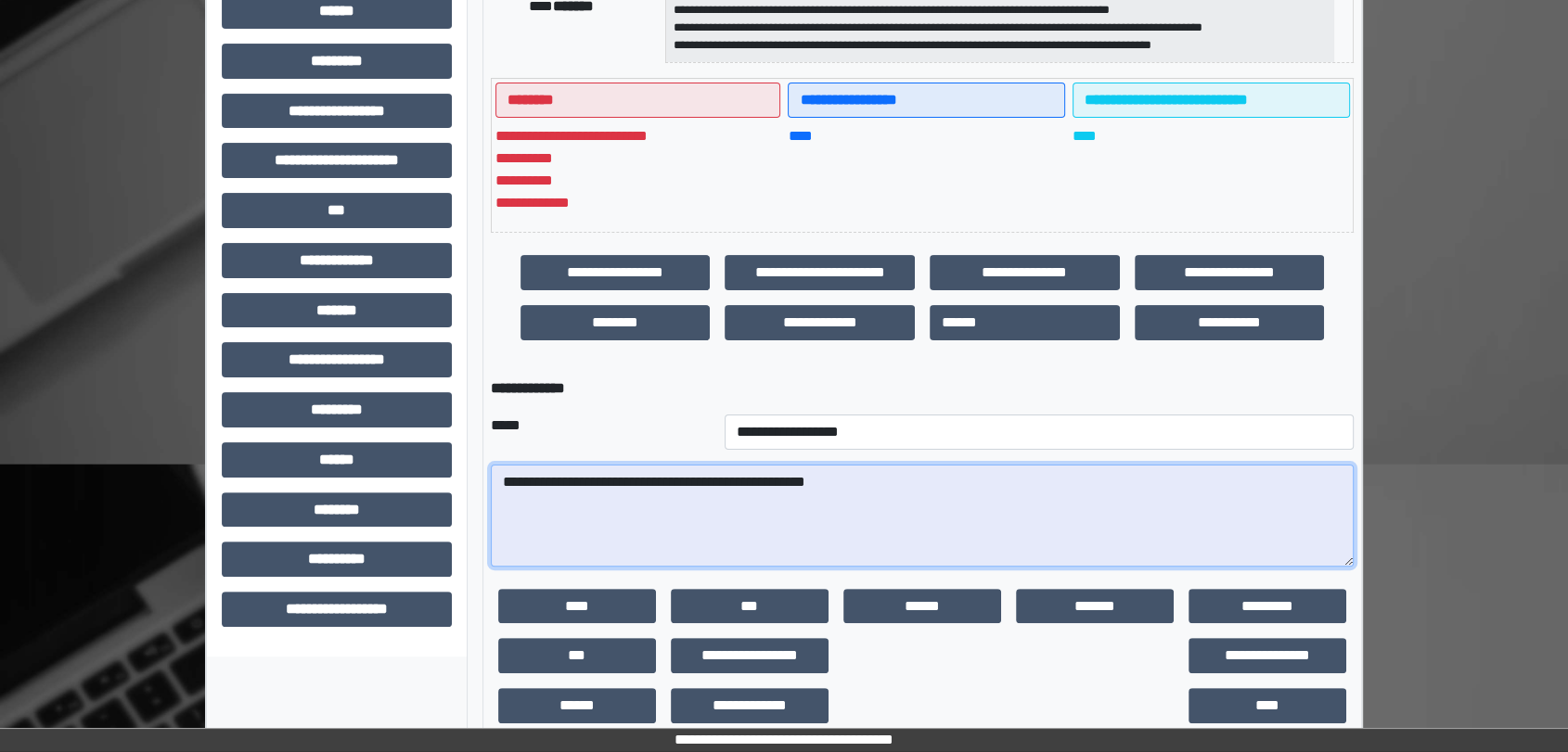 paste on "**********" 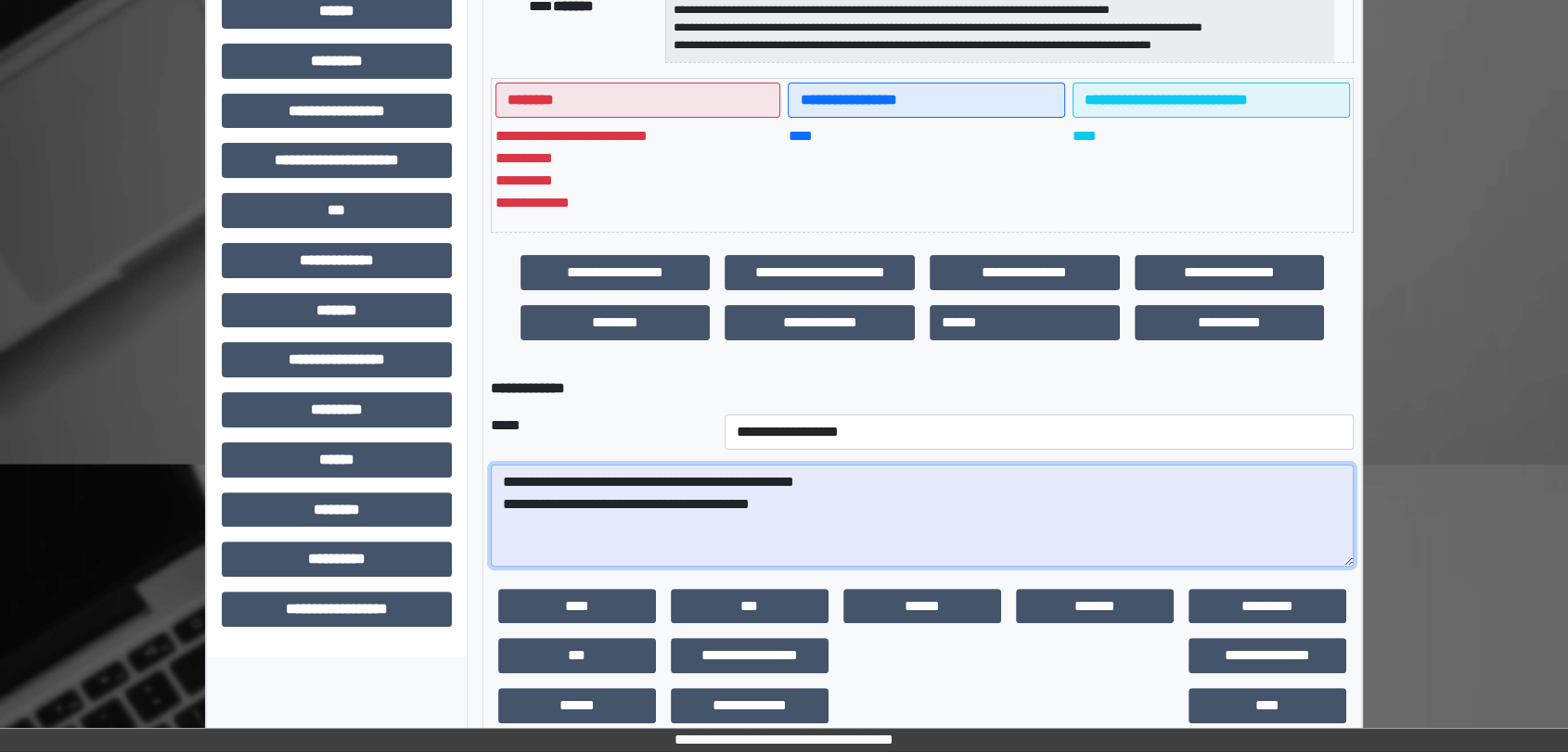 click on "**********" at bounding box center [922, 516] 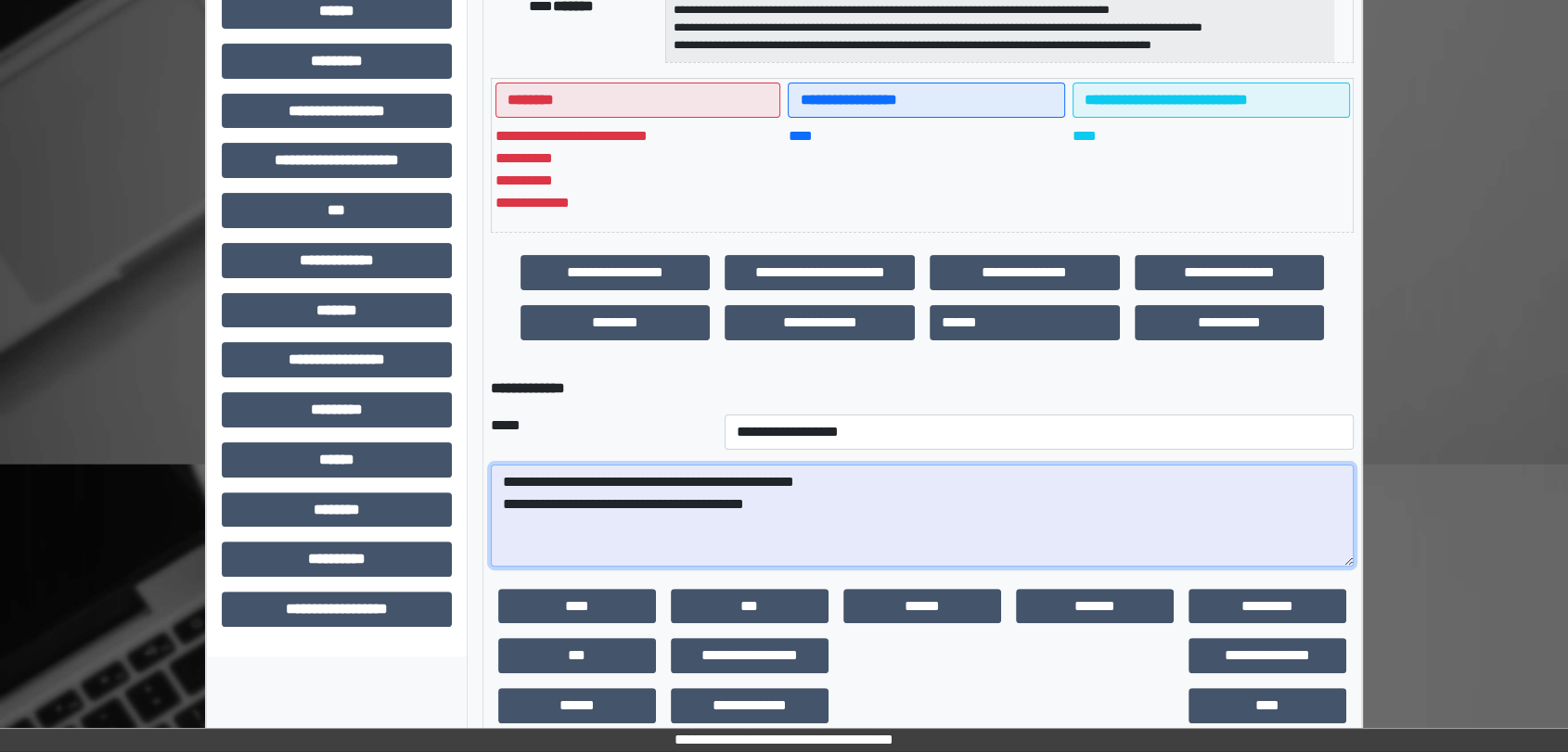 click on "**********" at bounding box center (922, 516) 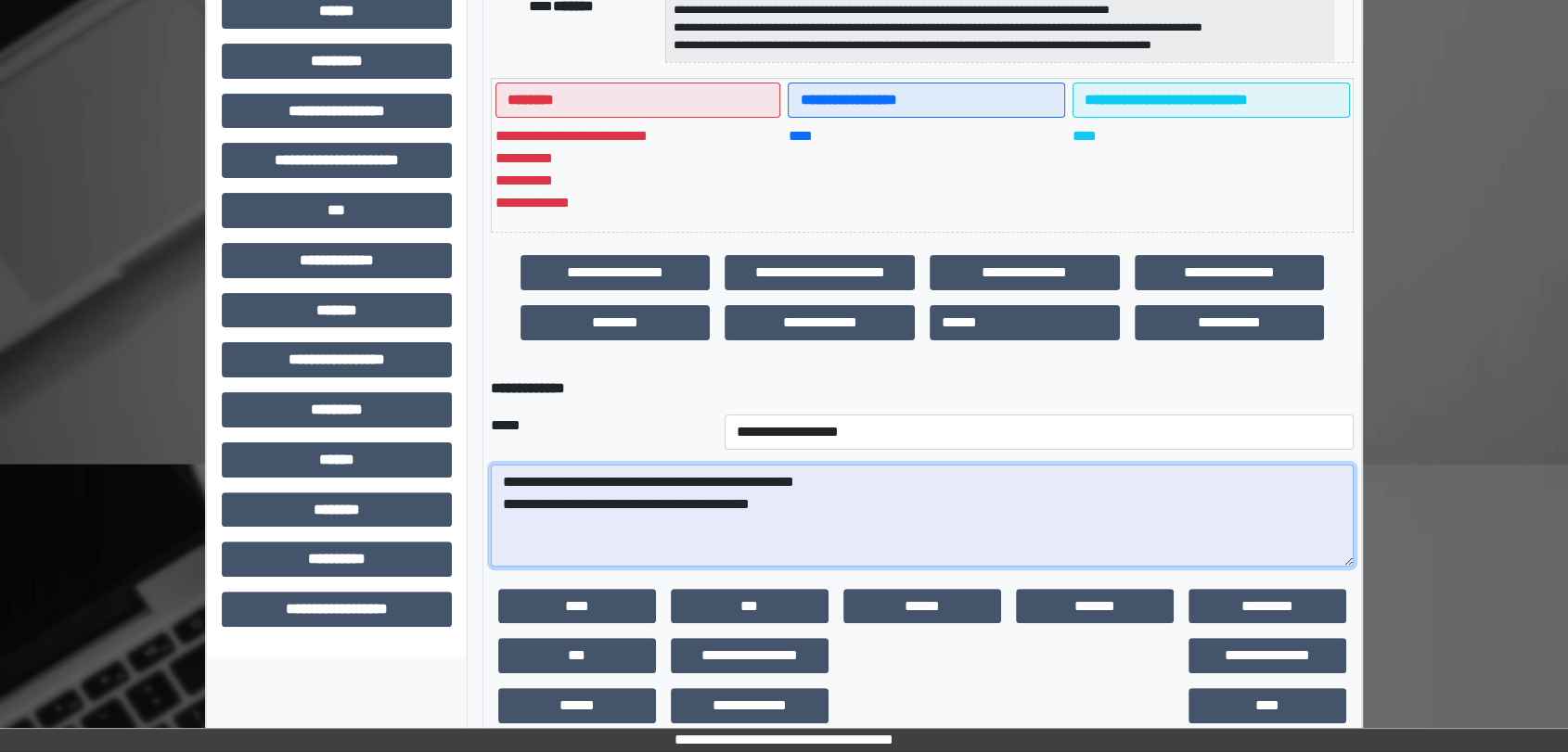 click on "**********" at bounding box center [922, 516] 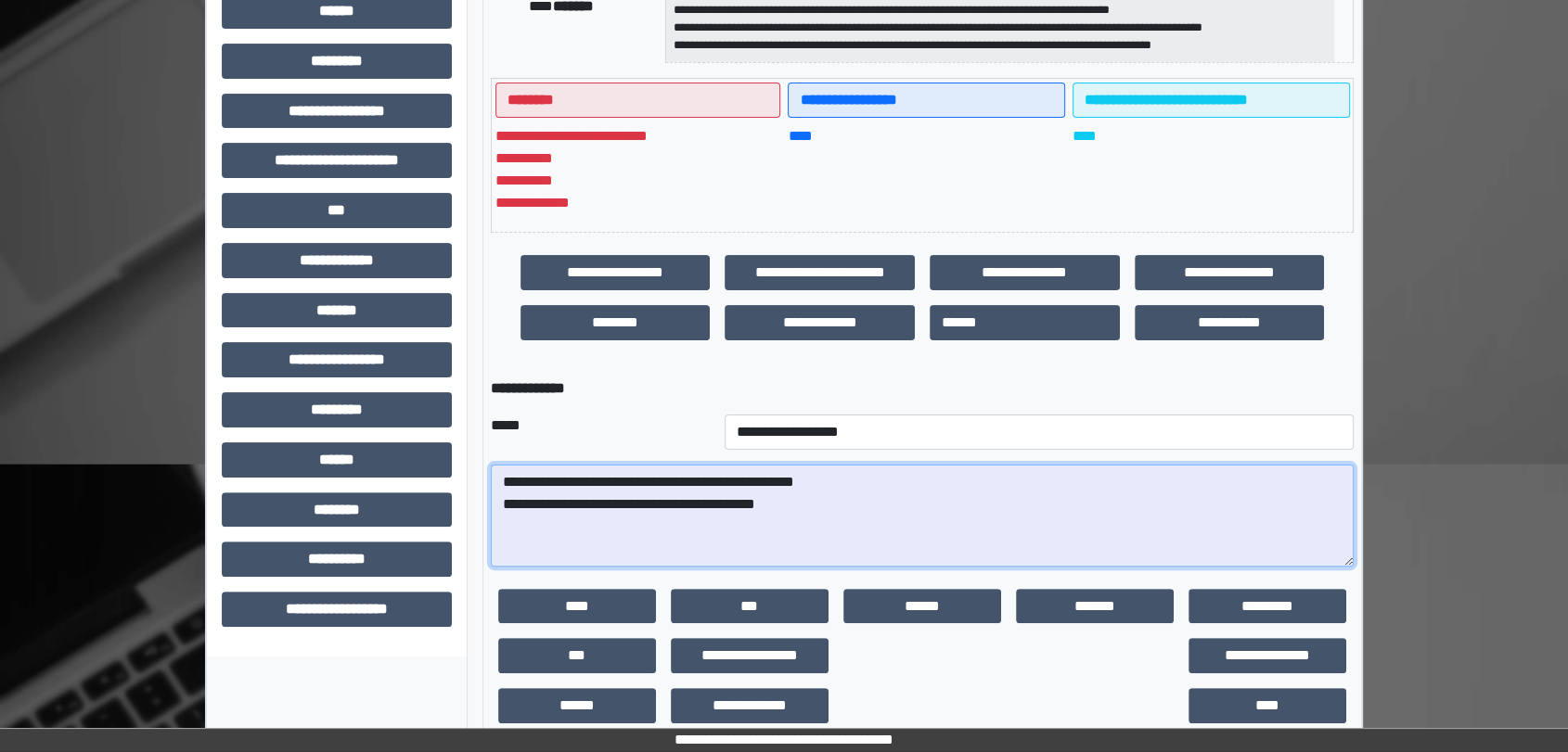 click on "**********" at bounding box center (922, 516) 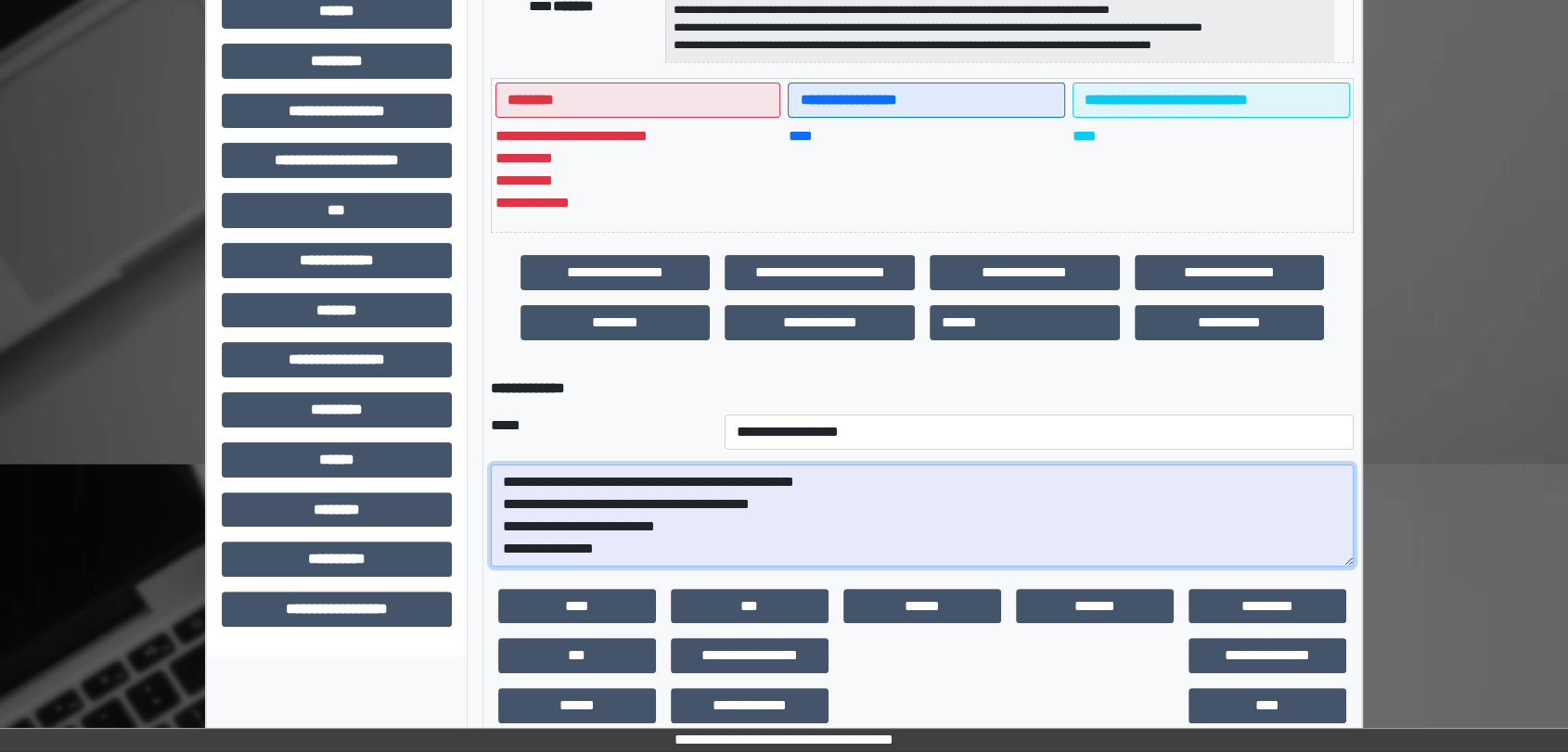 click on "**********" at bounding box center (922, 516) 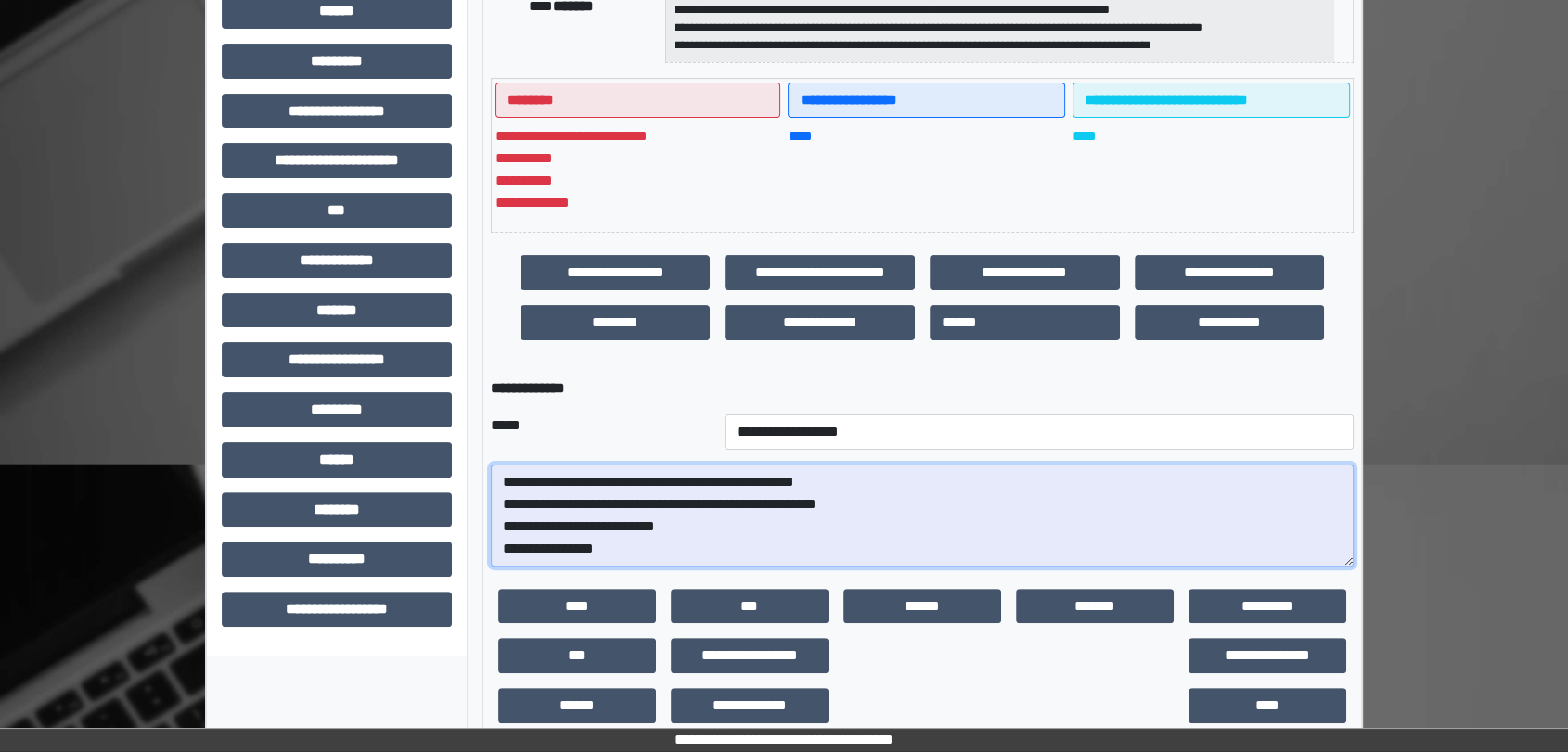 scroll, scrollTop: 443, scrollLeft: 0, axis: vertical 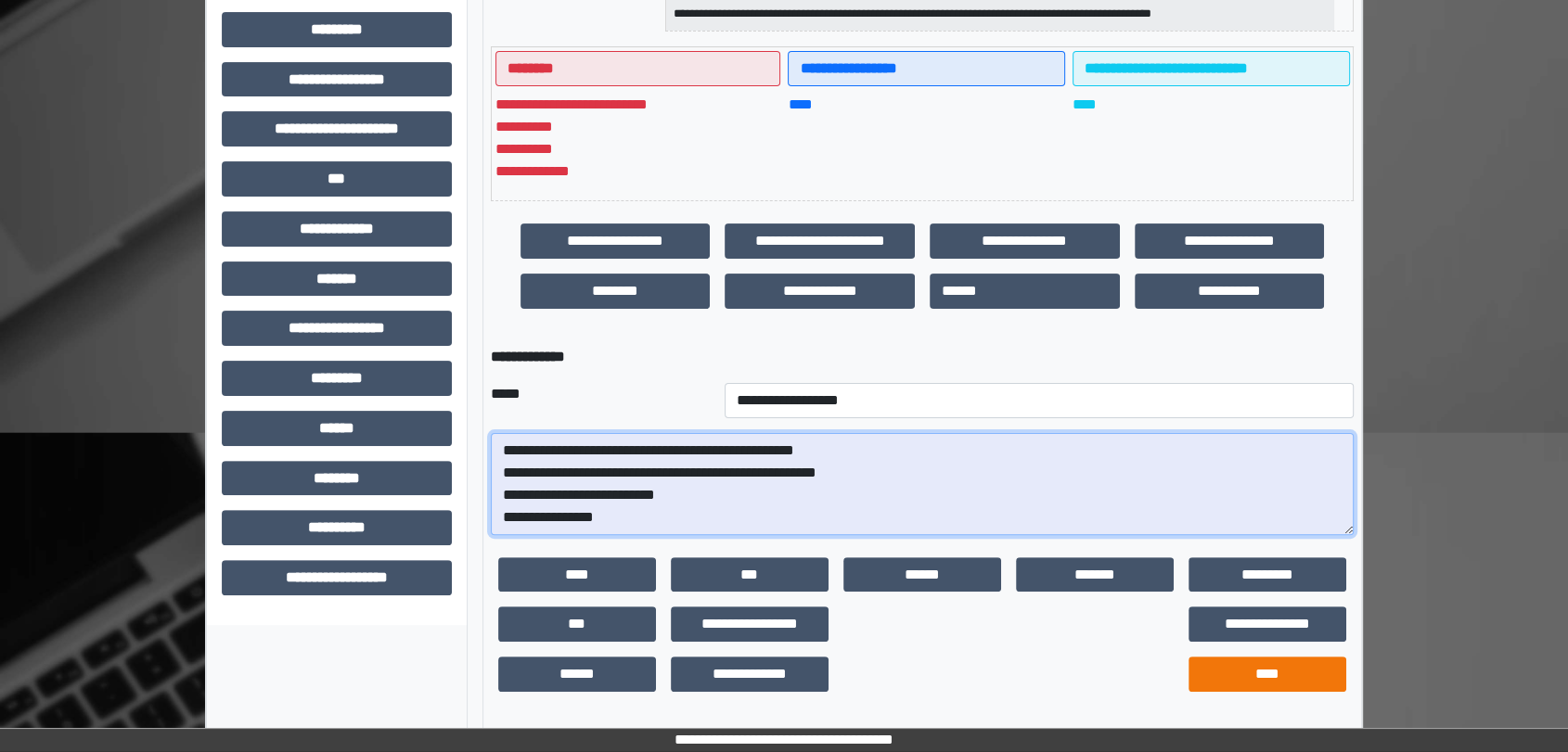 type on "**********" 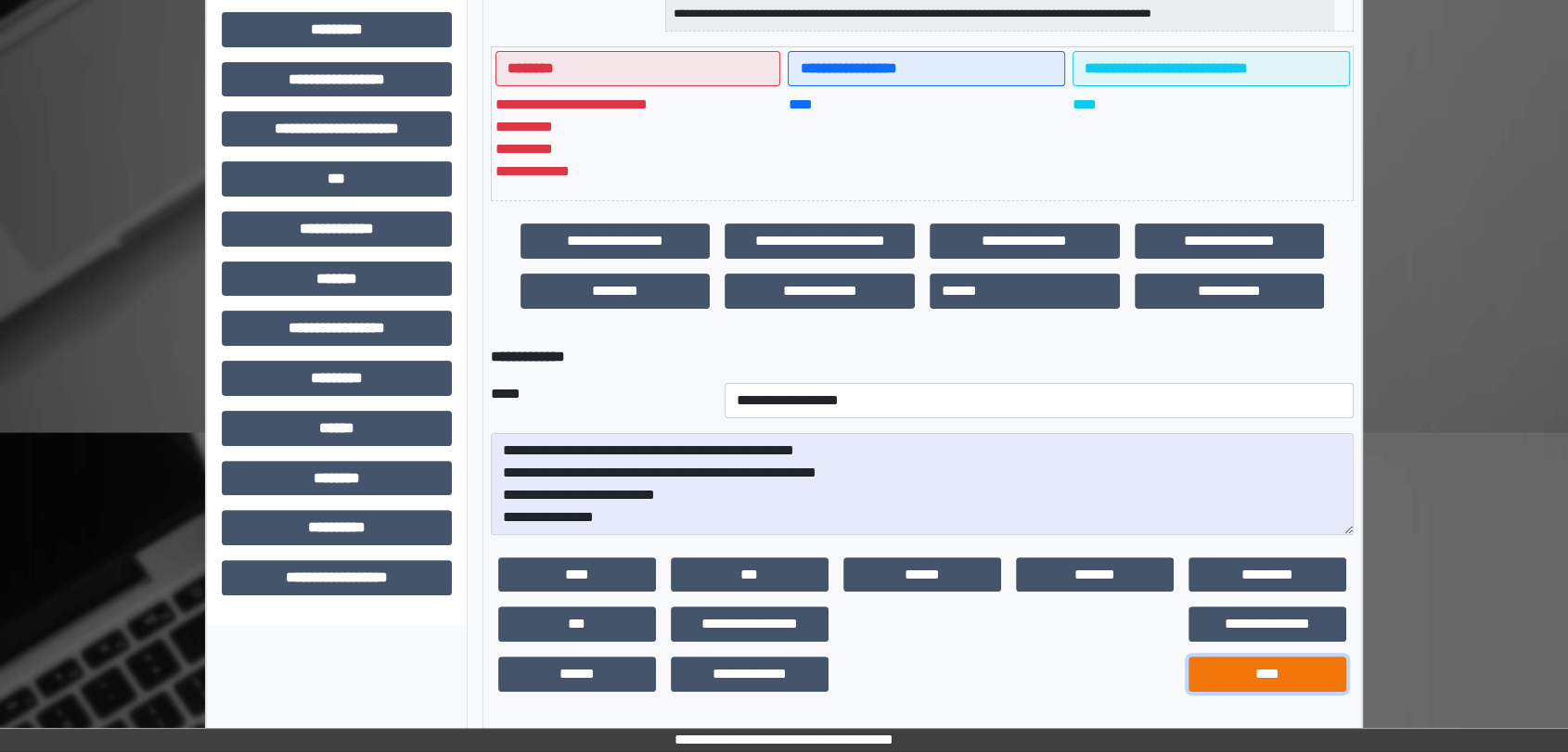 click on "****" at bounding box center [1267, 674] 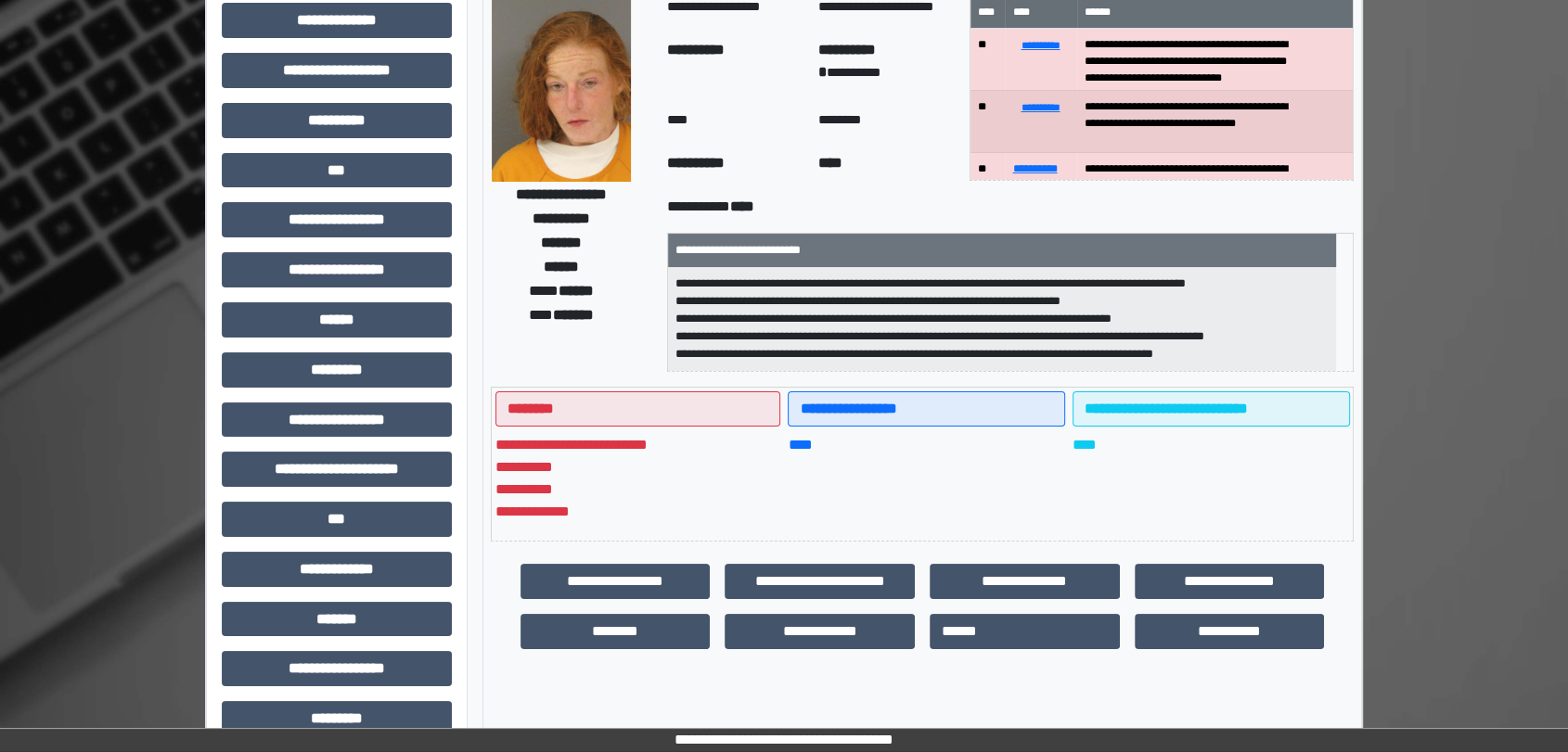 scroll, scrollTop: 0, scrollLeft: 0, axis: both 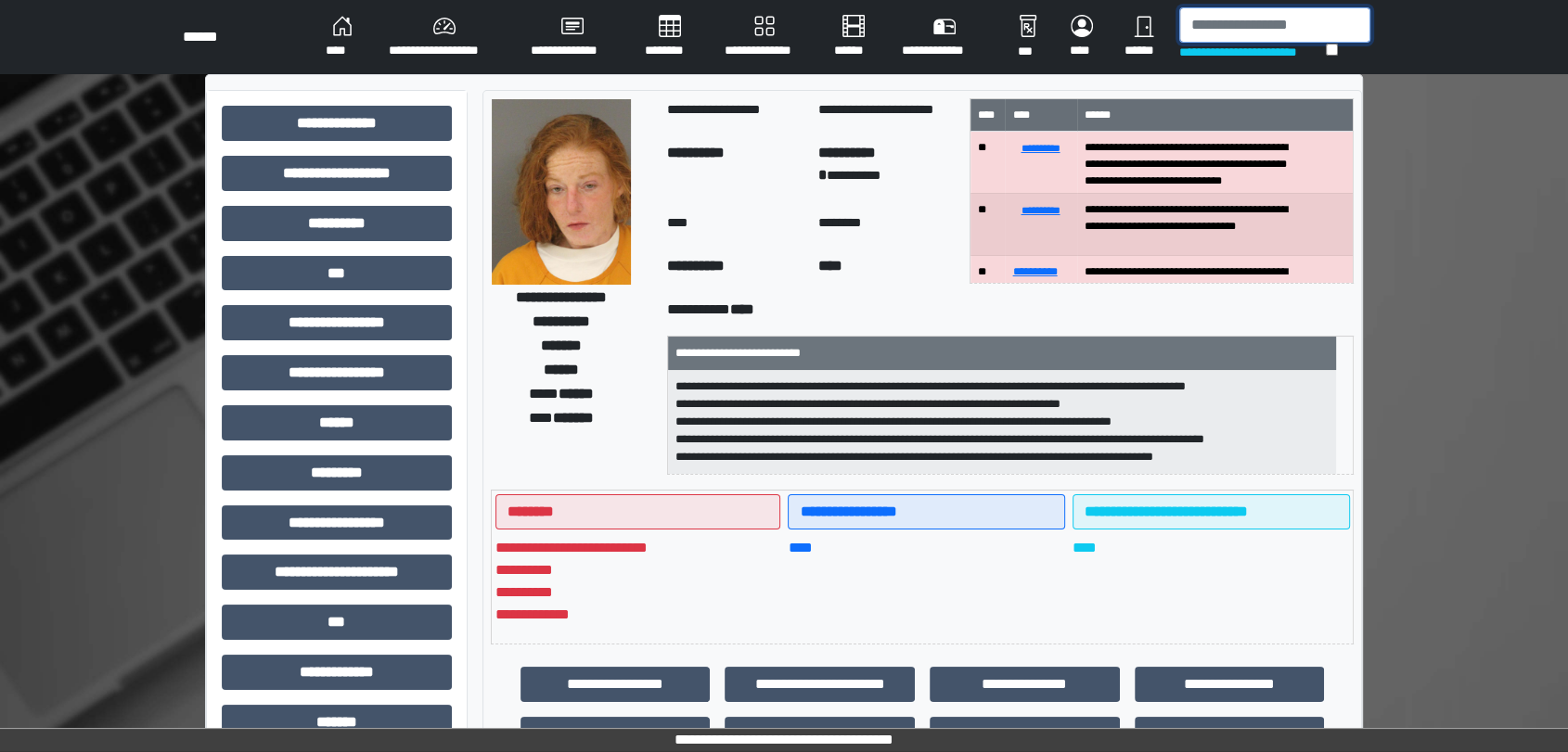 click at bounding box center [1275, 25] 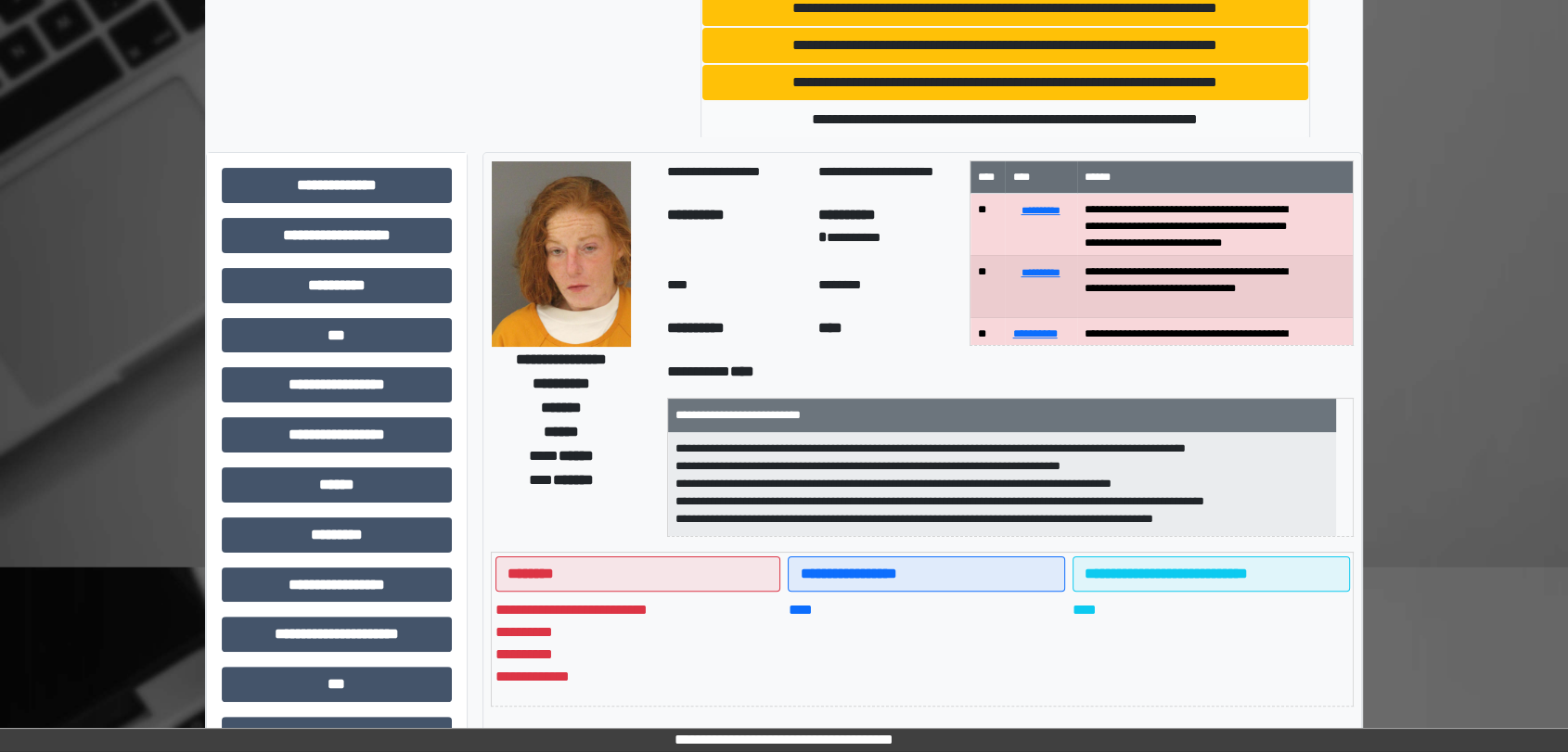 type on "******" 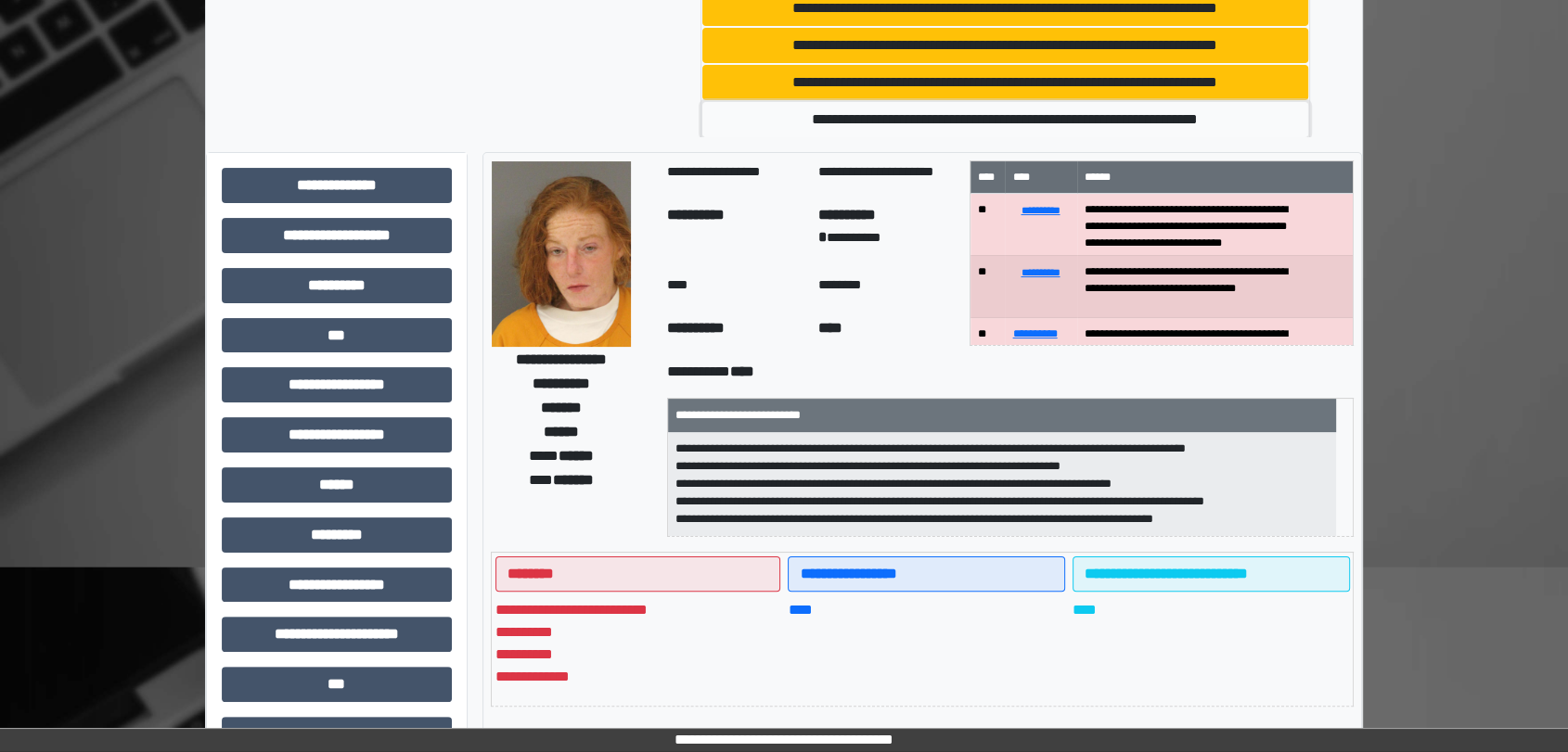 click on "**********" at bounding box center [1005, 120] 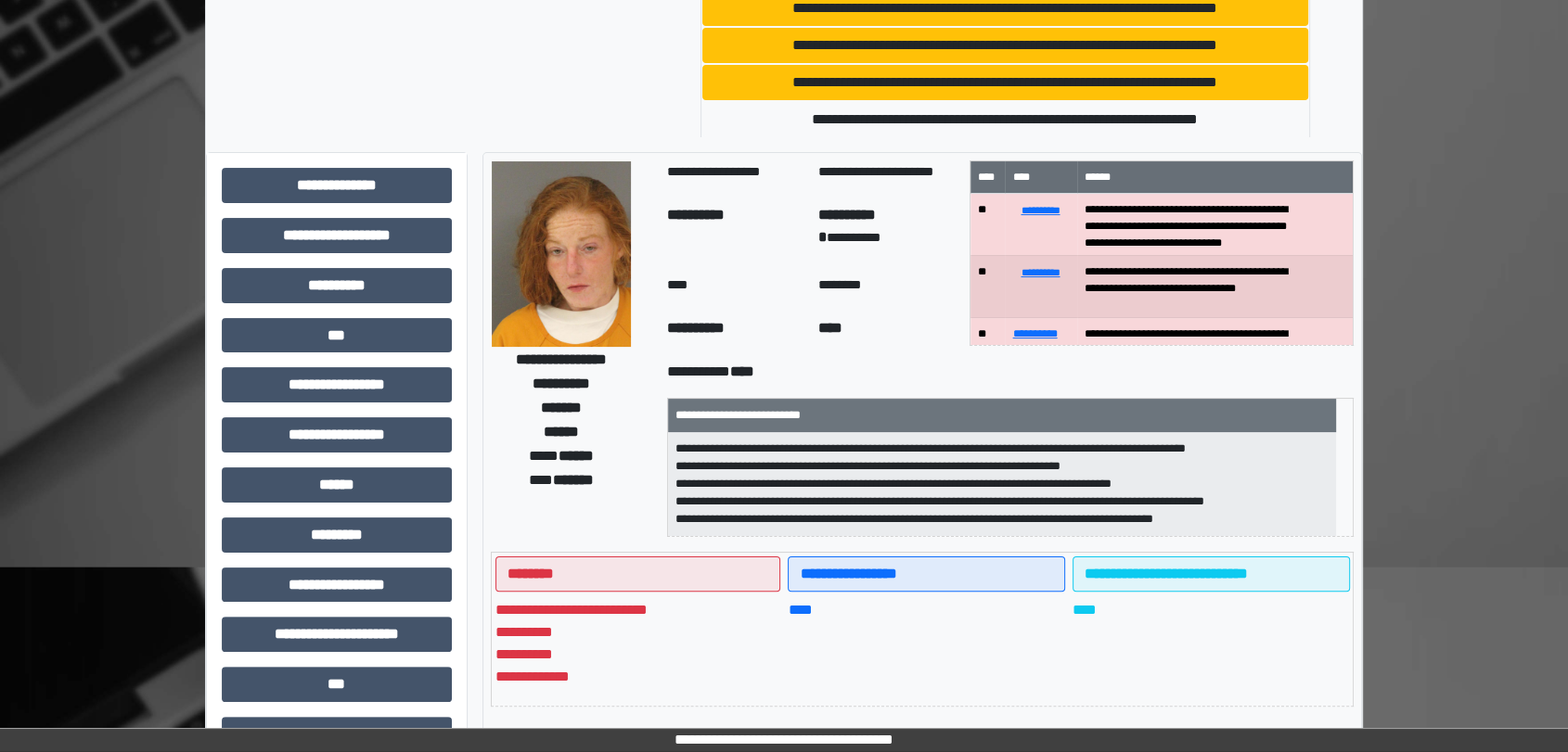 type 